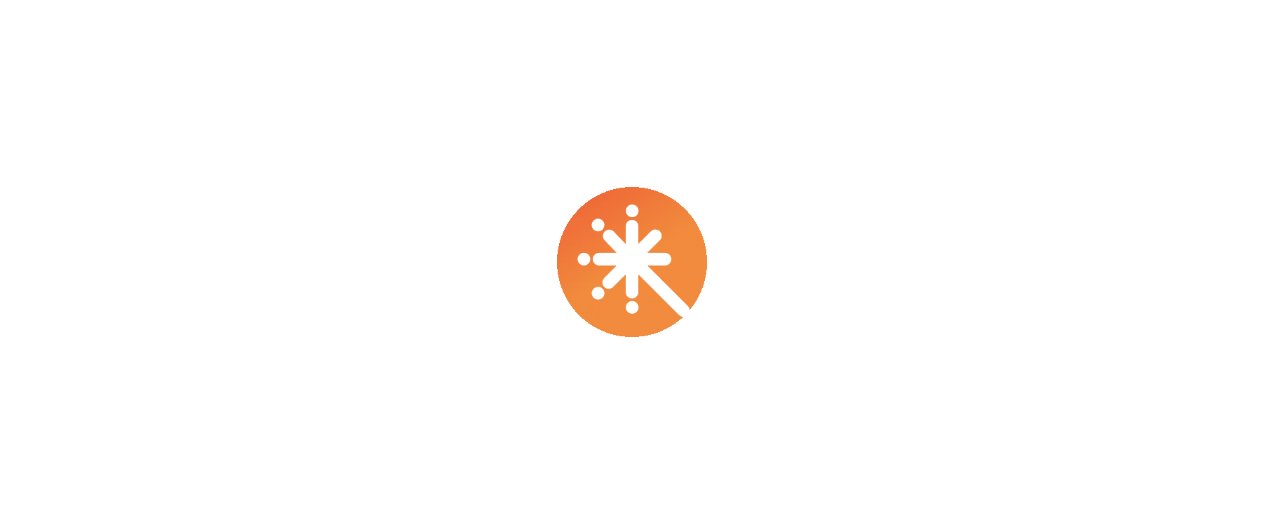 scroll, scrollTop: 0, scrollLeft: 0, axis: both 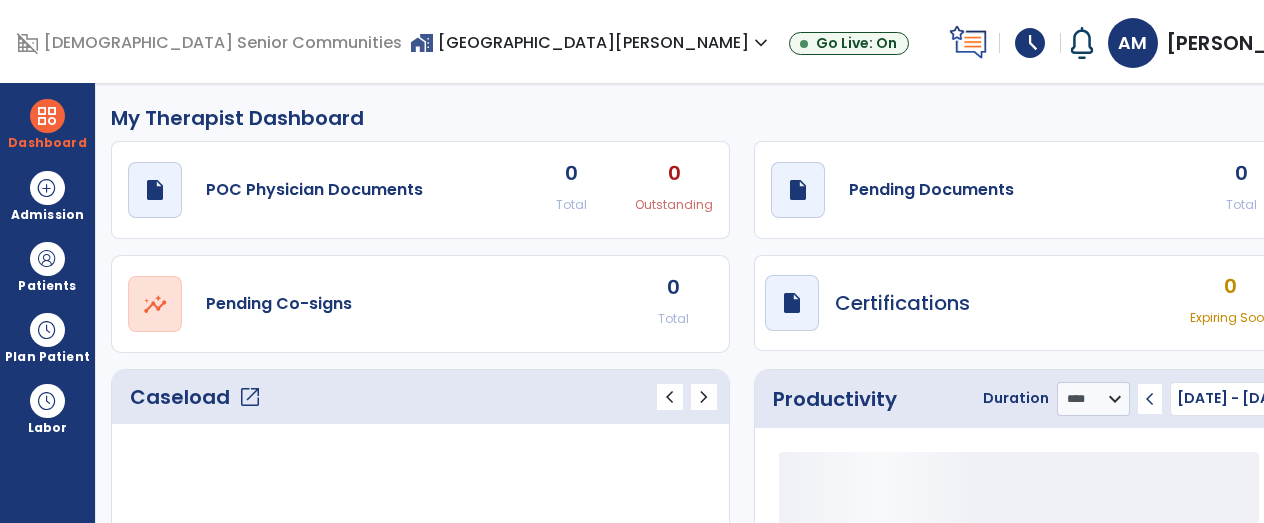 select on "****" 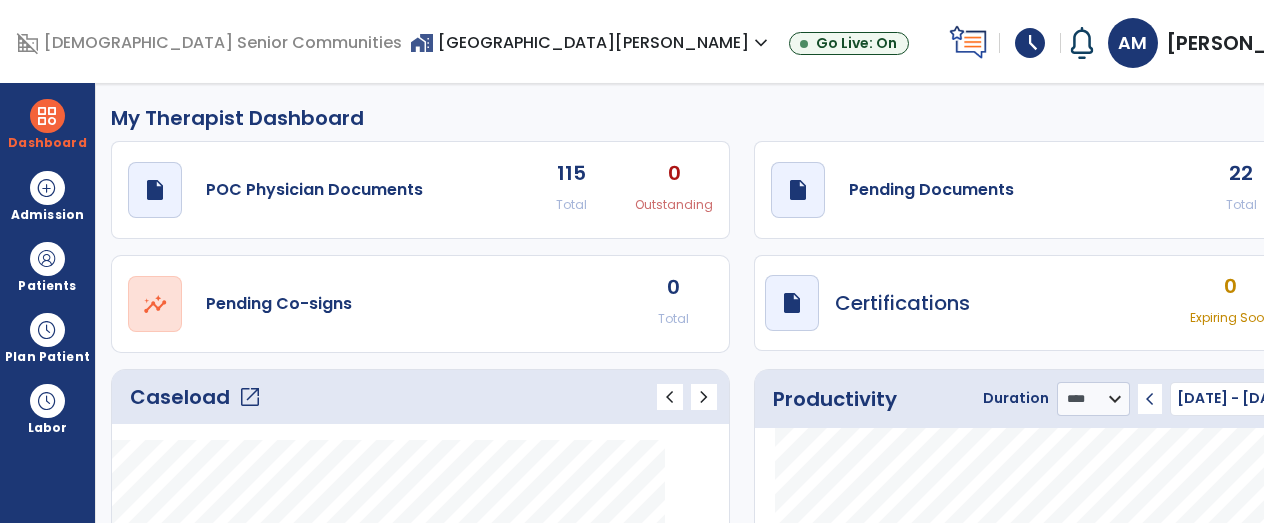 scroll, scrollTop: 0, scrollLeft: 0, axis: both 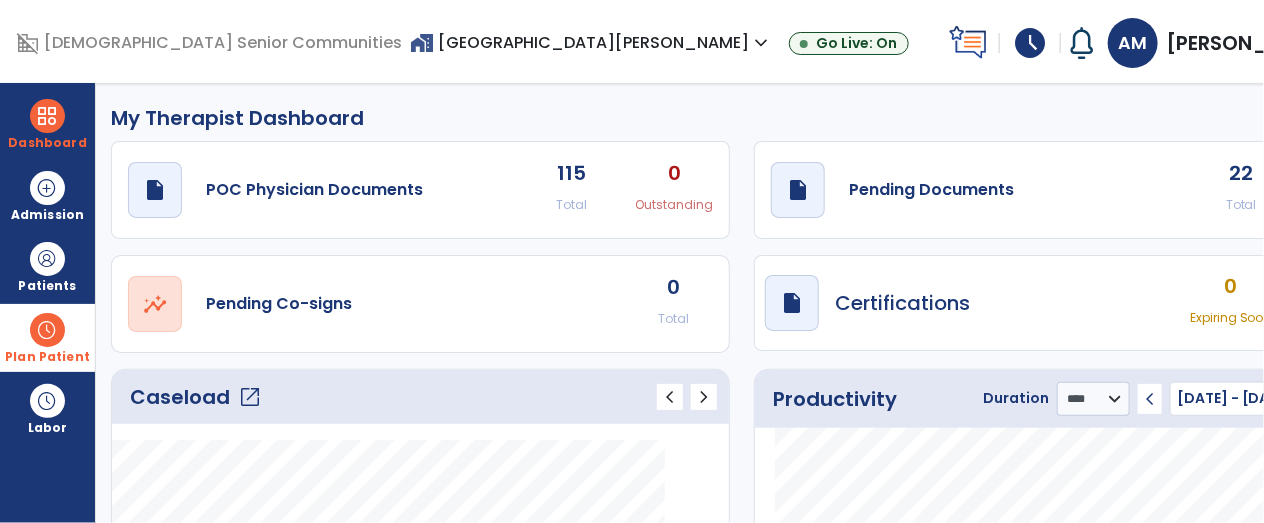 click at bounding box center (47, 330) 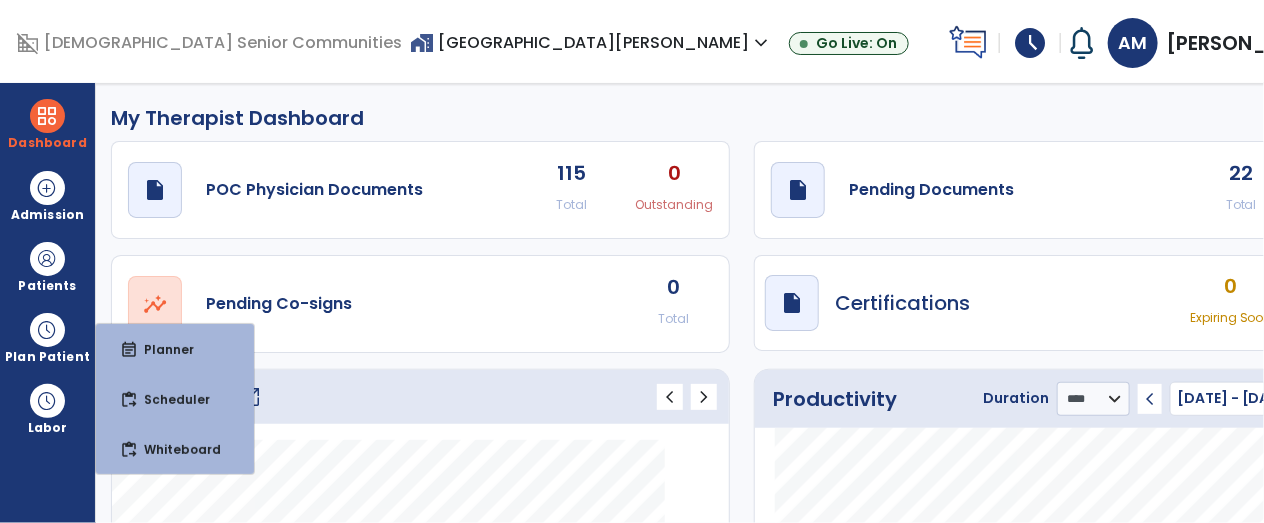 click on "Caseload   open_in_new   chevron_left   chevron_right" 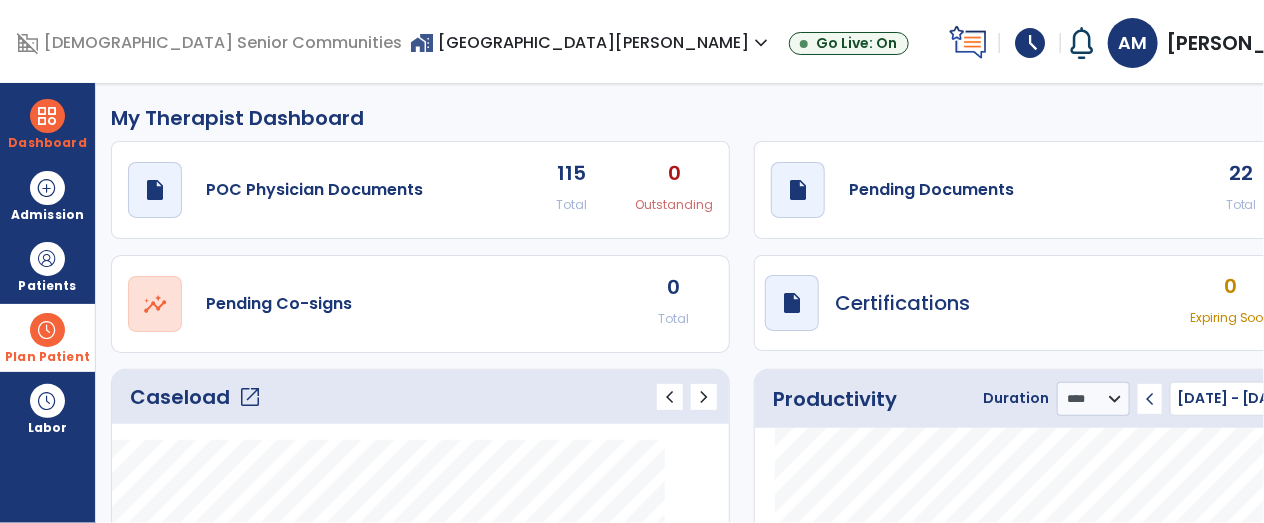 click at bounding box center [47, 330] 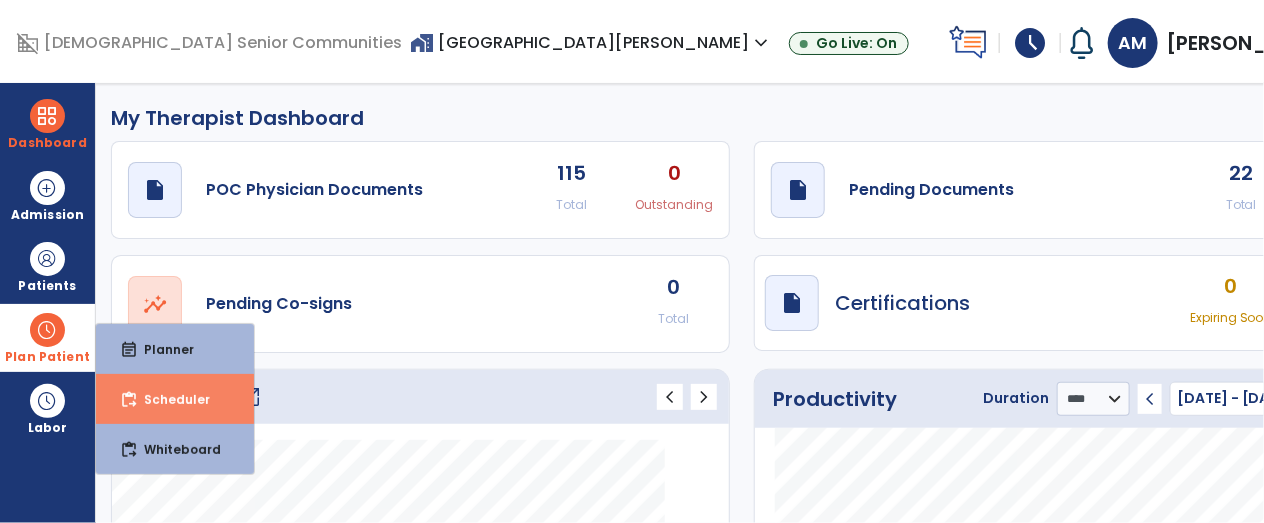 click on "content_paste_go  Scheduler" at bounding box center (175, 399) 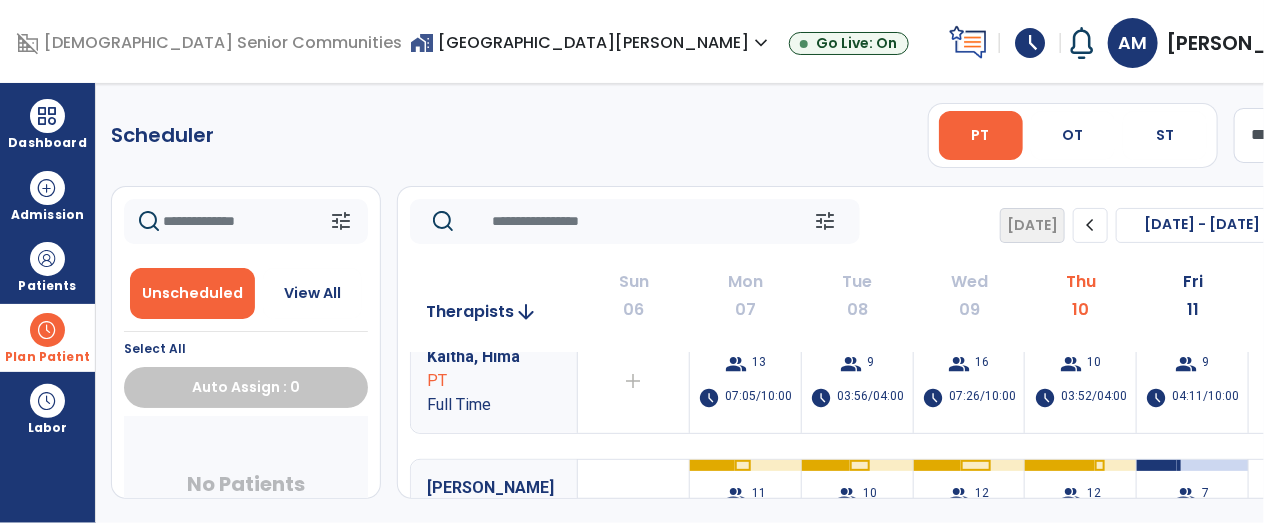 scroll, scrollTop: 0, scrollLeft: 0, axis: both 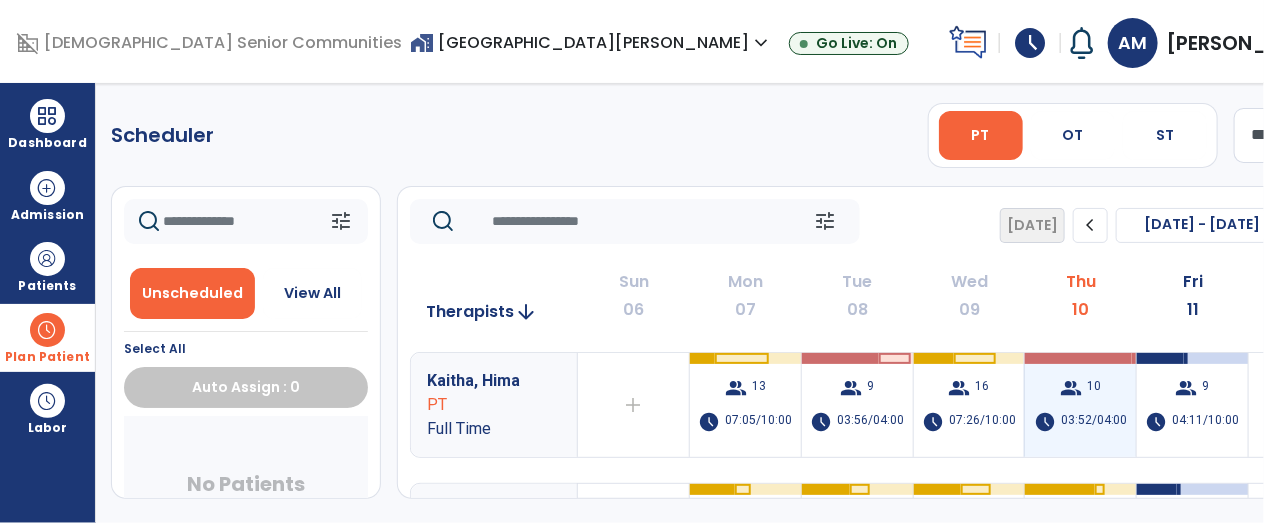 click on "group  10  schedule  03:52/04:00" at bounding box center (1080, 405) 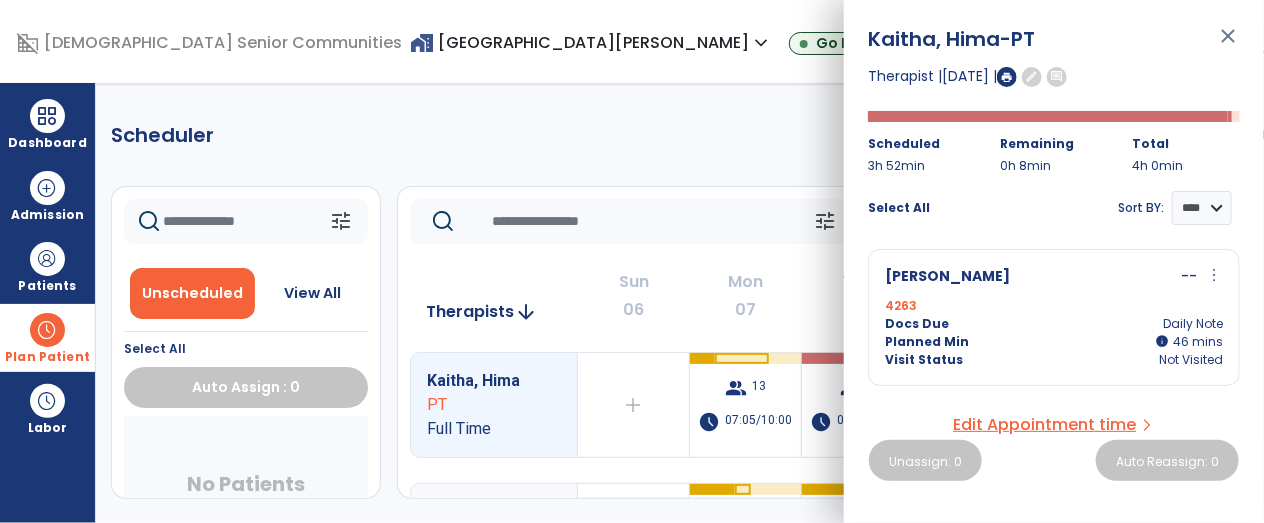 click on "close" at bounding box center (1228, 45) 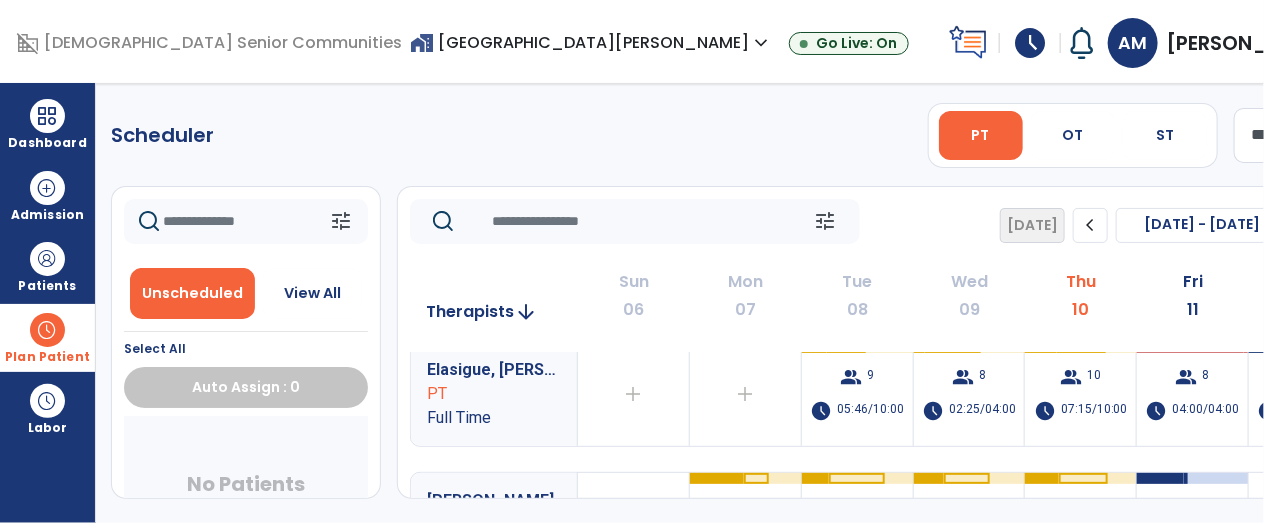 scroll, scrollTop: 276, scrollLeft: 0, axis: vertical 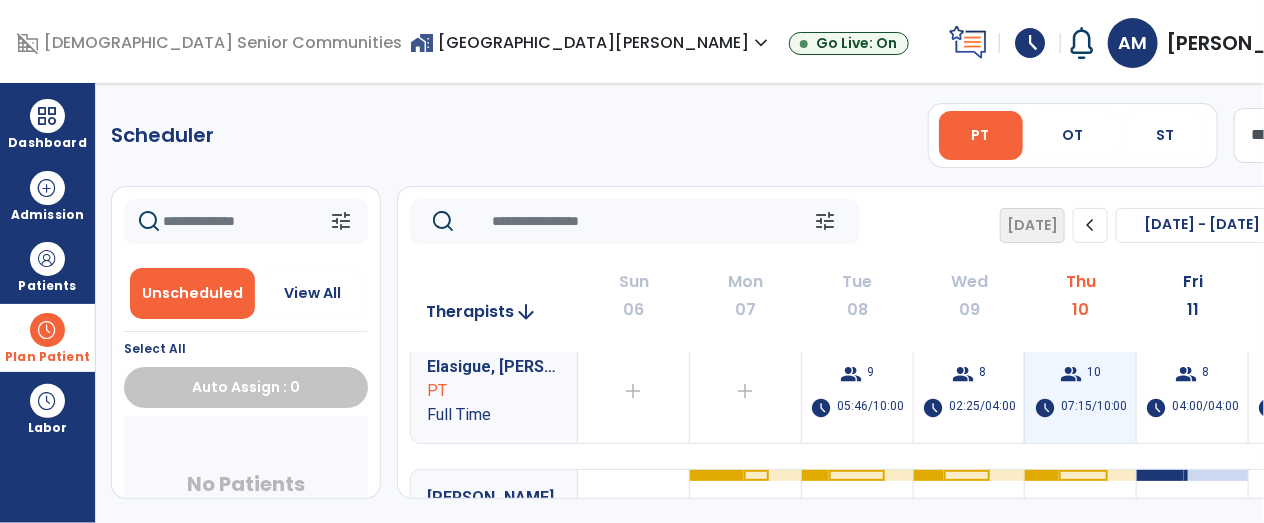 click on "10" at bounding box center (1094, 374) 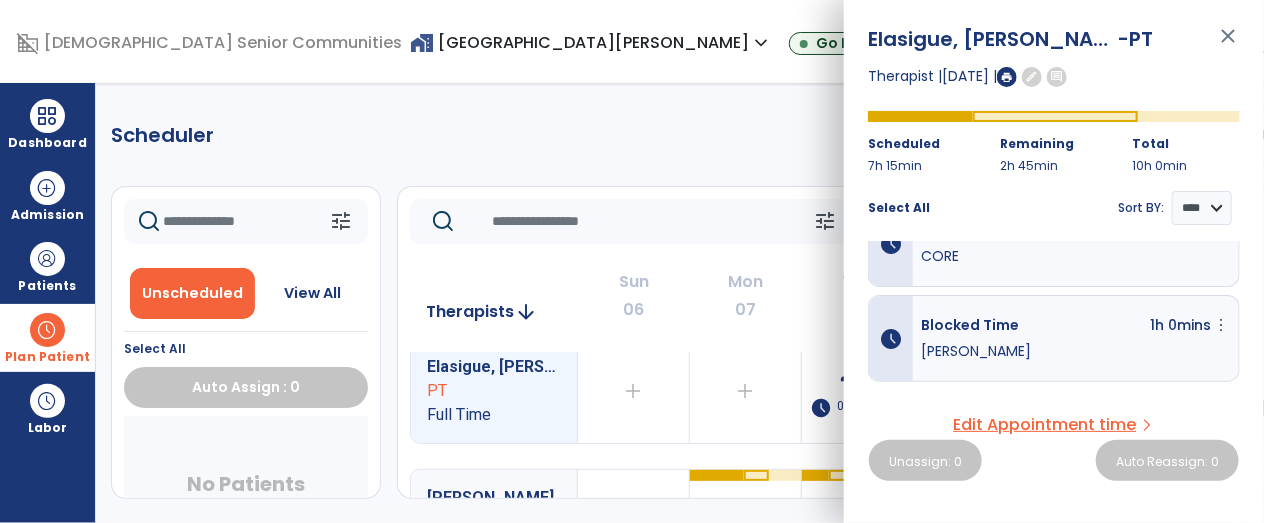 scroll, scrollTop: 0, scrollLeft: 0, axis: both 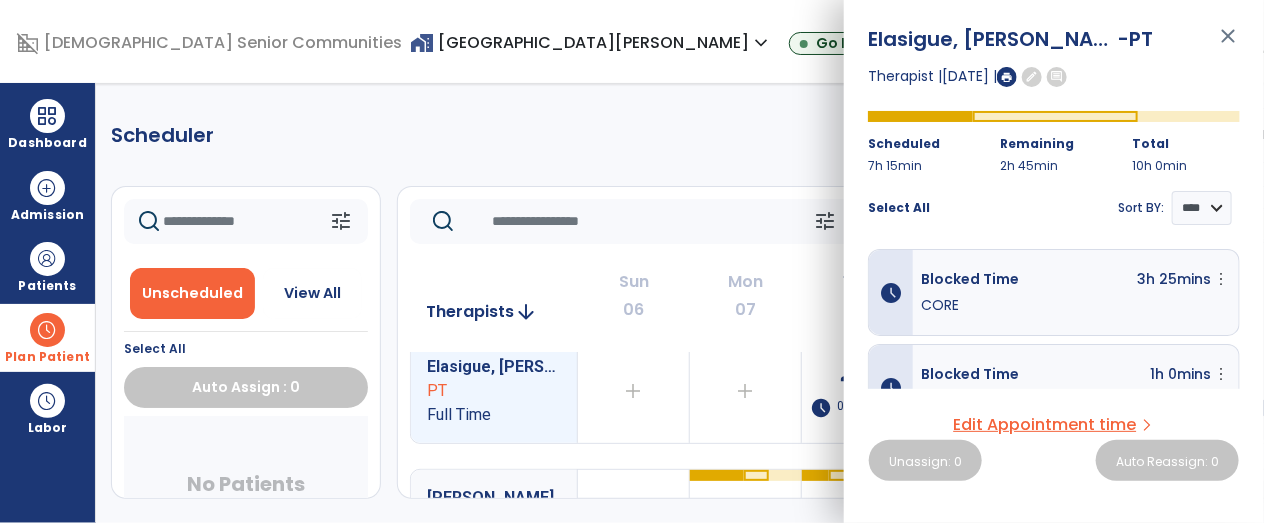 click on "close" at bounding box center (1228, 45) 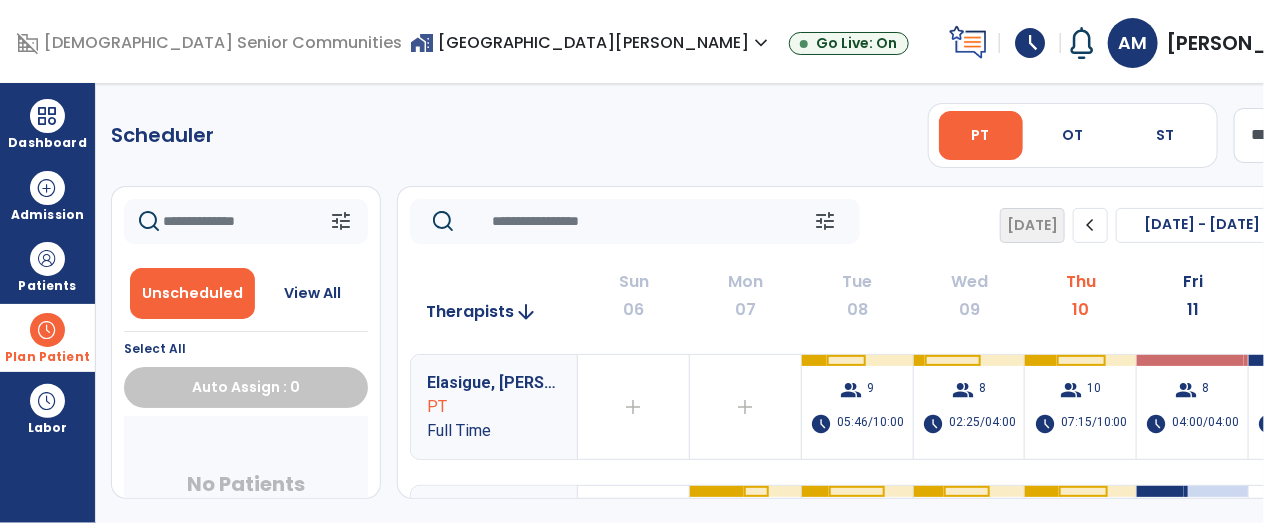 scroll, scrollTop: 254, scrollLeft: 0, axis: vertical 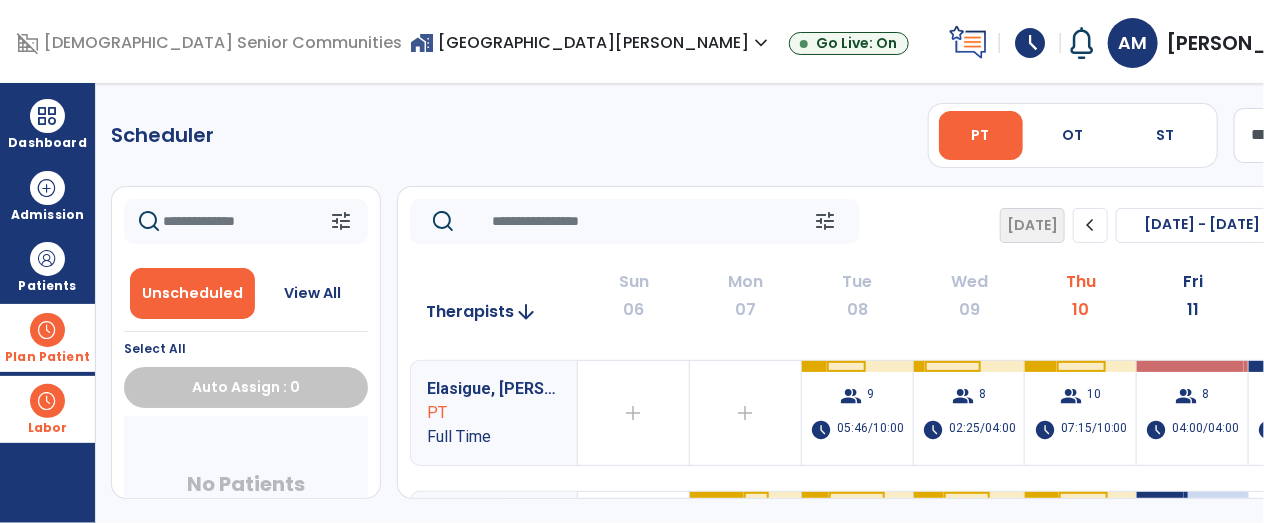 click on "Labor" at bounding box center (47, 409) 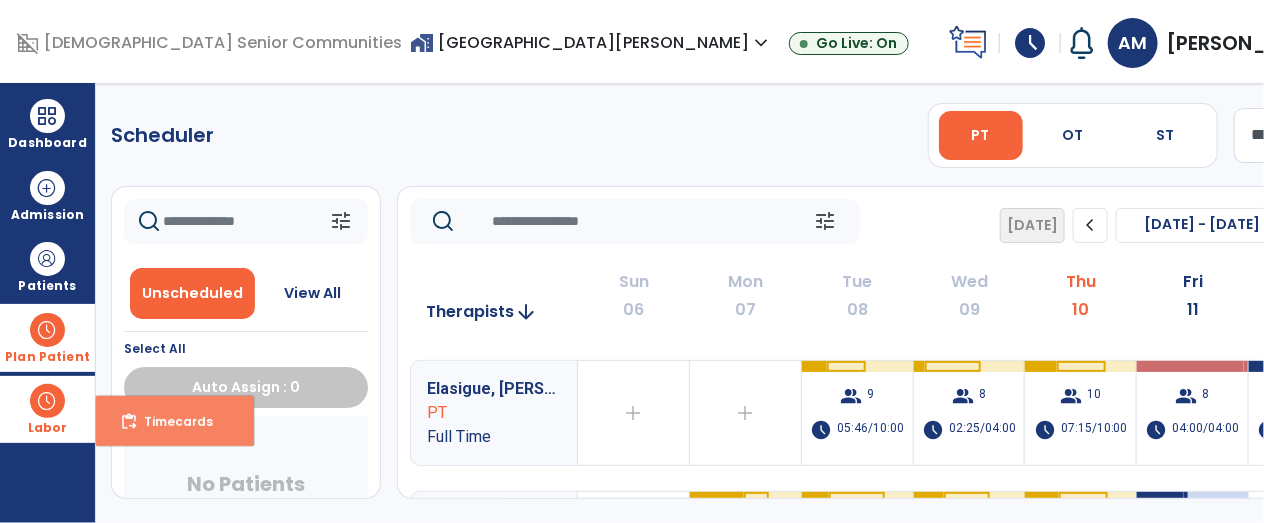 click on "Timecards" at bounding box center (170, 421) 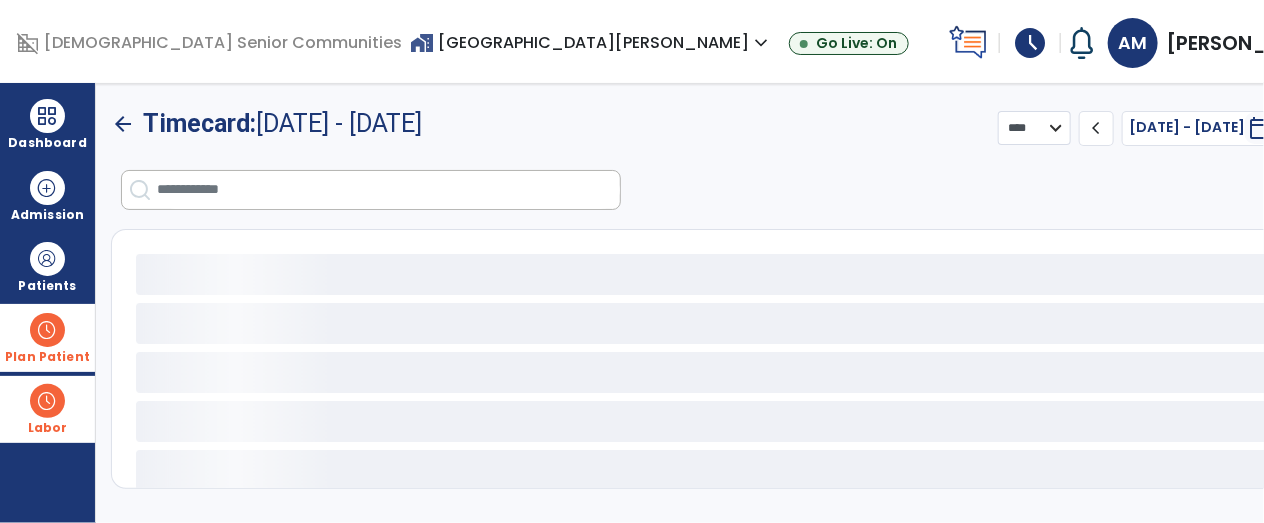select on "***" 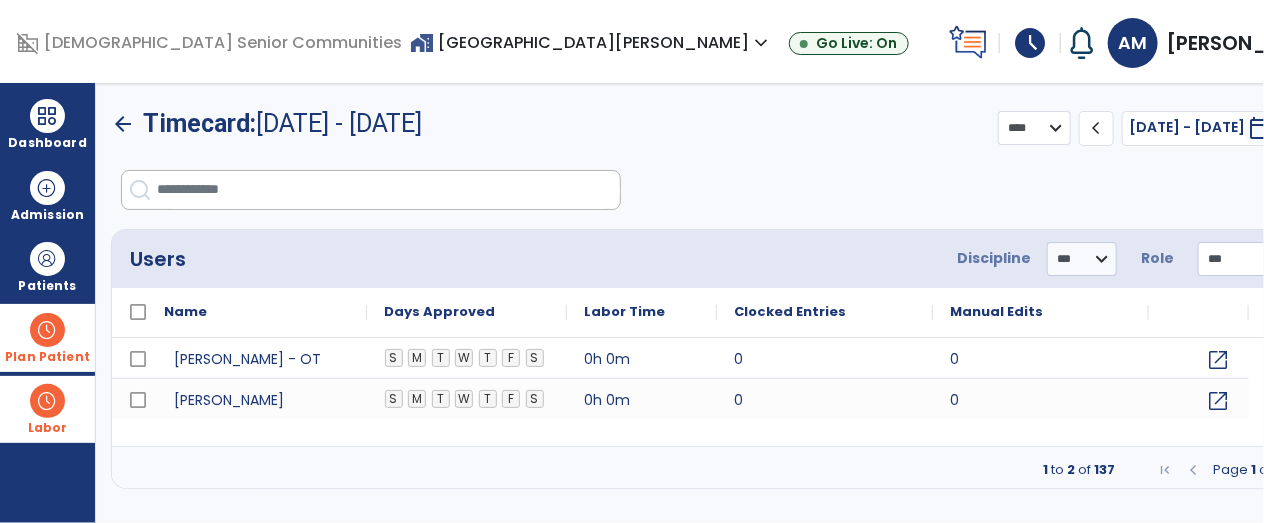 click at bounding box center (388, 190) 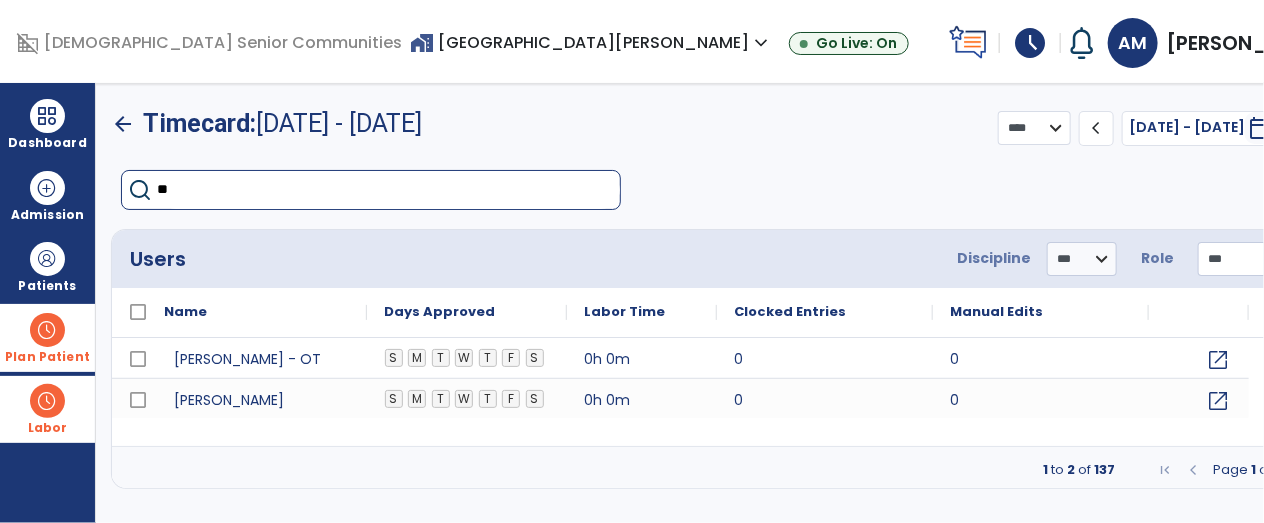 type on "***" 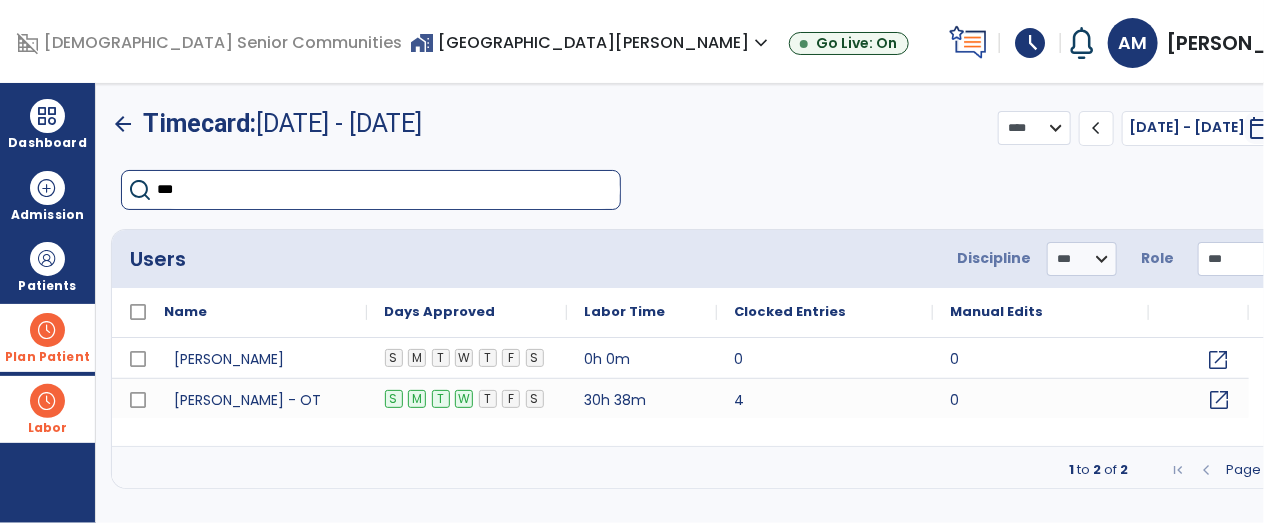 click on "open_in_new" 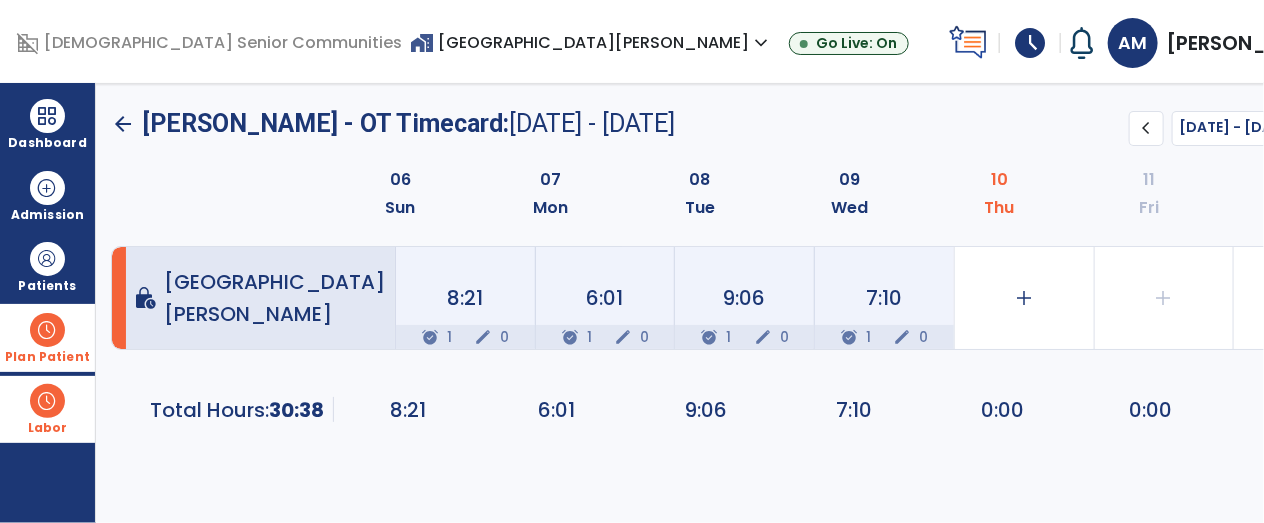 click on "arrow_back" 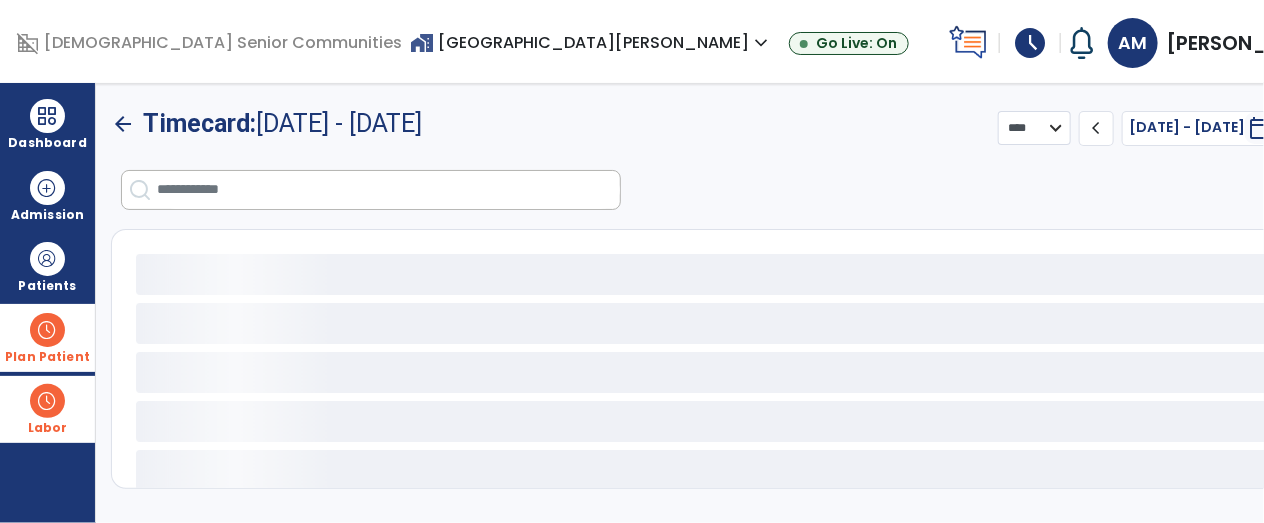 select on "***" 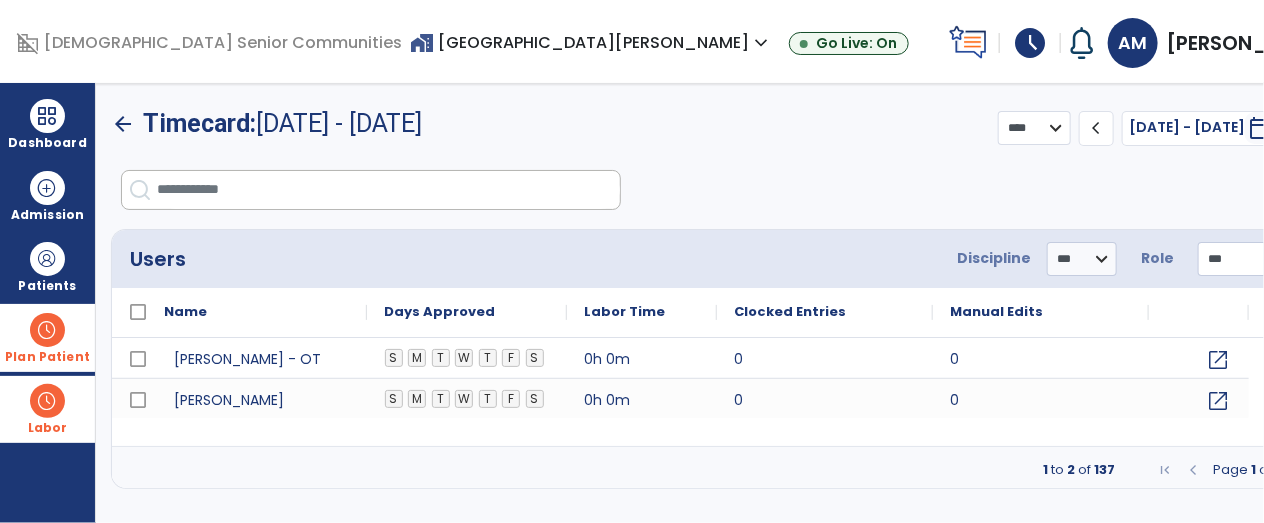 click at bounding box center [388, 190] 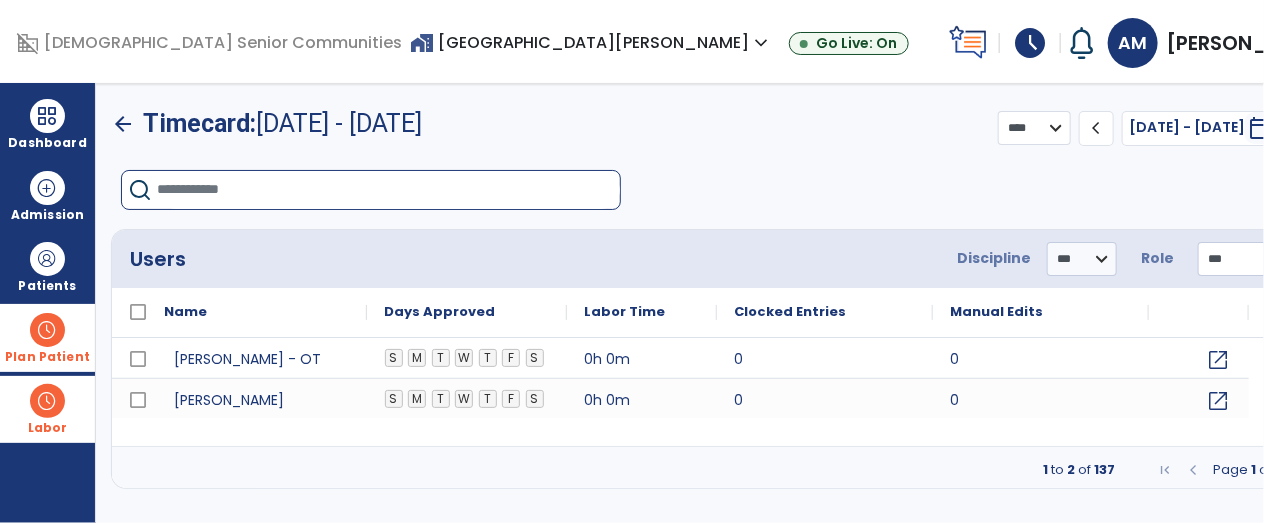 click 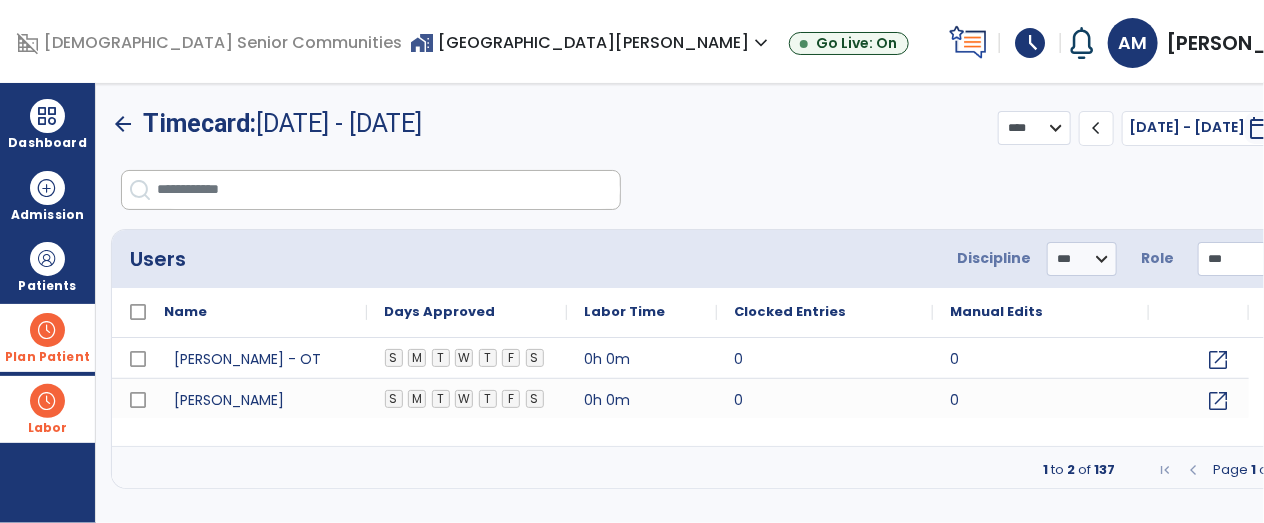 click at bounding box center [388, 190] 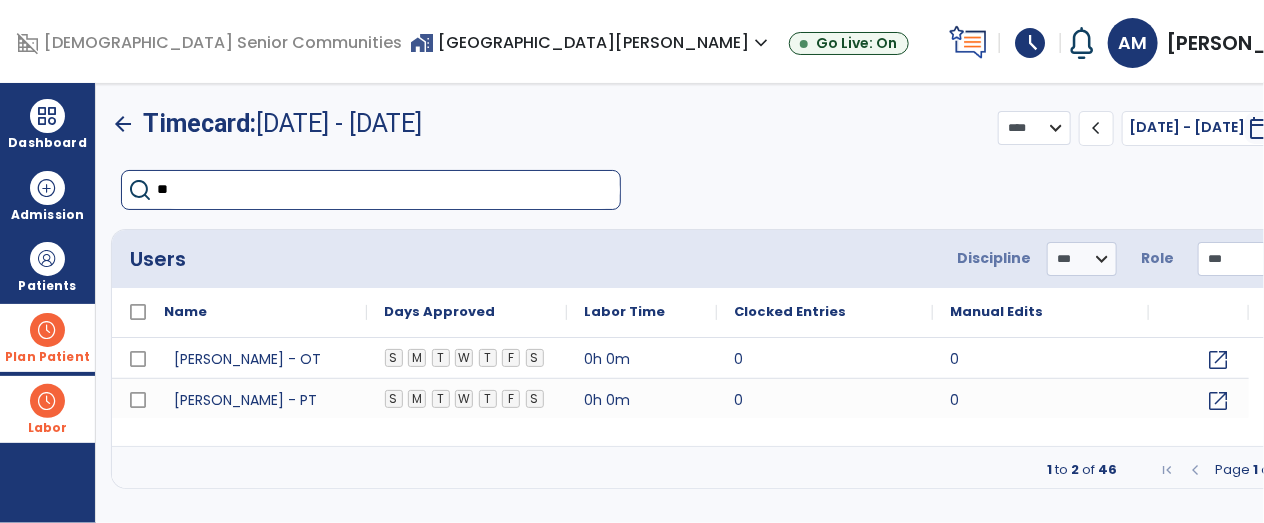 type on "***" 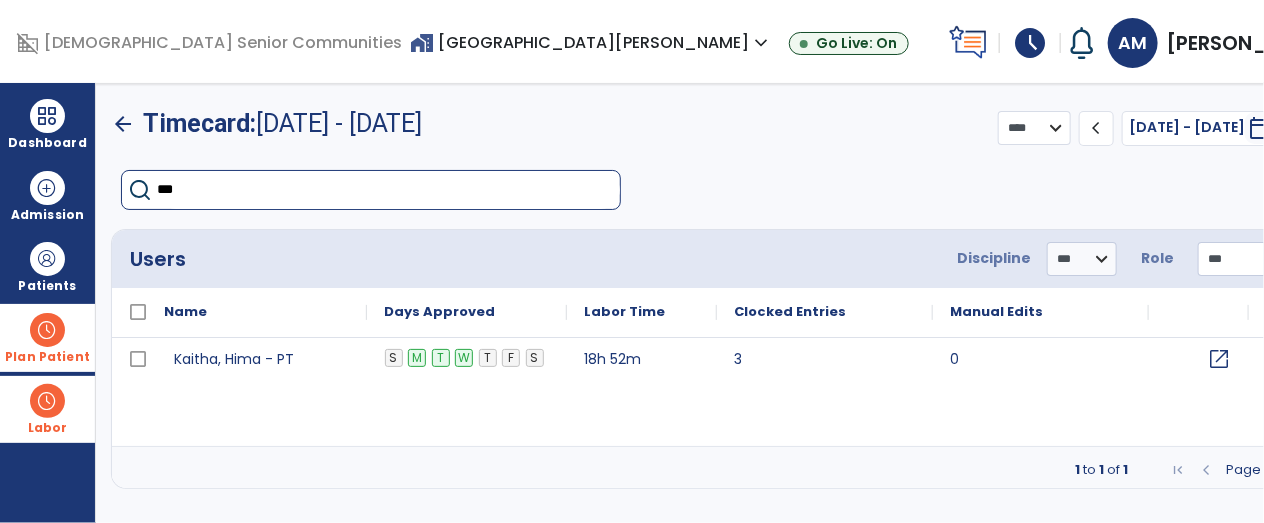 click on "open_in_new" 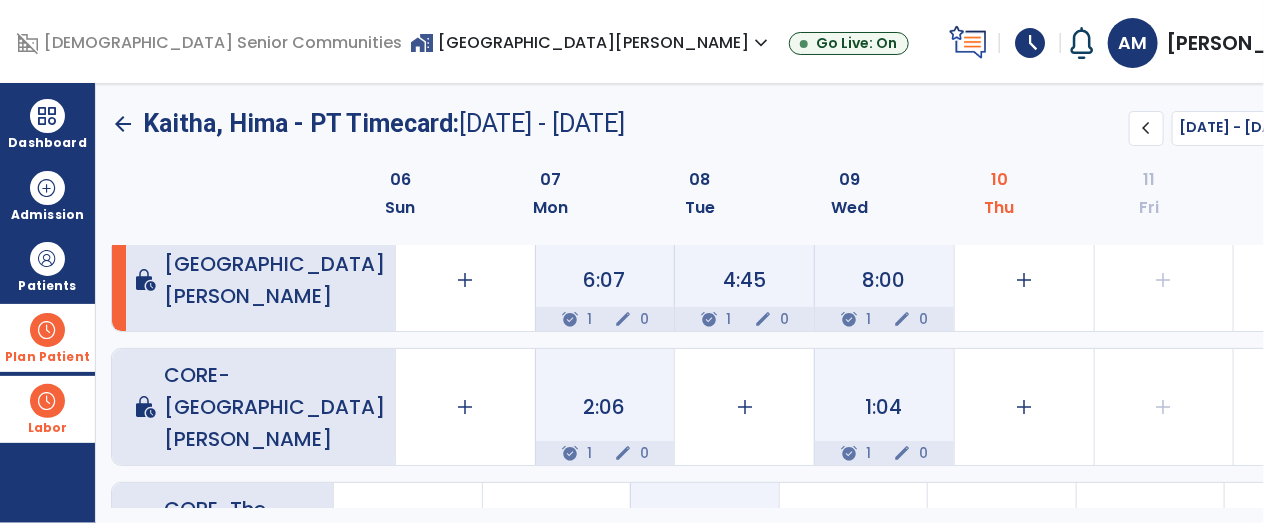 scroll, scrollTop: 0, scrollLeft: 0, axis: both 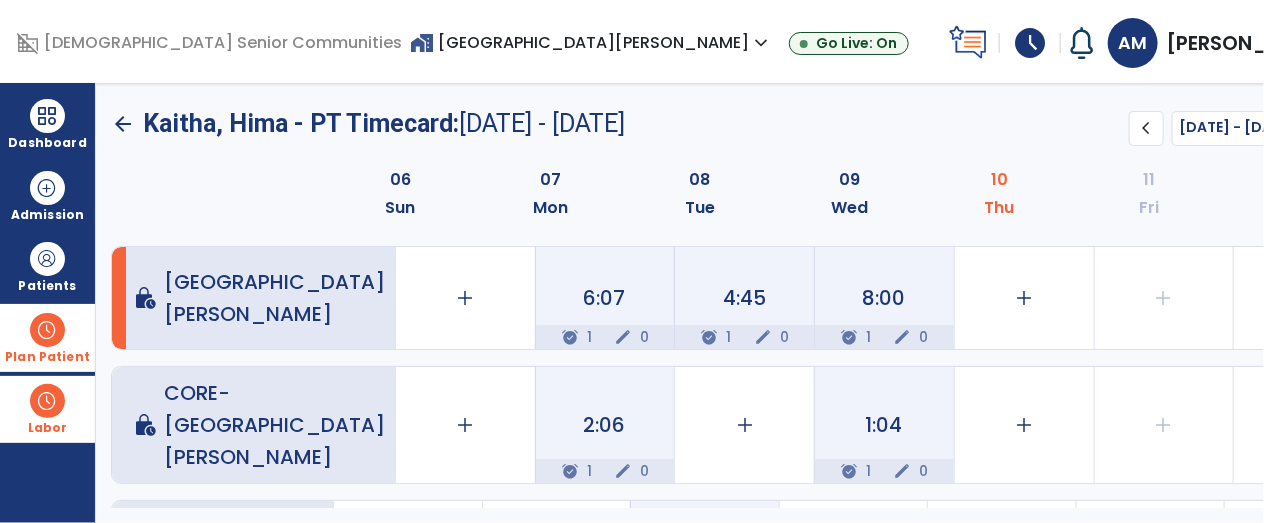 click on "arrow_back" 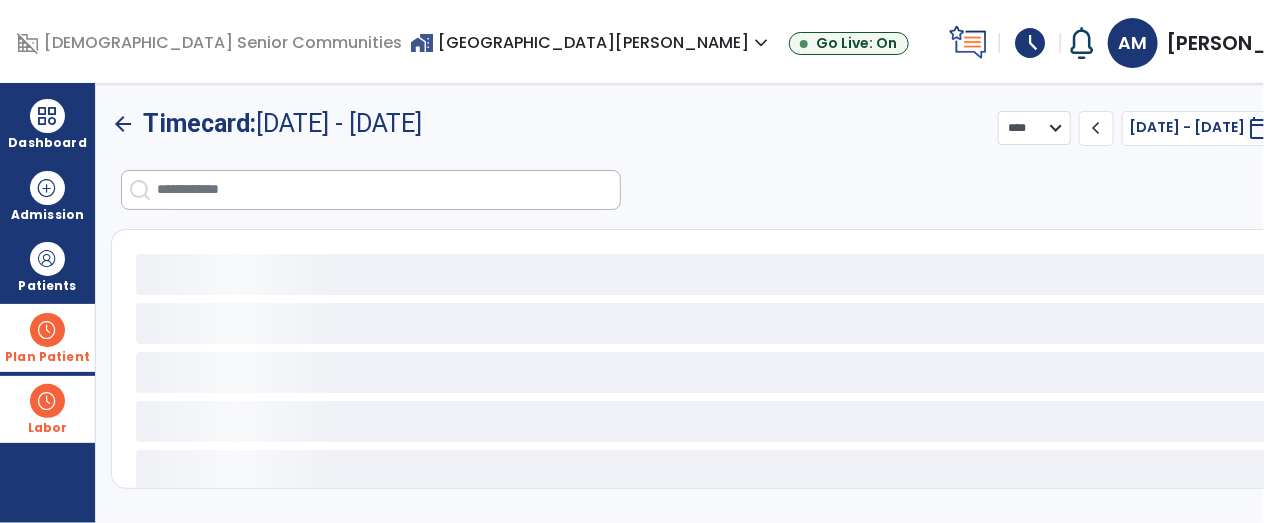 select on "***" 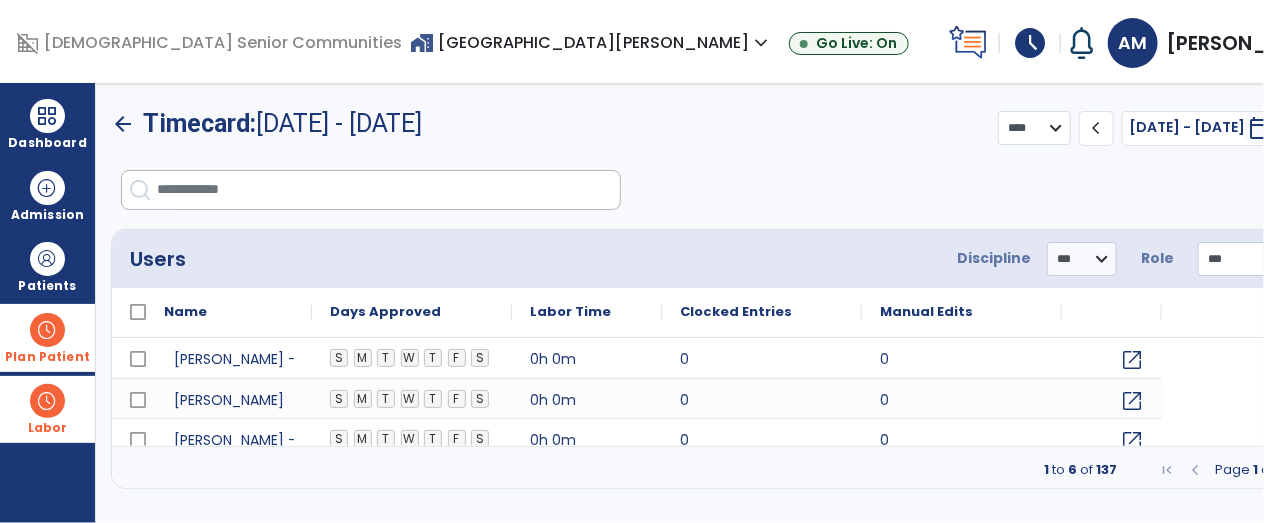 click at bounding box center [388, 190] 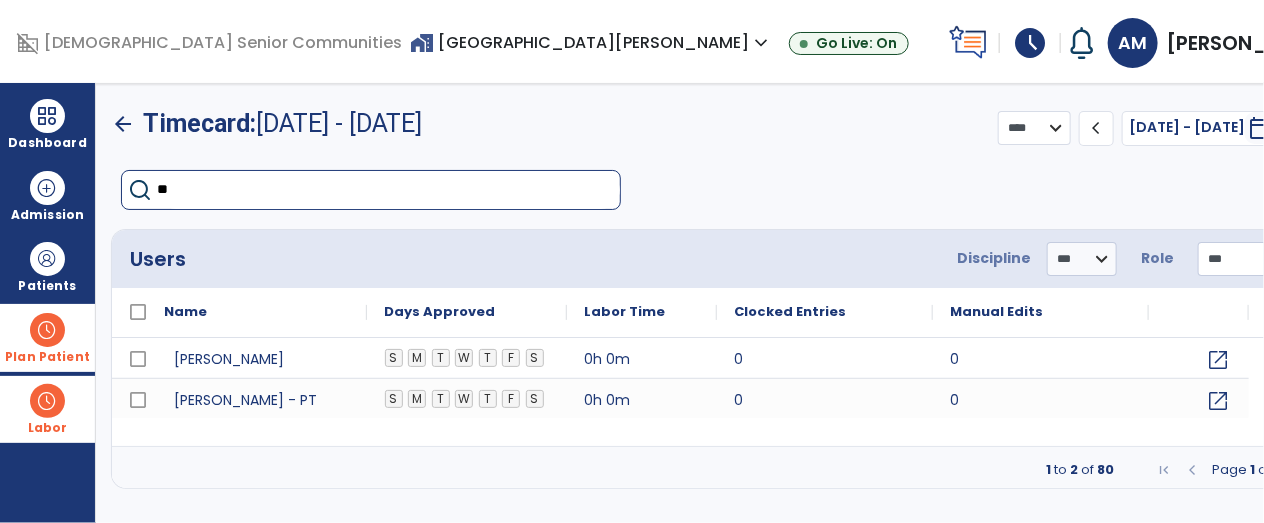 type on "***" 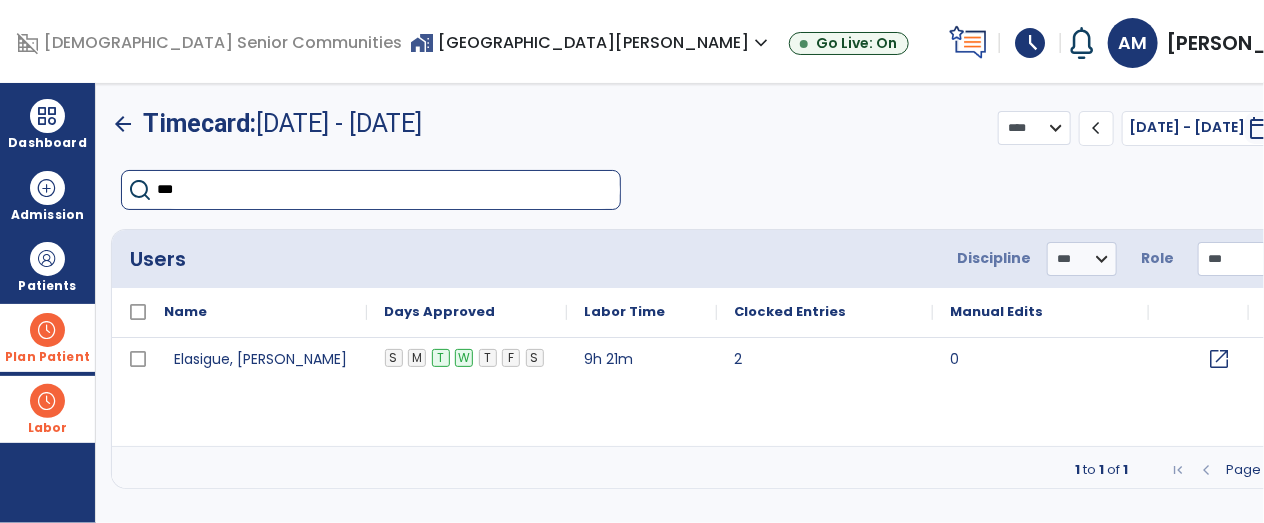 click on "open_in_new" 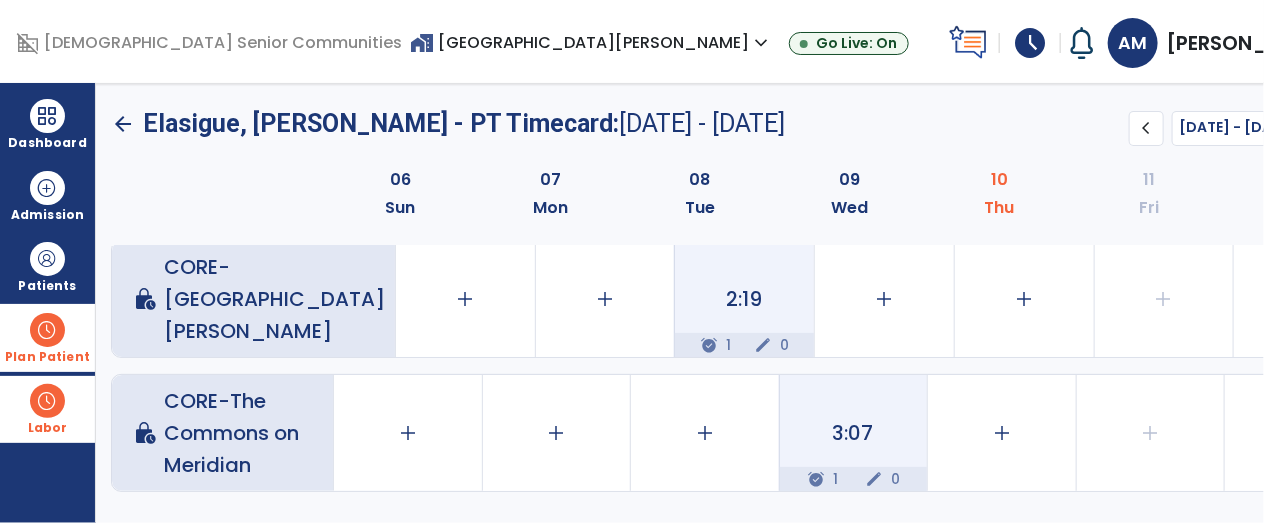 scroll, scrollTop: 0, scrollLeft: 0, axis: both 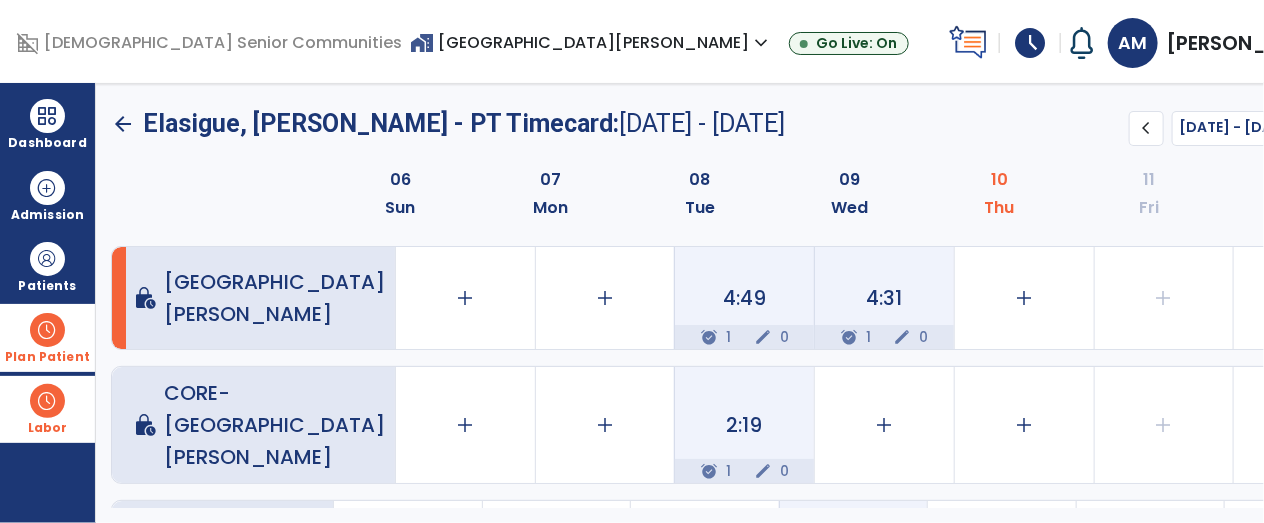 click on "arrow_back" 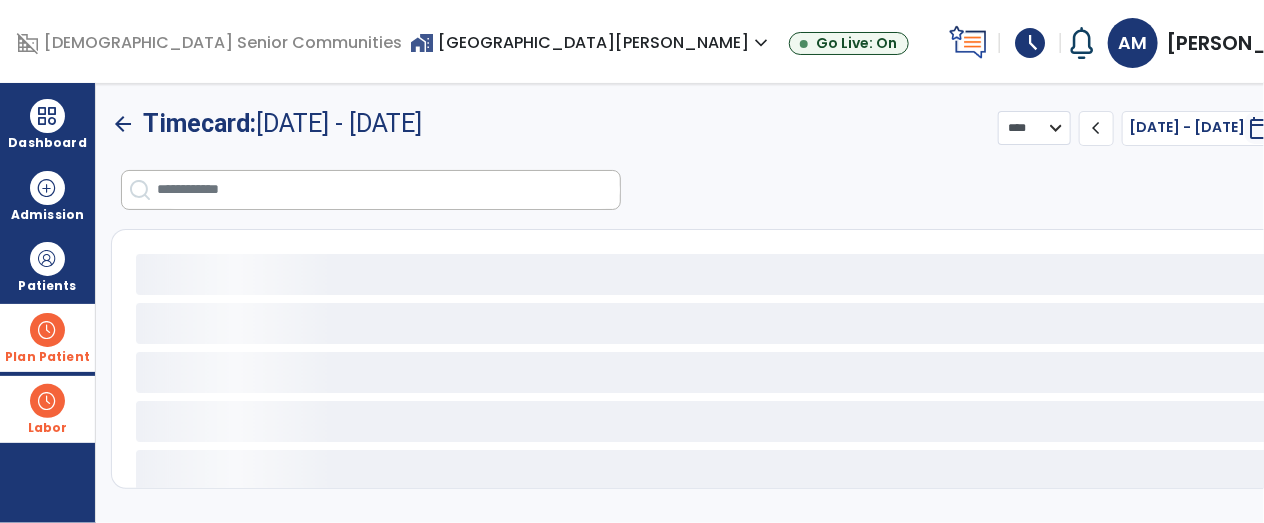select on "***" 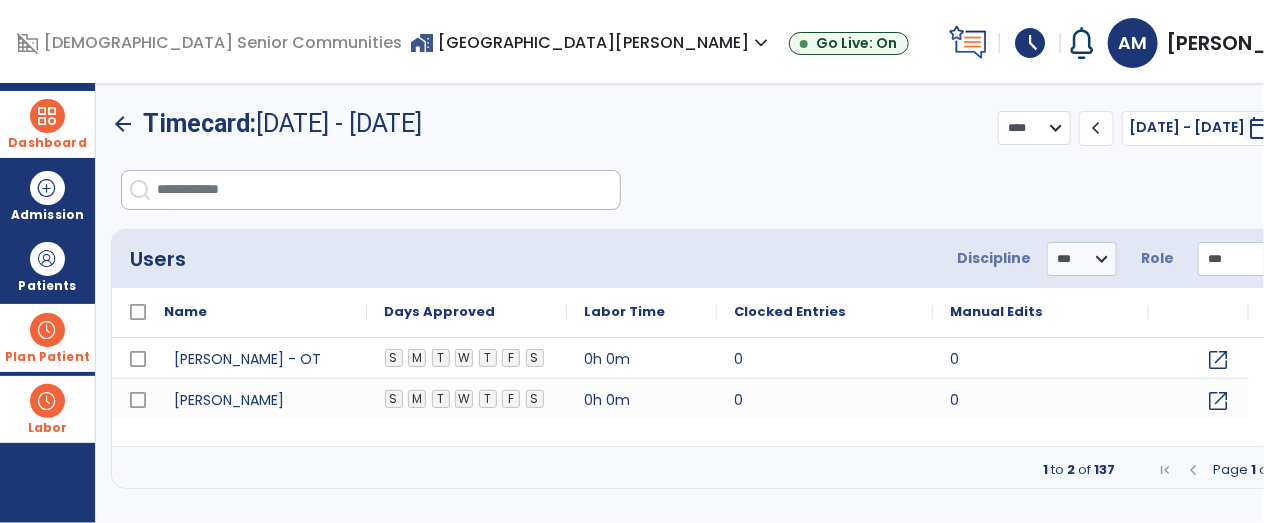 click on "Dashboard" at bounding box center [47, 124] 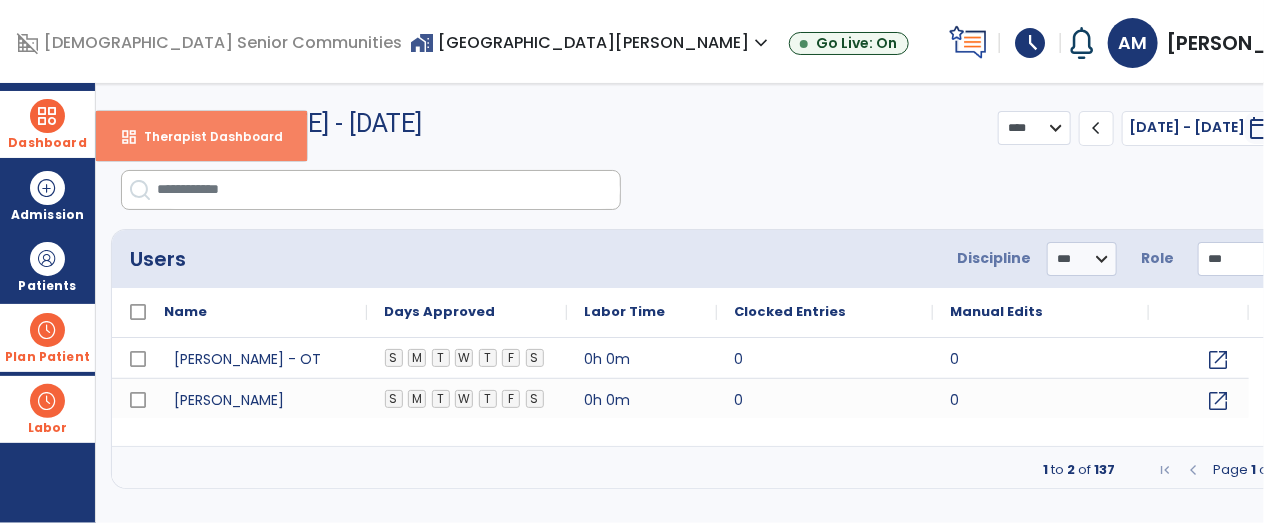 click on "dashboard  Therapist Dashboard" at bounding box center (201, 136) 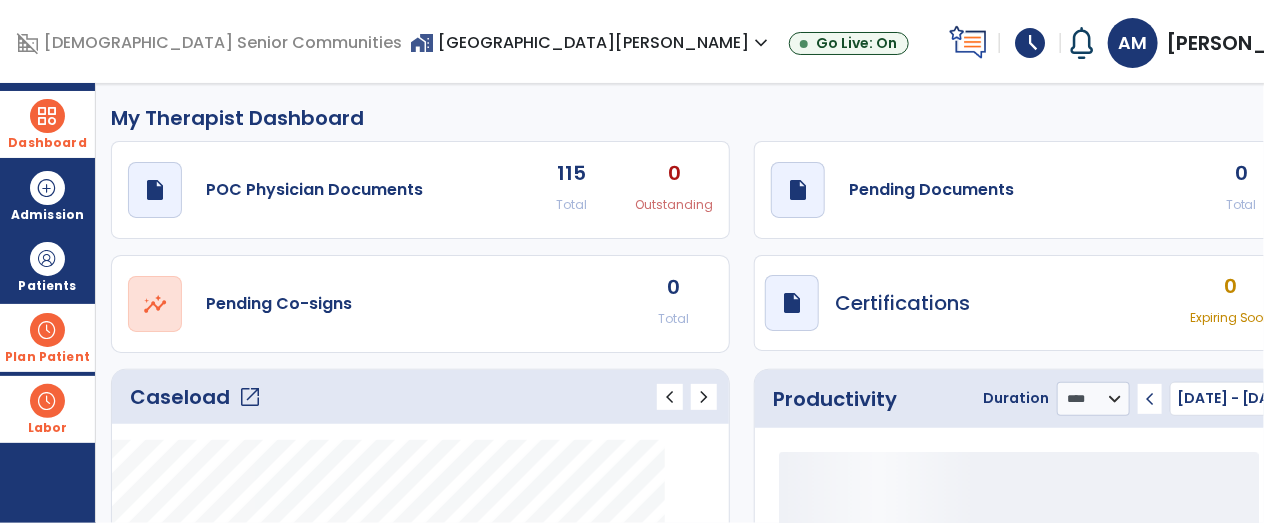 click on "Plan Patient" at bounding box center [47, 286] 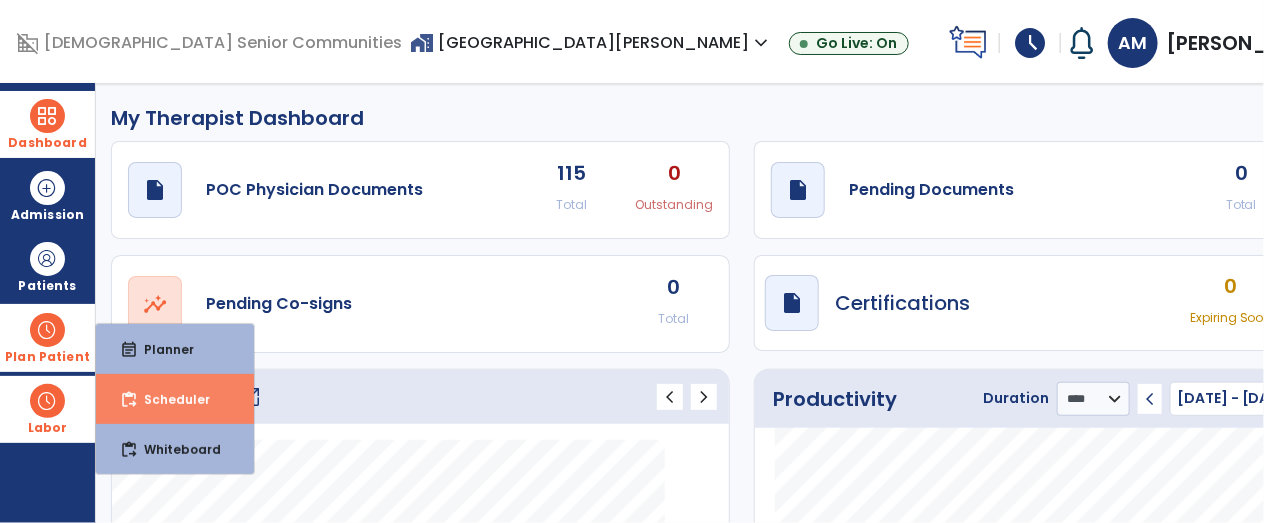 click on "content_paste_go  Scheduler" at bounding box center [175, 399] 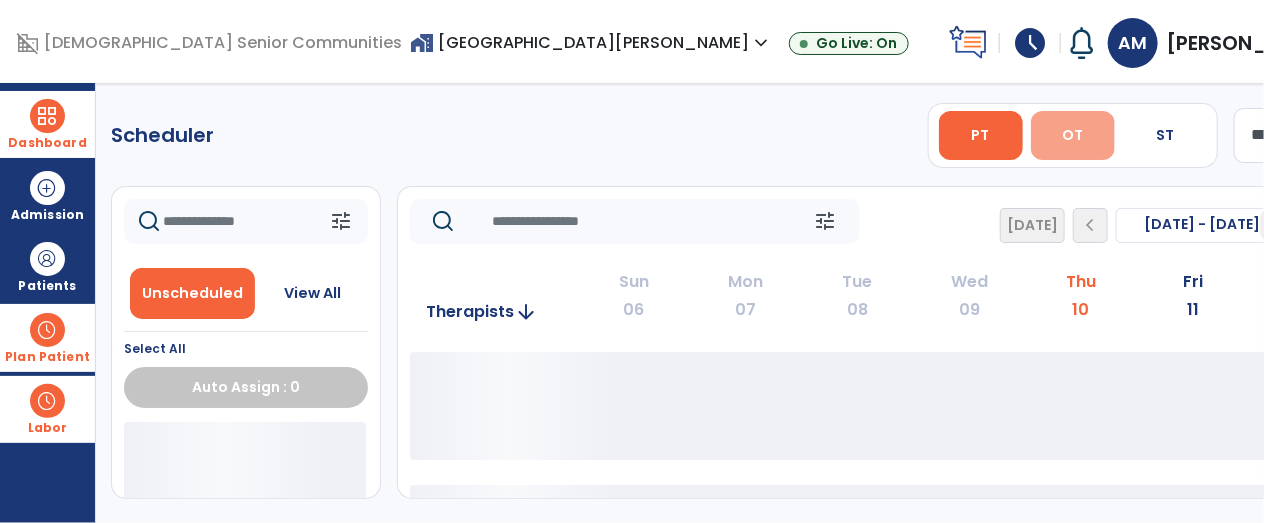 click on "OT" at bounding box center [1072, 135] 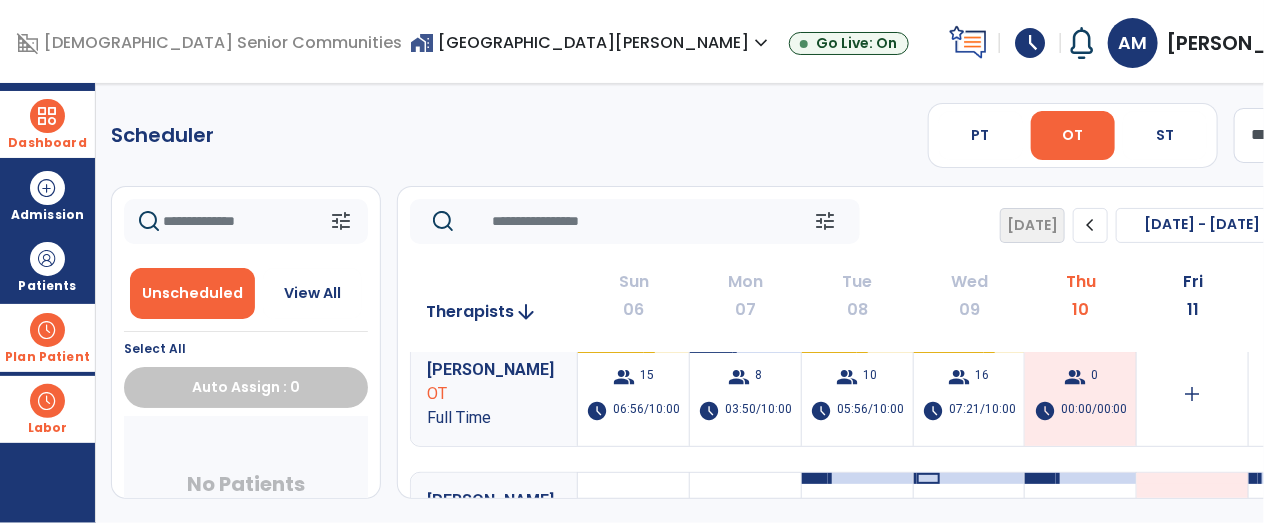 scroll, scrollTop: 219, scrollLeft: 0, axis: vertical 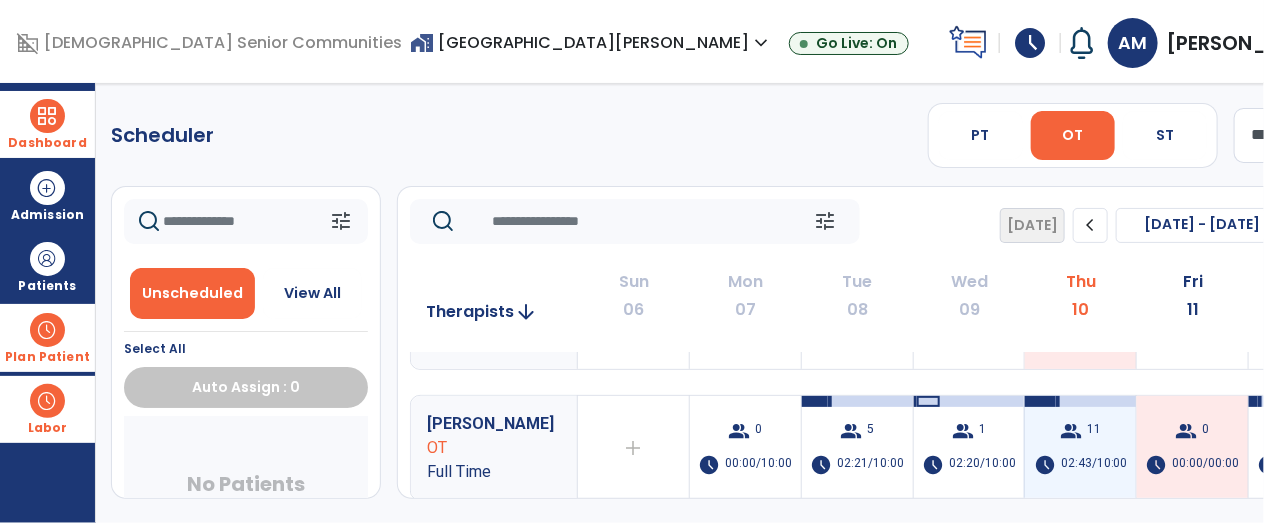 click on "group  11  schedule  02:43/10:00" at bounding box center [1080, 448] 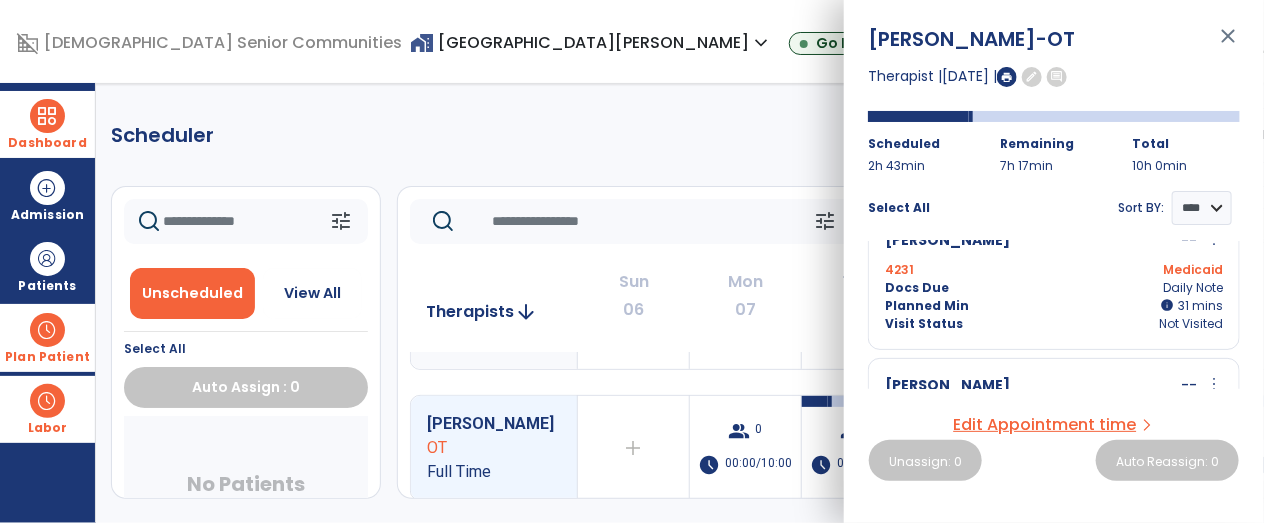 scroll, scrollTop: 0, scrollLeft: 0, axis: both 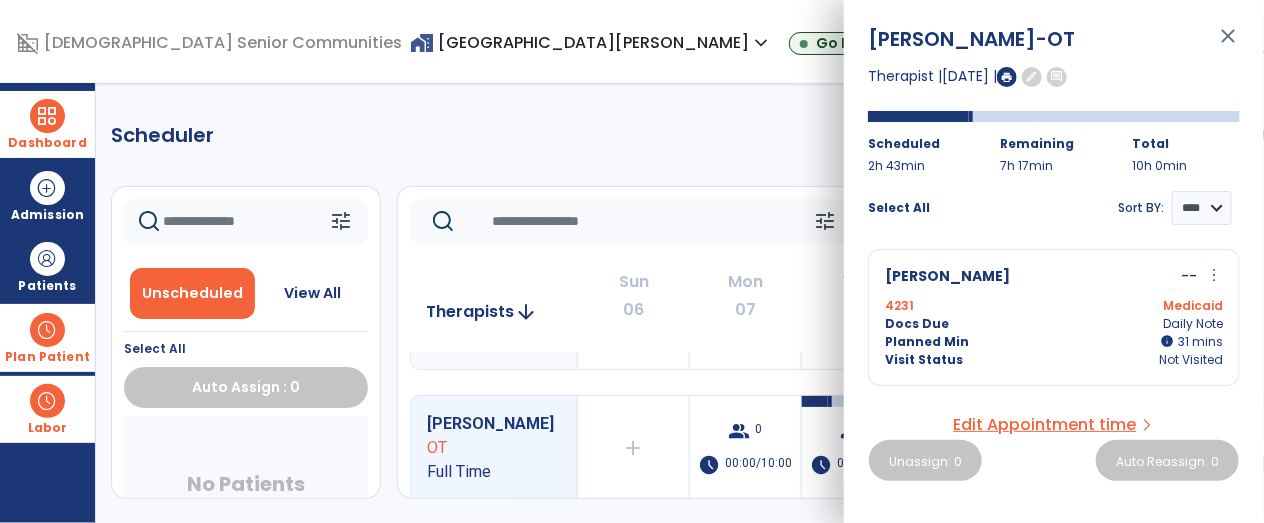 click on "close" at bounding box center (1228, 45) 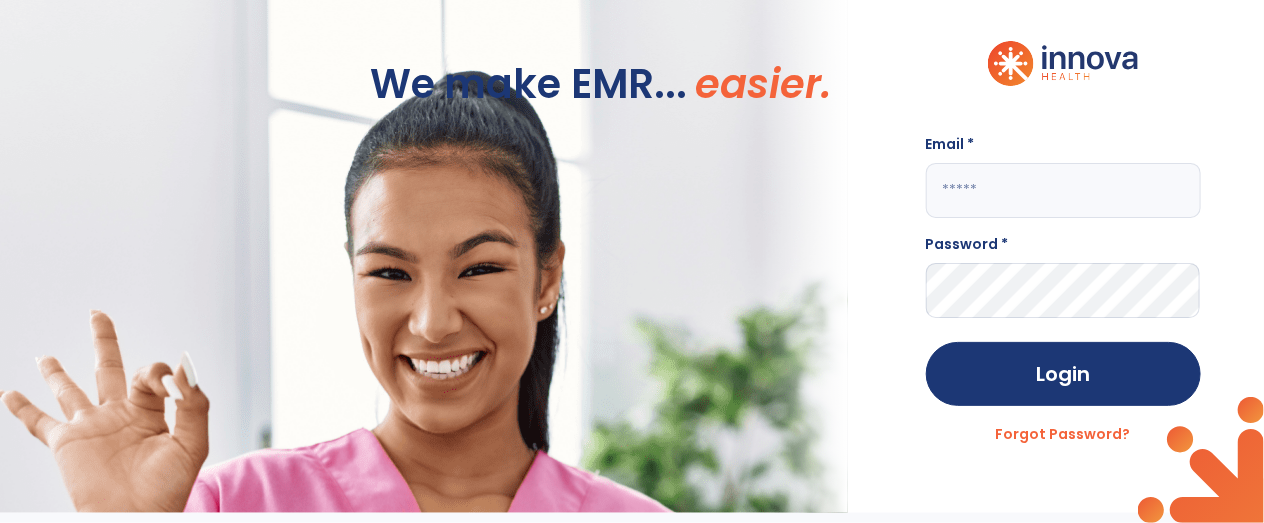 click 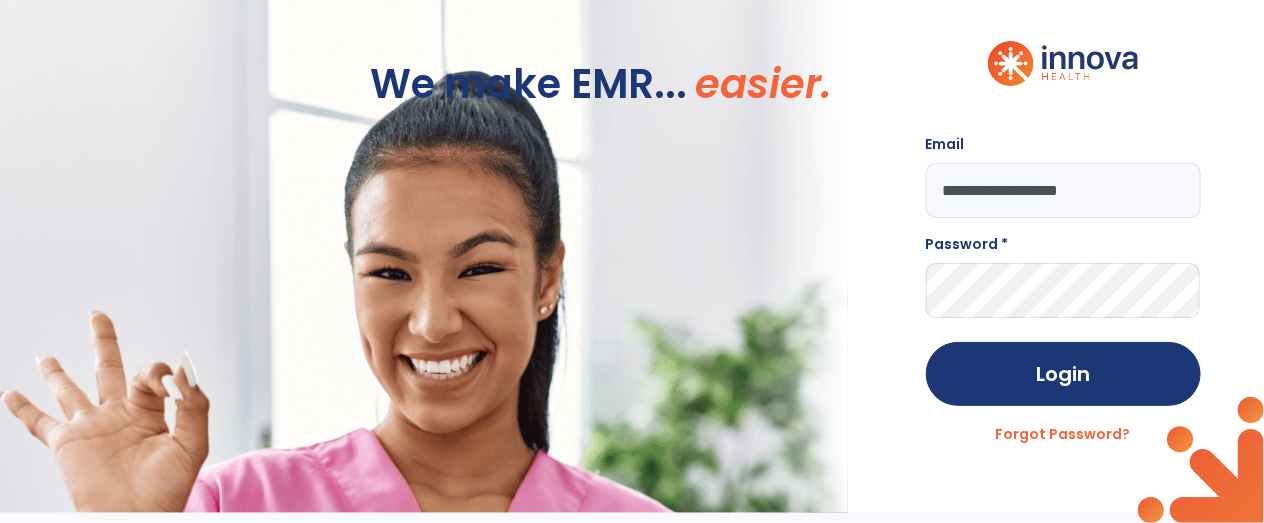 type on "**********" 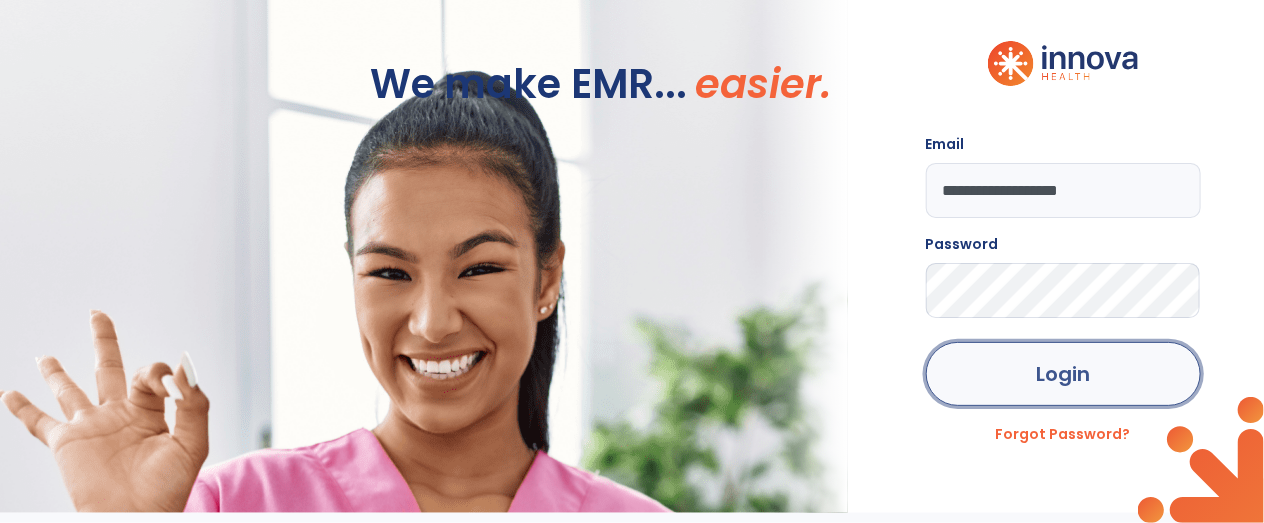 click on "Login" 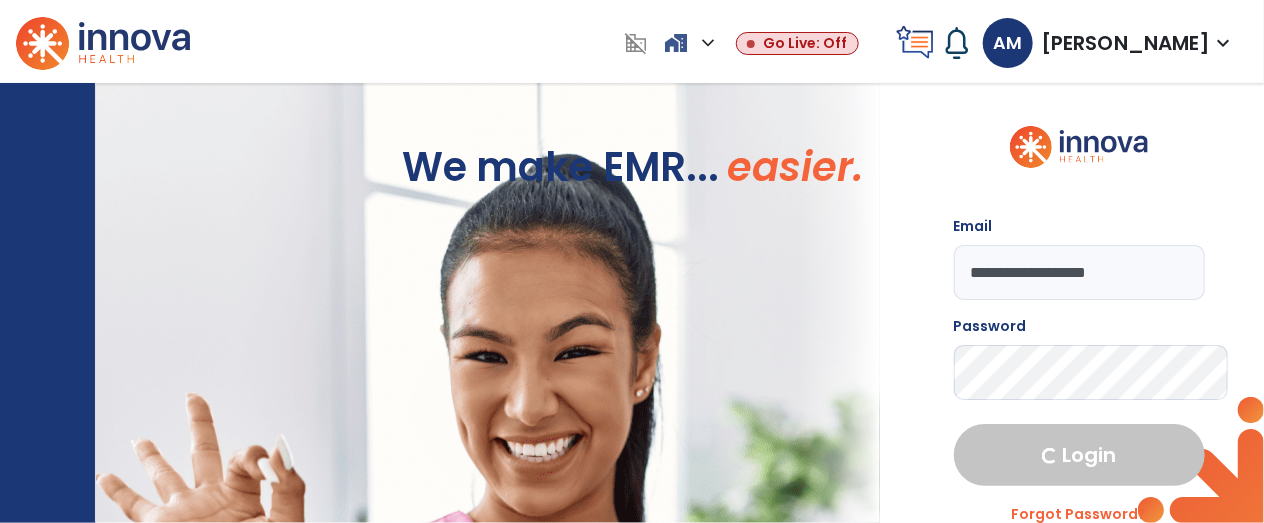 select on "****" 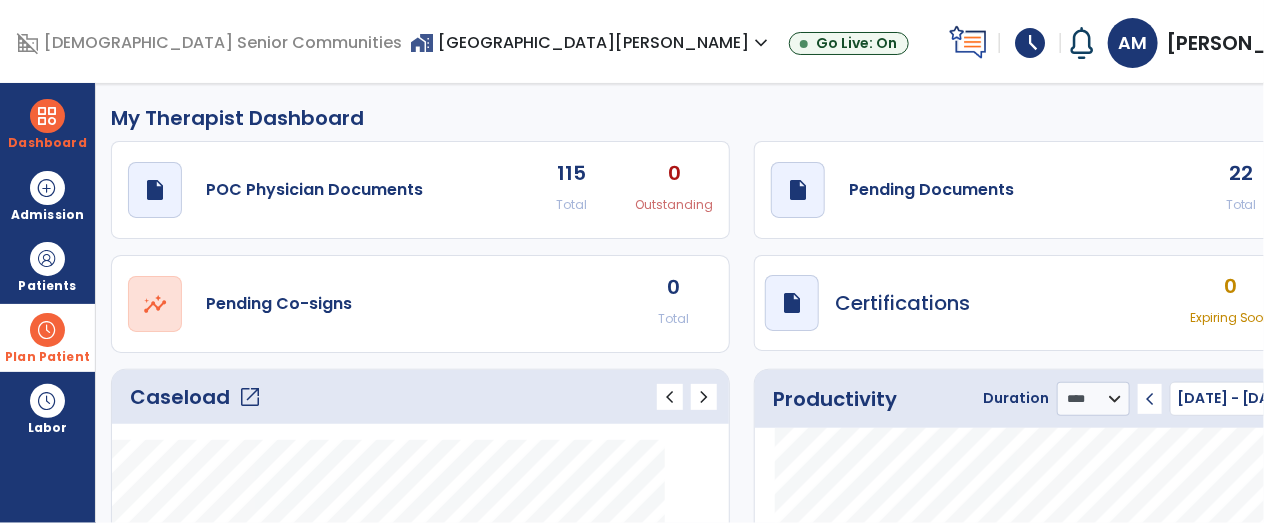 click at bounding box center (47, 330) 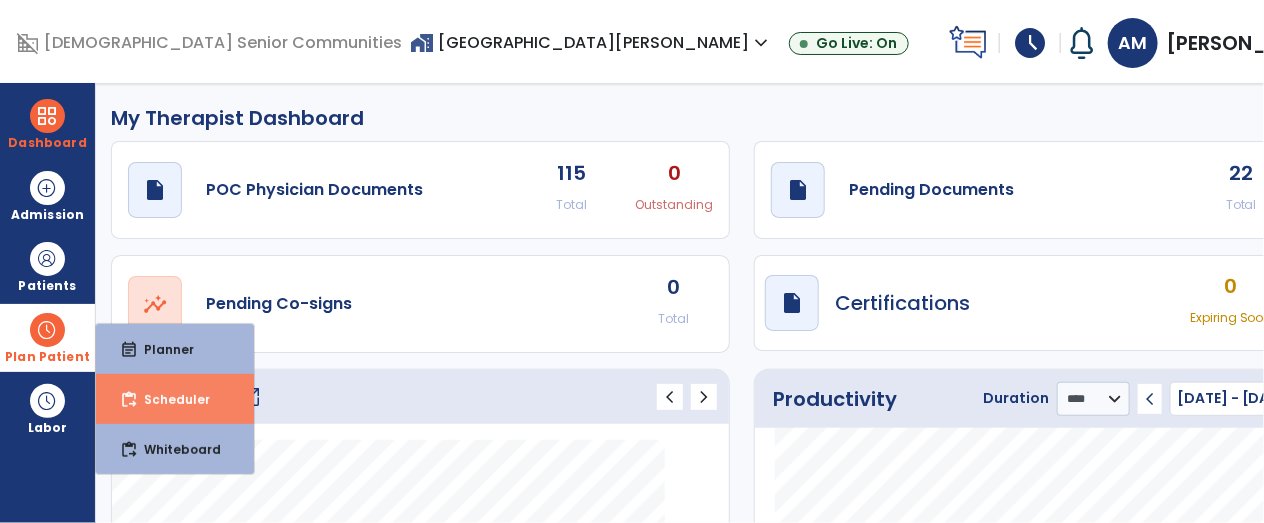 click on "content_paste_go" at bounding box center (129, 400) 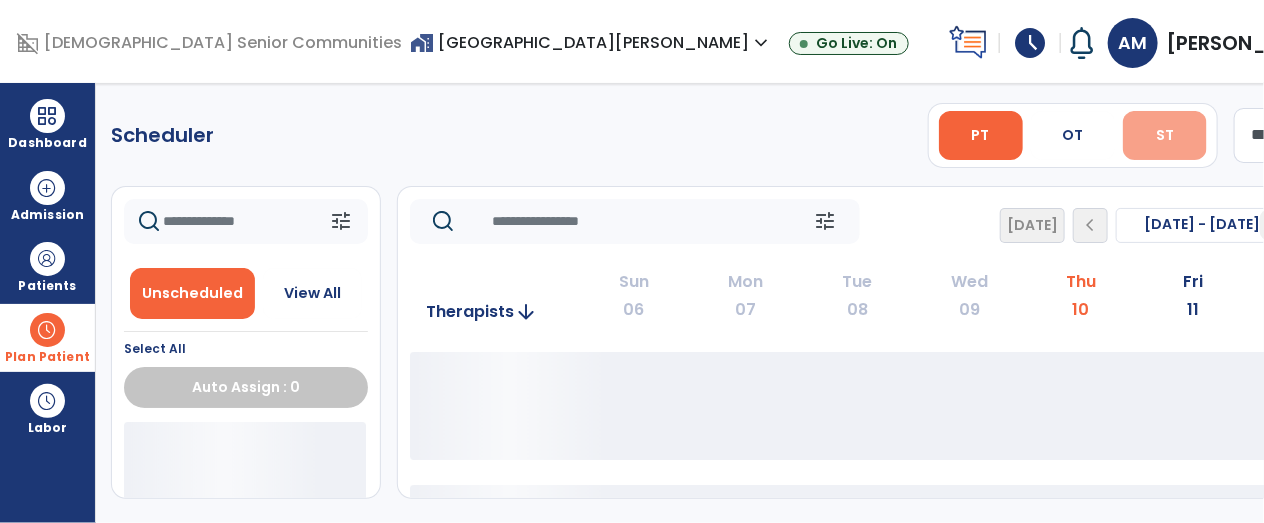 click on "ST" at bounding box center (1165, 135) 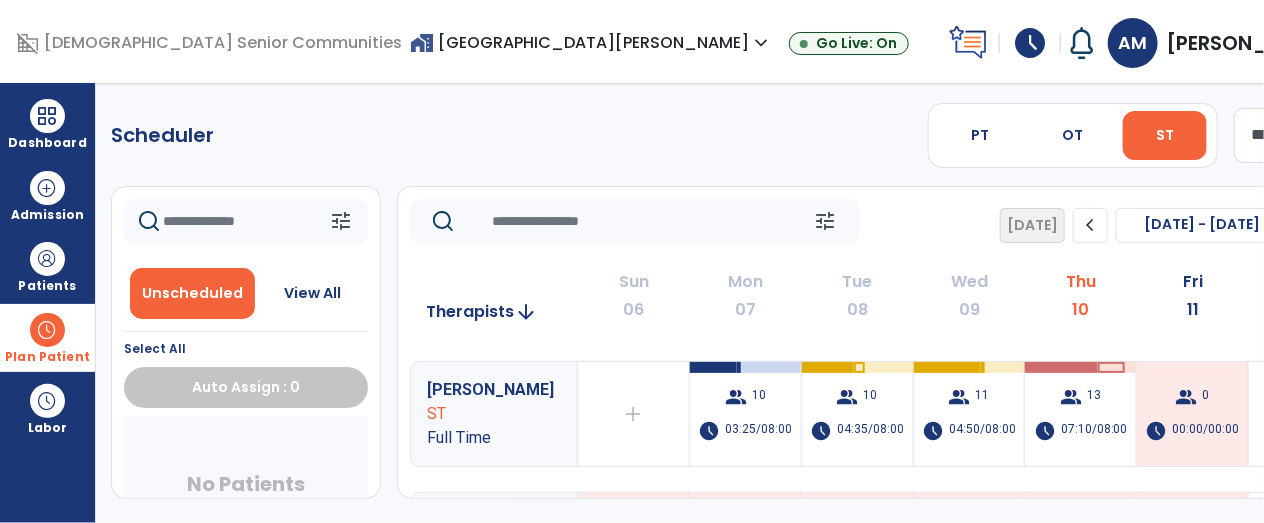 scroll, scrollTop: 119, scrollLeft: 0, axis: vertical 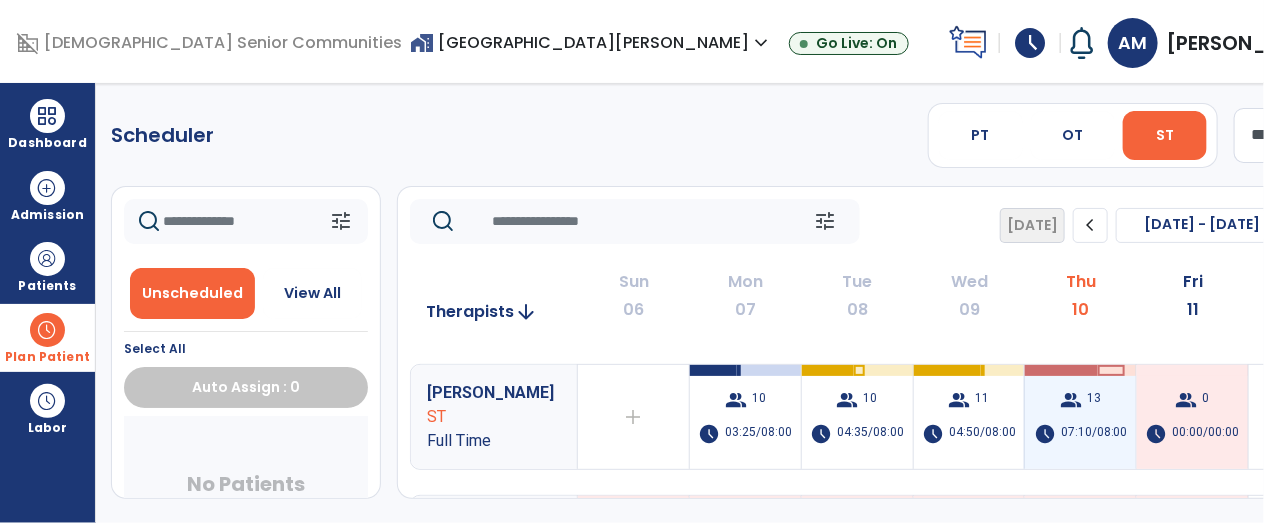 click on "group  13  schedule  07:10/08:00" at bounding box center (1080, 417) 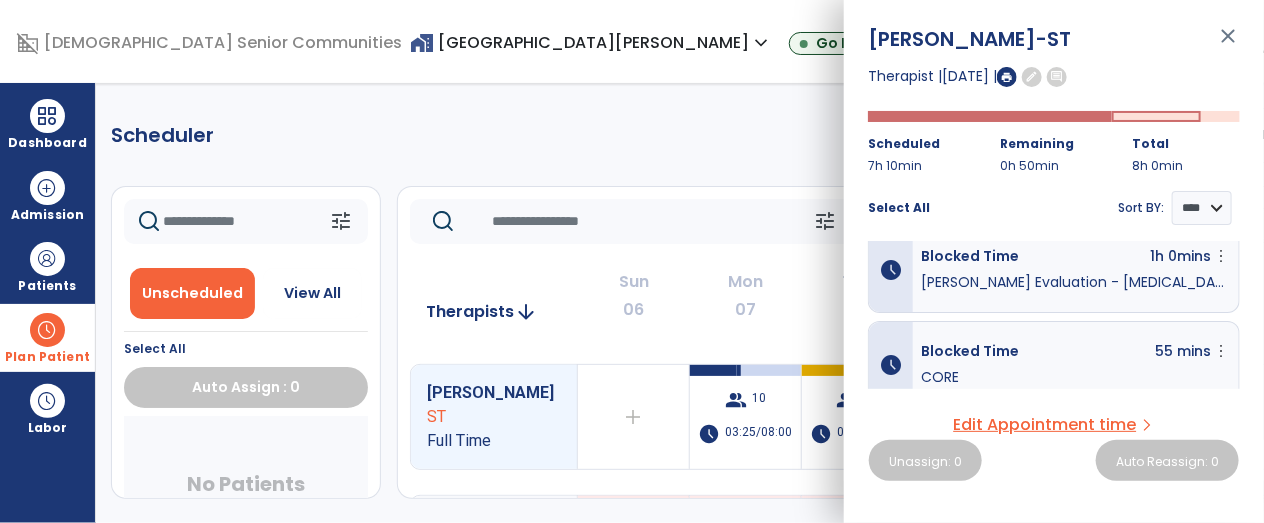 scroll, scrollTop: 0, scrollLeft: 0, axis: both 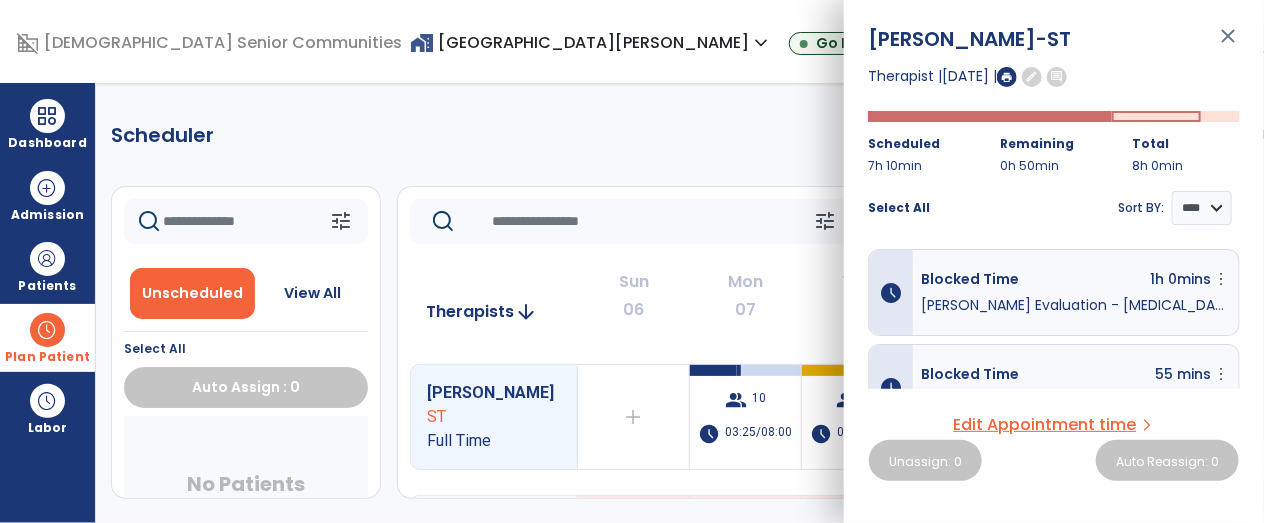 click on "close" at bounding box center [1228, 45] 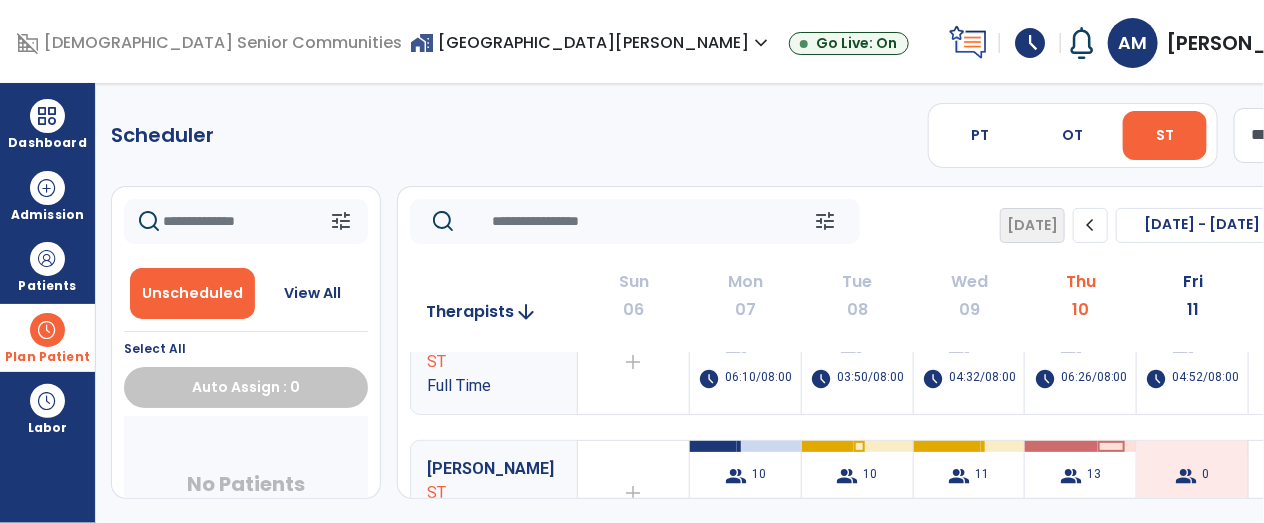 scroll, scrollTop: 0, scrollLeft: 0, axis: both 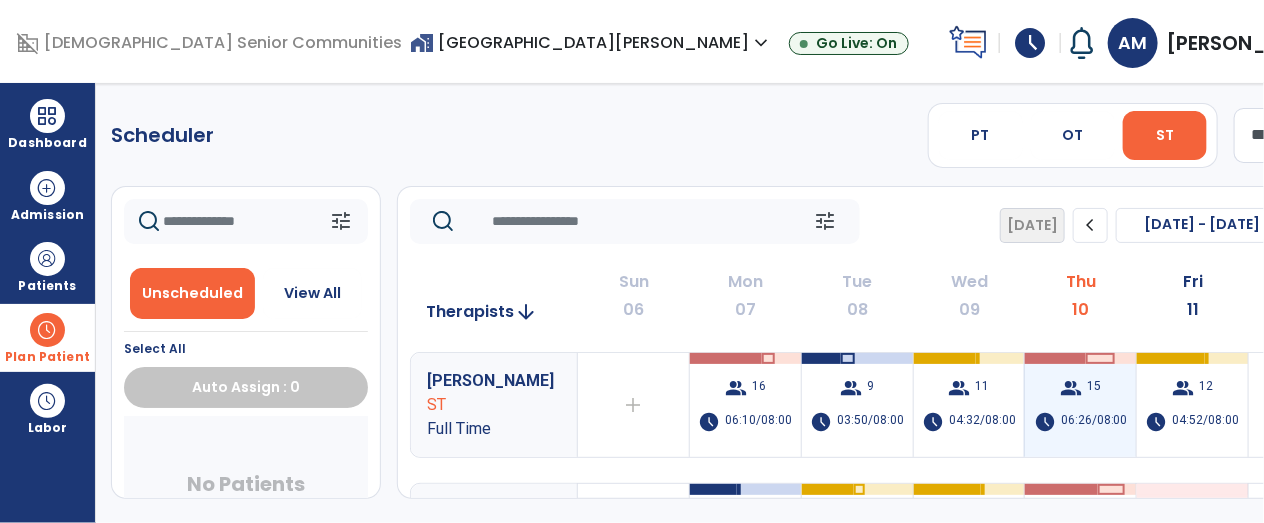 click on "group  15  schedule  06:26/08:00" at bounding box center (1080, 405) 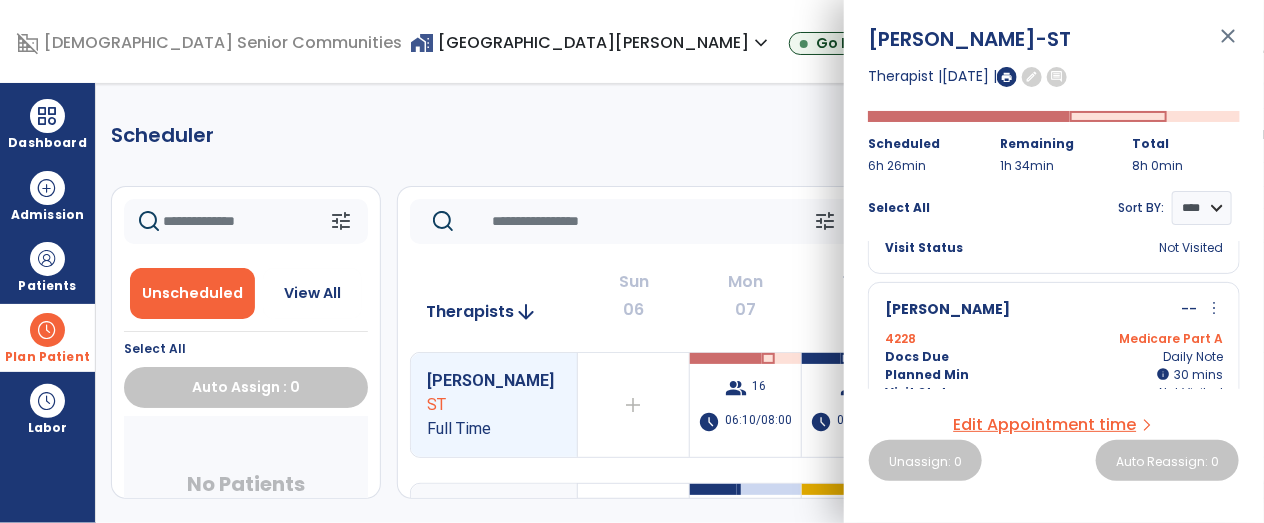 scroll, scrollTop: 0, scrollLeft: 0, axis: both 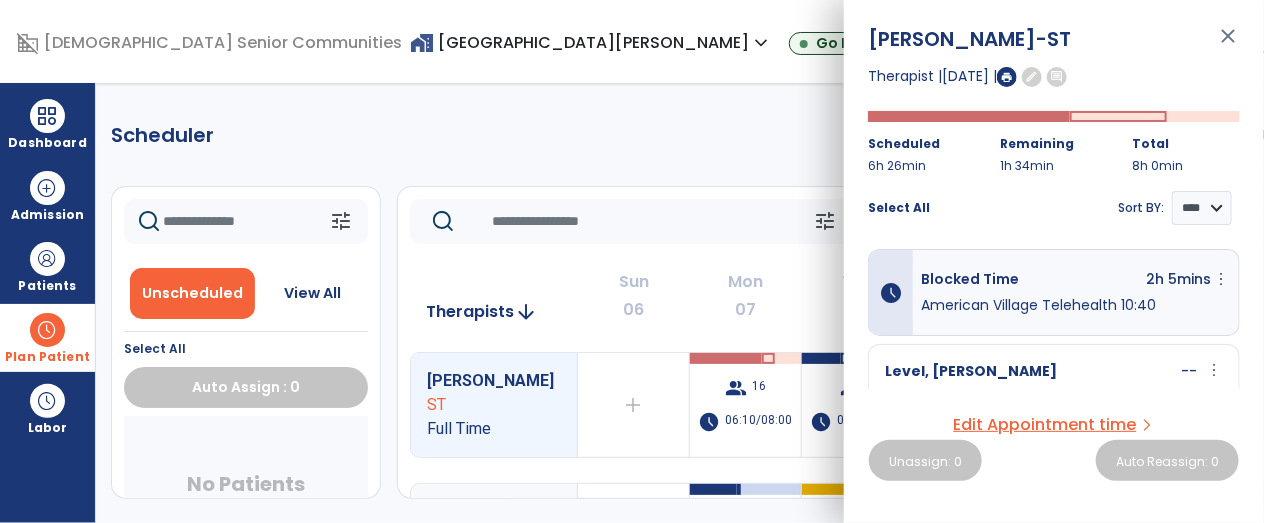 click on "close" at bounding box center [1228, 45] 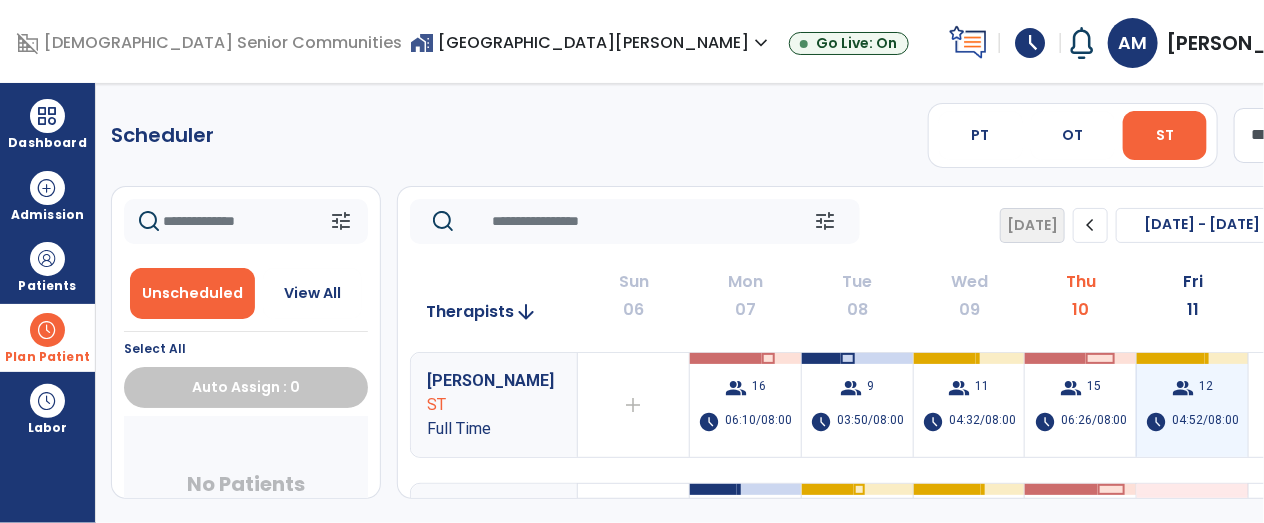 click on "group" at bounding box center (1183, 388) 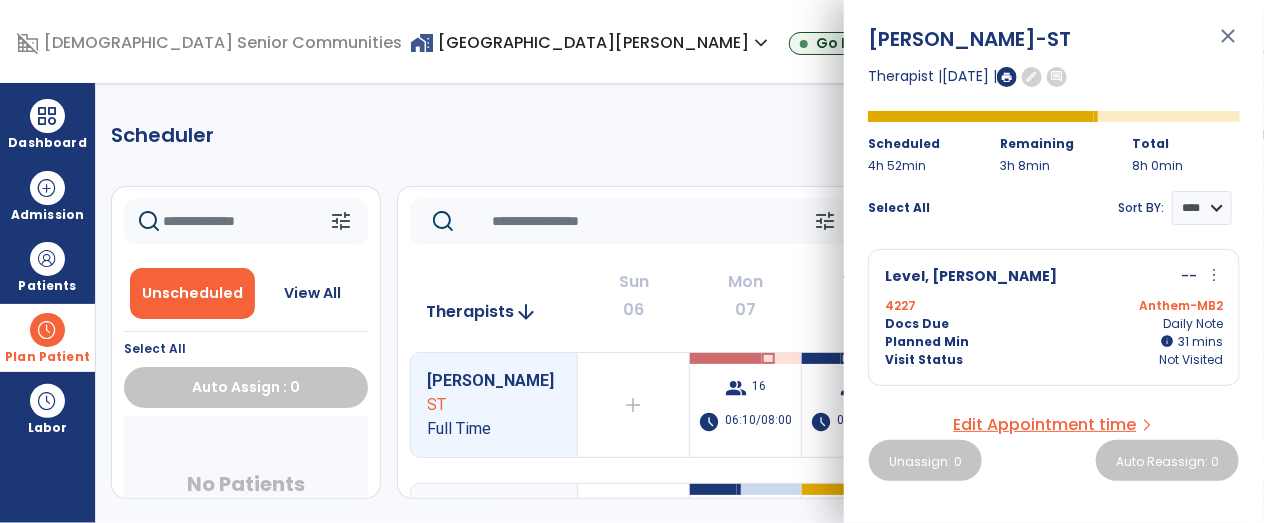 click on "close" at bounding box center [1228, 45] 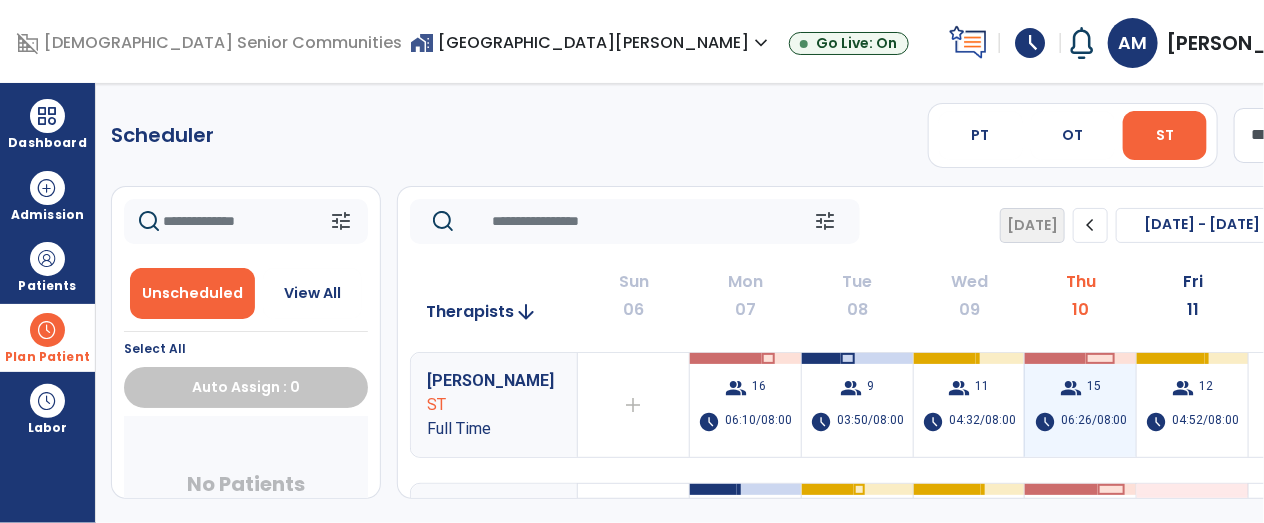 click on "group  15  schedule  06:26/08:00" at bounding box center [1080, 405] 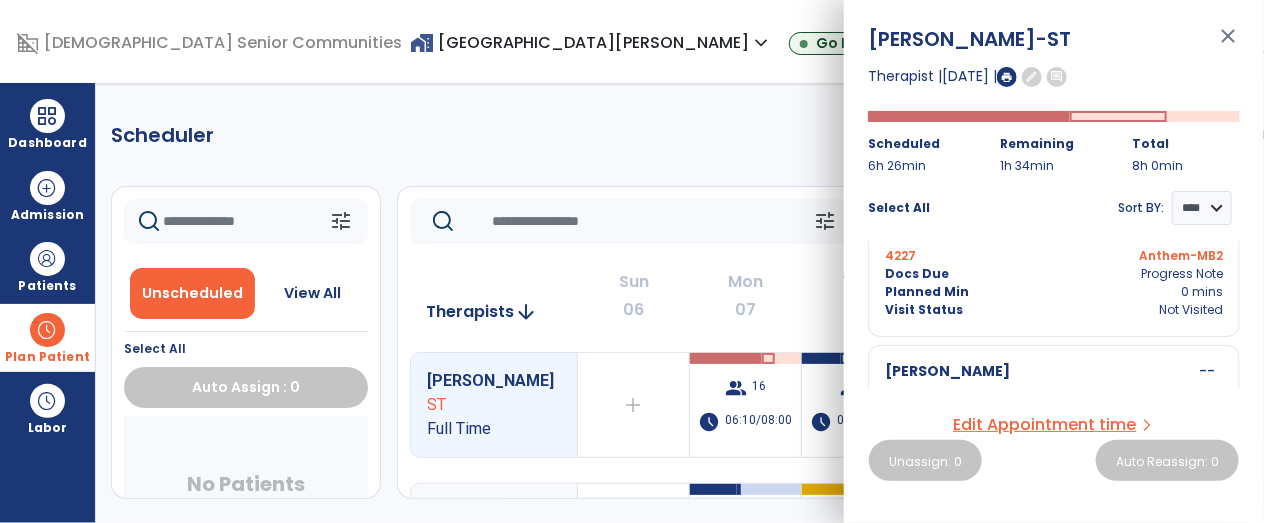 scroll, scrollTop: 1592, scrollLeft: 0, axis: vertical 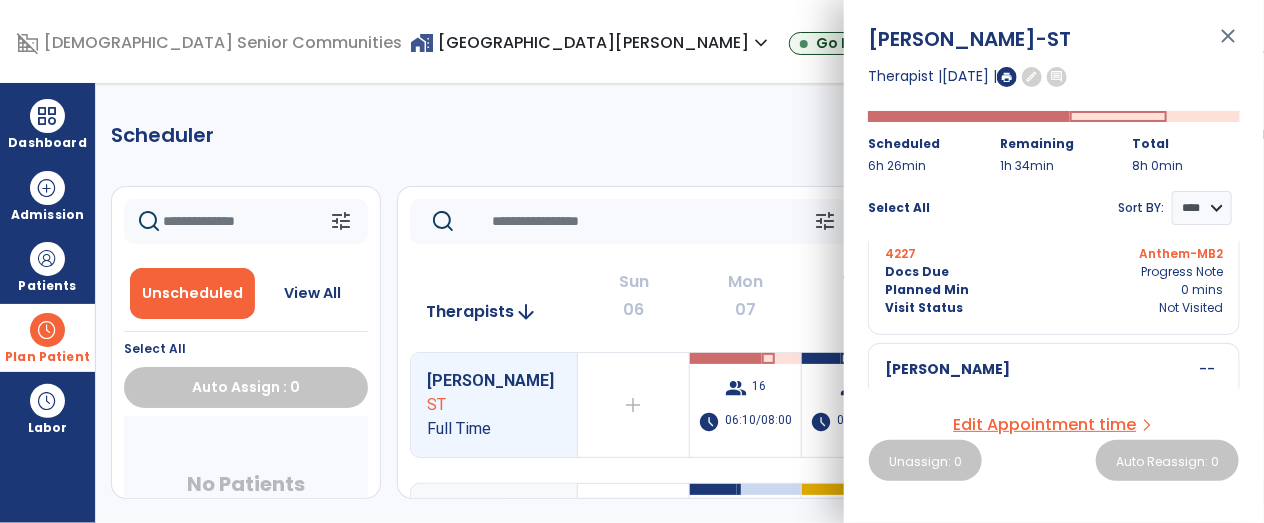 click on "close" at bounding box center (1228, 45) 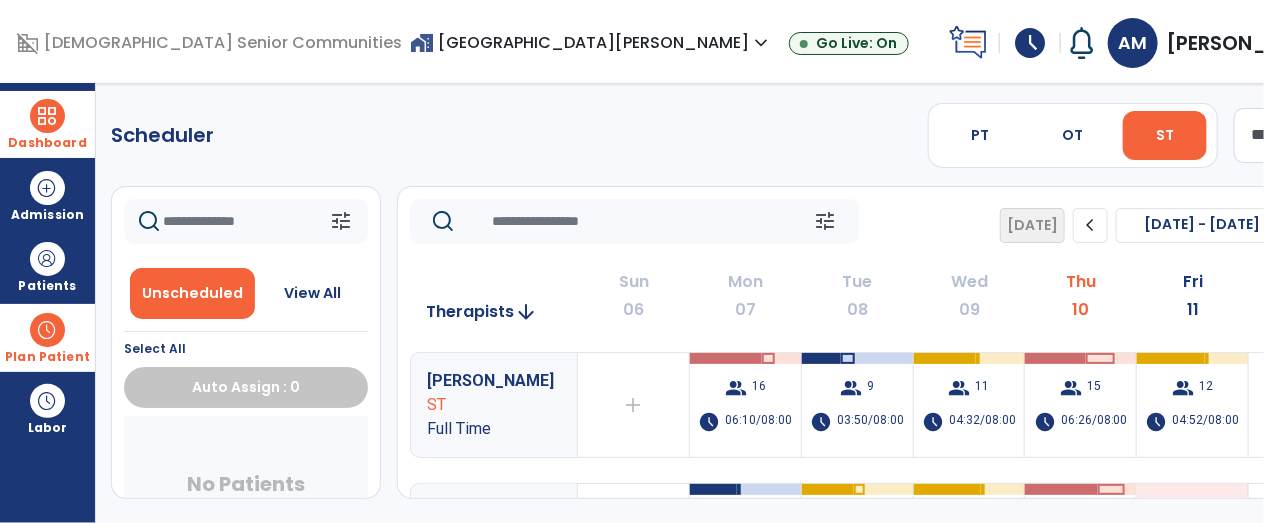 click on "Dashboard" at bounding box center [47, 143] 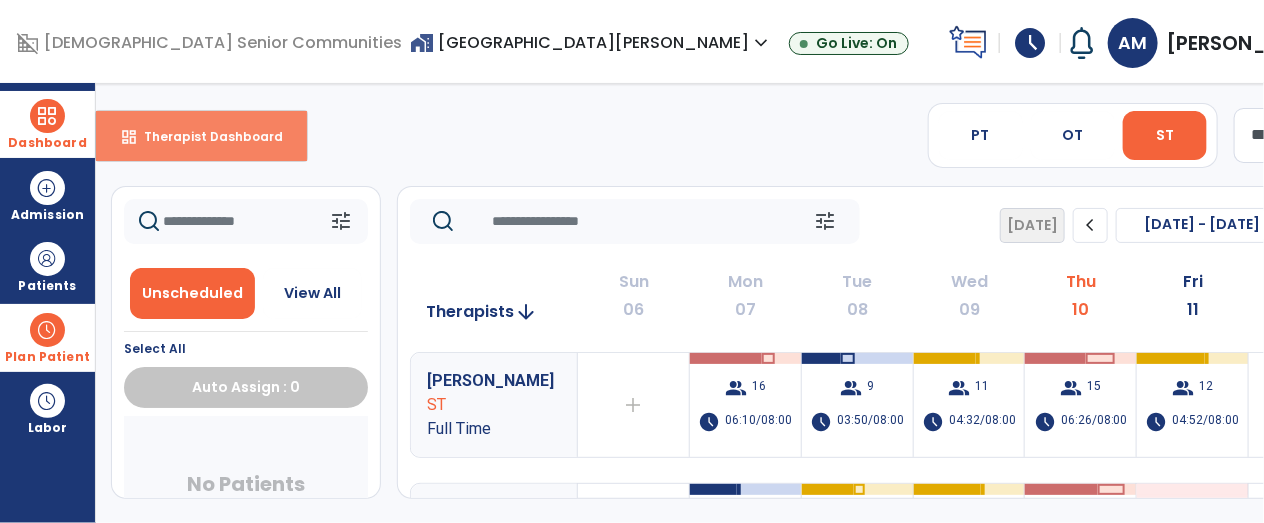 click on "dashboard  Therapist Dashboard" at bounding box center [201, 136] 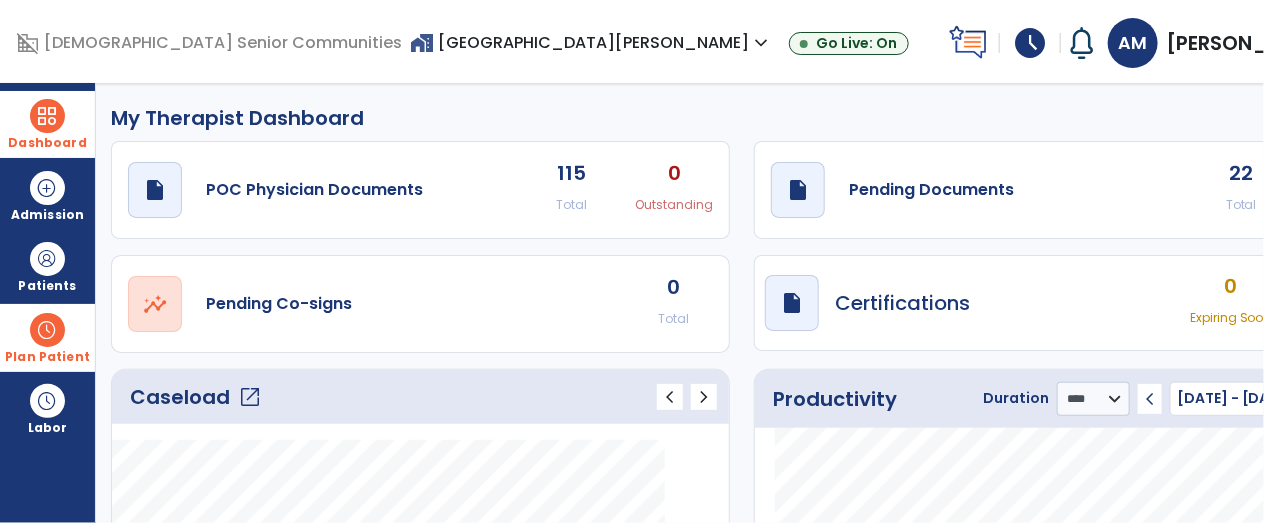 click on "open_in_new" 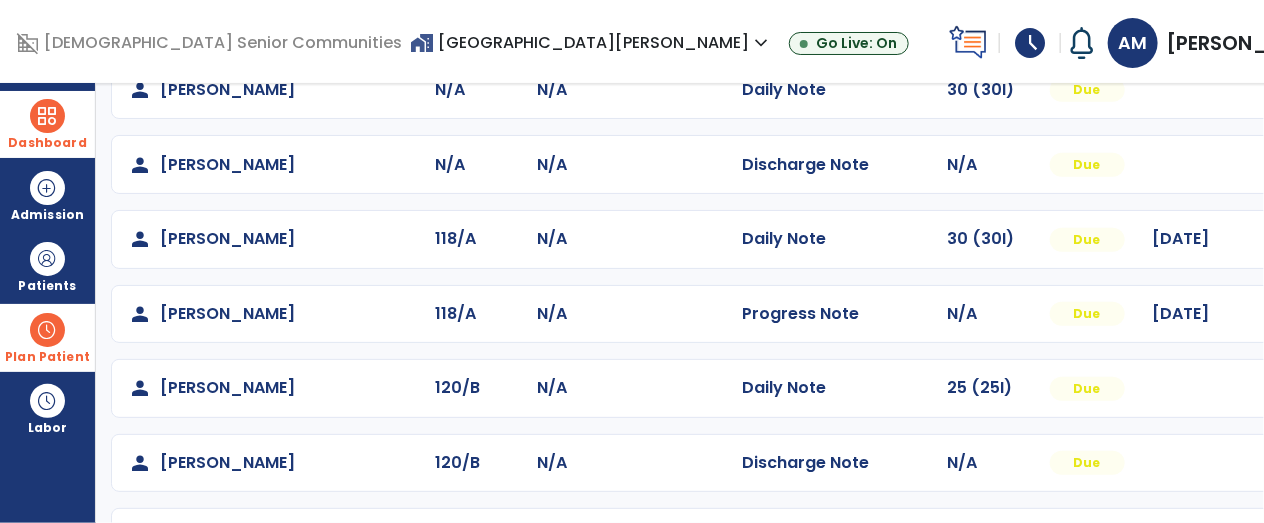 scroll, scrollTop: 0, scrollLeft: 0, axis: both 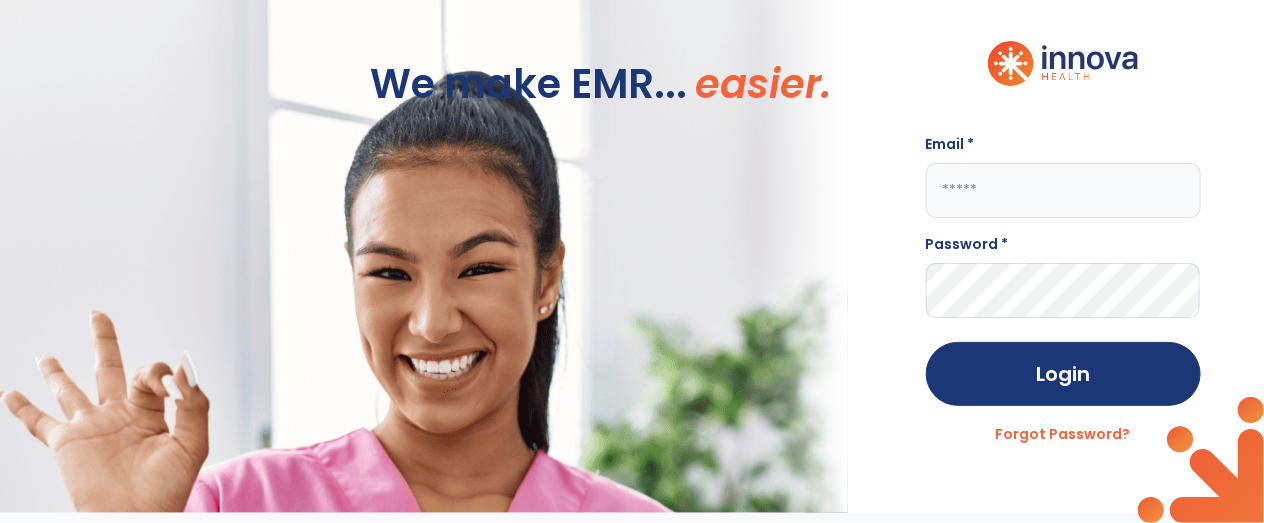 click 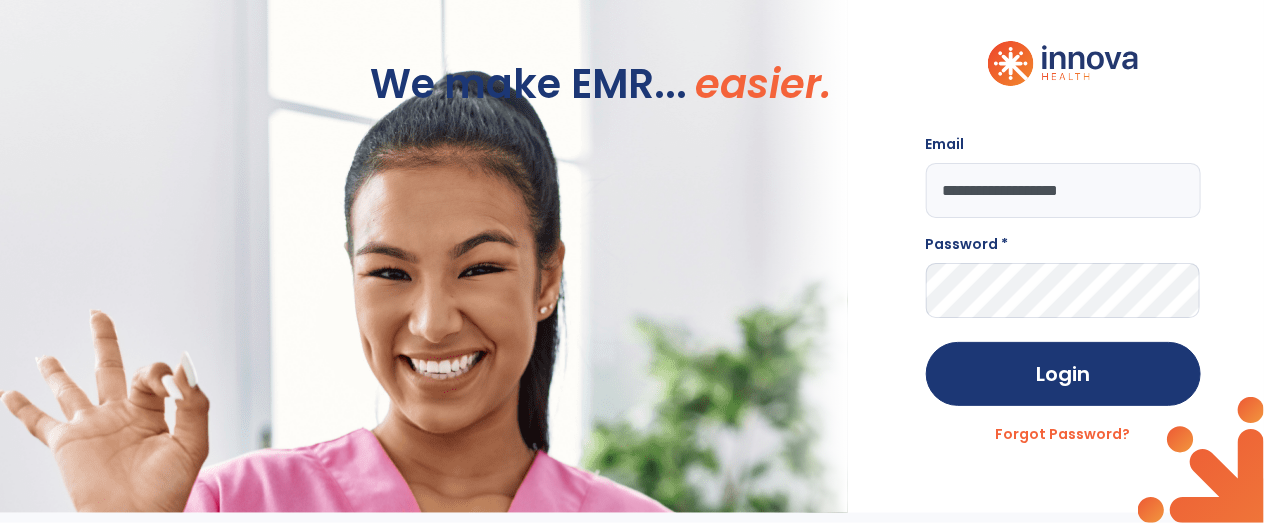 type on "**********" 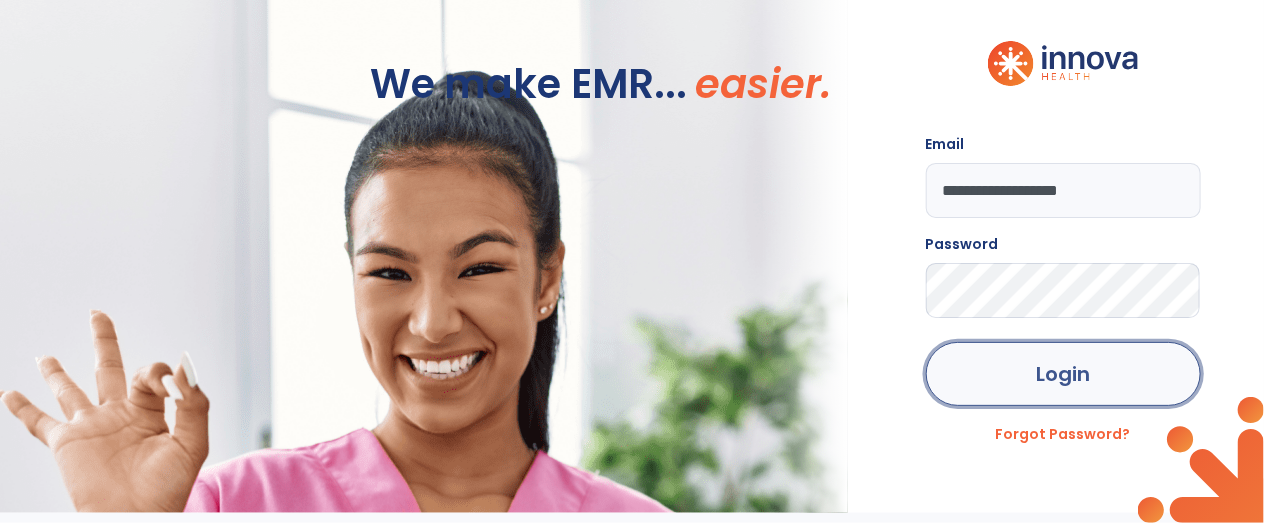 click on "Login" 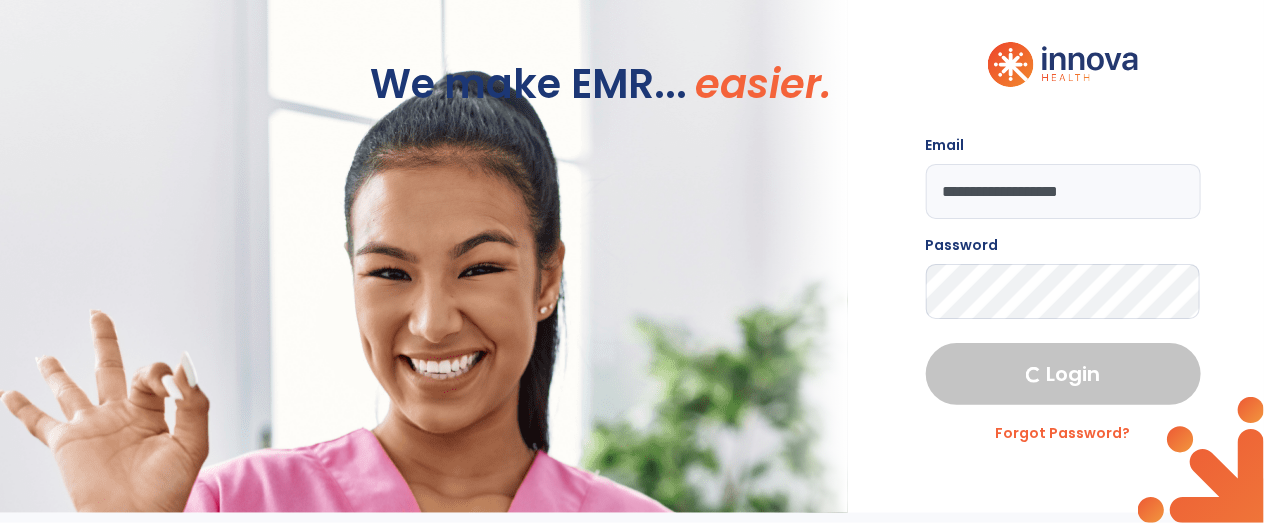 select on "****" 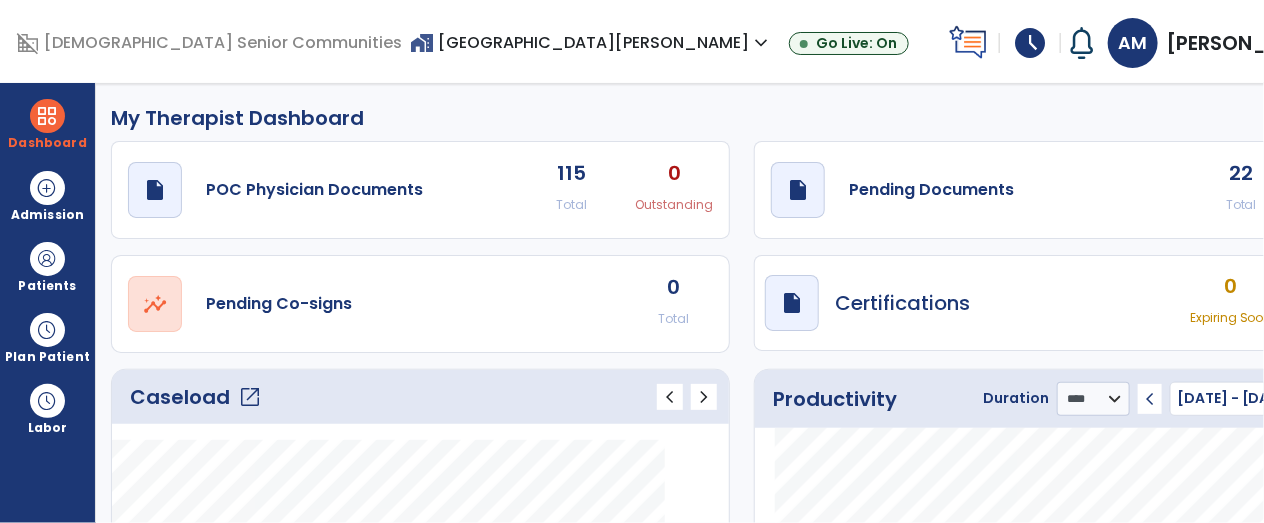 click on "open_in_new" 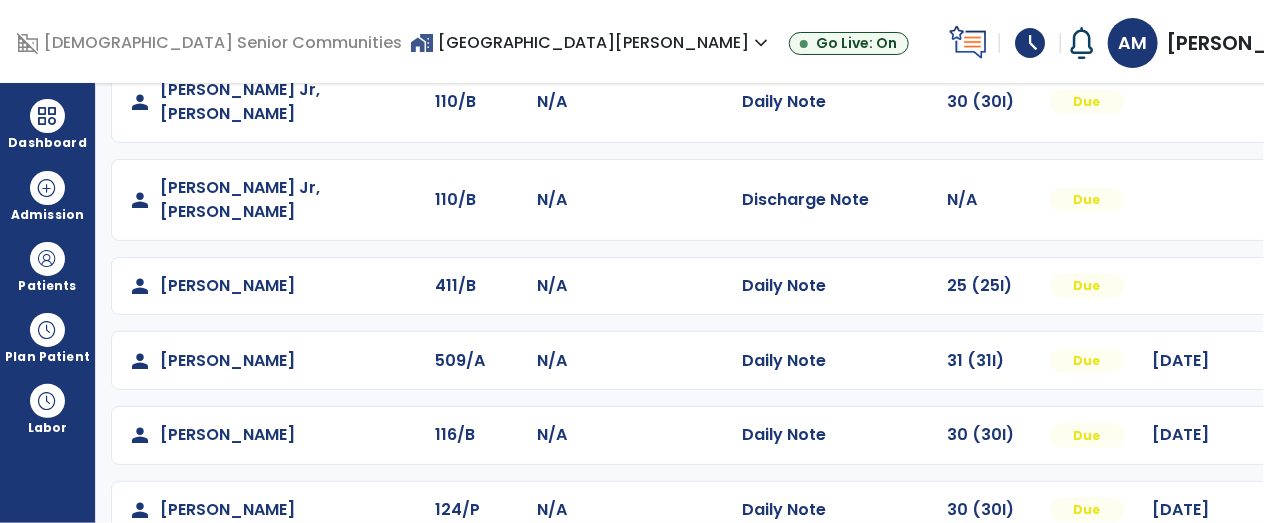 scroll, scrollTop: 867, scrollLeft: 0, axis: vertical 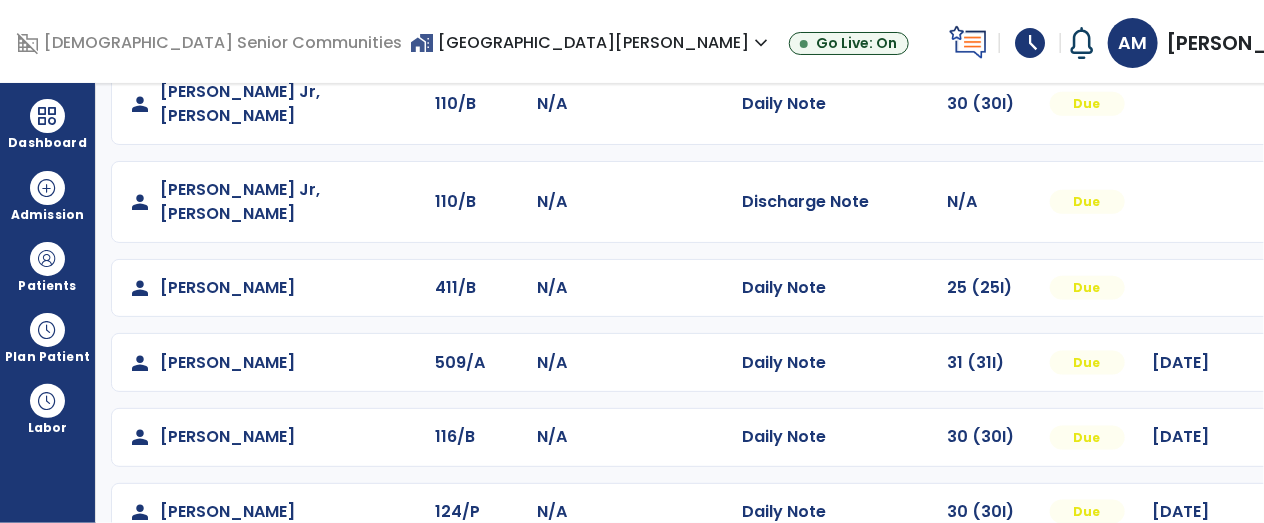 click at bounding box center (1314, -579) 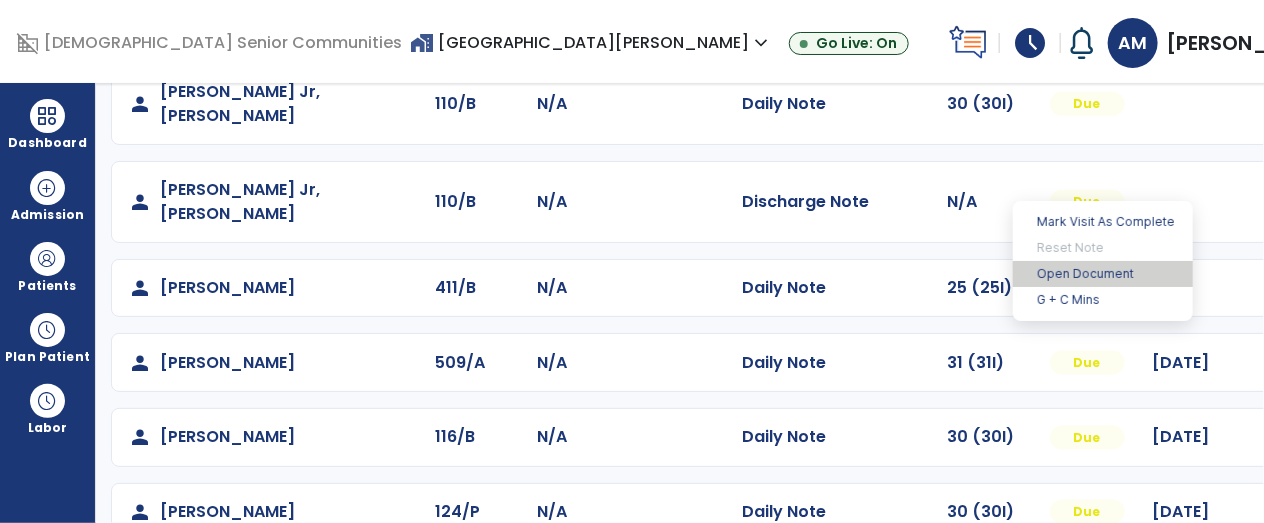 click on "Open Document" at bounding box center [1103, 274] 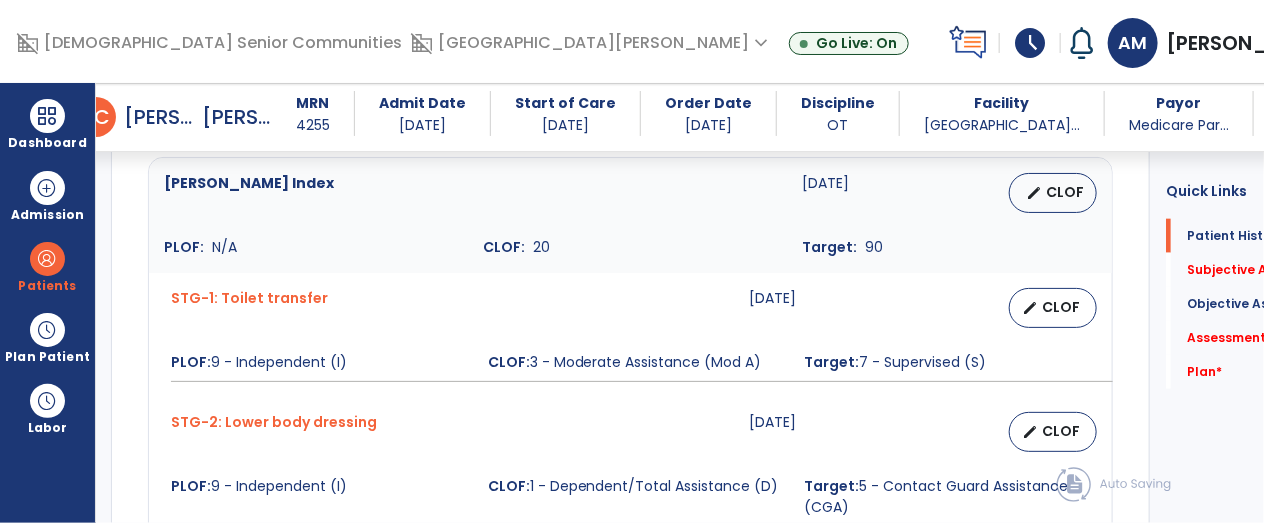 scroll, scrollTop: 862, scrollLeft: 0, axis: vertical 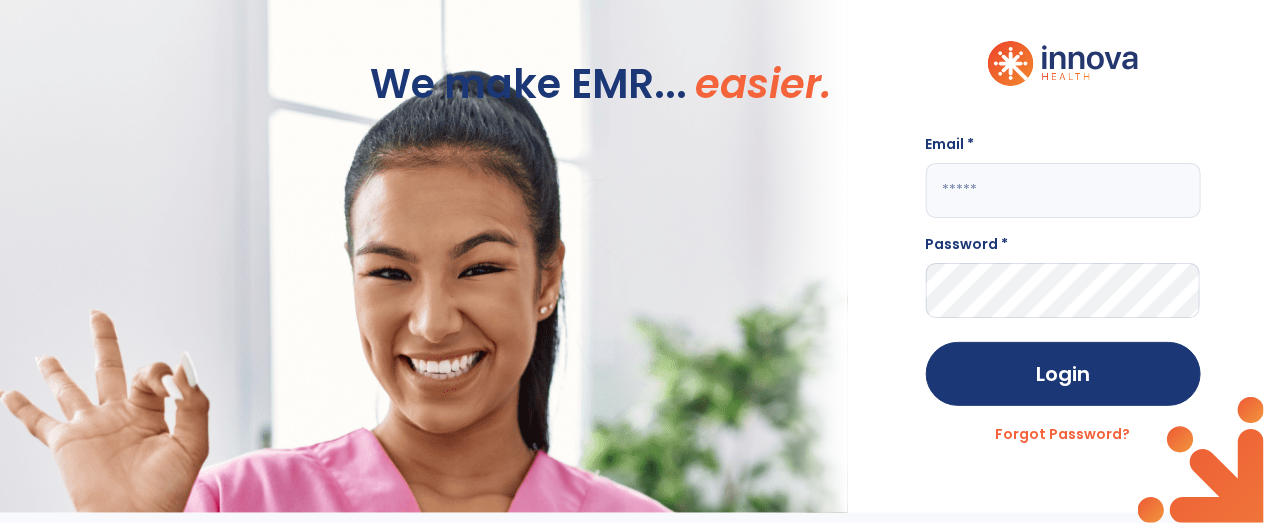 click 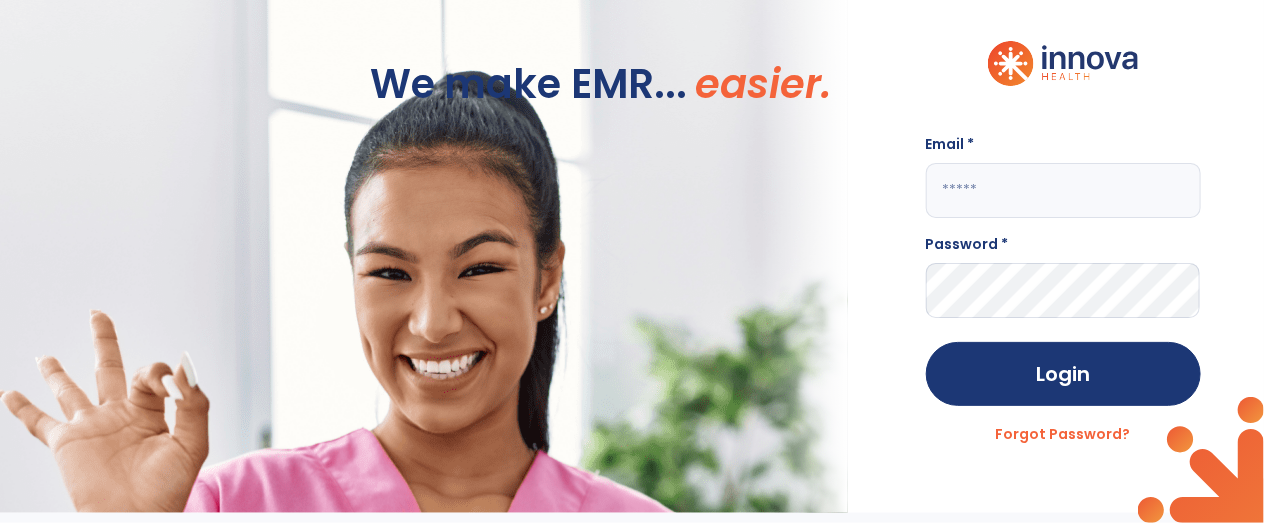 type on "*" 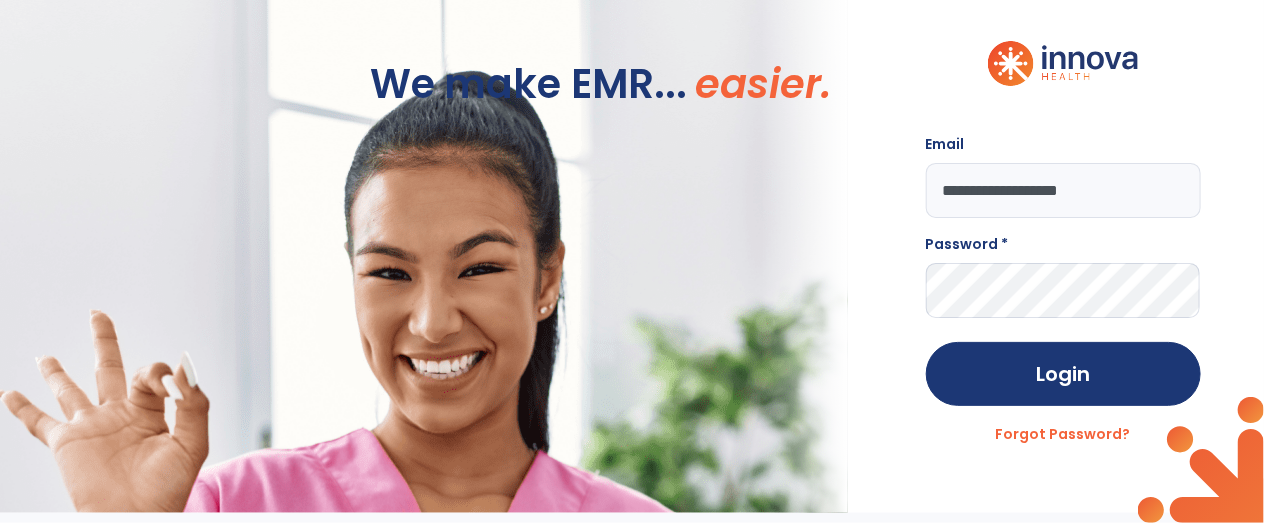 type on "**********" 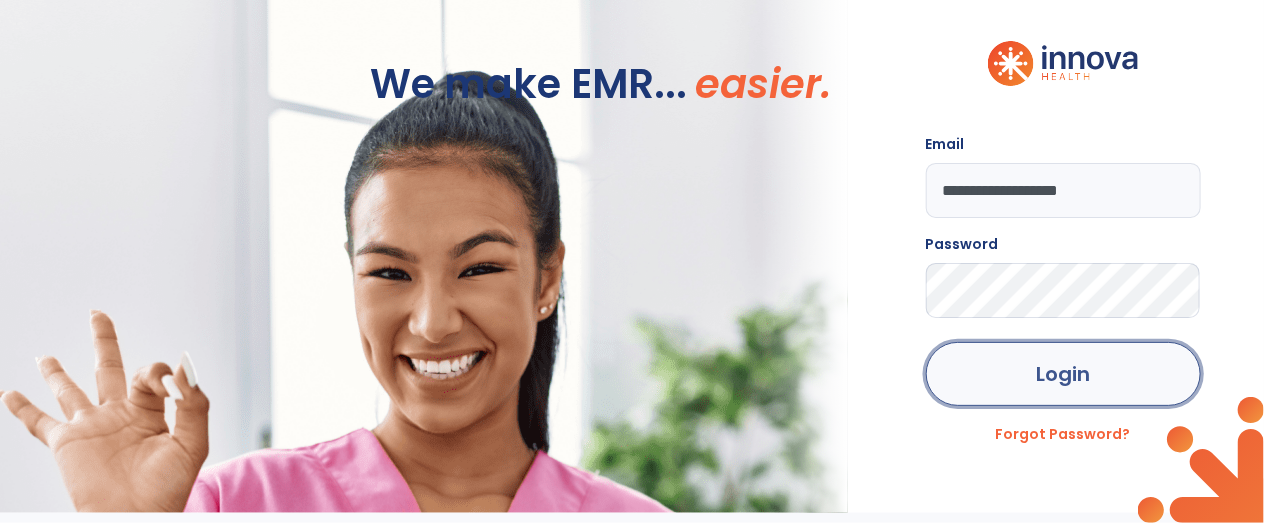 click on "Login" 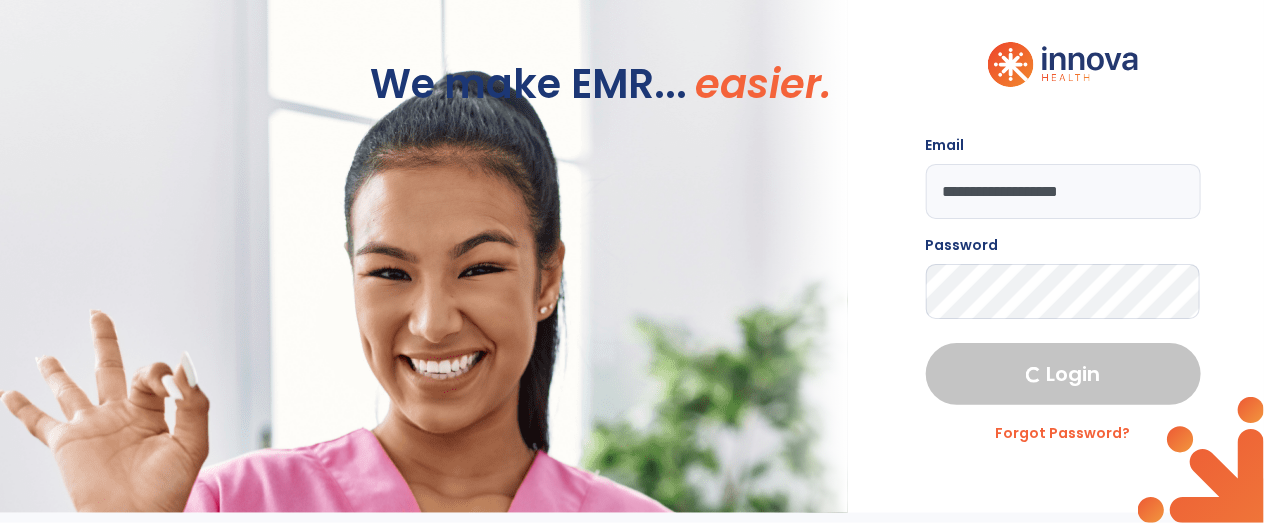 select on "****" 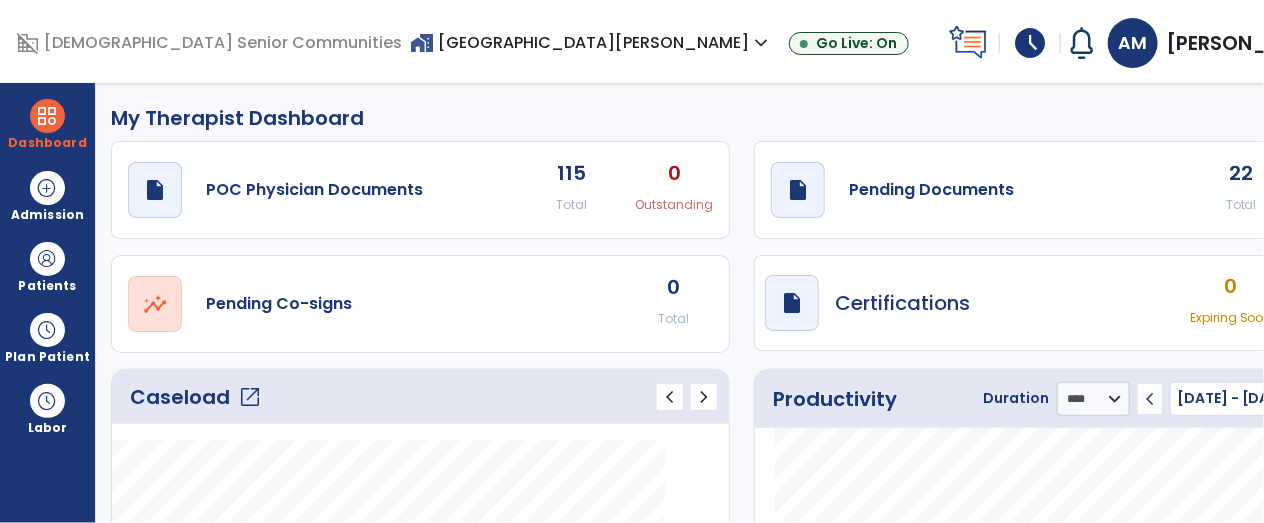 click on "Caseload   open_in_new" 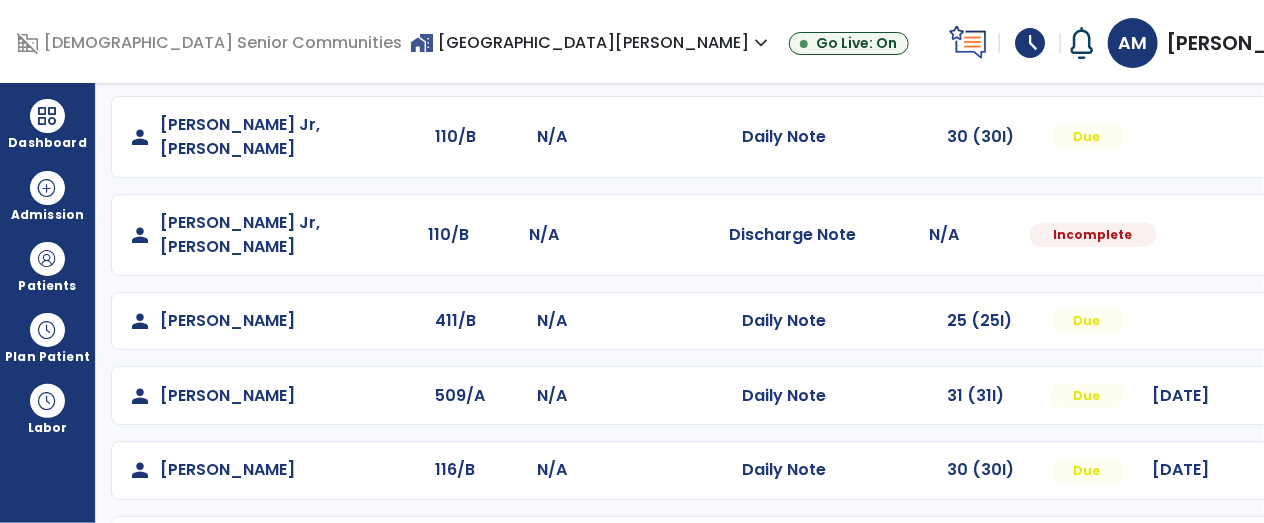 scroll, scrollTop: 800, scrollLeft: 0, axis: vertical 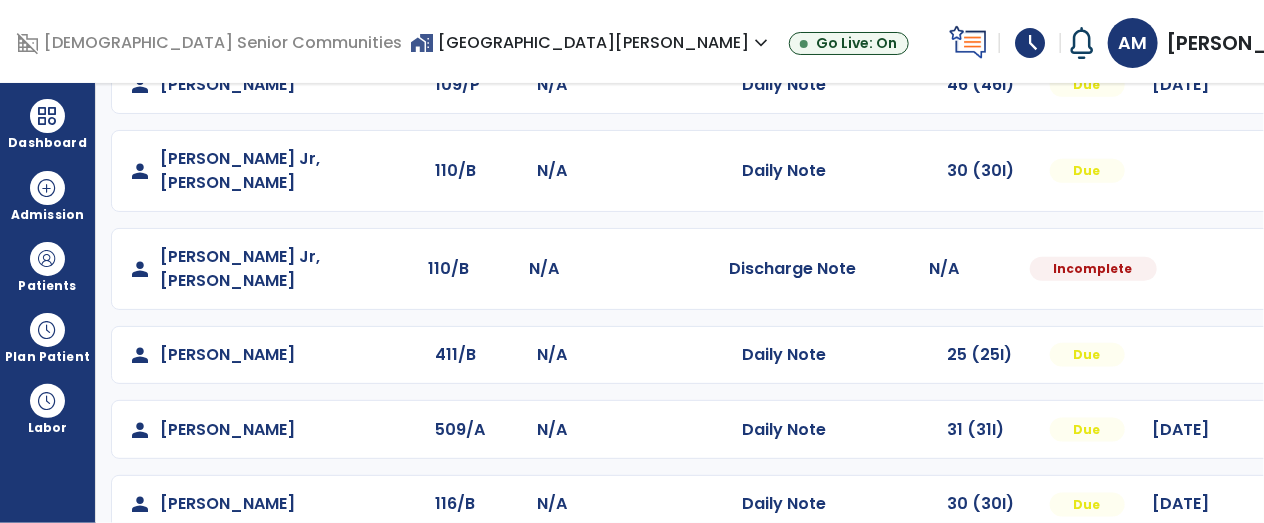 click at bounding box center (1314, -512) 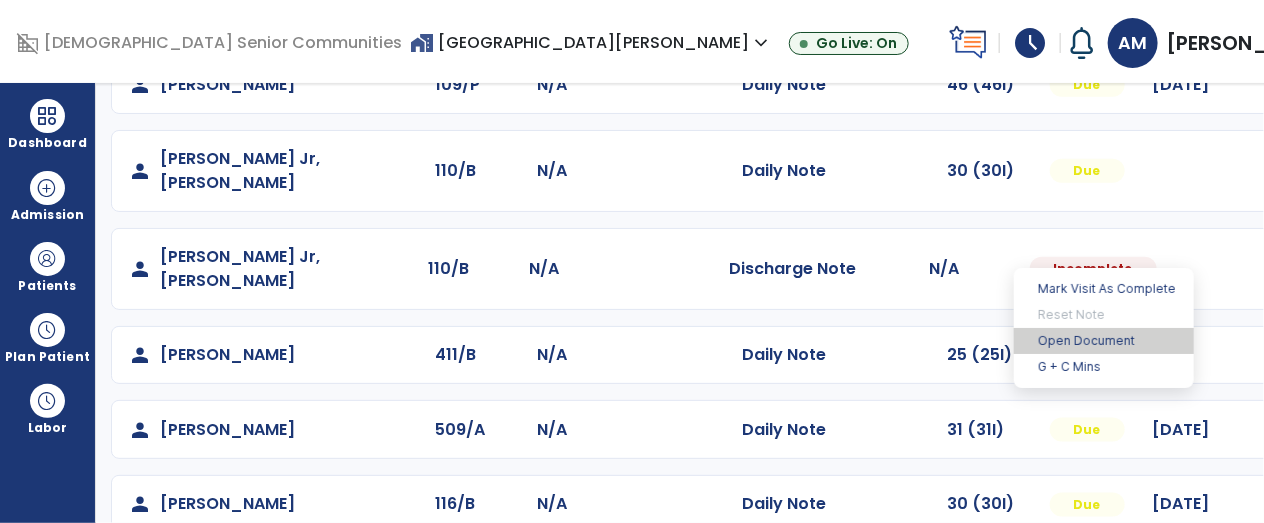 click on "Open Document" at bounding box center (1104, 341) 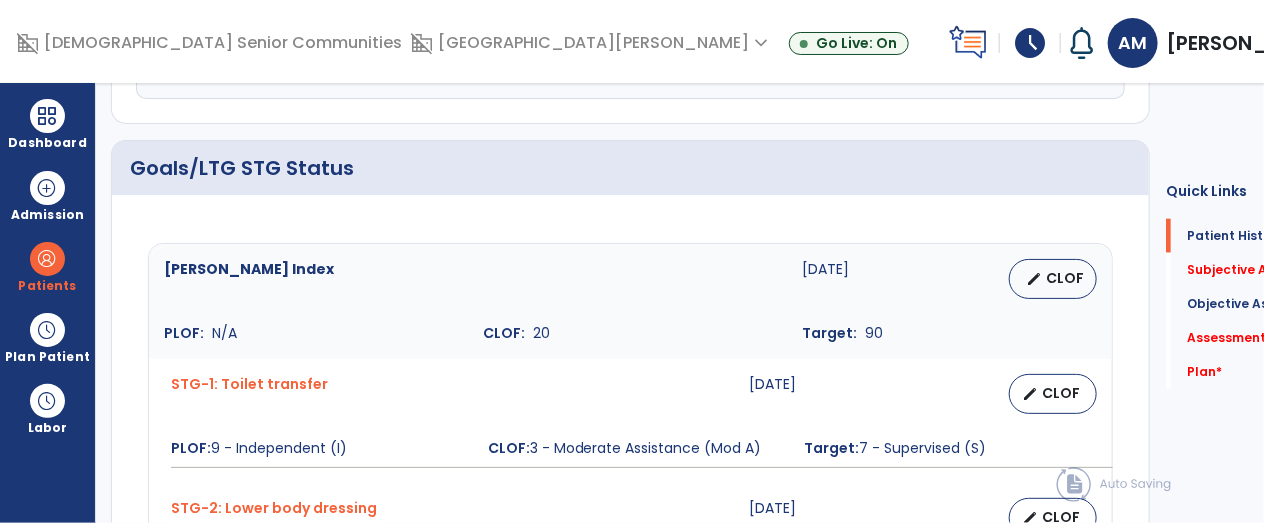 scroll, scrollTop: 796, scrollLeft: 0, axis: vertical 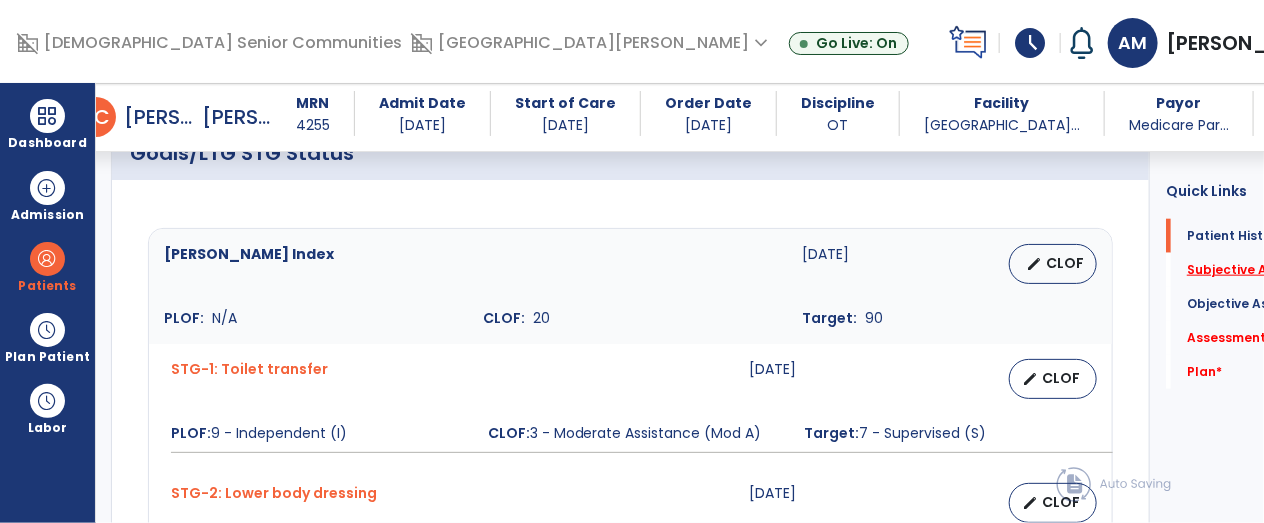 click on "Subjective Assessment   *" 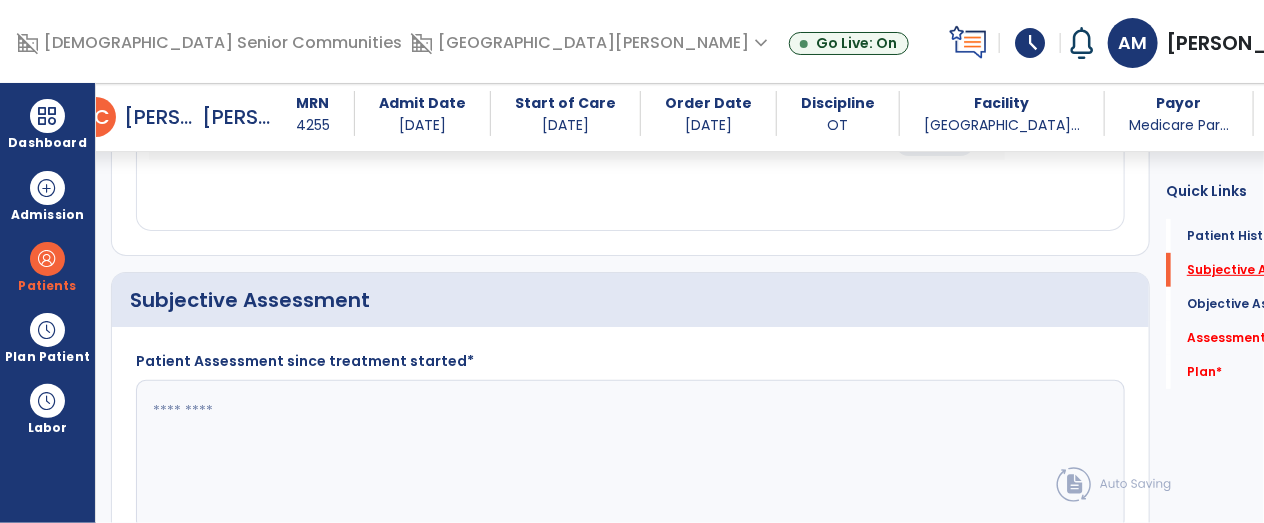 scroll, scrollTop: 349, scrollLeft: 0, axis: vertical 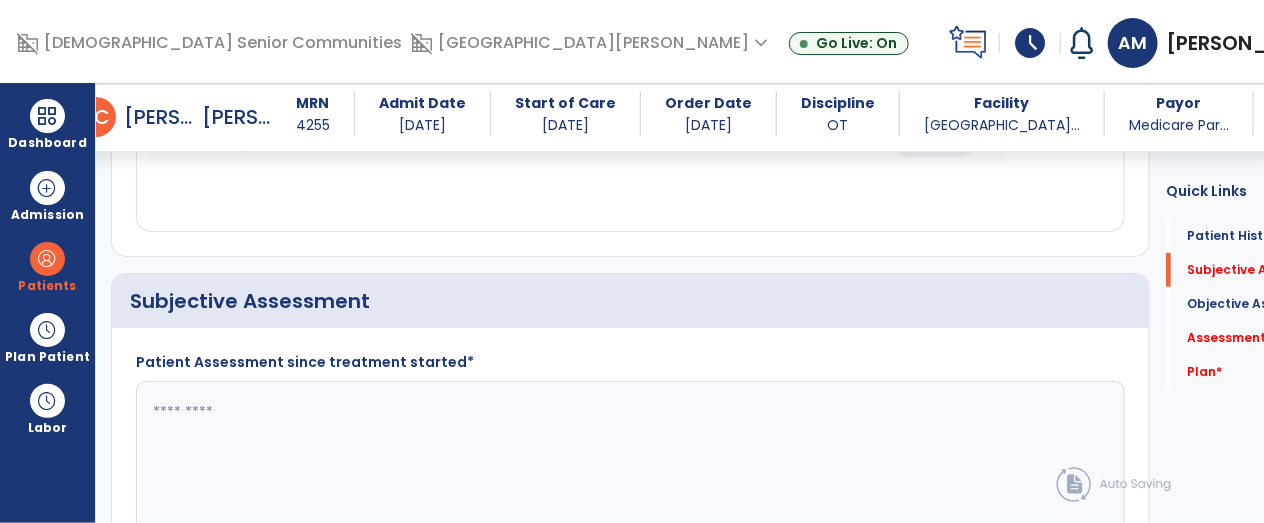 click 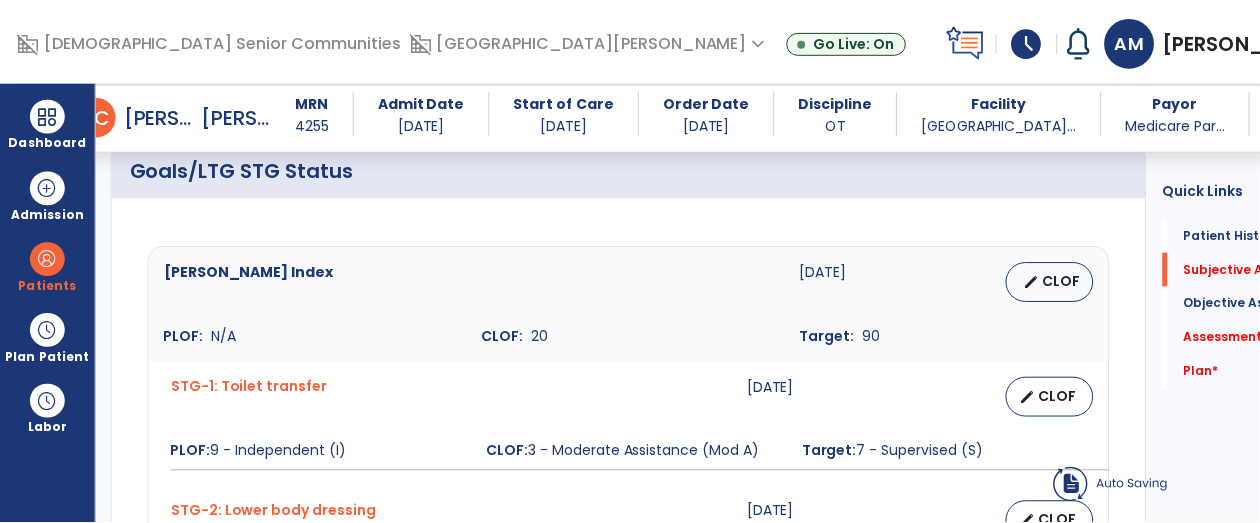 scroll, scrollTop: 819, scrollLeft: 0, axis: vertical 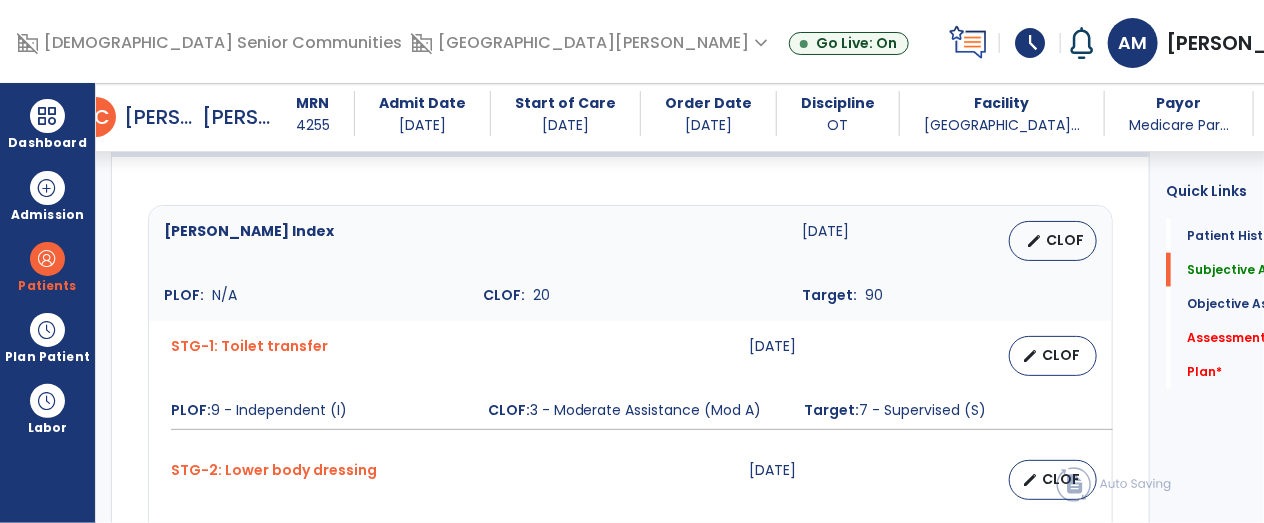 type on "**********" 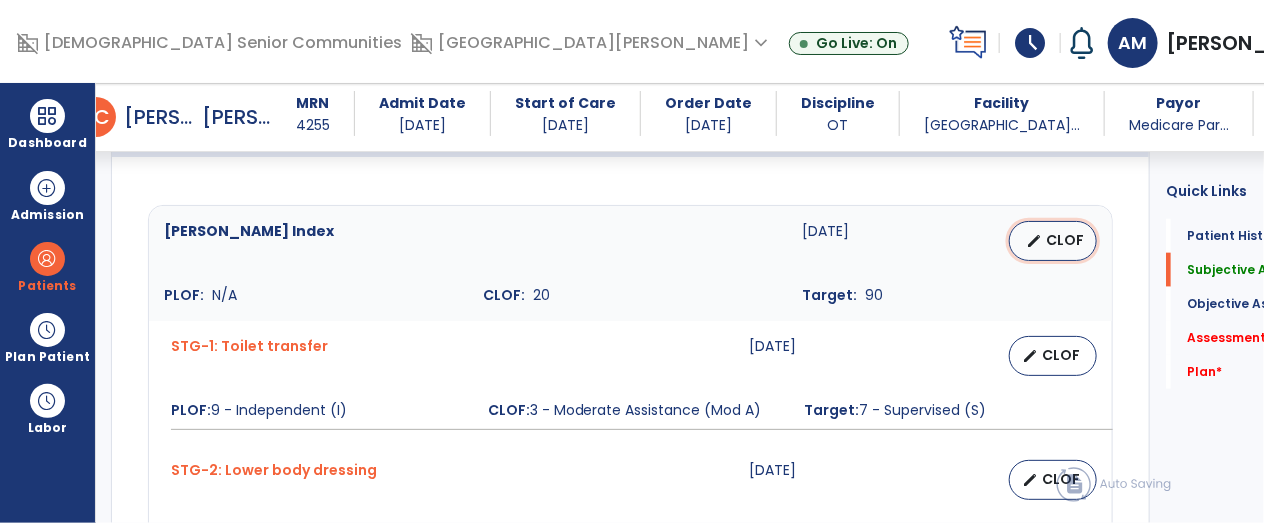click on "CLOF" at bounding box center (1065, 240) 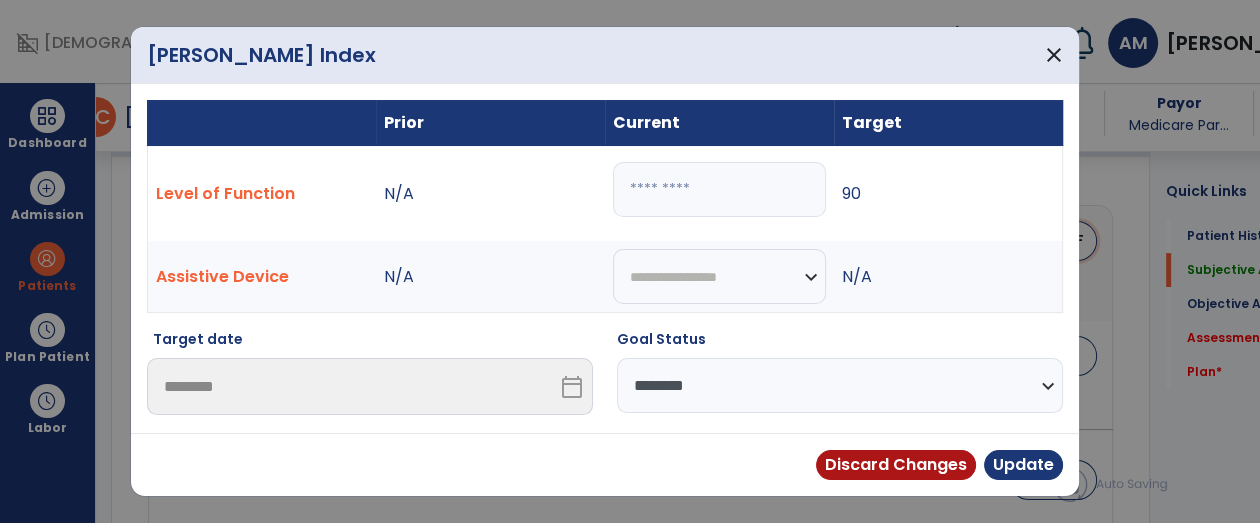 scroll, scrollTop: 819, scrollLeft: 0, axis: vertical 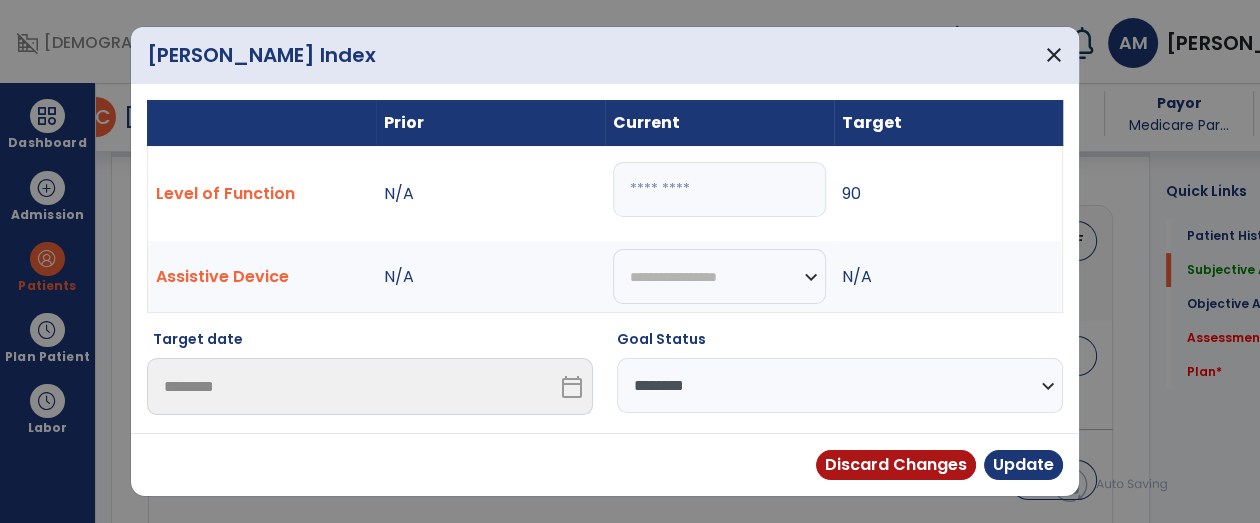 click on "**" at bounding box center (719, 189) 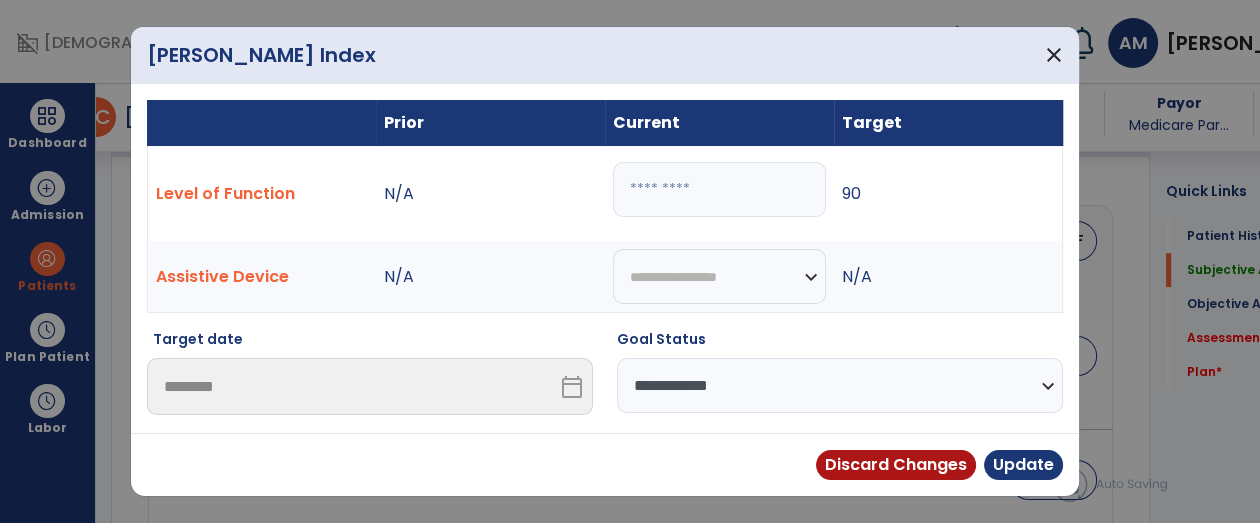 click on "**********" at bounding box center (840, 385) 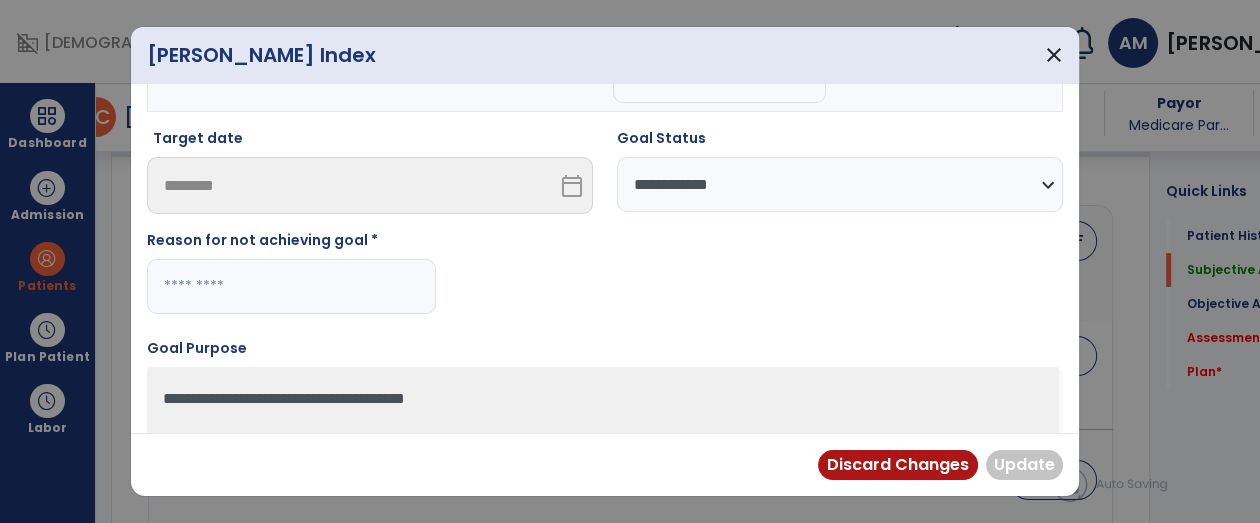 scroll, scrollTop: 238, scrollLeft: 0, axis: vertical 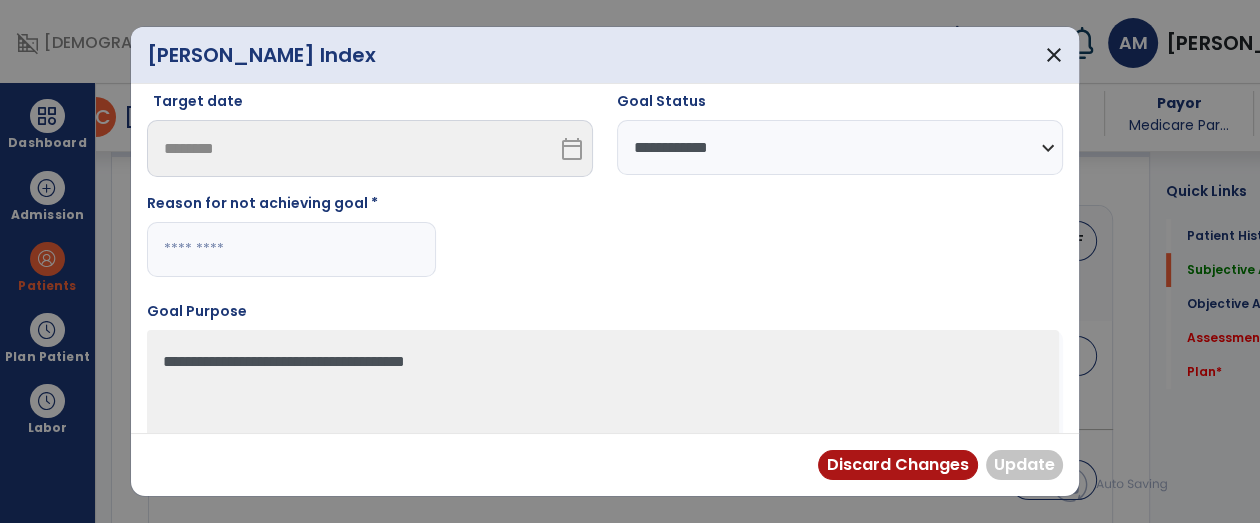 click at bounding box center [291, 249] 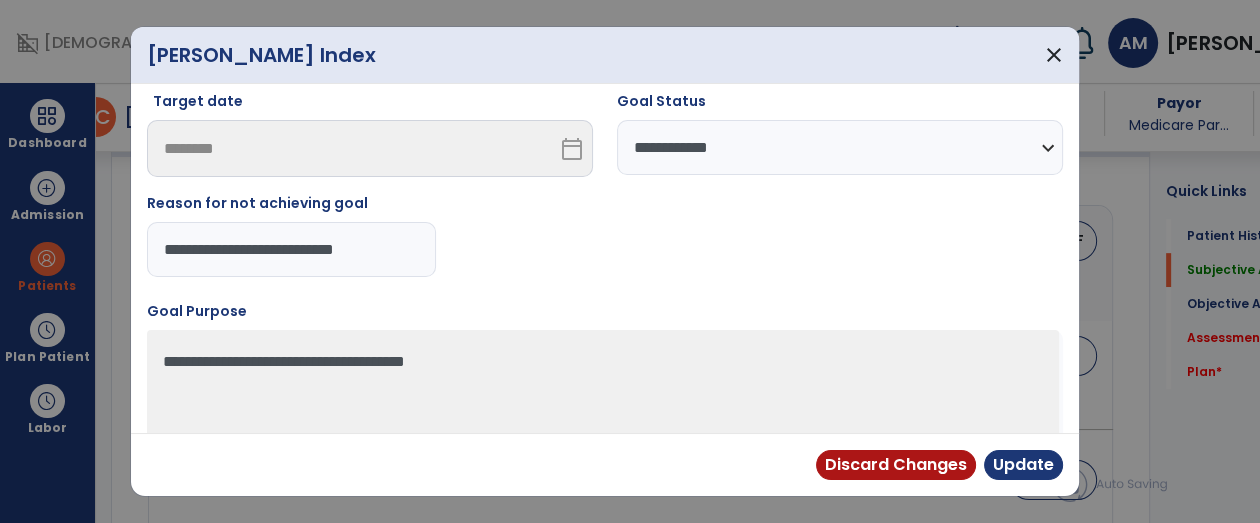 type on "**********" 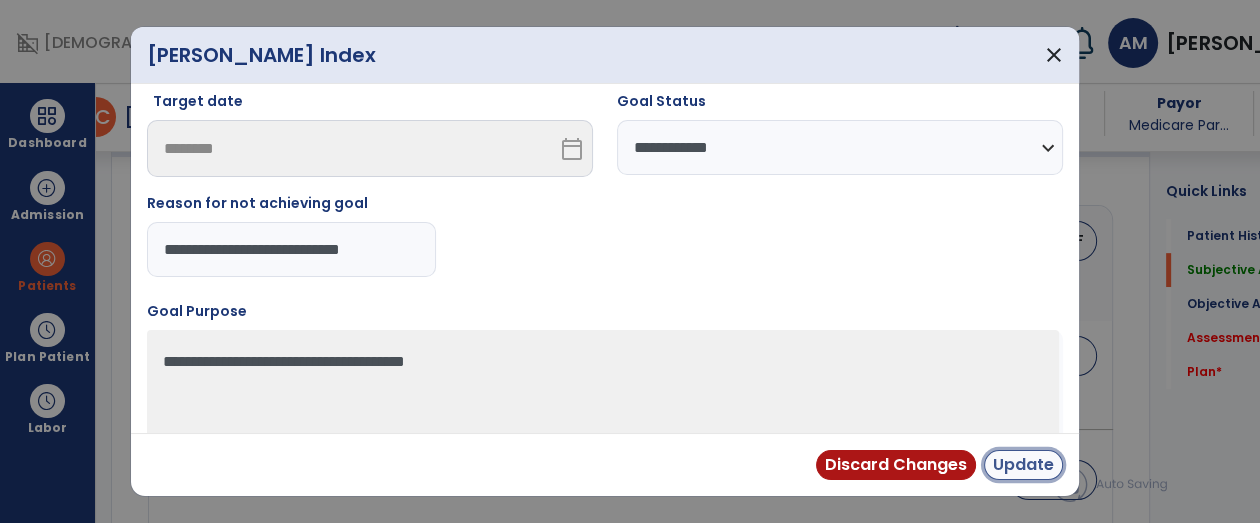 click on "Update" at bounding box center (1023, 465) 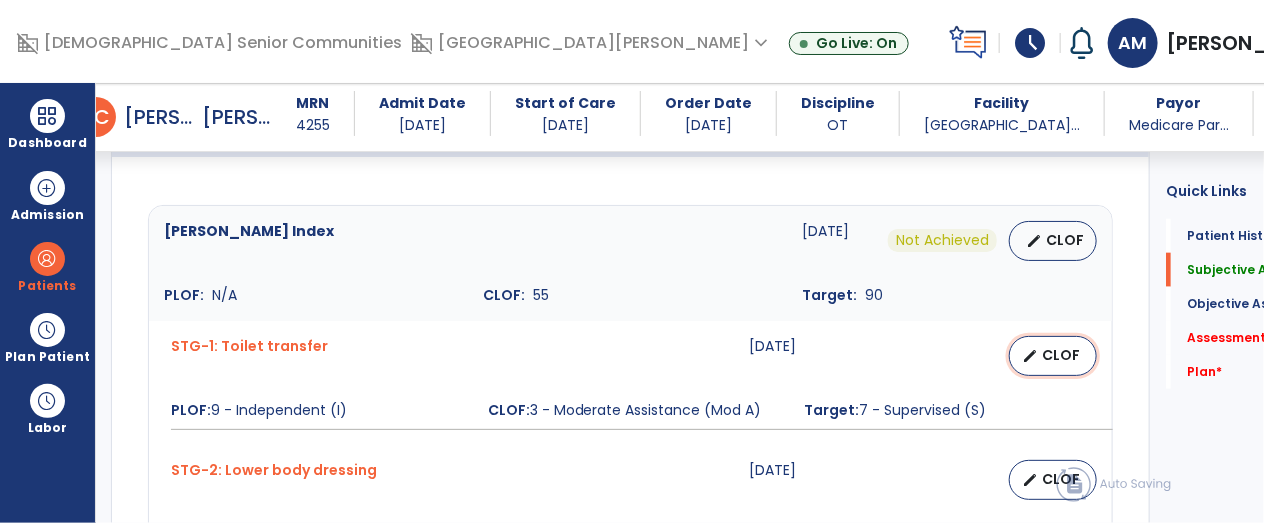 click on "edit   CLOF" at bounding box center (1053, 356) 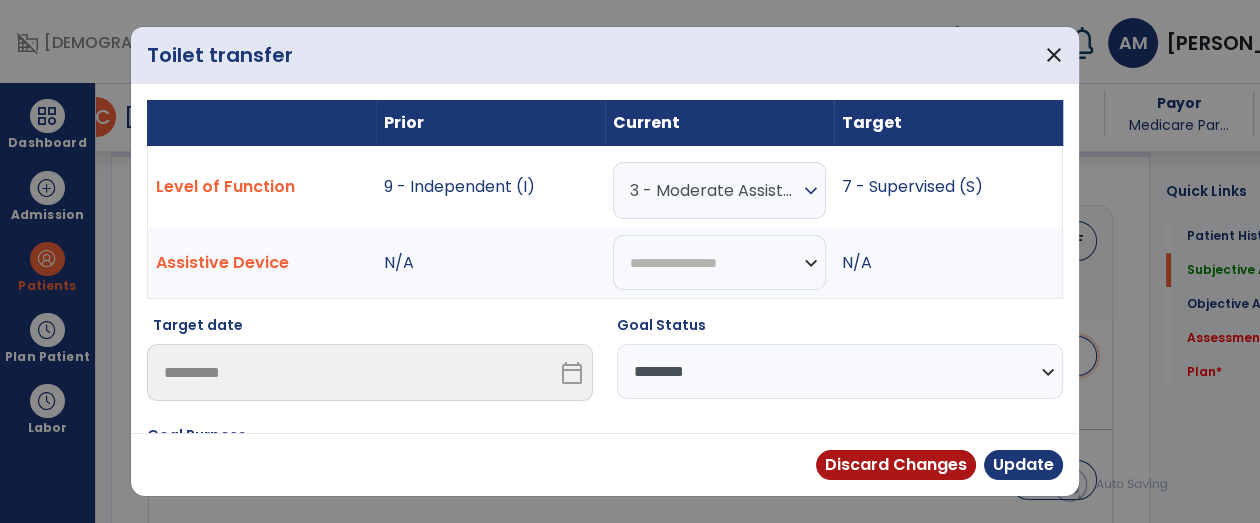 scroll, scrollTop: 819, scrollLeft: 0, axis: vertical 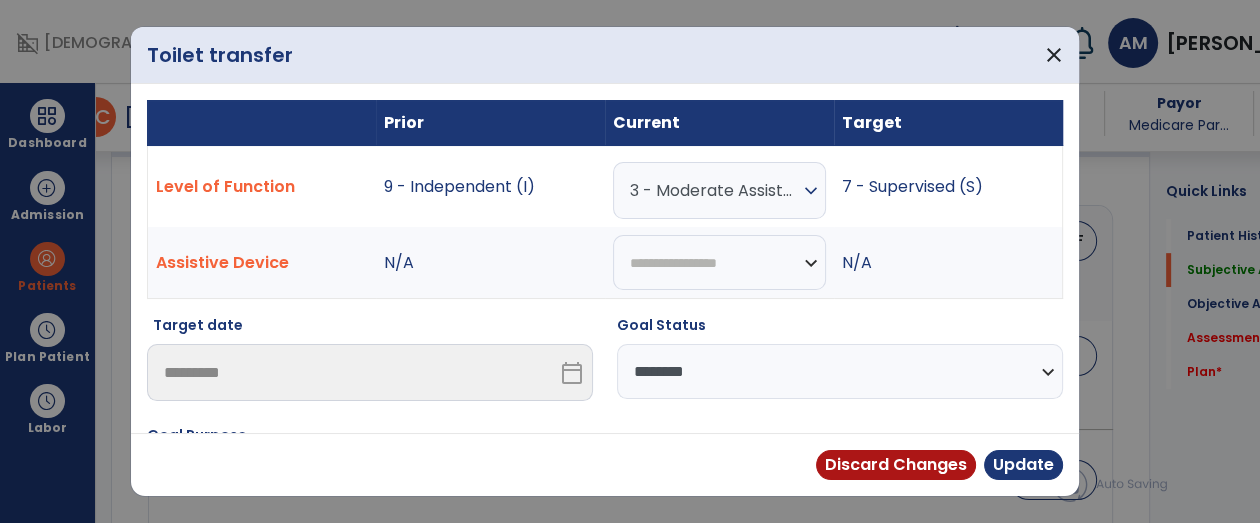 click on "3 - Moderate Assistance (Mod A)" at bounding box center (714, 190) 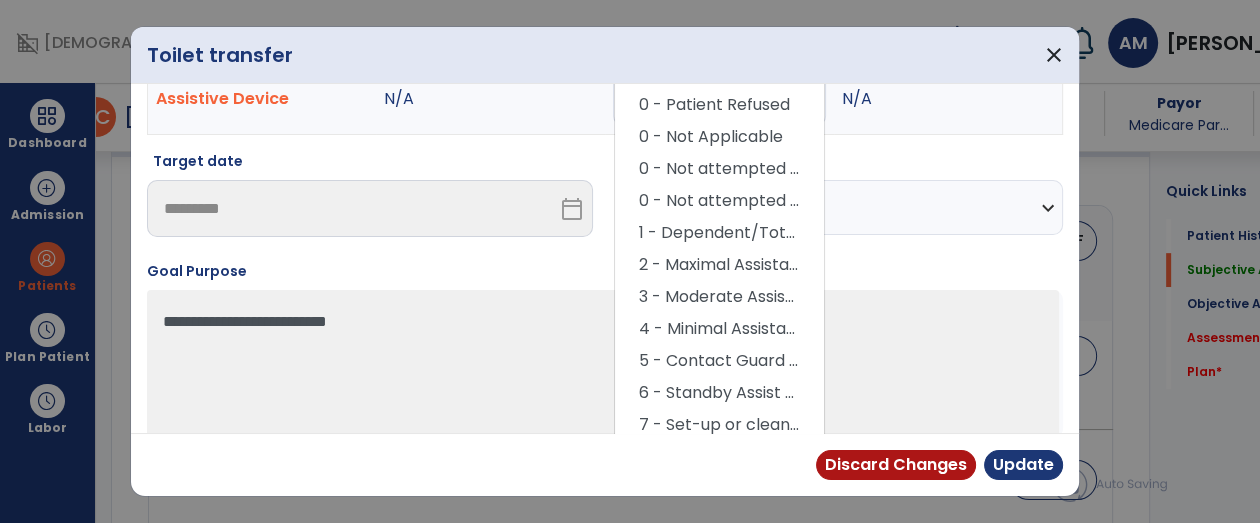 scroll, scrollTop: 169, scrollLeft: 0, axis: vertical 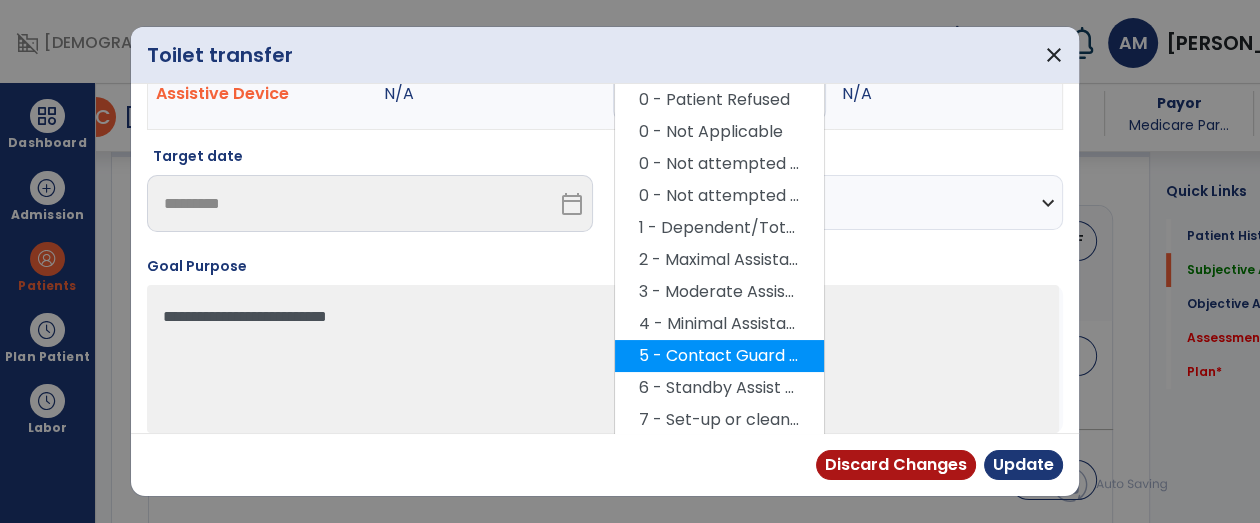 click on "5 - Contact Guard Assistance (CGA)" at bounding box center (719, 356) 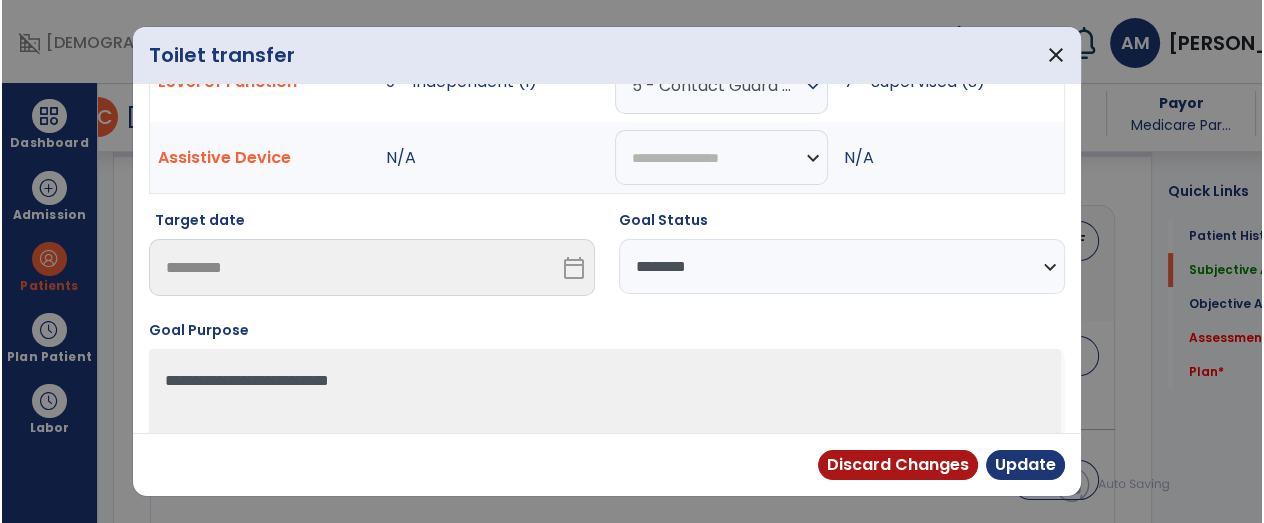scroll, scrollTop: 96, scrollLeft: 0, axis: vertical 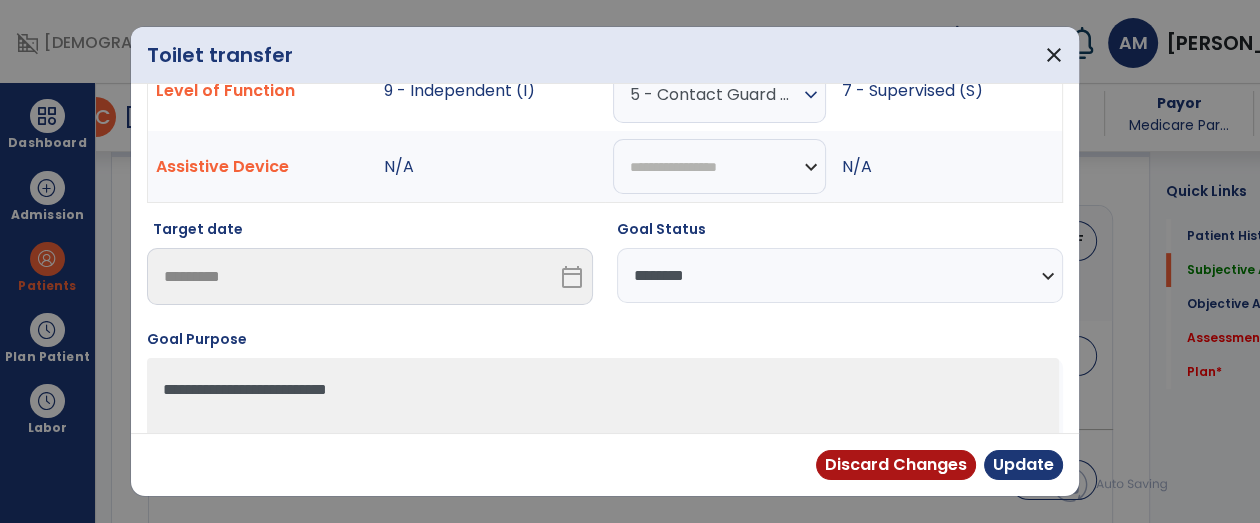 click on "**********" at bounding box center [840, 275] 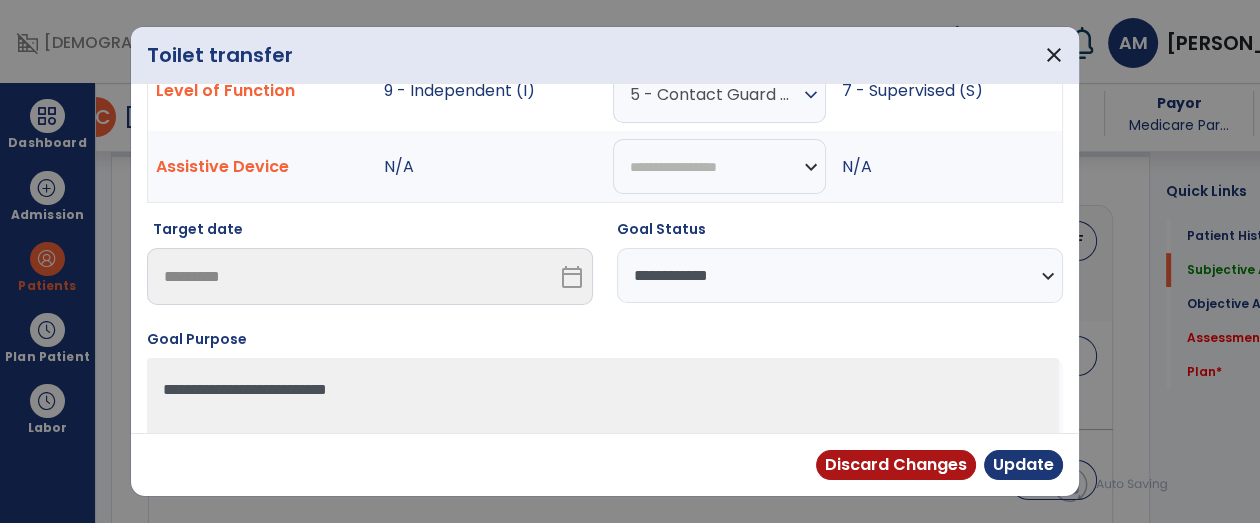 click on "**********" at bounding box center [840, 275] 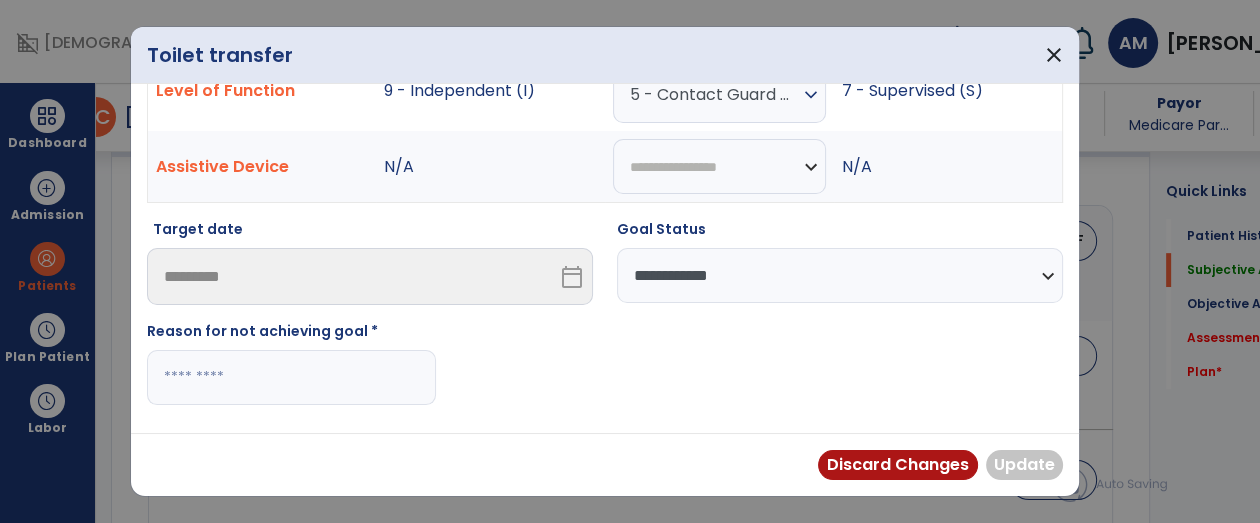 click at bounding box center (291, 377) 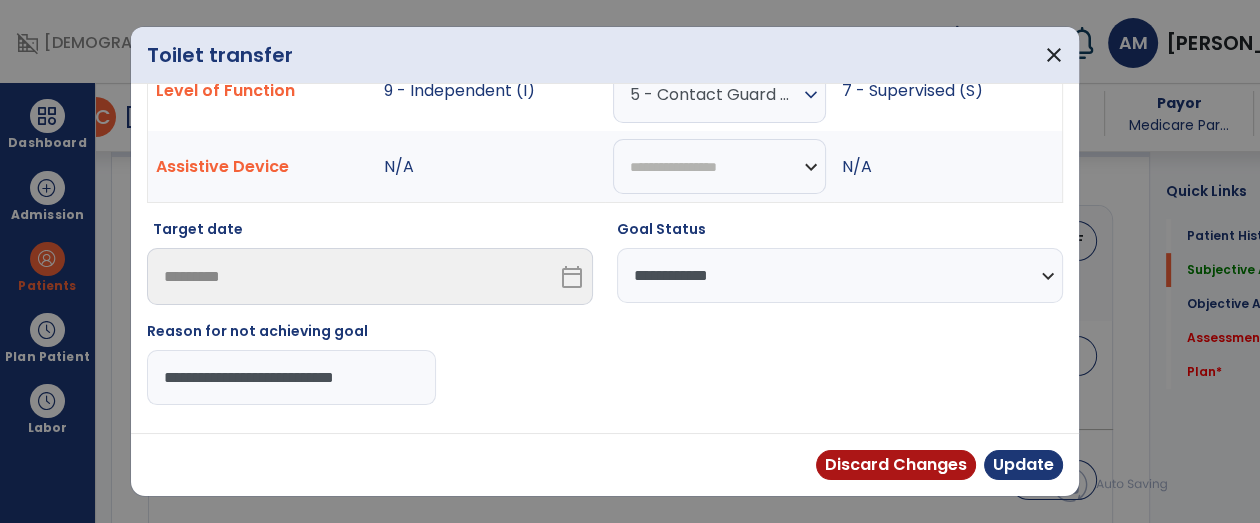 type on "**********" 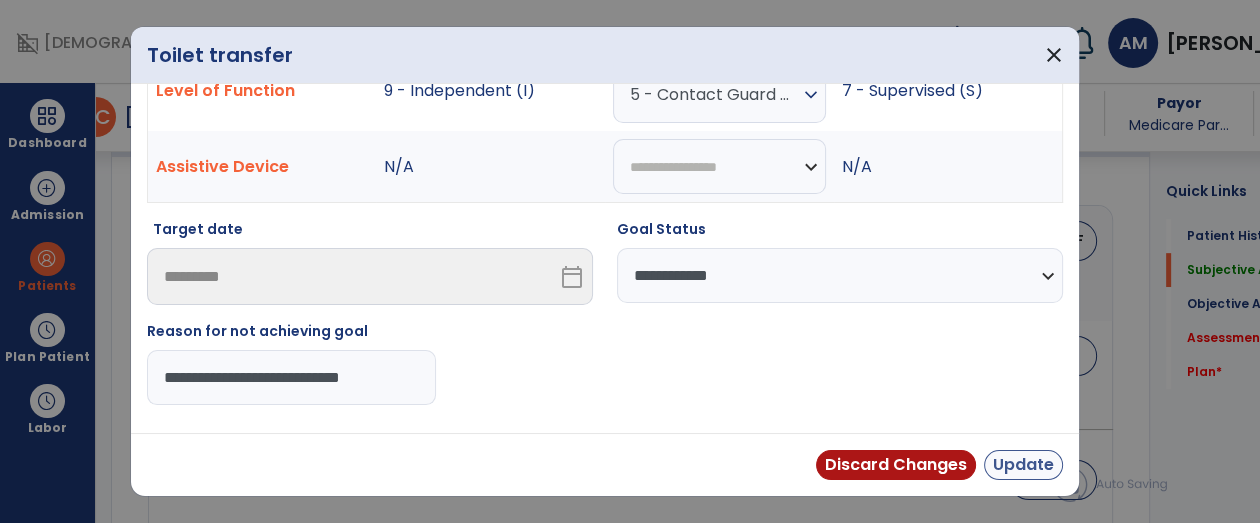 click on "Update" at bounding box center (1023, 465) 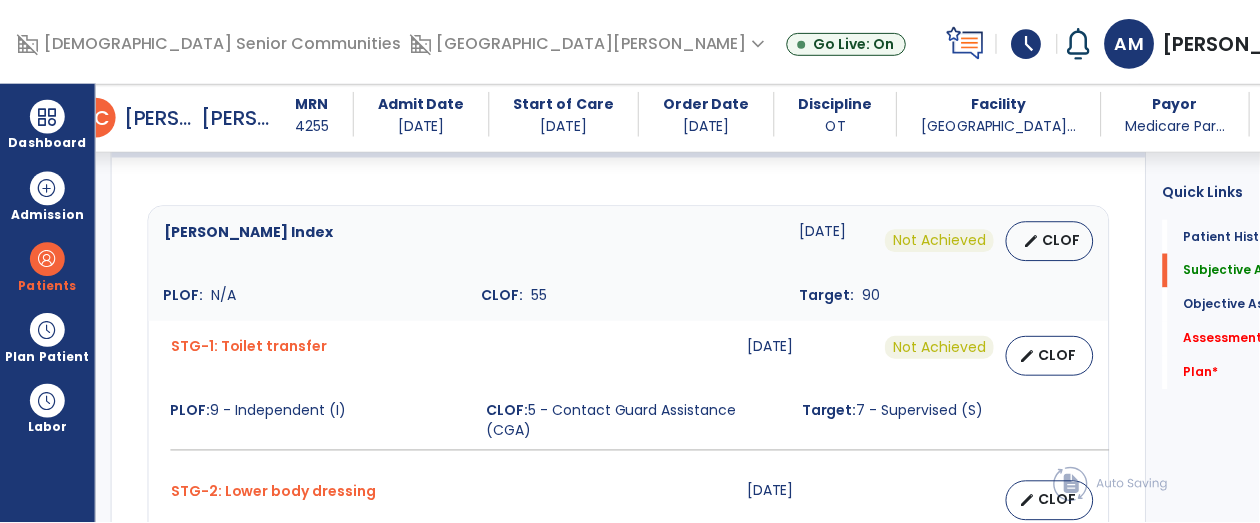 scroll, scrollTop: 909, scrollLeft: 0, axis: vertical 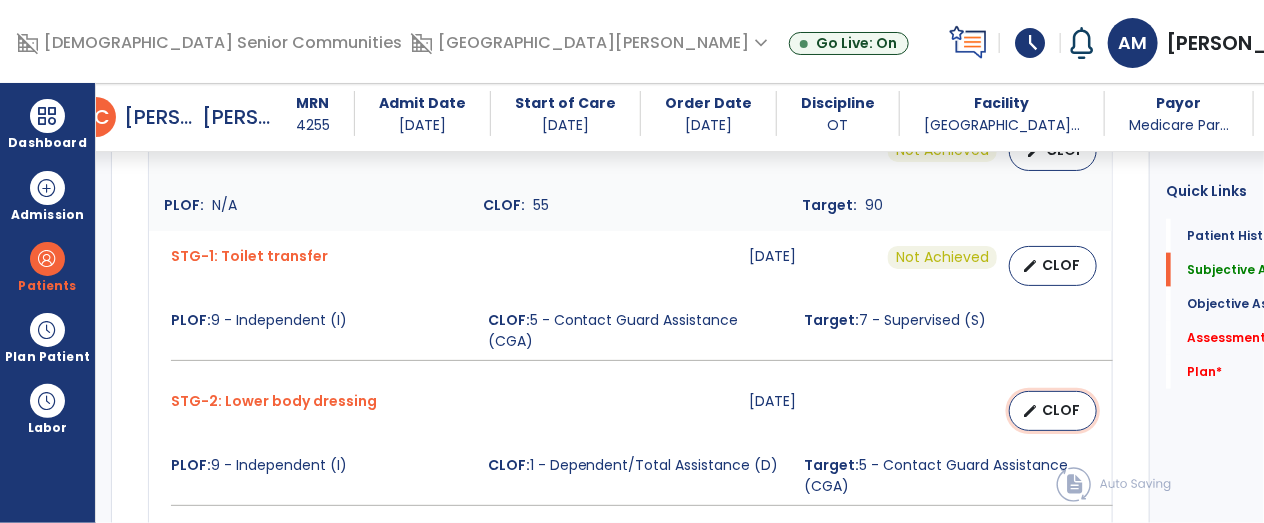click on "CLOF" at bounding box center (1061, 410) 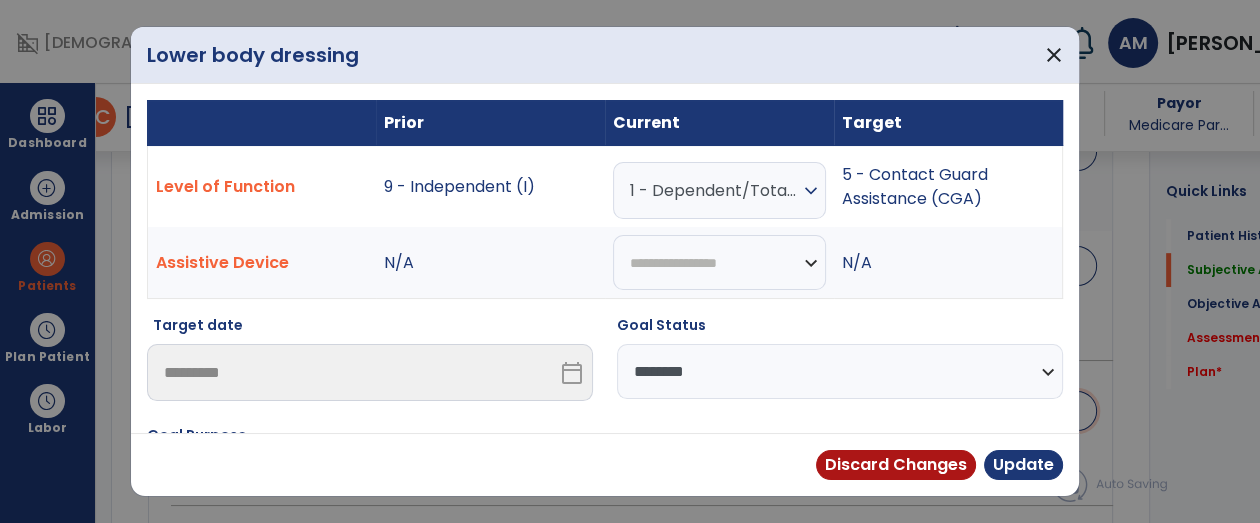 scroll, scrollTop: 909, scrollLeft: 0, axis: vertical 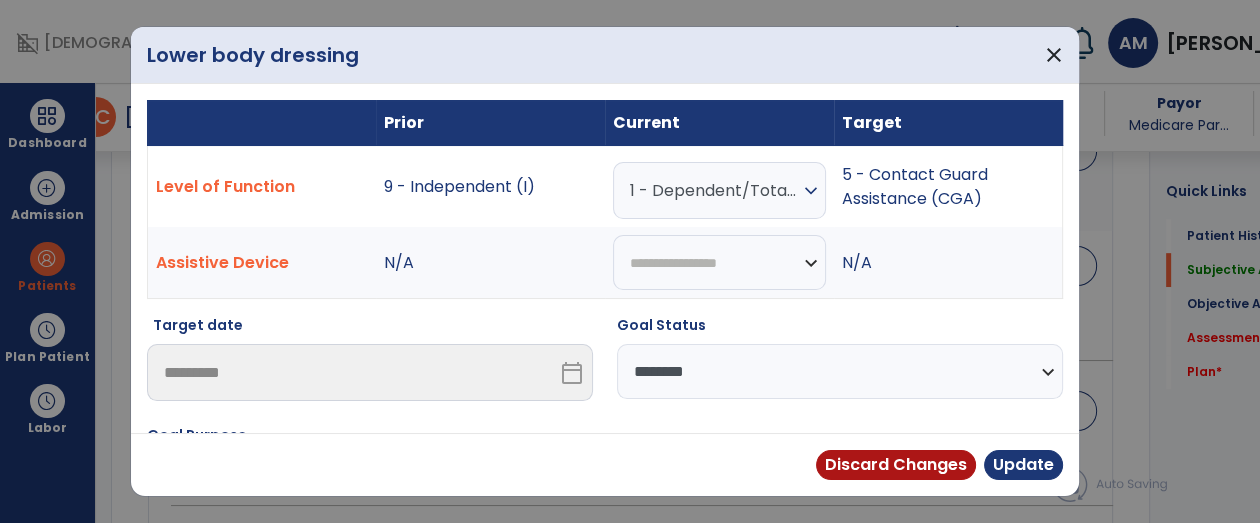 click on "1 - Dependent/Total Assistance (D)" at bounding box center (714, 190) 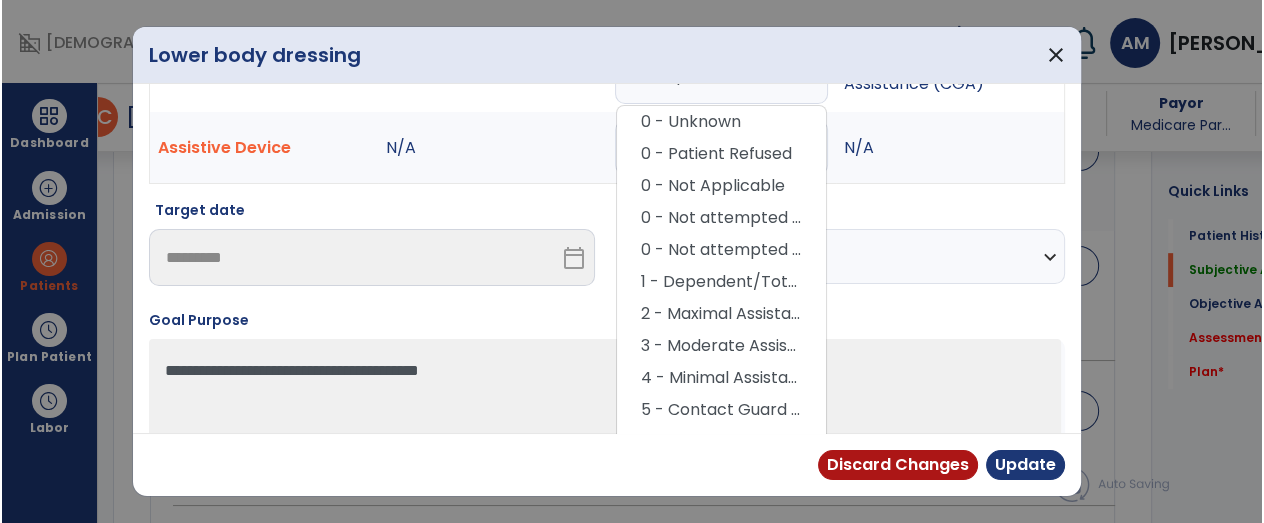 scroll, scrollTop: 136, scrollLeft: 0, axis: vertical 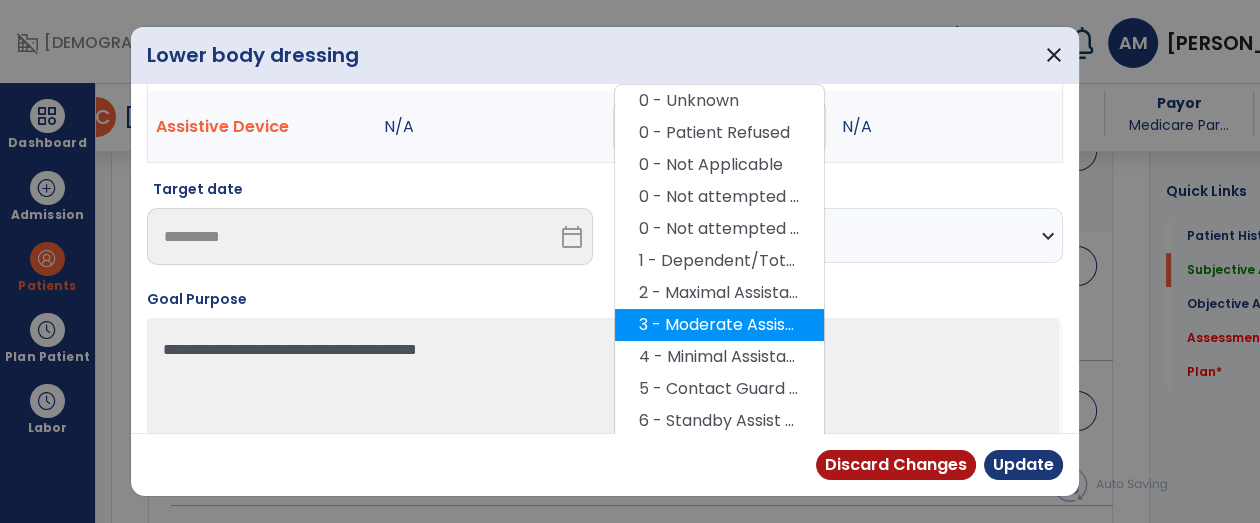 click on "3 - Moderate Assistance (Mod A)" at bounding box center (719, 325) 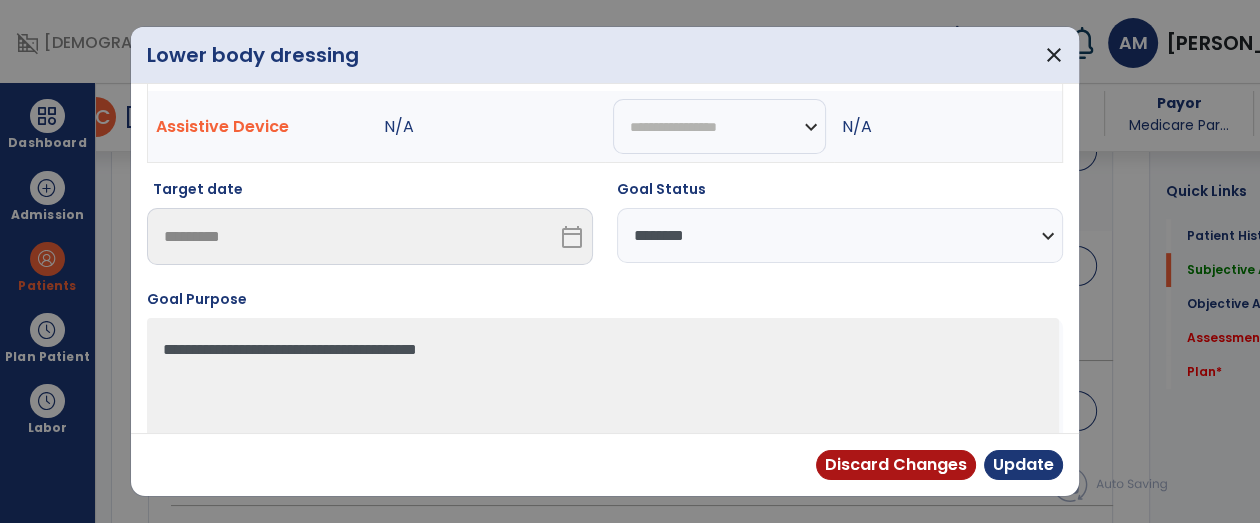 click on "**********" at bounding box center (840, 235) 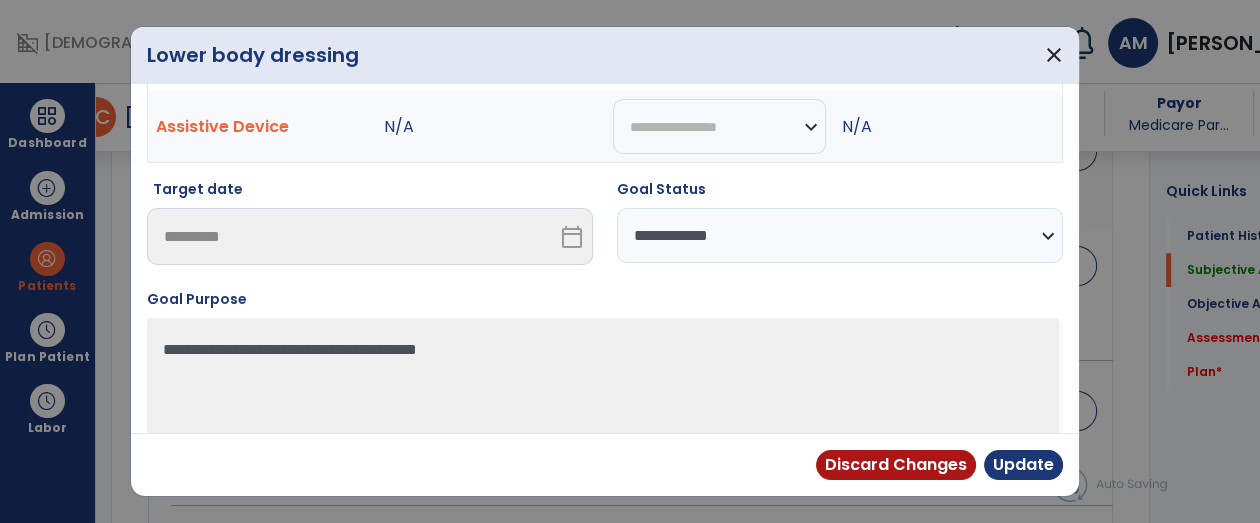 click on "**********" at bounding box center (840, 235) 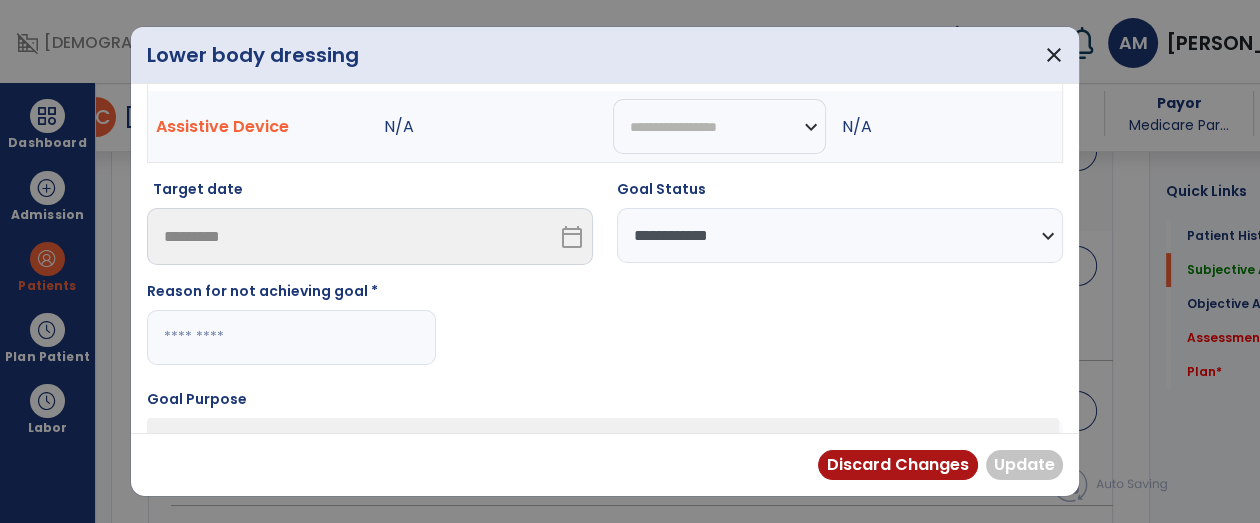 click at bounding box center (291, 337) 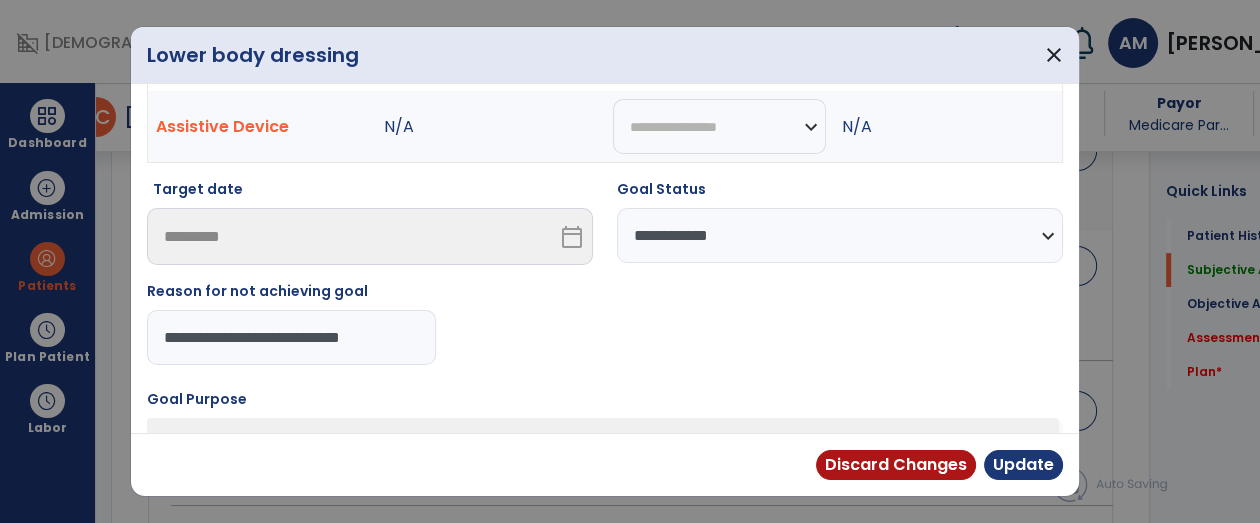 type on "**********" 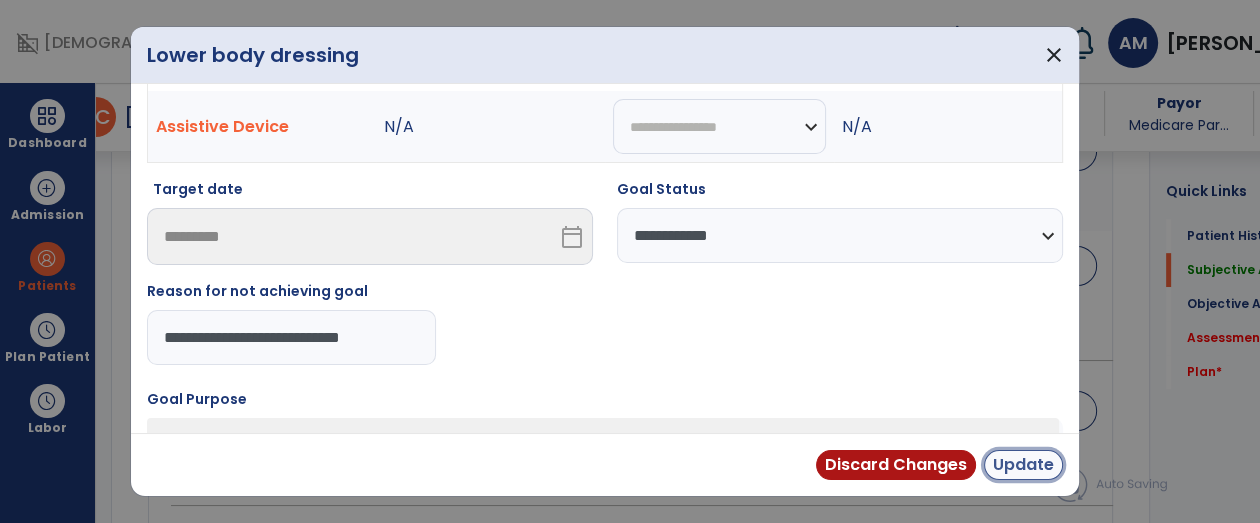 click on "Update" at bounding box center [1023, 465] 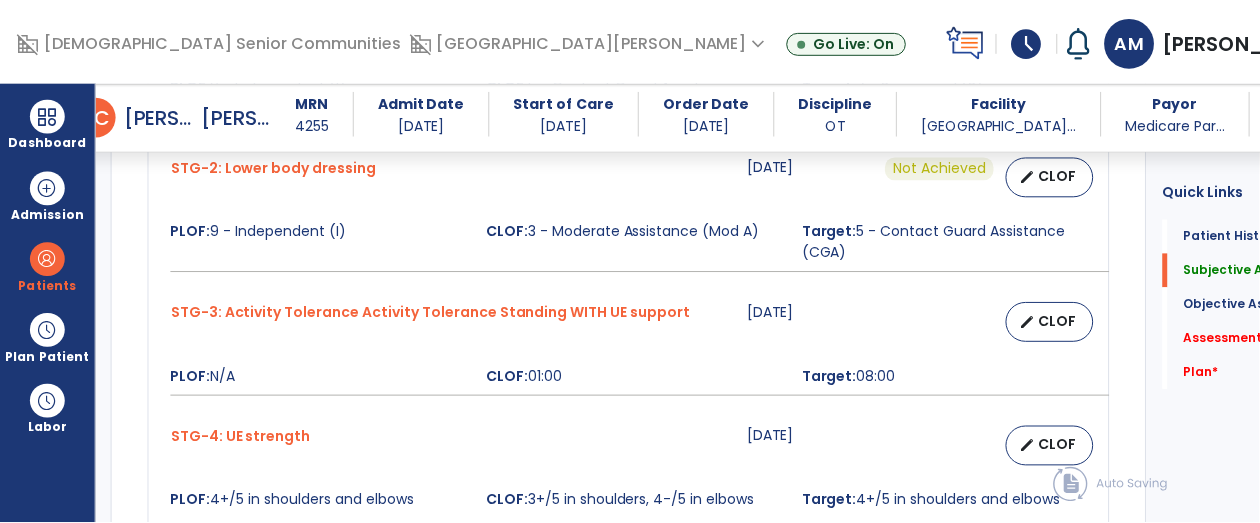scroll, scrollTop: 1144, scrollLeft: 0, axis: vertical 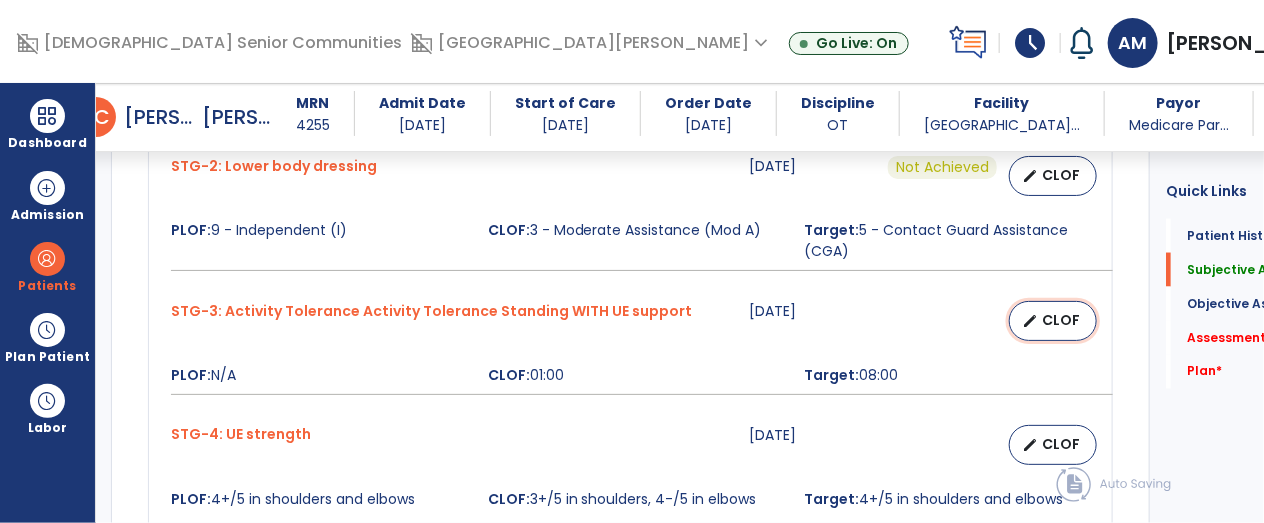 click on "edit   CLOF" at bounding box center (1053, 321) 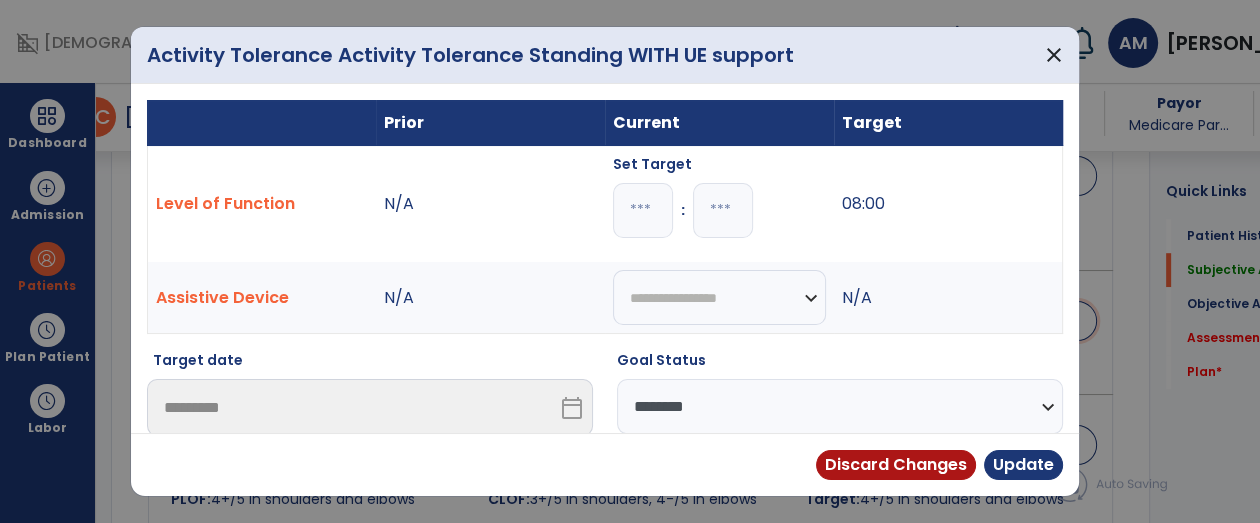 scroll, scrollTop: 1144, scrollLeft: 0, axis: vertical 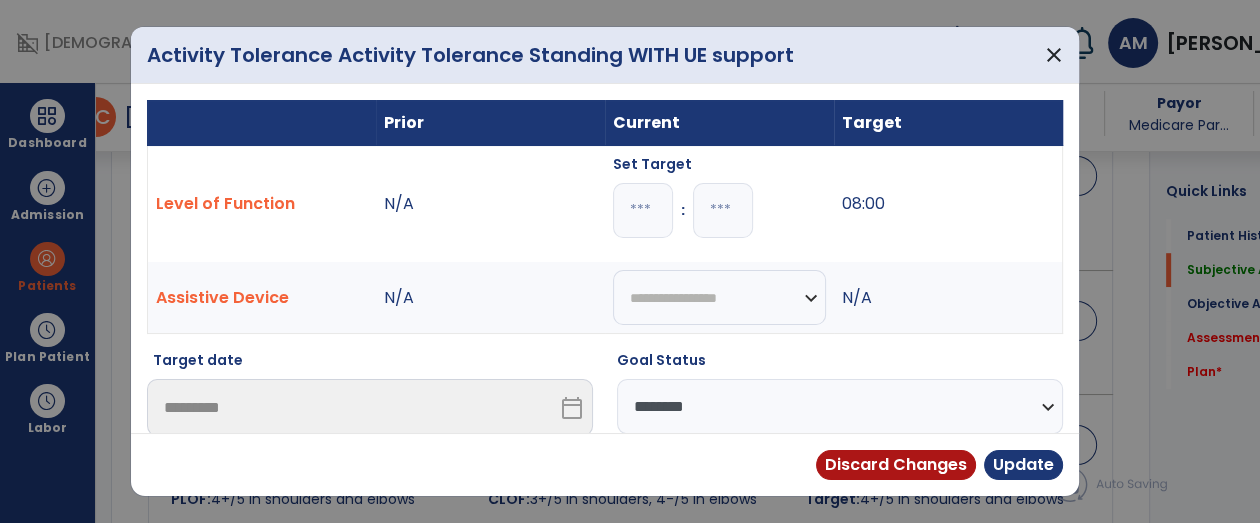 click on "*" at bounding box center (643, 210) 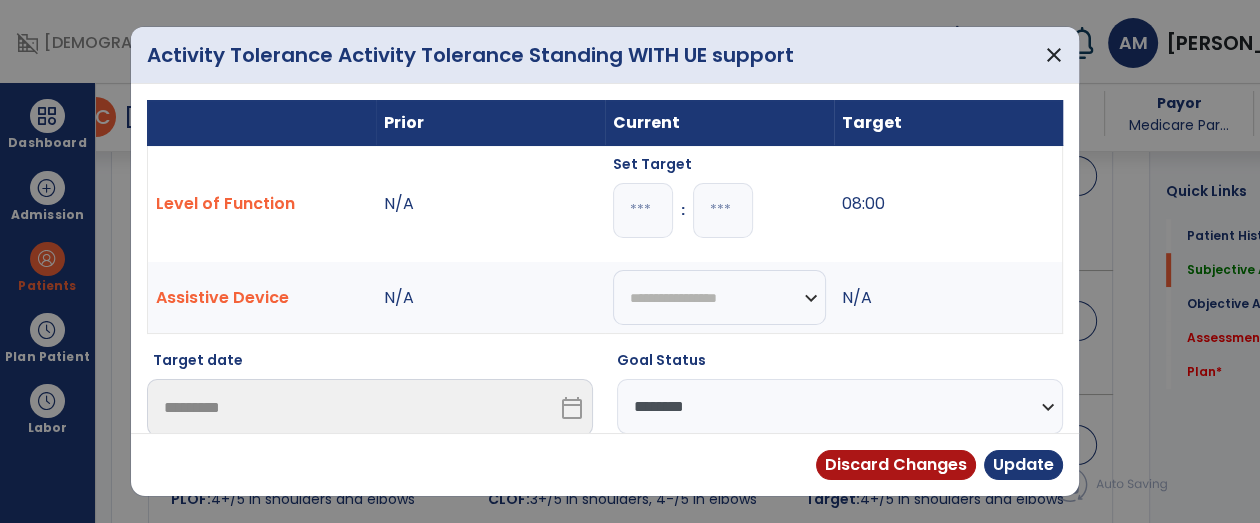 type on "*" 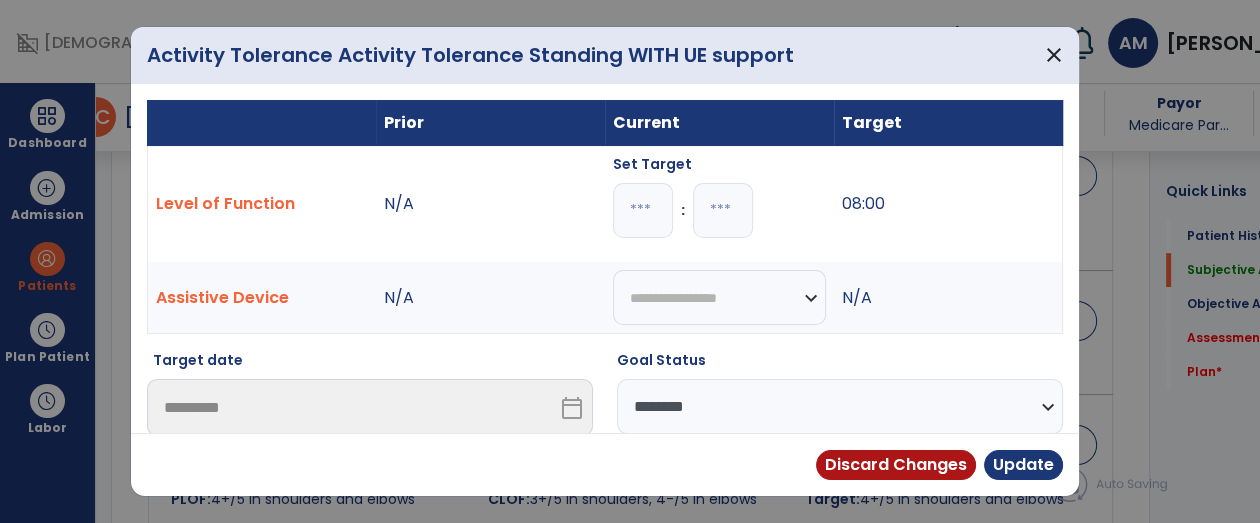 click at bounding box center (723, 210) 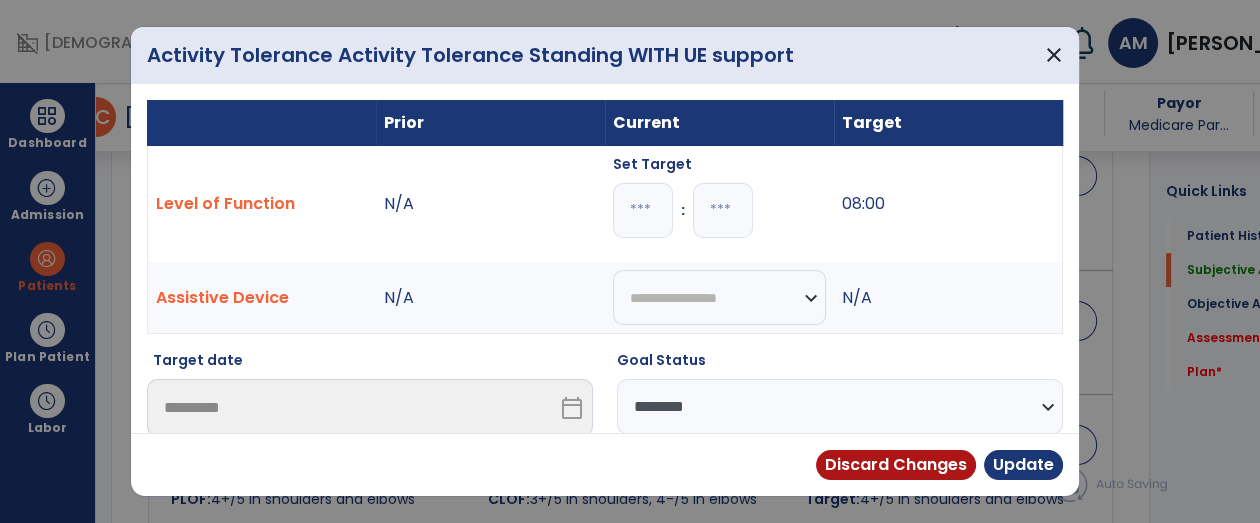 type on "**" 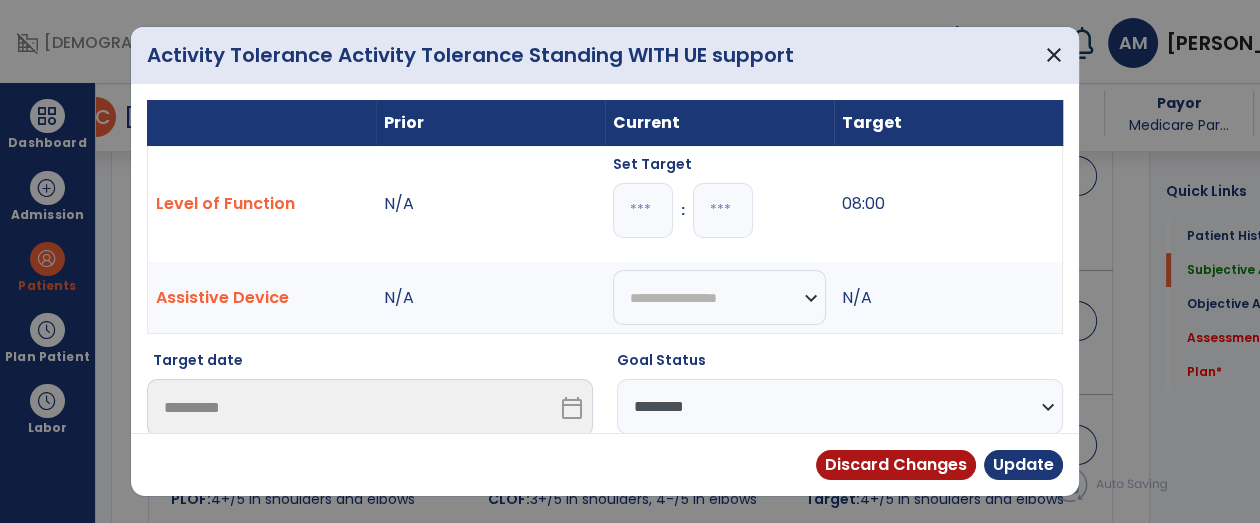 click on "**********" at bounding box center [840, 406] 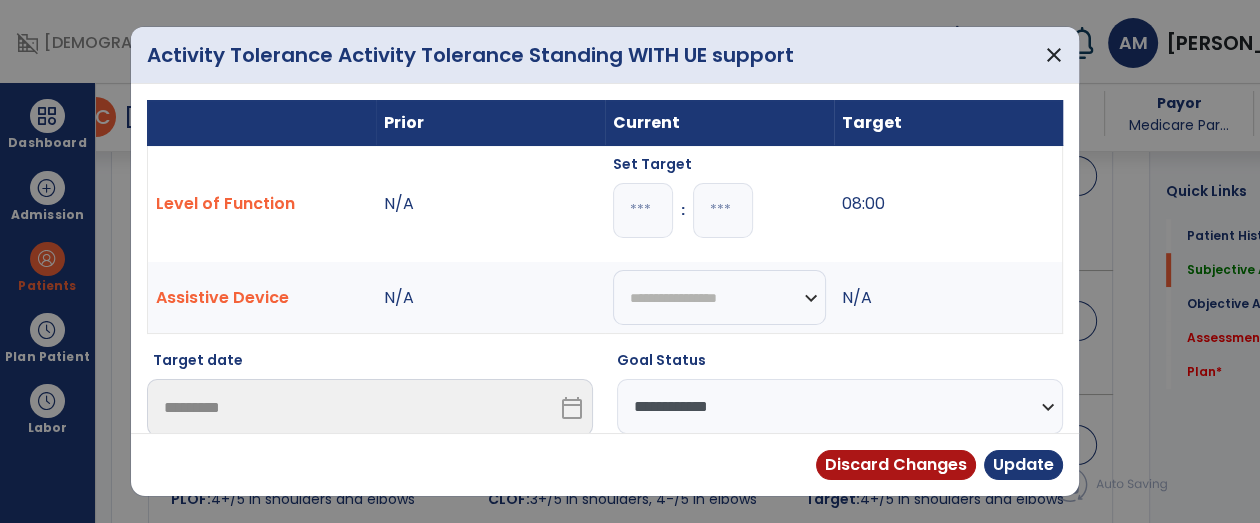 click on "**********" at bounding box center (840, 406) 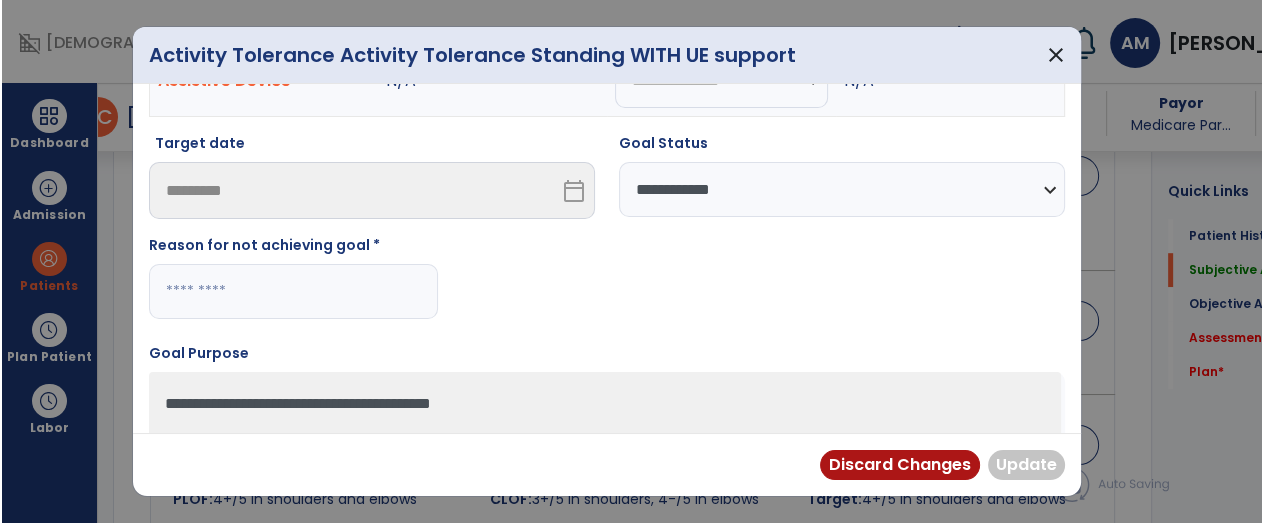 scroll, scrollTop: 231, scrollLeft: 0, axis: vertical 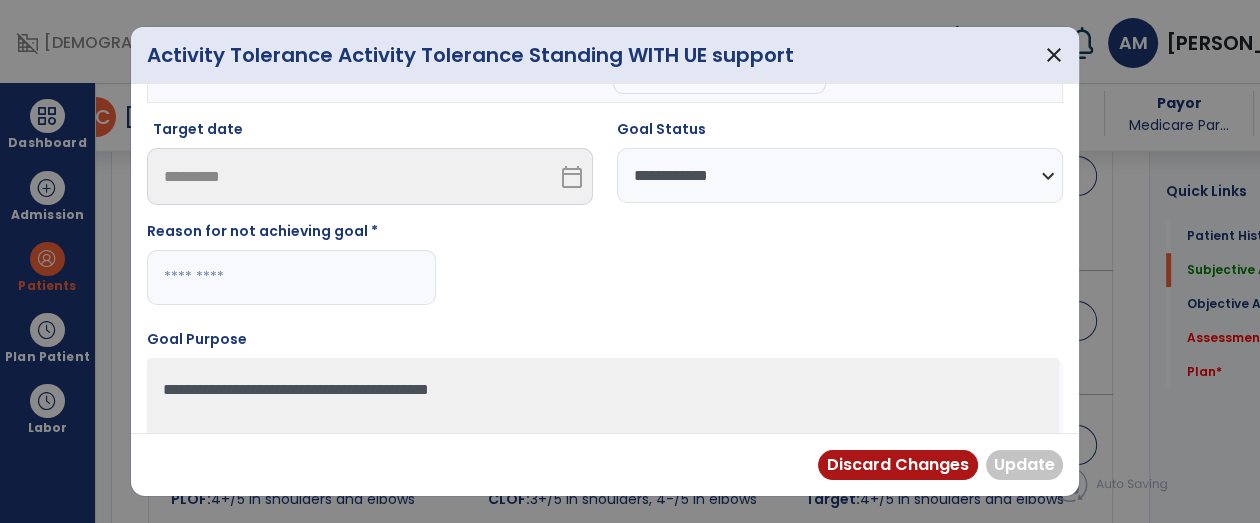 click at bounding box center (291, 277) 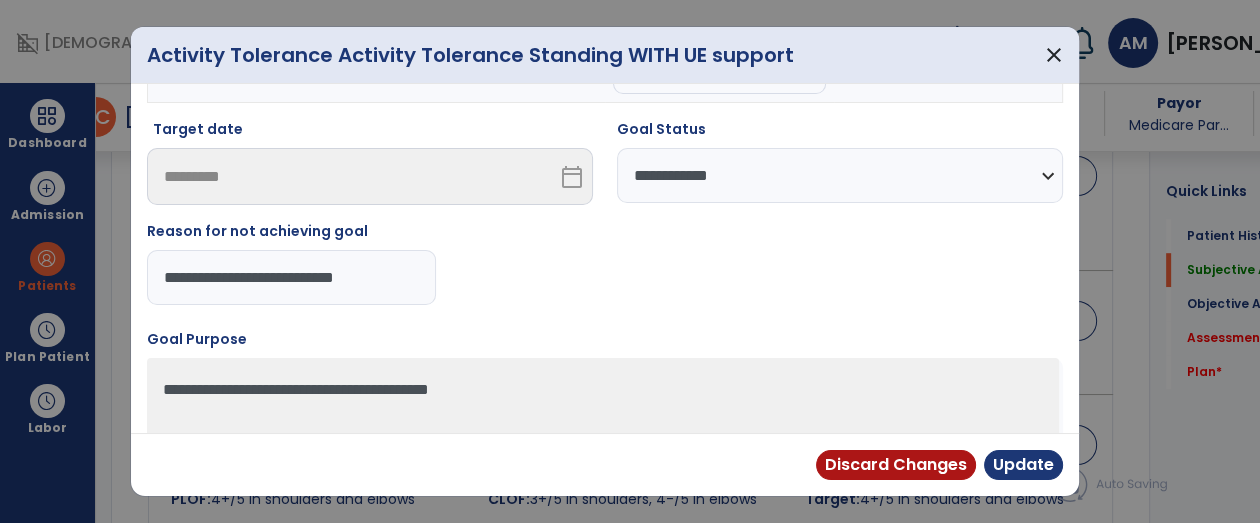 type on "**********" 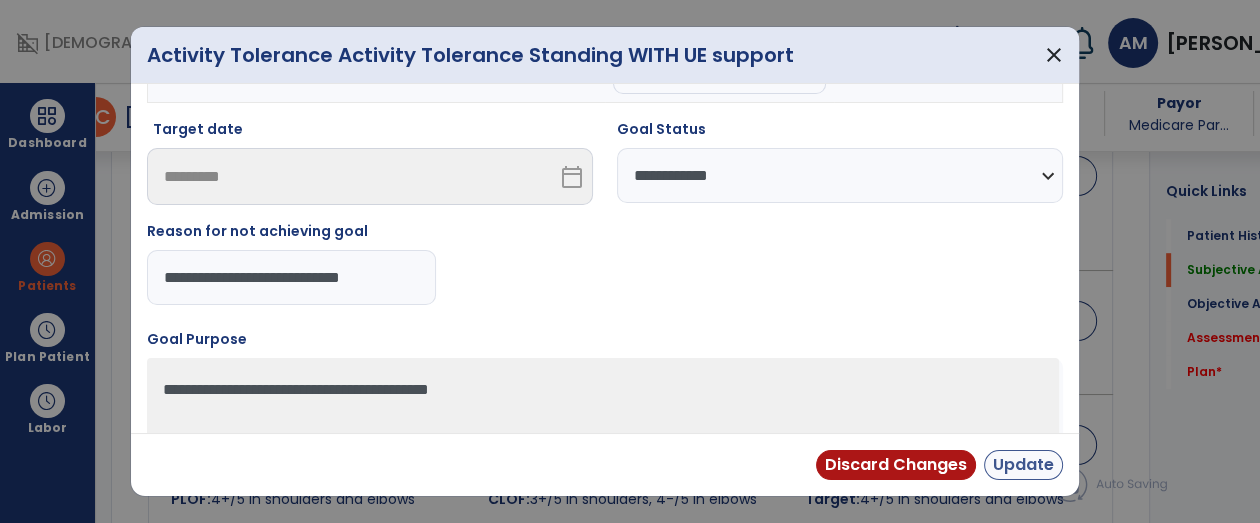 click on "Update" at bounding box center [1023, 465] 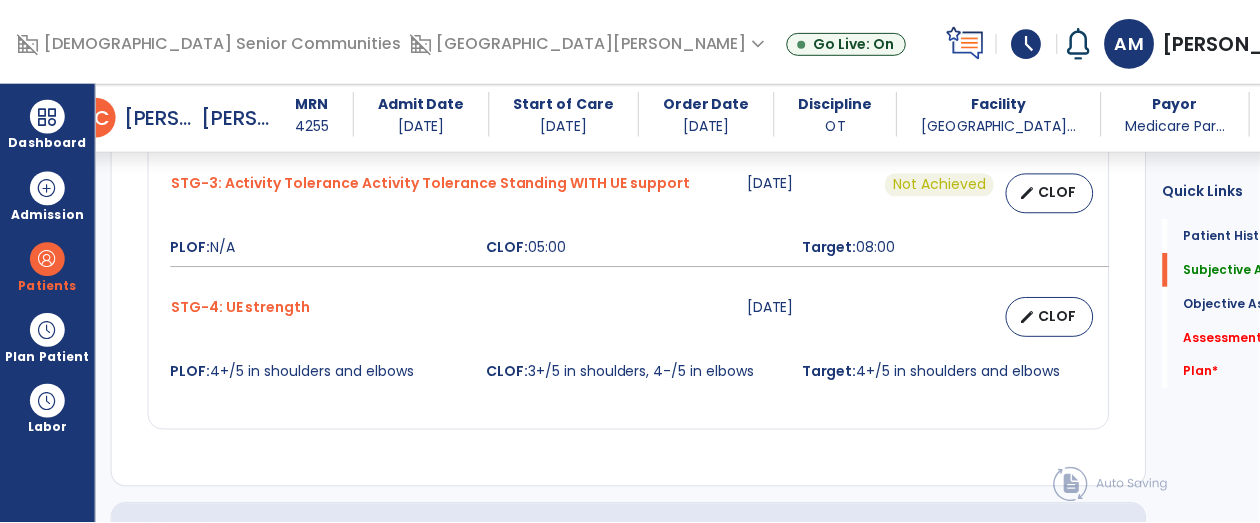 scroll, scrollTop: 1303, scrollLeft: 0, axis: vertical 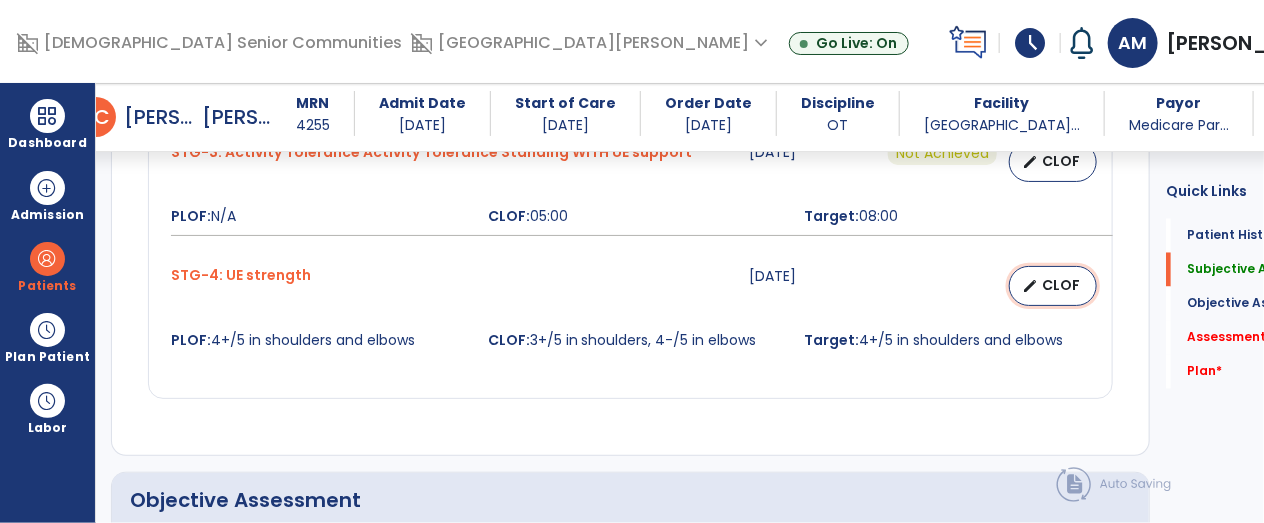 click on "edit   CLOF" at bounding box center [1053, 286] 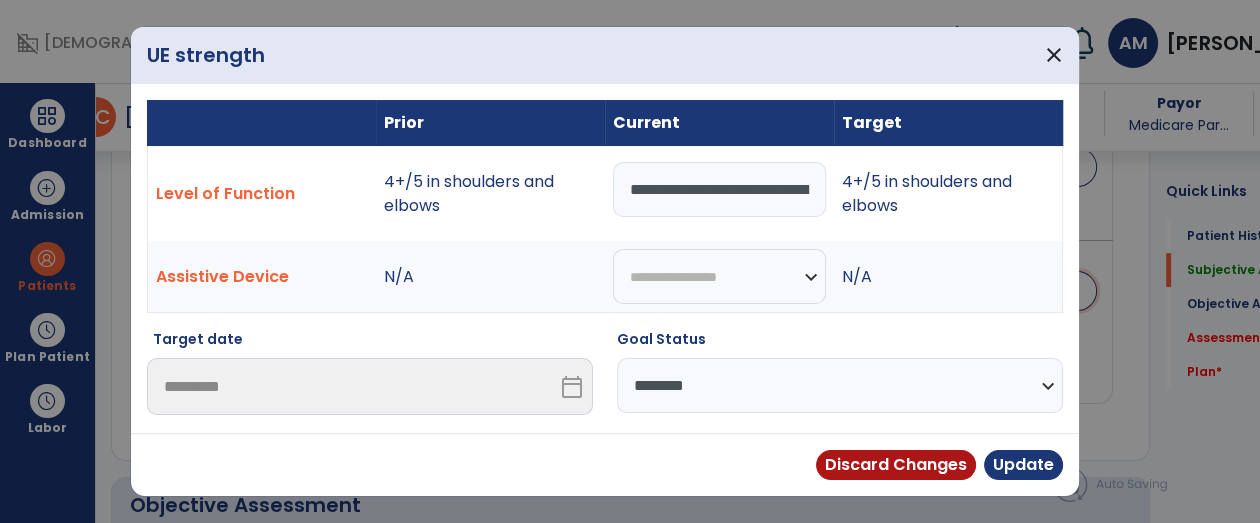 scroll, scrollTop: 1303, scrollLeft: 0, axis: vertical 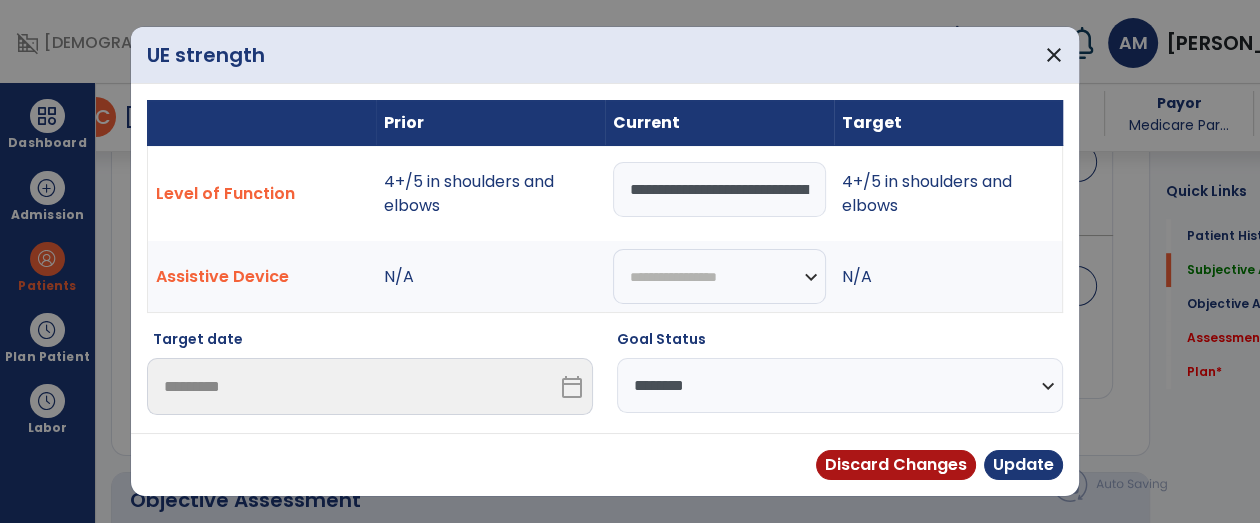 click on "**********" at bounding box center (719, 189) 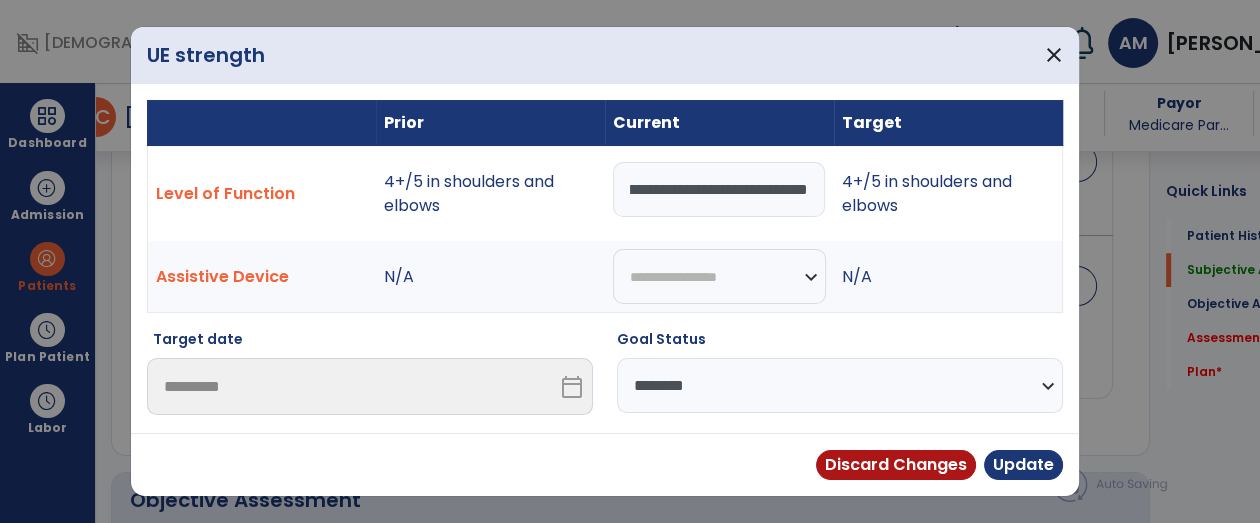 scroll, scrollTop: 0, scrollLeft: 75, axis: horizontal 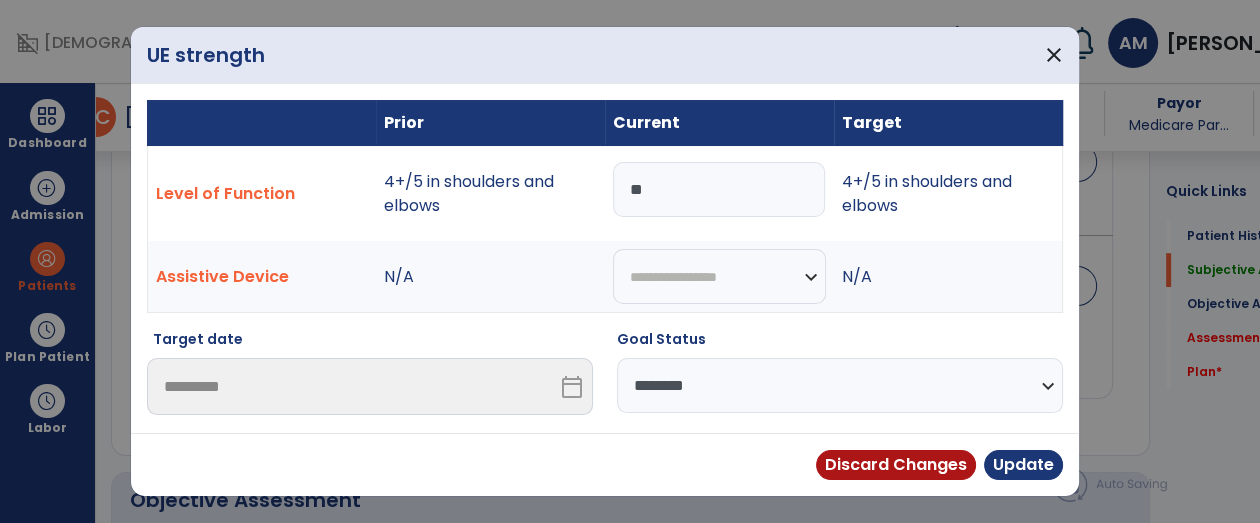 type on "*" 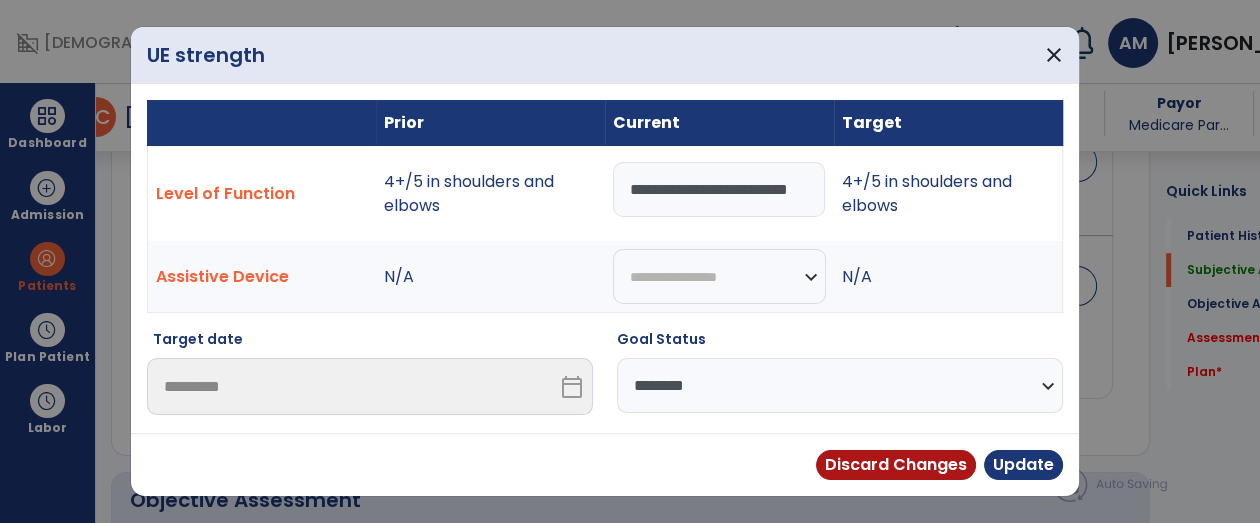 scroll, scrollTop: 0, scrollLeft: 47, axis: horizontal 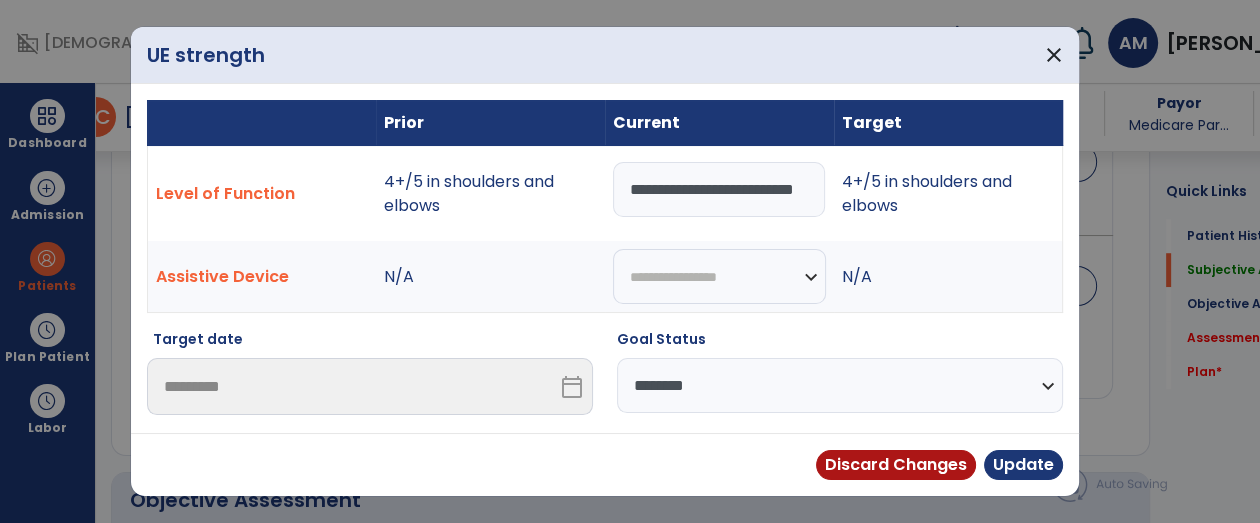 type on "**********" 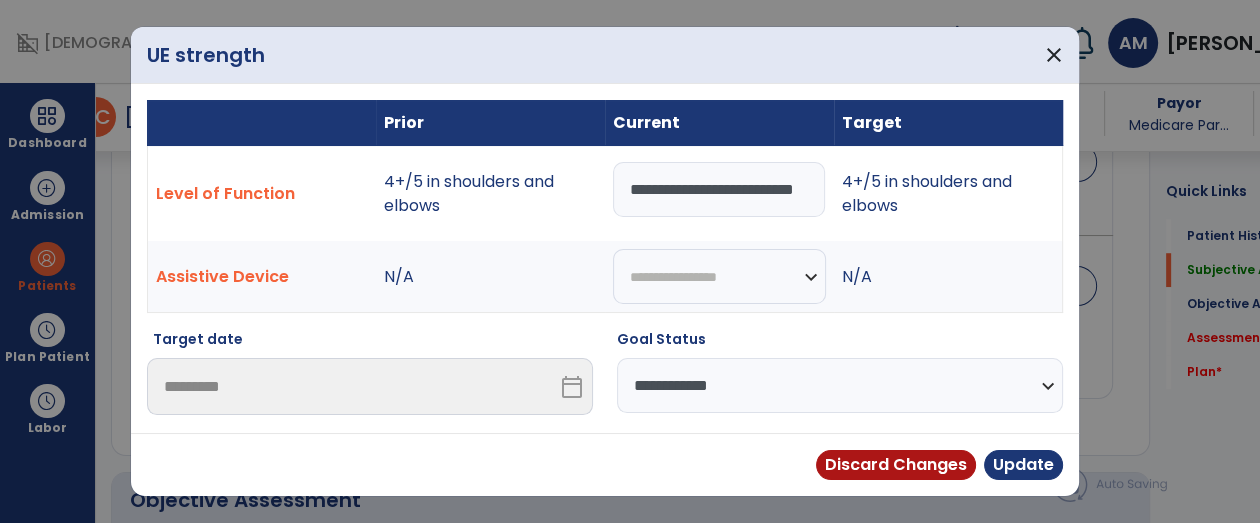 click on "**********" at bounding box center (840, 385) 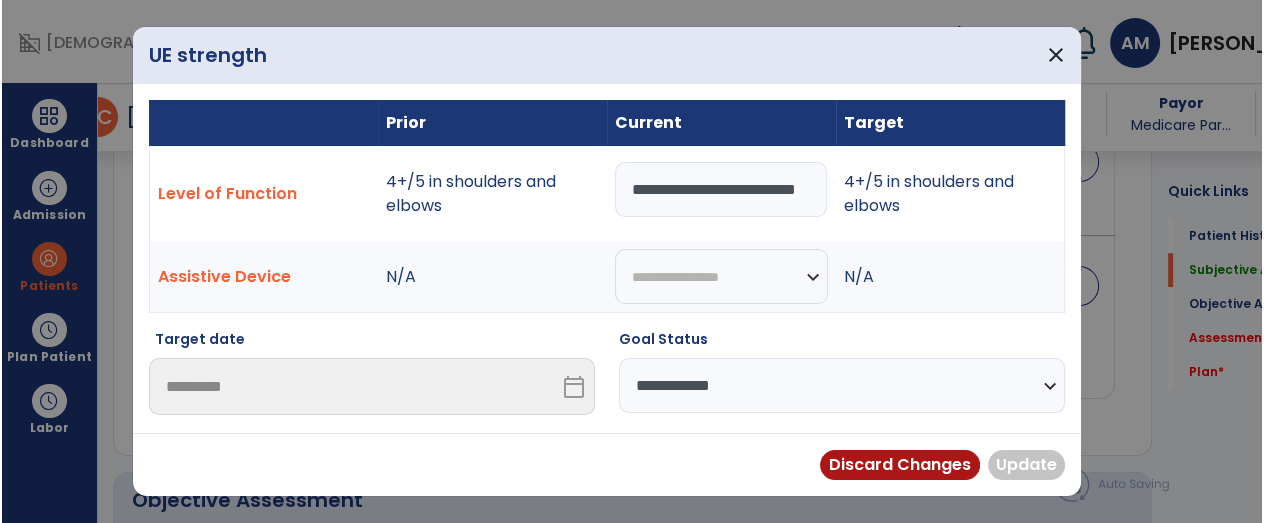 scroll, scrollTop: 224, scrollLeft: 0, axis: vertical 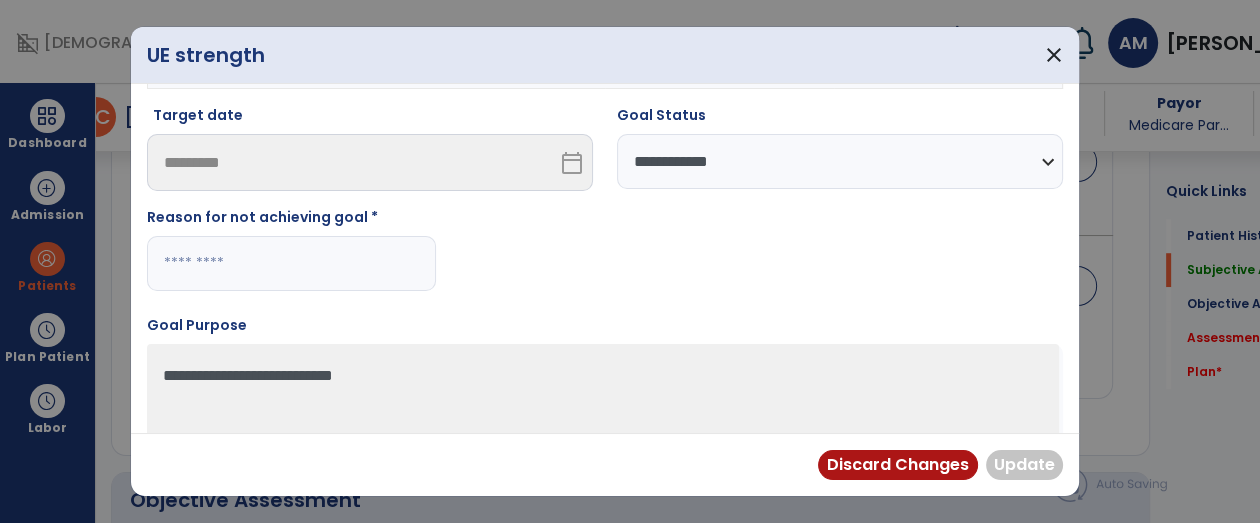 click at bounding box center [291, 263] 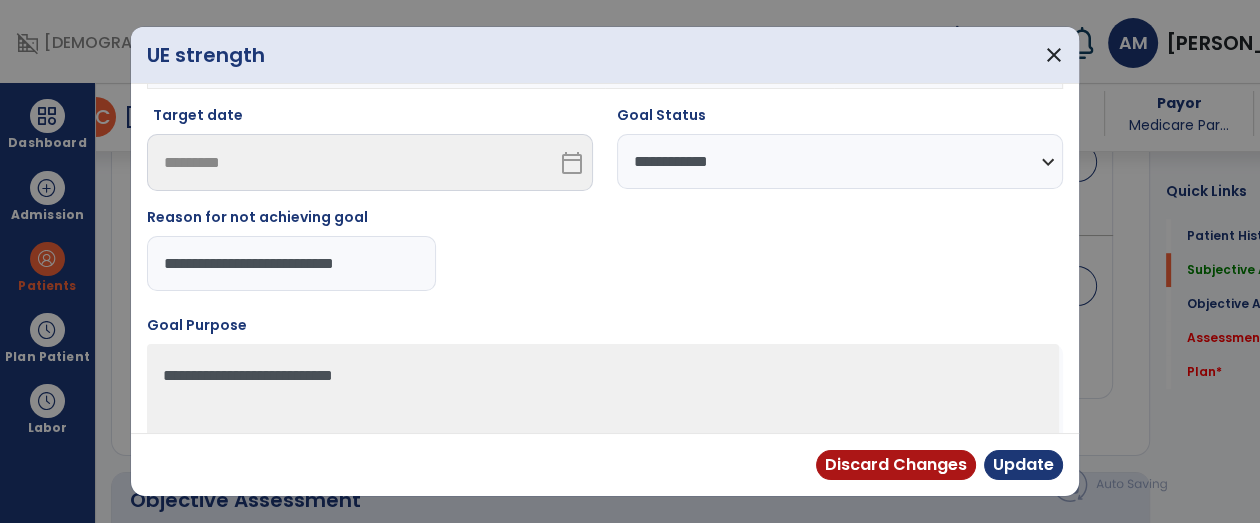 type on "**********" 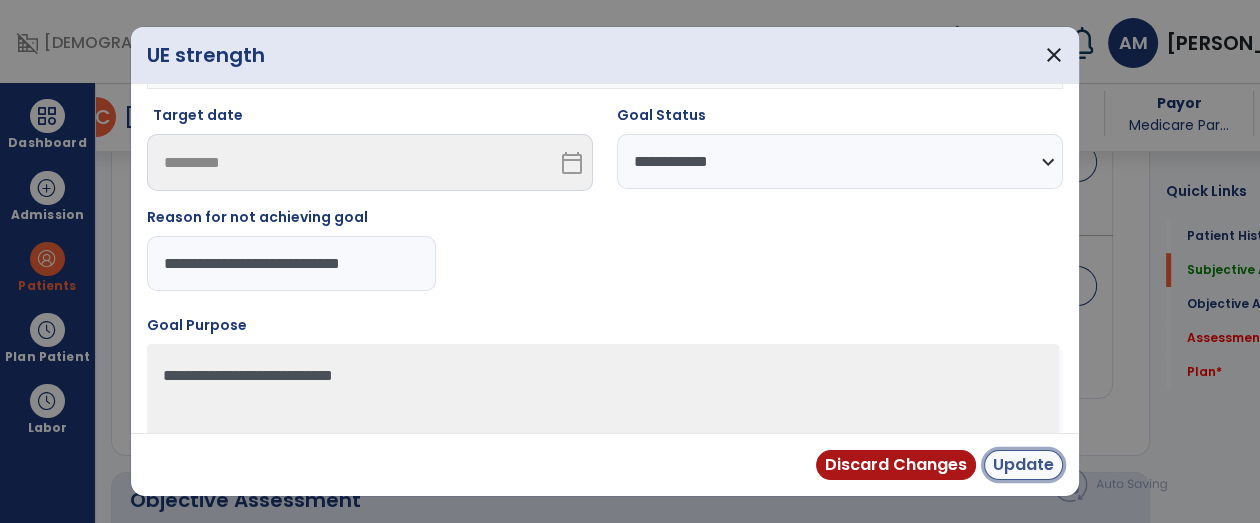click on "Update" at bounding box center [1023, 465] 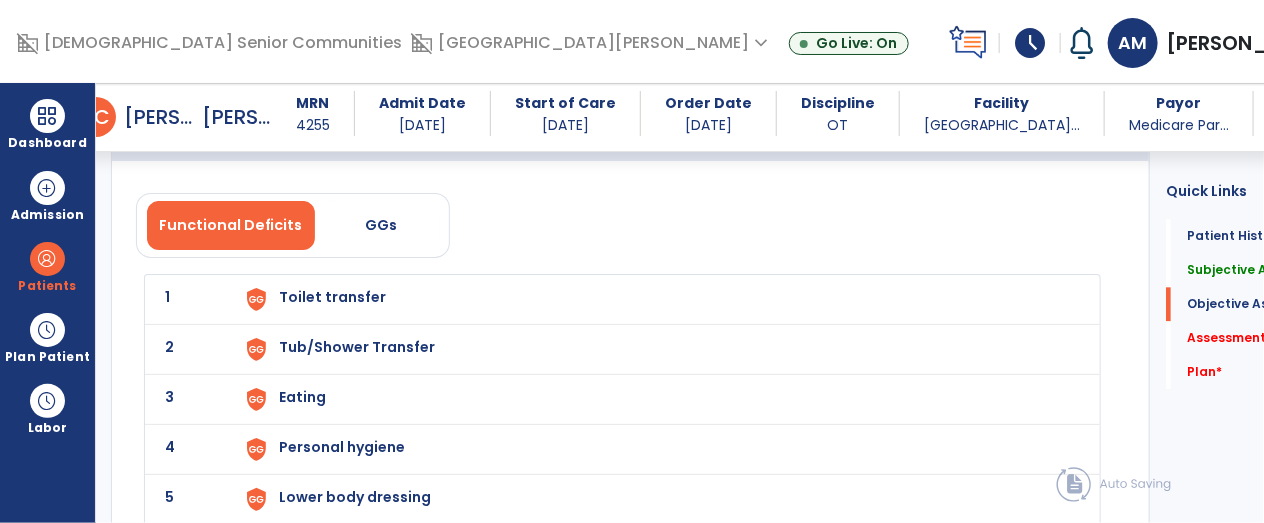 scroll, scrollTop: 1675, scrollLeft: 0, axis: vertical 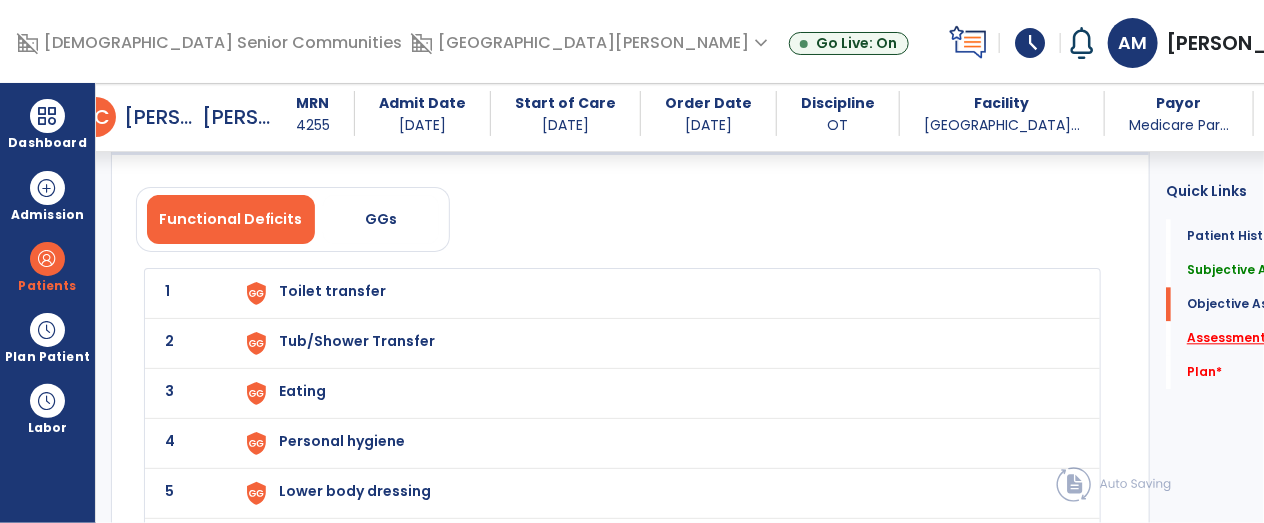 click on "Assessment   *" 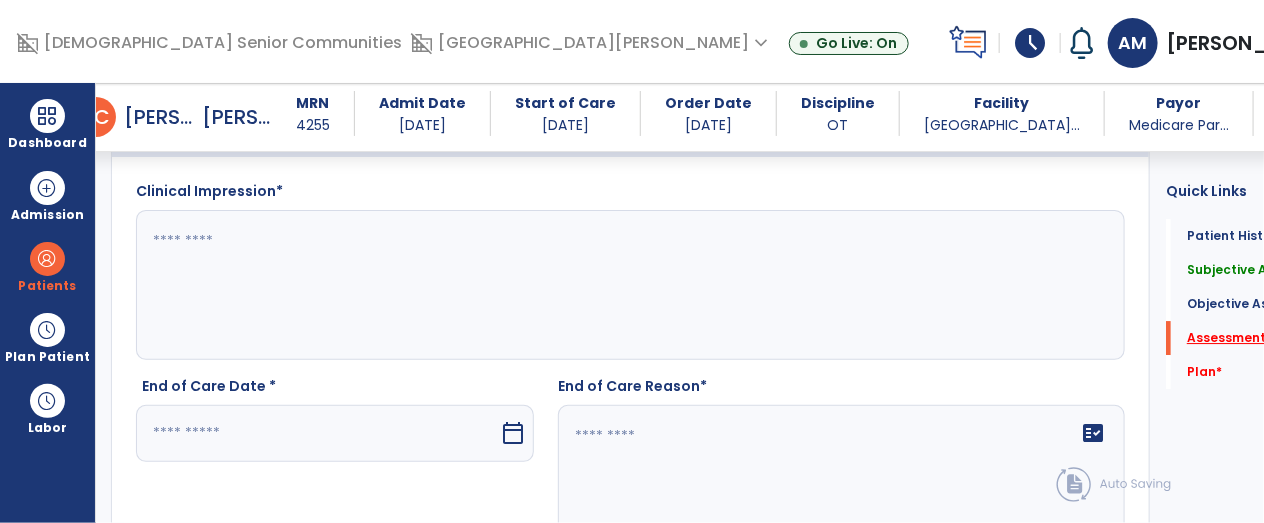 scroll, scrollTop: 2378, scrollLeft: 0, axis: vertical 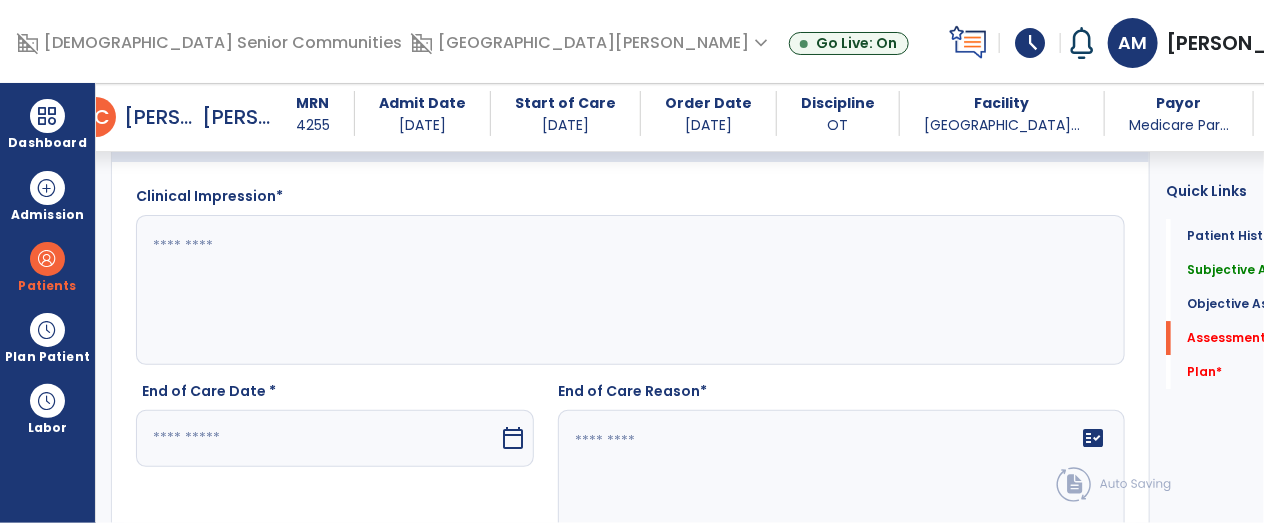 click 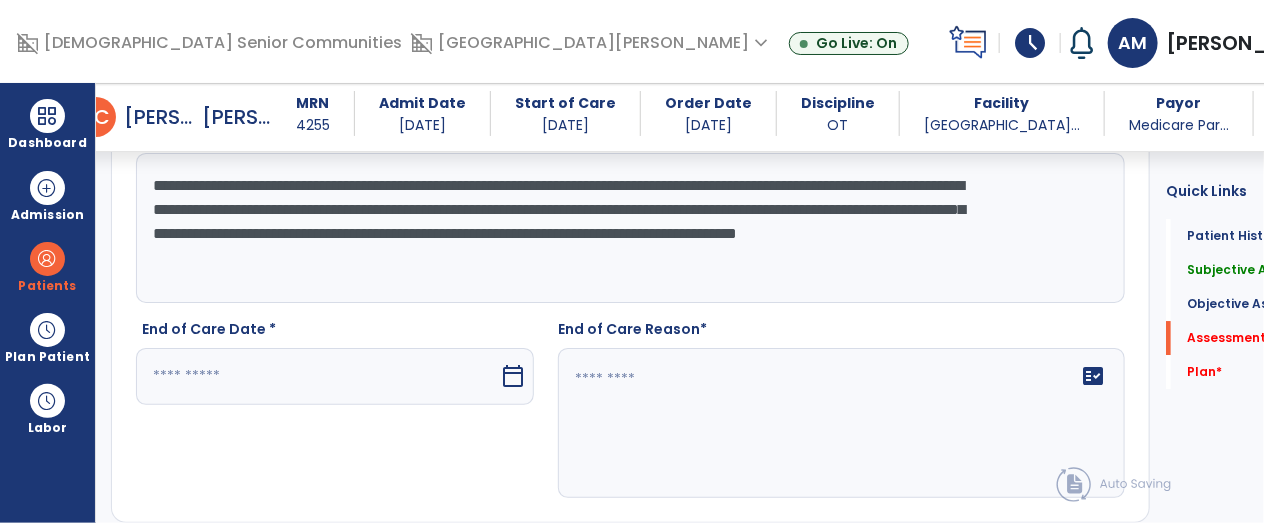 type on "**********" 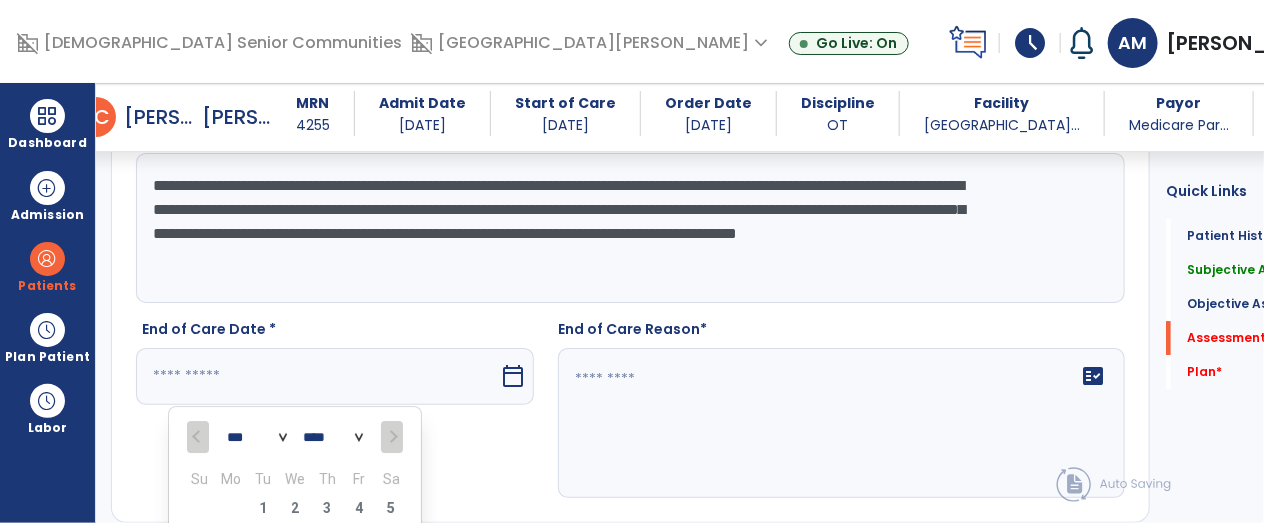 scroll, scrollTop: 2700, scrollLeft: 0, axis: vertical 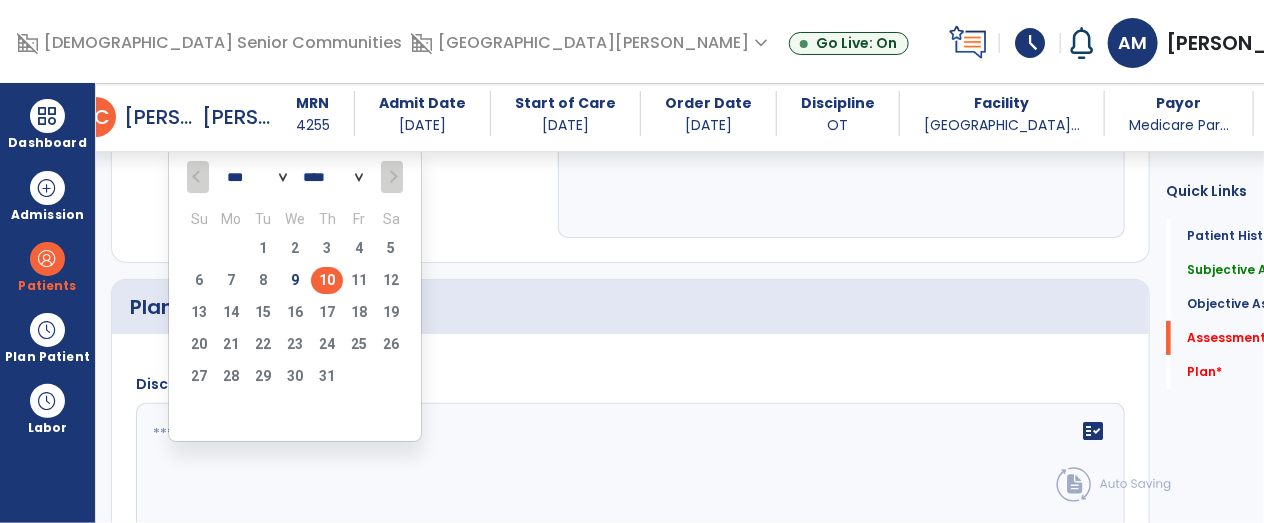 click on "10" at bounding box center [327, 280] 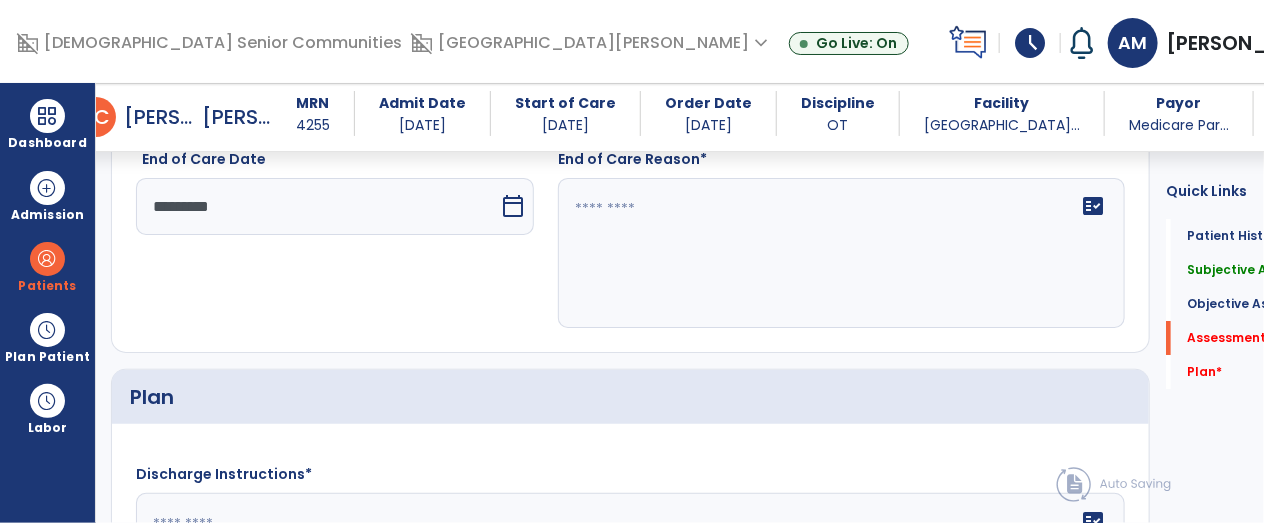 scroll, scrollTop: 2568, scrollLeft: 0, axis: vertical 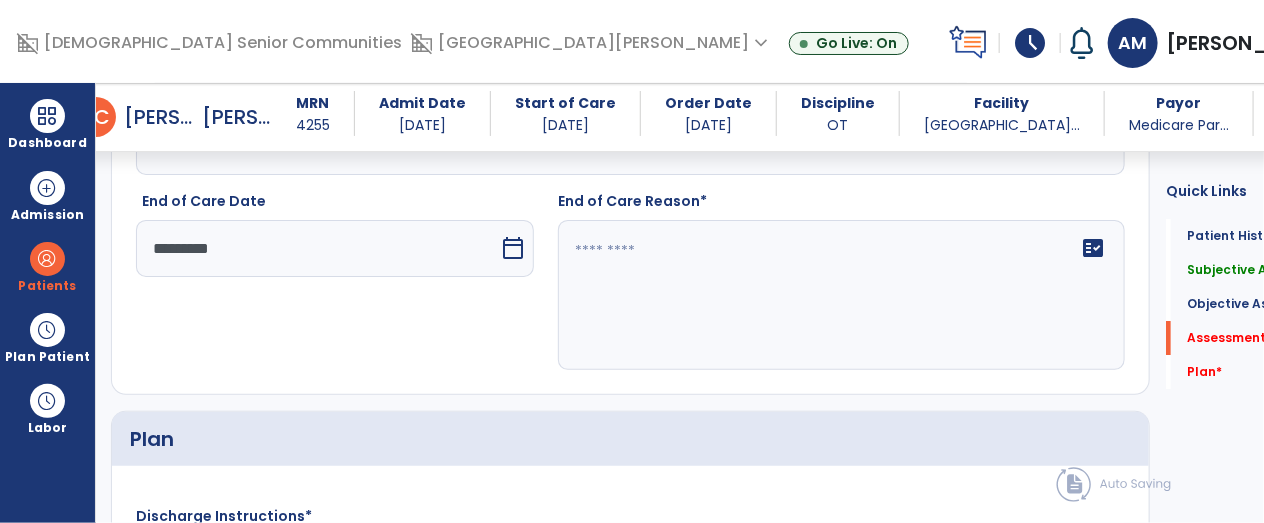 click 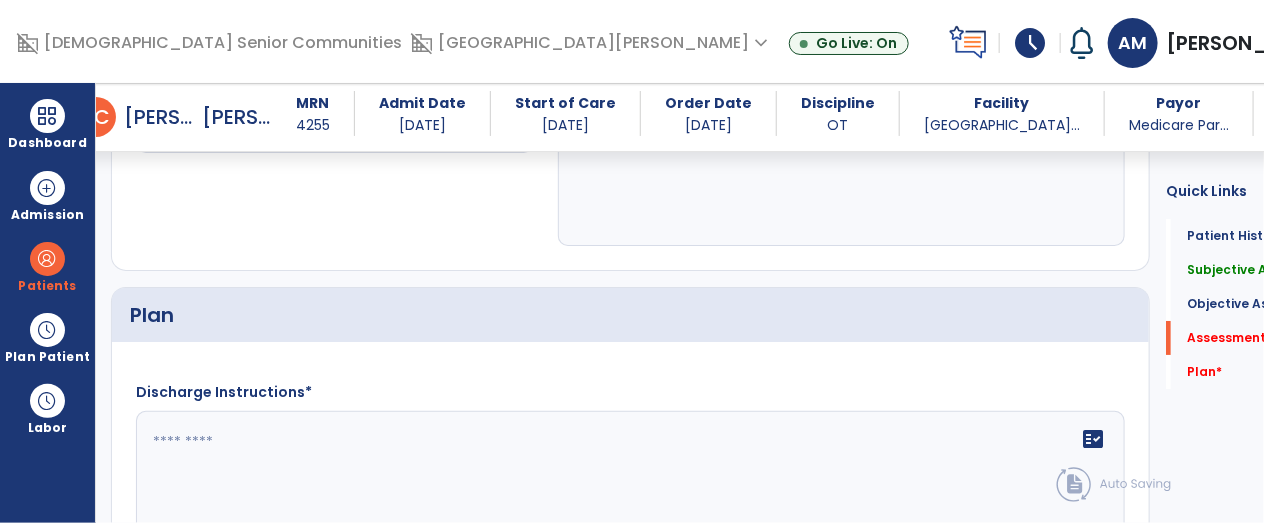 scroll, scrollTop: 2774, scrollLeft: 0, axis: vertical 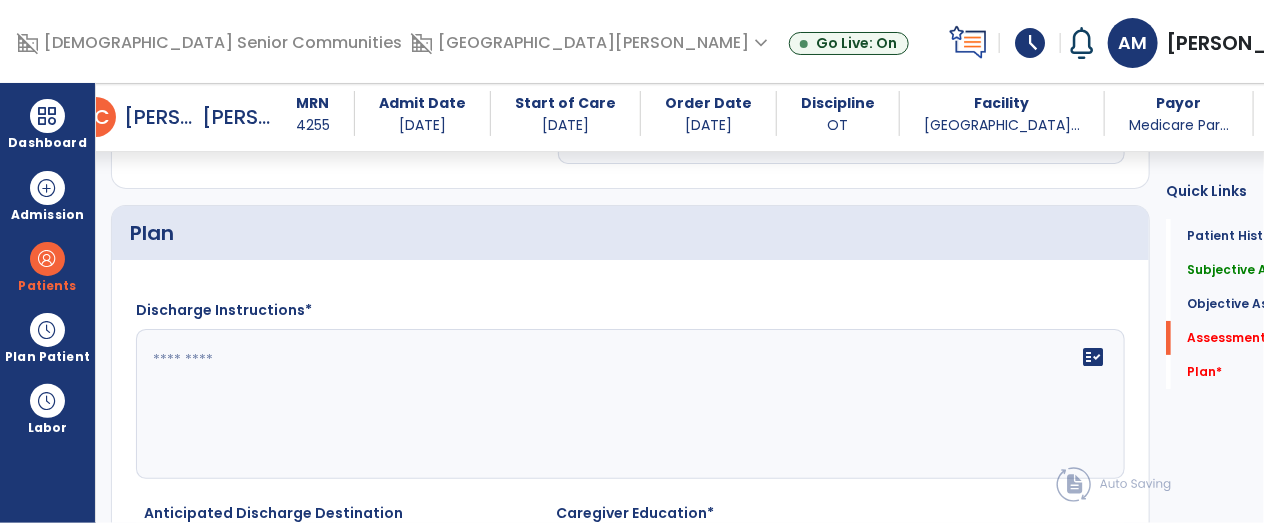 type on "**********" 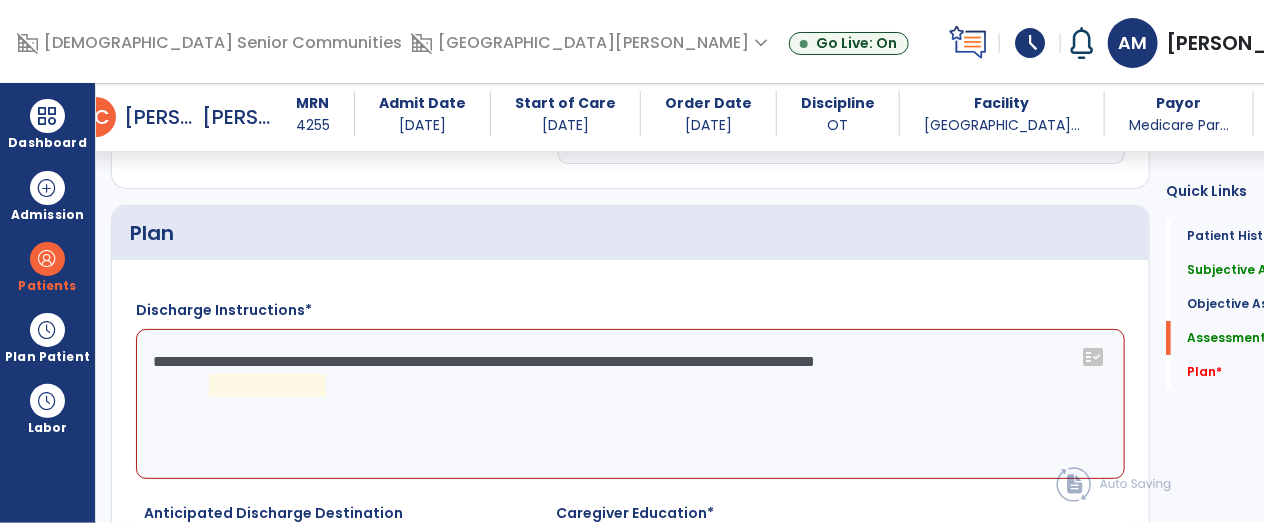 click on "**********" 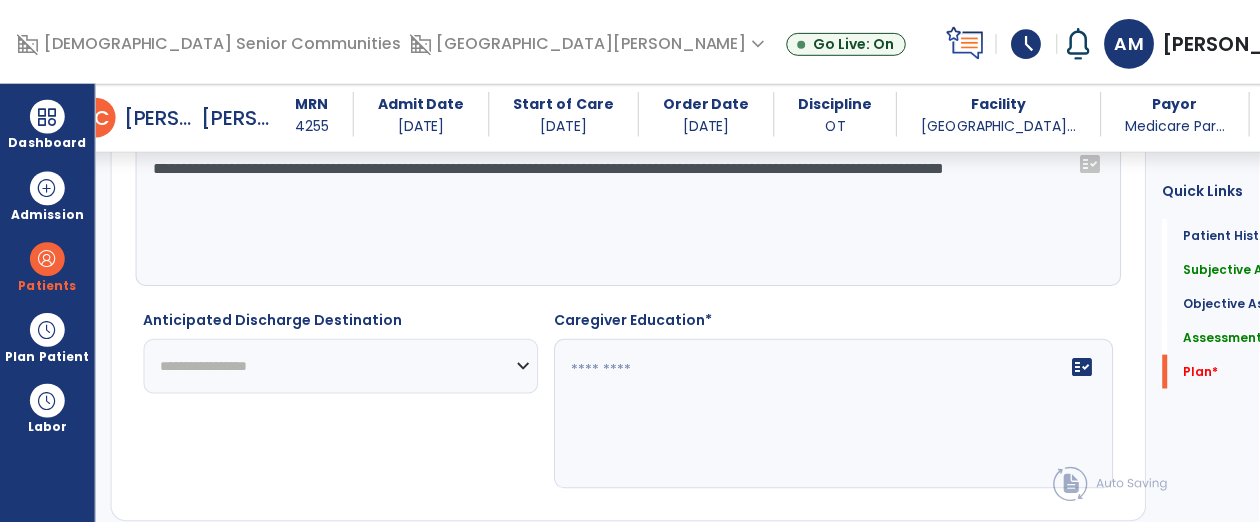 scroll, scrollTop: 3056, scrollLeft: 0, axis: vertical 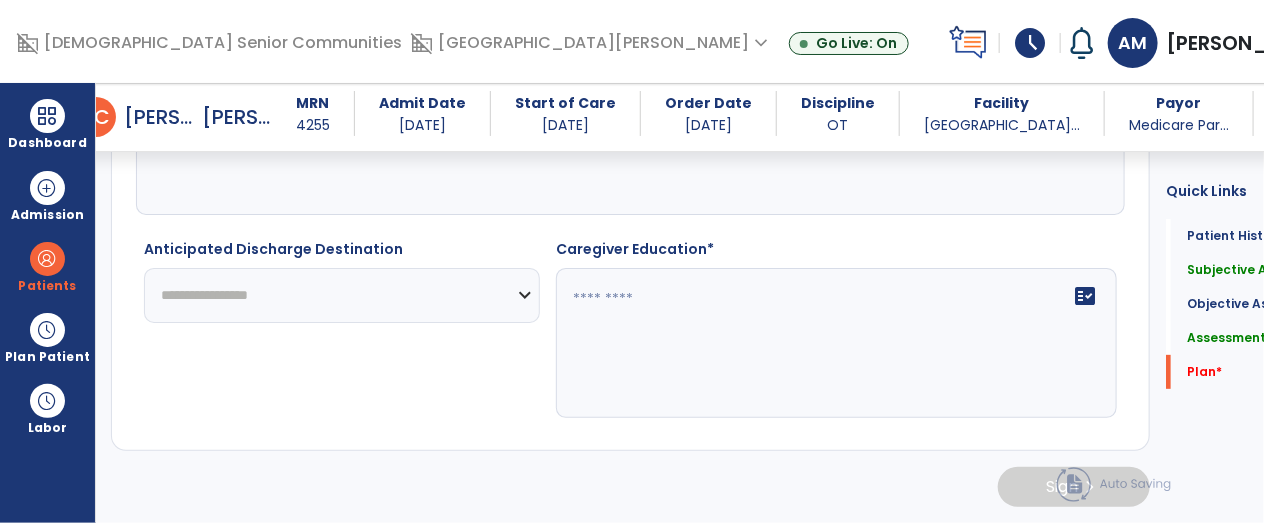 type on "**********" 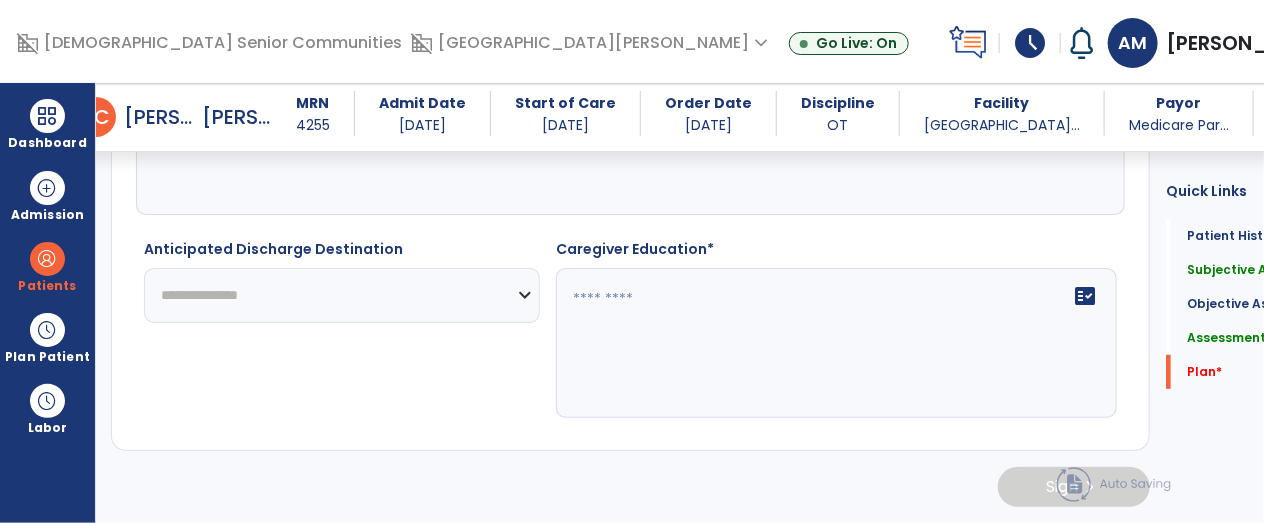 click on "**********" 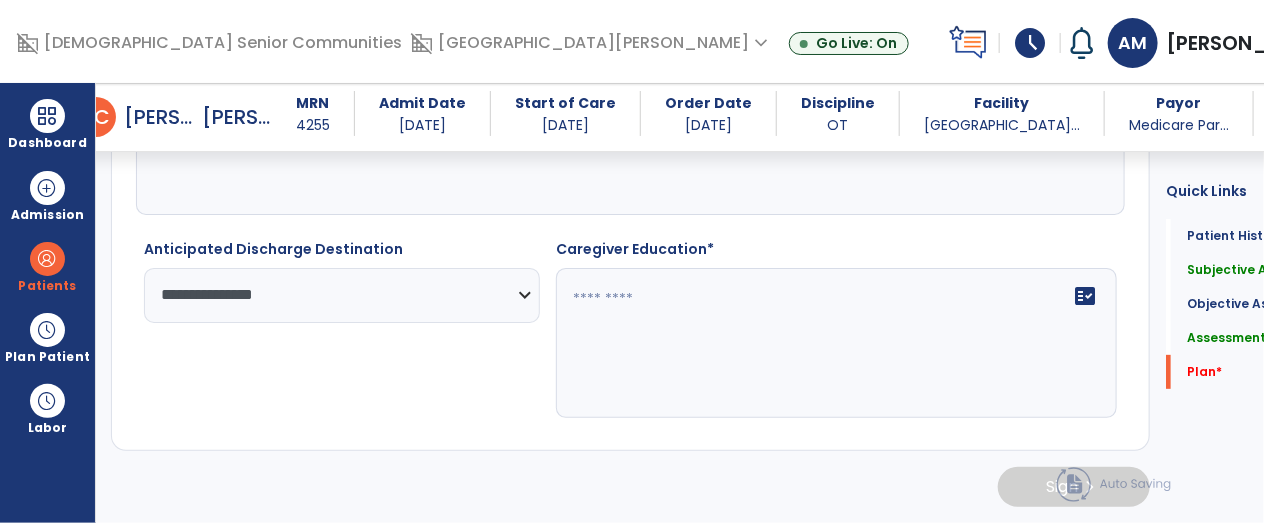 click on "fact_check" 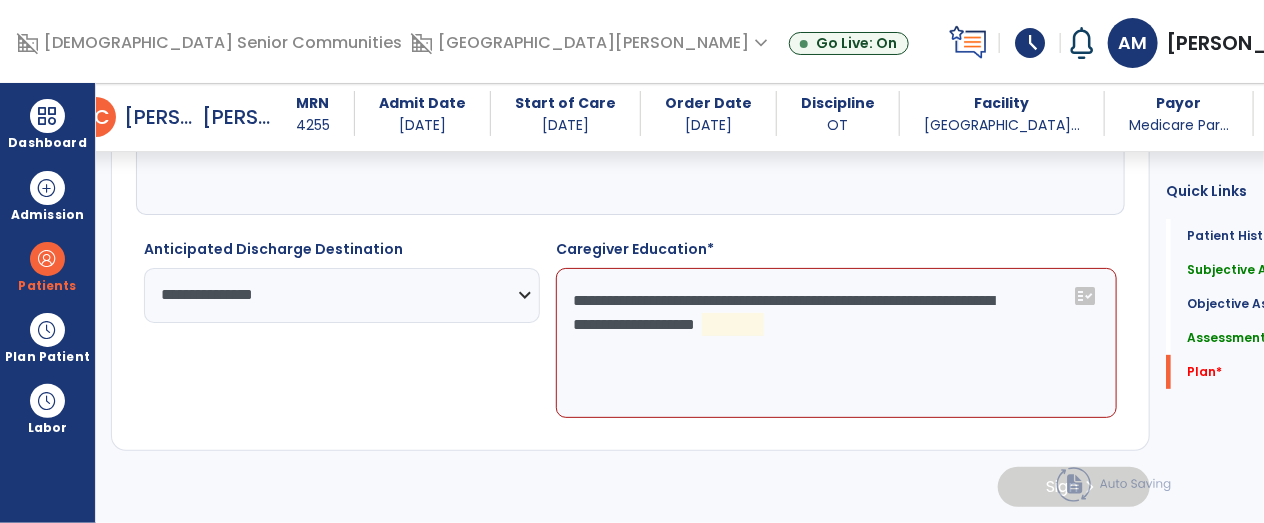 click on "**********" 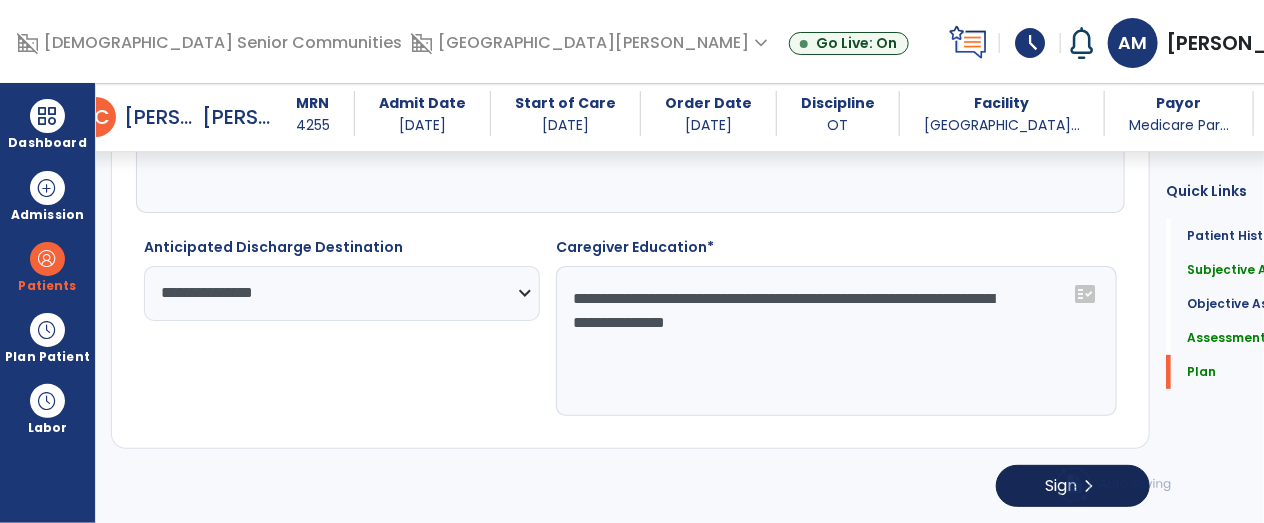 type on "**********" 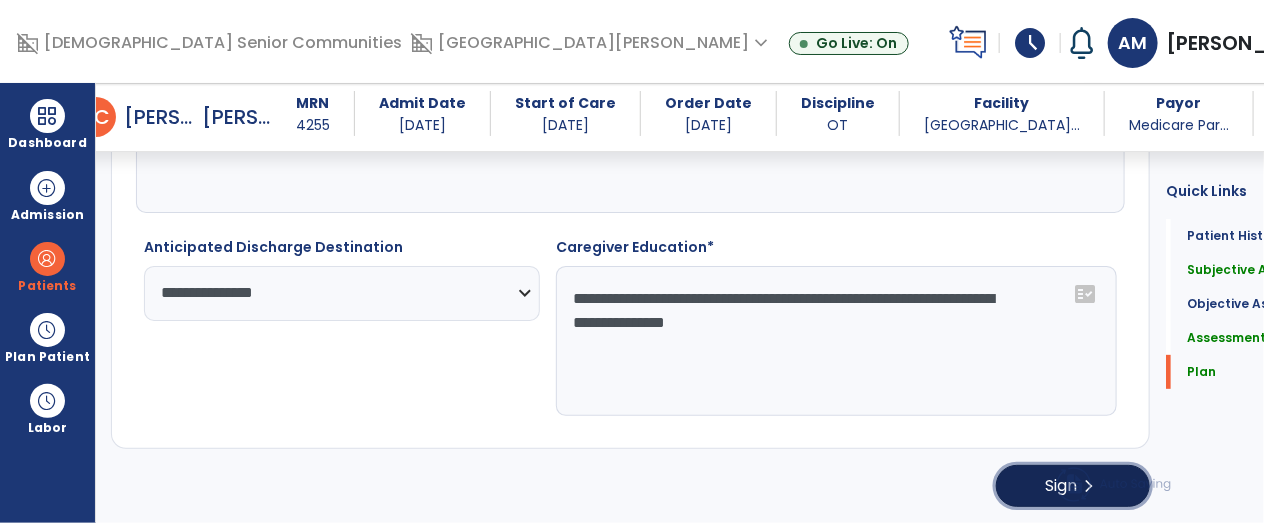 click on "Sign  chevron_right" 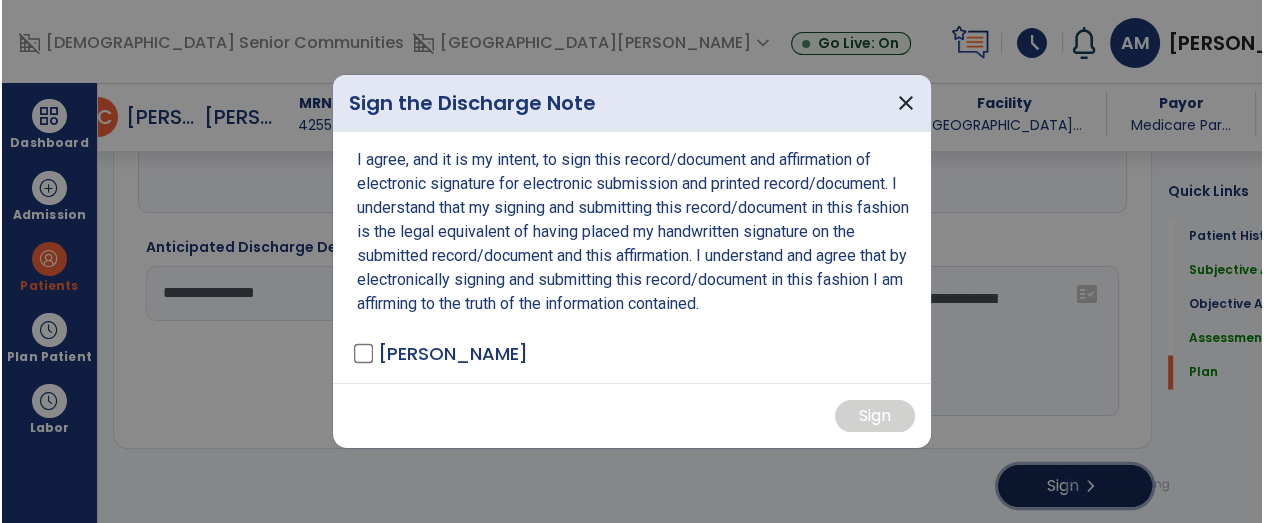 scroll, scrollTop: 3056, scrollLeft: 0, axis: vertical 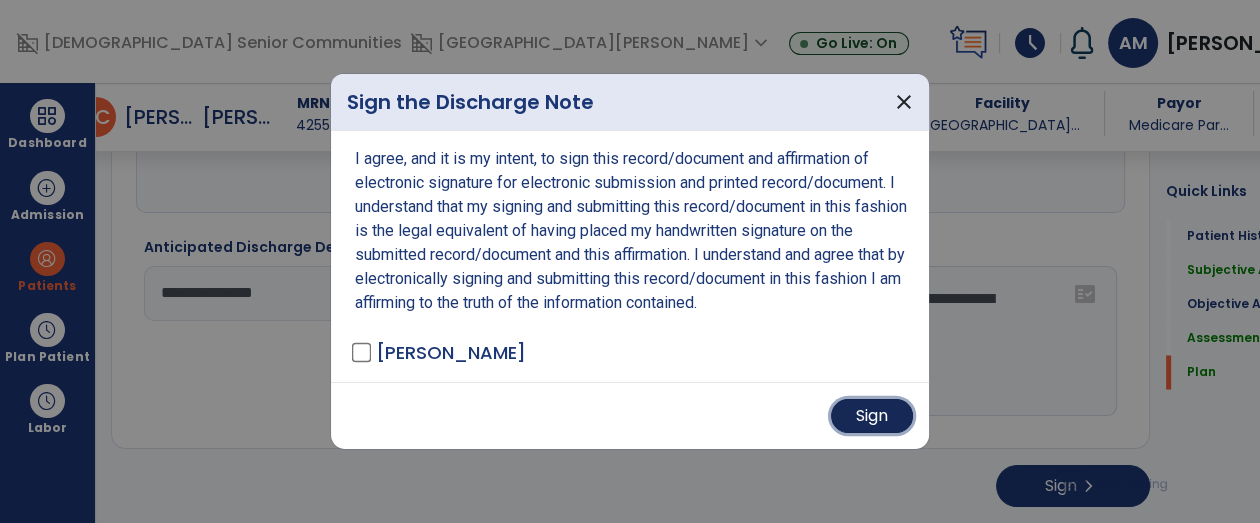 click on "Sign" at bounding box center (872, 416) 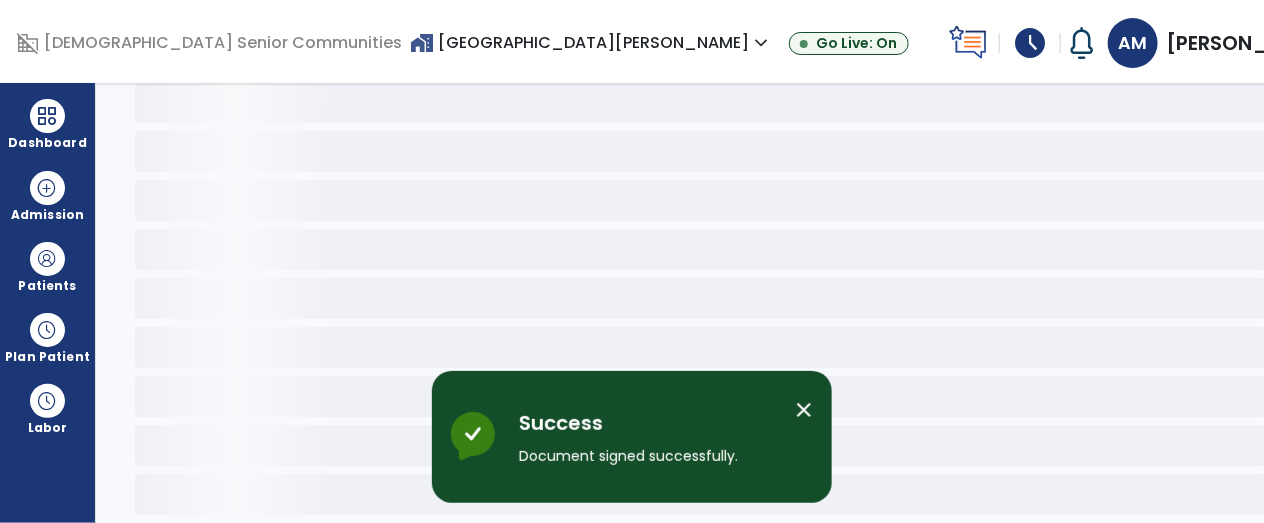 scroll, scrollTop: 165, scrollLeft: 0, axis: vertical 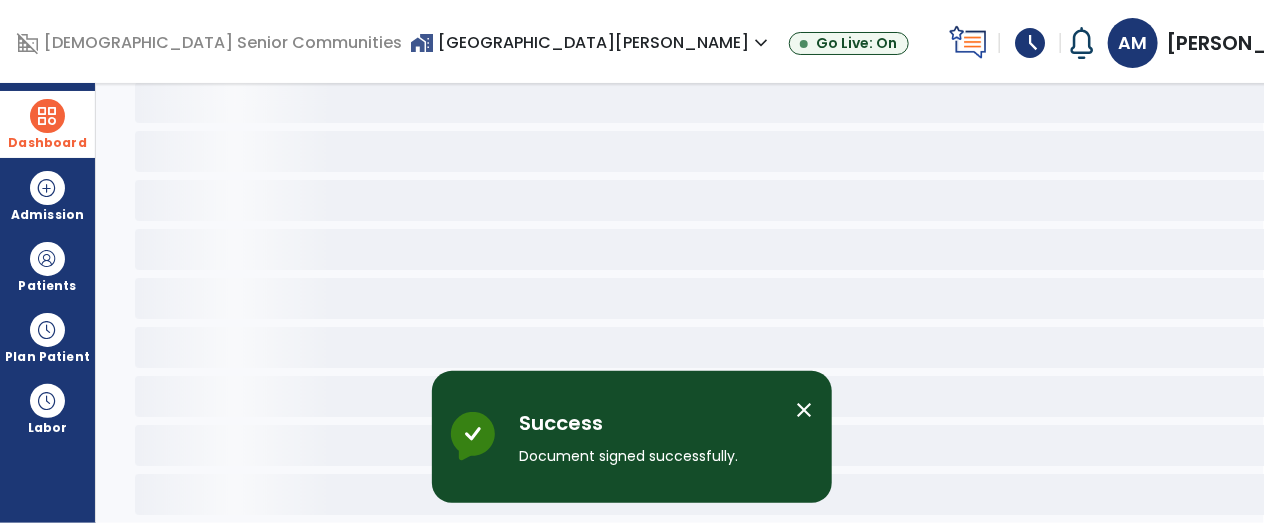 click at bounding box center (47, 116) 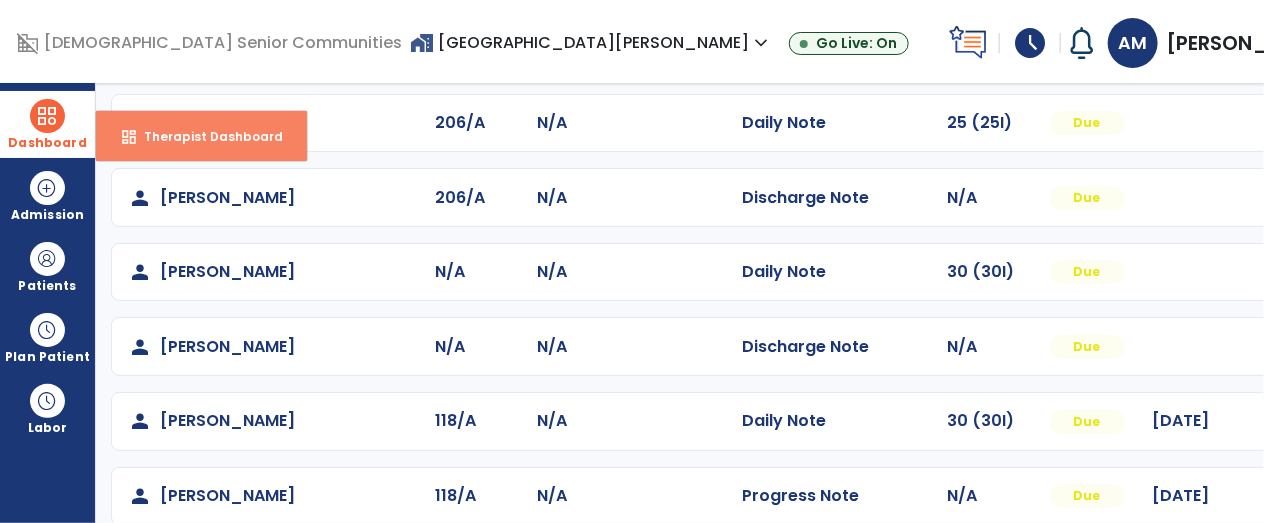 click on "dashboard  Therapist Dashboard" at bounding box center (201, 136) 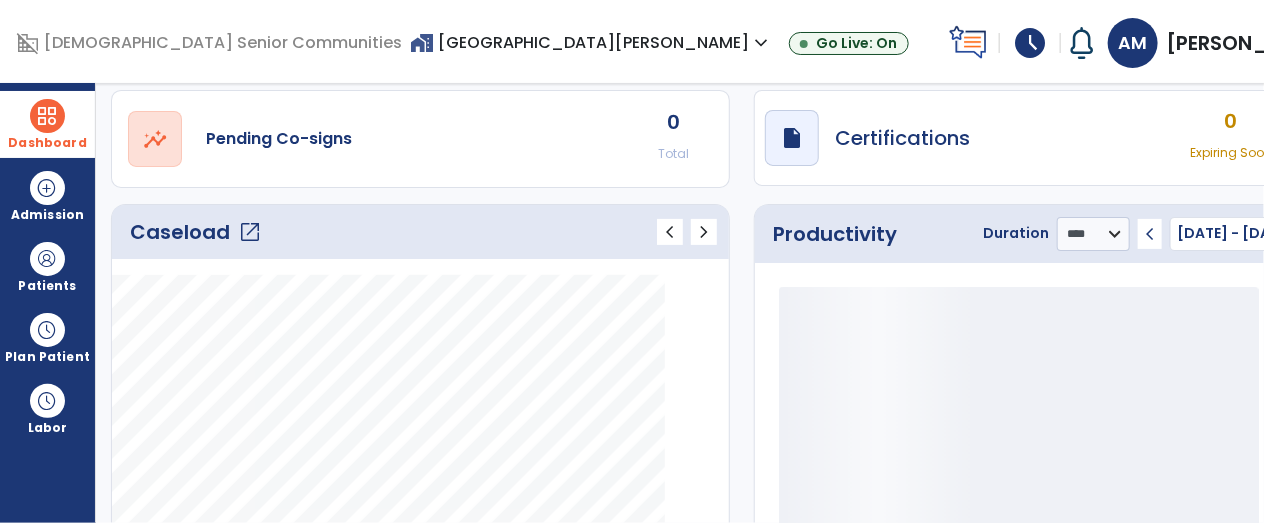 click on "open_in_new" 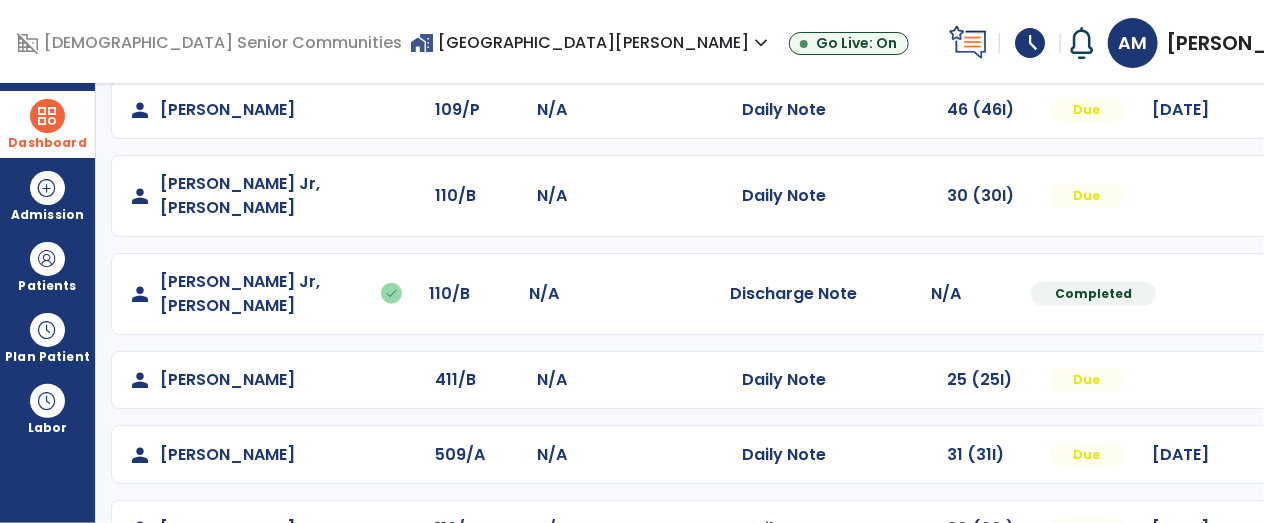 scroll, scrollTop: 776, scrollLeft: 0, axis: vertical 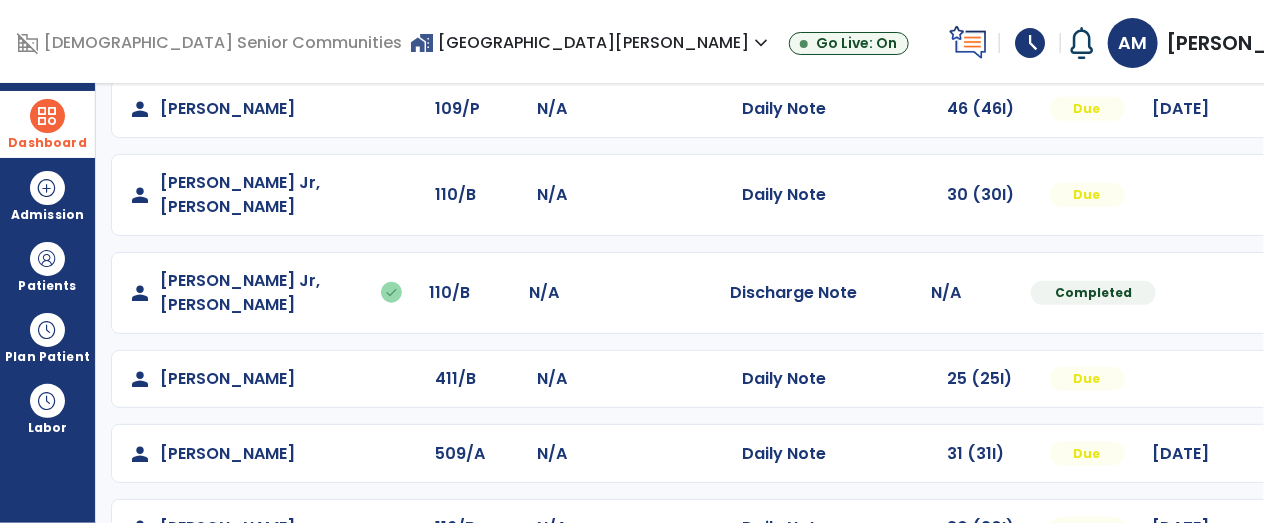 click at bounding box center (1314, -488) 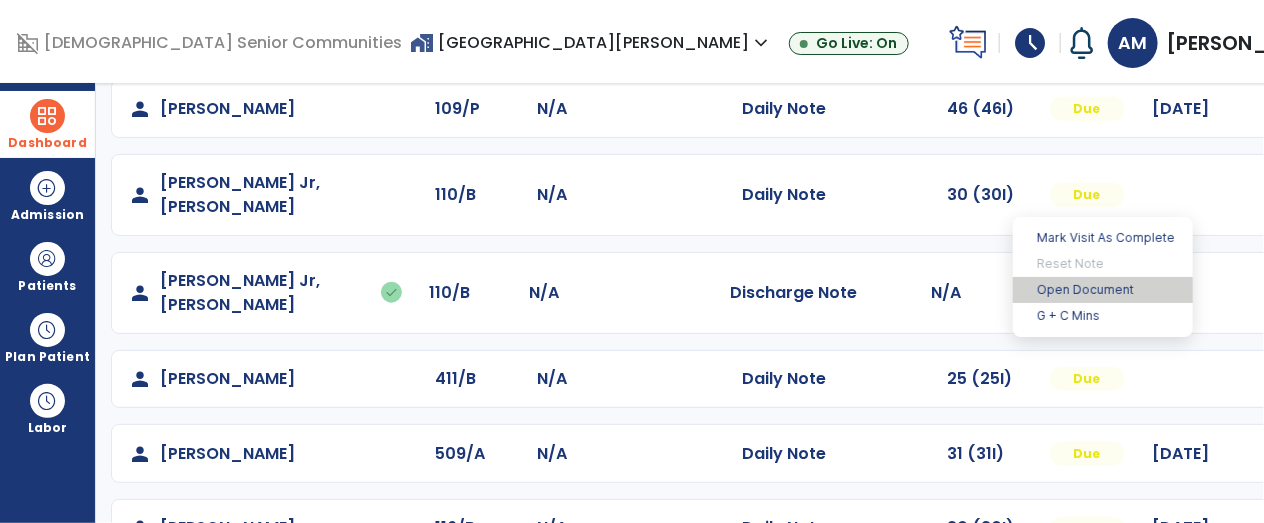 click on "Open Document" at bounding box center [1103, 290] 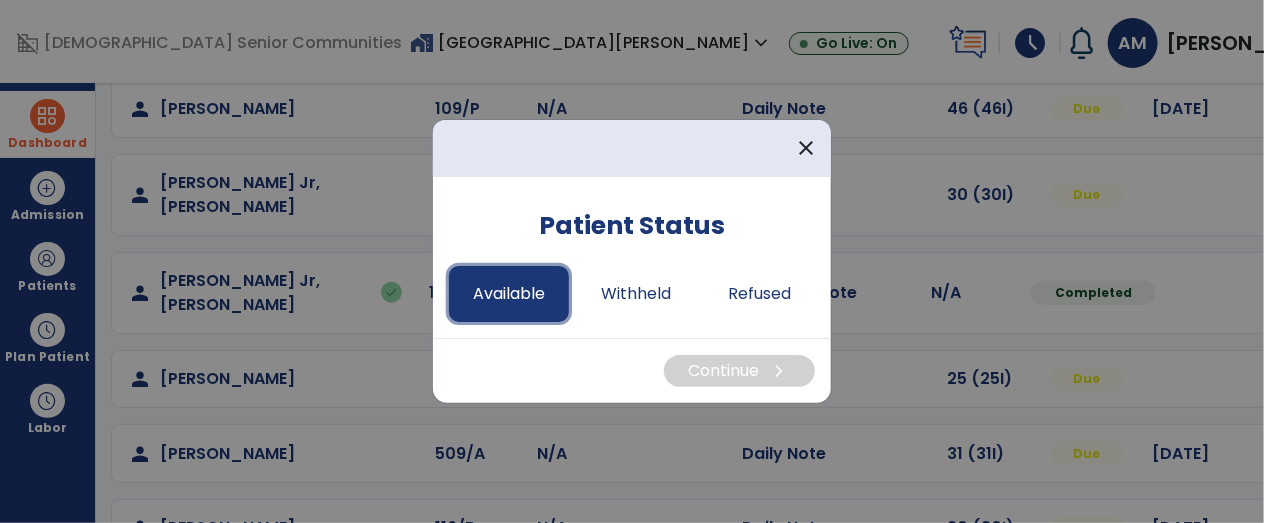 click on "Available" at bounding box center [509, 294] 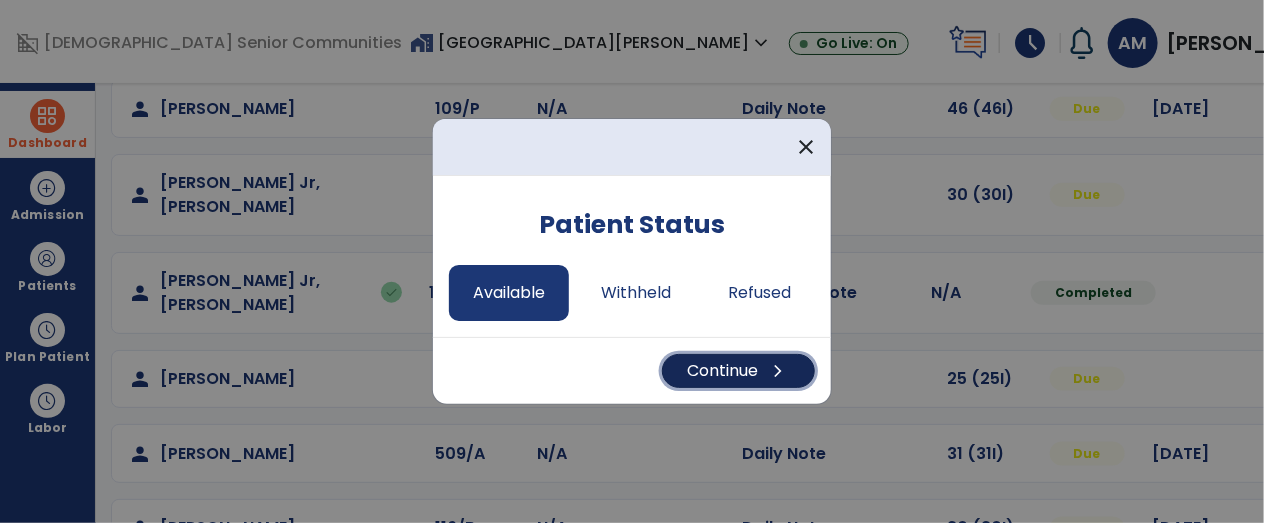 click on "Continue   chevron_right" at bounding box center (738, 371) 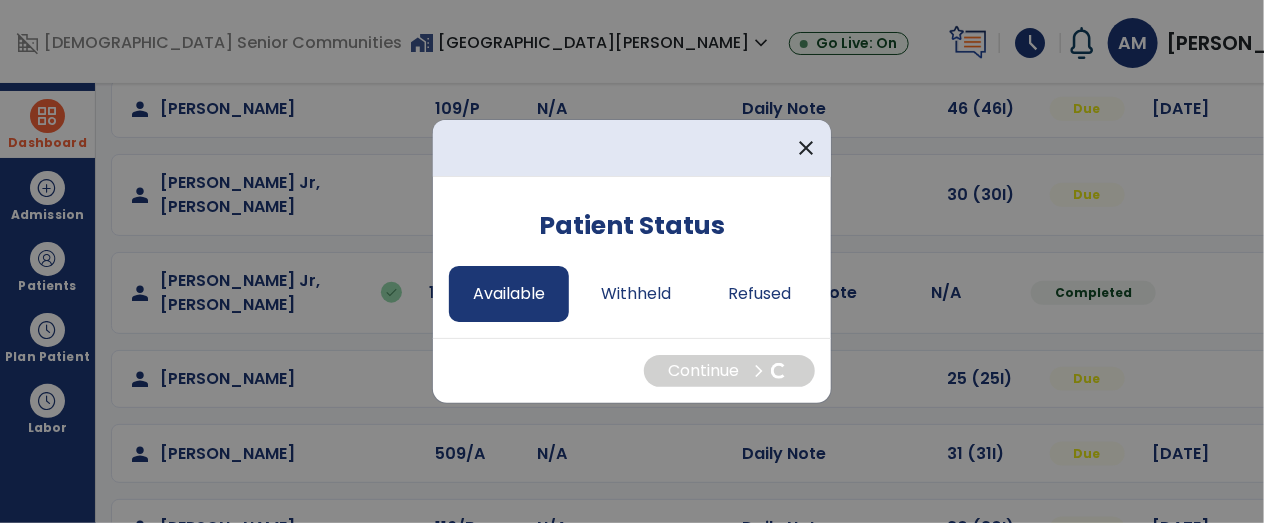 select on "*" 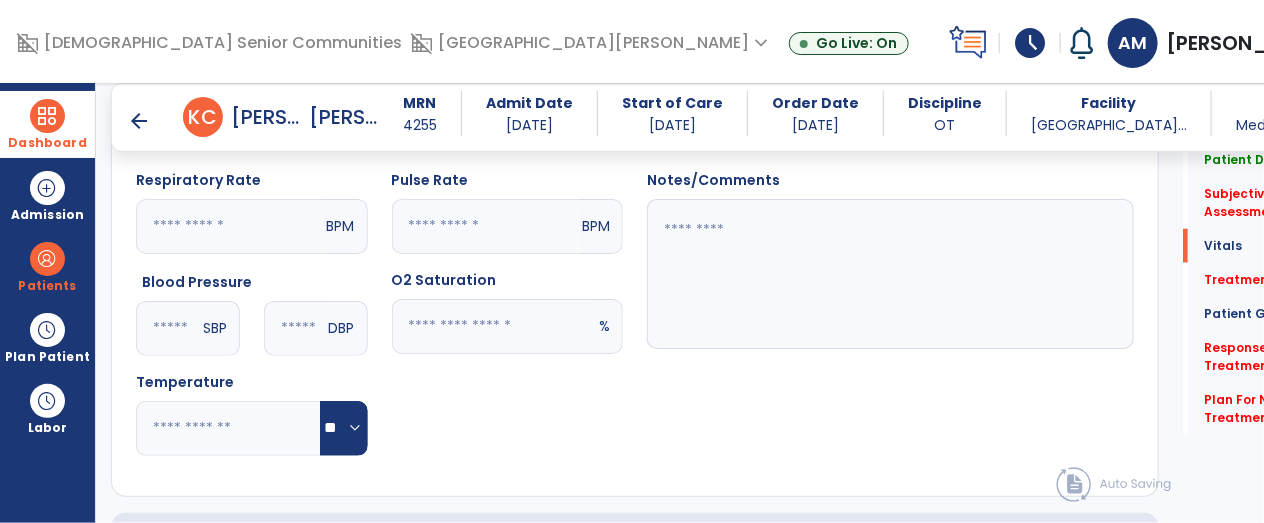 scroll, scrollTop: 771, scrollLeft: 0, axis: vertical 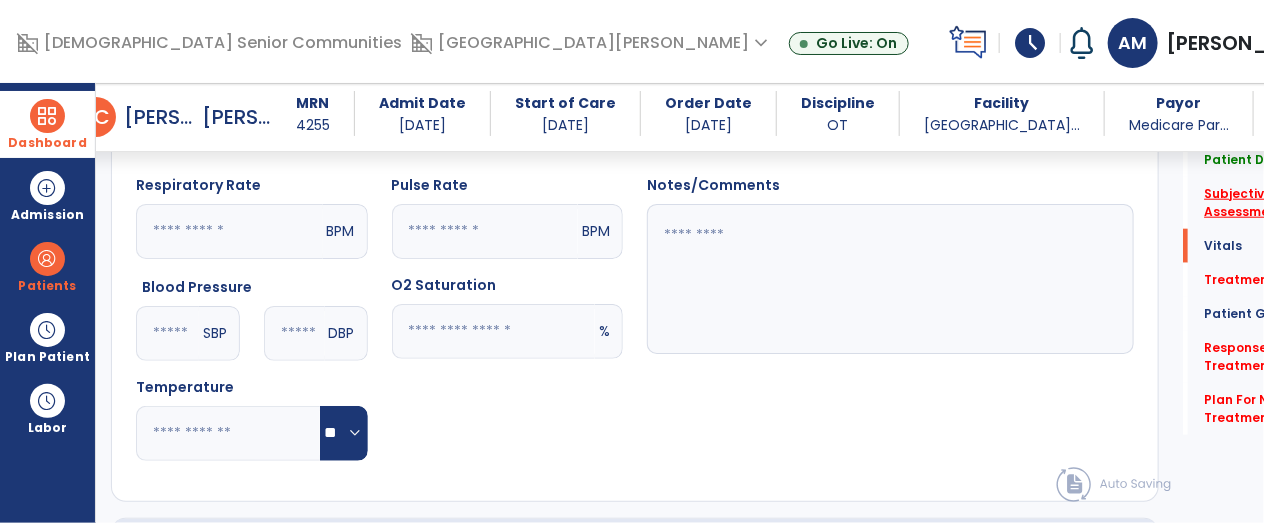 click on "*" 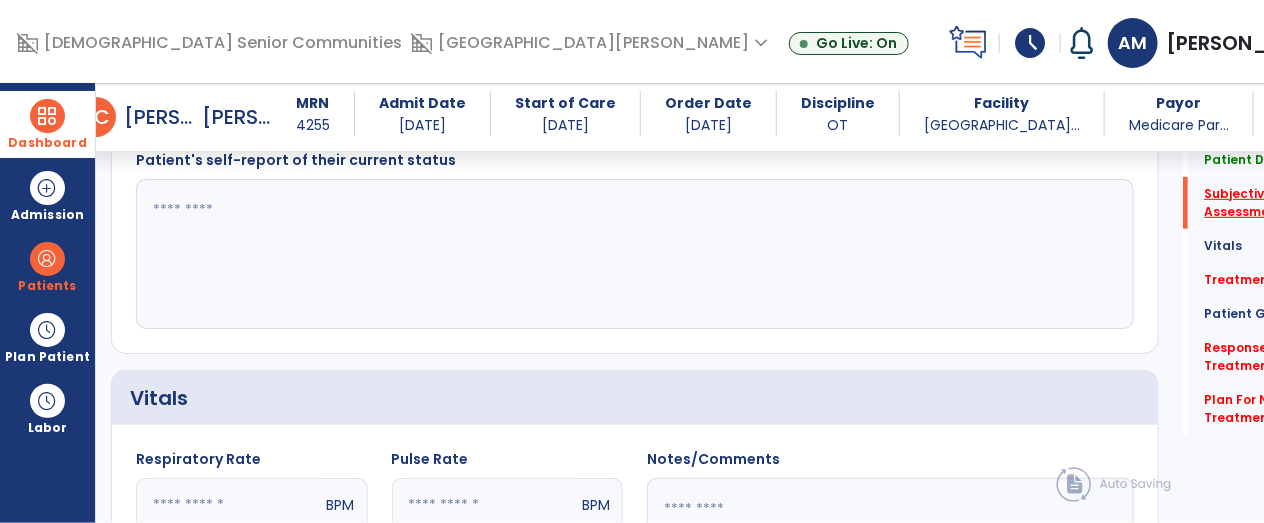 scroll, scrollTop: 405, scrollLeft: 0, axis: vertical 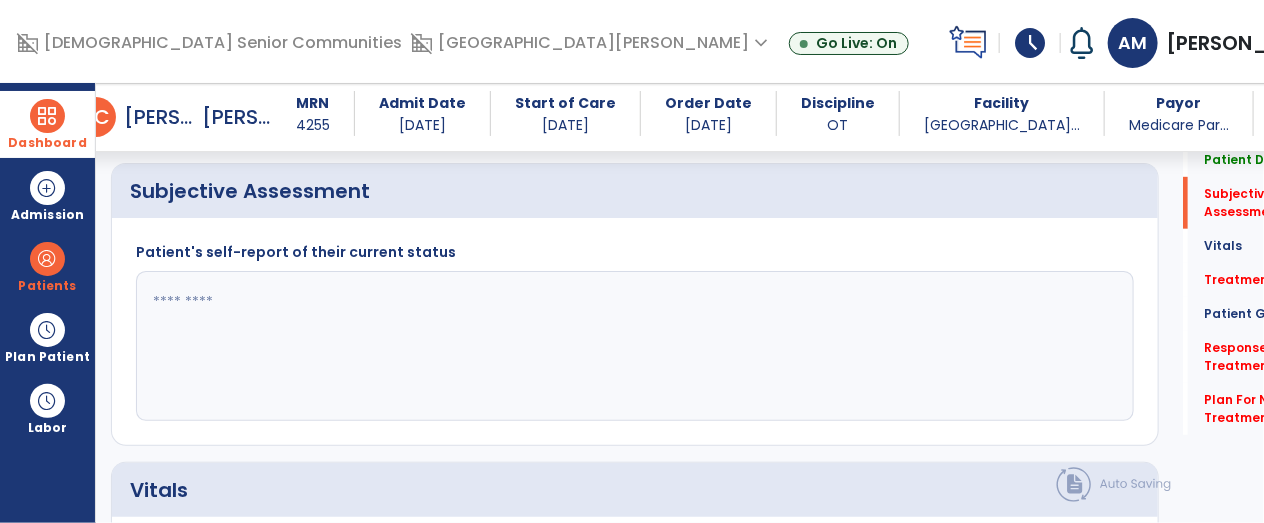 click 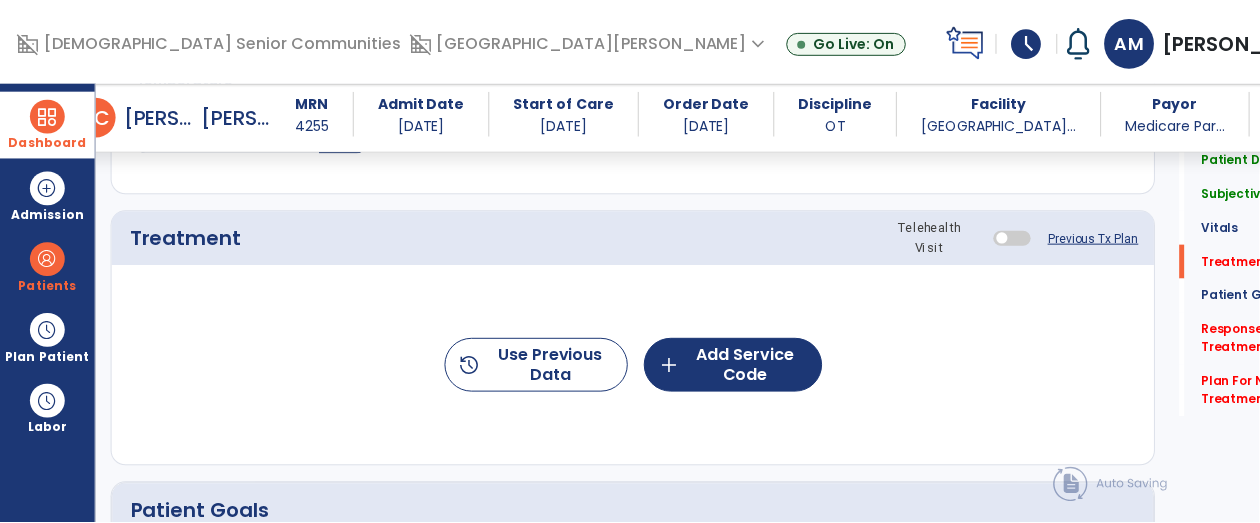 scroll, scrollTop: 1080, scrollLeft: 0, axis: vertical 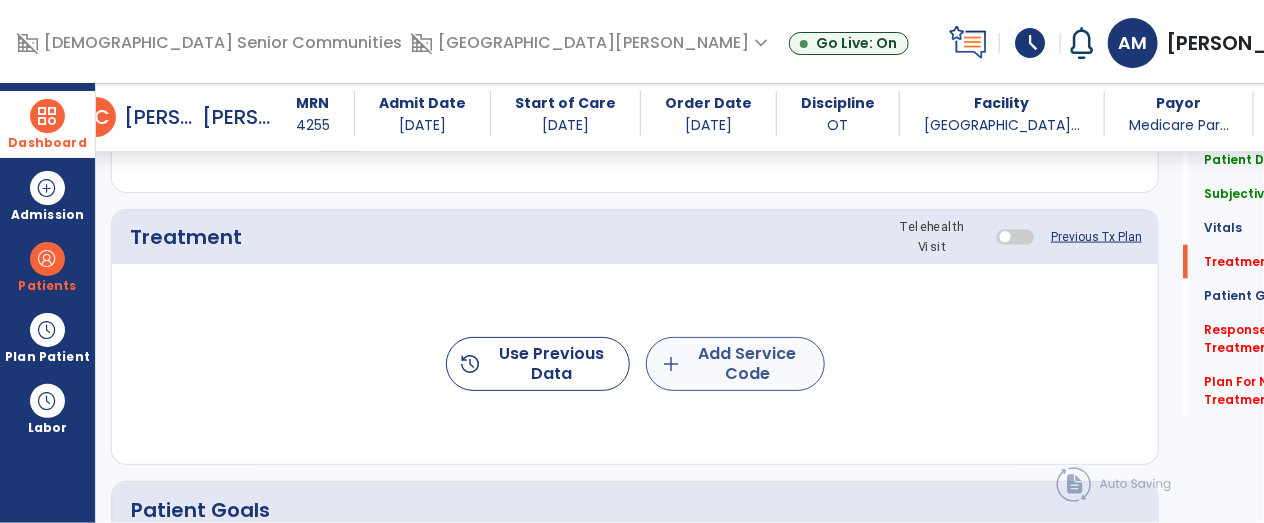 type on "**********" 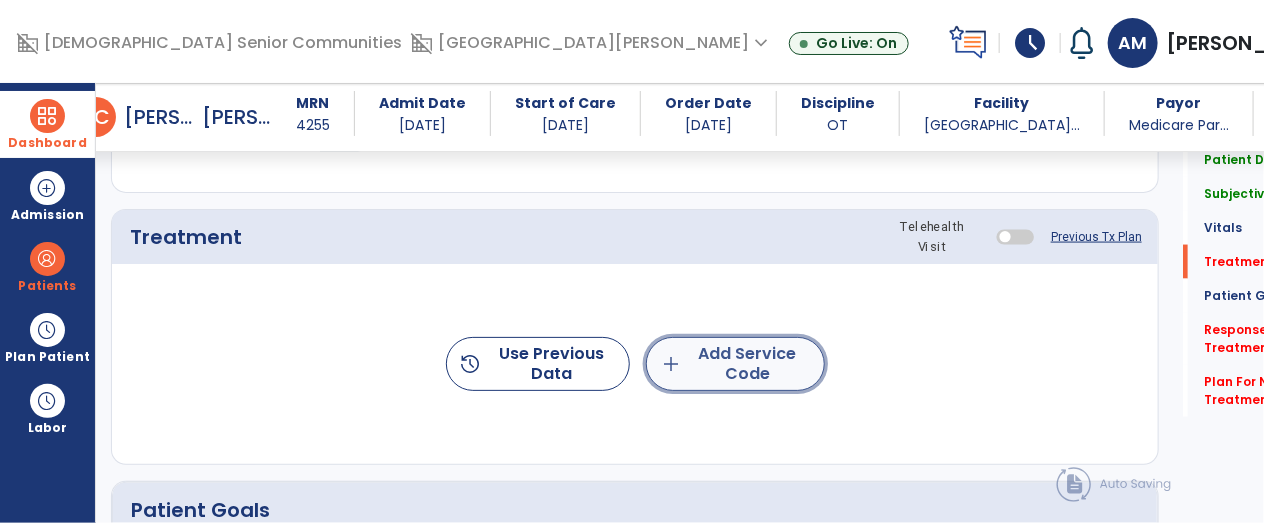 click on "add  Add Service Code" 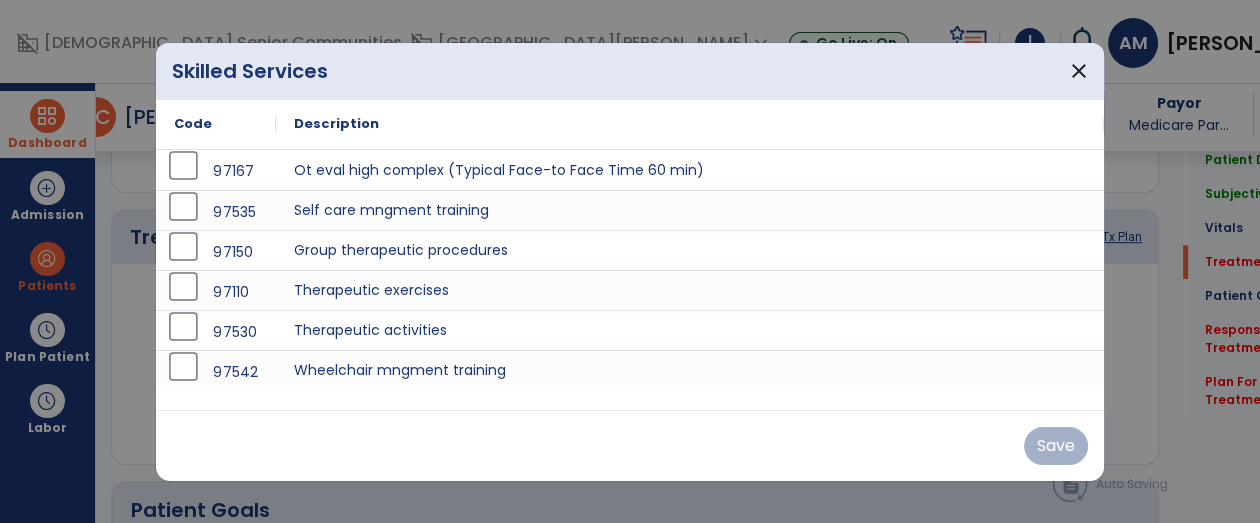 scroll, scrollTop: 1080, scrollLeft: 0, axis: vertical 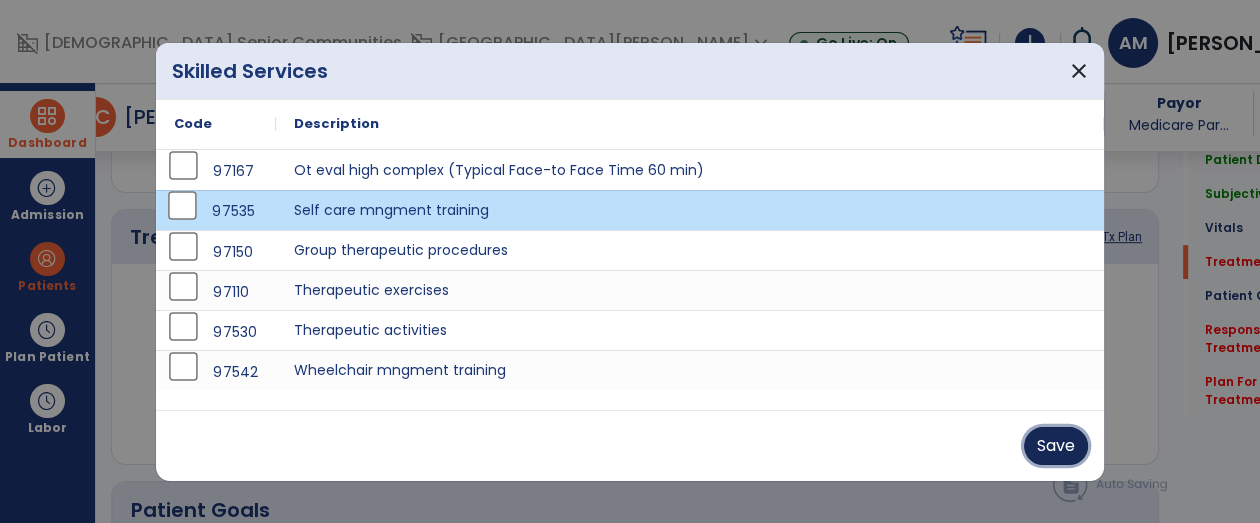 click on "Save" at bounding box center (1056, 446) 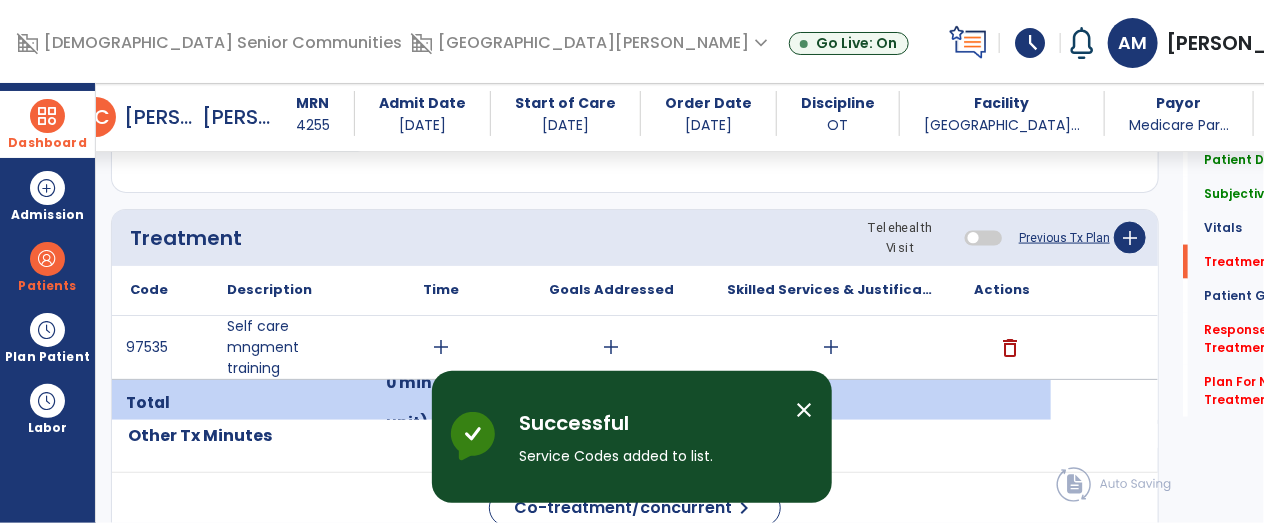 click on "add" at bounding box center (441, 347) 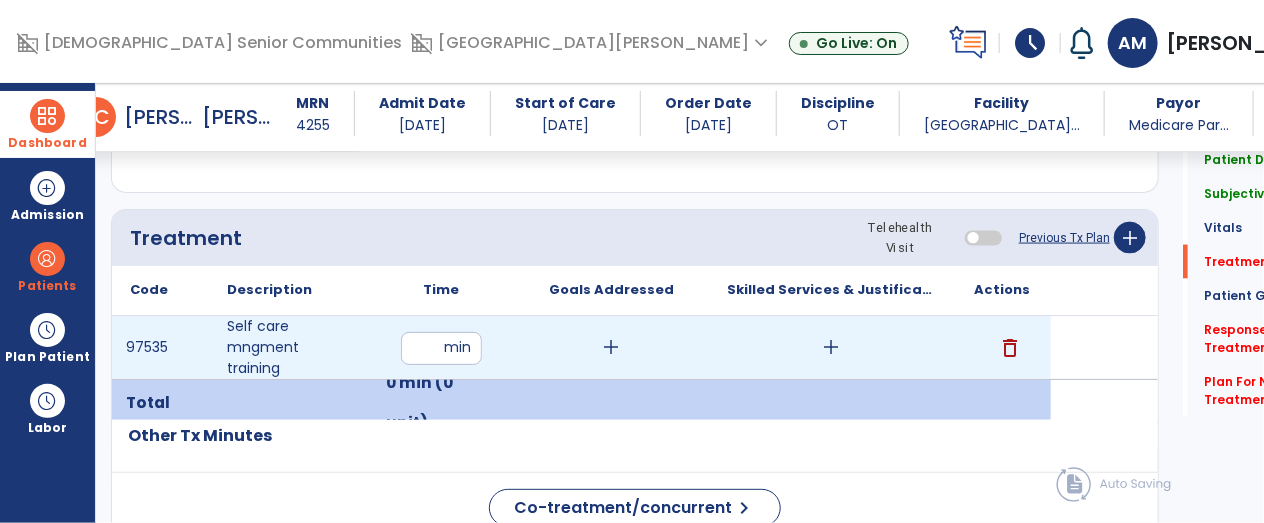 type on "**" 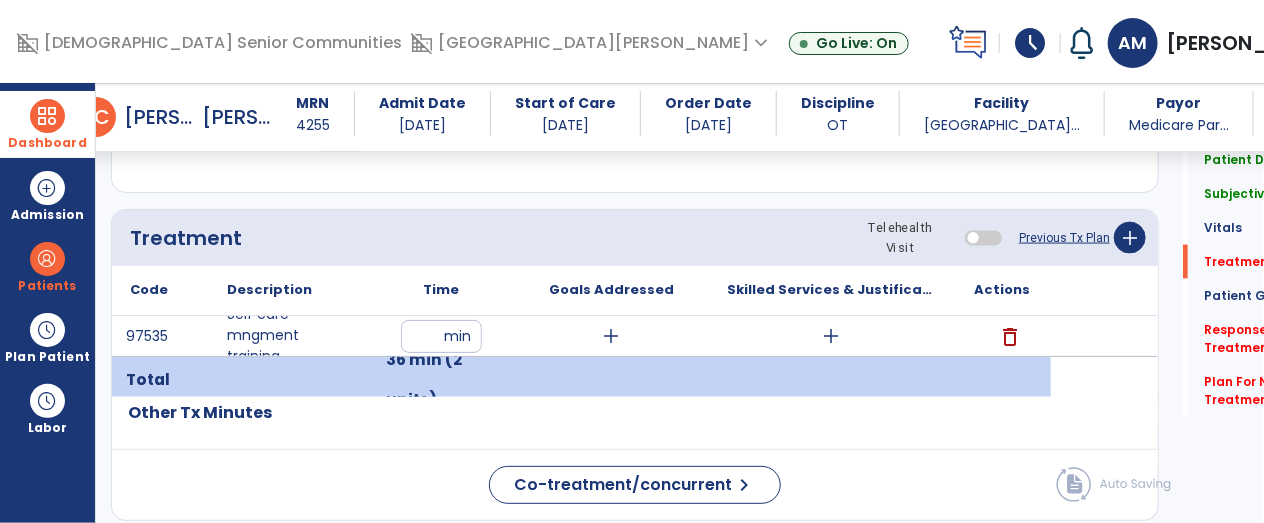 click on "add" at bounding box center [831, 336] 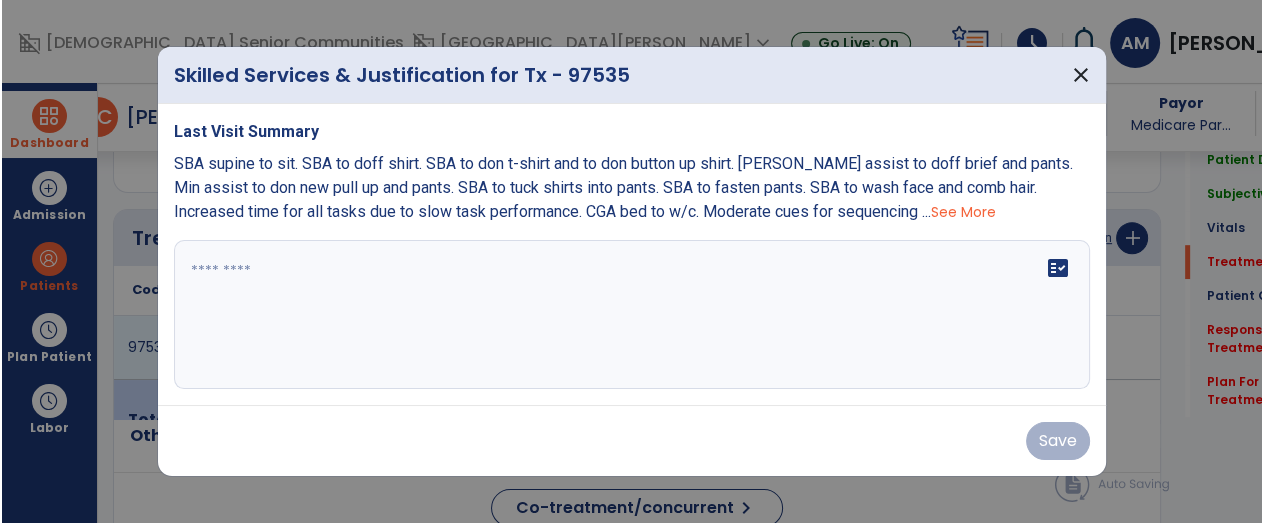 scroll, scrollTop: 1080, scrollLeft: 0, axis: vertical 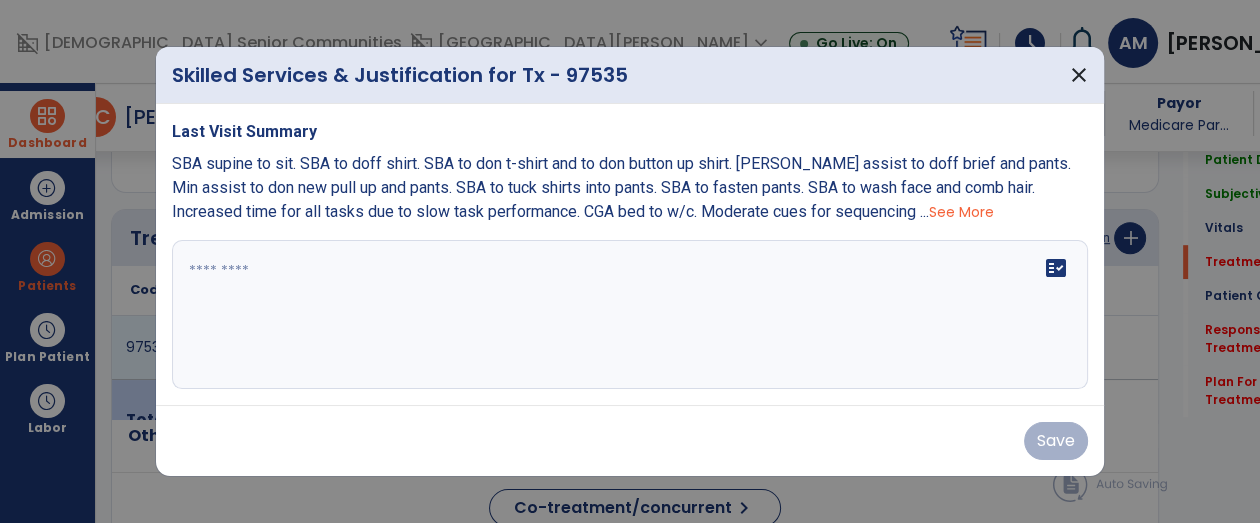click on "See More" at bounding box center [961, 212] 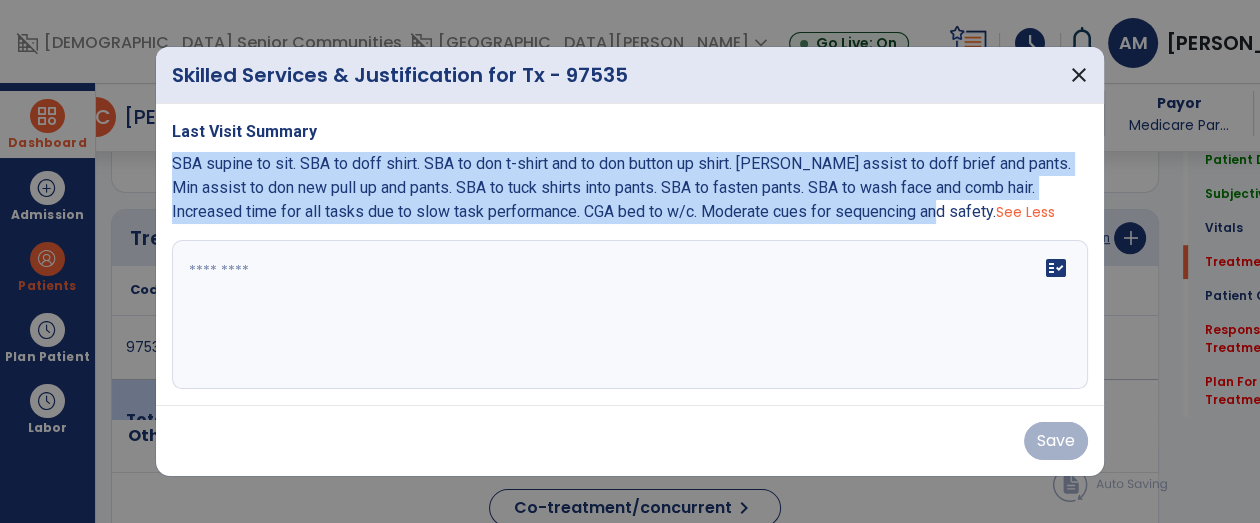 click at bounding box center [630, 315] 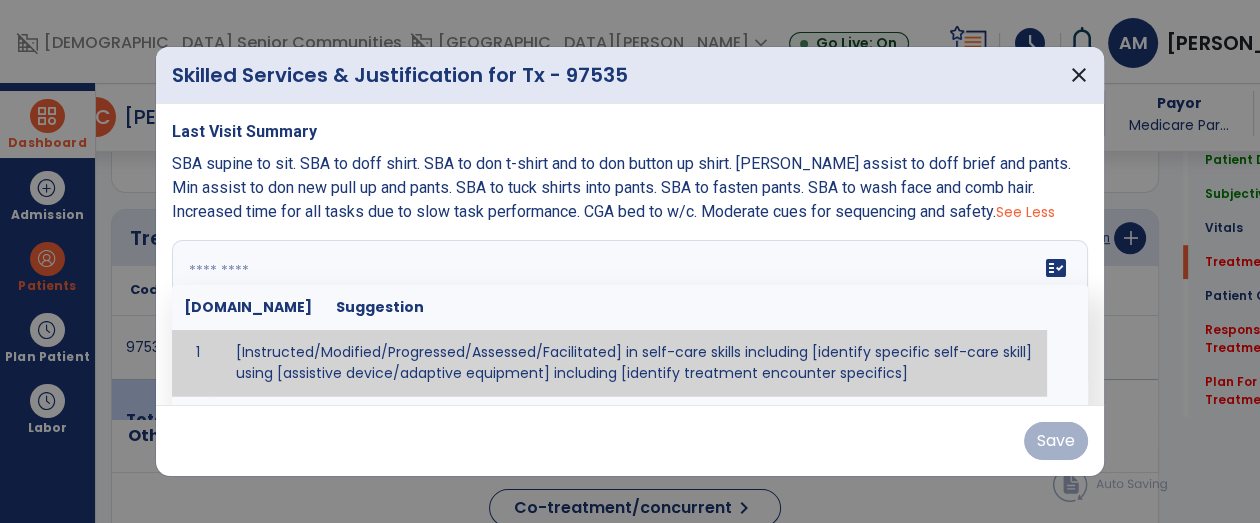 click at bounding box center (628, 315) 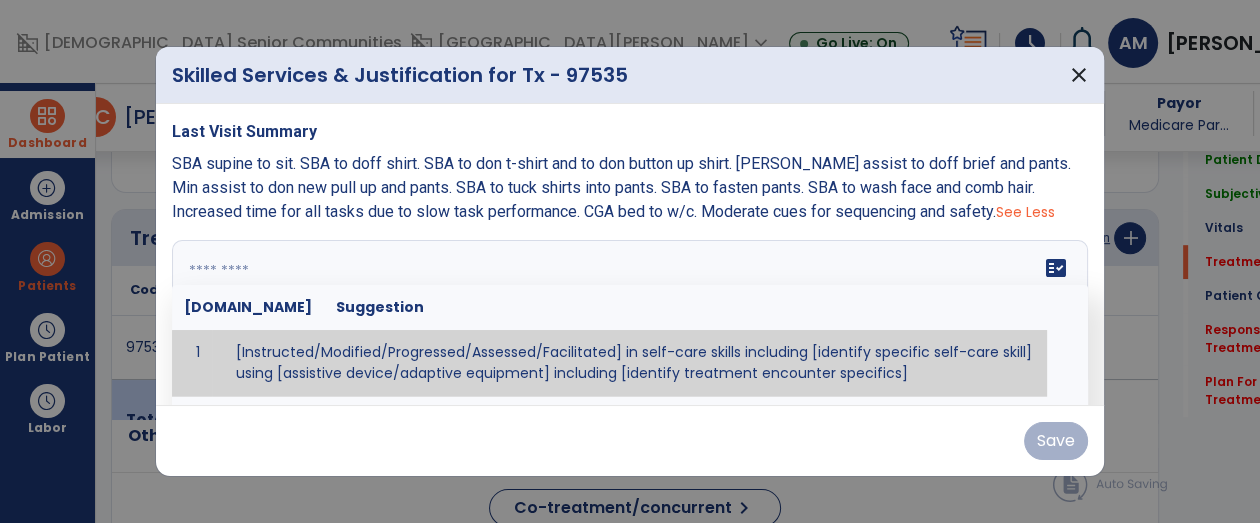 paste on "**********" 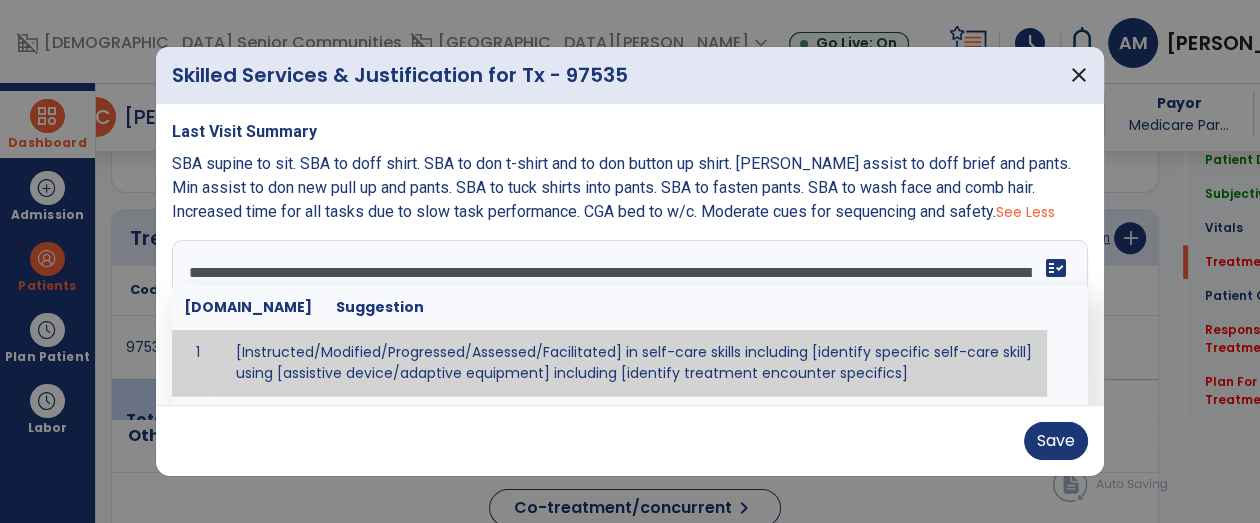 click on "**********" at bounding box center [628, 315] 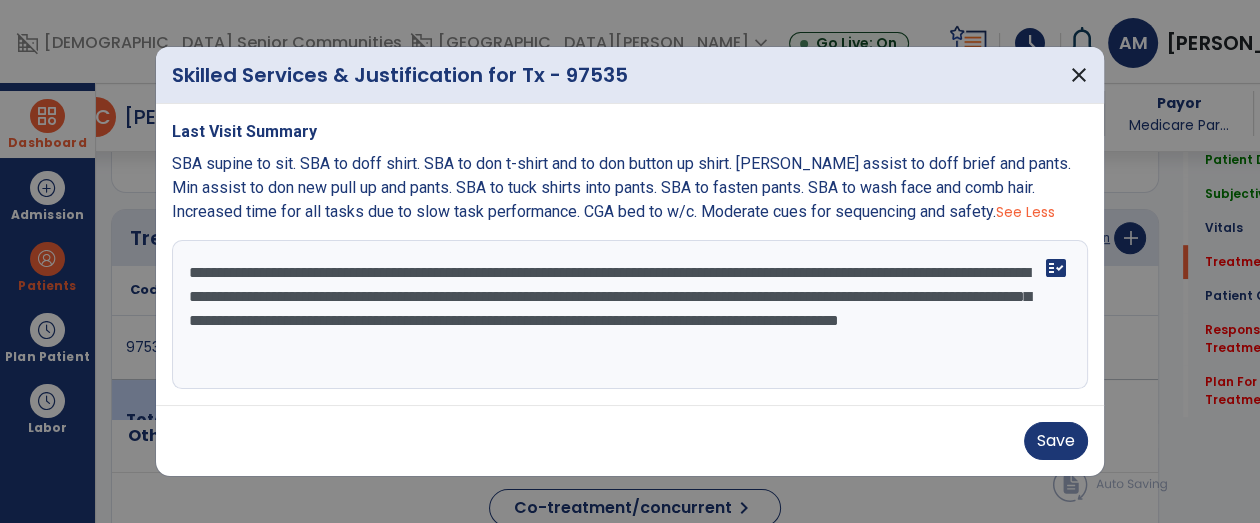 click on "**********" at bounding box center [630, 315] 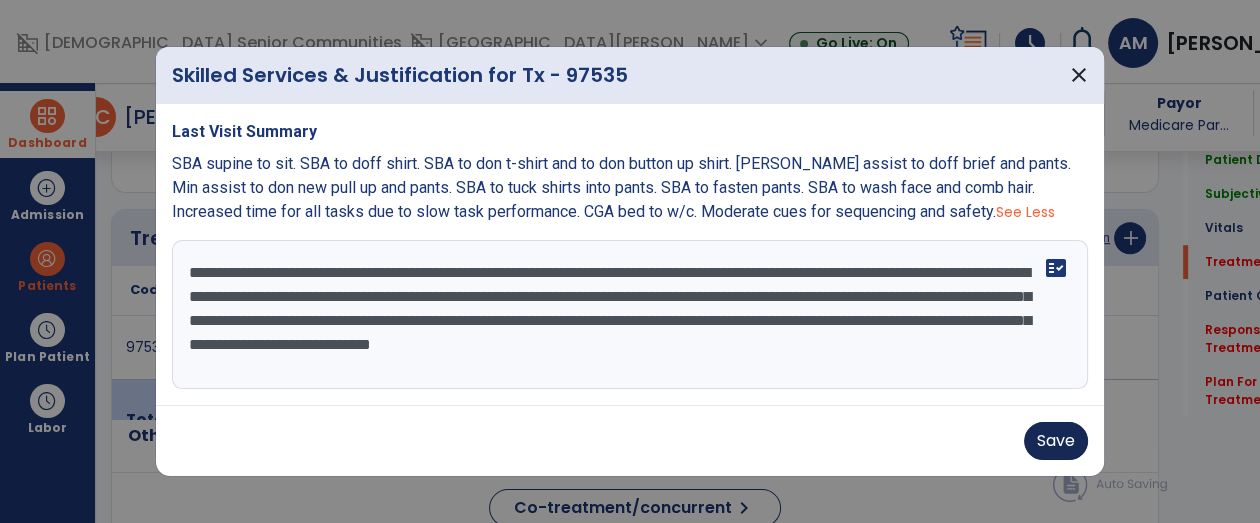 type on "**********" 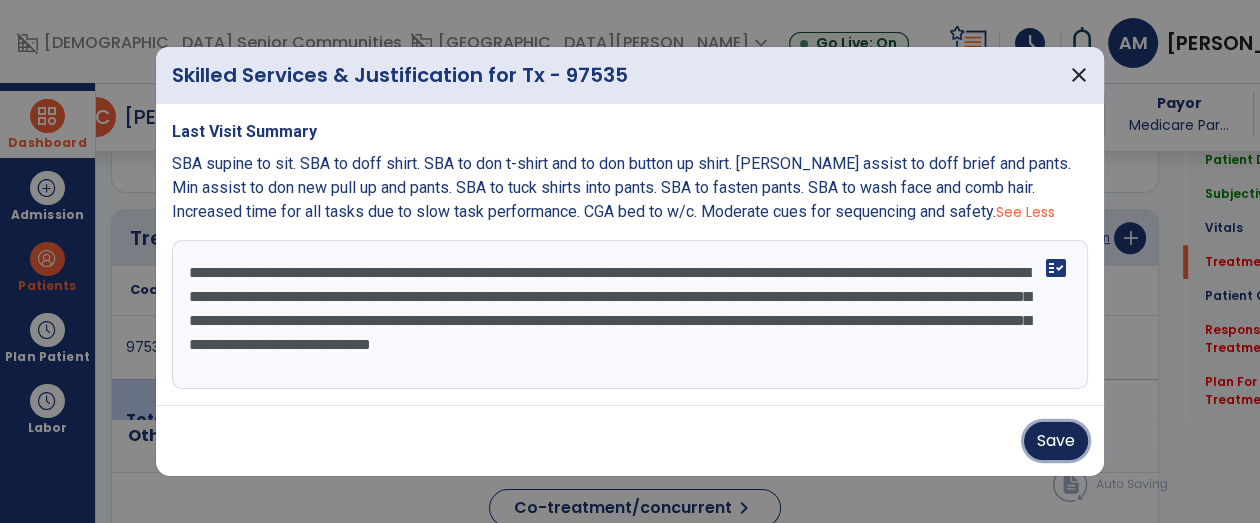 click on "Save" at bounding box center (1056, 441) 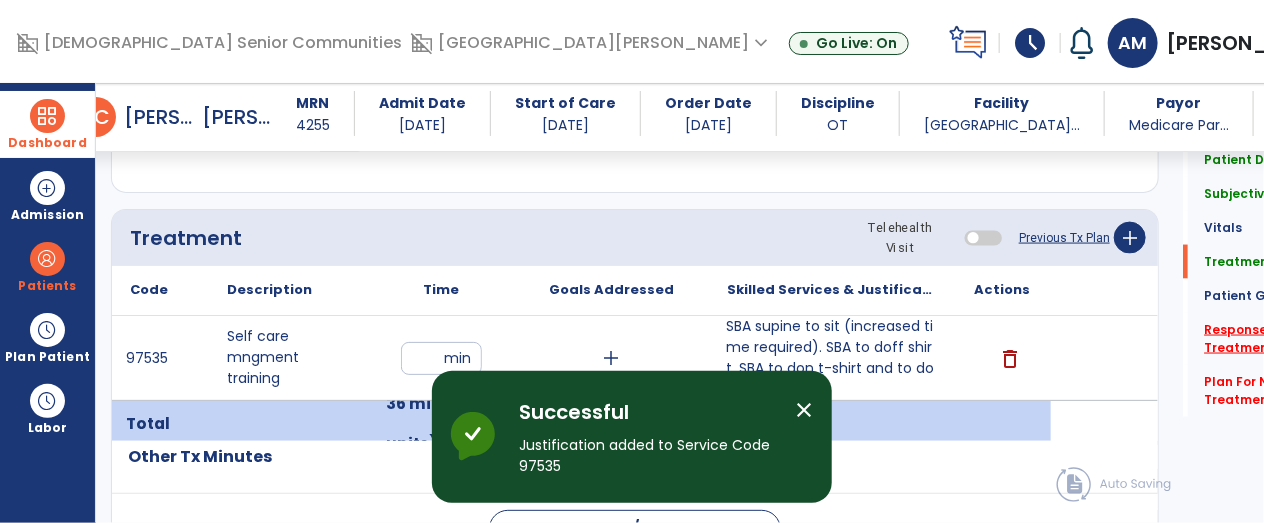 click on "*" 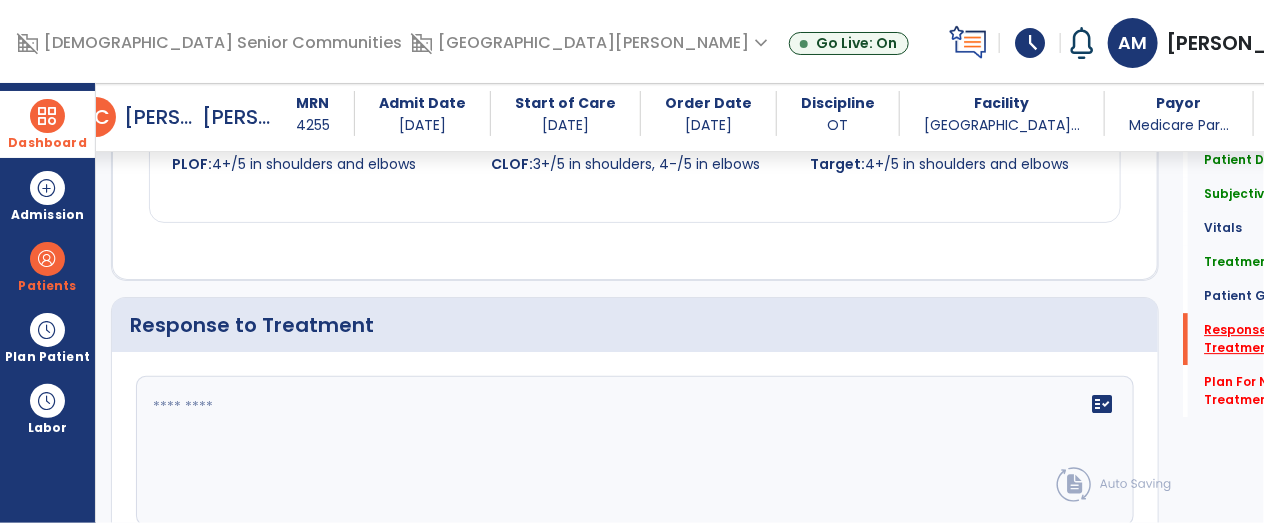 scroll, scrollTop: 2361, scrollLeft: 0, axis: vertical 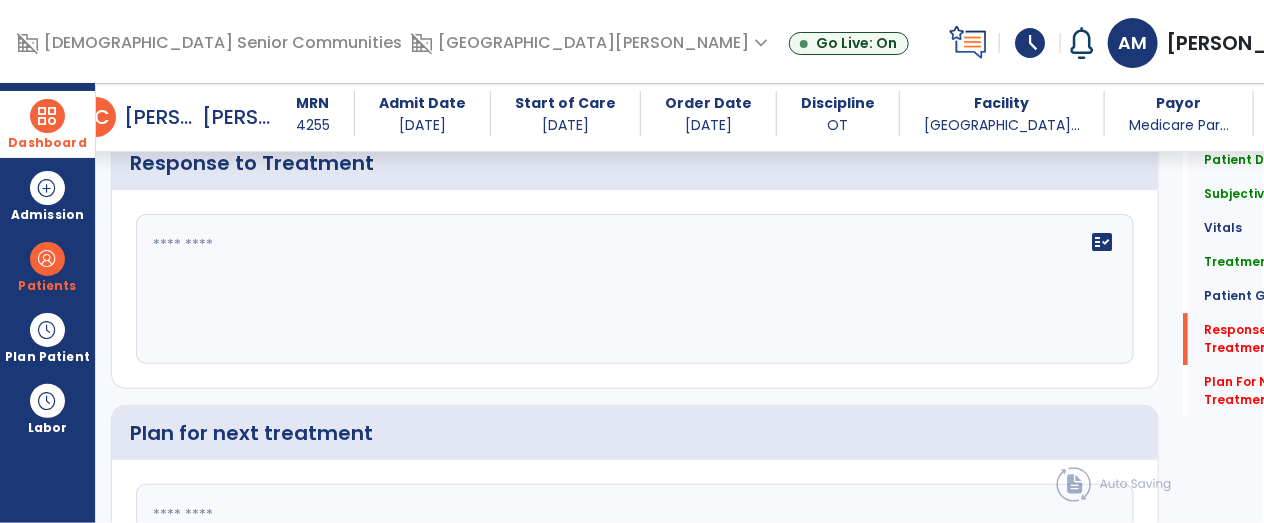 click on "fact_check" 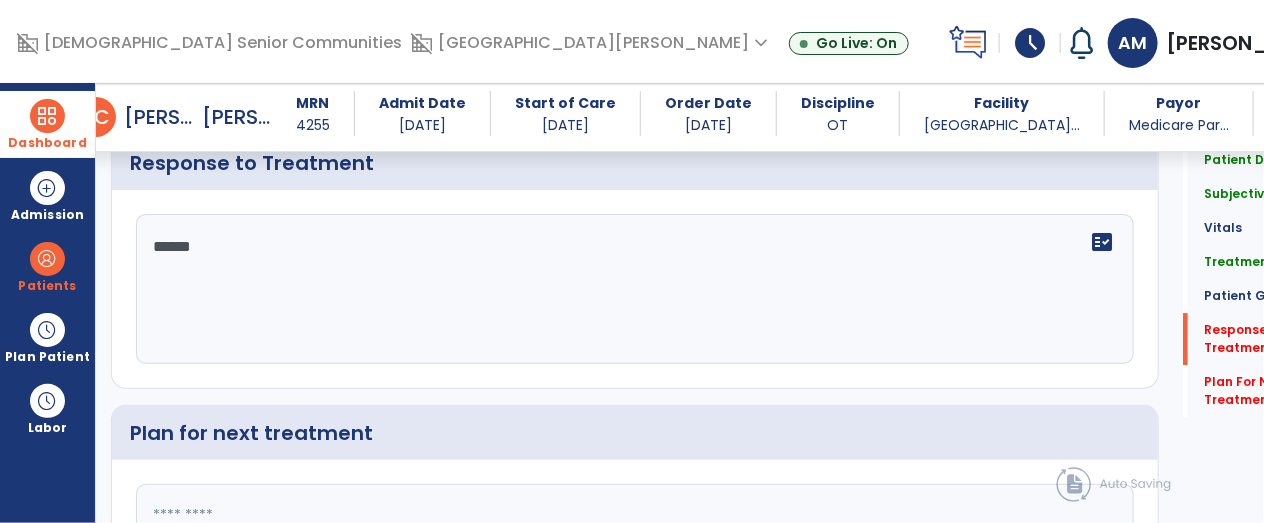type on "*******" 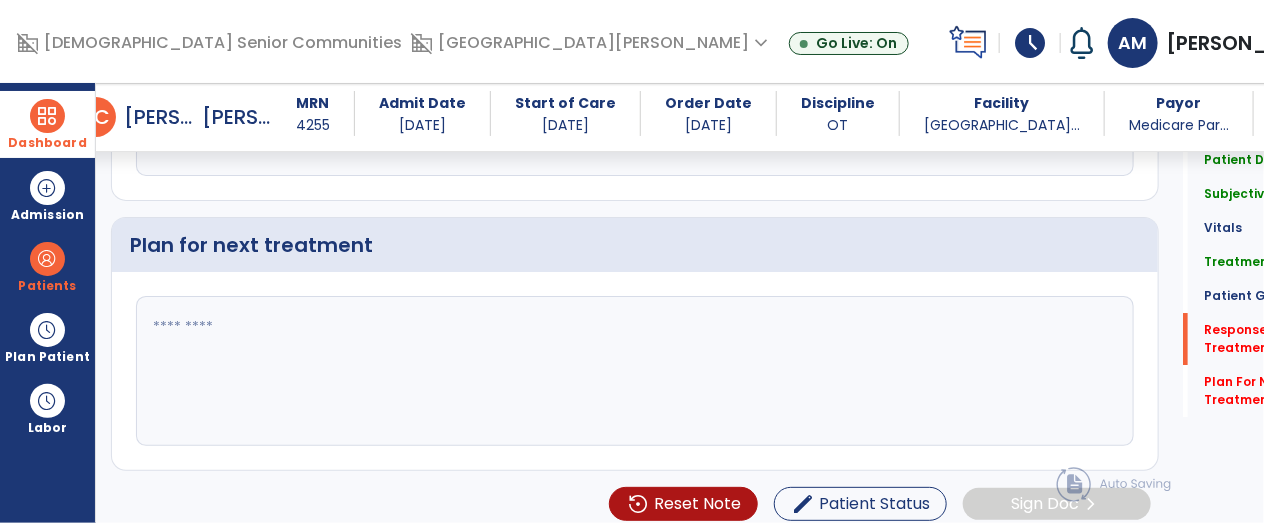 scroll, scrollTop: 2591, scrollLeft: 0, axis: vertical 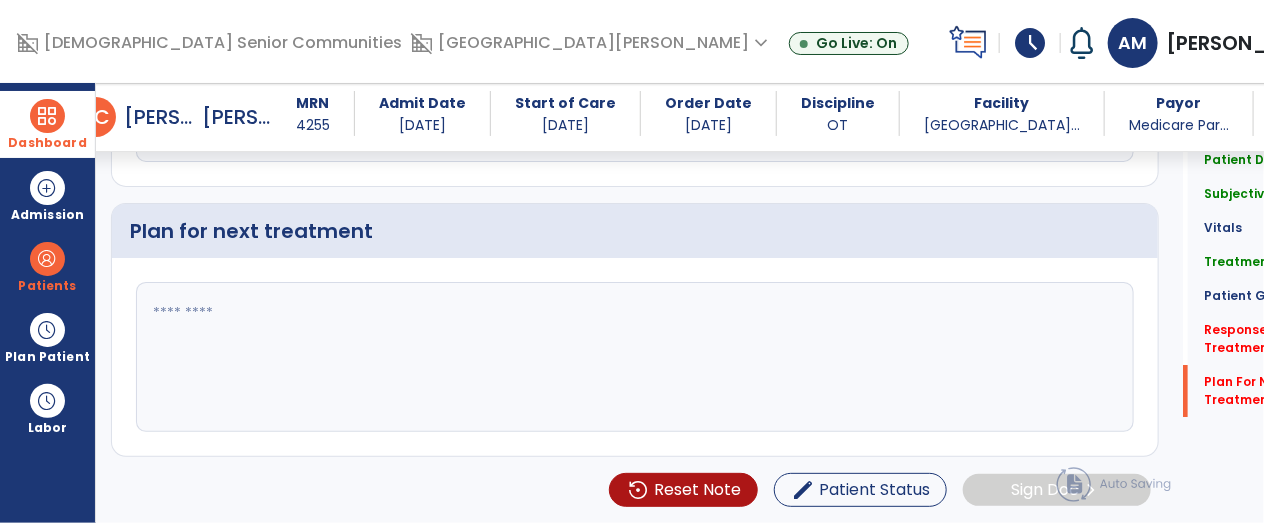 type on "**********" 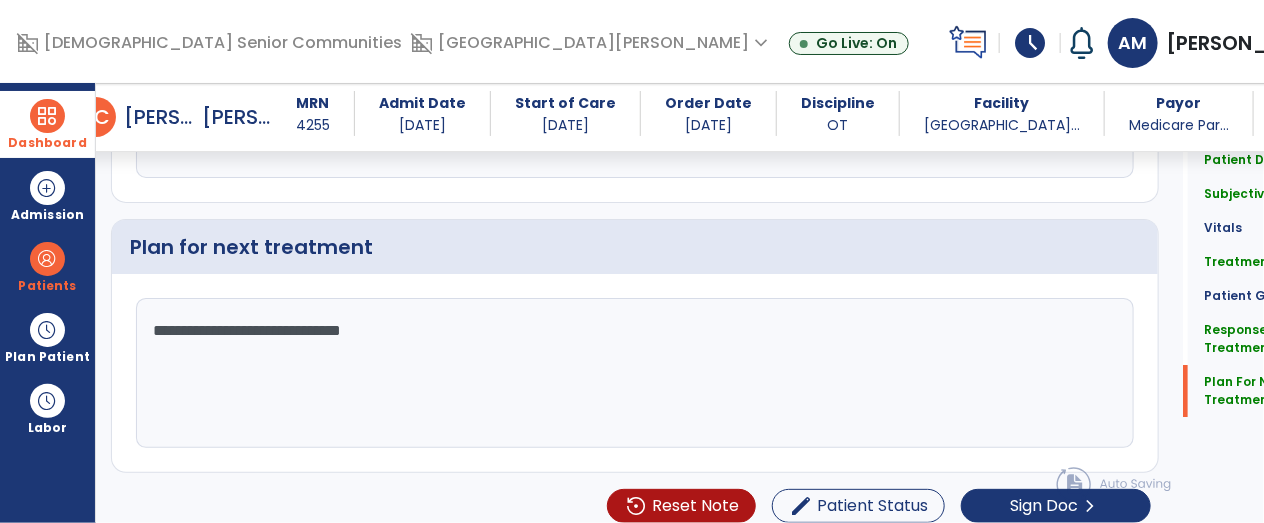 scroll, scrollTop: 2591, scrollLeft: 0, axis: vertical 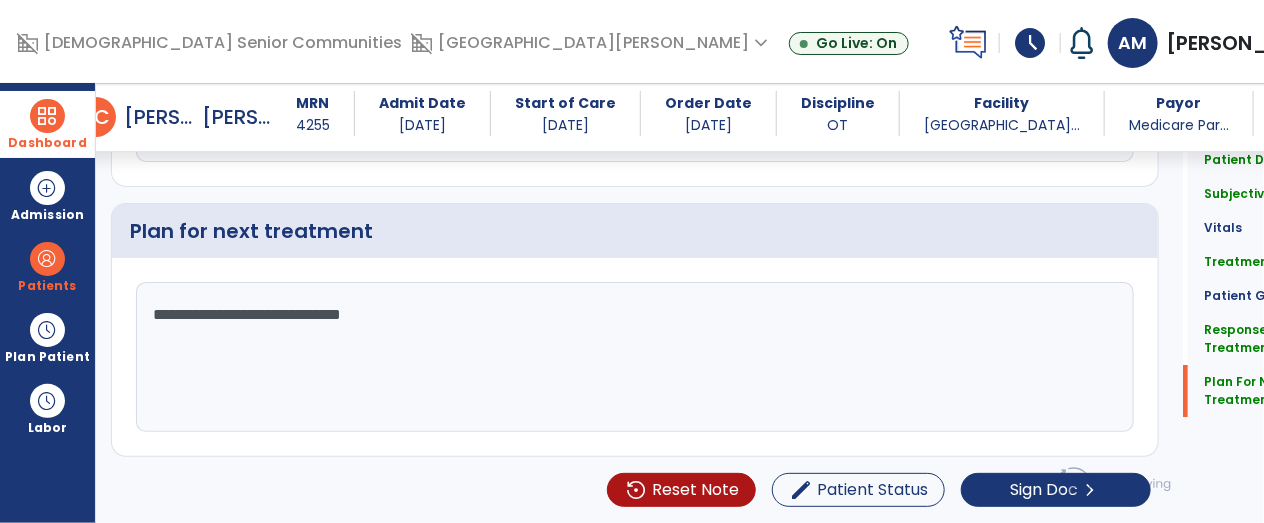 type on "**********" 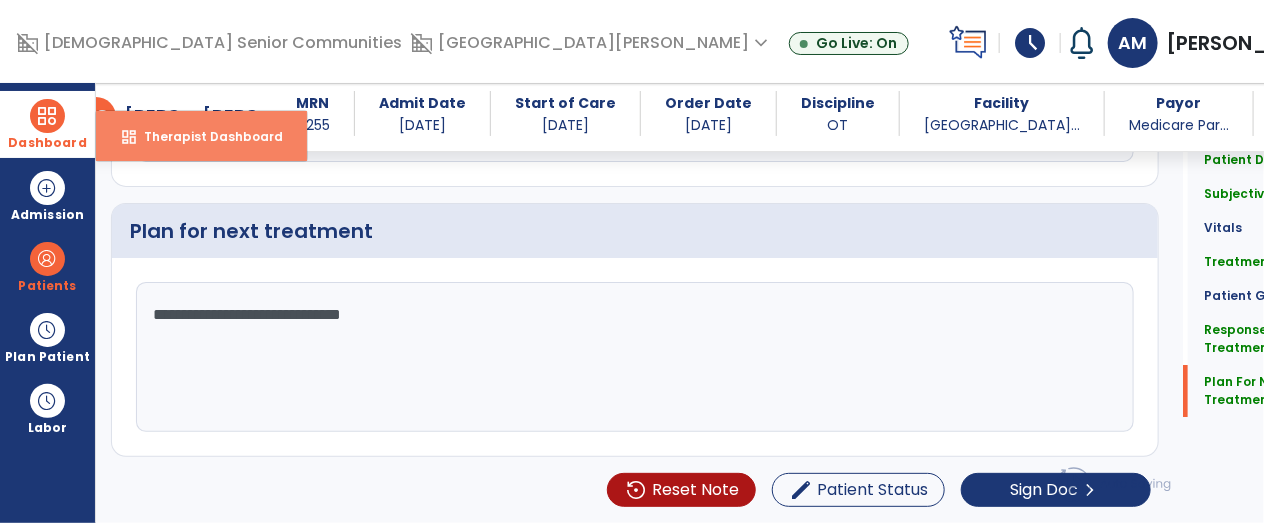 click on "Therapist Dashboard" at bounding box center (205, 136) 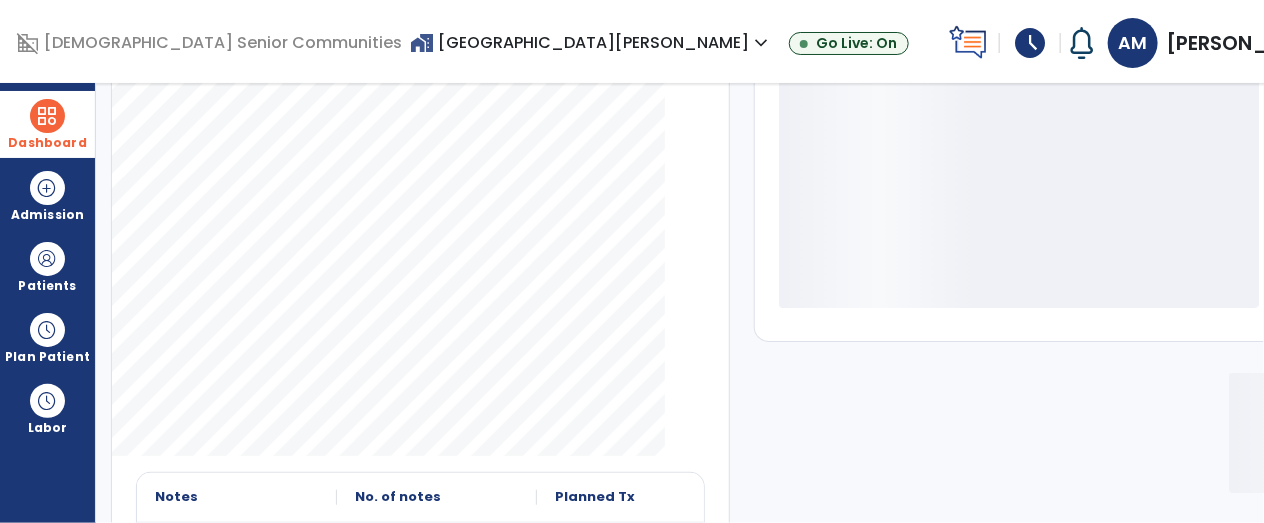 scroll, scrollTop: 430, scrollLeft: 0, axis: vertical 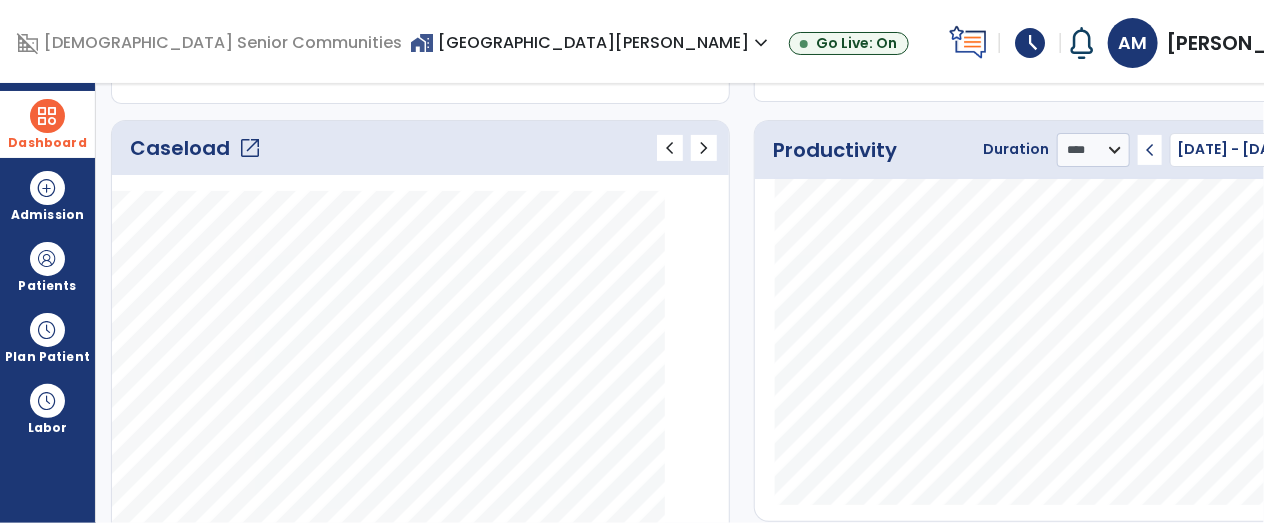 click on "open_in_new" 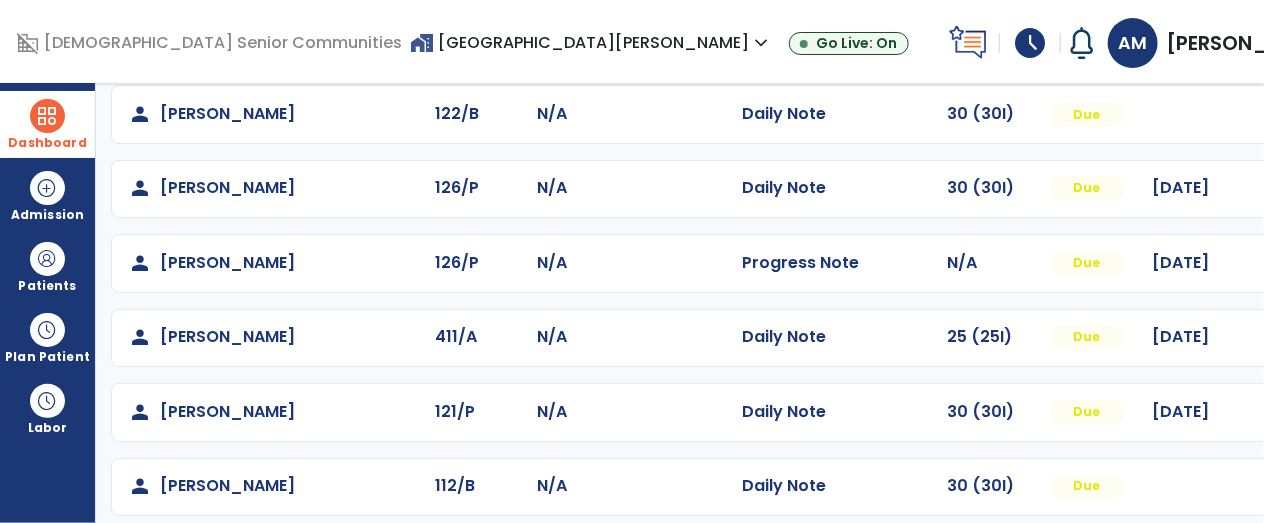 scroll, scrollTop: 1340, scrollLeft: 0, axis: vertical 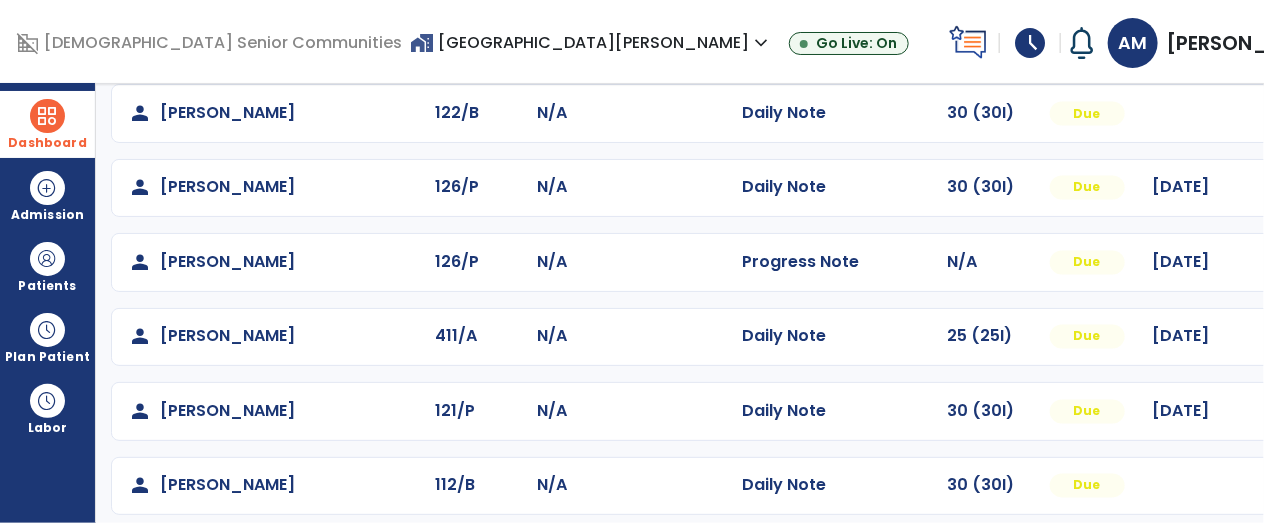 click at bounding box center [1314, -1052] 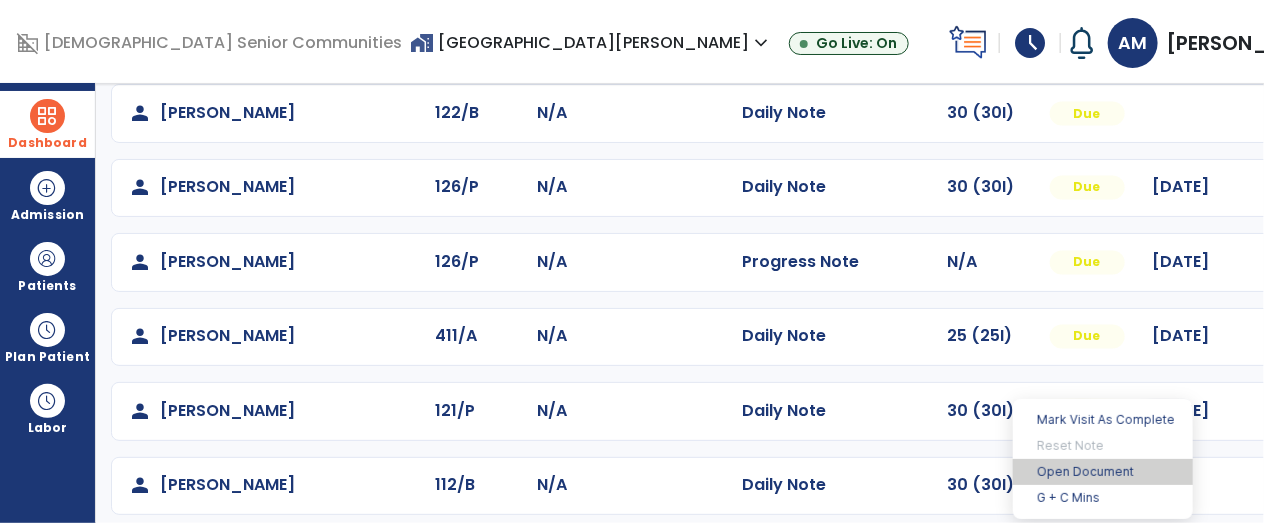 click on "Open Document" at bounding box center [1103, 472] 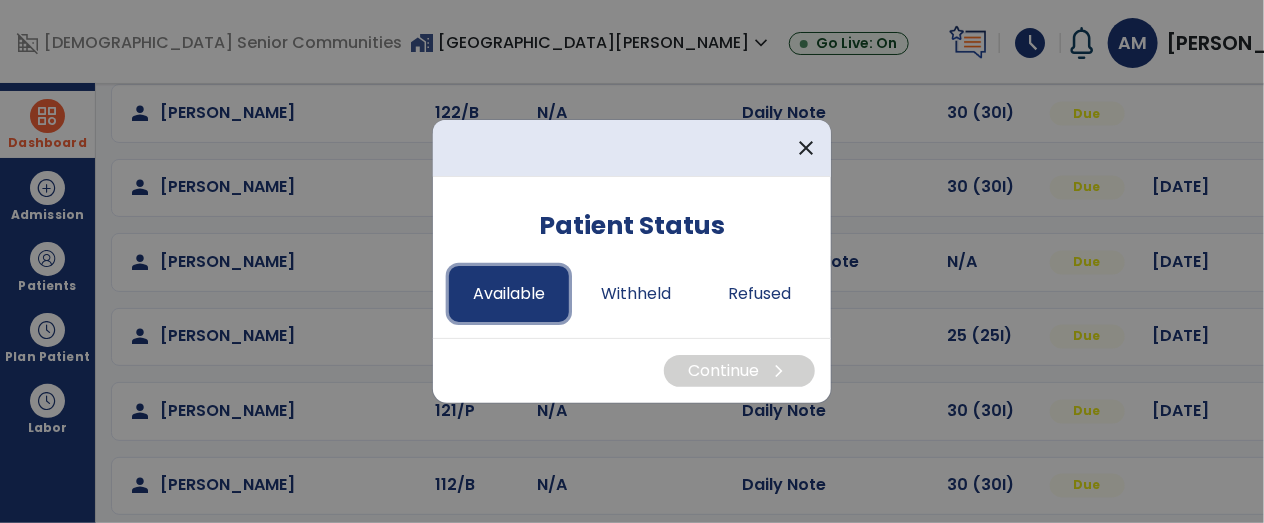 click on "Available" at bounding box center [509, 294] 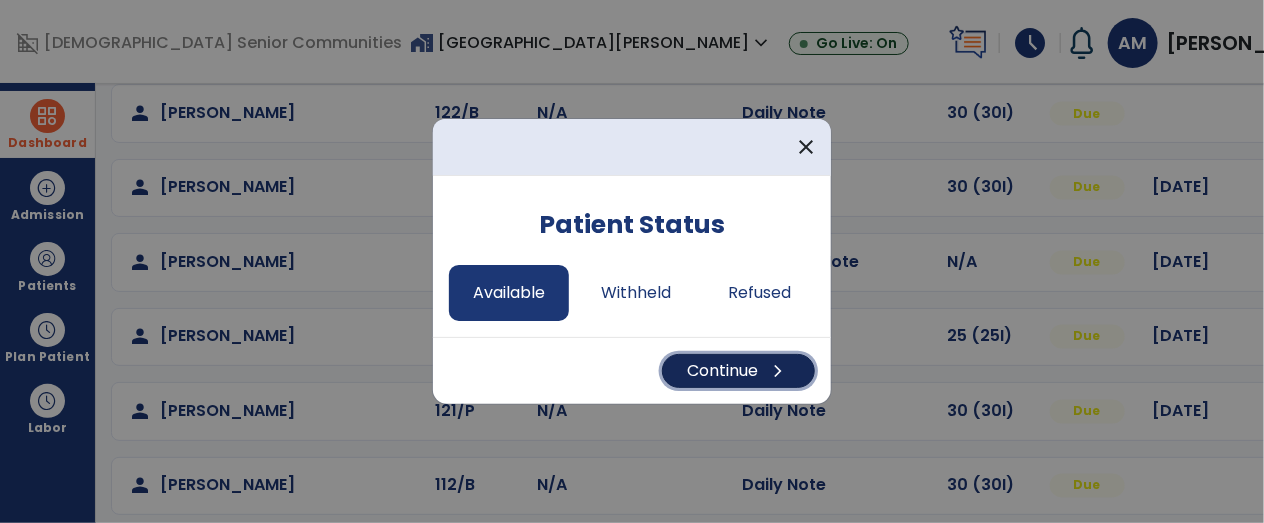 click on "Continue   chevron_right" at bounding box center (738, 371) 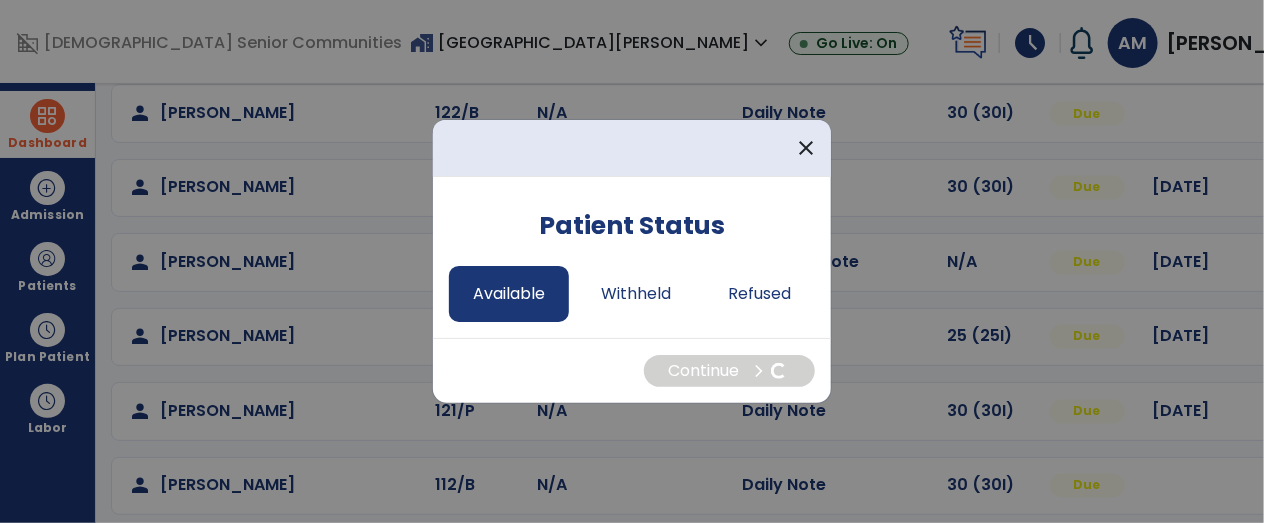 select on "*" 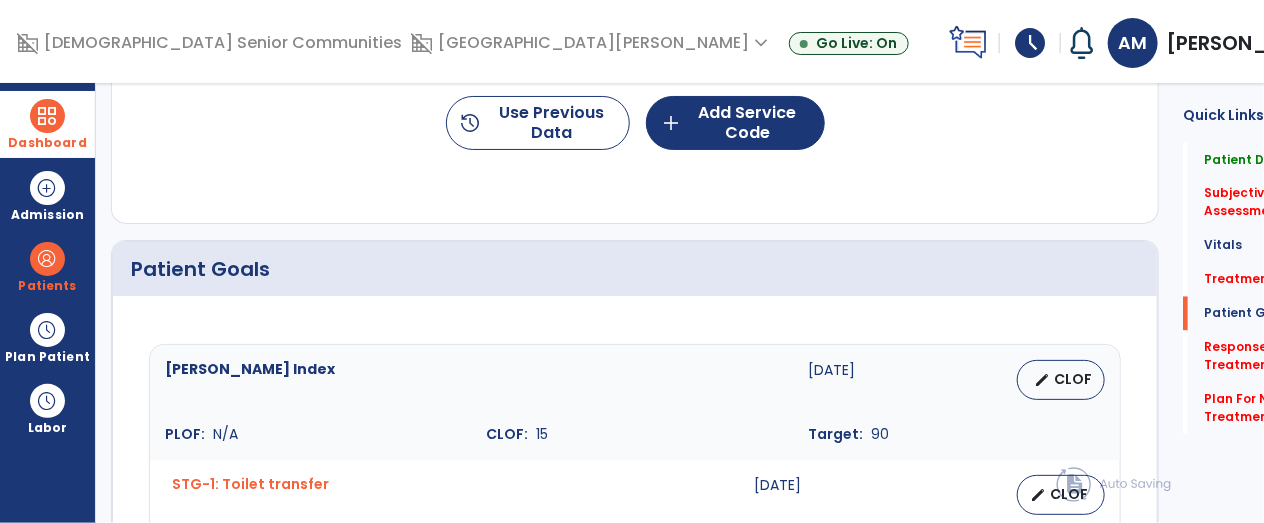 scroll, scrollTop: 1334, scrollLeft: 0, axis: vertical 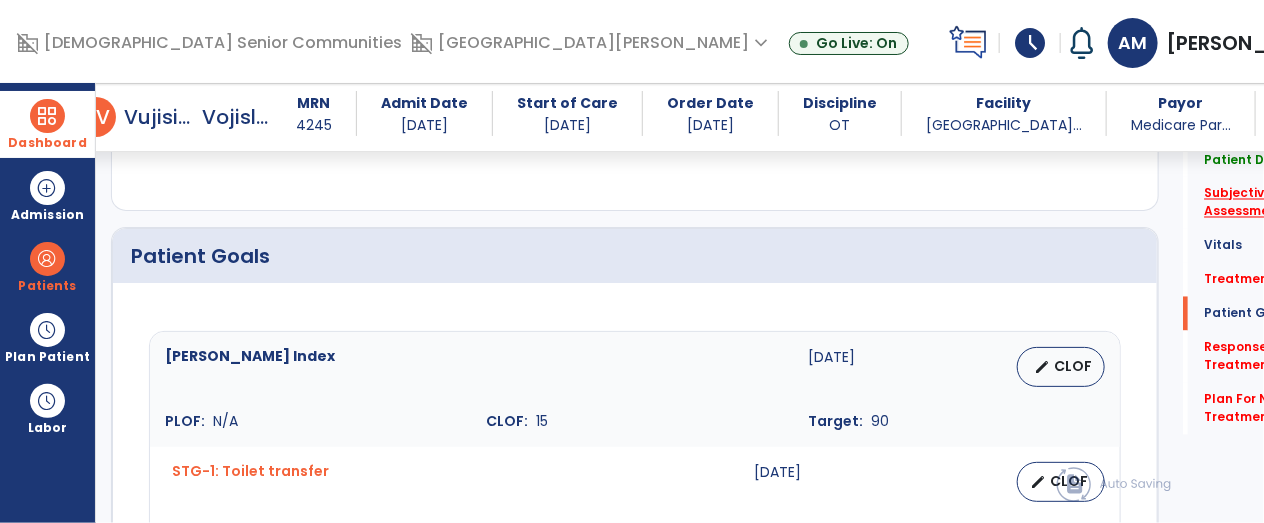 click on "*" 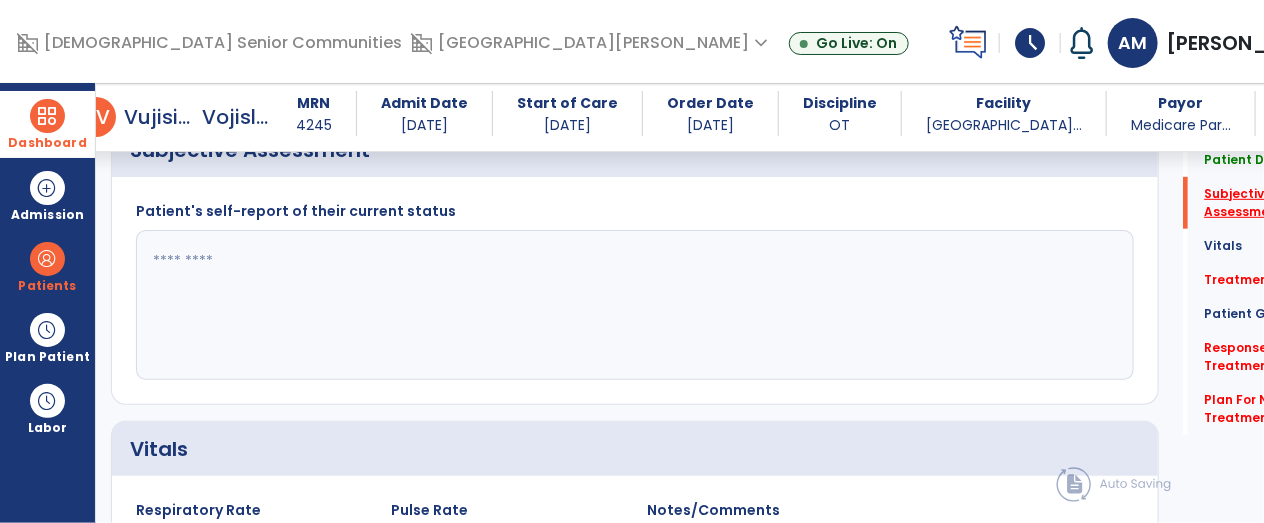 scroll, scrollTop: 405, scrollLeft: 0, axis: vertical 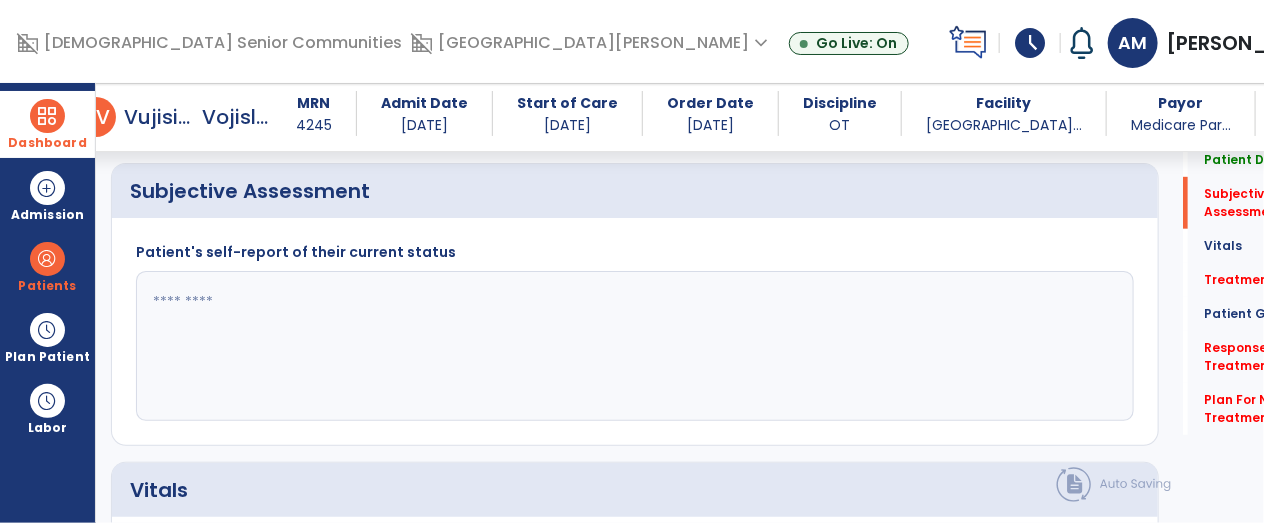 click 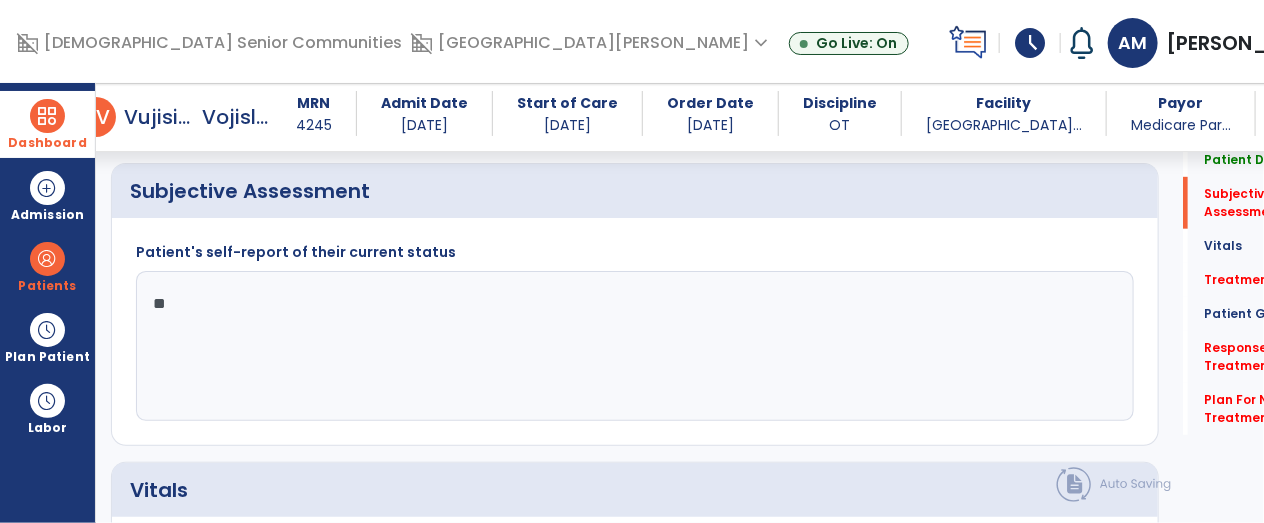 type on "*" 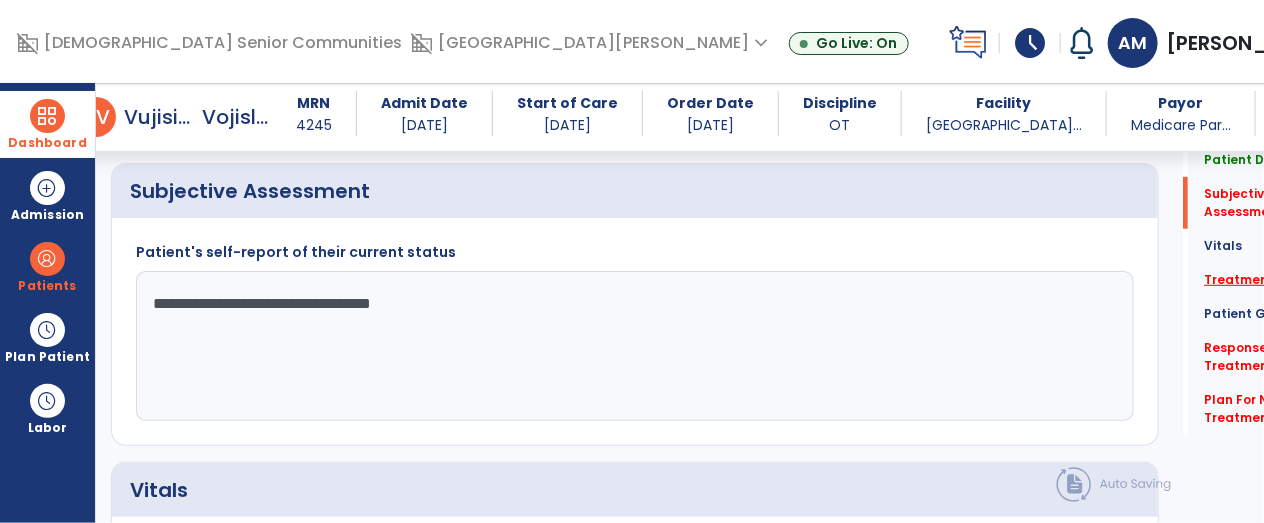 type on "**********" 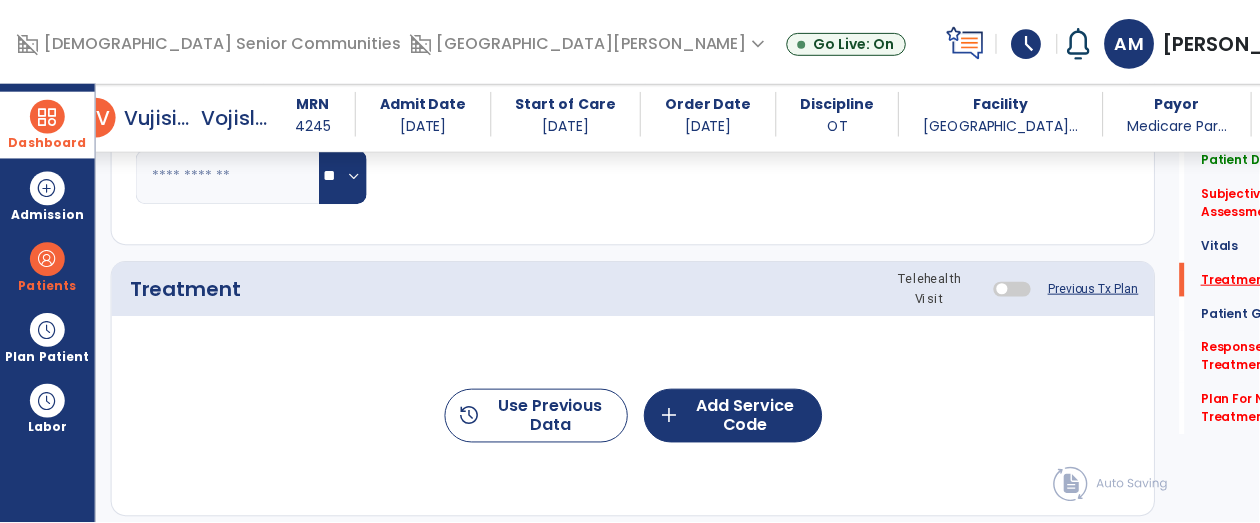 scroll, scrollTop: 1112, scrollLeft: 0, axis: vertical 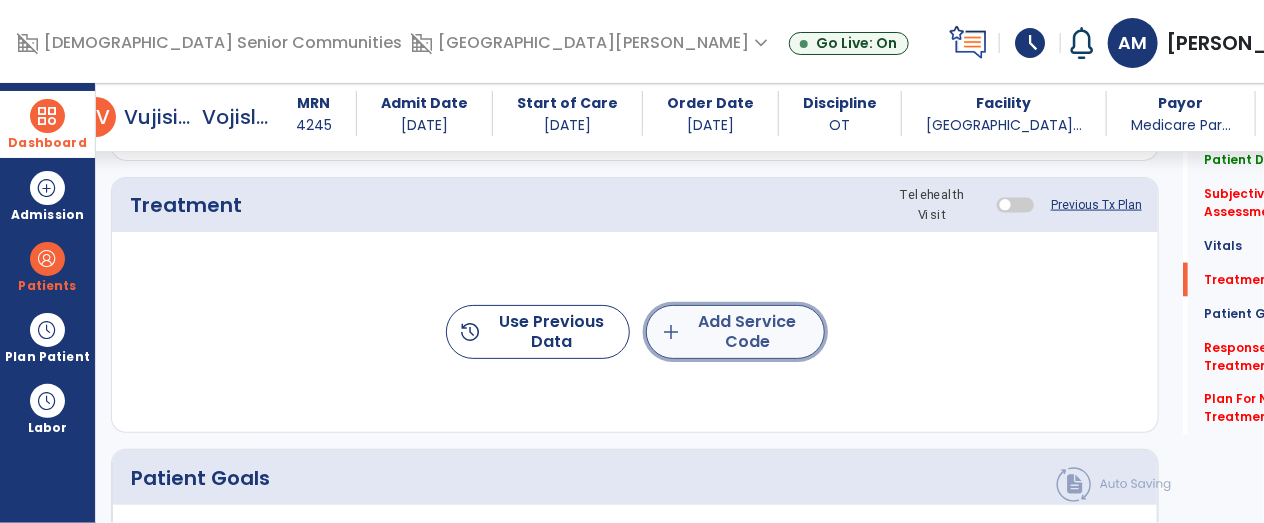 click on "add  Add Service Code" 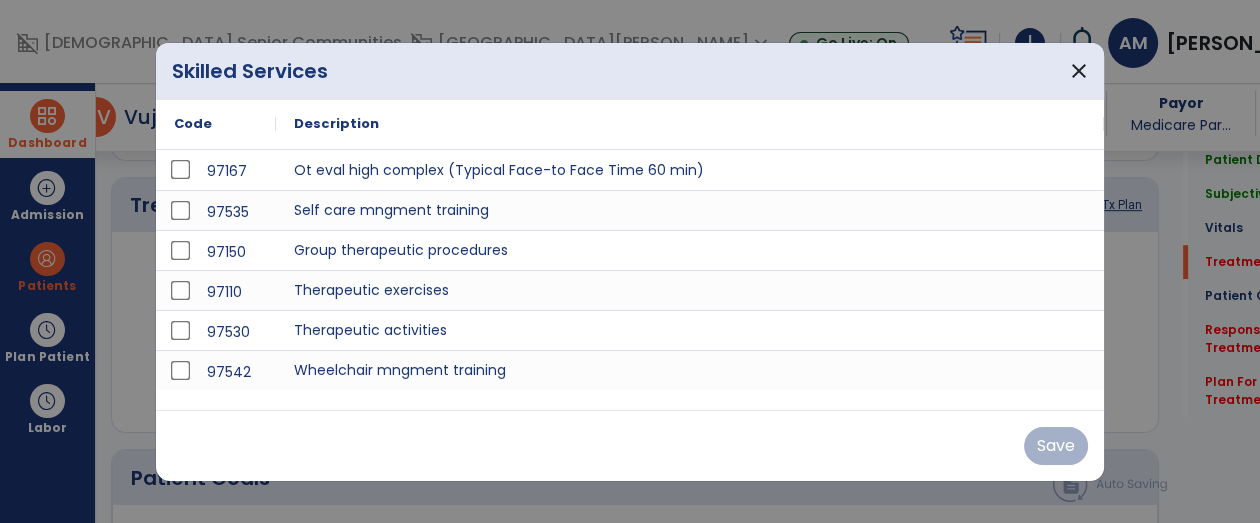 scroll, scrollTop: 1112, scrollLeft: 0, axis: vertical 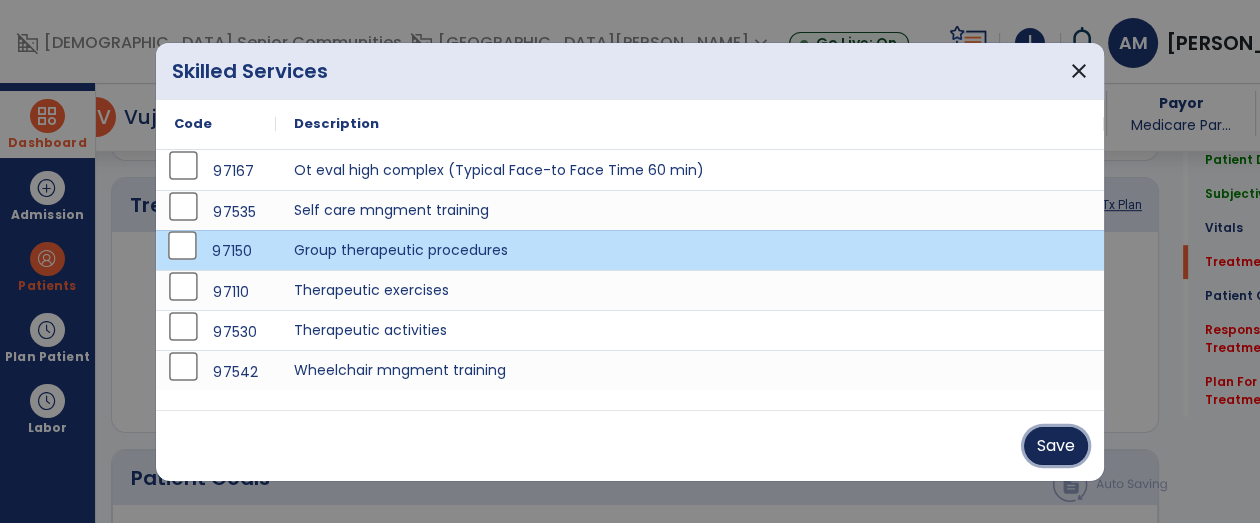 click on "Save" at bounding box center [1056, 446] 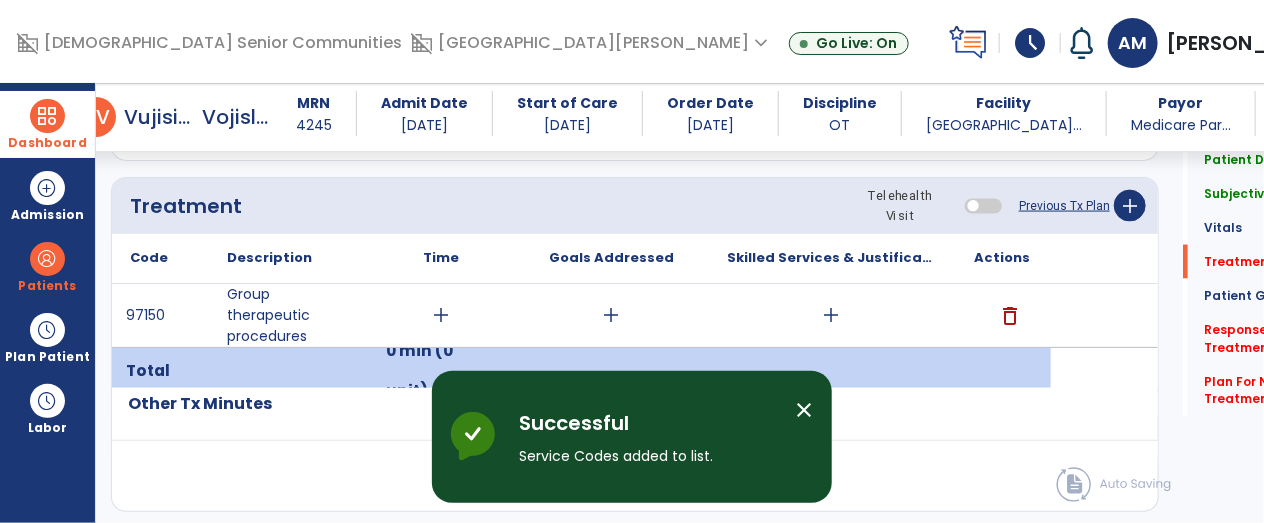 click on "add" at bounding box center (441, 315) 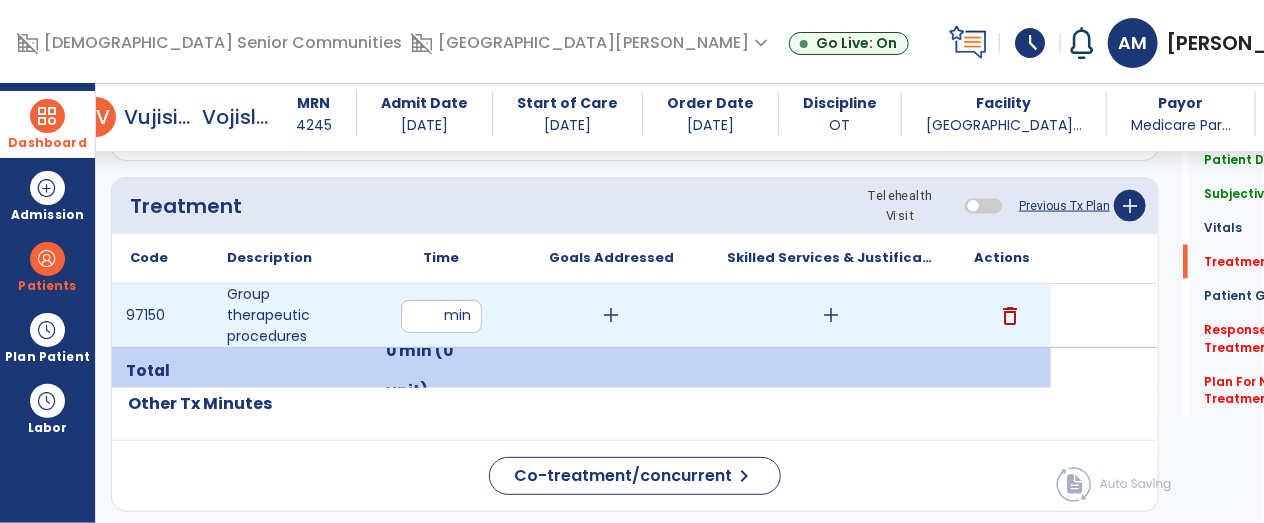 type on "**" 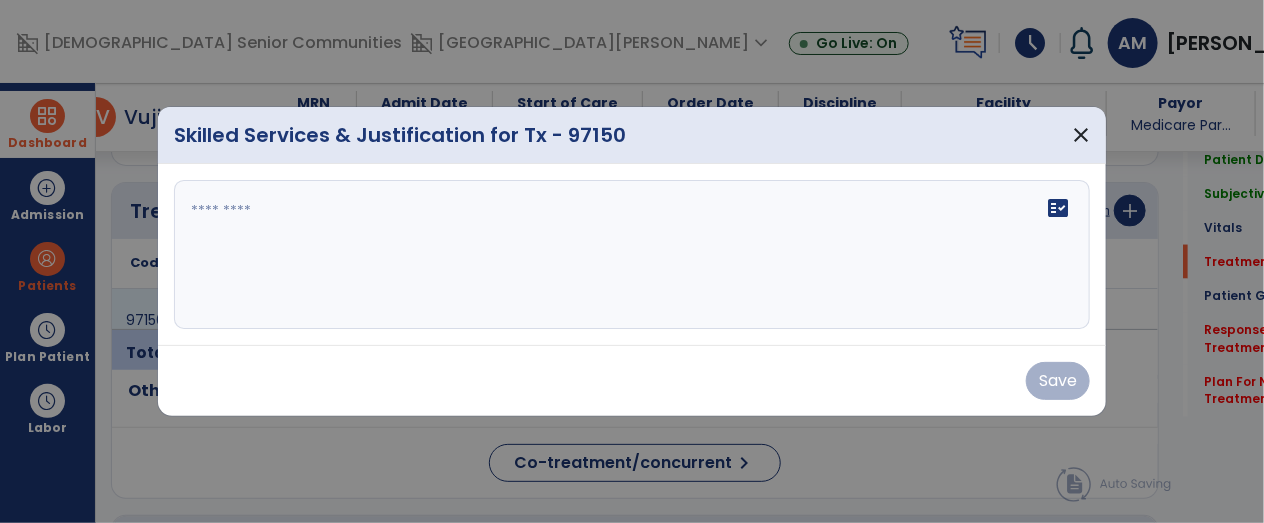 scroll, scrollTop: 1112, scrollLeft: 0, axis: vertical 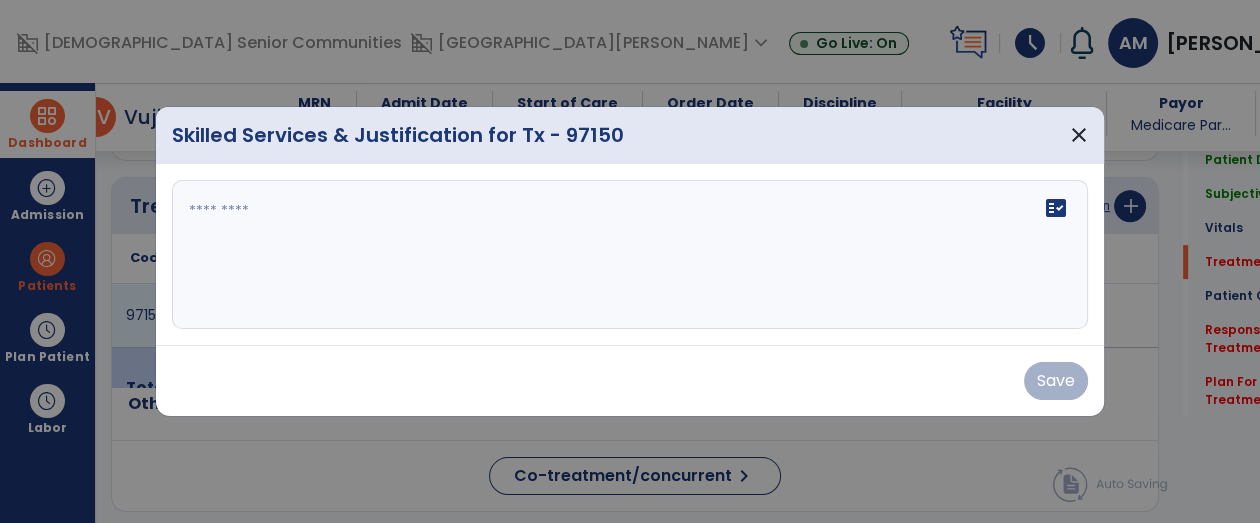 click on "fact_check" at bounding box center [630, 255] 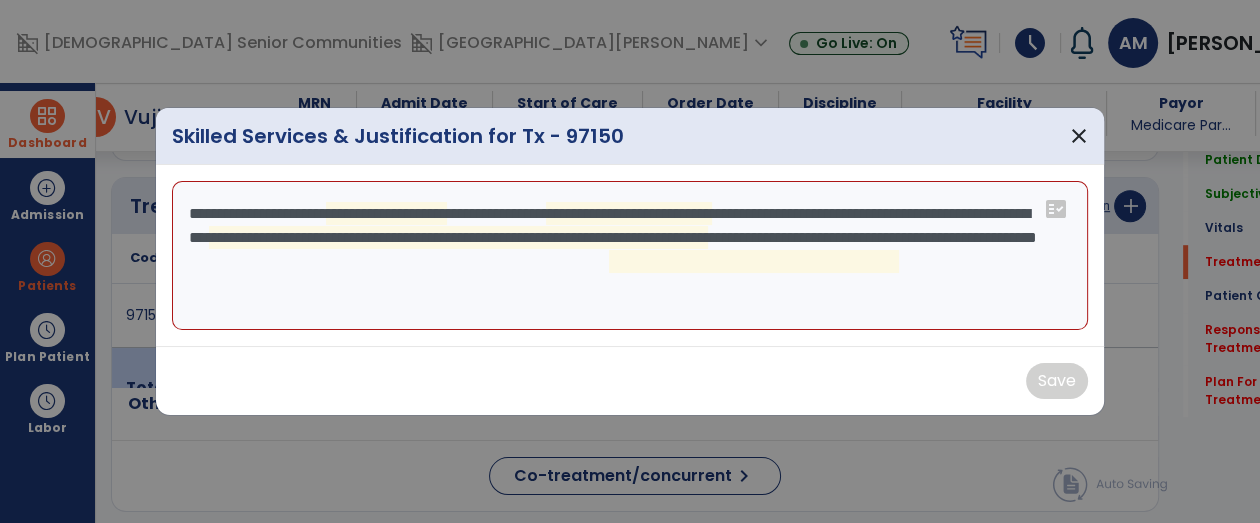 click on "**********" at bounding box center [630, 256] 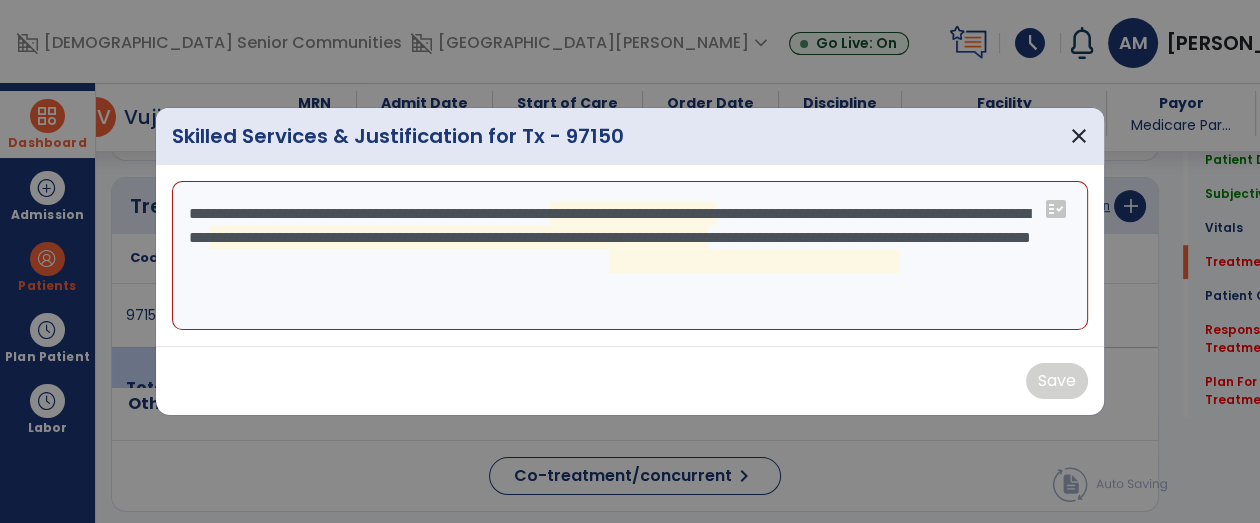 click on "**********" at bounding box center (630, 256) 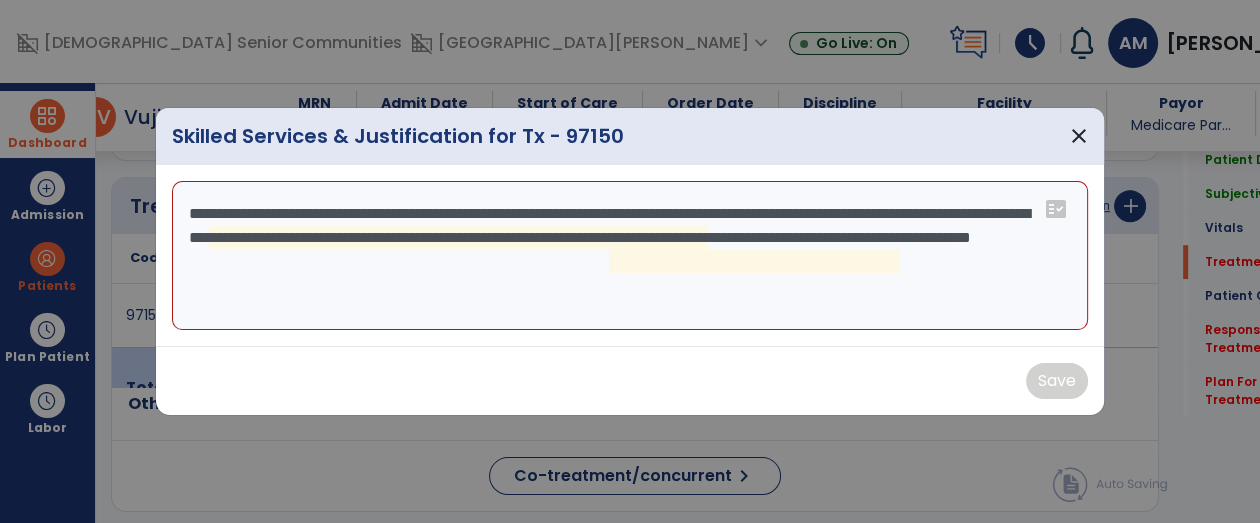 click on "**********" at bounding box center [630, 256] 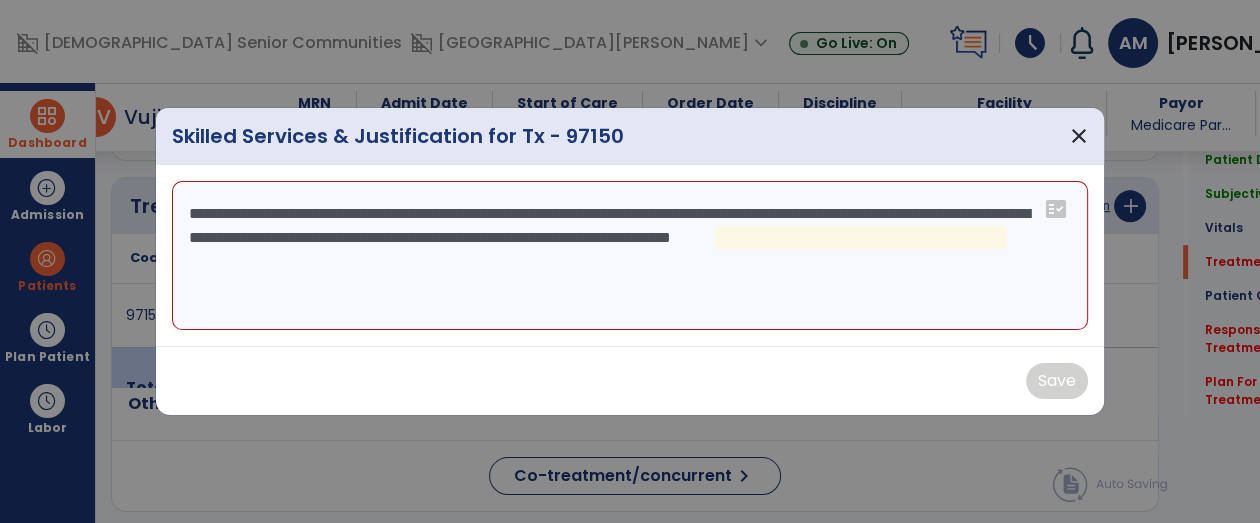click on "**********" at bounding box center [630, 256] 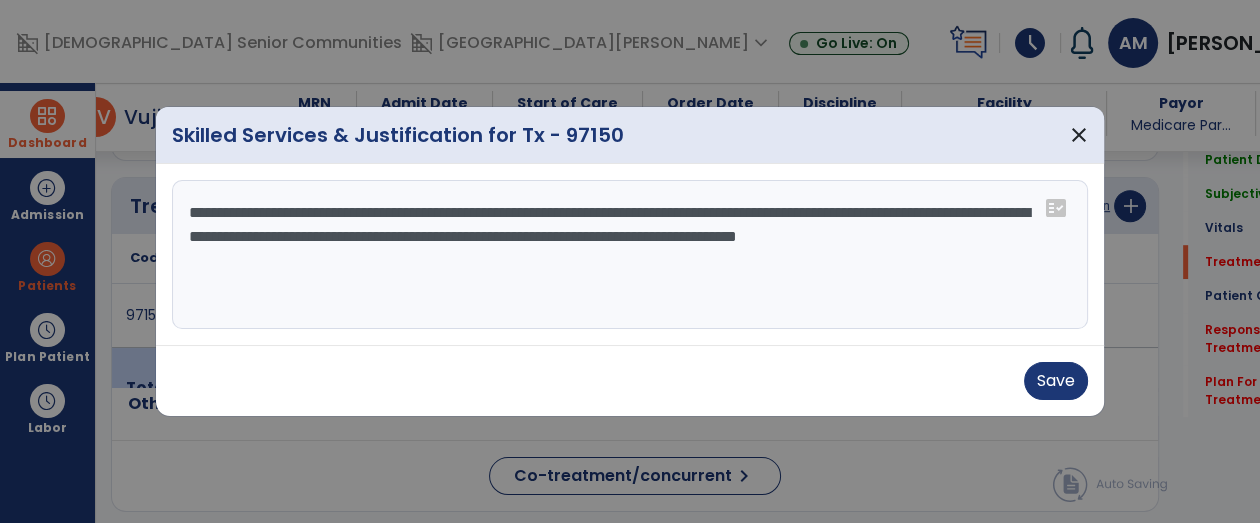 click on "**********" at bounding box center [630, 255] 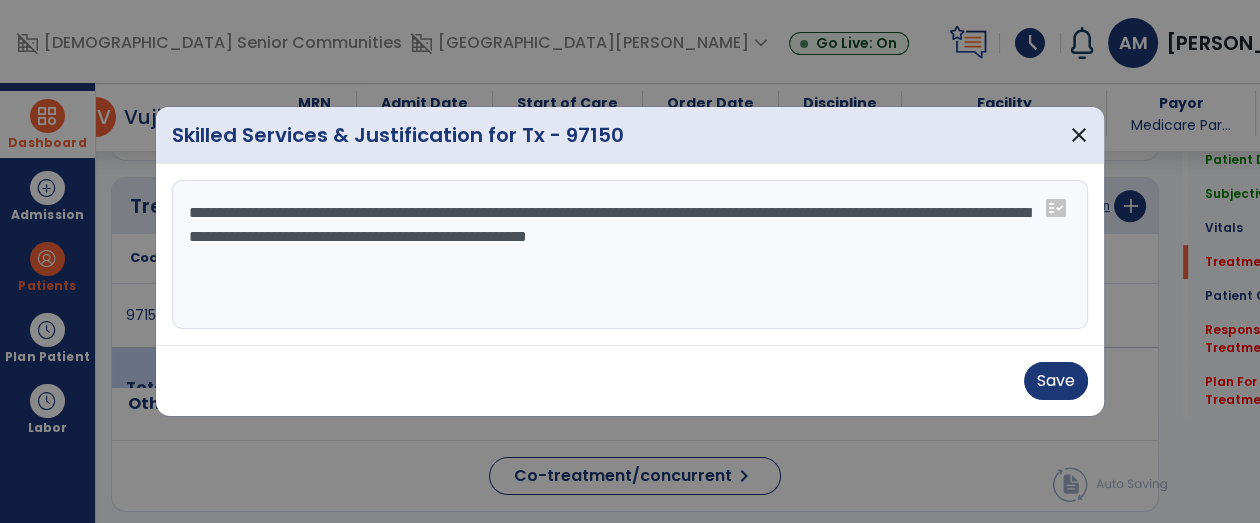type on "**********" 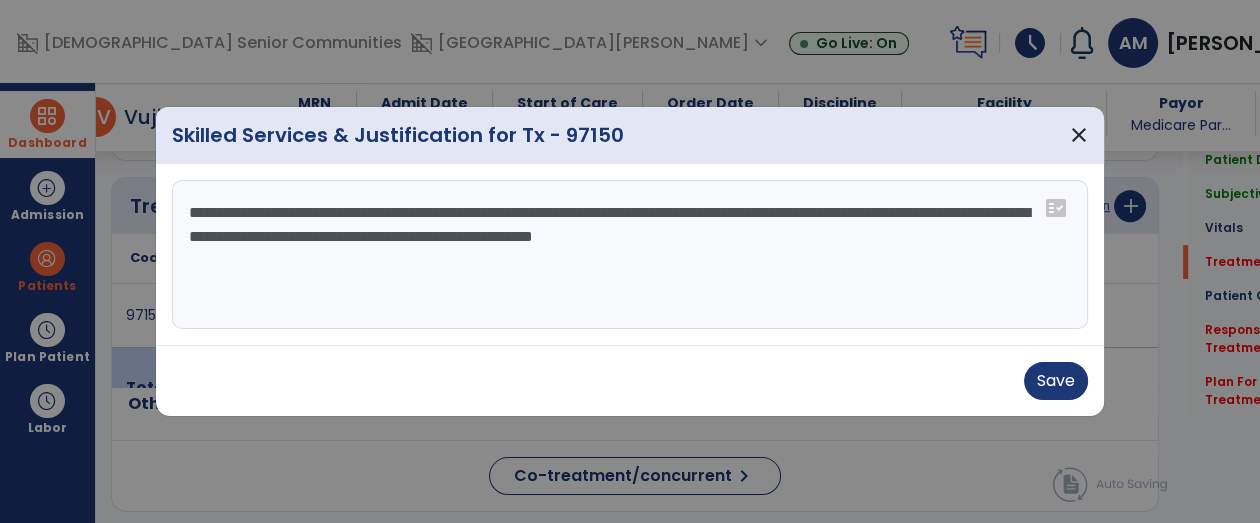 click on "**********" at bounding box center (630, 255) 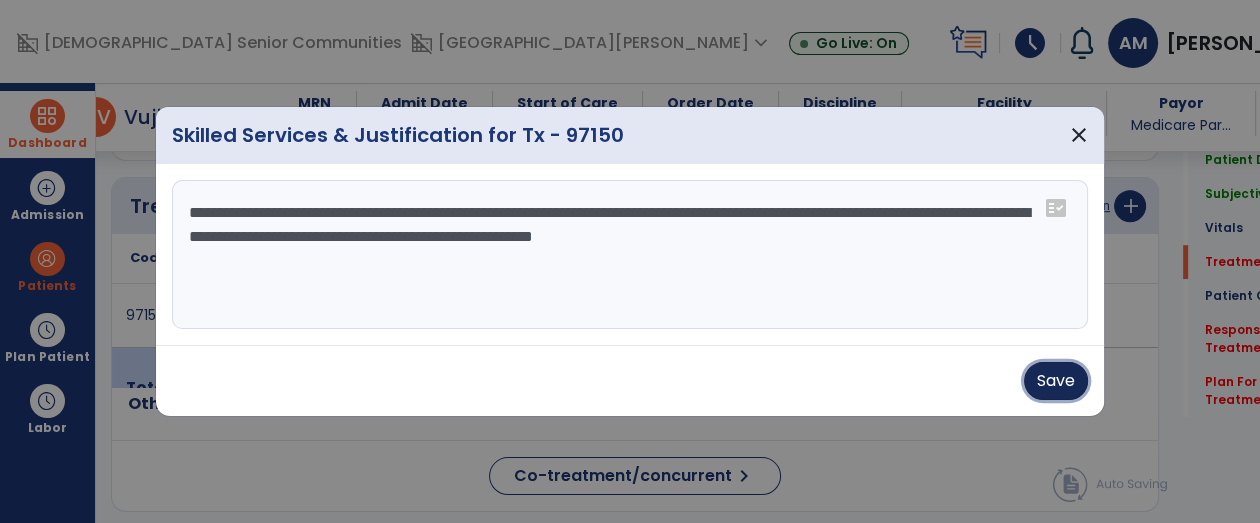 click on "Save" at bounding box center (1056, 381) 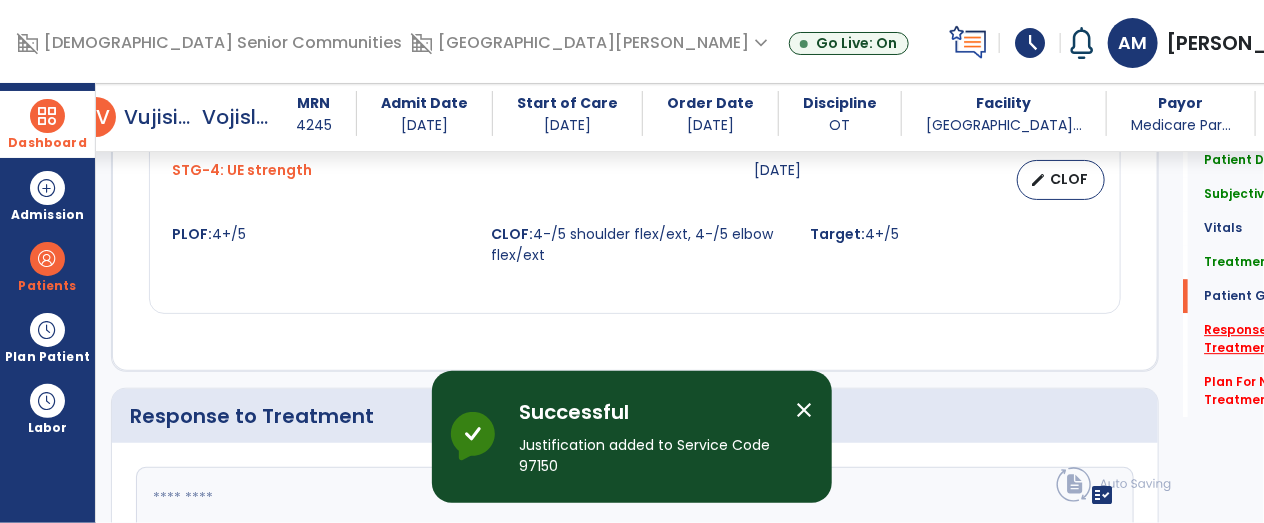 click on "Response To Treatment   *" 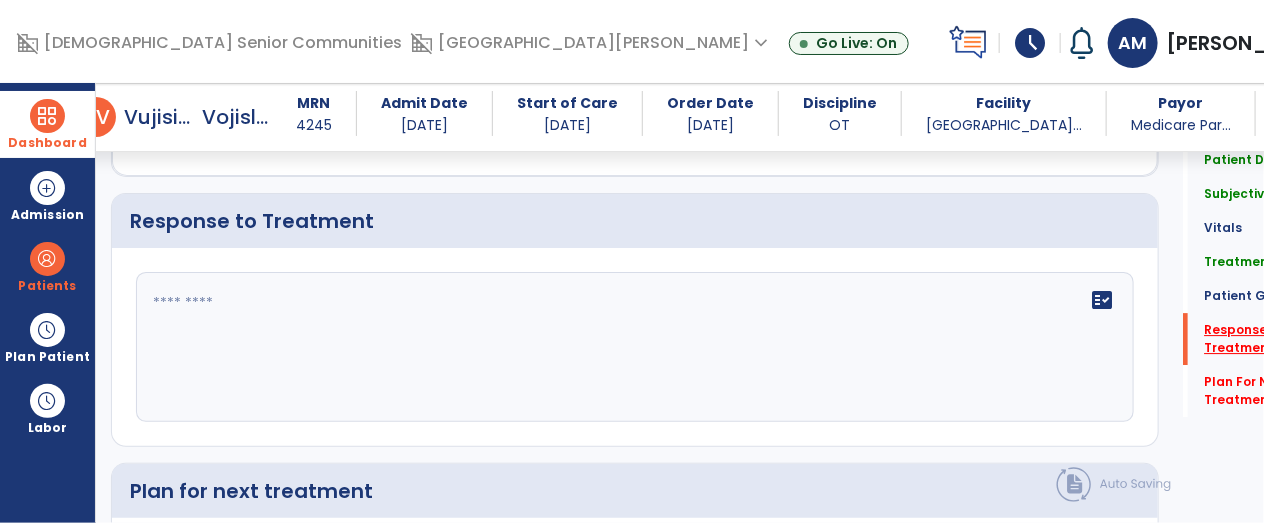scroll, scrollTop: 2361, scrollLeft: 0, axis: vertical 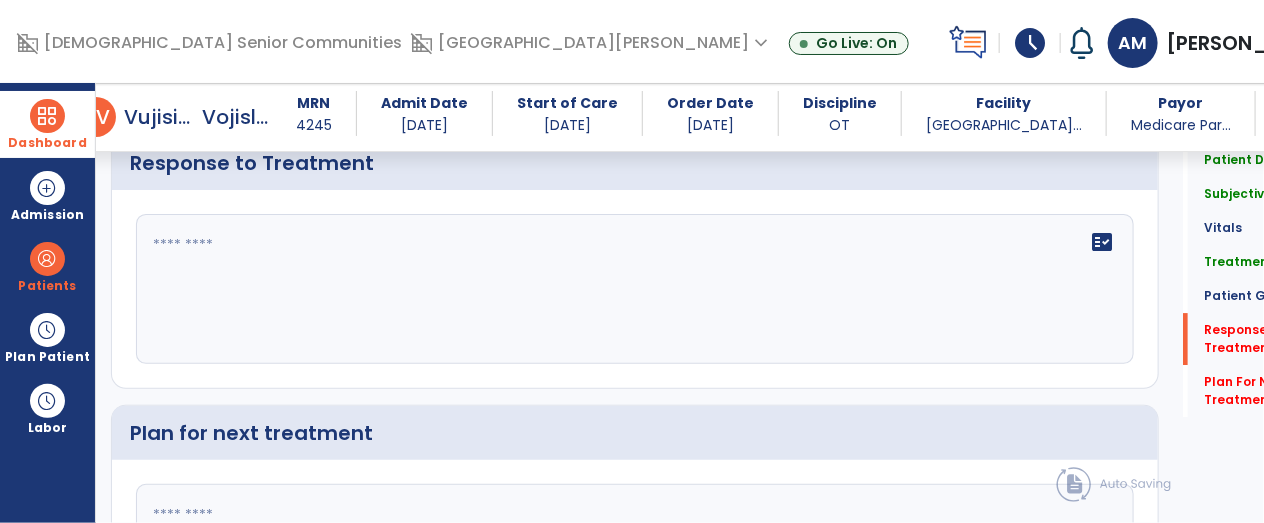 click 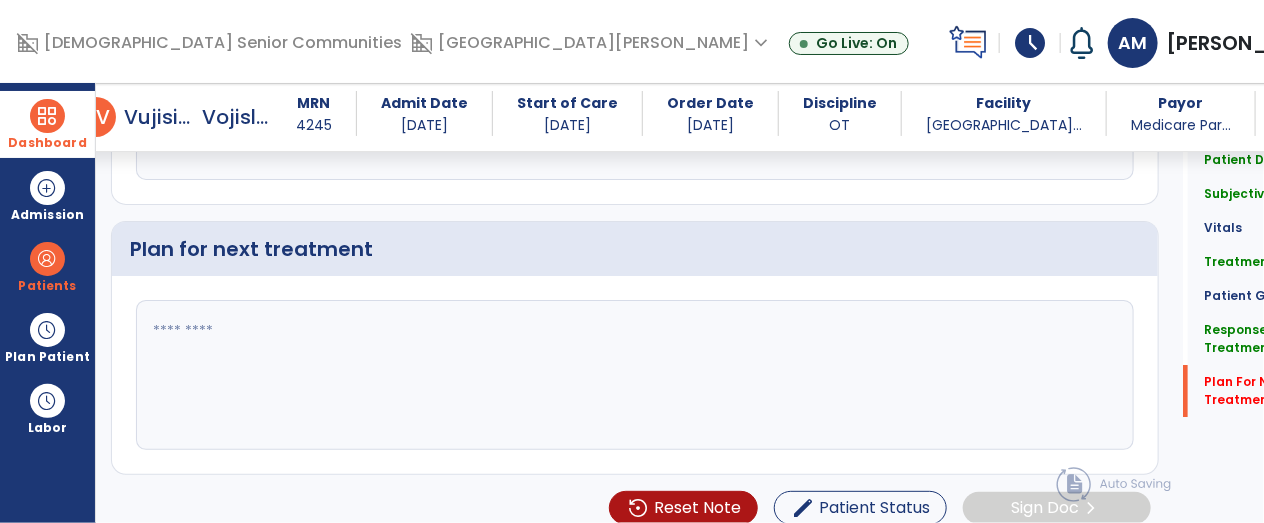 scroll, scrollTop: 2602, scrollLeft: 0, axis: vertical 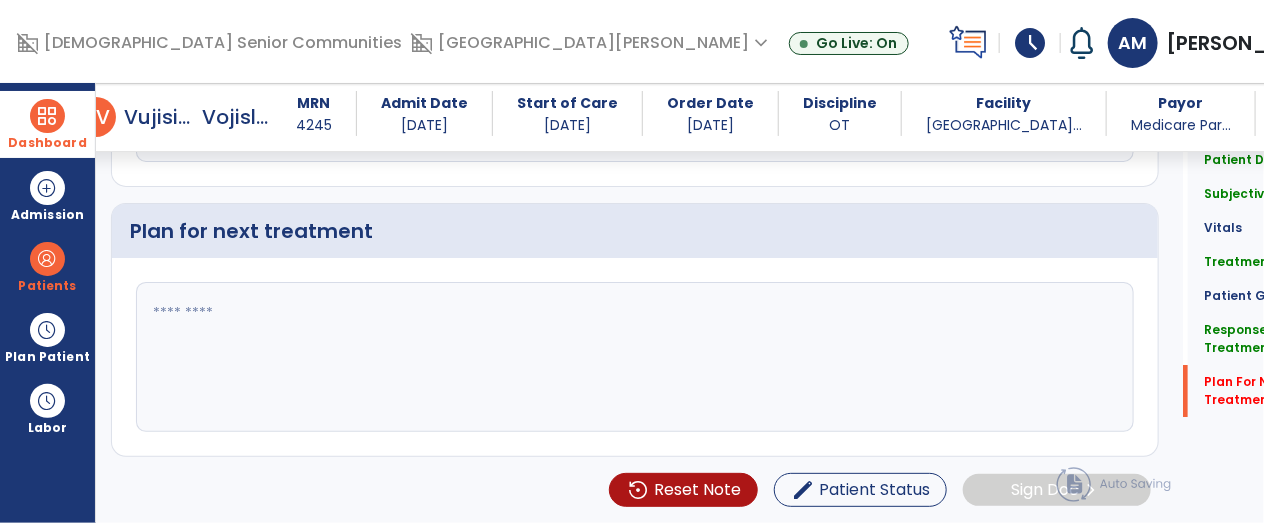 type on "**********" 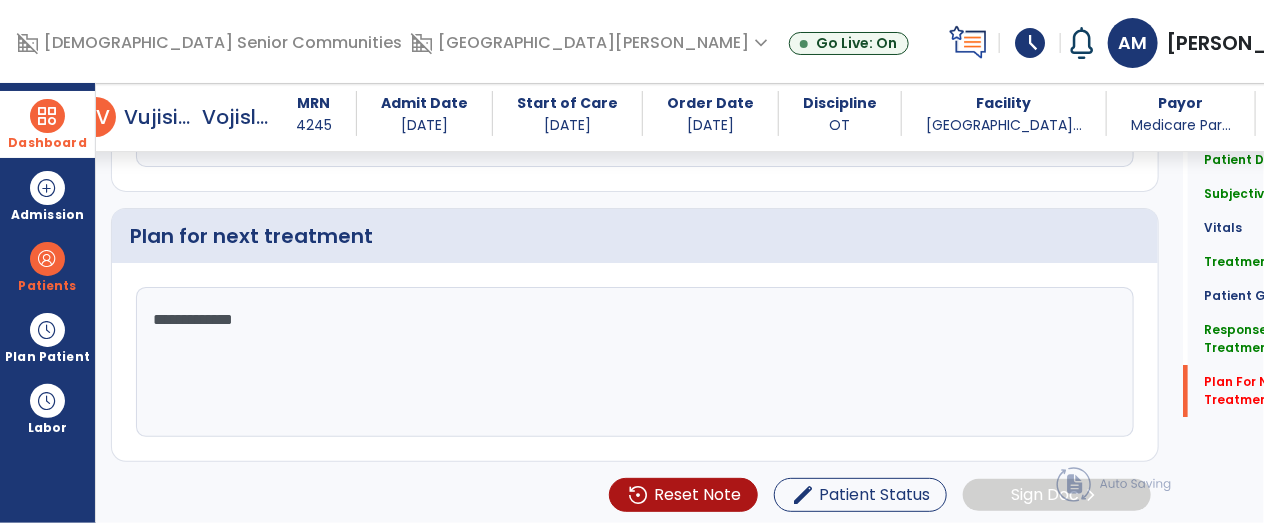 scroll, scrollTop: 2602, scrollLeft: 0, axis: vertical 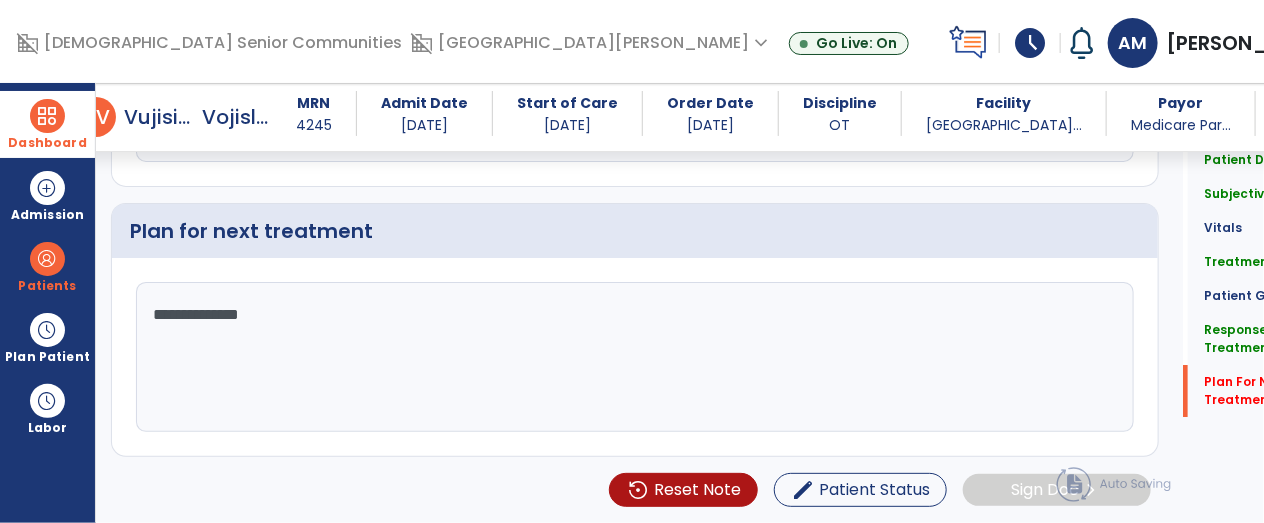 type on "**********" 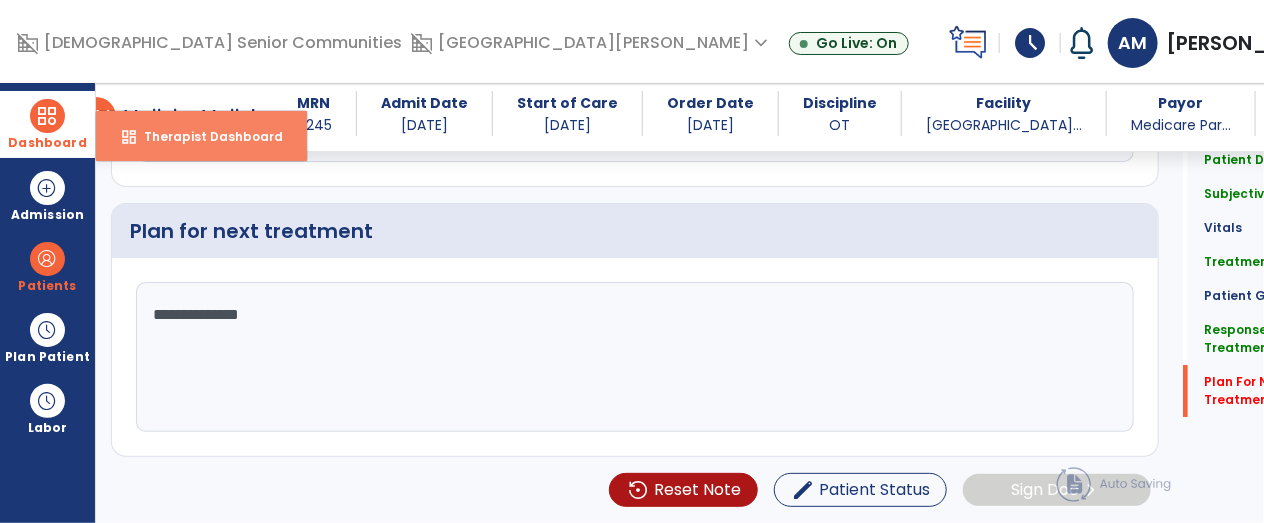 click on "dashboard  Therapist Dashboard" at bounding box center [201, 136] 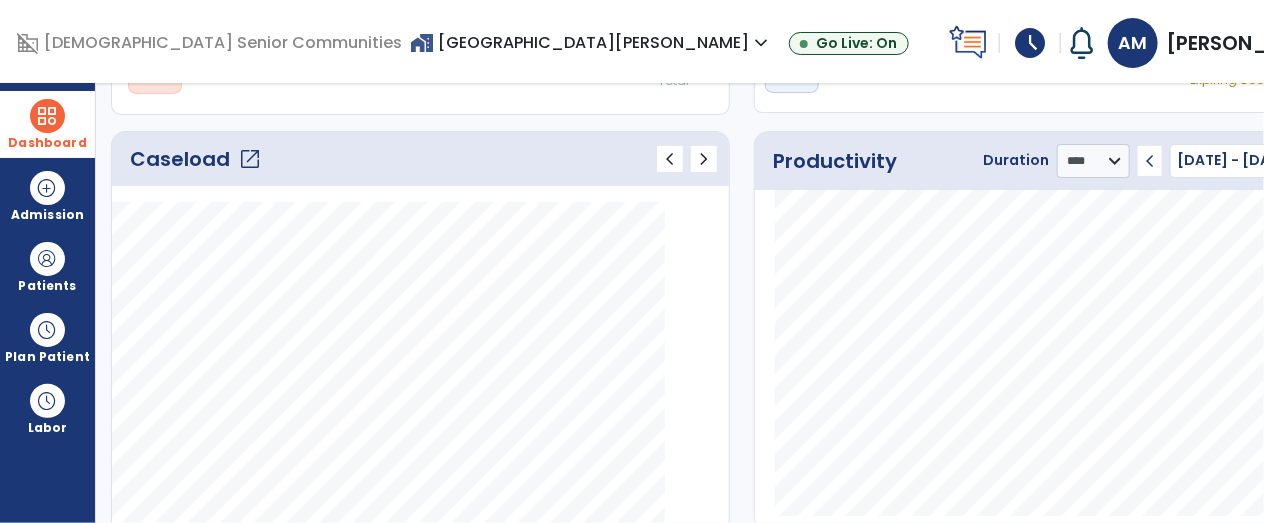 scroll, scrollTop: 236, scrollLeft: 0, axis: vertical 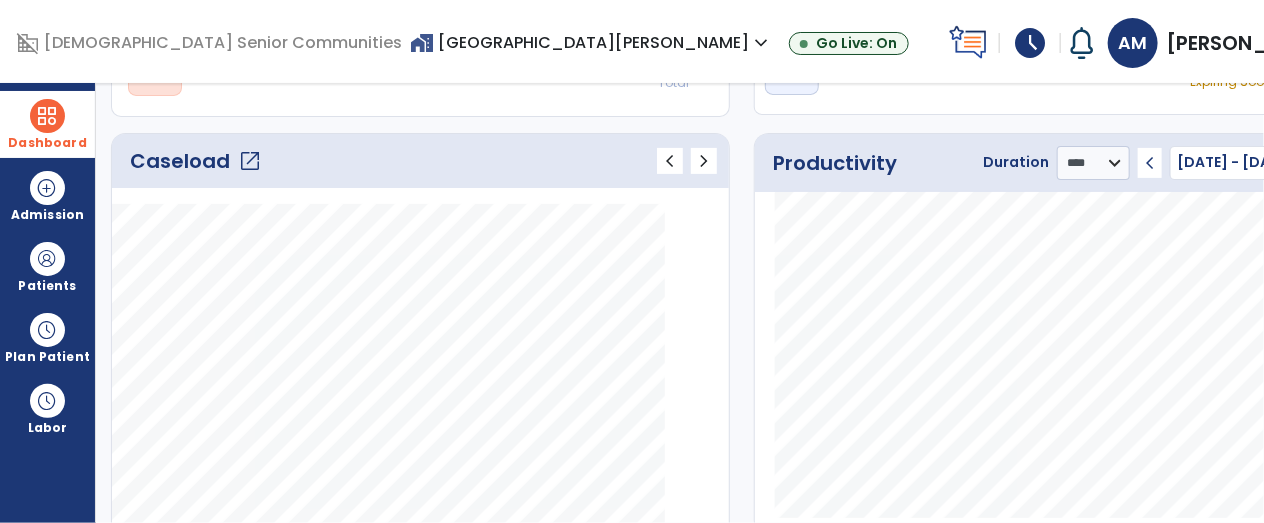 click on "Caseload   open_in_new   chevron_left   chevron_right" 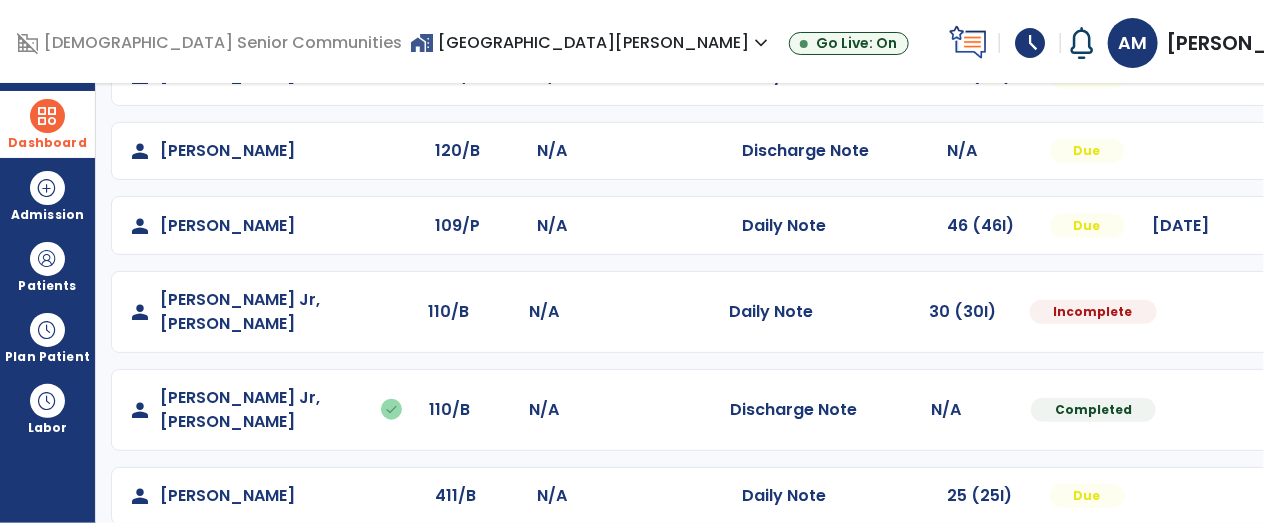 scroll, scrollTop: 678, scrollLeft: 0, axis: vertical 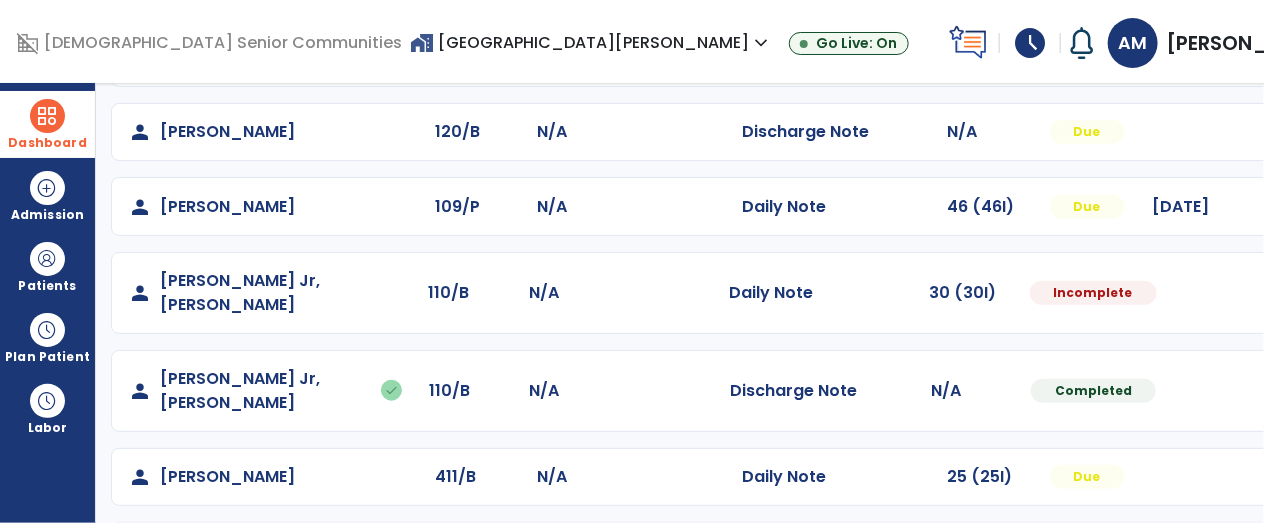 click on "person   Kreutzer, Kathryn  411/B N/A  Daily Note   25 (25I)  Due  Mark Visit As Complete   Reset Note   Open Document   G + C Mins" 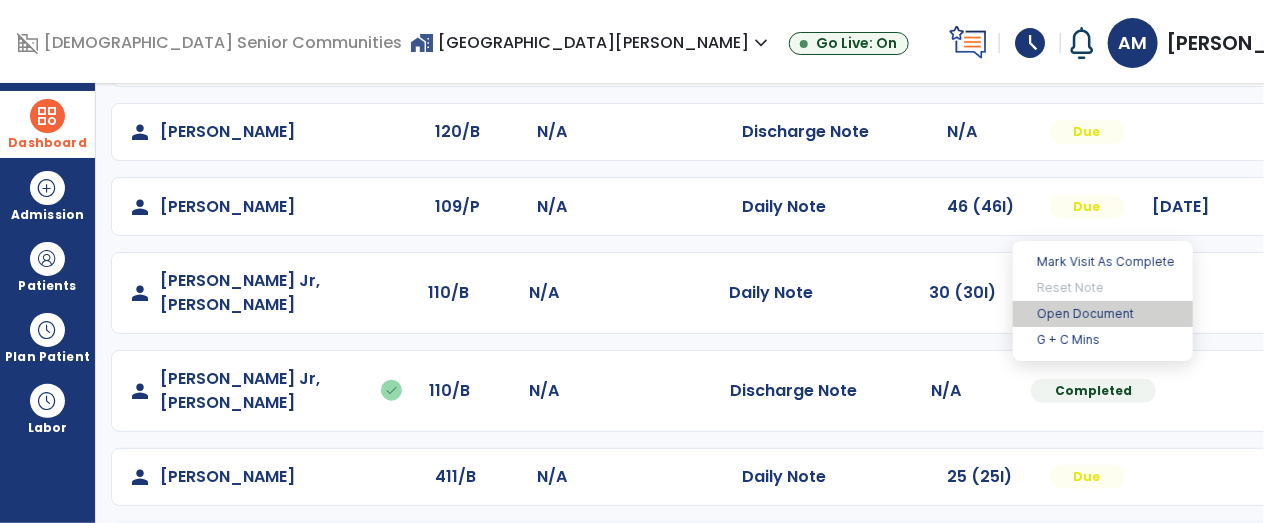 click on "Open Document" at bounding box center (1103, 314) 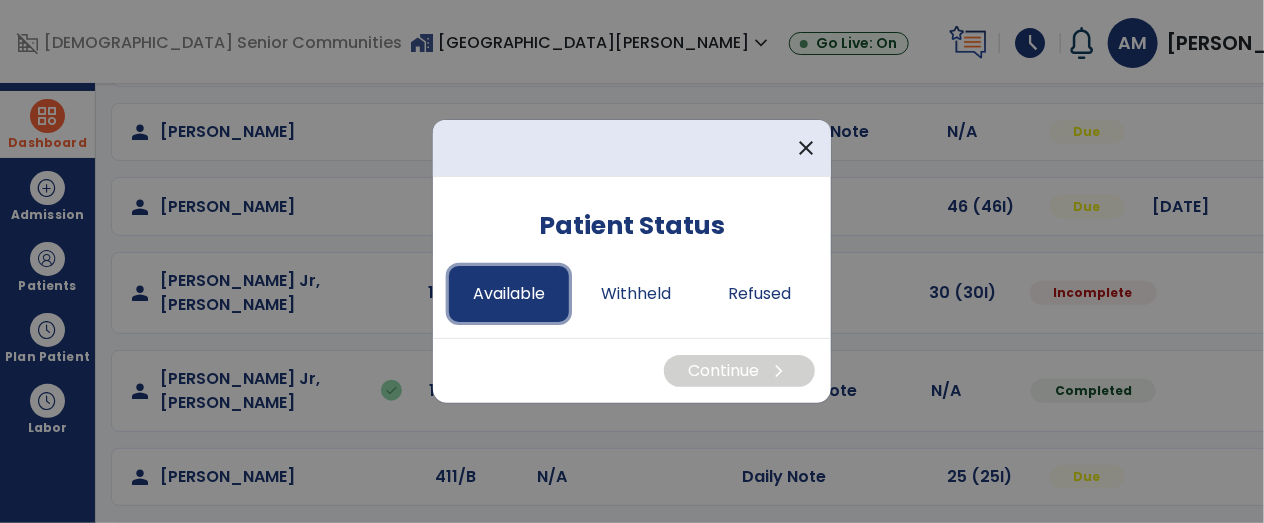 click on "Available" at bounding box center [509, 294] 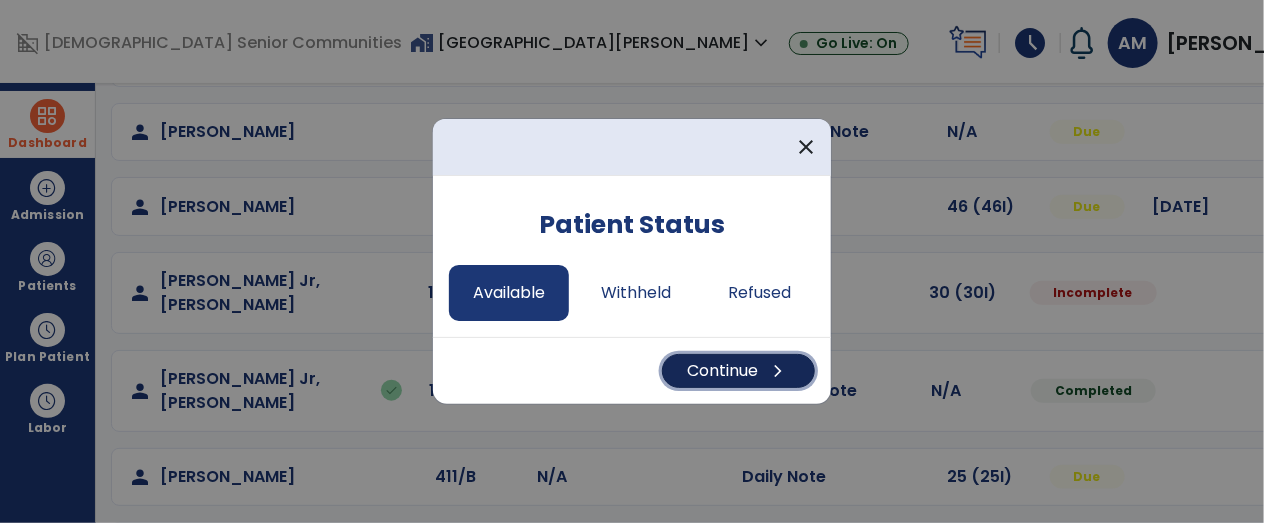 click on "Continue   chevron_right" at bounding box center [738, 371] 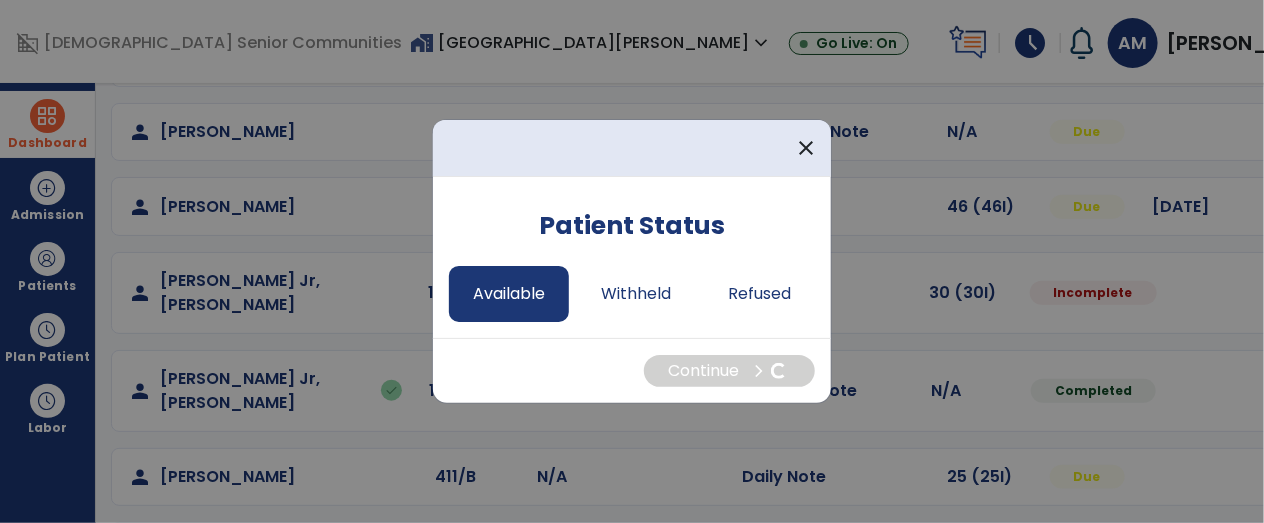 select on "*" 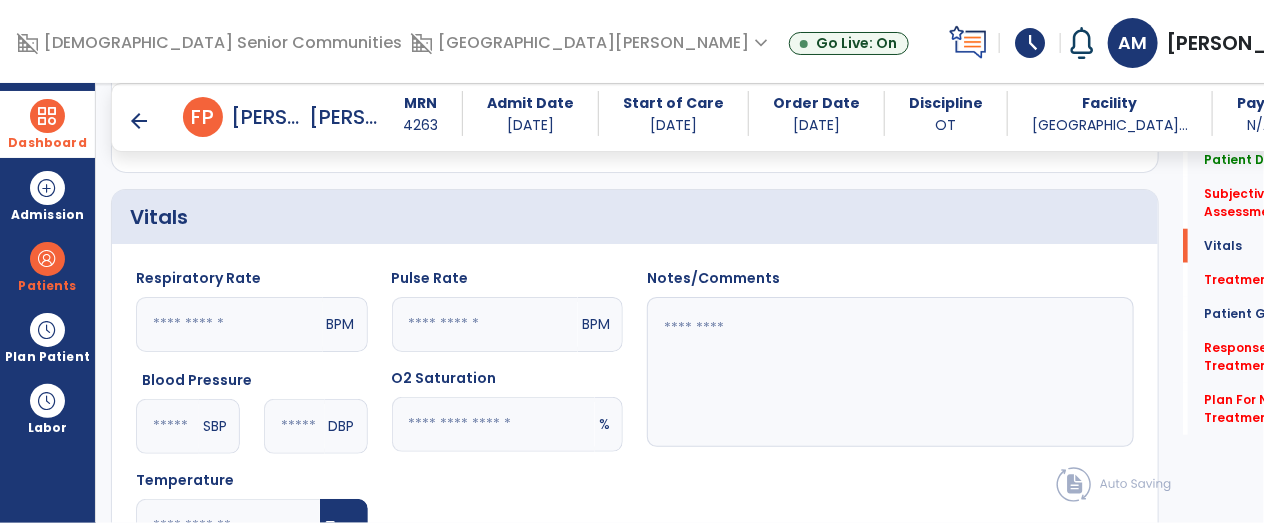 scroll, scrollTop: 673, scrollLeft: 0, axis: vertical 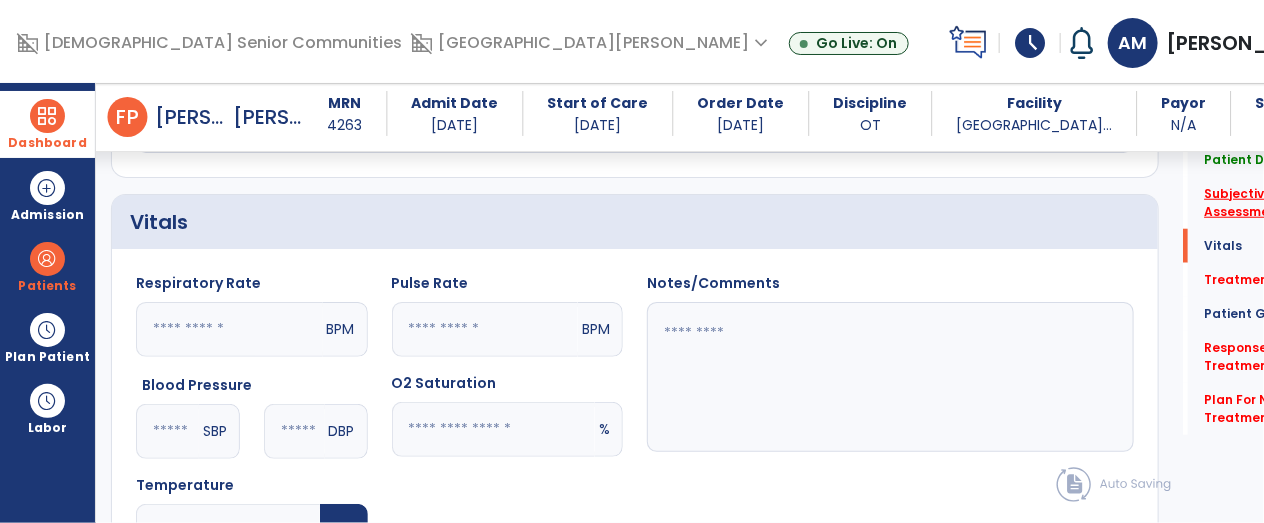 click on "*" 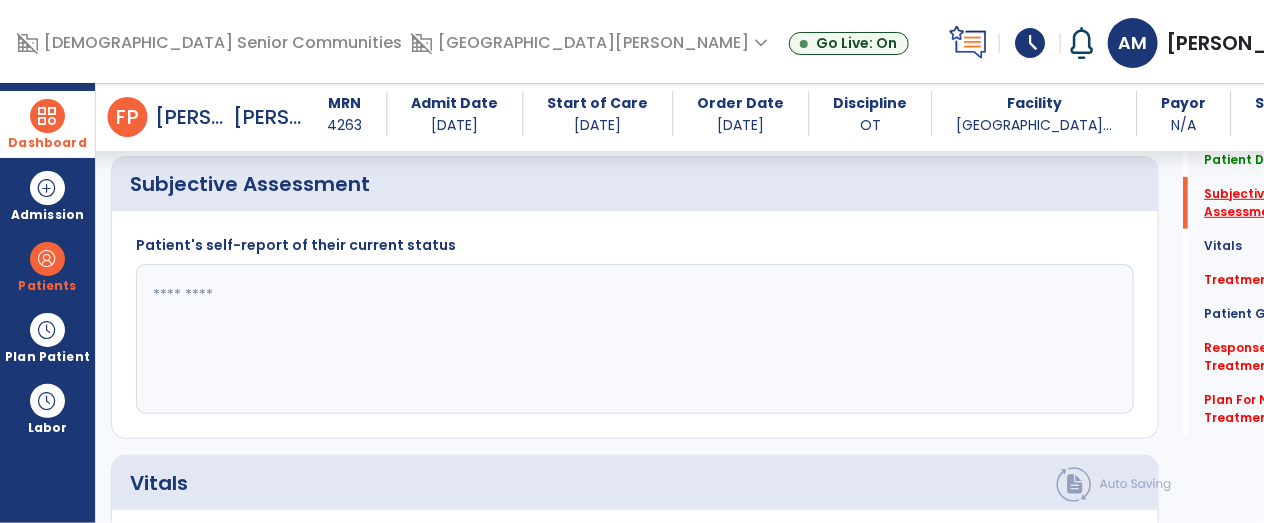 scroll, scrollTop: 405, scrollLeft: 0, axis: vertical 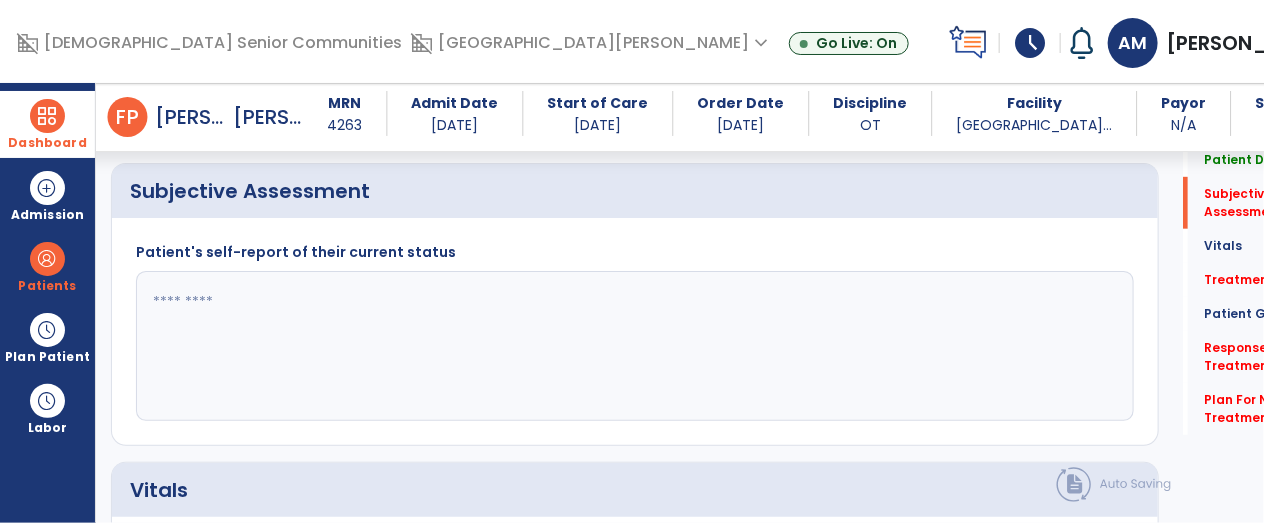 click 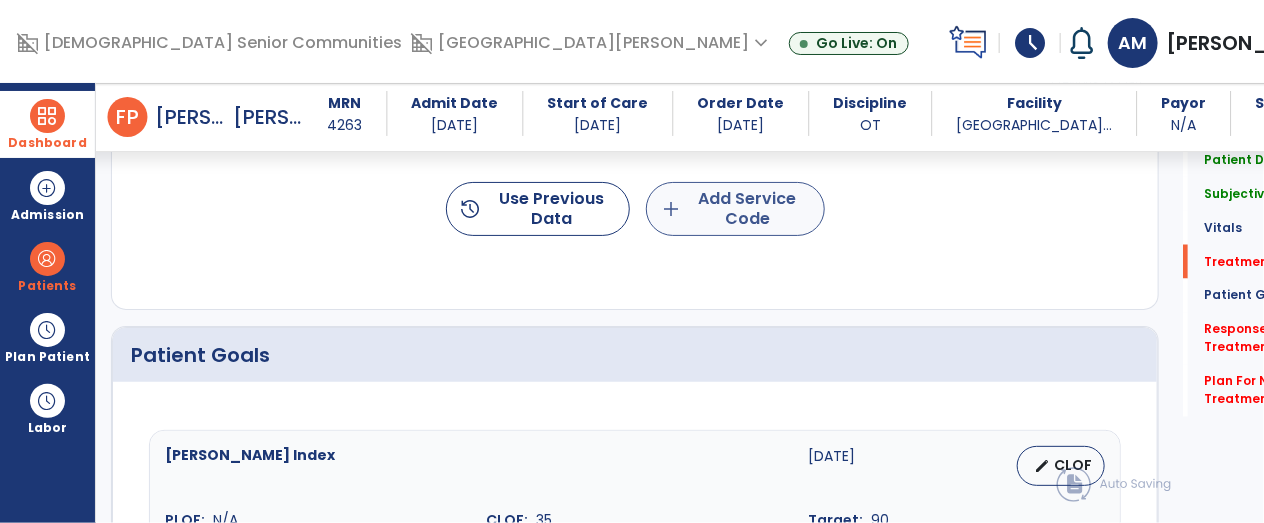 type on "**********" 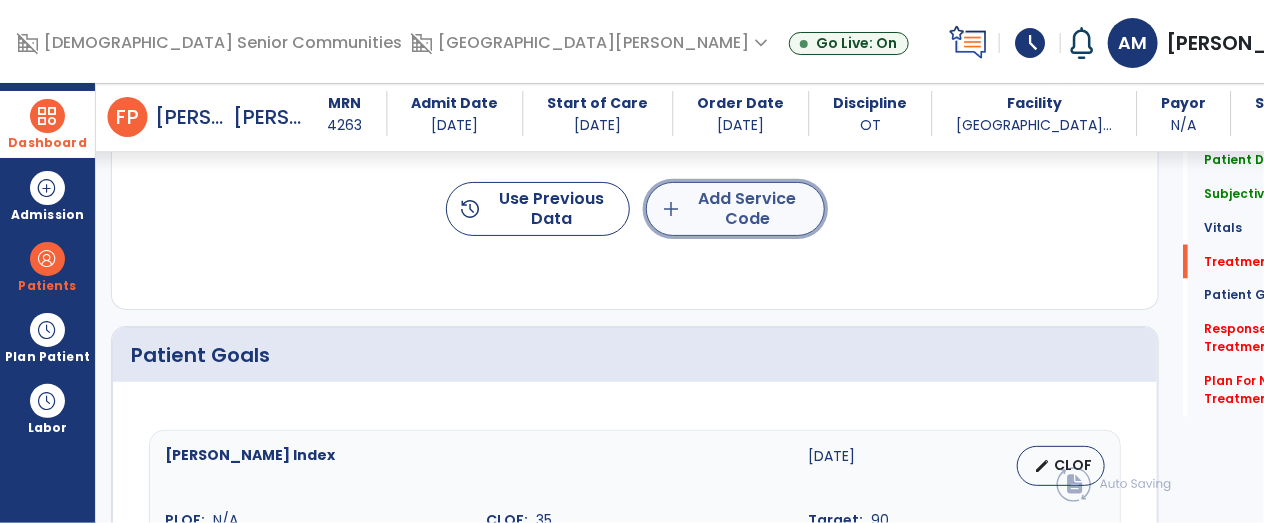 click on "add  Add Service Code" 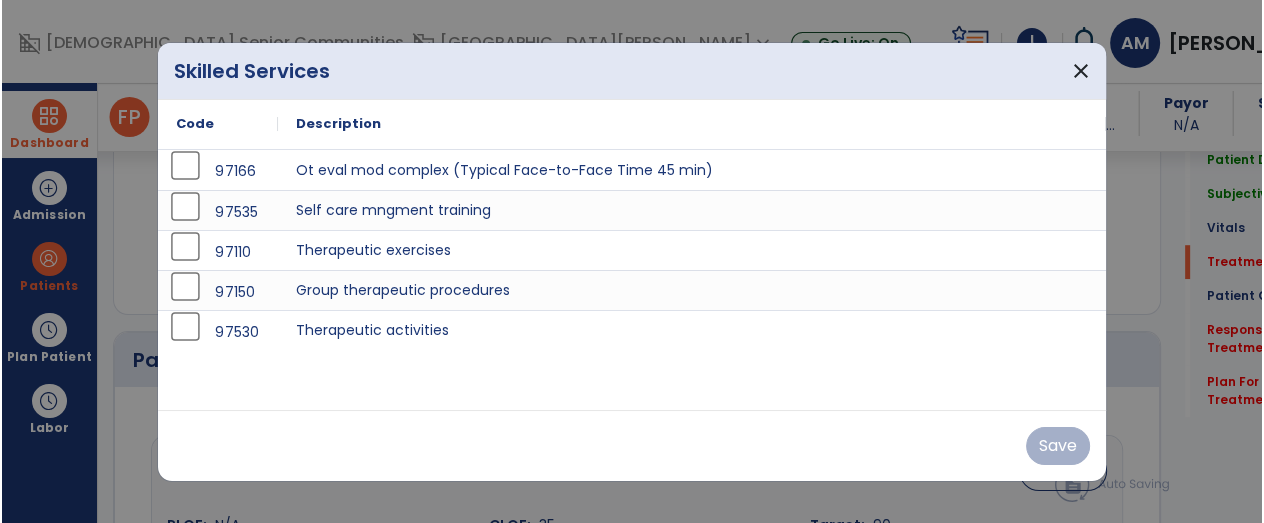 scroll, scrollTop: 1235, scrollLeft: 0, axis: vertical 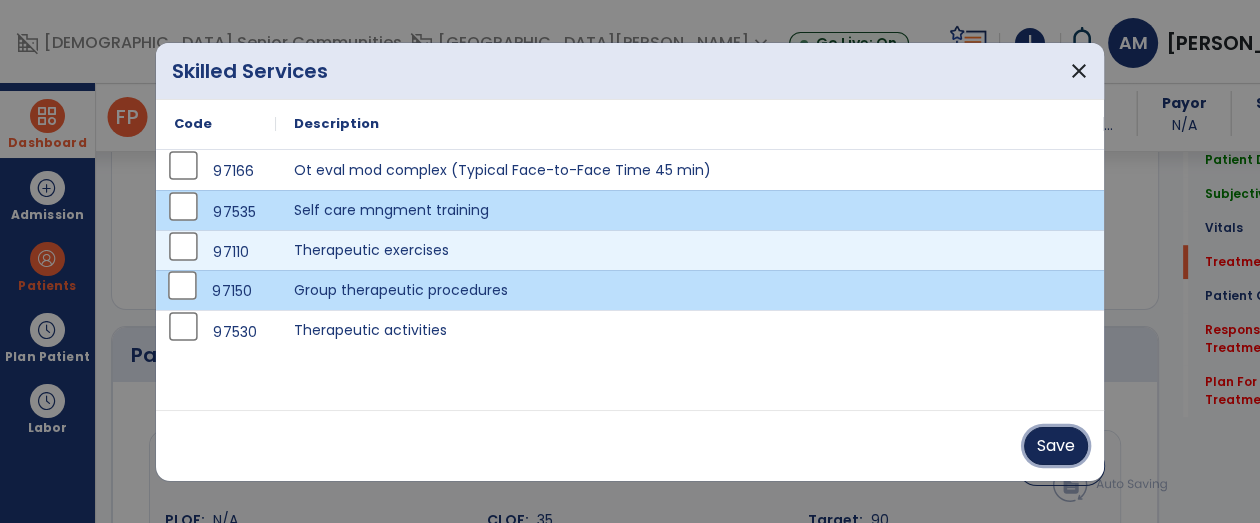 click on "Save" at bounding box center (1056, 446) 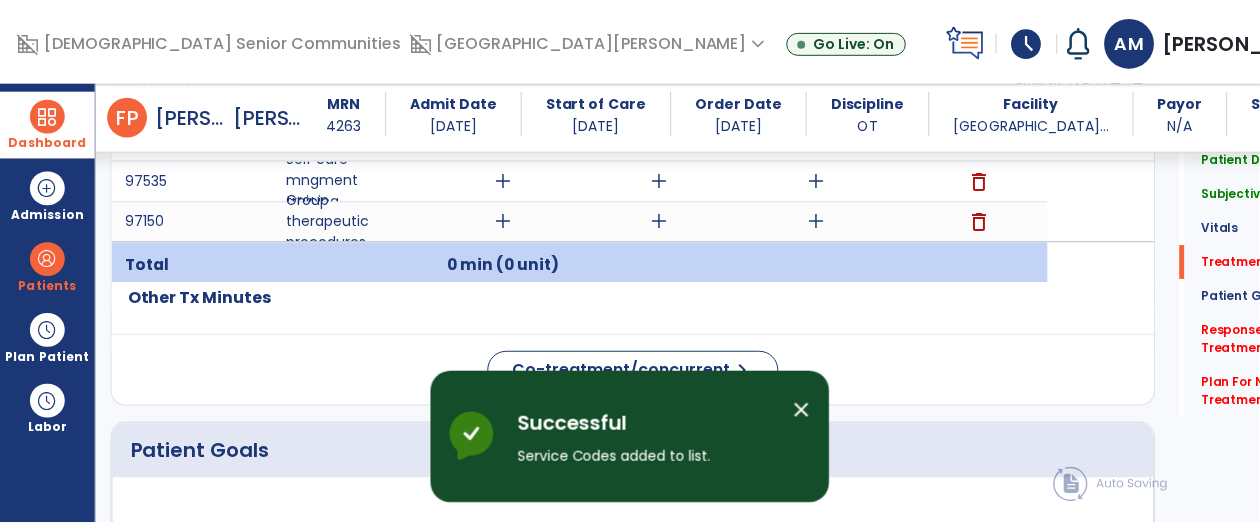 scroll, scrollTop: 1236, scrollLeft: 0, axis: vertical 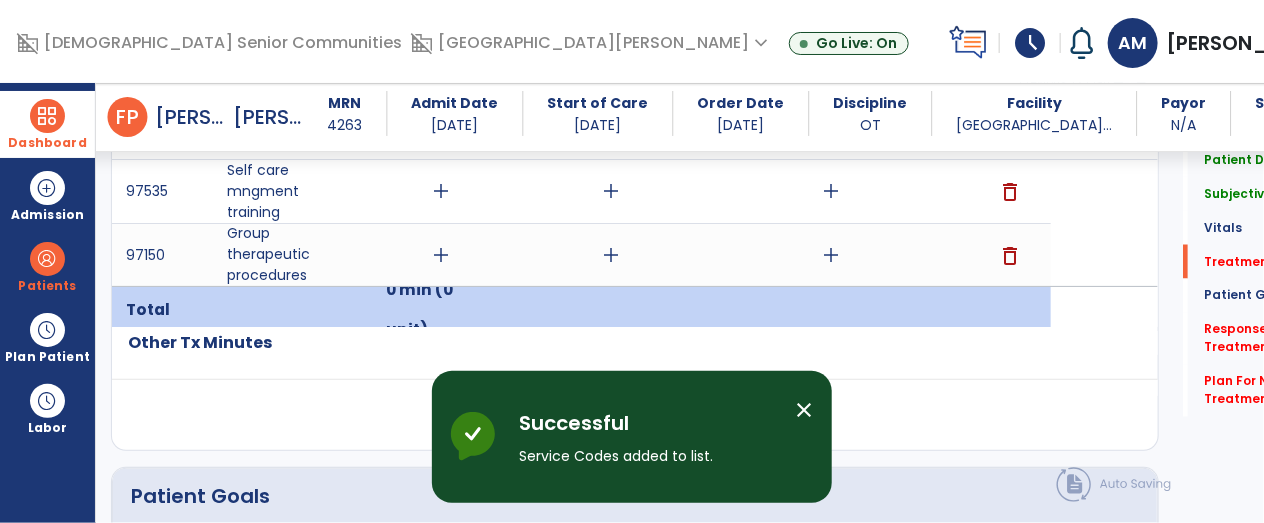 click on "add" at bounding box center (441, 191) 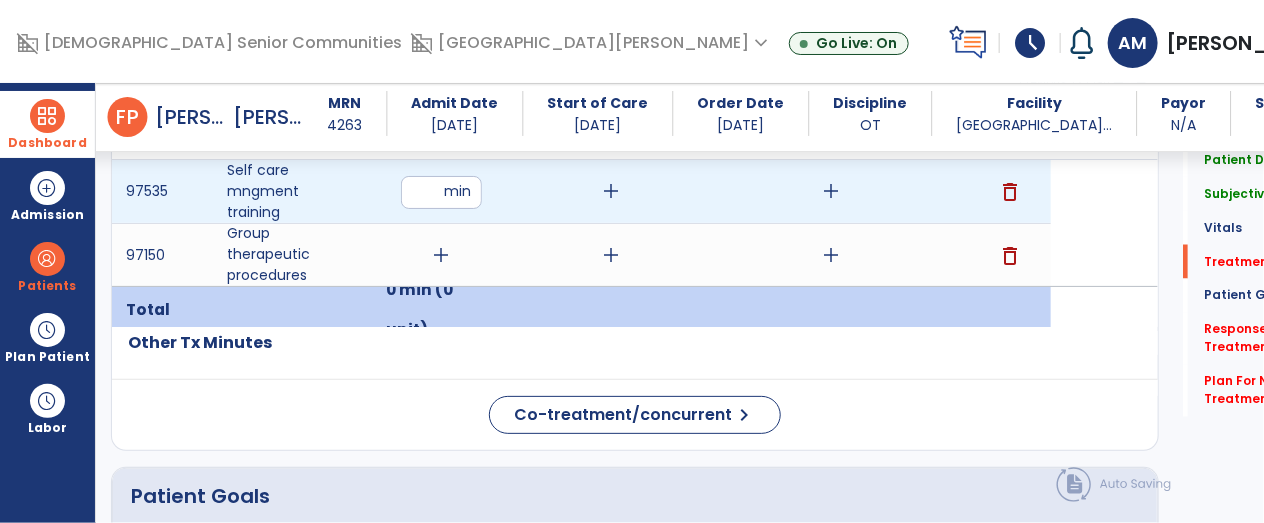 type on "**" 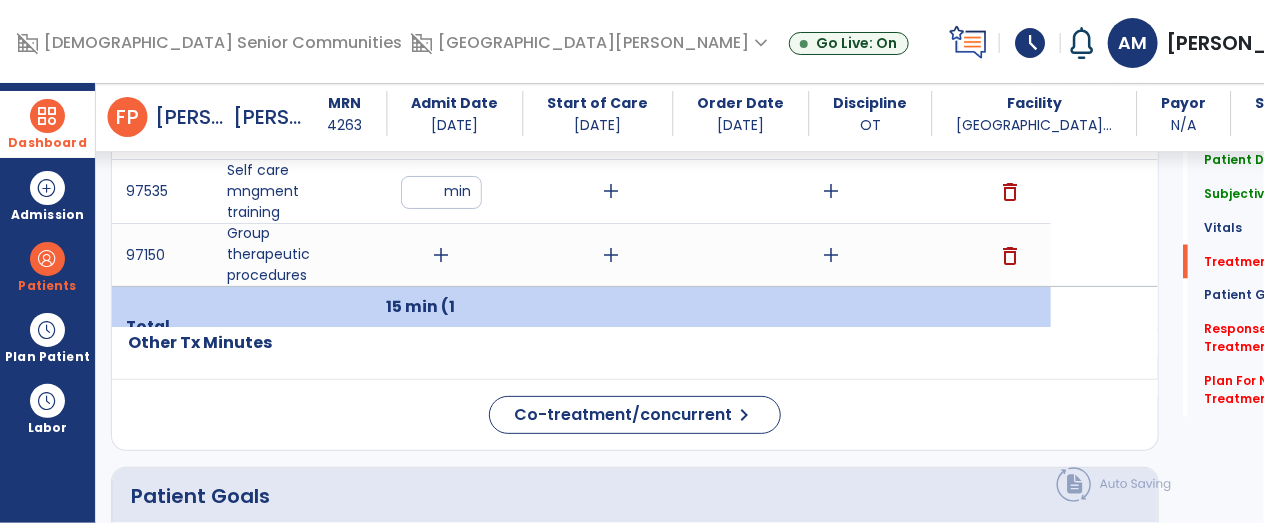click on "add" at bounding box center (441, 255) 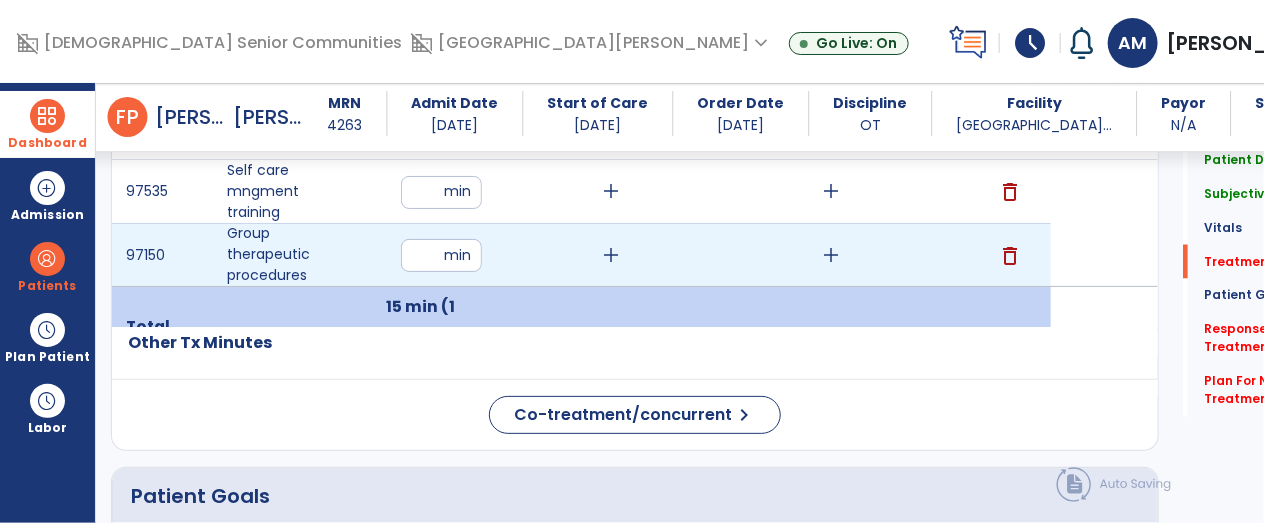 type on "**" 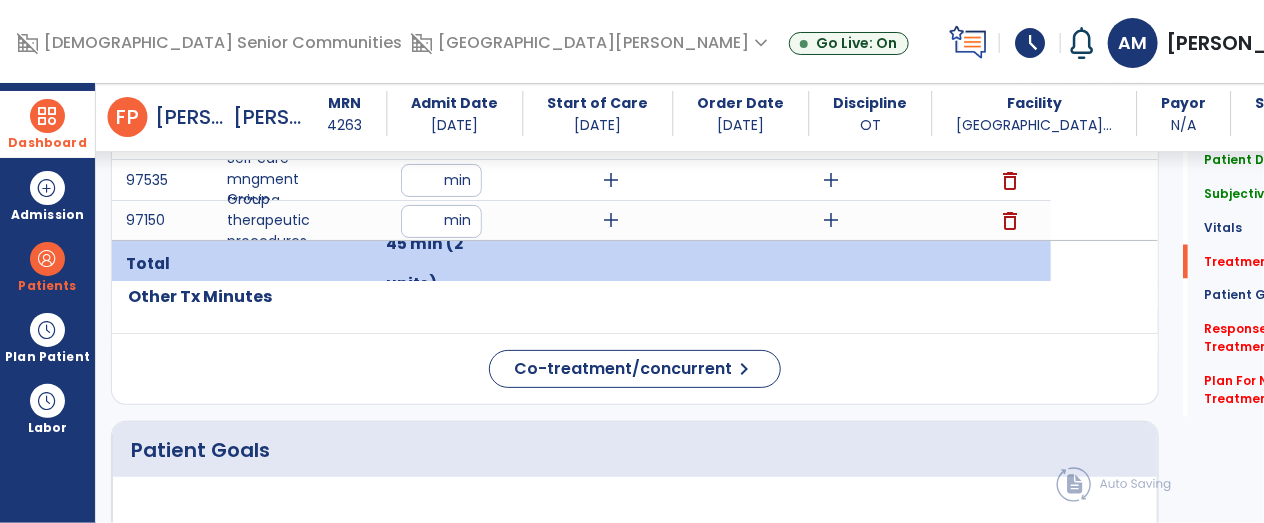 click at bounding box center [831, 264] 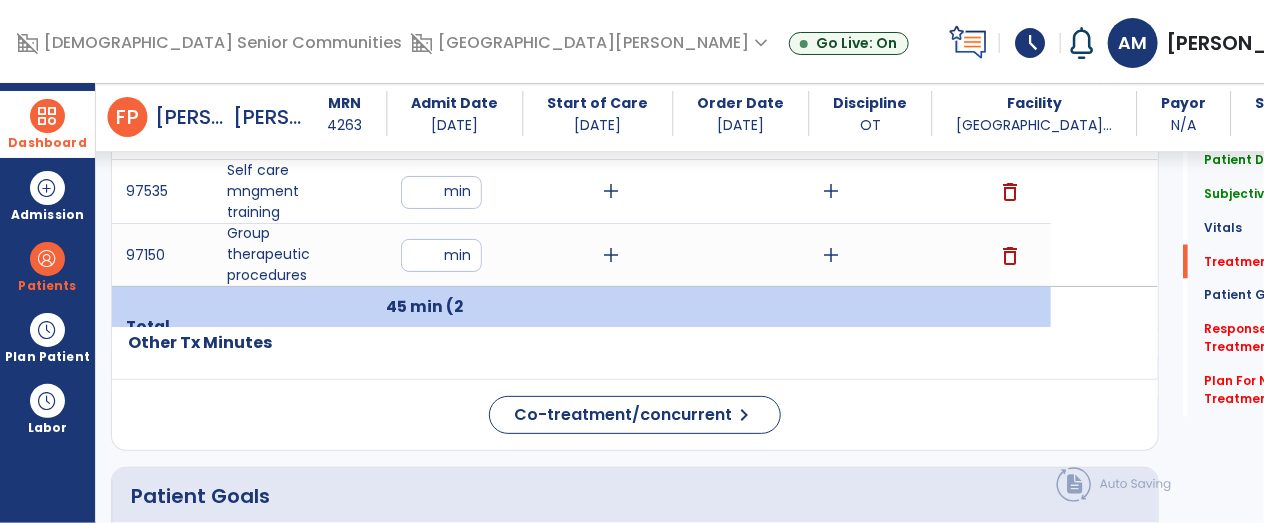 click on "add" at bounding box center [831, 255] 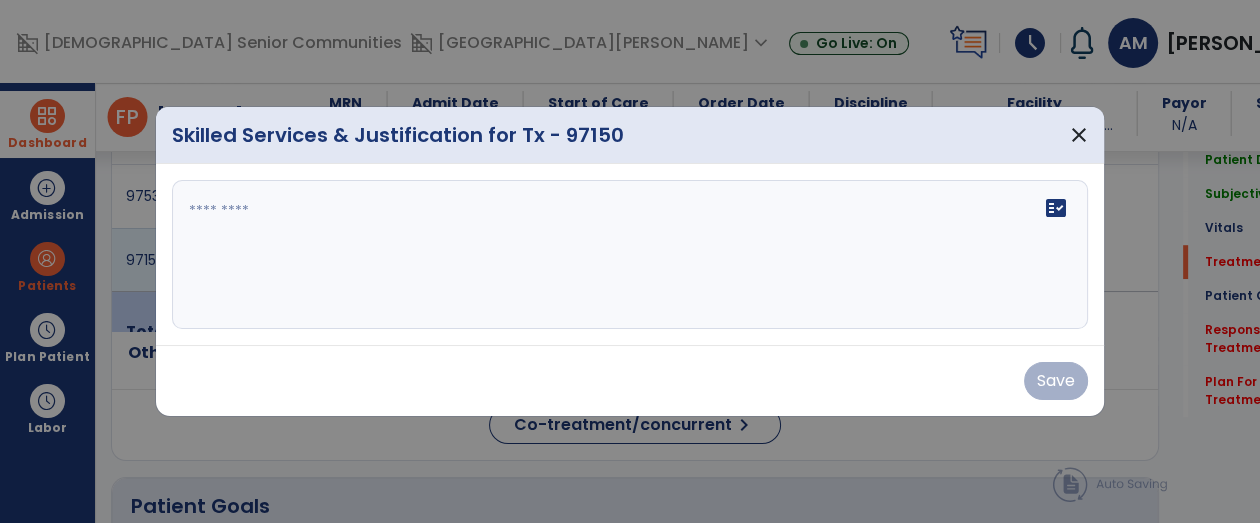 scroll, scrollTop: 1236, scrollLeft: 0, axis: vertical 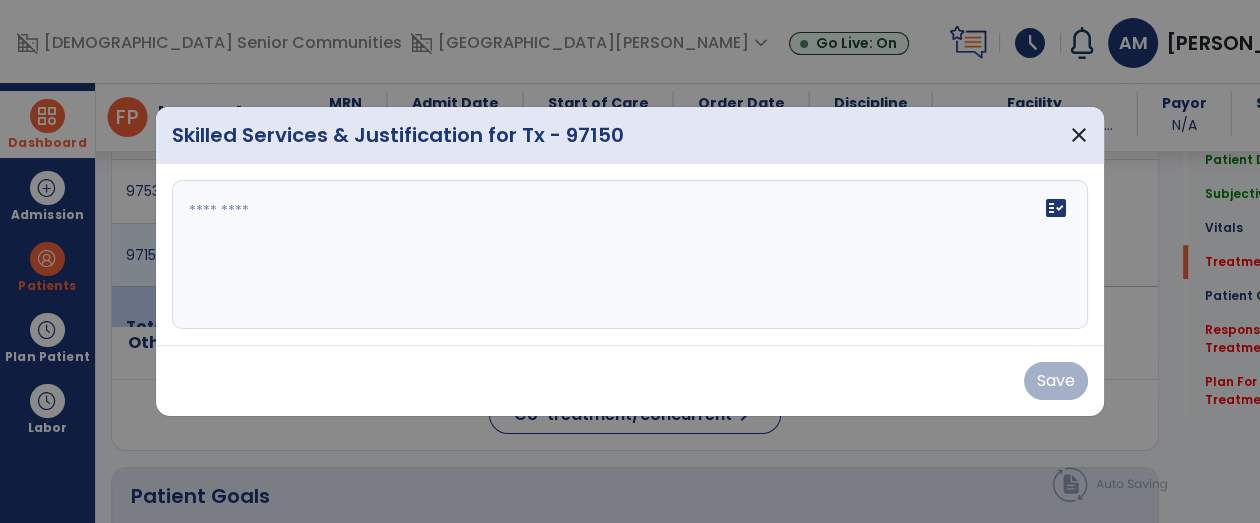 click at bounding box center (630, 255) 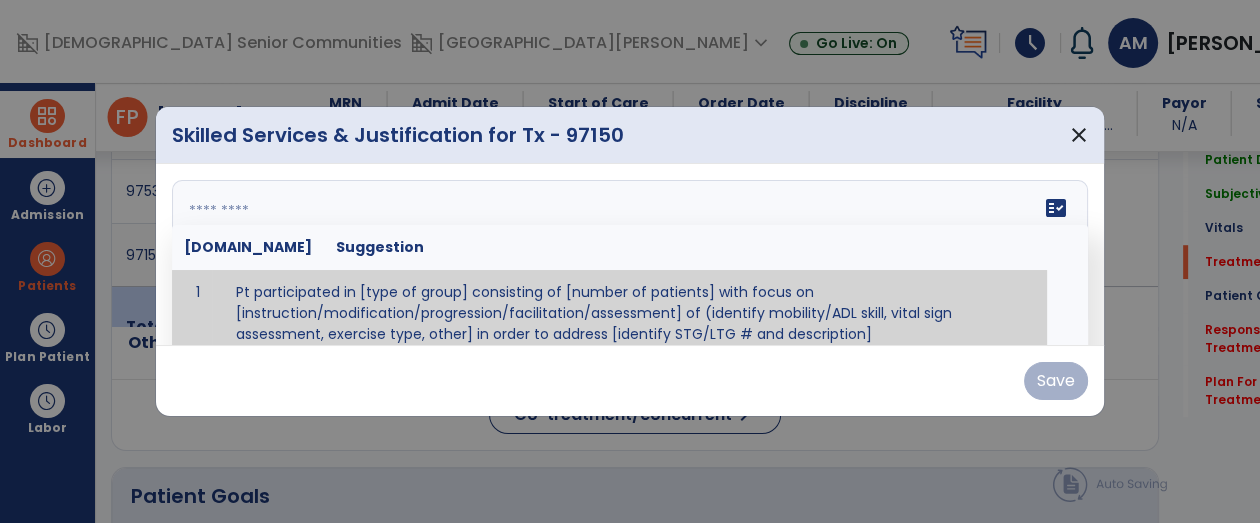 click at bounding box center (628, 255) 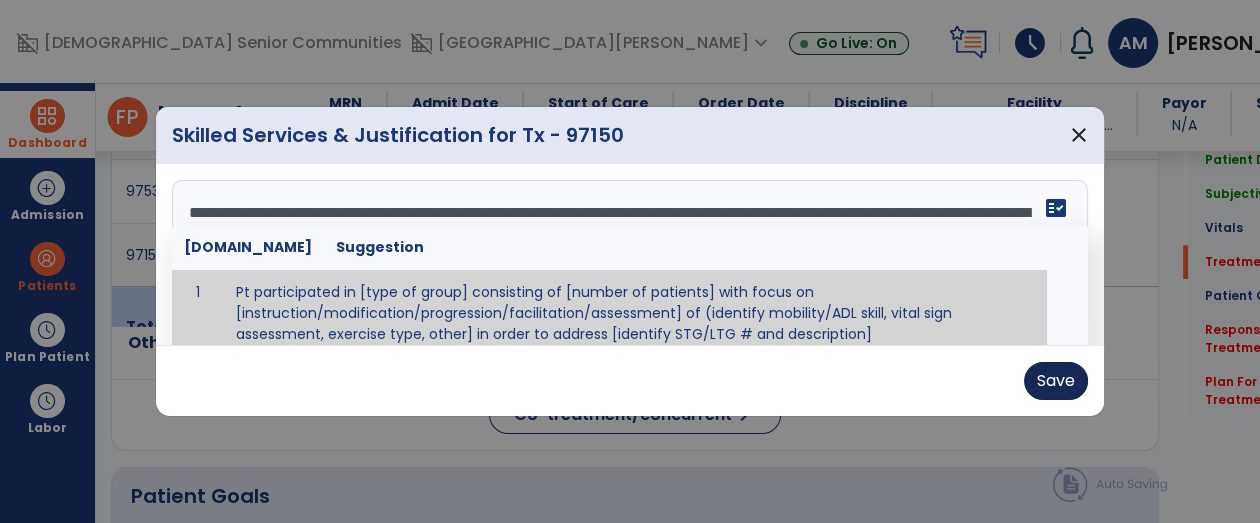 type on "**********" 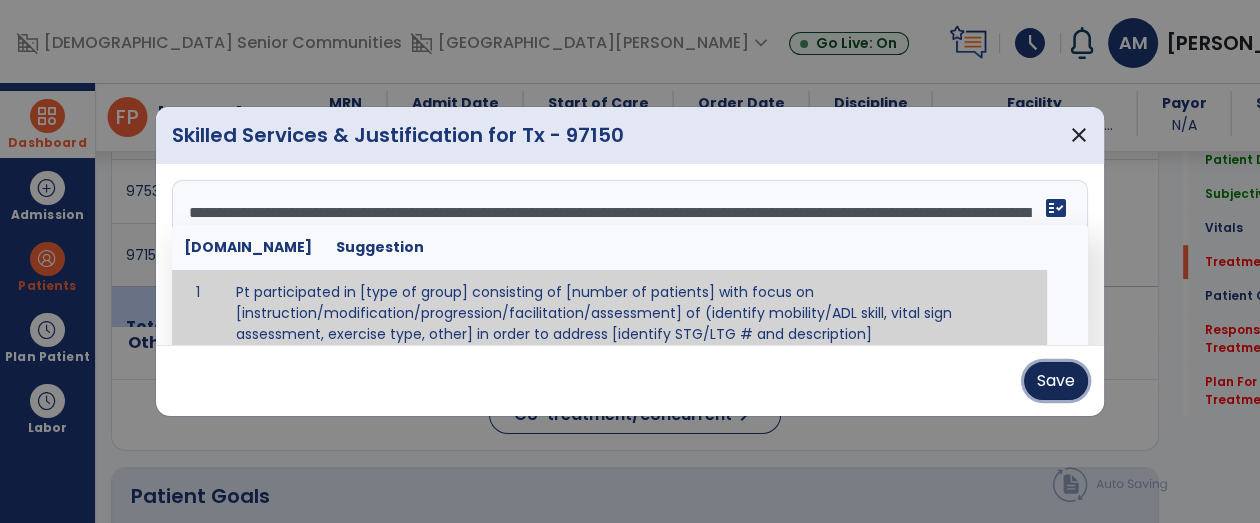 click on "Save" at bounding box center (1056, 381) 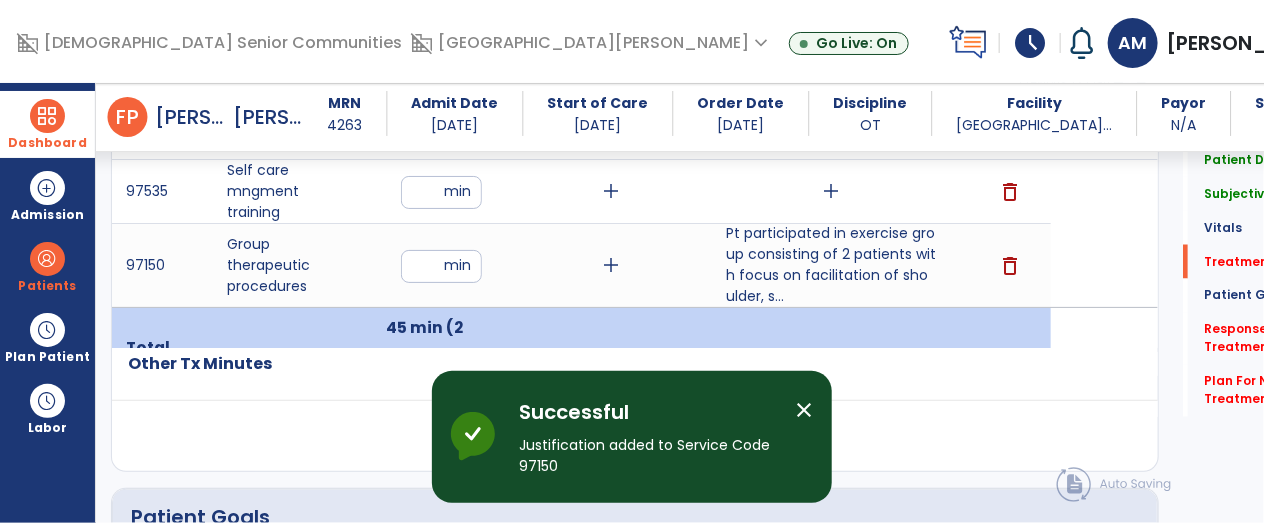 click on "add" at bounding box center [831, 191] 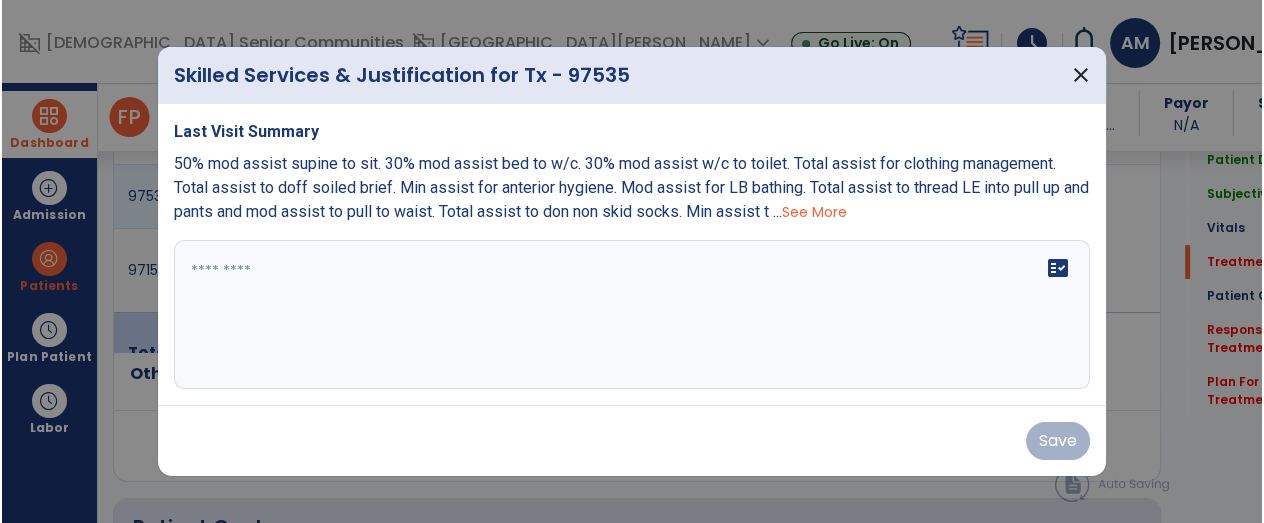 scroll, scrollTop: 1236, scrollLeft: 0, axis: vertical 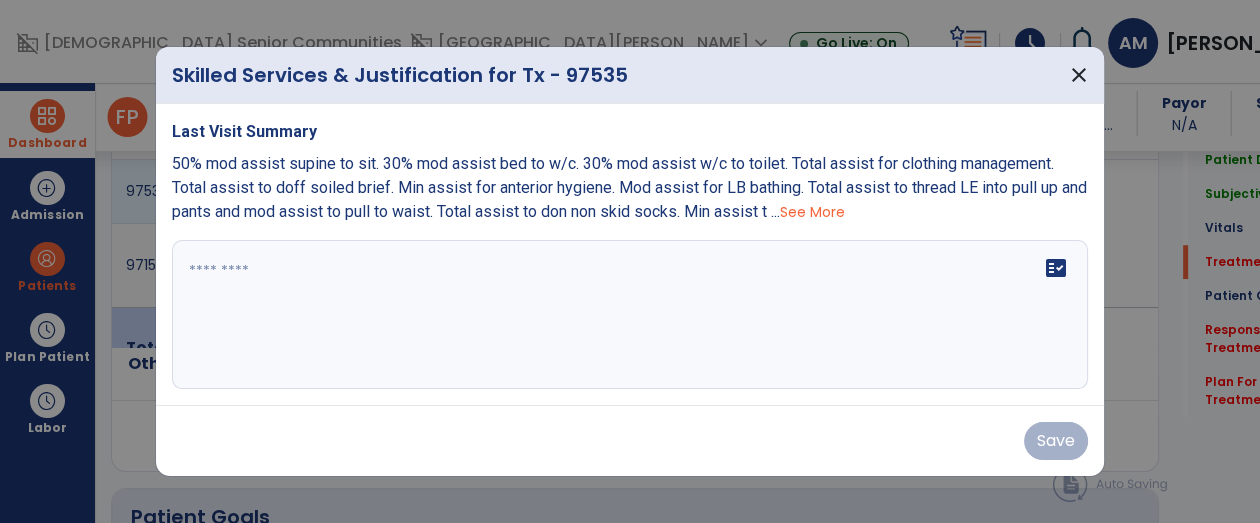 click on "fact_check" at bounding box center [630, 315] 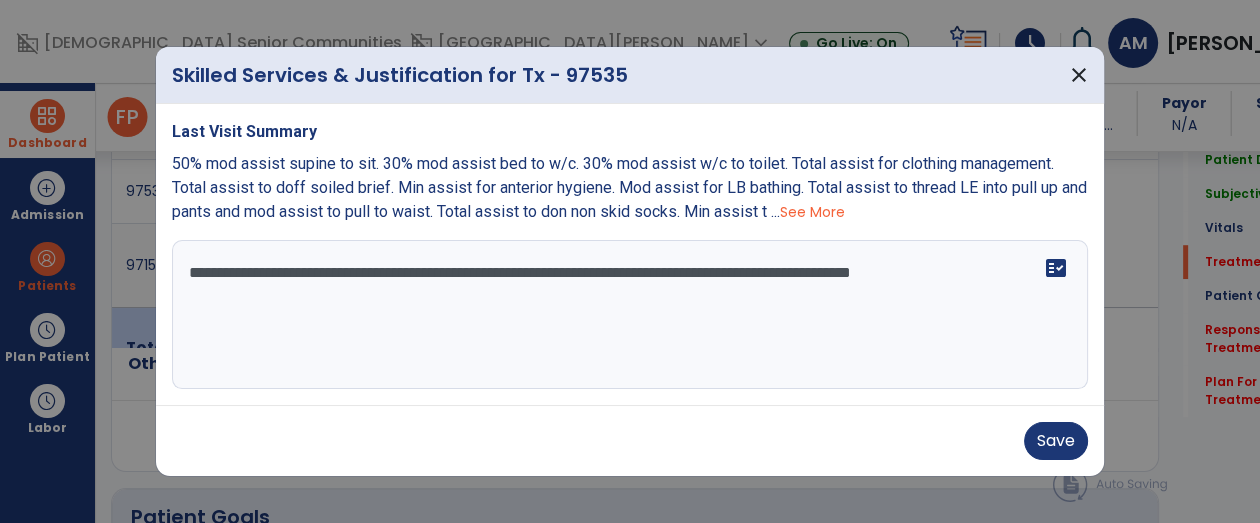type on "**********" 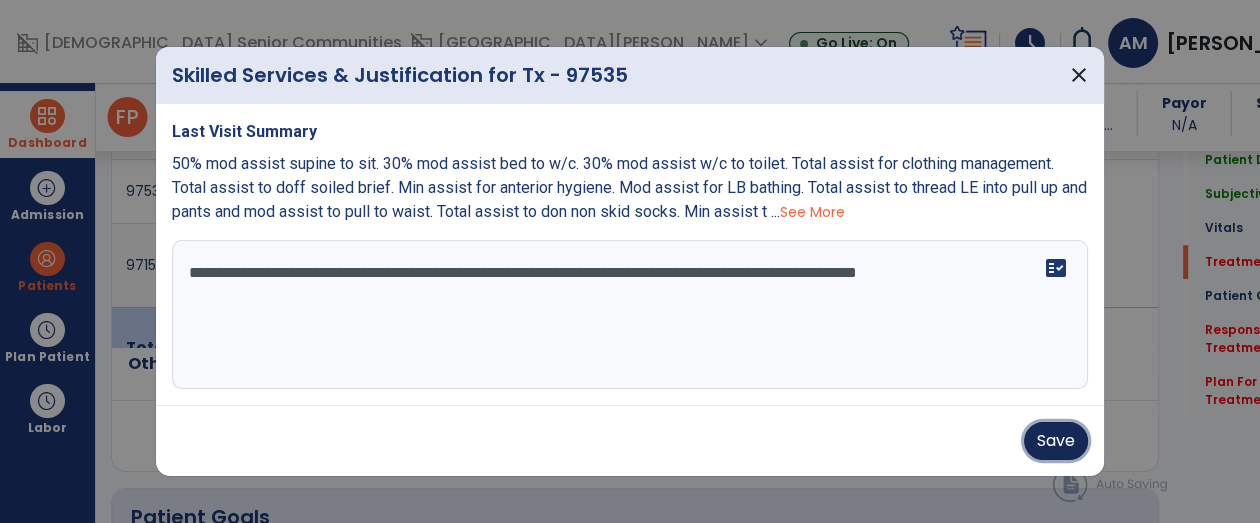 click on "Save" at bounding box center [1056, 441] 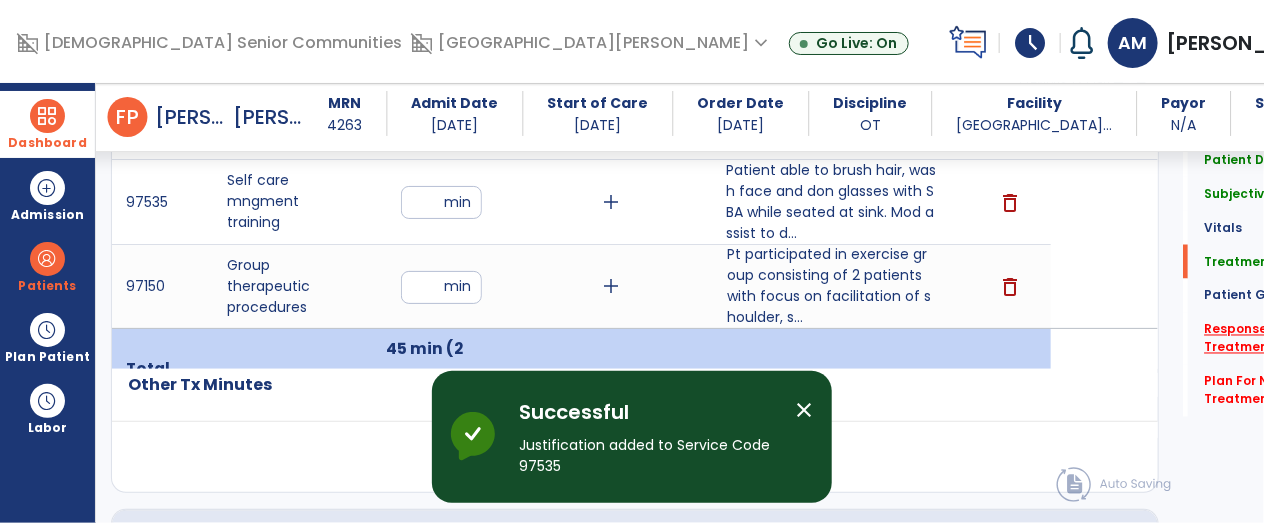 click on "*" 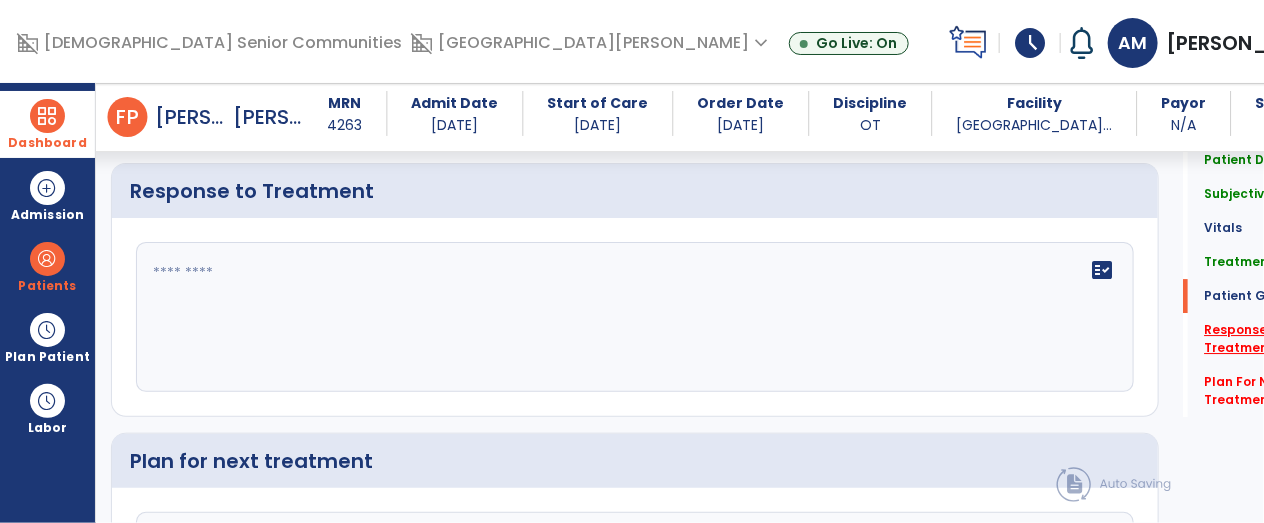 scroll, scrollTop: 2445, scrollLeft: 0, axis: vertical 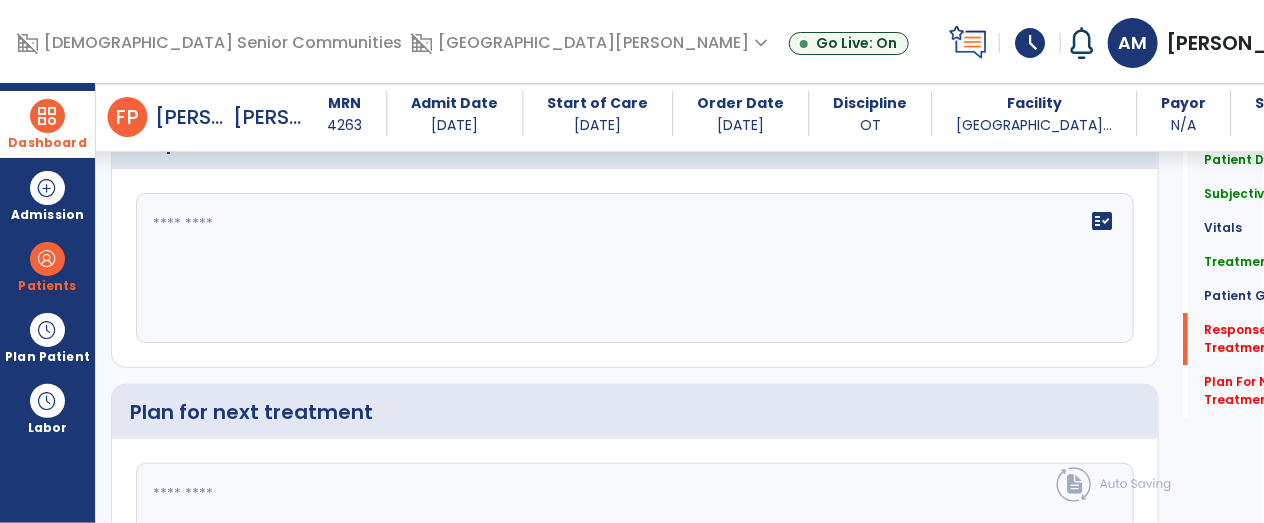 click 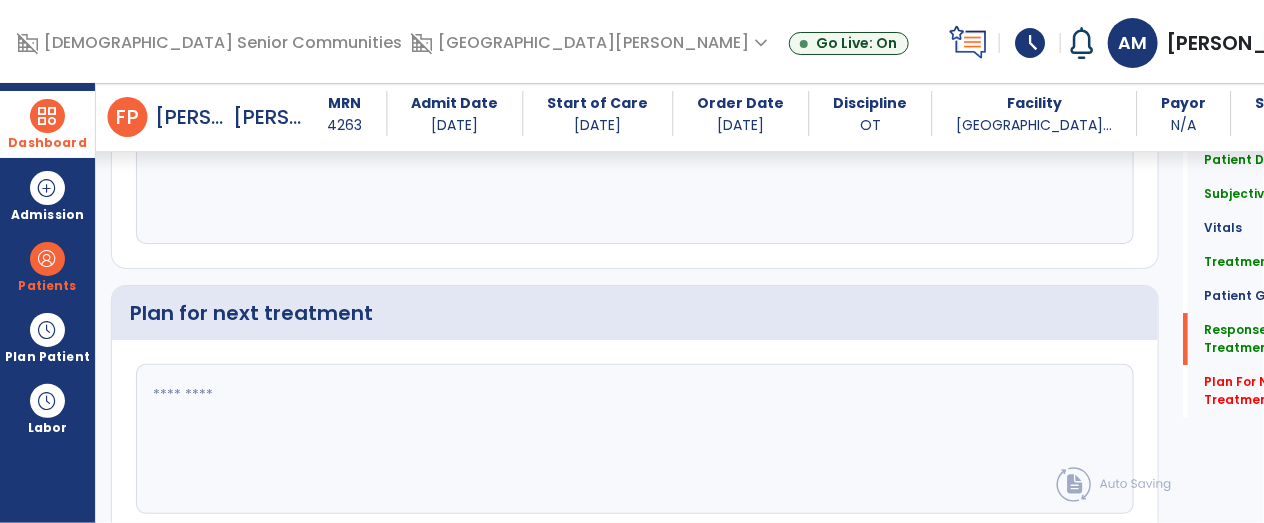 scroll, scrollTop: 2561, scrollLeft: 0, axis: vertical 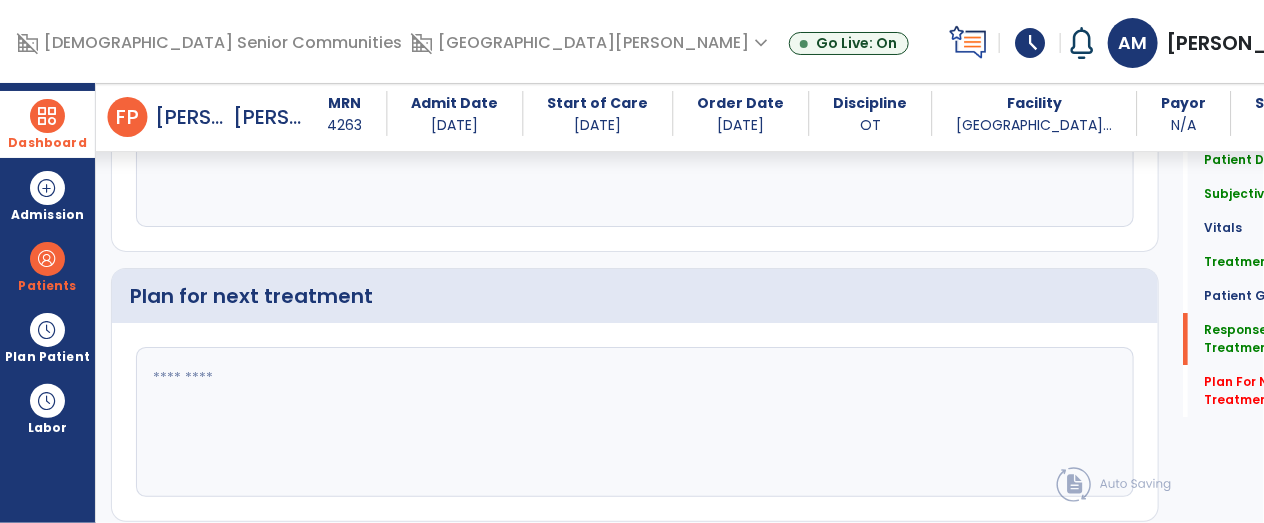 type on "**********" 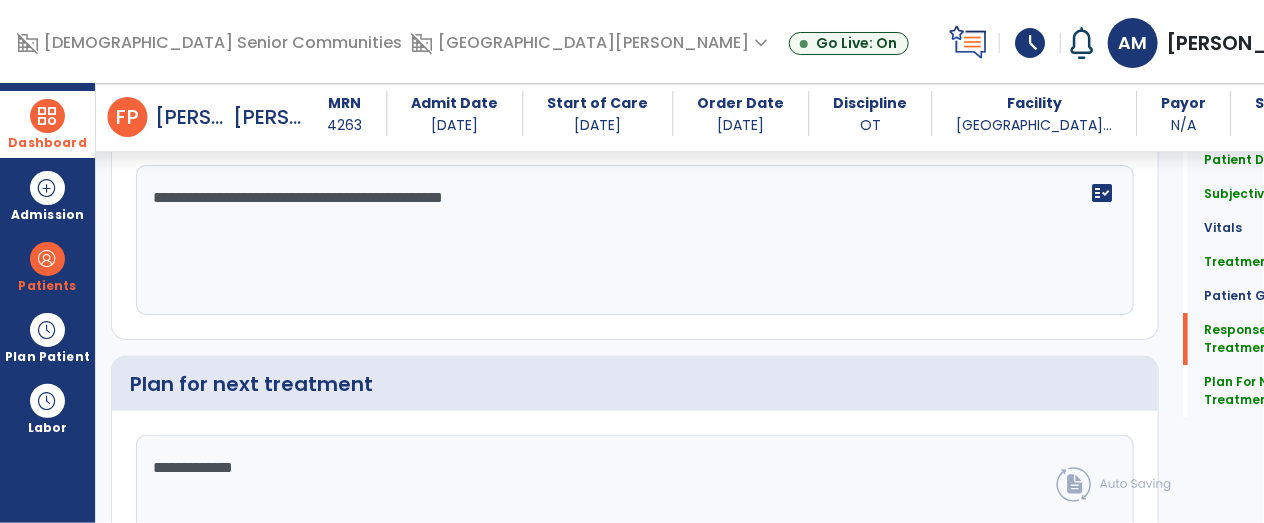 scroll, scrollTop: 2561, scrollLeft: 0, axis: vertical 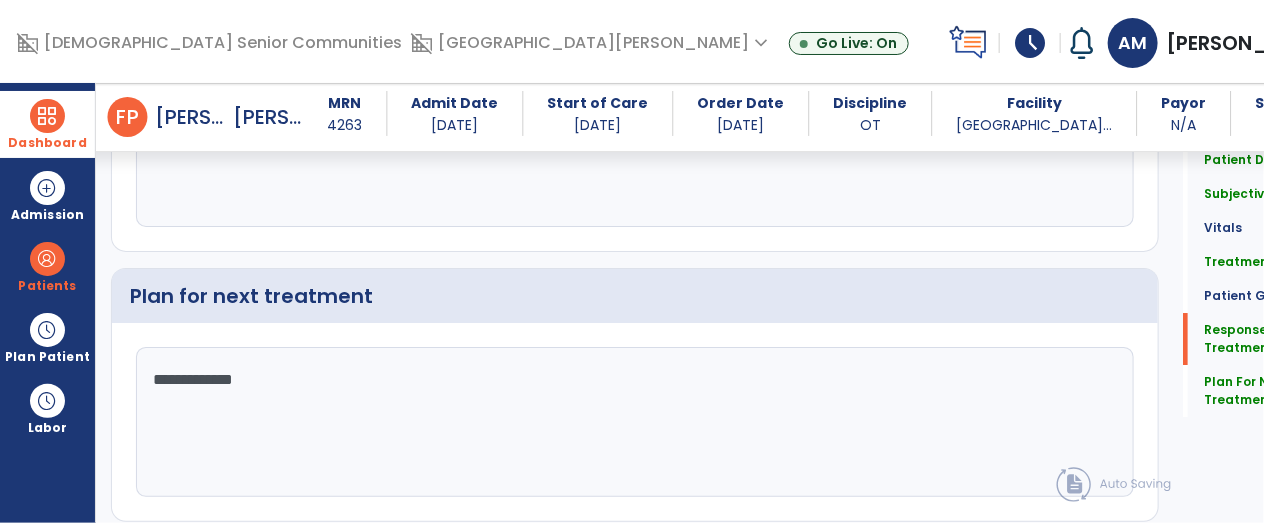 type on "**********" 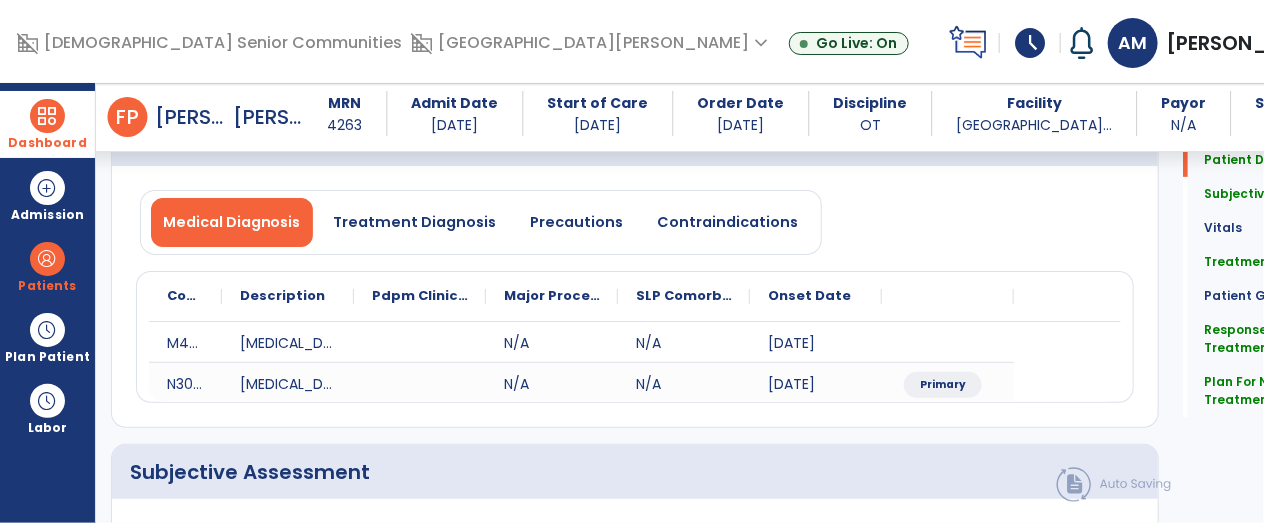 scroll, scrollTop: 0, scrollLeft: 0, axis: both 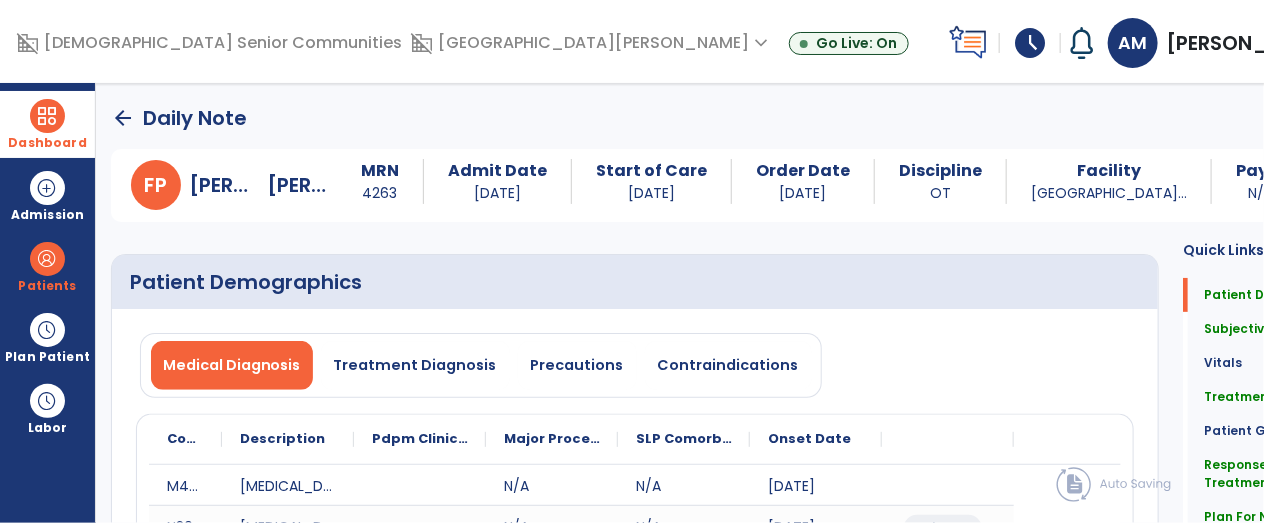 click on "Dashboard" at bounding box center (47, 143) 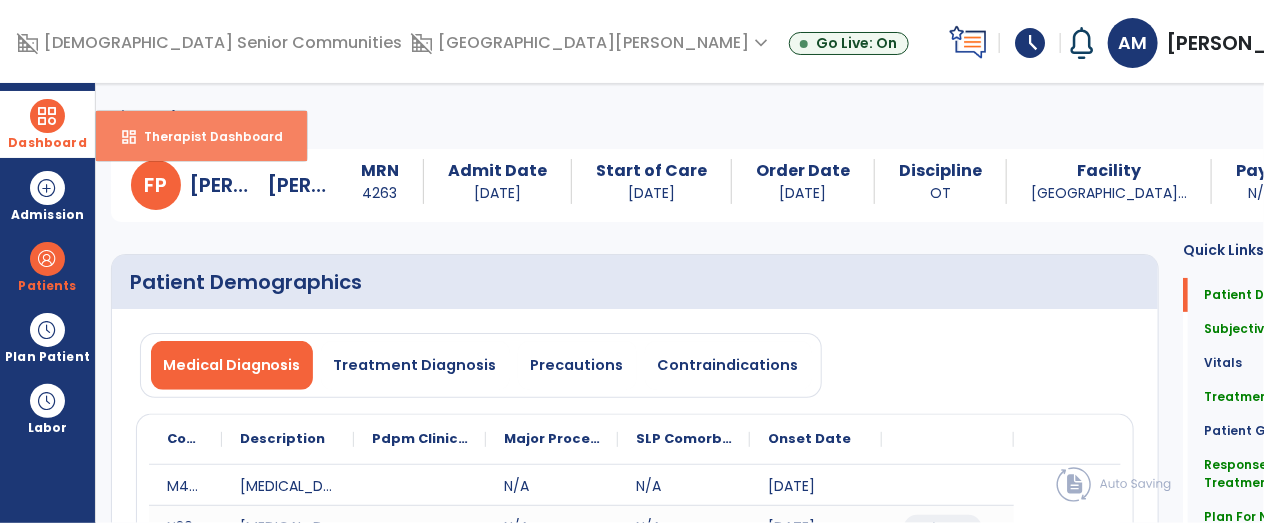 click on "Therapist Dashboard" at bounding box center (205, 136) 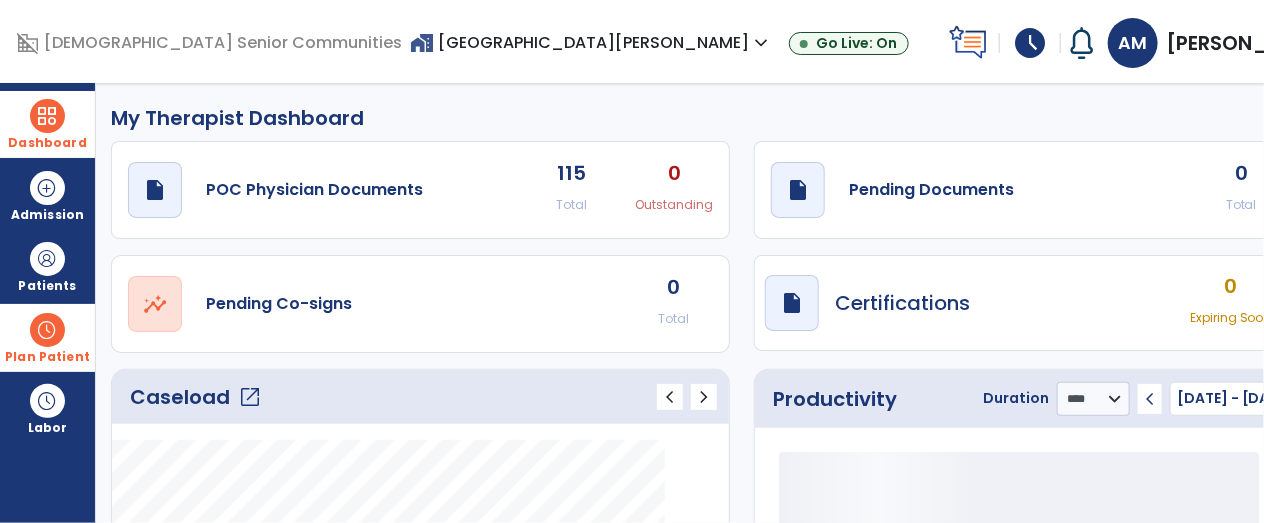 click on "Plan Patient" at bounding box center [47, 286] 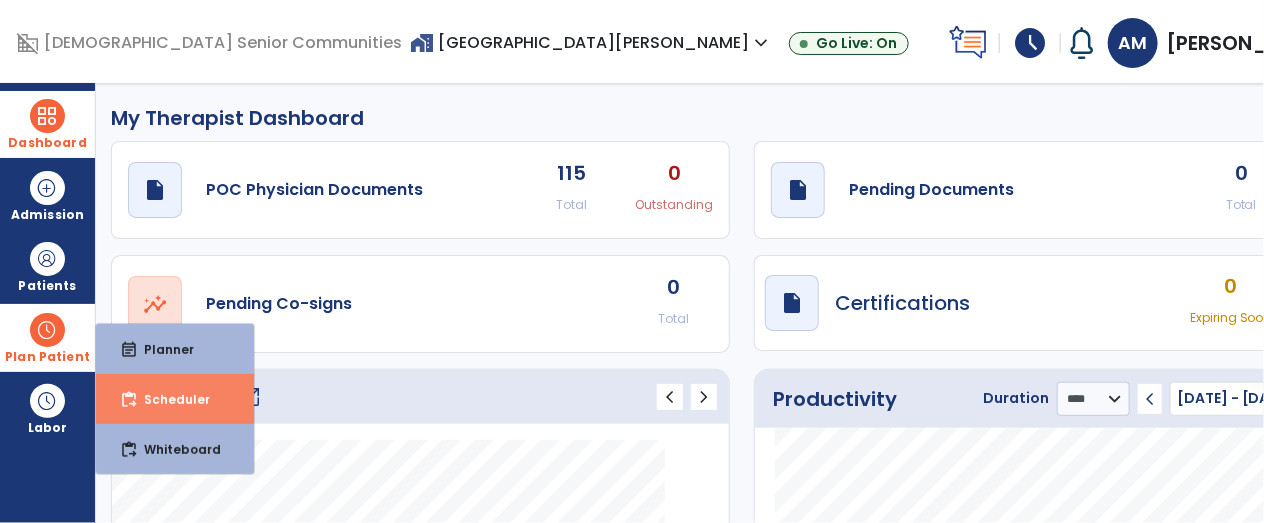 click on "content_paste_go  Scheduler" at bounding box center [175, 399] 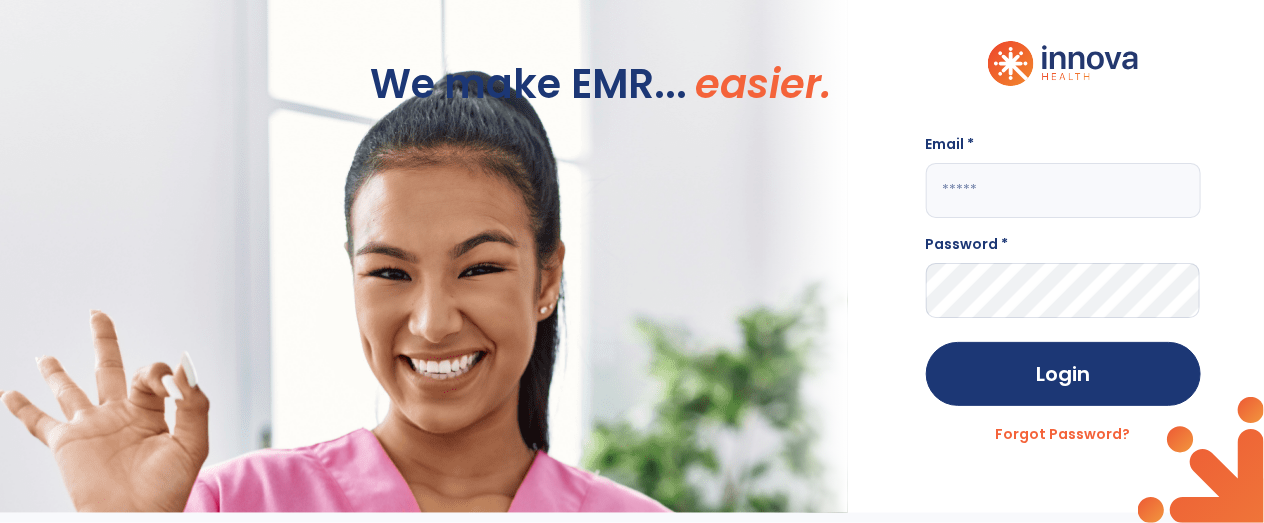 click 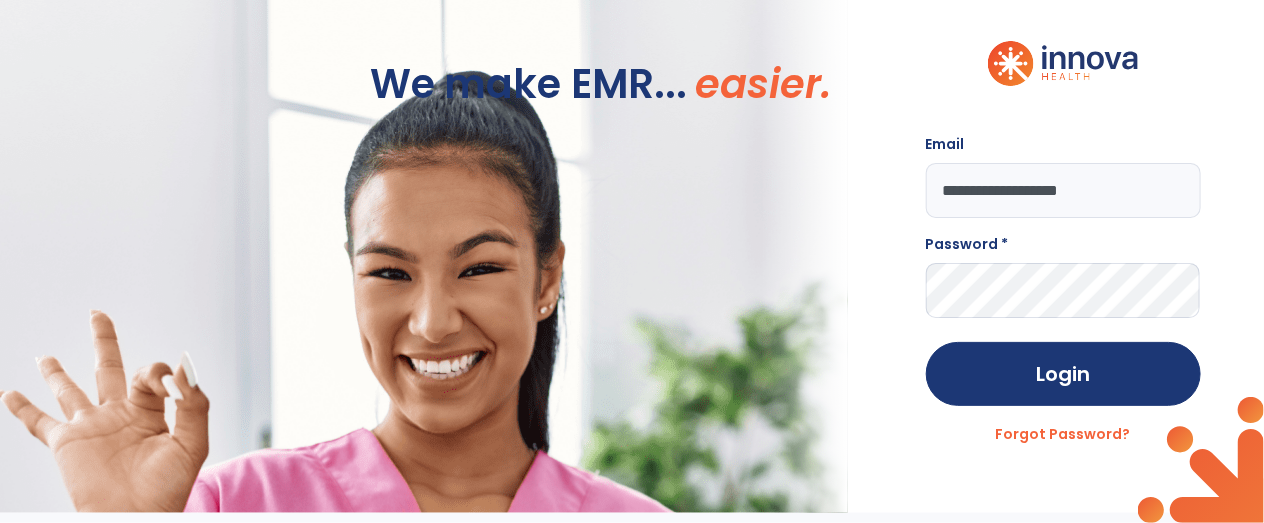 type on "**********" 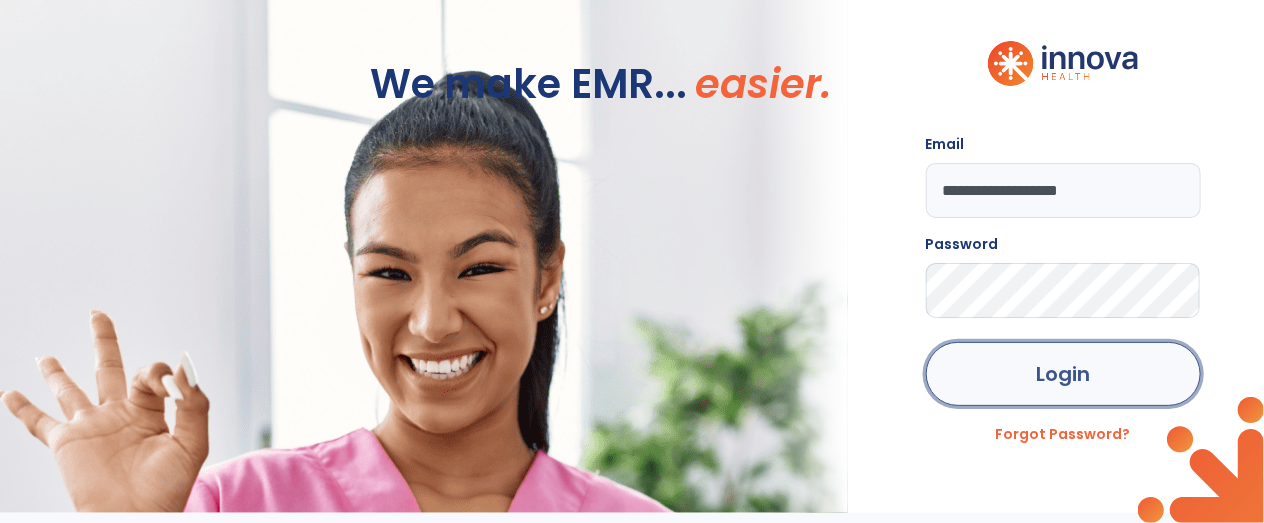 click on "Login" 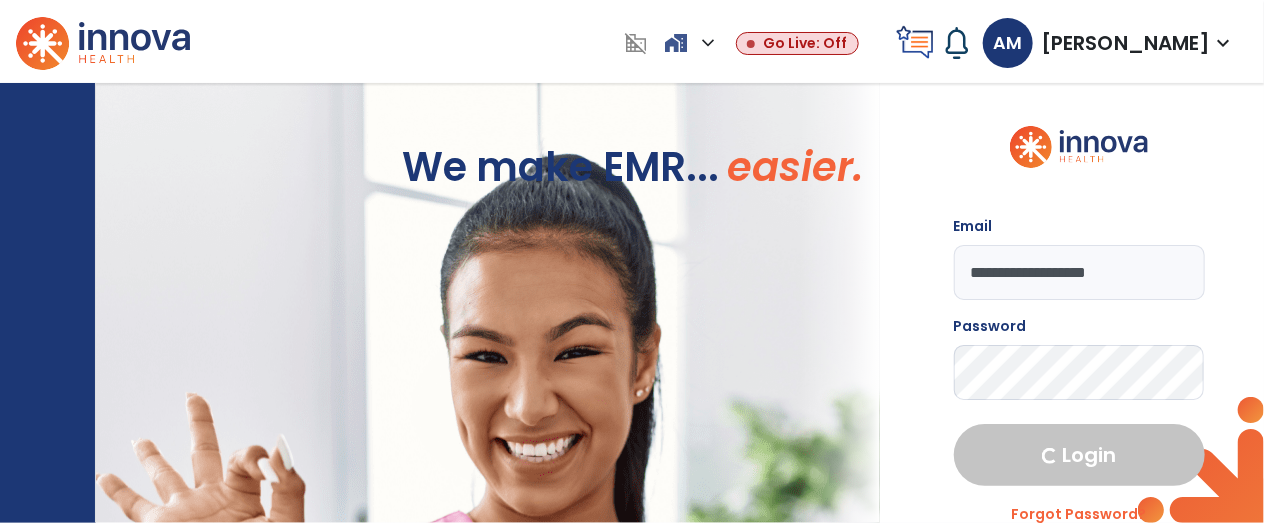select on "****" 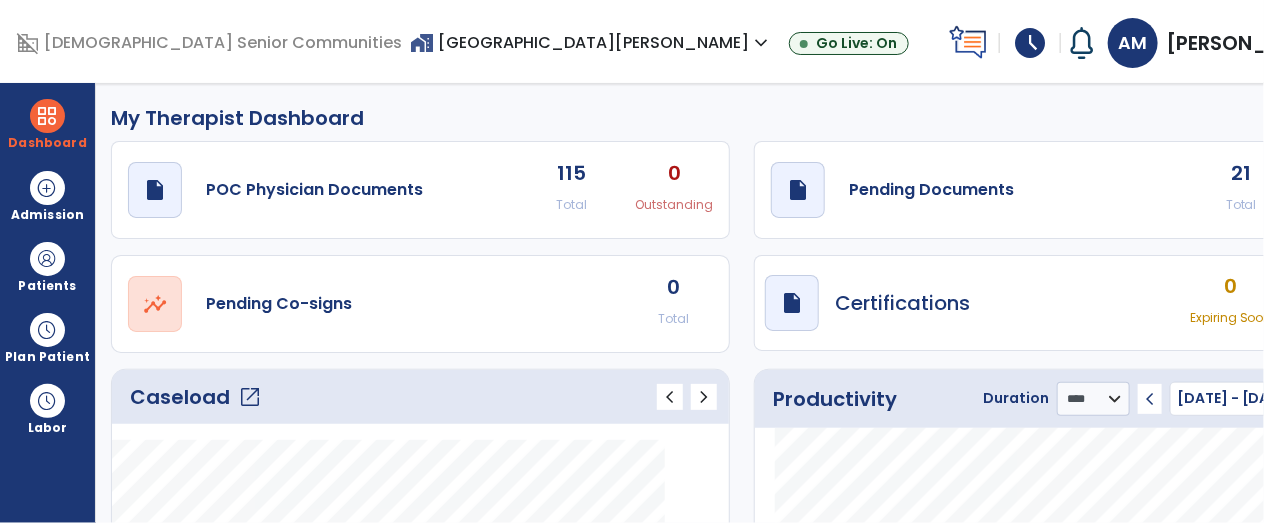 click on "open_in_new" 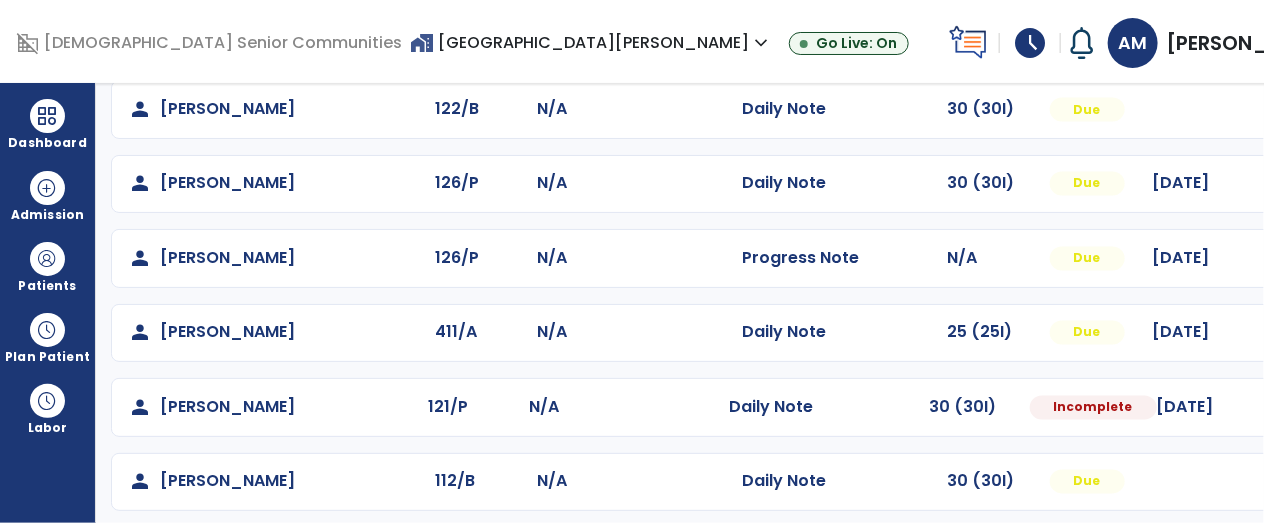 scroll, scrollTop: 1406, scrollLeft: 0, axis: vertical 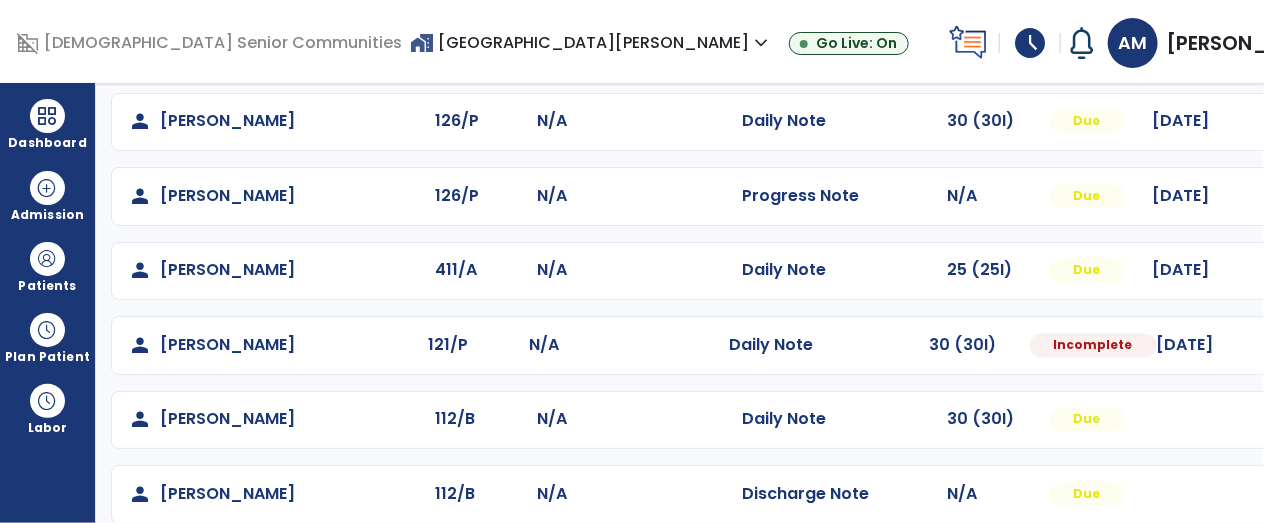 click at bounding box center (1314, -1118) 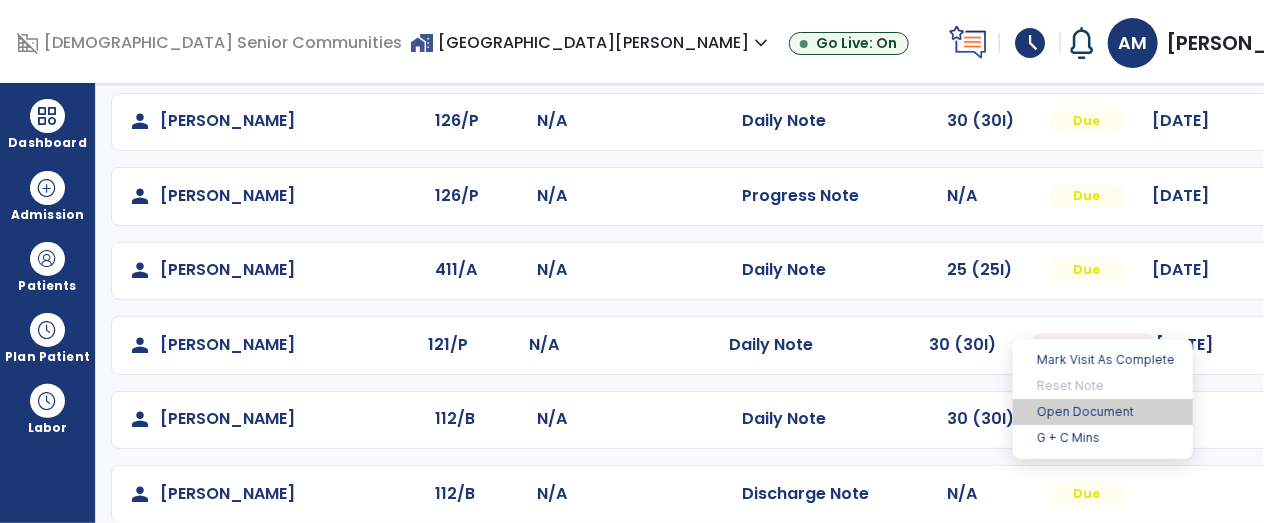 click on "Open Document" at bounding box center (1103, 412) 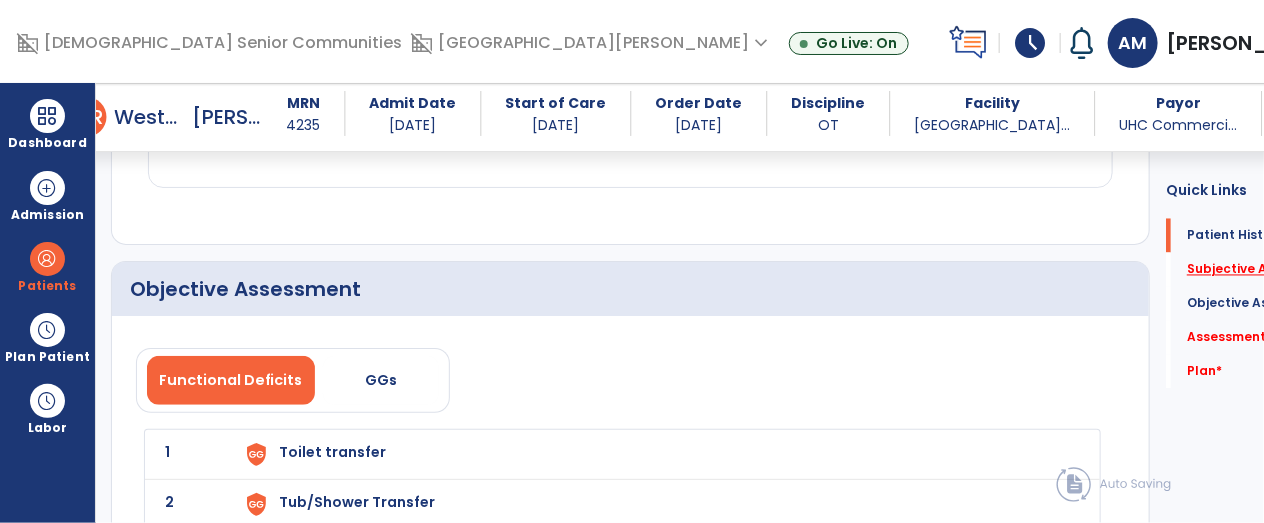 click on "Subjective Assessment   *" 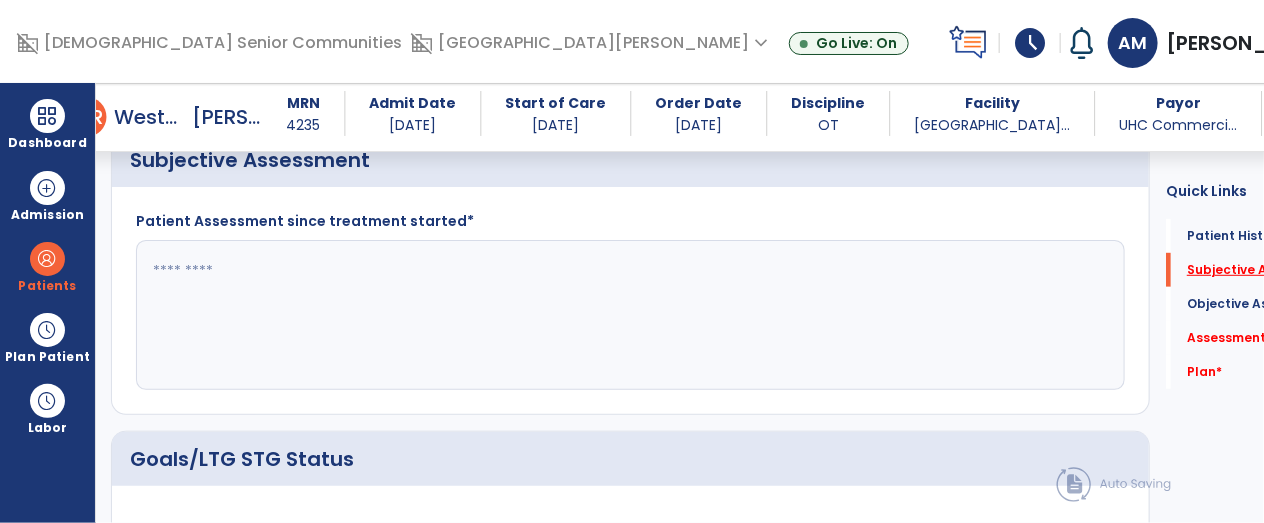 scroll, scrollTop: 389, scrollLeft: 0, axis: vertical 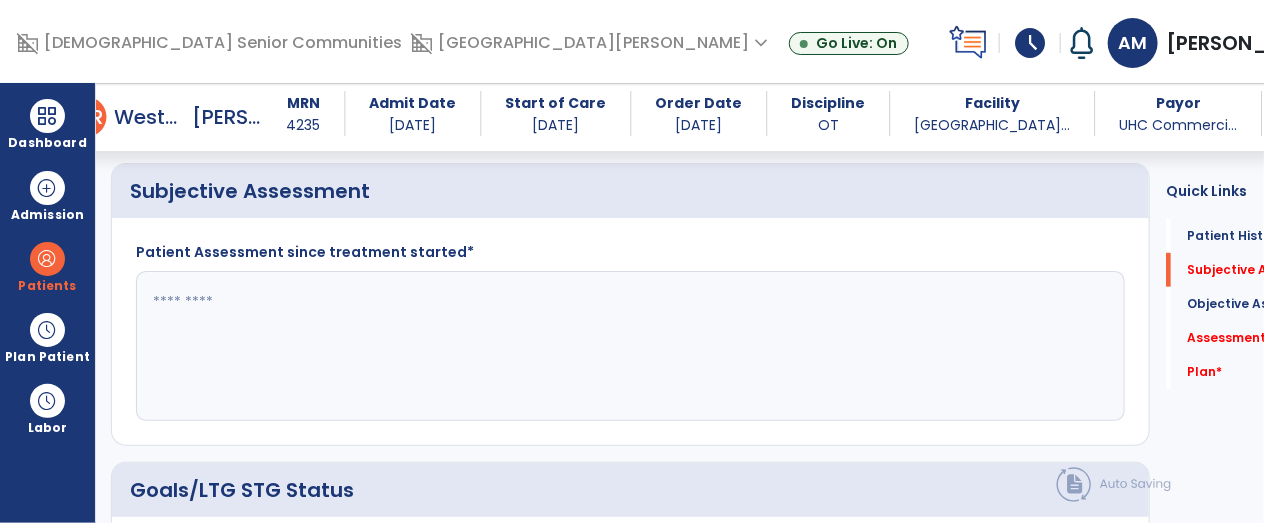 click 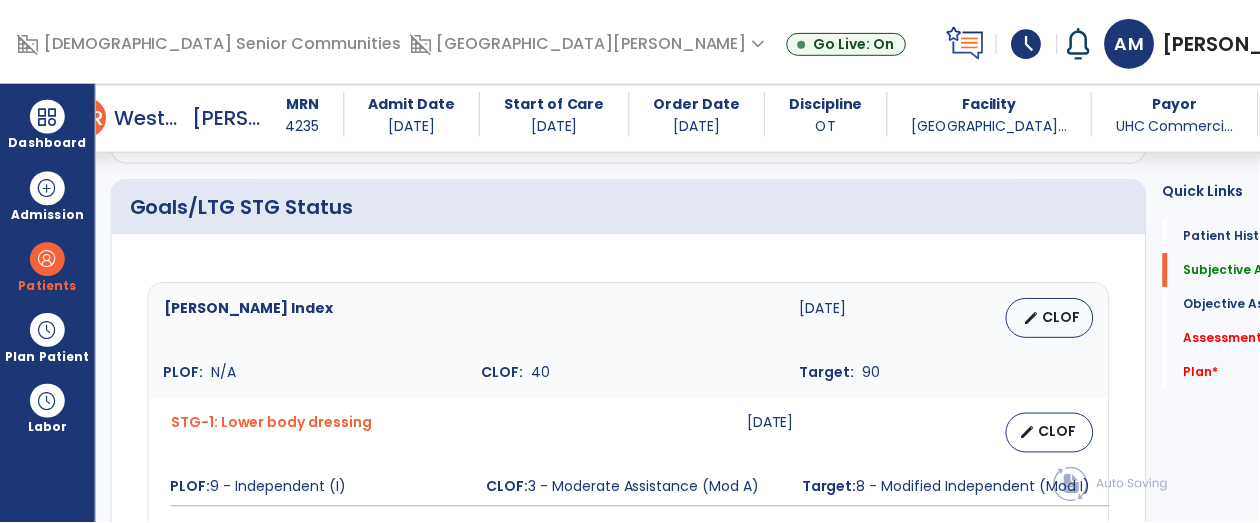 scroll, scrollTop: 672, scrollLeft: 0, axis: vertical 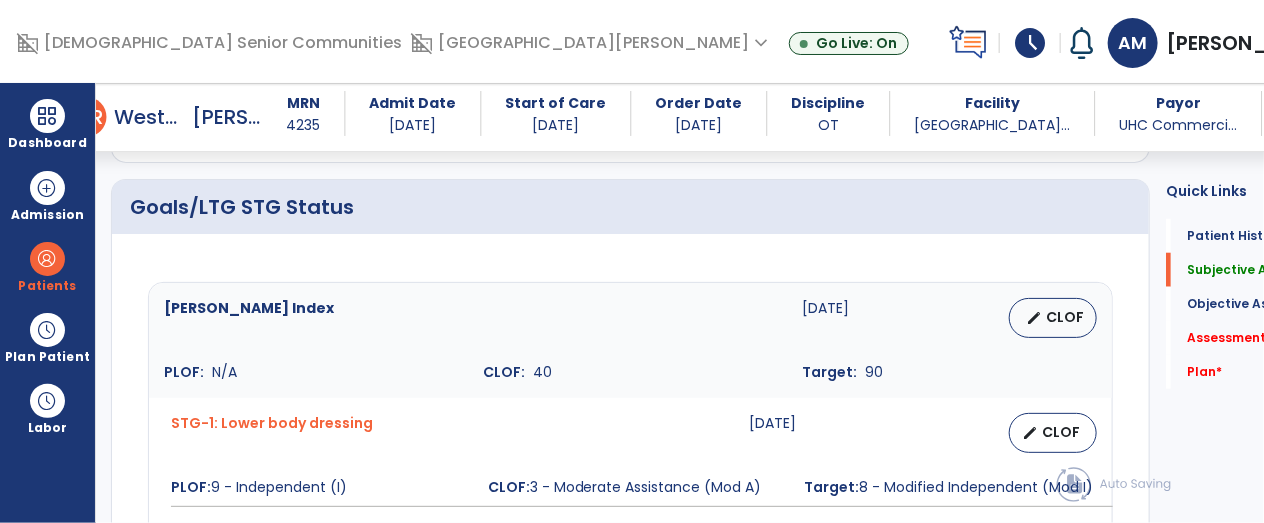 type on "**********" 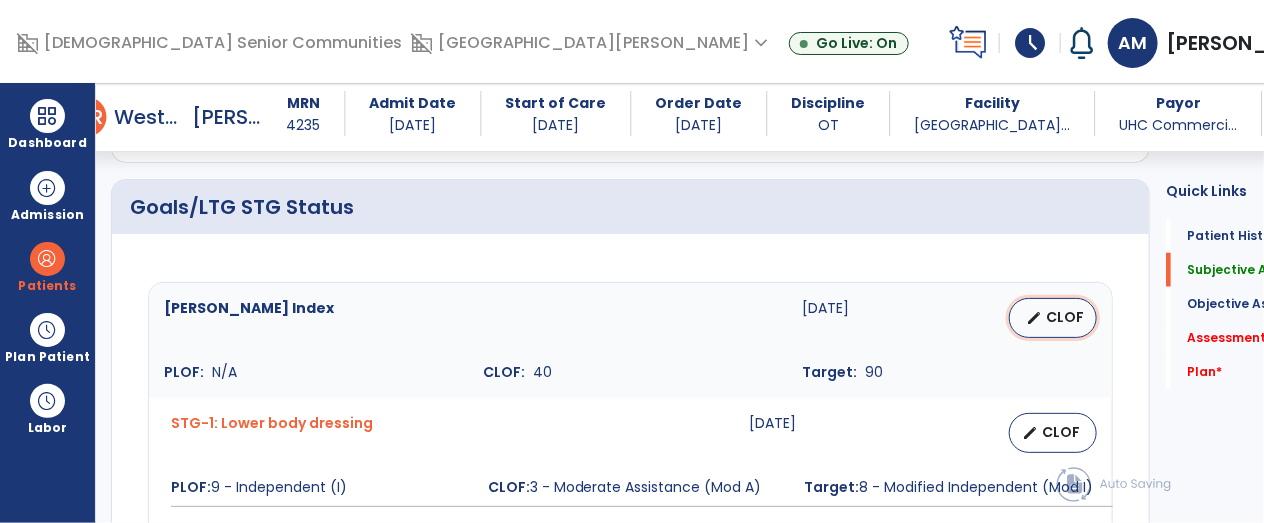 click on "edit   CLOF" at bounding box center [1053, 318] 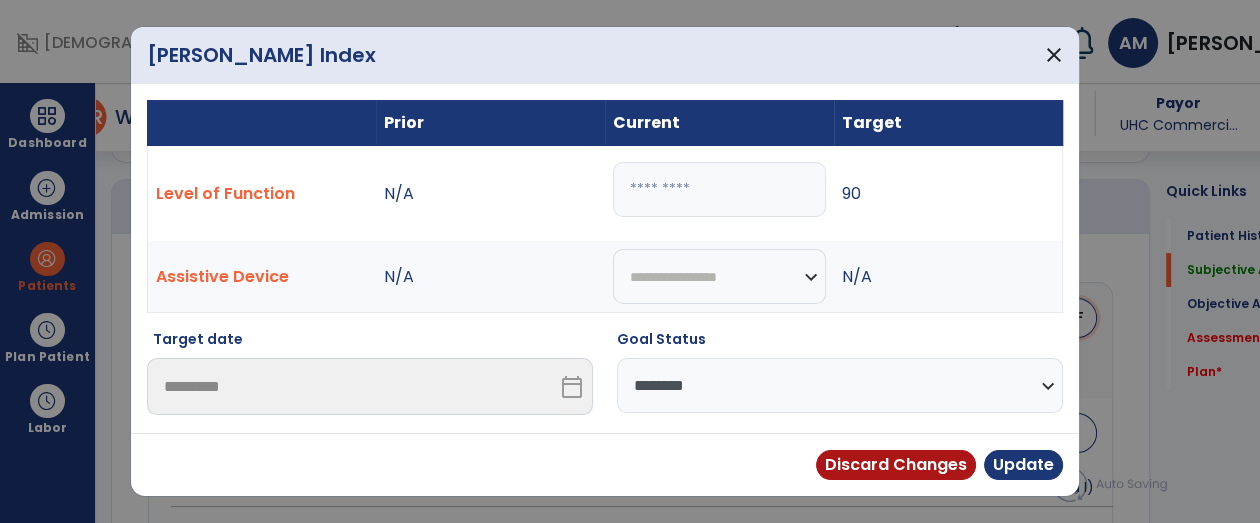 scroll, scrollTop: 672, scrollLeft: 0, axis: vertical 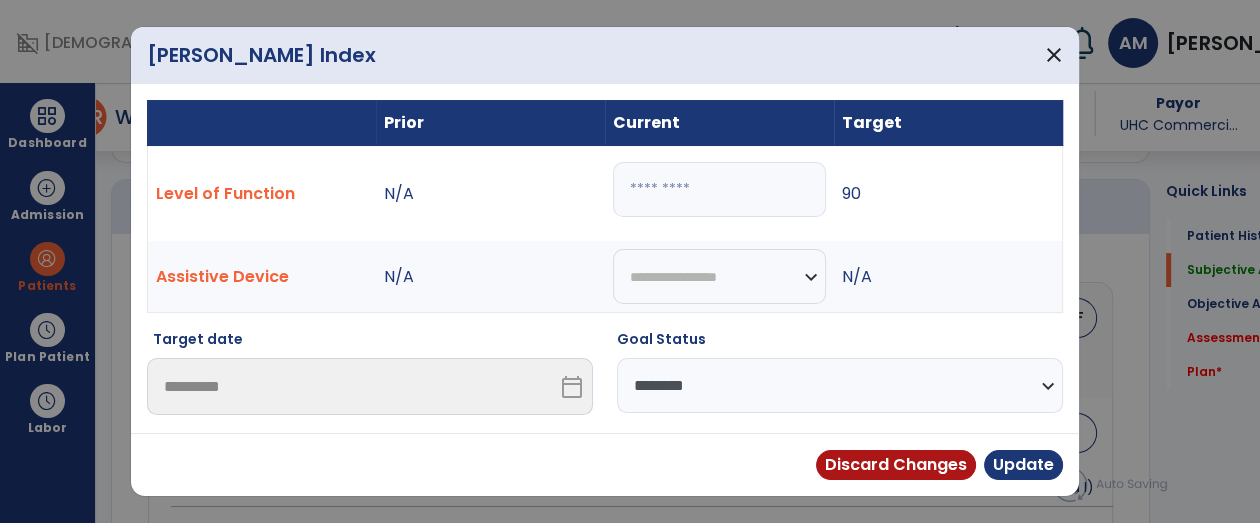 click on "**" at bounding box center (719, 189) 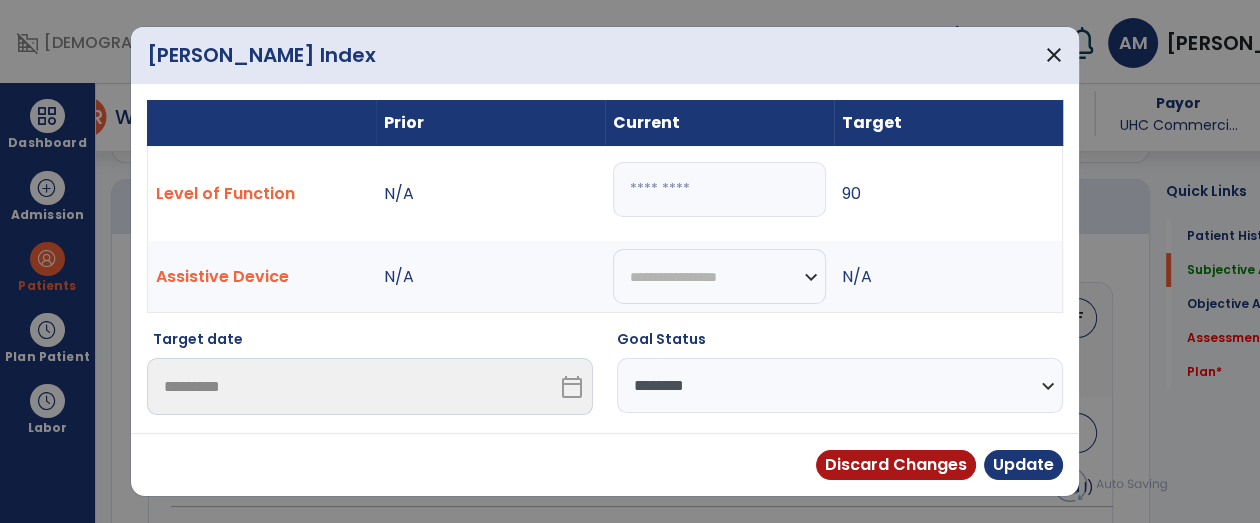 type on "**" 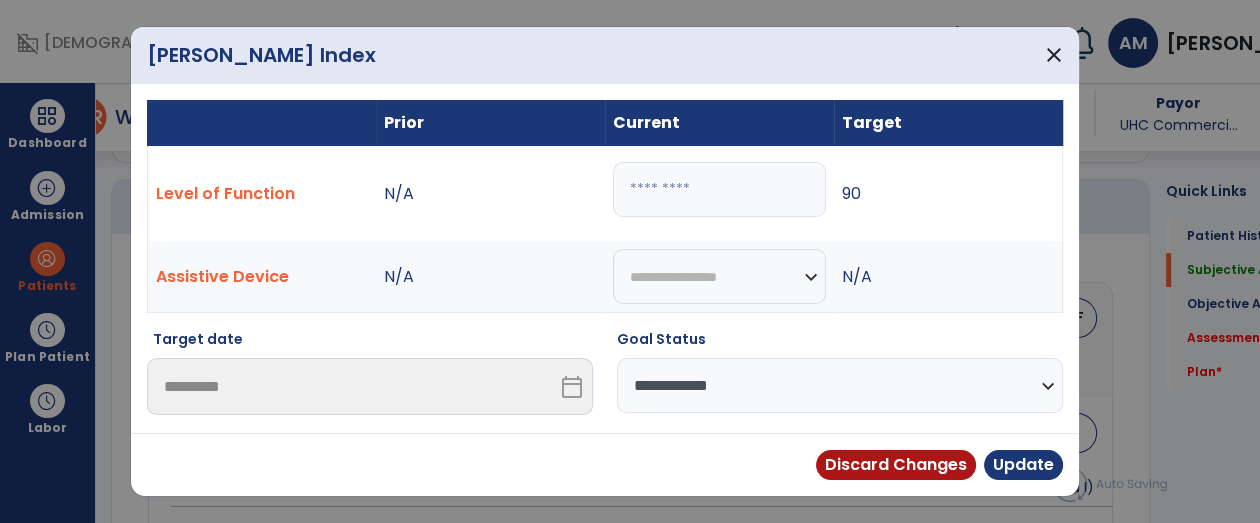 click on "**********" at bounding box center [840, 385] 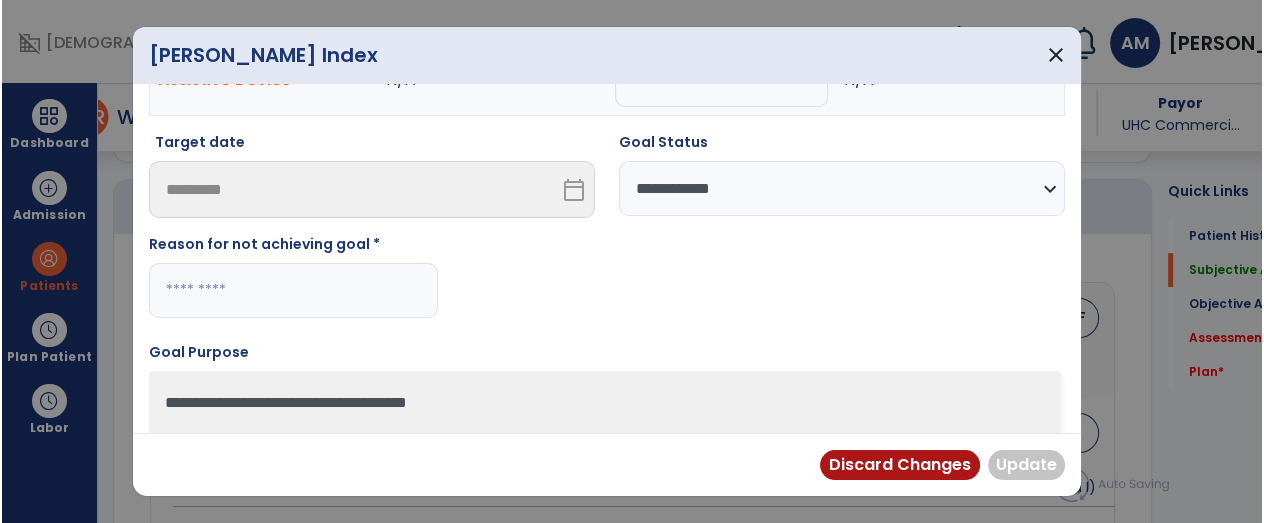 scroll, scrollTop: 196, scrollLeft: 0, axis: vertical 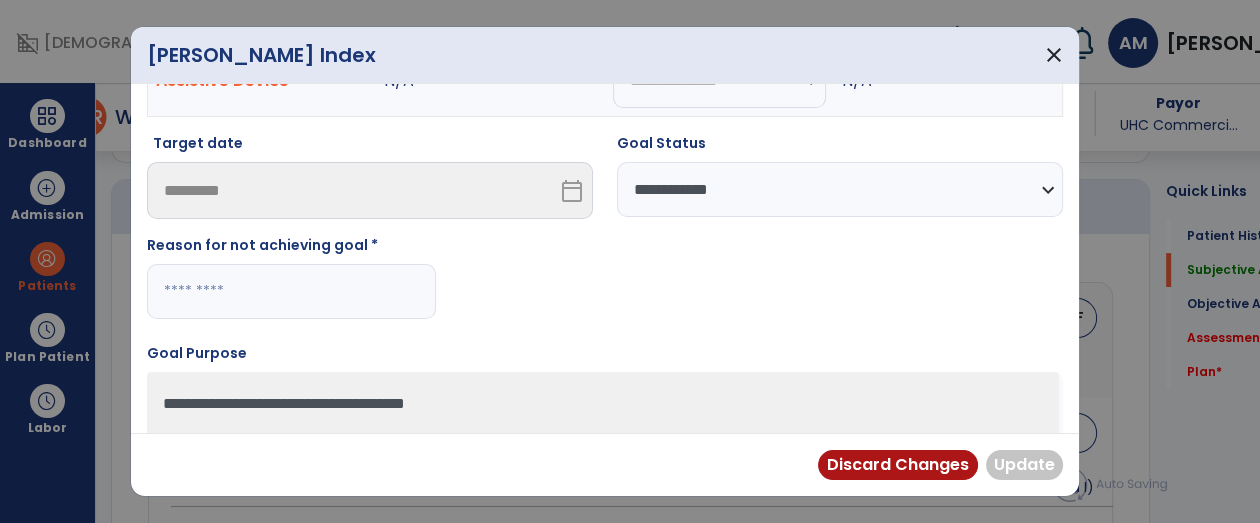 click at bounding box center (291, 291) 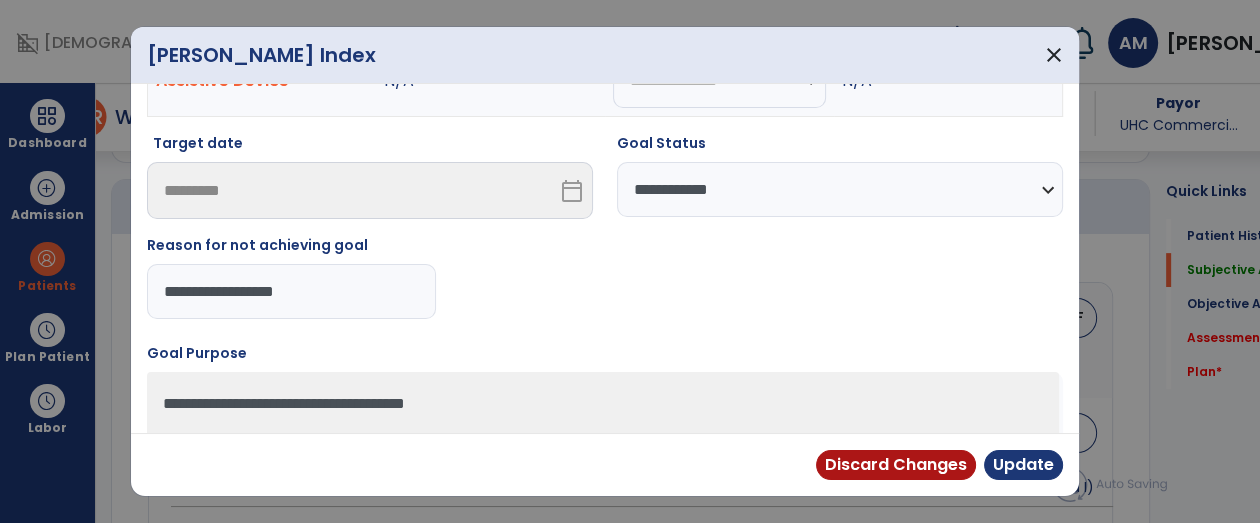 type on "**********" 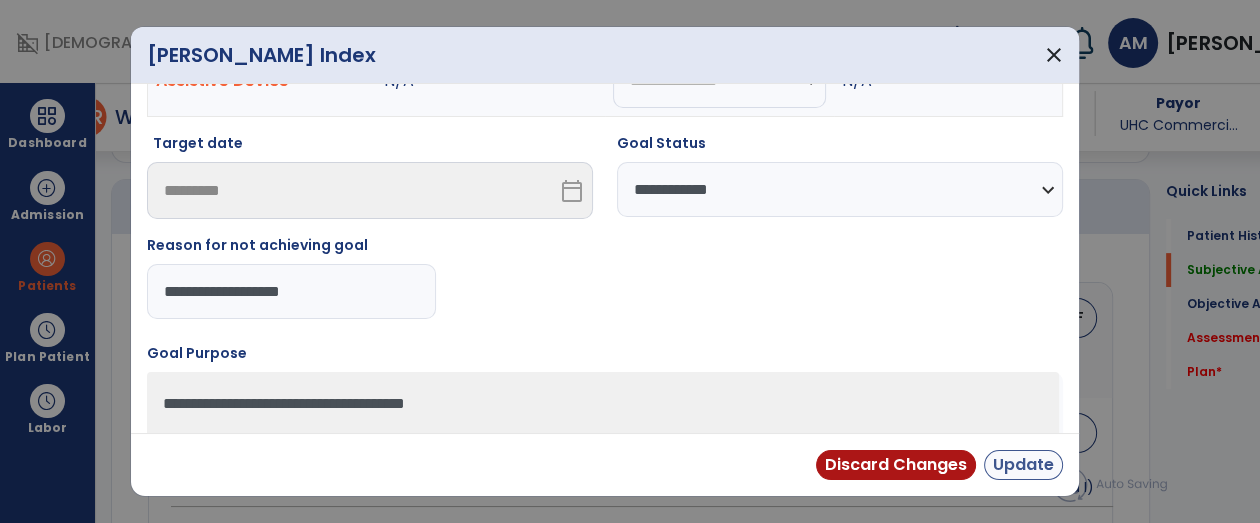 click on "Update" at bounding box center [1023, 465] 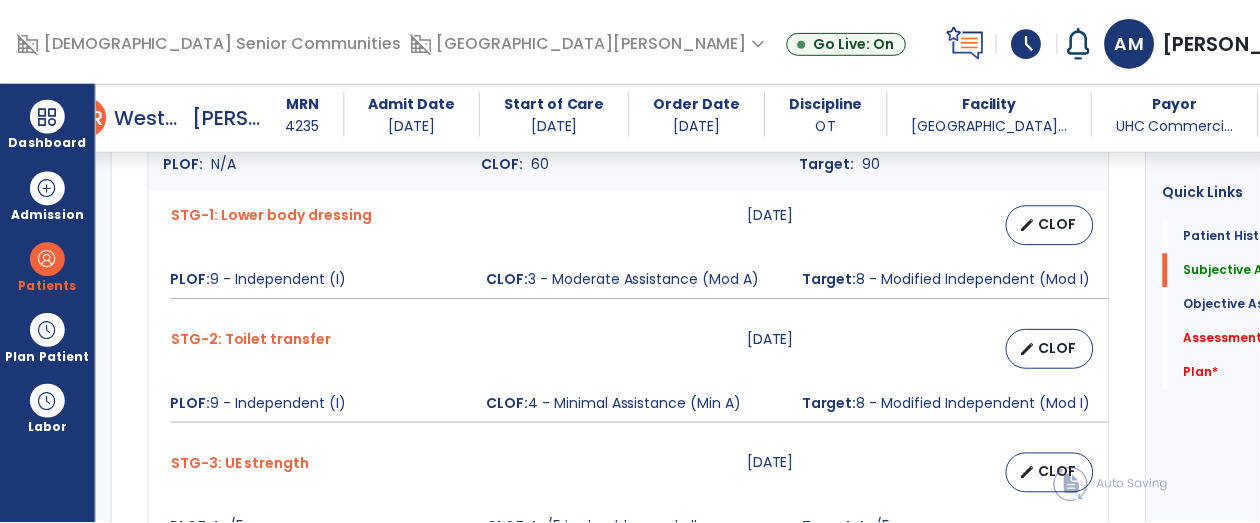 scroll, scrollTop: 888, scrollLeft: 0, axis: vertical 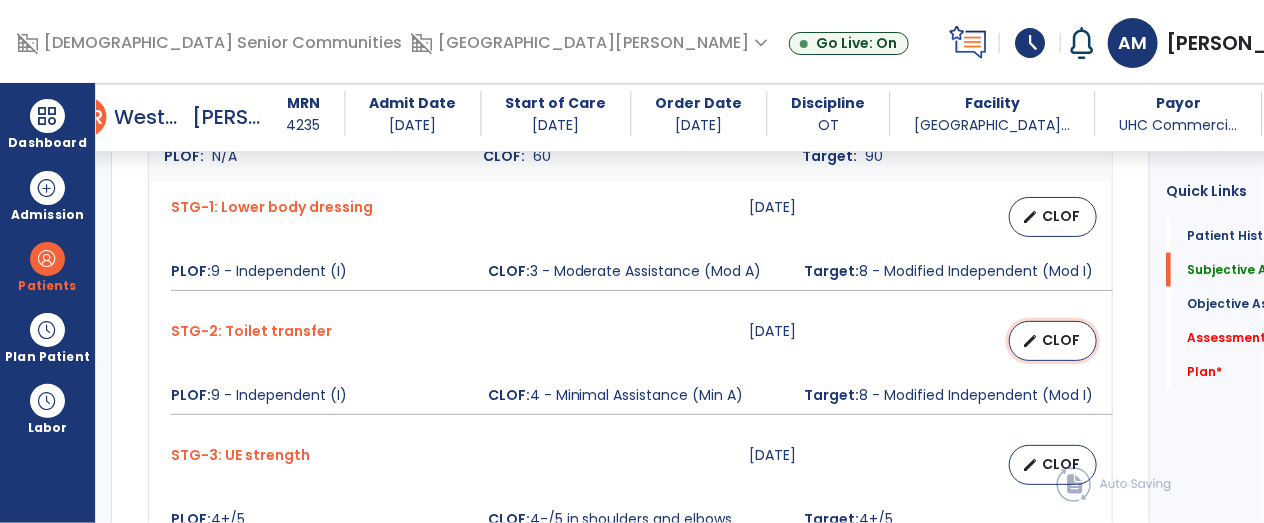 click on "CLOF" at bounding box center [1061, 340] 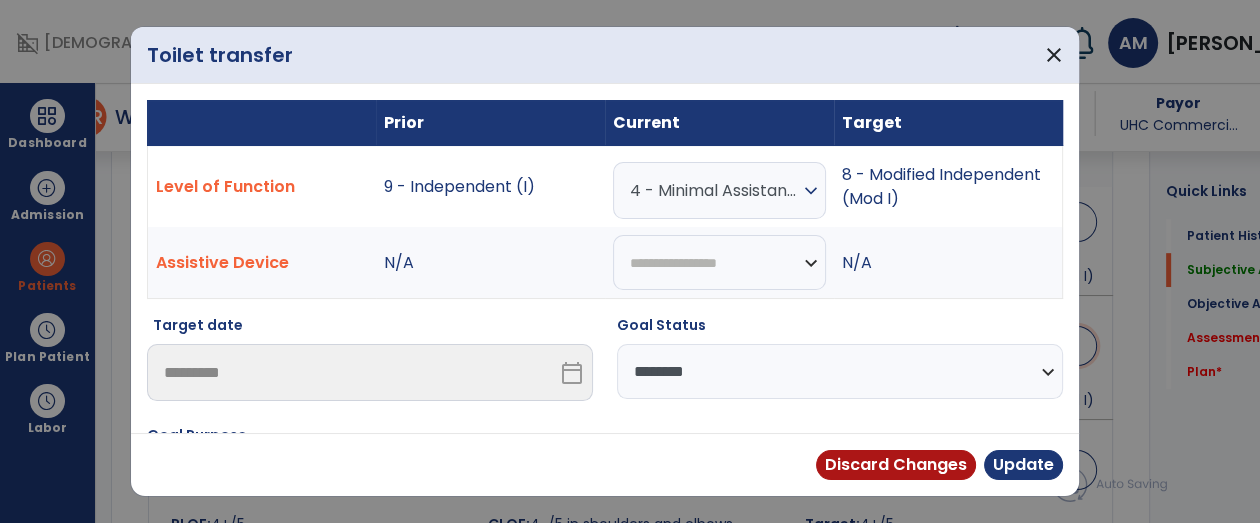 scroll, scrollTop: 888, scrollLeft: 0, axis: vertical 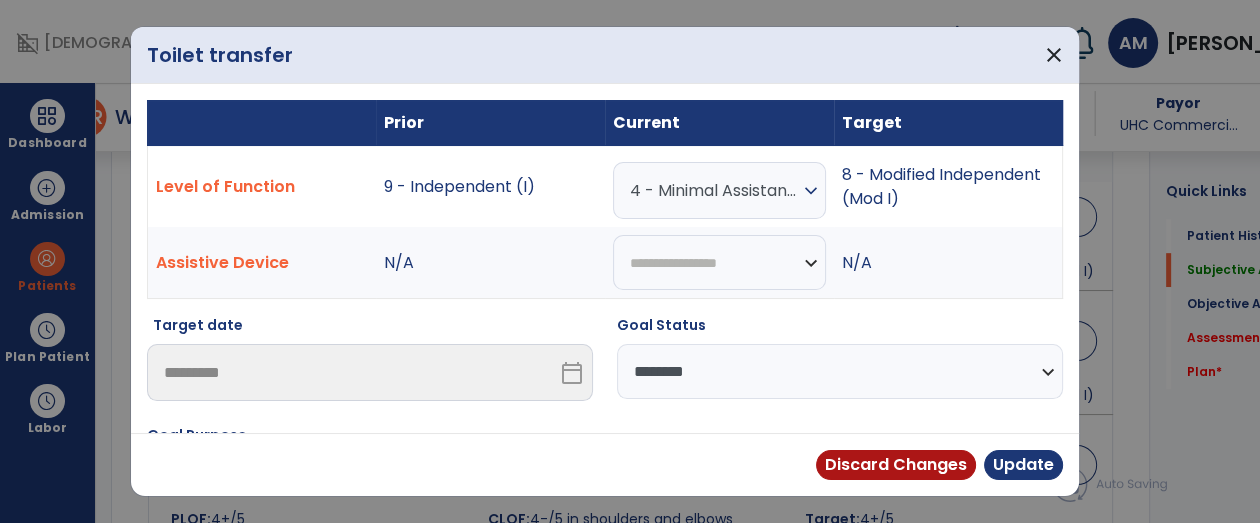 click on "4 - Minimal Assistance (Min A)" at bounding box center (714, 190) 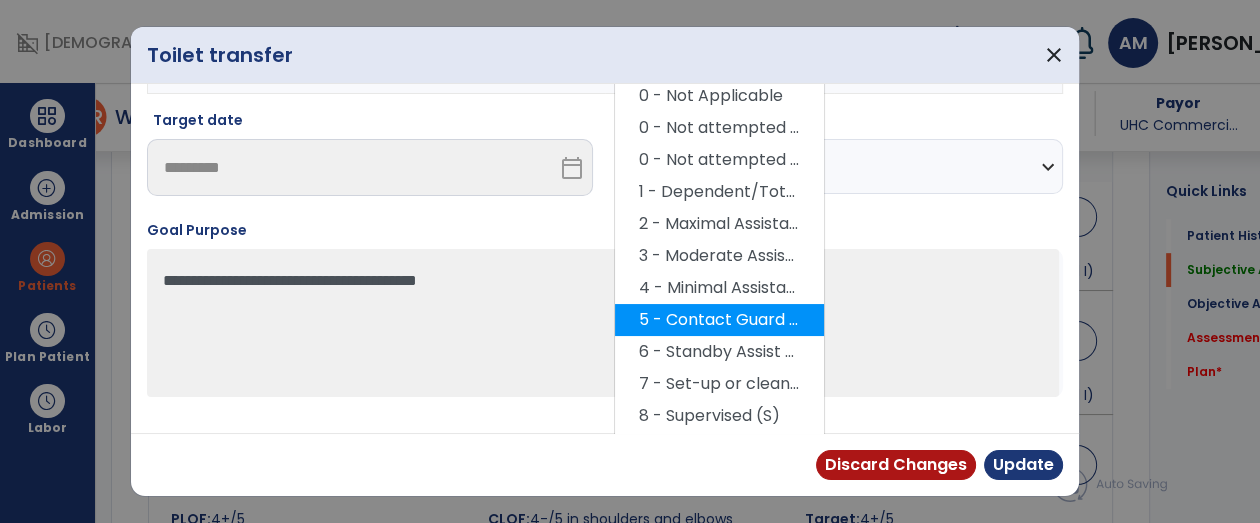 click on "5 - Contact Guard Assistance (CGA)" at bounding box center [719, 320] 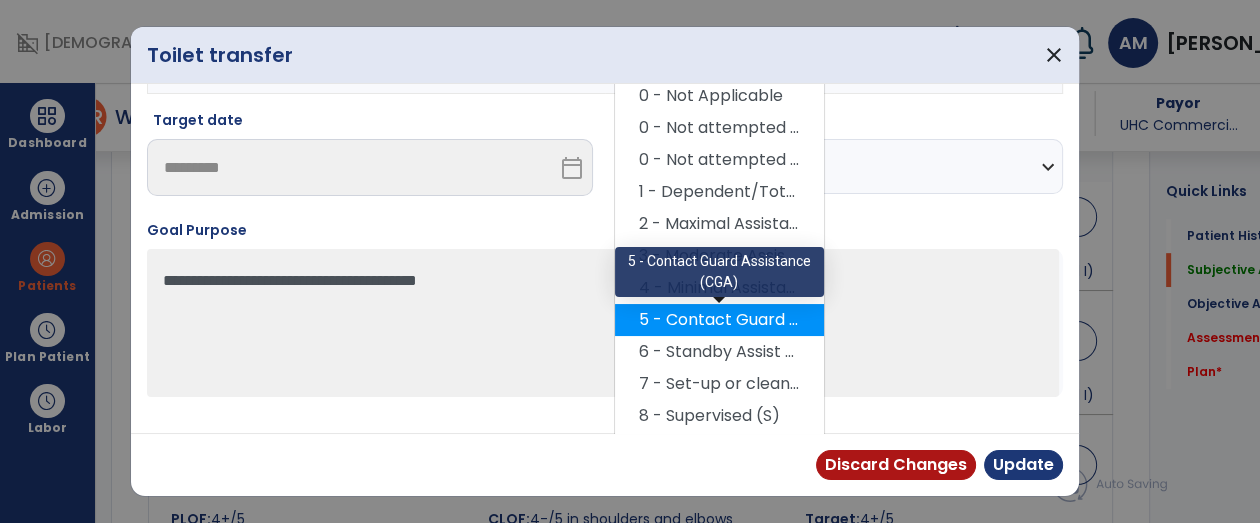 scroll, scrollTop: 184, scrollLeft: 0, axis: vertical 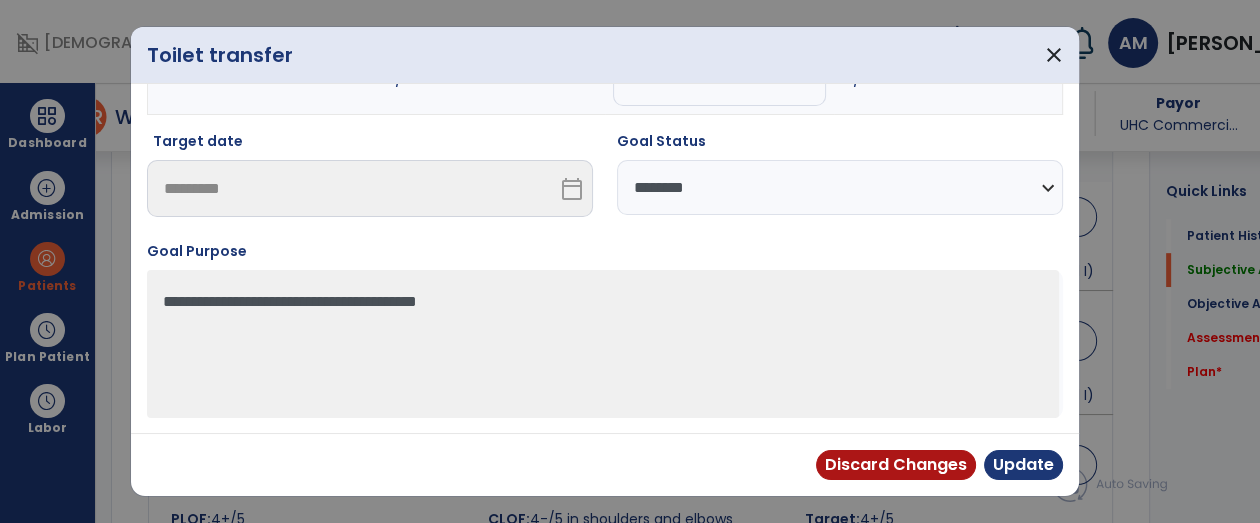 click on "**********" at bounding box center [840, 187] 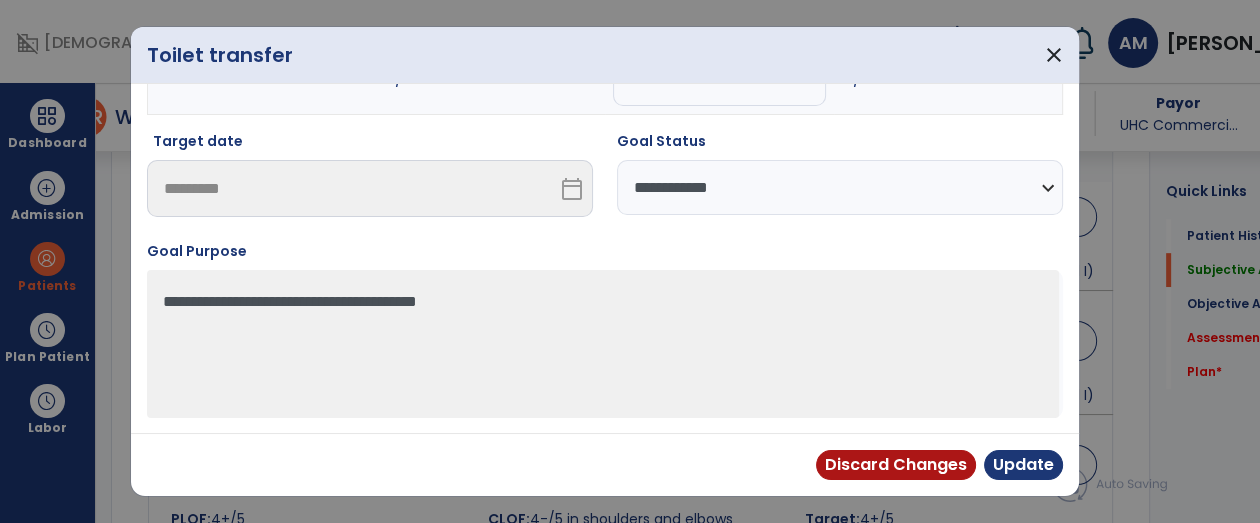 click on "**********" at bounding box center (840, 187) 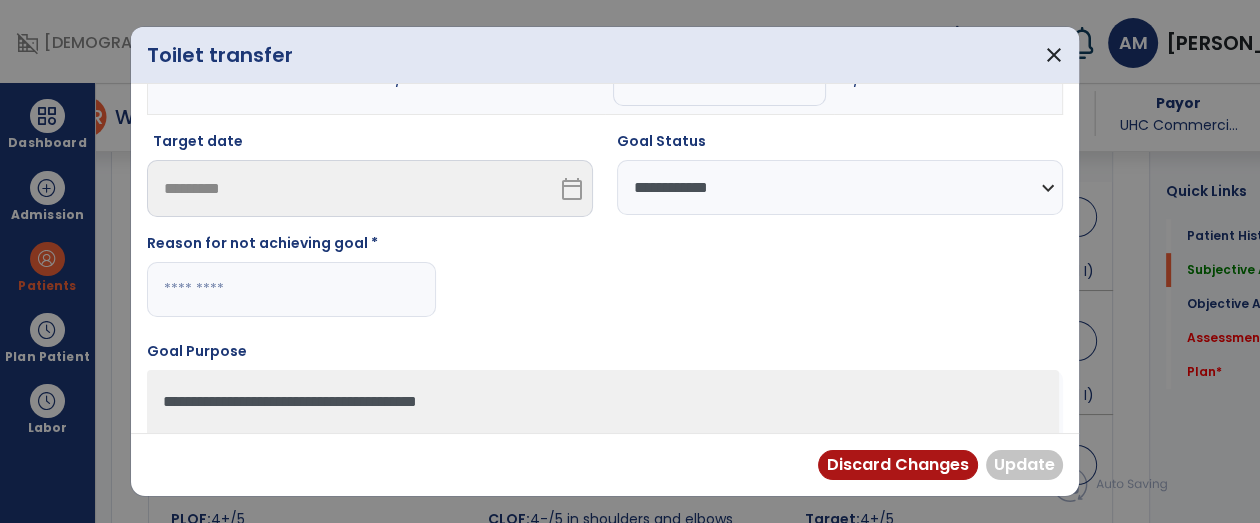 click at bounding box center (291, 289) 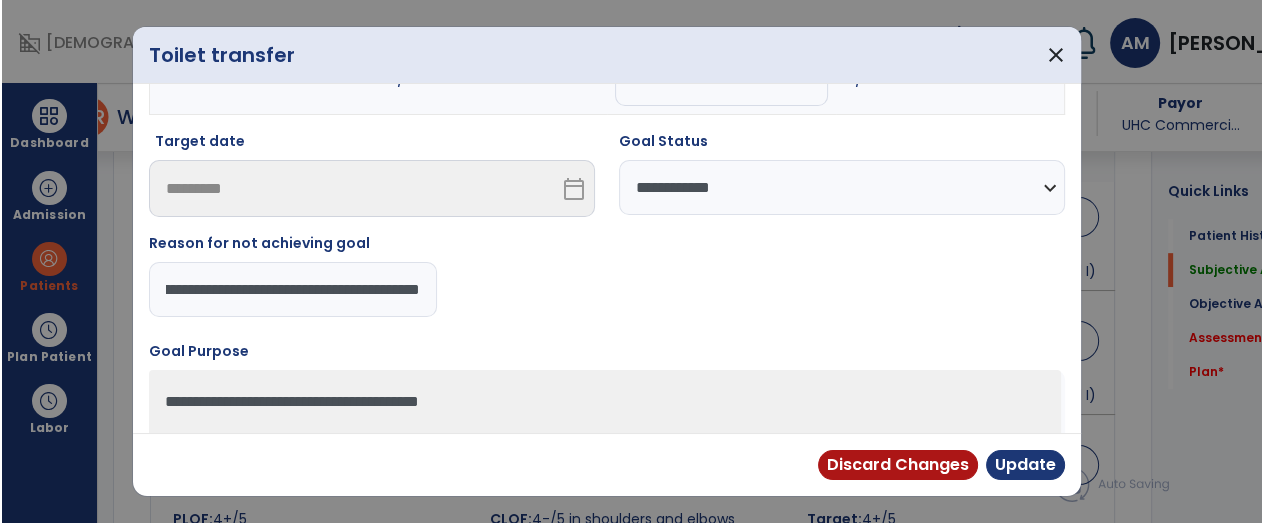 scroll, scrollTop: 0, scrollLeft: 148, axis: horizontal 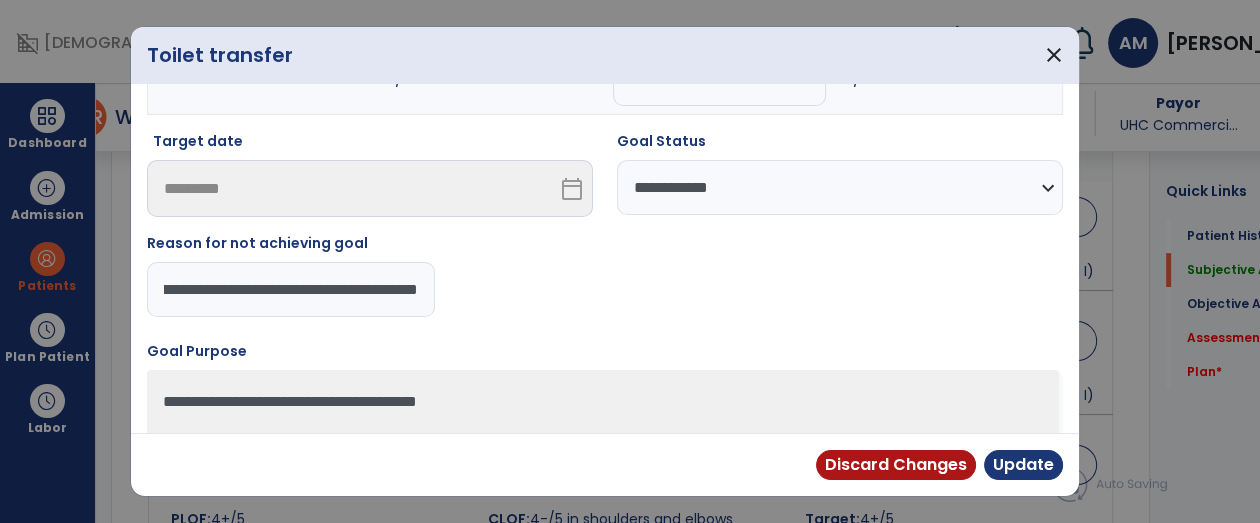 type on "**********" 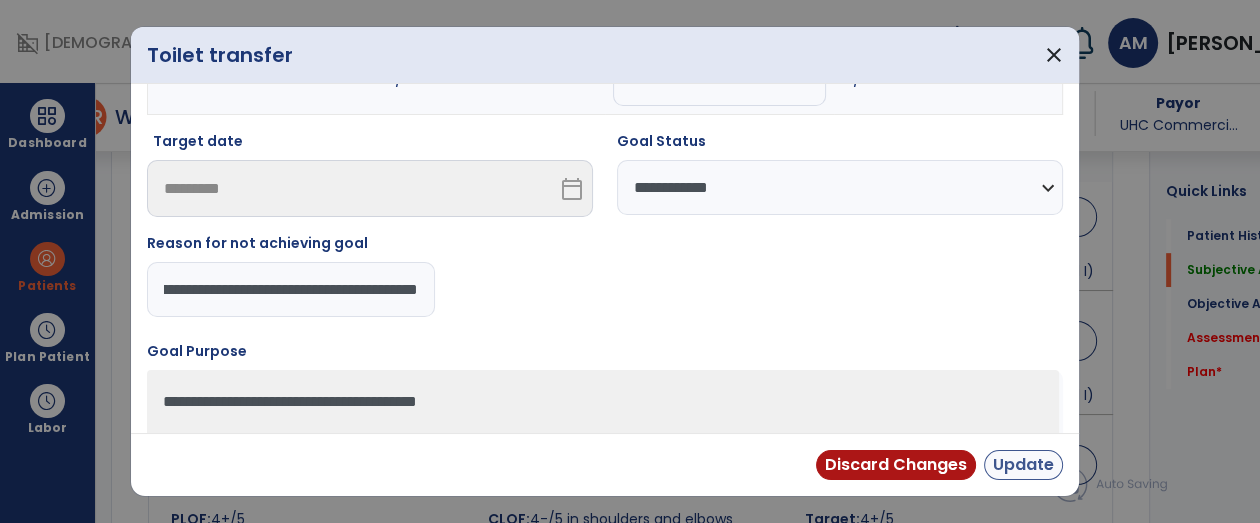click on "Update" at bounding box center [1023, 465] 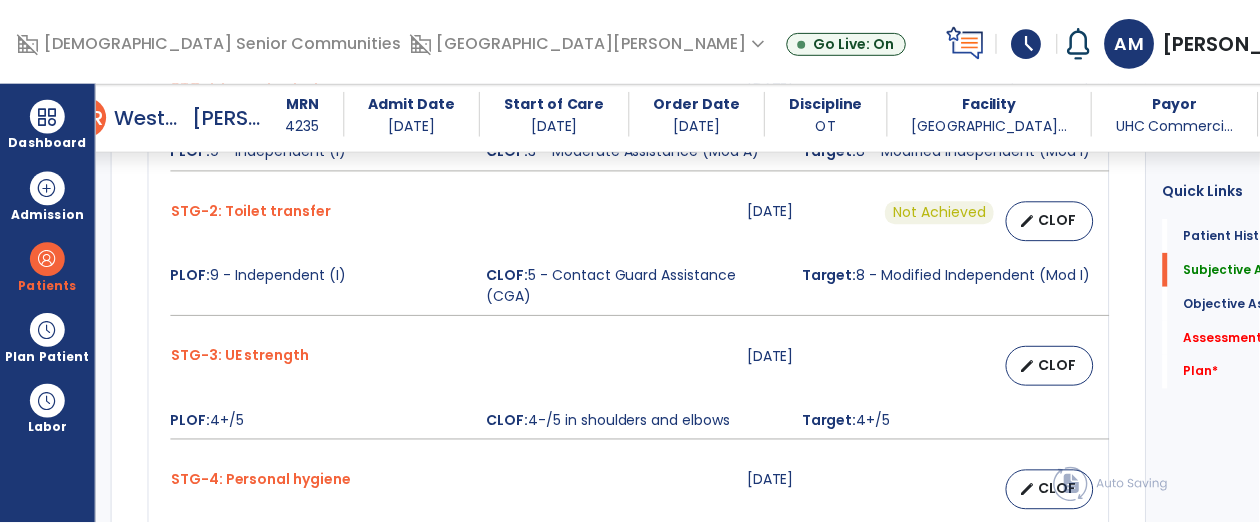 scroll, scrollTop: 1035, scrollLeft: 0, axis: vertical 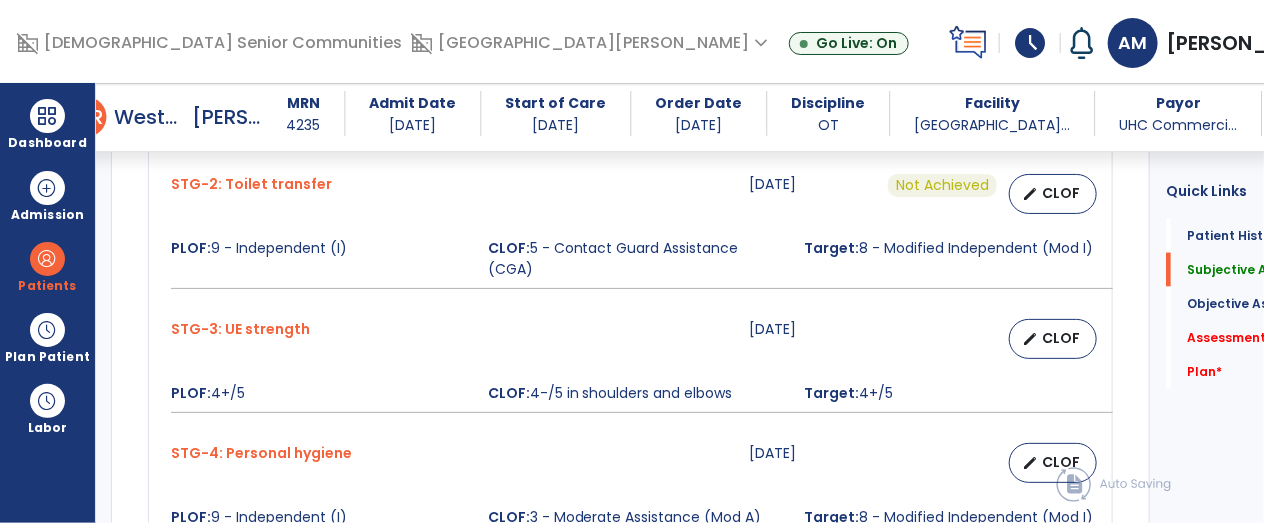 click on "edit   CLOF" at bounding box center (1003, 339) 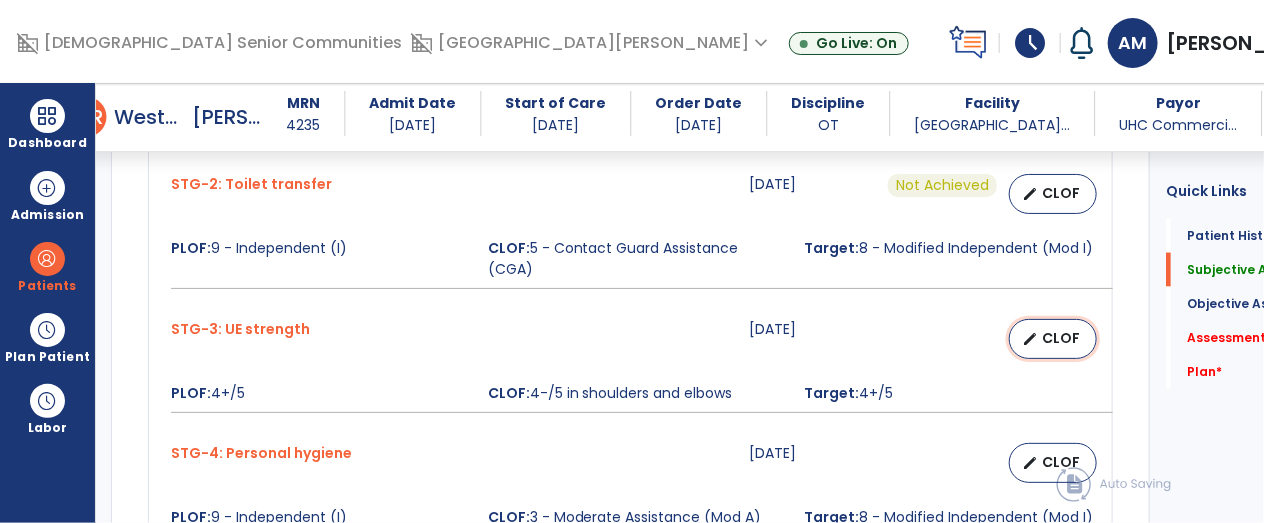 click on "CLOF" at bounding box center [1061, 338] 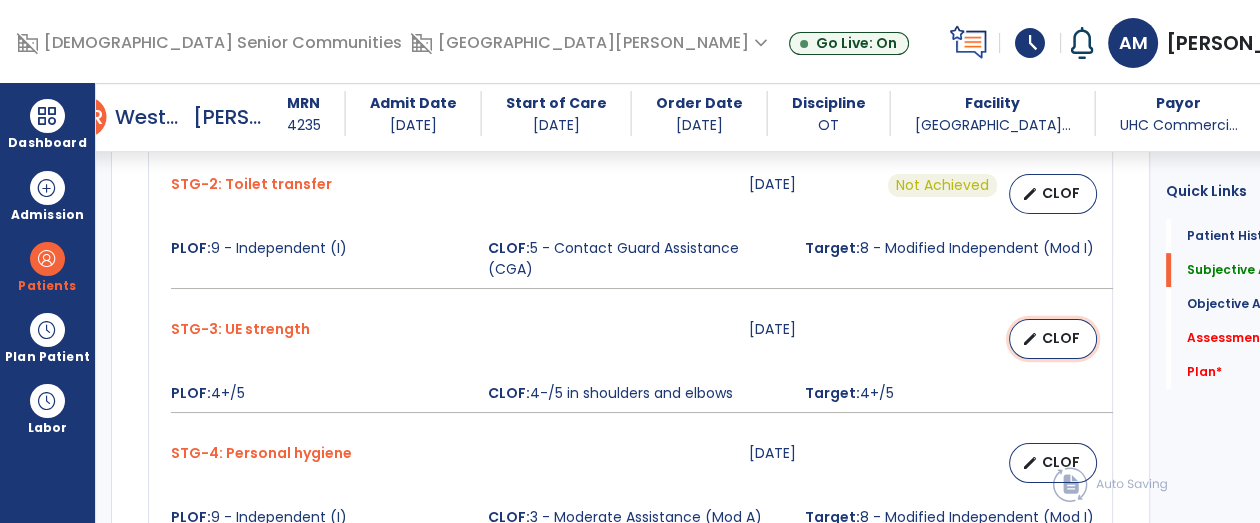 select on "********" 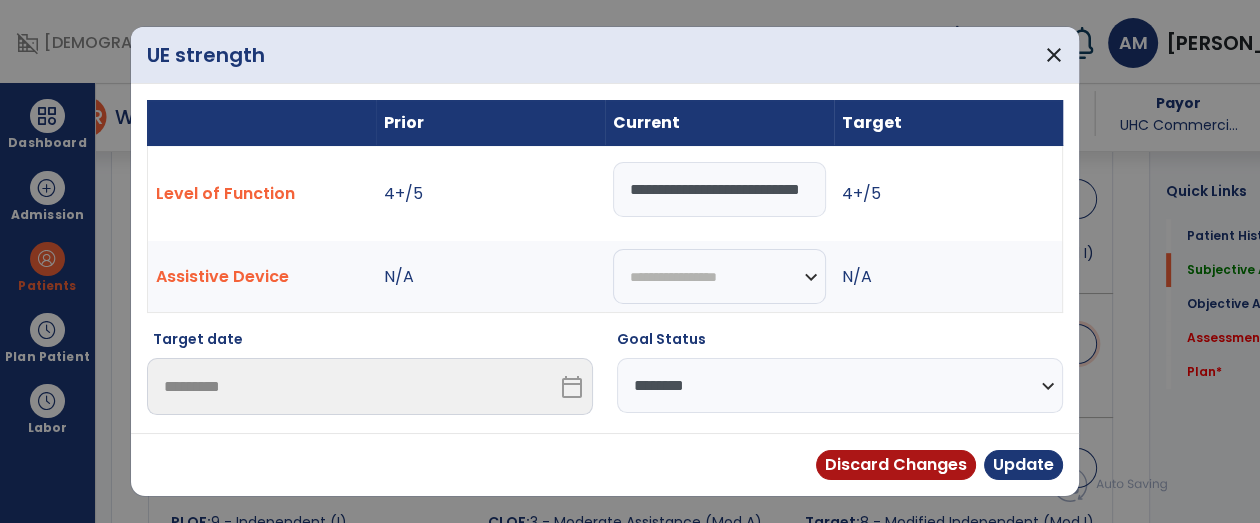 scroll, scrollTop: 1035, scrollLeft: 0, axis: vertical 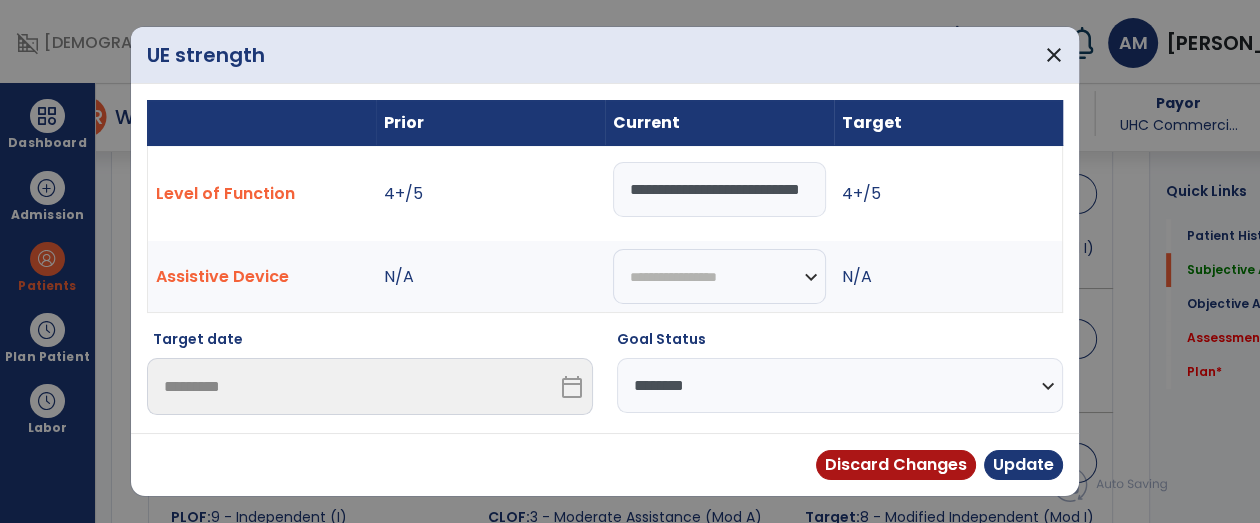 click on "**********" at bounding box center (719, 189) 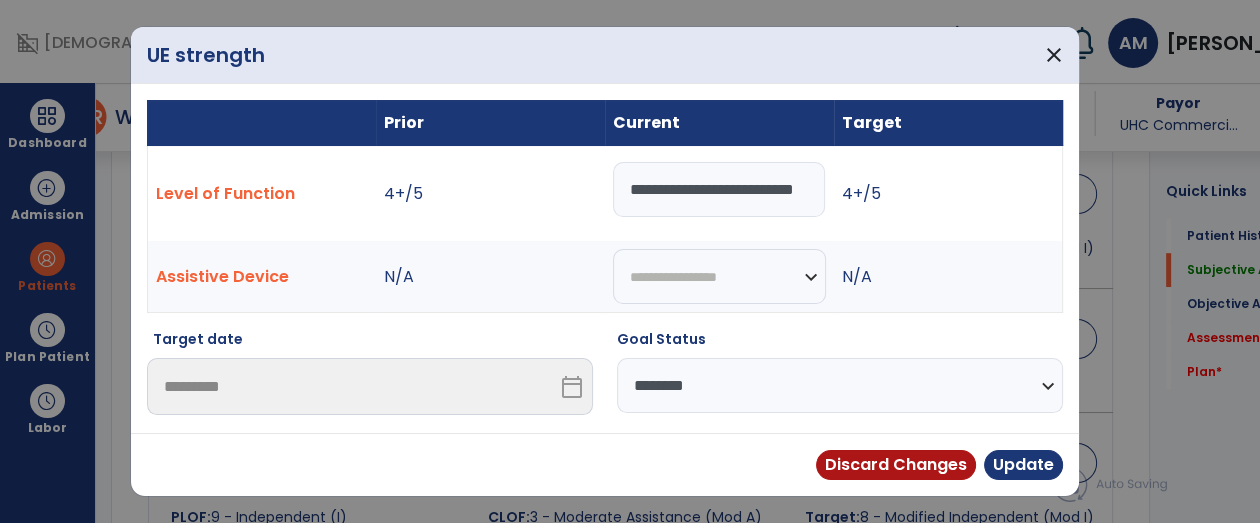 scroll, scrollTop: 0, scrollLeft: 48, axis: horizontal 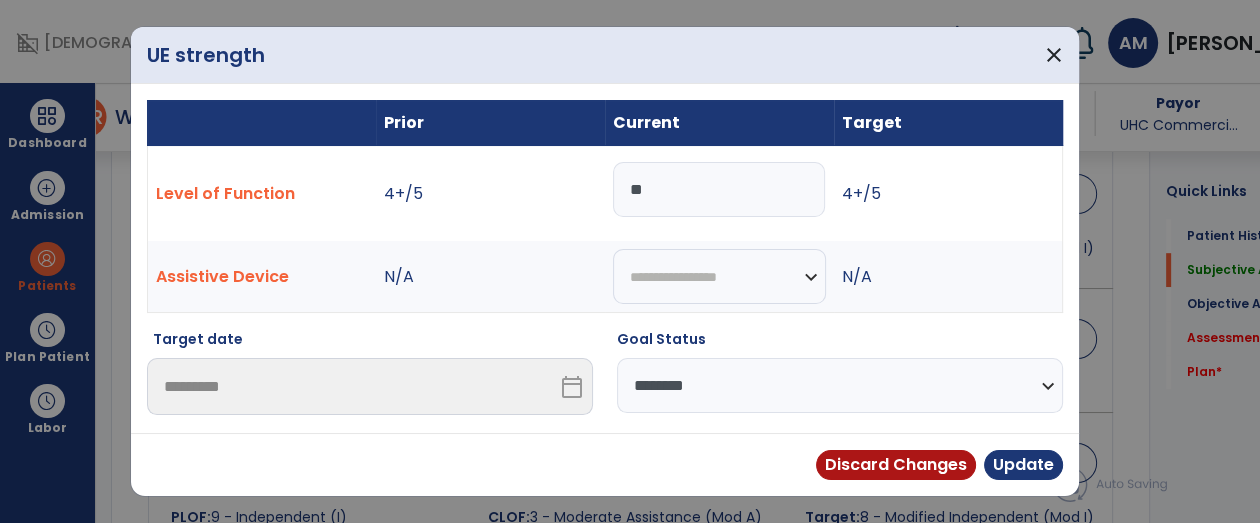 type on "*" 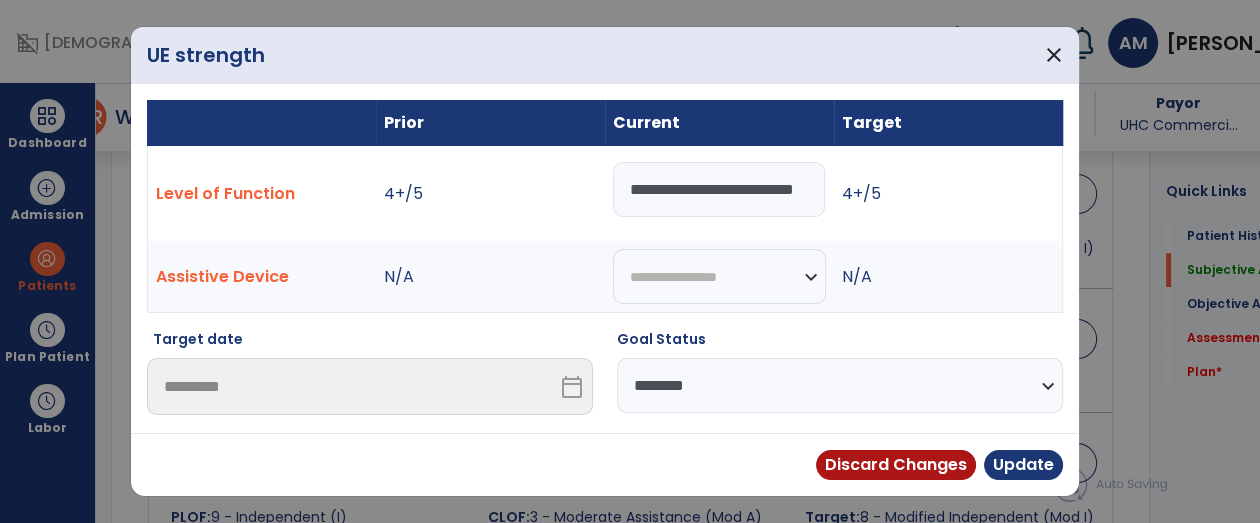 scroll, scrollTop: 0, scrollLeft: 47, axis: horizontal 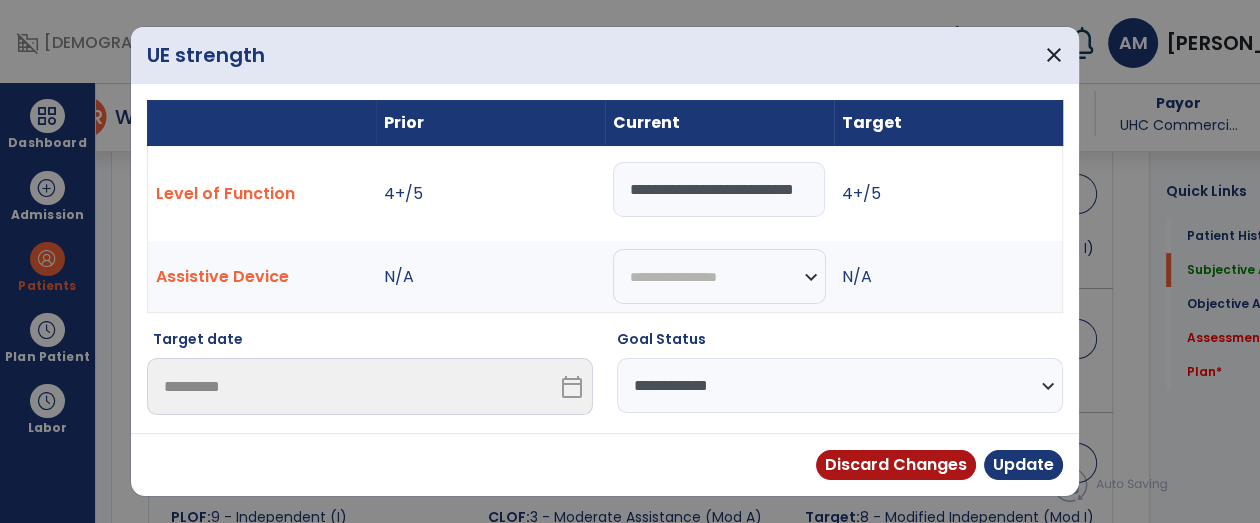 click on "**********" at bounding box center (840, 385) 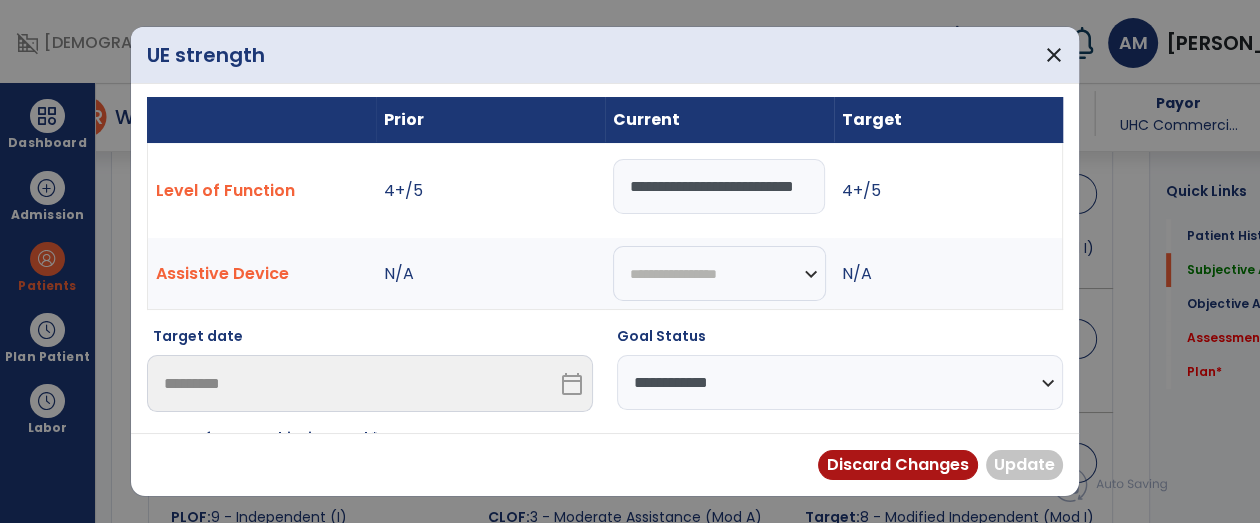 scroll, scrollTop: 0, scrollLeft: 0, axis: both 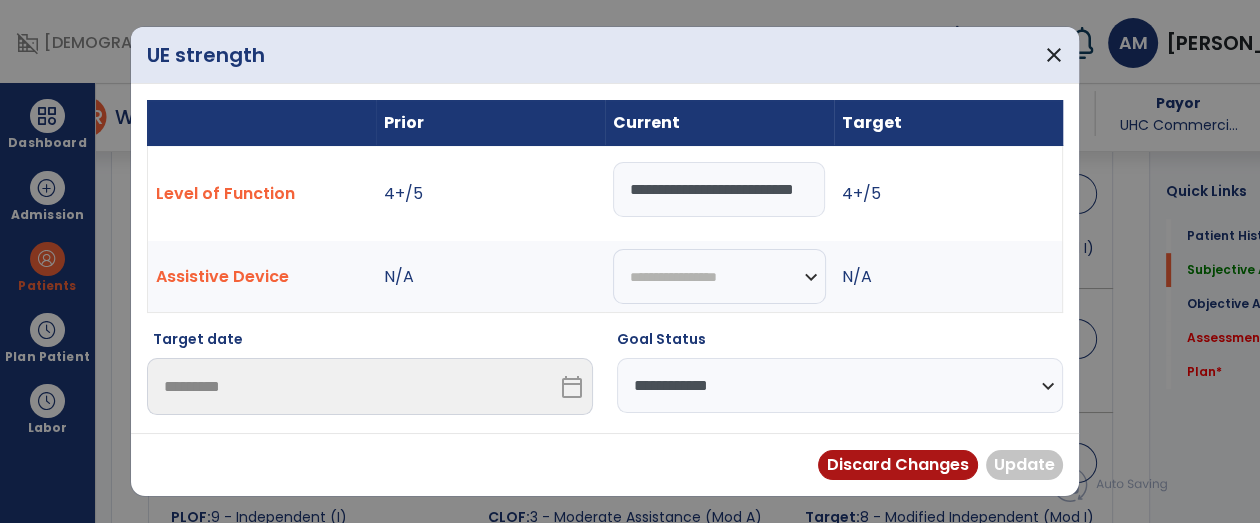click on "**********" at bounding box center (719, 189) 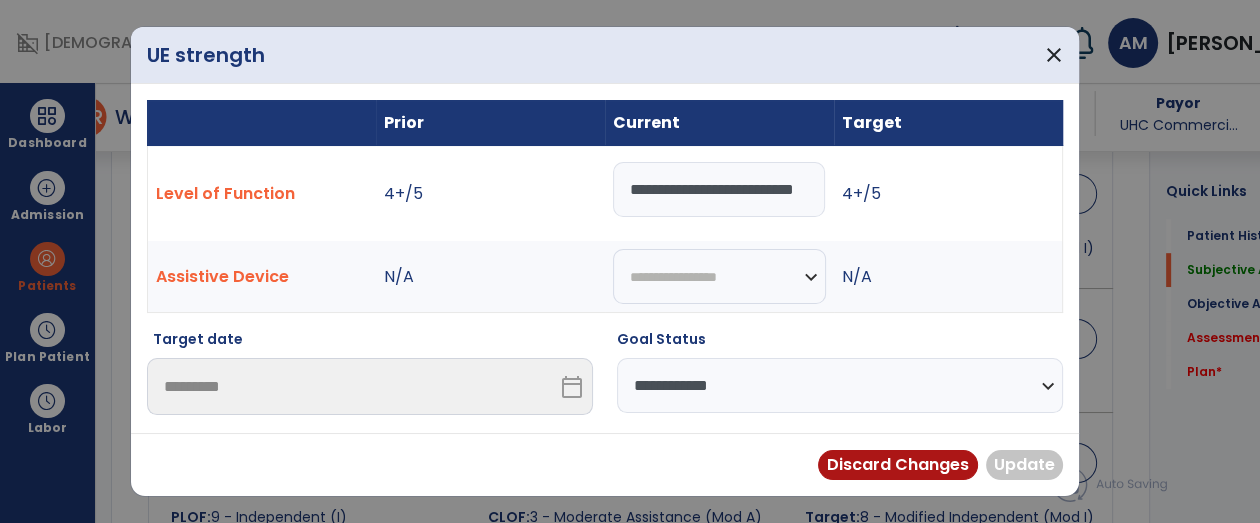 click on "**********" at bounding box center (719, 189) 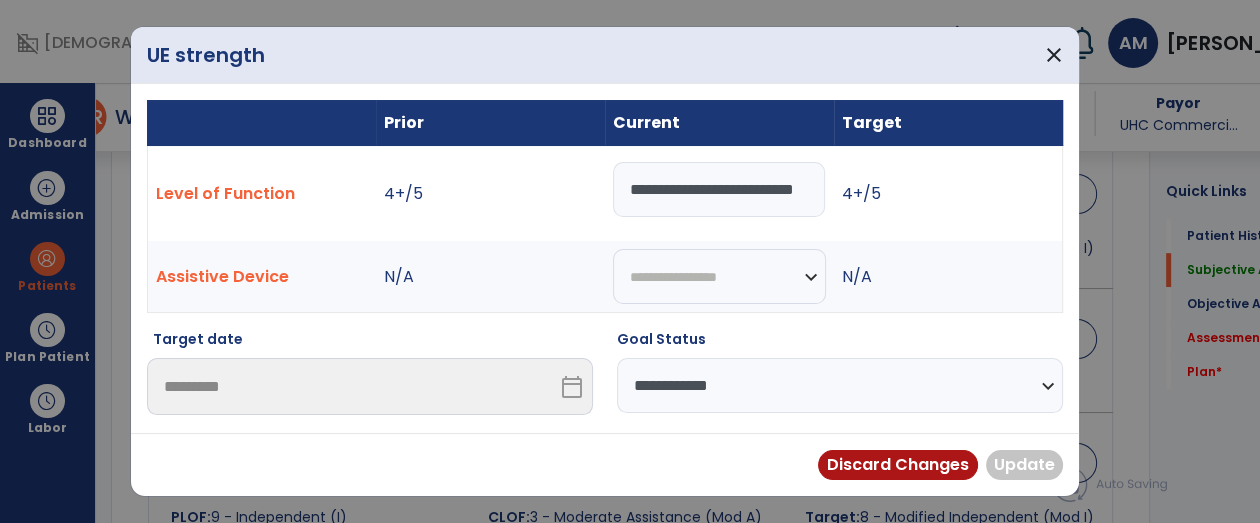 click on "**********" at bounding box center [719, 189] 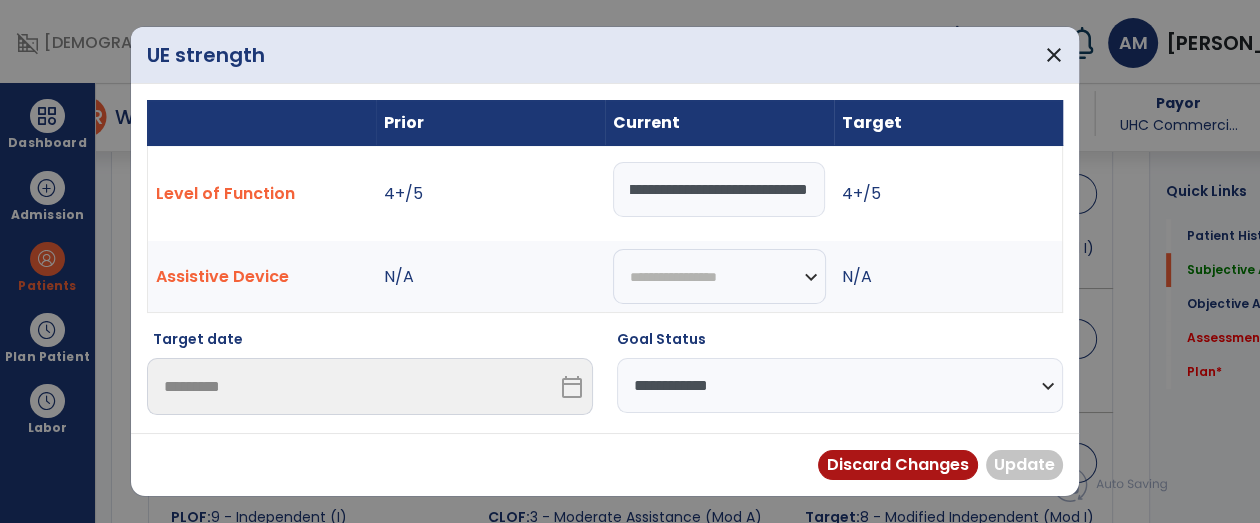 scroll, scrollTop: 0, scrollLeft: 49, axis: horizontal 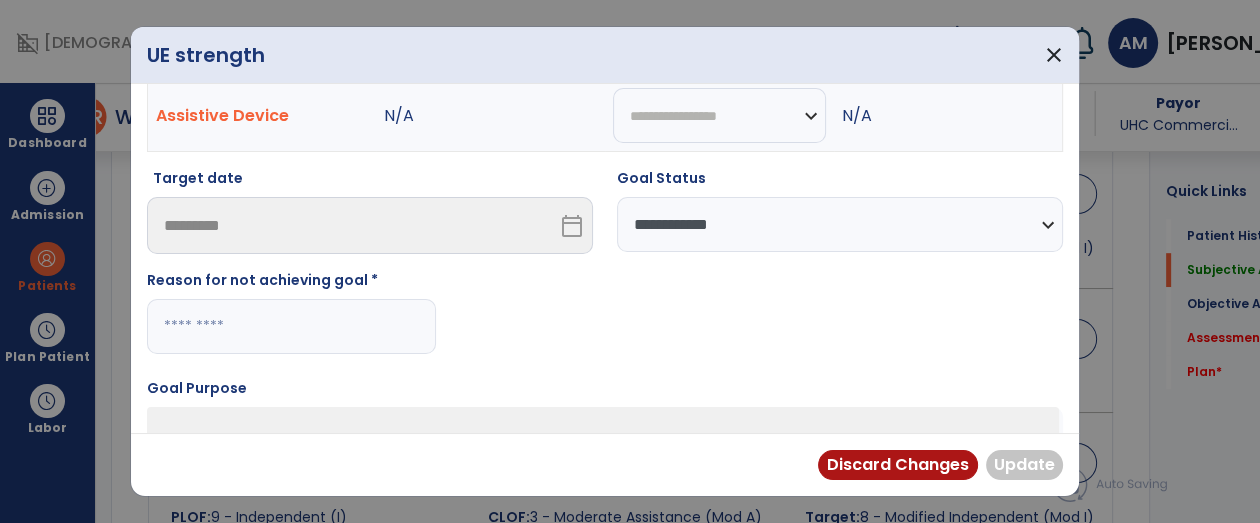 type on "**********" 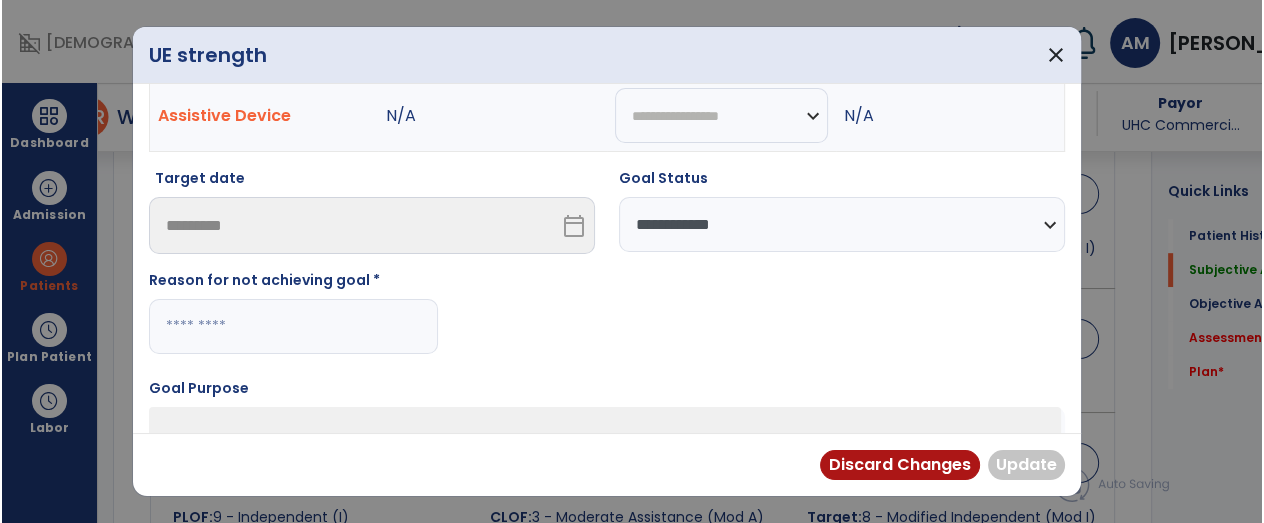 scroll, scrollTop: 0, scrollLeft: 0, axis: both 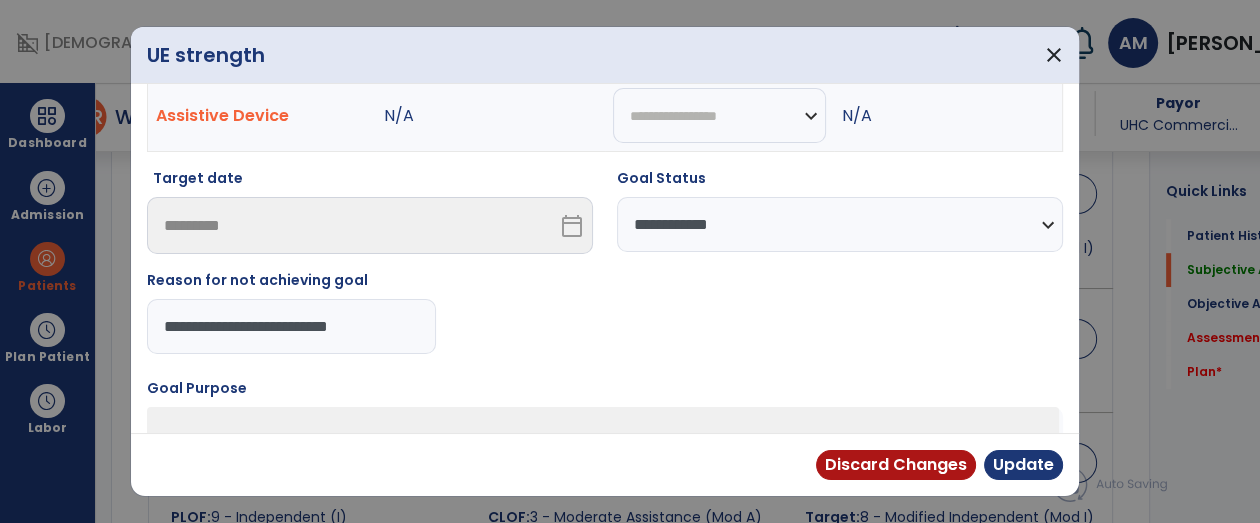 type on "**********" 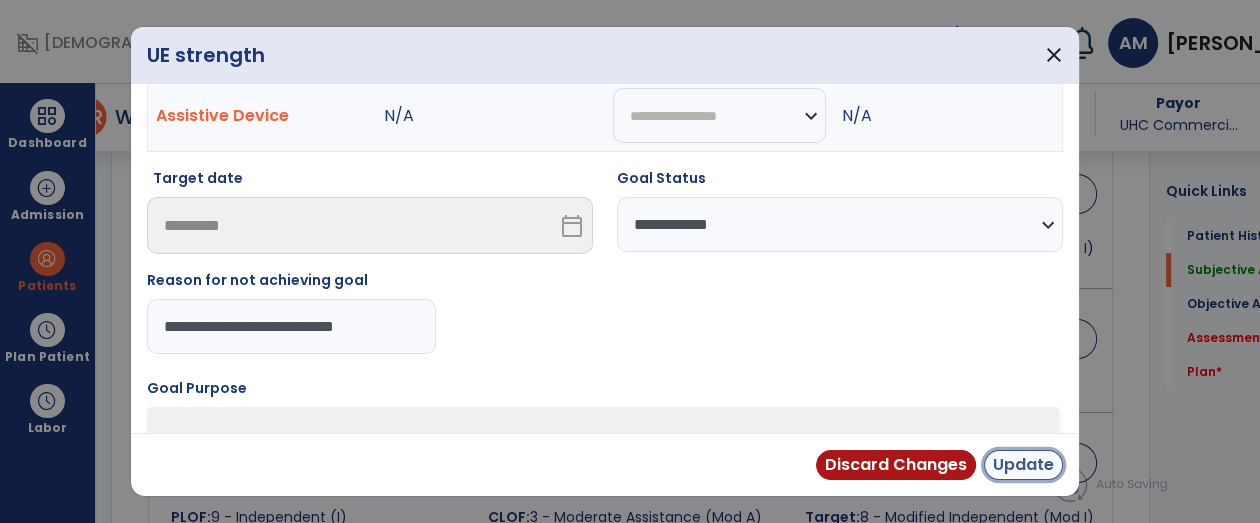 click on "Update" at bounding box center [1023, 465] 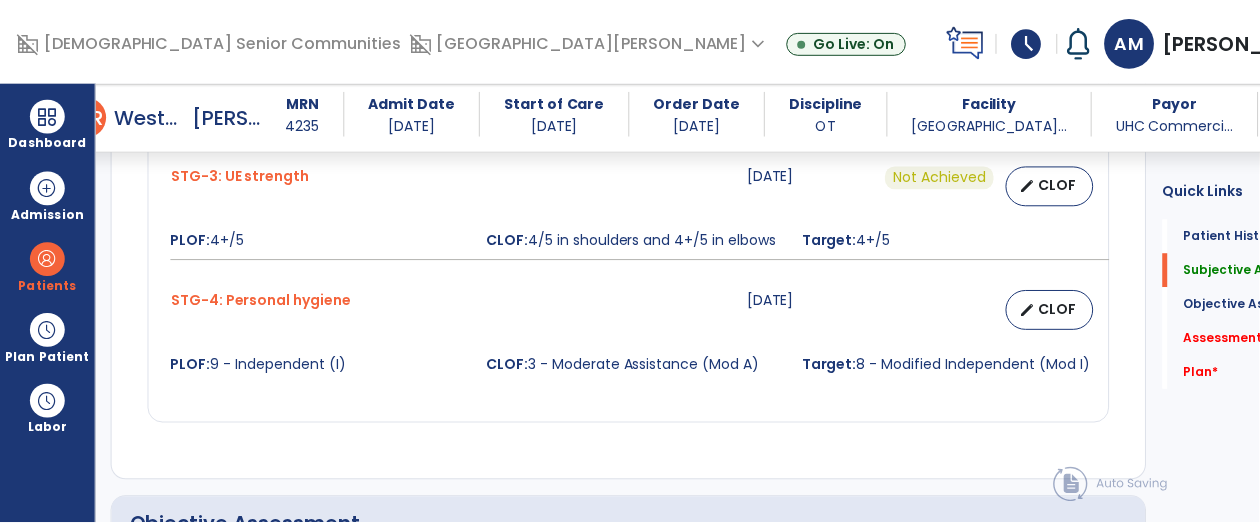 scroll, scrollTop: 1193, scrollLeft: 0, axis: vertical 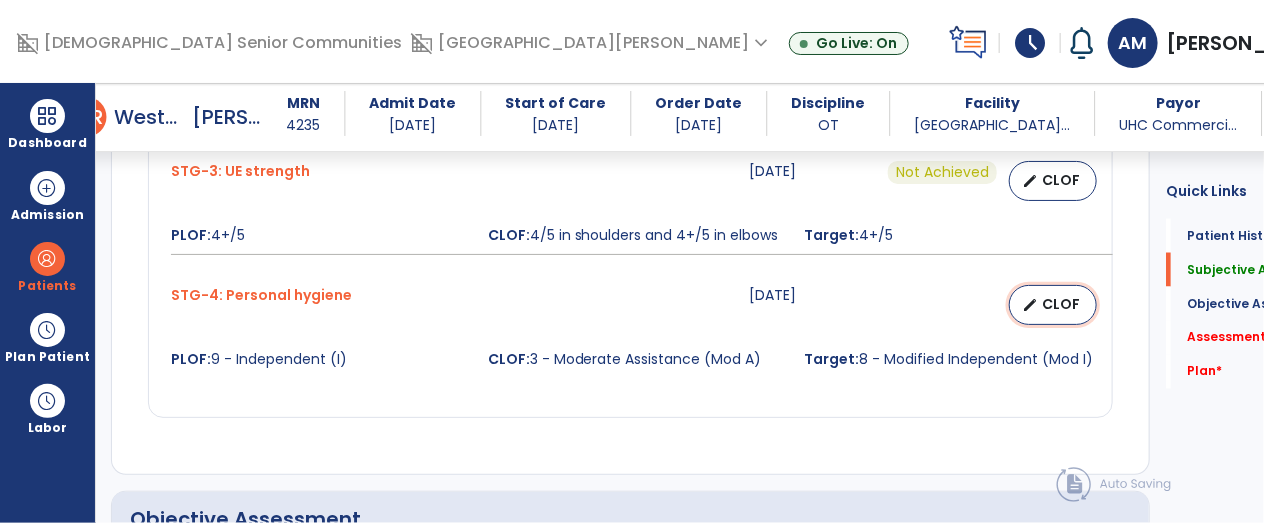 click on "edit   CLOF" at bounding box center [1053, 305] 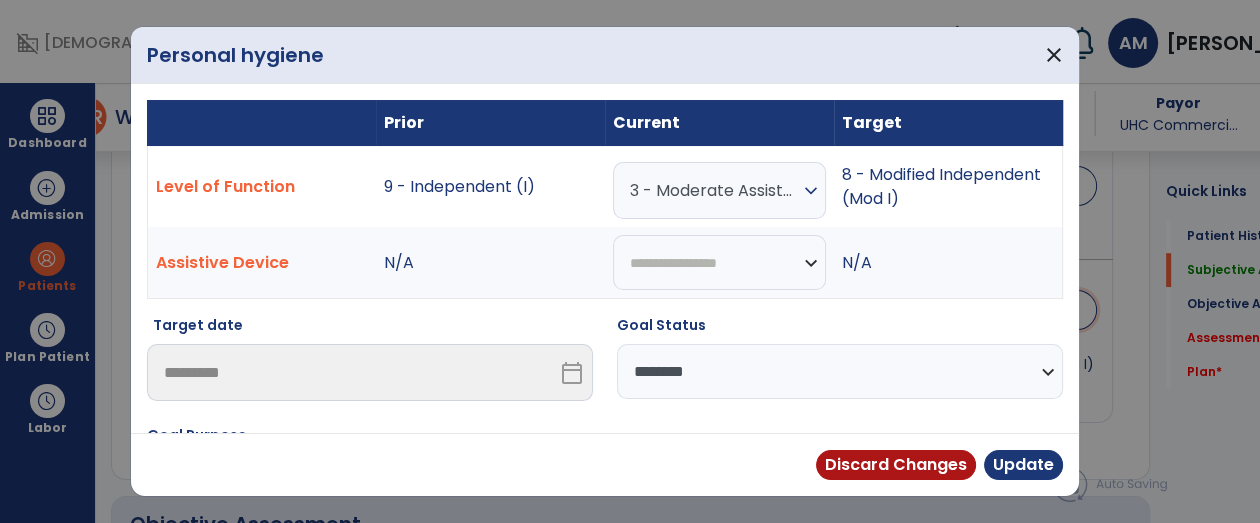 scroll, scrollTop: 1193, scrollLeft: 0, axis: vertical 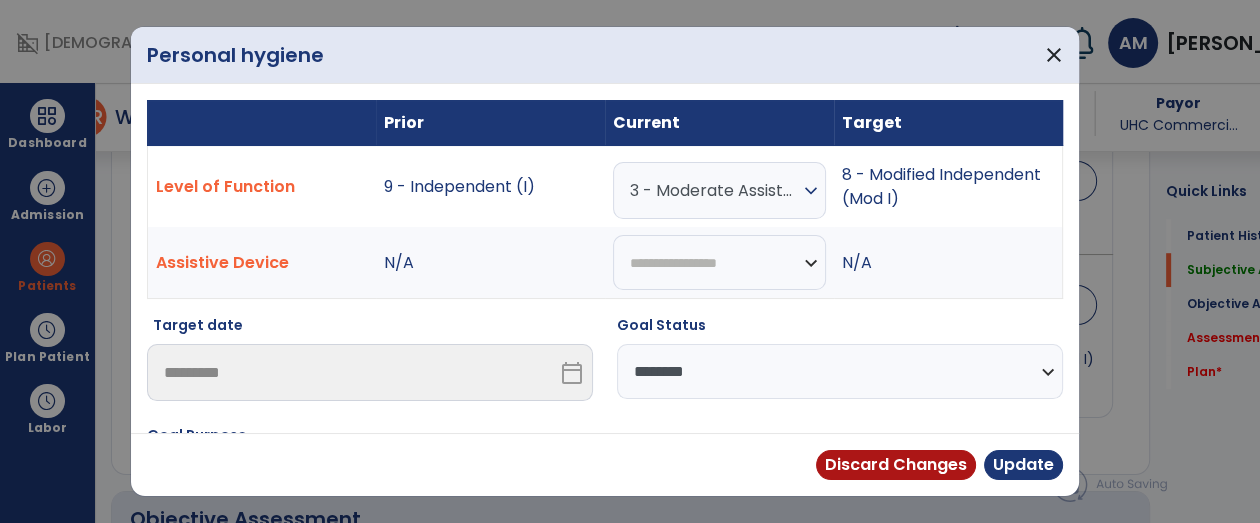 click on "3 - Moderate Assistance (Mod A)" at bounding box center [714, 190] 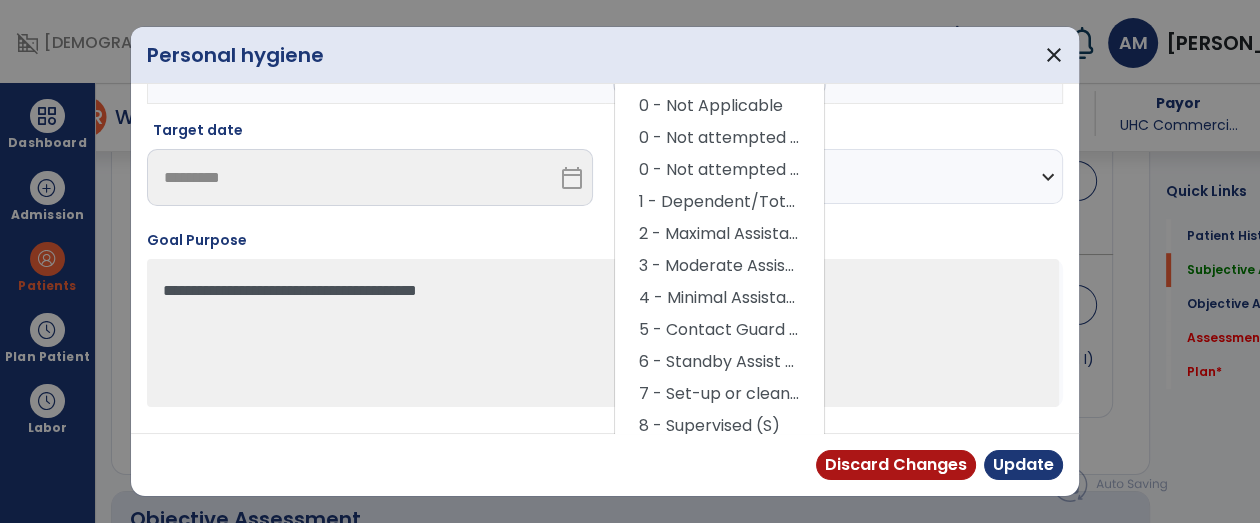 scroll, scrollTop: 203, scrollLeft: 0, axis: vertical 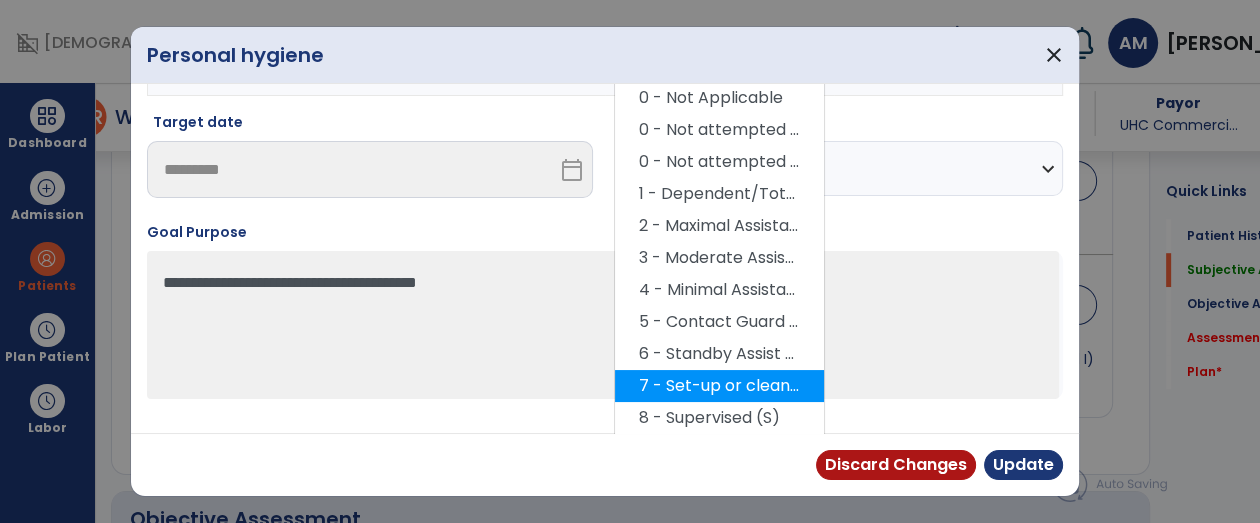 click on "7 - Set-up or clean-up assistance" at bounding box center (719, 386) 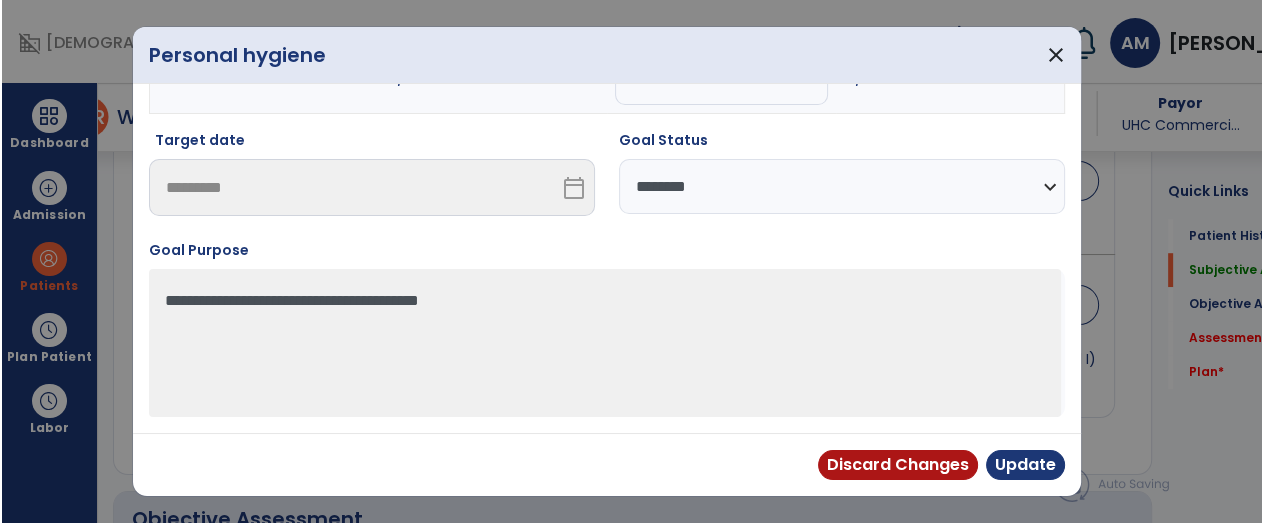 scroll, scrollTop: 184, scrollLeft: 0, axis: vertical 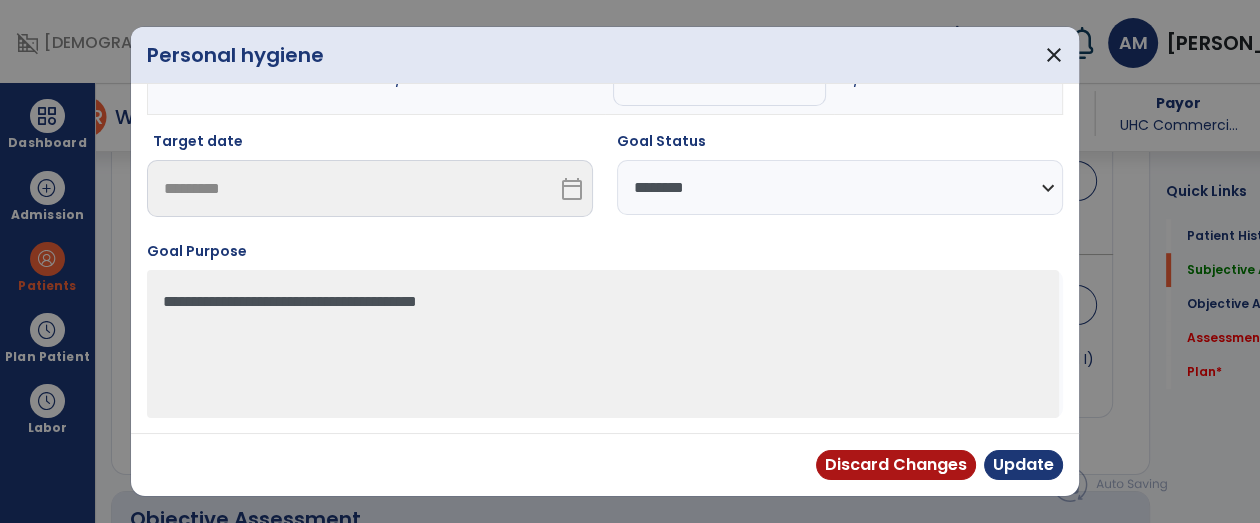 click on "**********" at bounding box center [840, 187] 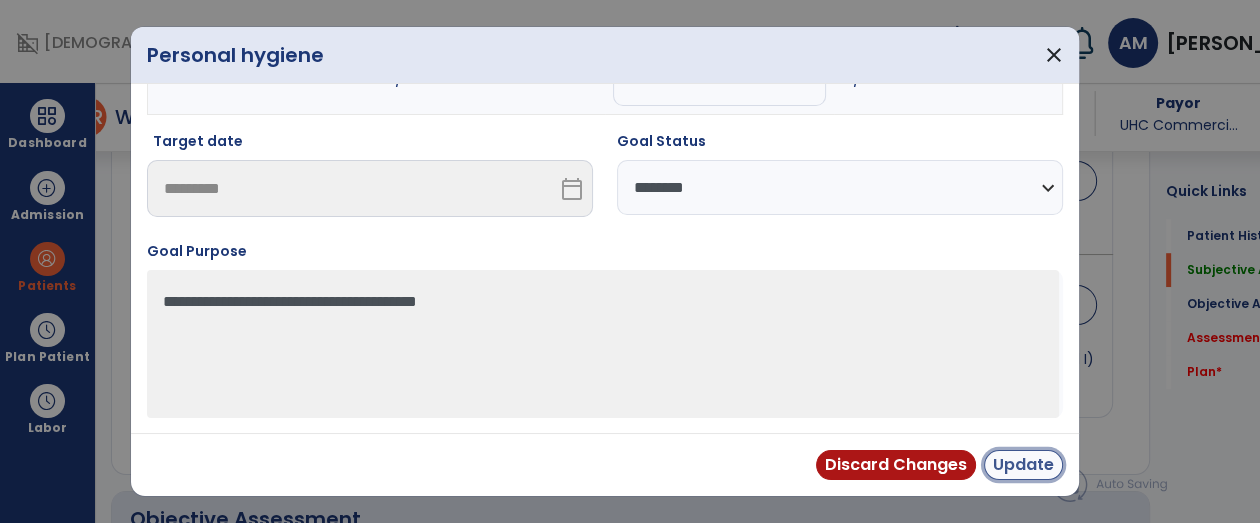 click on "Update" at bounding box center [1023, 465] 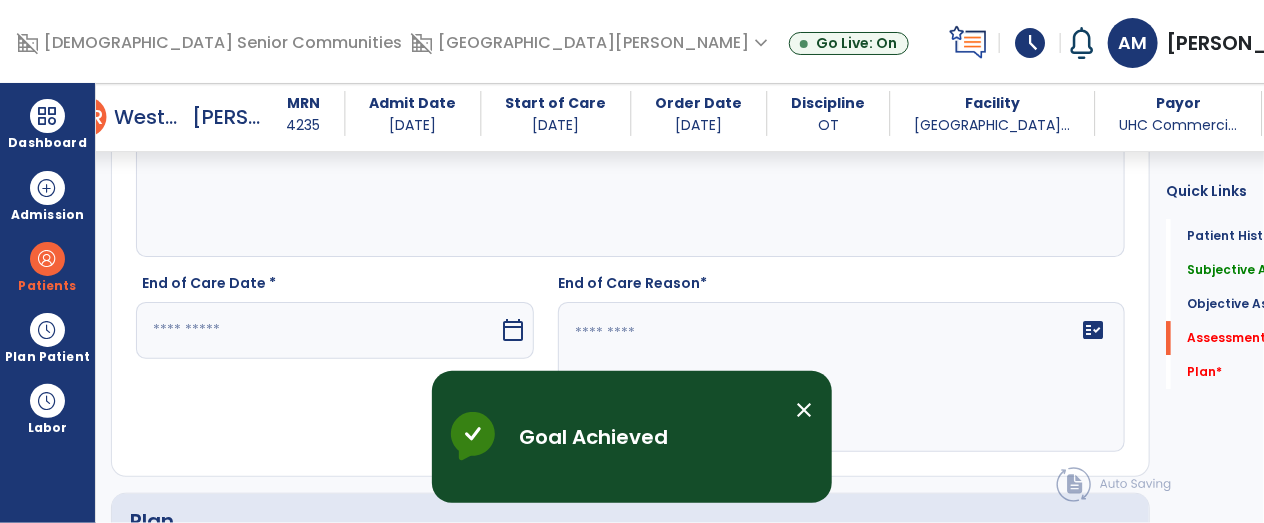 scroll, scrollTop: 2396, scrollLeft: 0, axis: vertical 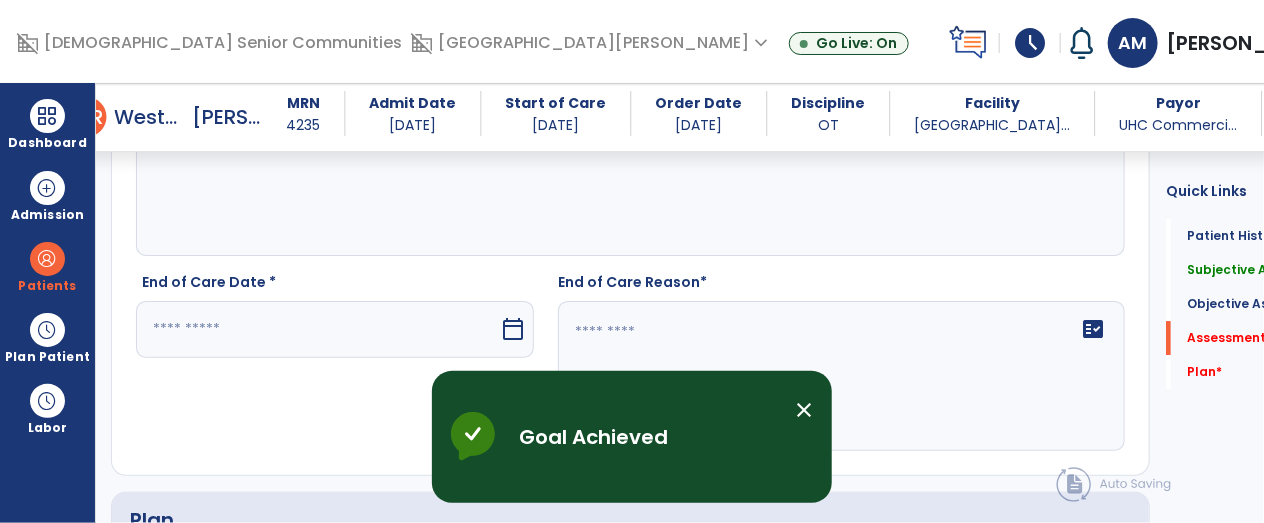 click 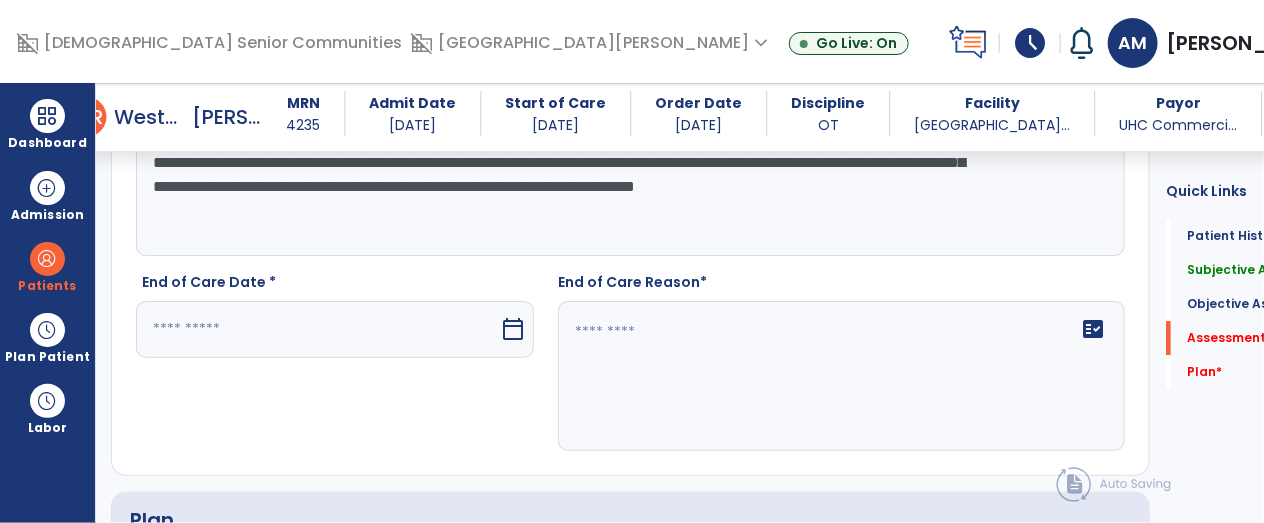 type on "**********" 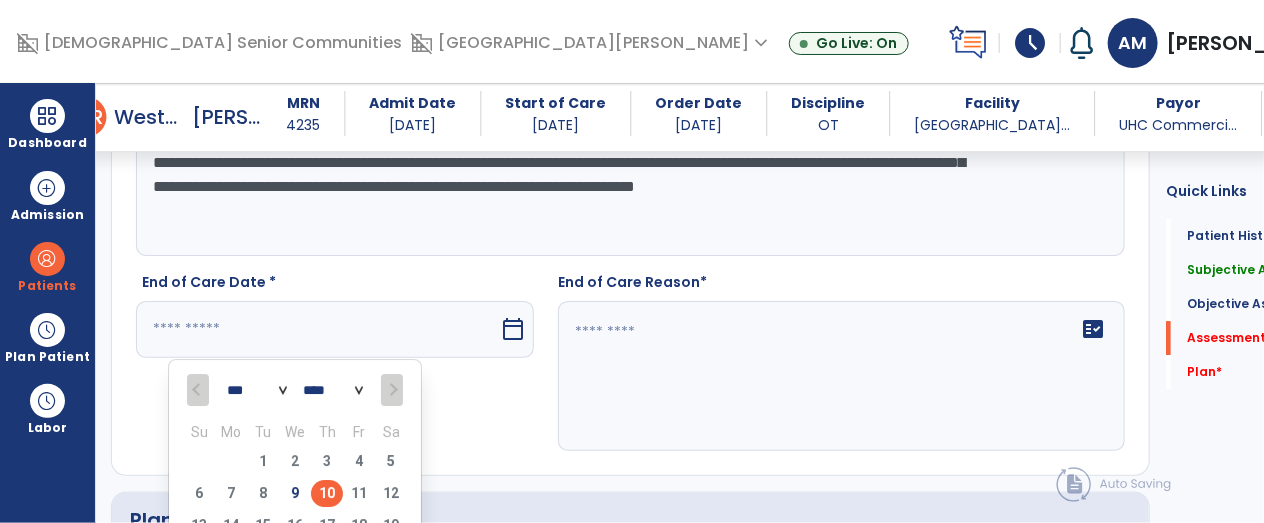 scroll, scrollTop: 2648, scrollLeft: 0, axis: vertical 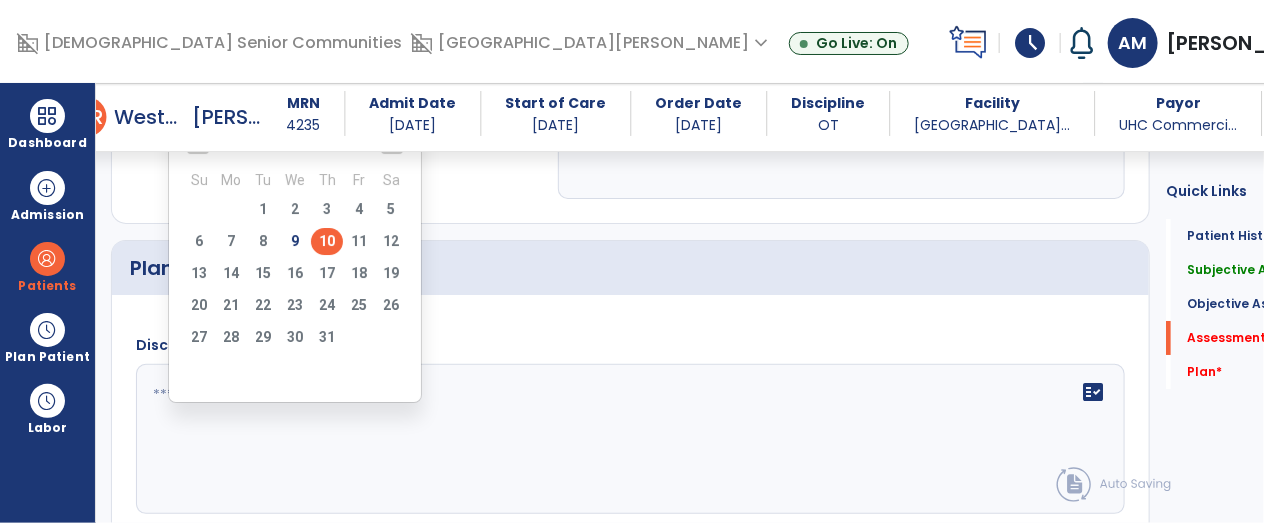 click on "10" at bounding box center (327, 241) 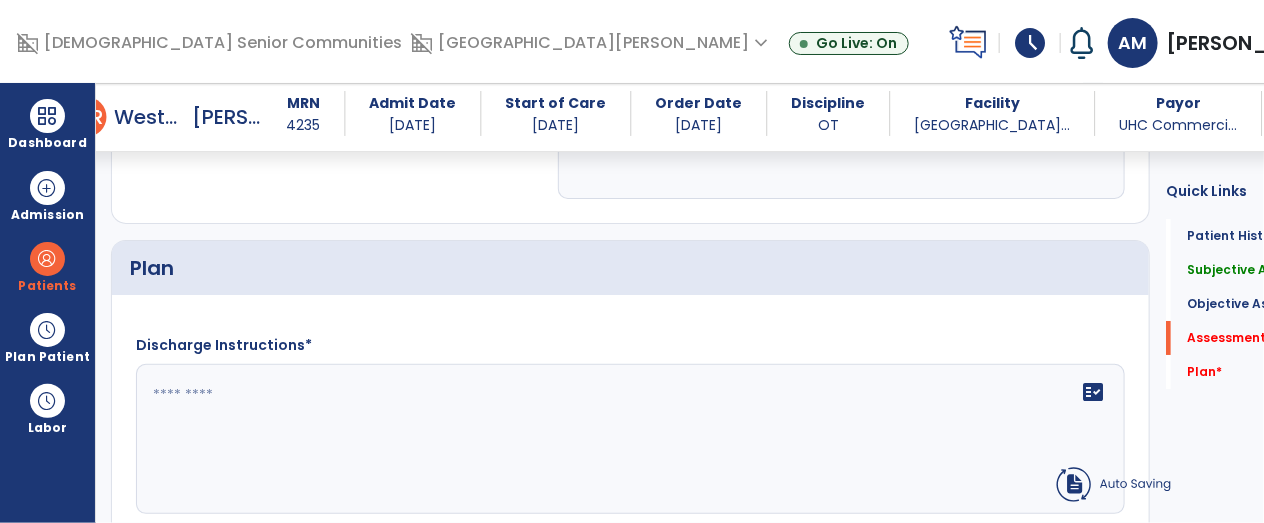 type on "**********" 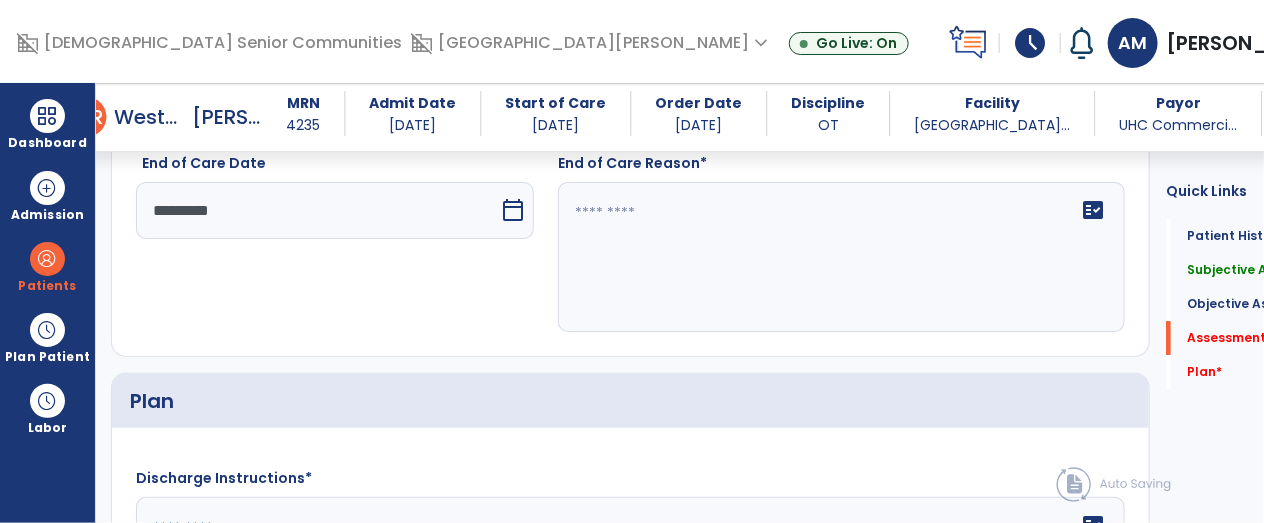 scroll, scrollTop: 2509, scrollLeft: 0, axis: vertical 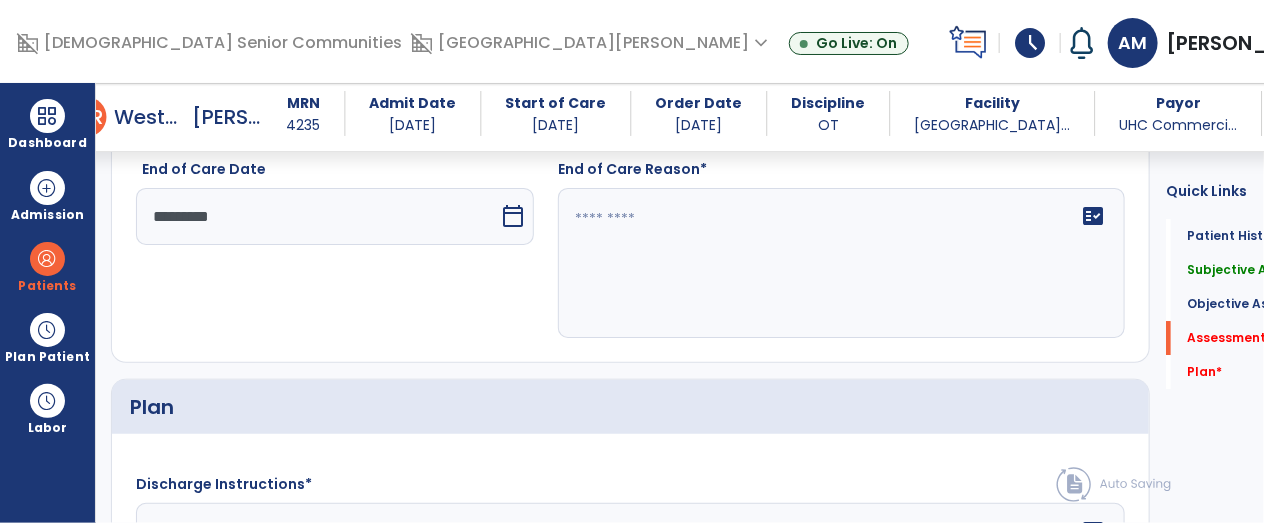 click on "fact_check" 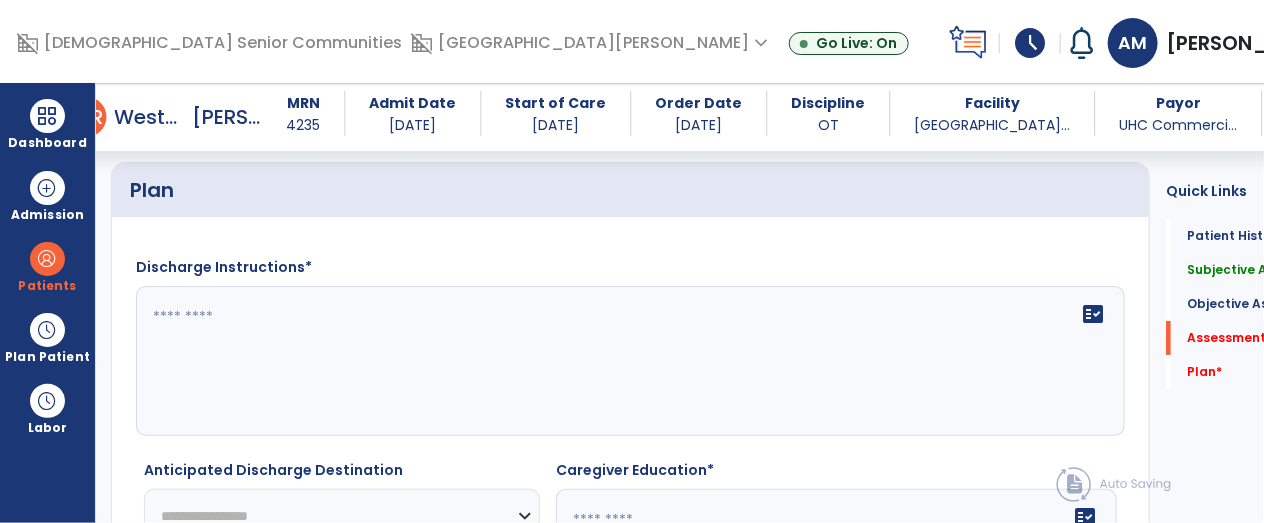 scroll, scrollTop: 2745, scrollLeft: 0, axis: vertical 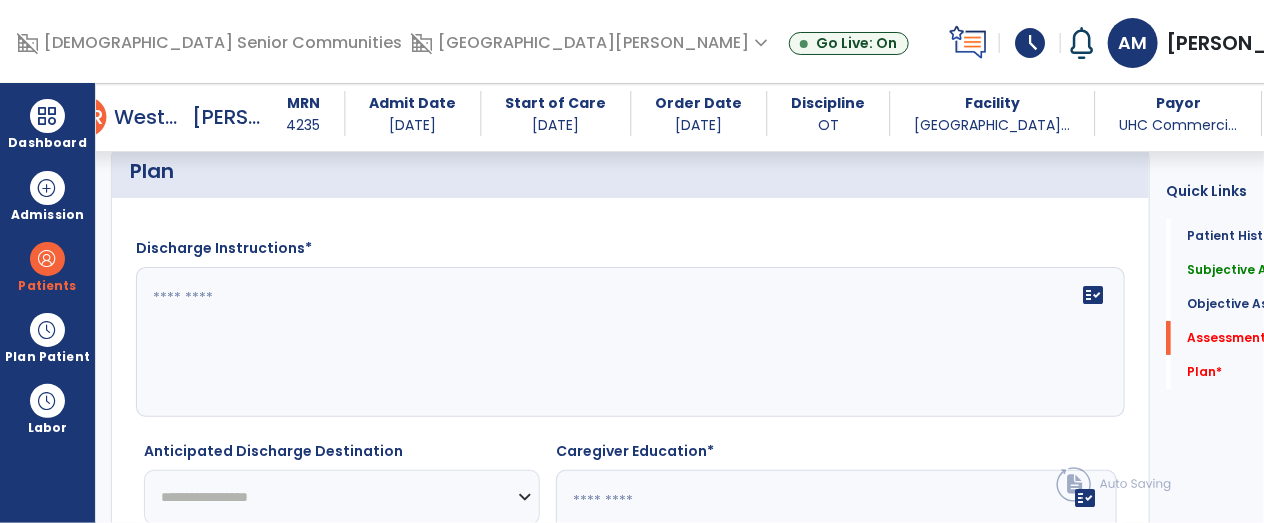 type on "**********" 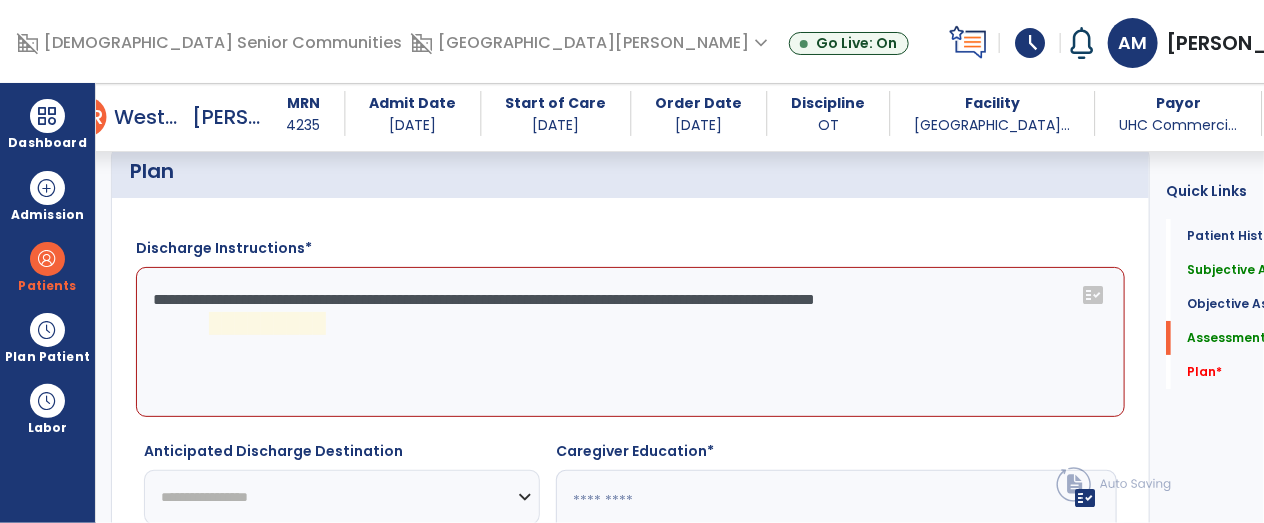click on "**********" 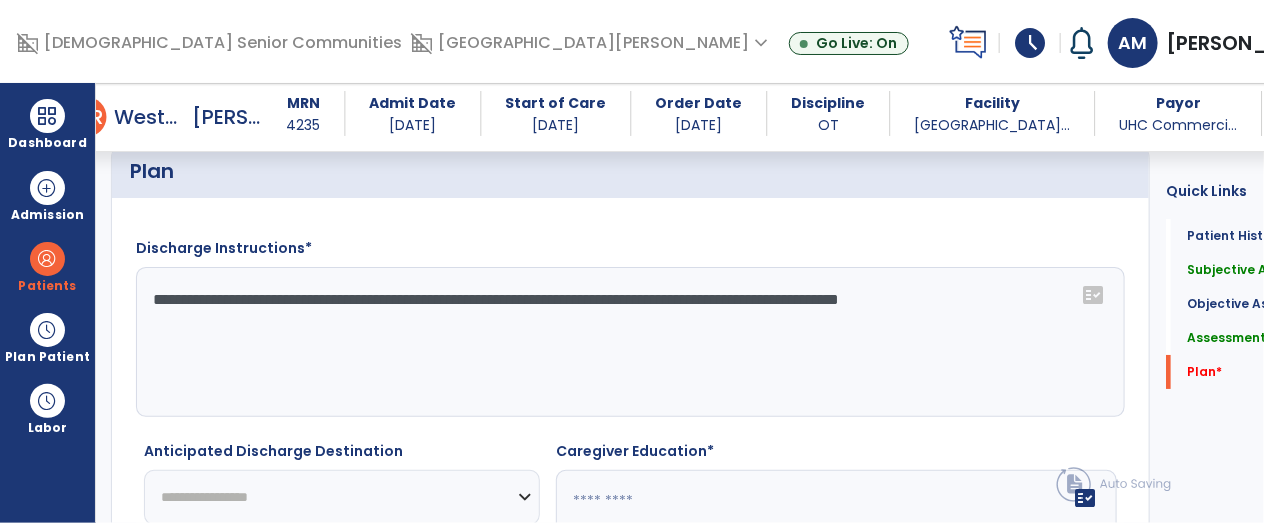 scroll, scrollTop: 2832, scrollLeft: 0, axis: vertical 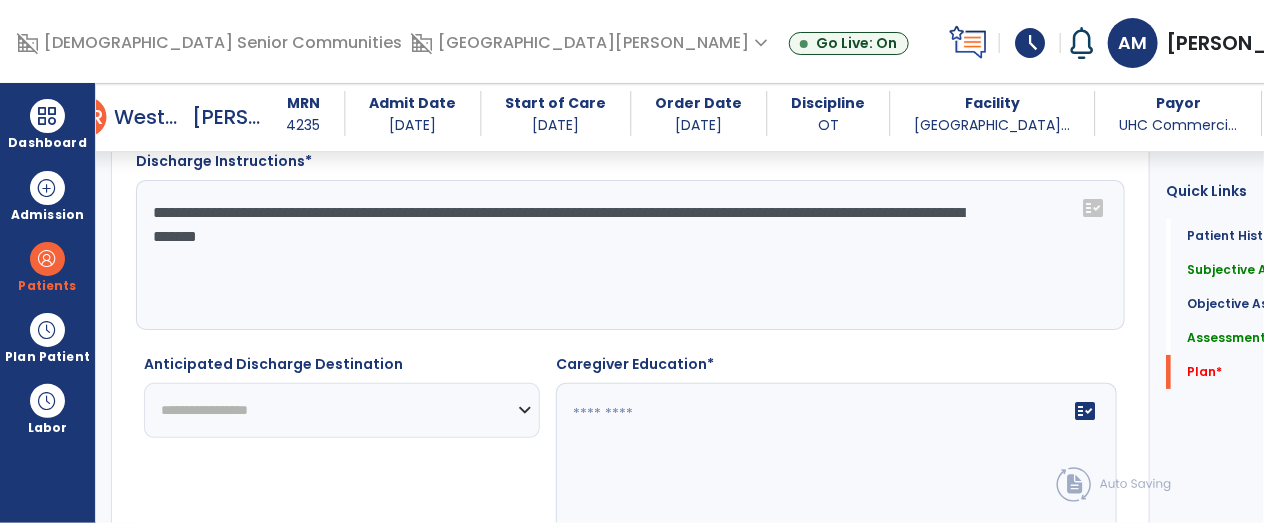 type on "**********" 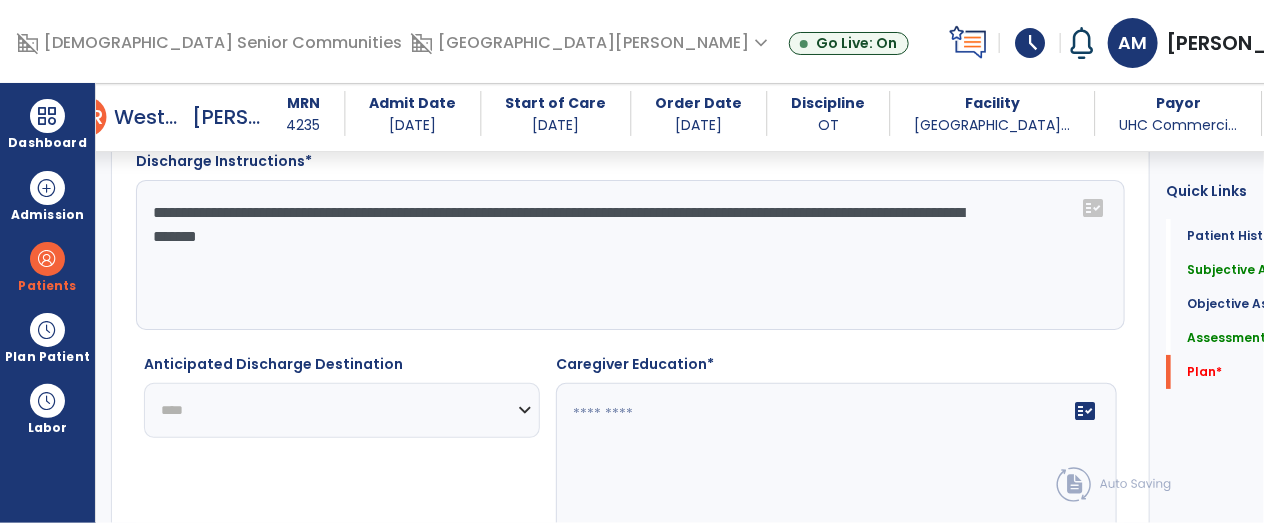 click on "**********" 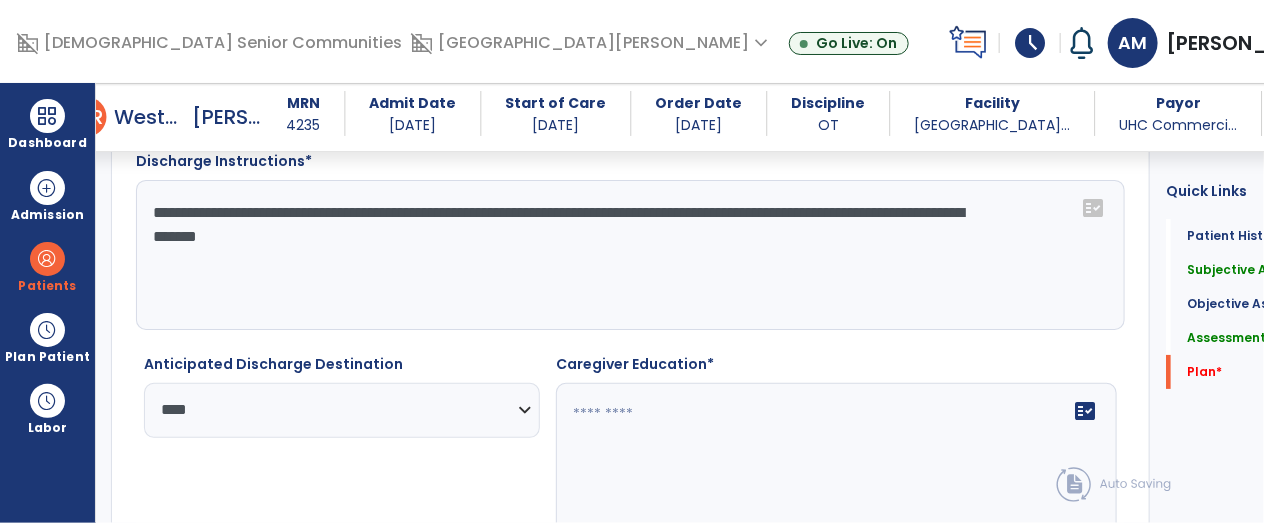 click on "fact_check" 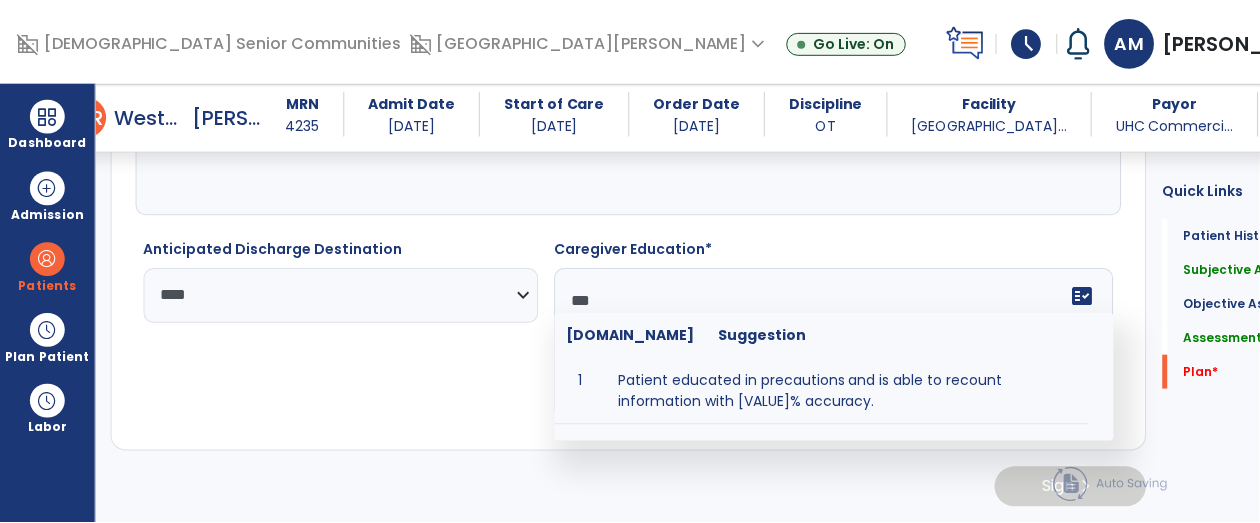 scroll, scrollTop: 3005, scrollLeft: 0, axis: vertical 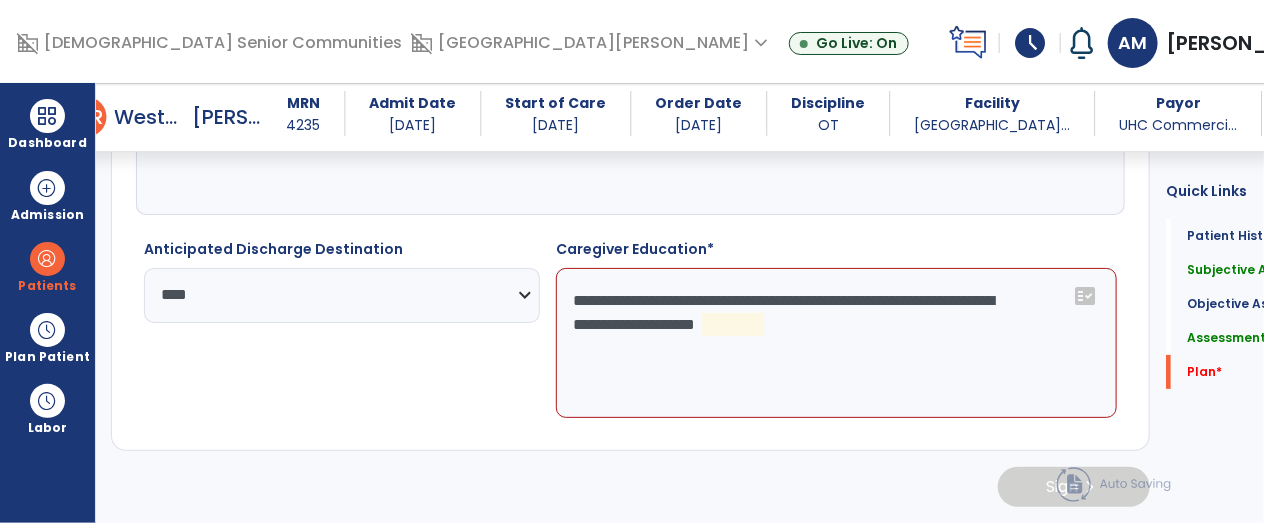 click on "**********" 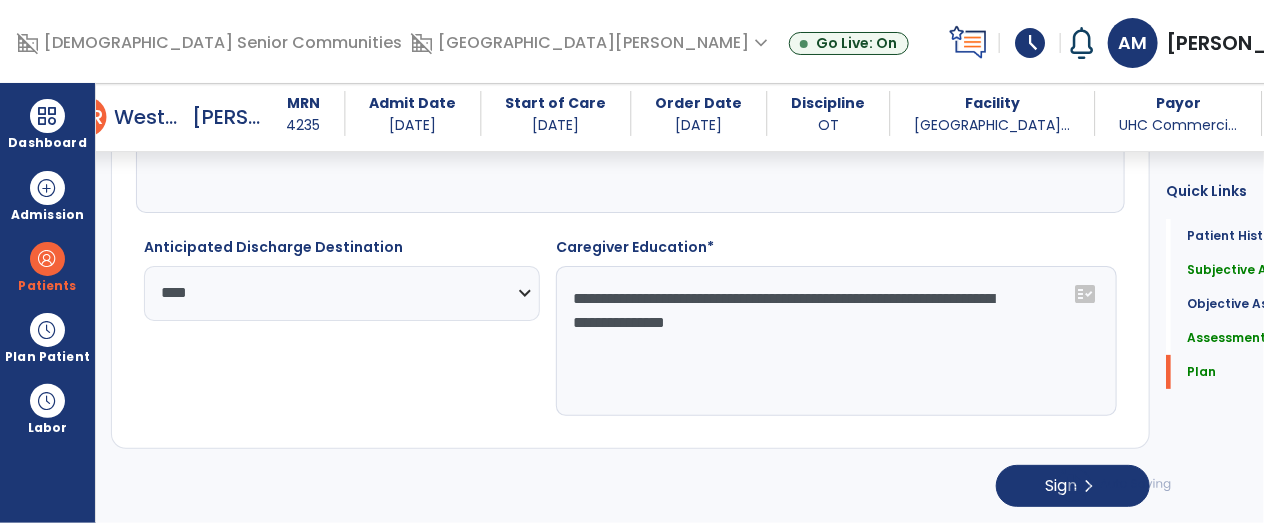 click on "**********" 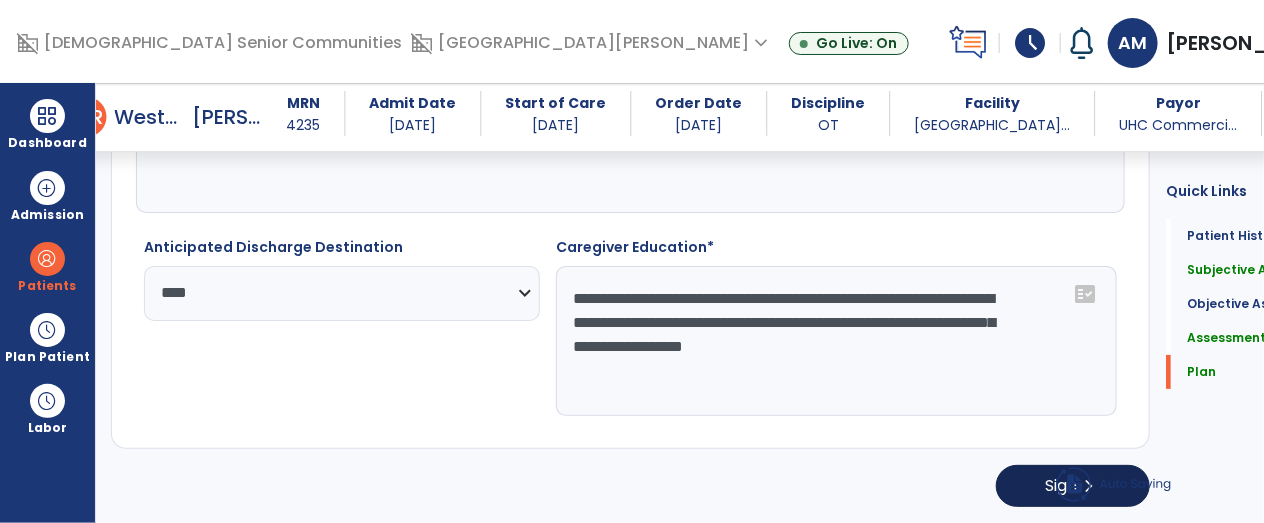 type on "**********" 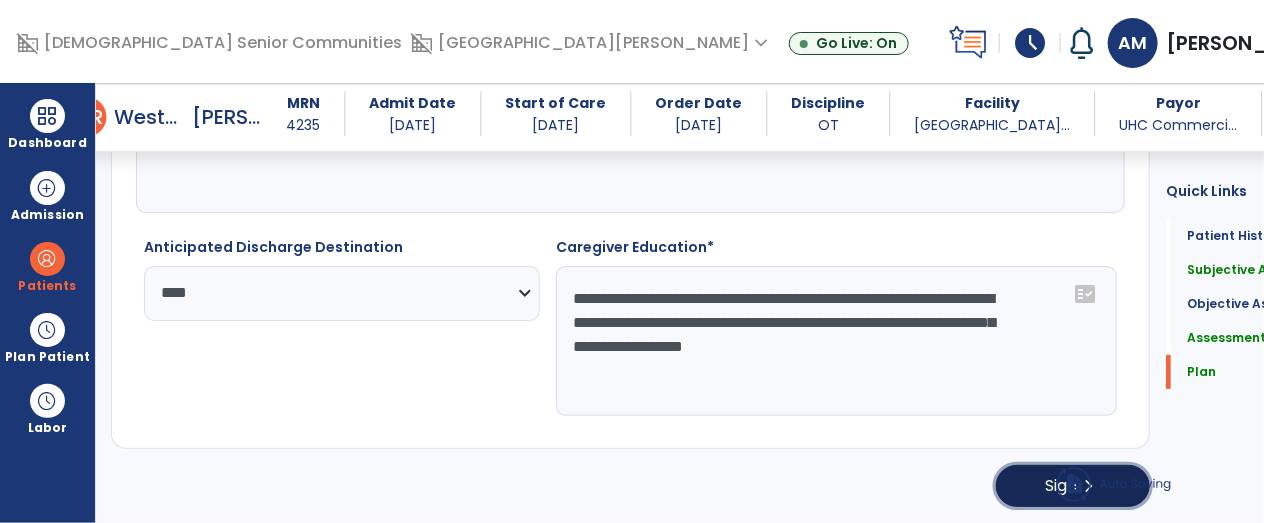 click on "chevron_right" 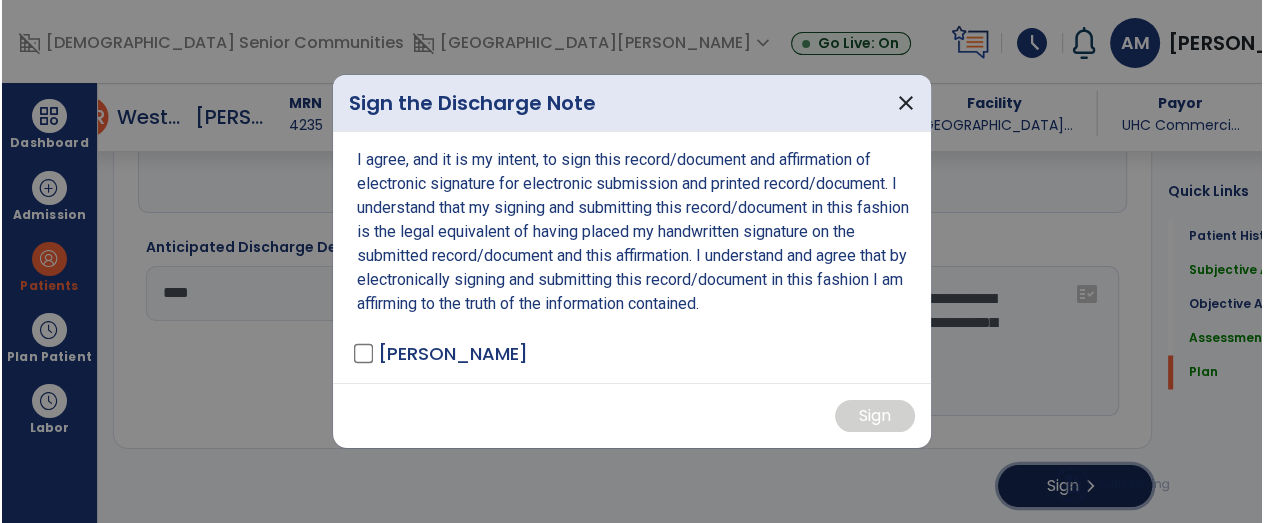 scroll, scrollTop: 3005, scrollLeft: 0, axis: vertical 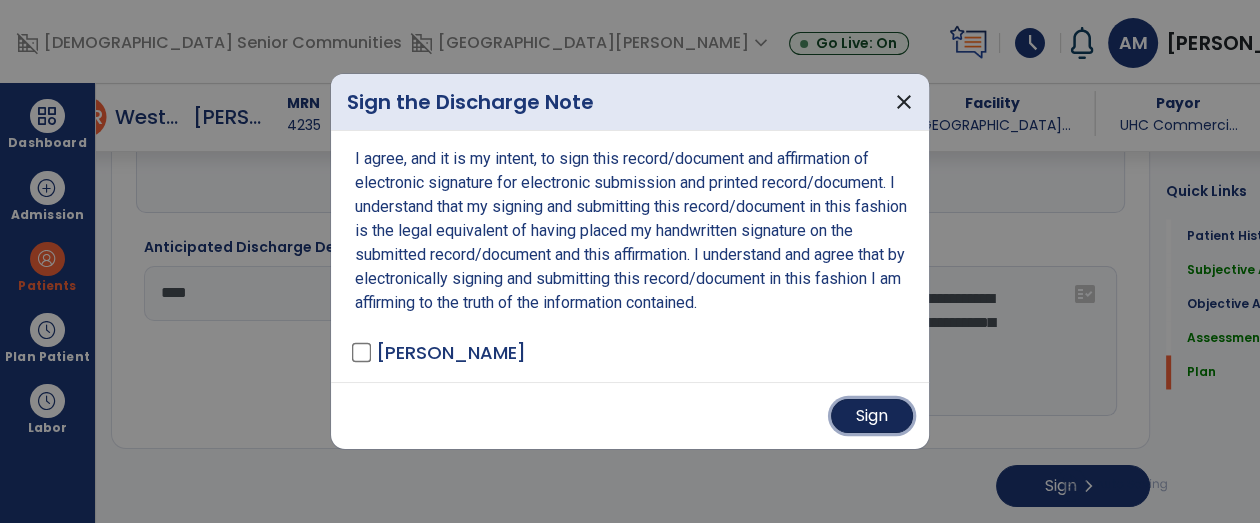 click on "Sign" at bounding box center [872, 416] 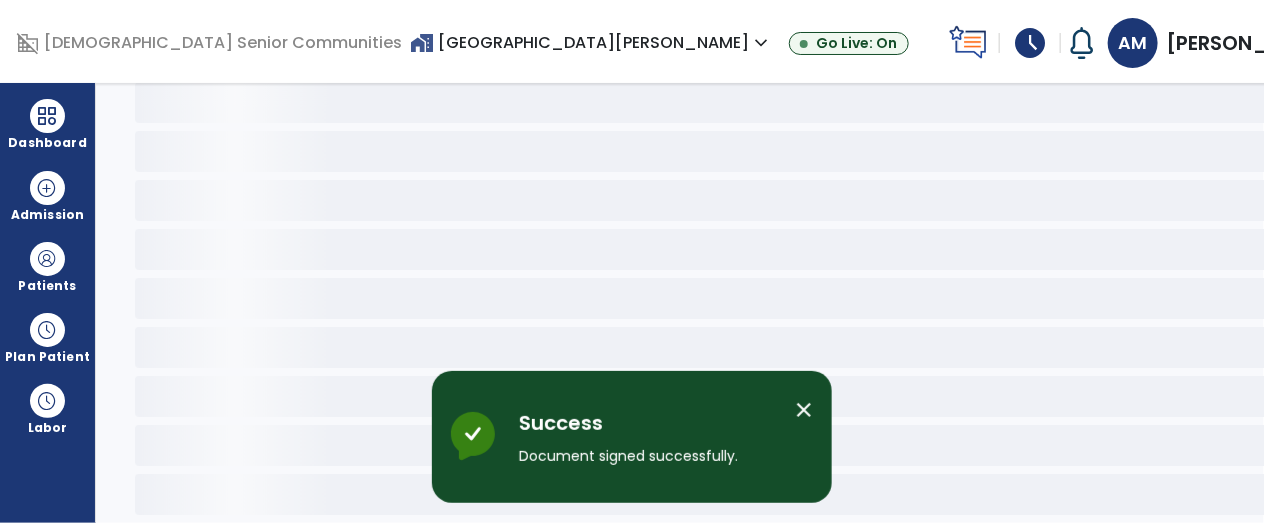 scroll, scrollTop: 165, scrollLeft: 0, axis: vertical 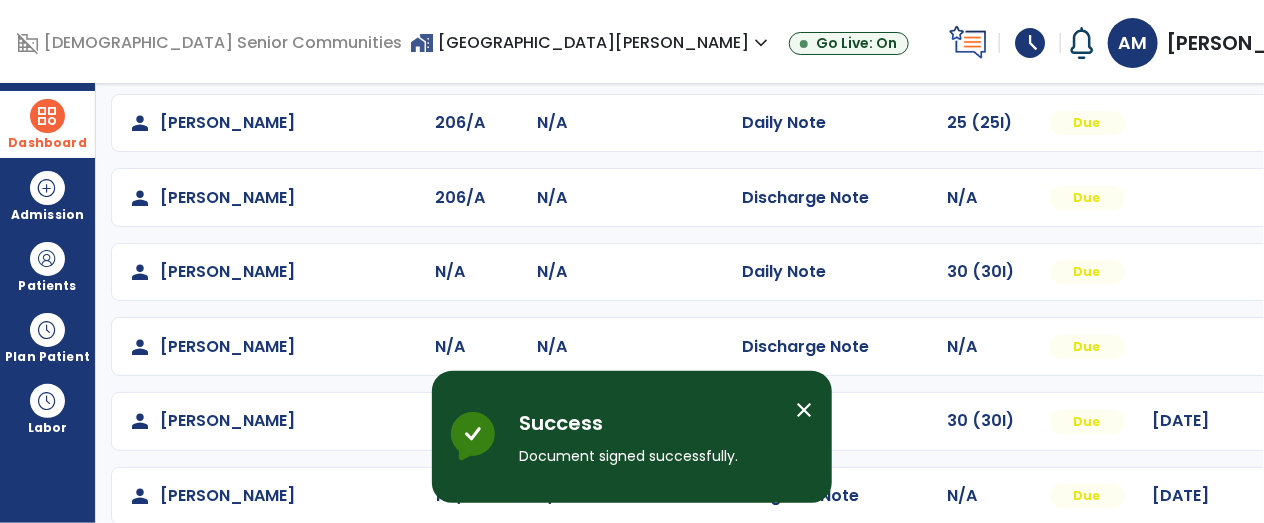 click on "Dashboard" at bounding box center [47, 143] 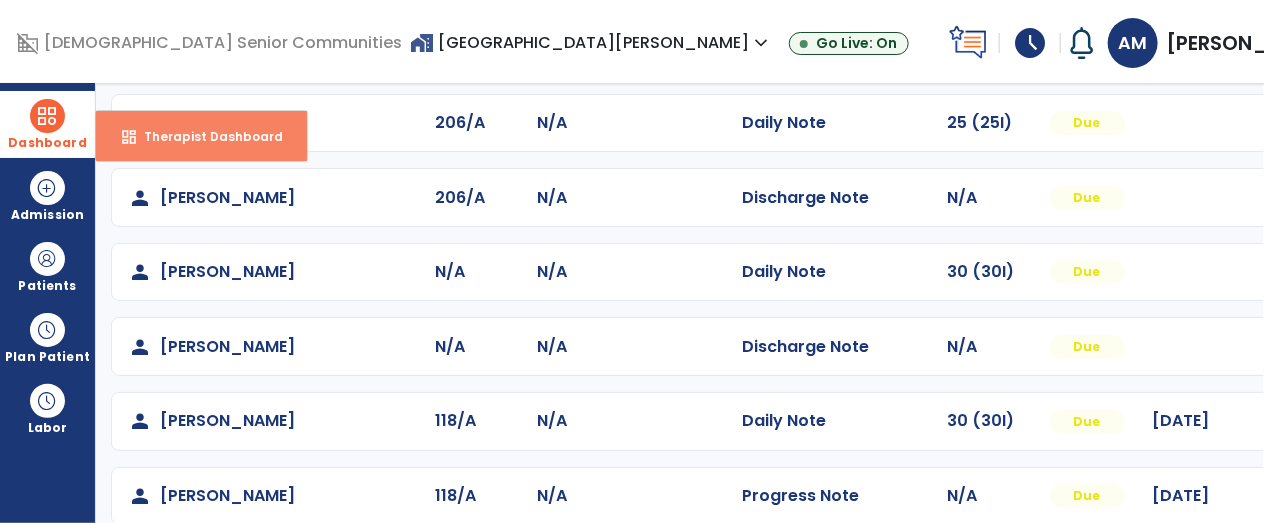 click on "Therapist Dashboard" at bounding box center (205, 136) 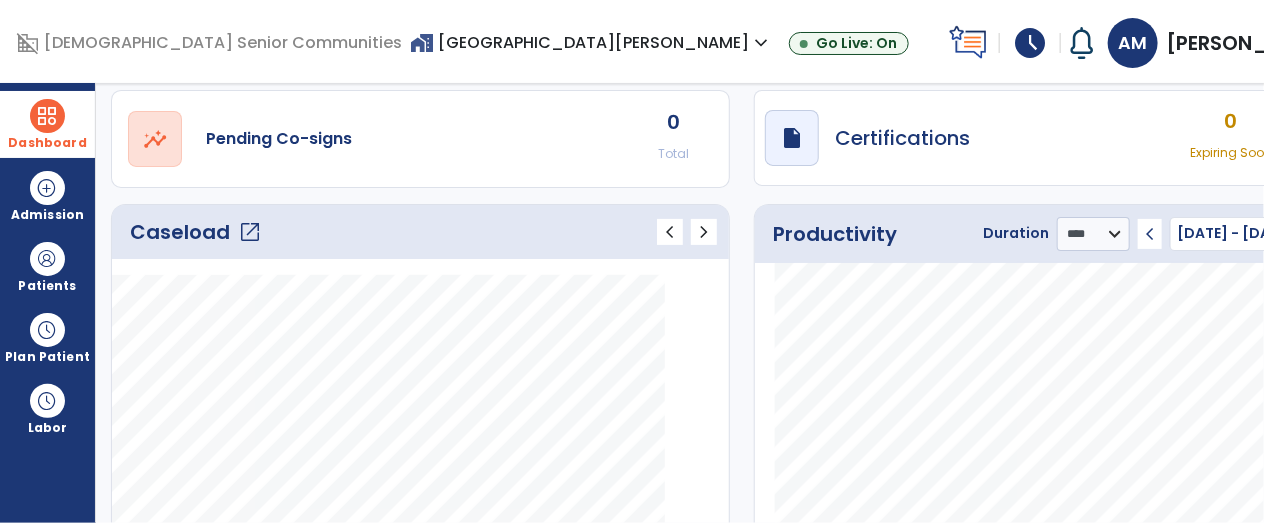 click on "open_in_new" 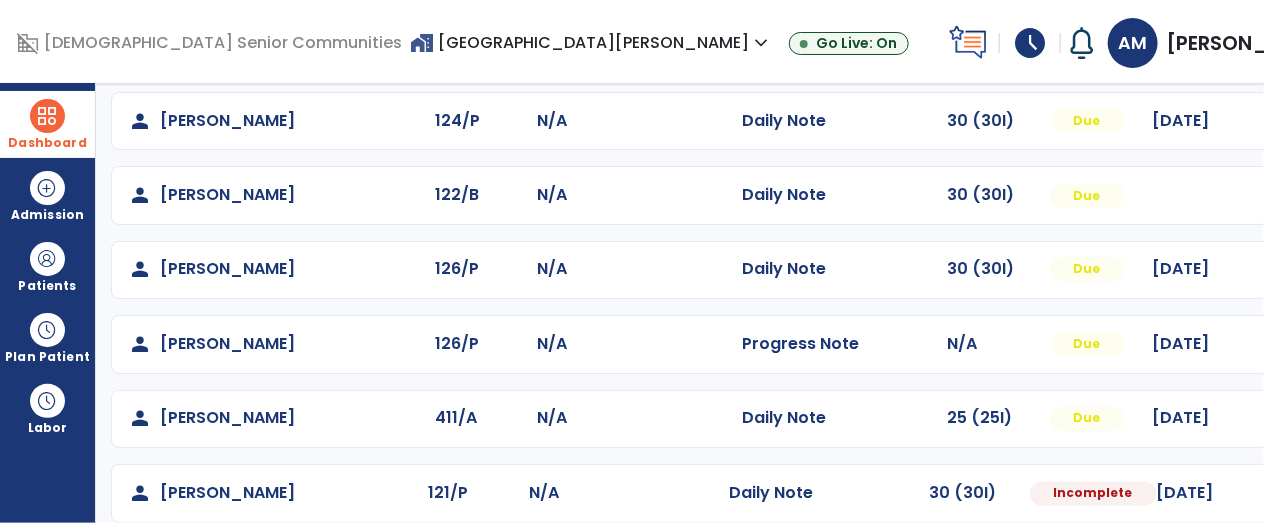 scroll, scrollTop: 1406, scrollLeft: 0, axis: vertical 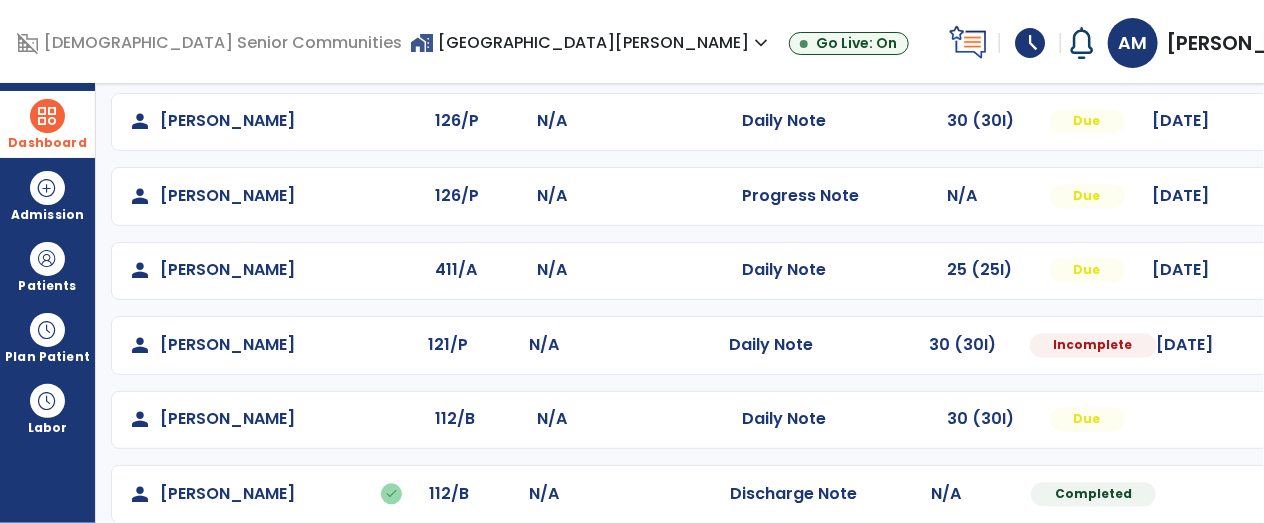 click at bounding box center [1314, -1118] 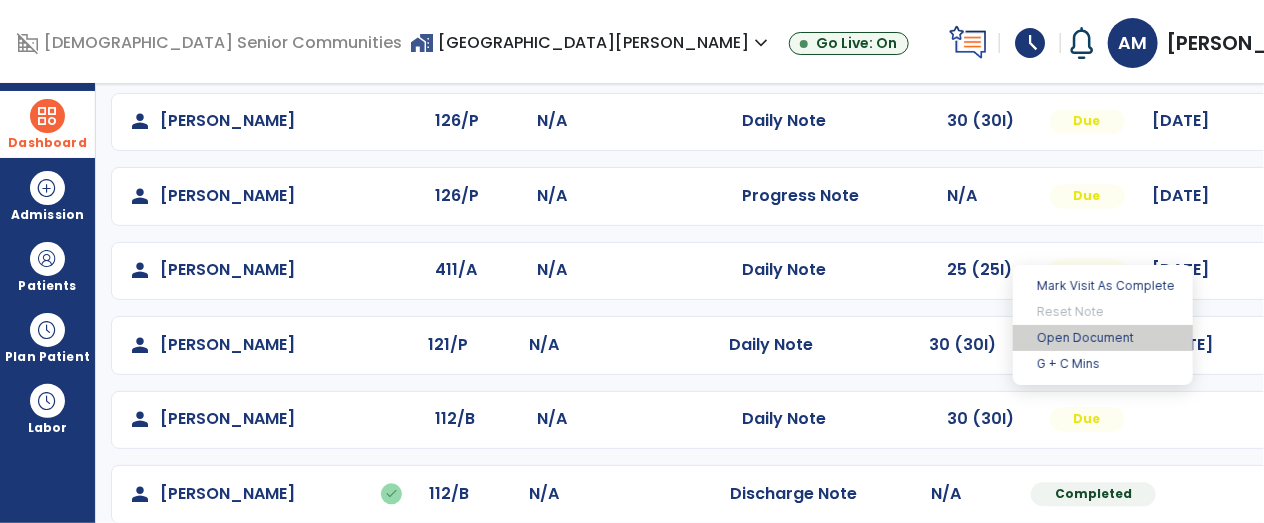 click on "Open Document" at bounding box center [1103, 338] 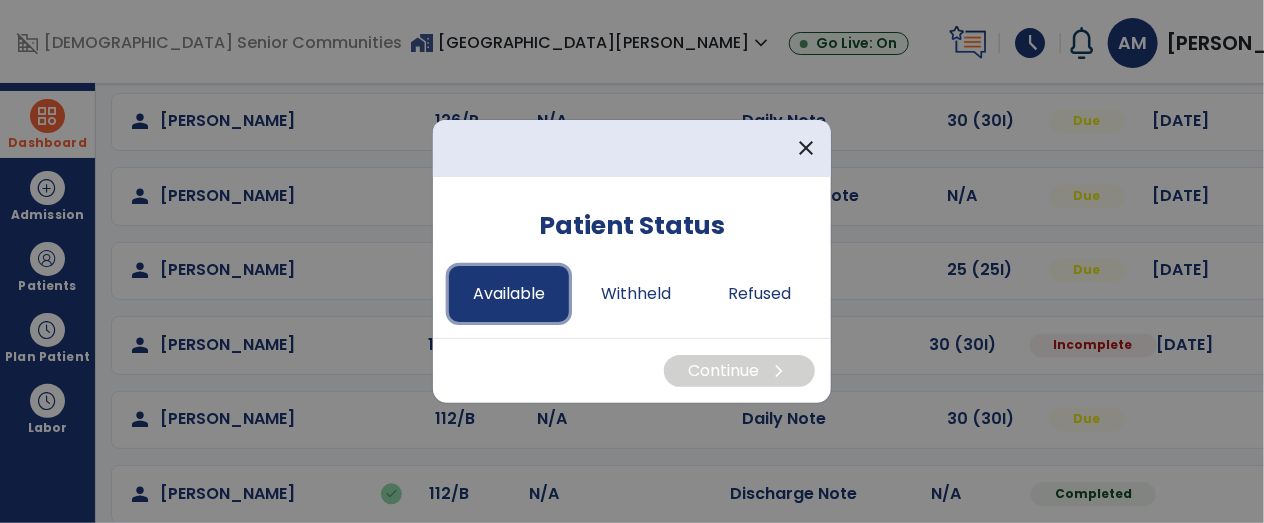 click on "Available" at bounding box center (509, 294) 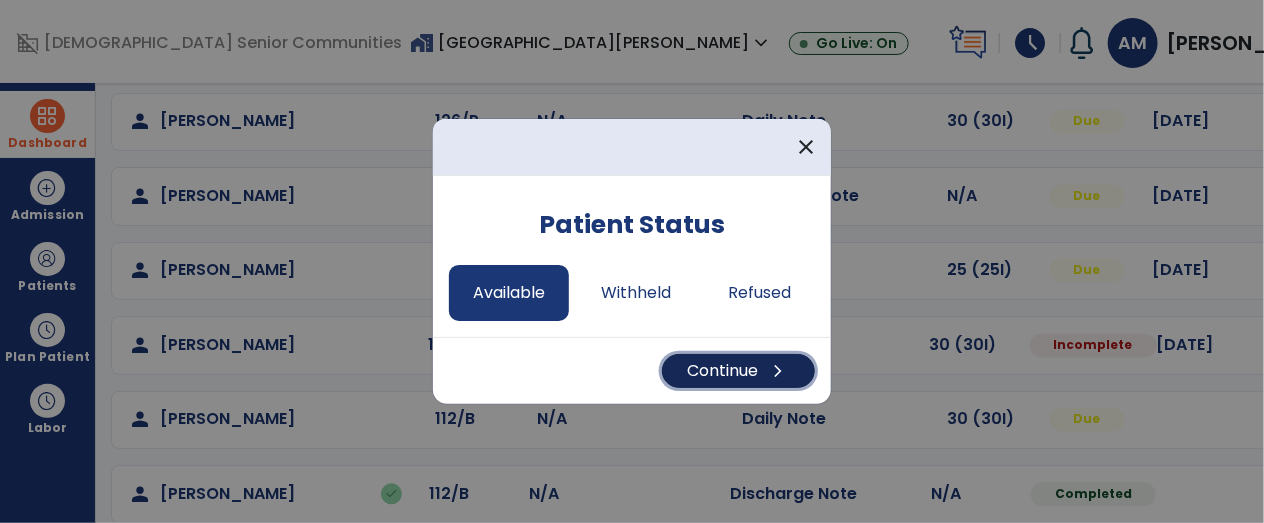 click on "chevron_right" at bounding box center (778, 371) 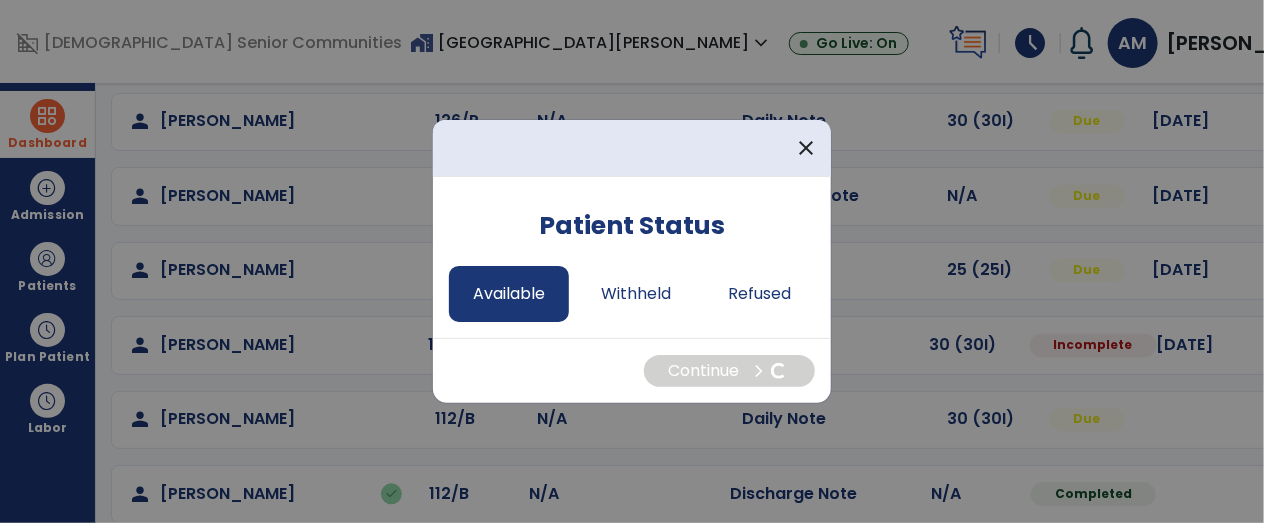 select on "*" 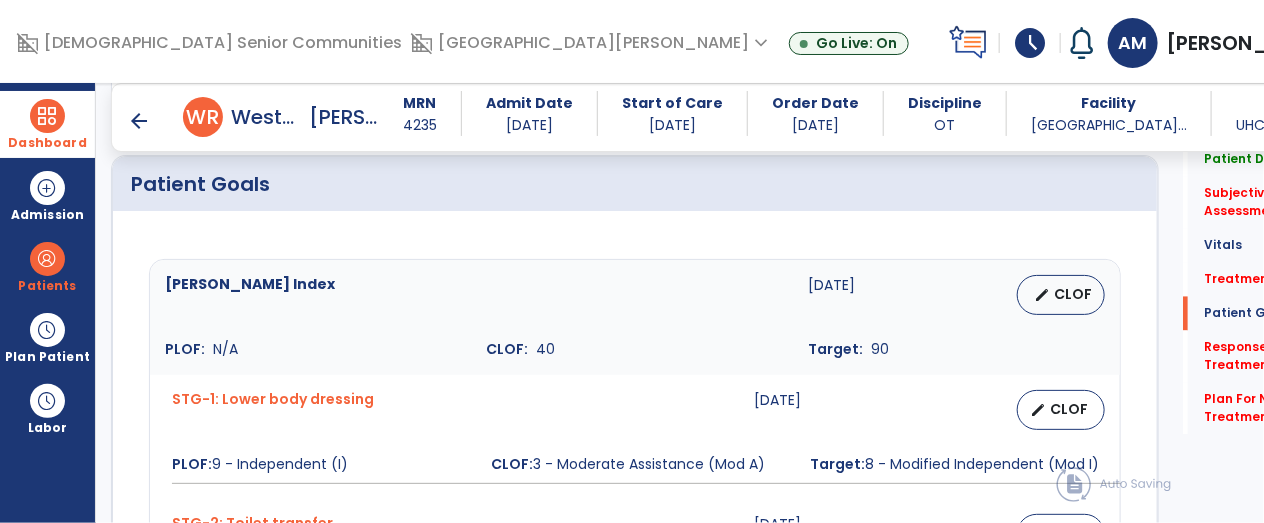 scroll, scrollTop: 1401, scrollLeft: 0, axis: vertical 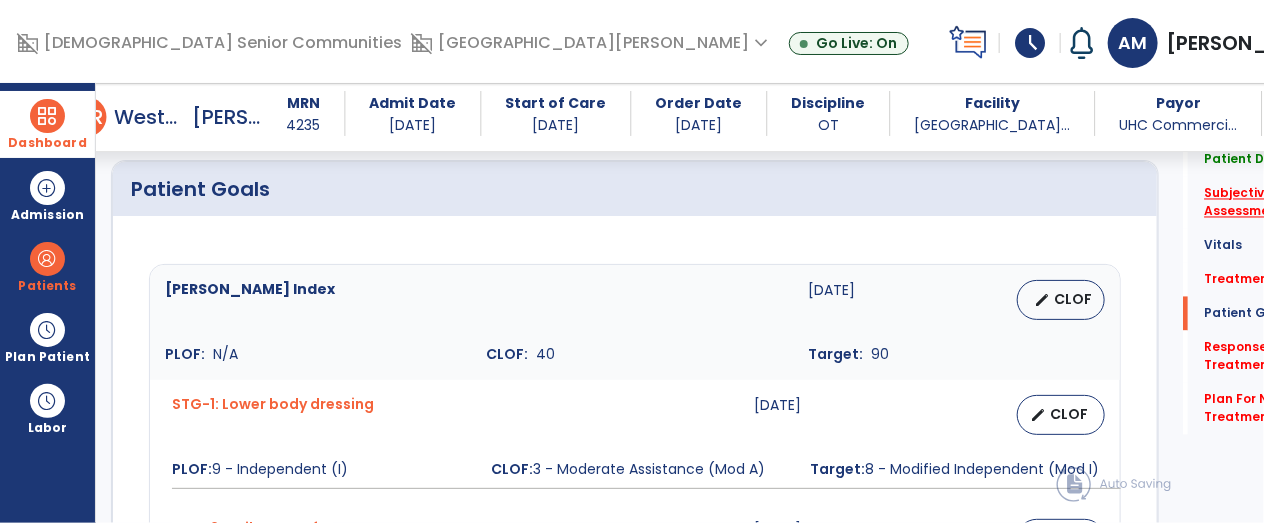 click on "Subjective Assessment   *" 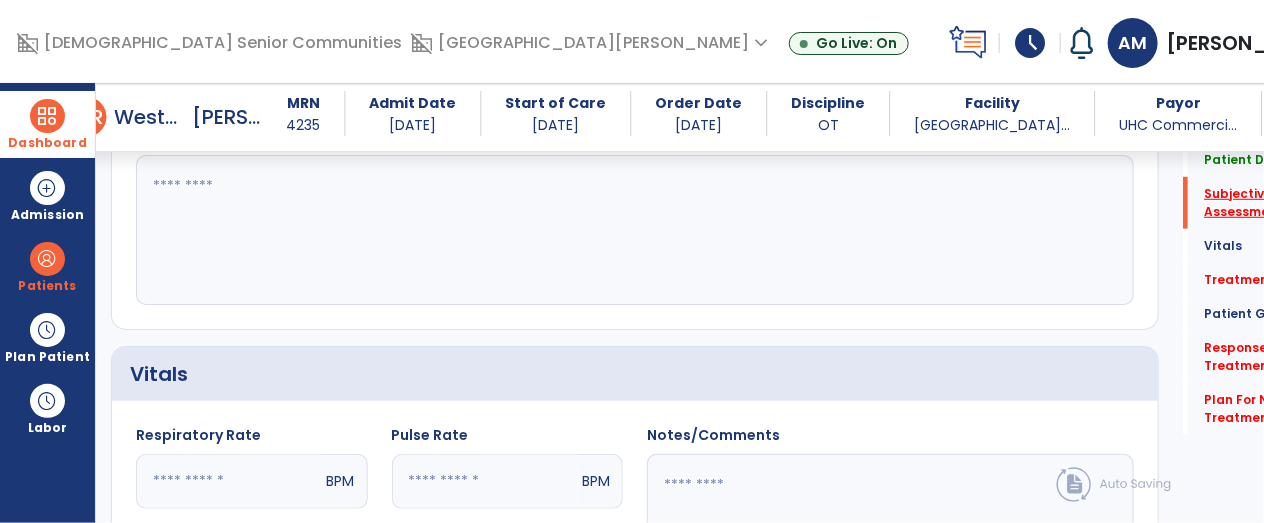 scroll, scrollTop: 405, scrollLeft: 0, axis: vertical 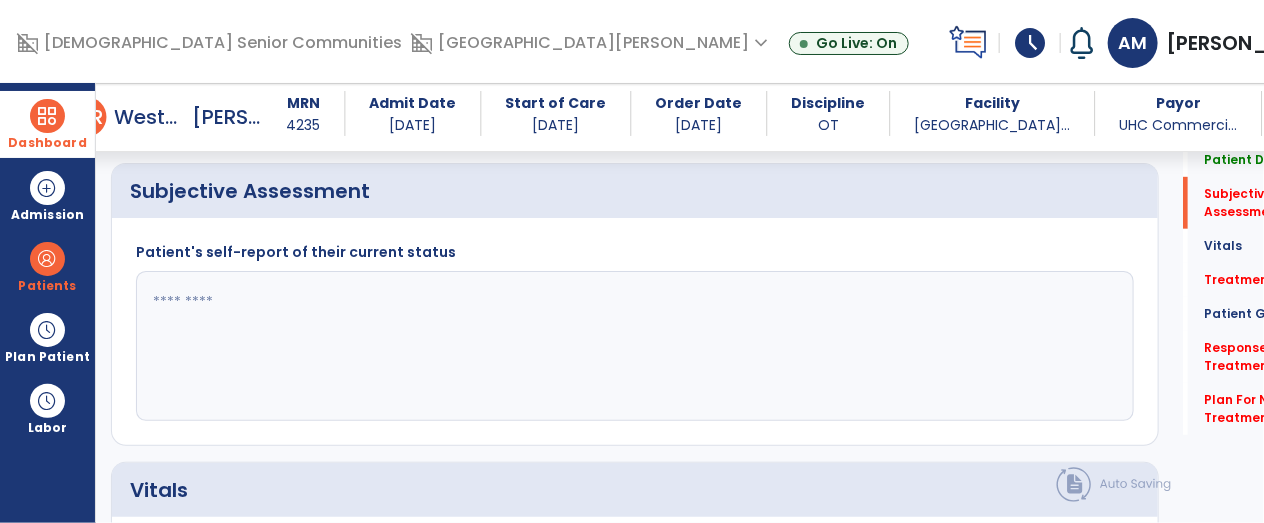 click 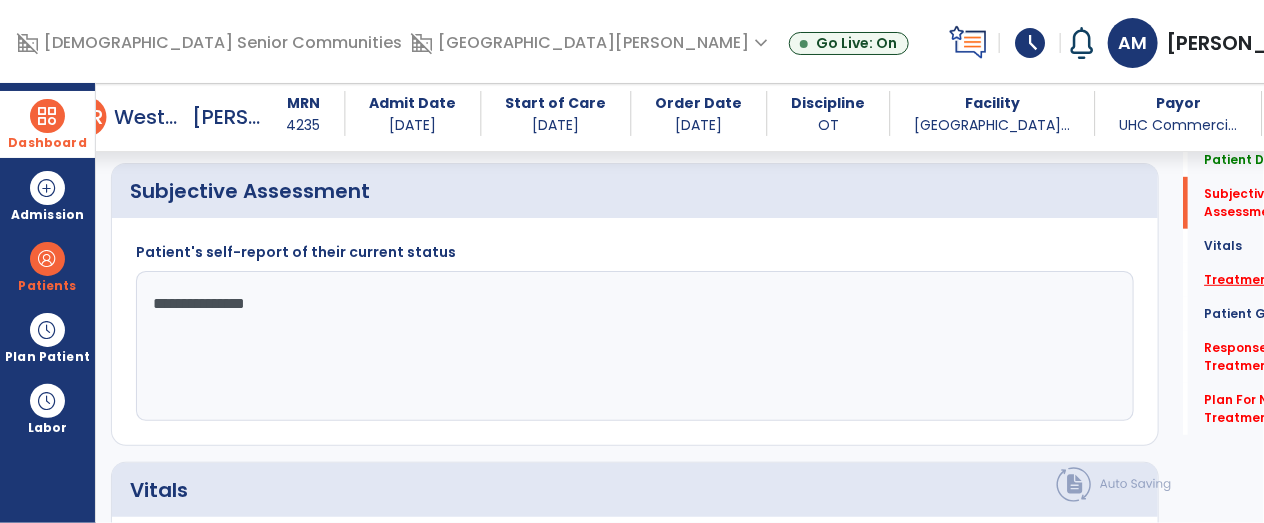 type on "**********" 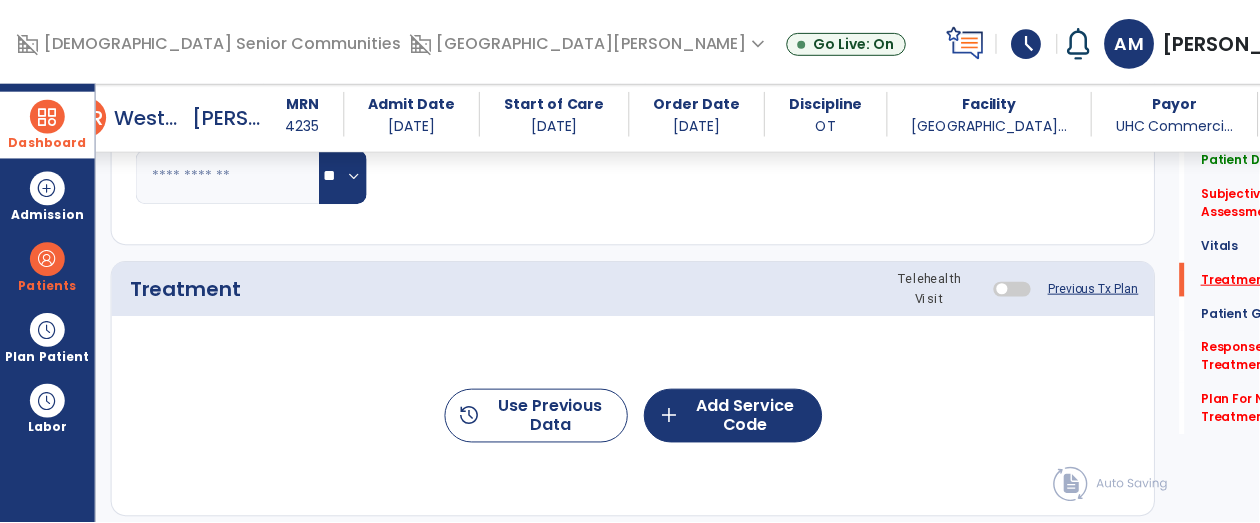 scroll, scrollTop: 1112, scrollLeft: 0, axis: vertical 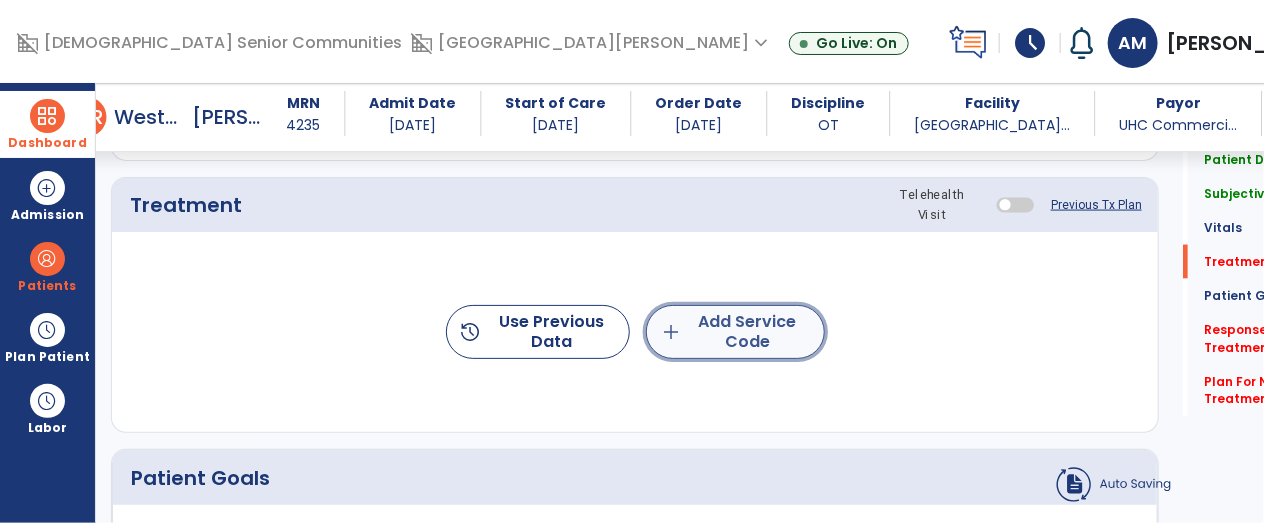 click on "add  Add Service Code" 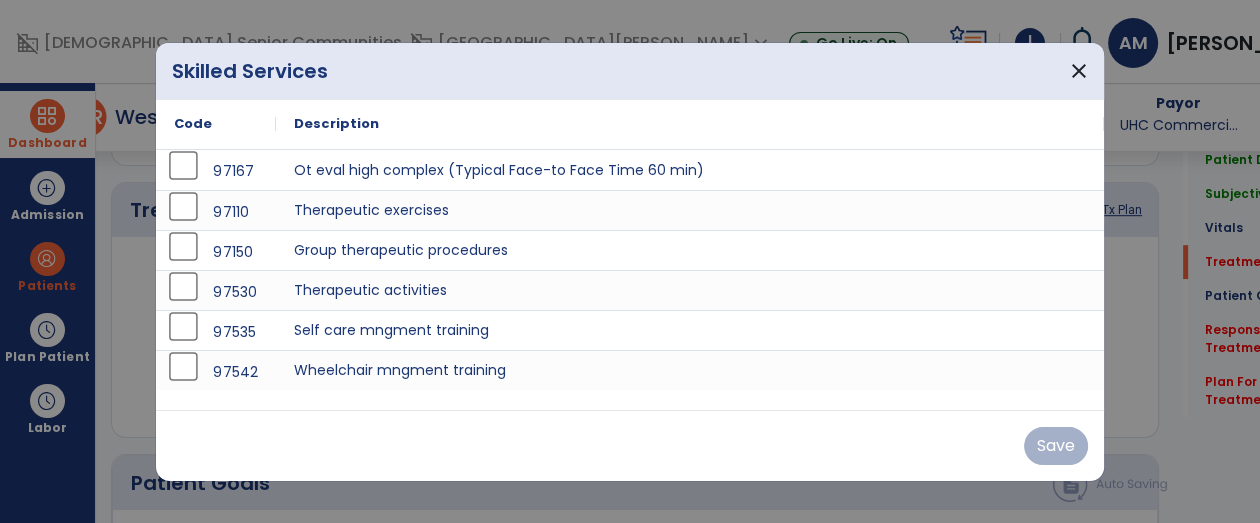 scroll, scrollTop: 1112, scrollLeft: 0, axis: vertical 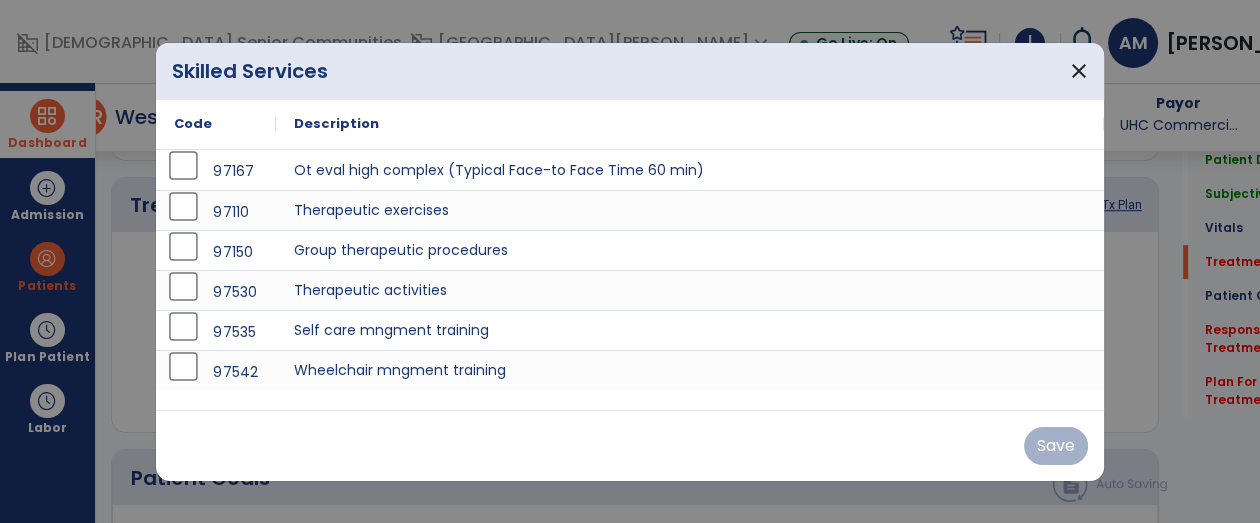 click on "97535" at bounding box center [216, 332] 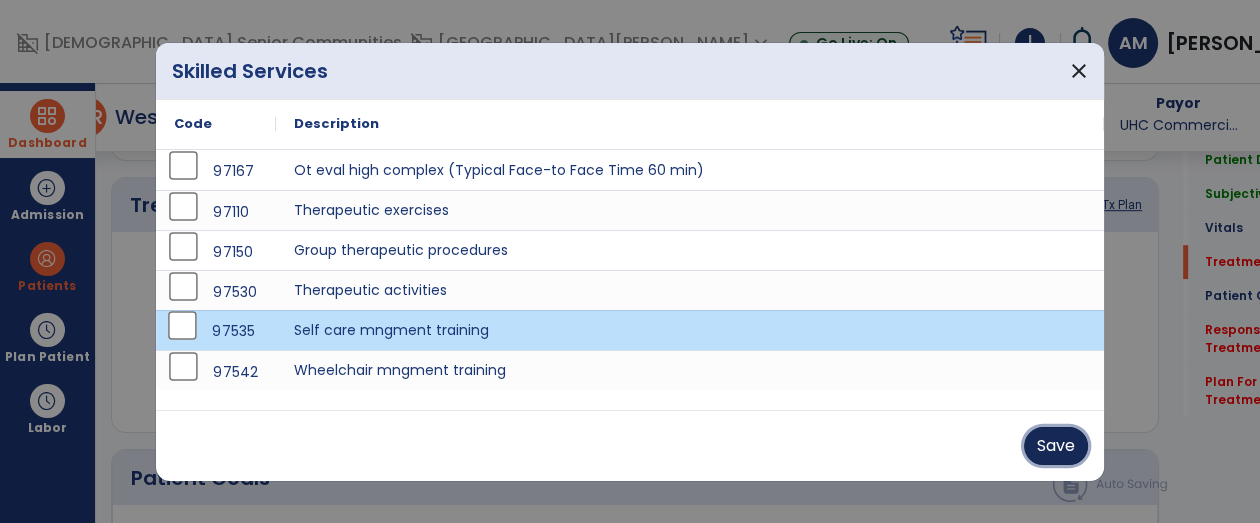 click on "Save" at bounding box center (1056, 446) 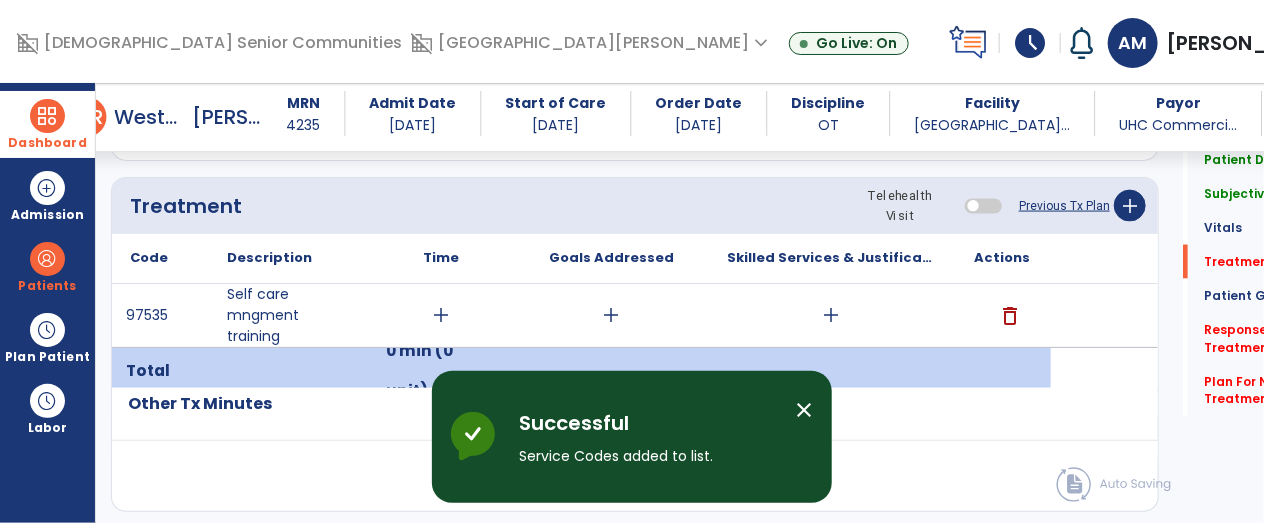 click on "add" at bounding box center (441, 315) 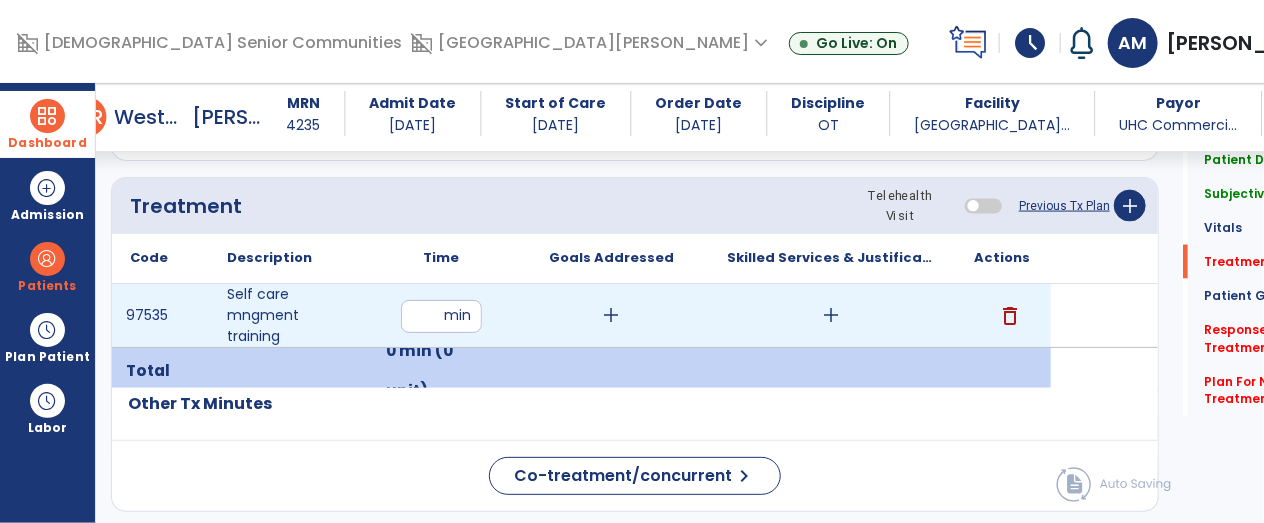 type on "**" 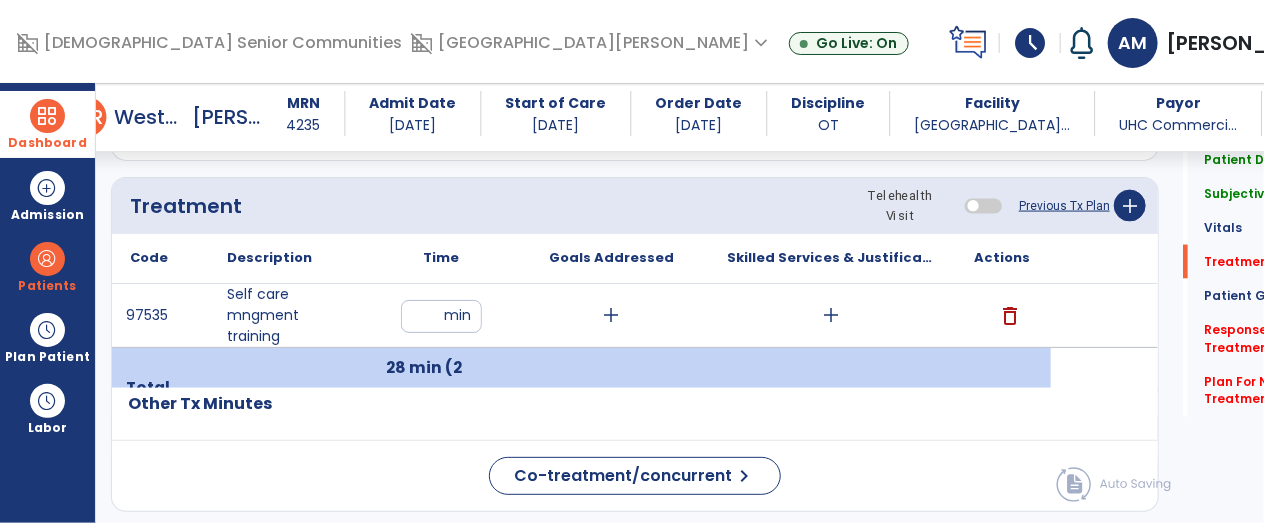 click on "add" at bounding box center (831, 315) 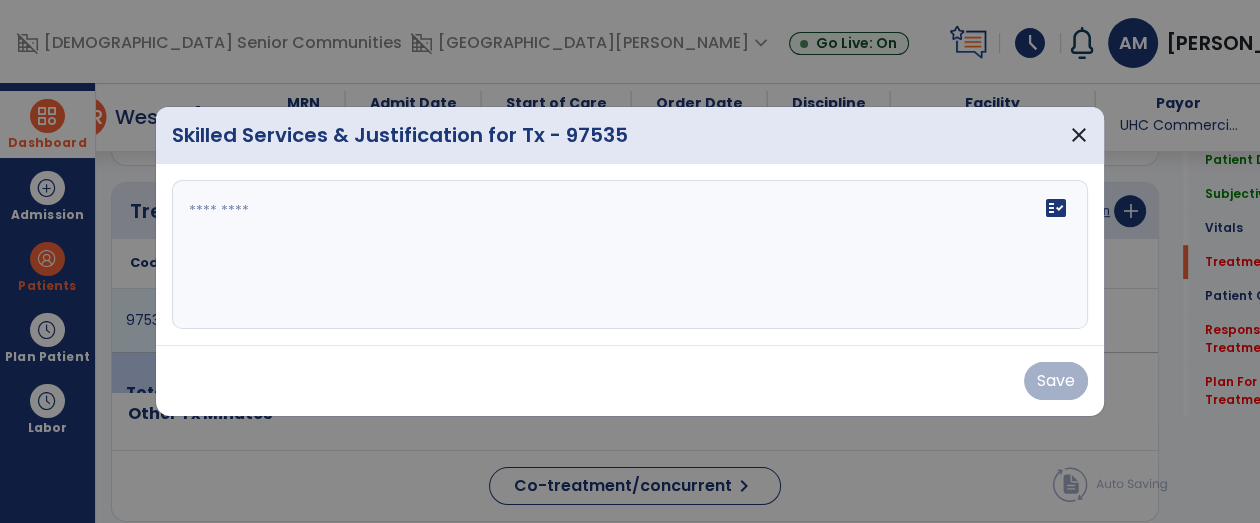 scroll, scrollTop: 1112, scrollLeft: 0, axis: vertical 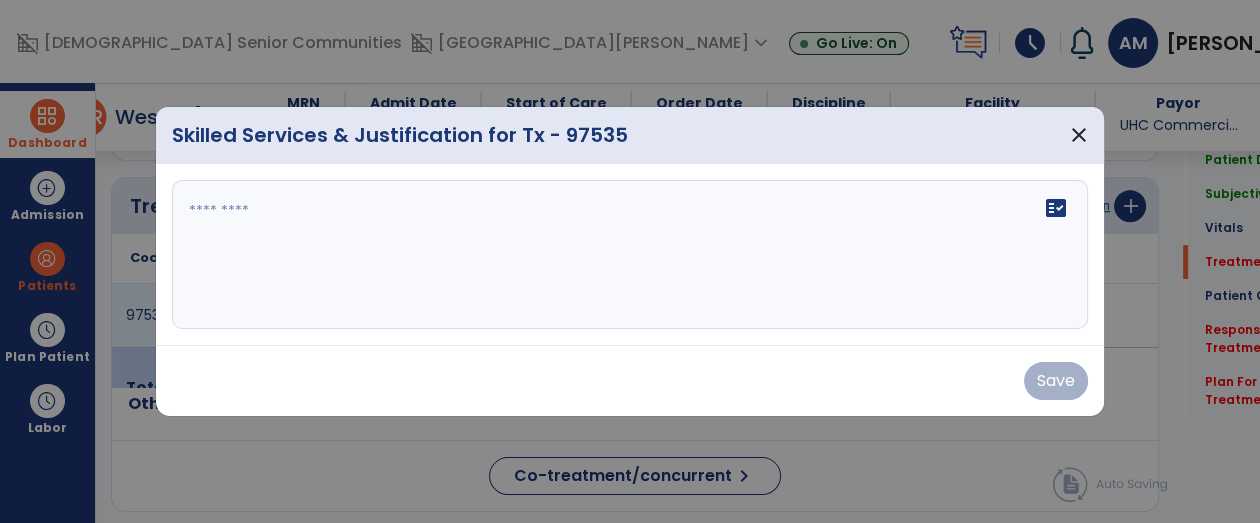 click on "fact_check" at bounding box center [630, 255] 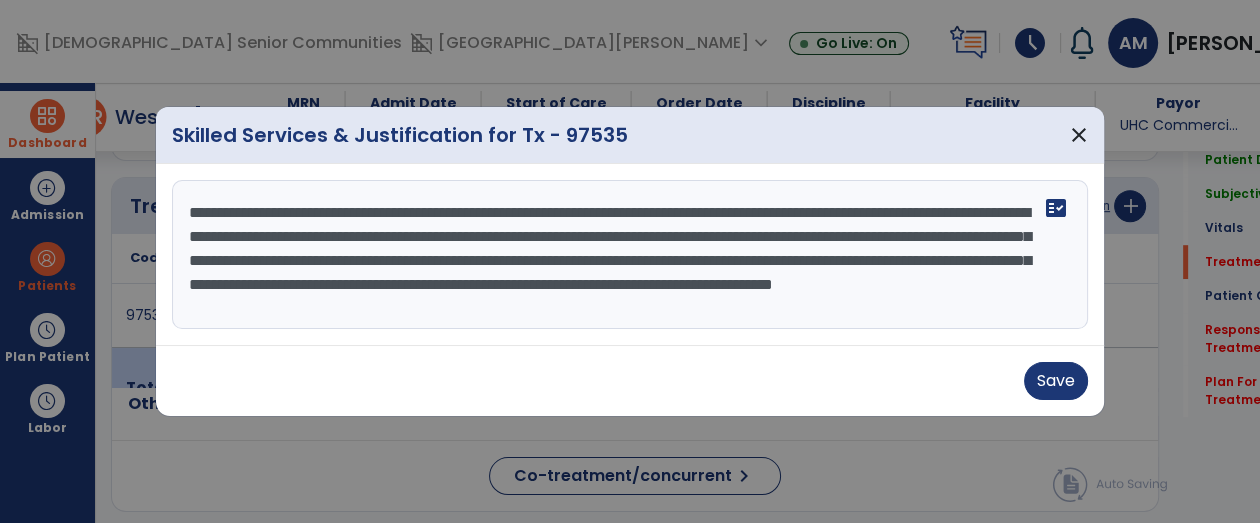 scroll, scrollTop: 14, scrollLeft: 0, axis: vertical 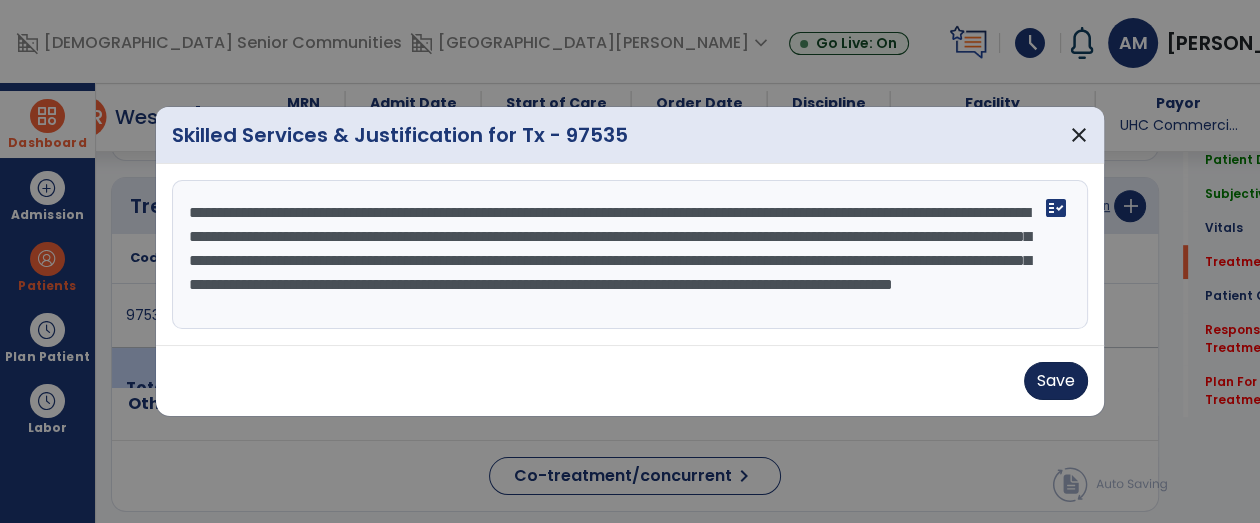 type on "**********" 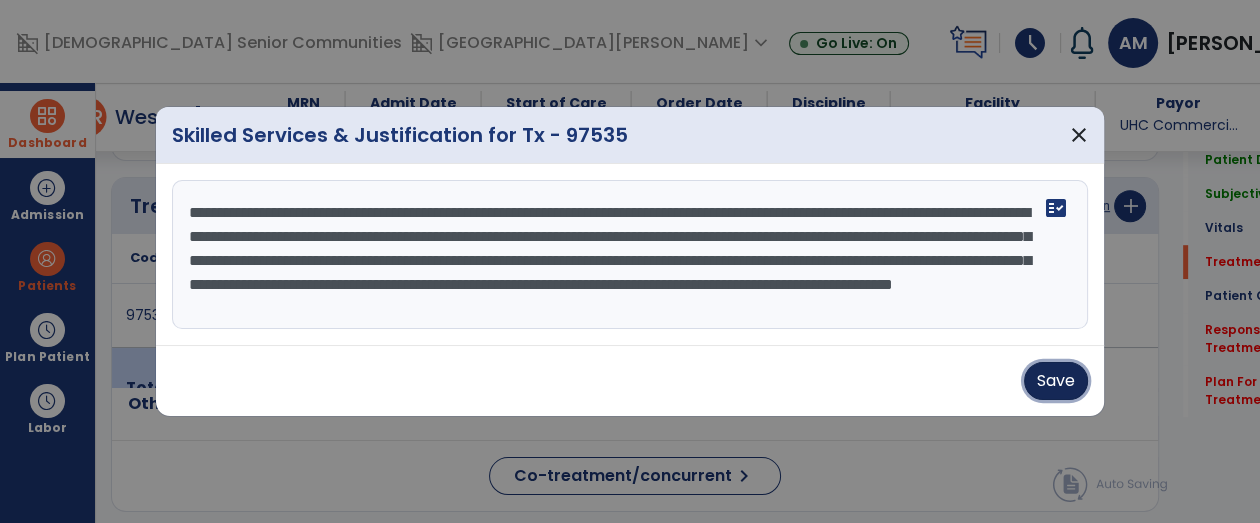 click on "Save" at bounding box center (1056, 381) 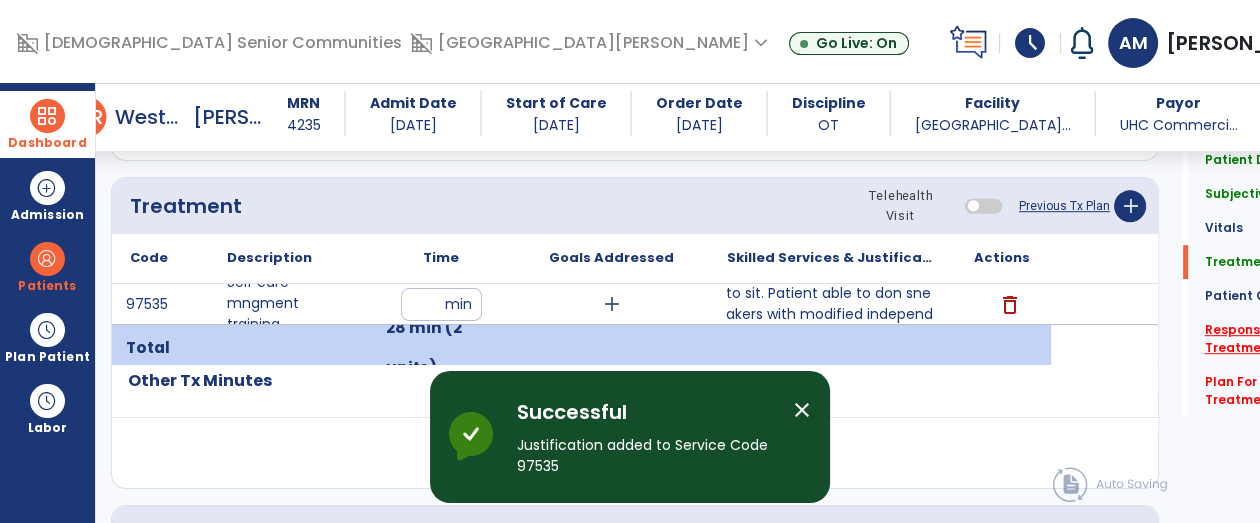 click on "Response To Treatment   *" 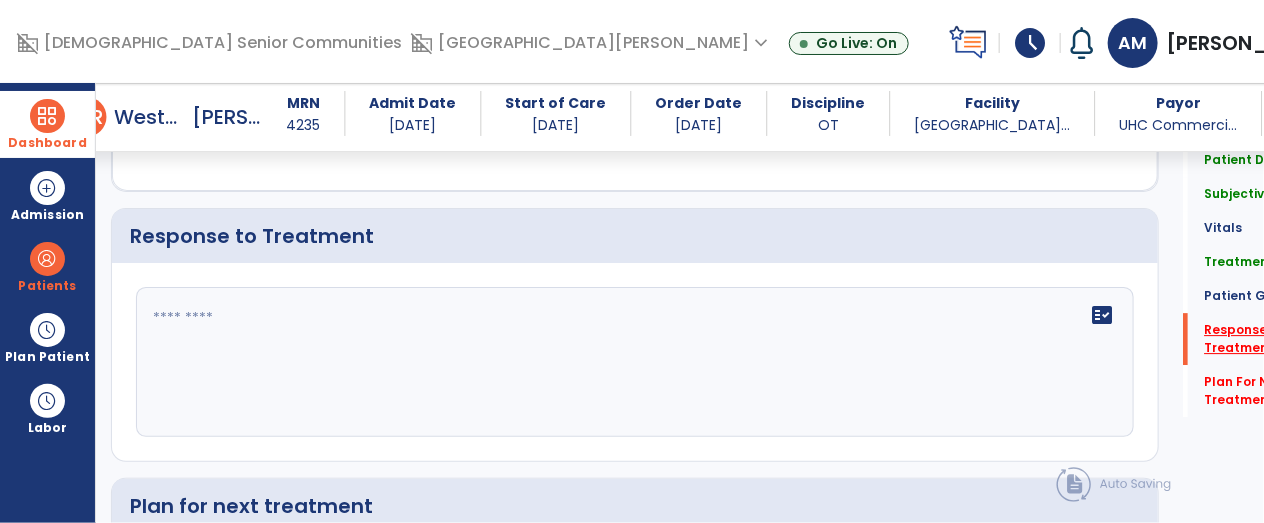 scroll, scrollTop: 2315, scrollLeft: 0, axis: vertical 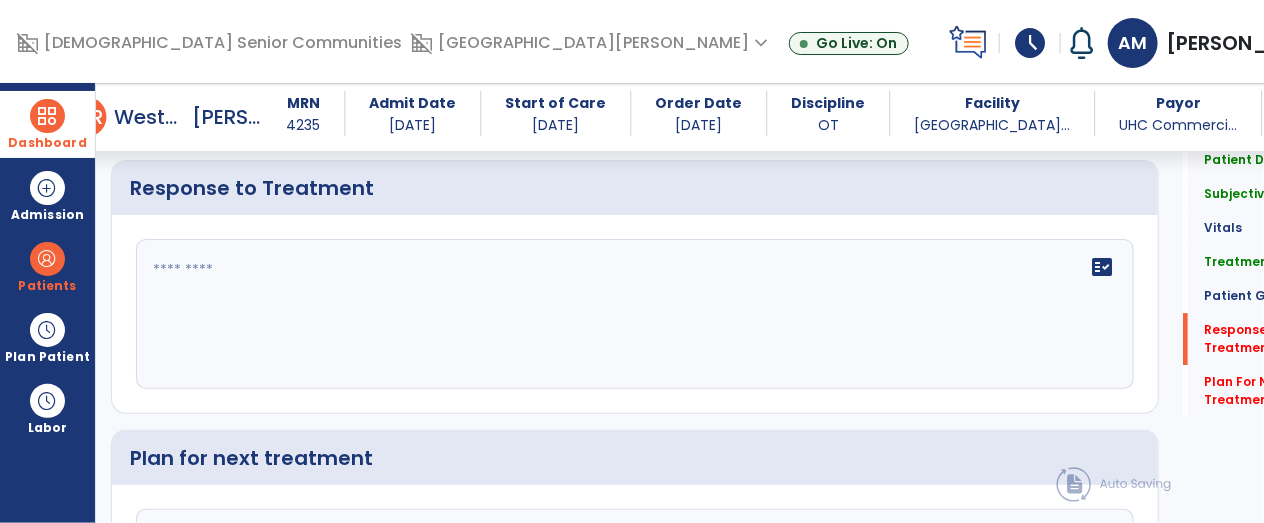 click on "fact_check" 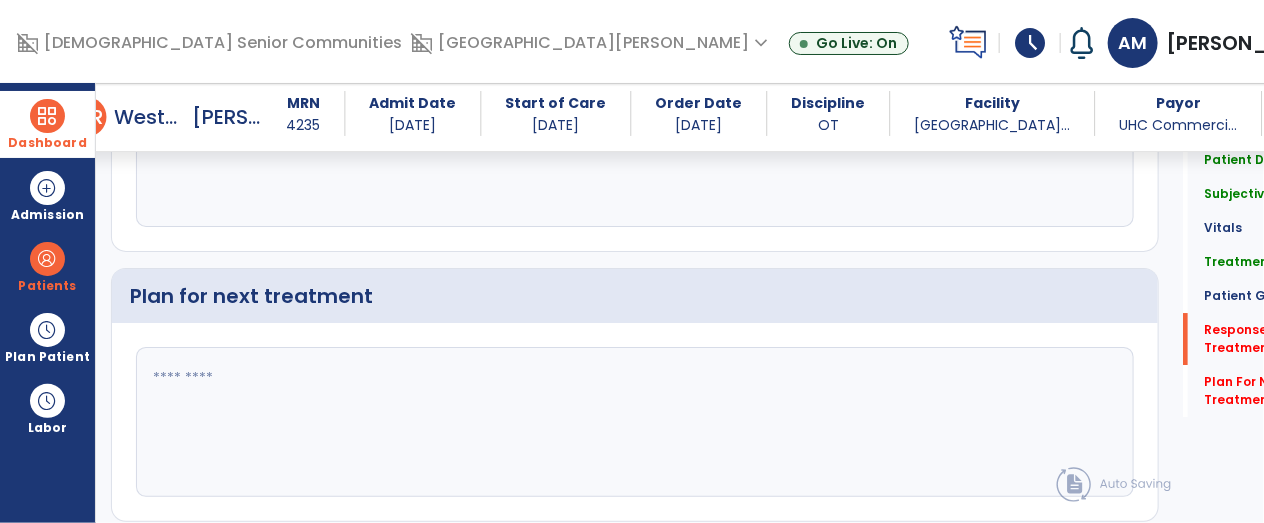 scroll, scrollTop: 2586, scrollLeft: 0, axis: vertical 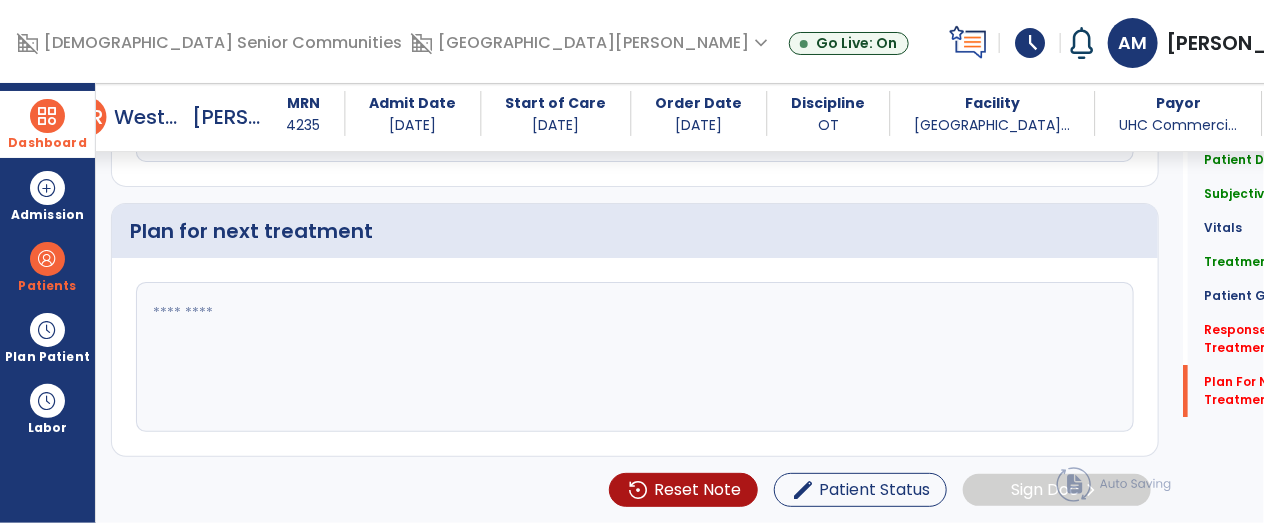 type on "**********" 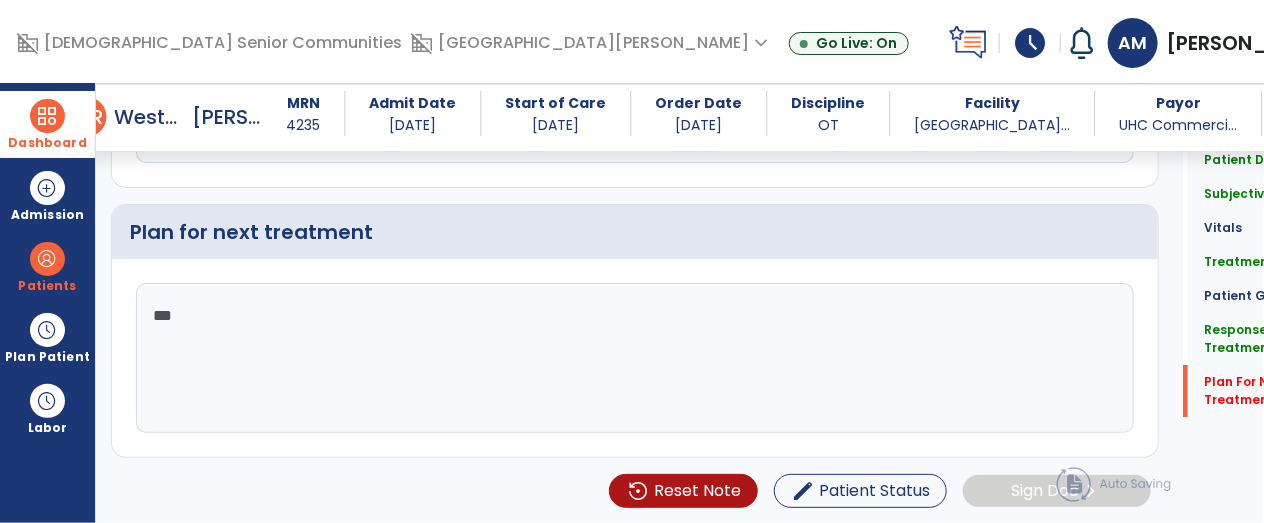 scroll, scrollTop: 2586, scrollLeft: 0, axis: vertical 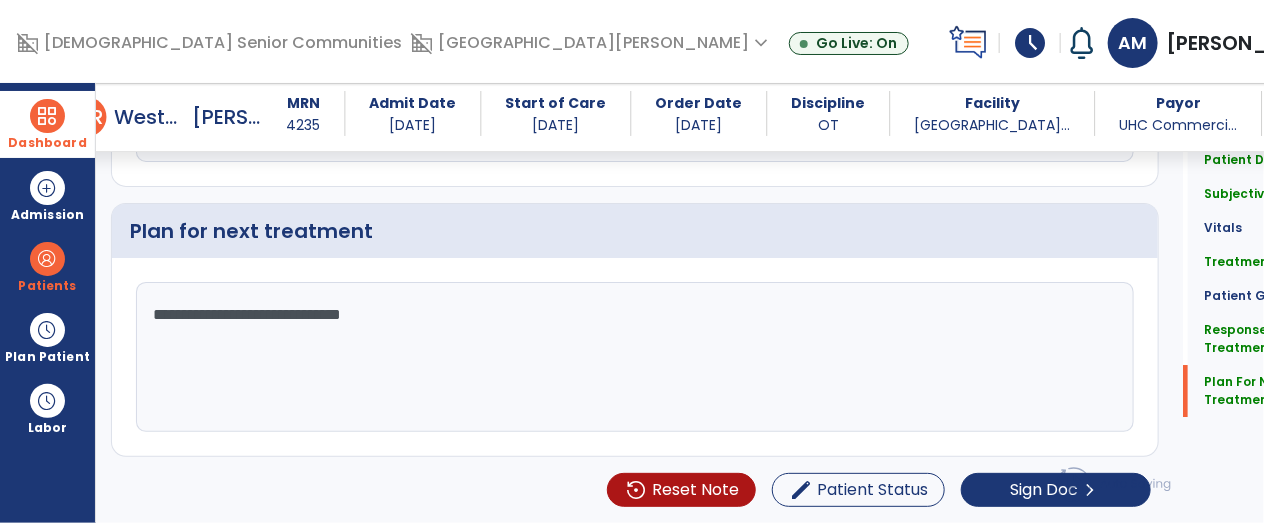 type on "**********" 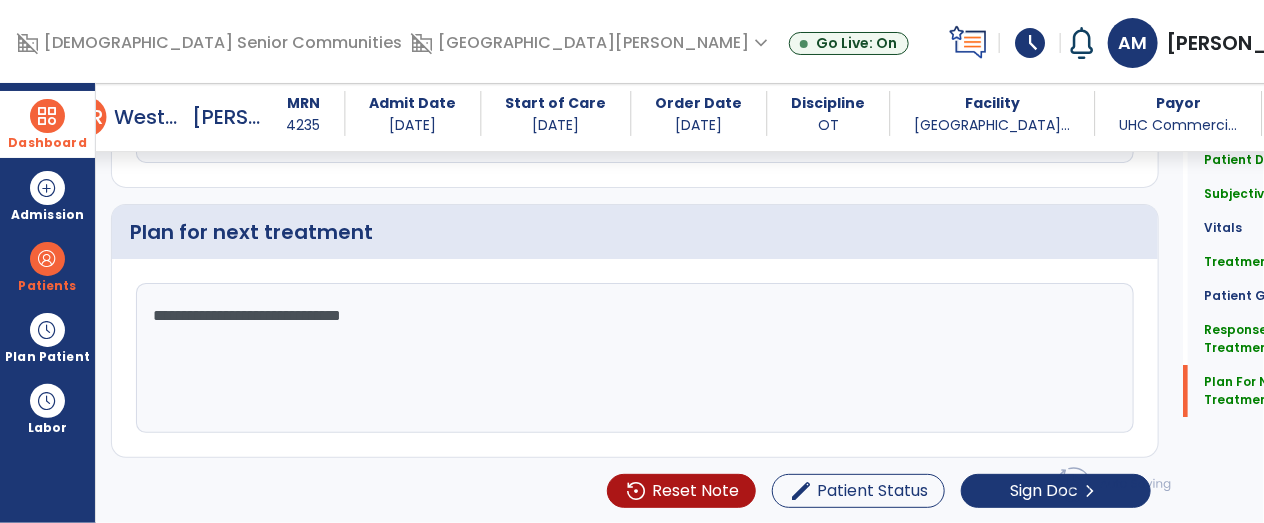scroll, scrollTop: 2586, scrollLeft: 0, axis: vertical 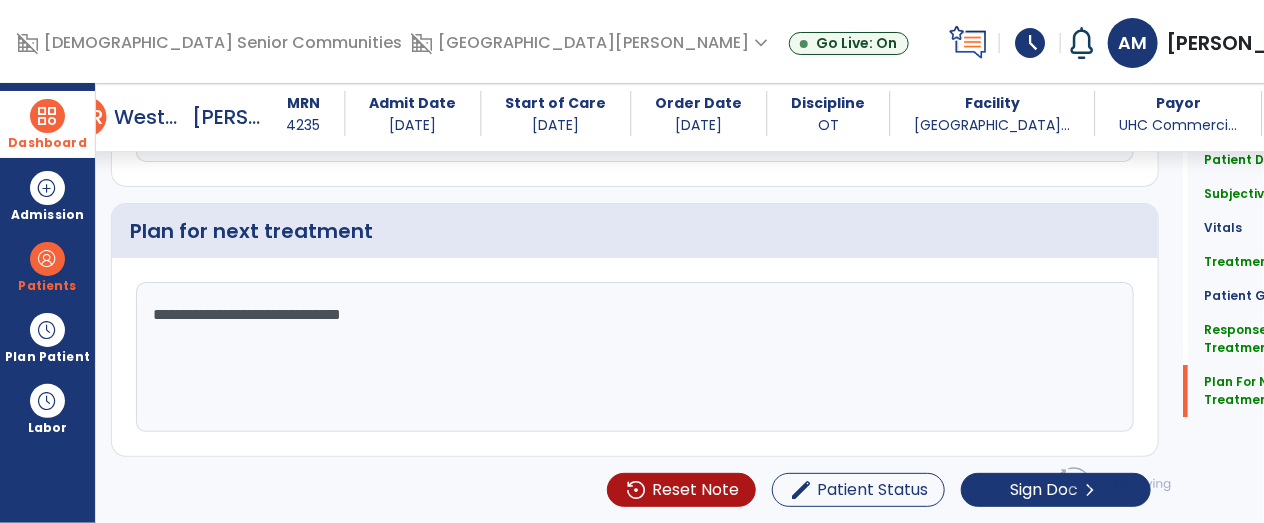 click on "Dashboard" at bounding box center (47, 124) 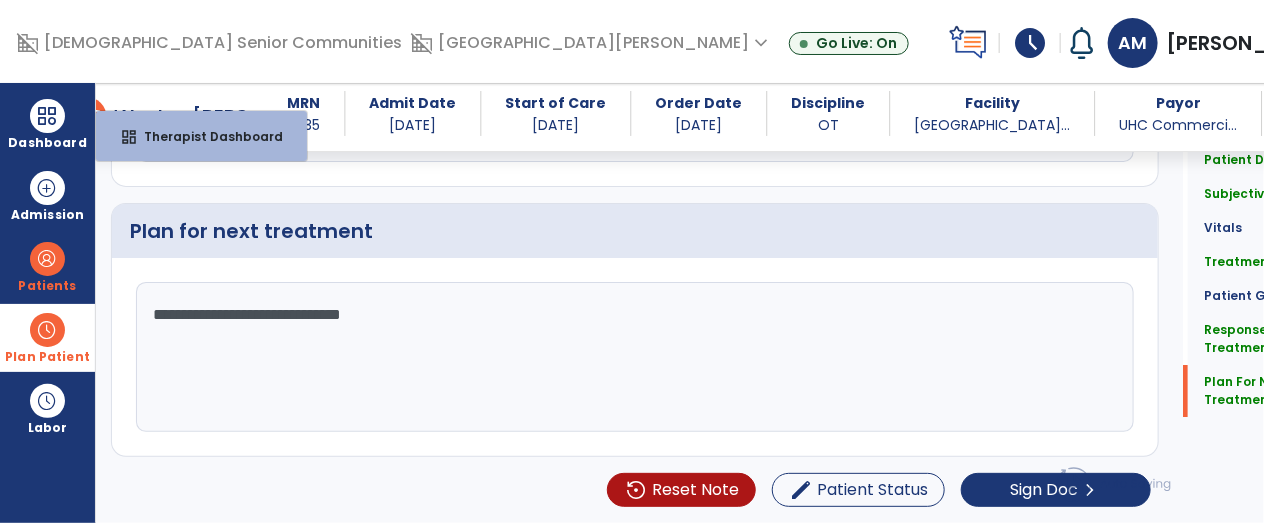 click at bounding box center (47, 330) 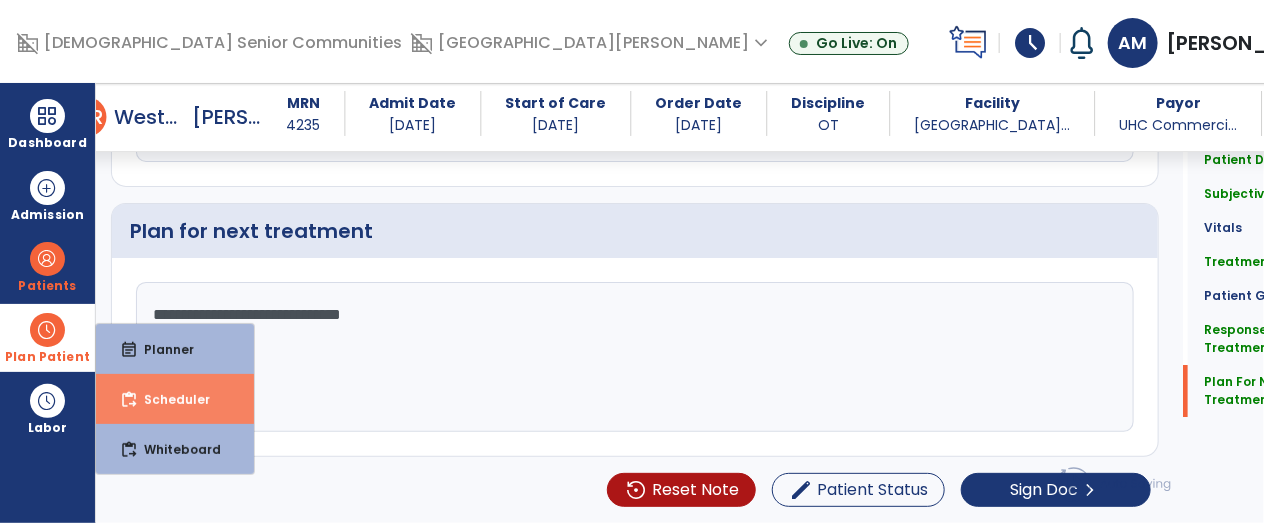 click on "Scheduler" at bounding box center (169, 399) 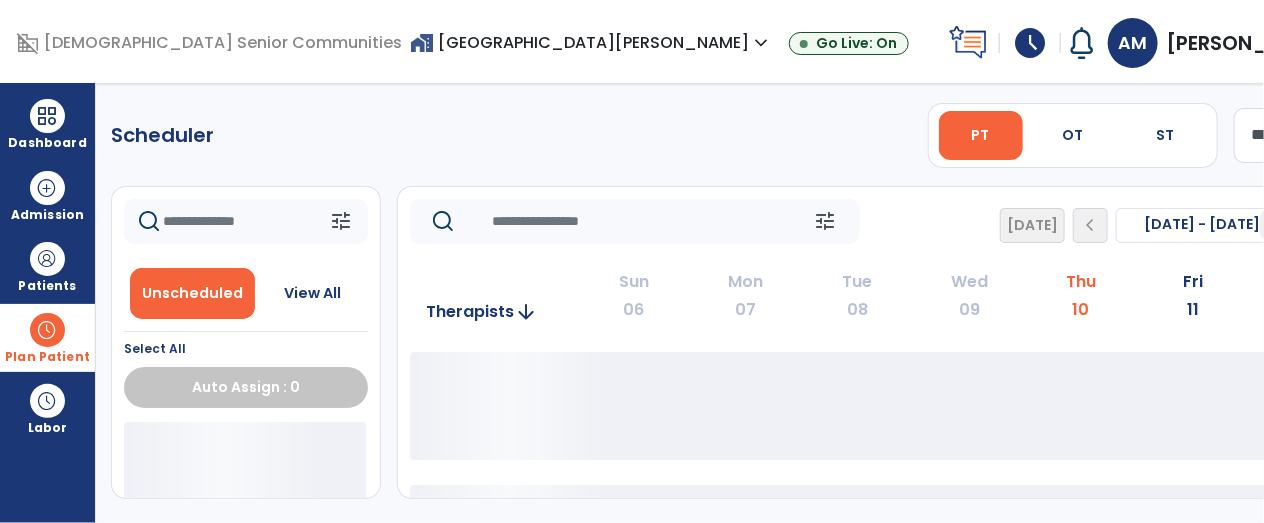 scroll, scrollTop: 0, scrollLeft: 0, axis: both 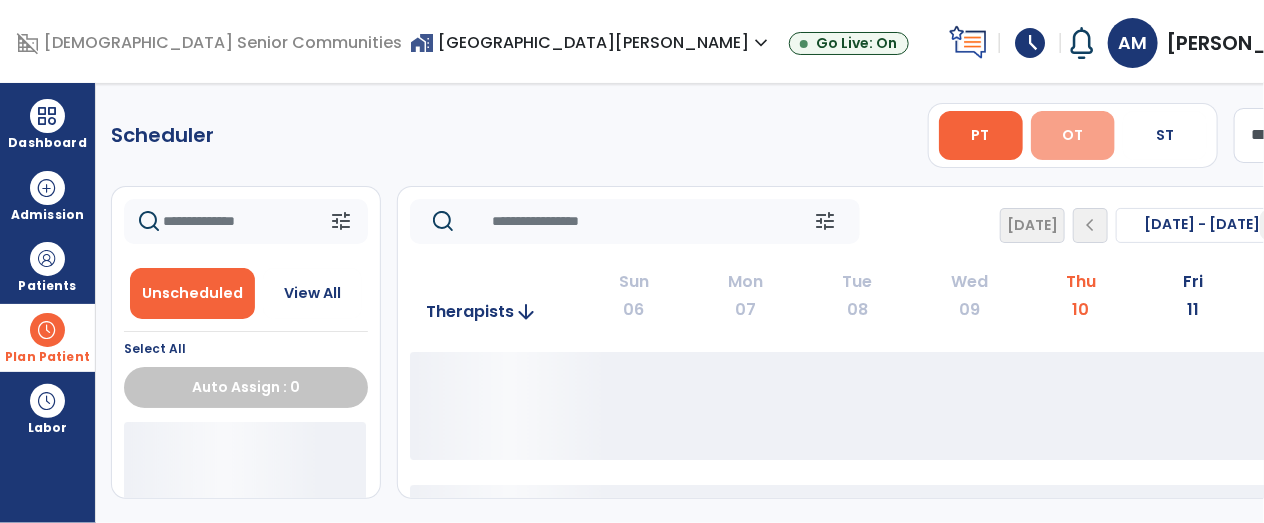 click on "OT" at bounding box center (1072, 135) 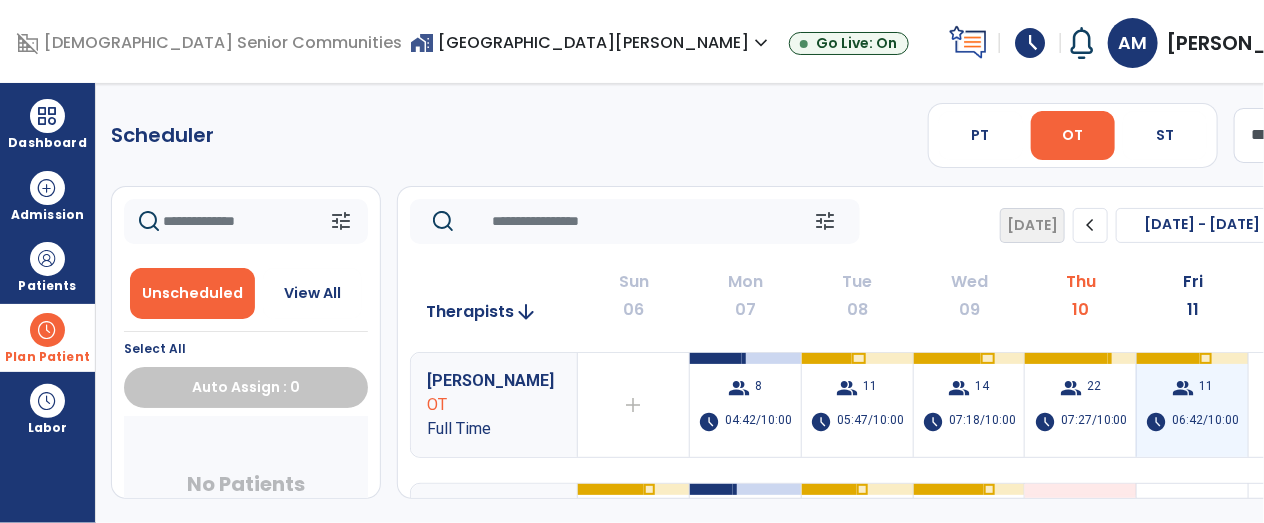 click on "group  11  schedule  06:42/10:00" at bounding box center (1192, 405) 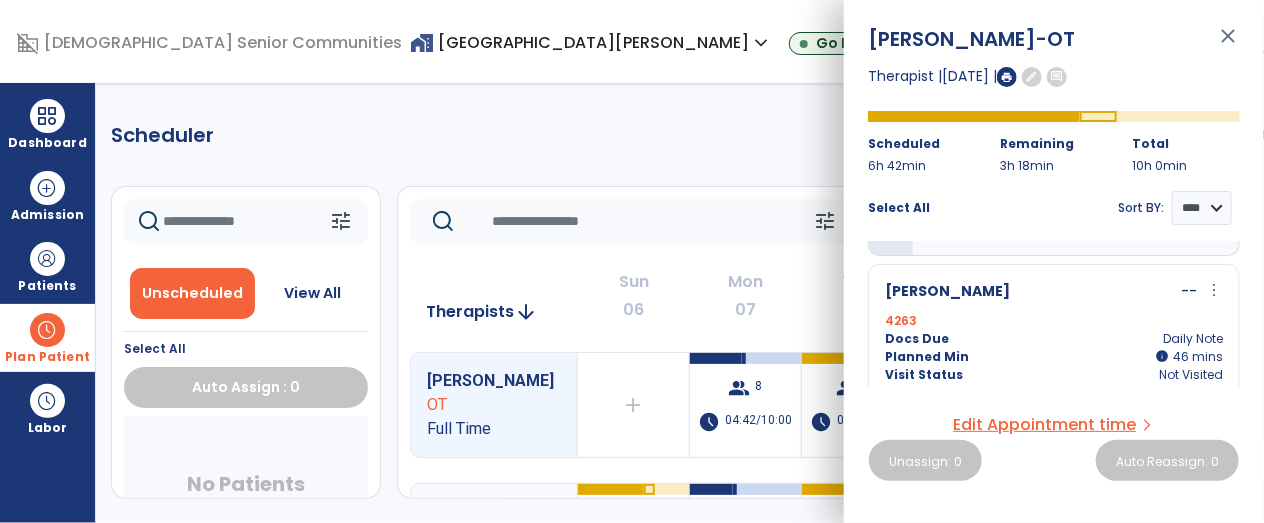 scroll, scrollTop: 88, scrollLeft: 0, axis: vertical 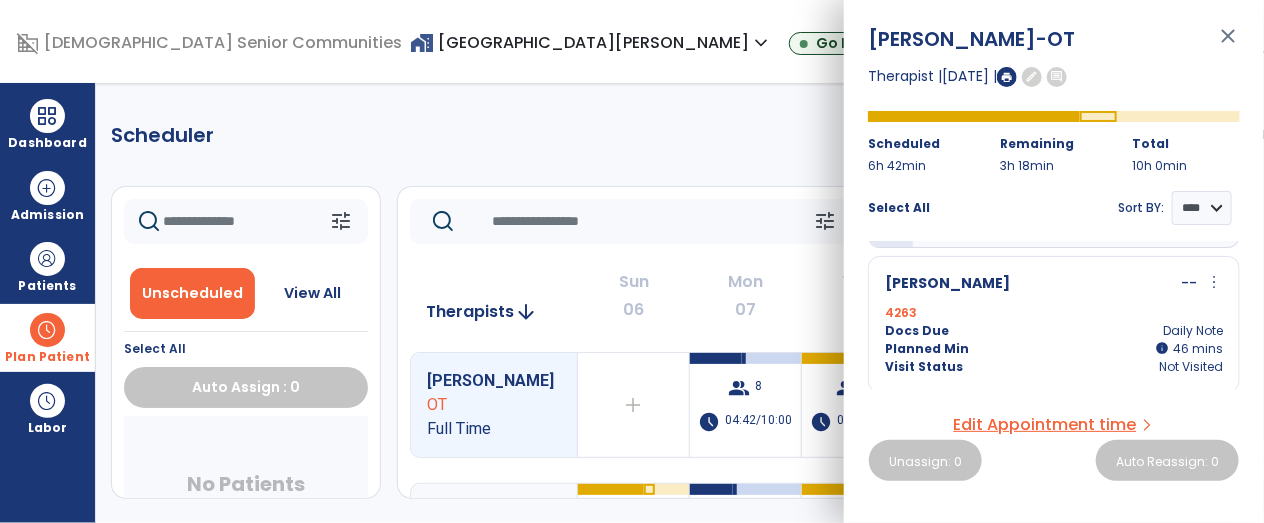 click on "close" at bounding box center [1228, 45] 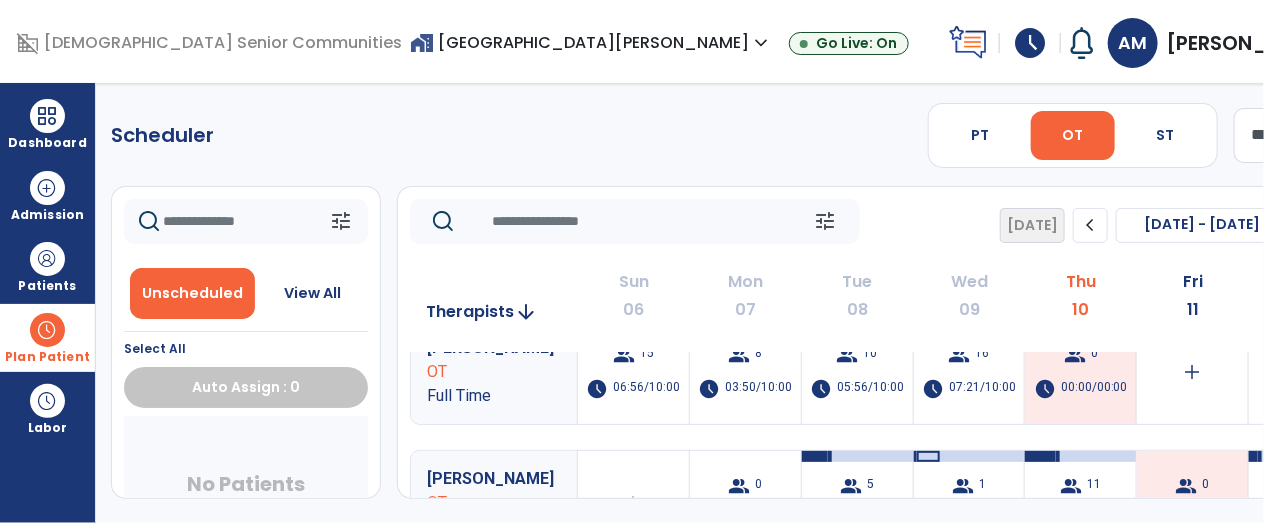 scroll, scrollTop: 219, scrollLeft: 0, axis: vertical 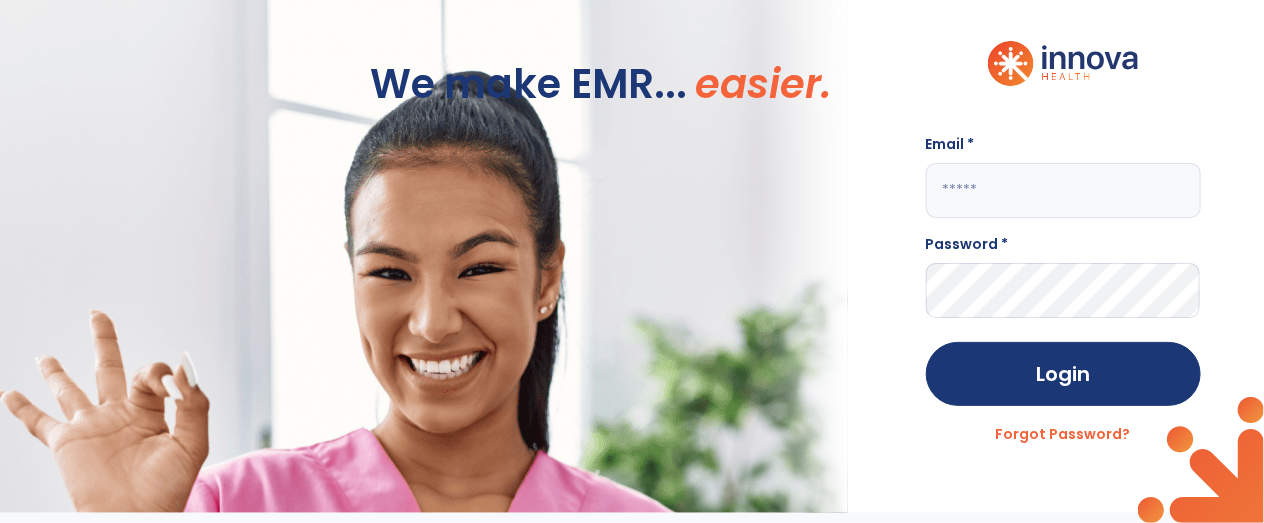 click 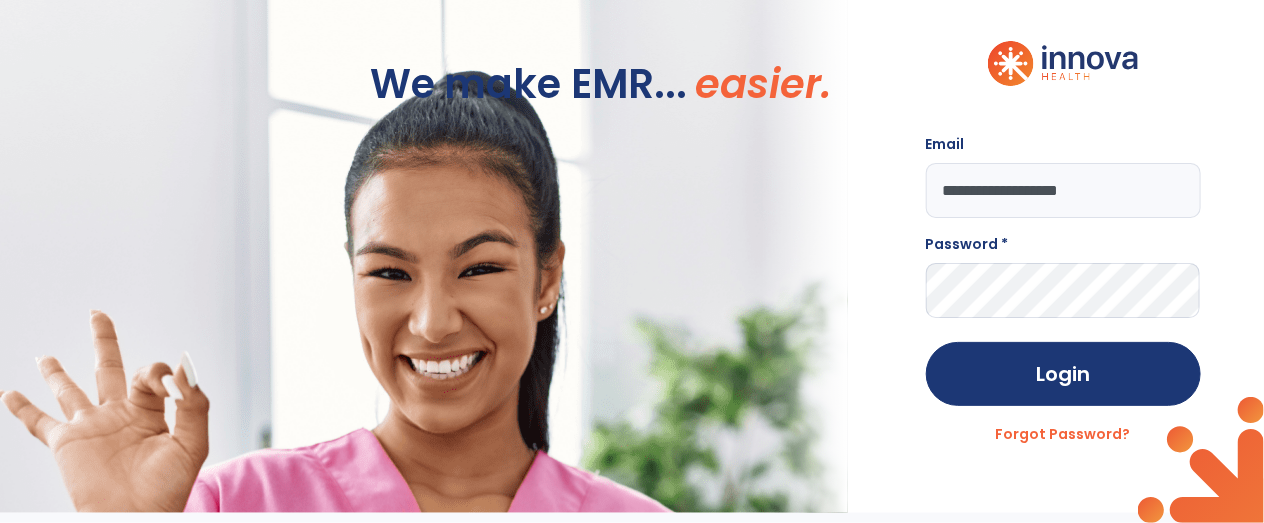 type on "**********" 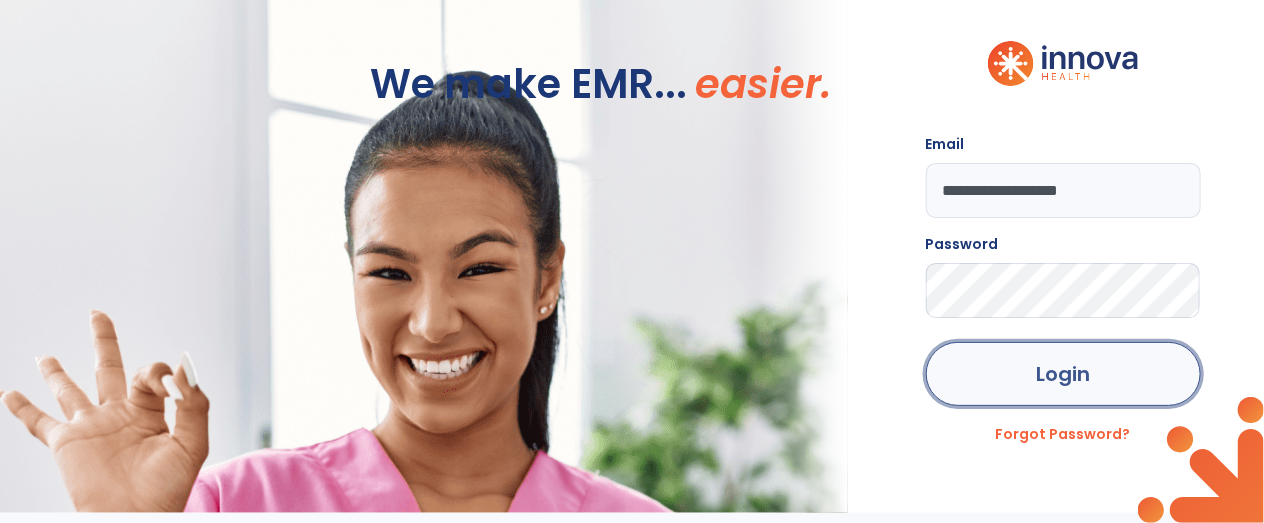click on "Login" 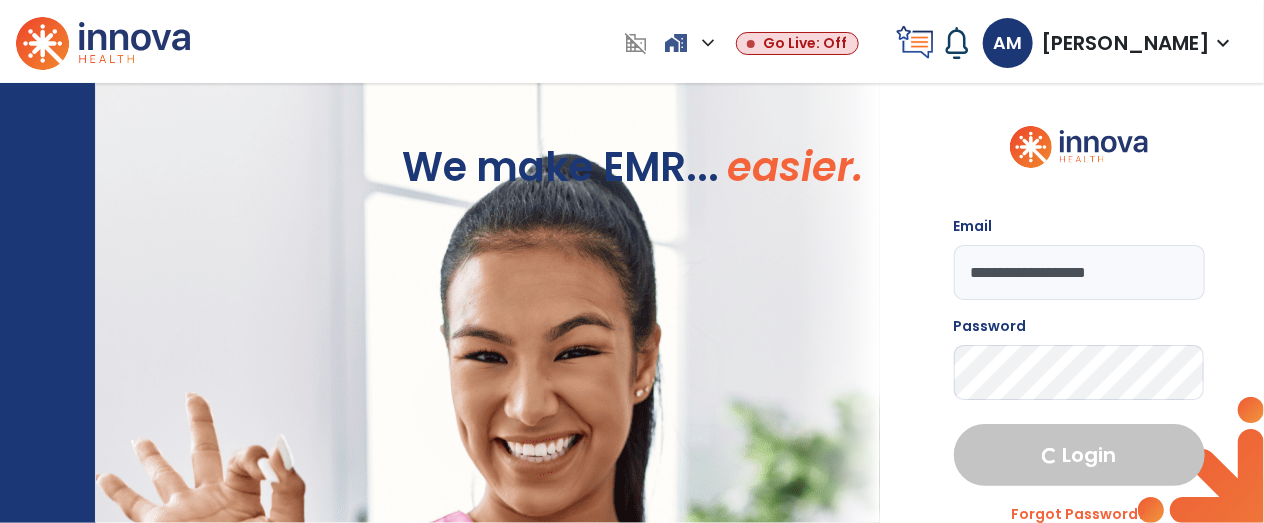 select on "****" 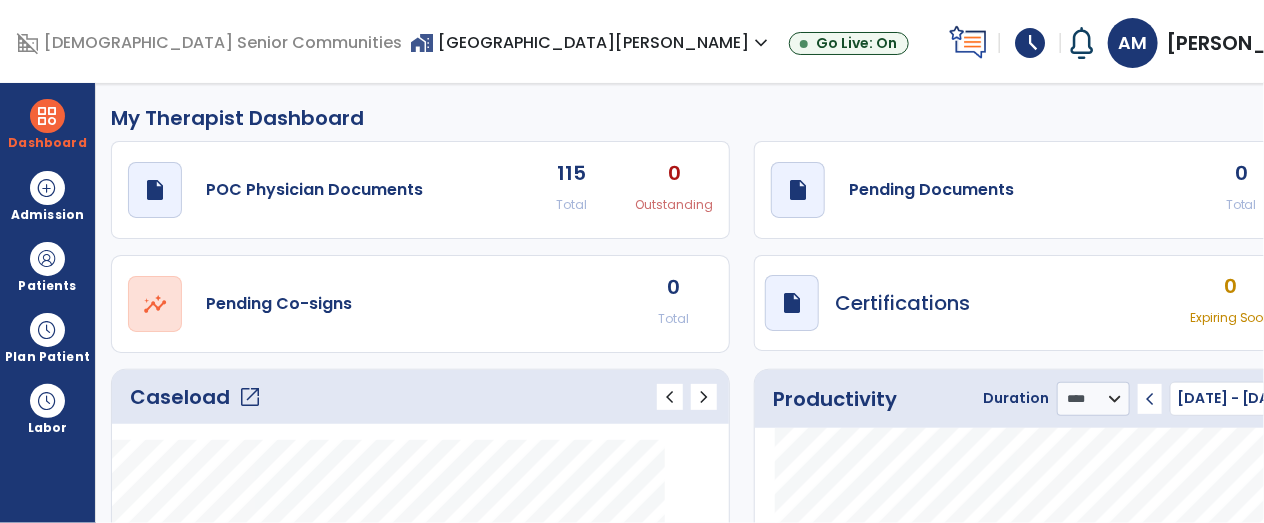 click on "open_in_new" 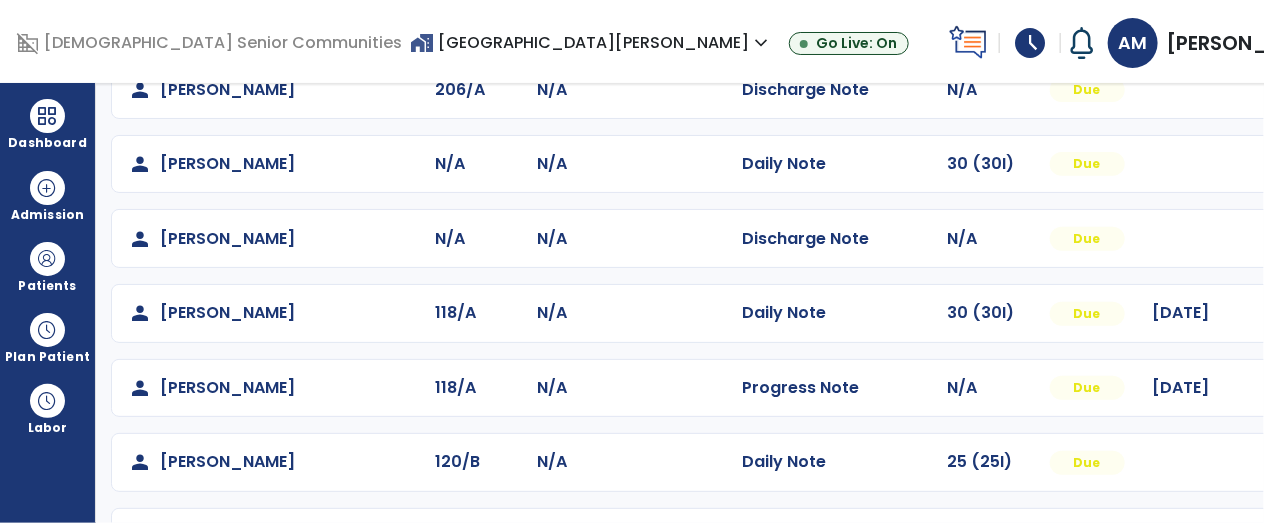 scroll, scrollTop: 284, scrollLeft: 0, axis: vertical 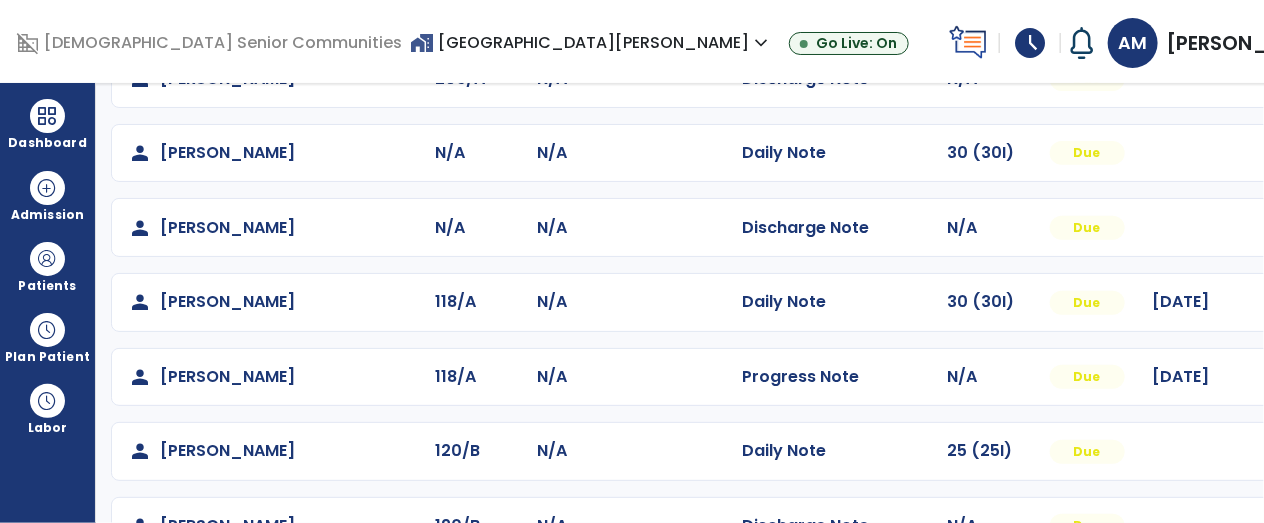 click at bounding box center [1314, 4] 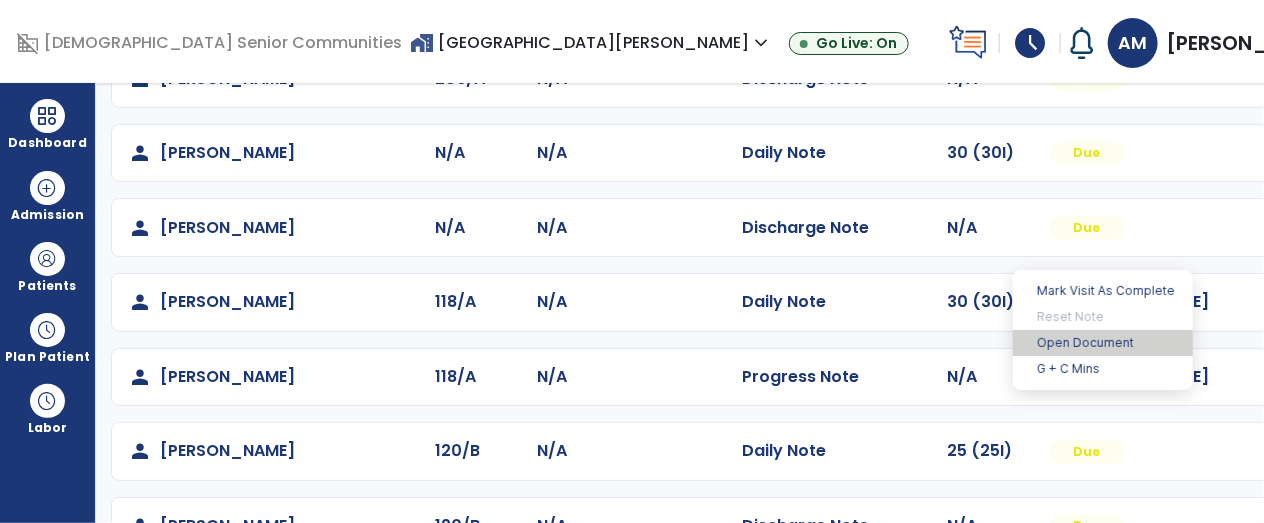 click on "Open Document" at bounding box center [1103, 343] 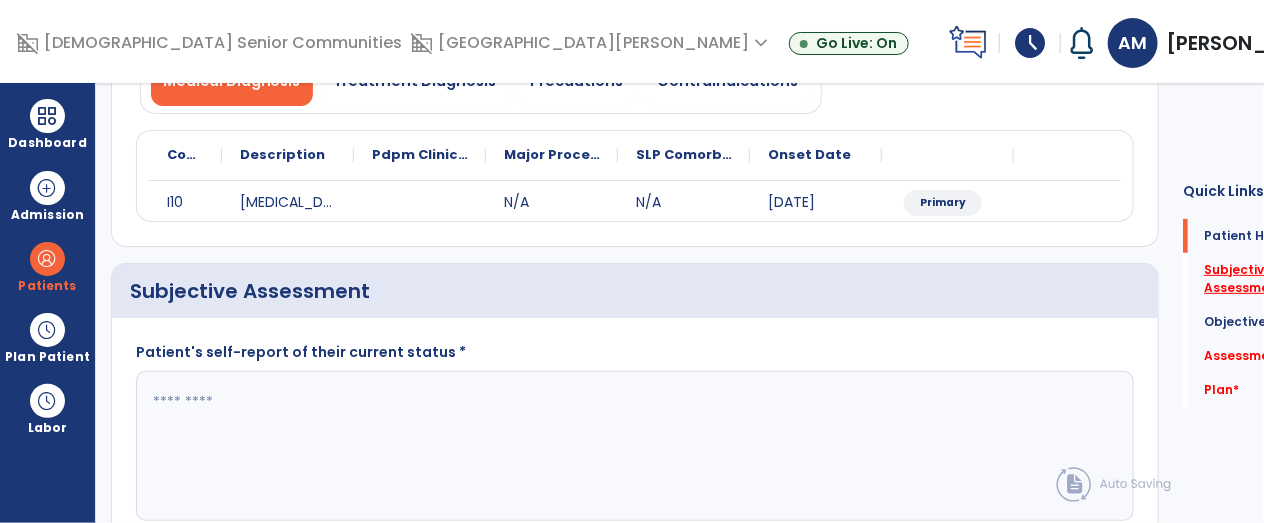 click on "Subjective Assessment   *" 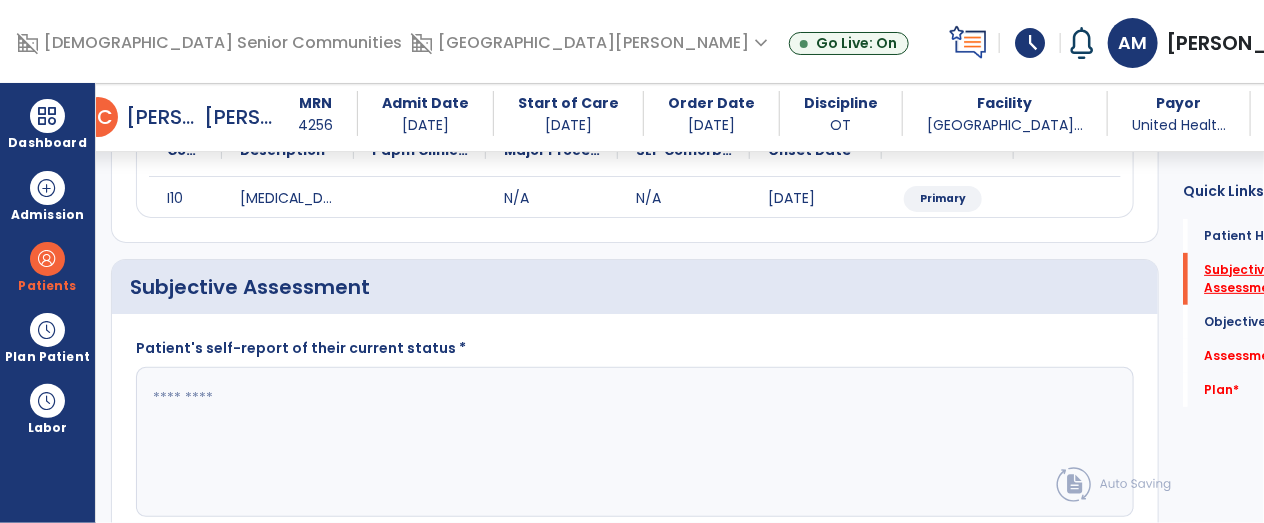 scroll, scrollTop: 265, scrollLeft: 0, axis: vertical 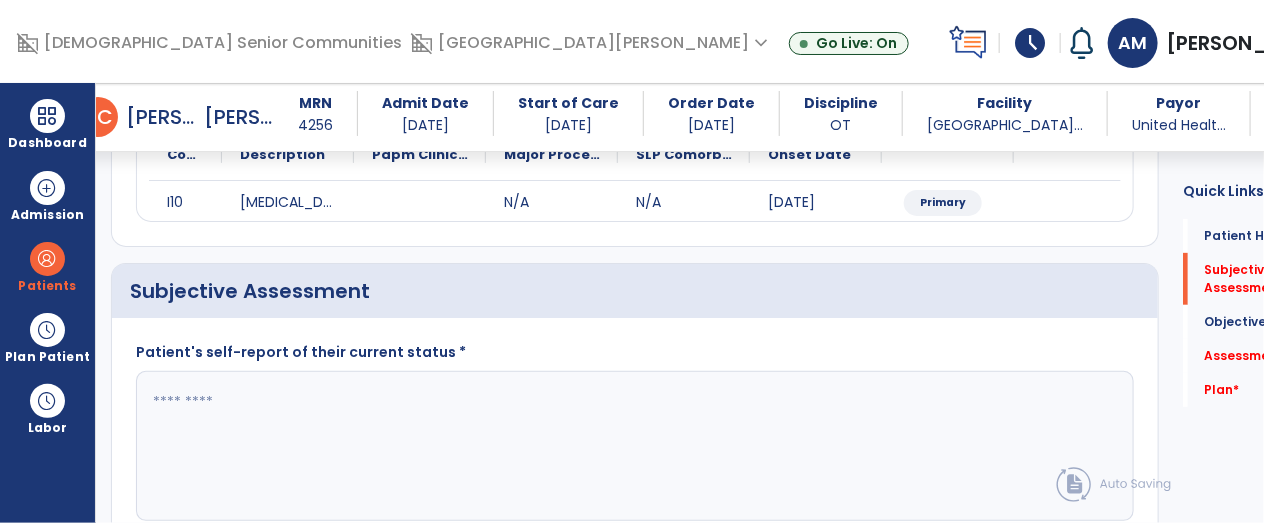 click 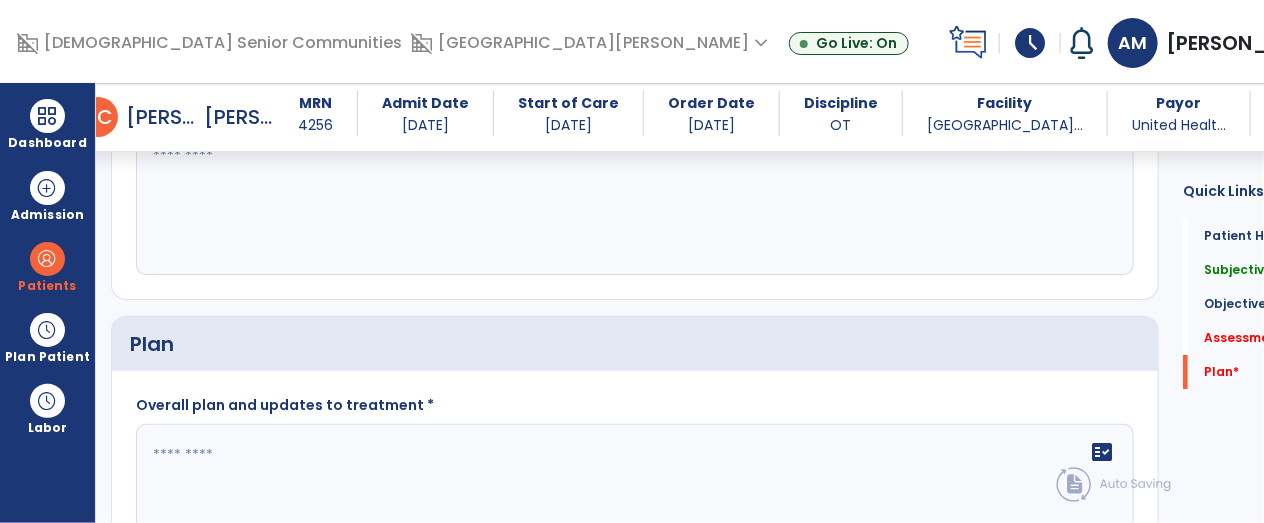scroll, scrollTop: 2728, scrollLeft: 0, axis: vertical 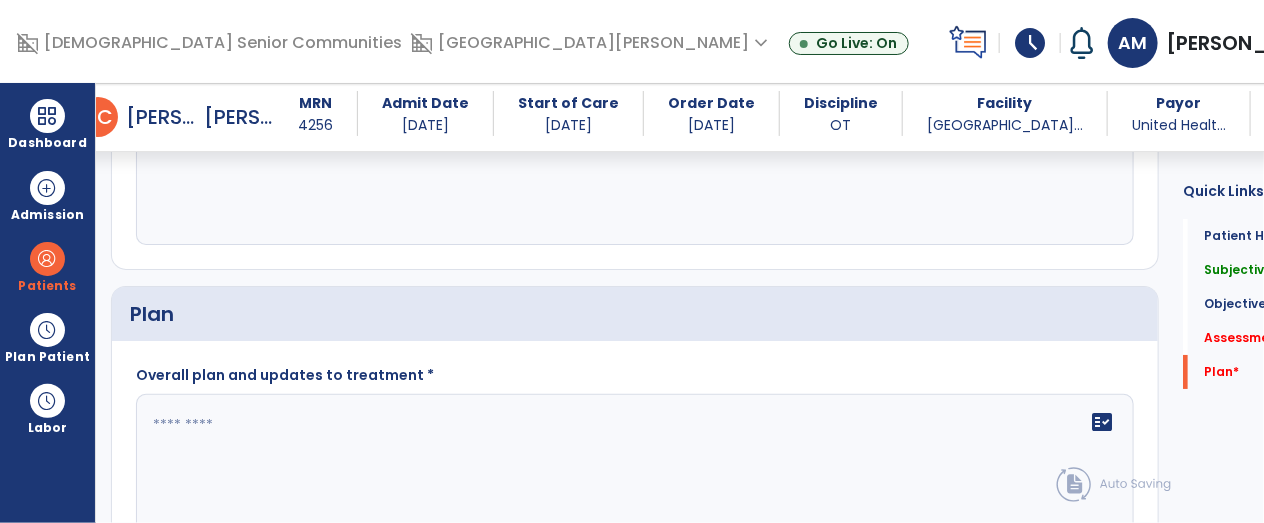 type on "**********" 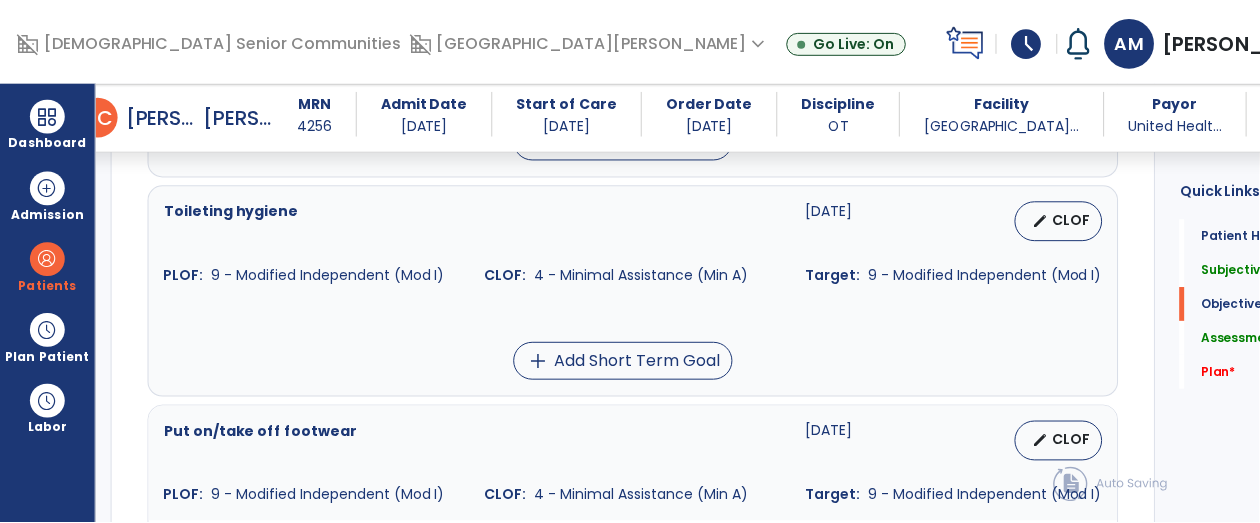 scroll, scrollTop: 1509, scrollLeft: 0, axis: vertical 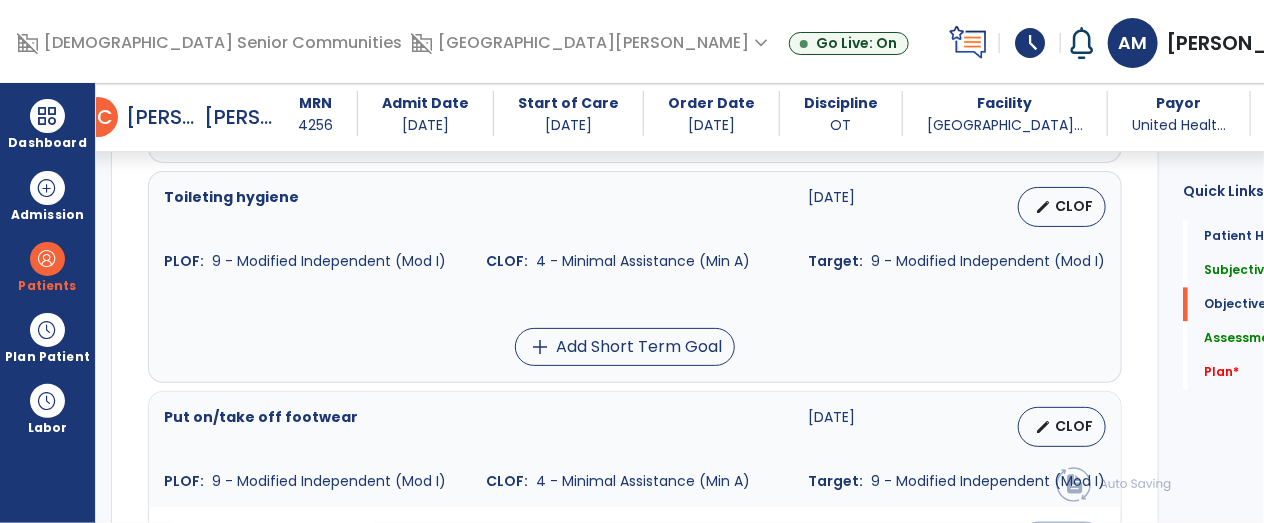 type on "*******" 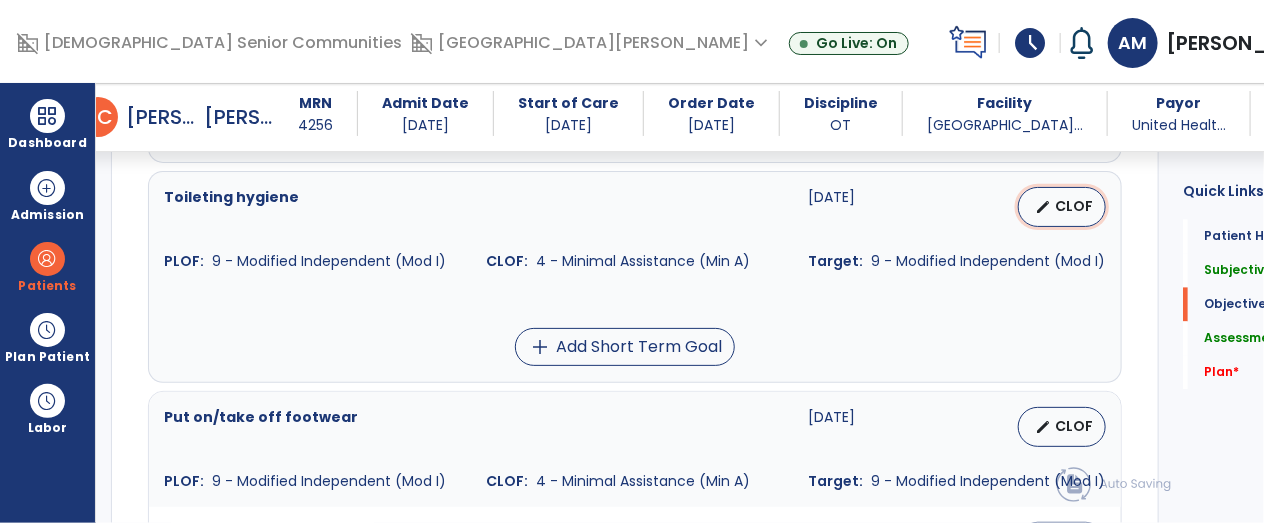 click on "edit   CLOF" at bounding box center (1062, 207) 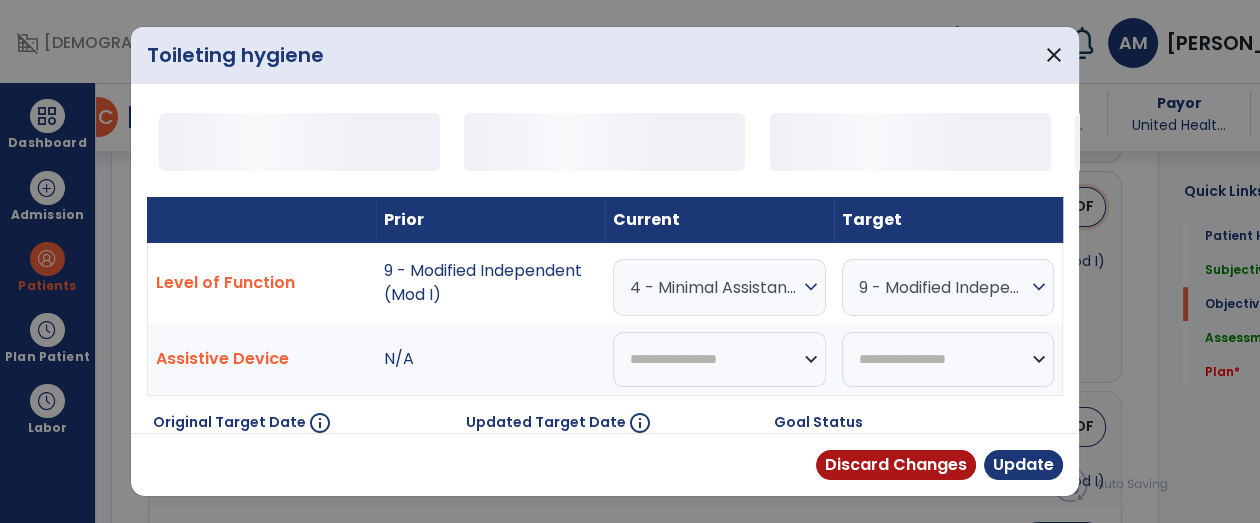 scroll, scrollTop: 1509, scrollLeft: 0, axis: vertical 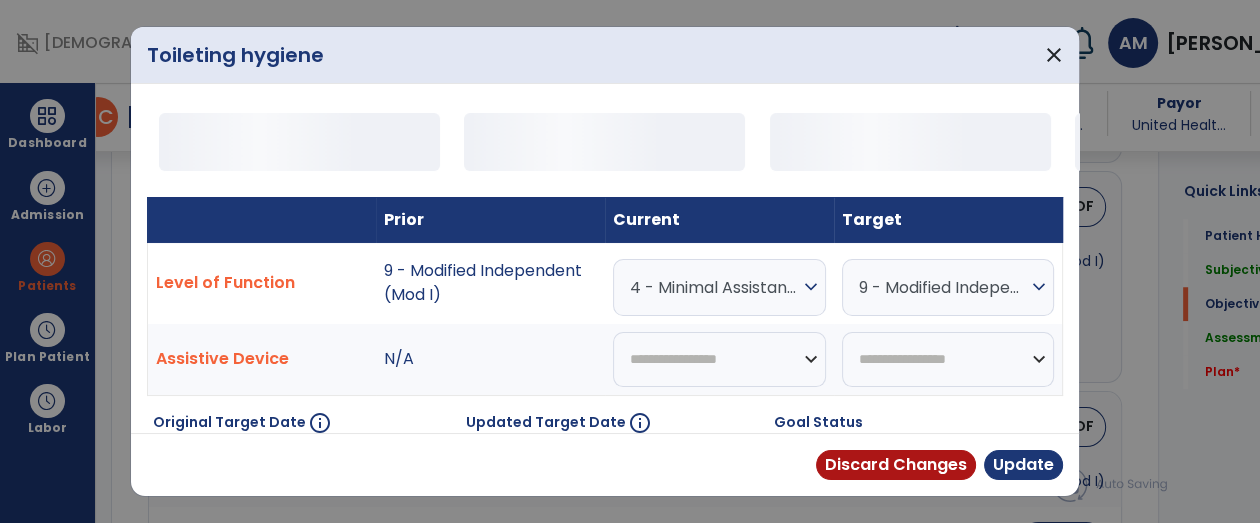 click on "4 - Minimal Assistance (Min A)" at bounding box center (714, 287) 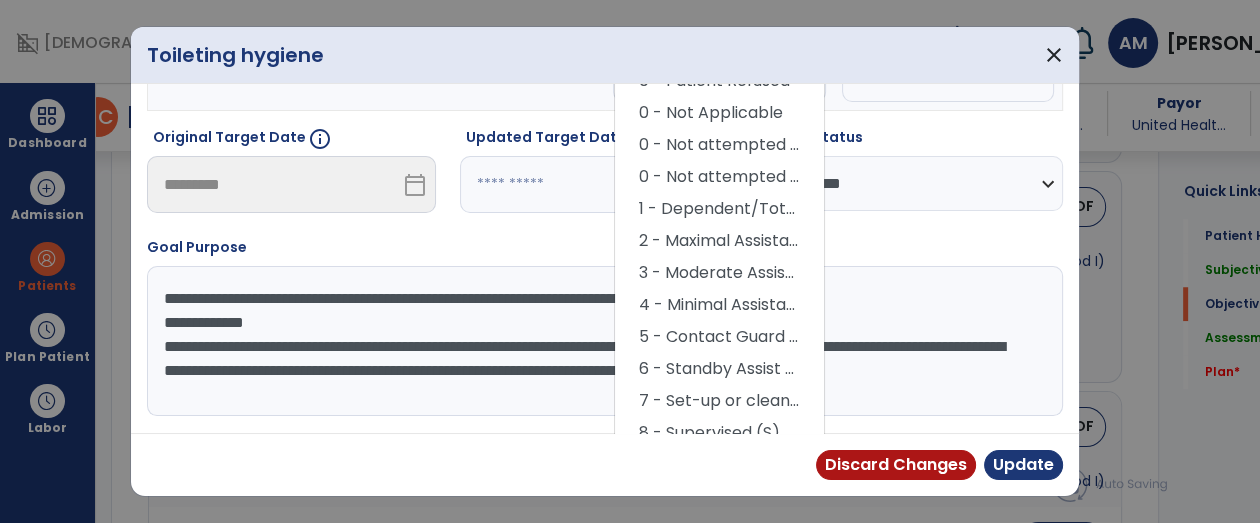click on "Discard Changes  Update" at bounding box center [605, 464] 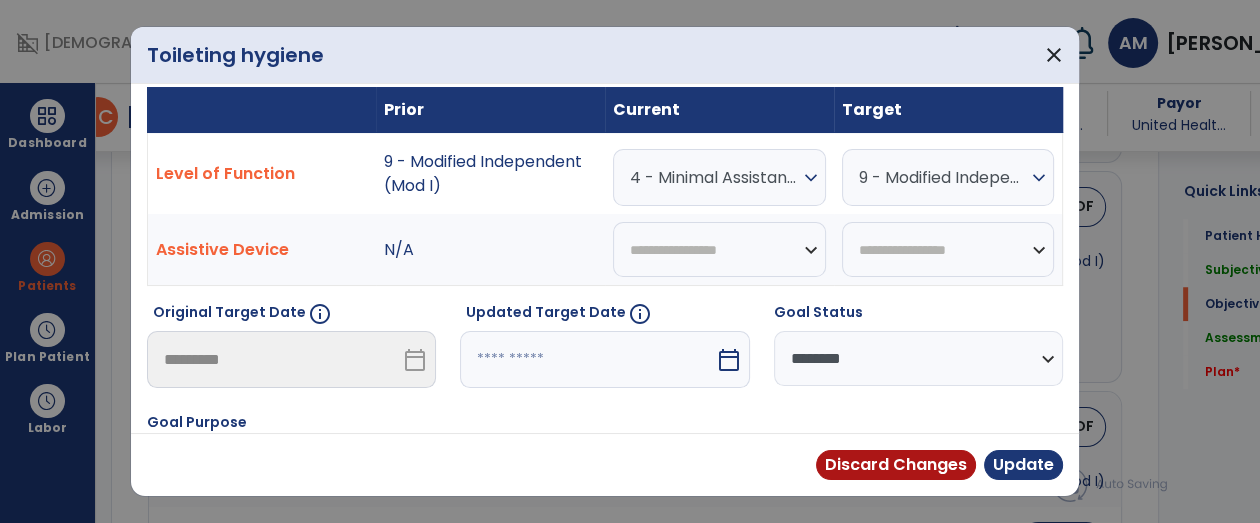 scroll, scrollTop: 0, scrollLeft: 0, axis: both 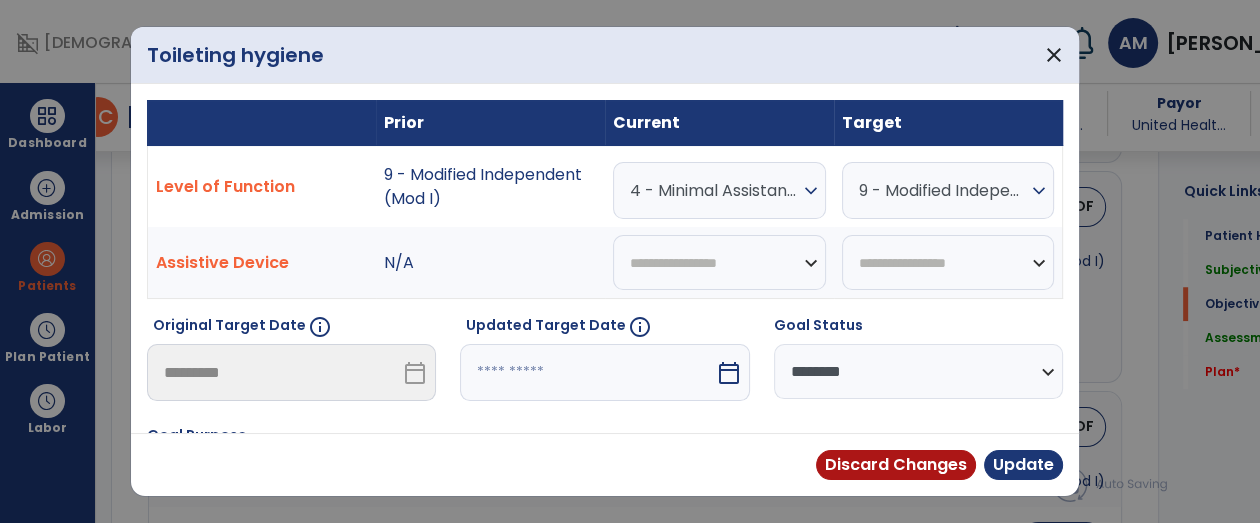 click on "4 - Minimal Assistance (Min A)" at bounding box center [714, 190] 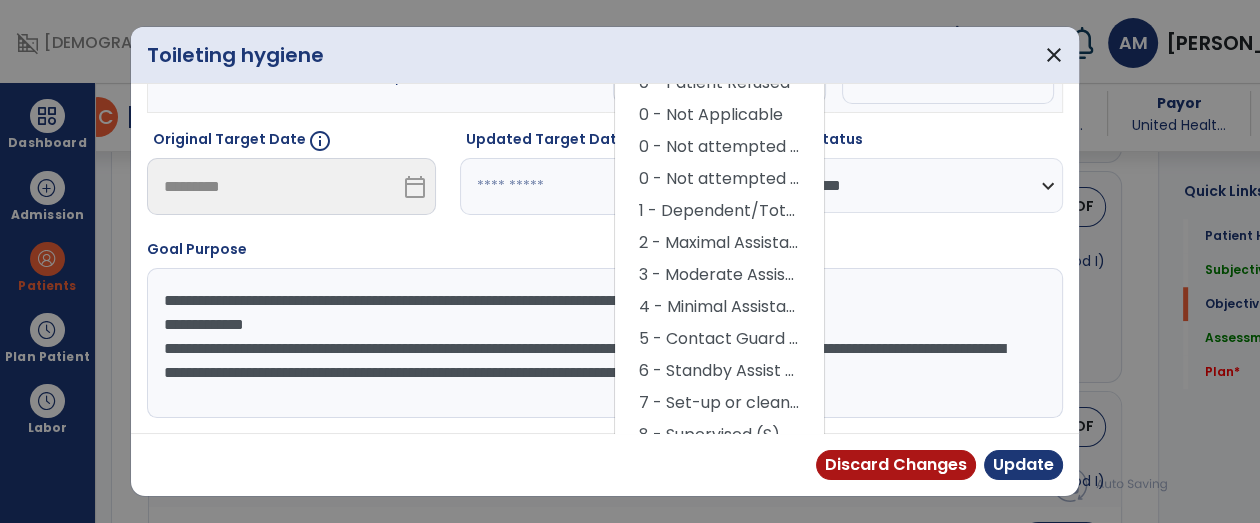 scroll, scrollTop: 186, scrollLeft: 0, axis: vertical 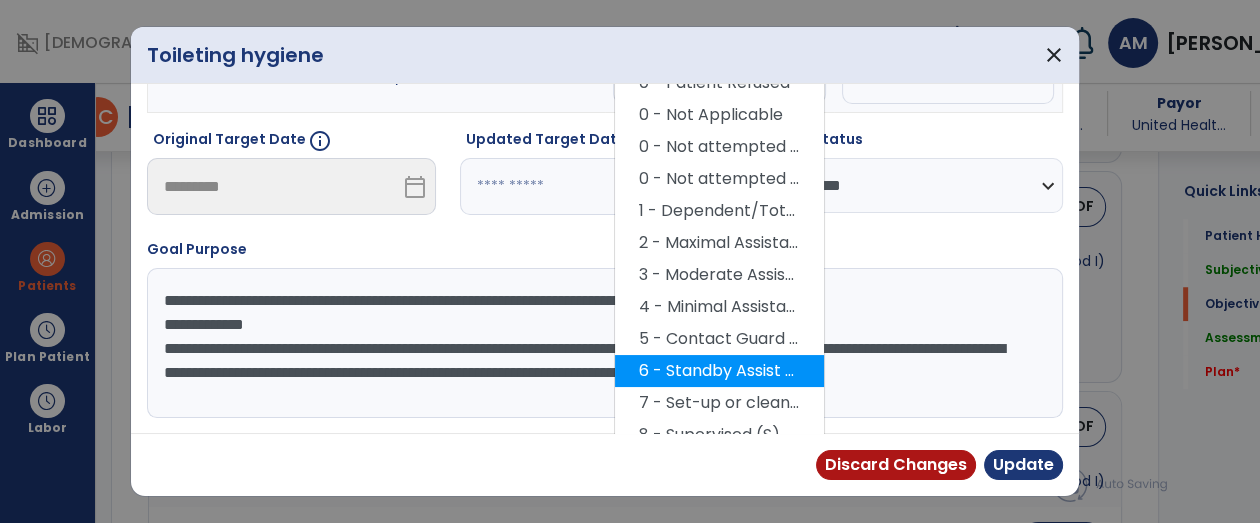 click on "6 - Standby Assist (SBA)" at bounding box center [719, 371] 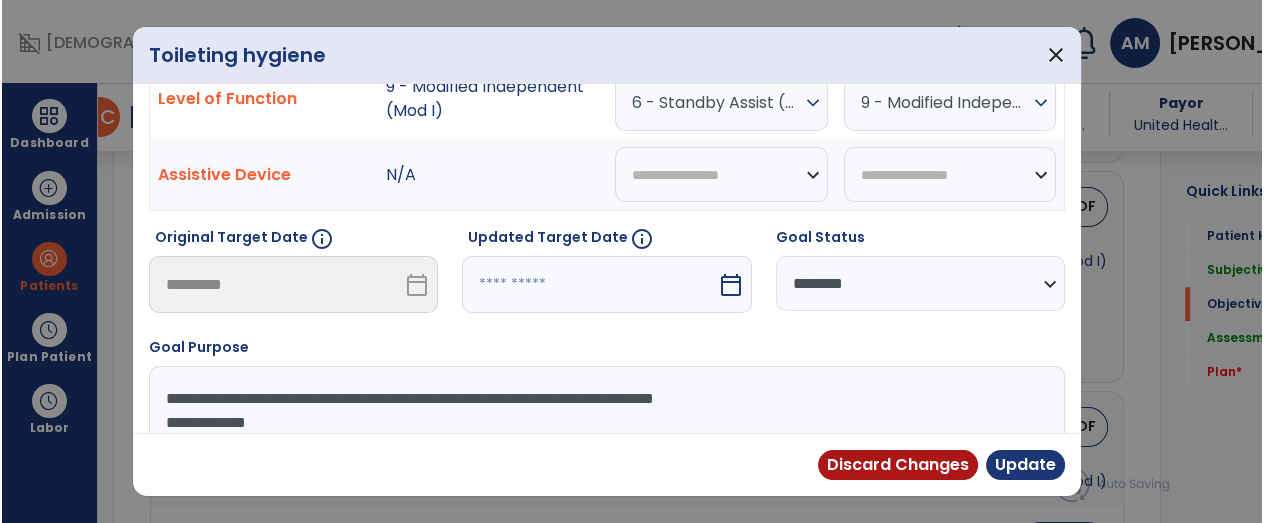 scroll, scrollTop: 85, scrollLeft: 0, axis: vertical 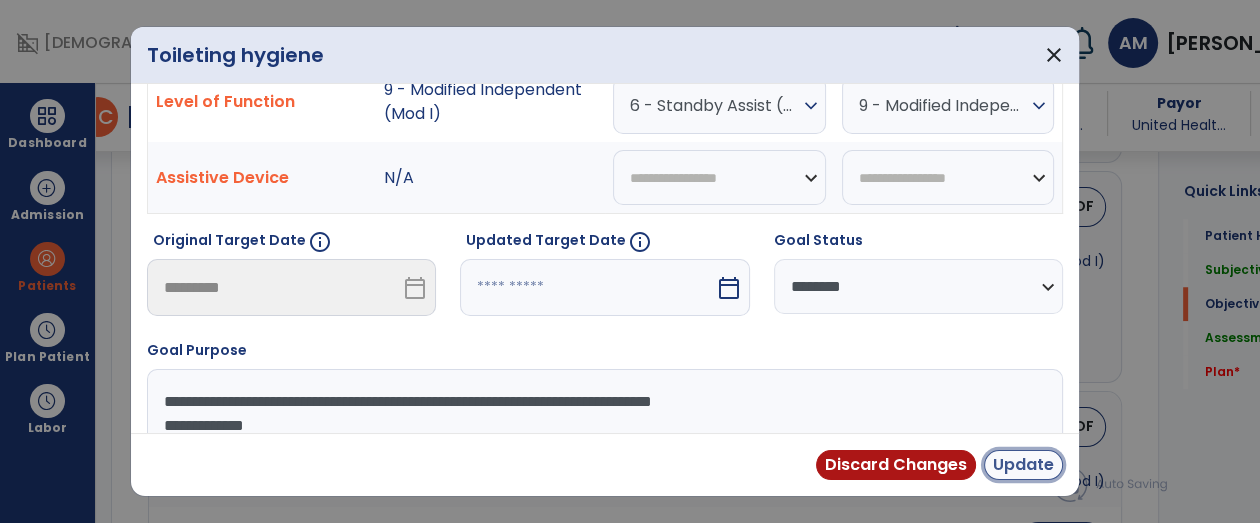 click on "Update" at bounding box center (1023, 465) 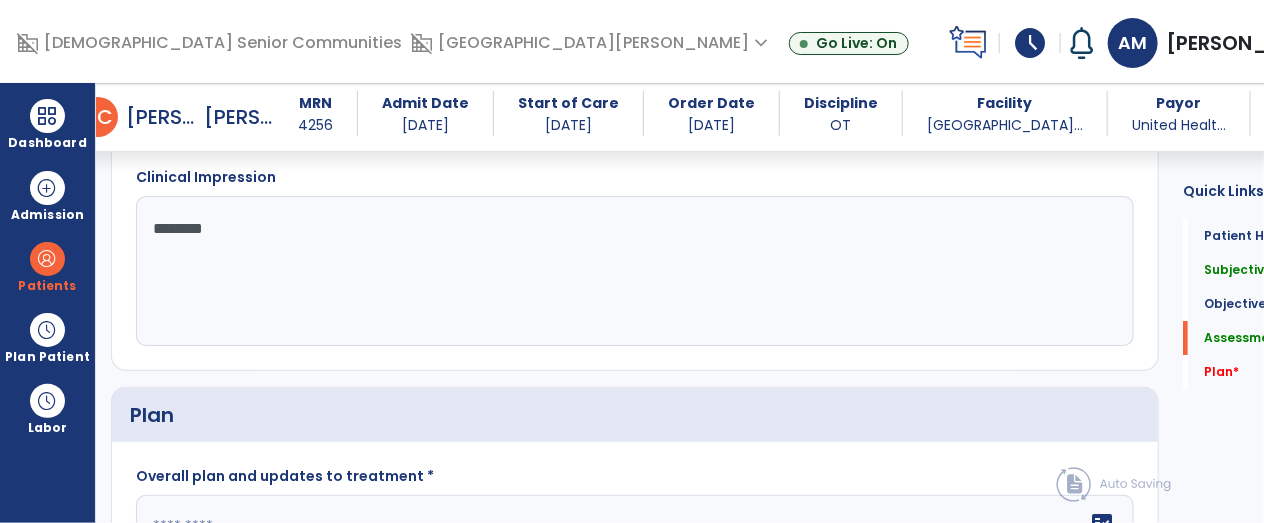 scroll, scrollTop: 2628, scrollLeft: 0, axis: vertical 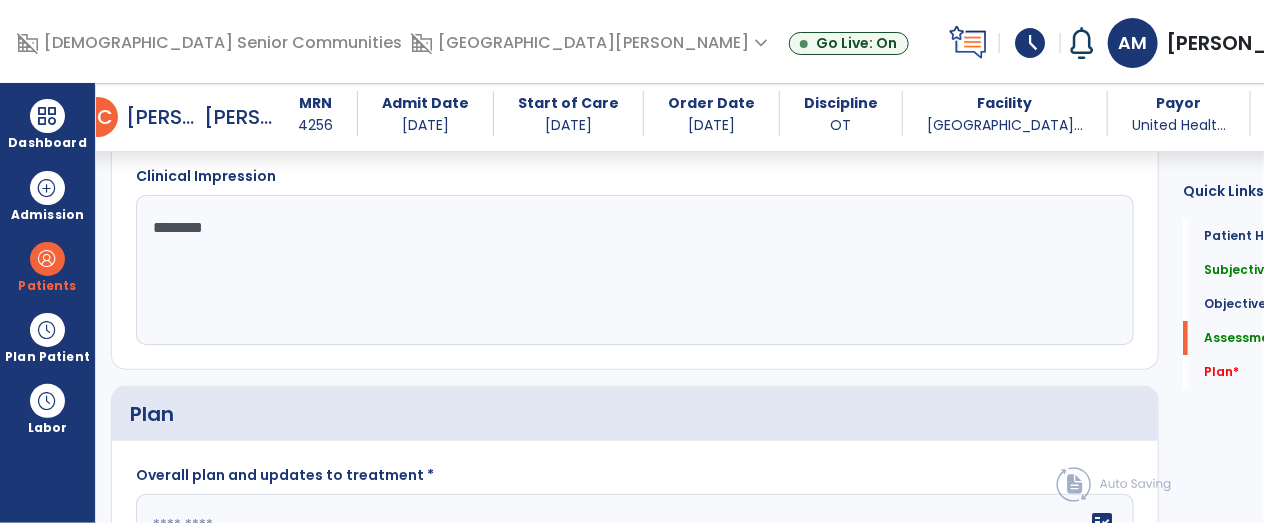 click on "*******" 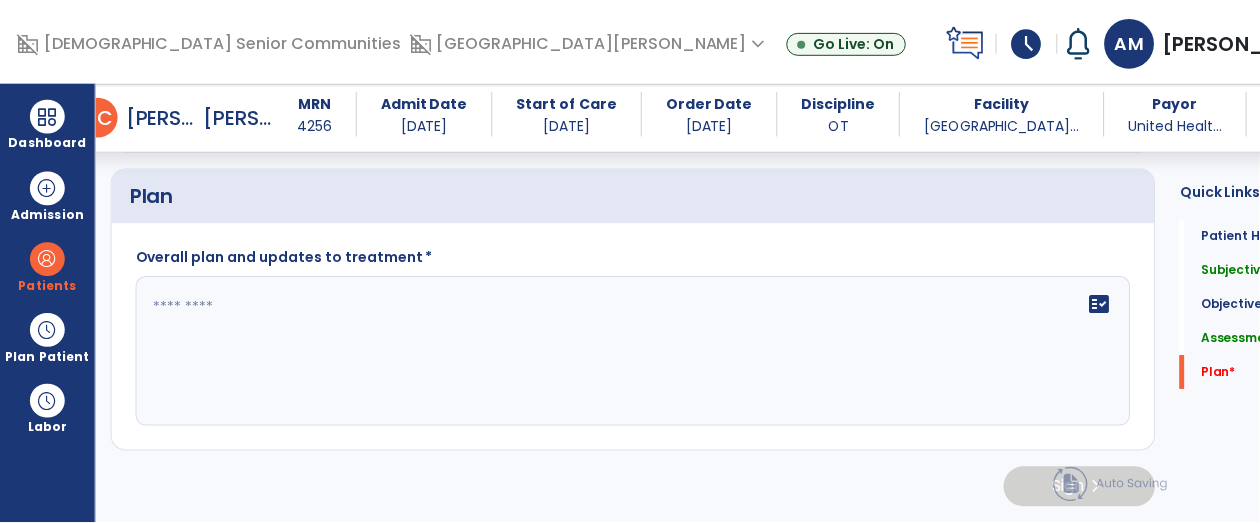 scroll, scrollTop: 2929, scrollLeft: 0, axis: vertical 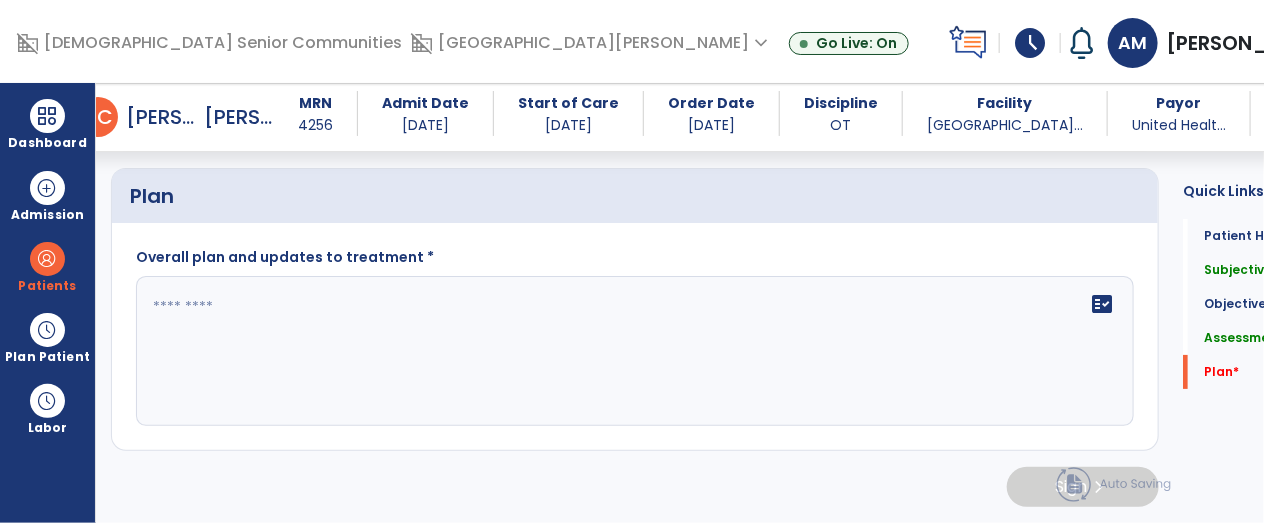 type on "**********" 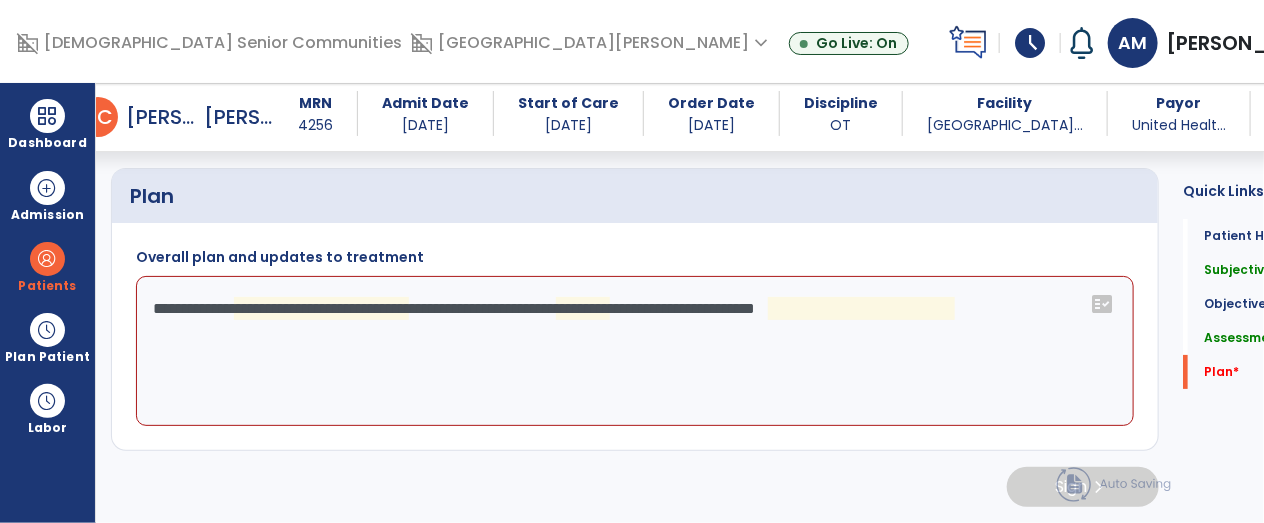 click on "**********" 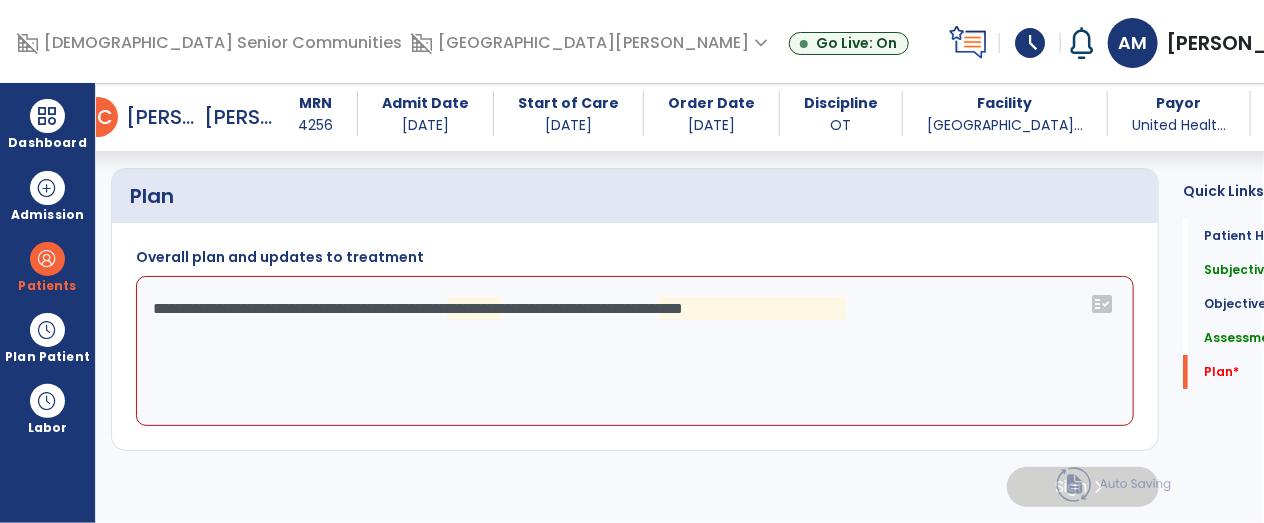 click on "**********" 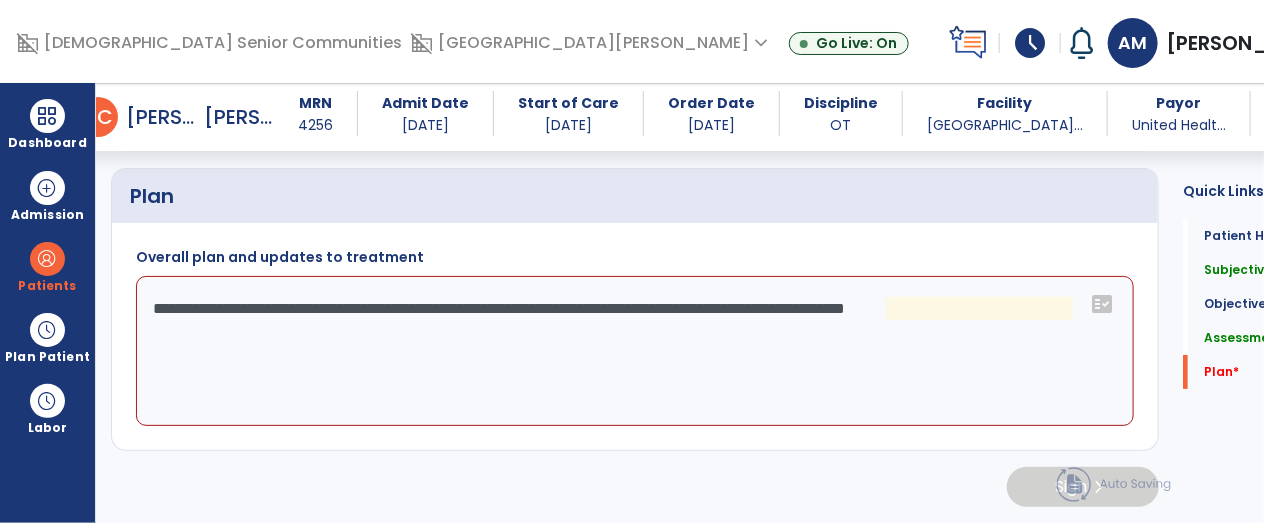 click on "**********" 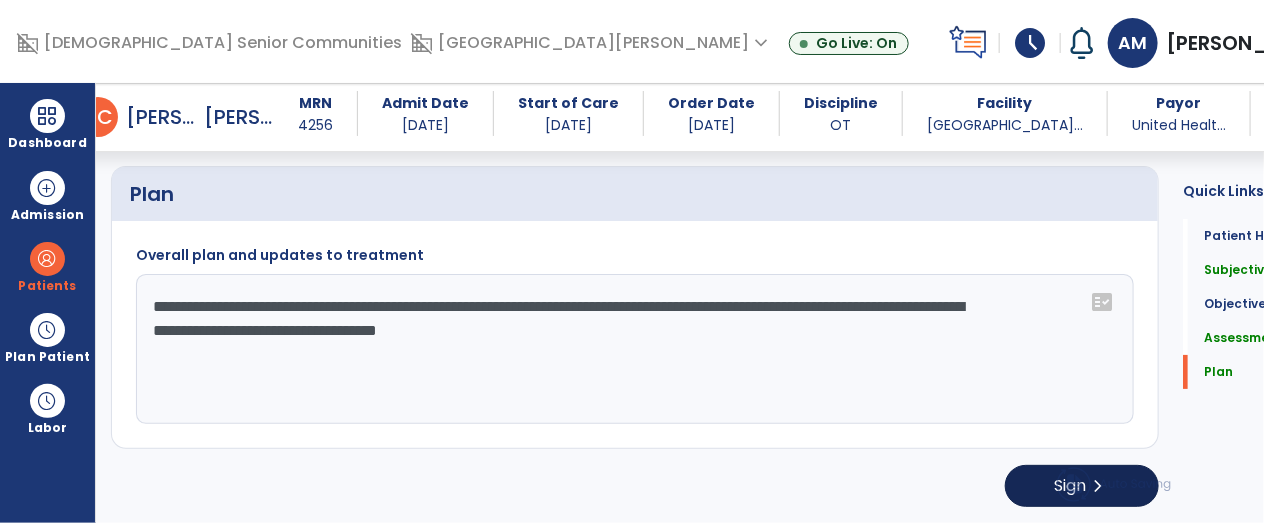 type on "**********" 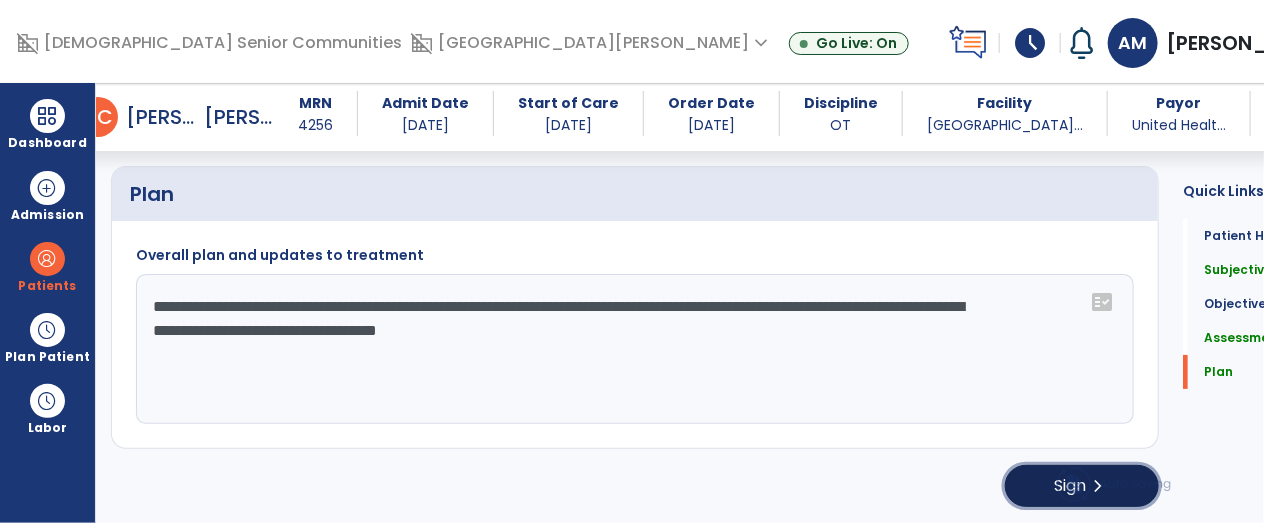 click on "chevron_right" 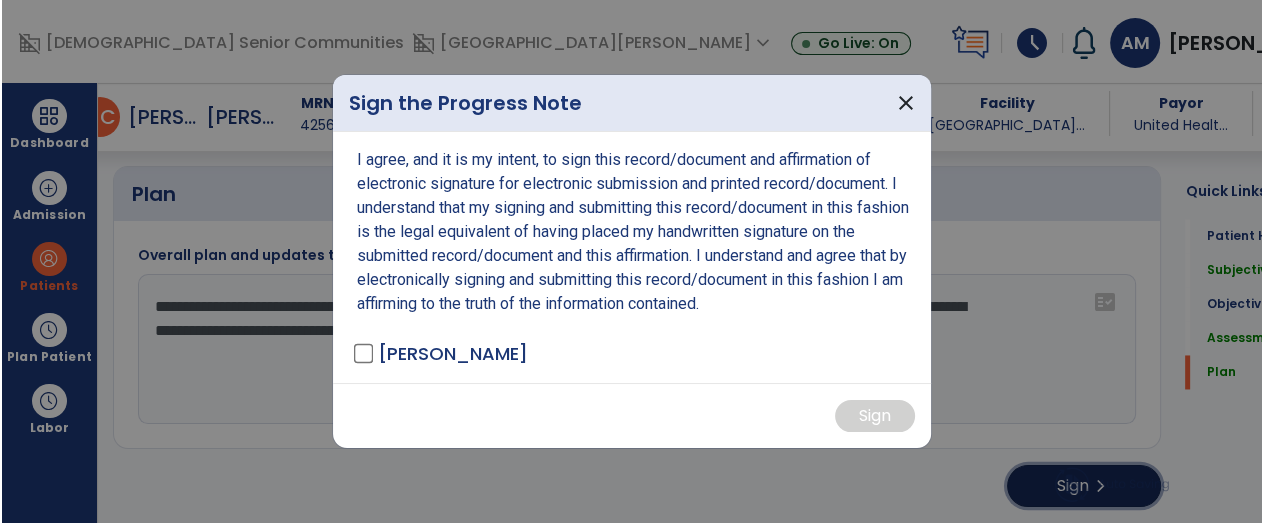 scroll, scrollTop: 2929, scrollLeft: 0, axis: vertical 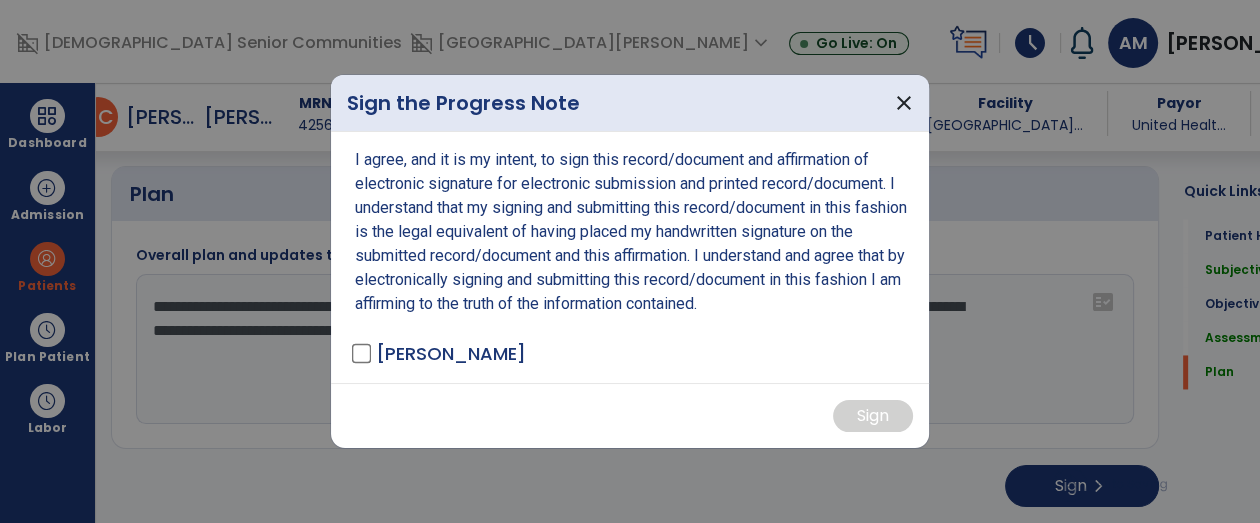 click on "I agree, and it is my intent, to sign this record/document and affirmation of electronic signature for electronic submission and printed record/document. I understand that my signing and submitting this record/document in this fashion is the legal equivalent of having placed my handwritten signature on the submitted record/document and this affirmation. I understand and agree that by electronically signing and submitting this record/document in this fashion I am affirming to the truth of the information contained.  [PERSON_NAME]" at bounding box center (630, 257) 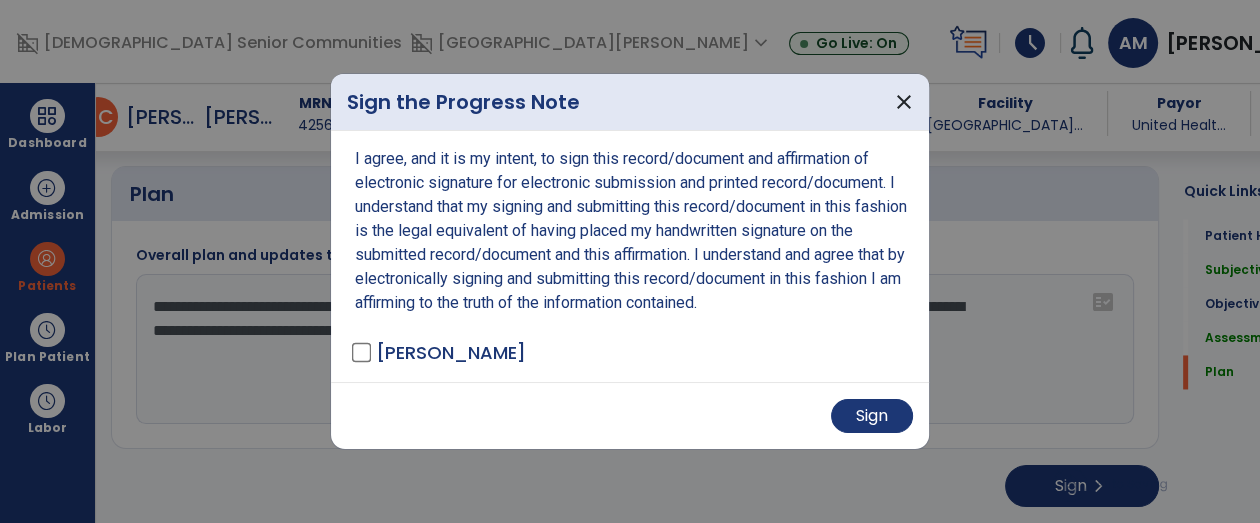 click on "Sign" at bounding box center (630, 416) 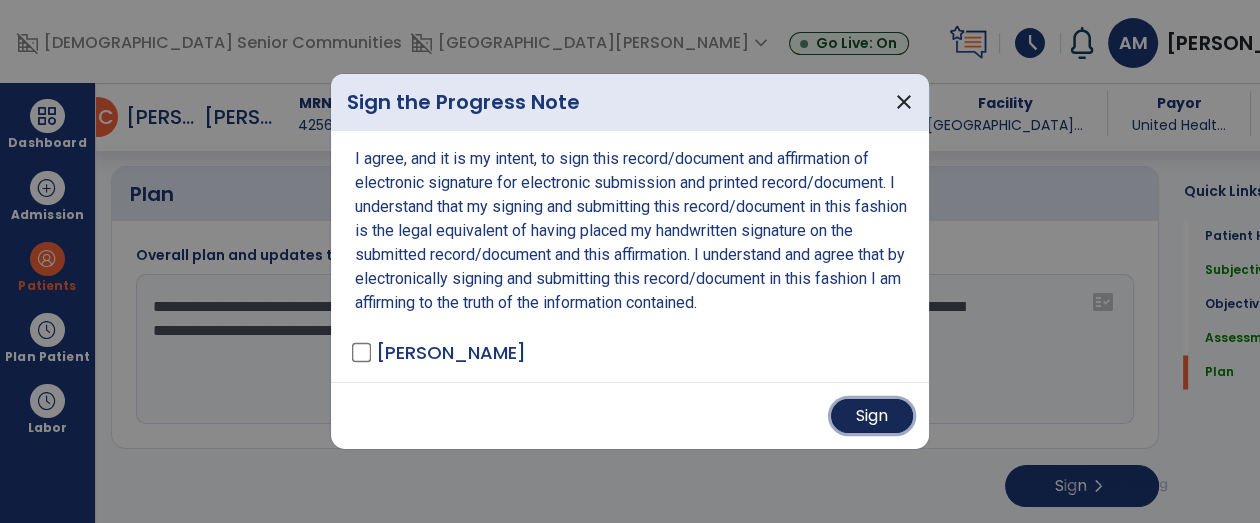 click on "Sign" at bounding box center [872, 416] 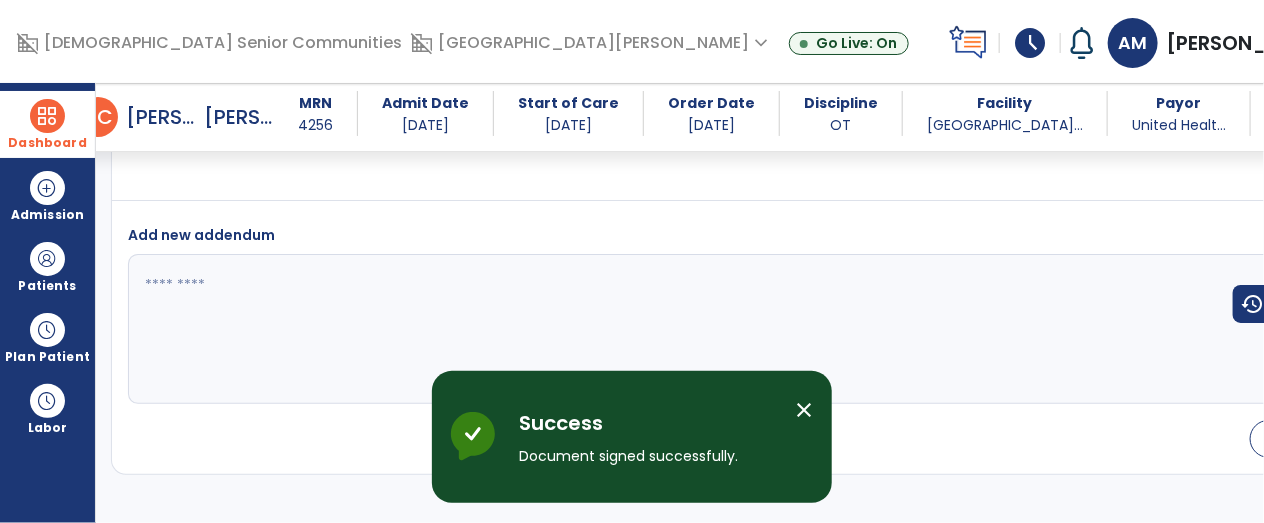 click at bounding box center (47, 116) 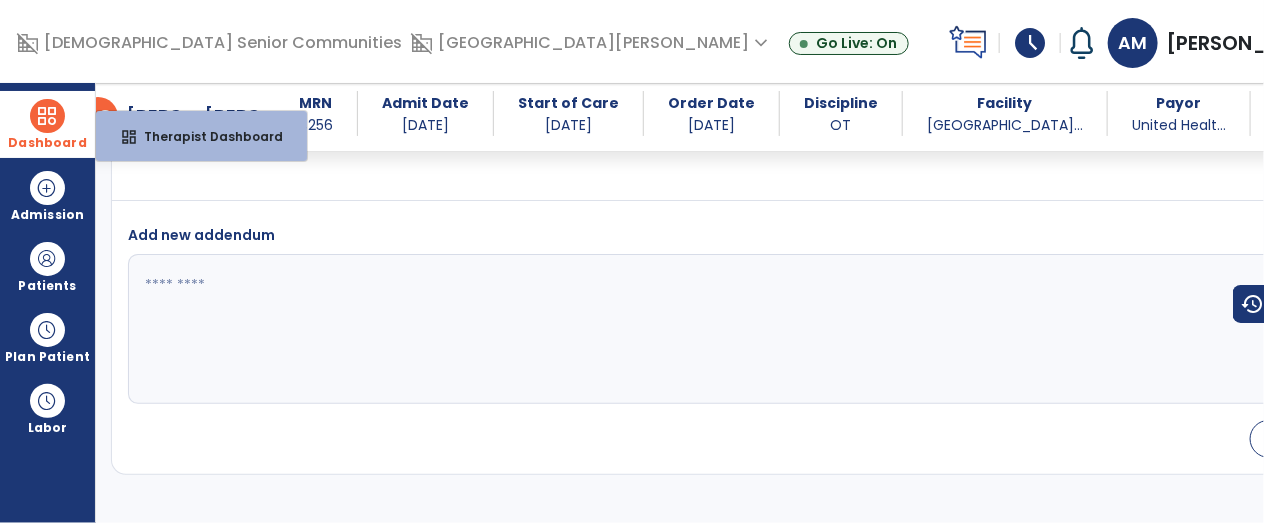 scroll, scrollTop: 4208, scrollLeft: 0, axis: vertical 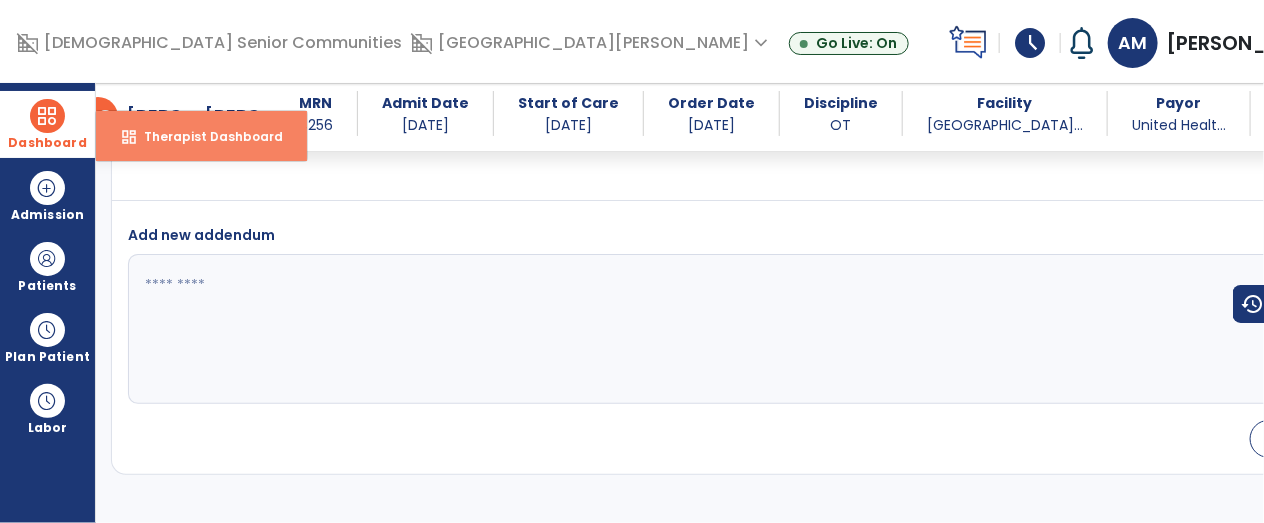 click on "dashboard  Therapist Dashboard" at bounding box center (201, 136) 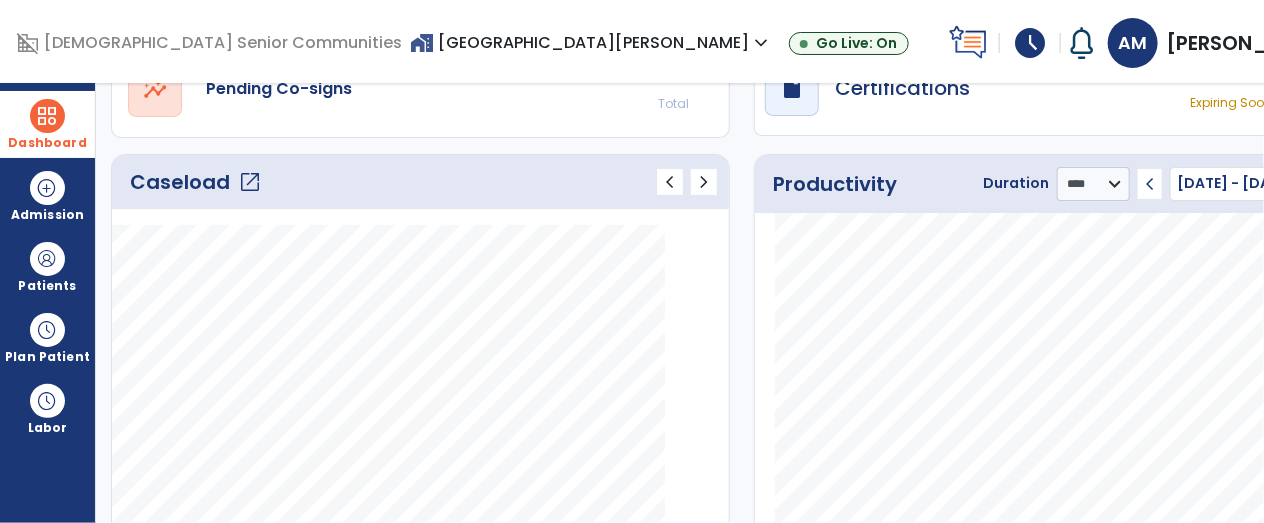 click on "open_in_new" 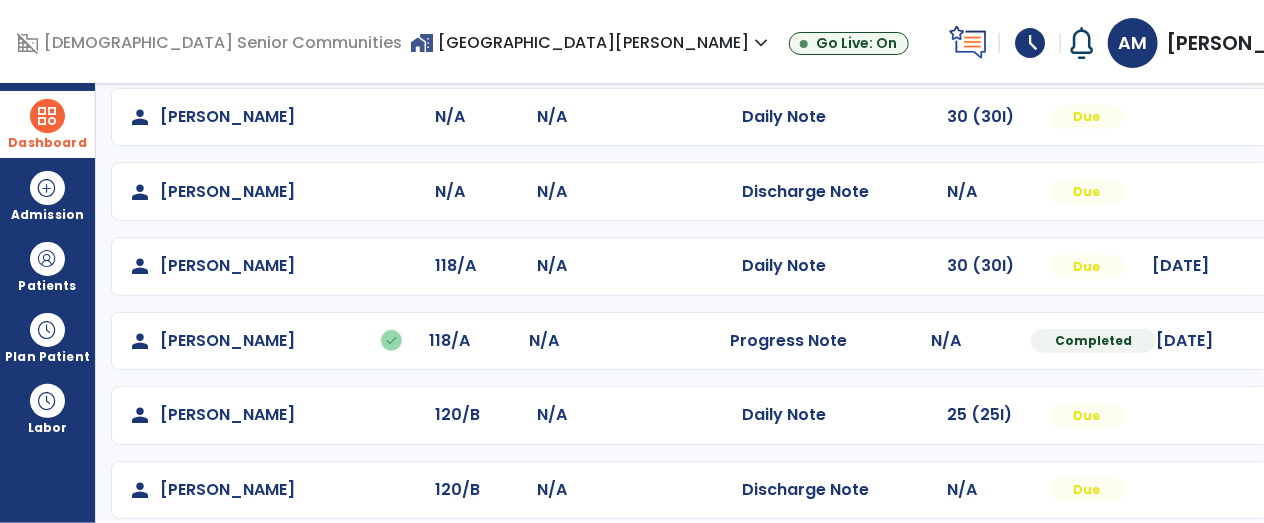 scroll, scrollTop: 321, scrollLeft: 0, axis: vertical 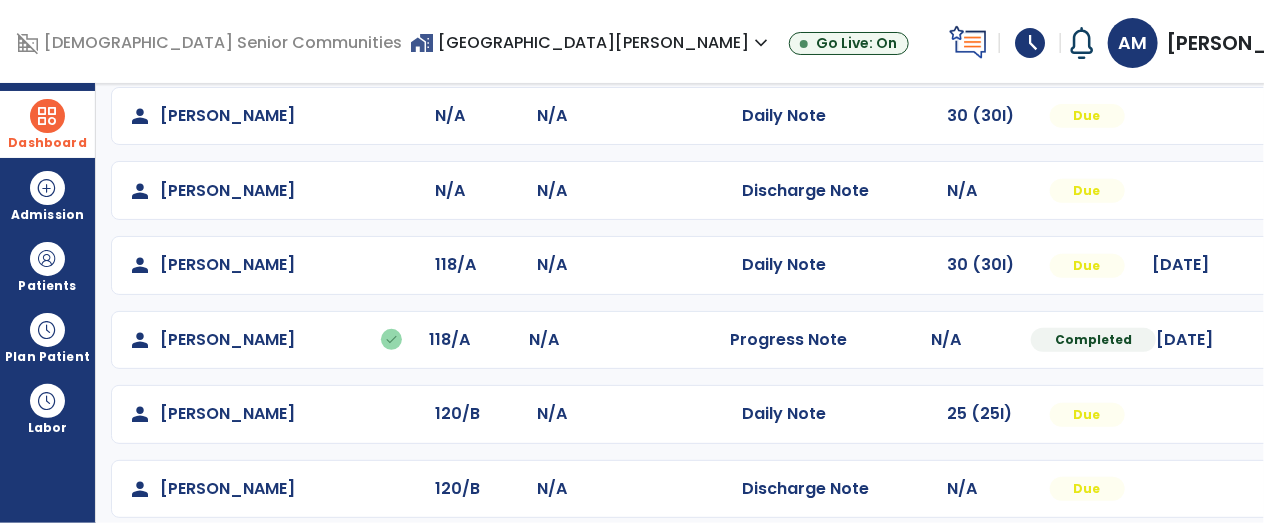 click at bounding box center [1314, -33] 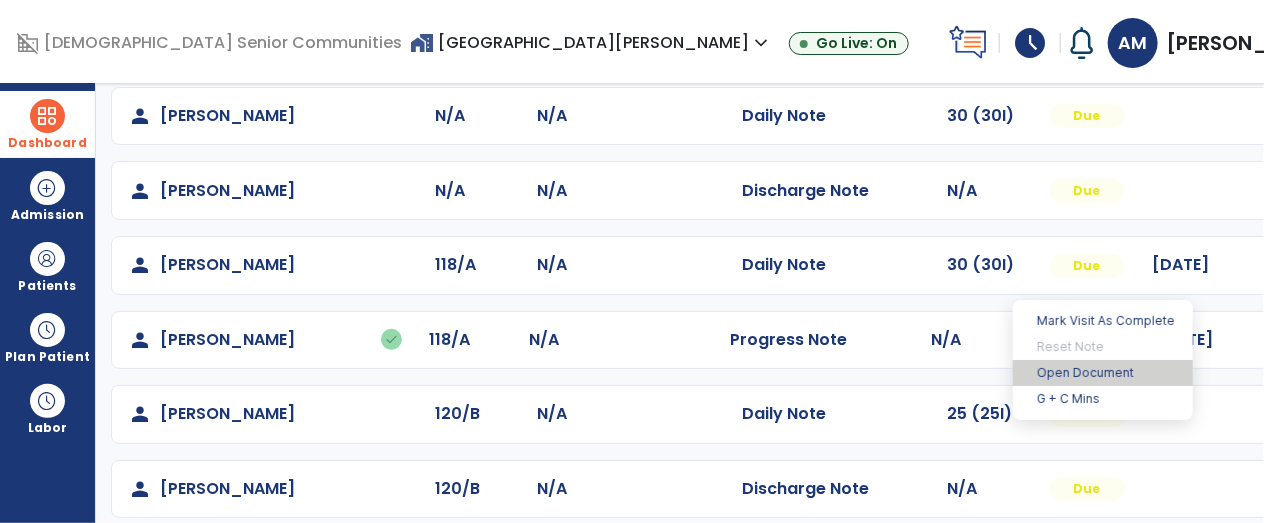 click on "Open Document" at bounding box center [1103, 373] 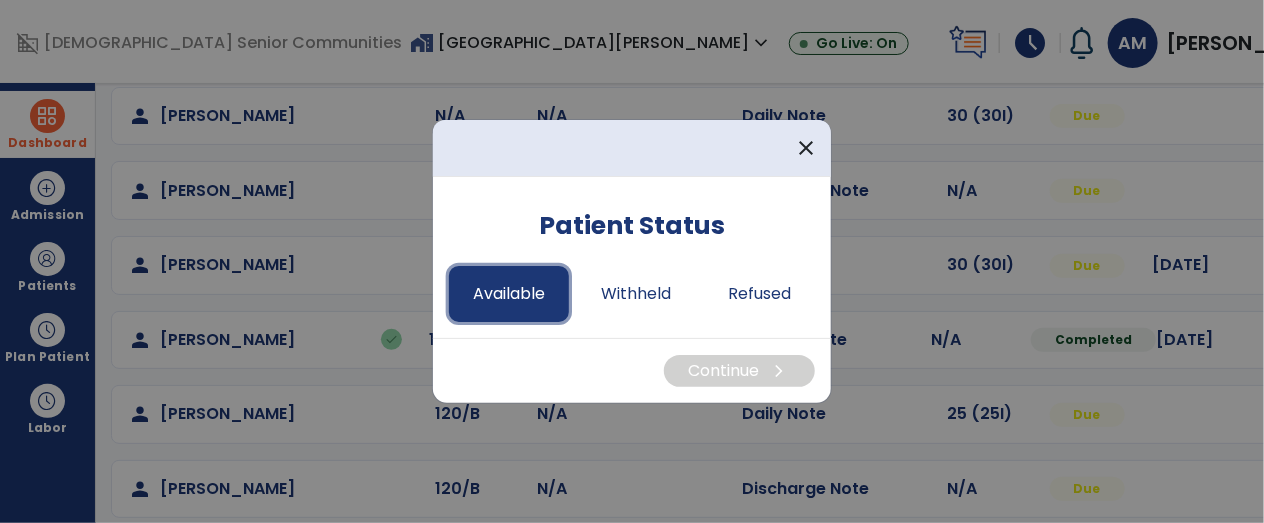 click on "Available" at bounding box center [509, 294] 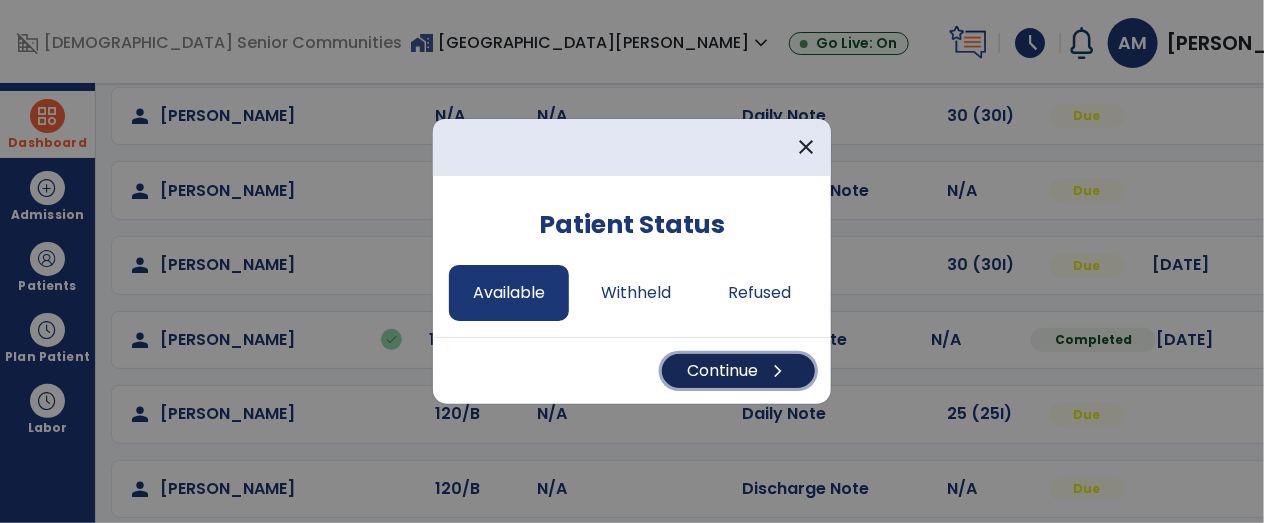 click on "chevron_right" at bounding box center [778, 371] 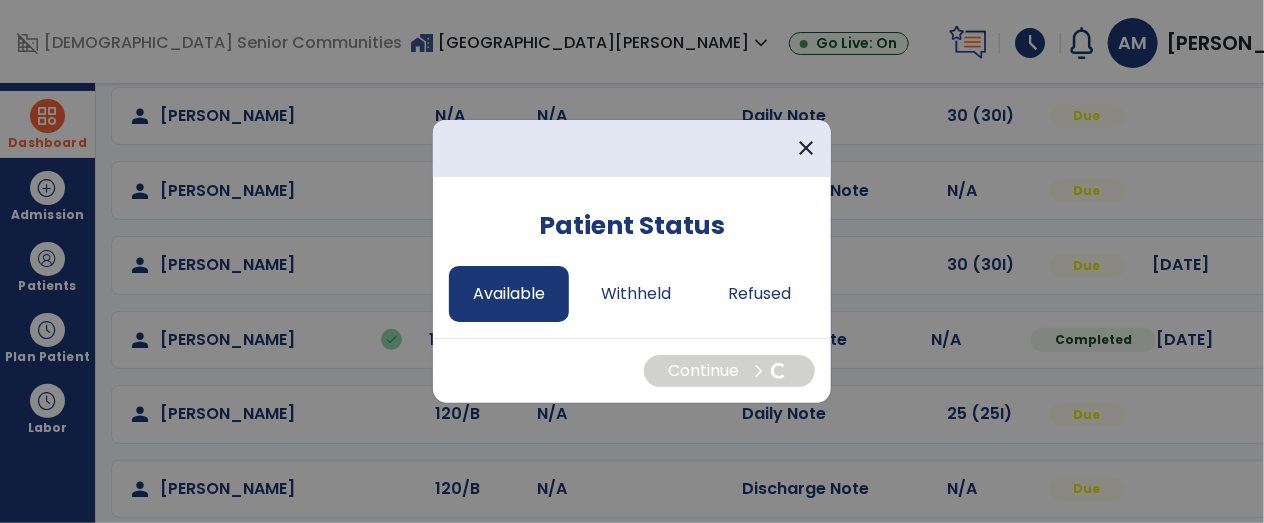 select on "*" 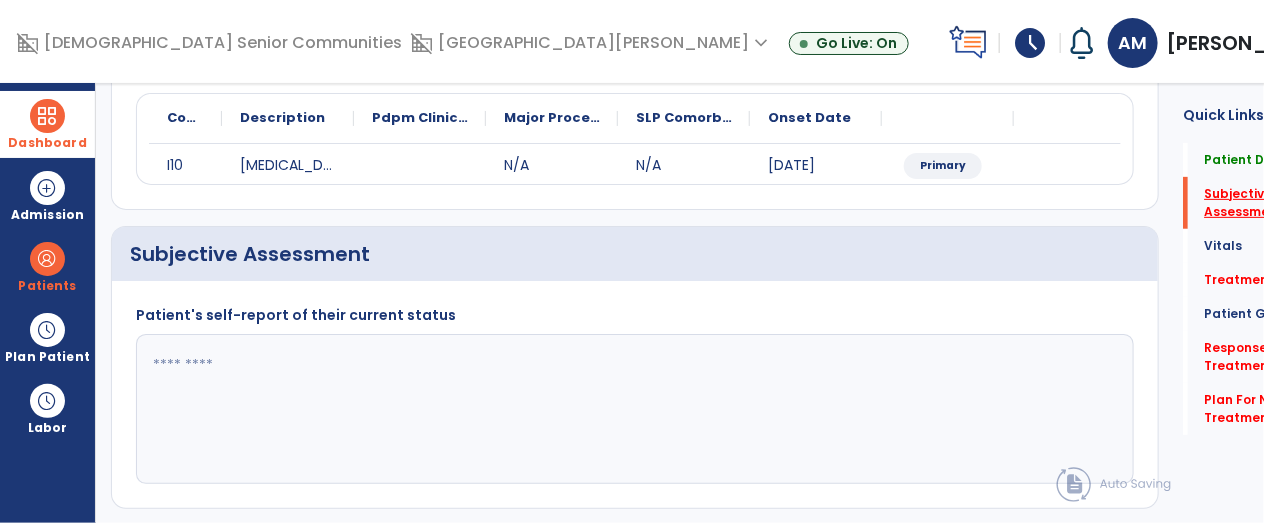 click on "*" 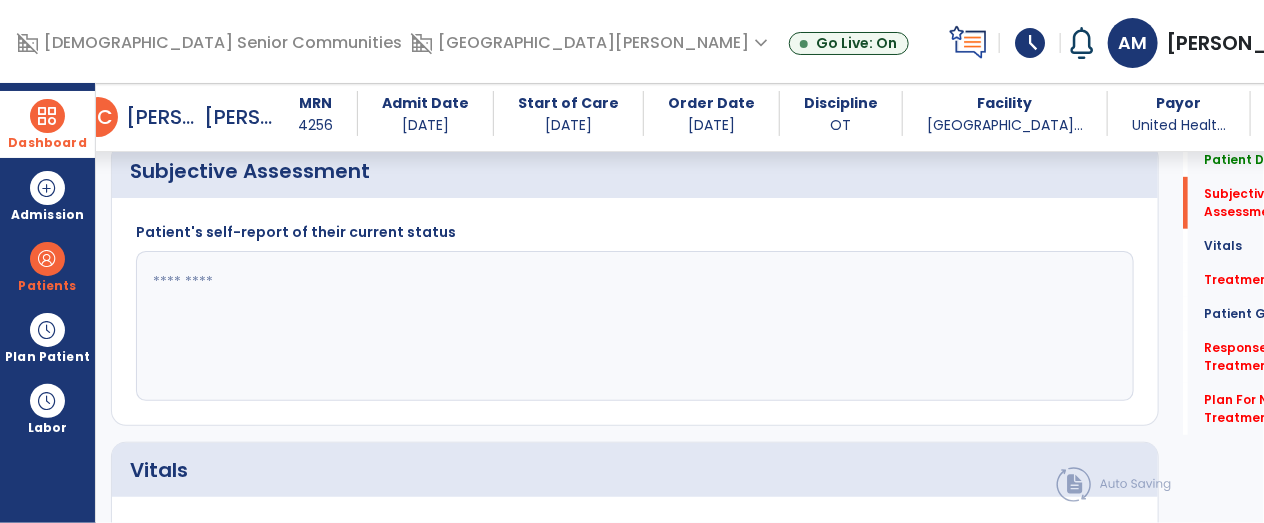 click 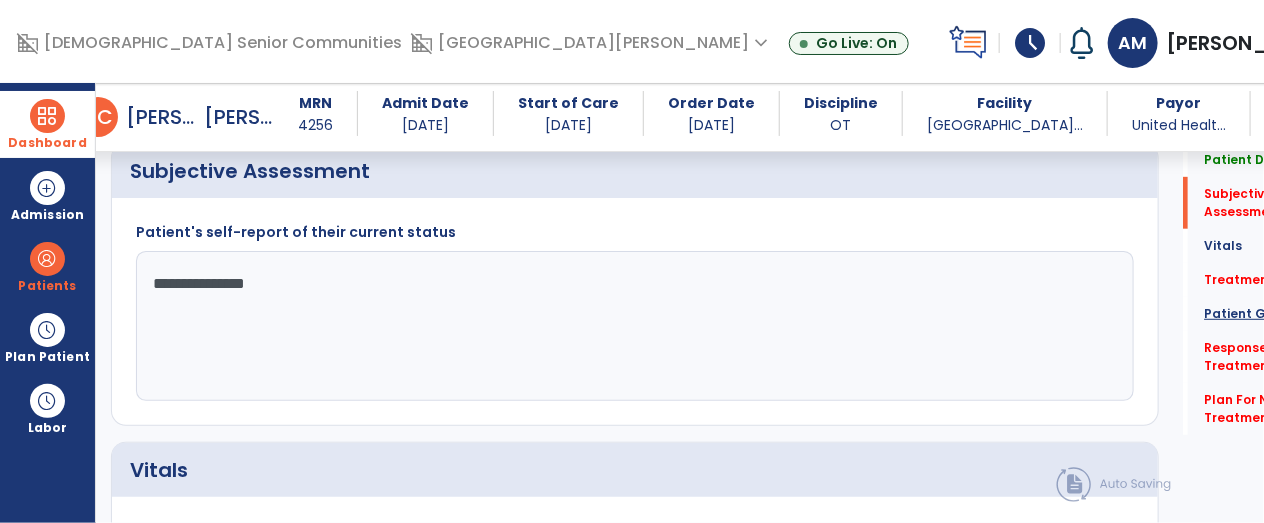 type on "**********" 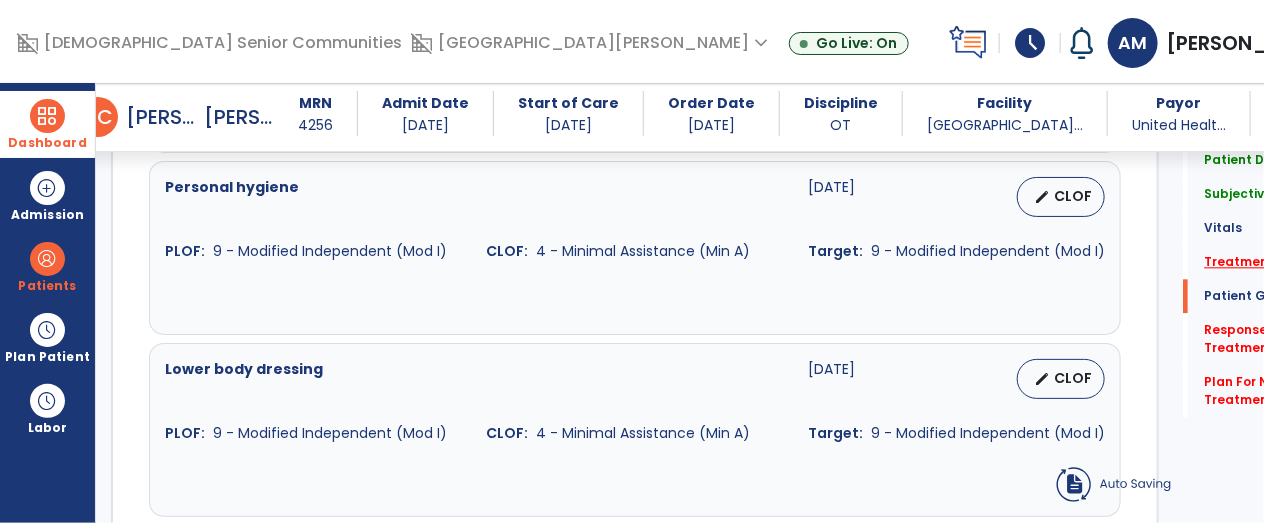 click on "Treatment   *" 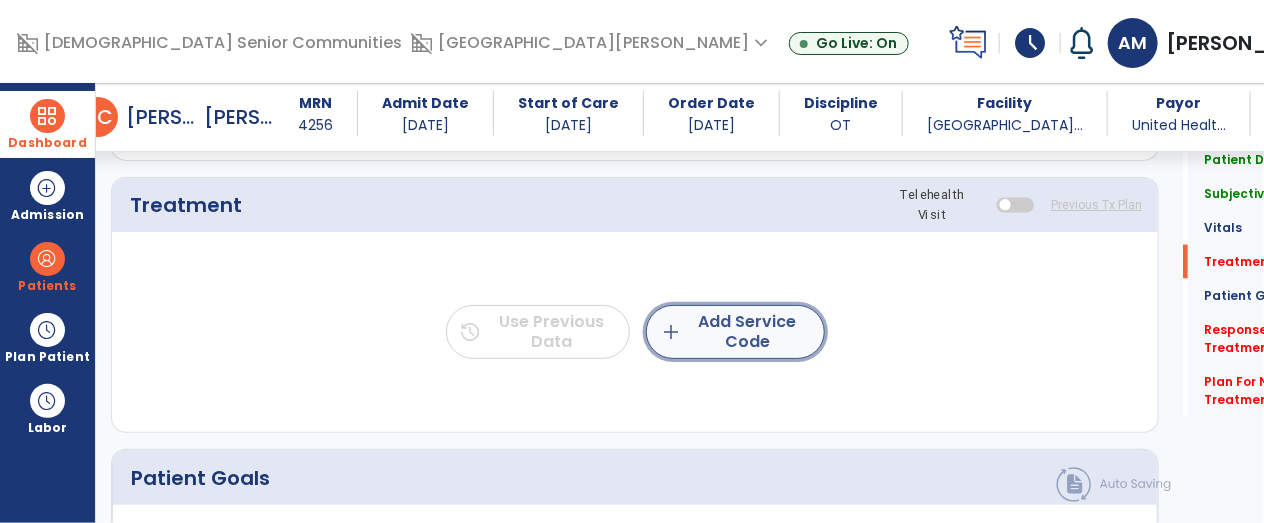 click on "add  Add Service Code" 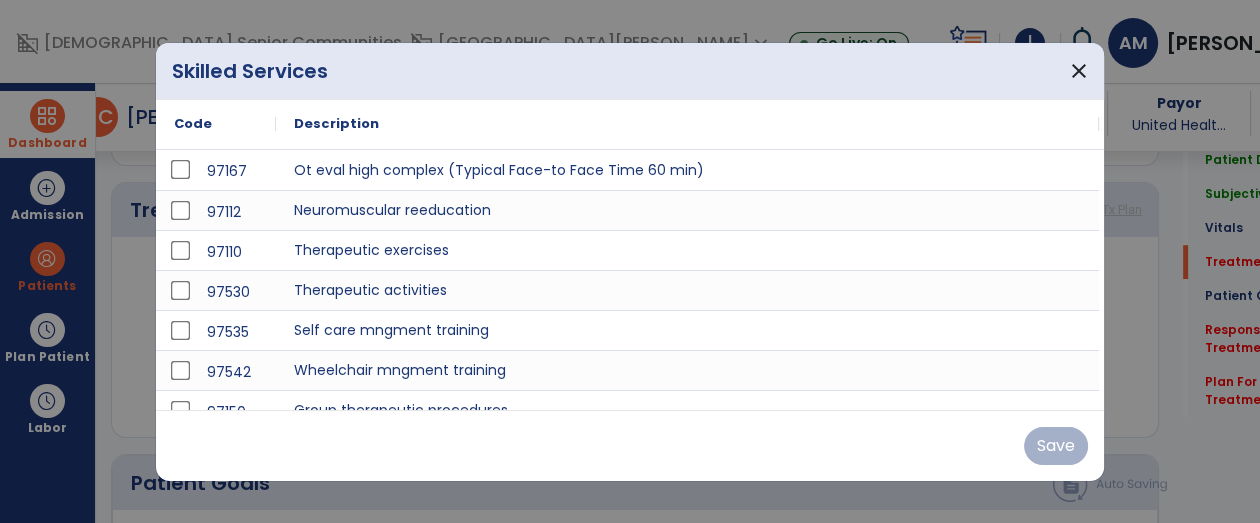 scroll, scrollTop: 1072, scrollLeft: 0, axis: vertical 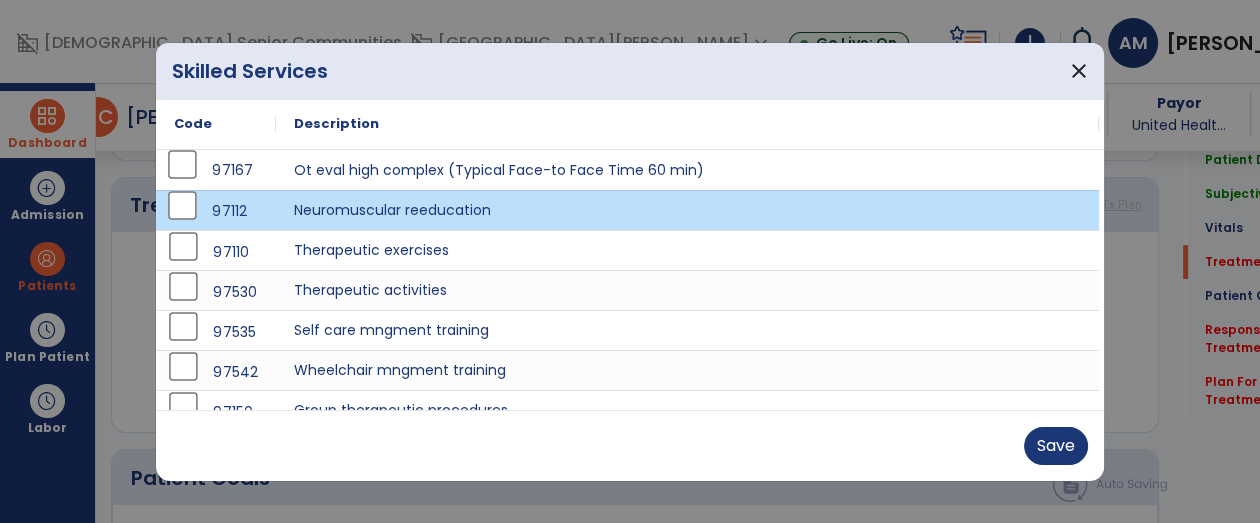 click on "97167" at bounding box center [216, 170] 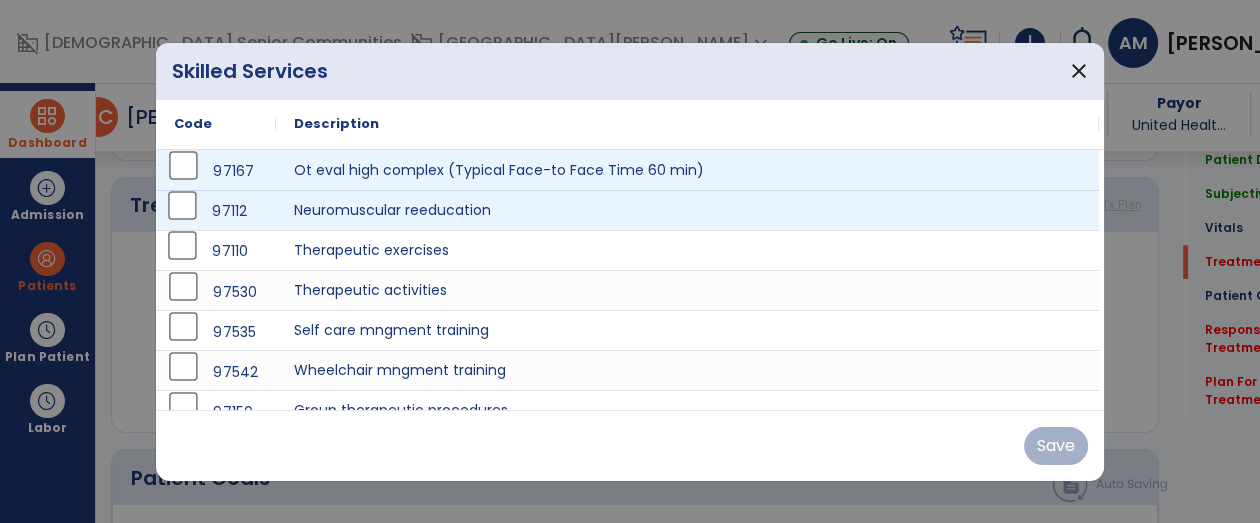 click on "97110" at bounding box center (216, 250) 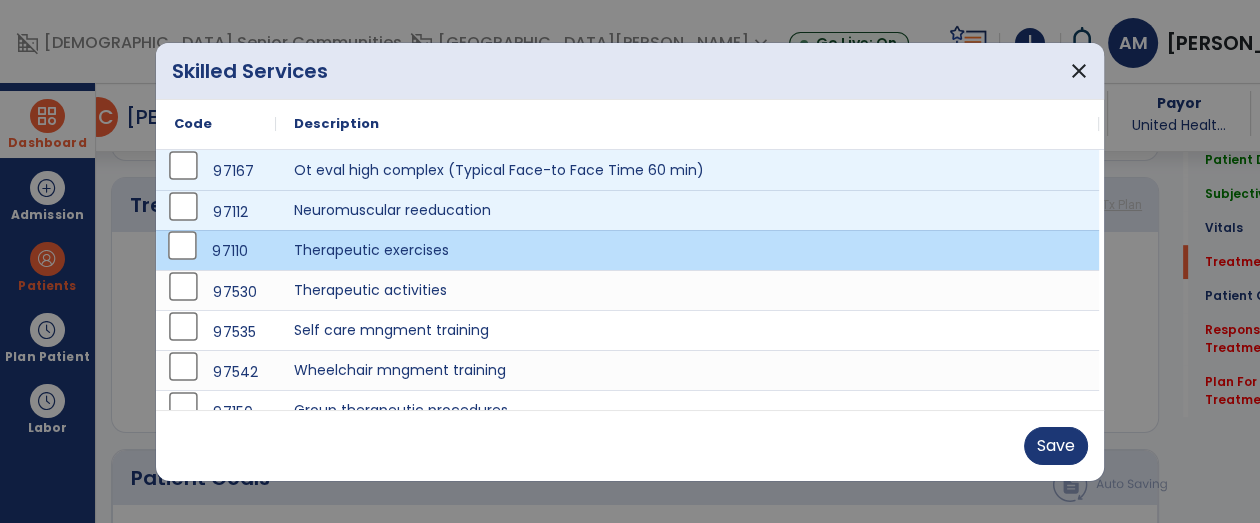 click on "97535" at bounding box center (216, 332) 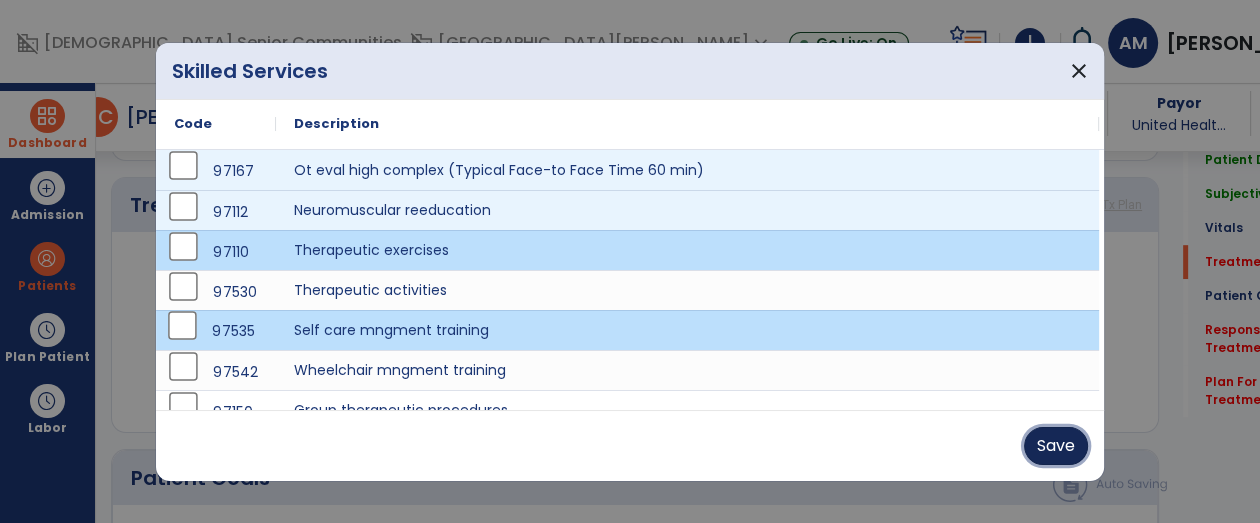 click on "Save" at bounding box center [1056, 446] 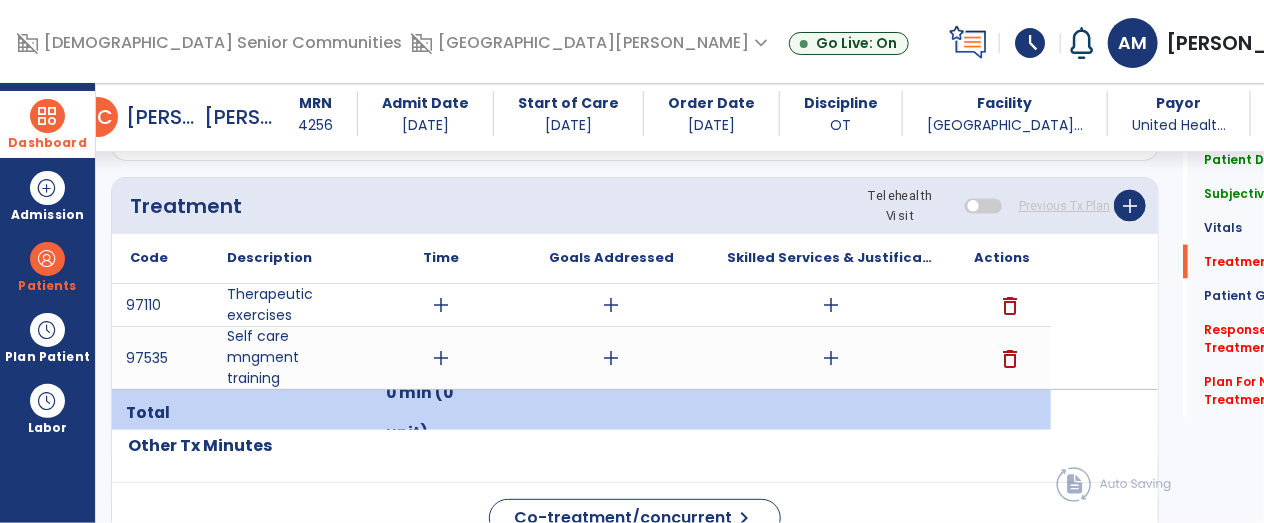 click on "add" at bounding box center (441, 358) 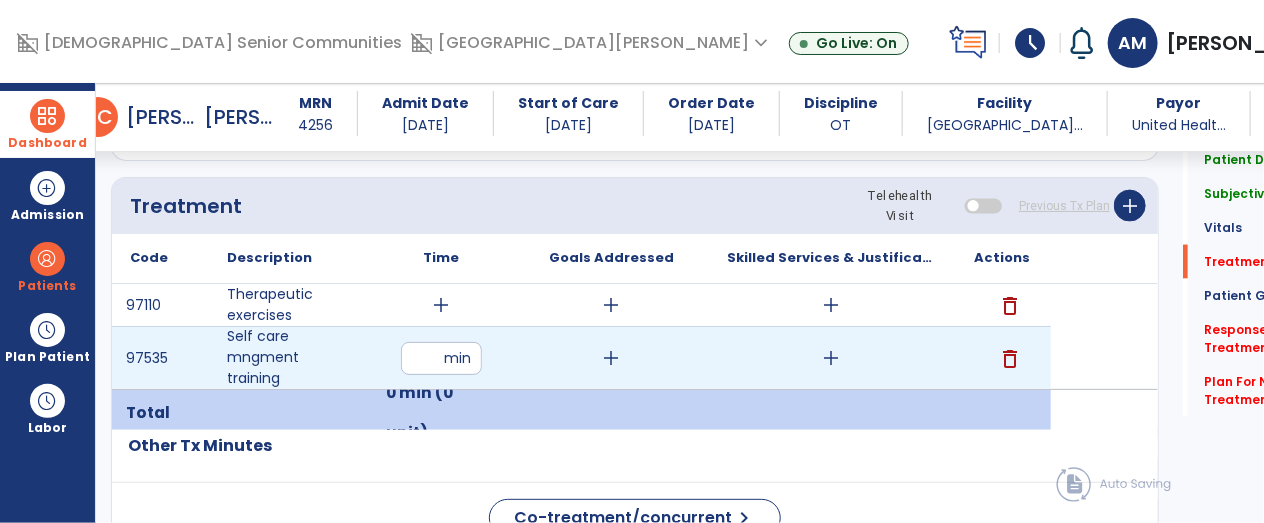 type on "**" 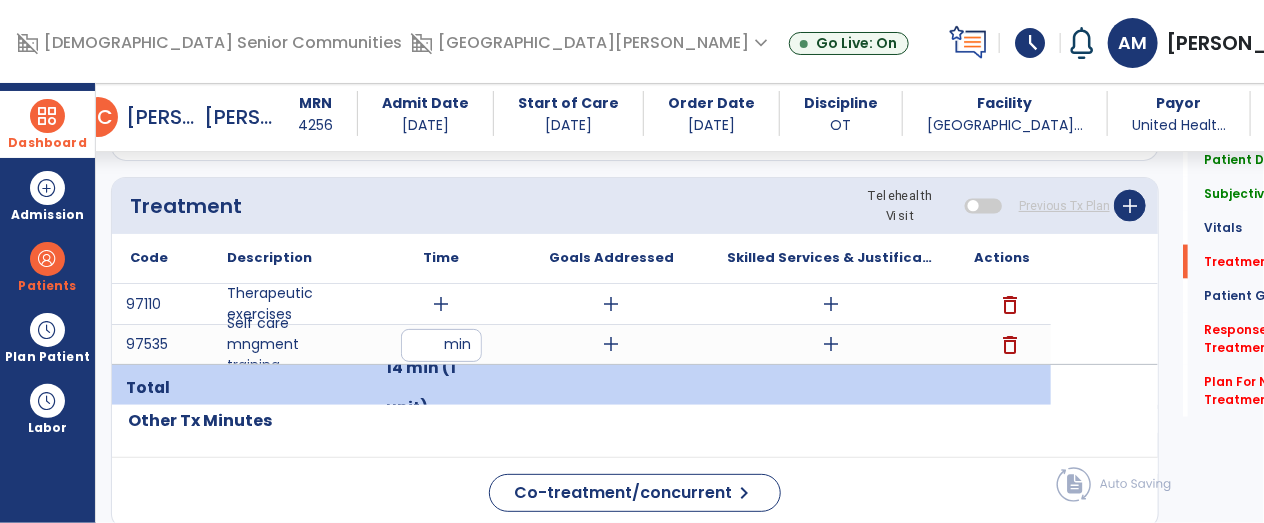 click on "add" at bounding box center [441, 304] 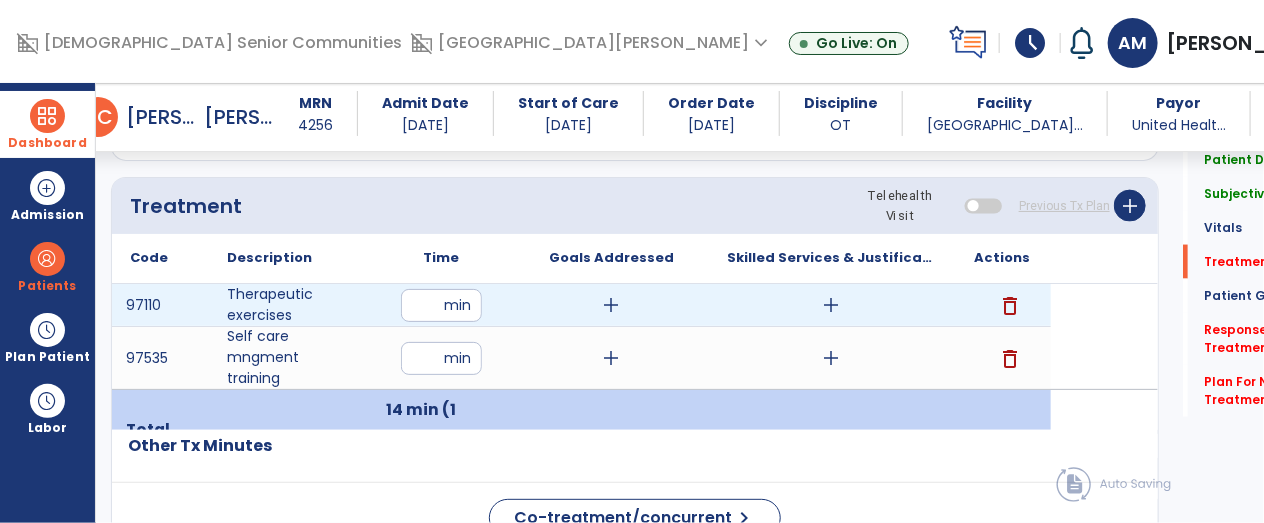 type on "**" 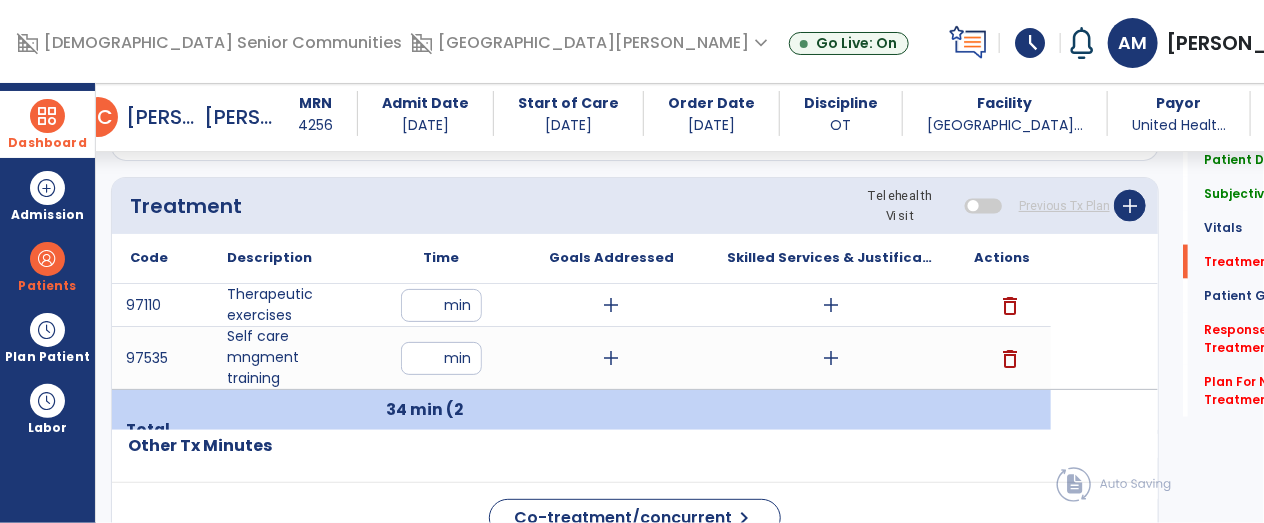 click on "add" at bounding box center [831, 305] 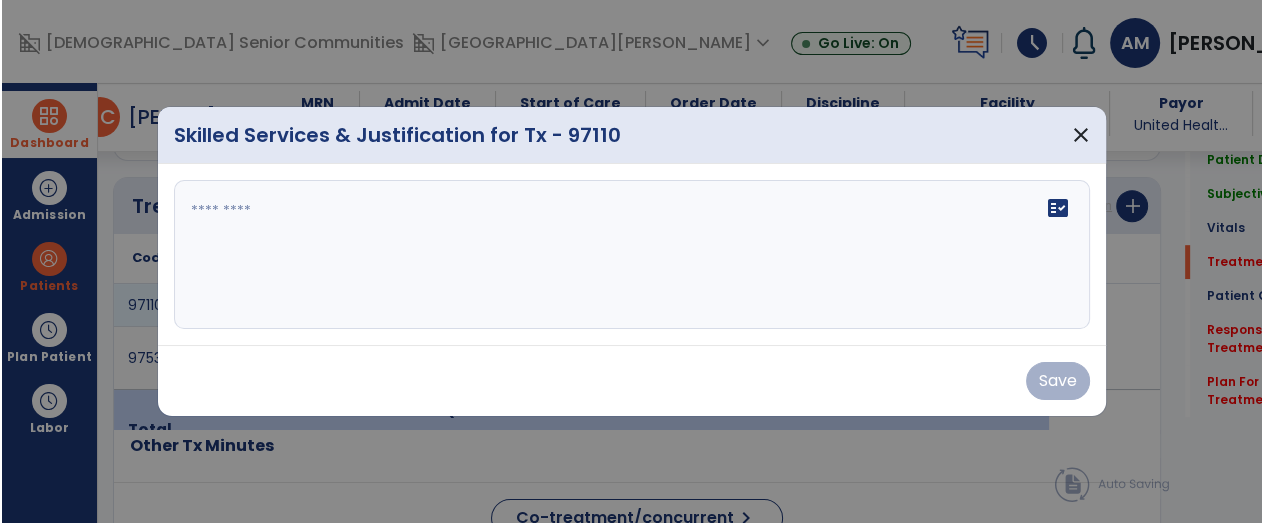 scroll, scrollTop: 1072, scrollLeft: 0, axis: vertical 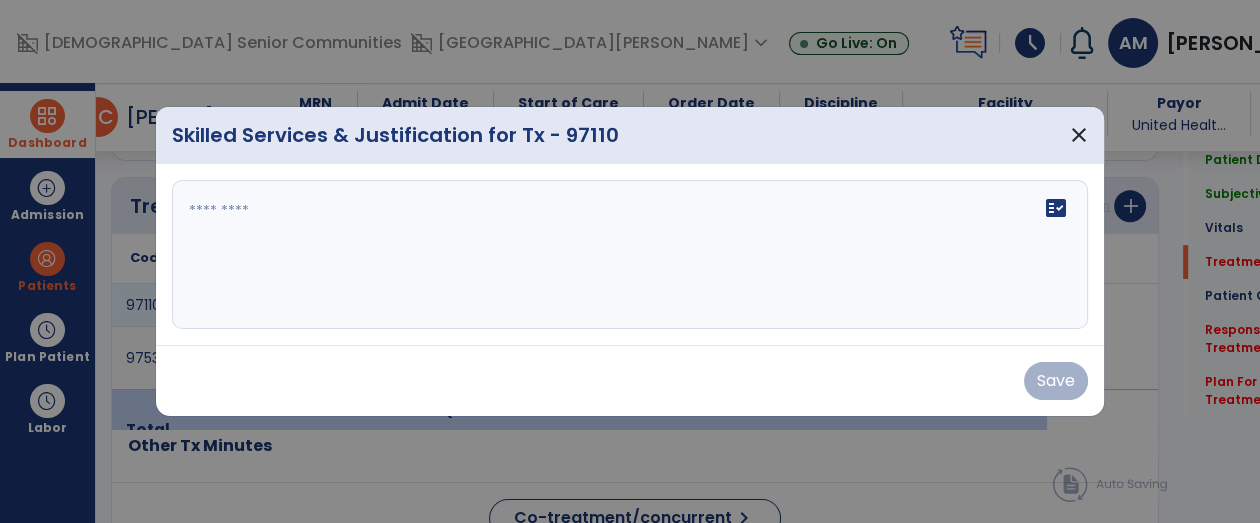 click on "fact_check" at bounding box center [630, 255] 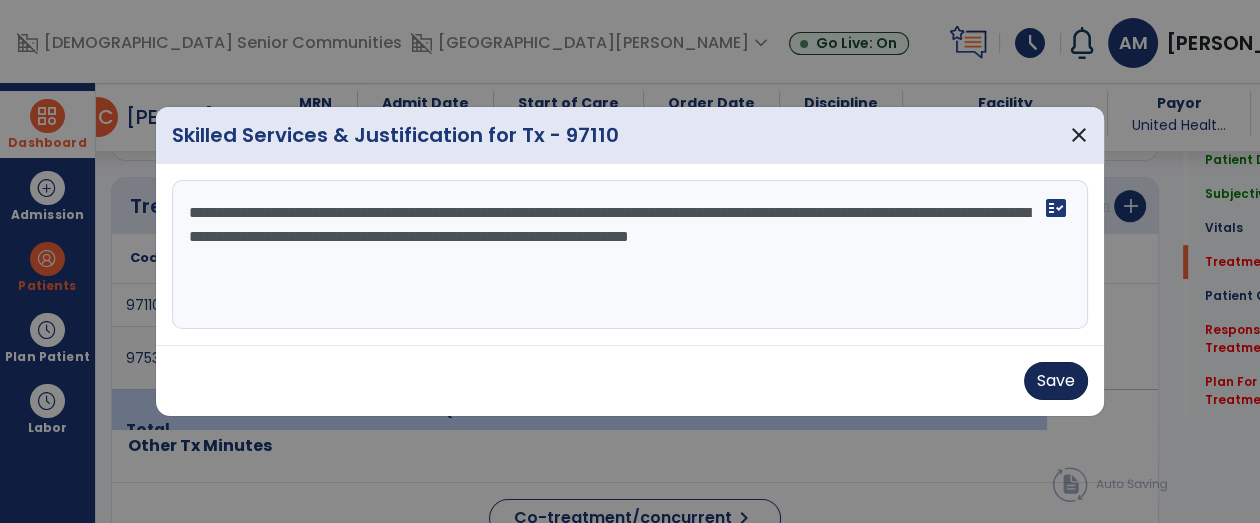 type on "**********" 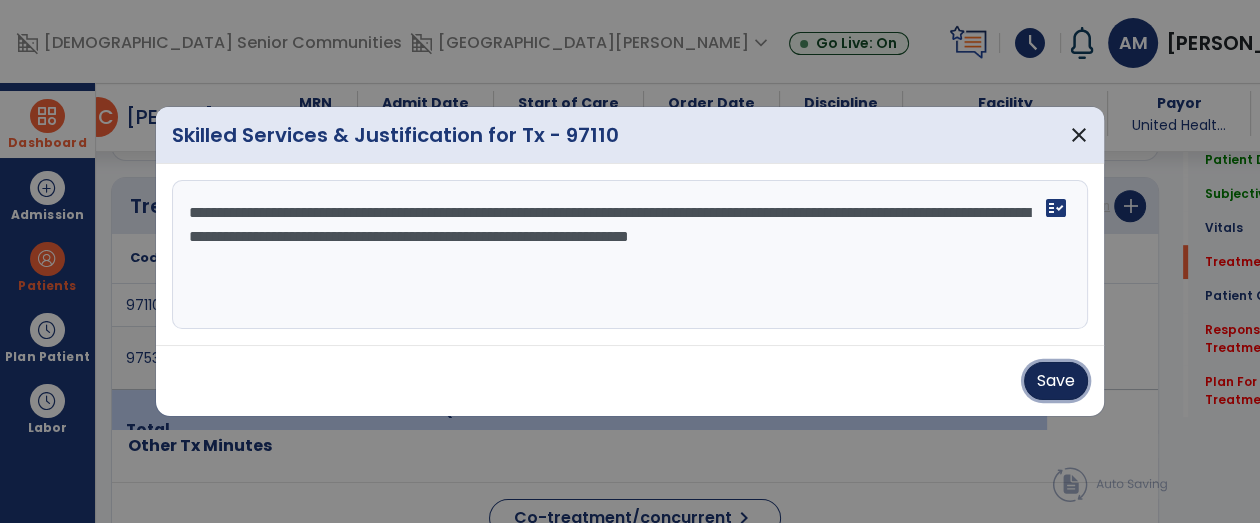 click on "Save" at bounding box center [1056, 381] 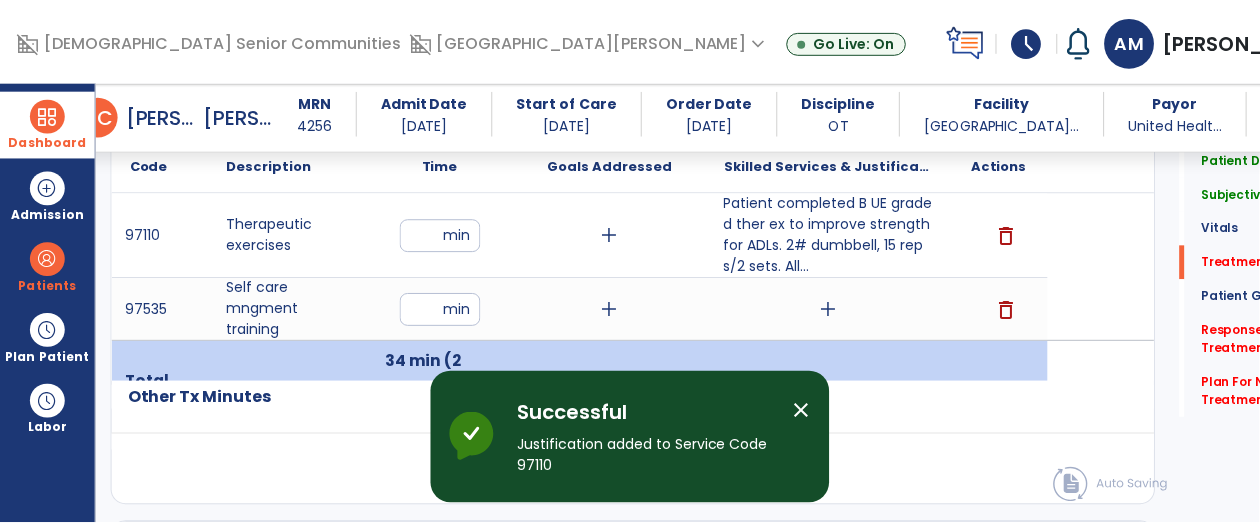 scroll, scrollTop: 1193, scrollLeft: 0, axis: vertical 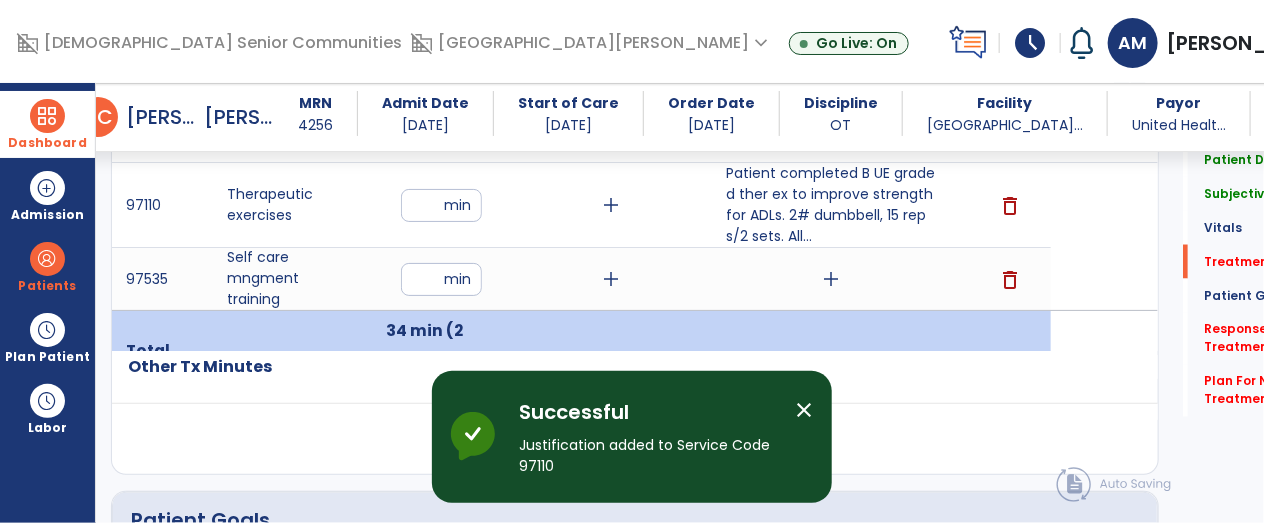 click on "add" at bounding box center (831, 279) 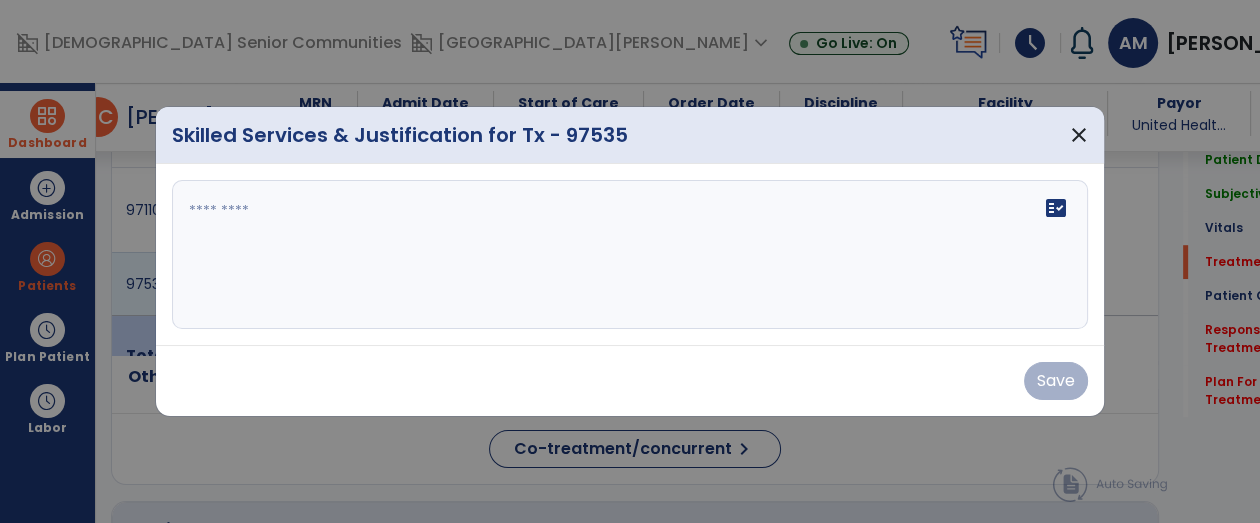 scroll, scrollTop: 1193, scrollLeft: 0, axis: vertical 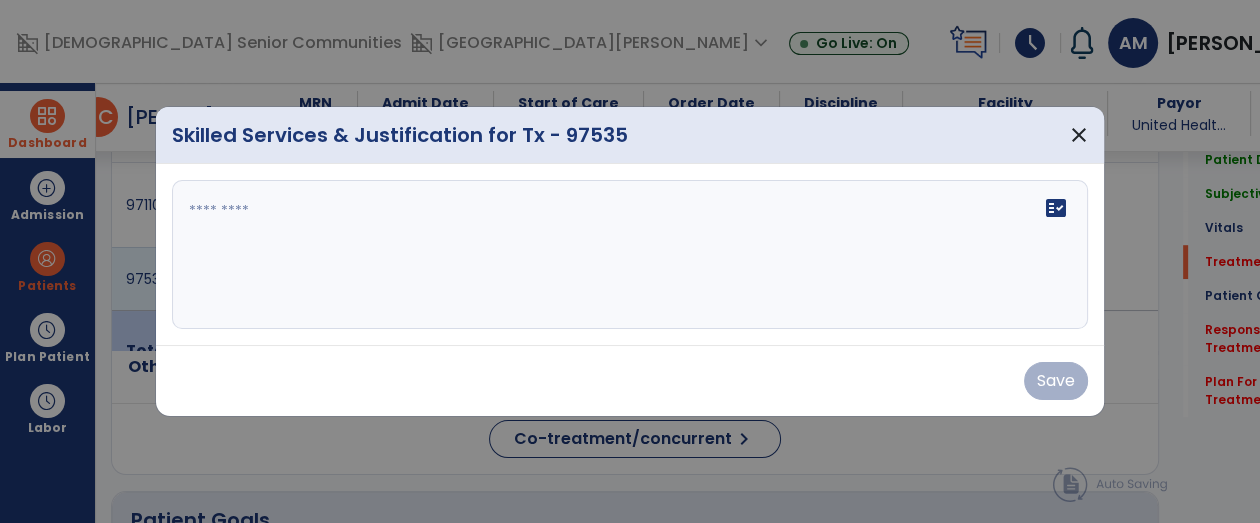 click on "fact_check" at bounding box center (630, 255) 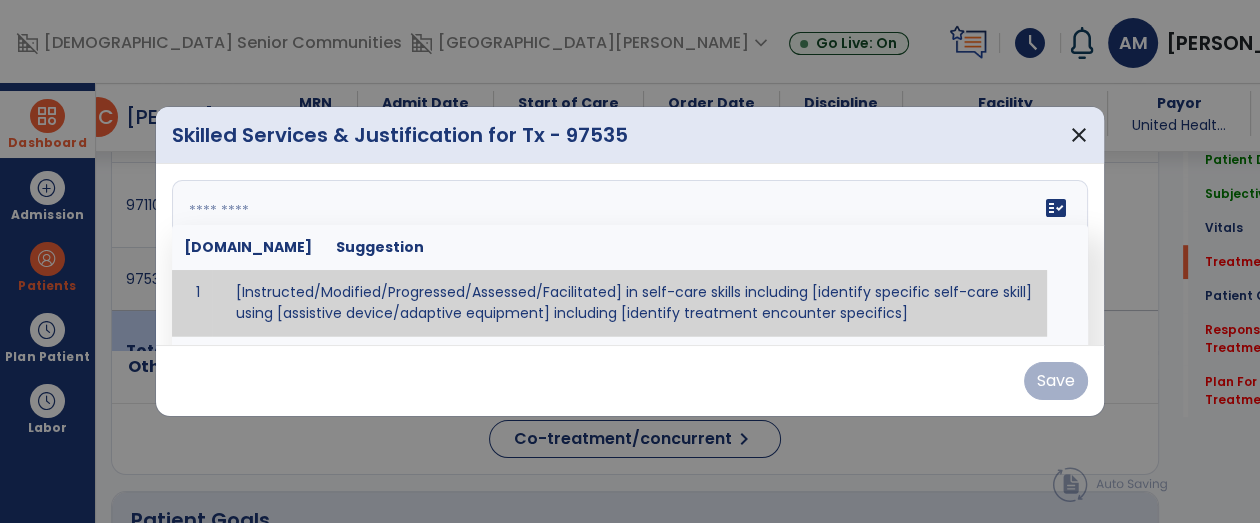 type on "*" 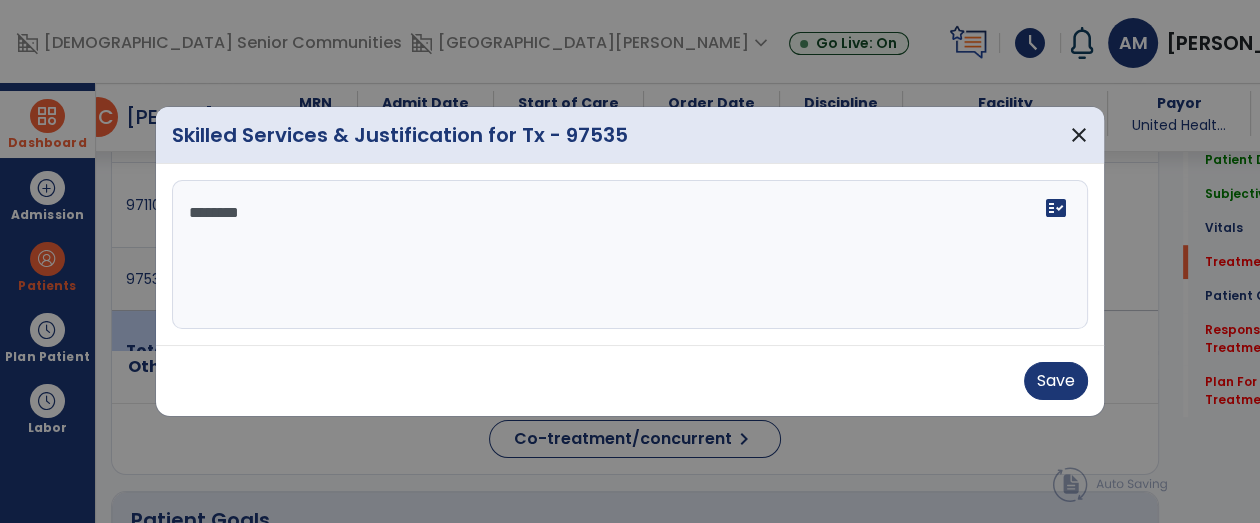 type on "*********" 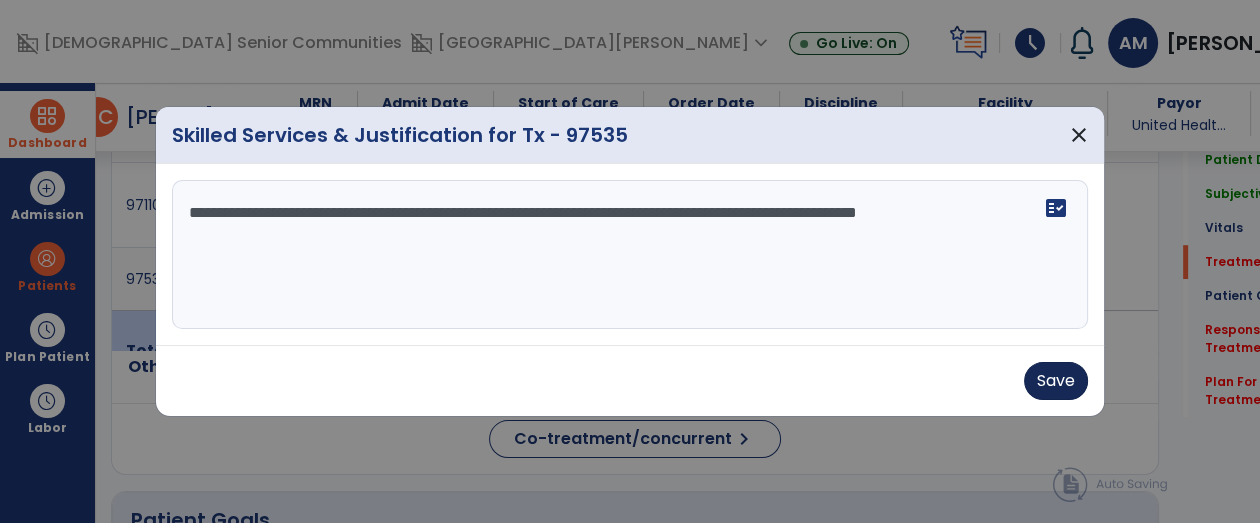 type on "**********" 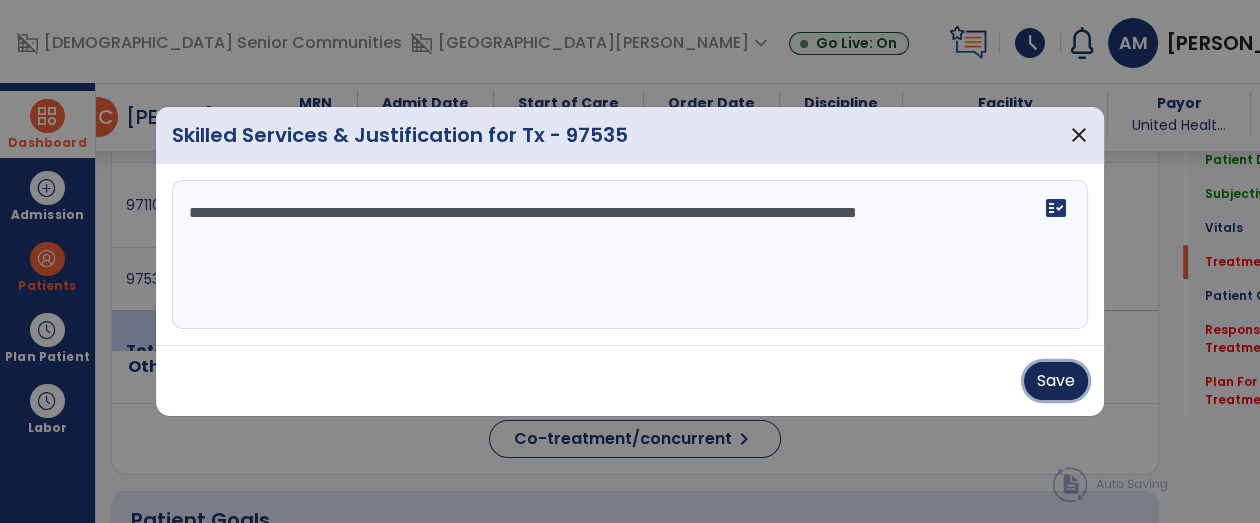 click on "Save" at bounding box center [1056, 381] 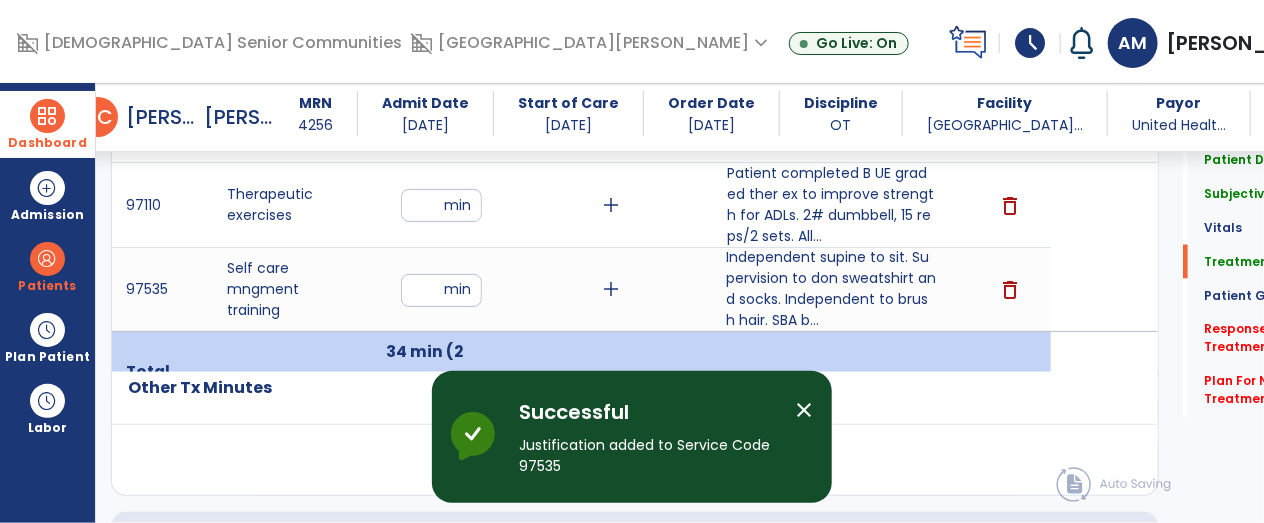 click on "Independent supine to sit. Supervision to don sweatshirt and socks. Independent to brush hair. SBA b..." at bounding box center (831, 289) 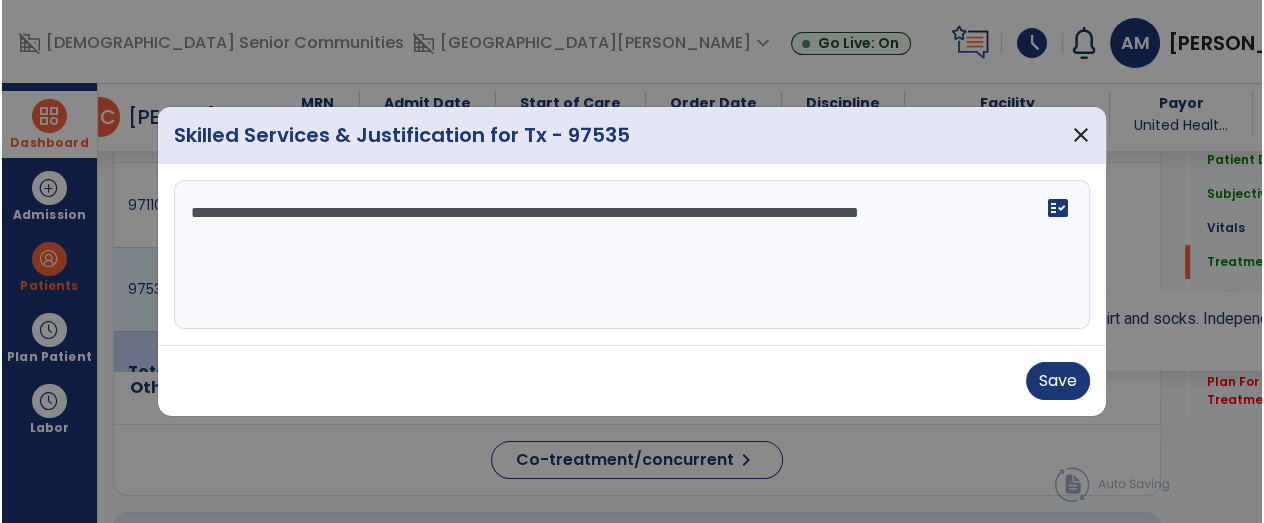 scroll, scrollTop: 1193, scrollLeft: 0, axis: vertical 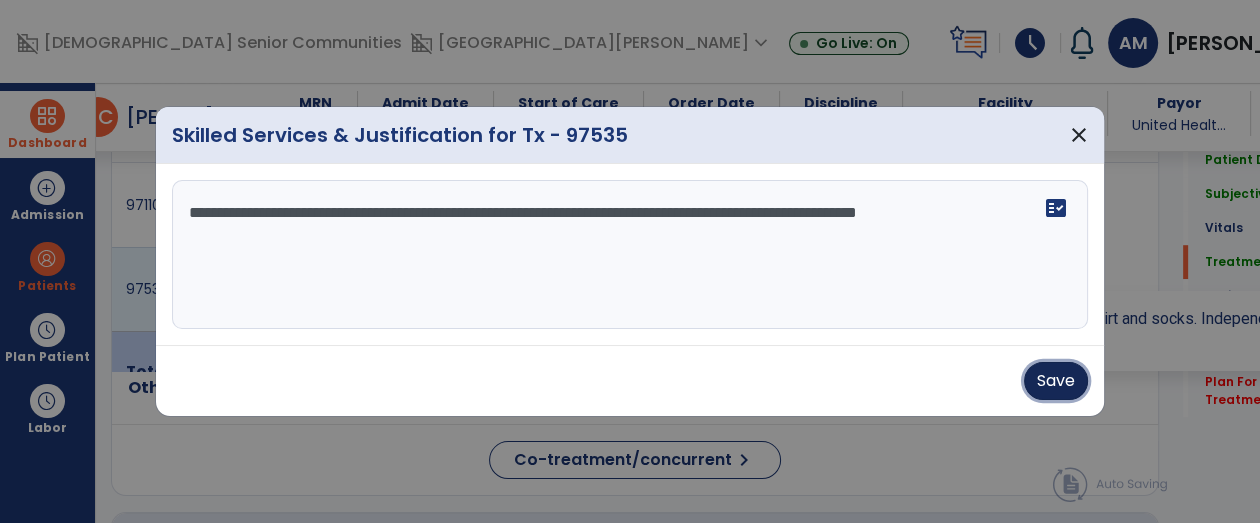 click on "Save" at bounding box center (1056, 381) 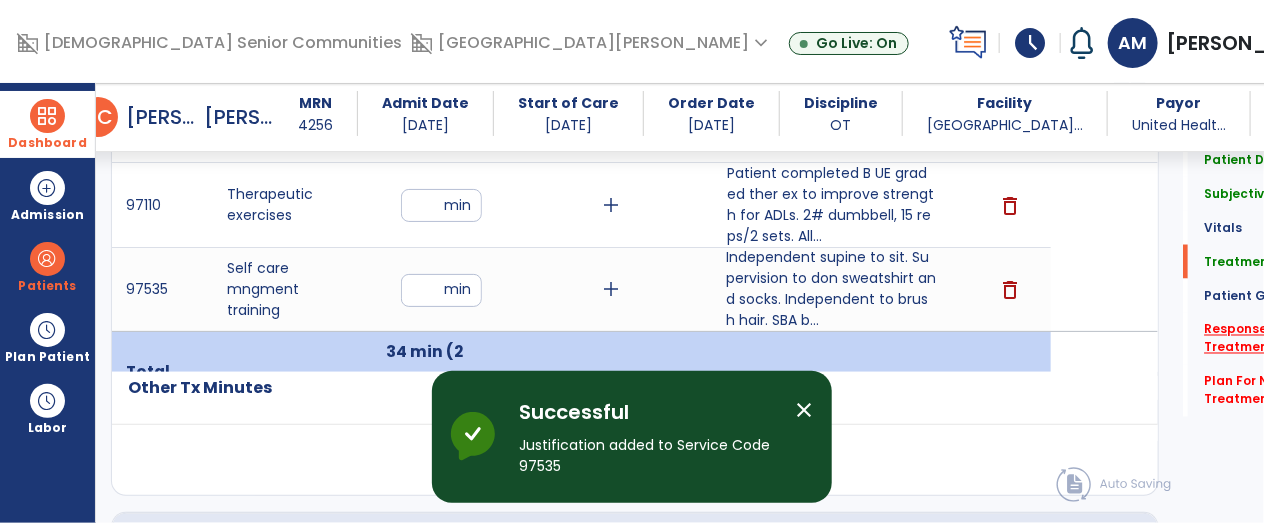 click on "Response To Treatment   *" 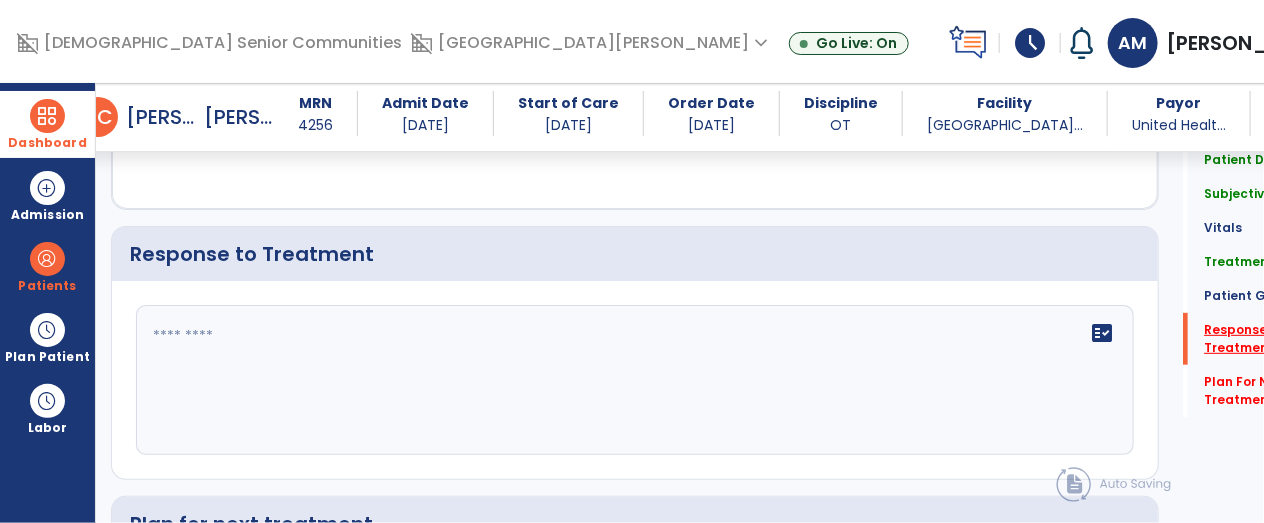 scroll, scrollTop: 3256, scrollLeft: 0, axis: vertical 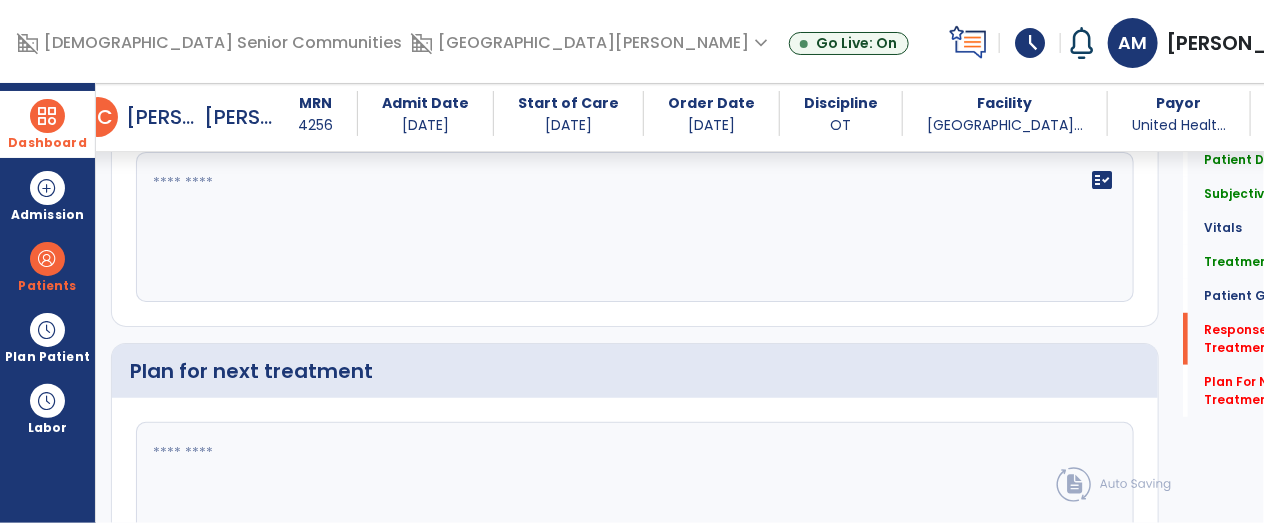 click 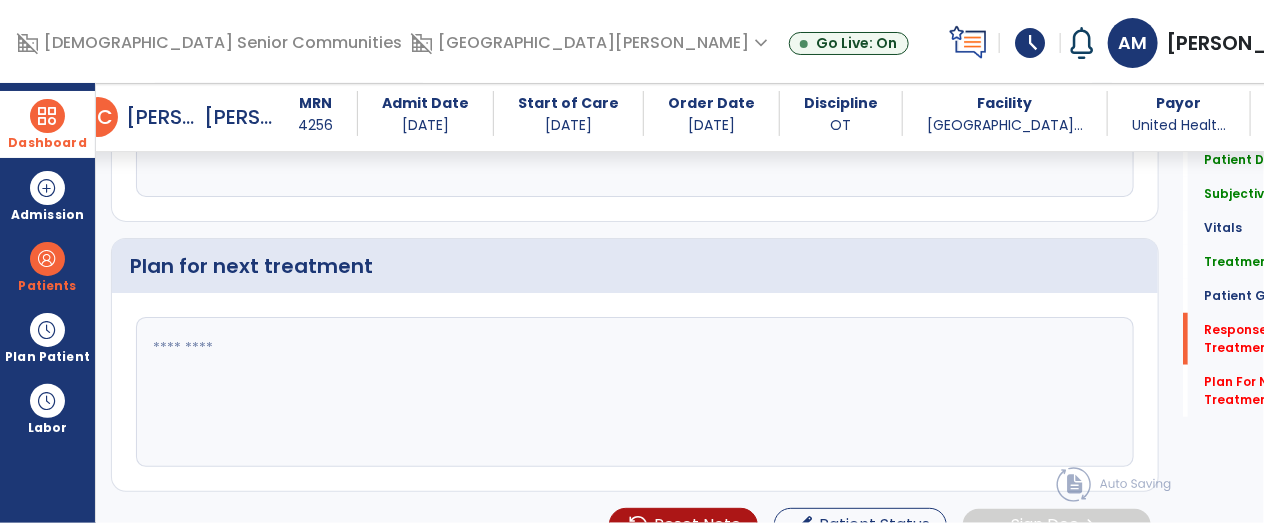 scroll, scrollTop: 3406, scrollLeft: 0, axis: vertical 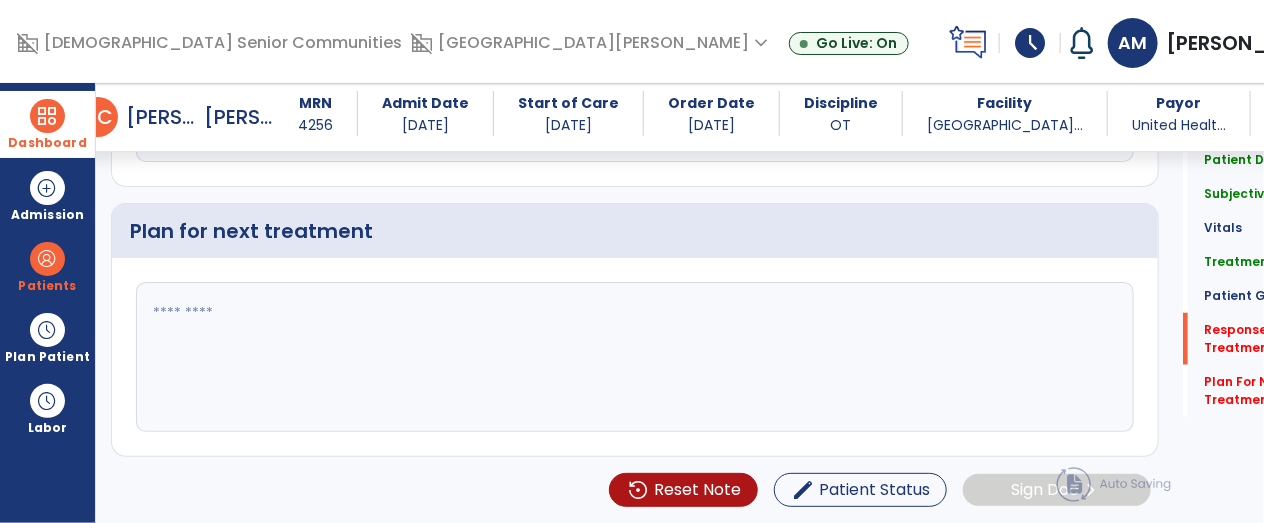 type on "**********" 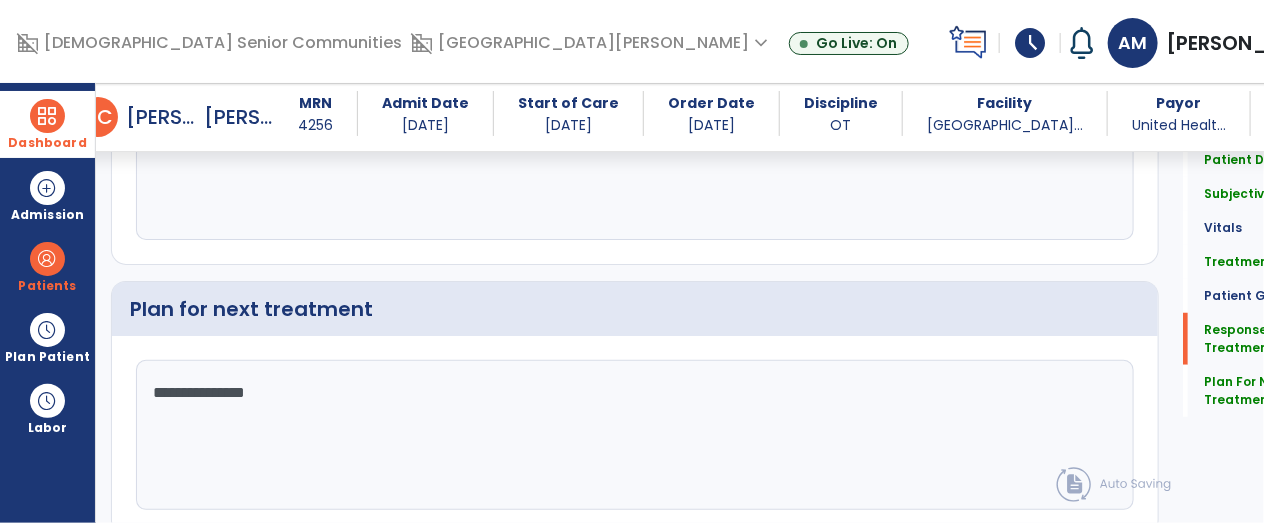 scroll, scrollTop: 3406, scrollLeft: 0, axis: vertical 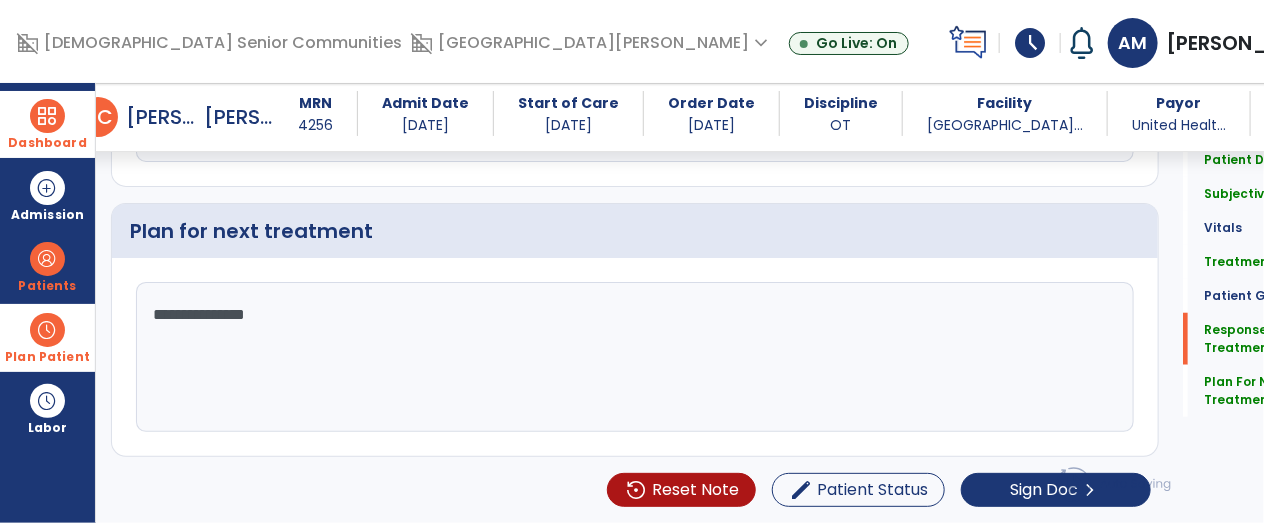 type on "**********" 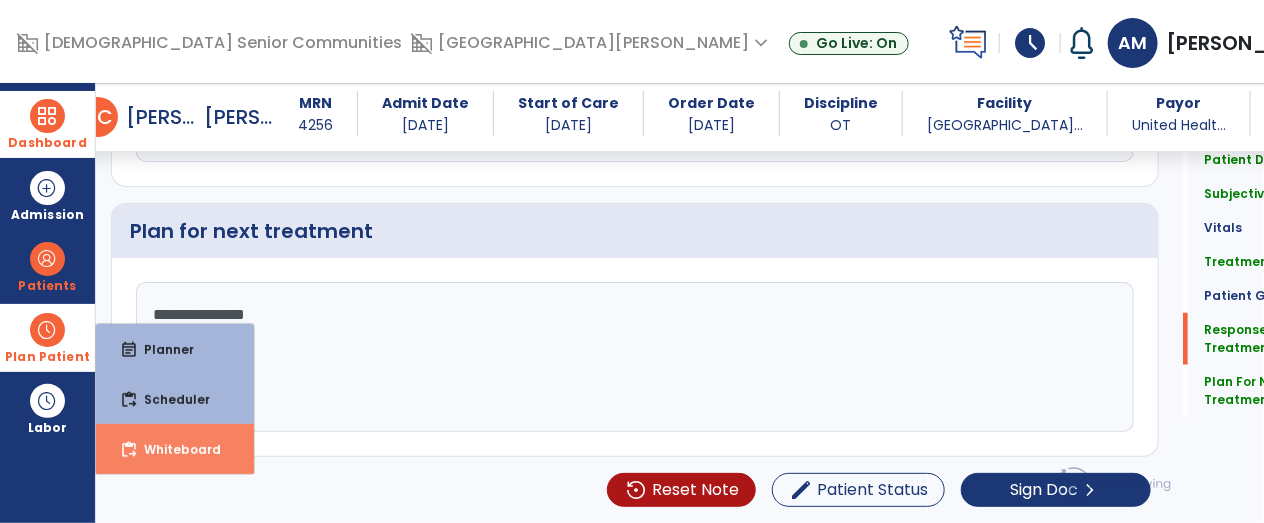 click on "content_paste_go  Whiteboard" at bounding box center (175, 449) 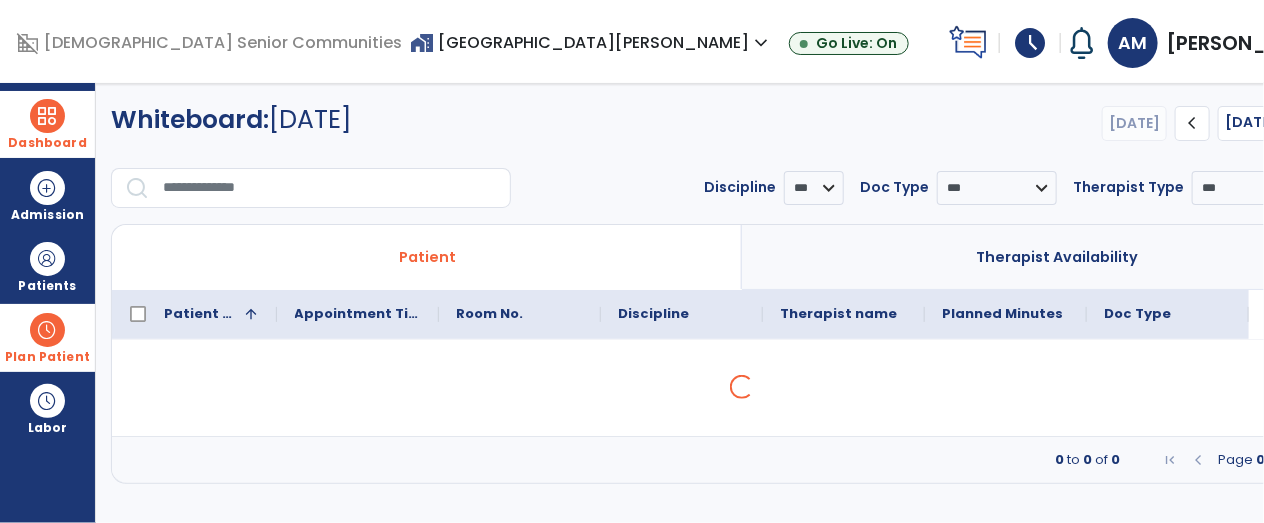 scroll, scrollTop: 0, scrollLeft: 0, axis: both 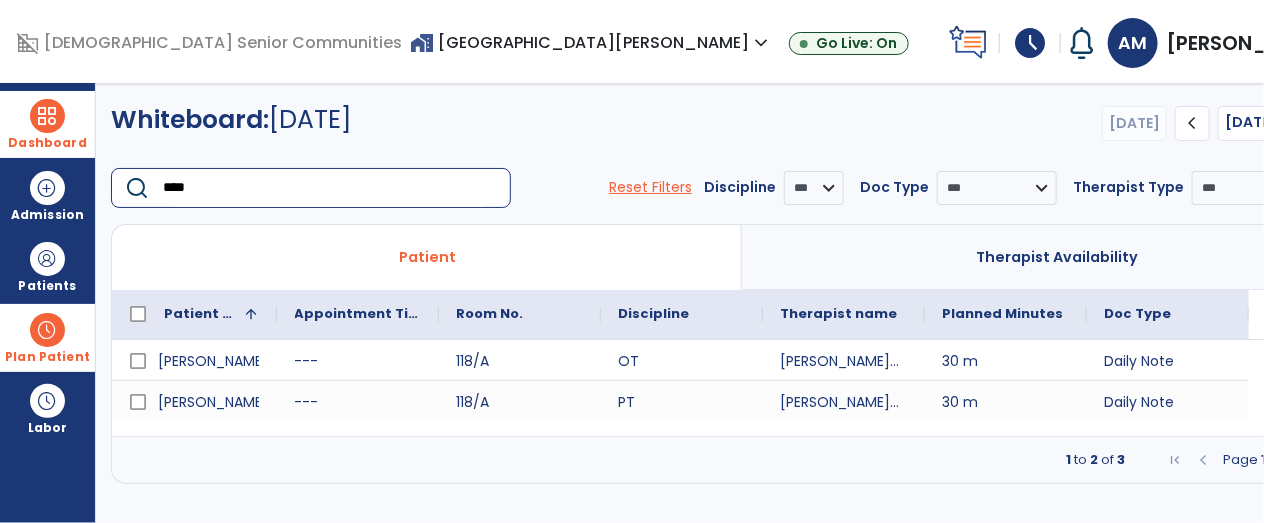type on "****" 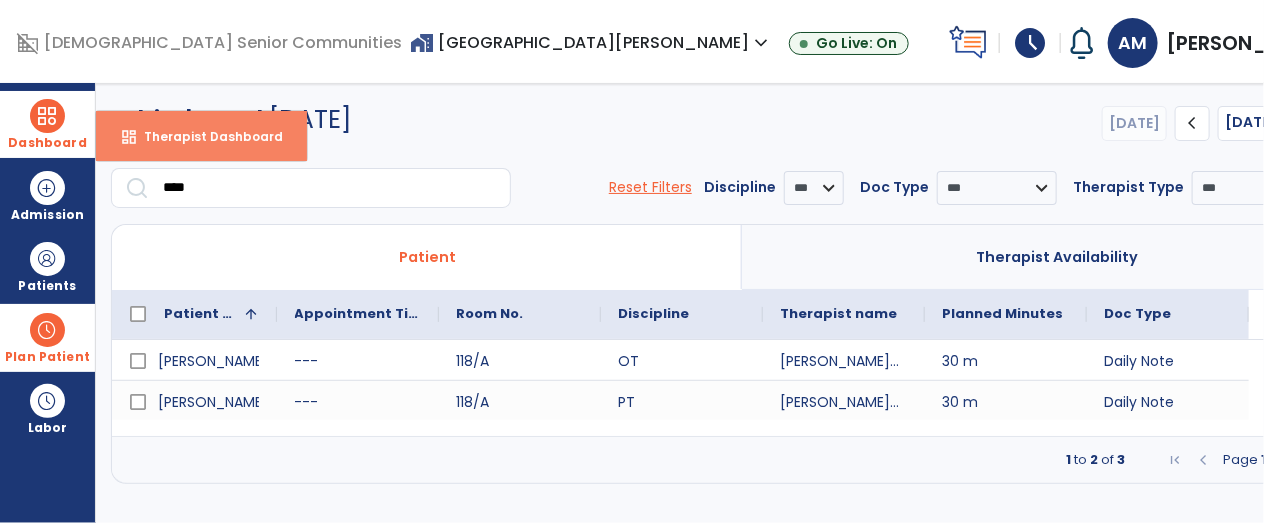 click on "dashboard  Therapist Dashboard" at bounding box center (201, 136) 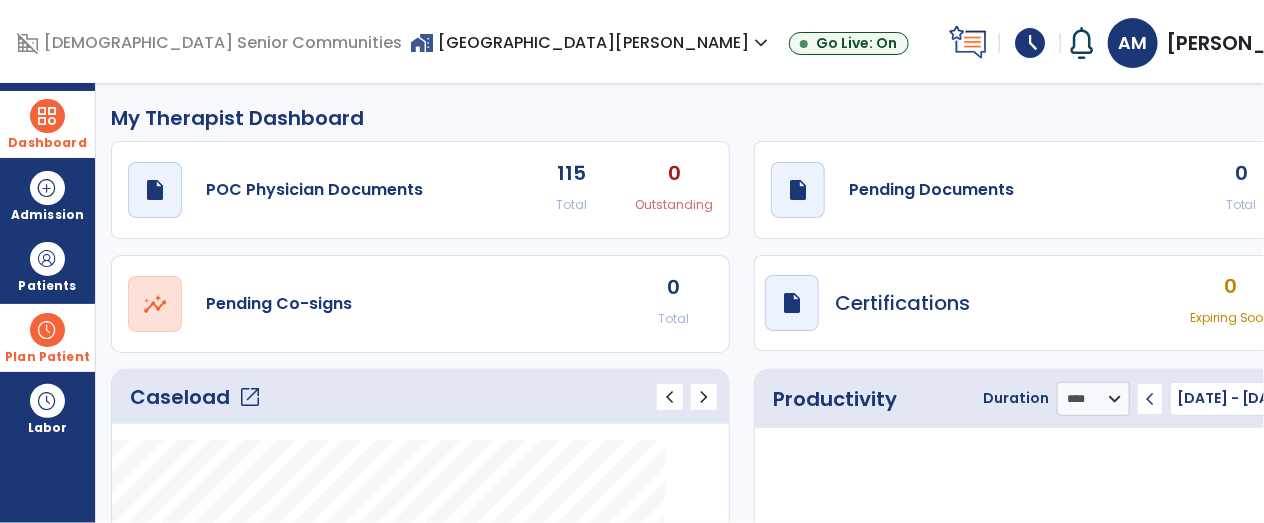 click on "open_in_new" 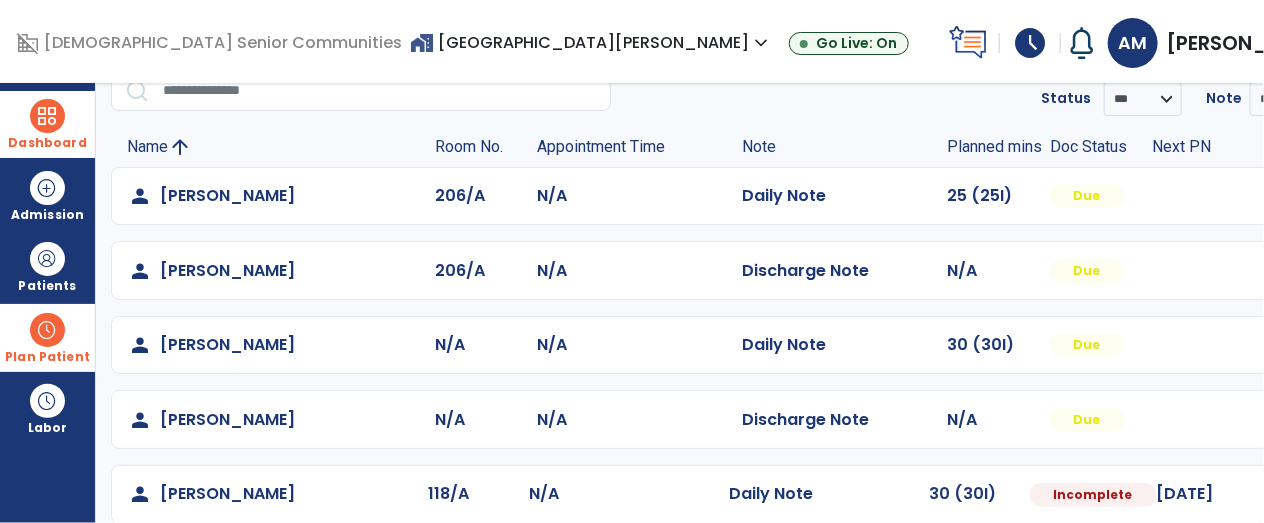 scroll, scrollTop: 203, scrollLeft: 0, axis: vertical 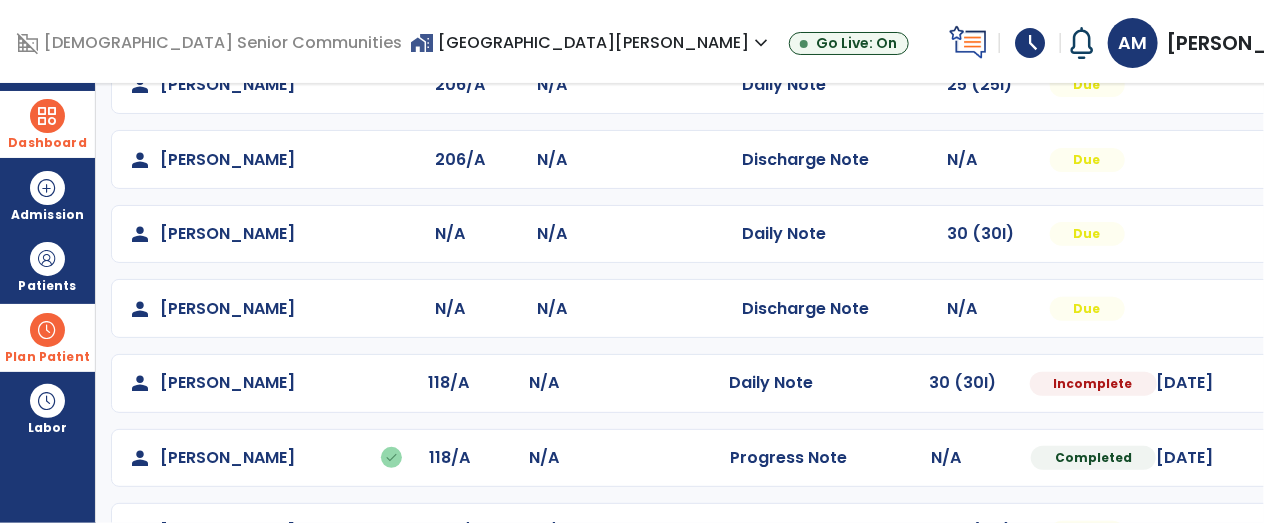 click at bounding box center (1314, 85) 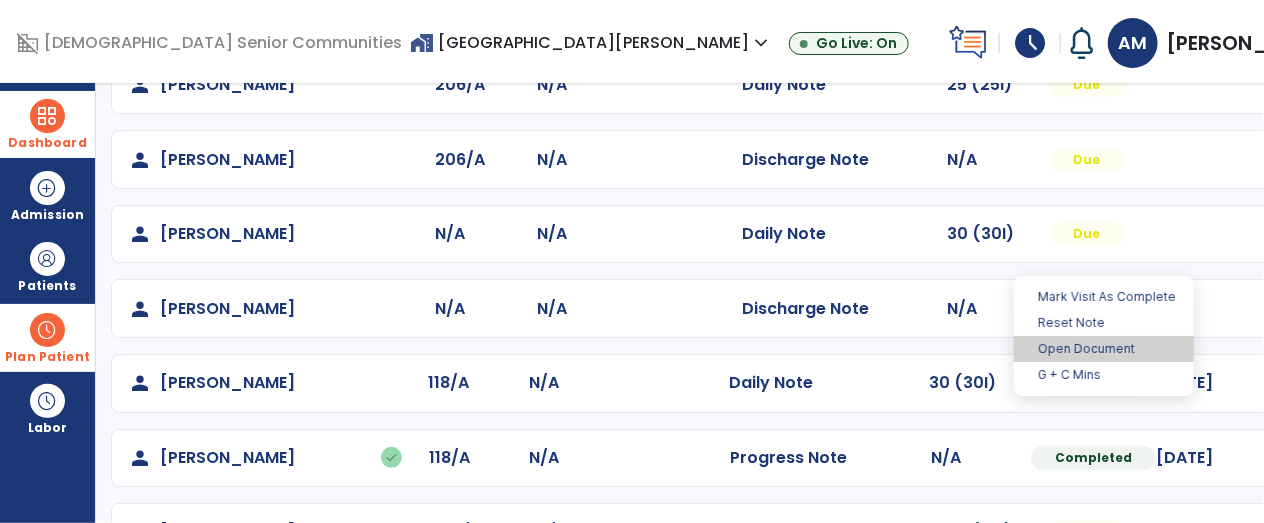 click on "Open Document" at bounding box center [1104, 349] 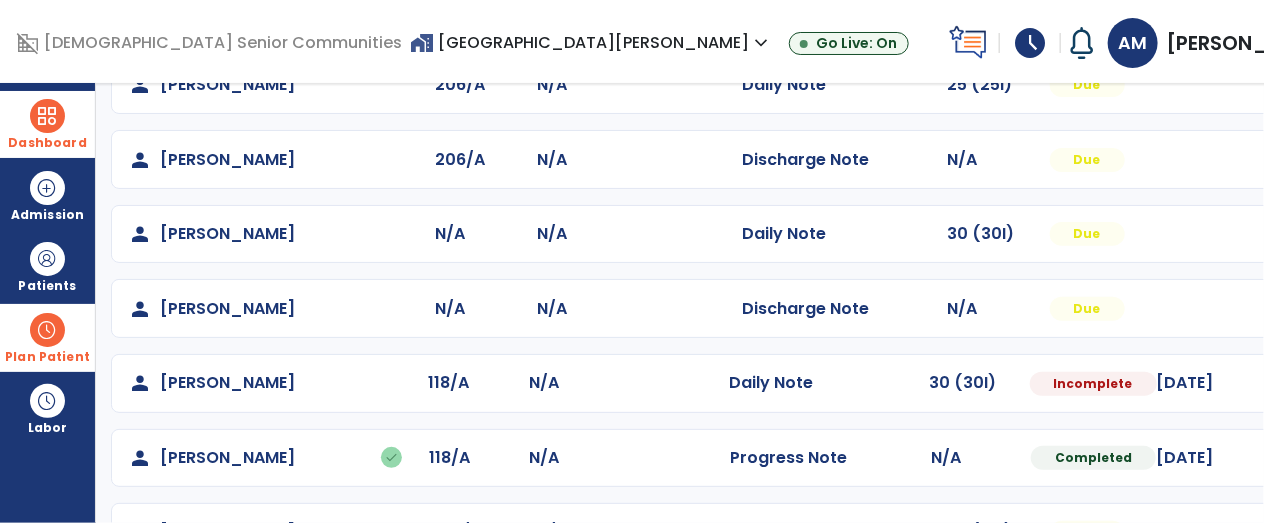 select on "*" 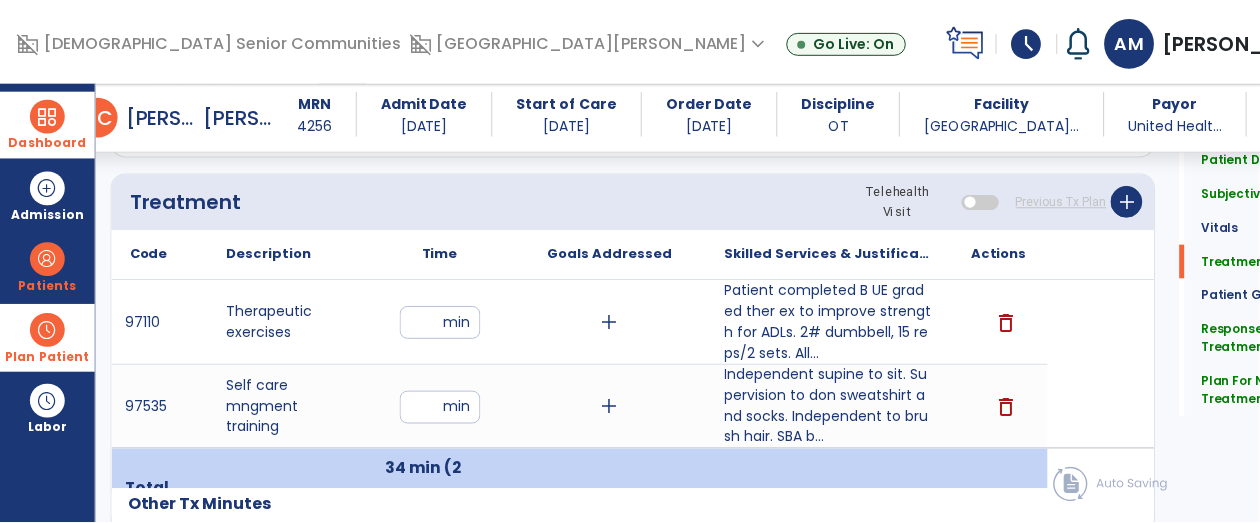 scroll, scrollTop: 1126, scrollLeft: 0, axis: vertical 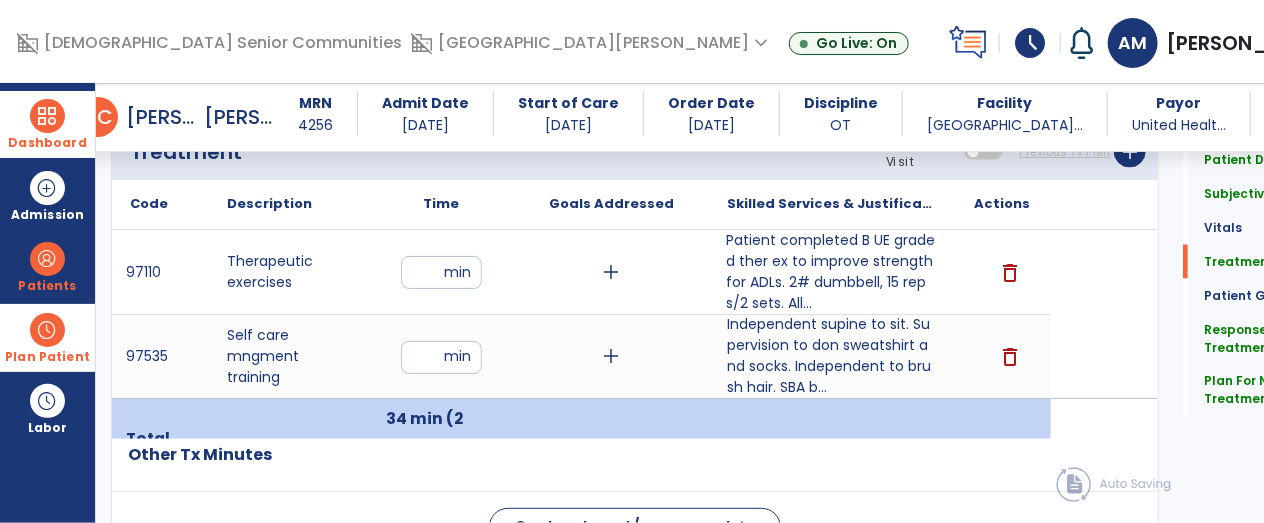 click on "Patient completed B UE graded ther ex to improve strength for ADLs. 2# dumbbell, 15 reps/2 sets. All..." at bounding box center [831, 272] 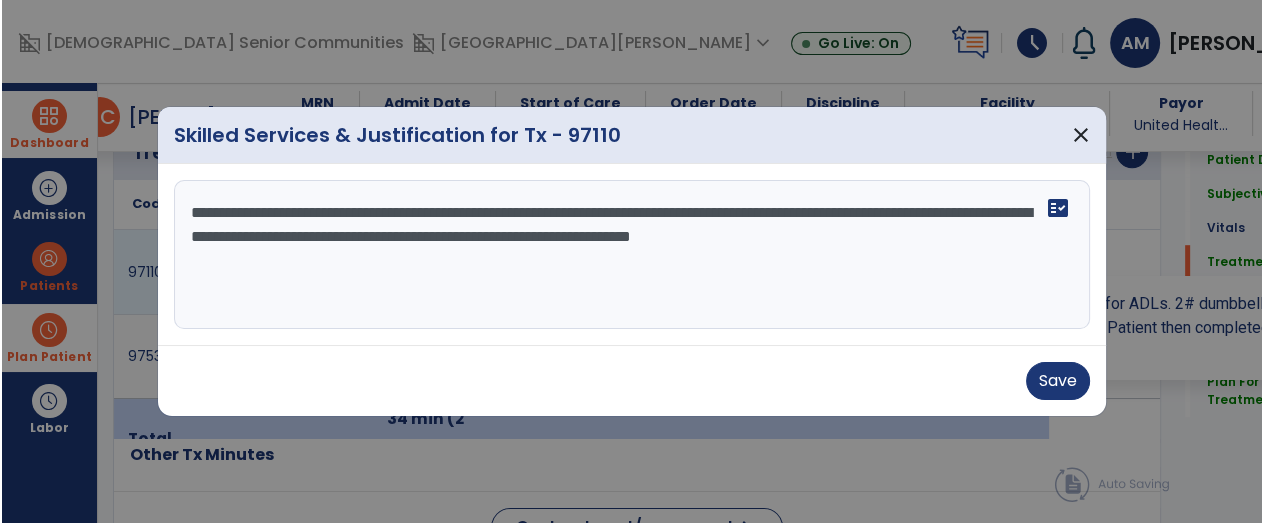 scroll, scrollTop: 1126, scrollLeft: 0, axis: vertical 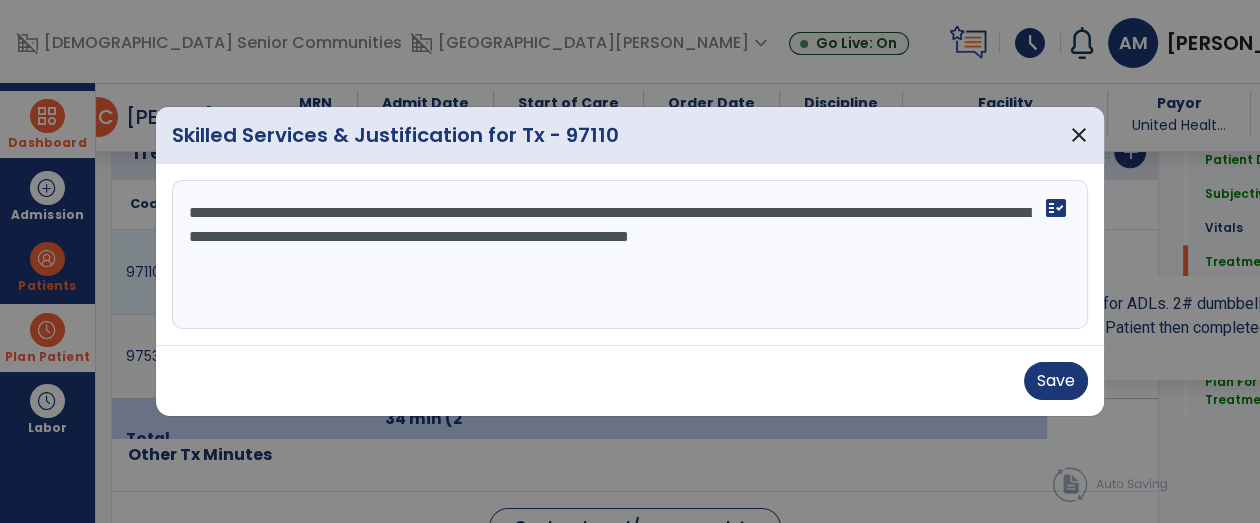 click on "**********" at bounding box center [630, 255] 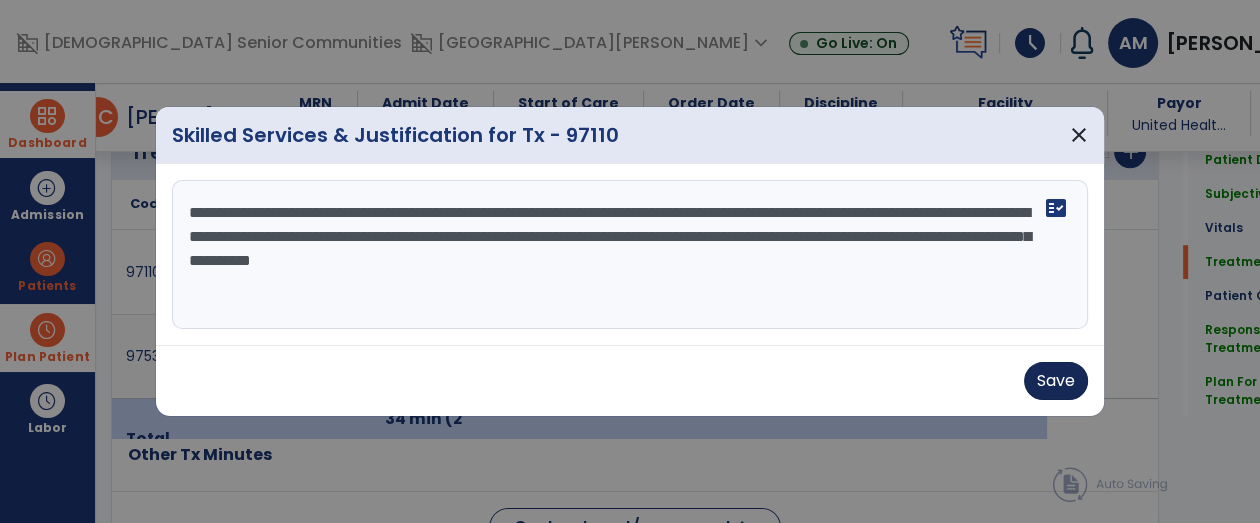 type on "**********" 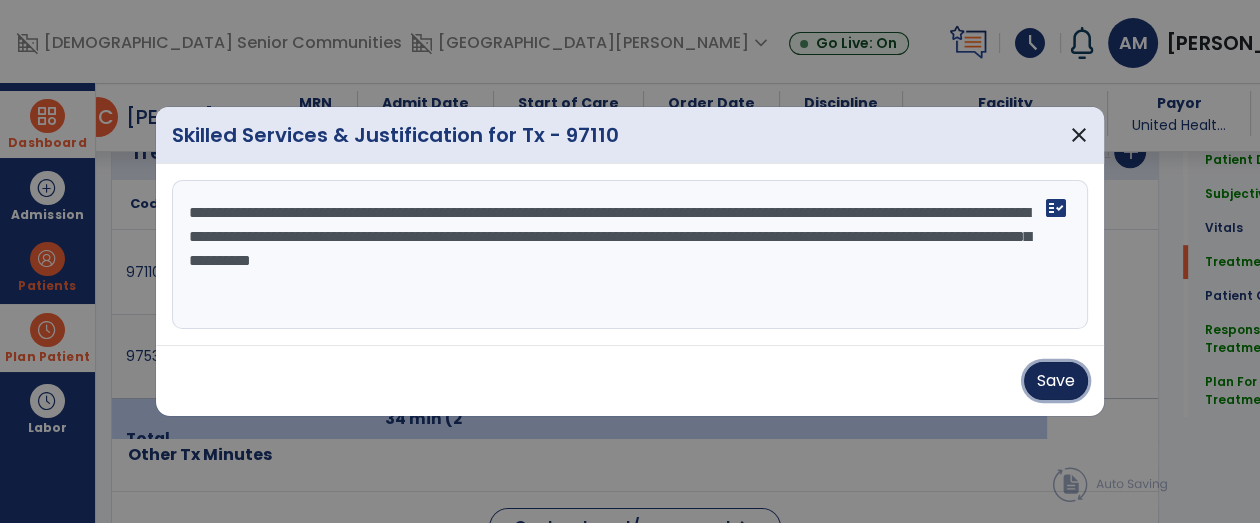 click on "Save" at bounding box center (1056, 381) 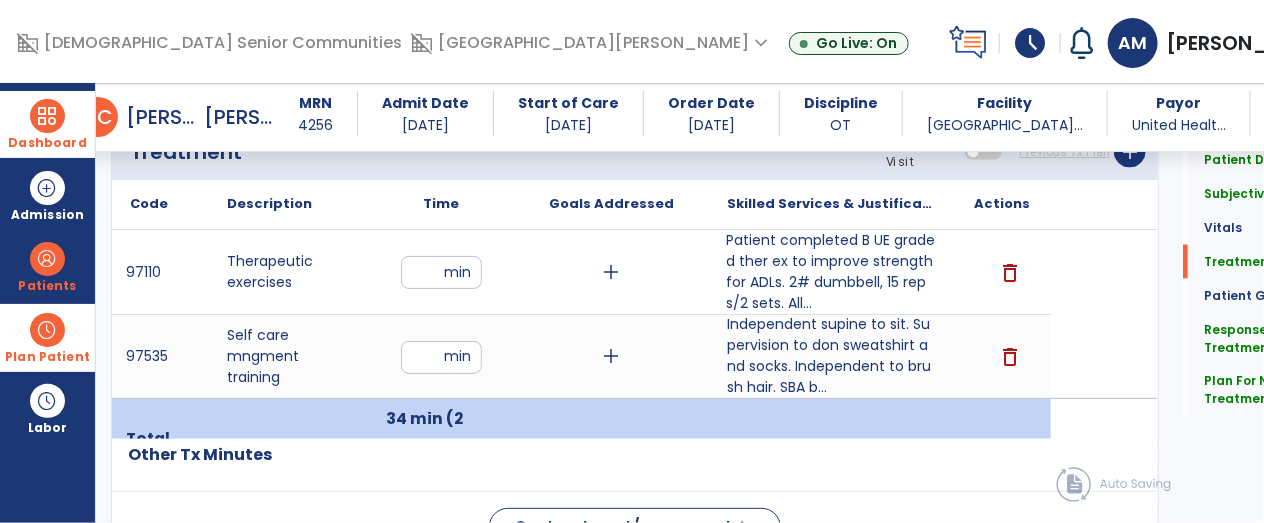 click at bounding box center [47, 116] 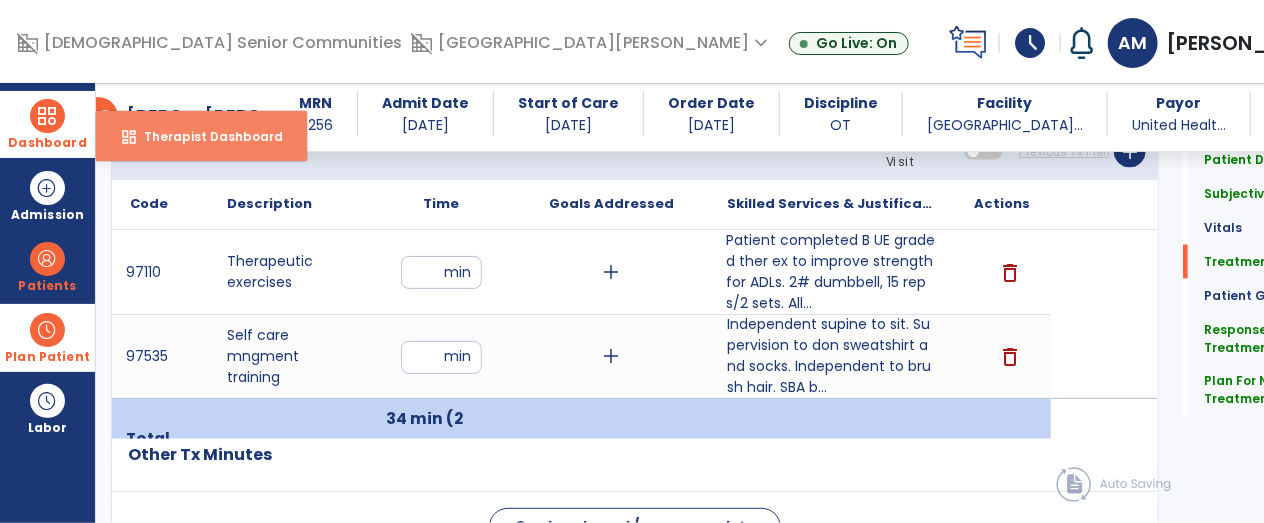 click on "Therapist Dashboard" at bounding box center (205, 136) 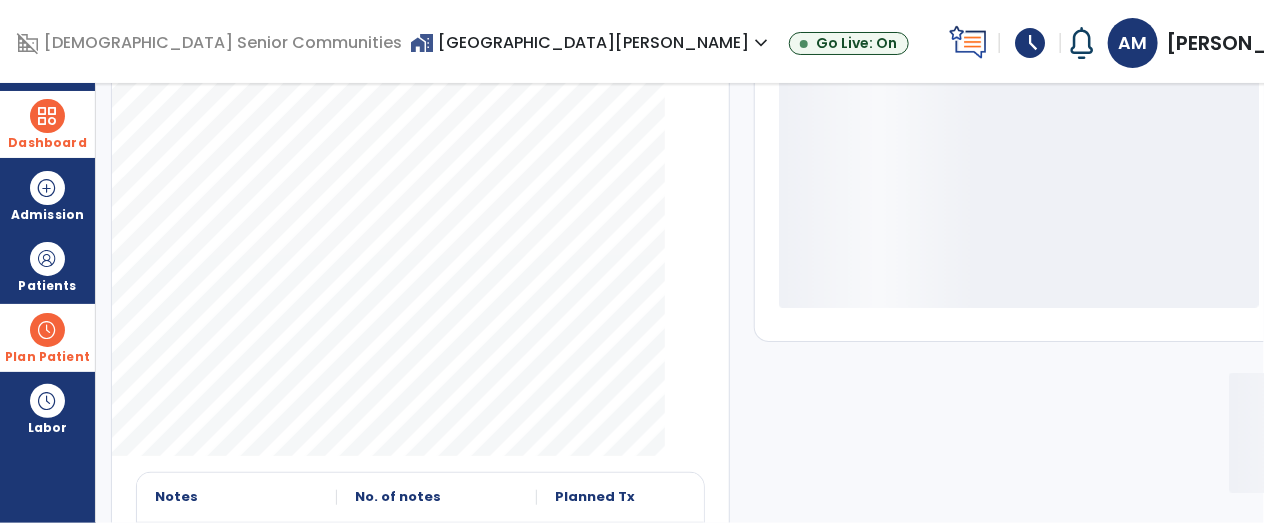 scroll, scrollTop: 430, scrollLeft: 0, axis: vertical 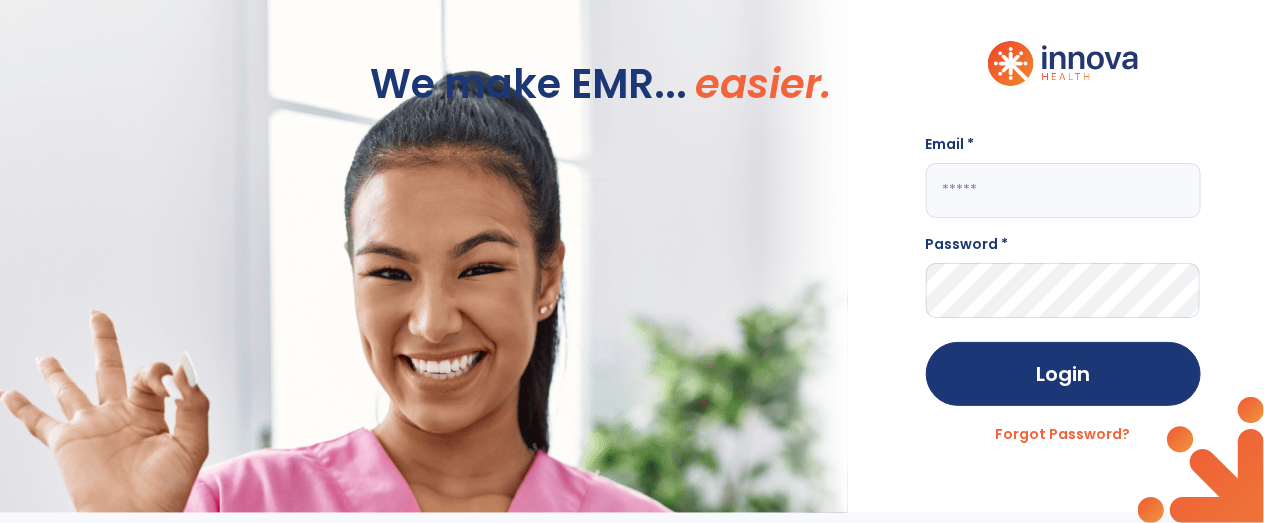 click 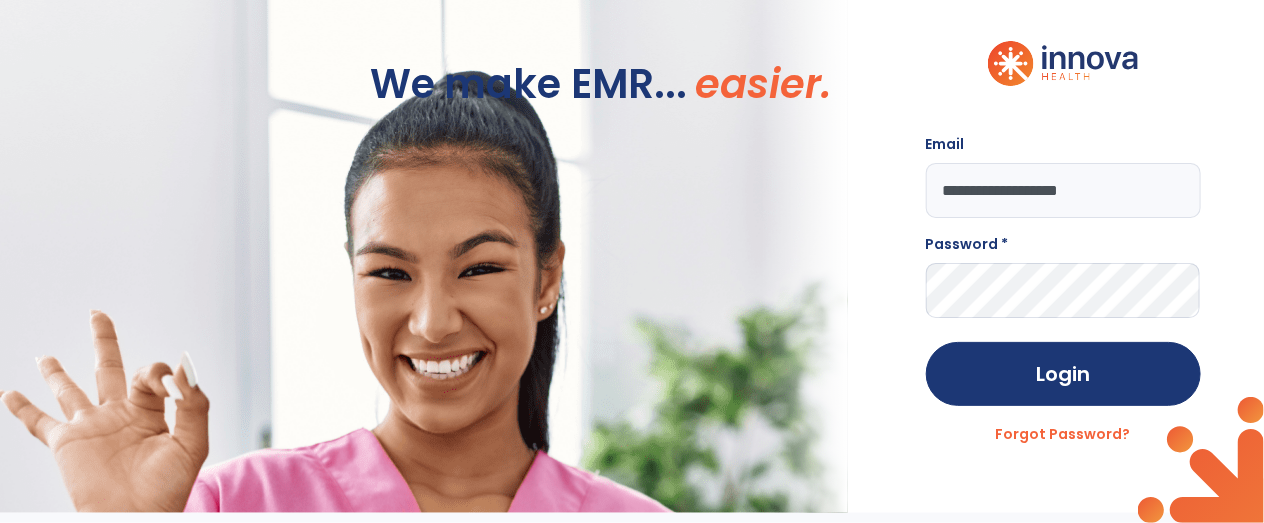 type on "**********" 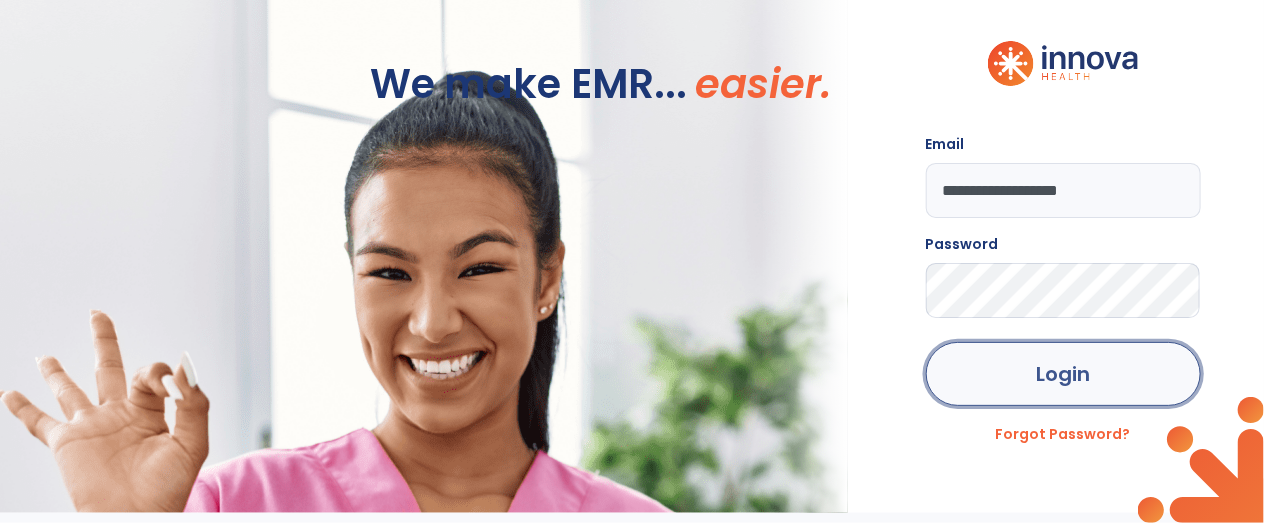 click on "Login" 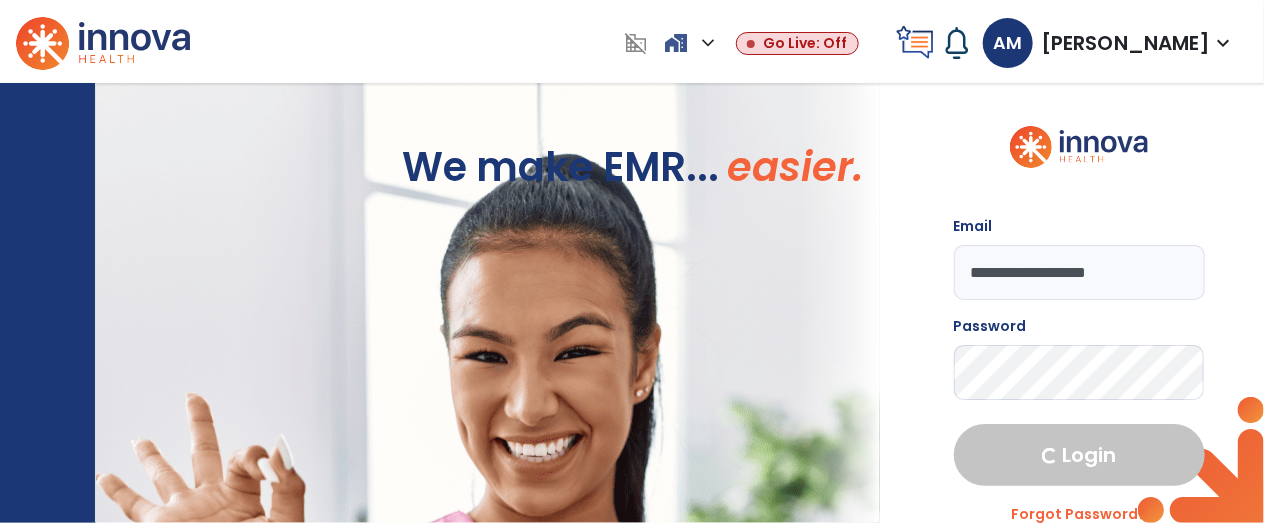 select on "****" 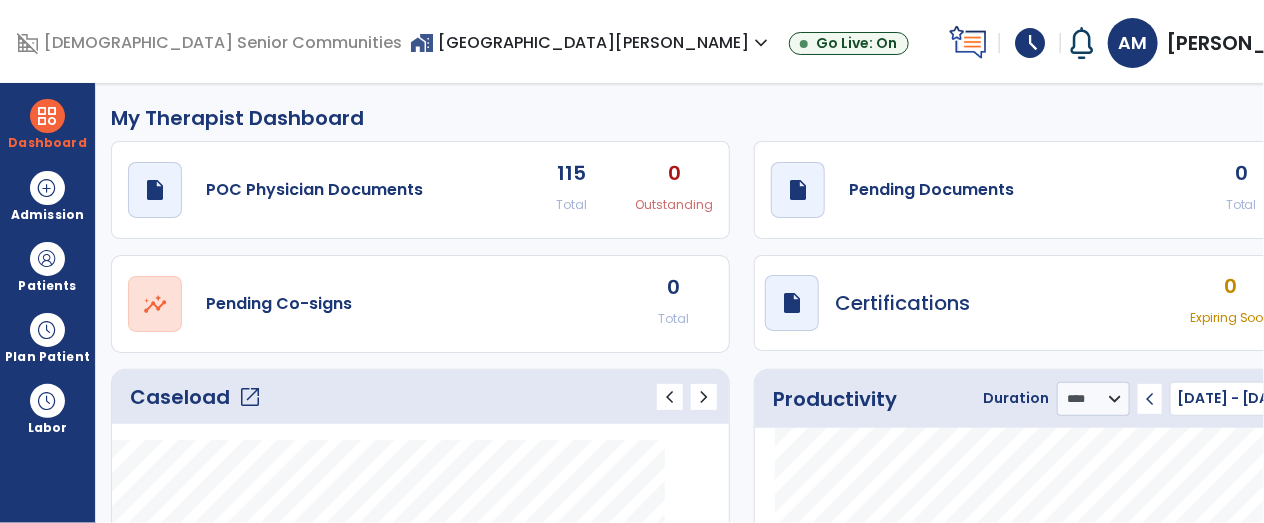 click on "open_in_new" 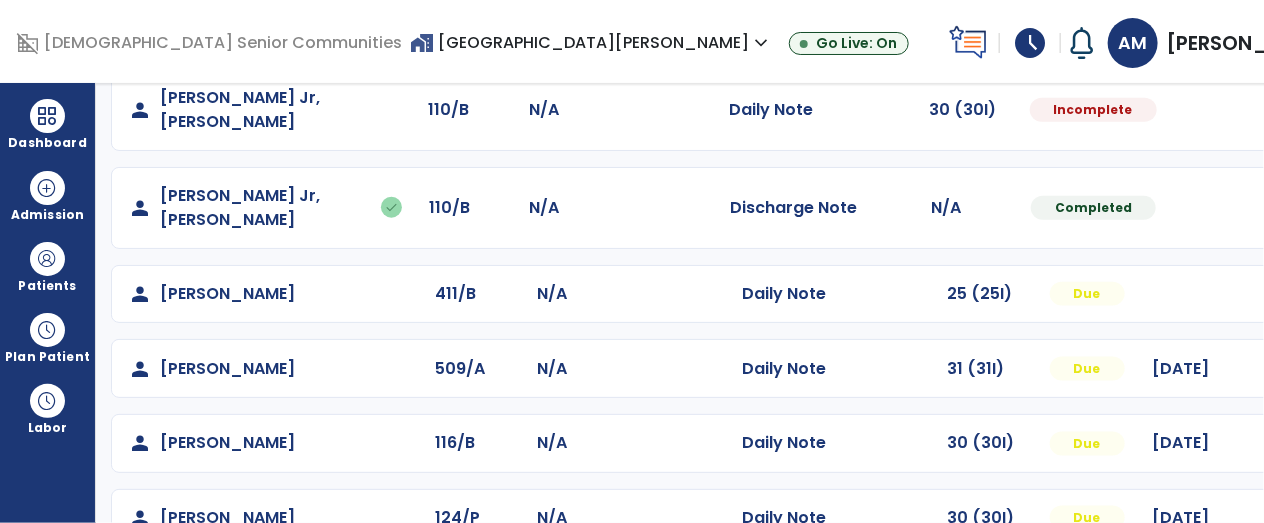 scroll, scrollTop: 860, scrollLeft: 0, axis: vertical 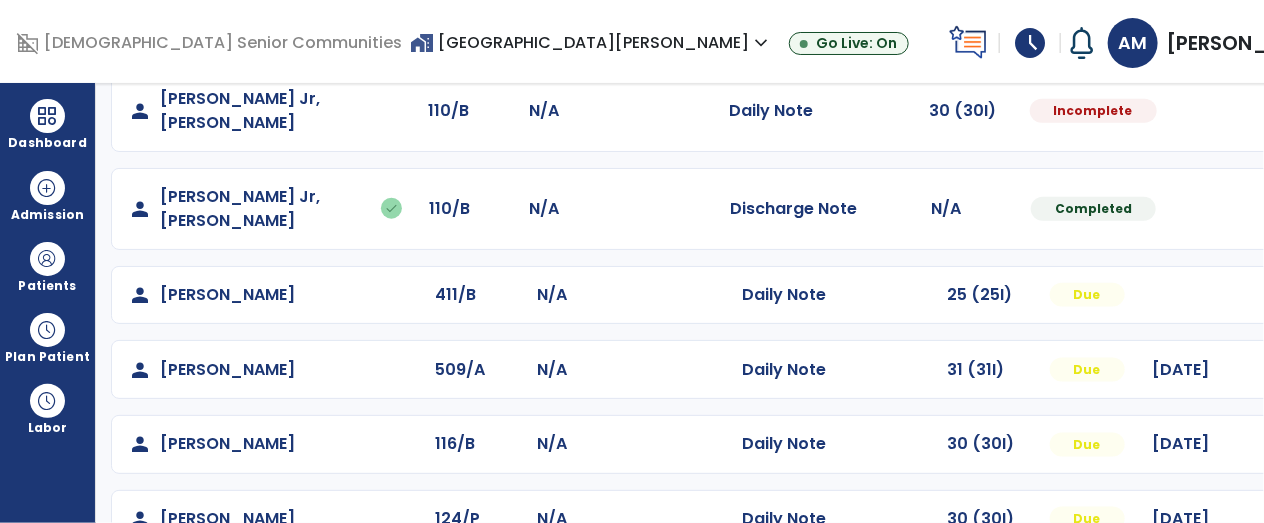 click at bounding box center [1314, -572] 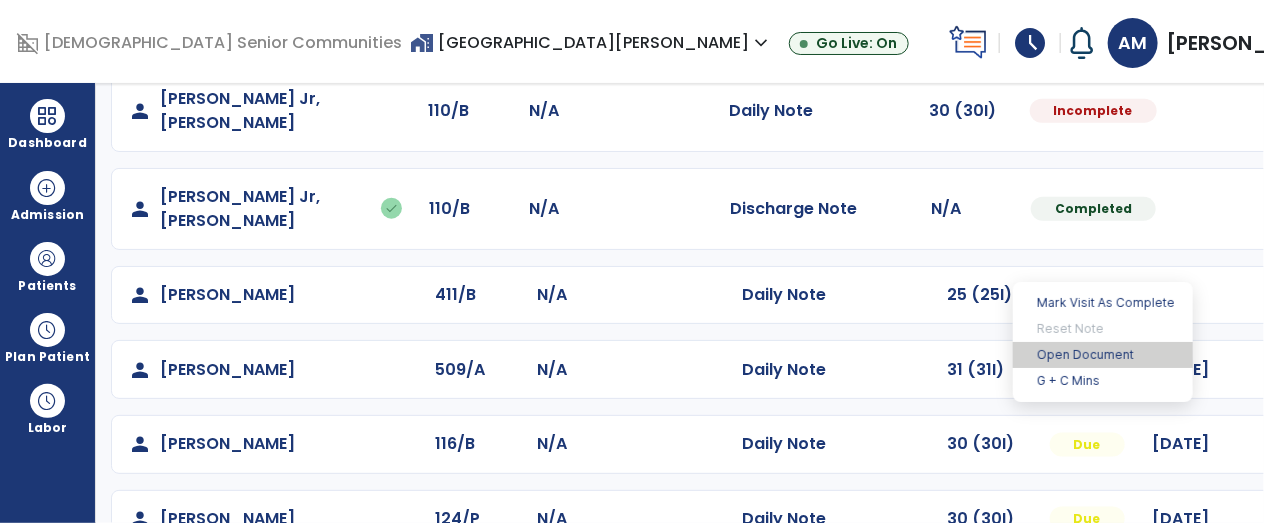 click on "Open Document" at bounding box center (1103, 355) 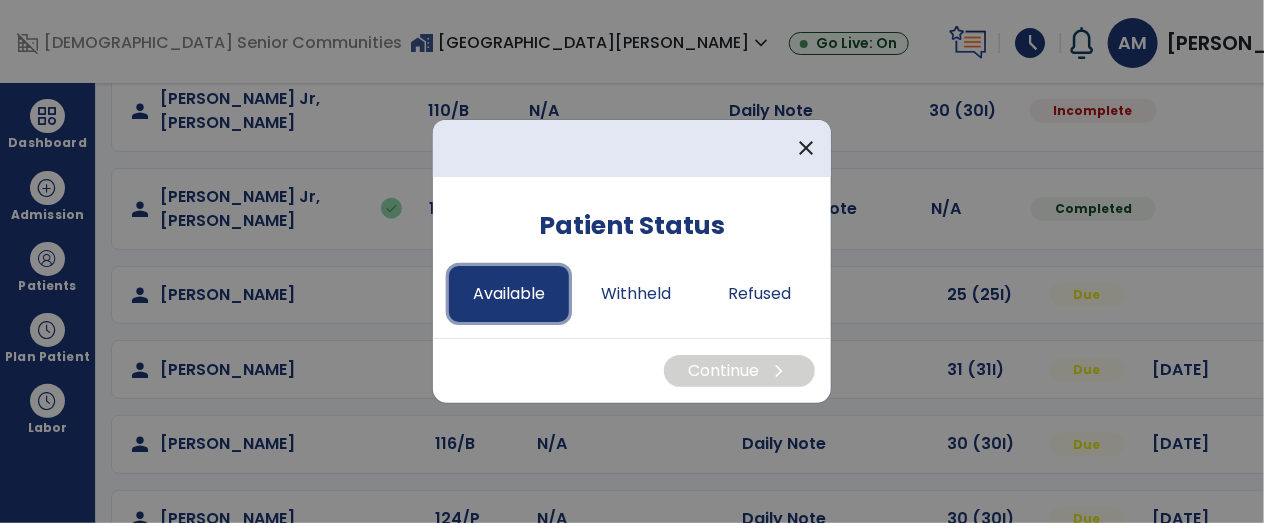 click on "Available" at bounding box center [509, 294] 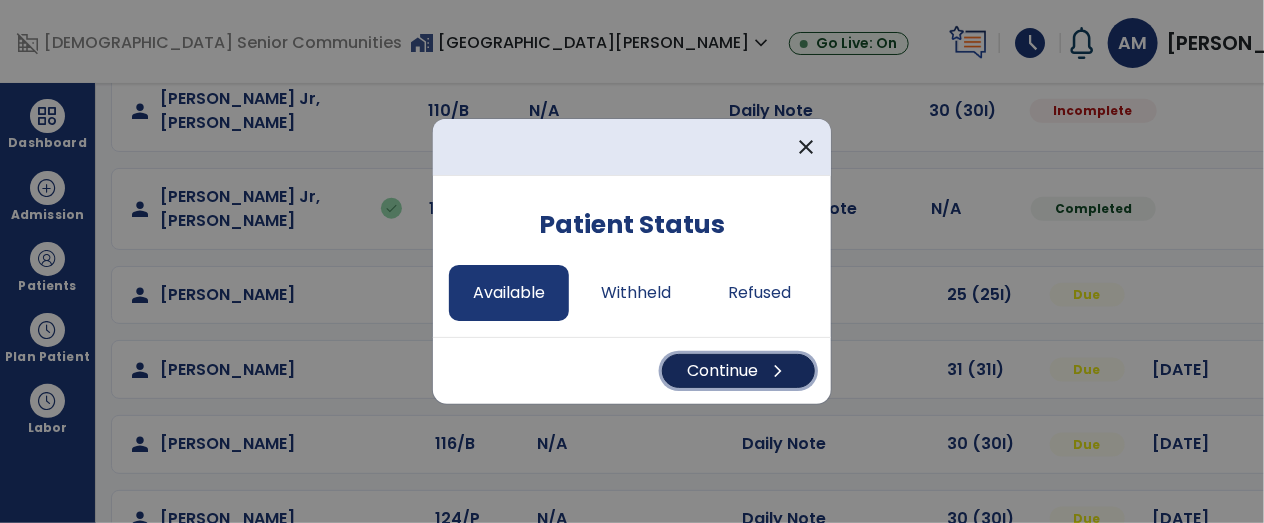 click on "Continue   chevron_right" at bounding box center [738, 371] 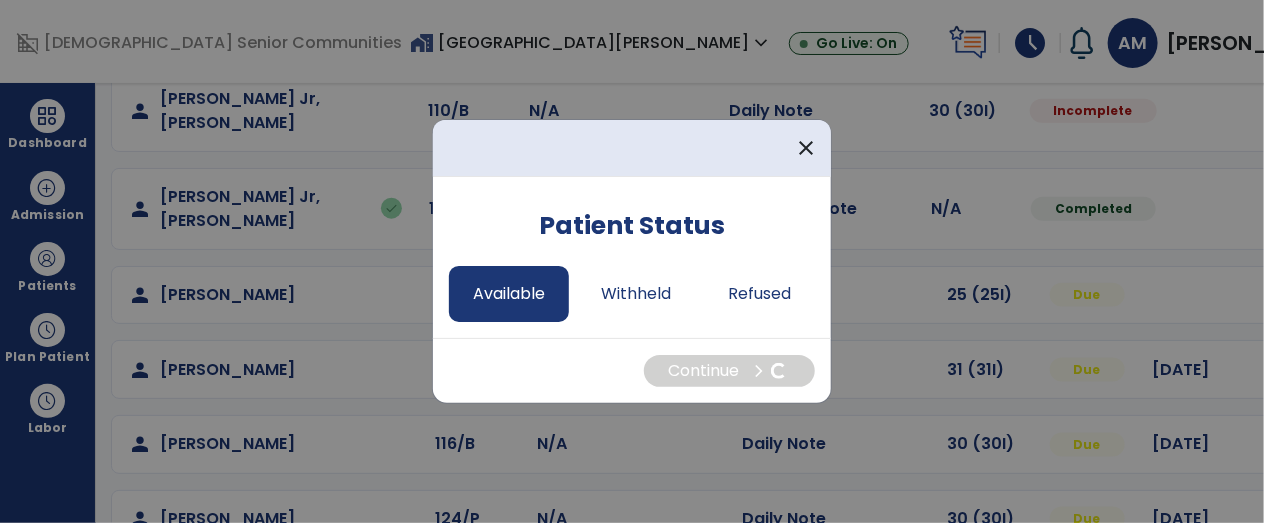 select on "*" 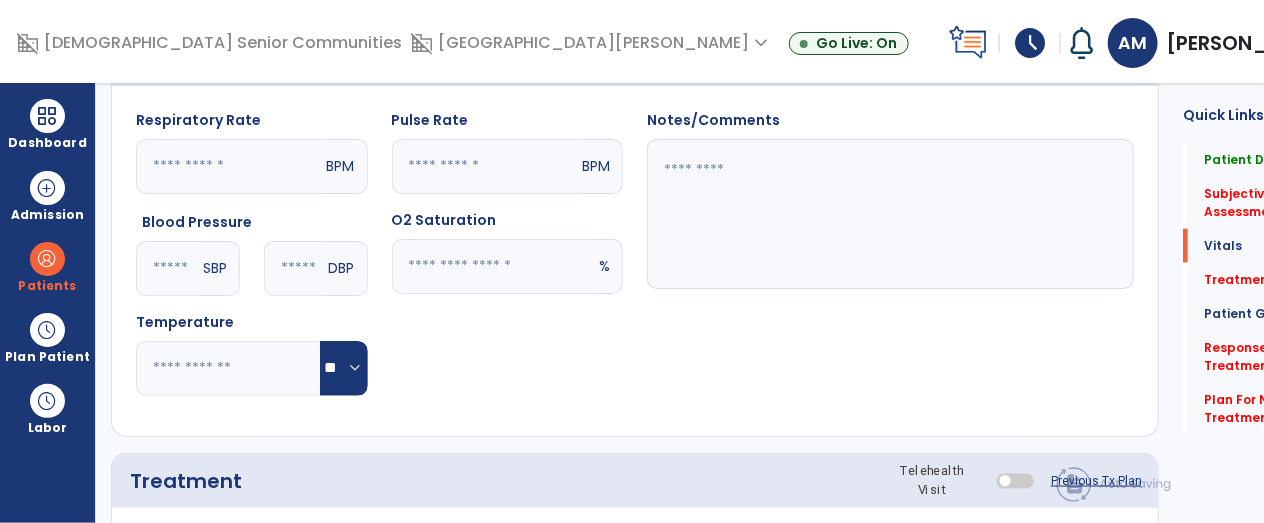 scroll, scrollTop: 856, scrollLeft: 0, axis: vertical 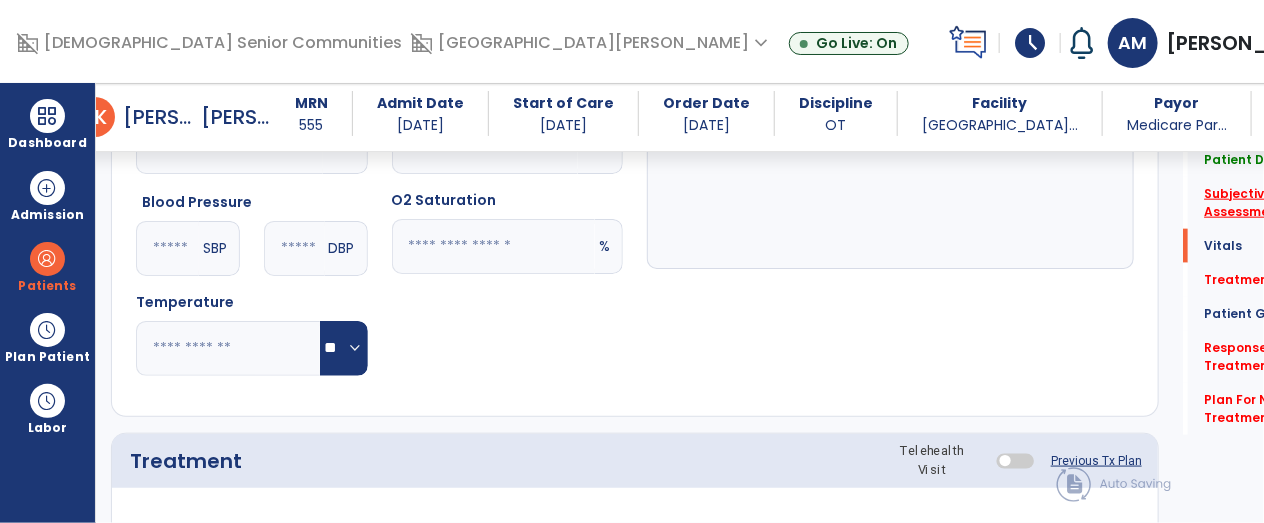 click on "Subjective Assessment   *" 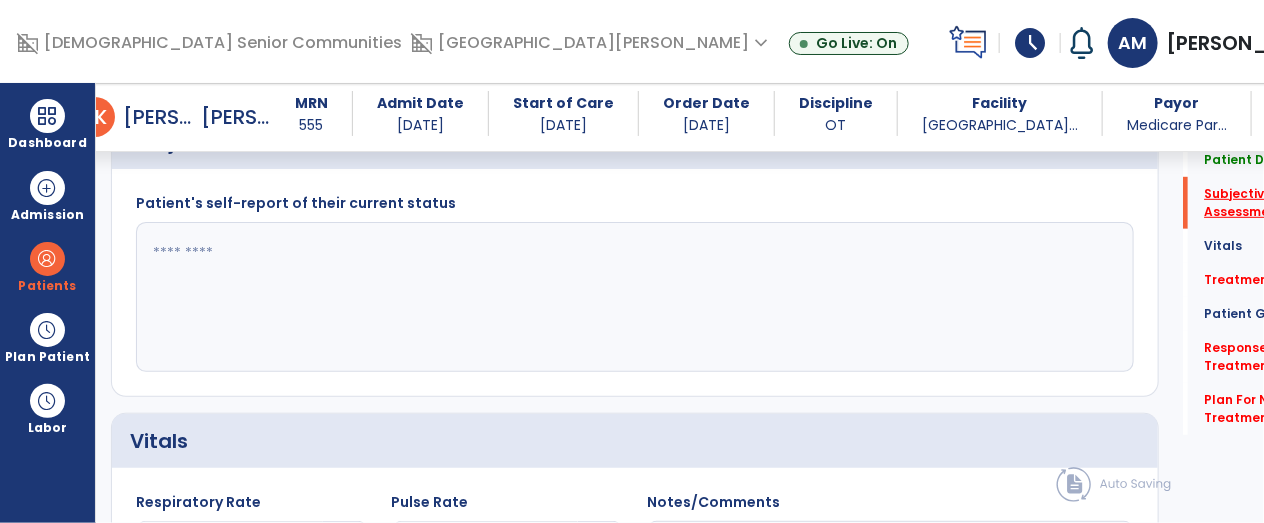 scroll, scrollTop: 405, scrollLeft: 0, axis: vertical 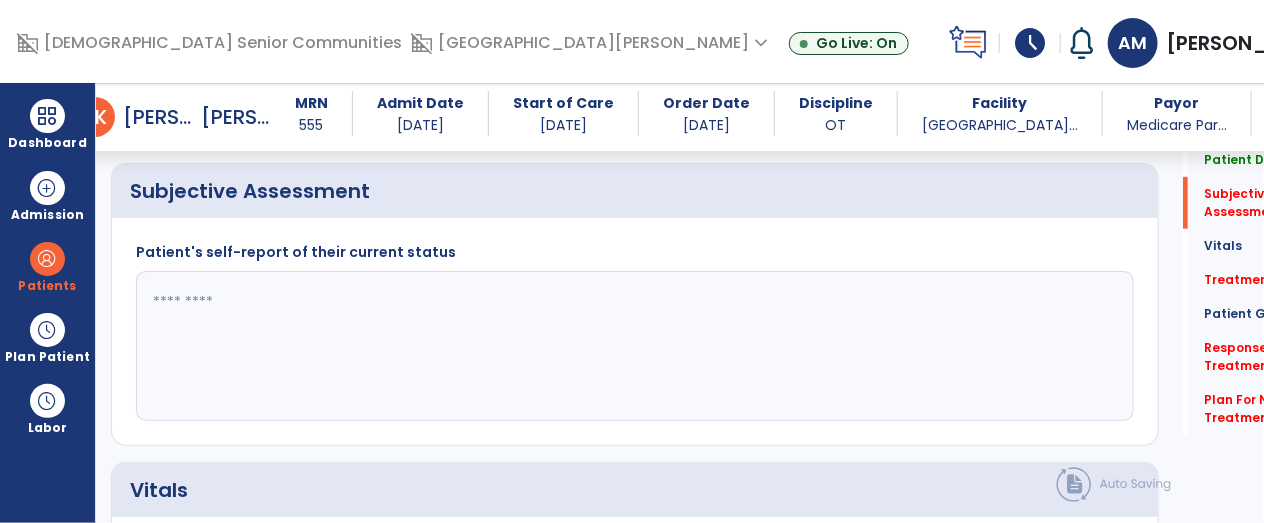 click 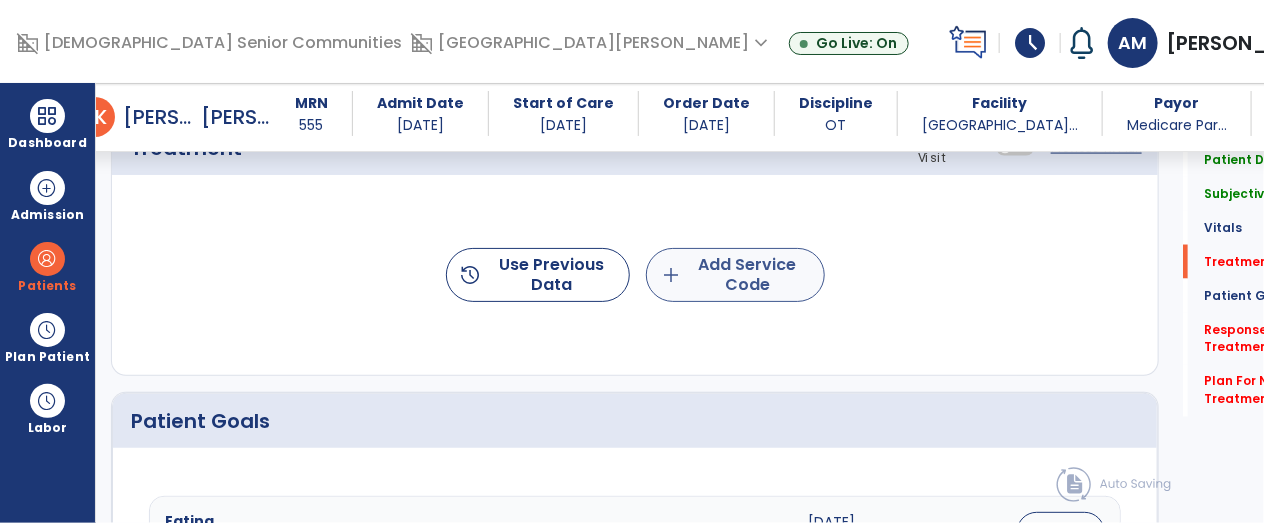 type on "**********" 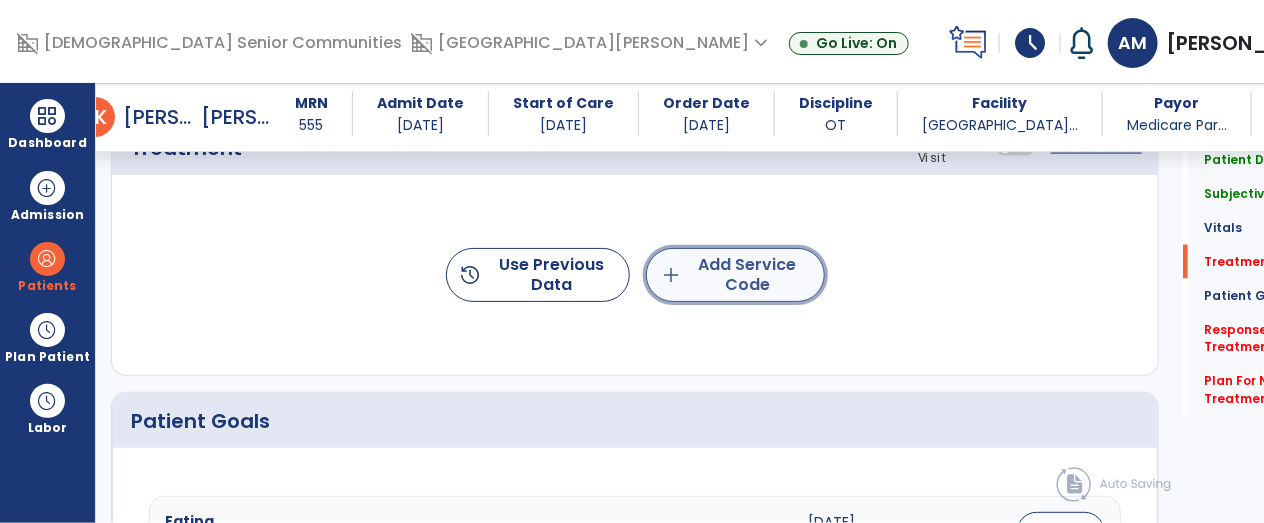click on "add  Add Service Code" 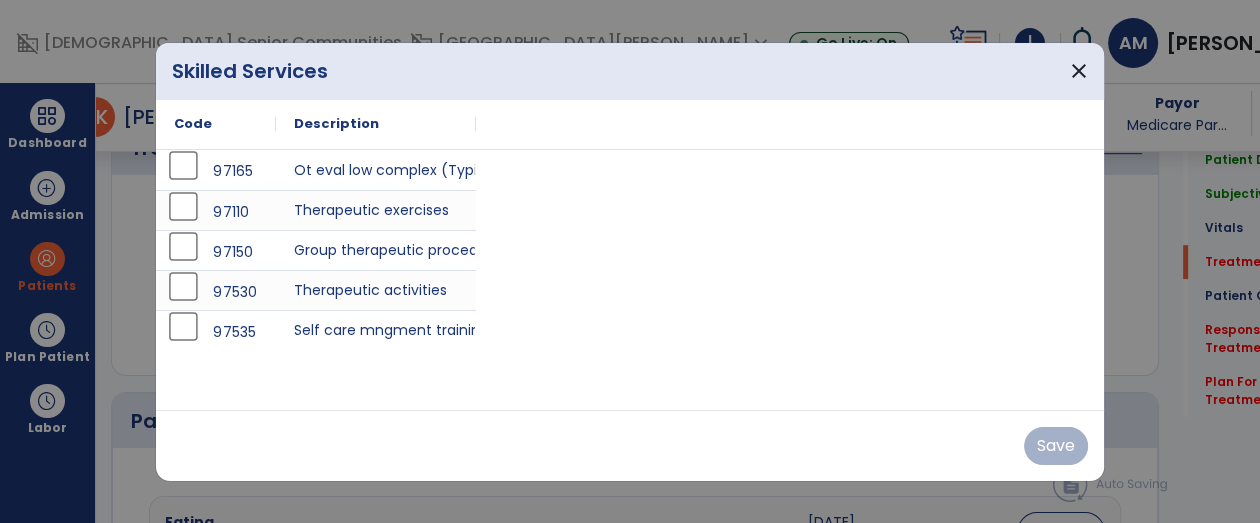scroll, scrollTop: 1169, scrollLeft: 0, axis: vertical 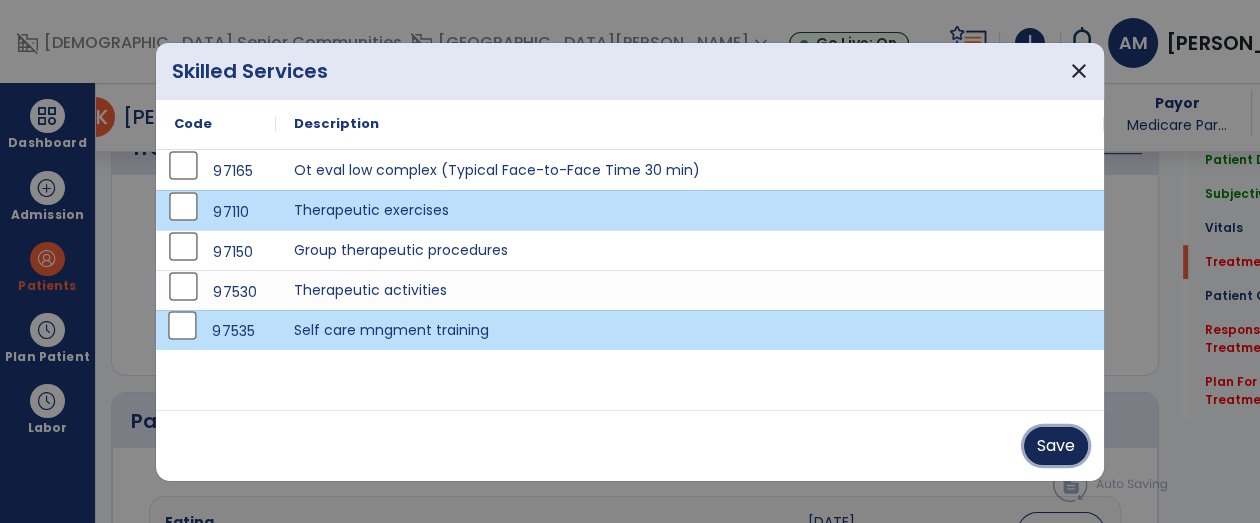 click on "Save" at bounding box center [1056, 446] 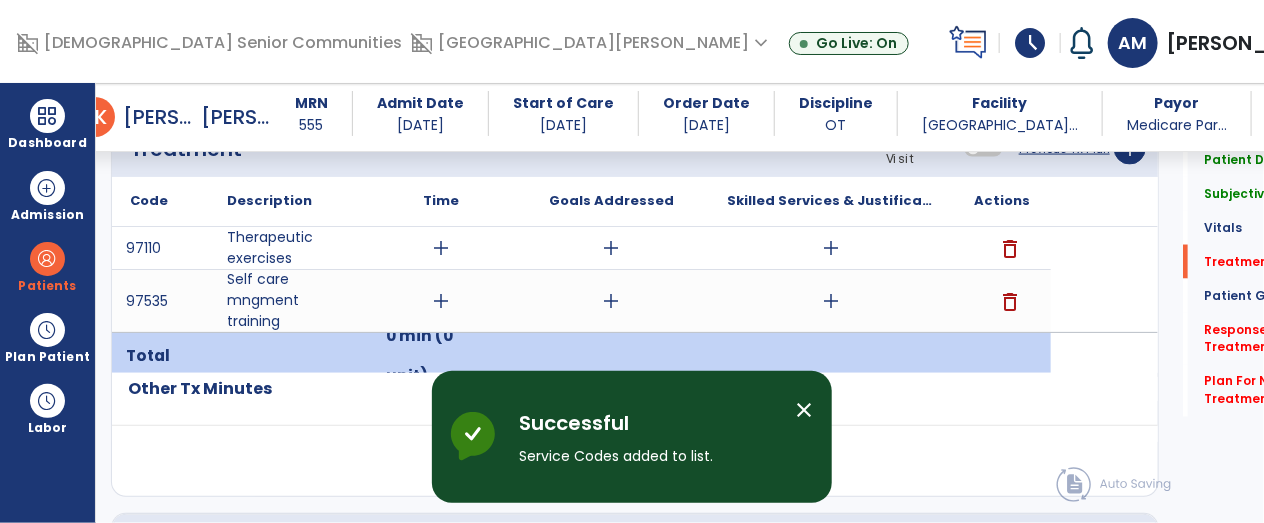 click on "add" at bounding box center [441, 301] 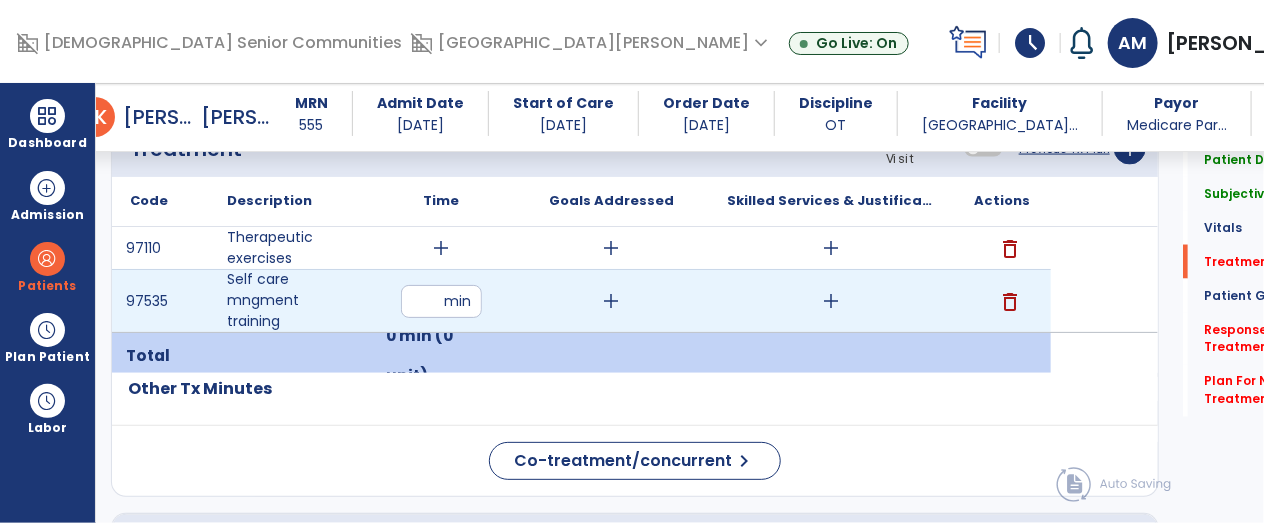 type on "*" 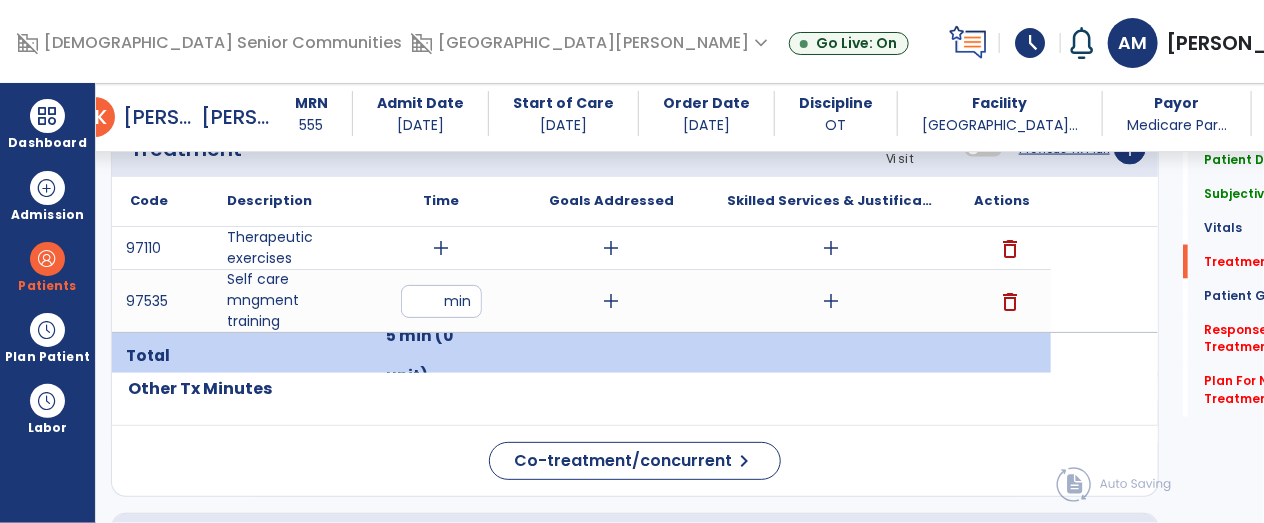 click on "add" at bounding box center [441, 248] 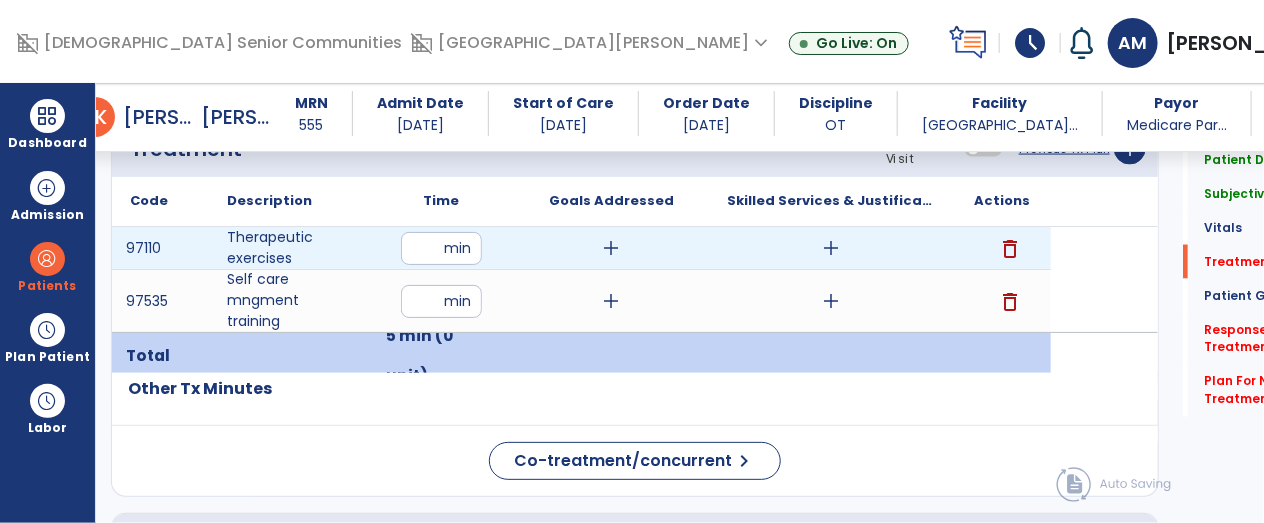 type on "**" 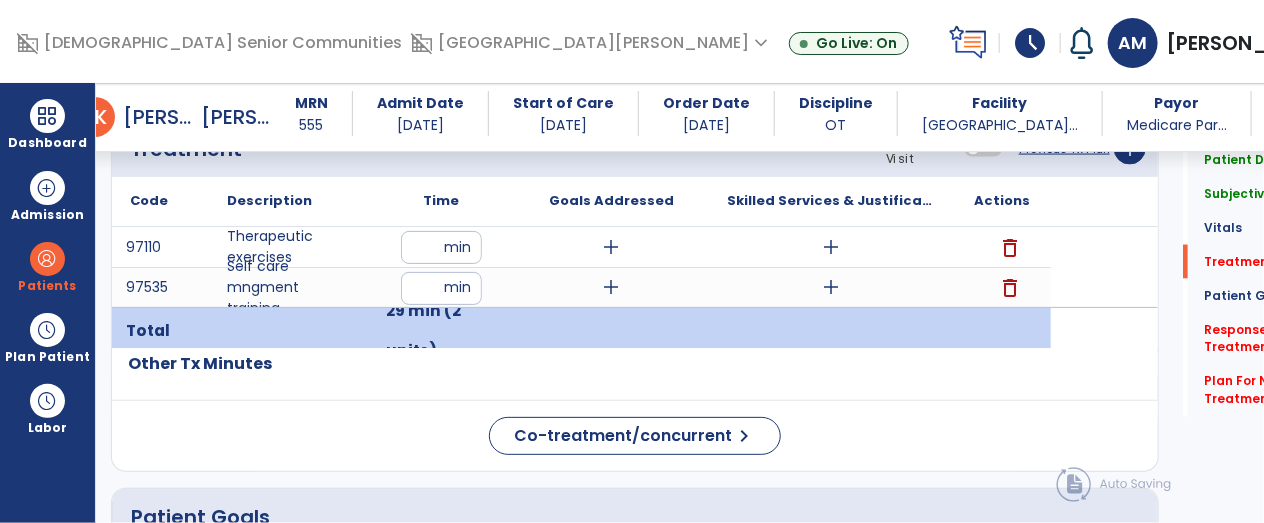 click on "Total 29 min (2 units)" at bounding box center [635, 327] 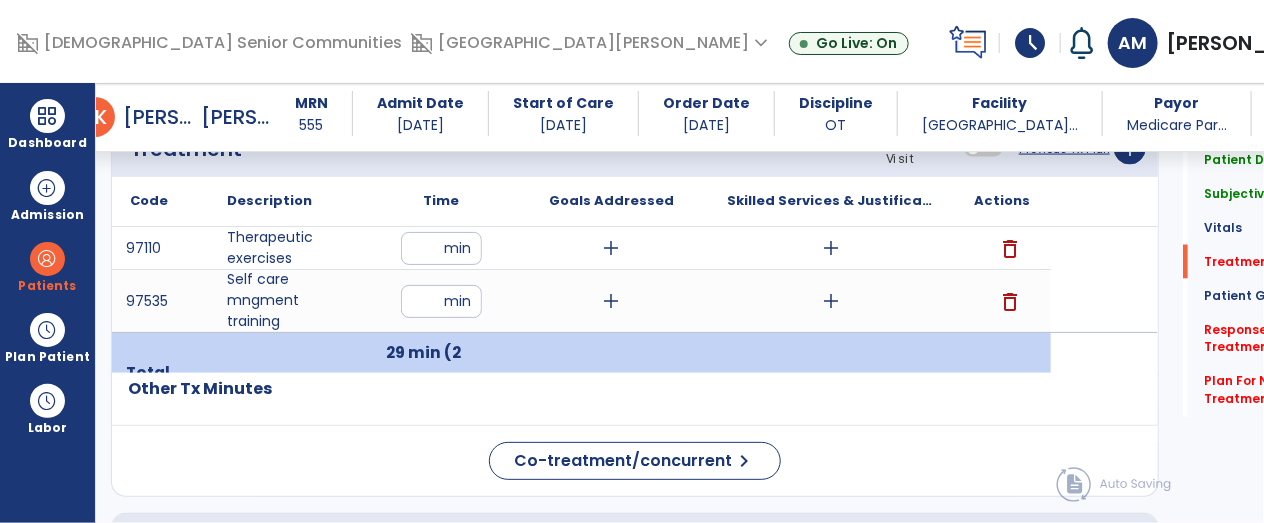 click on "add" at bounding box center [831, 301] 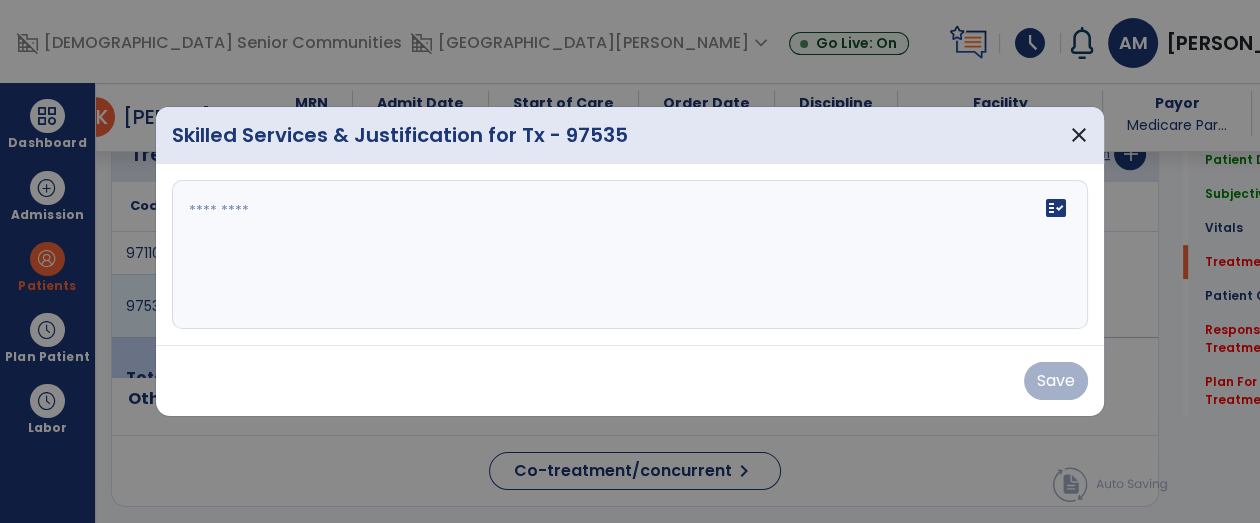 scroll, scrollTop: 1169, scrollLeft: 0, axis: vertical 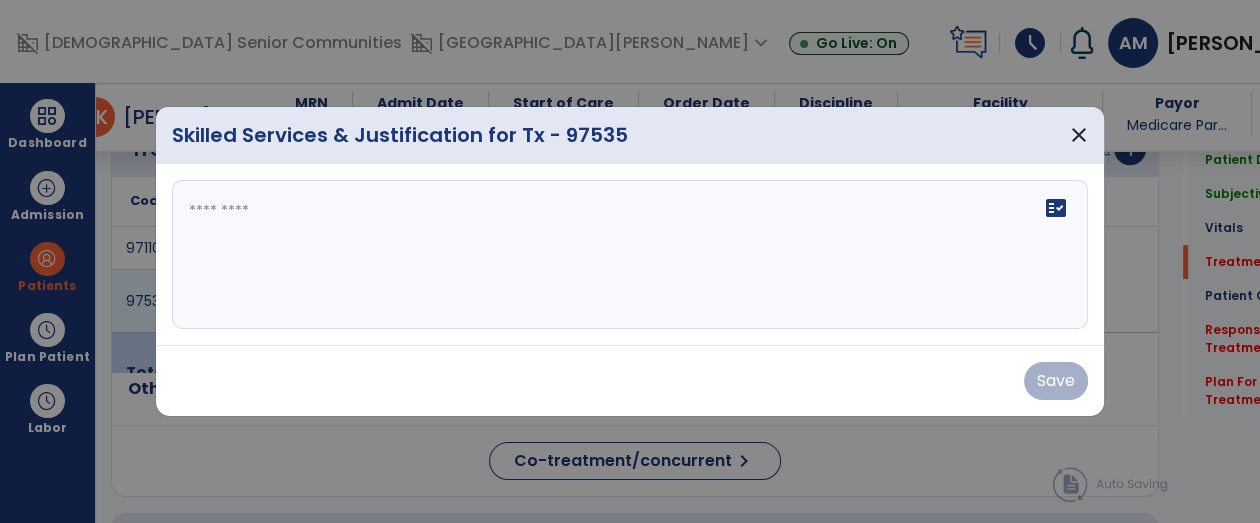 click on "fact_check" at bounding box center [630, 255] 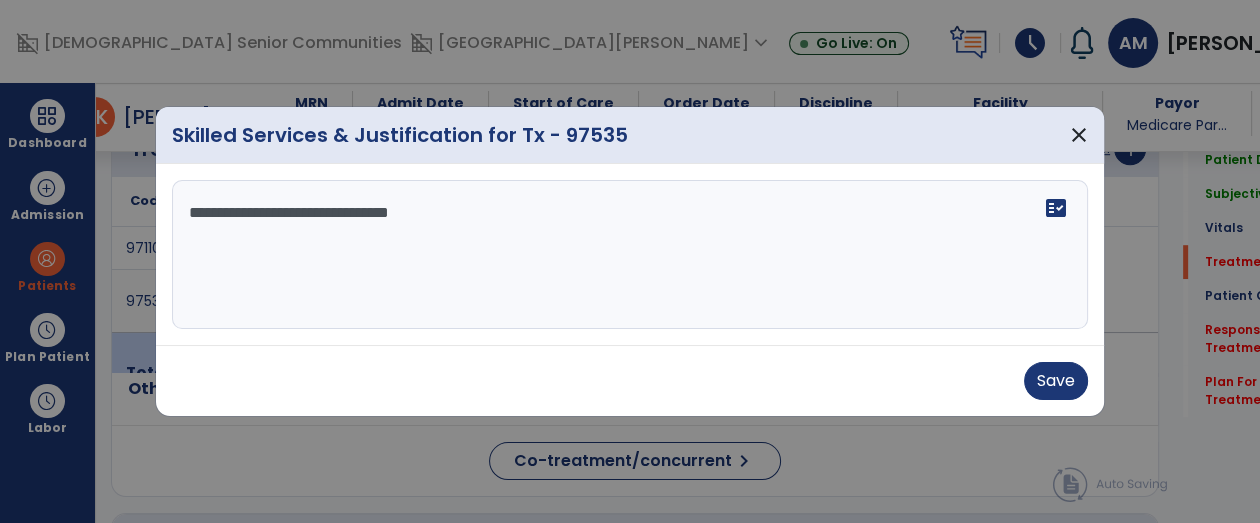 type on "**********" 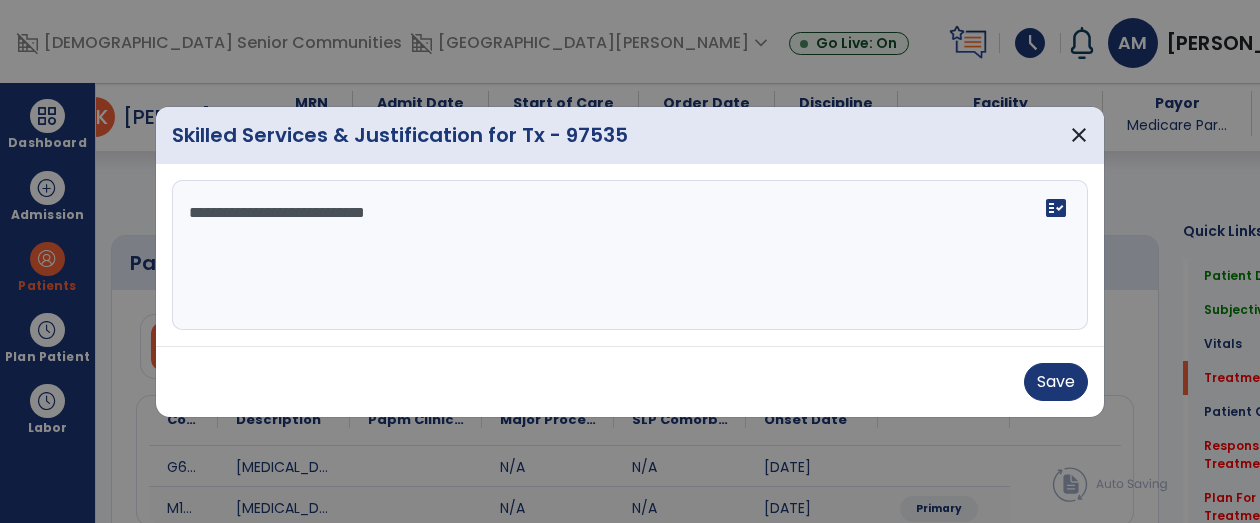 select on "*" 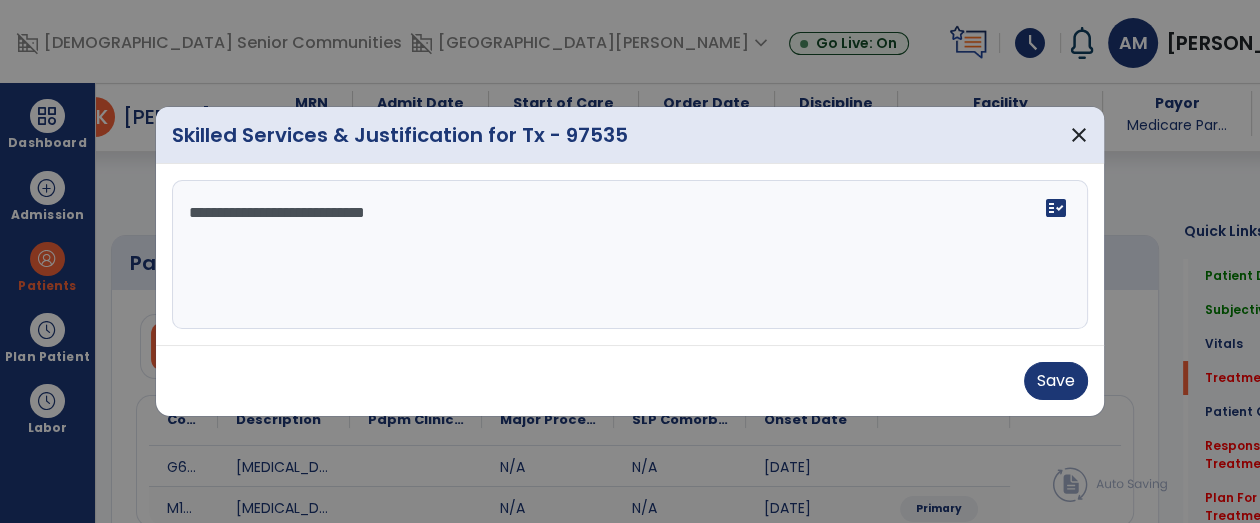 scroll, scrollTop: 1169, scrollLeft: 0, axis: vertical 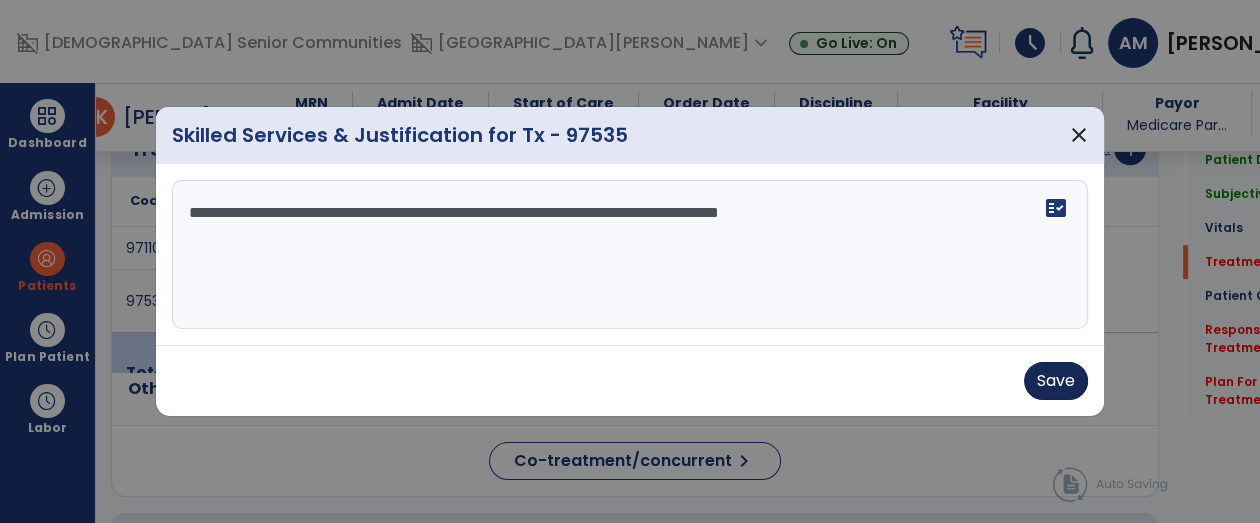 type on "**********" 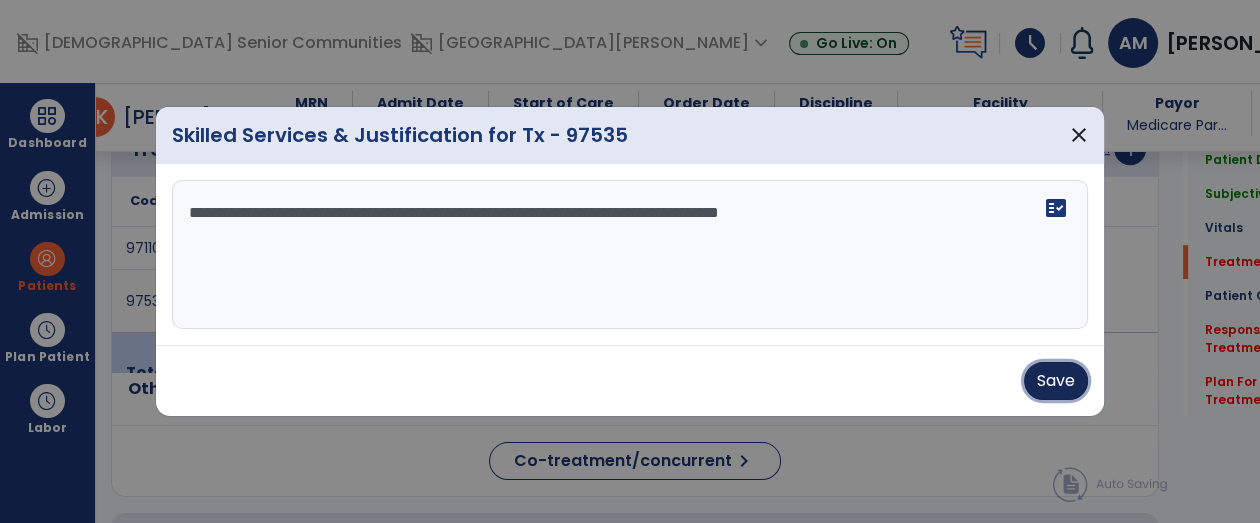 click on "Save" at bounding box center (1056, 381) 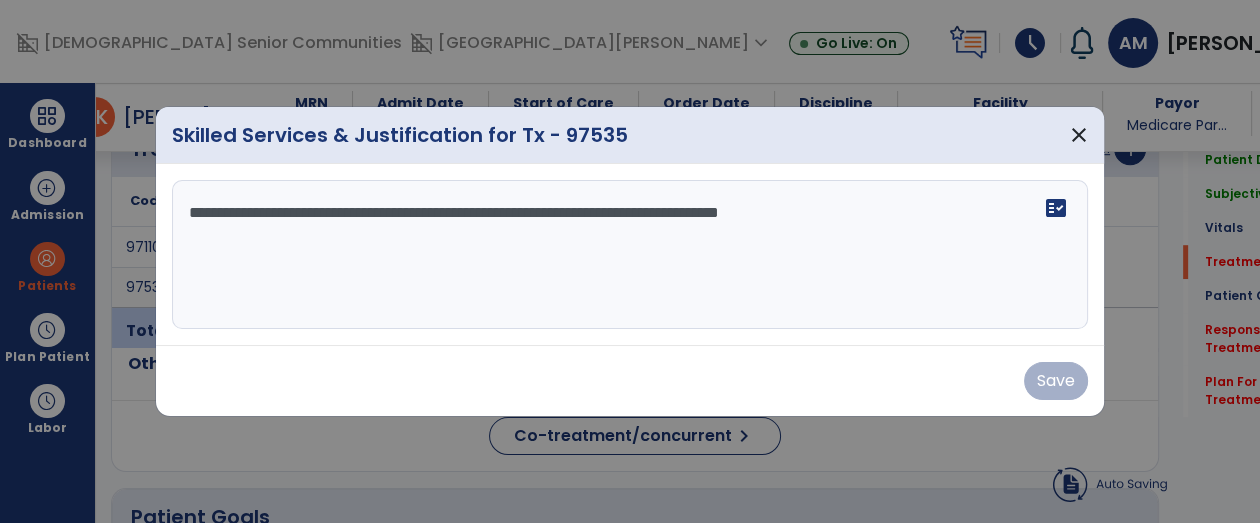 click on "Save" at bounding box center (630, 381) 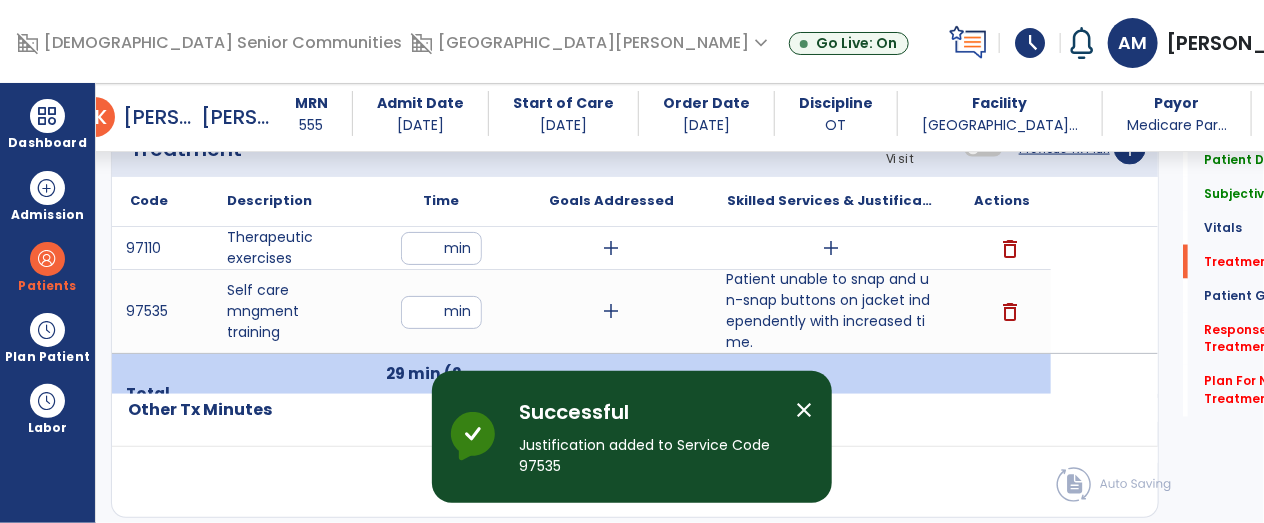 click on "add" at bounding box center (831, 248) 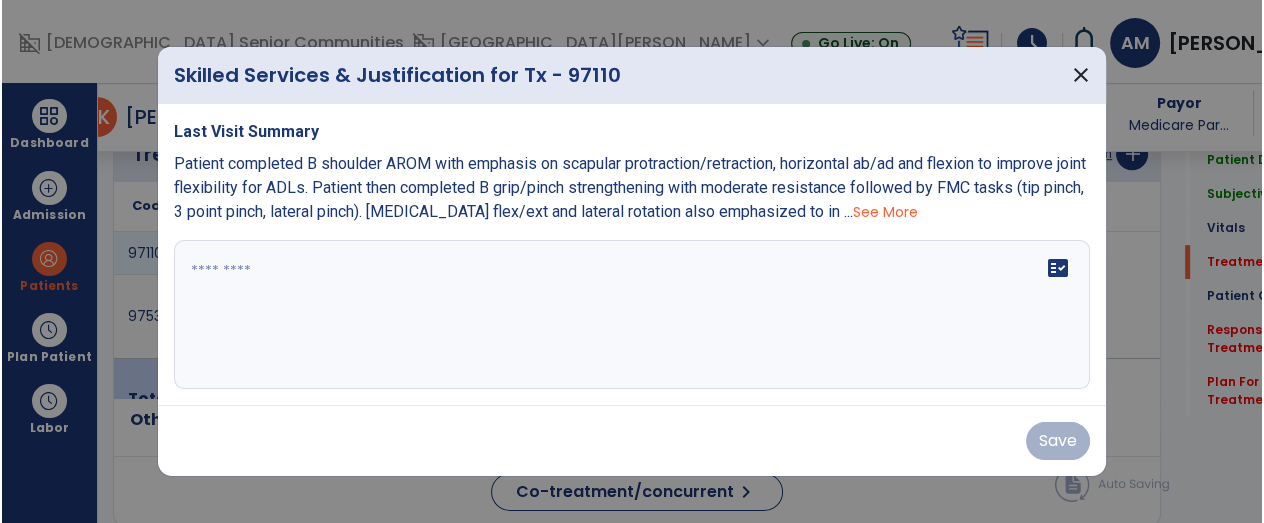 scroll, scrollTop: 1169, scrollLeft: 0, axis: vertical 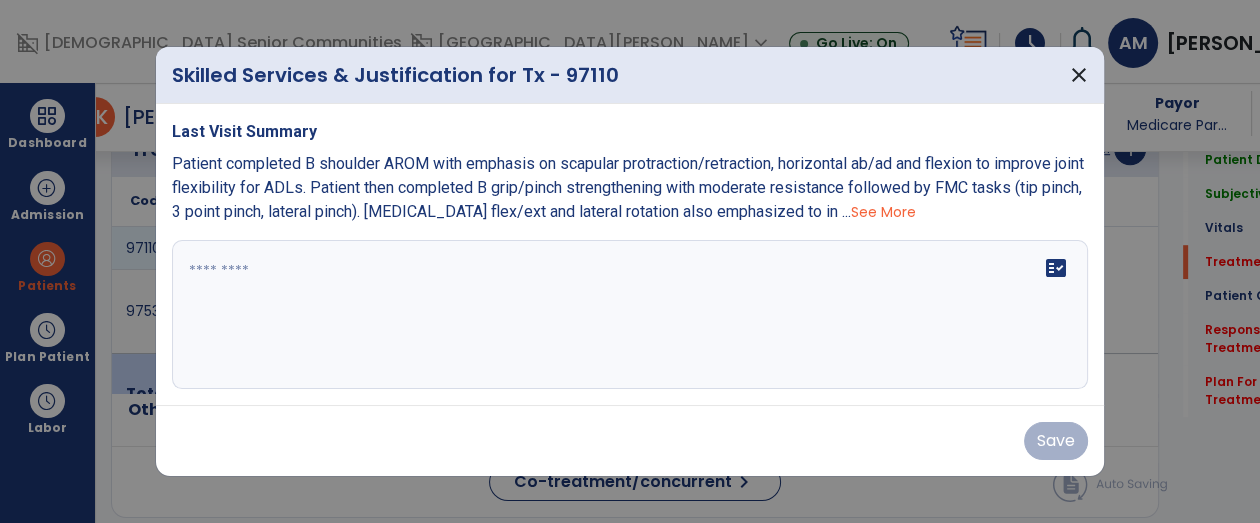 click on "See More" at bounding box center (883, 212) 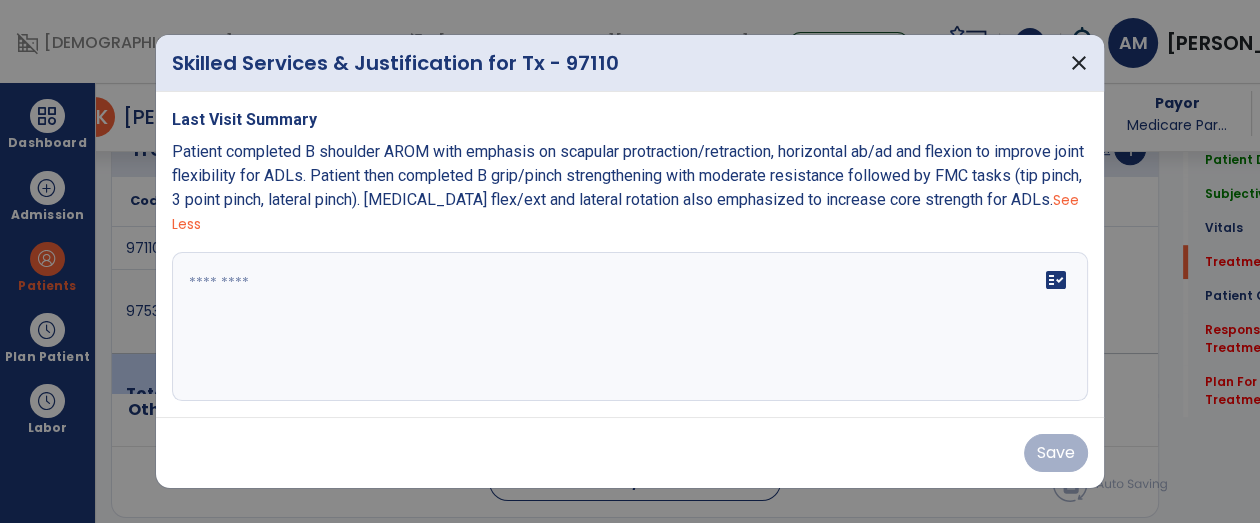 click at bounding box center [630, 327] 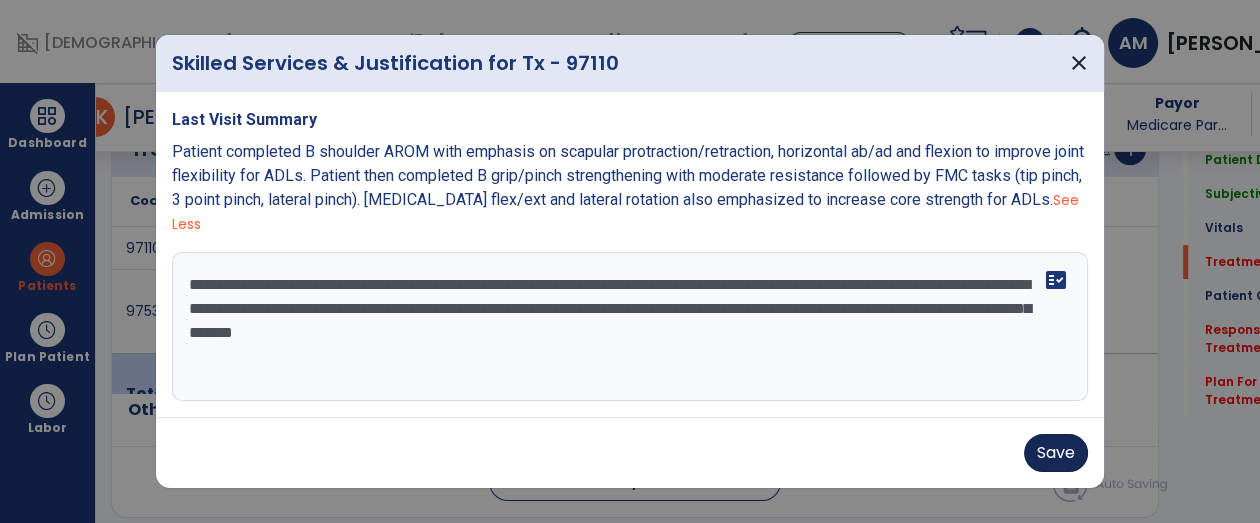type on "**********" 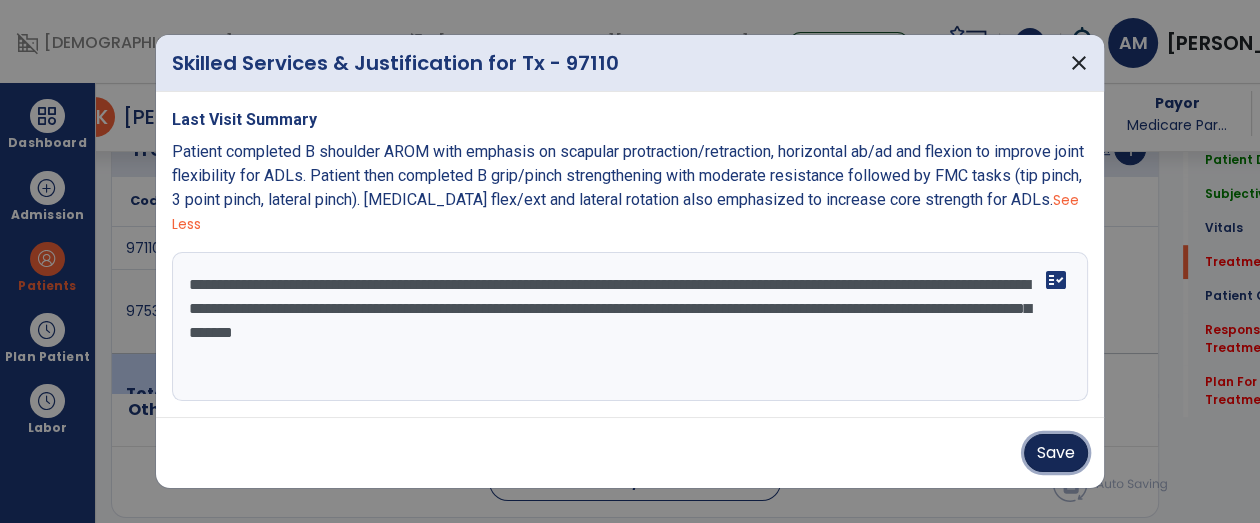 click on "Save" at bounding box center (1056, 453) 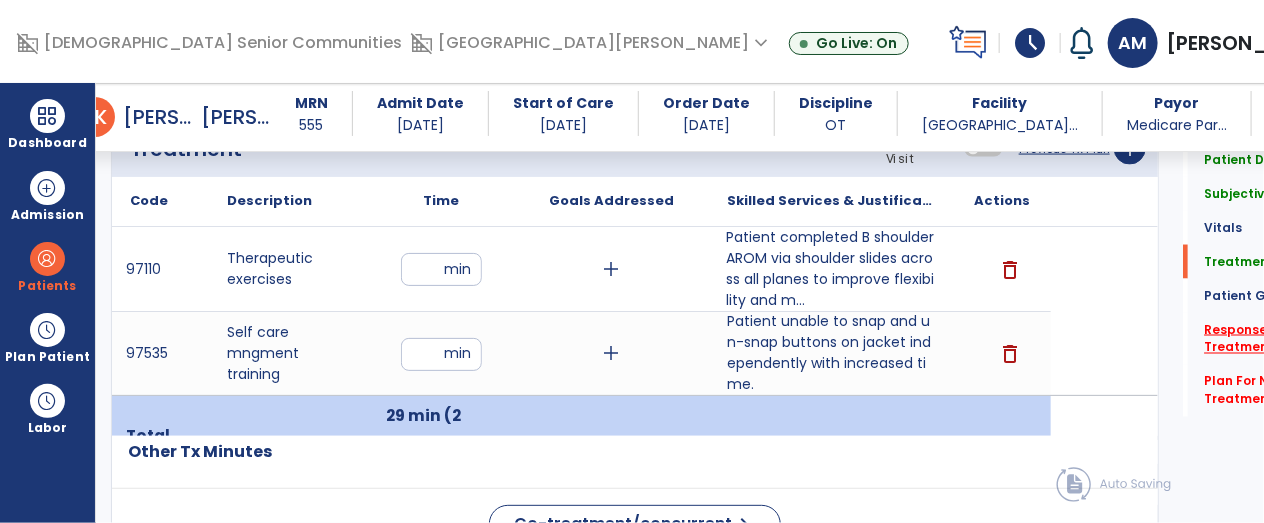 click on "Response To Treatment   *" 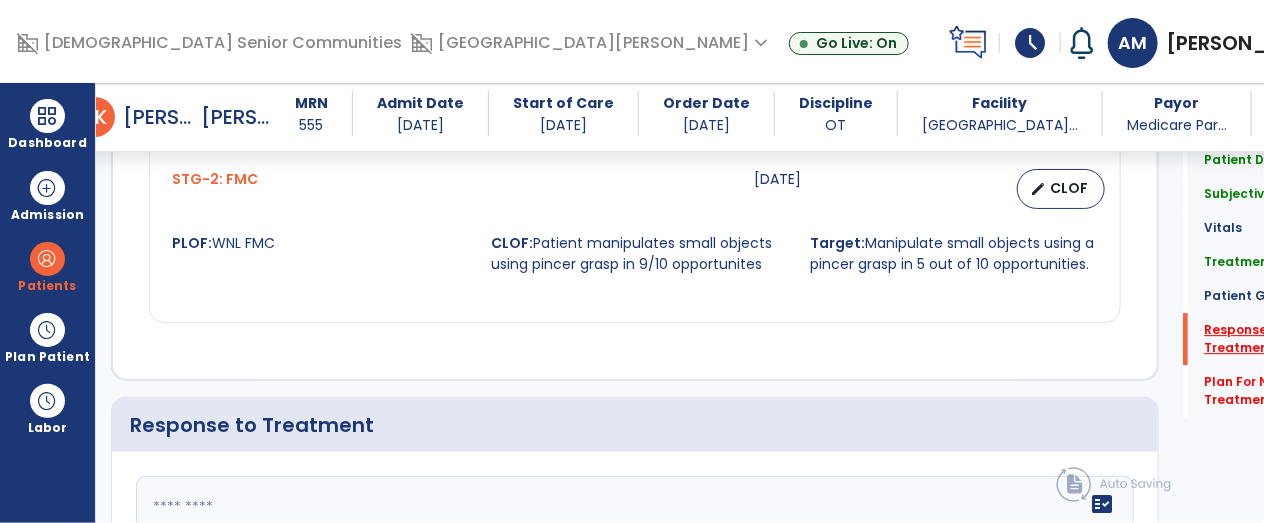scroll, scrollTop: 2446, scrollLeft: 0, axis: vertical 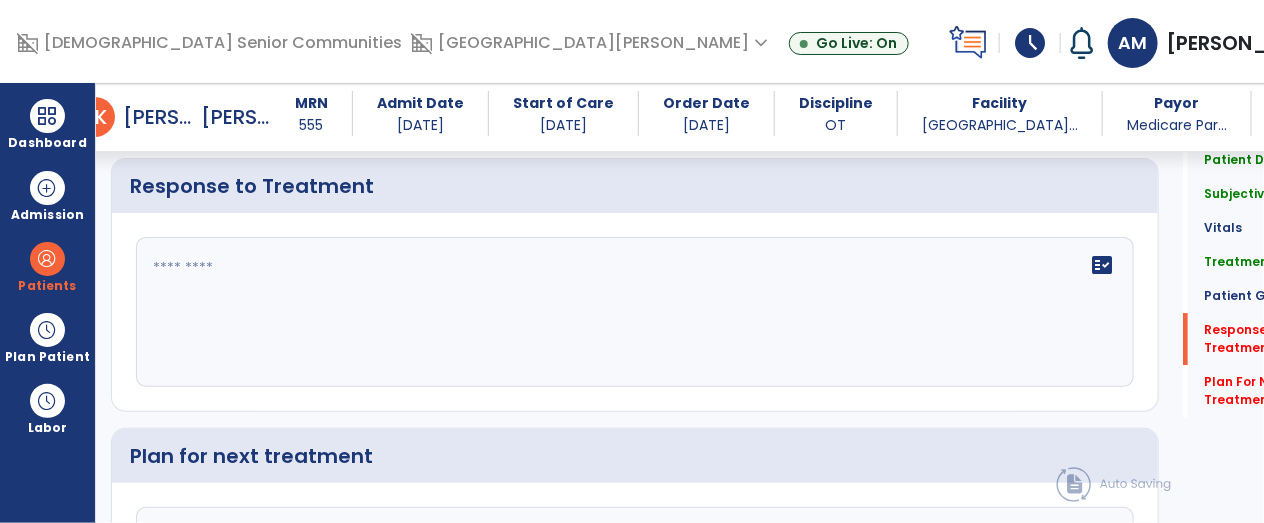click on "fact_check" 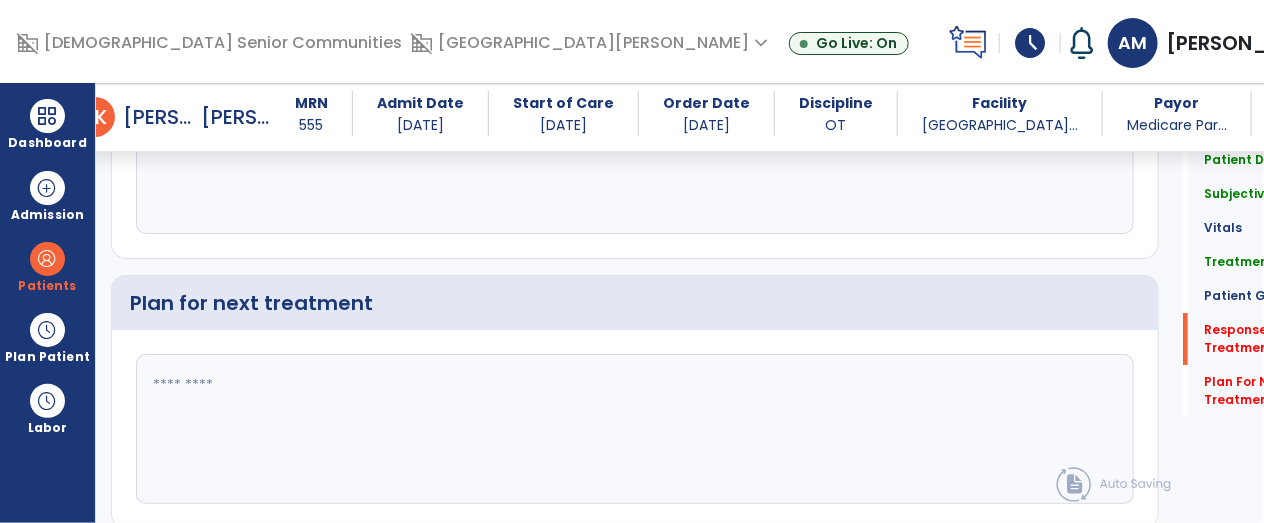 scroll, scrollTop: 2657, scrollLeft: 0, axis: vertical 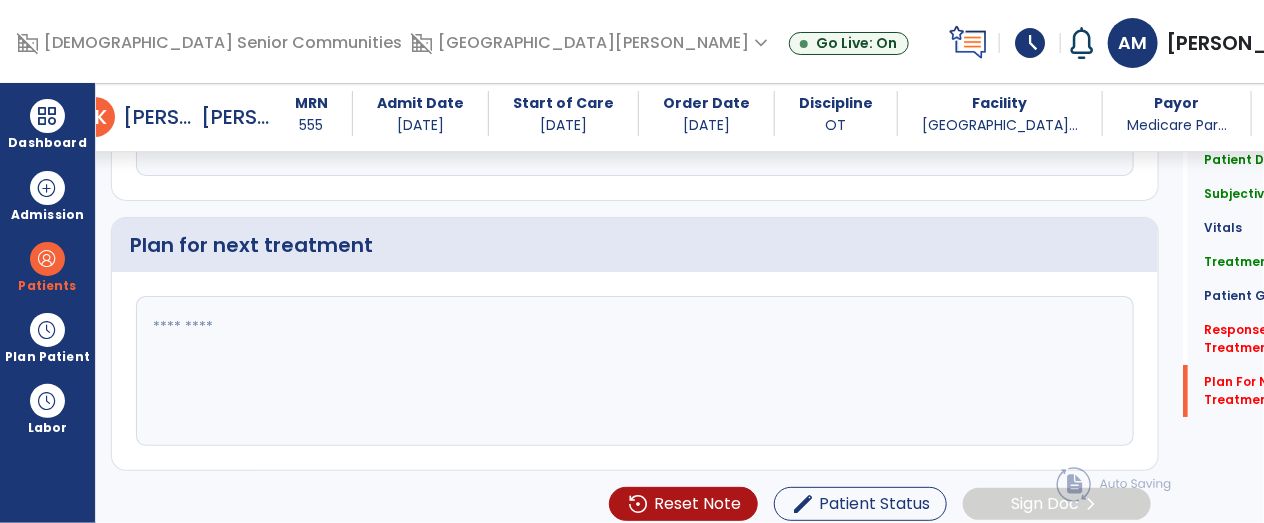 type on "**********" 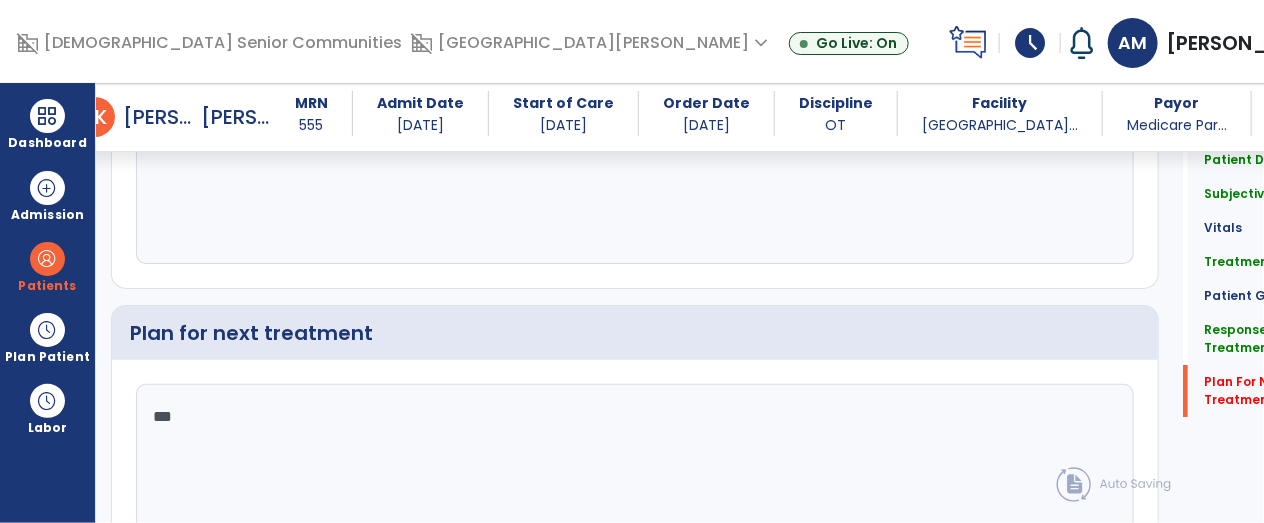 scroll, scrollTop: 2657, scrollLeft: 0, axis: vertical 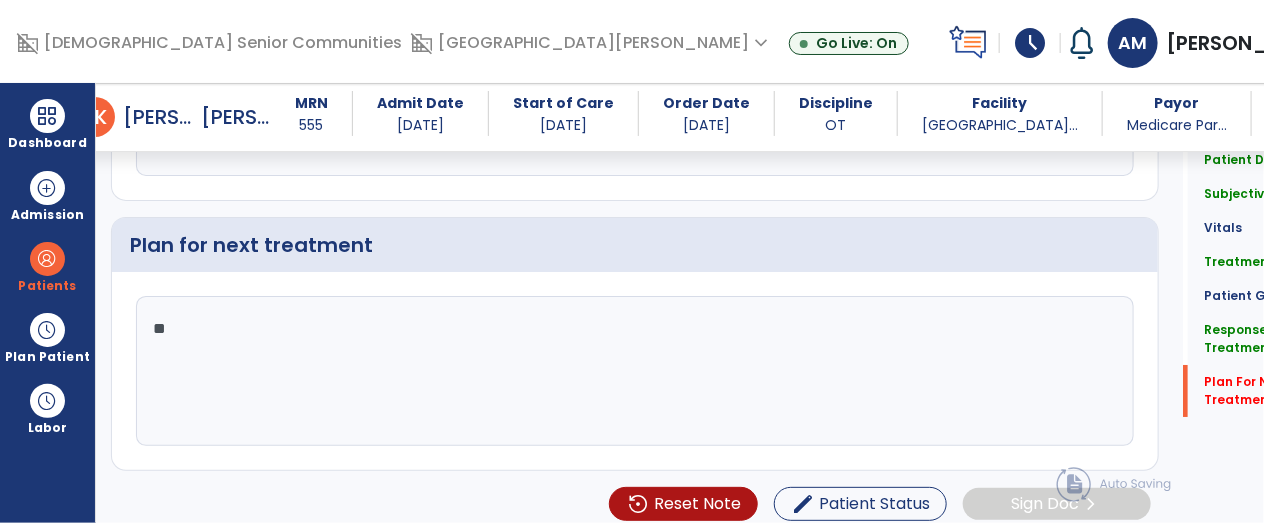 type on "*" 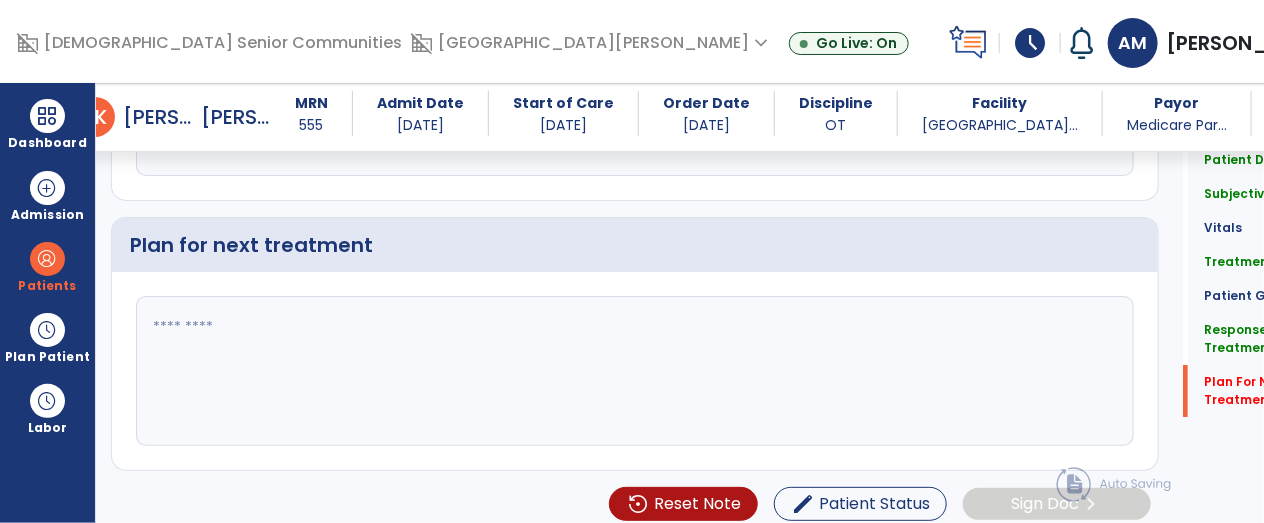 type on "*" 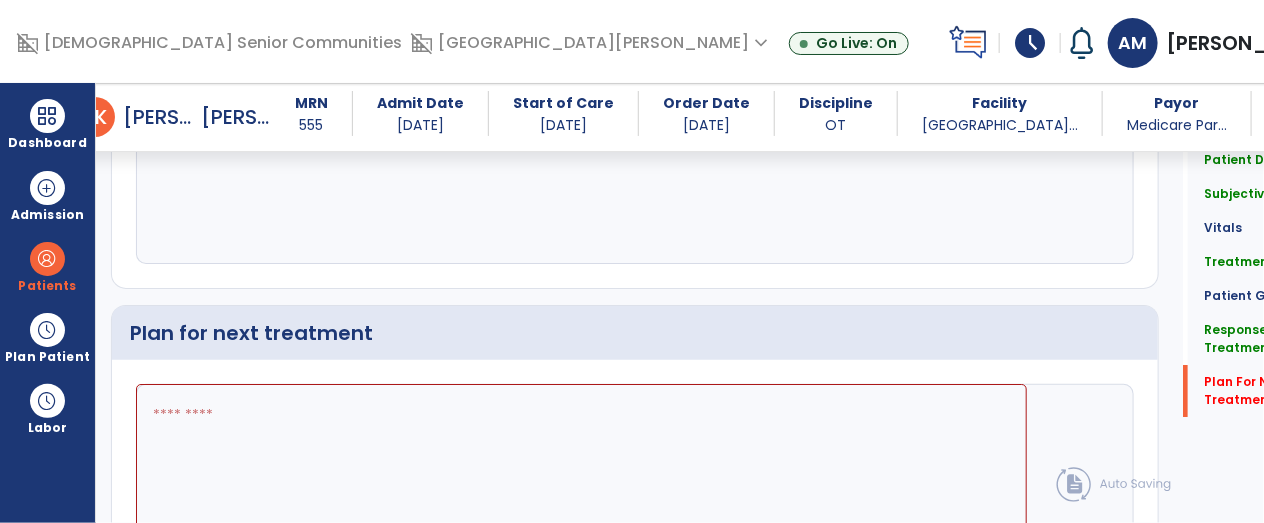 scroll, scrollTop: 2657, scrollLeft: 0, axis: vertical 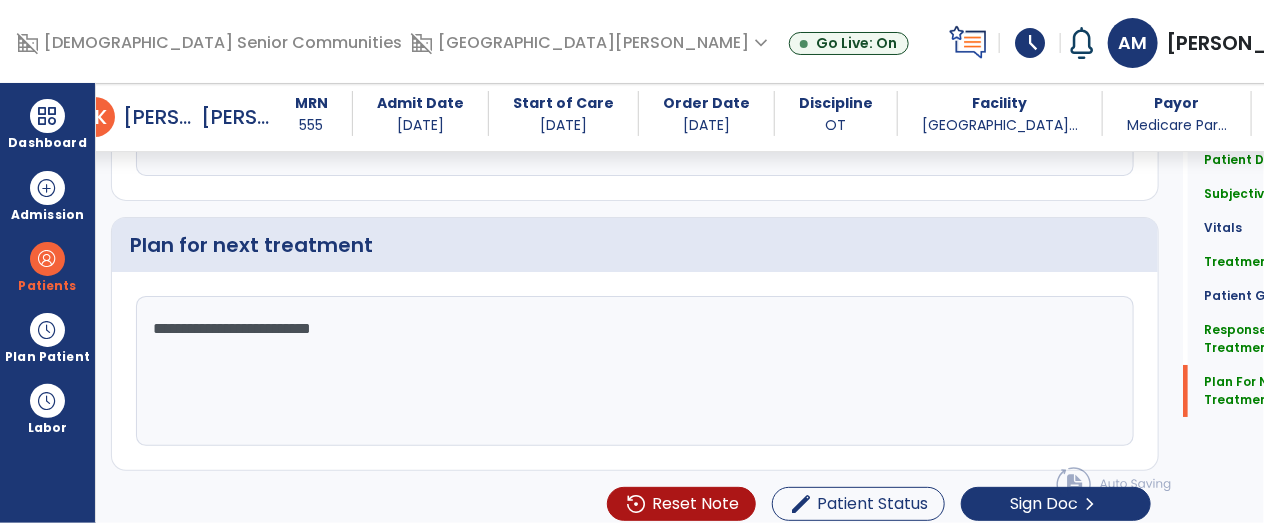 type on "**********" 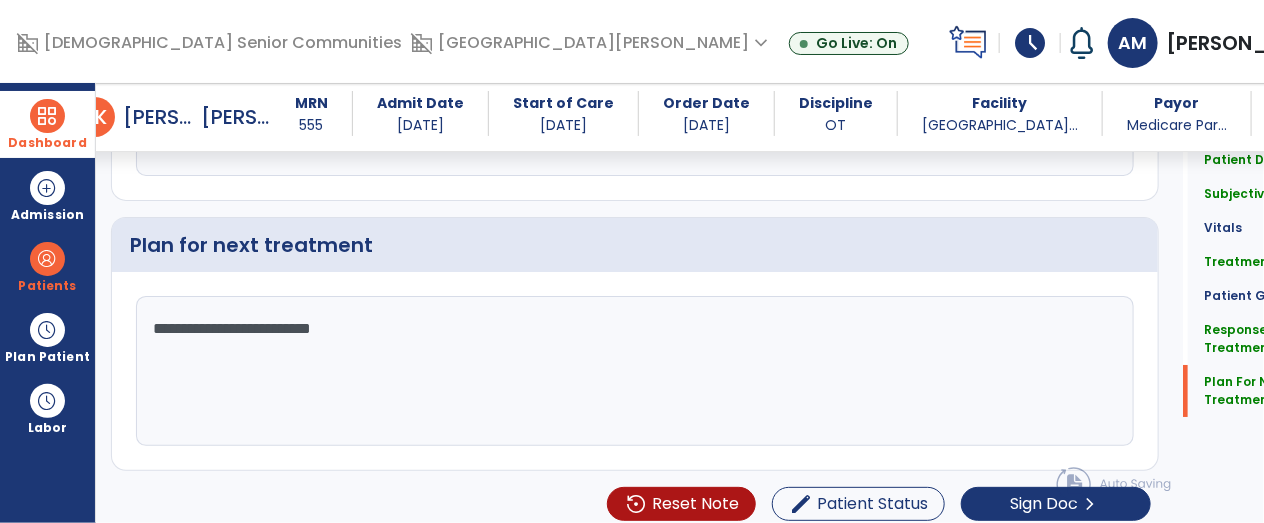 click on "Dashboard" at bounding box center [47, 143] 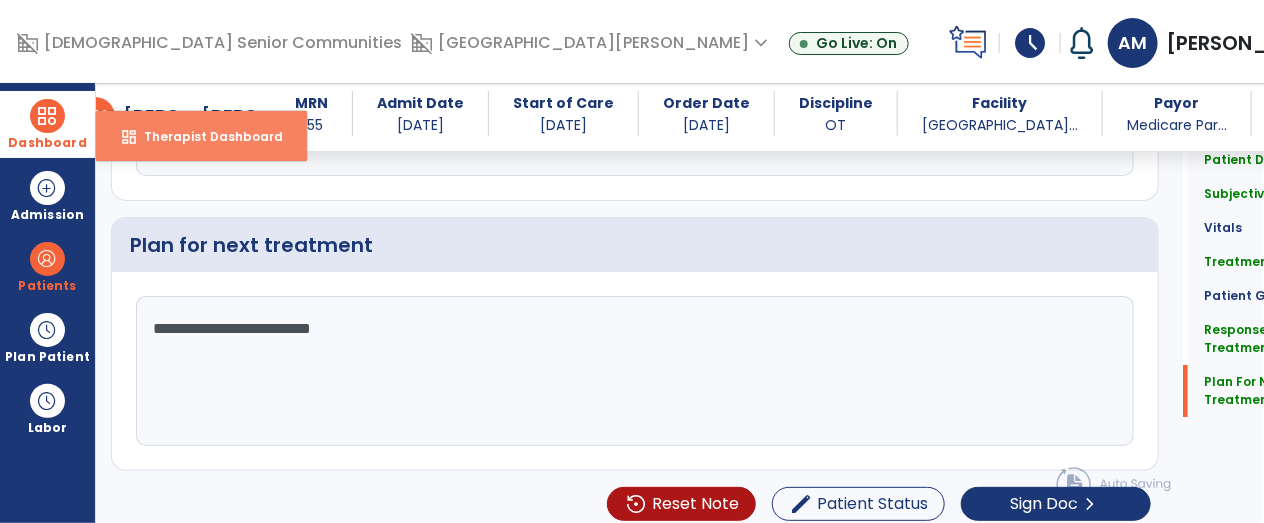 click on "dashboard  Therapist Dashboard" at bounding box center (201, 136) 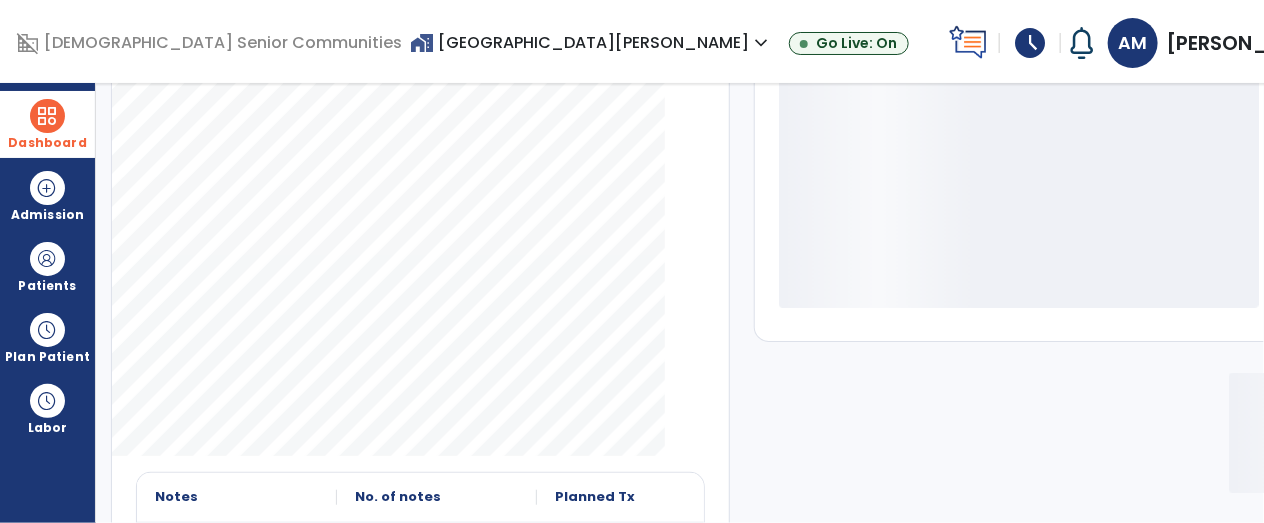 scroll, scrollTop: 430, scrollLeft: 0, axis: vertical 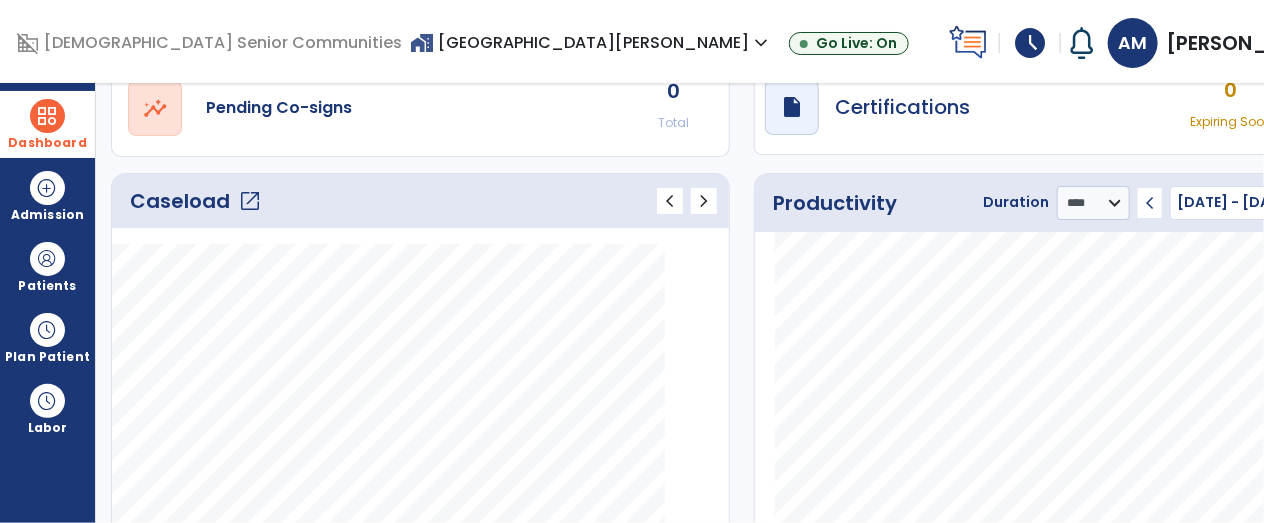 click on "open_in_new" 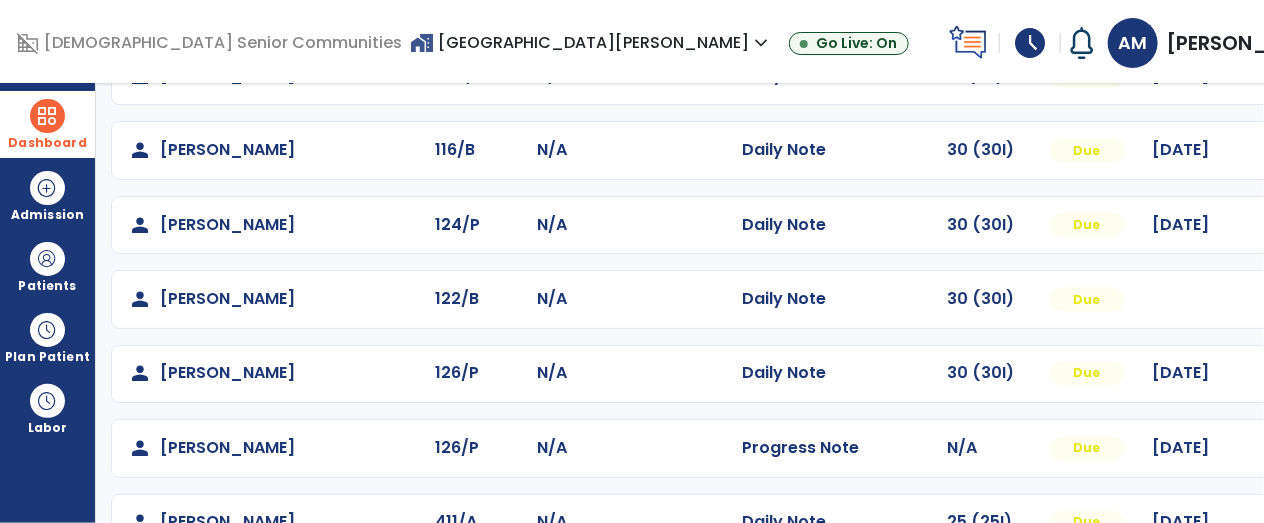 scroll, scrollTop: 1208, scrollLeft: 0, axis: vertical 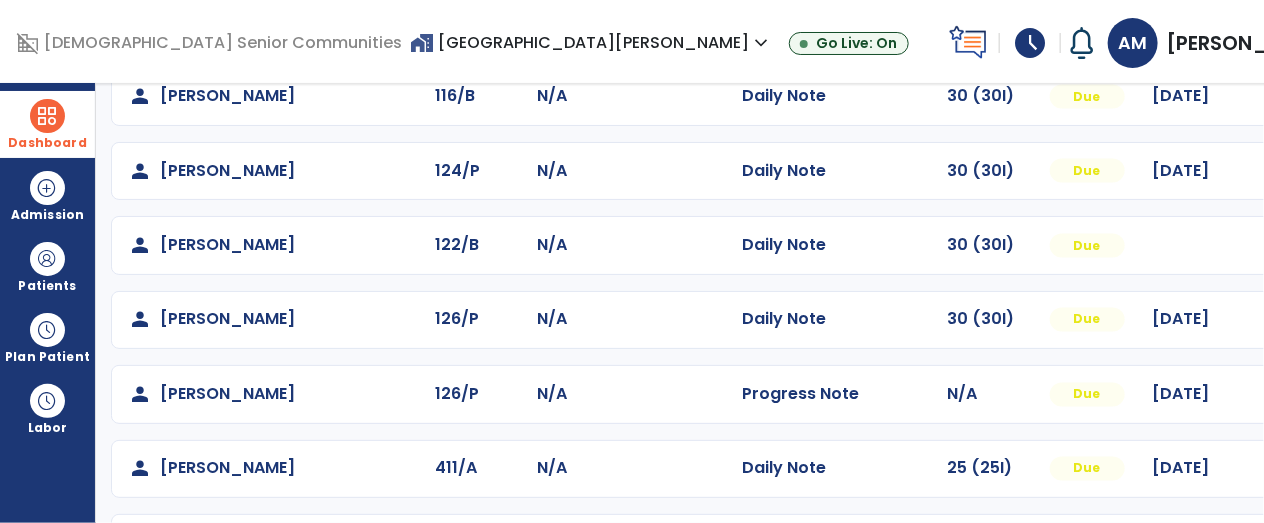 click at bounding box center [1314, -920] 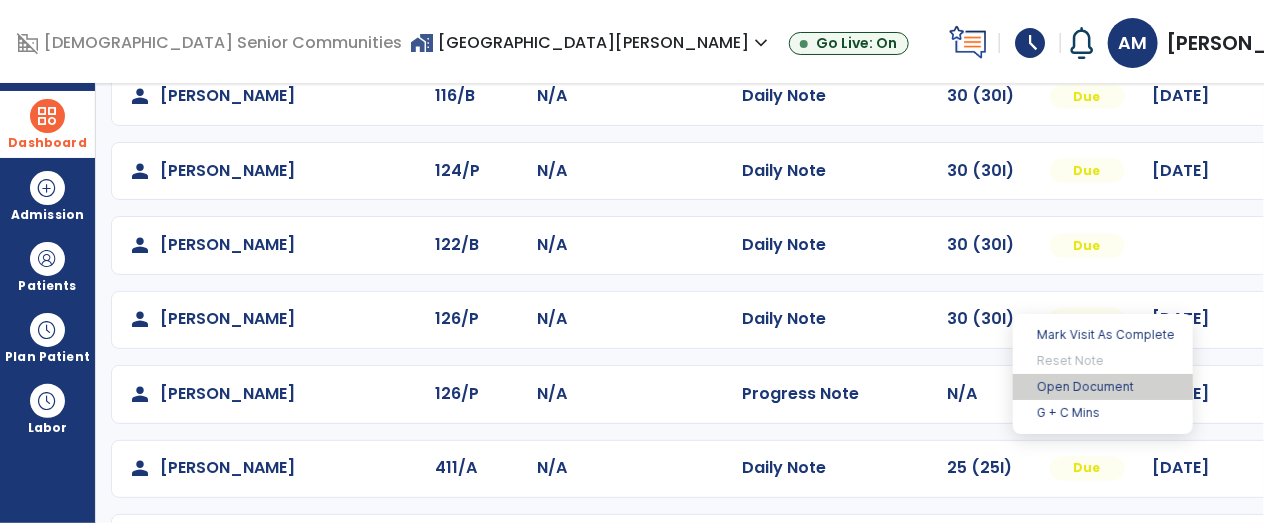 click on "Open Document" at bounding box center (1103, 387) 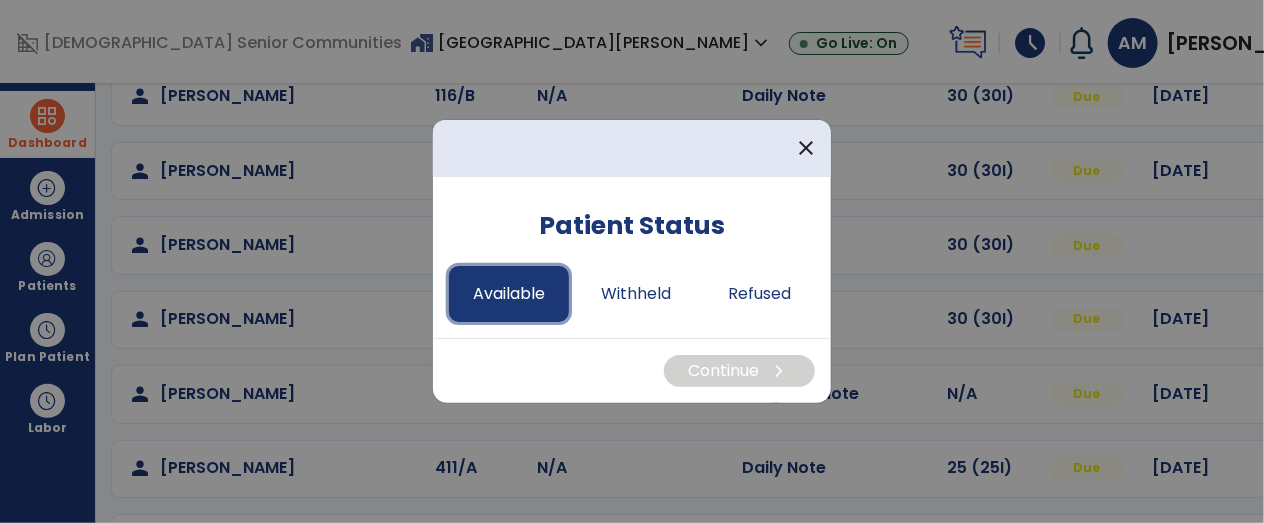 click on "Available" at bounding box center (509, 294) 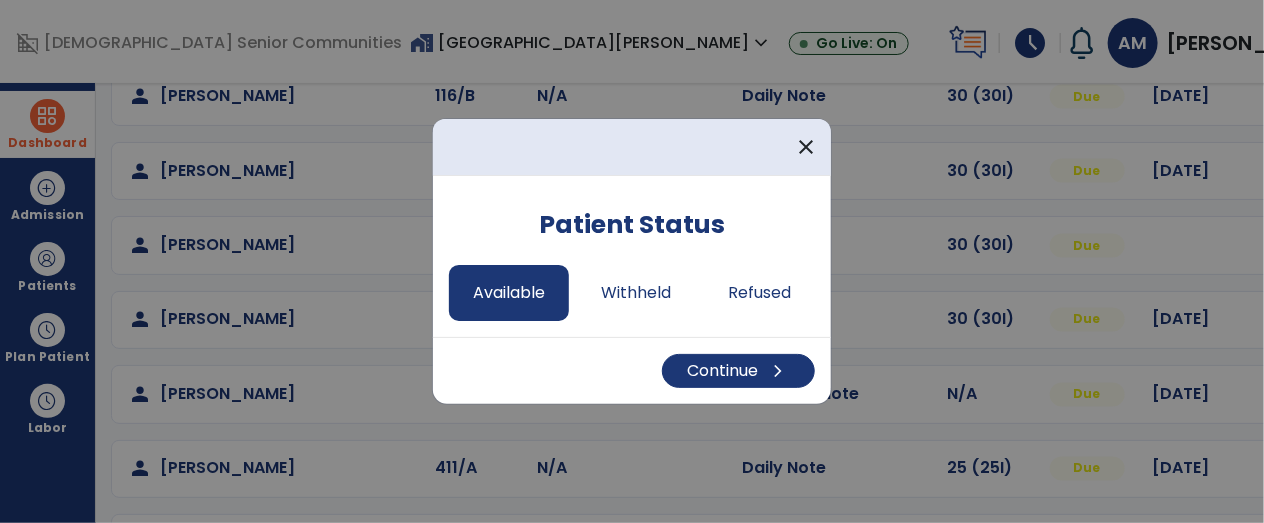 click on "Continue   chevron_right" at bounding box center [632, 370] 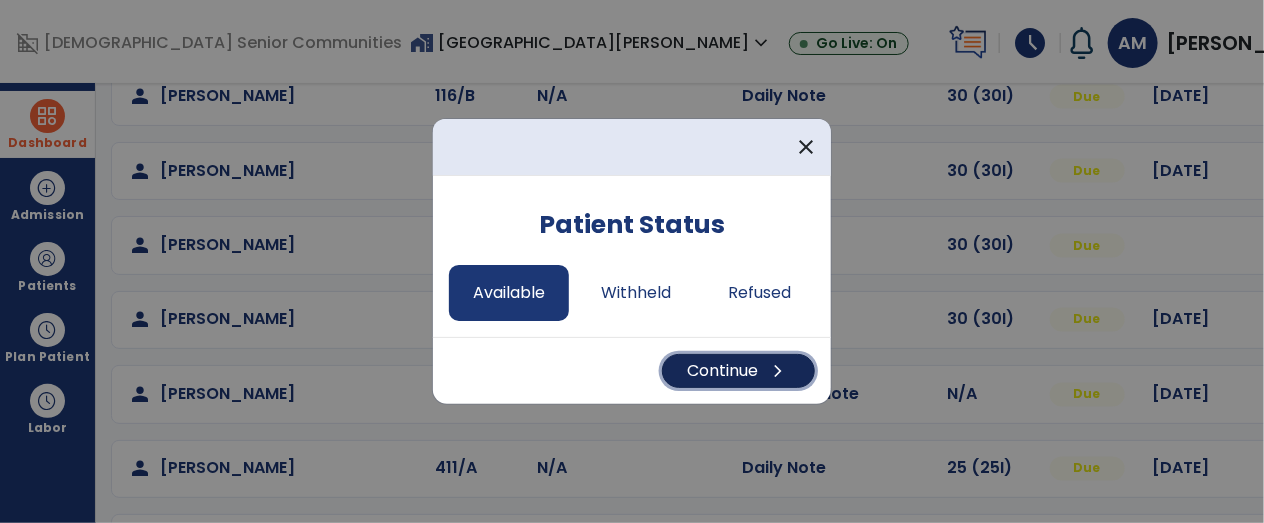 click on "Continue   chevron_right" at bounding box center [738, 371] 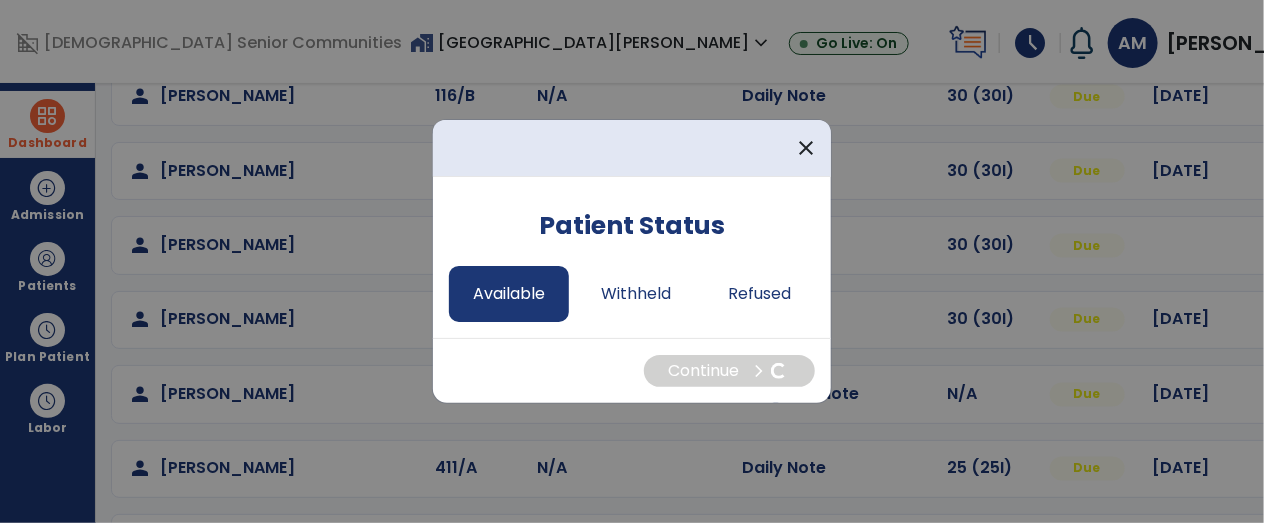 select on "*" 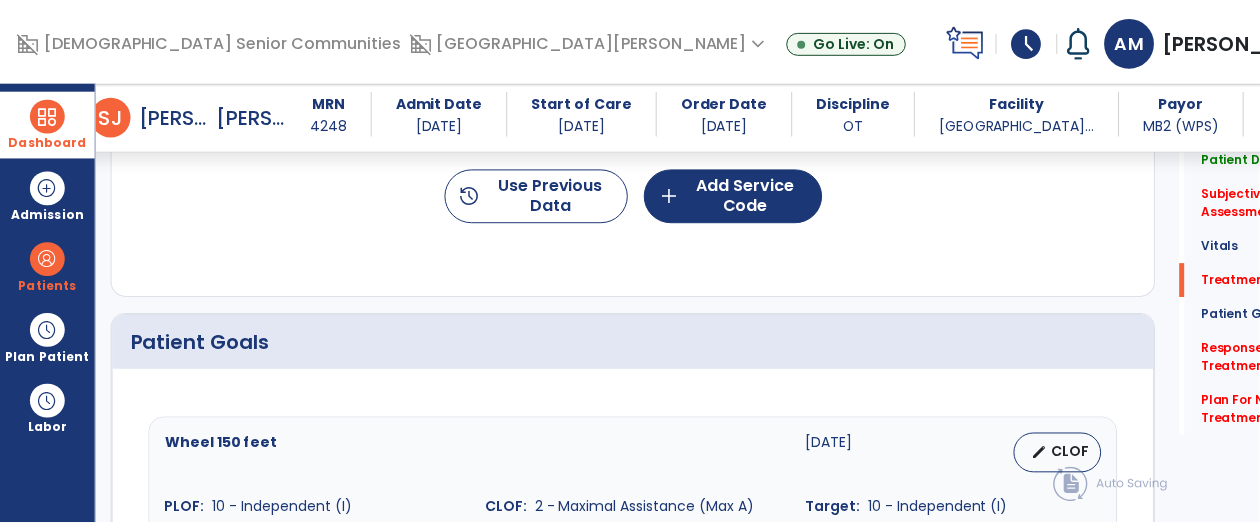scroll, scrollTop: 1204, scrollLeft: 0, axis: vertical 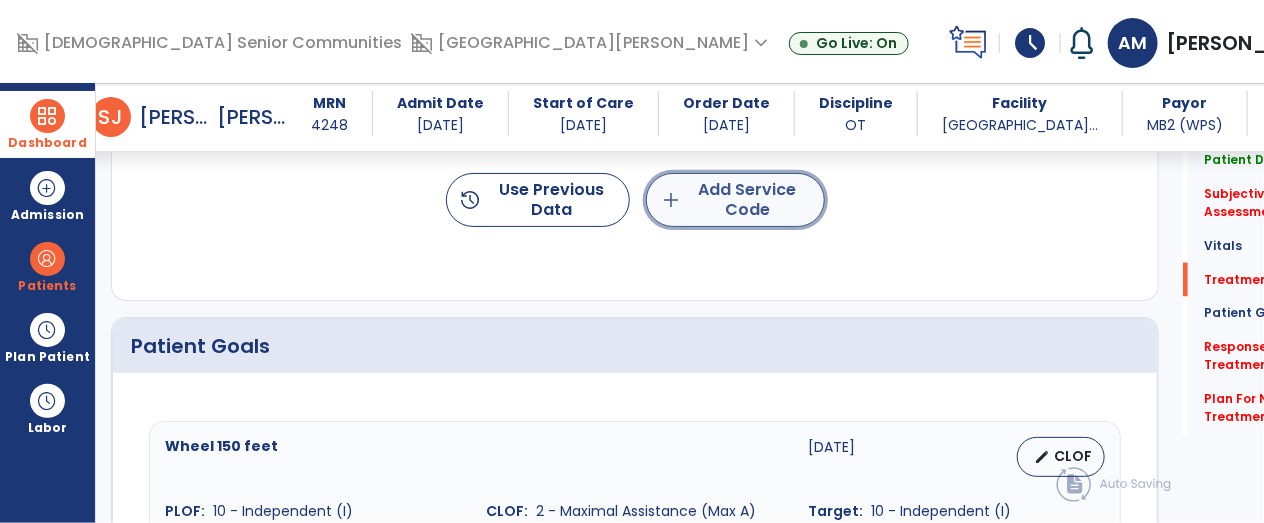 click on "add  Add Service Code" 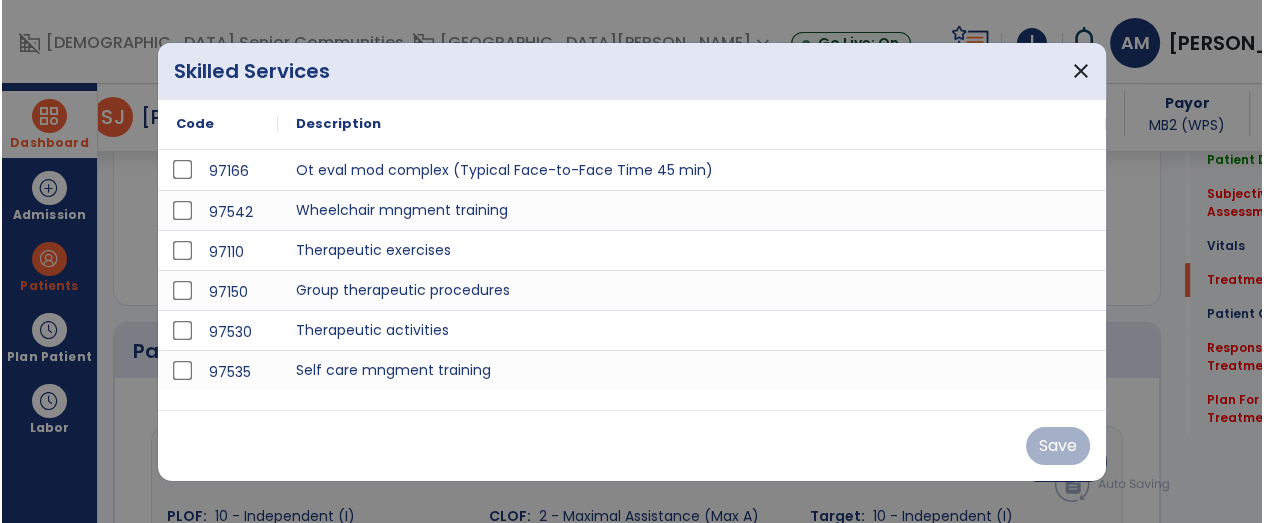 scroll, scrollTop: 1204, scrollLeft: 0, axis: vertical 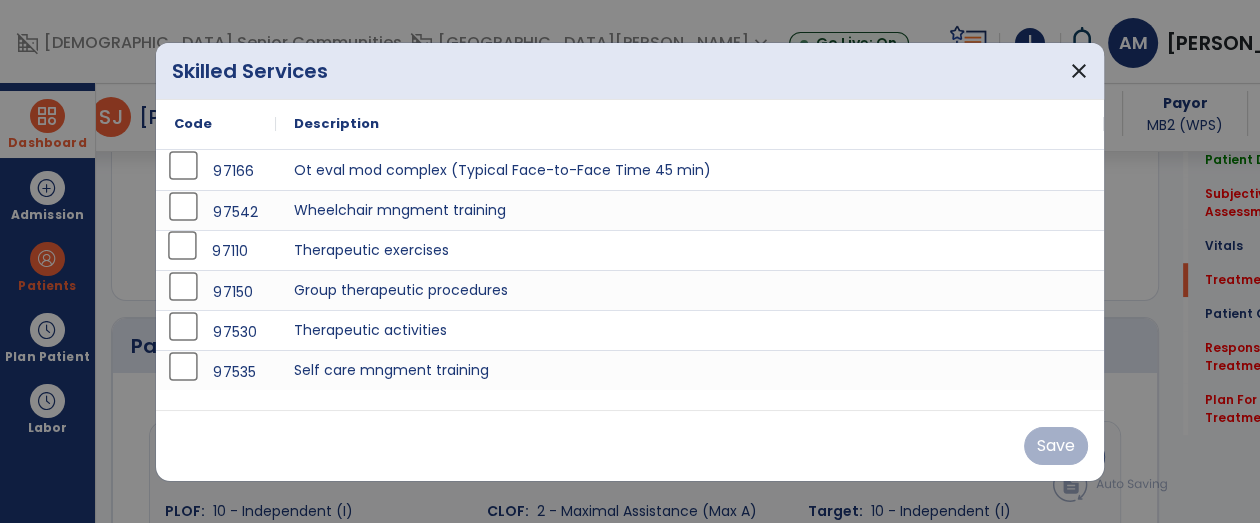 click on "97110" at bounding box center (216, 250) 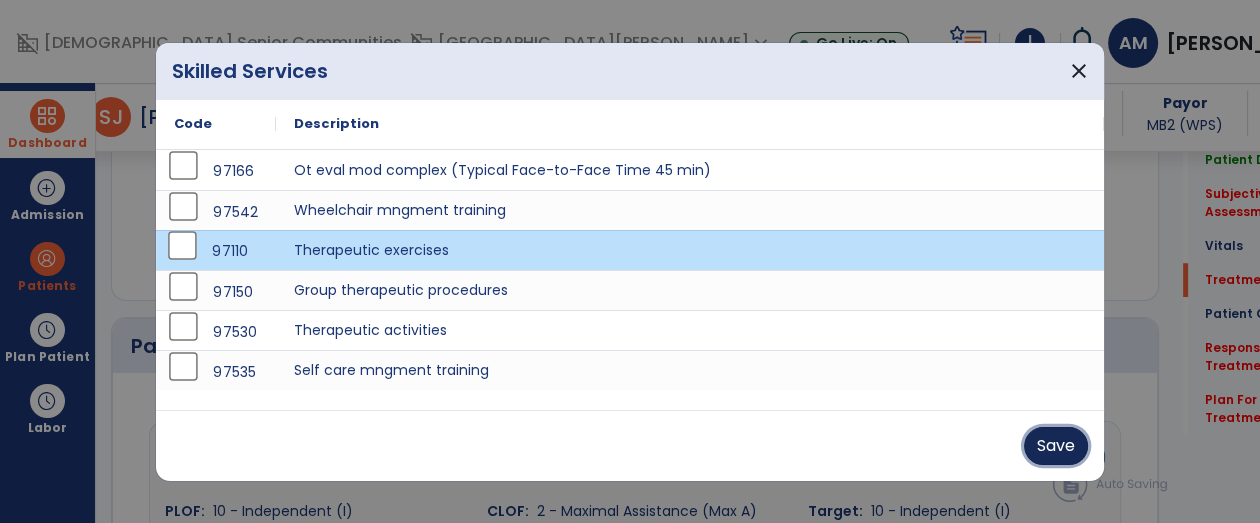 click on "Save" at bounding box center (1056, 446) 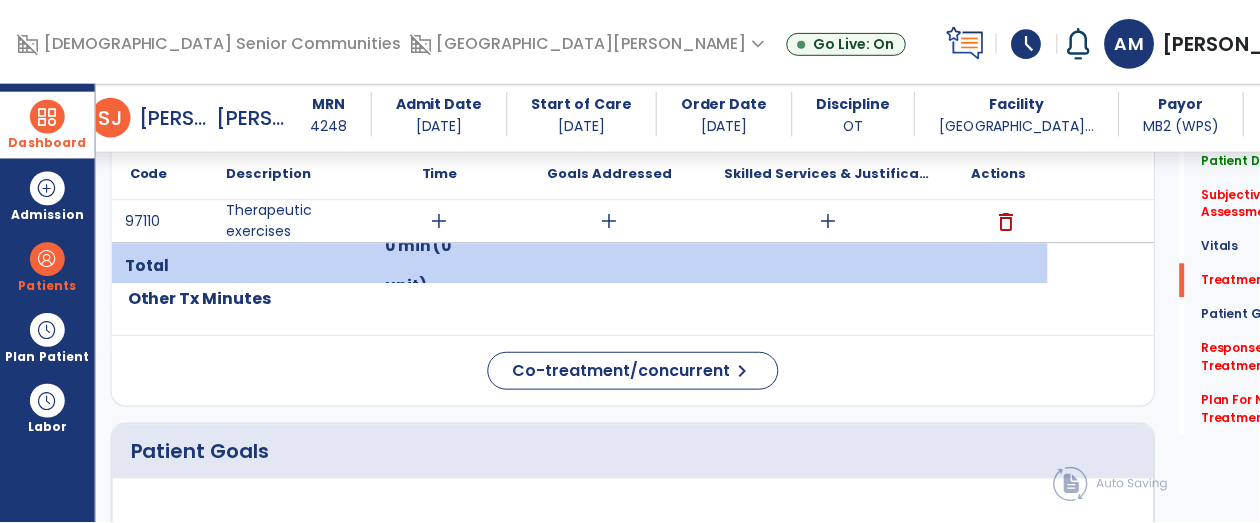 scroll, scrollTop: 1143, scrollLeft: 0, axis: vertical 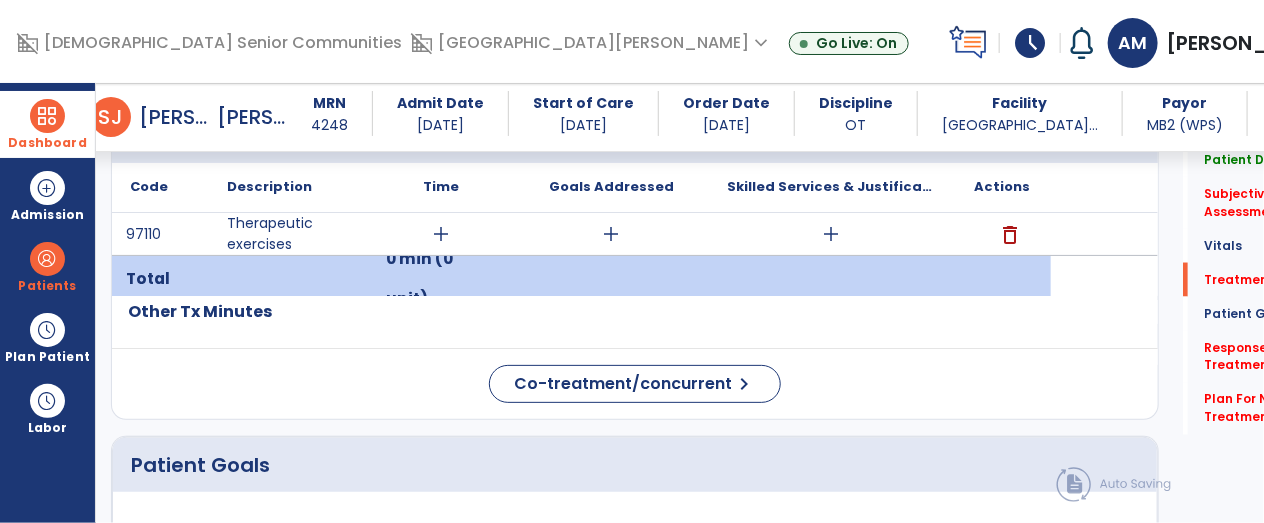 click on "add" at bounding box center [441, 234] 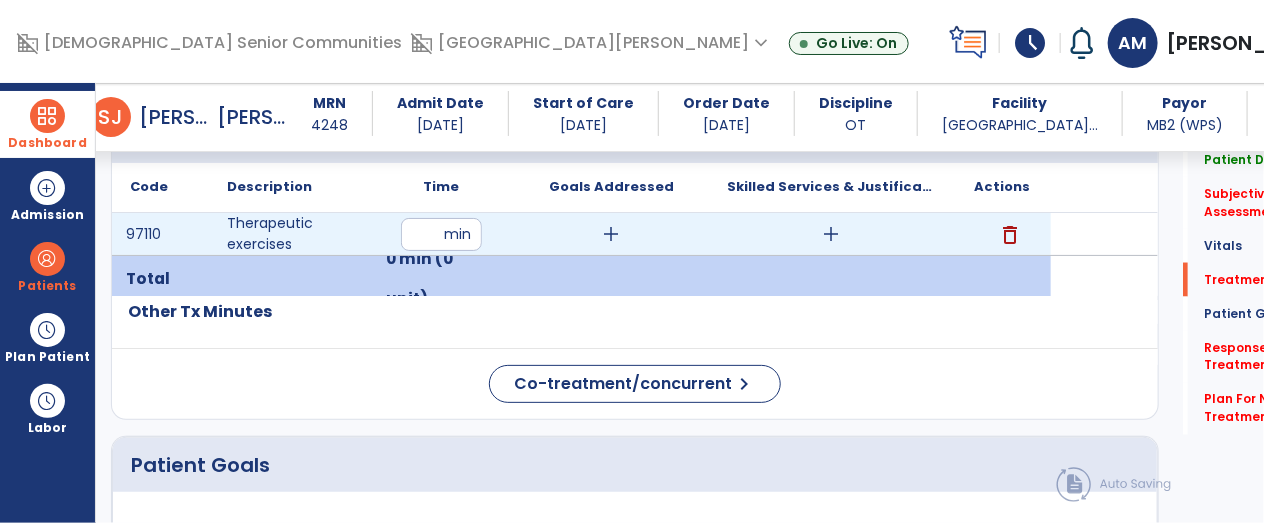 type on "**" 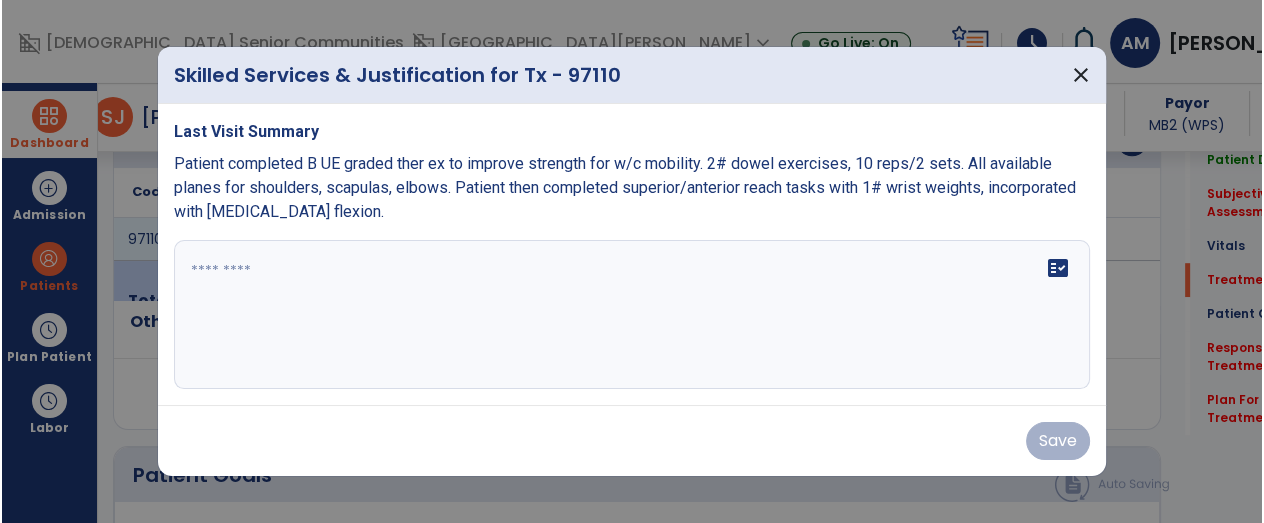 scroll, scrollTop: 1143, scrollLeft: 0, axis: vertical 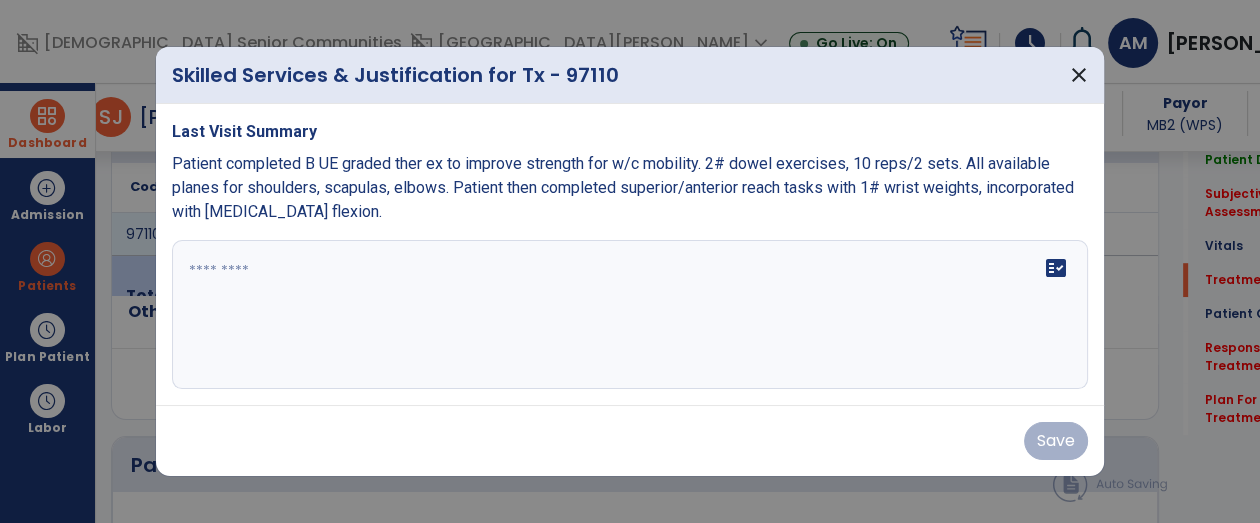 click on "fact_check" at bounding box center (630, 315) 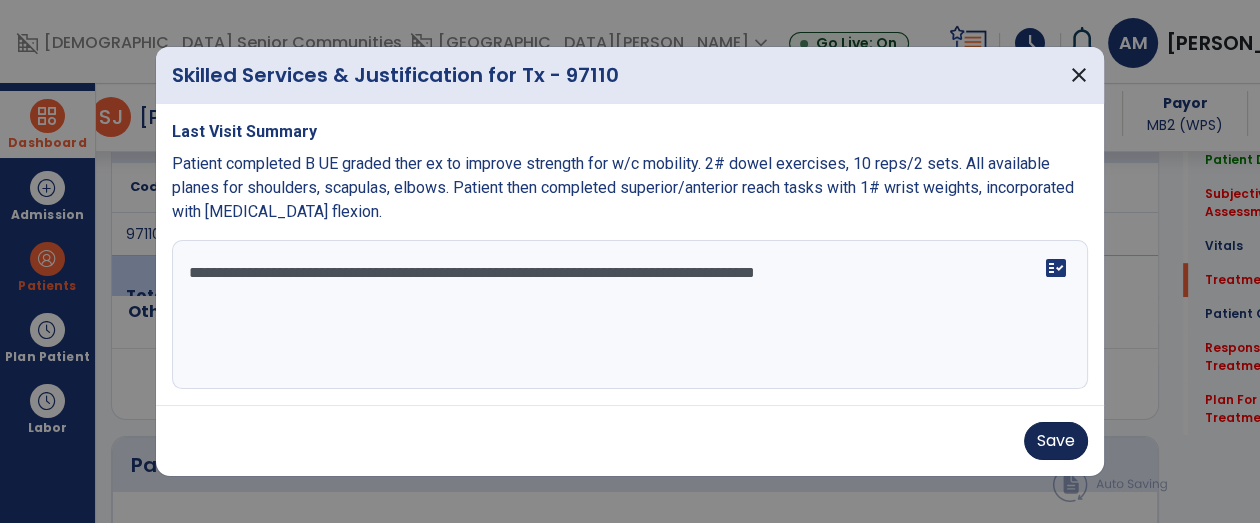 type on "**********" 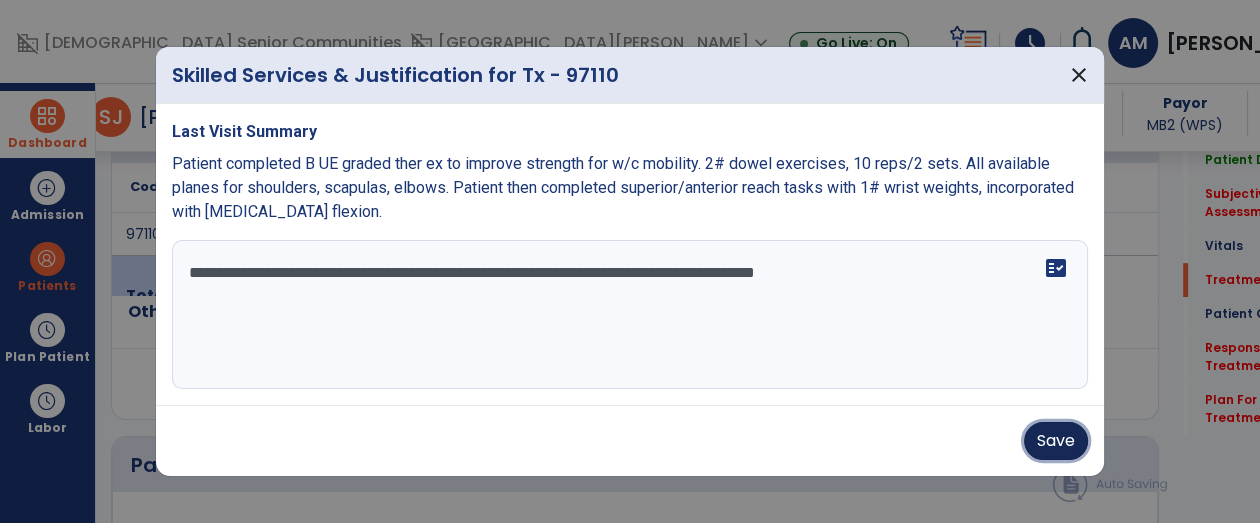 click on "Save" at bounding box center (1056, 441) 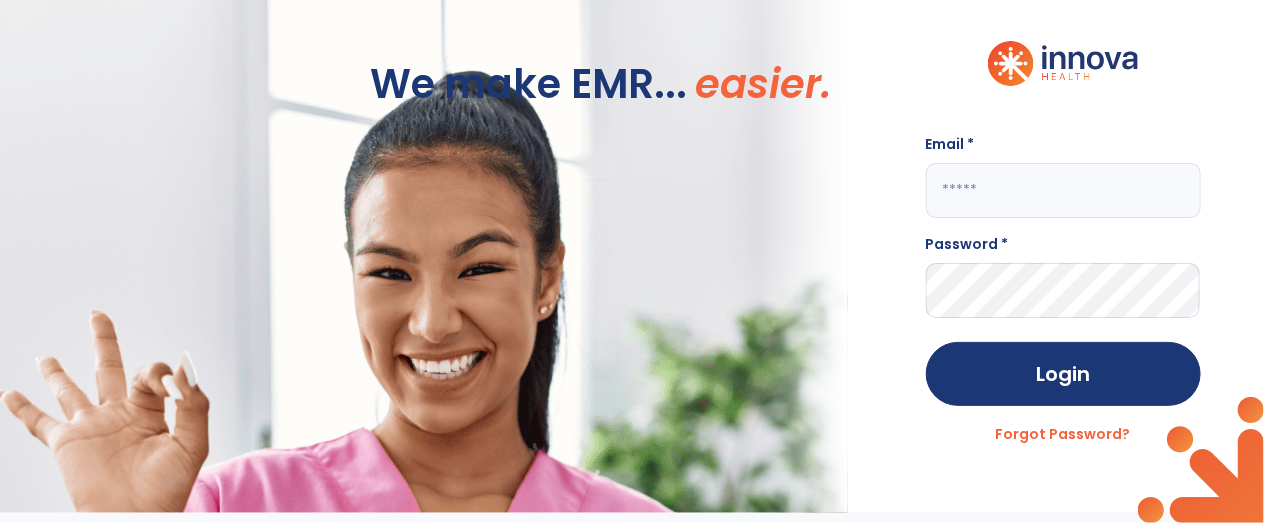 scroll, scrollTop: 0, scrollLeft: 0, axis: both 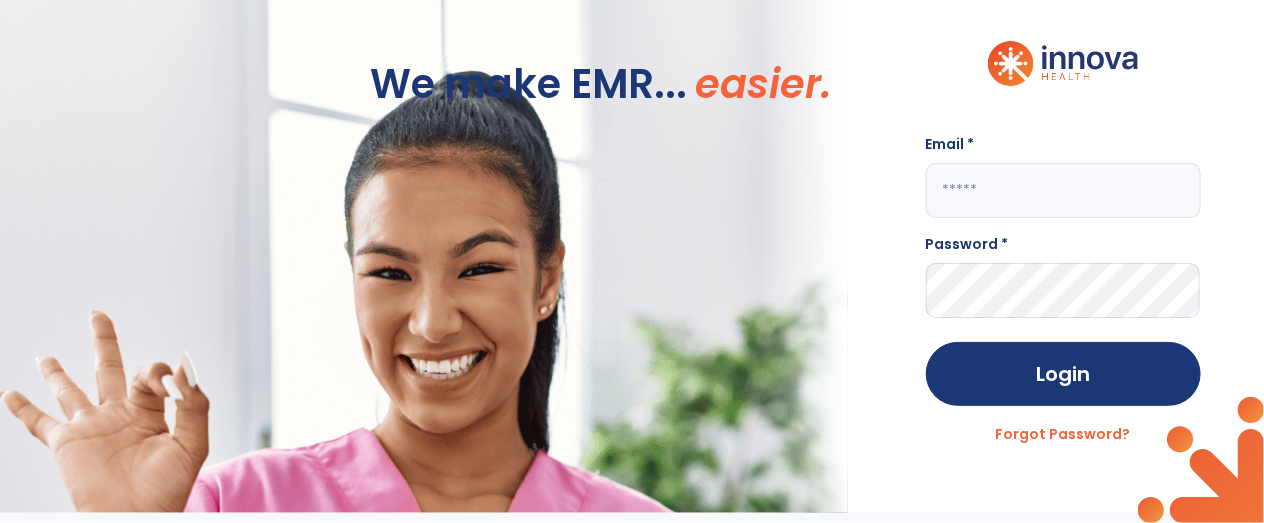 click 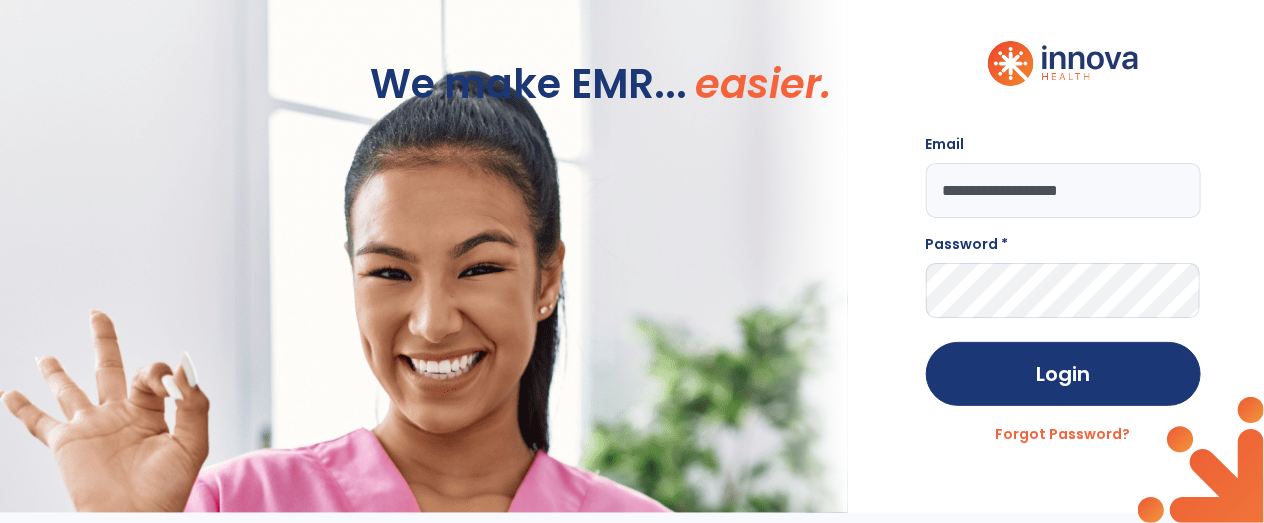 type on "**********" 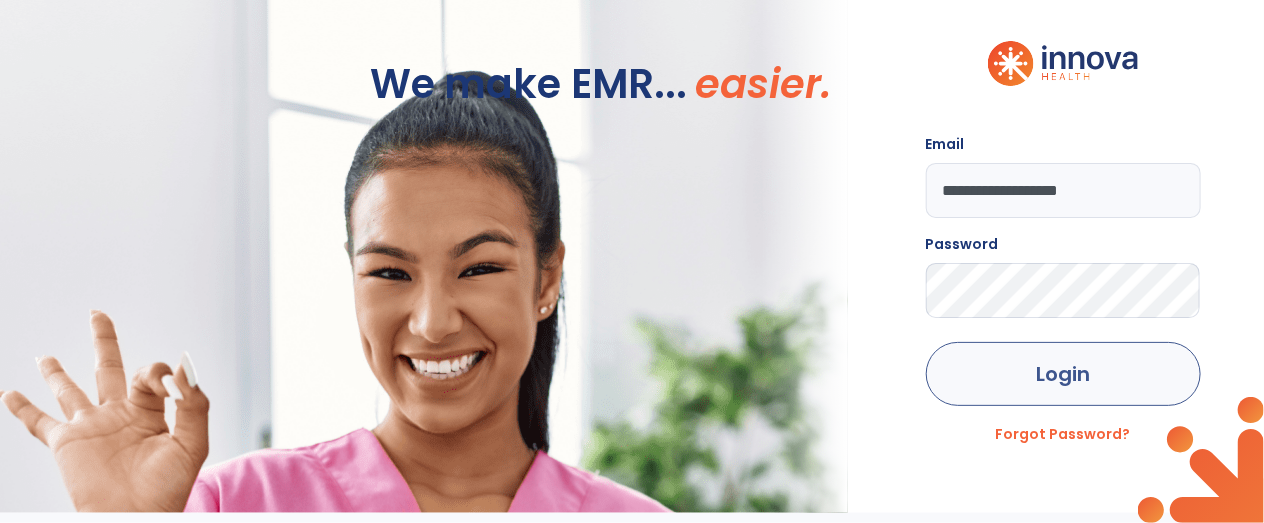 click on "Login" 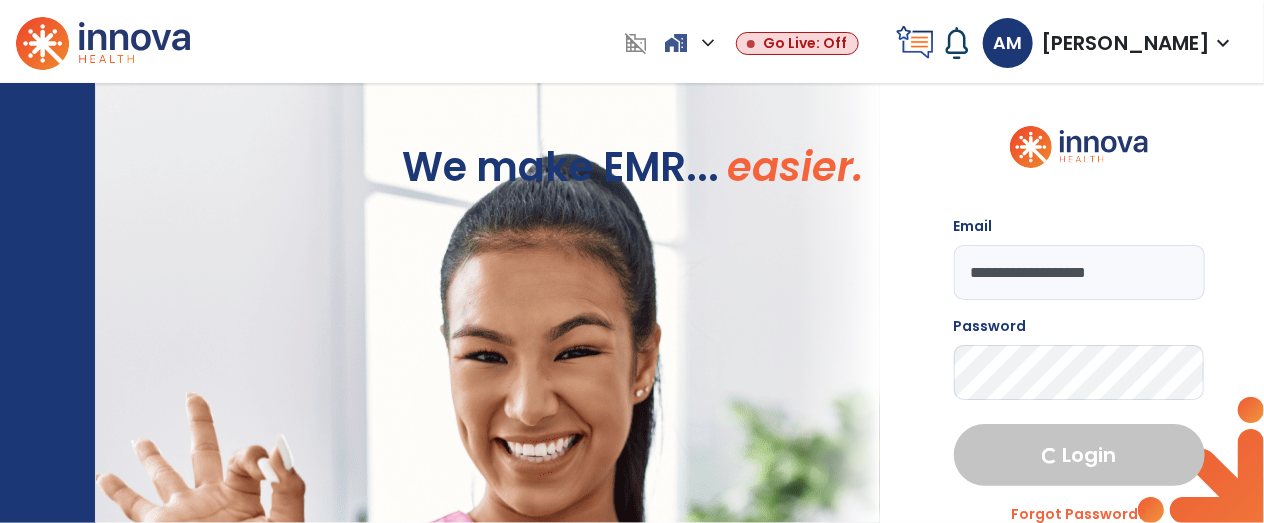 select on "****" 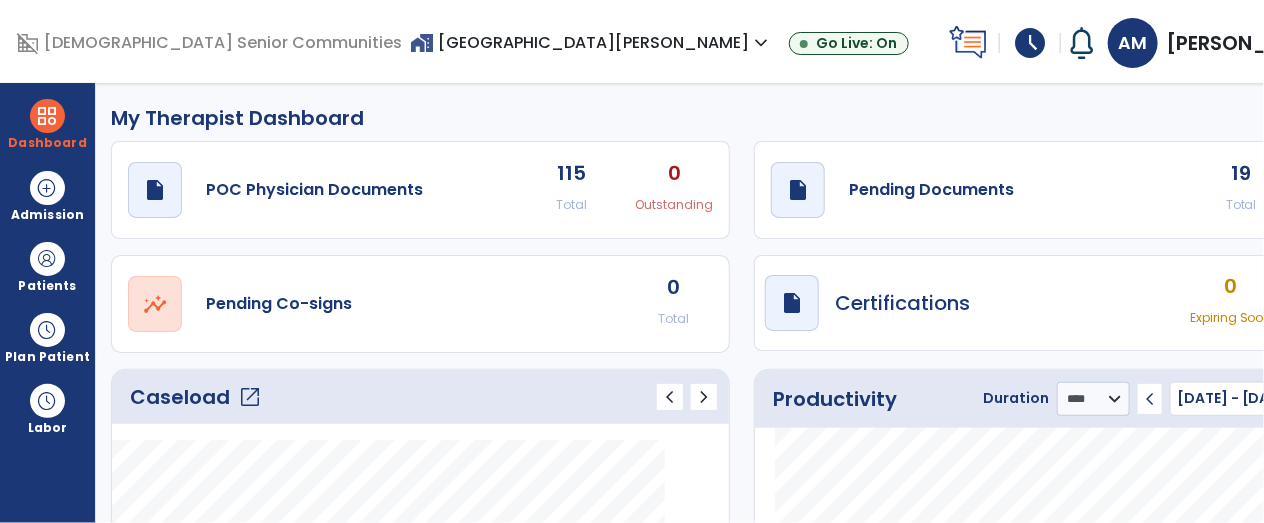 click on "open_in_new" 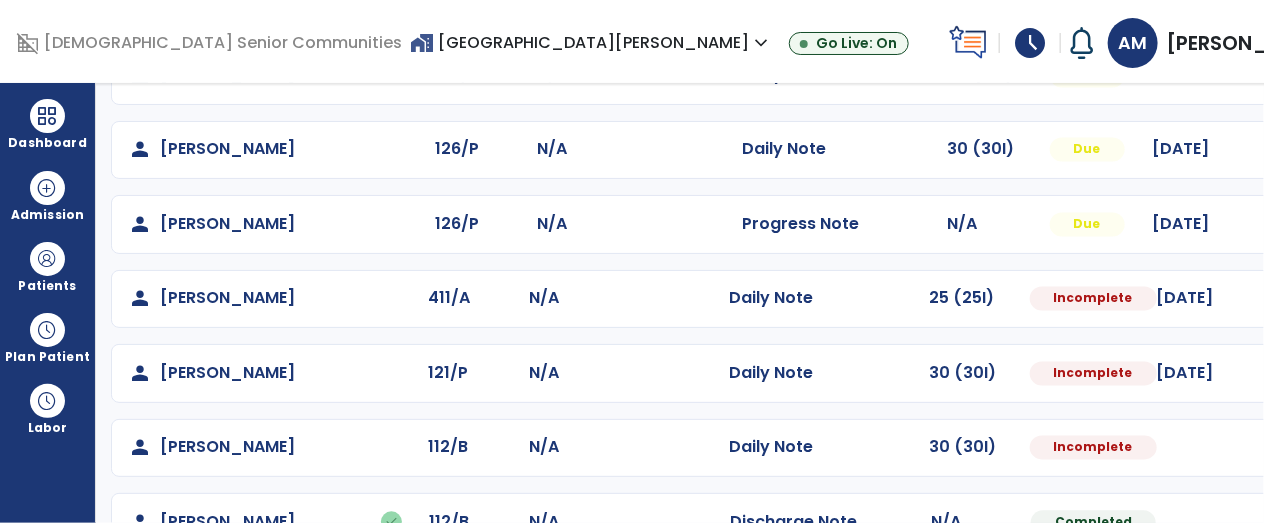 scroll, scrollTop: 1406, scrollLeft: 0, axis: vertical 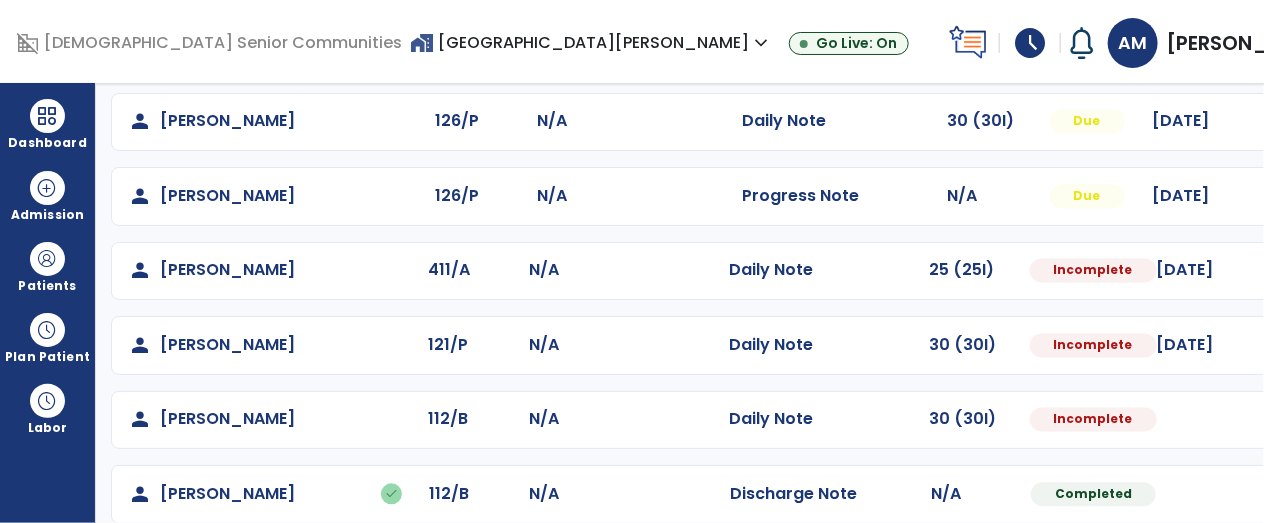 click at bounding box center (1314, -1118) 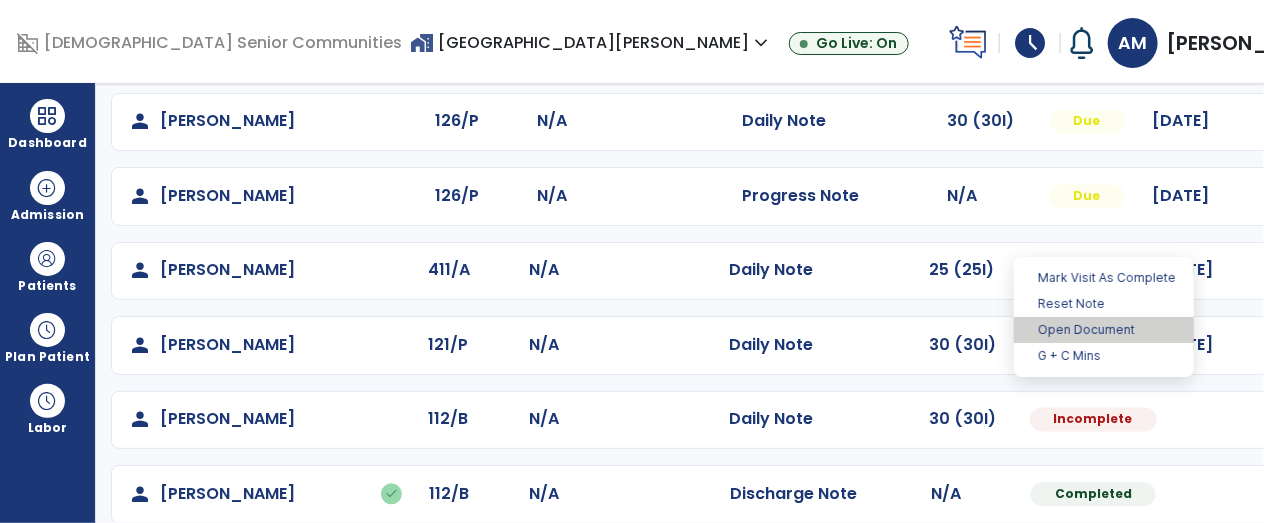 click on "Open Document" at bounding box center [1104, 330] 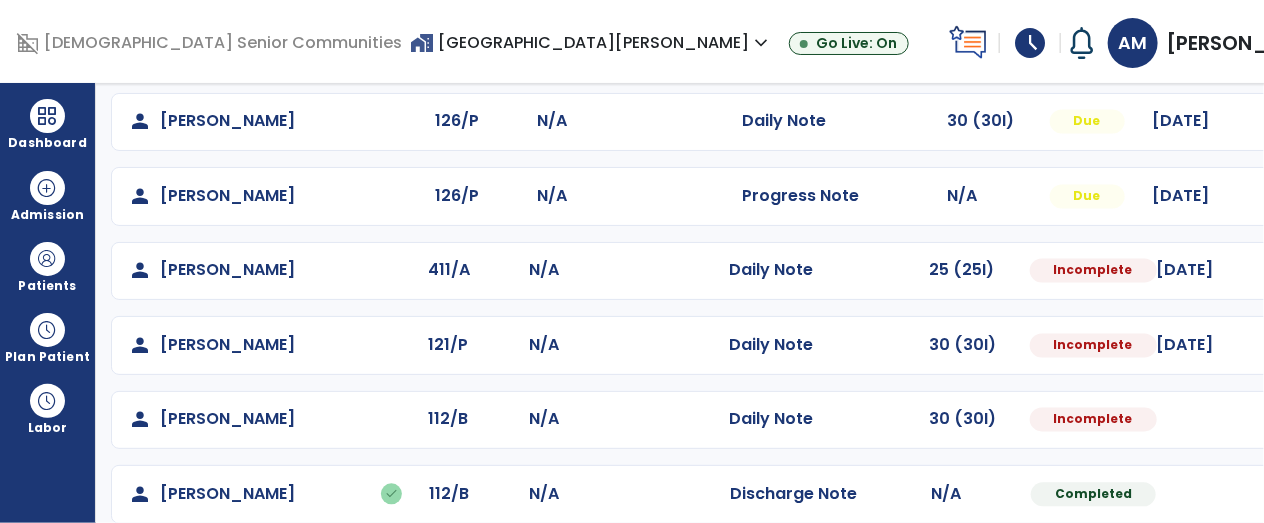 select on "*" 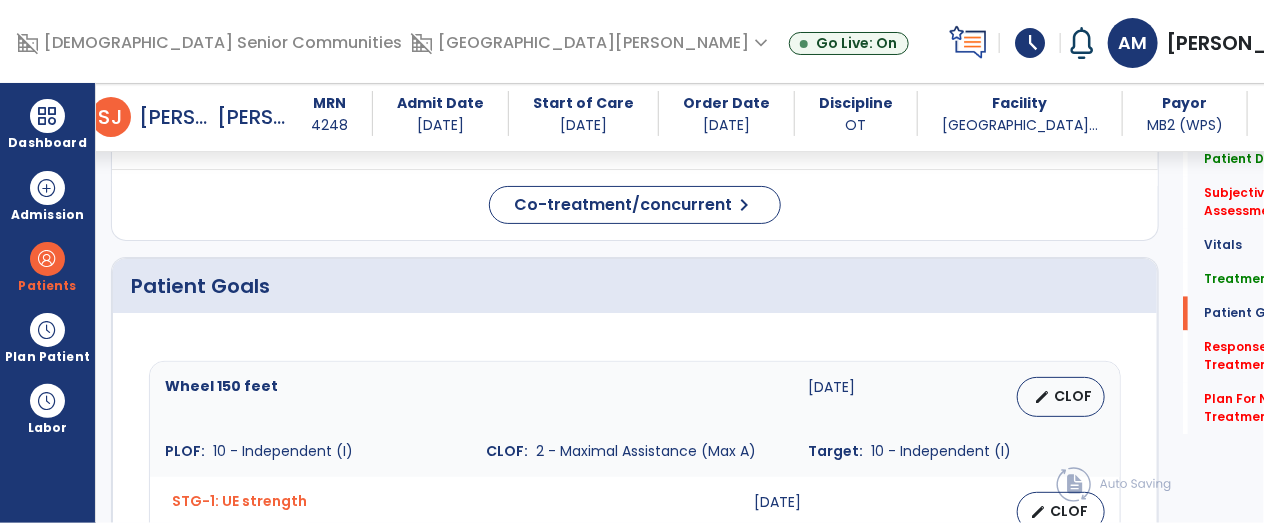 scroll, scrollTop: 1445, scrollLeft: 0, axis: vertical 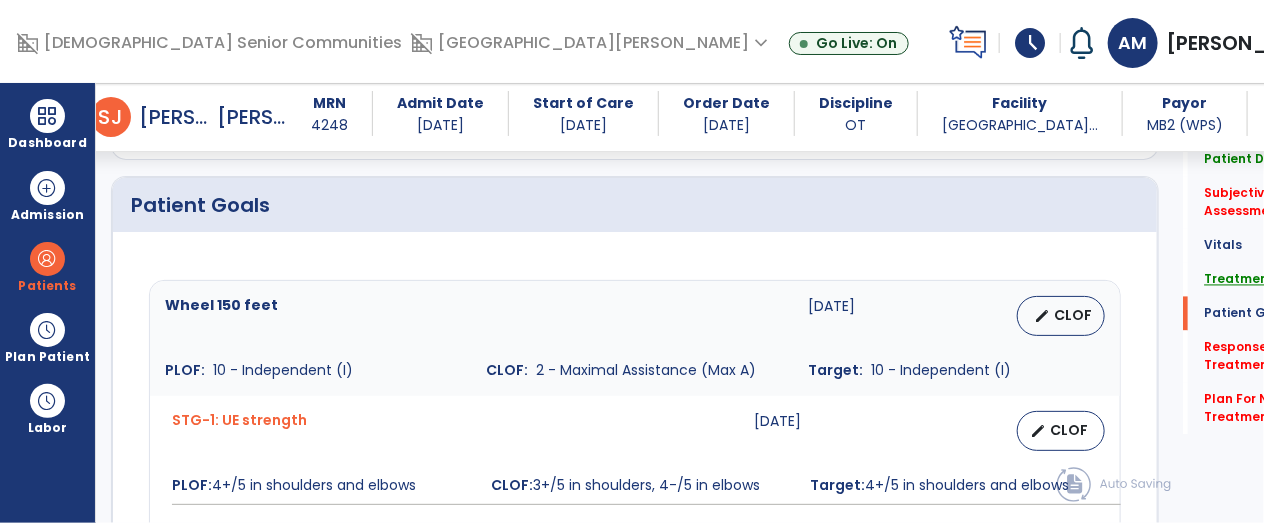 click on "Treatment" 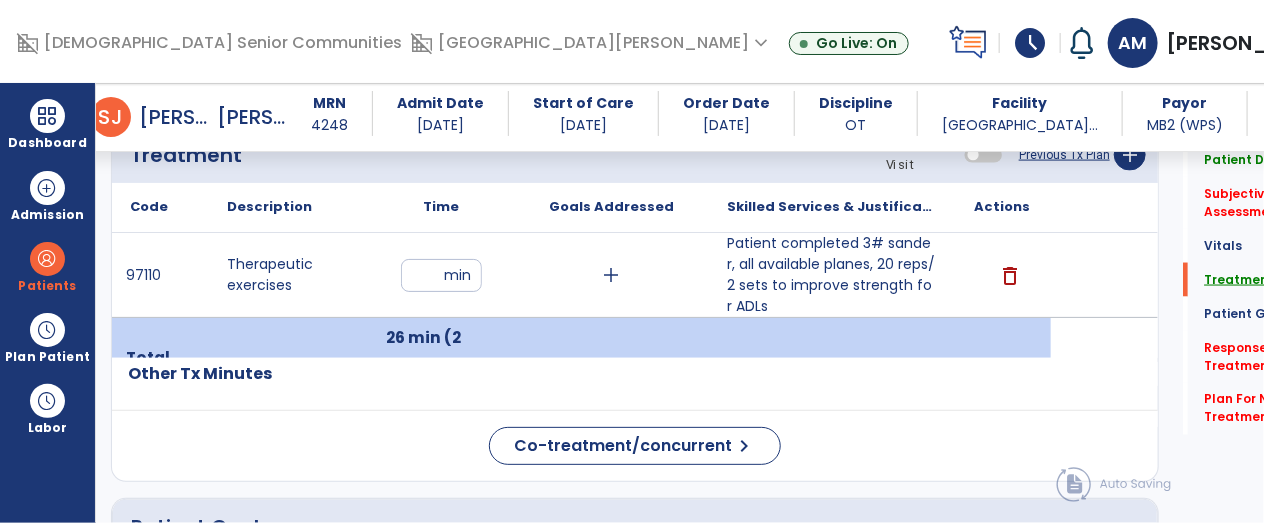 scroll, scrollTop: 1122, scrollLeft: 0, axis: vertical 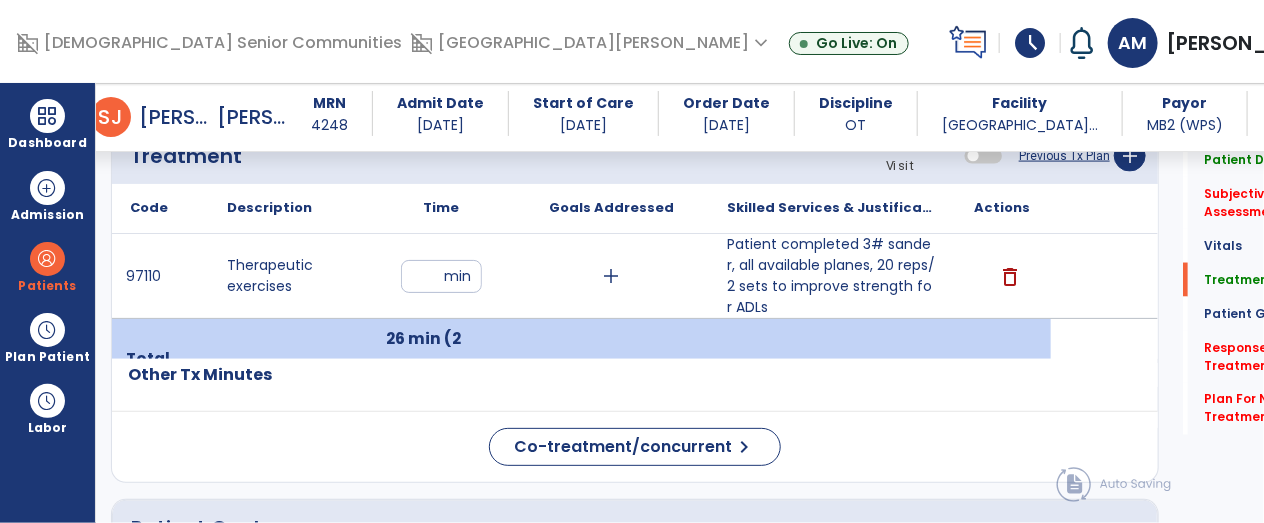click on "**" at bounding box center (441, 276) 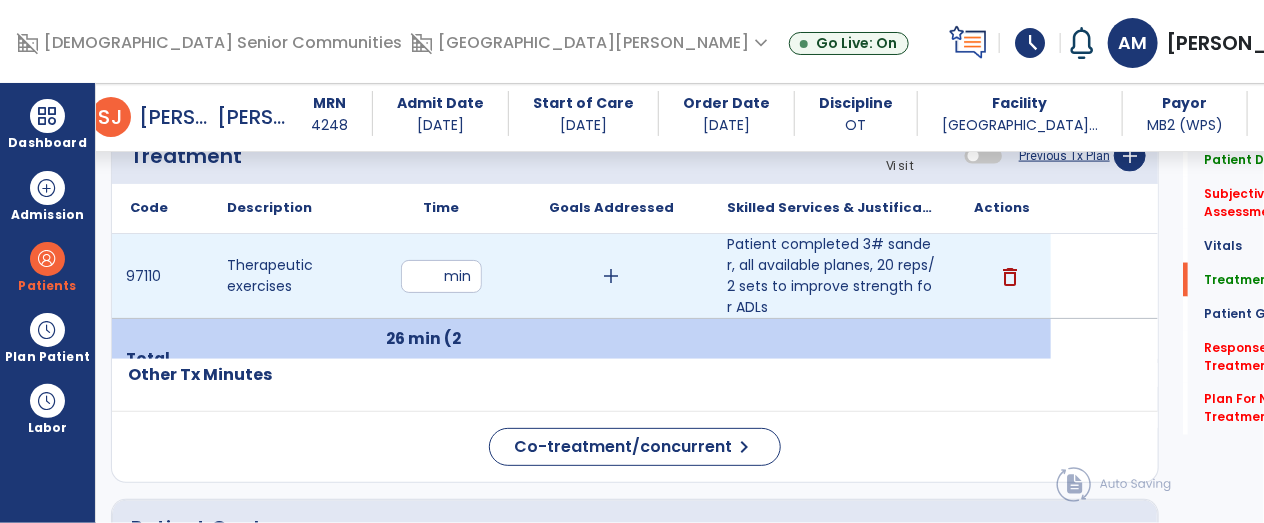 type on "*" 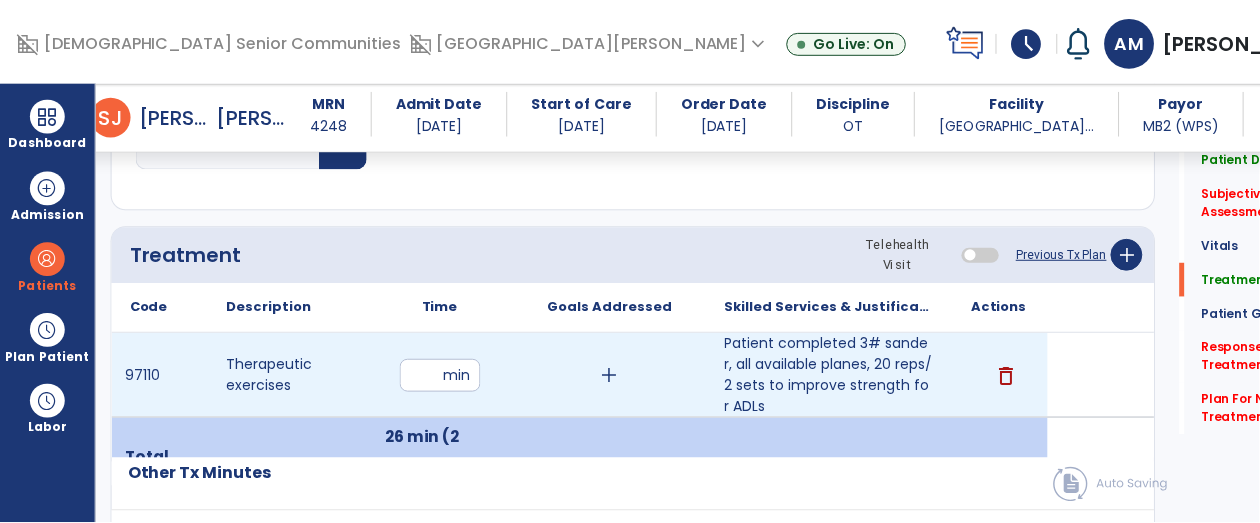 scroll, scrollTop: 1017, scrollLeft: 0, axis: vertical 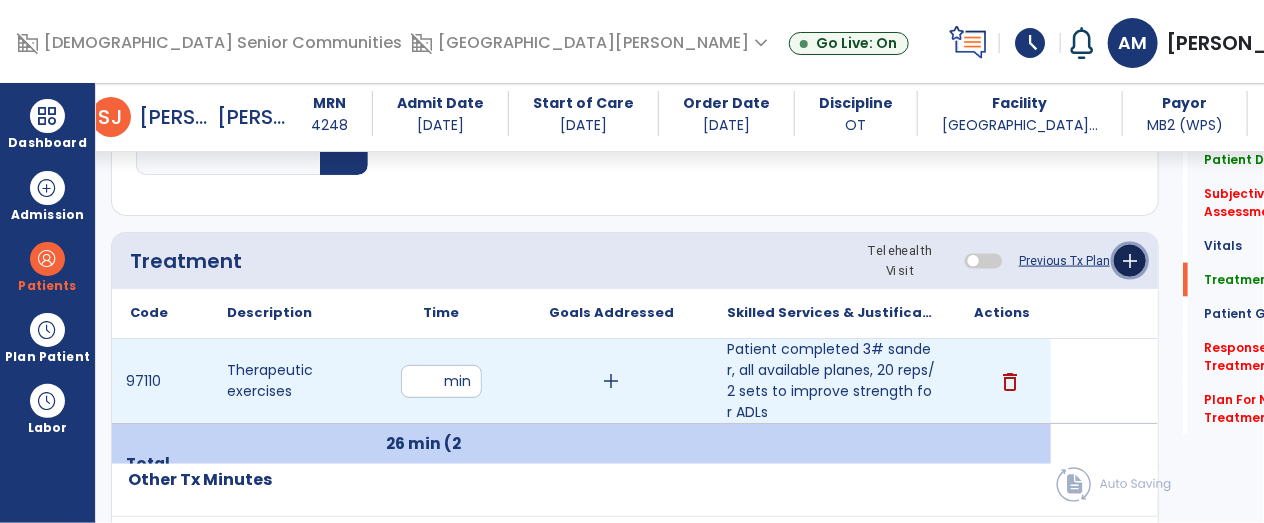 click on "add" 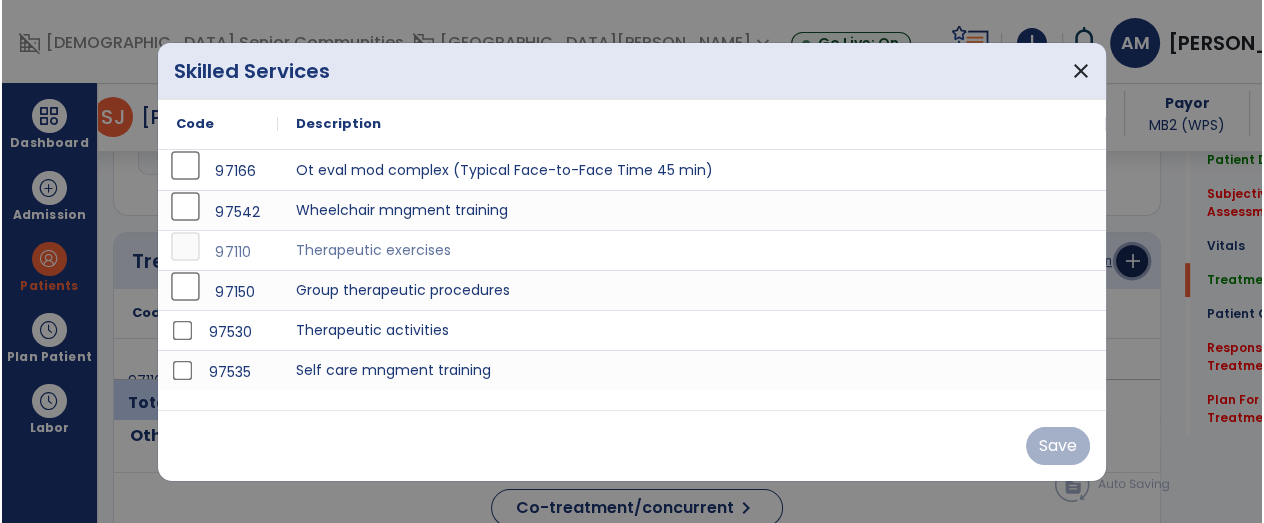 scroll, scrollTop: 1017, scrollLeft: 0, axis: vertical 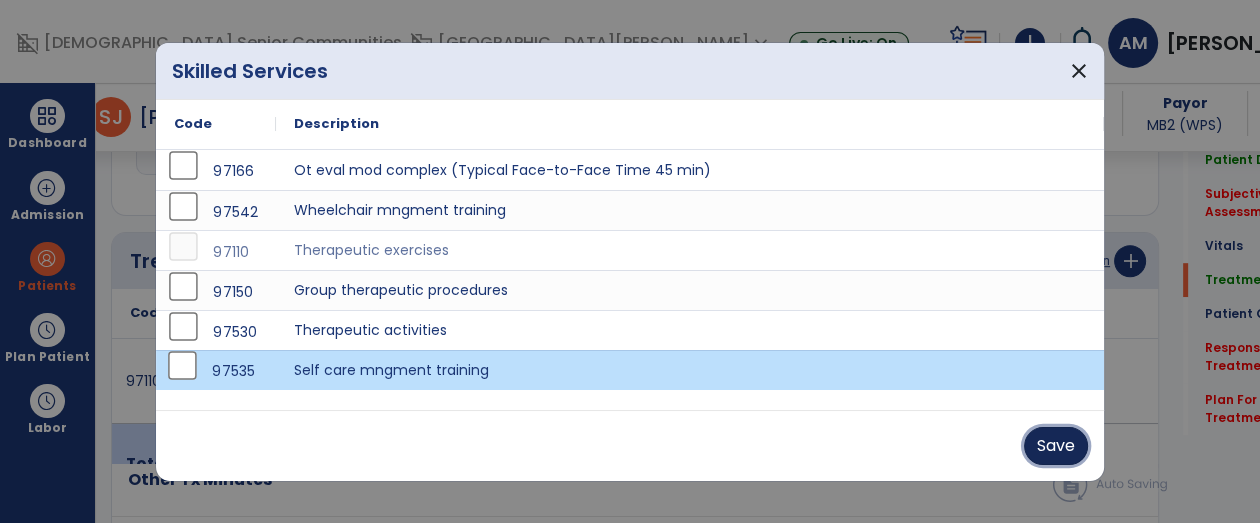 click on "Save" at bounding box center (1056, 446) 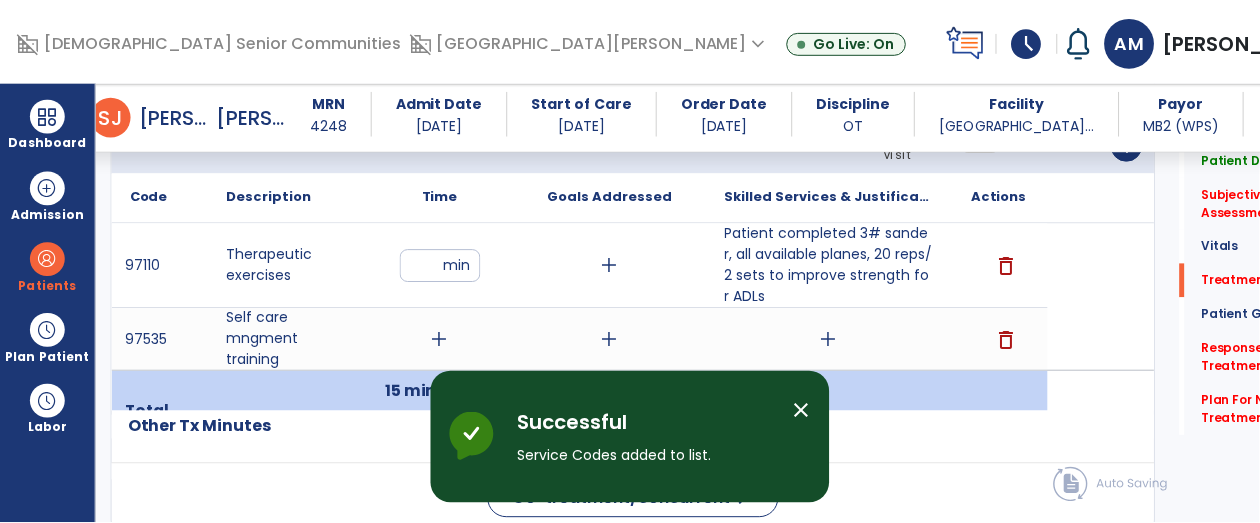scroll, scrollTop: 1138, scrollLeft: 0, axis: vertical 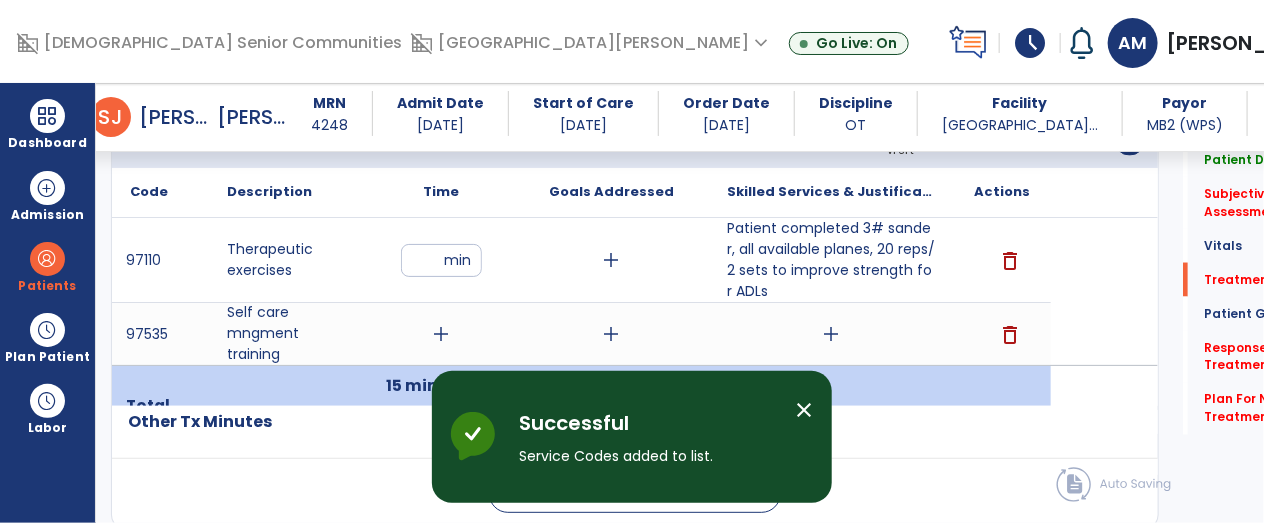 click on "add" at bounding box center (441, 334) 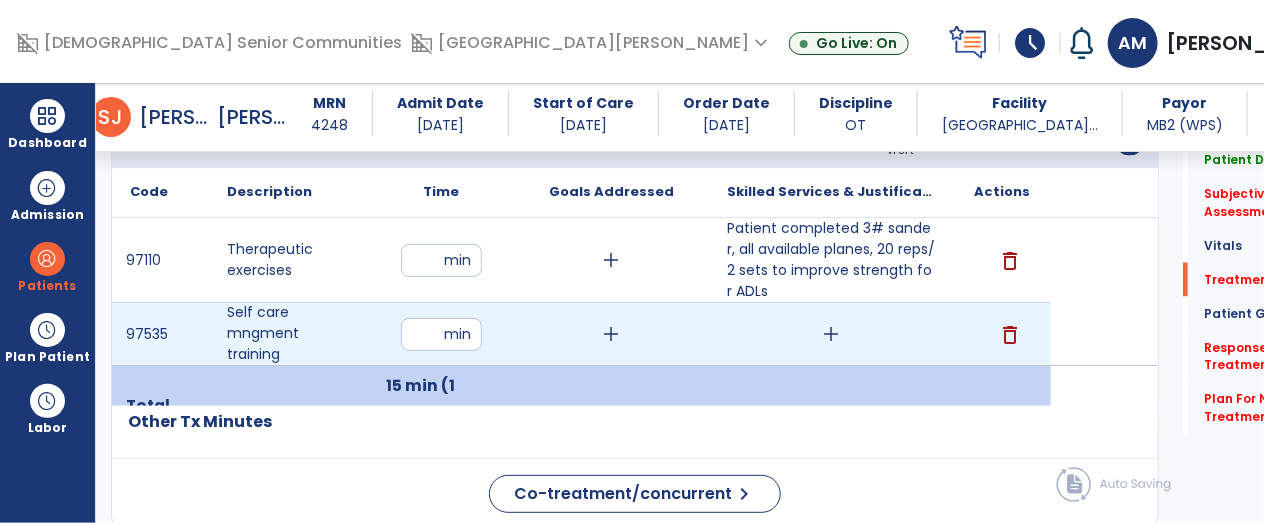 type on "**" 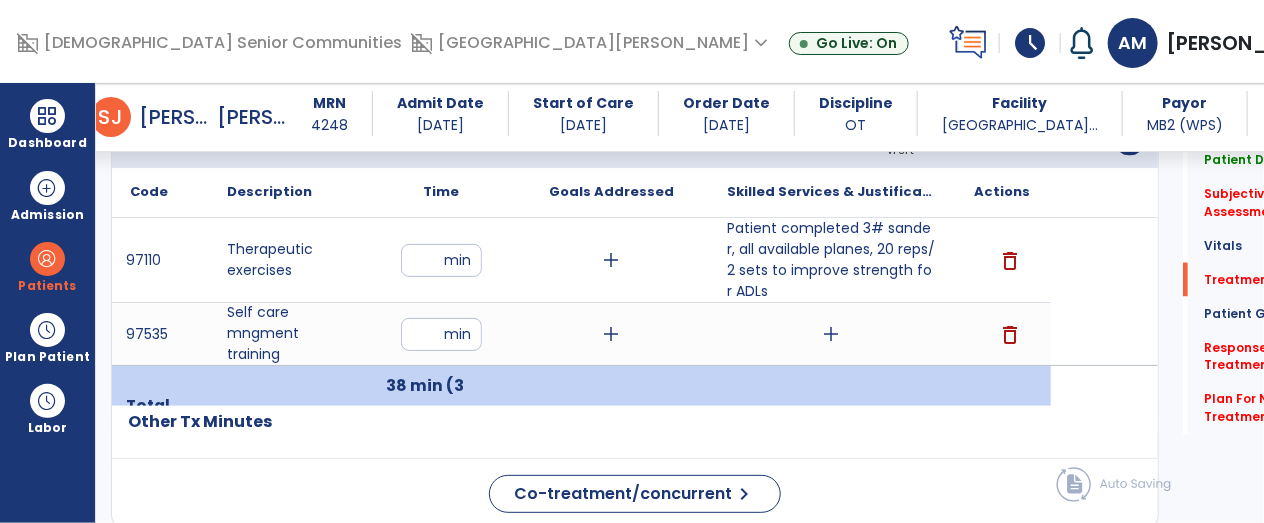 click on "add" at bounding box center [831, 334] 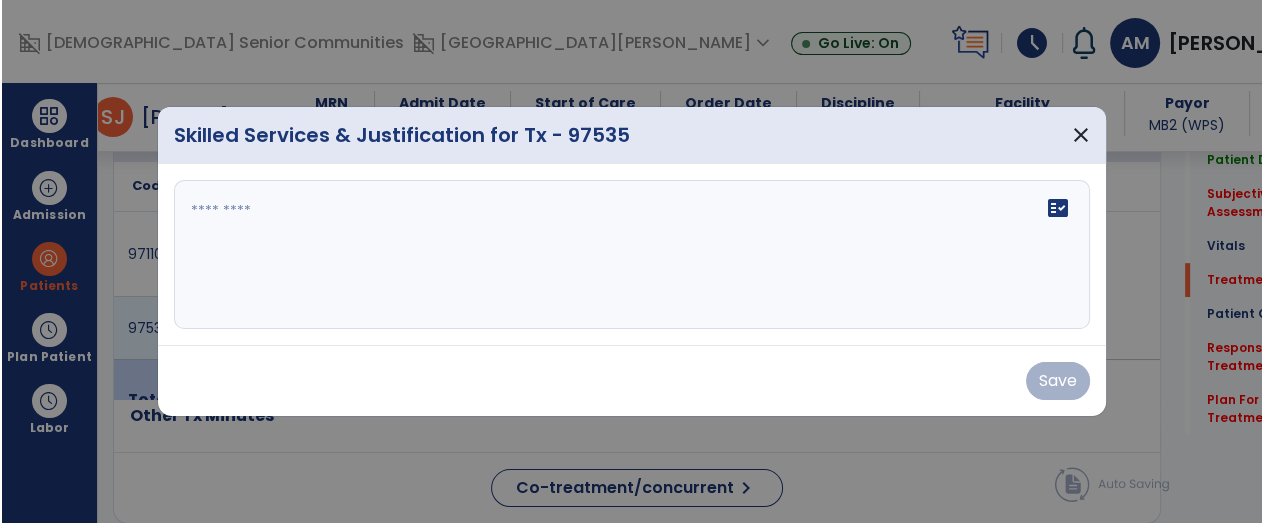 scroll, scrollTop: 1138, scrollLeft: 0, axis: vertical 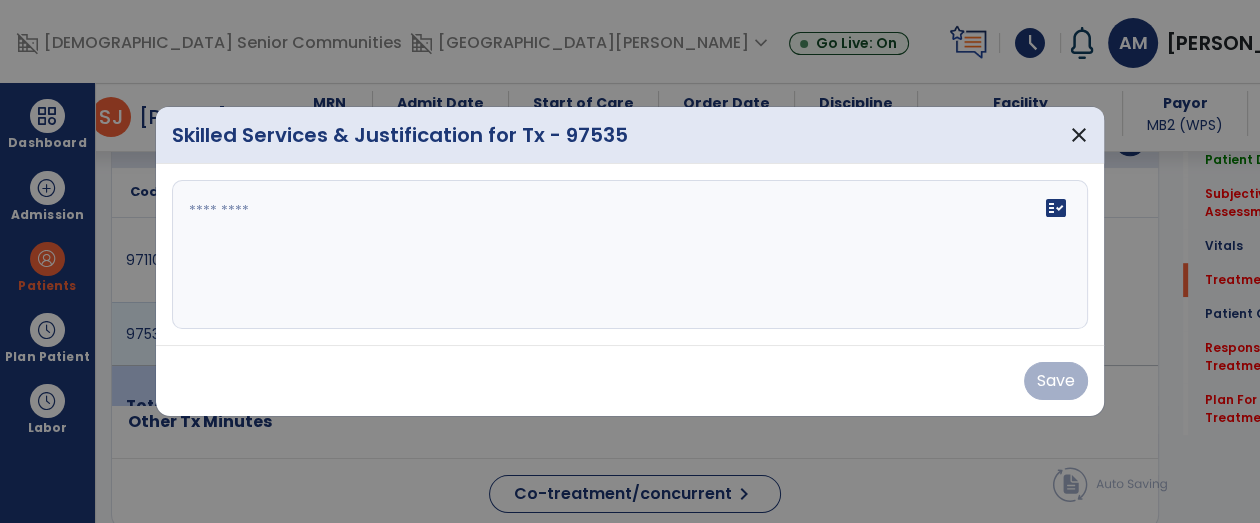 click at bounding box center (630, 255) 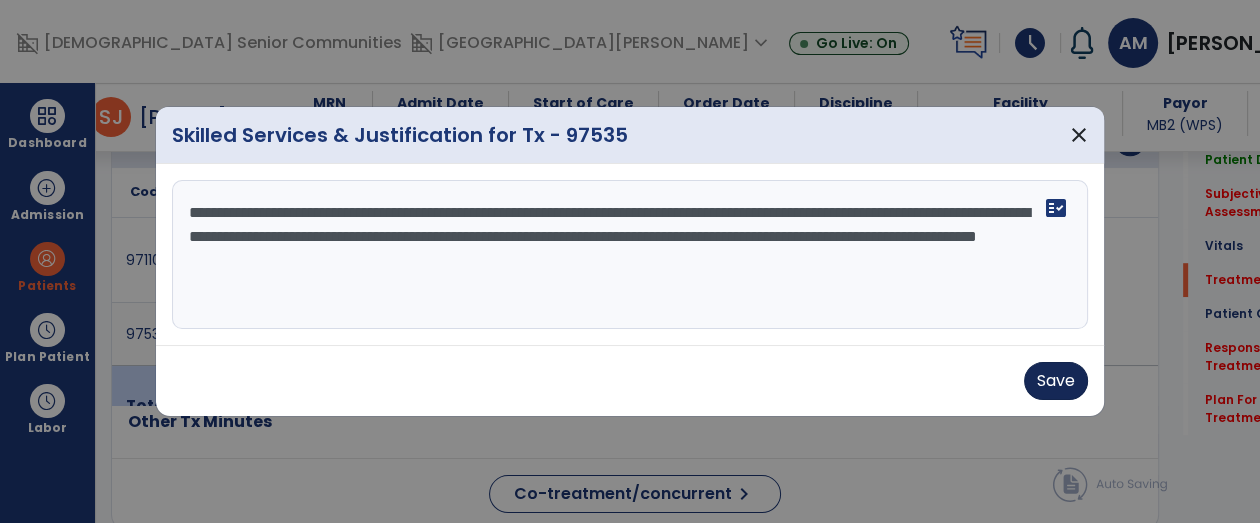 type on "**********" 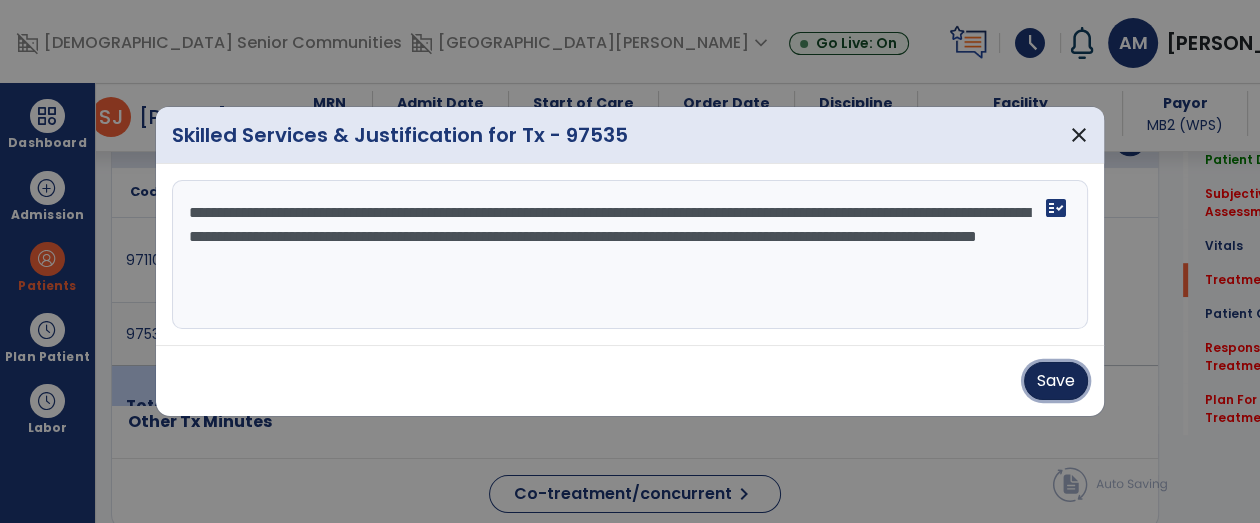 click on "Save" at bounding box center (1056, 381) 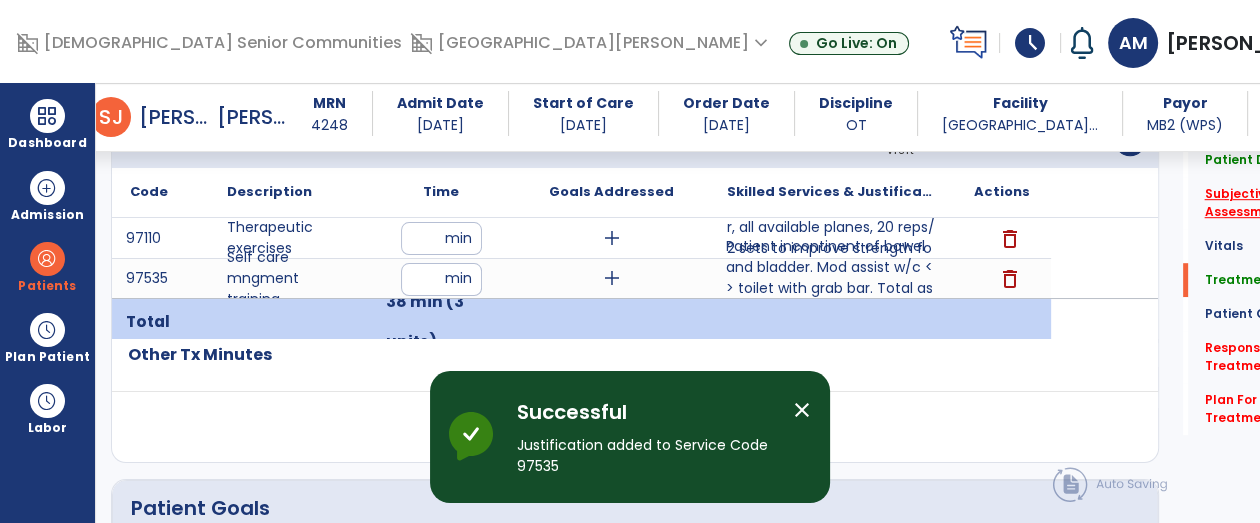click on "Subjective Assessment   *" 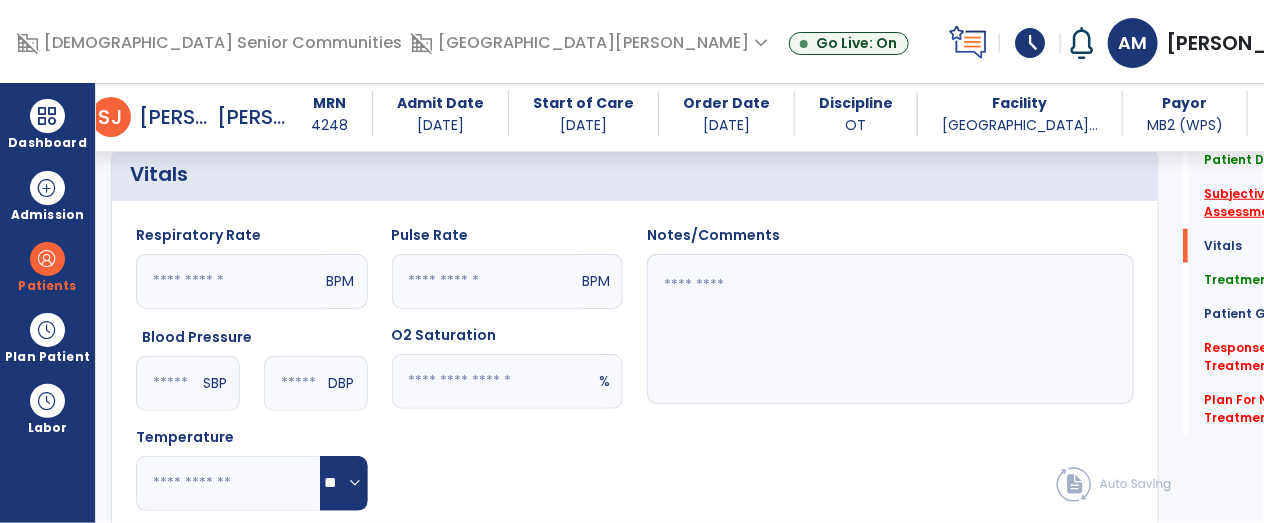 scroll, scrollTop: 365, scrollLeft: 0, axis: vertical 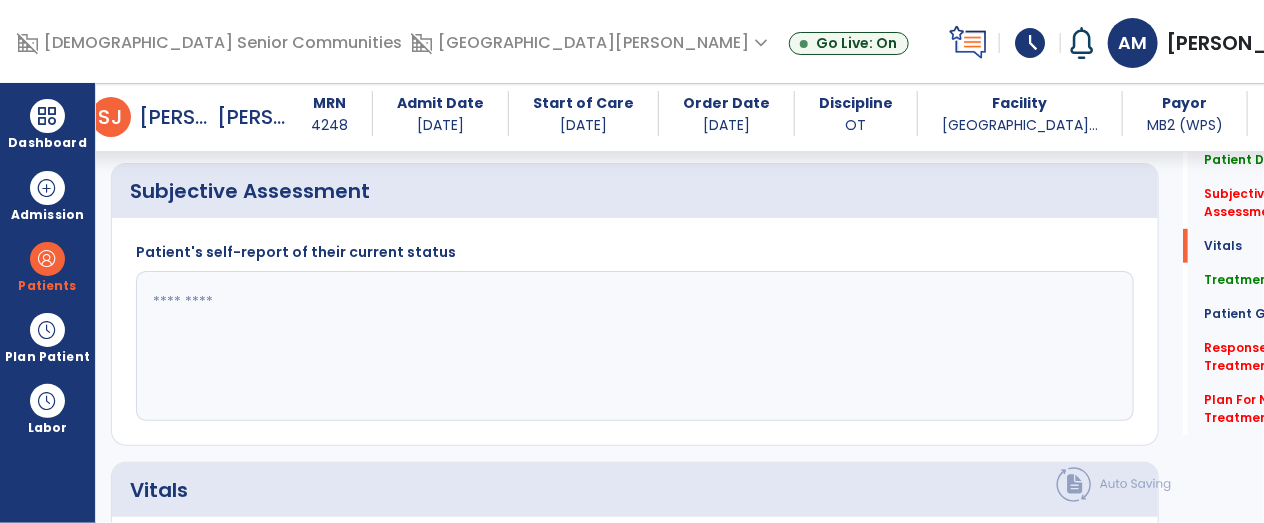 click 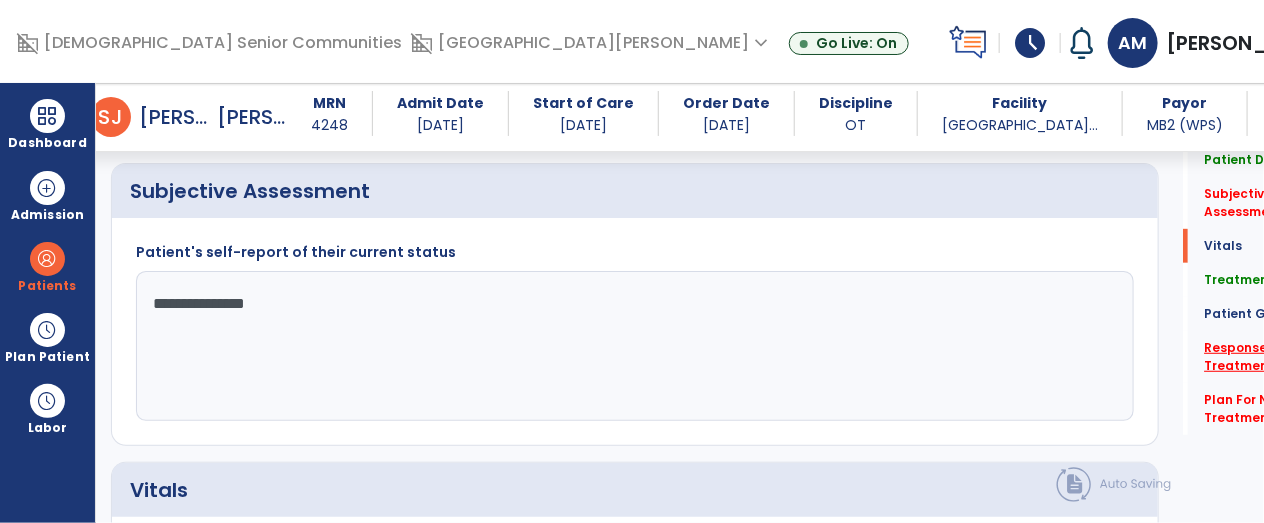 type on "**********" 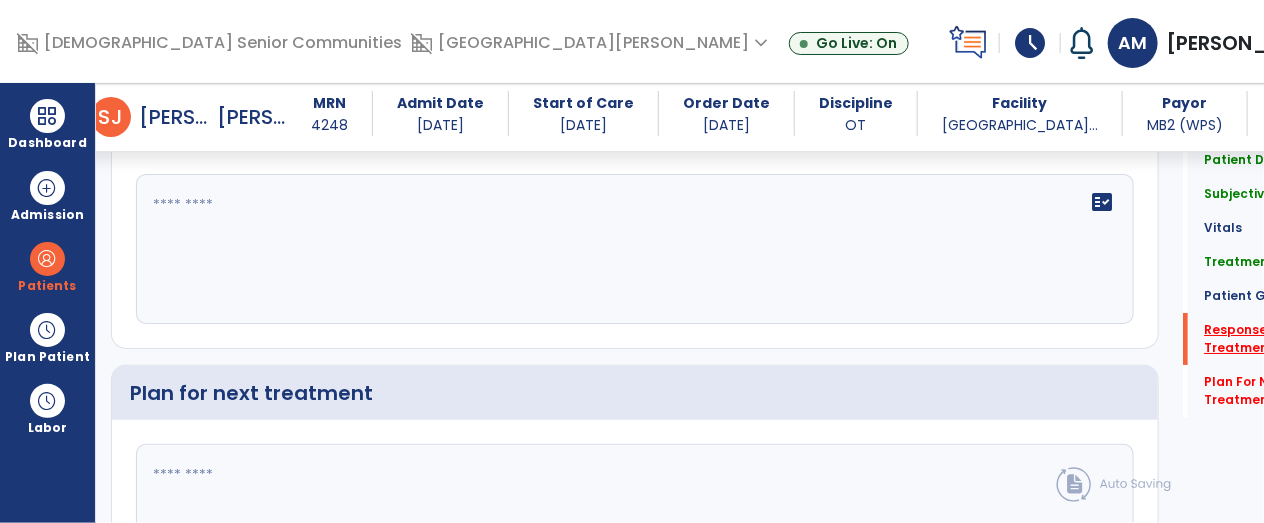 scroll, scrollTop: 2784, scrollLeft: 0, axis: vertical 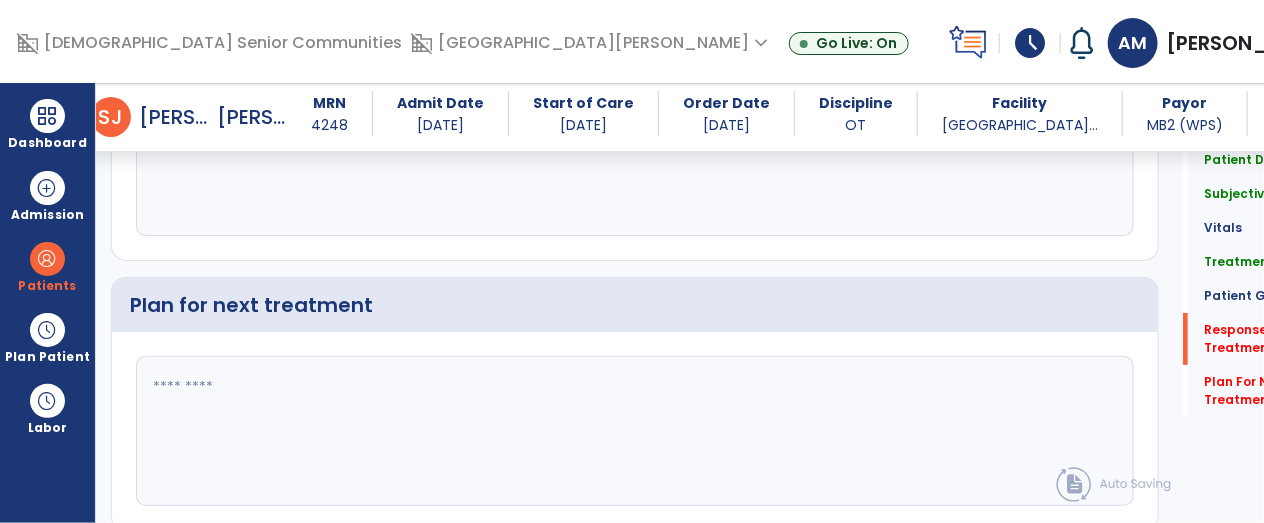 click on "fact_check" 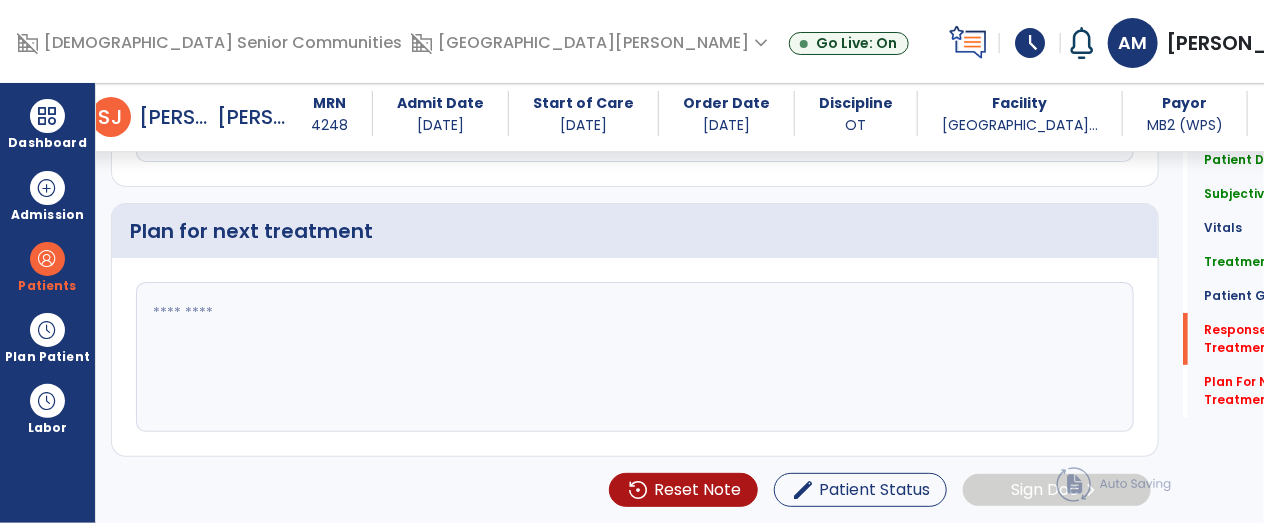 scroll, scrollTop: 2907, scrollLeft: 0, axis: vertical 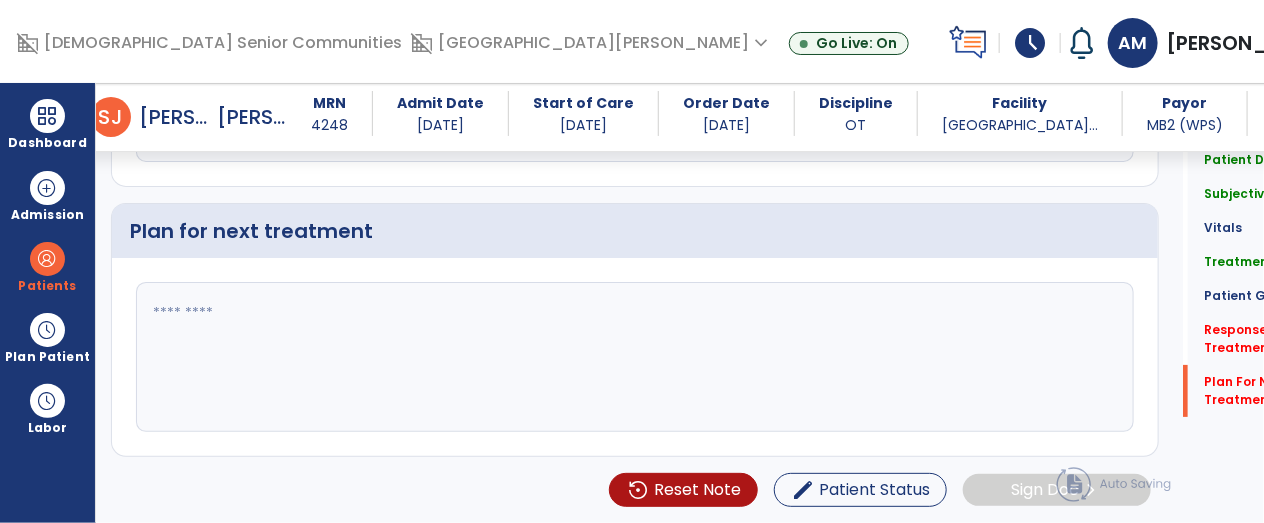 type on "**********" 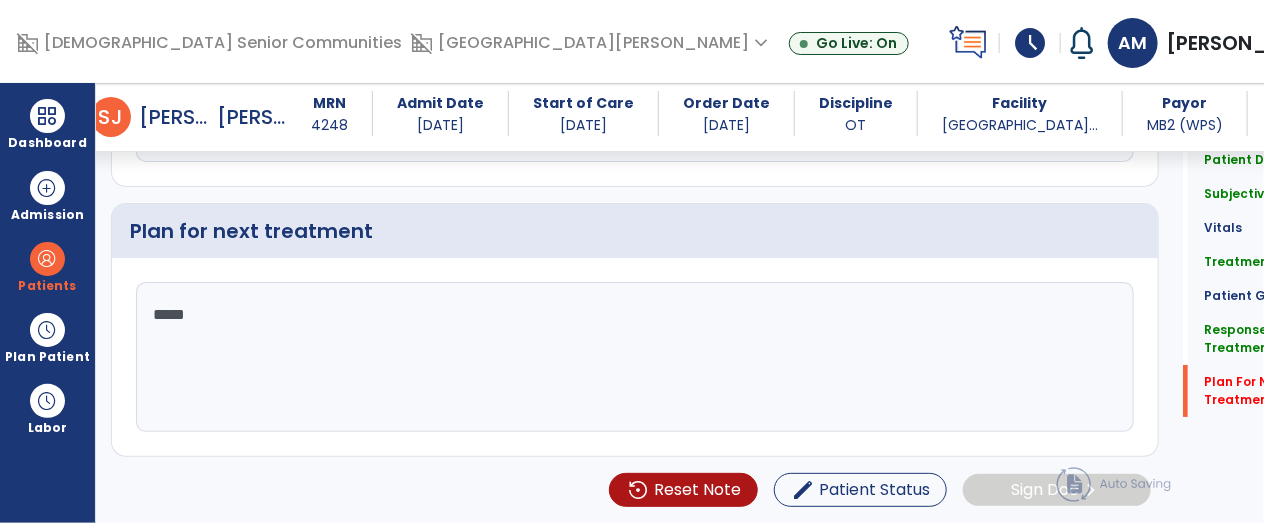 scroll, scrollTop: 2819, scrollLeft: 0, axis: vertical 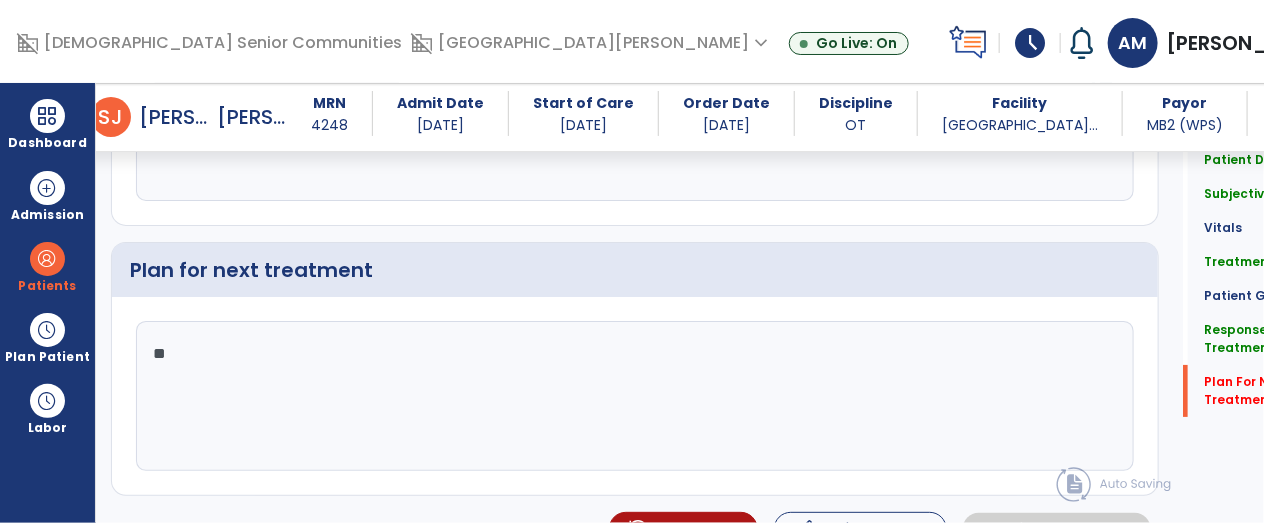 type on "*" 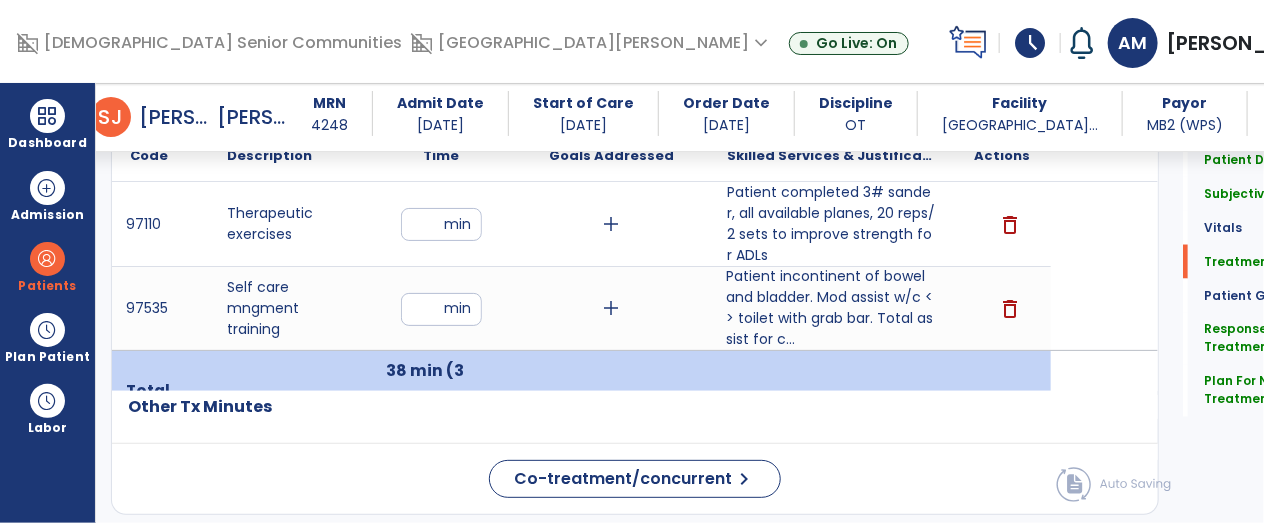 scroll, scrollTop: 1173, scrollLeft: 0, axis: vertical 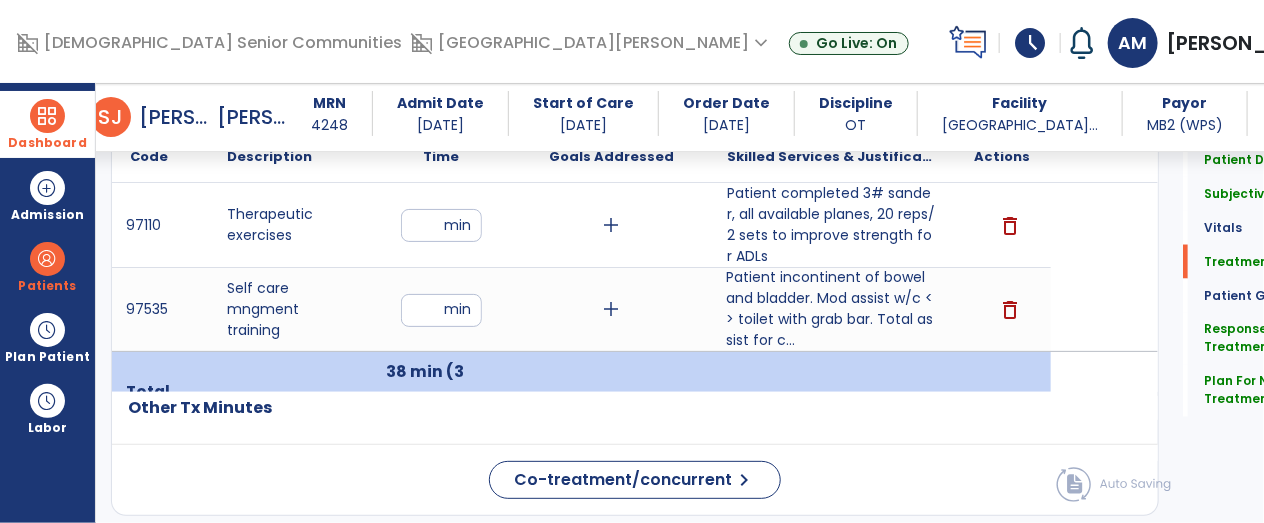 type on "**********" 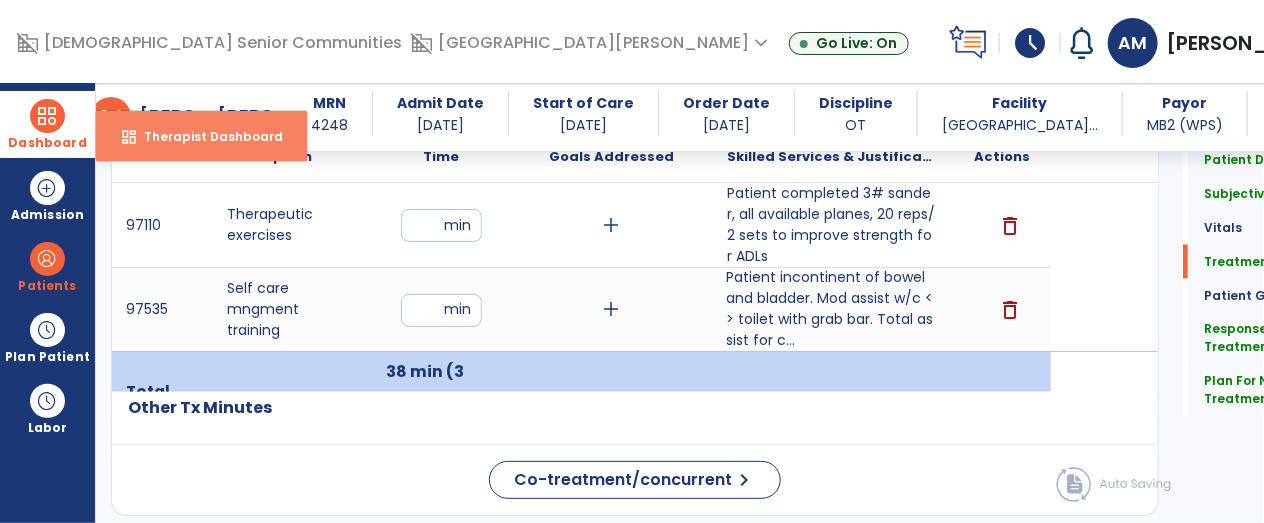 click on "dashboard  Therapist Dashboard" at bounding box center (201, 136) 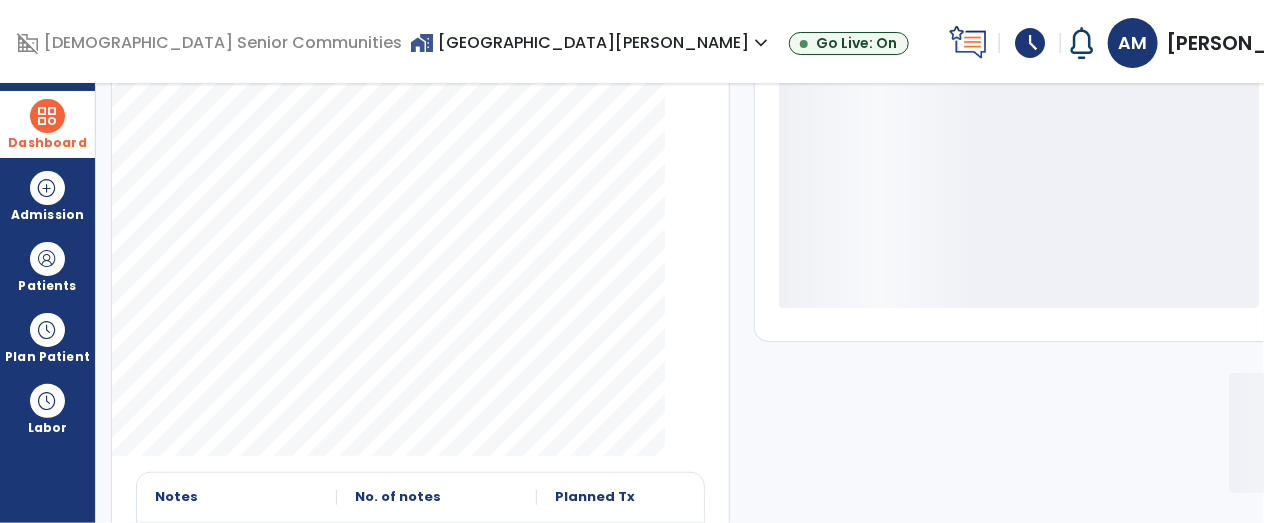 scroll, scrollTop: 430, scrollLeft: 0, axis: vertical 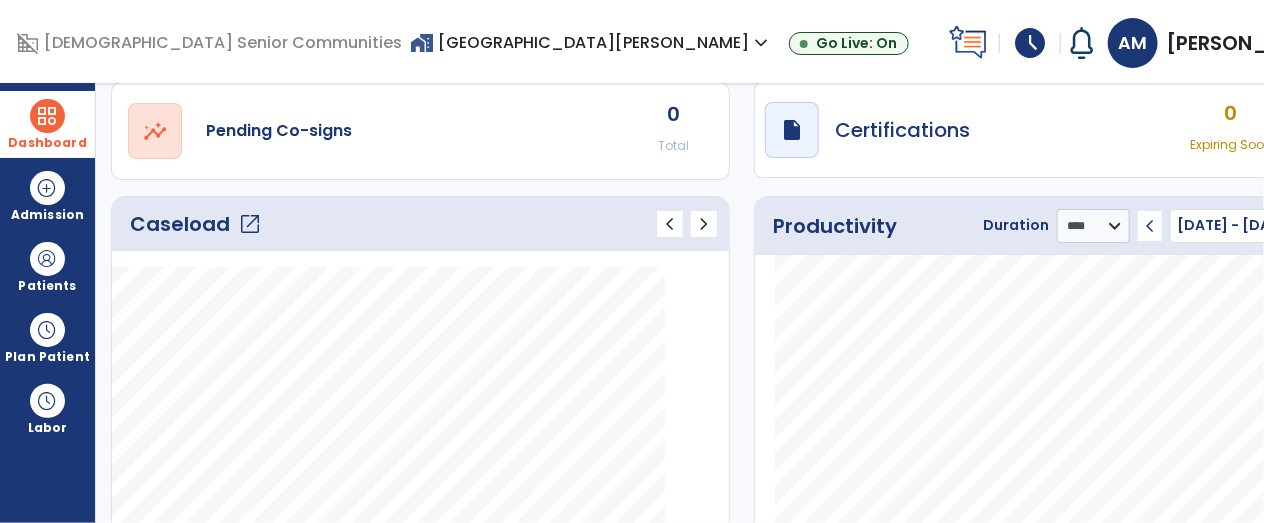 click on "open_in_new" 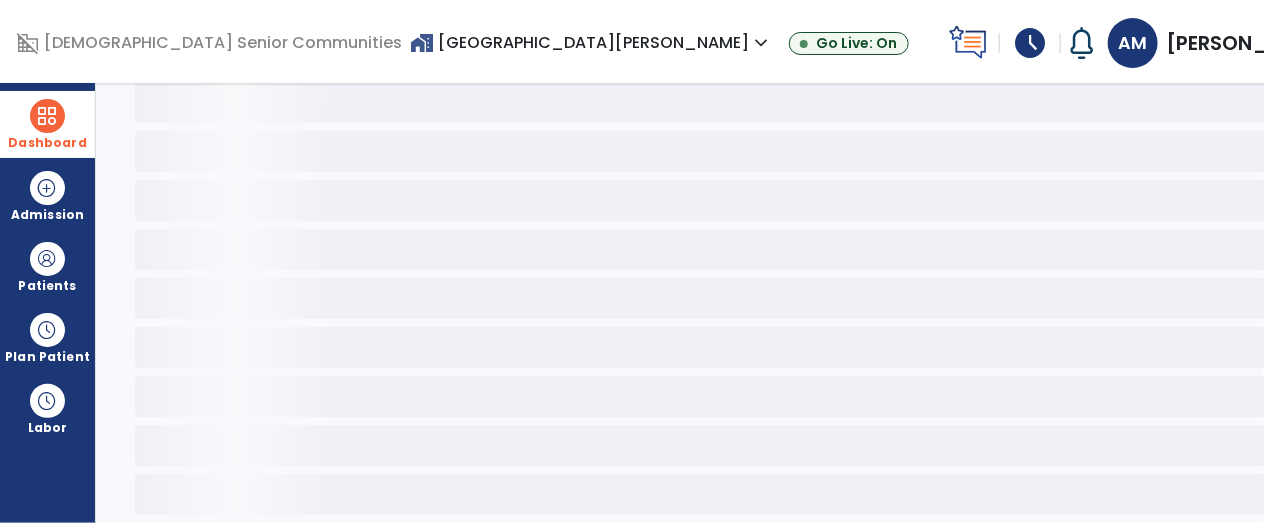 scroll, scrollTop: 165, scrollLeft: 0, axis: vertical 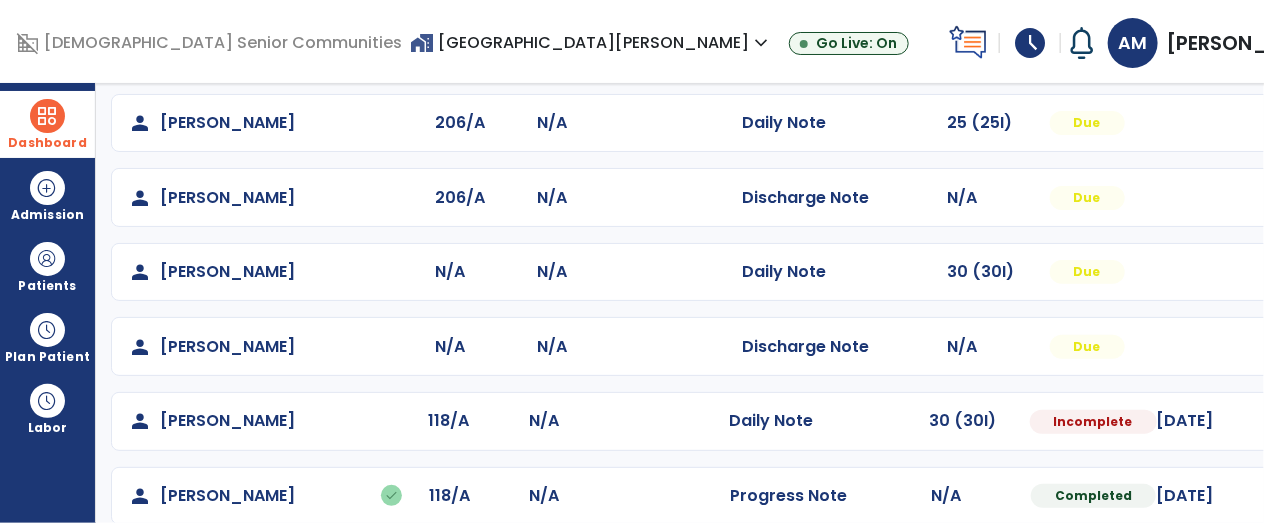 click at bounding box center (1314, 123) 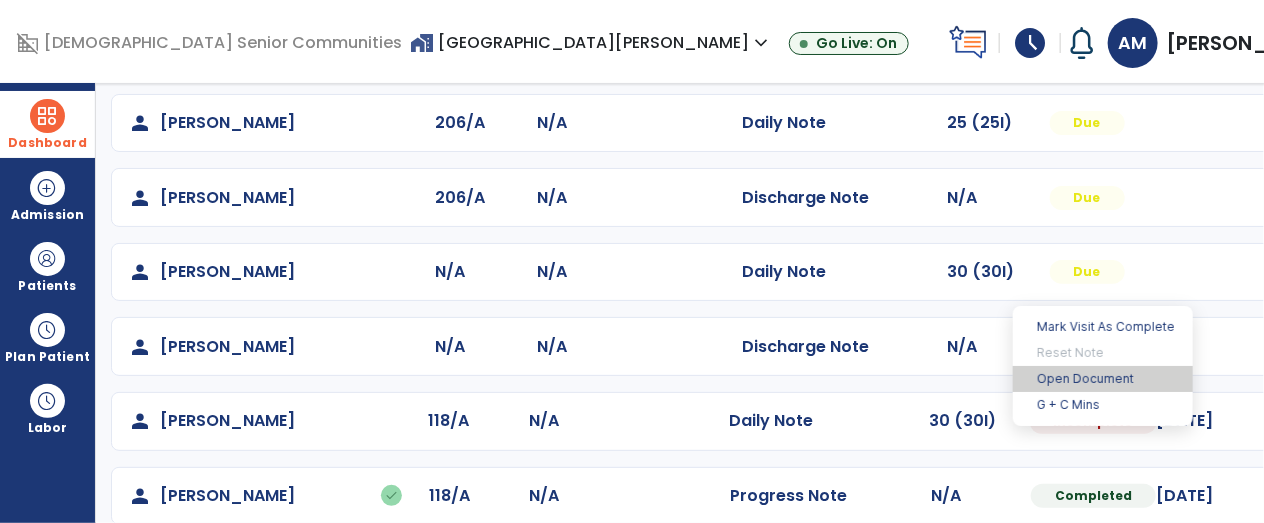 click on "Open Document" at bounding box center (1103, 379) 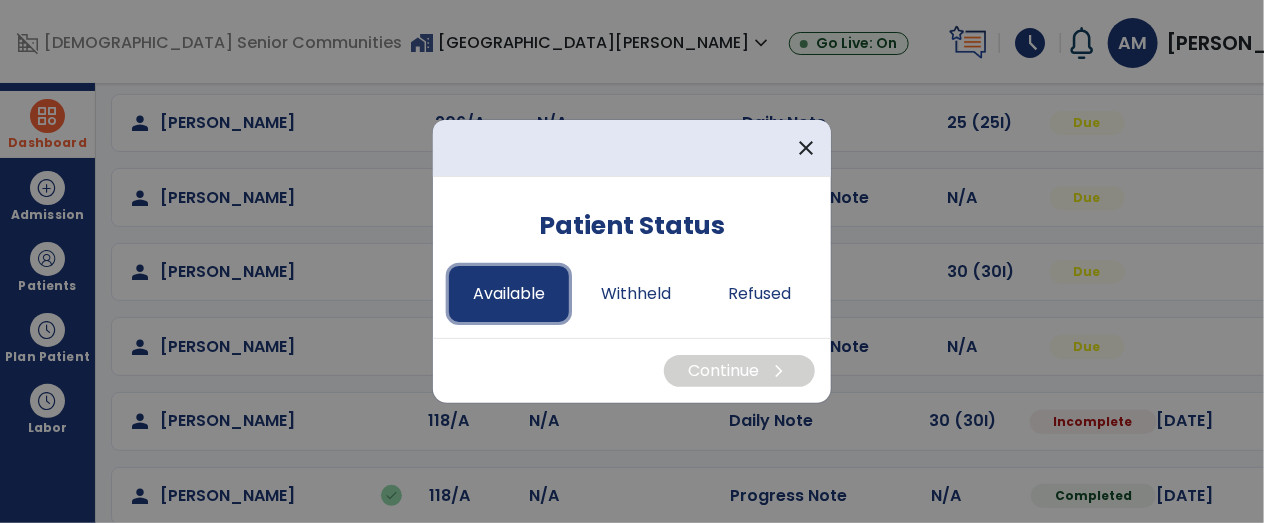 click on "Available" at bounding box center (509, 294) 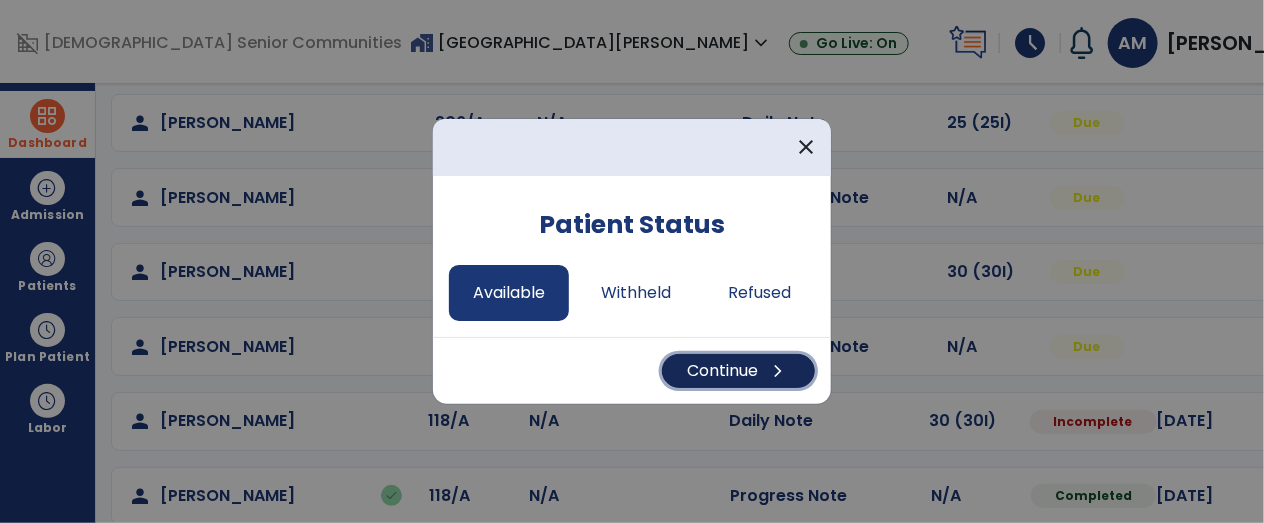 click on "Continue   chevron_right" at bounding box center (738, 371) 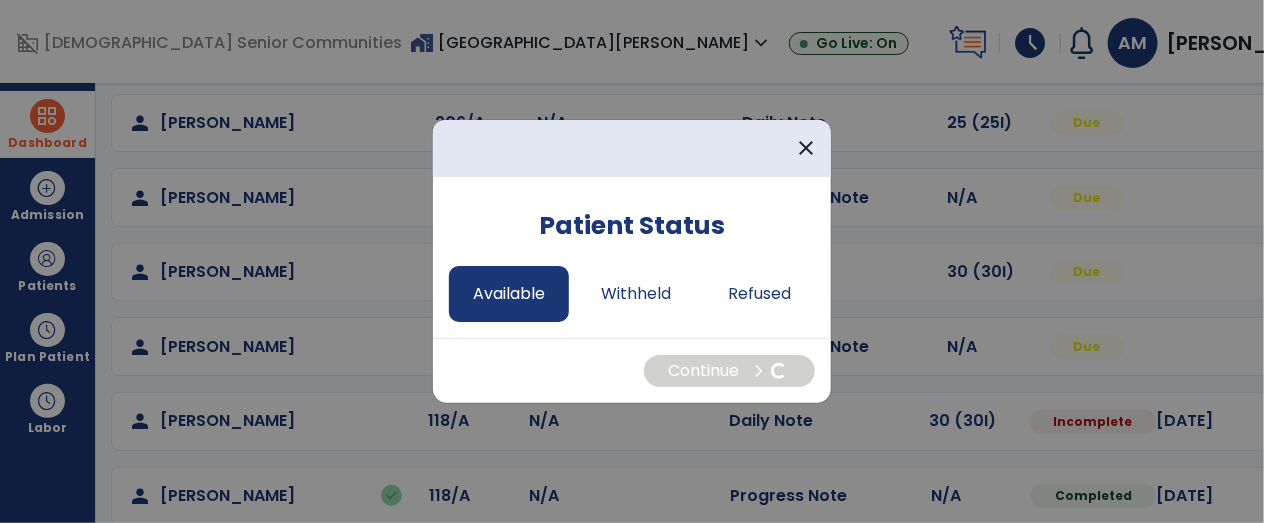 select on "*" 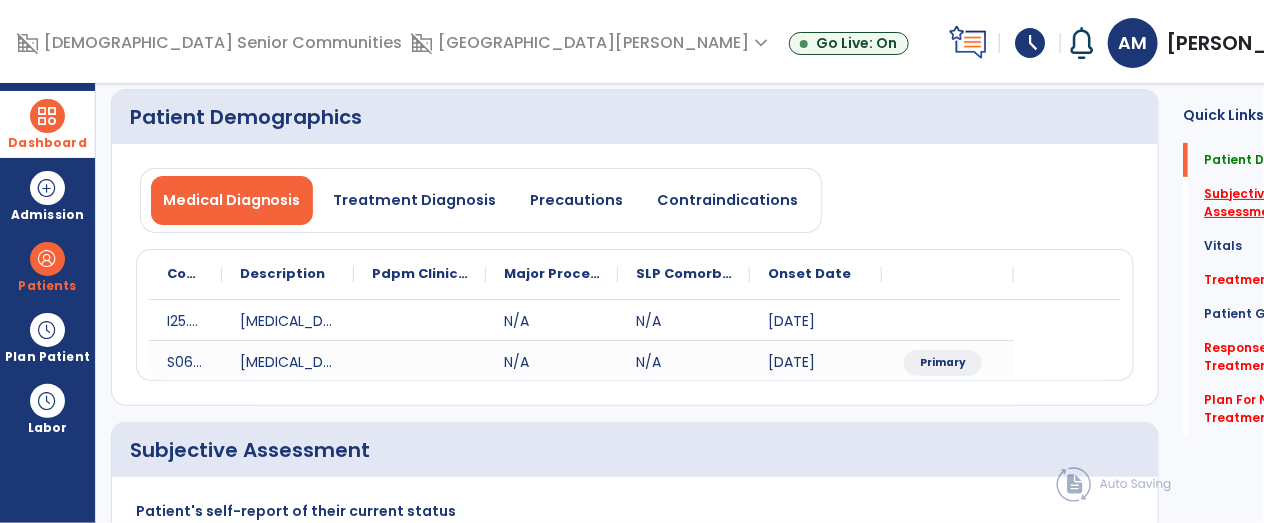 click on "Subjective Assessment   *" 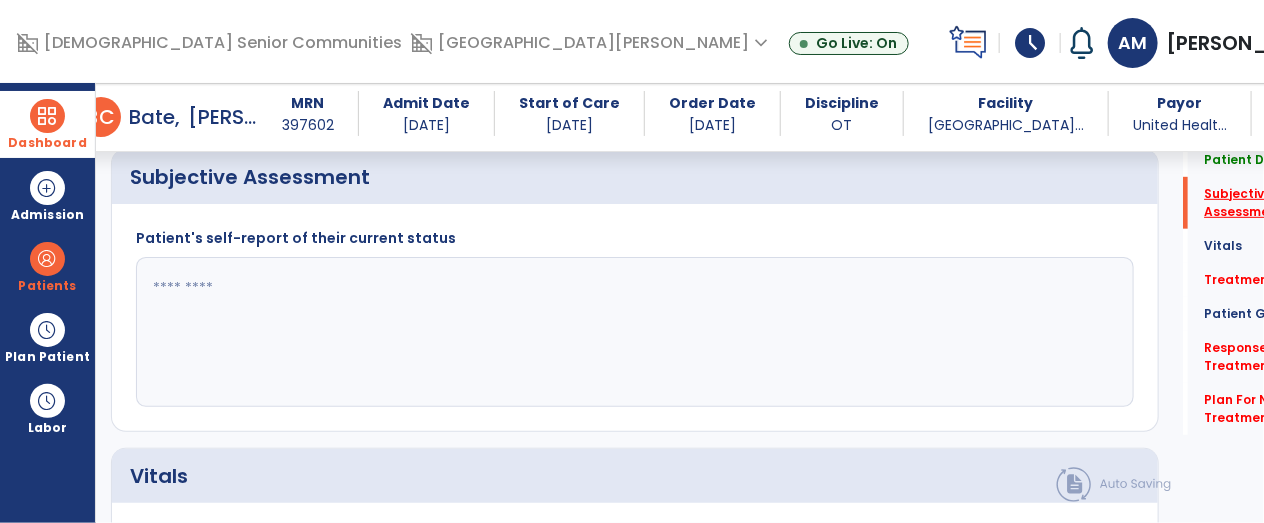 scroll, scrollTop: 424, scrollLeft: 0, axis: vertical 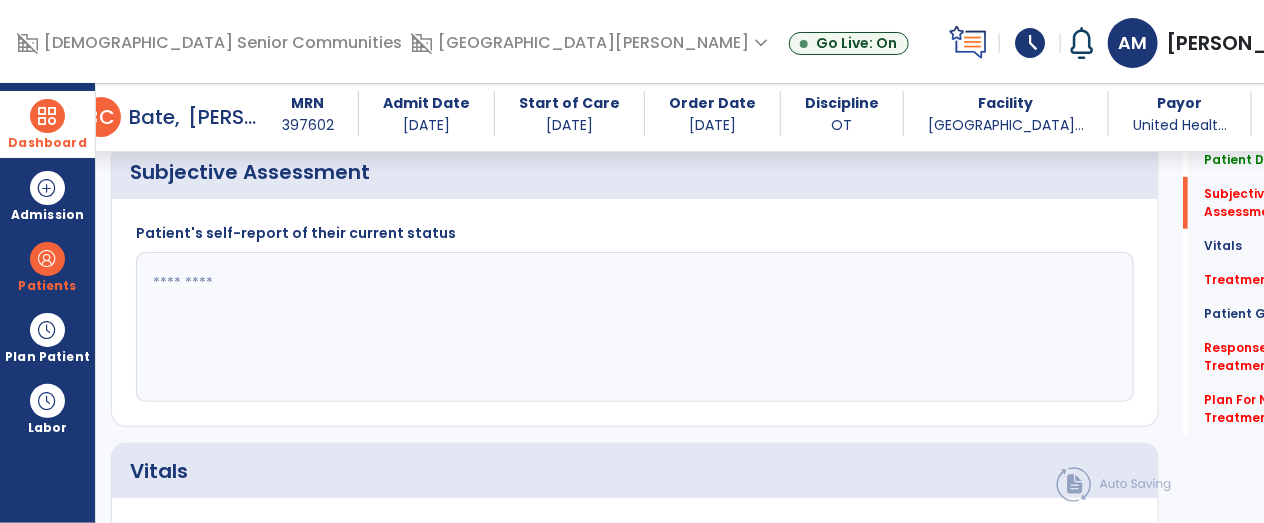 click 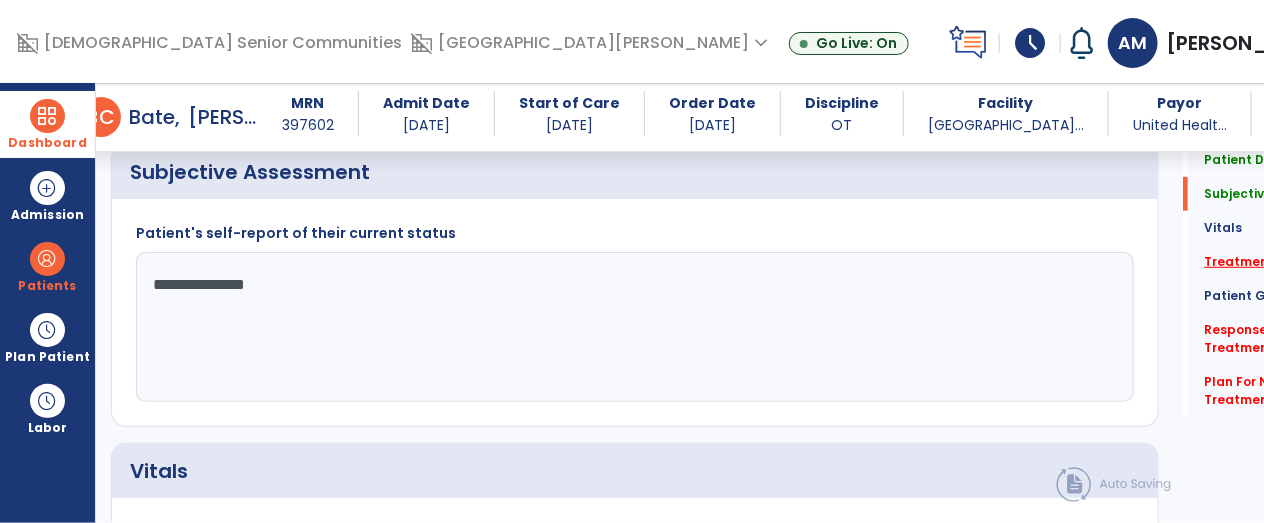 type on "**********" 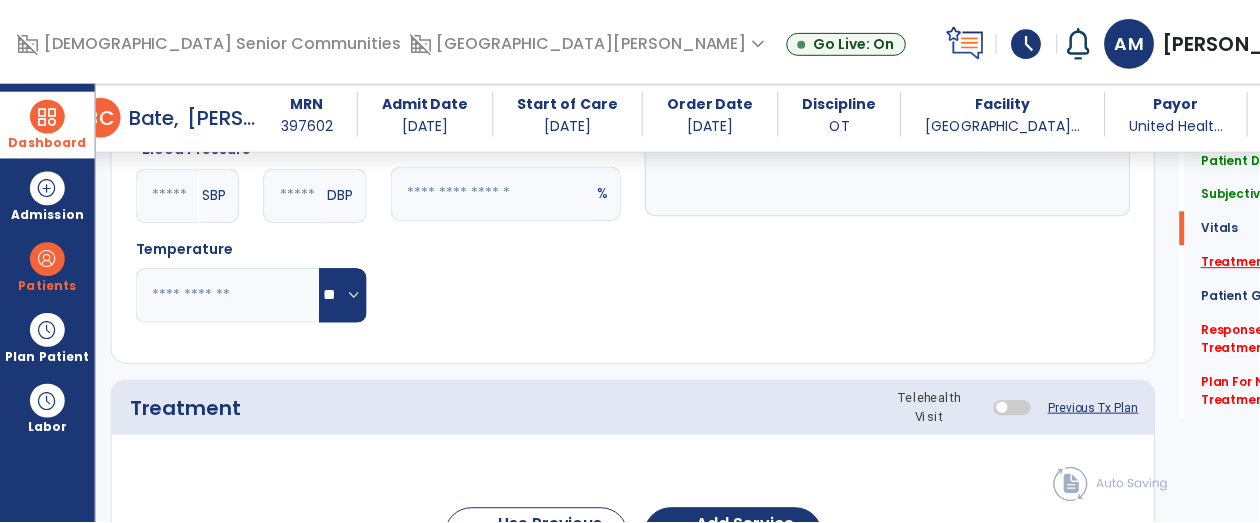 scroll, scrollTop: 1103, scrollLeft: 0, axis: vertical 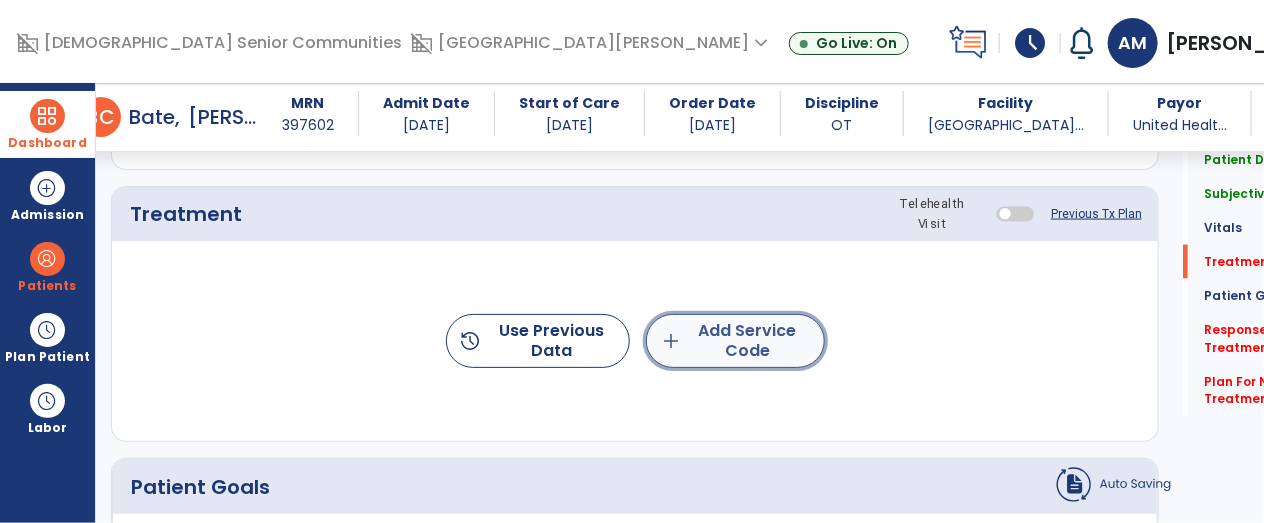 click on "add  Add Service Code" 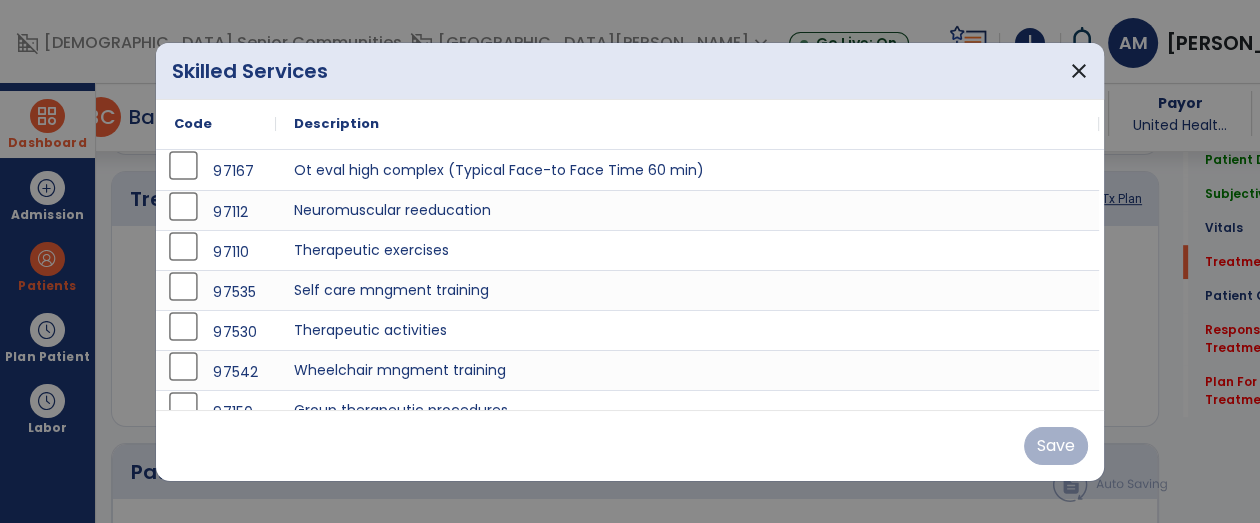 scroll, scrollTop: 1112, scrollLeft: 0, axis: vertical 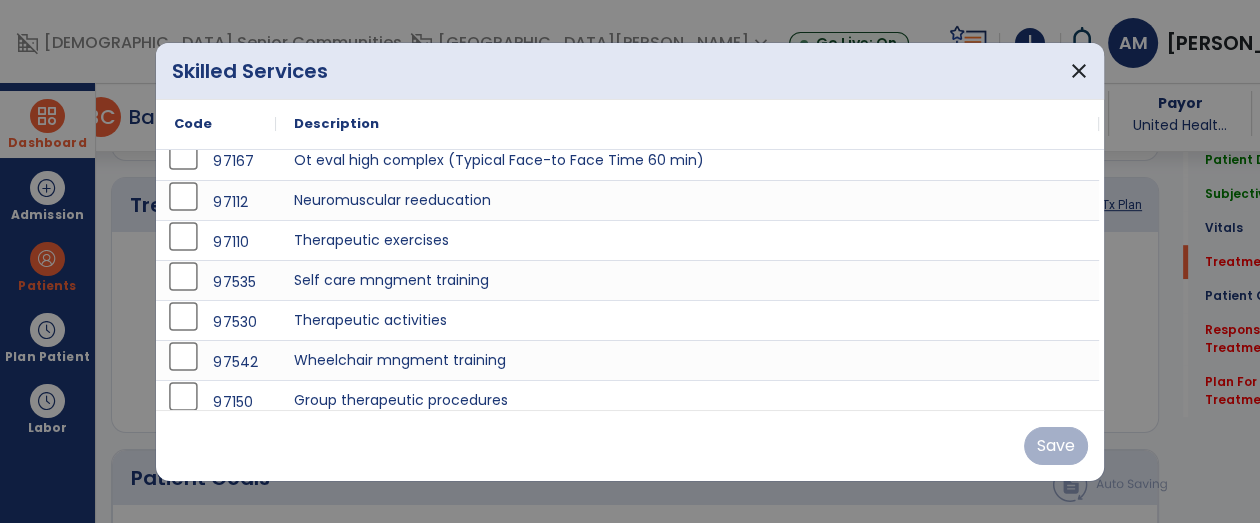 click on "97150" at bounding box center (216, 402) 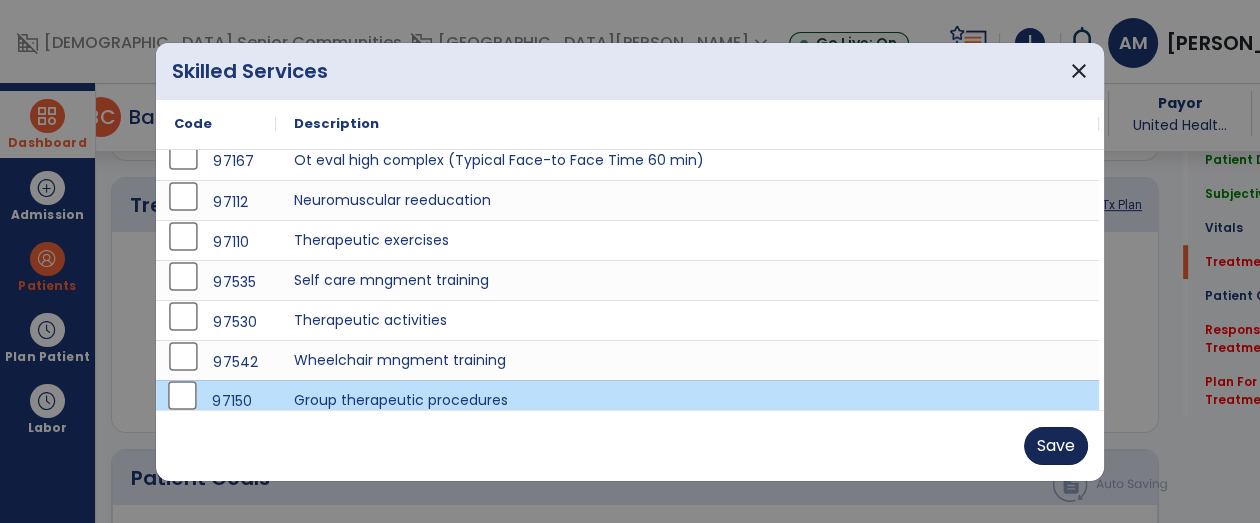 click on "Save" at bounding box center (1056, 446) 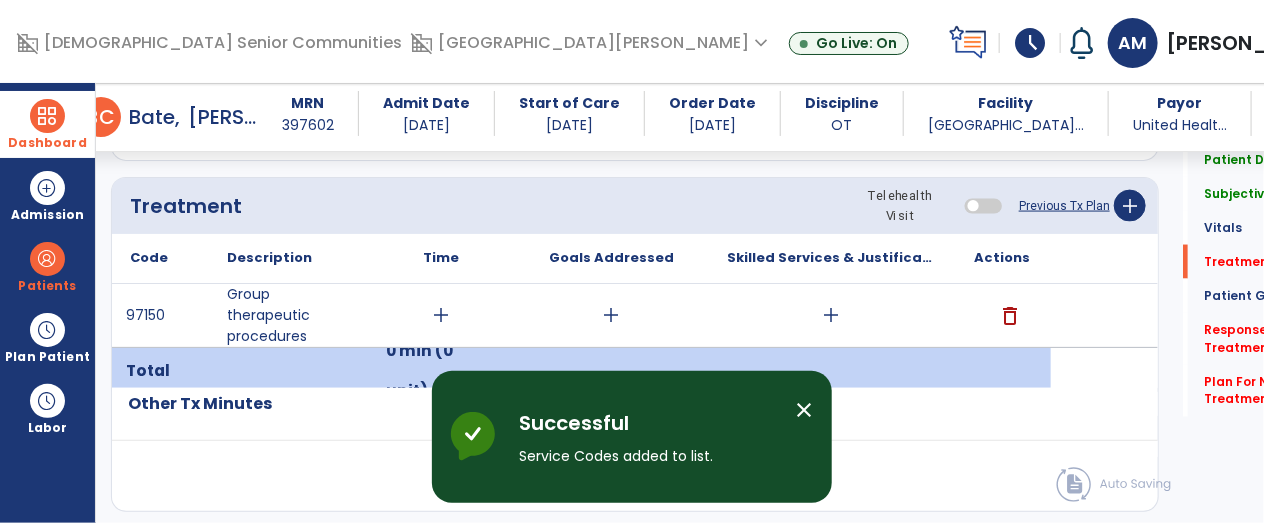 click on "add" at bounding box center (441, 315) 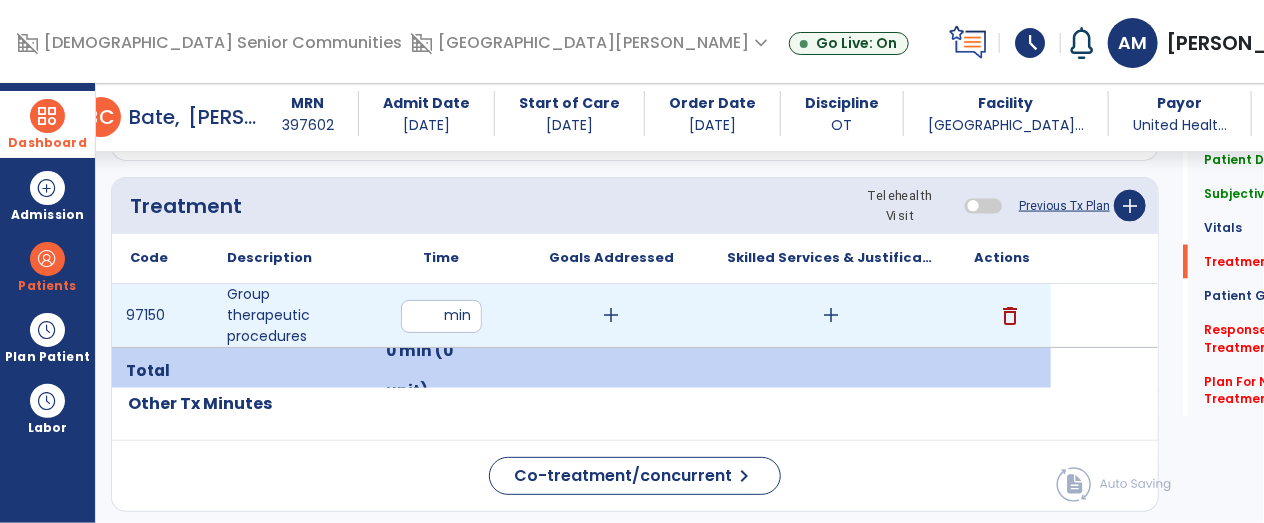type on "**" 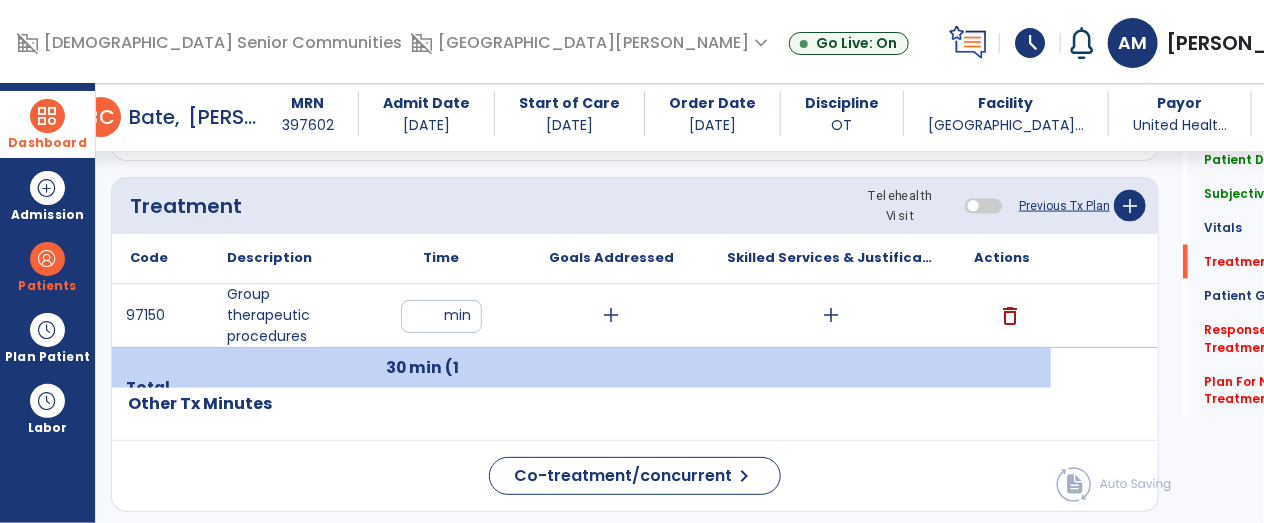 click on "add" at bounding box center (831, 315) 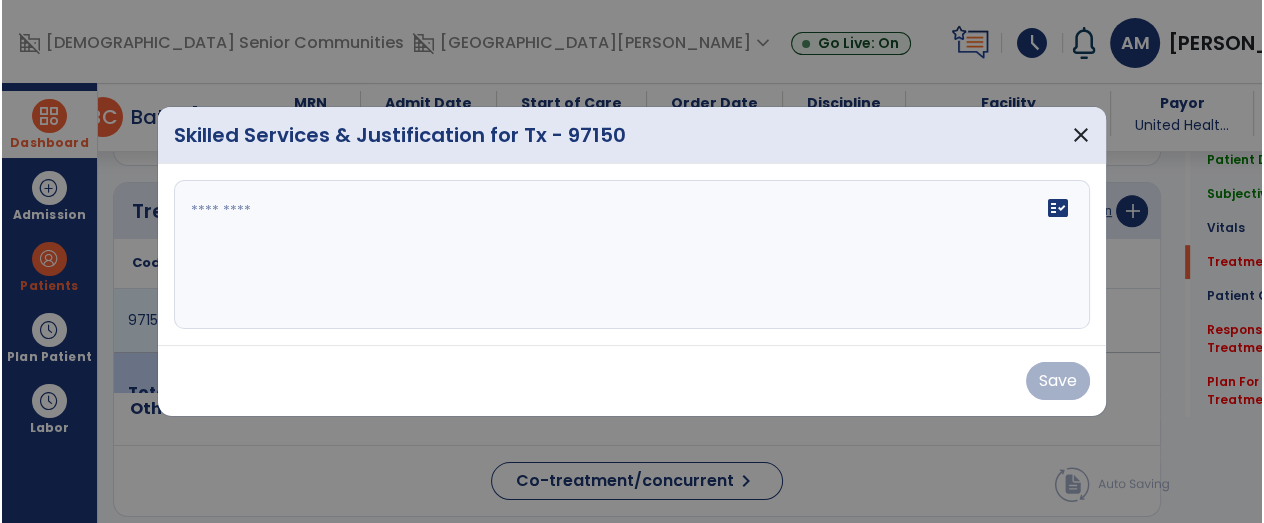 scroll, scrollTop: 1112, scrollLeft: 0, axis: vertical 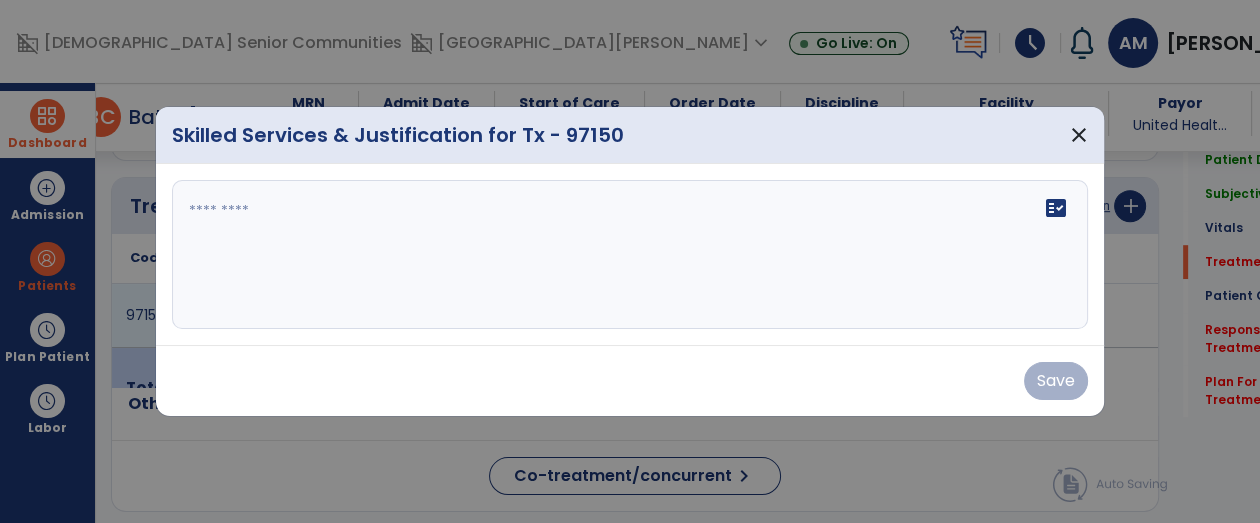 click on "fact_check" at bounding box center [630, 255] 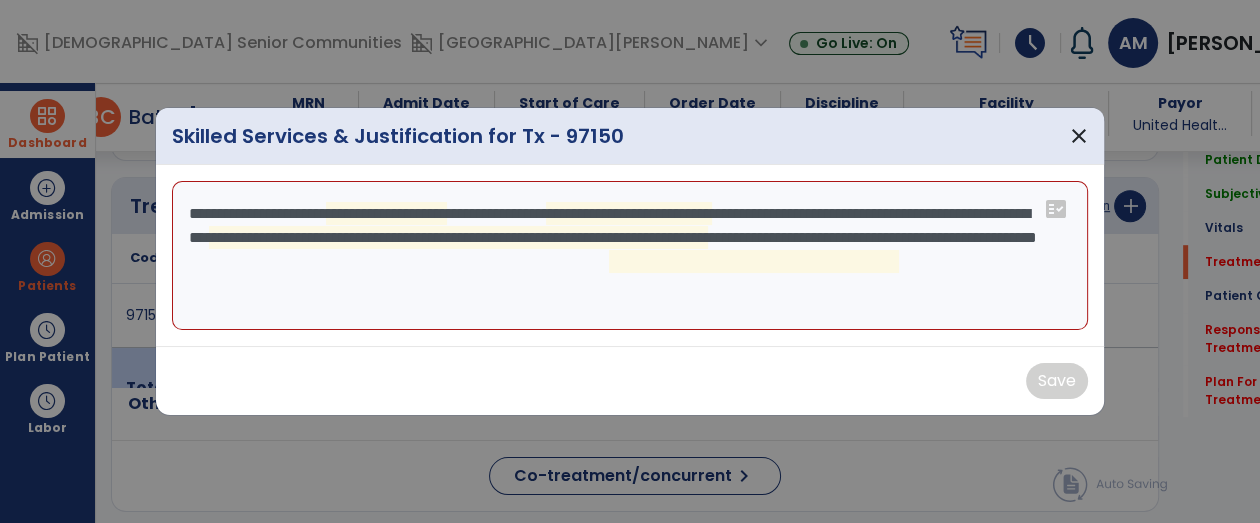 click on "**********" at bounding box center (630, 256) 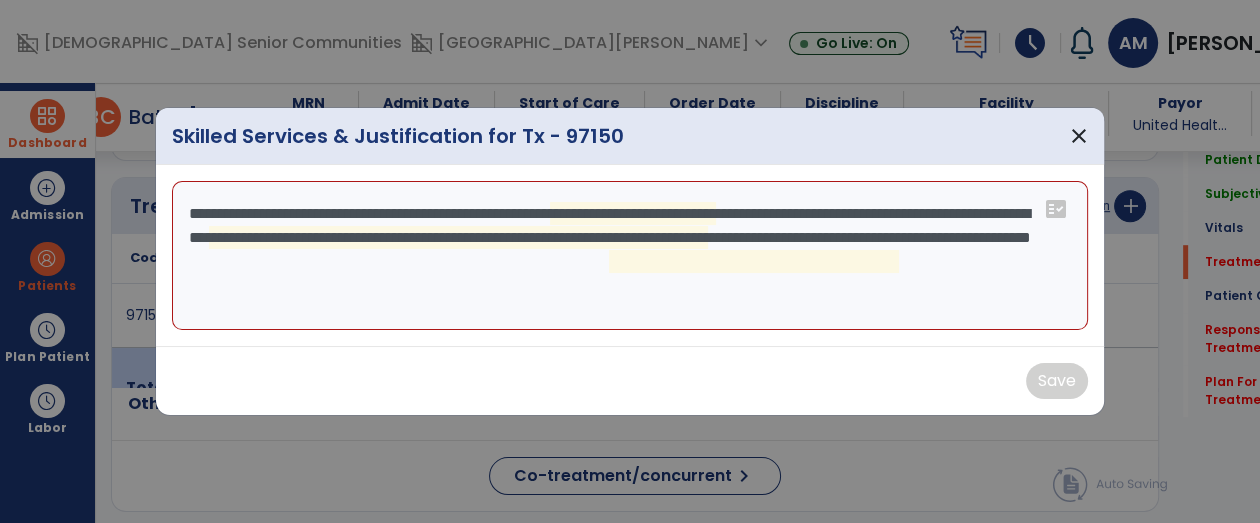 click on "**********" at bounding box center [630, 256] 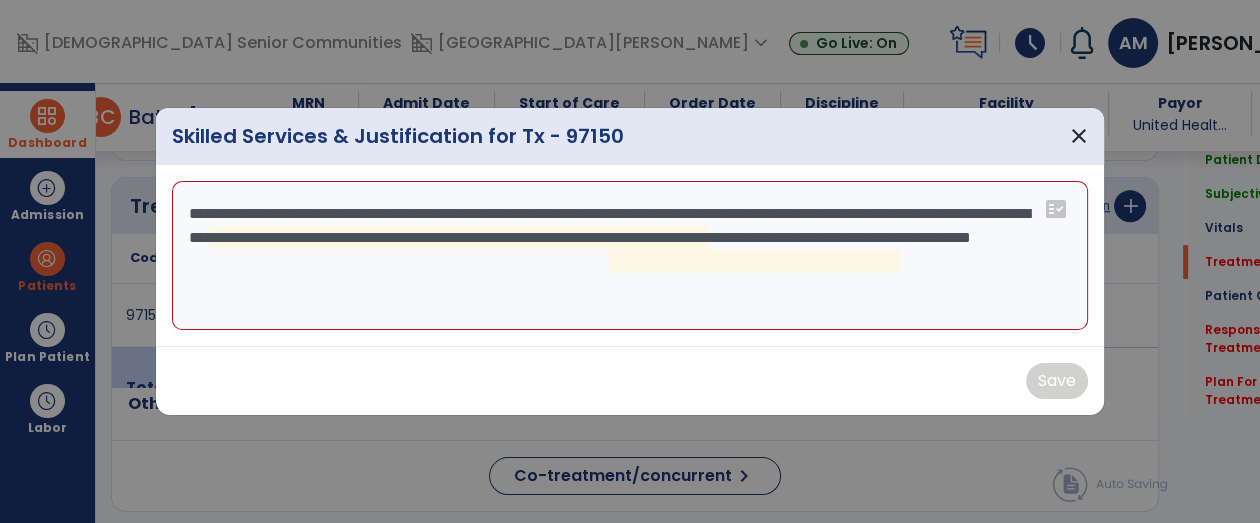 click on "**********" at bounding box center [630, 256] 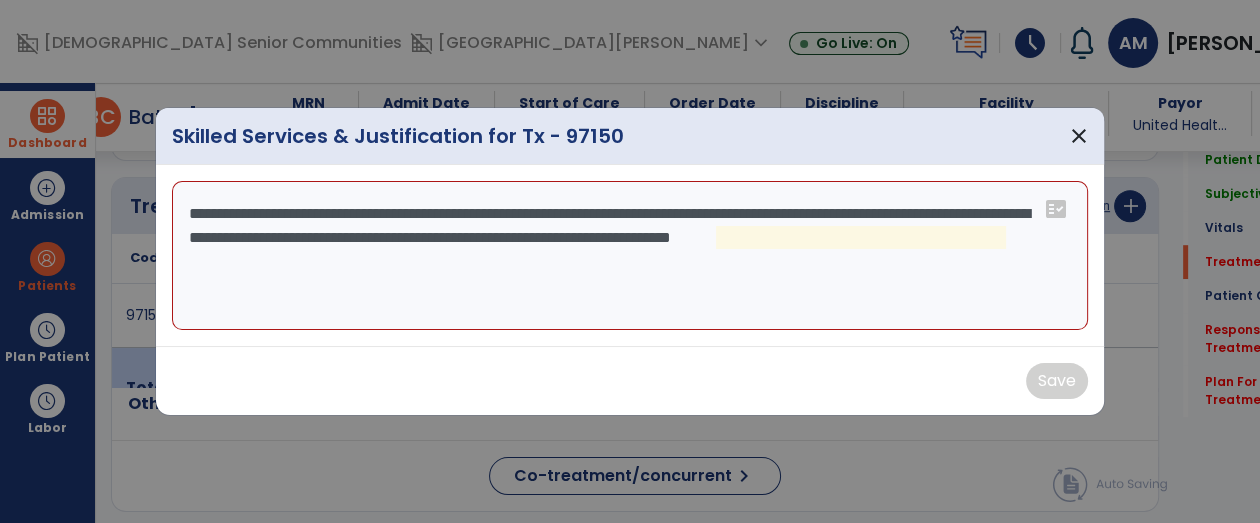 click on "**********" at bounding box center [630, 256] 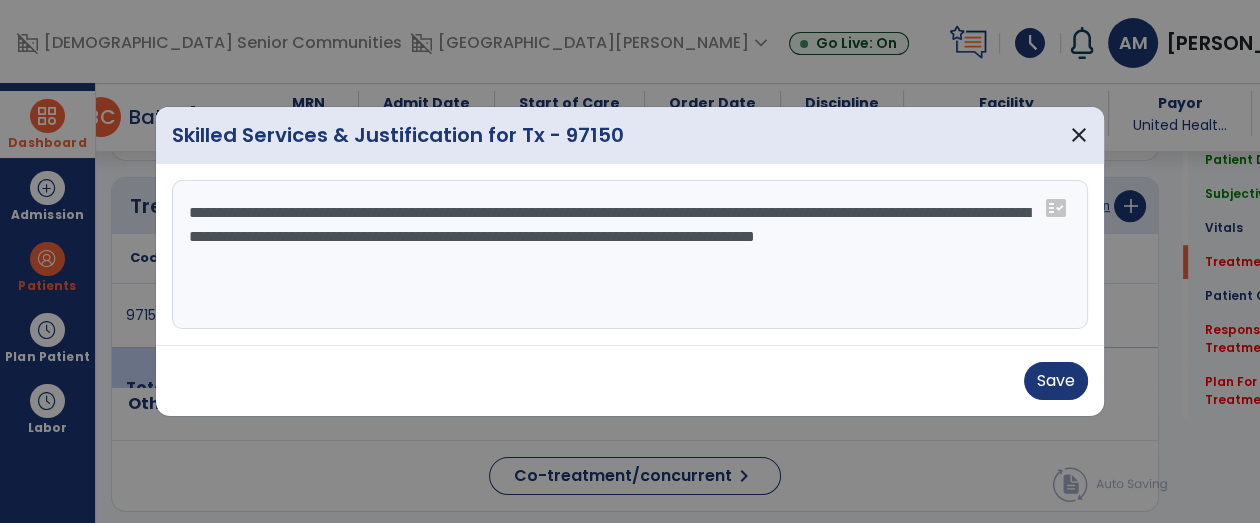 click on "**********" at bounding box center (630, 255) 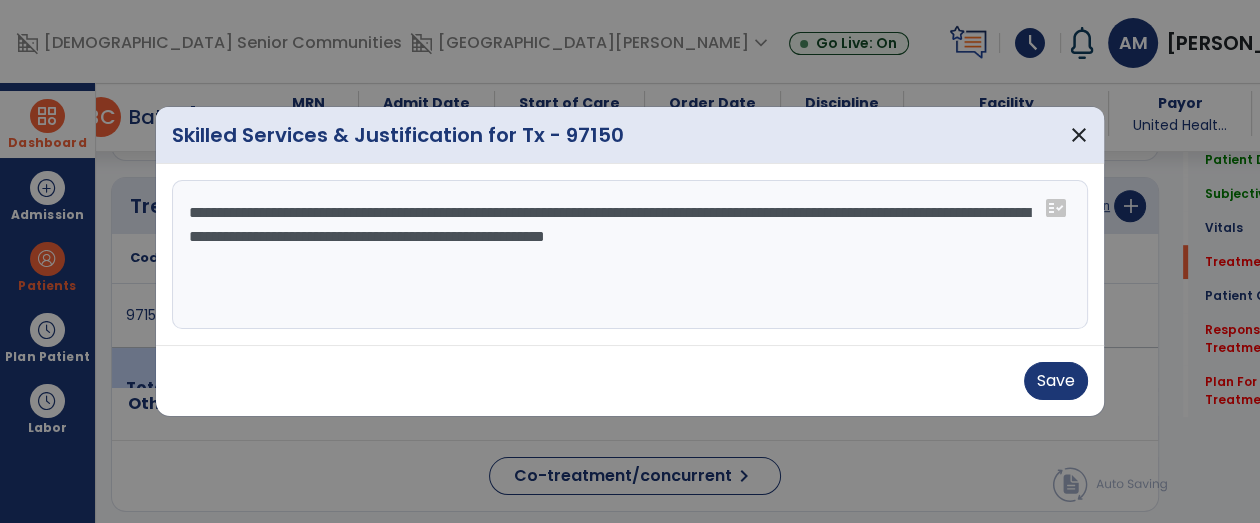 type on "**********" 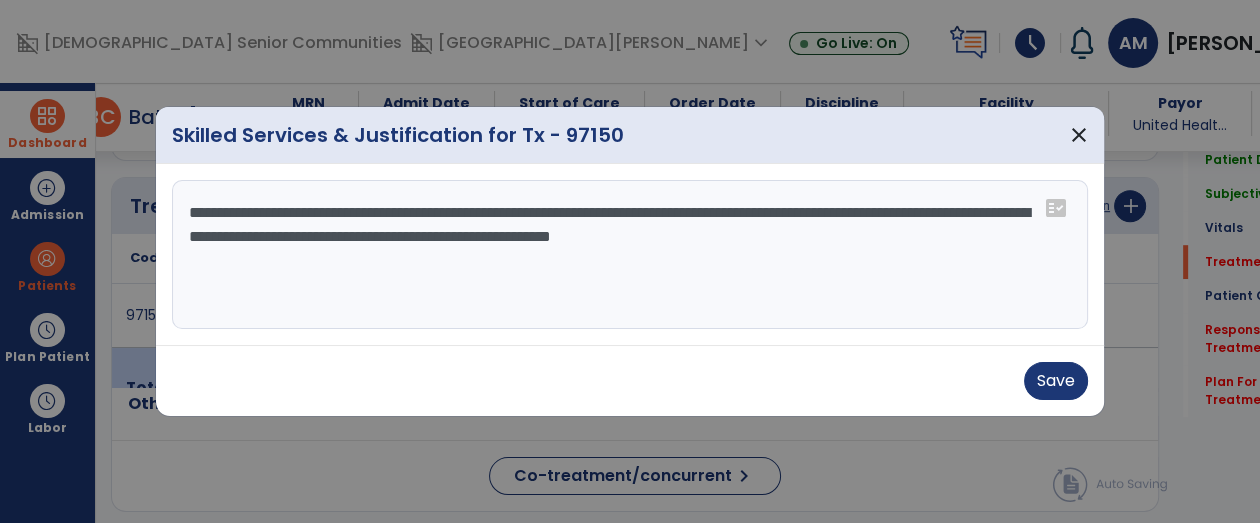 click on "**********" at bounding box center [630, 255] 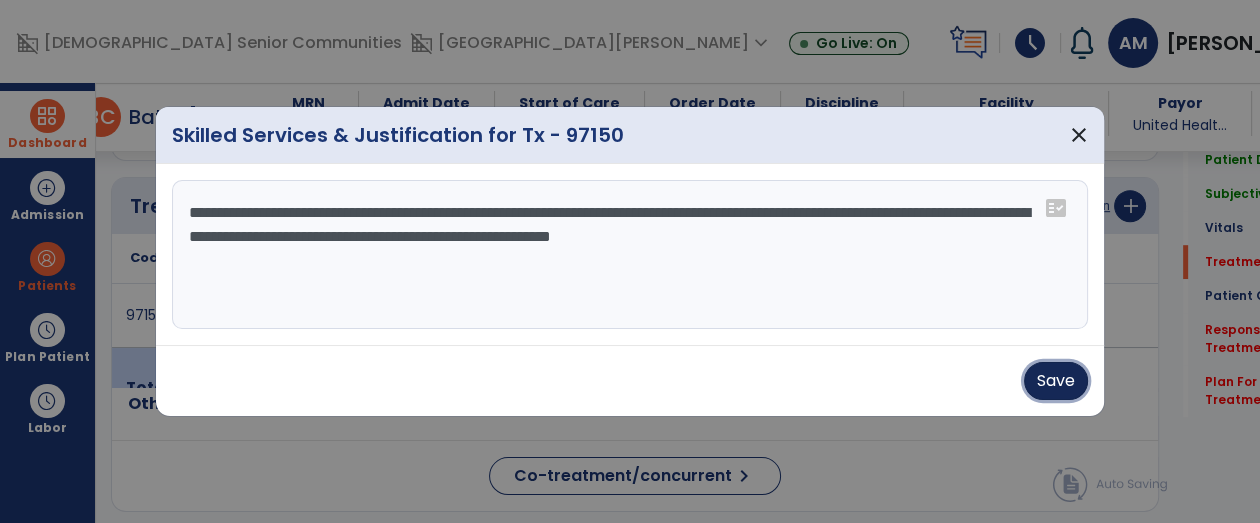click on "Save" at bounding box center [1056, 381] 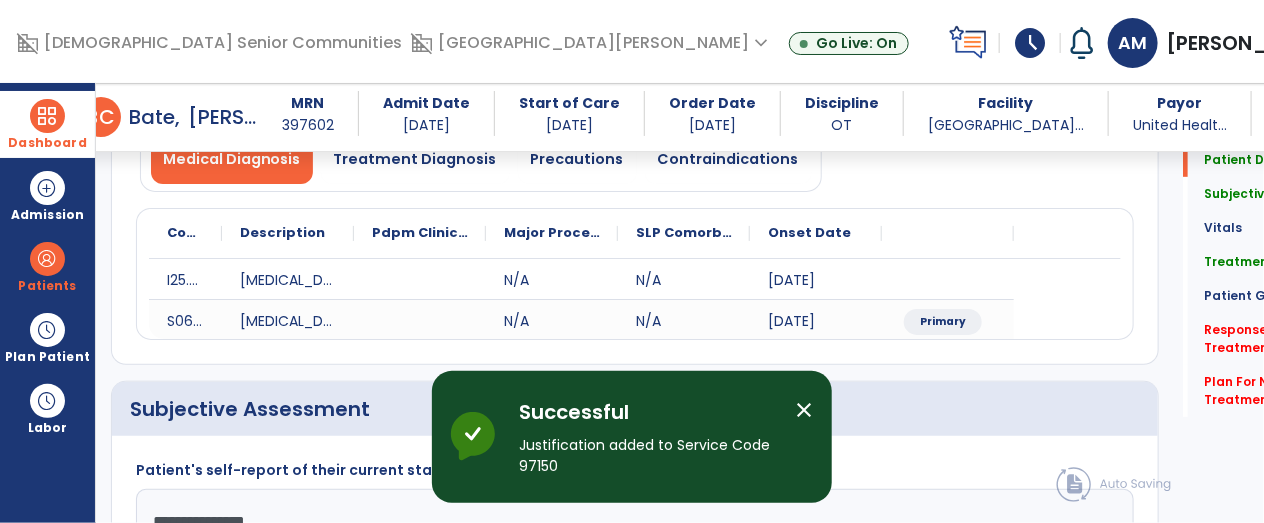 scroll, scrollTop: 36, scrollLeft: 0, axis: vertical 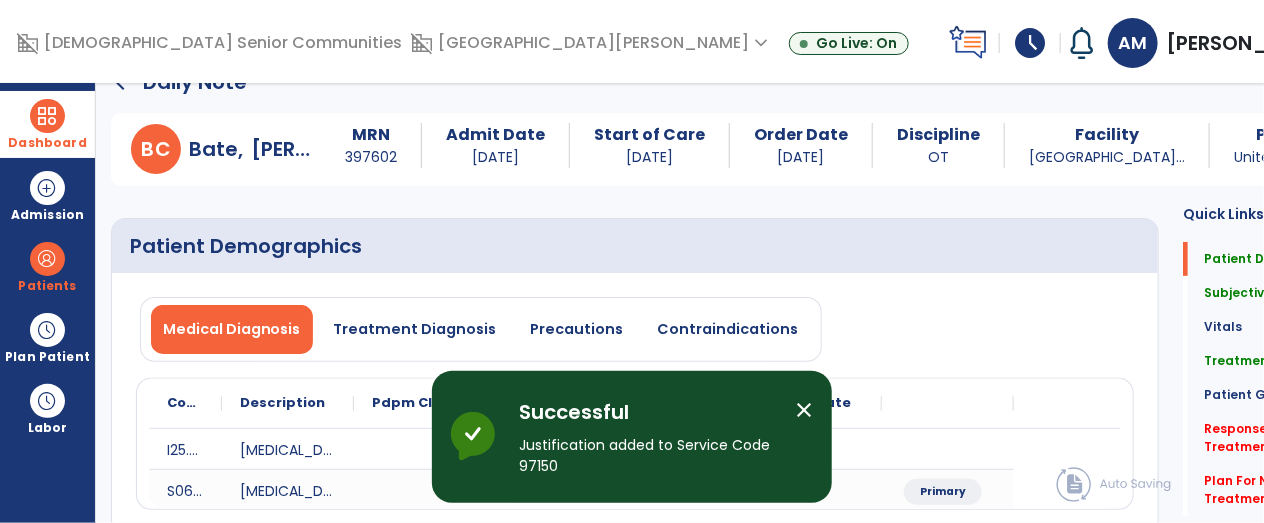 click on "Dashboard" at bounding box center [47, 124] 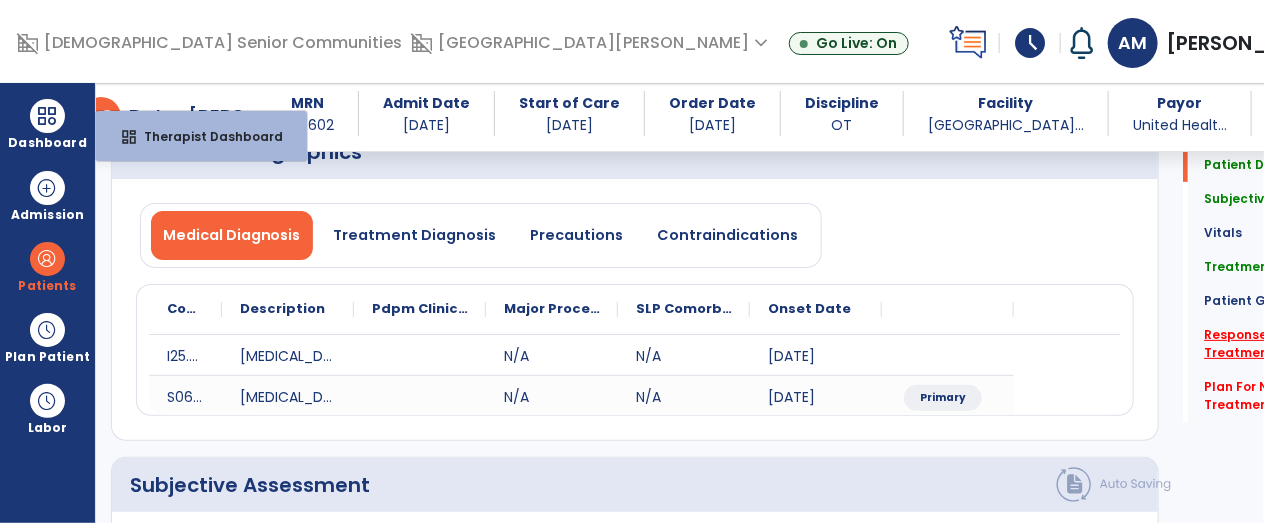 click on "Response To Treatment   *" 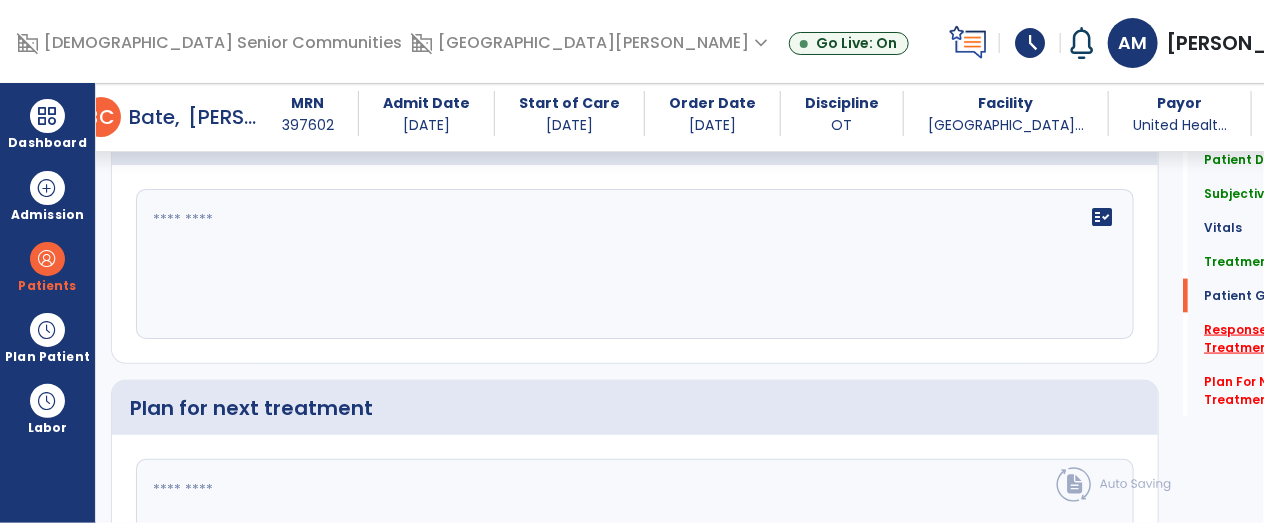 scroll, scrollTop: 3871, scrollLeft: 0, axis: vertical 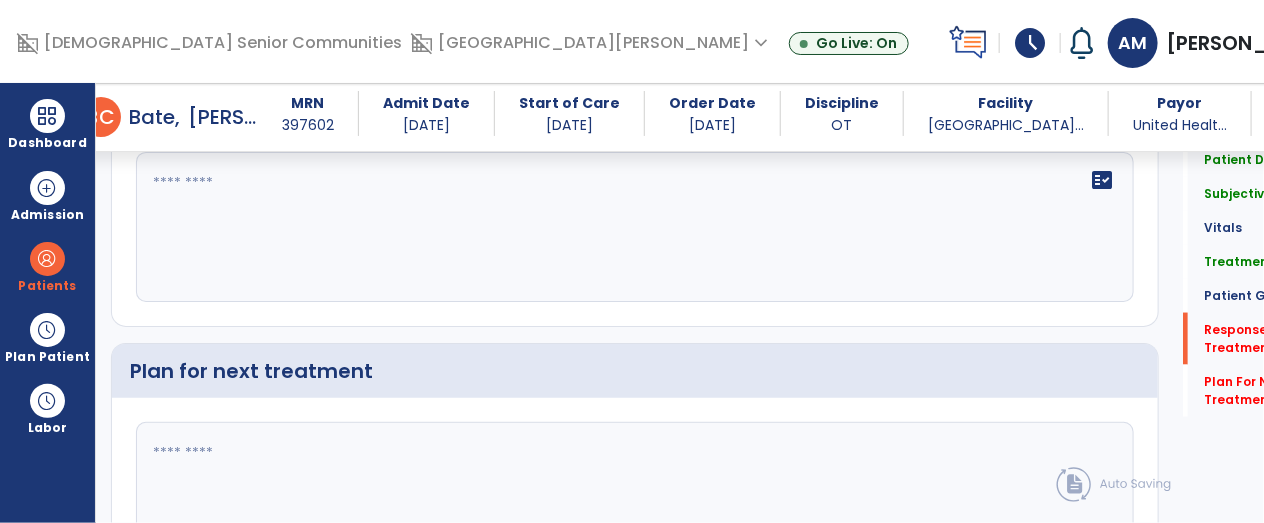 click on "fact_check" 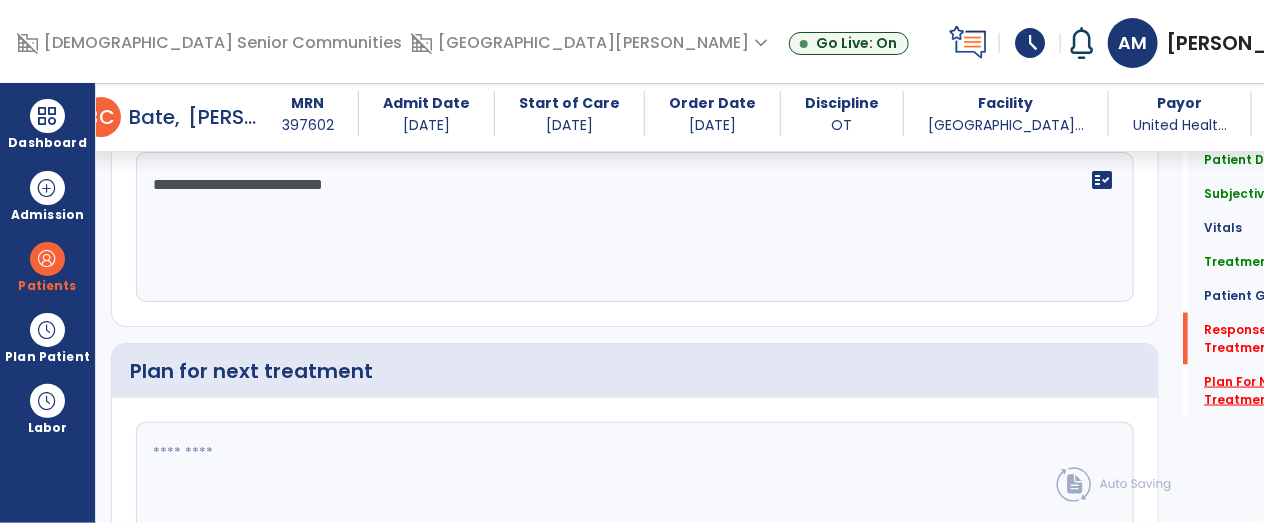 type on "**********" 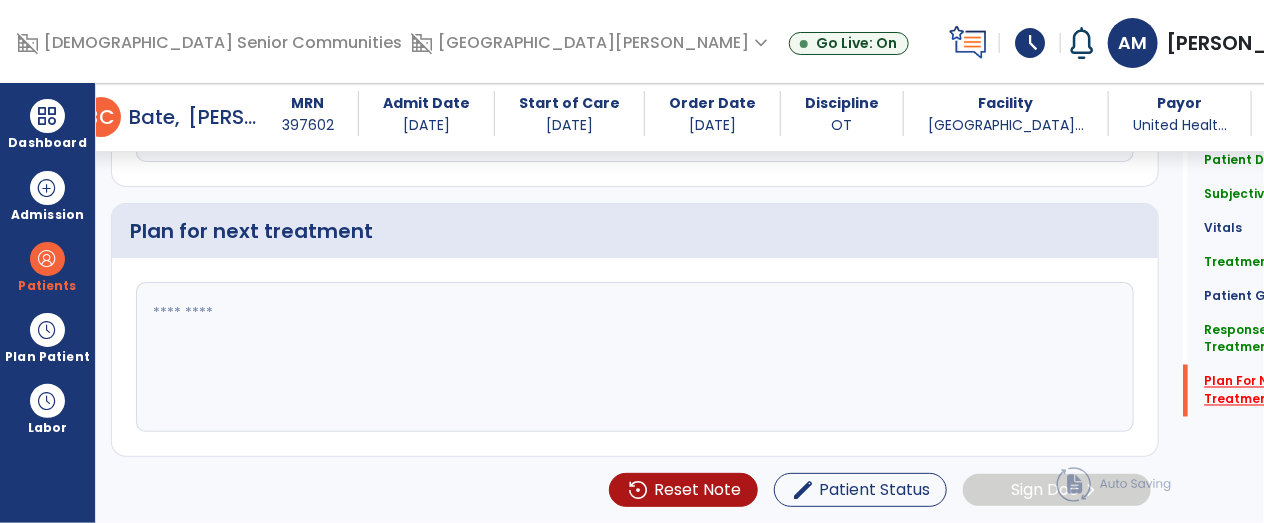 scroll, scrollTop: 4112, scrollLeft: 0, axis: vertical 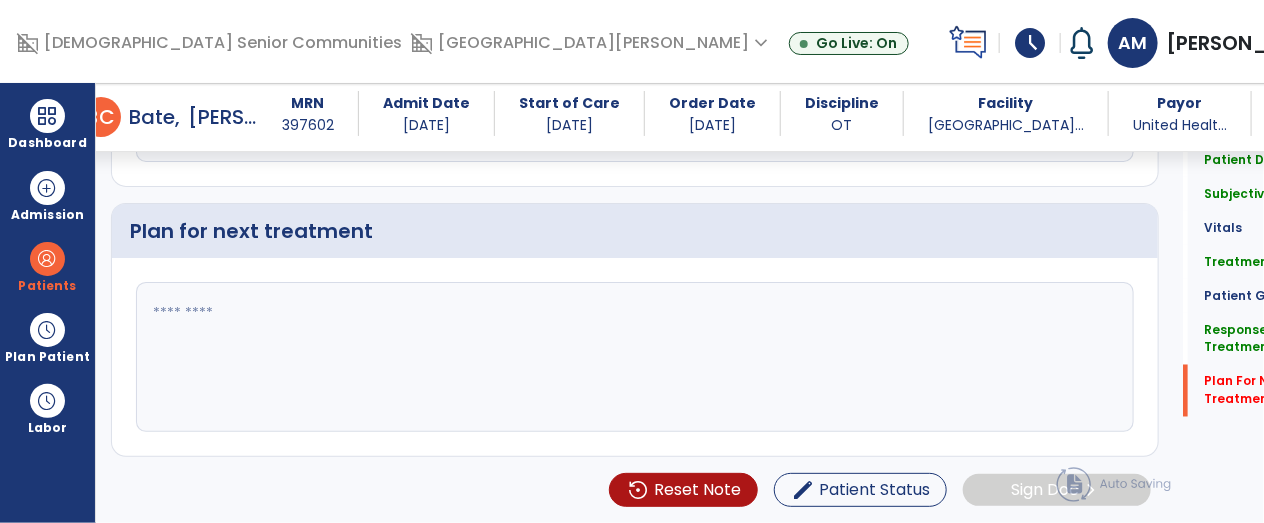 click 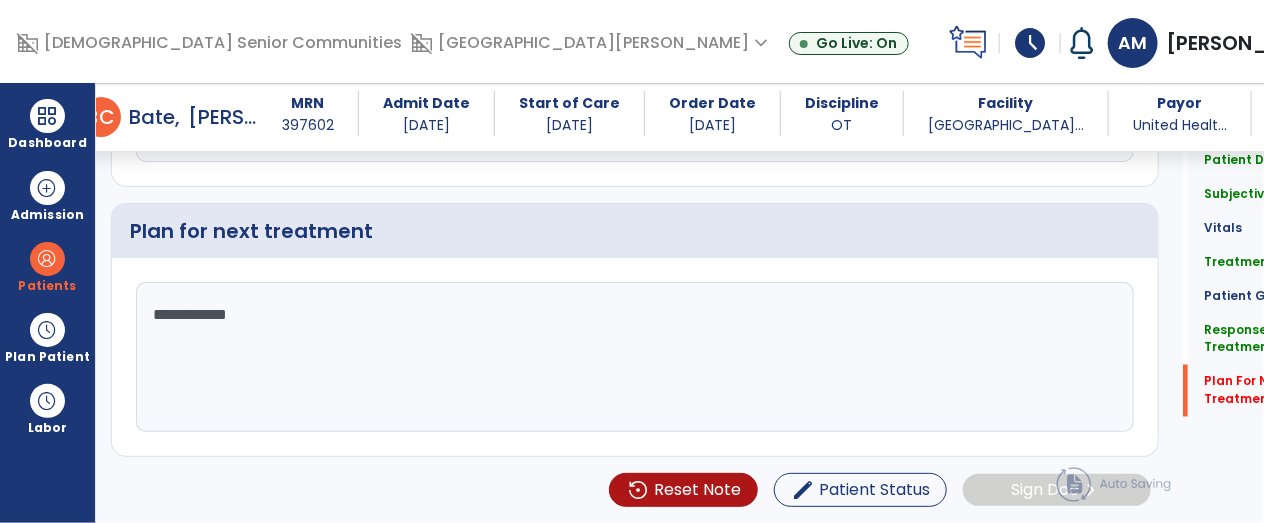 type on "**********" 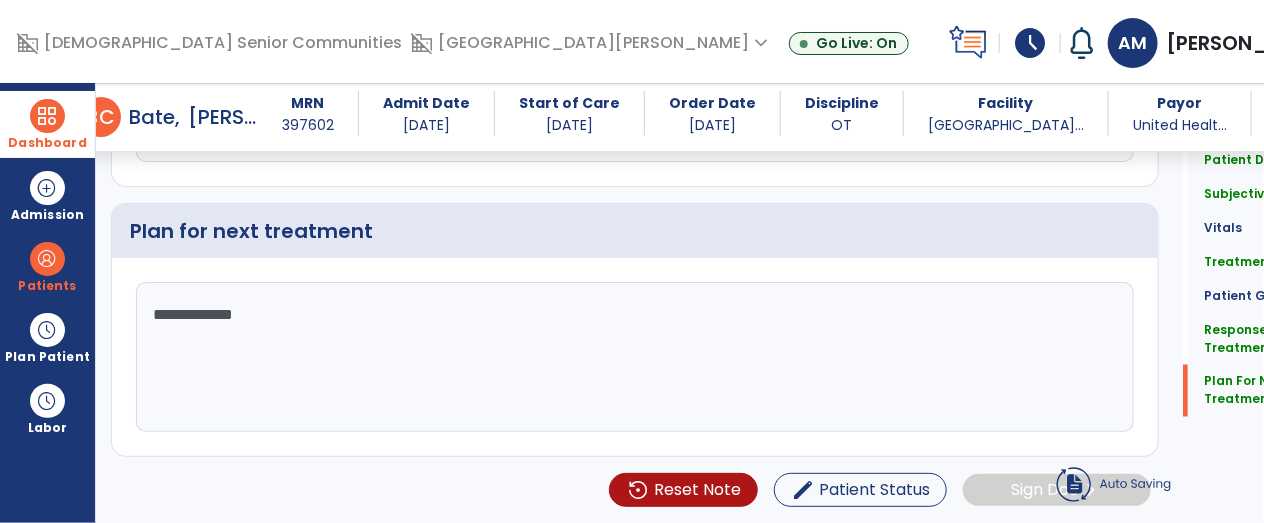 click on "Dashboard" at bounding box center (47, 124) 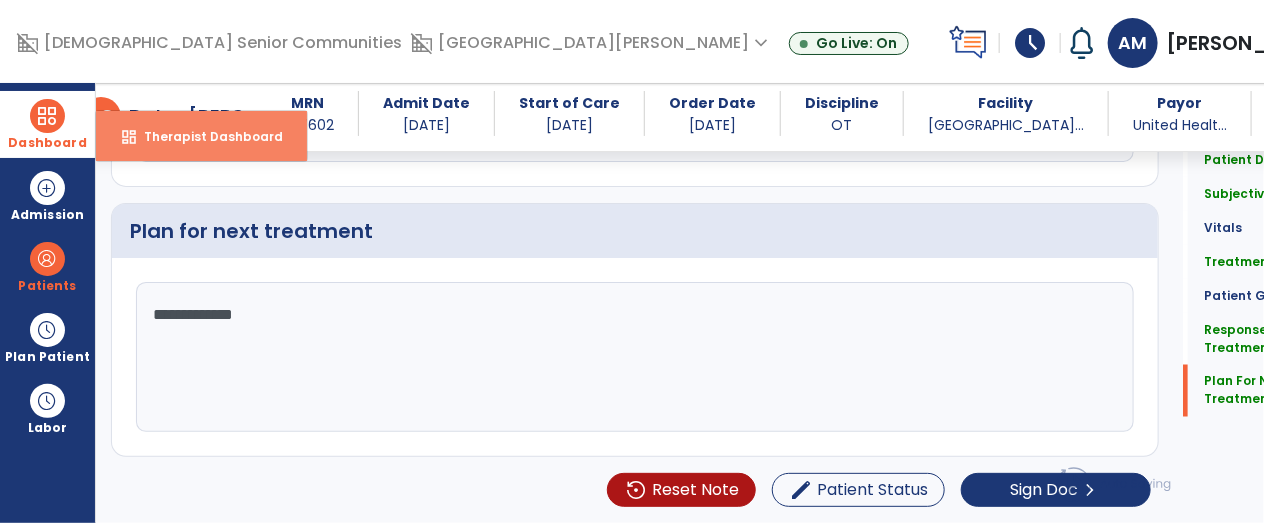 click on "dashboard  Therapist Dashboard" at bounding box center (201, 136) 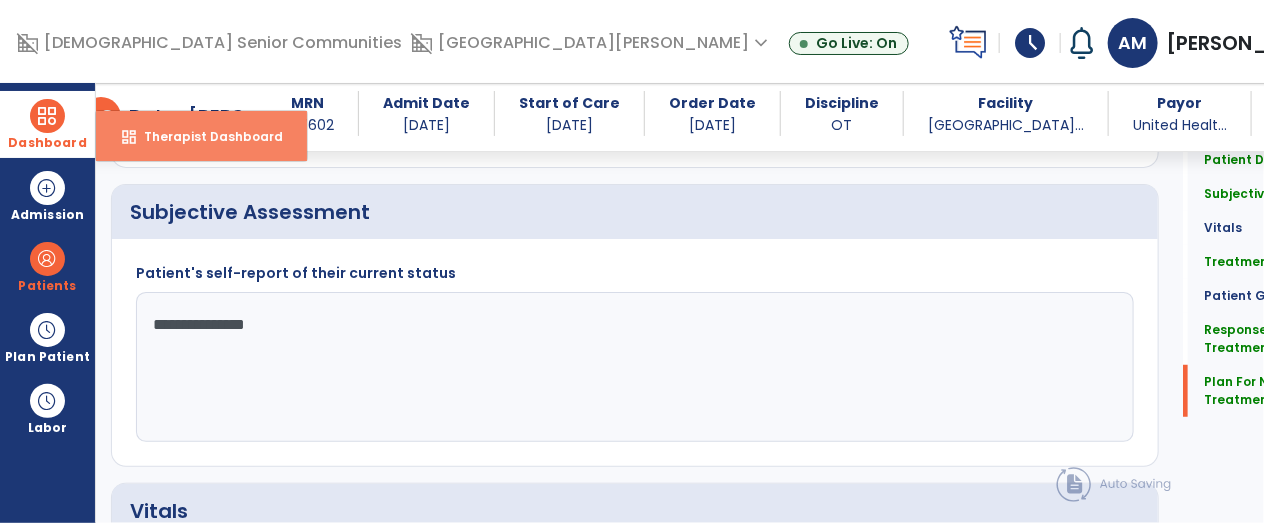 select on "****" 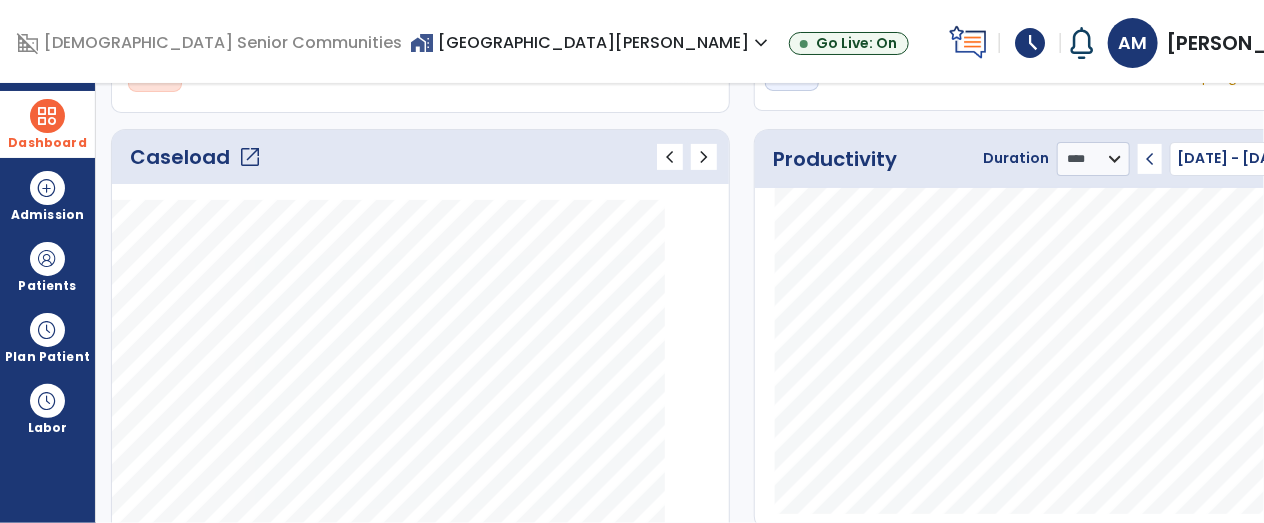 click on "open_in_new" 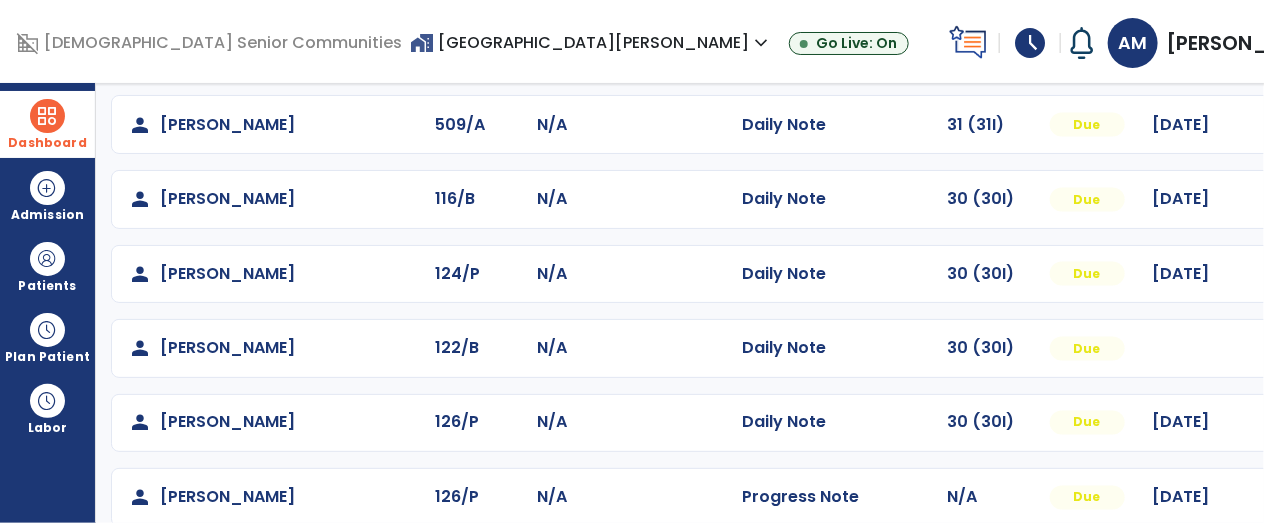 scroll, scrollTop: 1102, scrollLeft: 0, axis: vertical 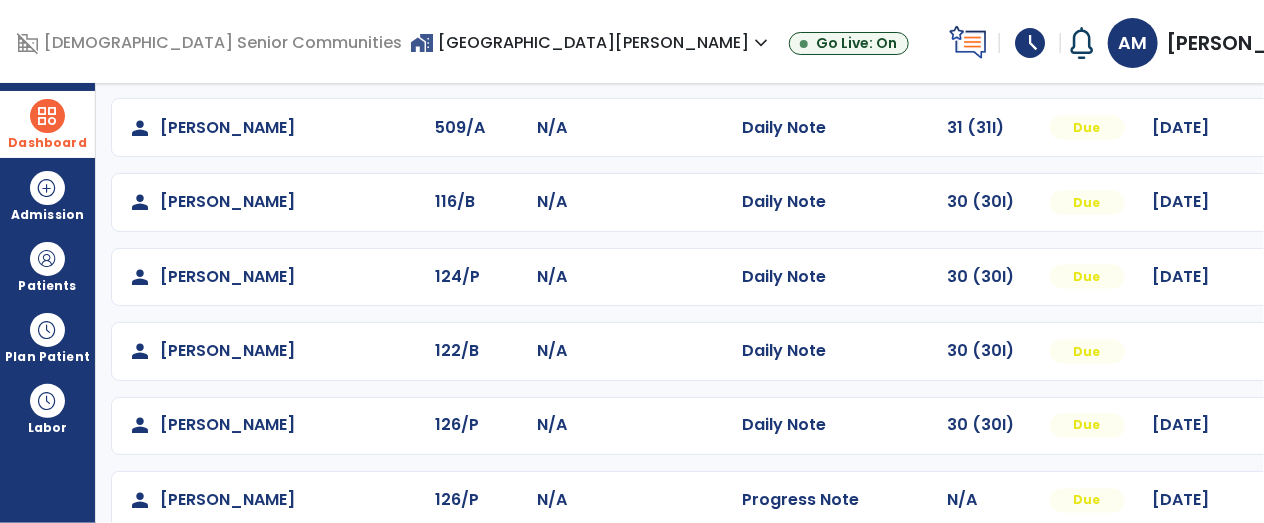 click at bounding box center [1314, -814] 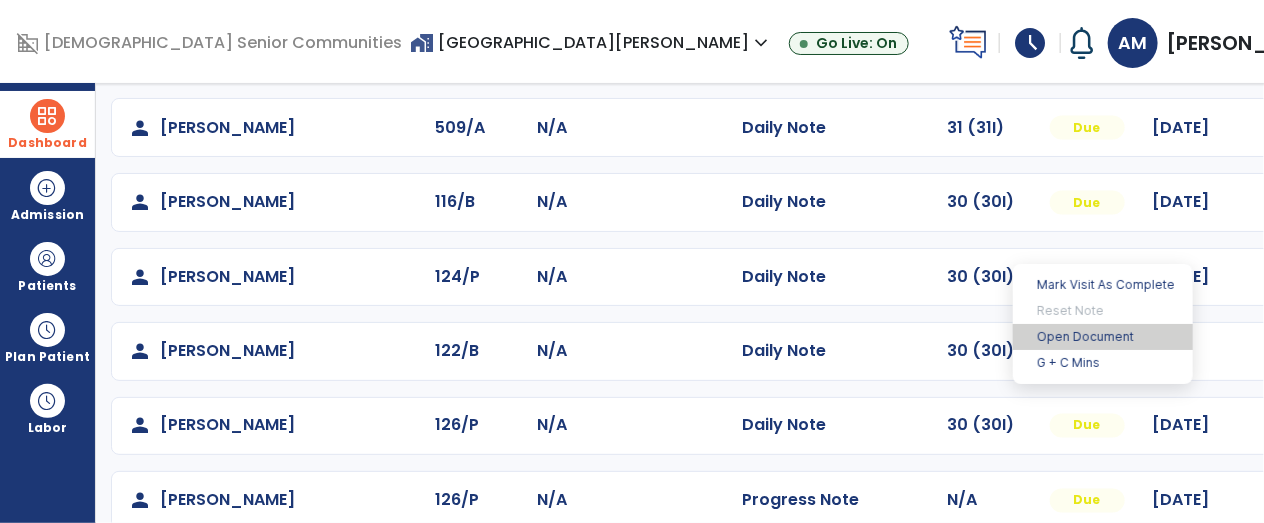 click on "Open Document" at bounding box center (1103, 337) 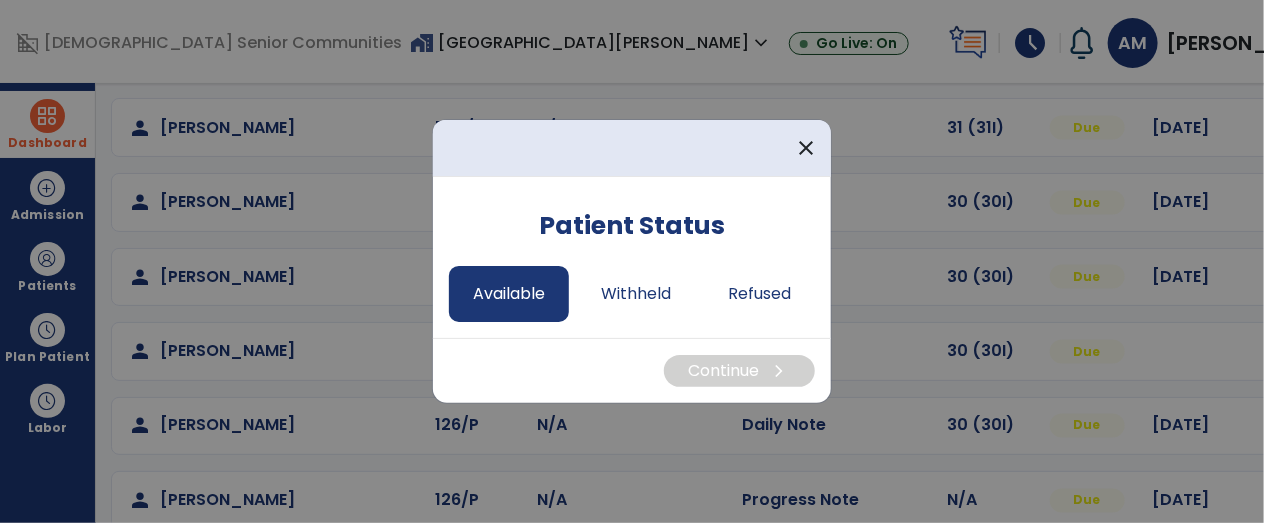 click on "Available" at bounding box center [509, 294] 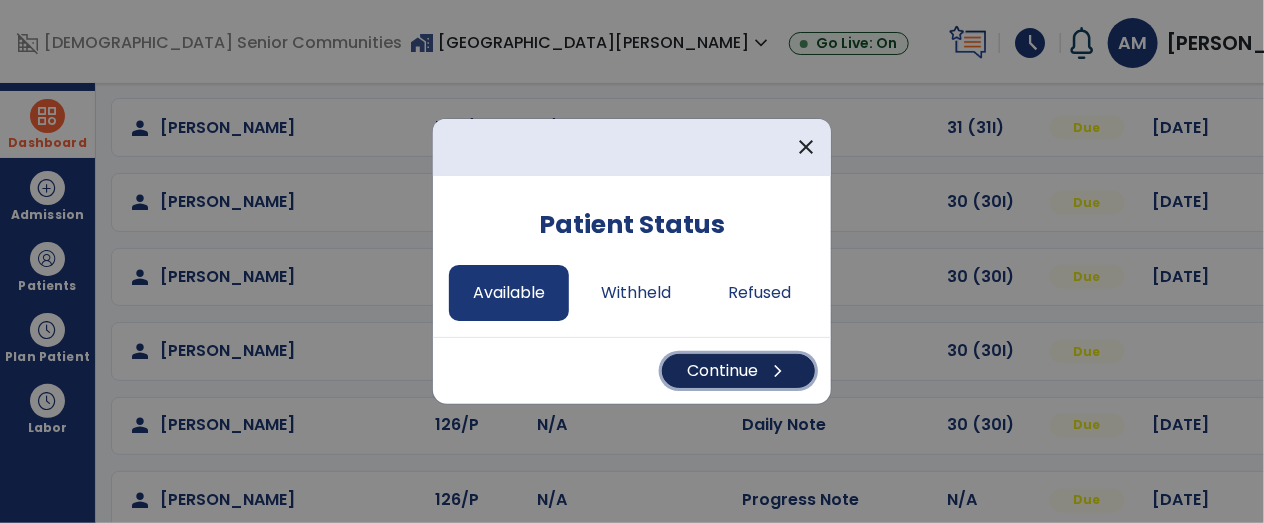 click on "Continue   chevron_right" at bounding box center (738, 371) 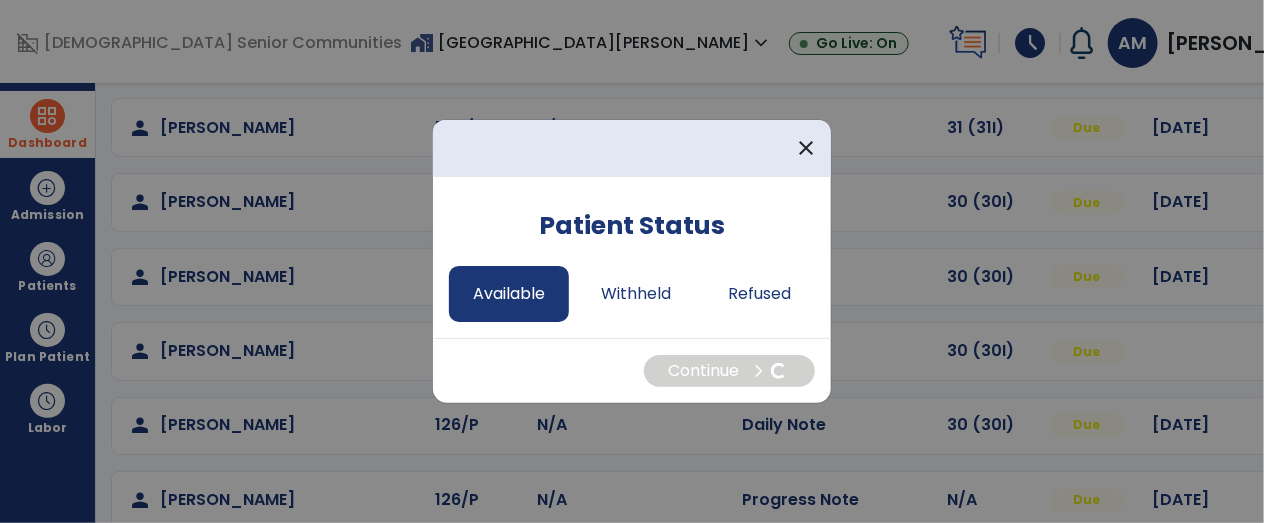 select on "*" 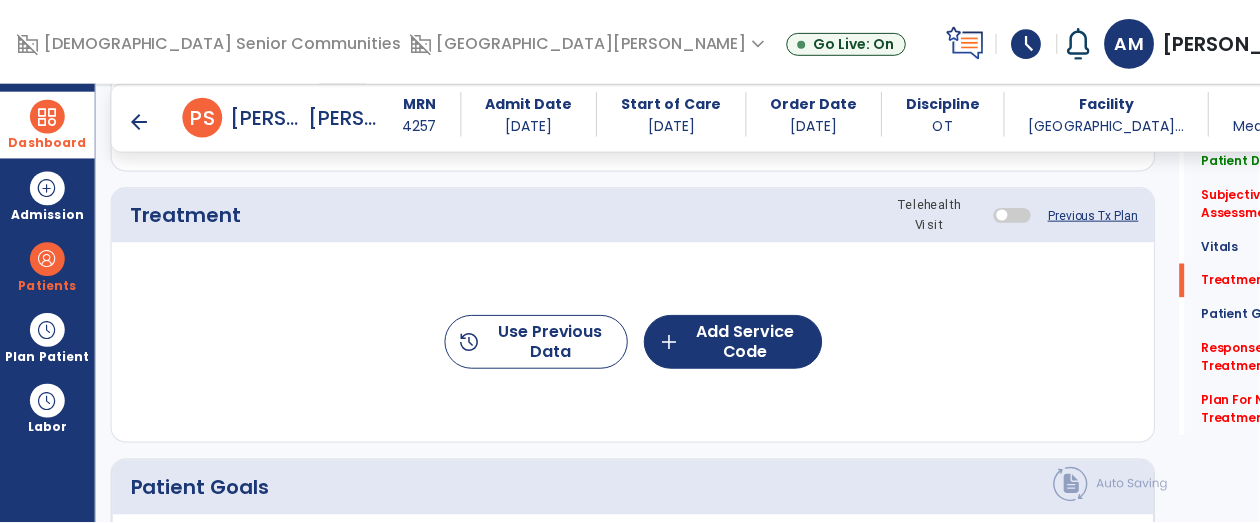 scroll, scrollTop: 1097, scrollLeft: 0, axis: vertical 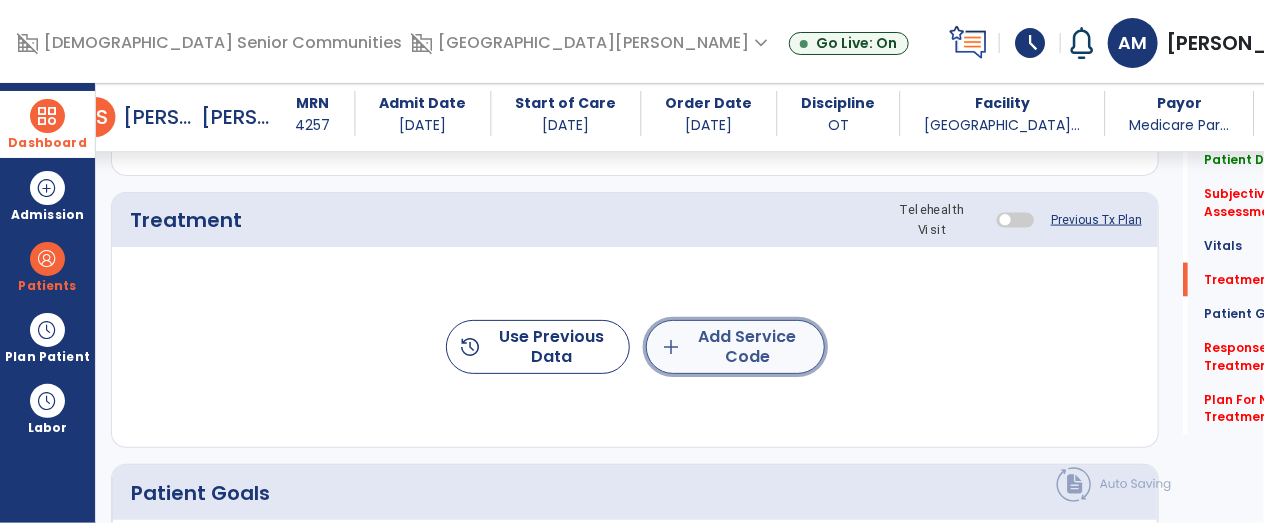 click on "add  Add Service Code" 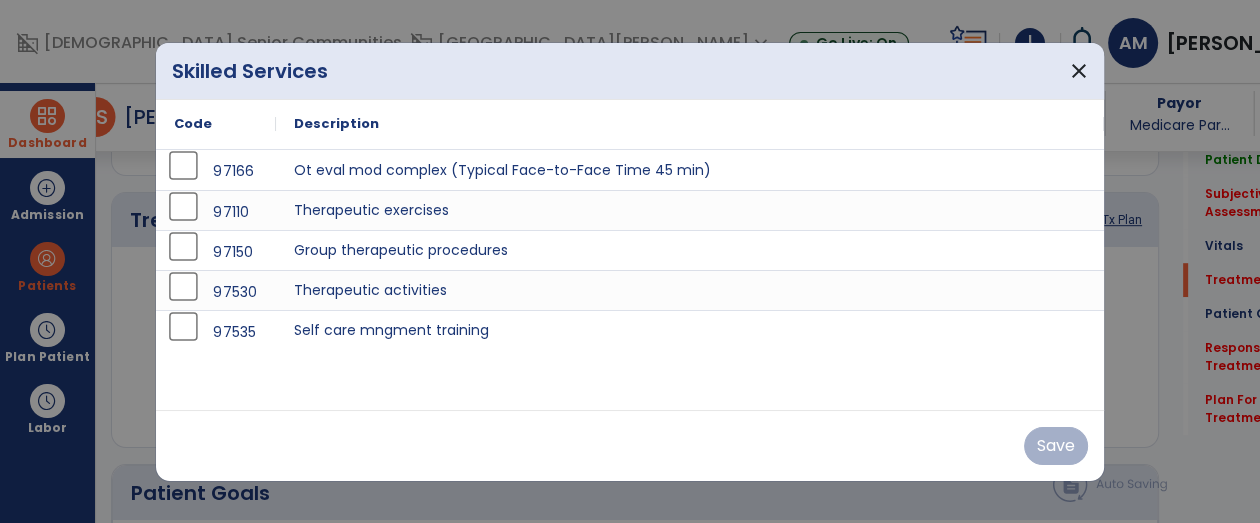 scroll, scrollTop: 1097, scrollLeft: 0, axis: vertical 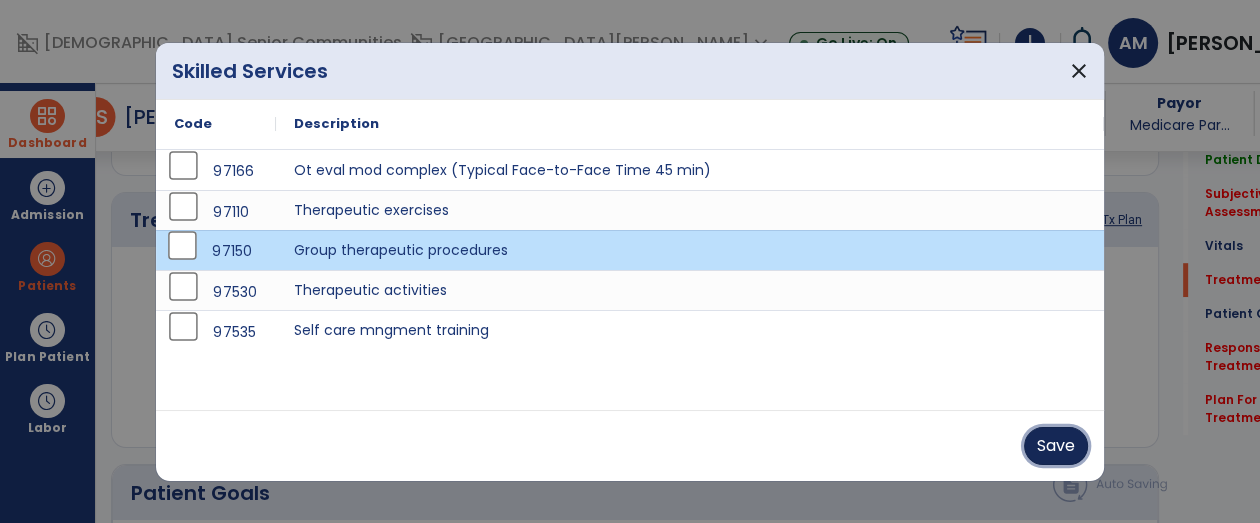 click on "Save" at bounding box center (1056, 446) 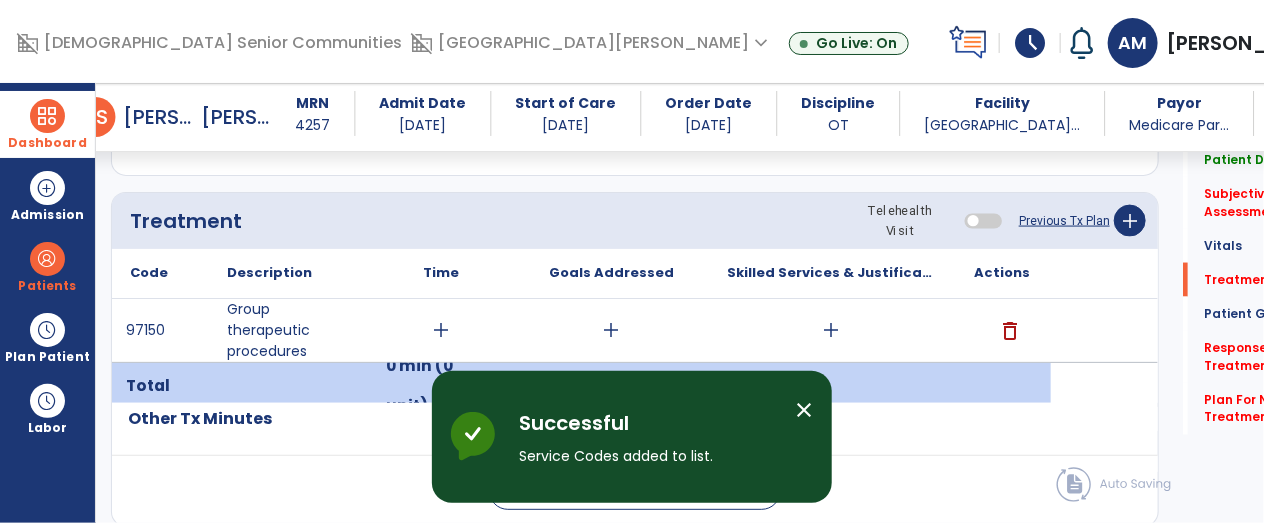 click on "add" at bounding box center (441, 330) 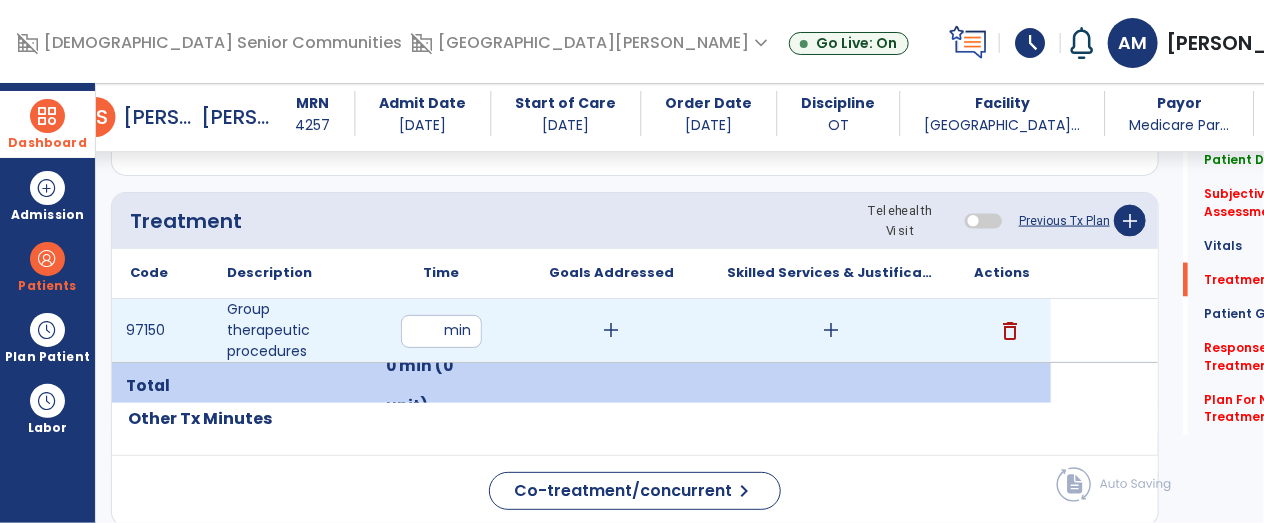 type on "**" 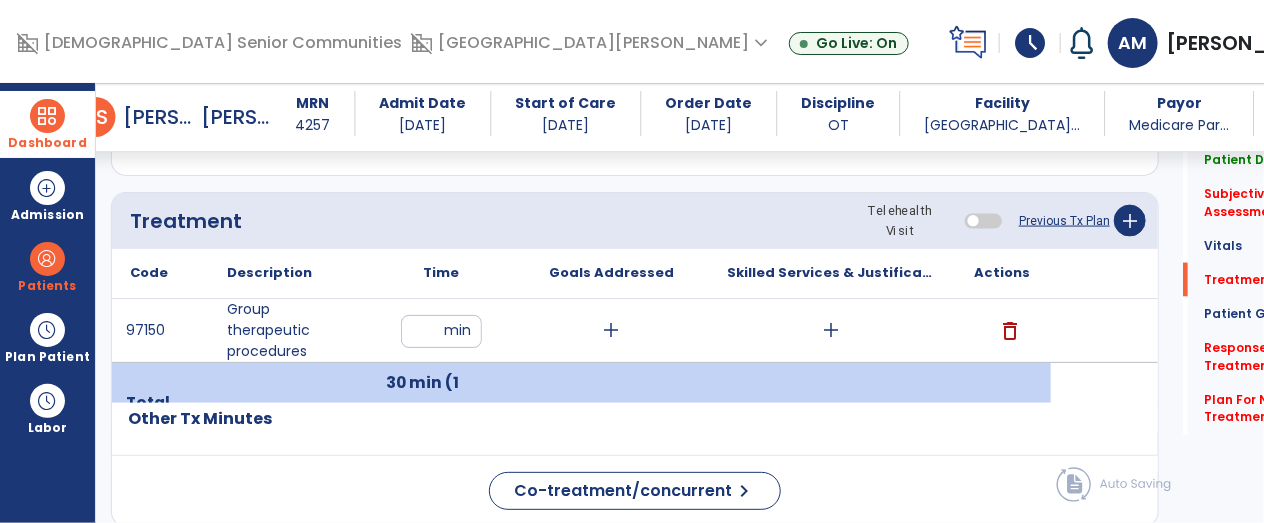 click on "add" at bounding box center [831, 330] 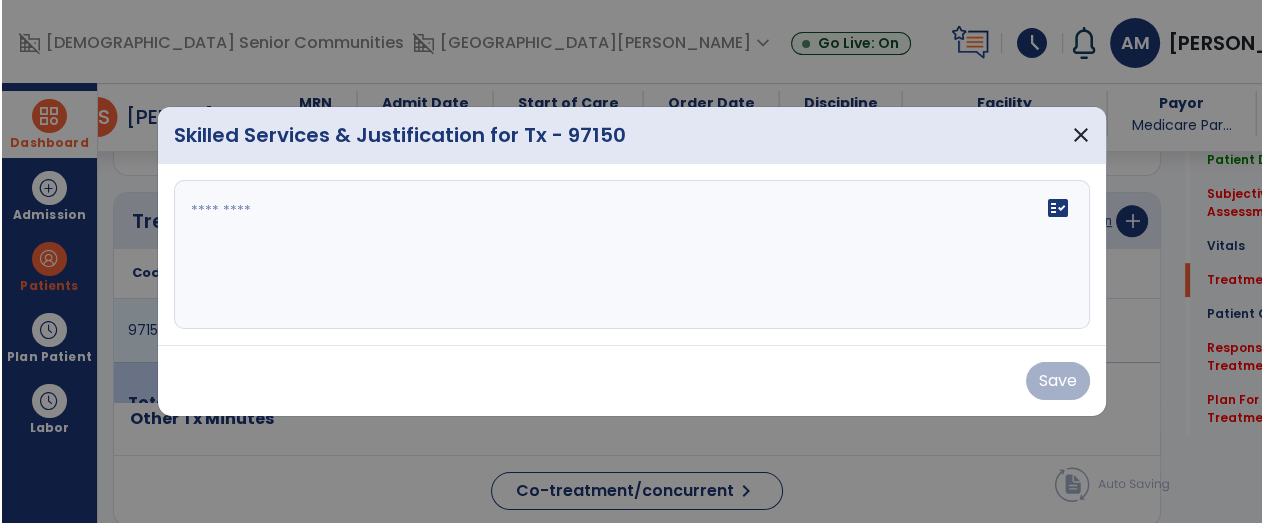 scroll, scrollTop: 1097, scrollLeft: 0, axis: vertical 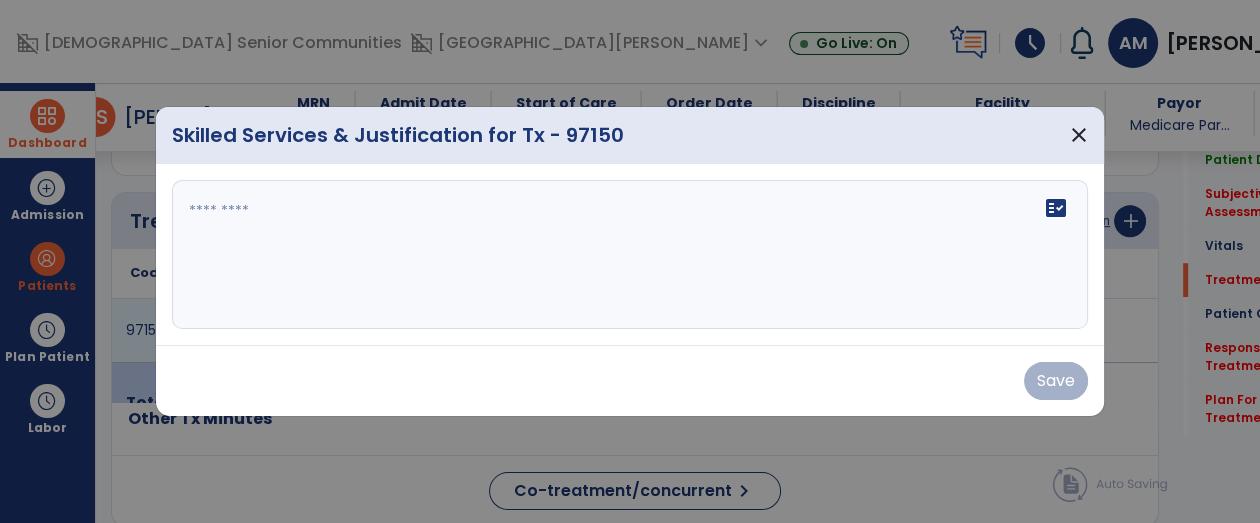 click at bounding box center [630, 255] 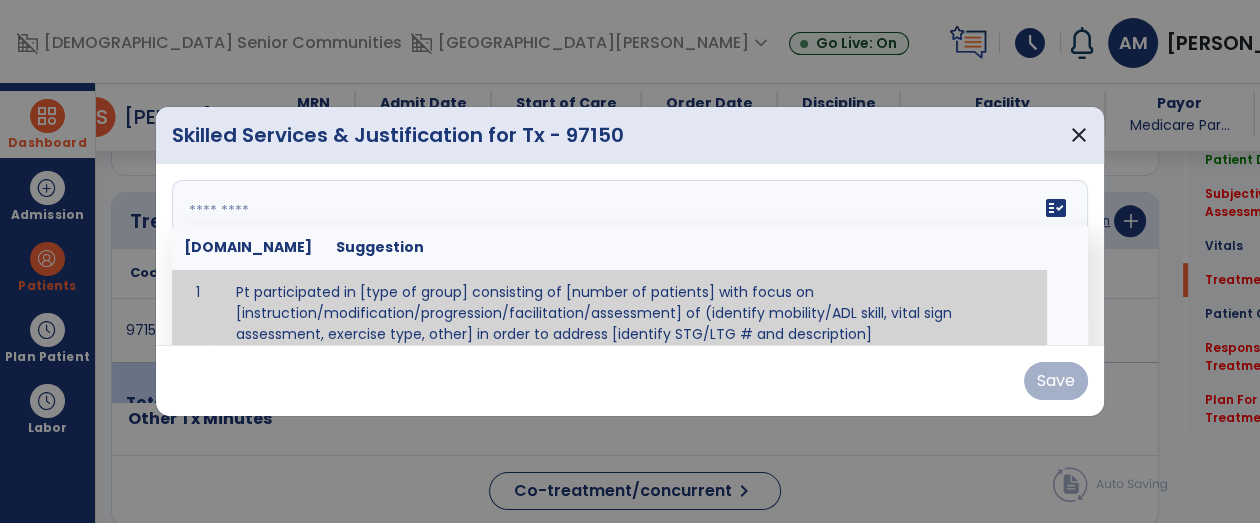 click at bounding box center (628, 255) 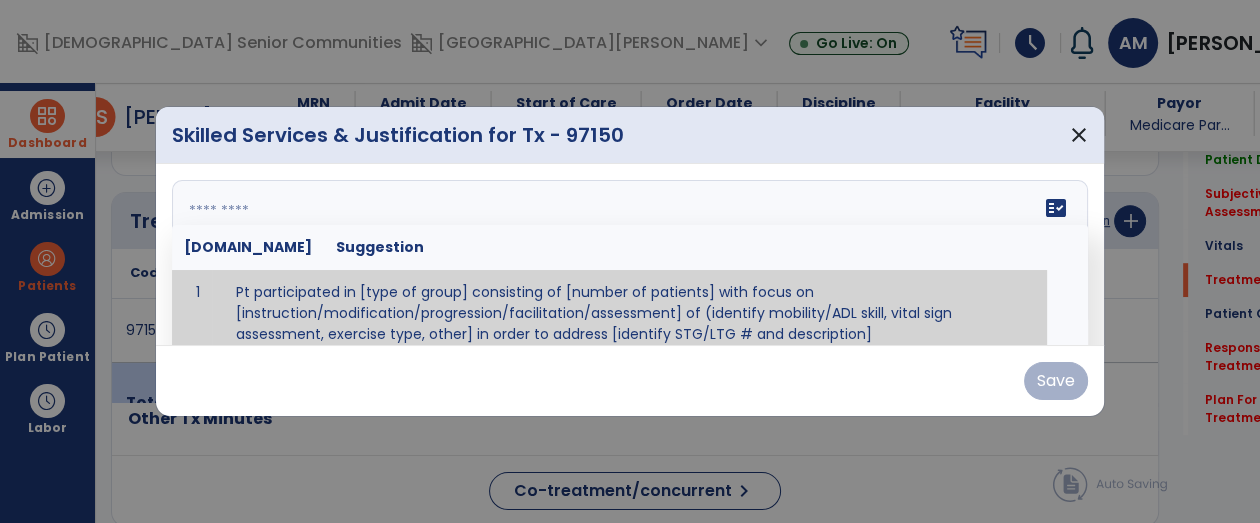 paste on "**********" 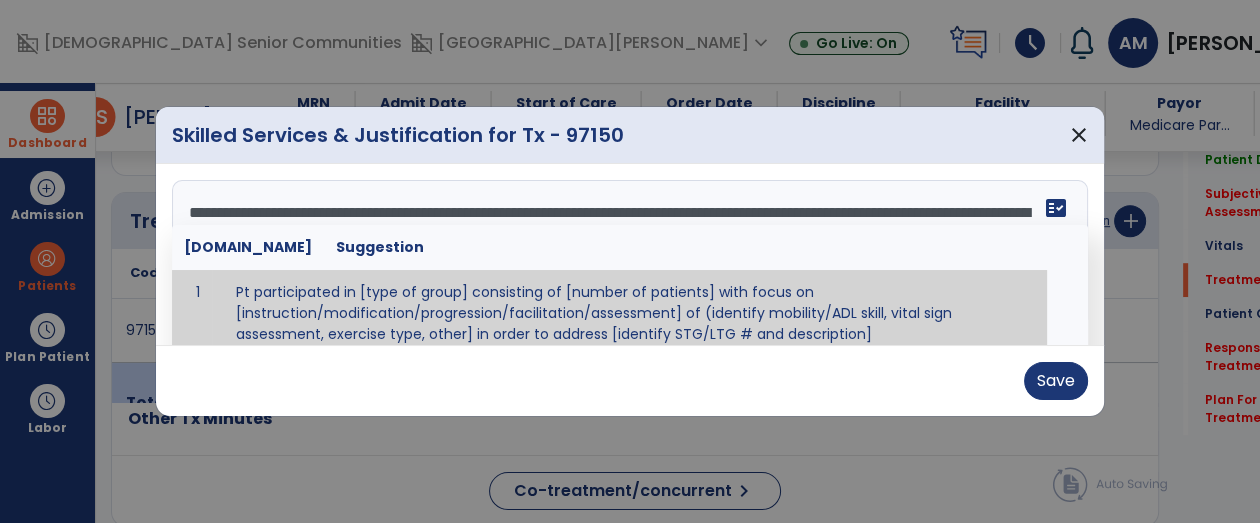 click on "**********" at bounding box center [628, 255] 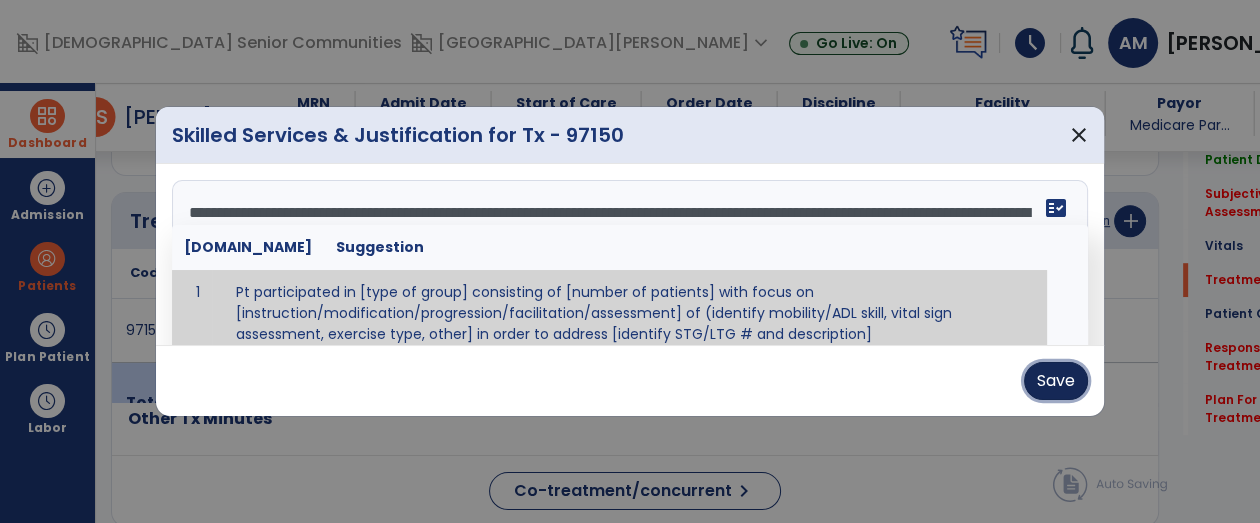 click on "Save" at bounding box center [1056, 381] 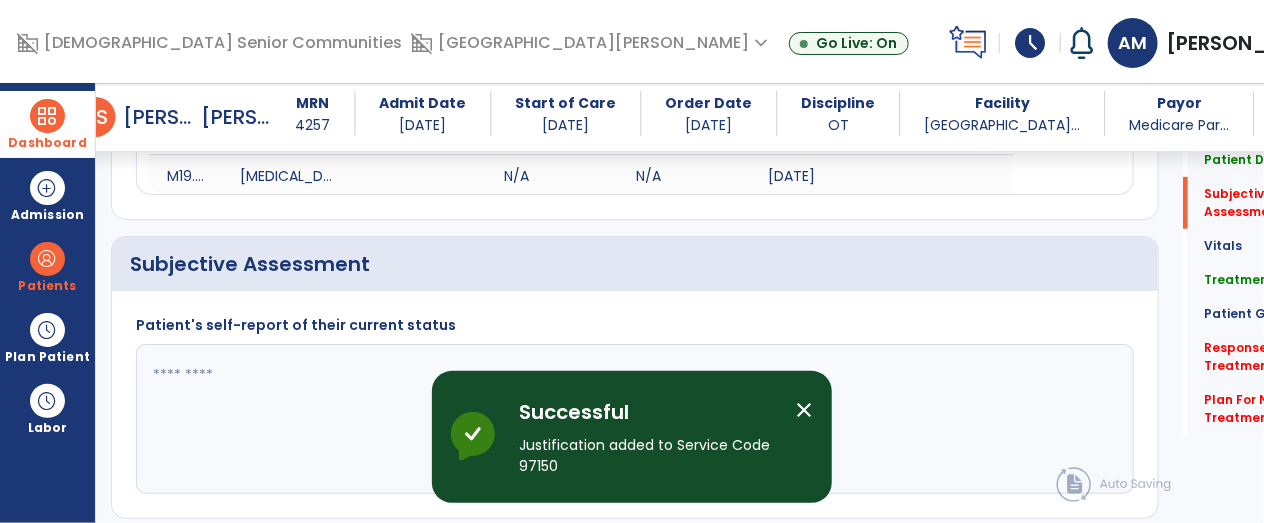 scroll, scrollTop: 318, scrollLeft: 0, axis: vertical 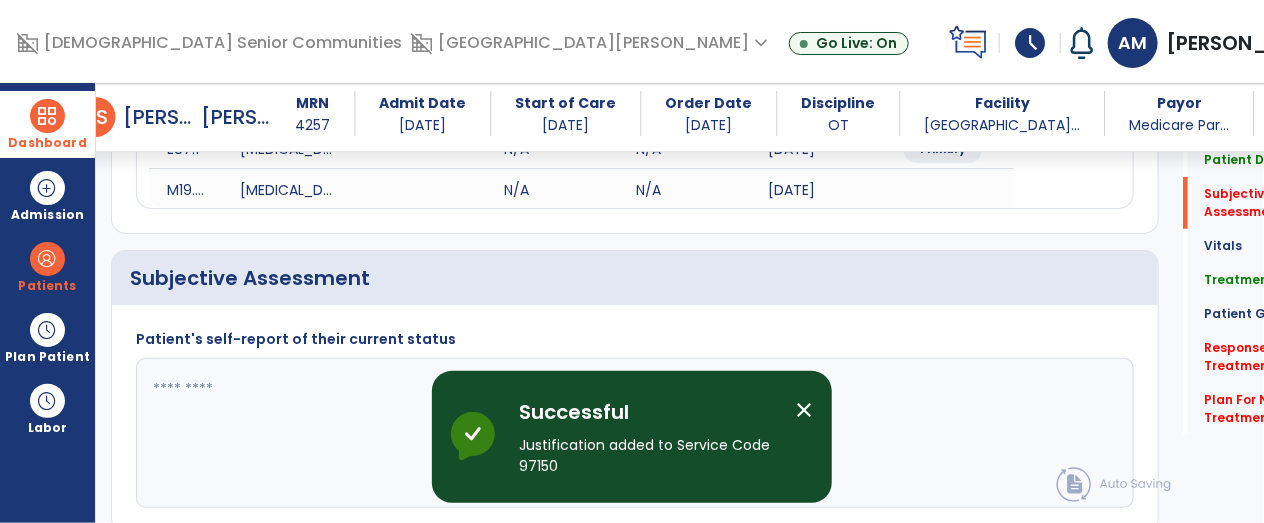 click 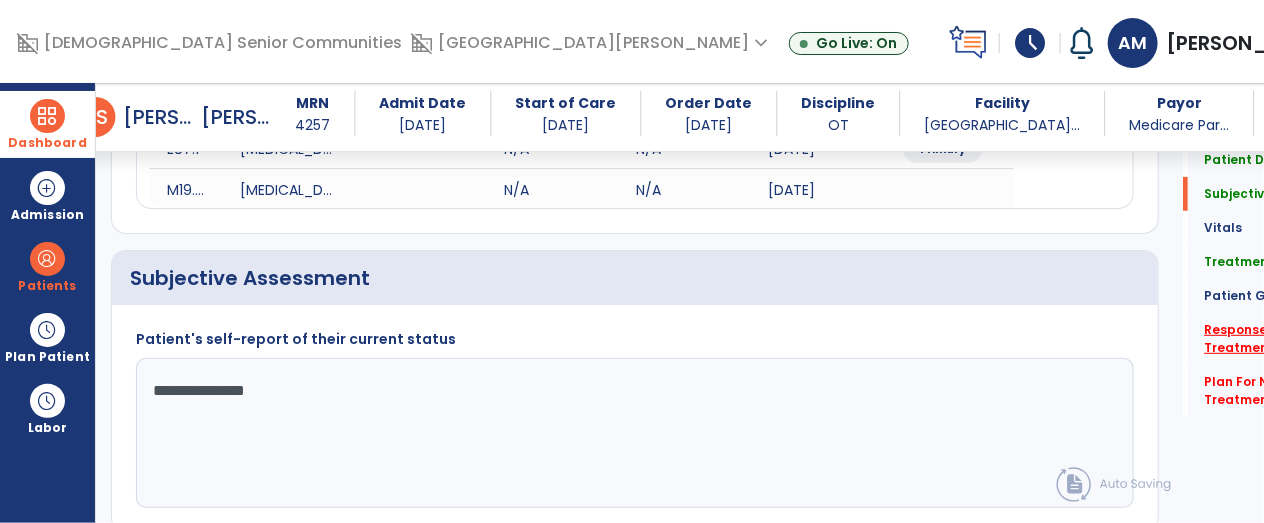 type on "**********" 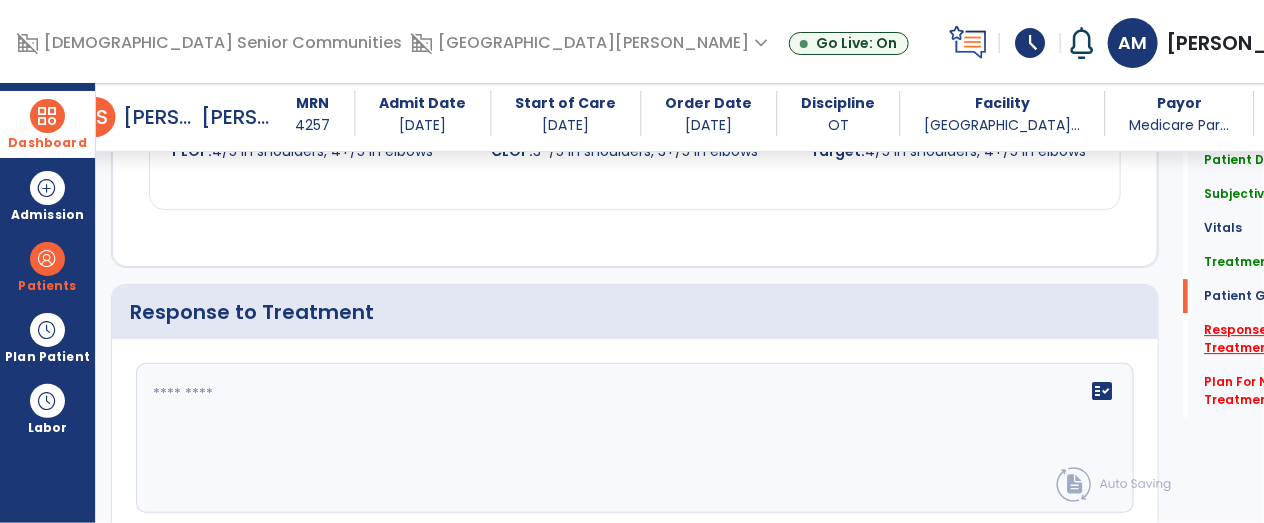scroll, scrollTop: 2340, scrollLeft: 0, axis: vertical 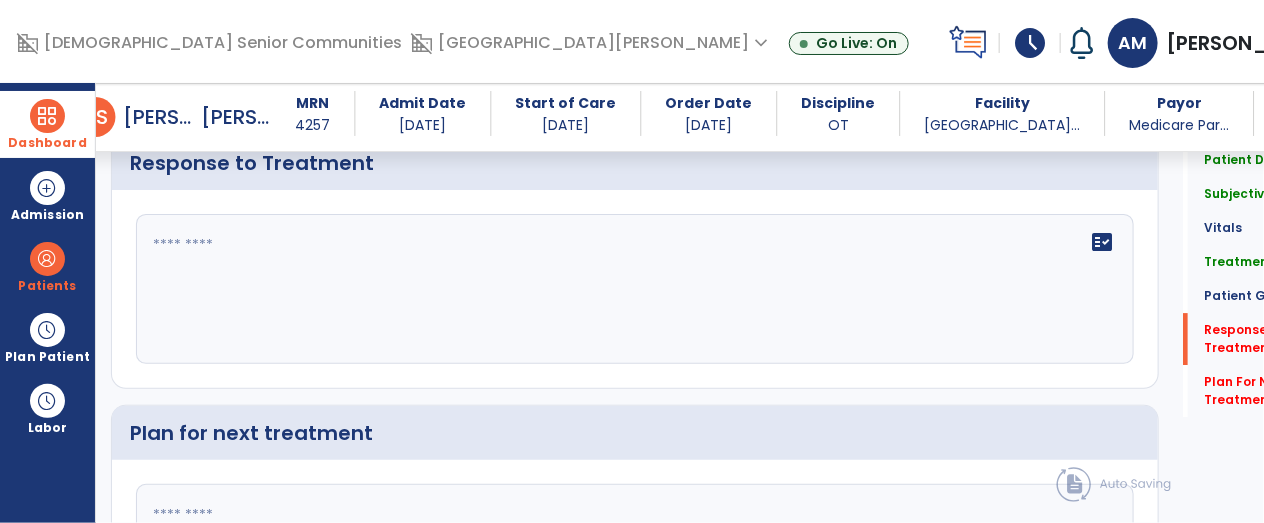 click 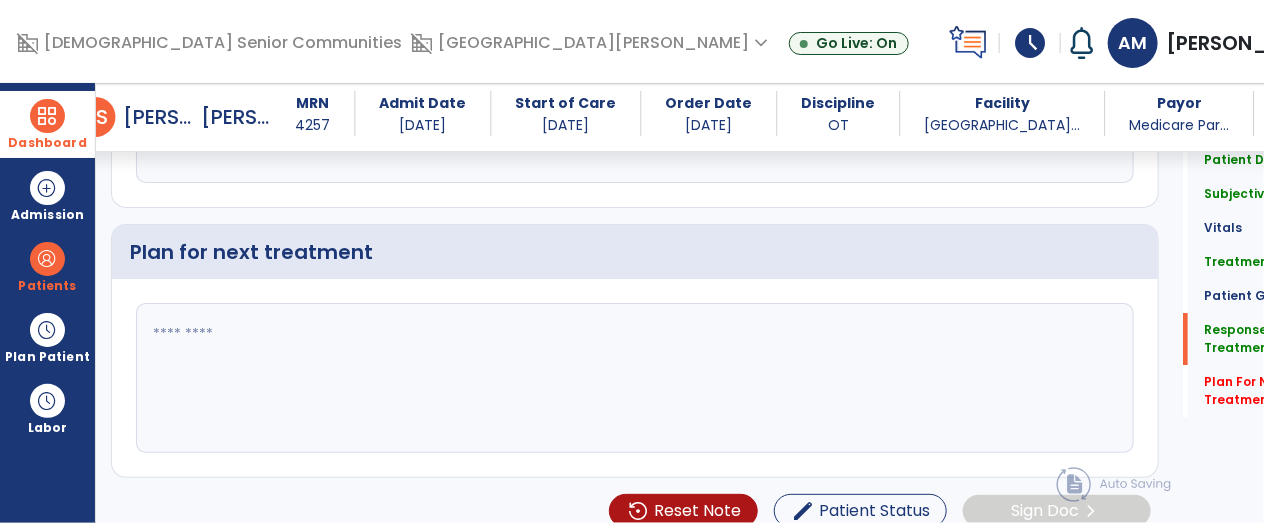 scroll, scrollTop: 2539, scrollLeft: 0, axis: vertical 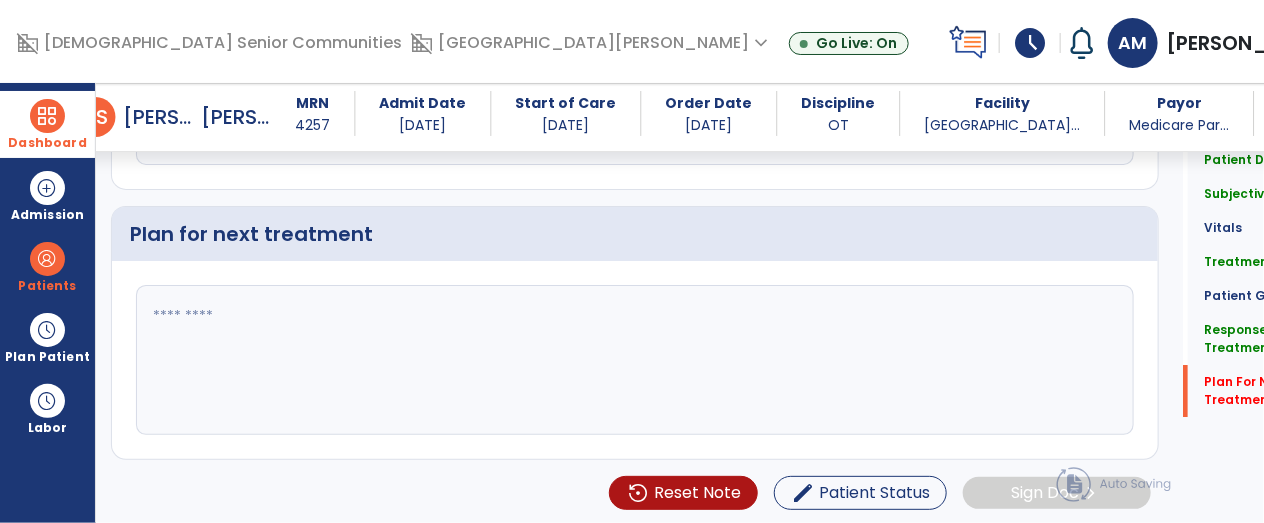 type on "**********" 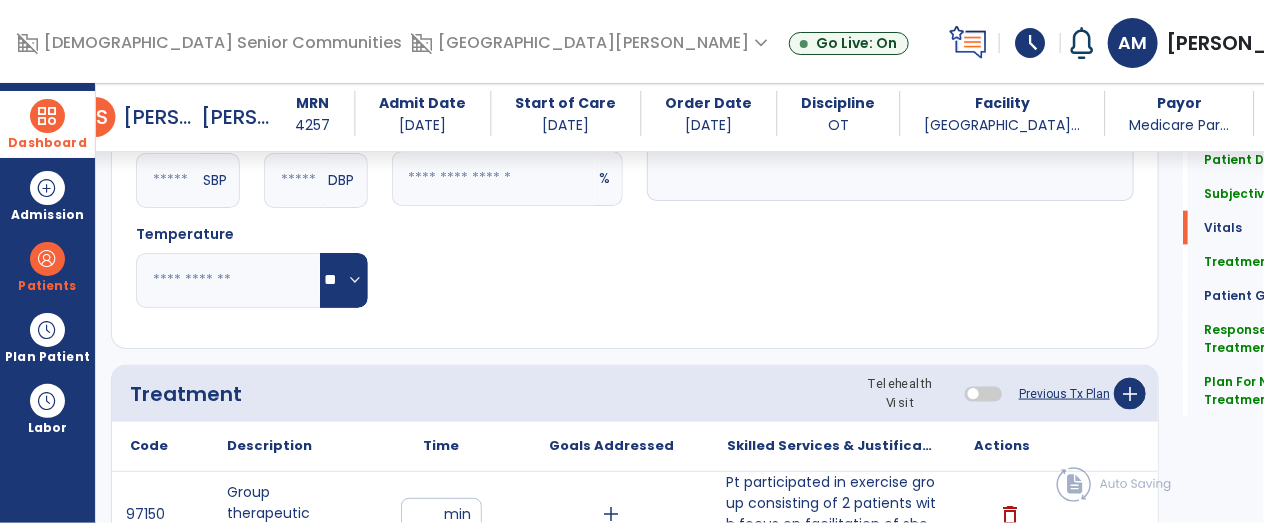 scroll, scrollTop: 923, scrollLeft: 0, axis: vertical 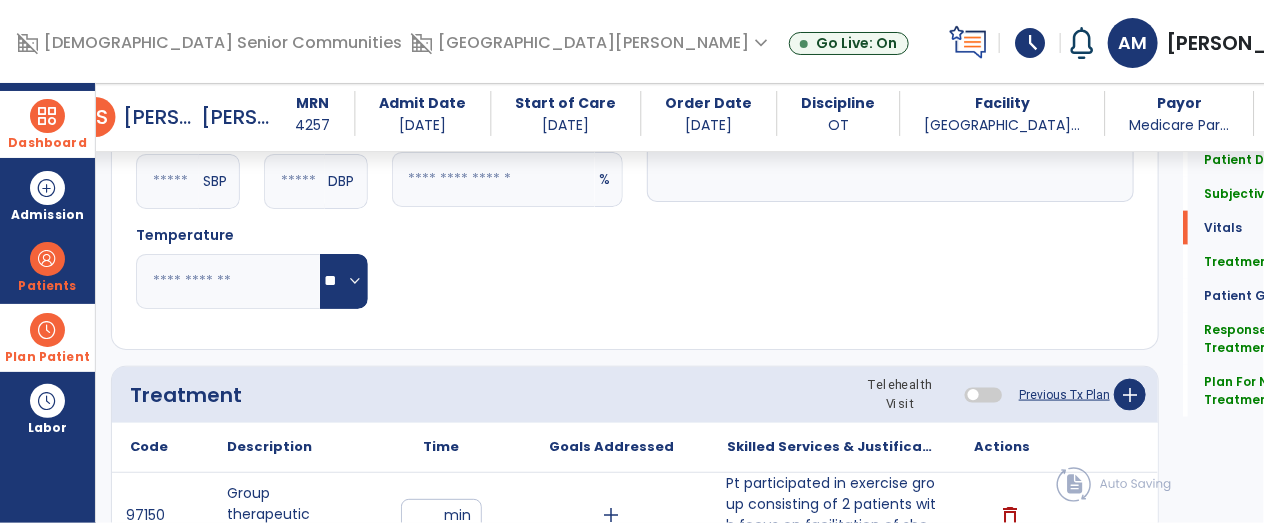 type on "****" 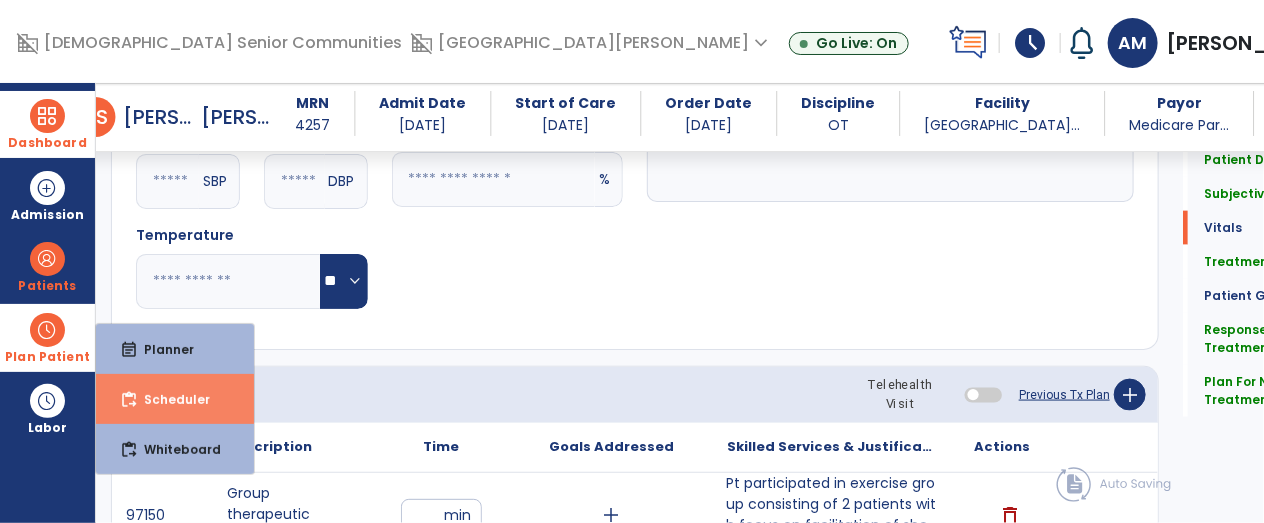 click on "content_paste_go  Scheduler" at bounding box center [175, 399] 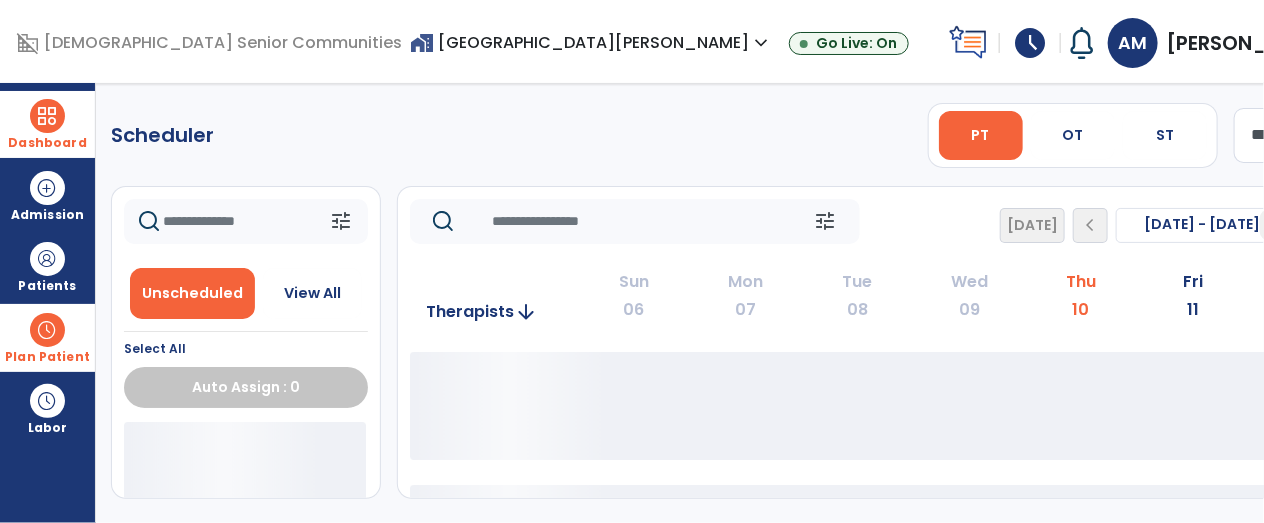 scroll, scrollTop: 0, scrollLeft: 0, axis: both 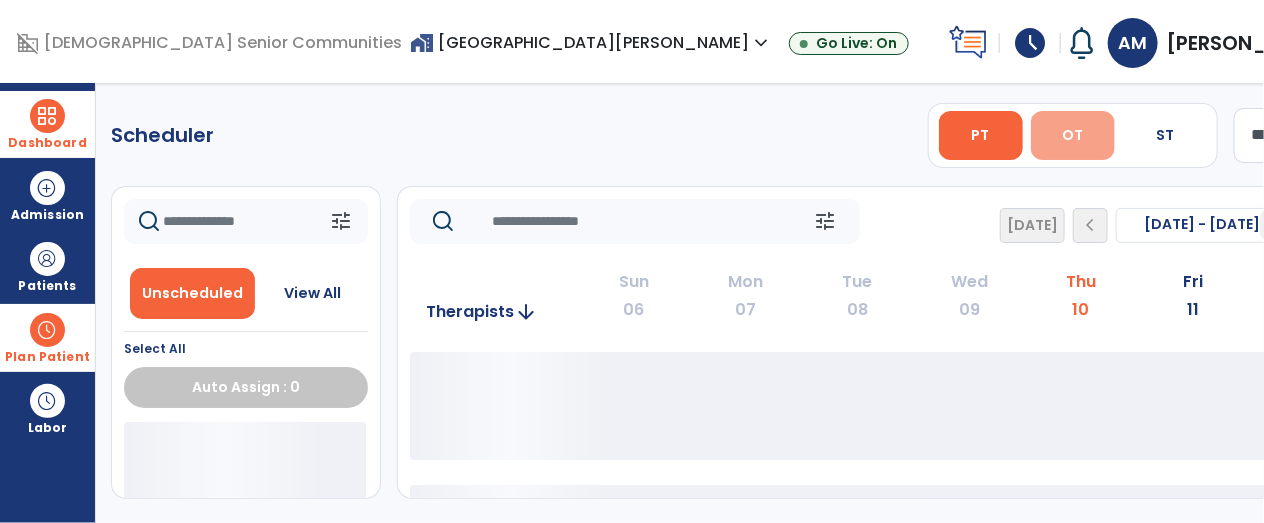 click on "OT" at bounding box center (1073, 135) 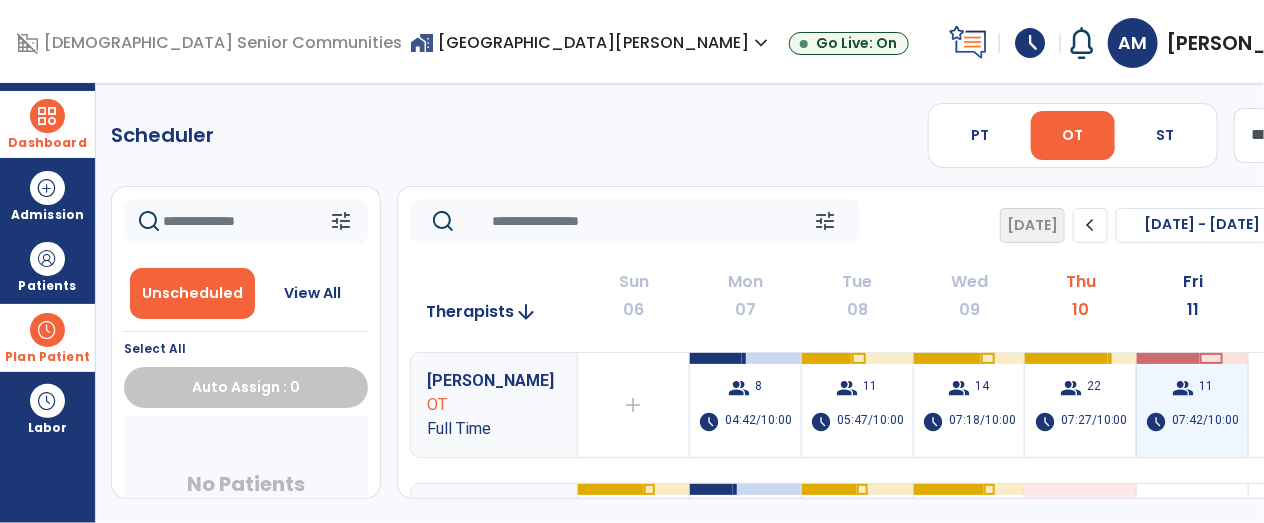 click on "07:42/10:00" at bounding box center (1206, 422) 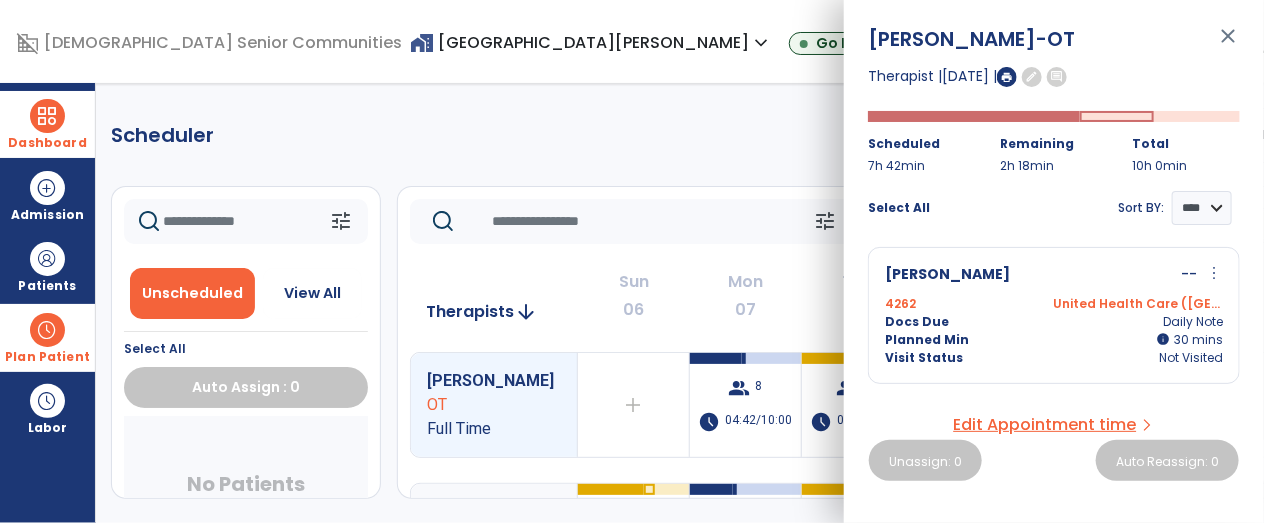 scroll, scrollTop: 1631, scrollLeft: 0, axis: vertical 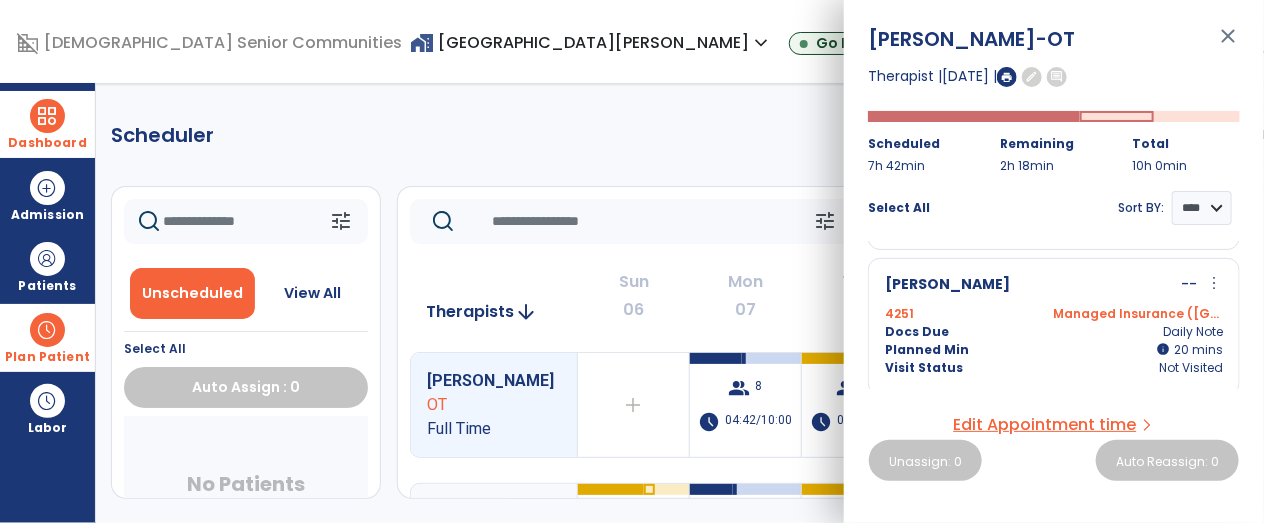 click on "close" at bounding box center (1228, 45) 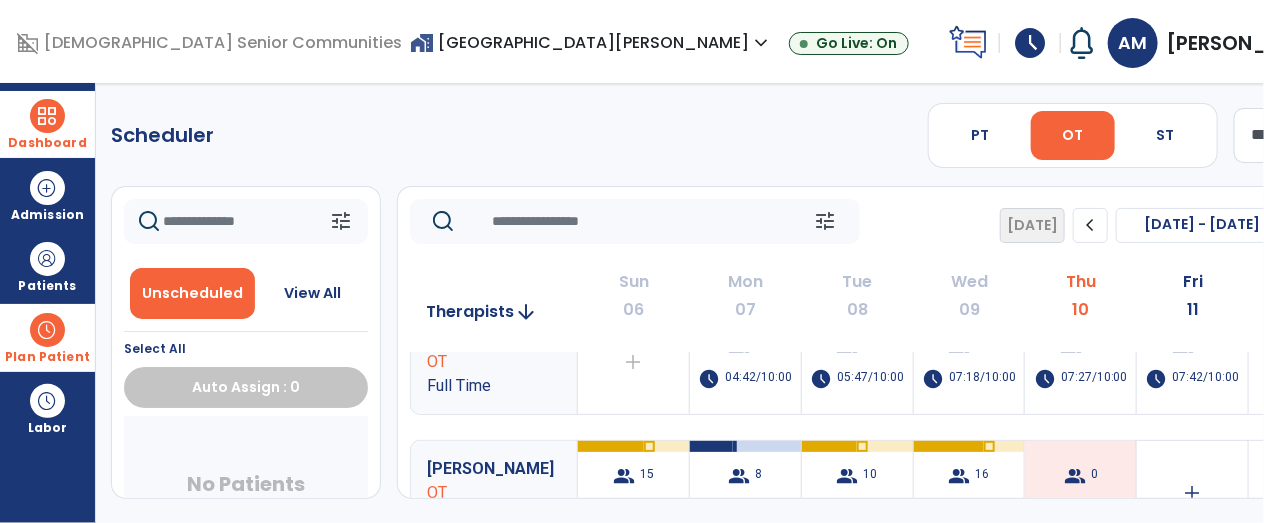 scroll, scrollTop: 0, scrollLeft: 0, axis: both 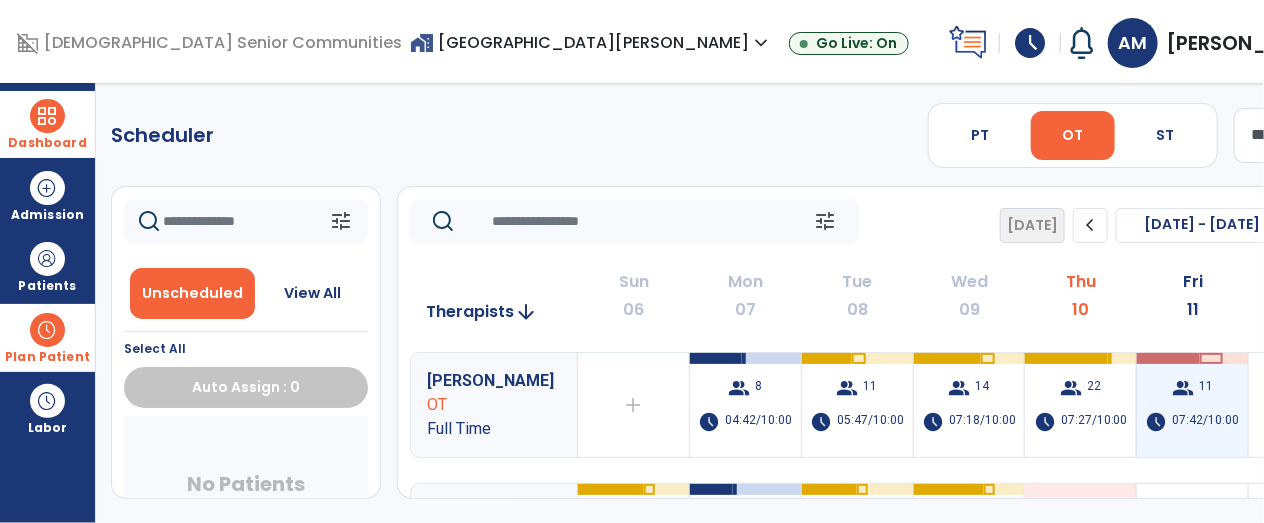 click on "group" at bounding box center (1183, 388) 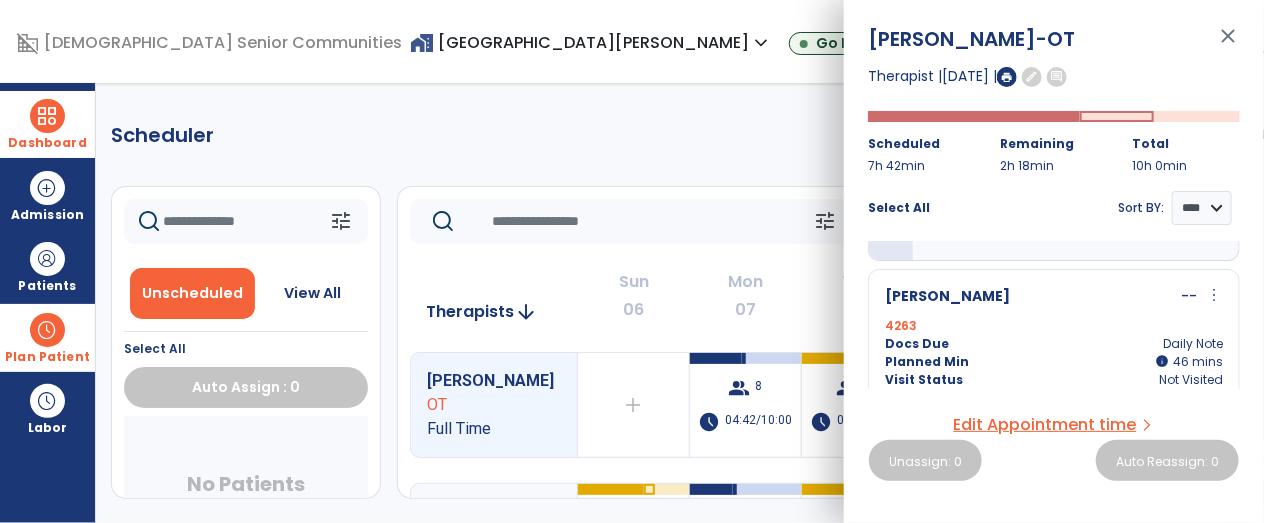 scroll, scrollTop: 158, scrollLeft: 0, axis: vertical 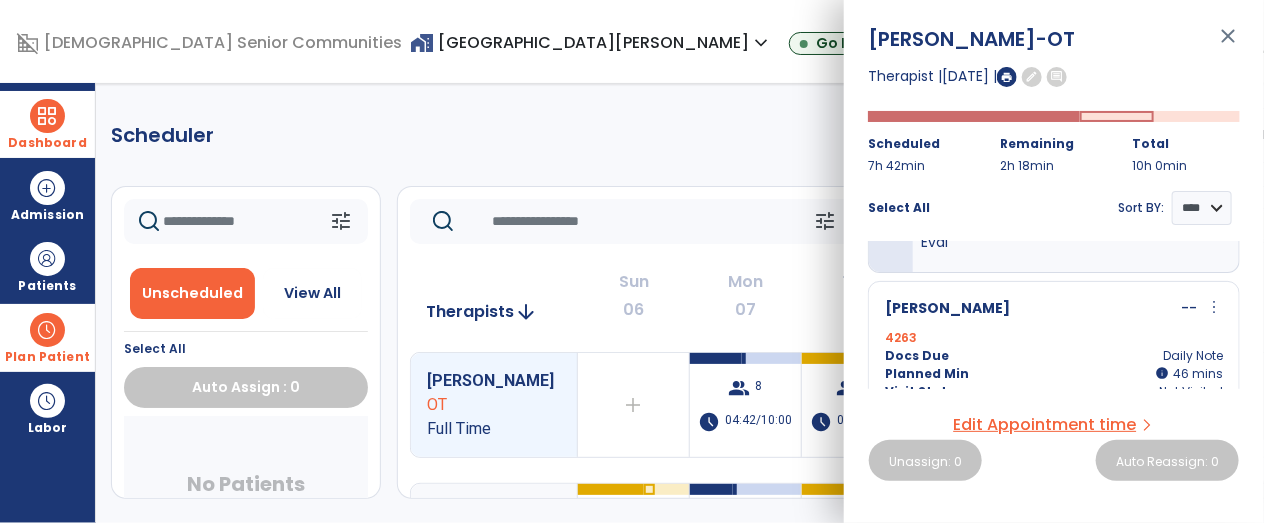 click 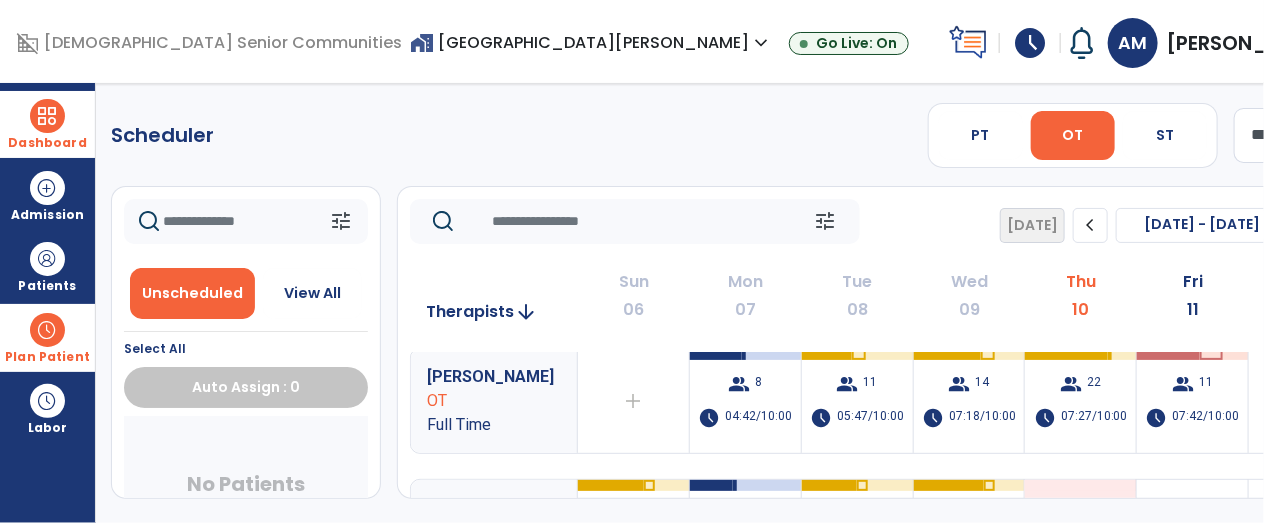 scroll, scrollTop: 0, scrollLeft: 0, axis: both 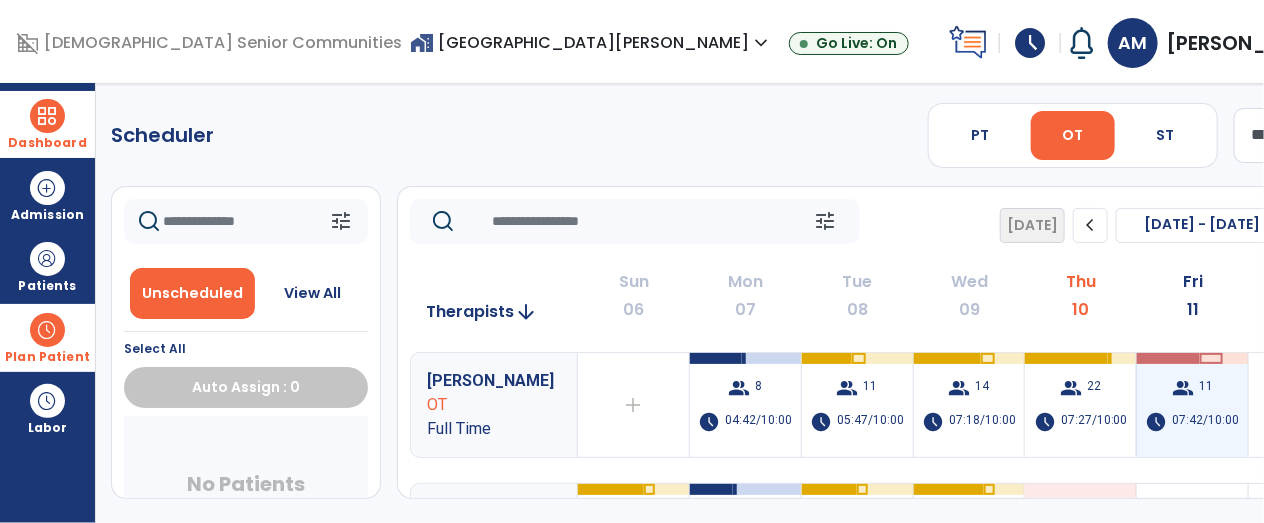 click on "group" at bounding box center (1183, 388) 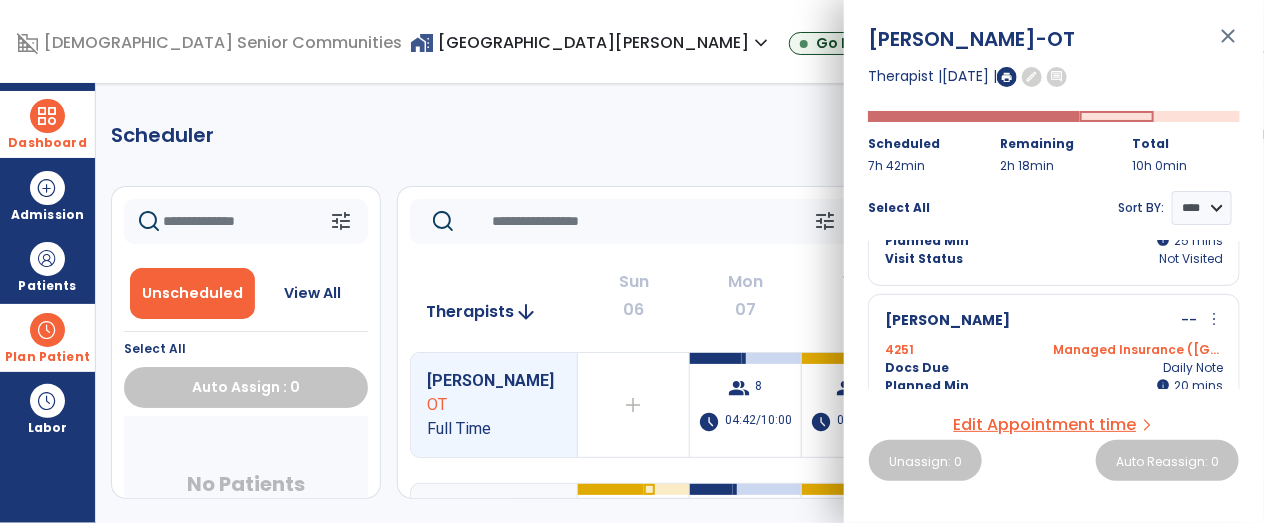 scroll, scrollTop: 1631, scrollLeft: 0, axis: vertical 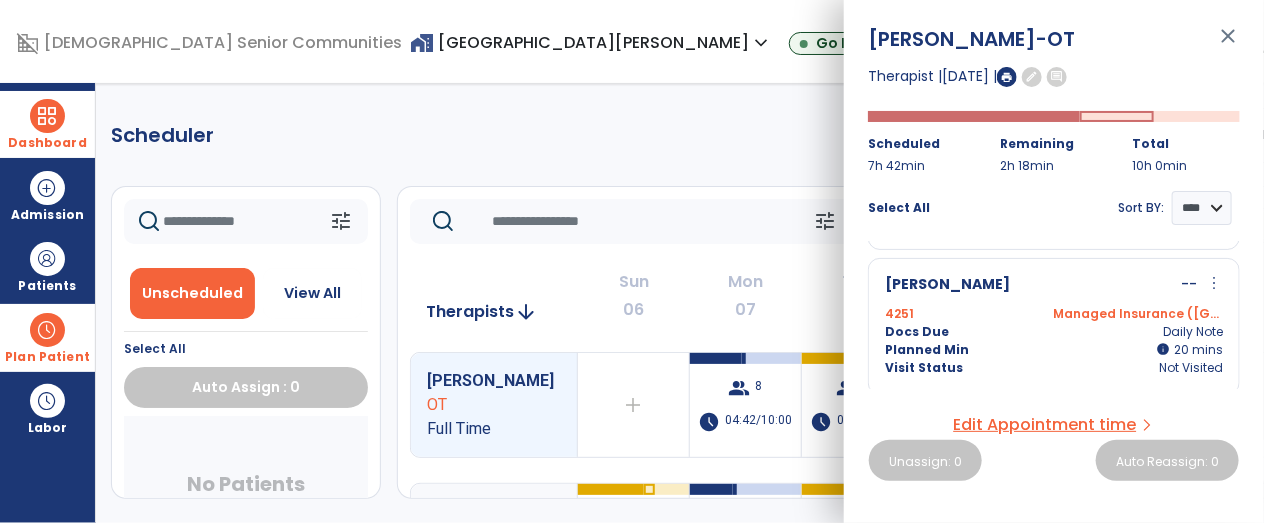 click on "close" at bounding box center [1228, 45] 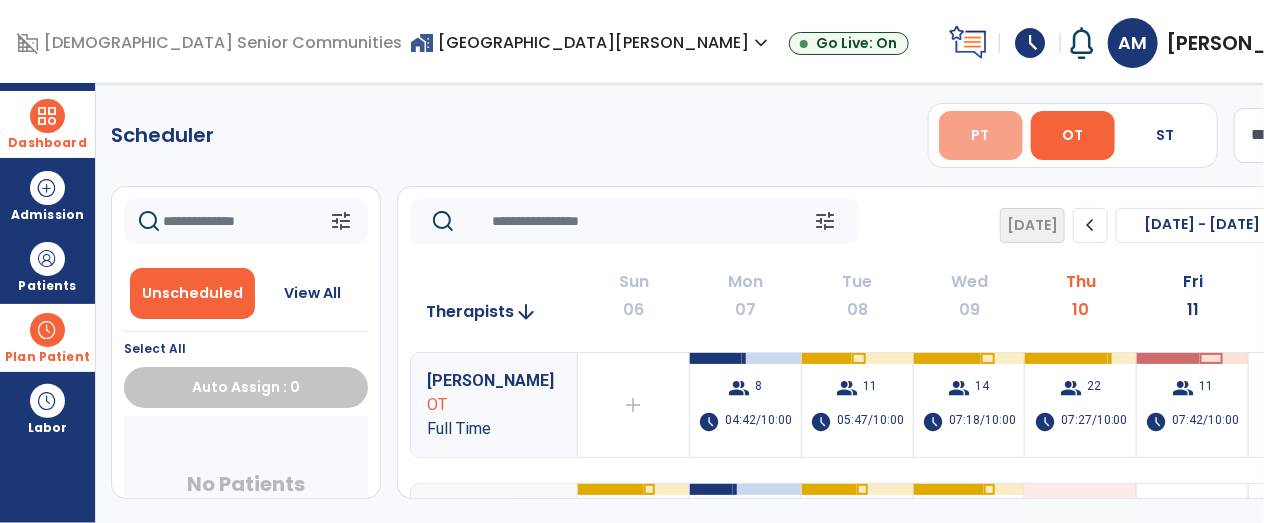 click on "PT" at bounding box center (981, 135) 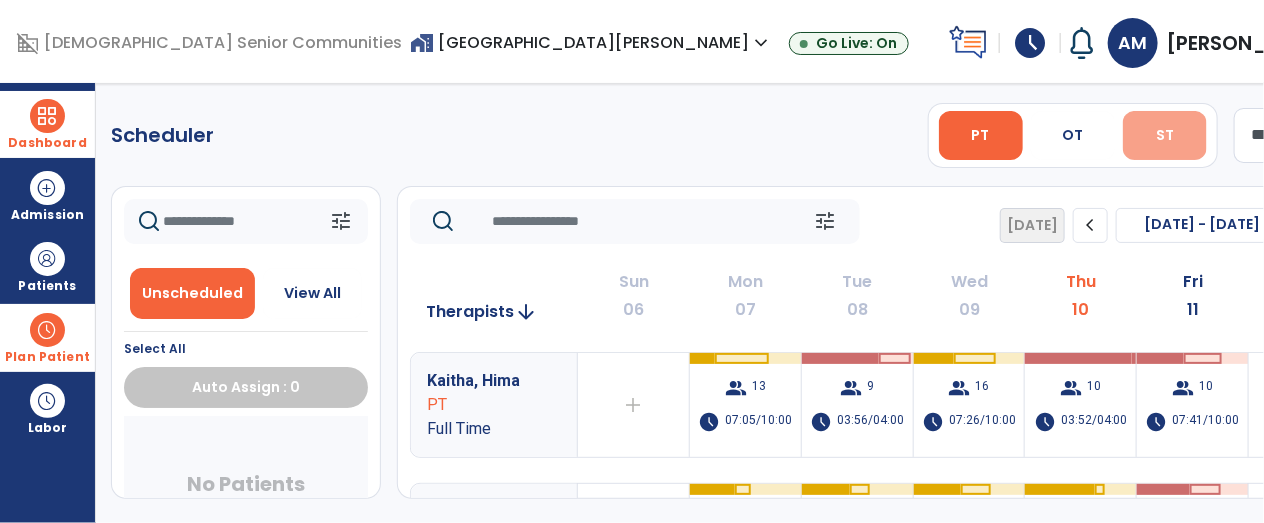 click on "ST" at bounding box center (1165, 135) 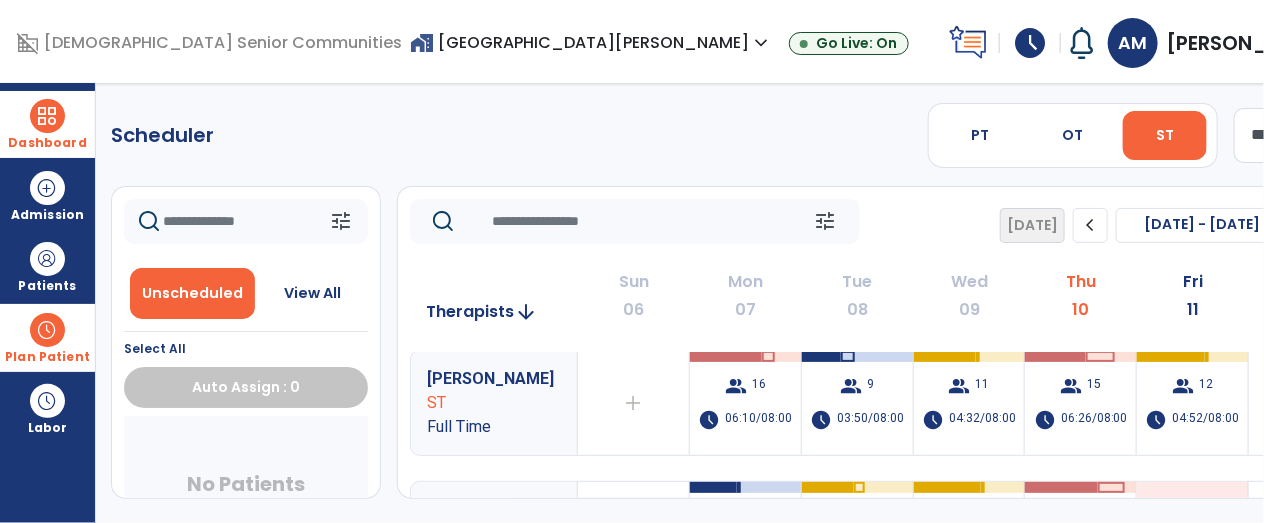 scroll, scrollTop: 0, scrollLeft: 0, axis: both 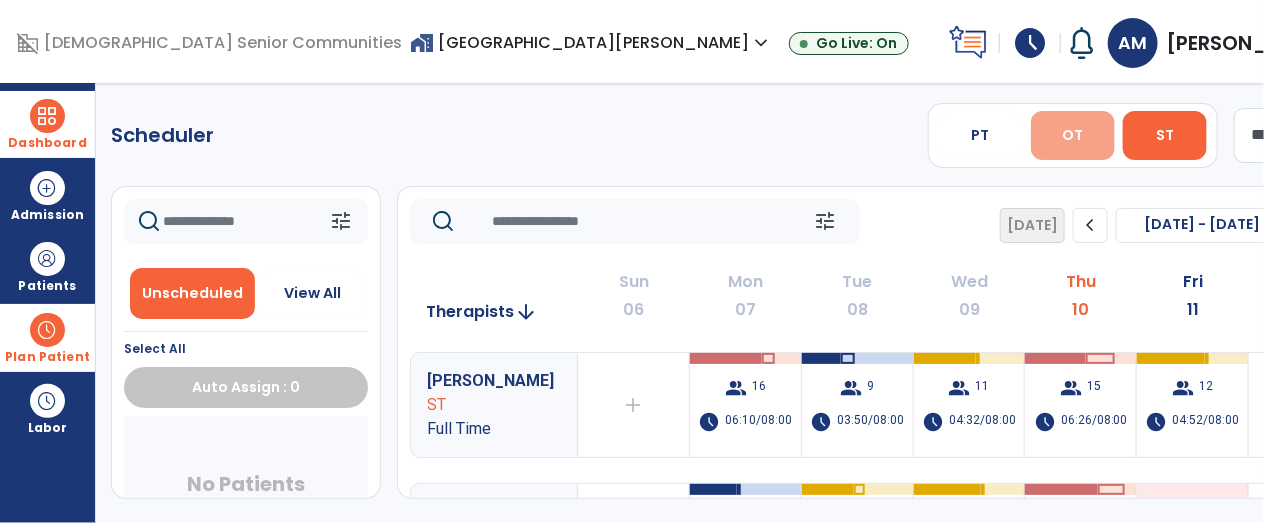 click on "OT" at bounding box center [1072, 135] 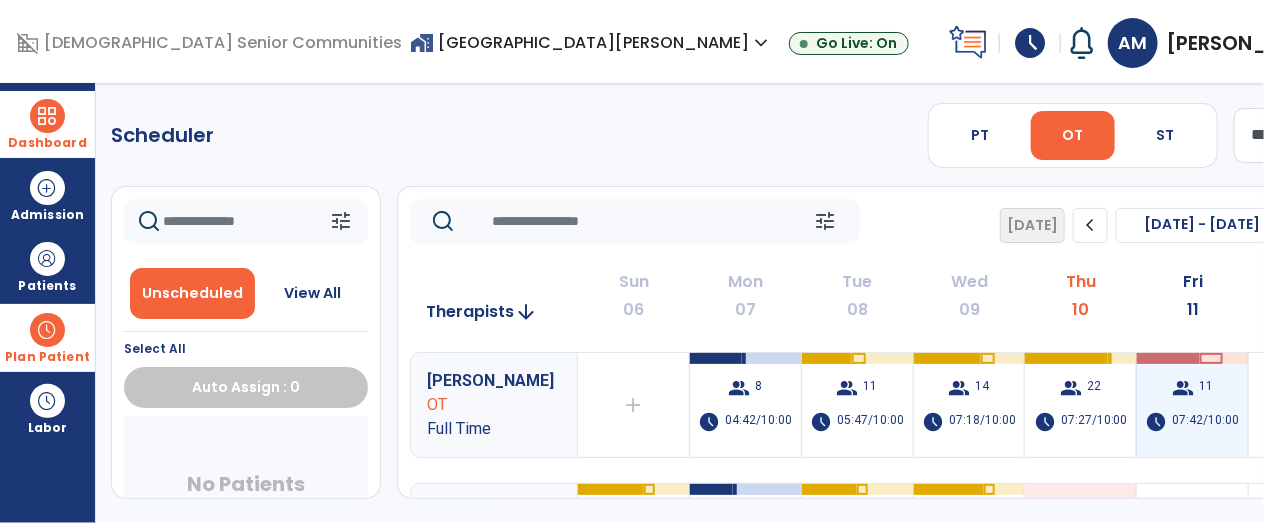 click on "group  11  schedule  07:42/10:00" at bounding box center (1192, 405) 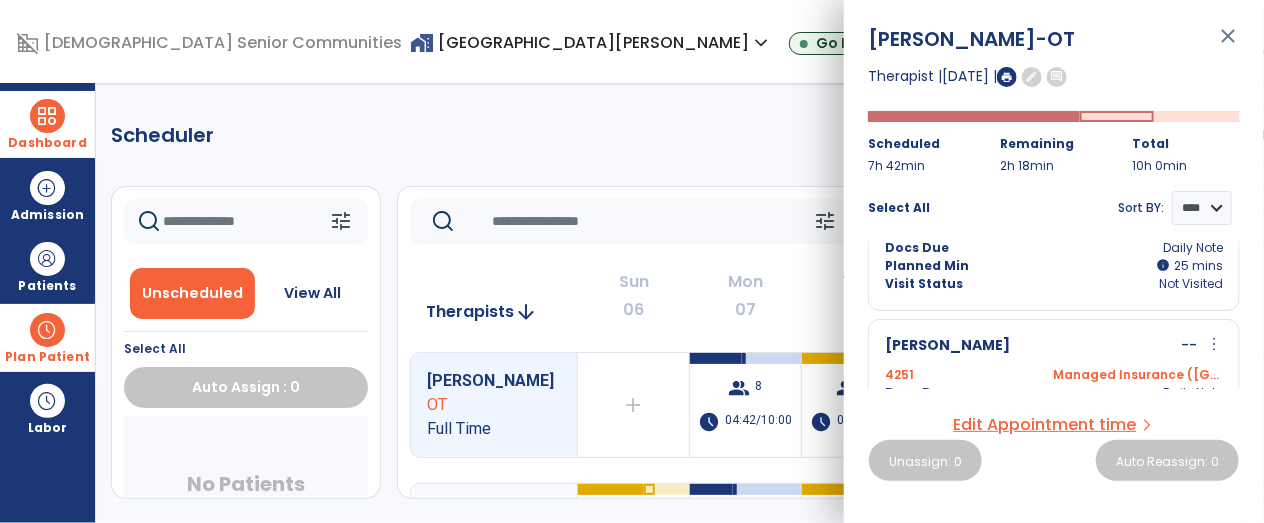 scroll, scrollTop: 1631, scrollLeft: 0, axis: vertical 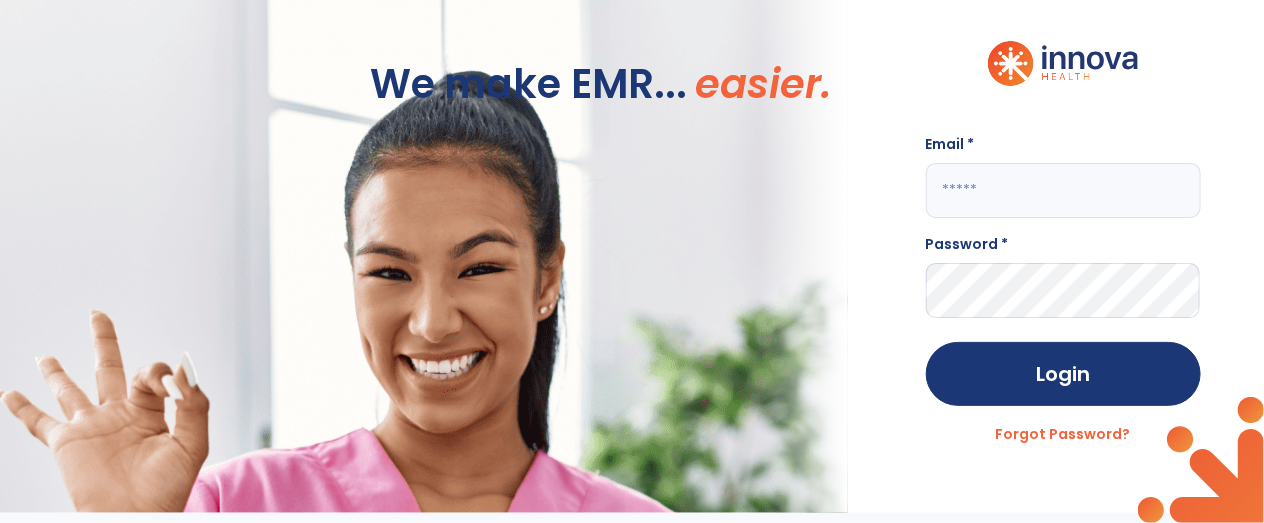 click 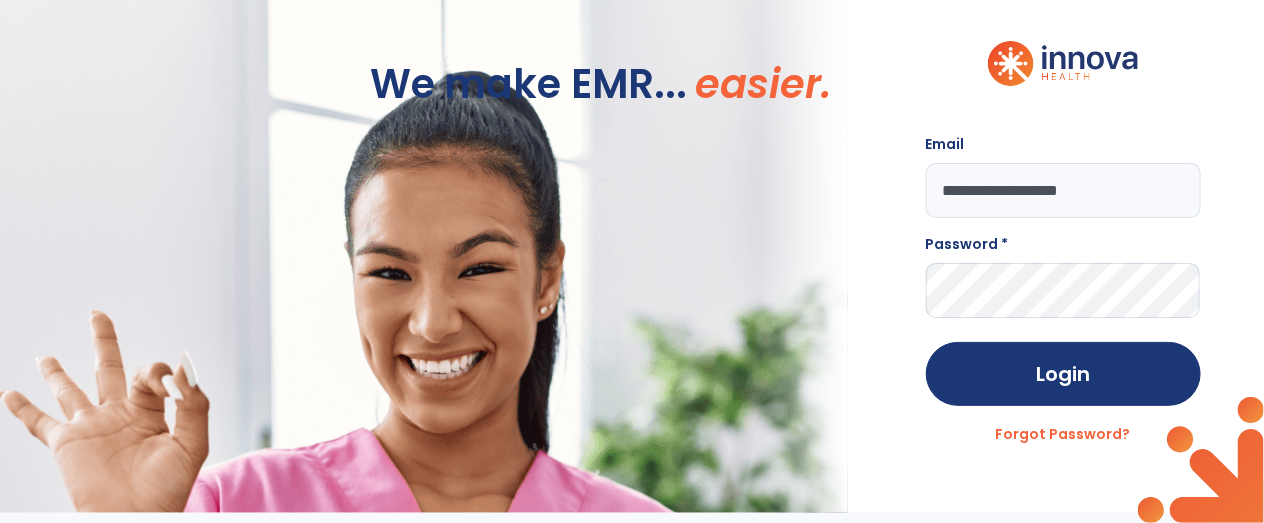 type on "**********" 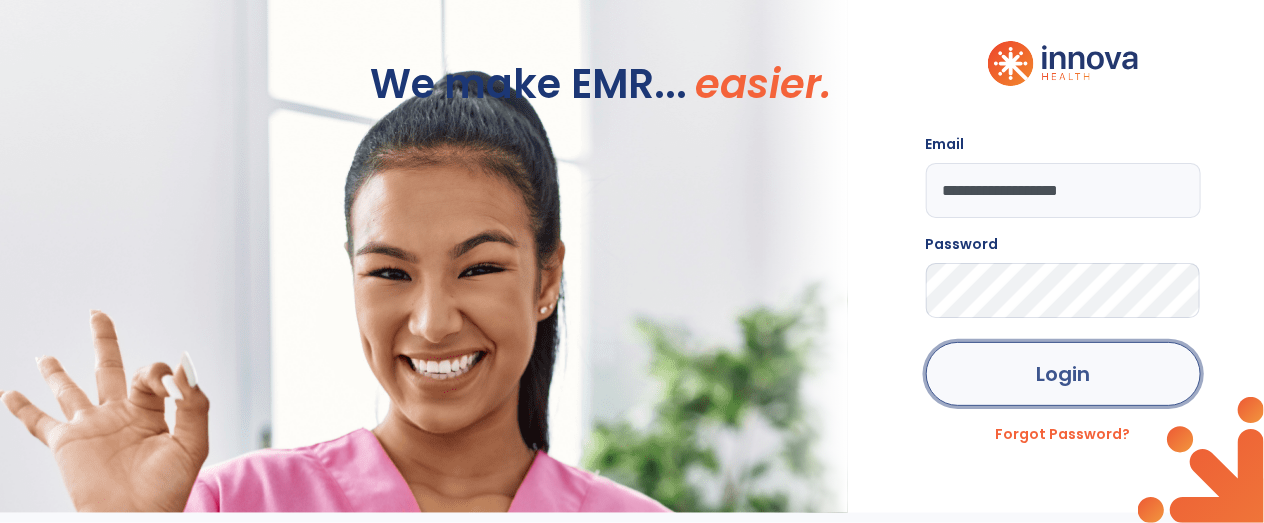 click on "Login" 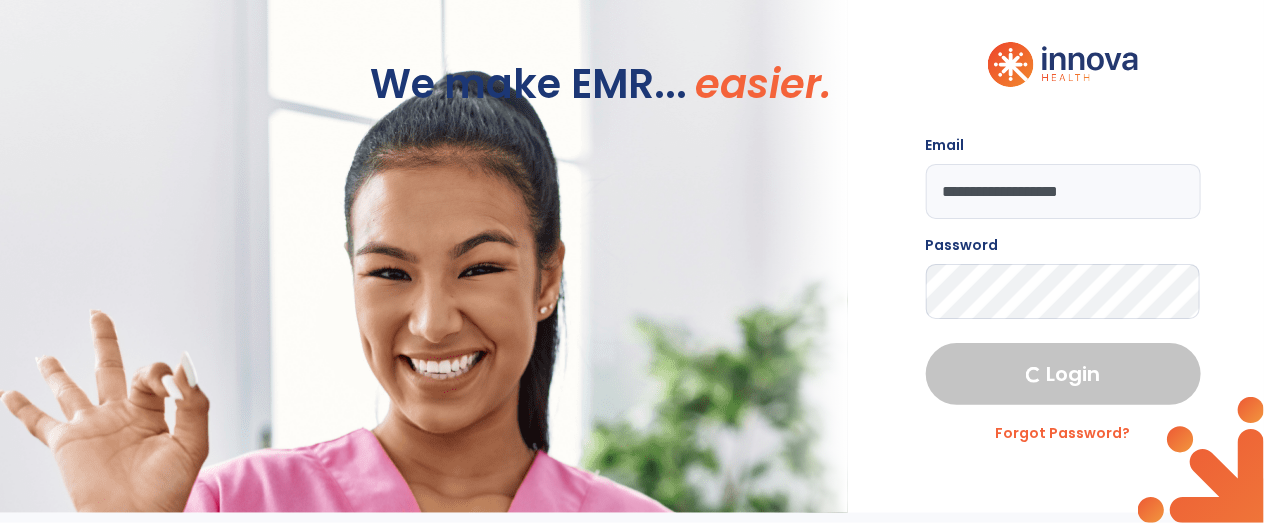 select on "****" 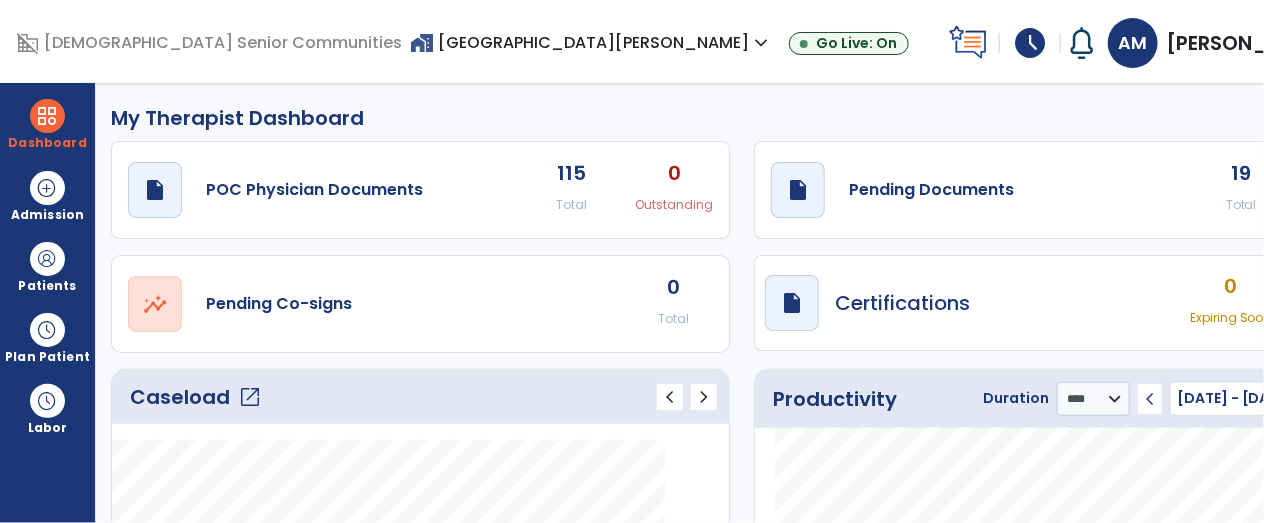 click on "open_in_new" 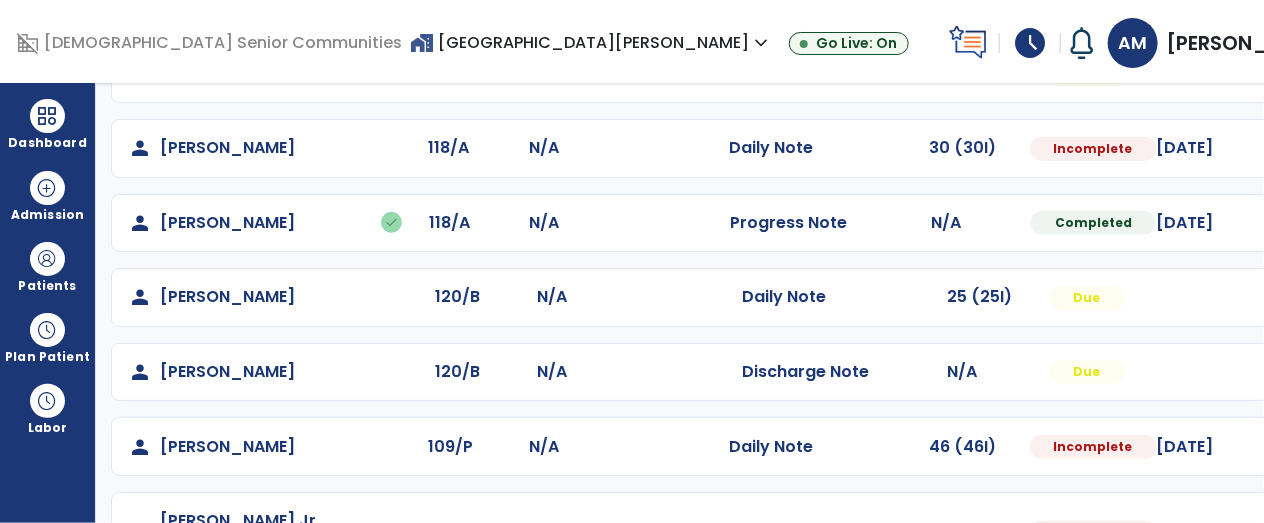 scroll, scrollTop: 481, scrollLeft: 0, axis: vertical 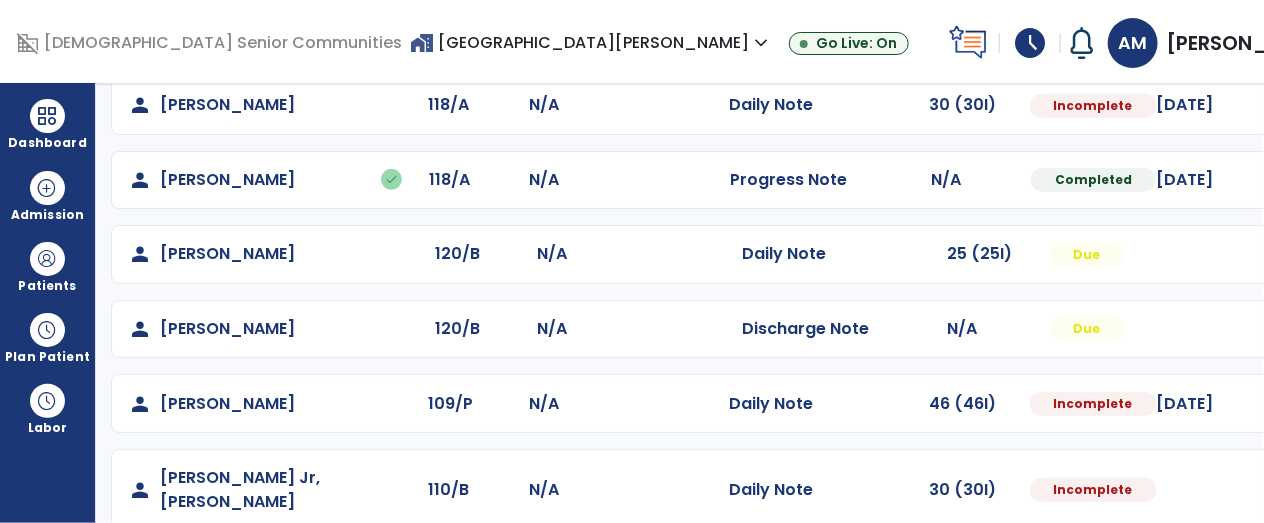 click at bounding box center (1314, -193) 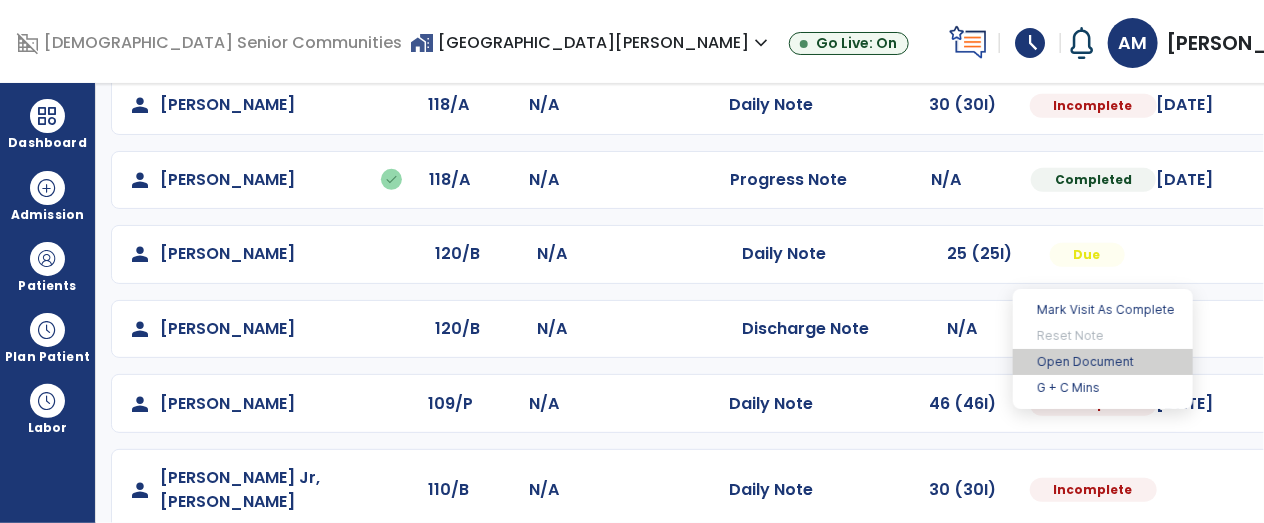 click on "Open Document" at bounding box center (1103, 362) 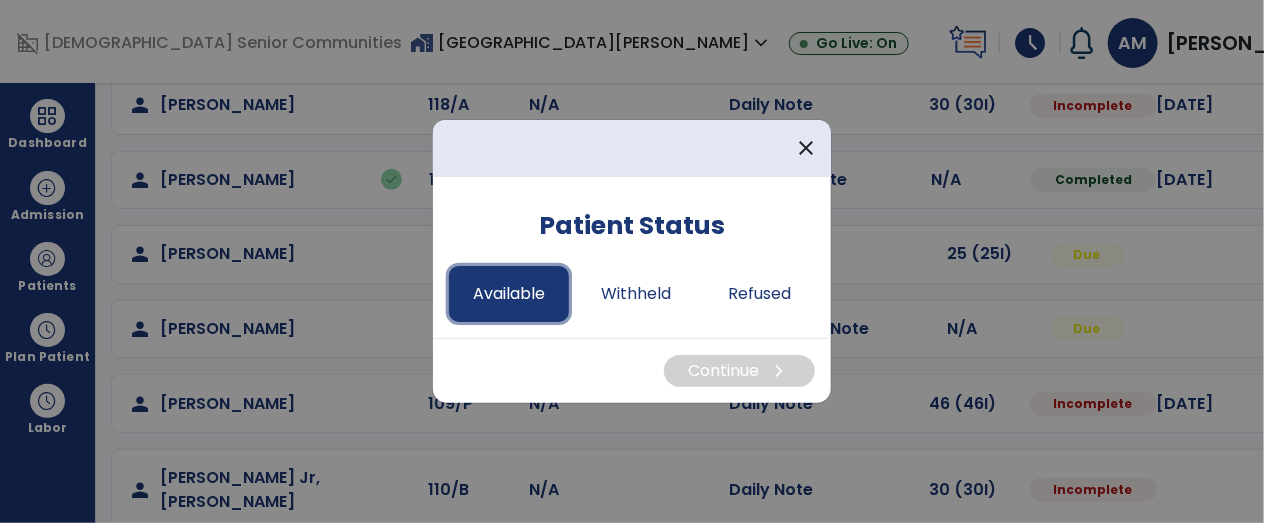 click on "Available" at bounding box center [509, 294] 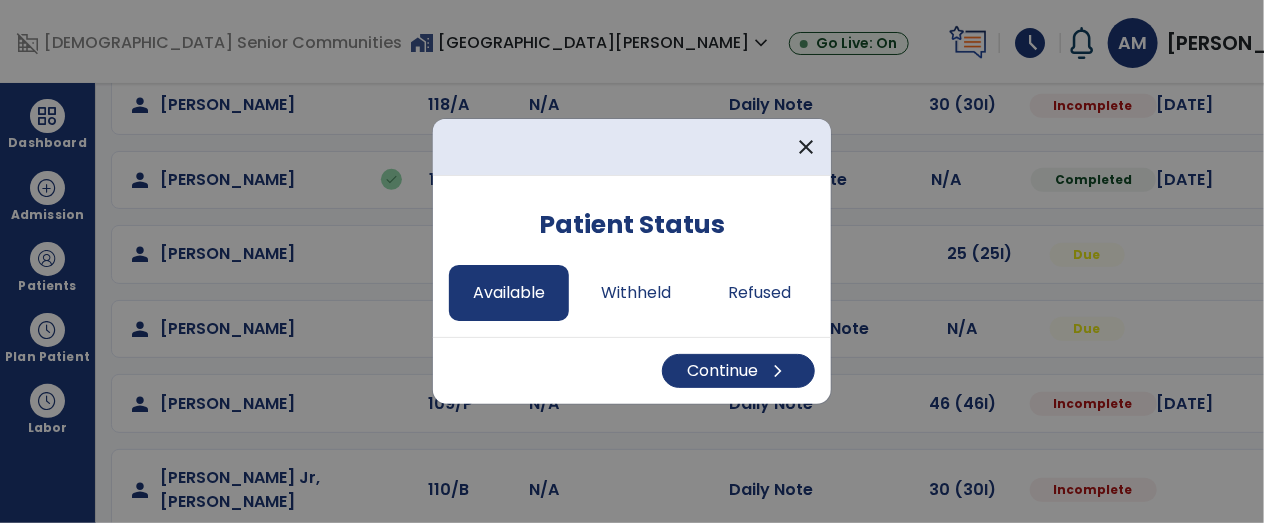 click on "Continue   chevron_right" at bounding box center [632, 370] 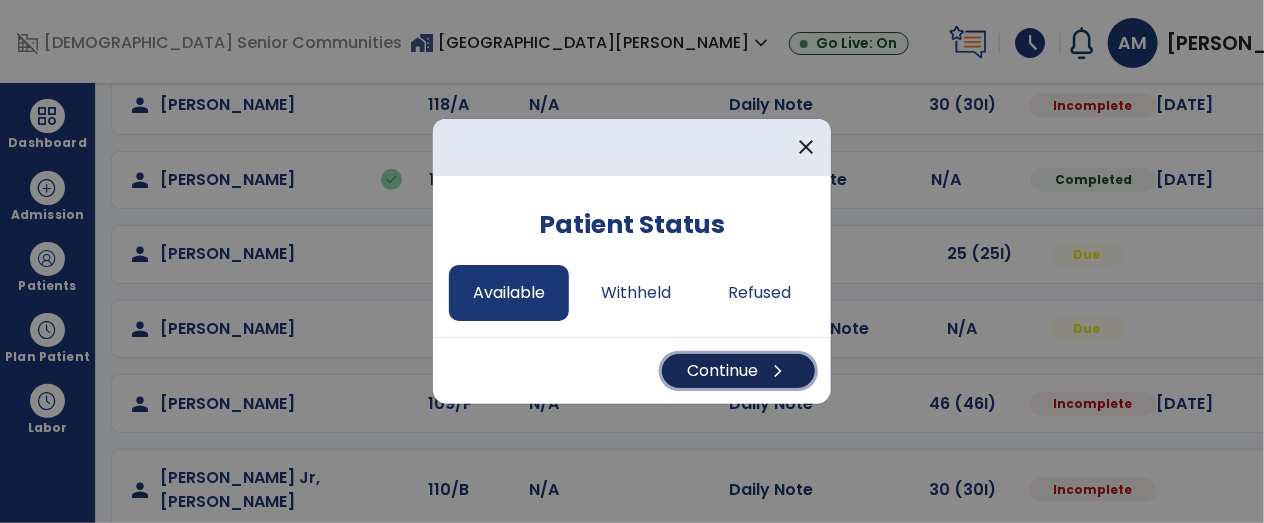 click on "Continue   chevron_right" at bounding box center [738, 371] 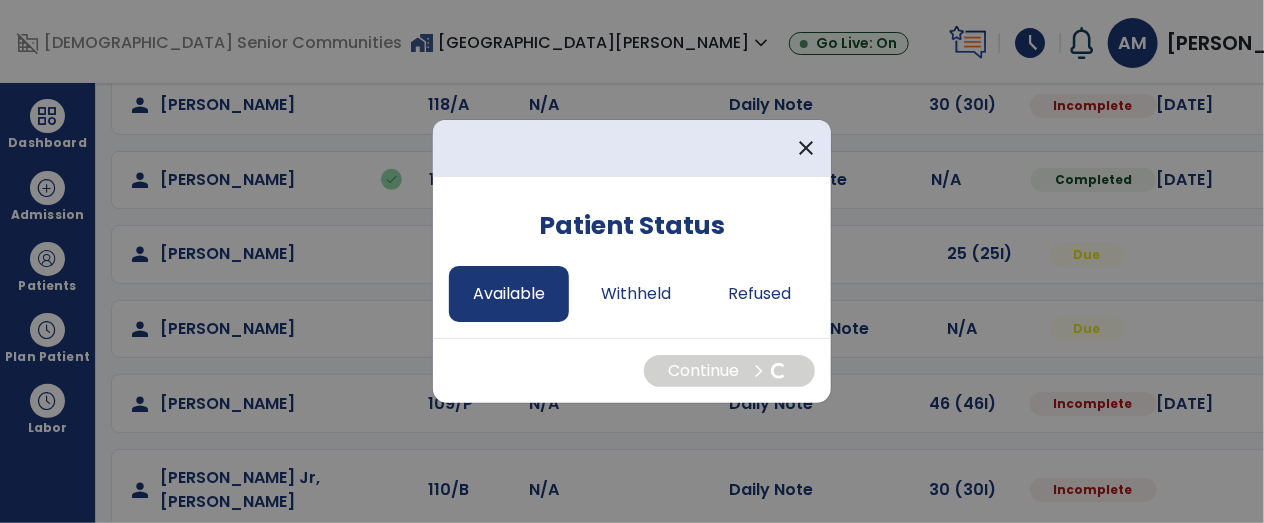select on "*" 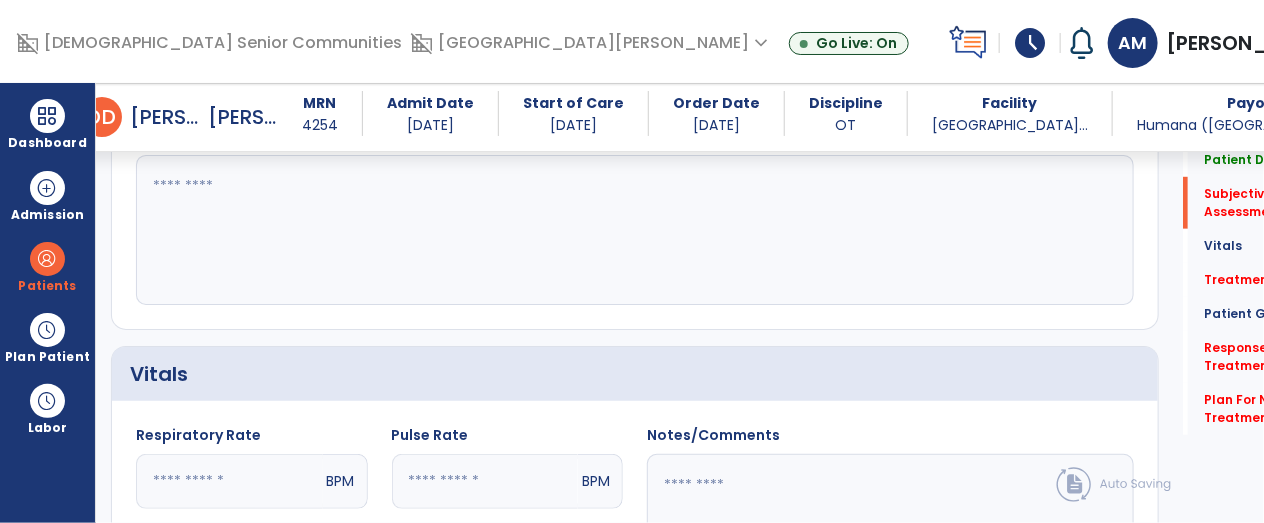 scroll, scrollTop: 476, scrollLeft: 0, axis: vertical 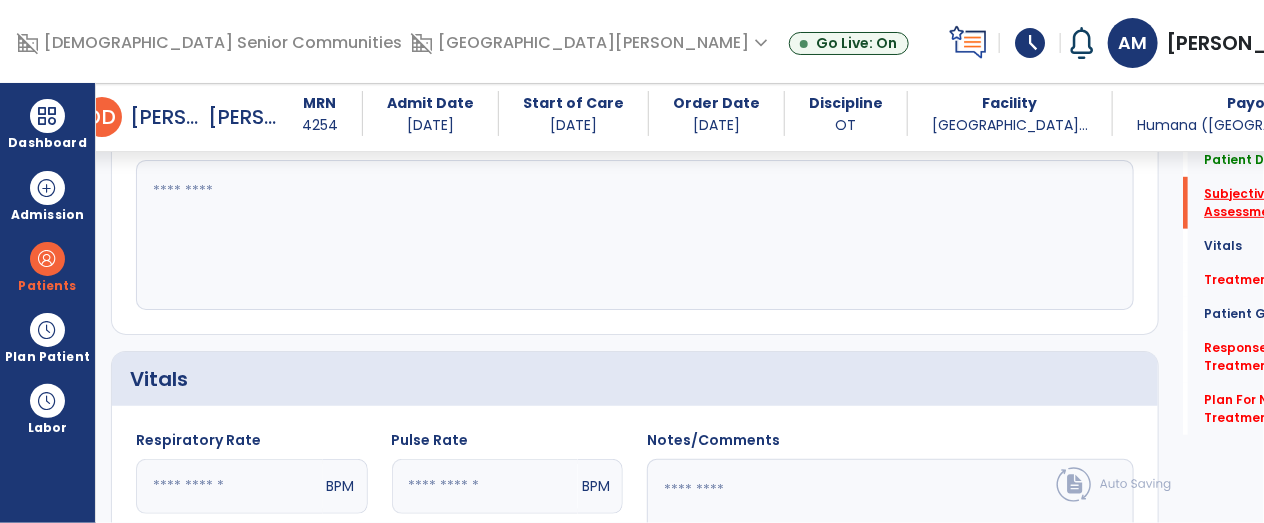 click on "Subjective Assessment   *" 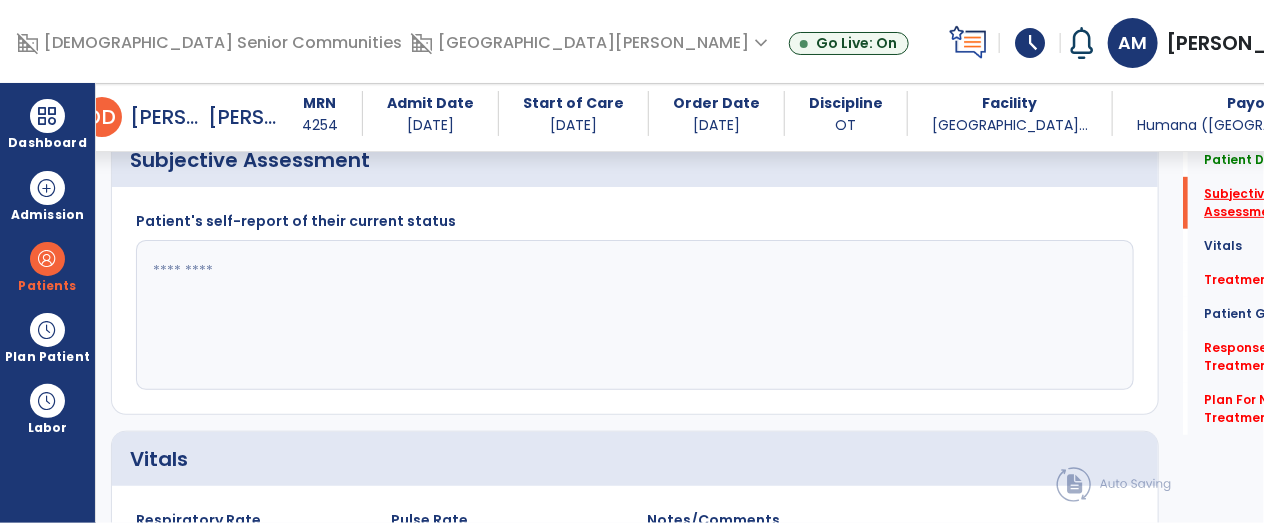 scroll, scrollTop: 365, scrollLeft: 0, axis: vertical 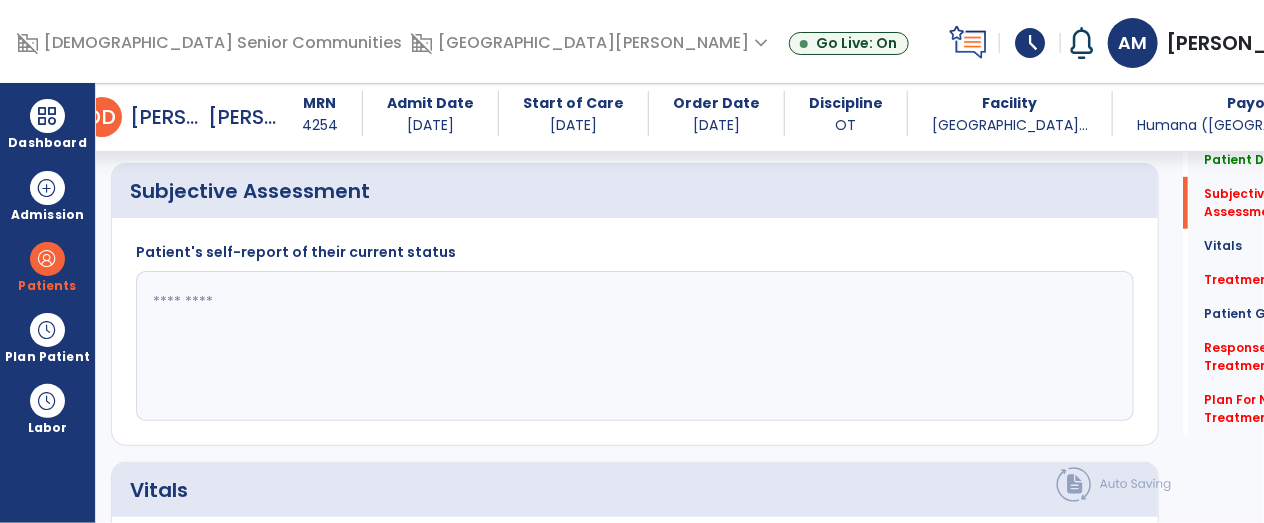 click 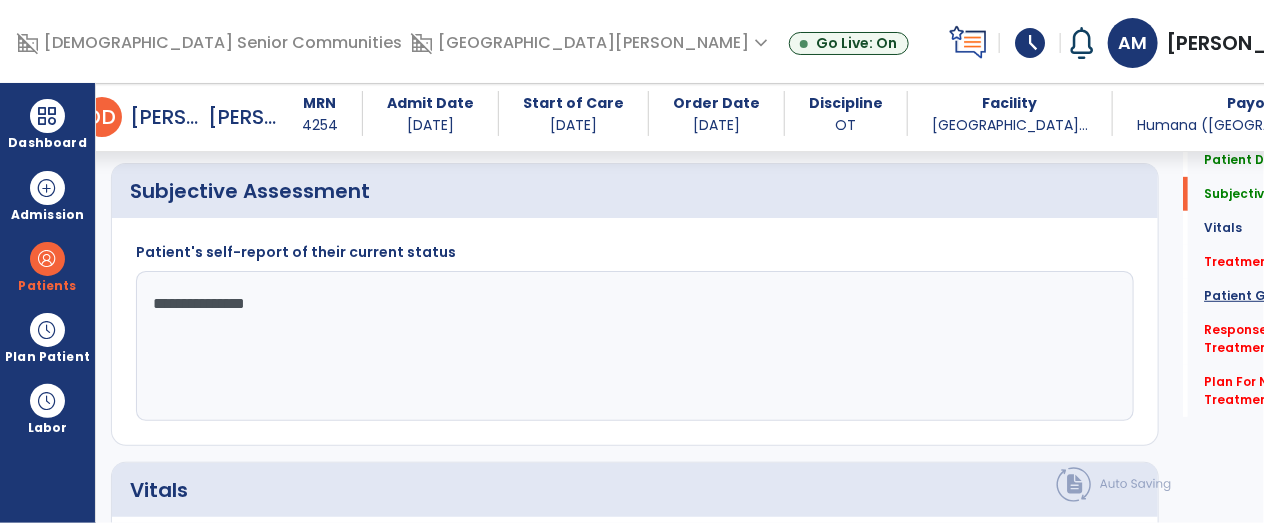 type on "**********" 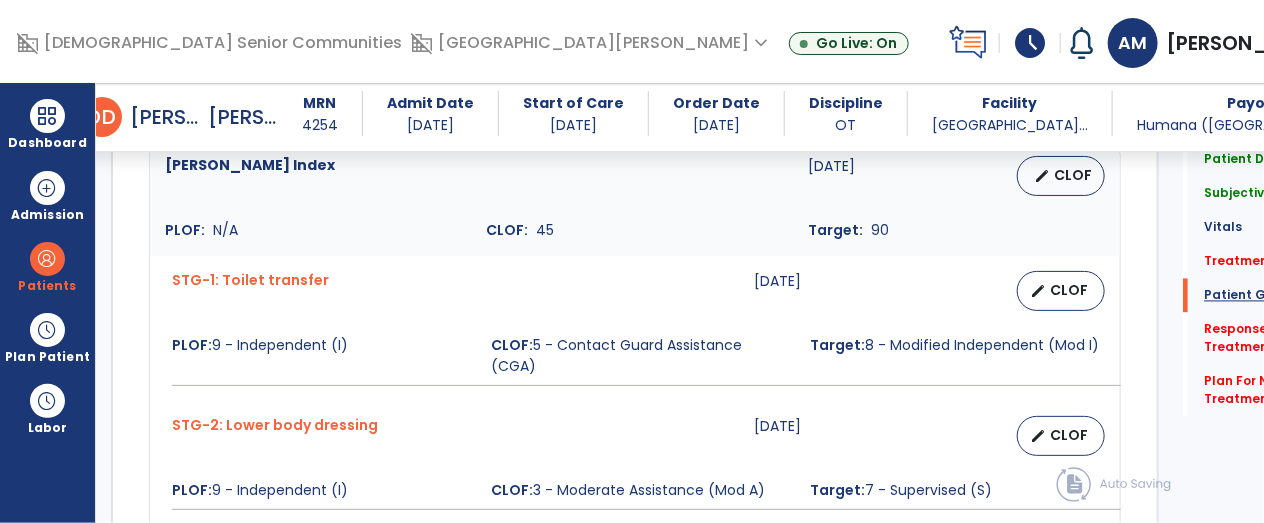 scroll, scrollTop: 1647, scrollLeft: 0, axis: vertical 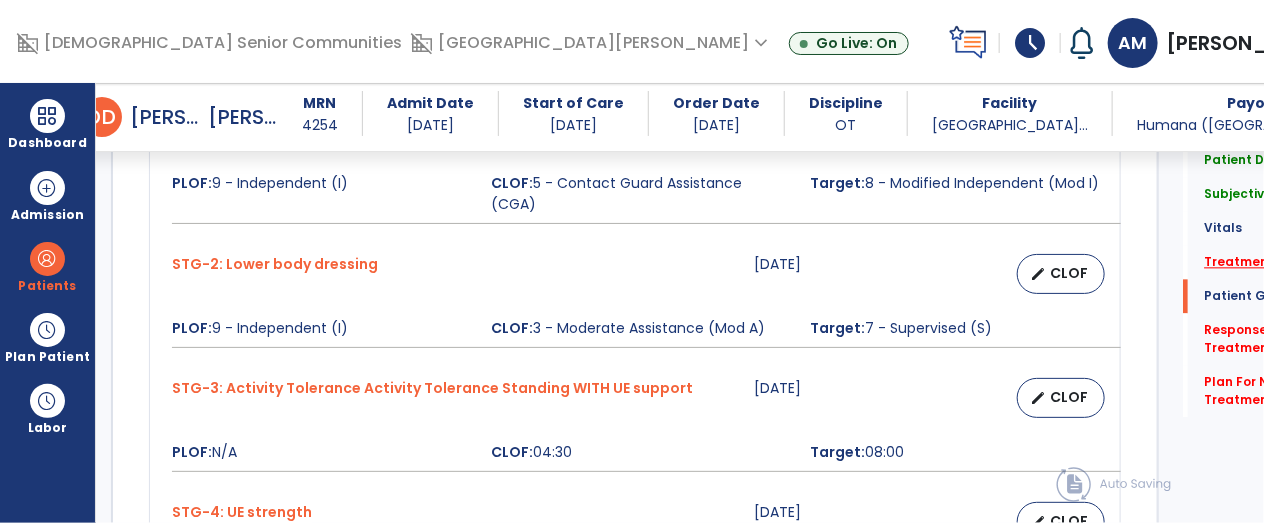click on "*" 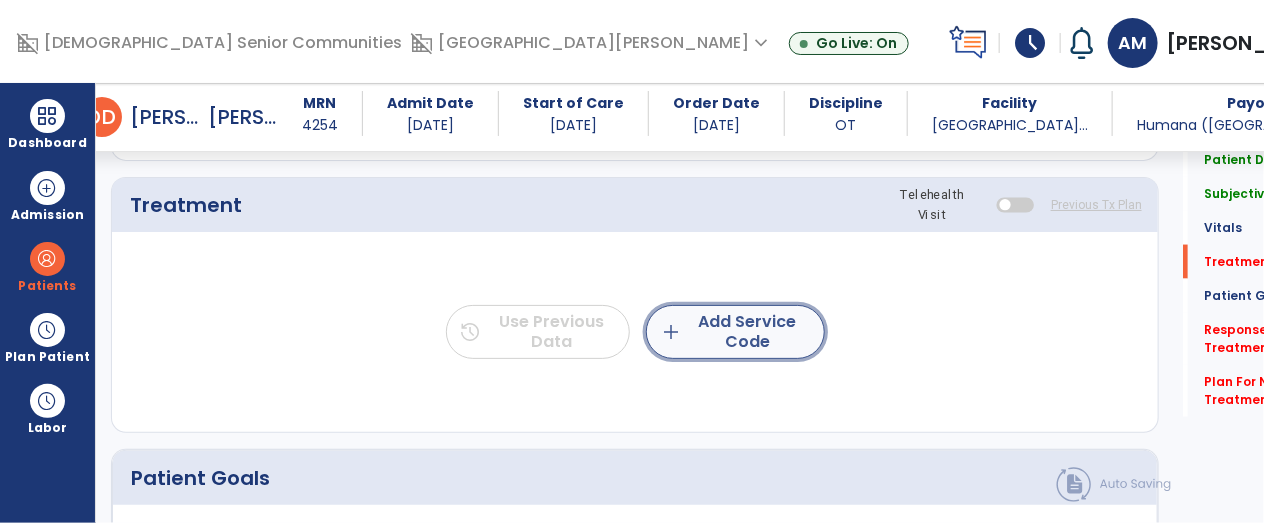 click on "add  Add Service Code" 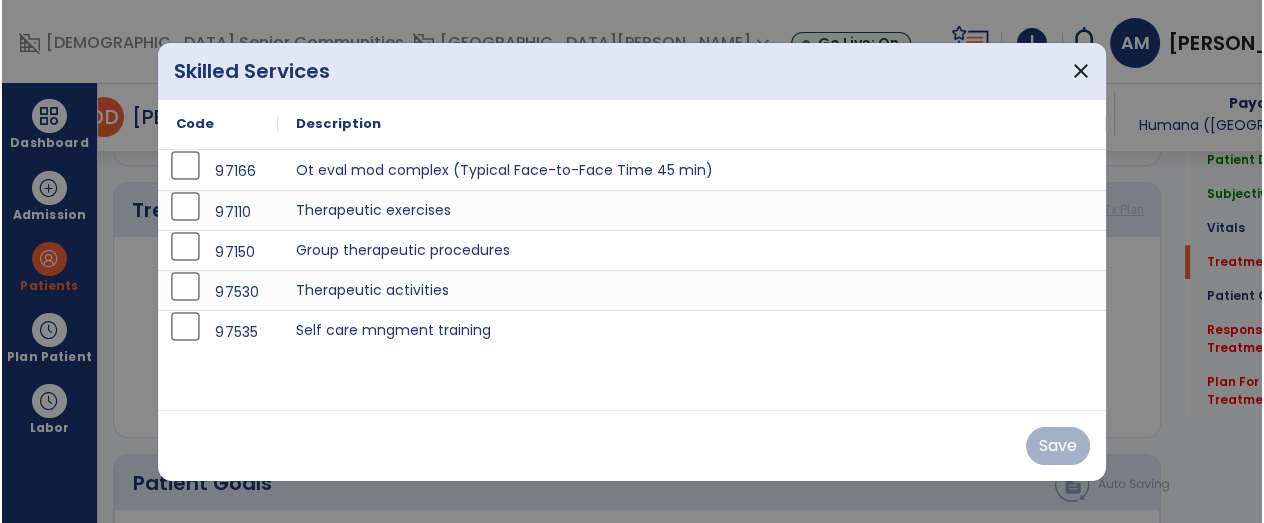 scroll, scrollTop: 1072, scrollLeft: 0, axis: vertical 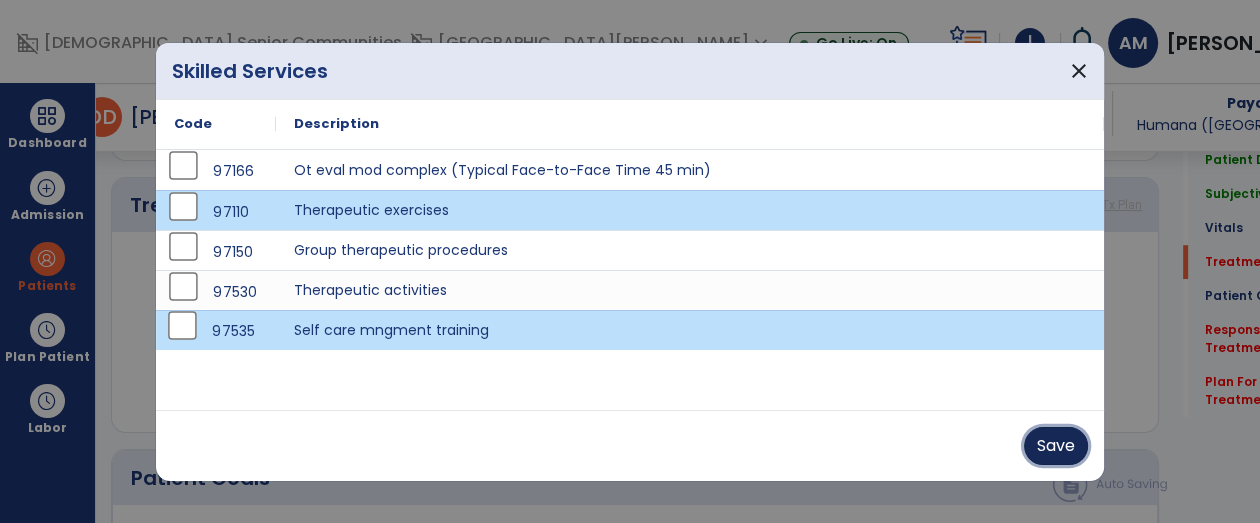 click on "Save" at bounding box center [1056, 446] 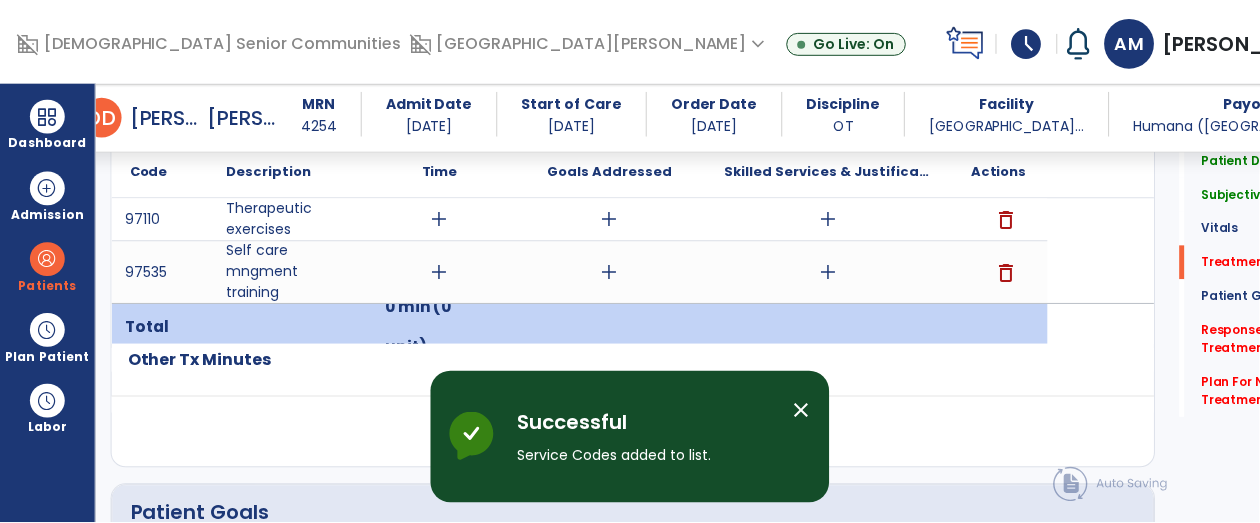 scroll, scrollTop: 1167, scrollLeft: 0, axis: vertical 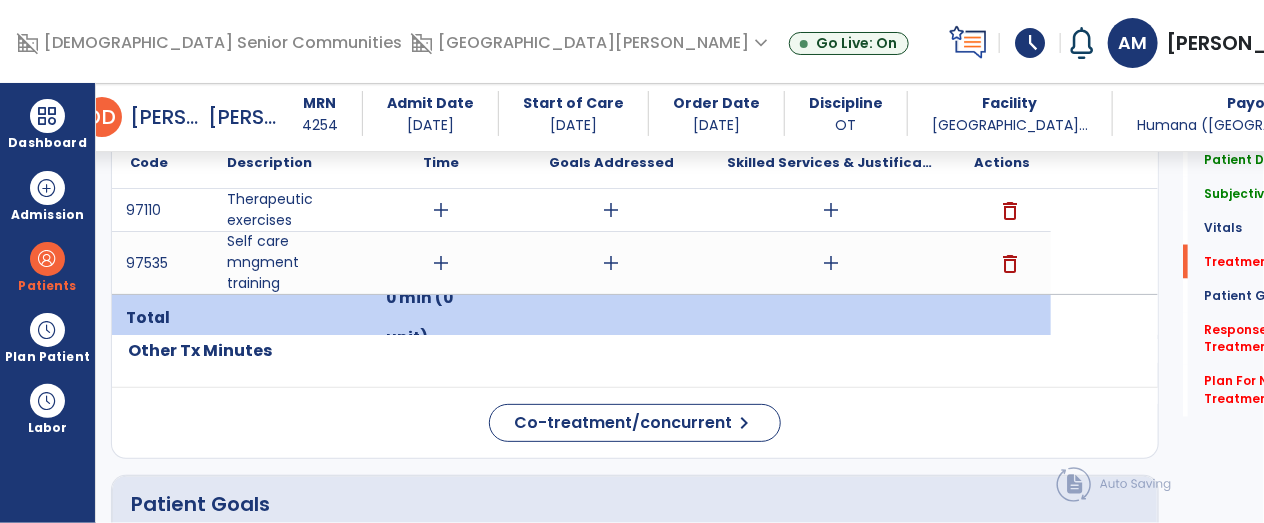 click on "add" at bounding box center [441, 210] 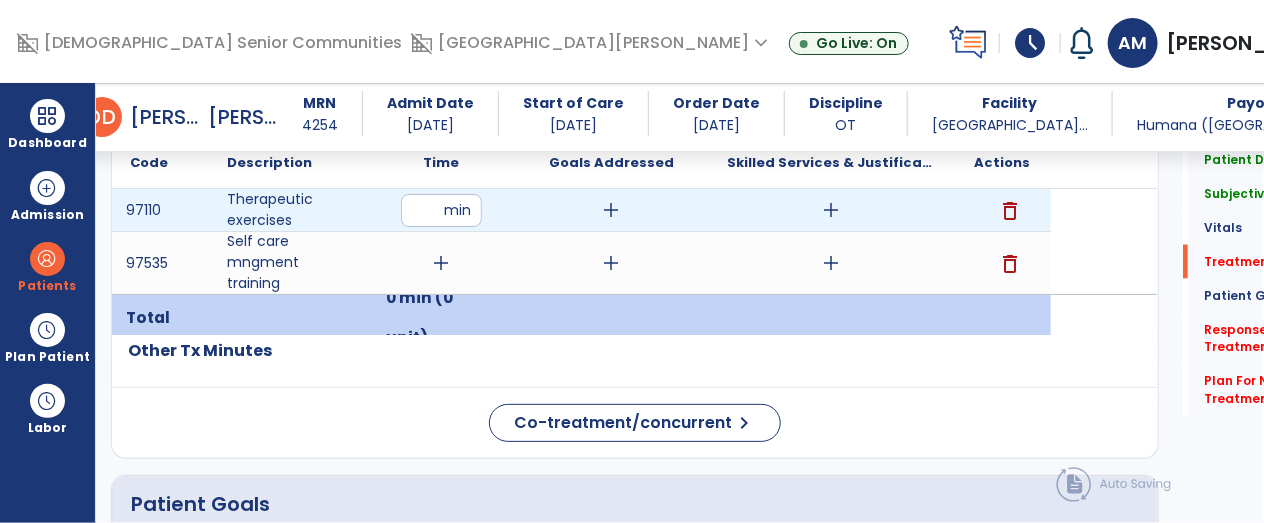 type on "**" 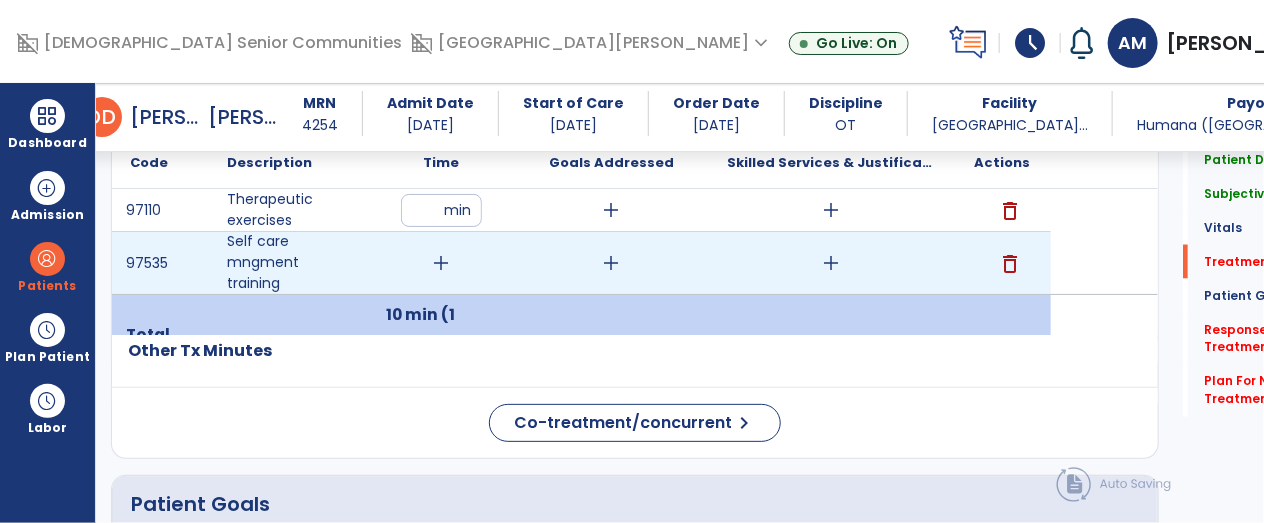 click on "add" at bounding box center (441, 263) 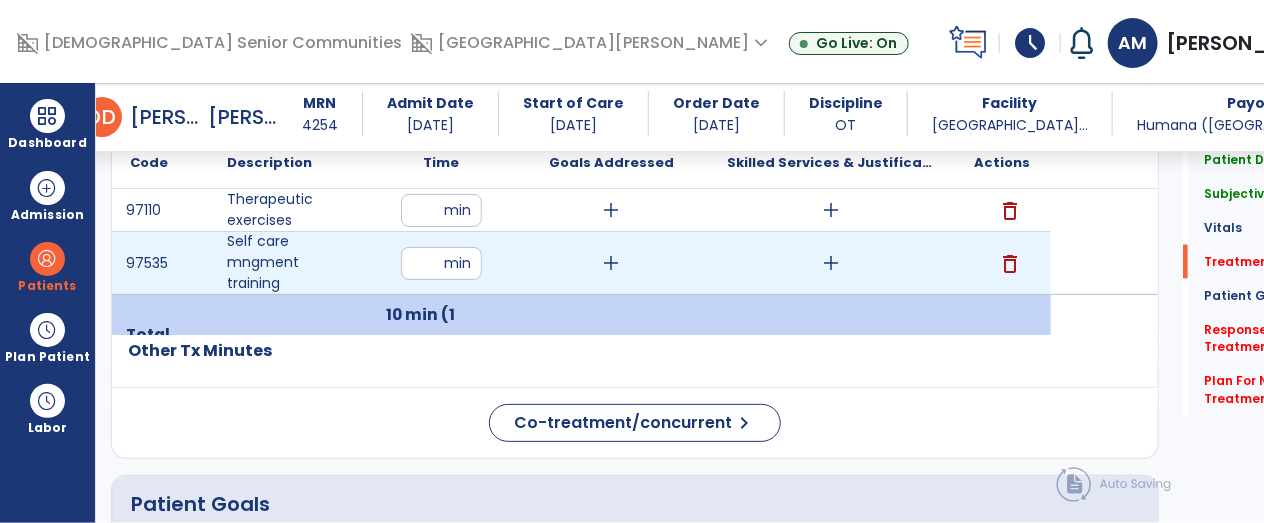 type on "**" 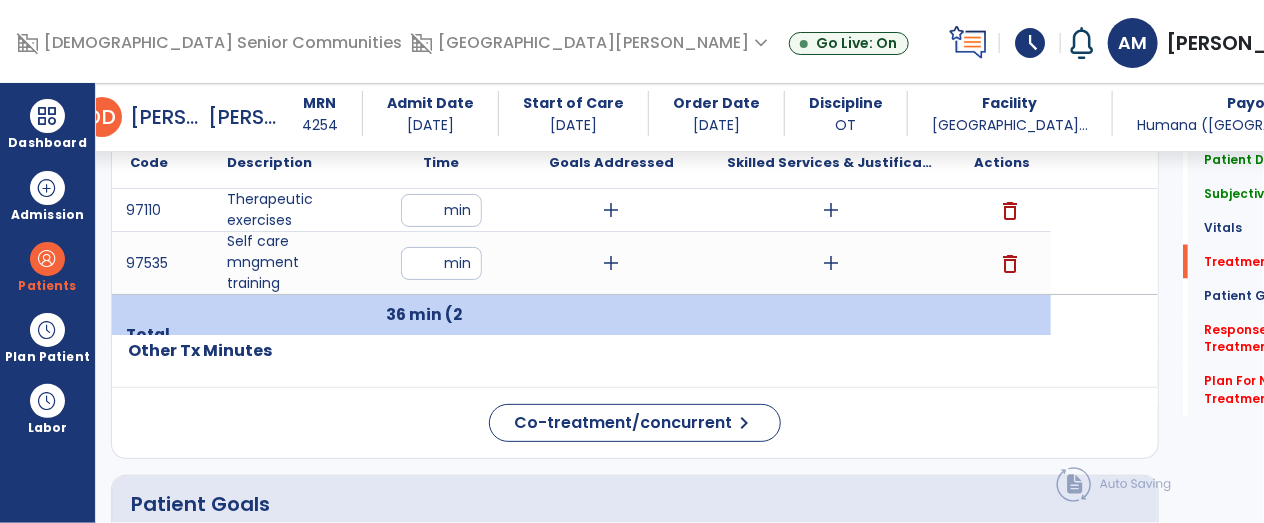 click on "add" at bounding box center (831, 263) 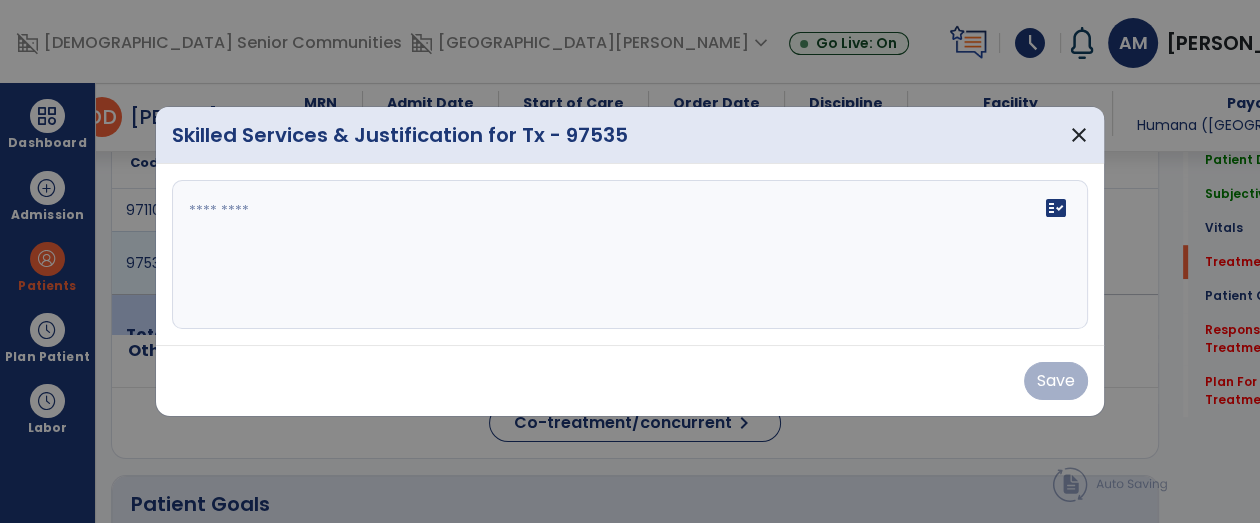scroll, scrollTop: 1167, scrollLeft: 0, axis: vertical 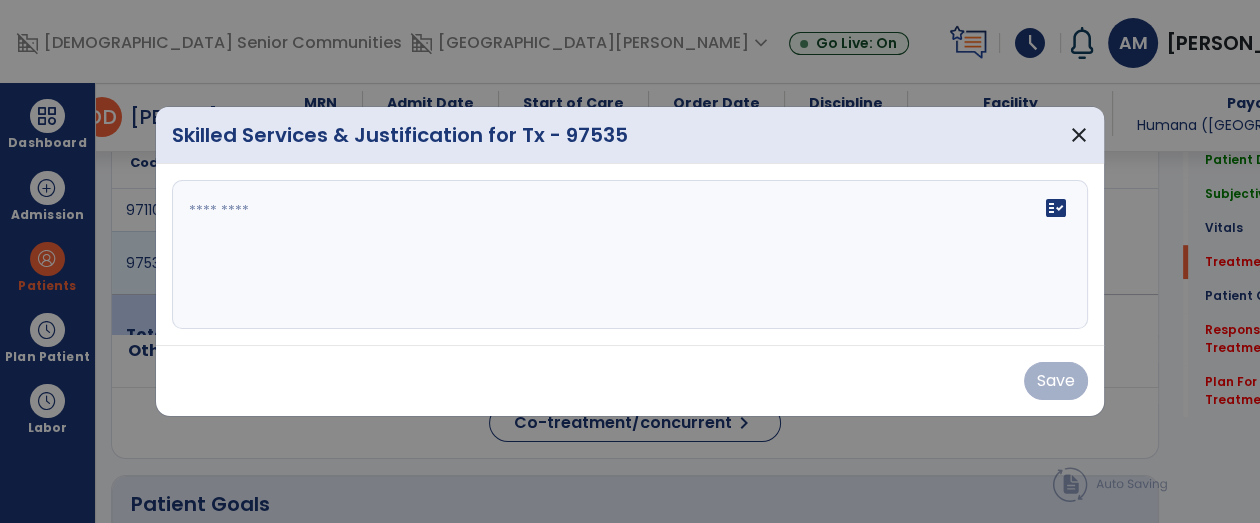 click on "fact_check" at bounding box center (630, 255) 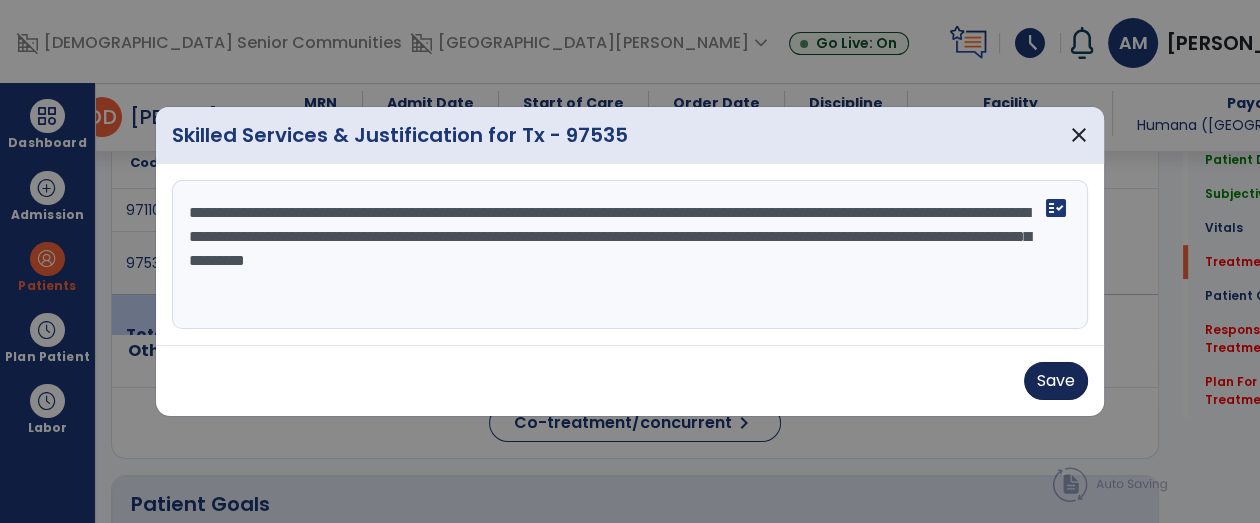 type on "**********" 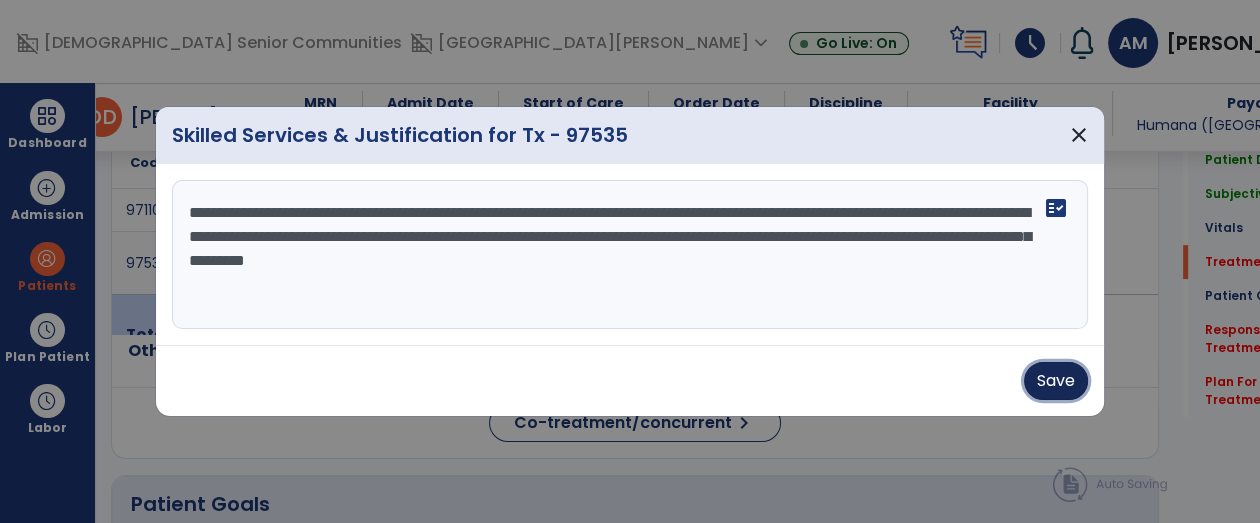 click on "Save" at bounding box center (1056, 381) 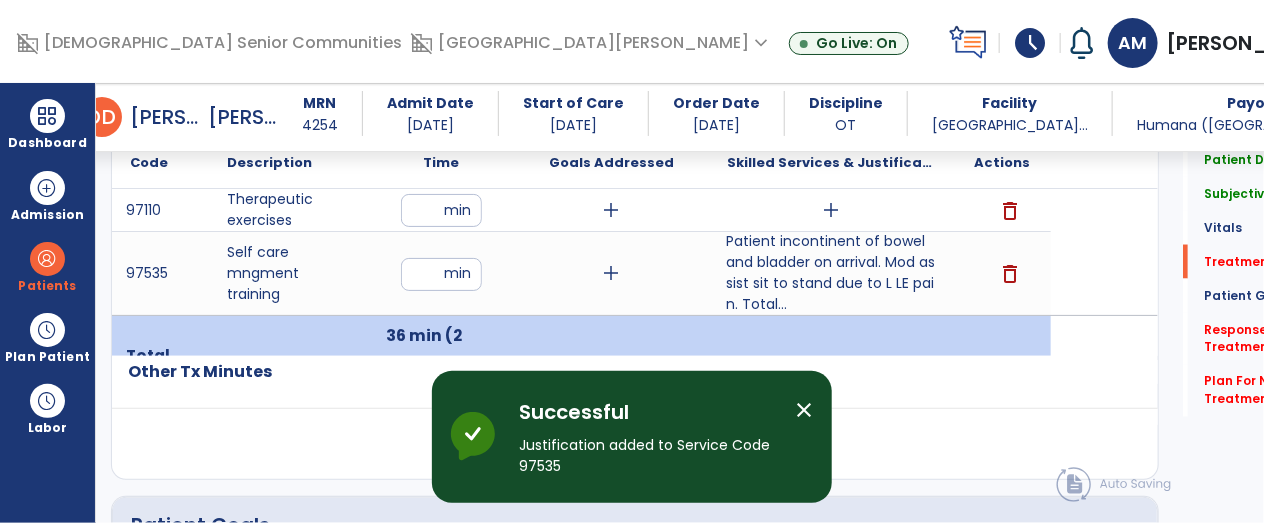 click on "**" at bounding box center [441, 274] 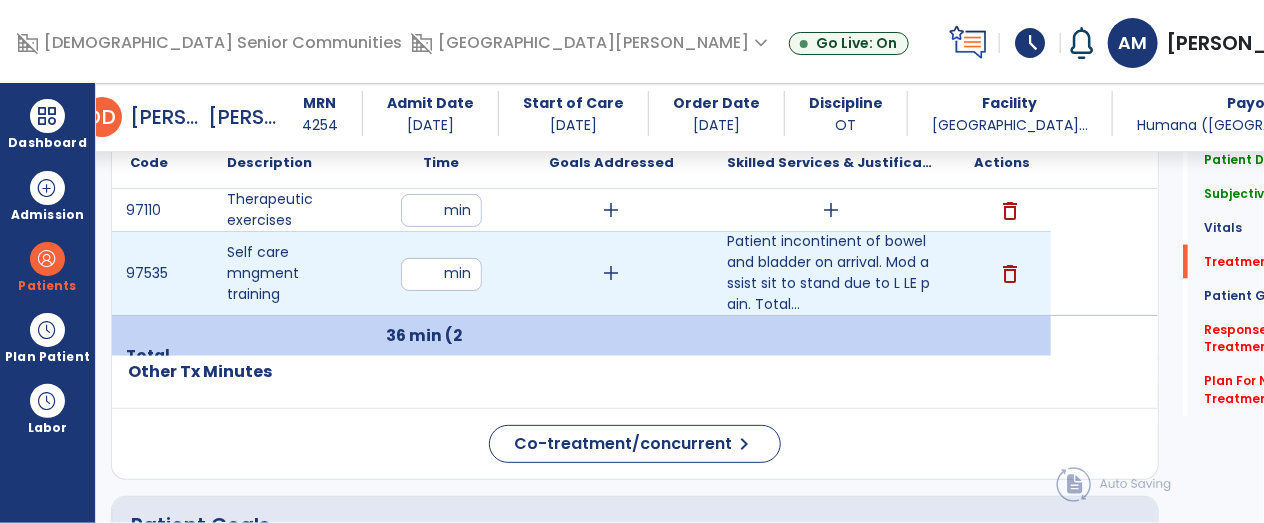 type on "*" 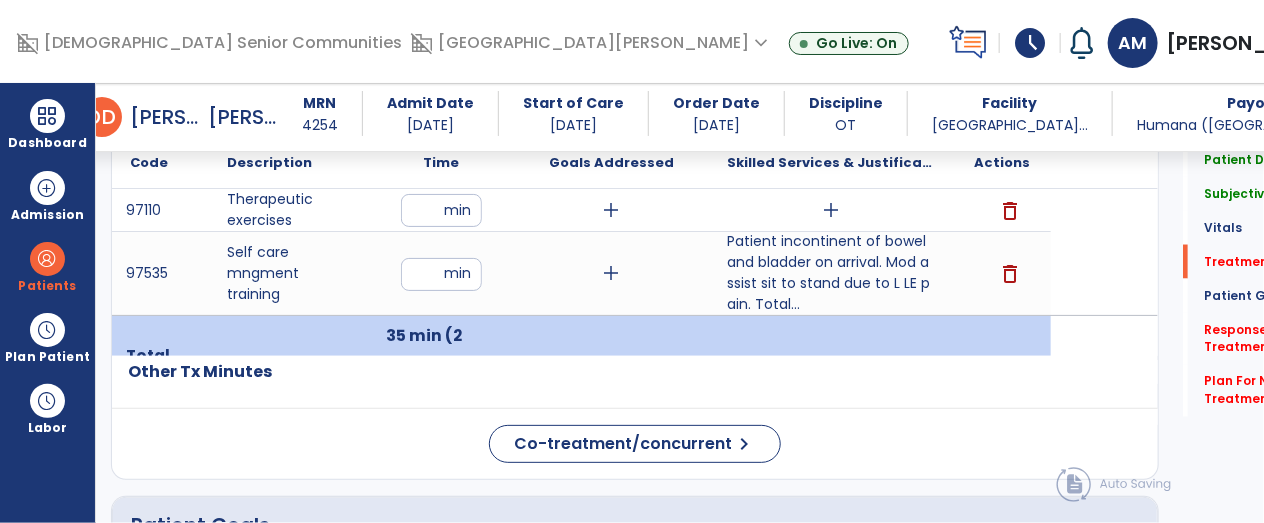 click on "**" at bounding box center [441, 210] 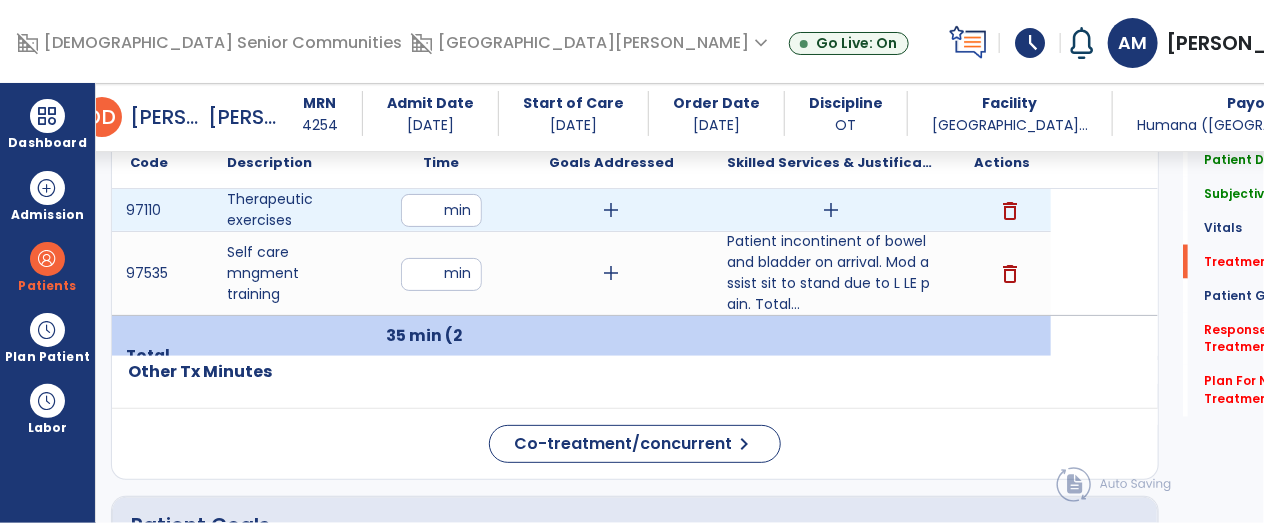type on "**" 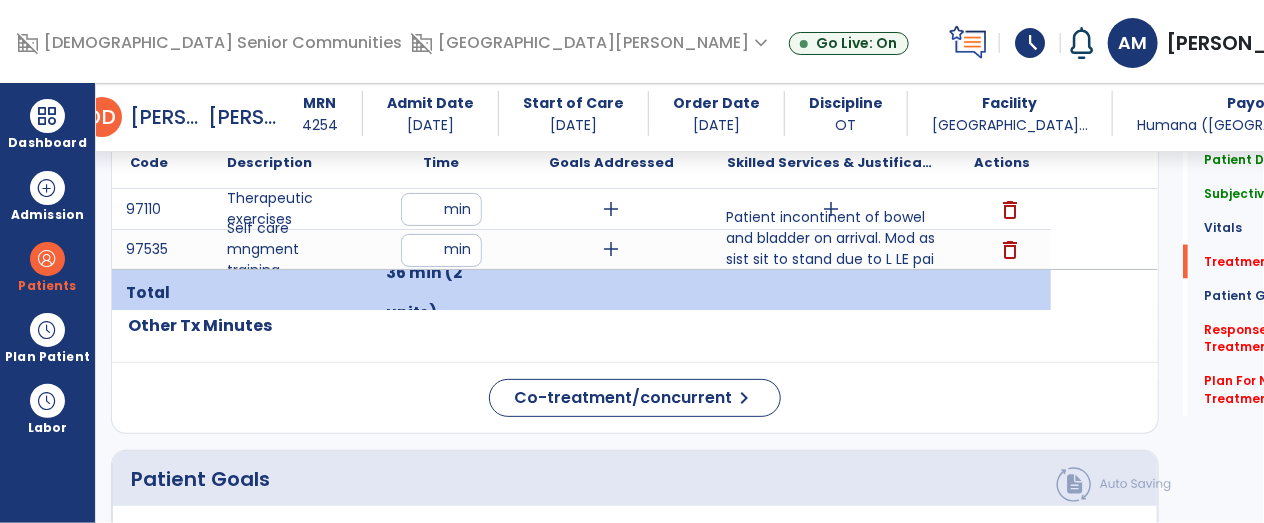 click on "Patient incontinent of bowel and bladder on arrival. Mod assist sit to stand due to L LE pain. Total..." at bounding box center [831, 249] 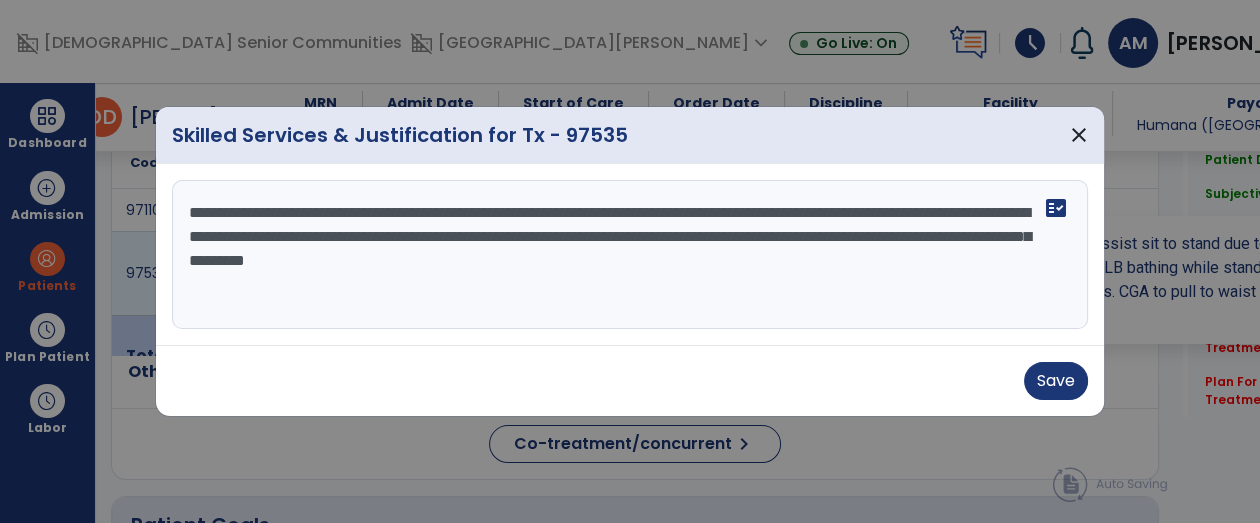 scroll, scrollTop: 1167, scrollLeft: 0, axis: vertical 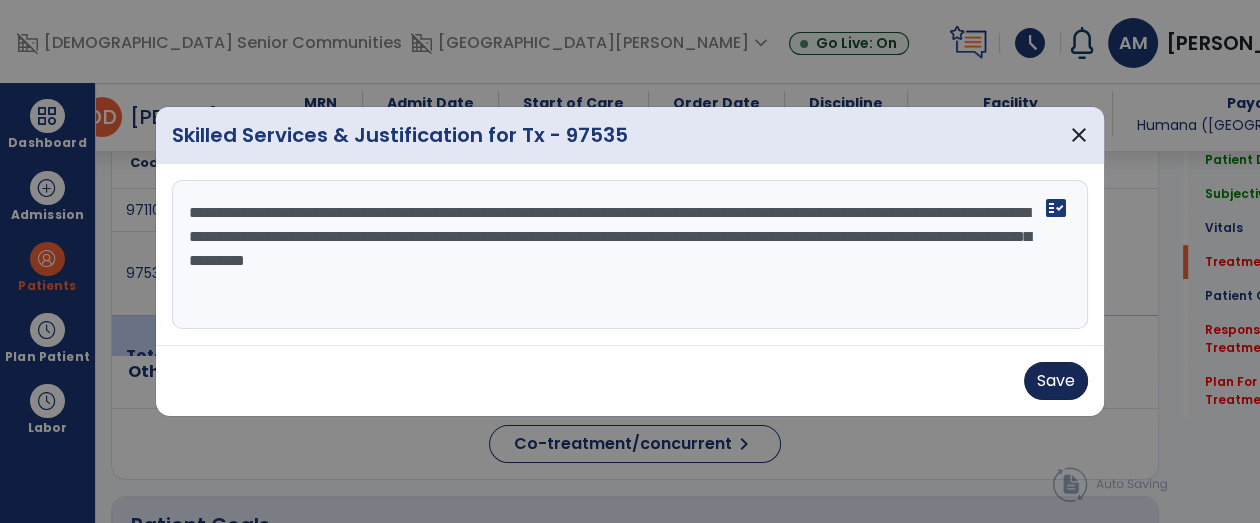 click on "Save" at bounding box center (1056, 381) 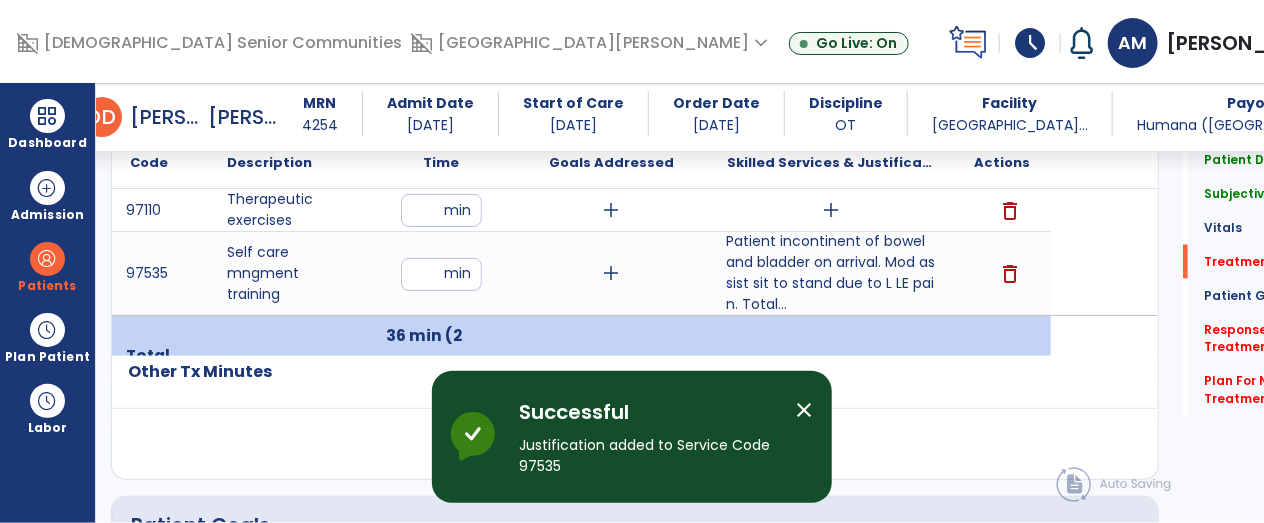 click on "add" at bounding box center [831, 210] 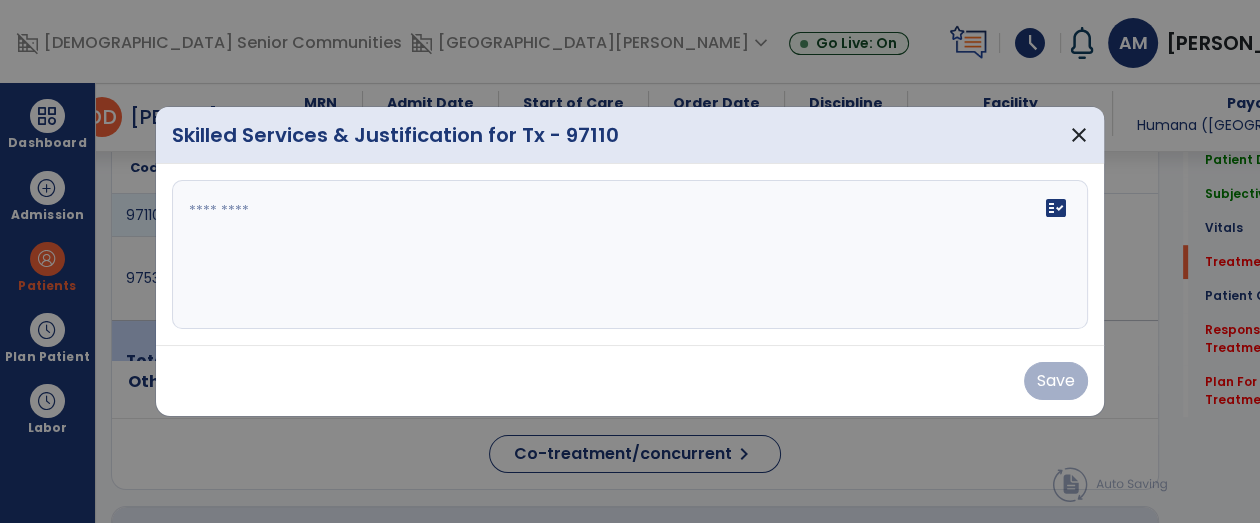scroll, scrollTop: 1167, scrollLeft: 0, axis: vertical 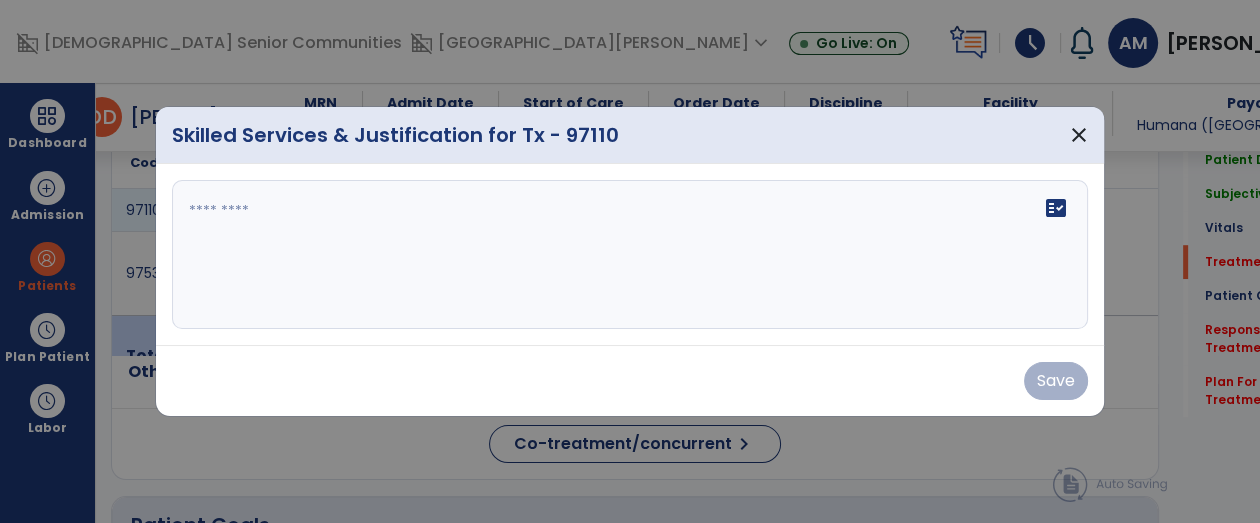 click at bounding box center [630, 255] 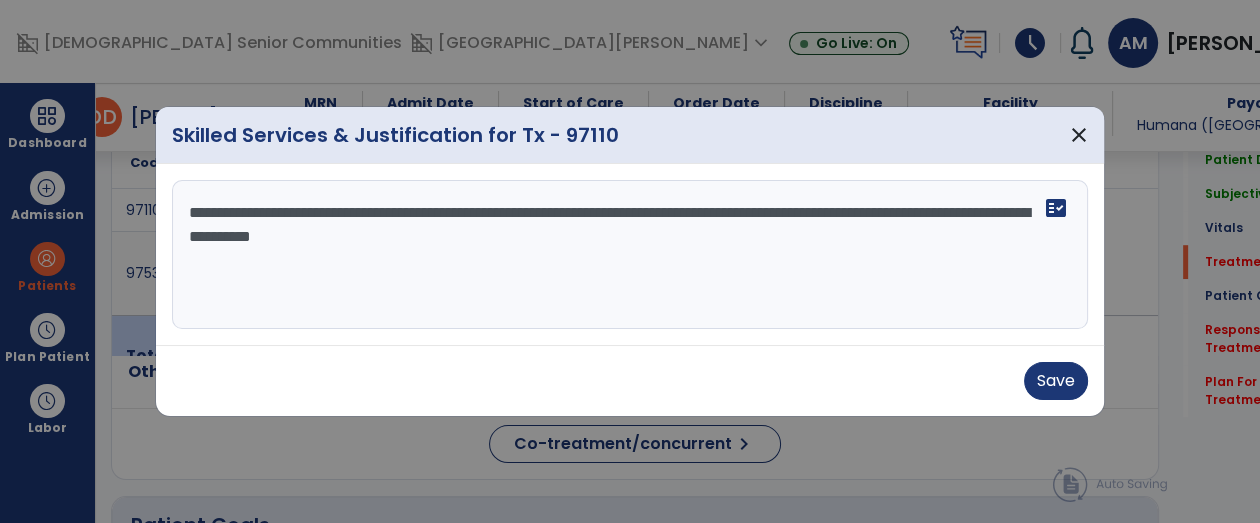 type on "**********" 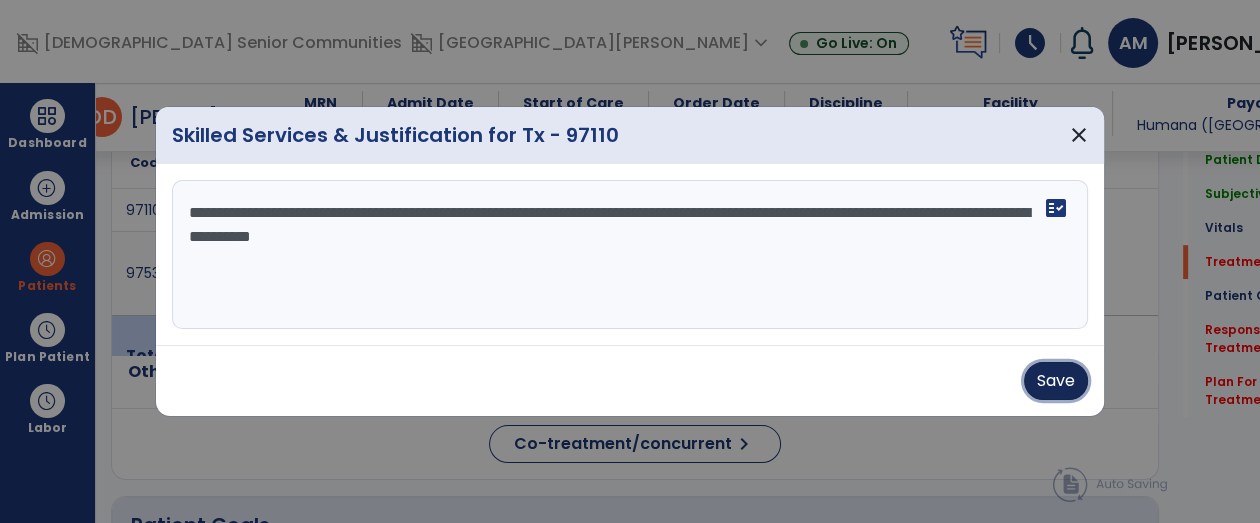 click on "Save" at bounding box center [1056, 381] 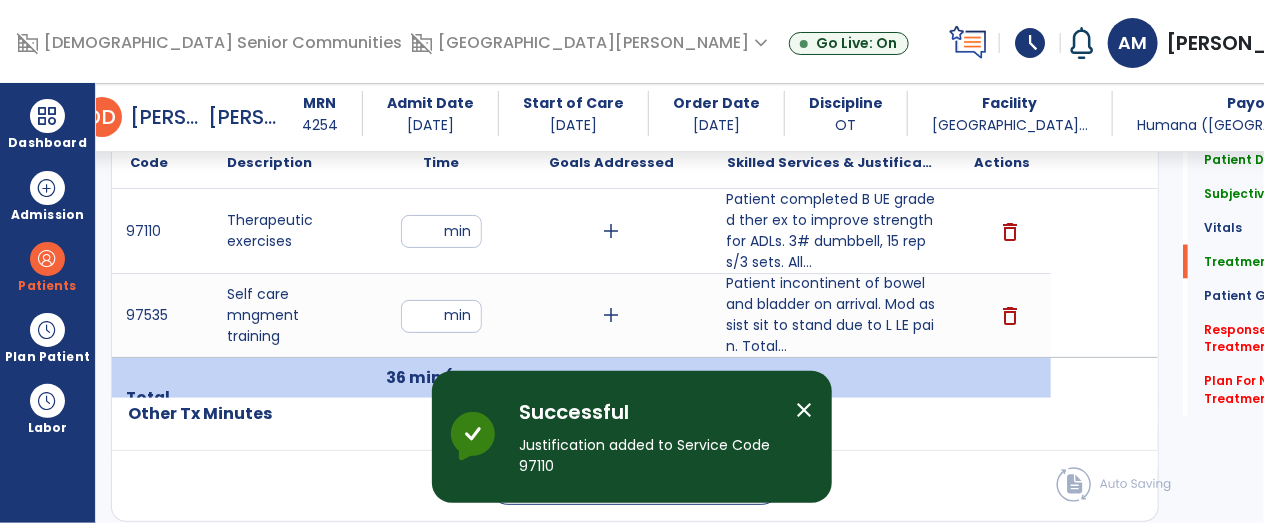 click on "Patient incontinent of bowel and bladder on arrival. Mod assist sit to stand due to L LE pain. Total..." at bounding box center (831, 315) 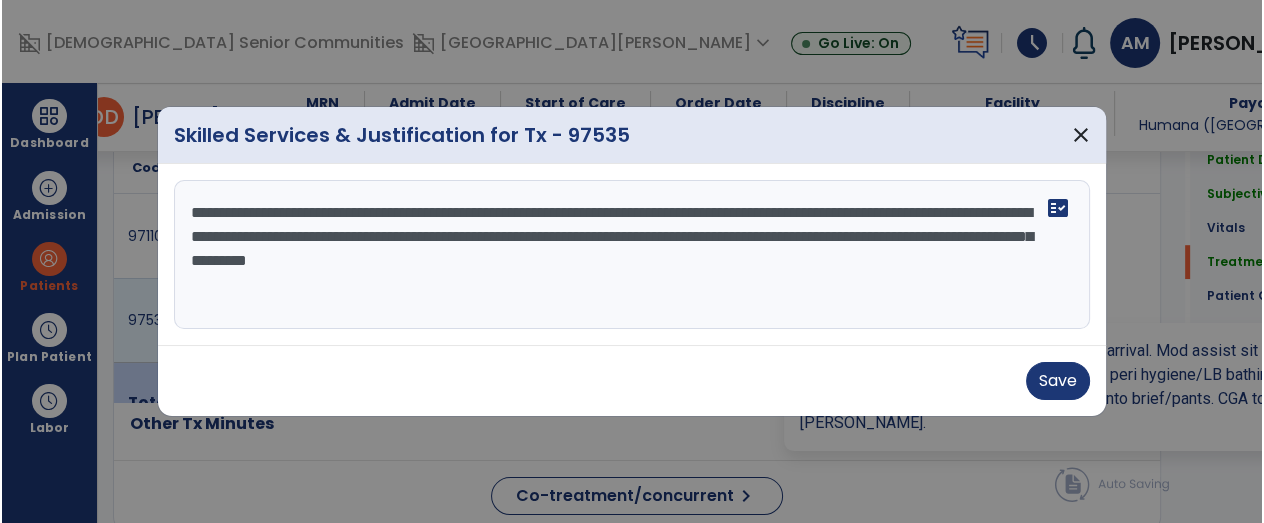 scroll, scrollTop: 1167, scrollLeft: 0, axis: vertical 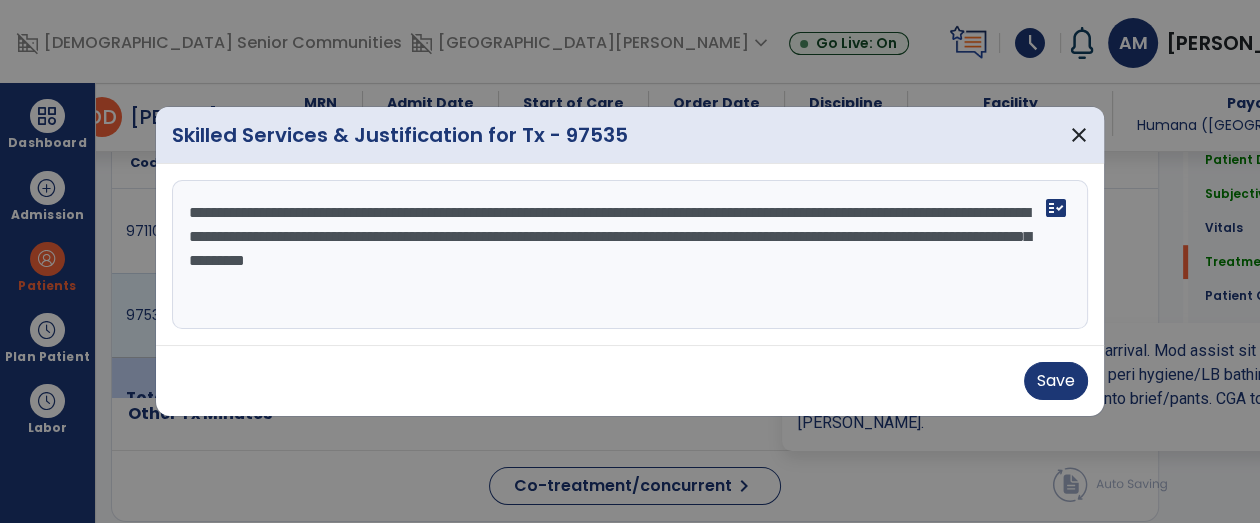 click on "**********" at bounding box center (630, 255) 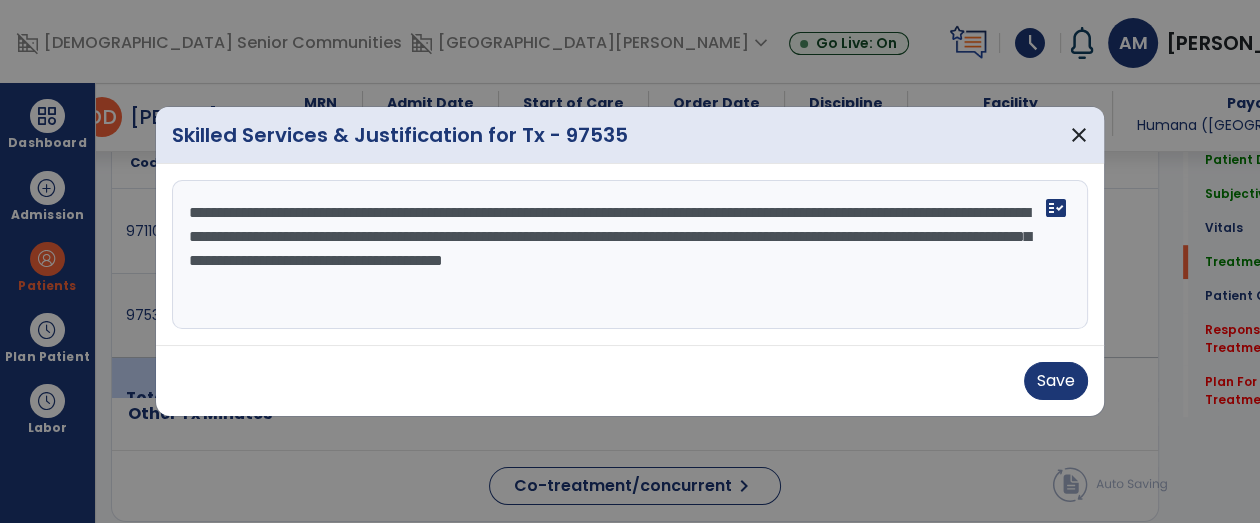 type on "**********" 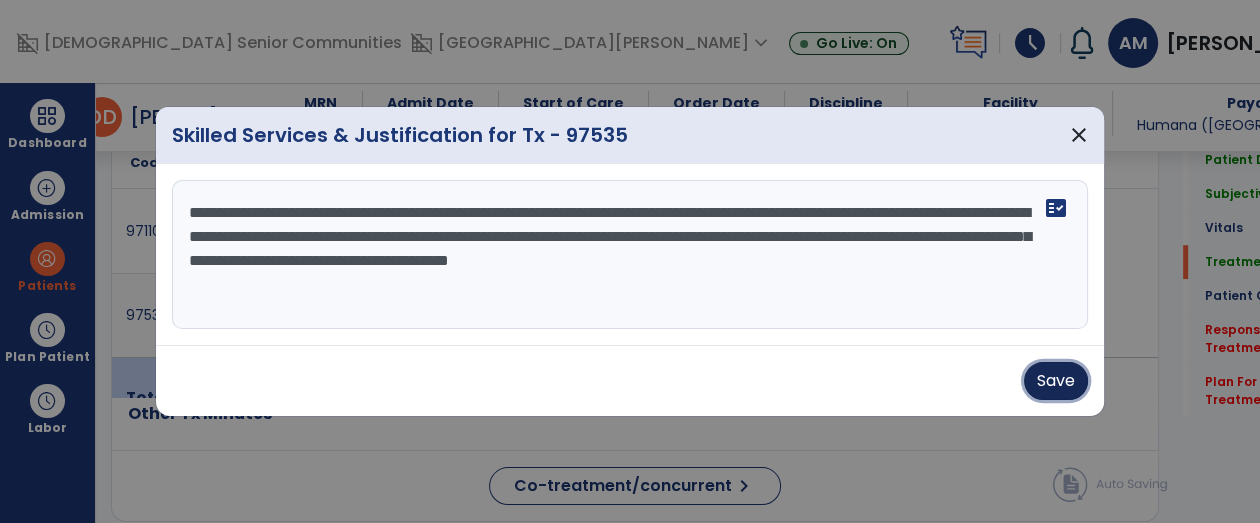 click on "Save" at bounding box center [1056, 381] 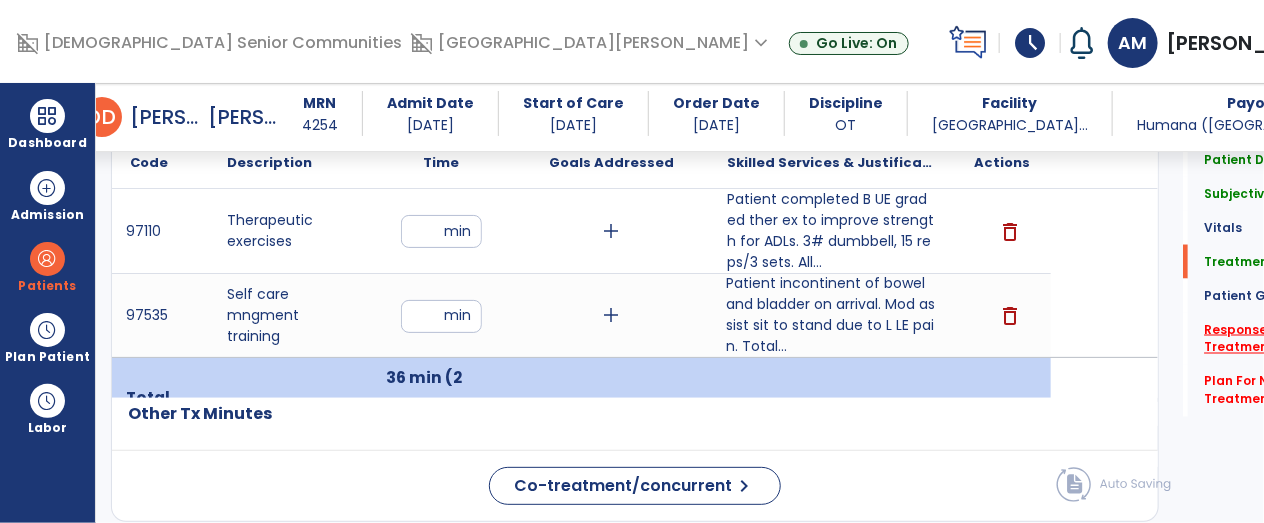 click on "Response To Treatment   *" 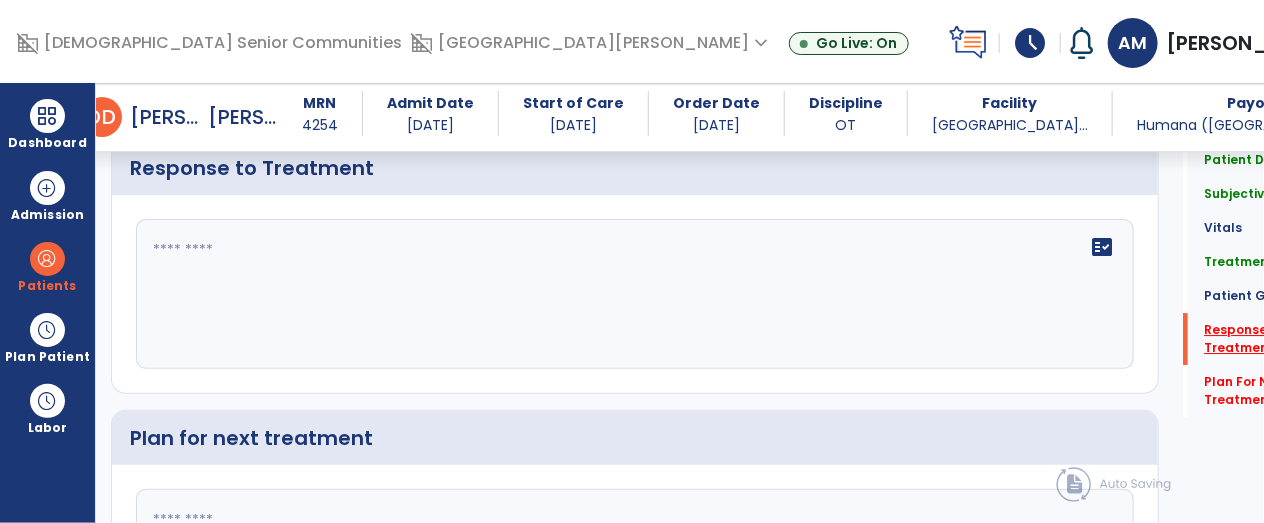 scroll, scrollTop: 2404, scrollLeft: 0, axis: vertical 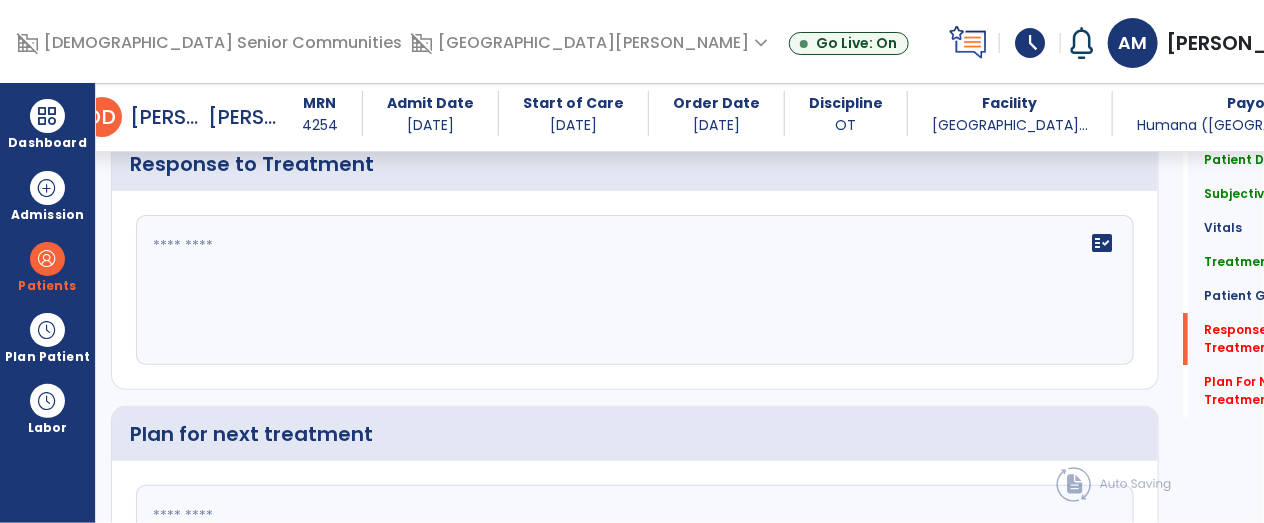 click on "fact_check" 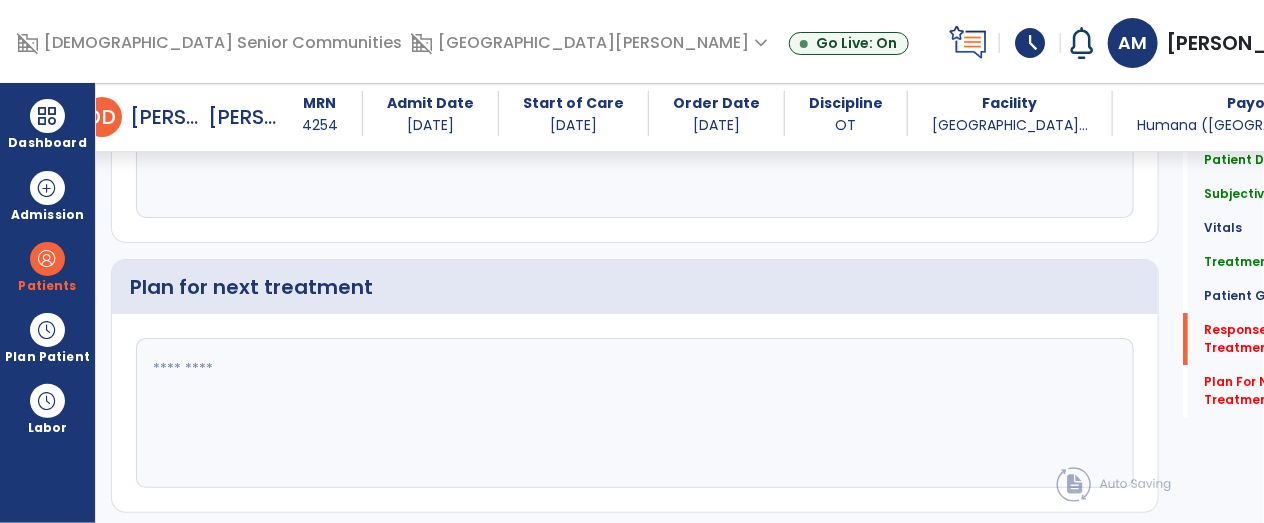 scroll, scrollTop: 2582, scrollLeft: 0, axis: vertical 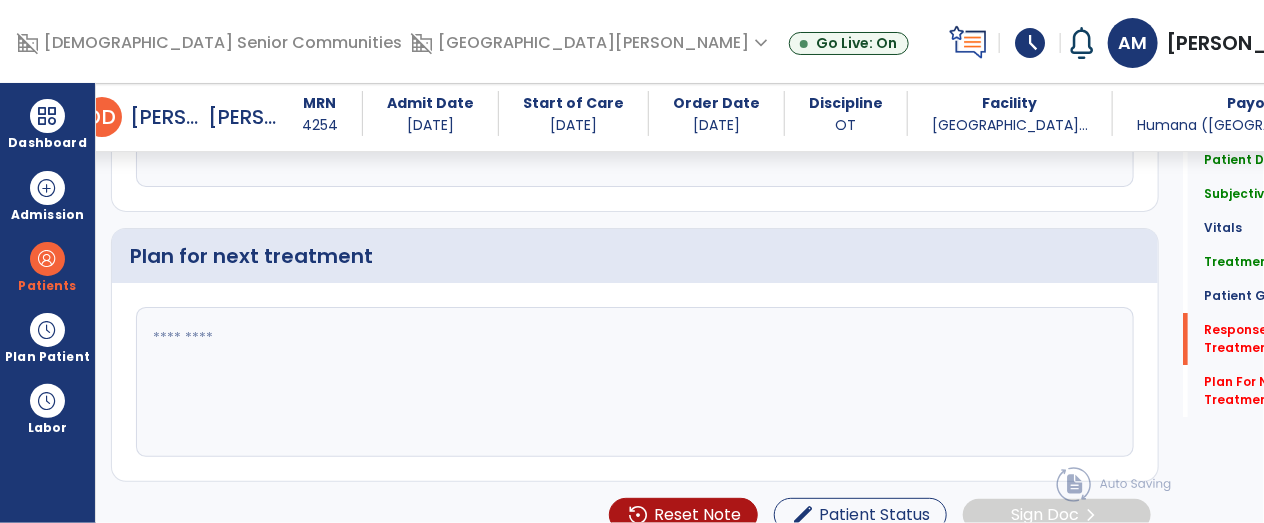 type on "**********" 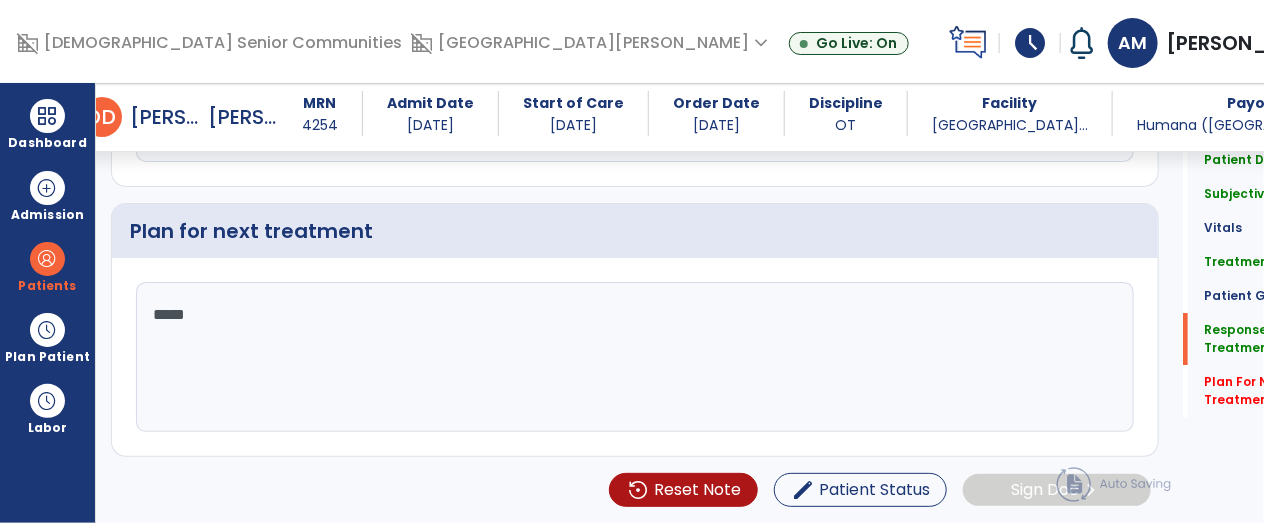 scroll, scrollTop: 2494, scrollLeft: 0, axis: vertical 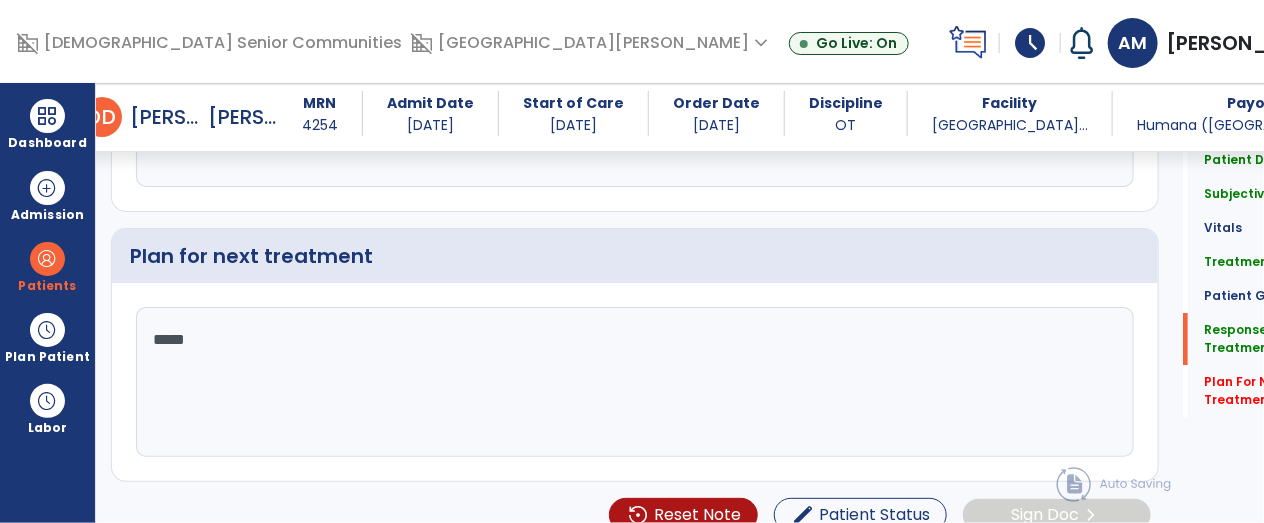 type on "******" 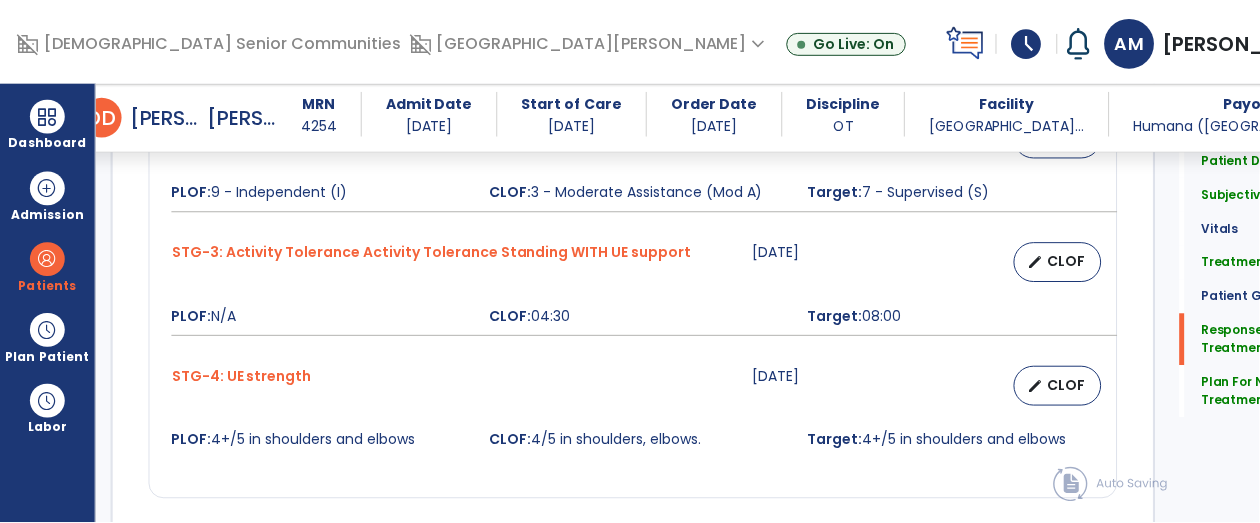 scroll, scrollTop: 2647, scrollLeft: 0, axis: vertical 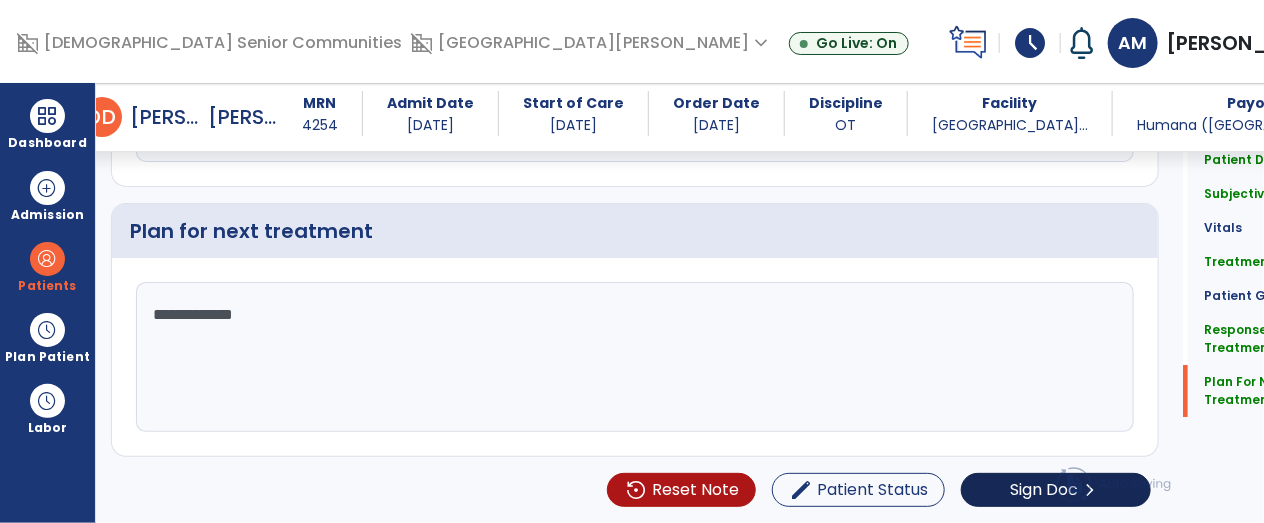 type on "**********" 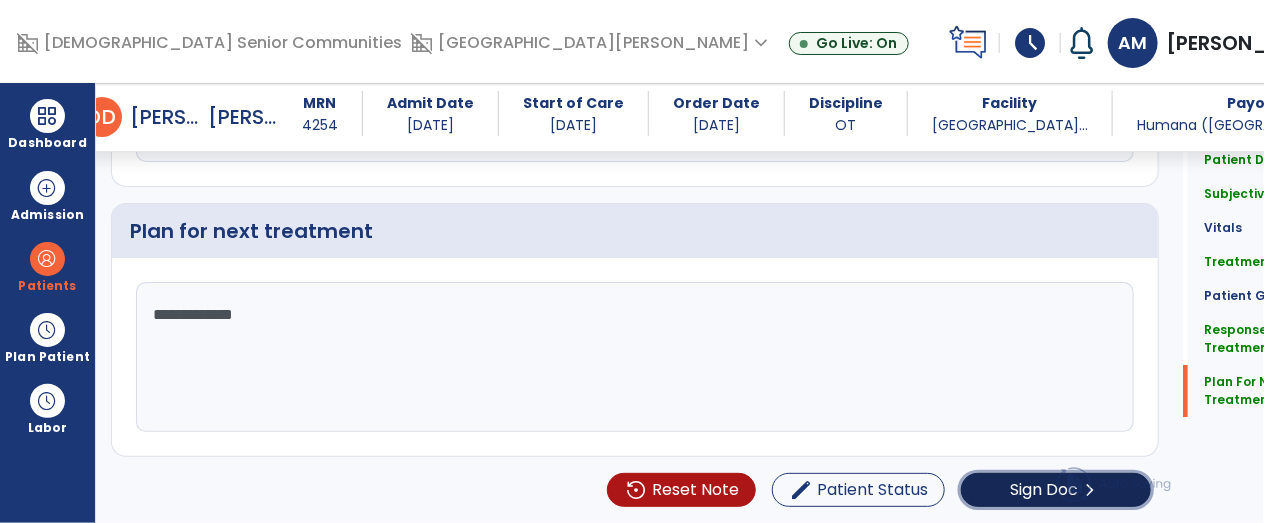 click on "Sign Doc" 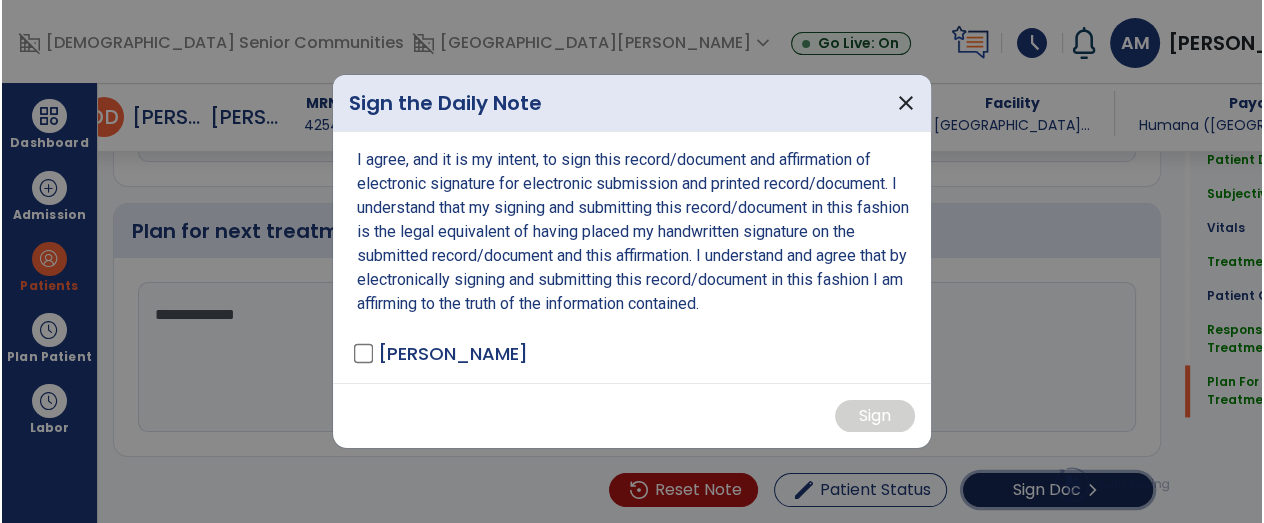 scroll, scrollTop: 2647, scrollLeft: 0, axis: vertical 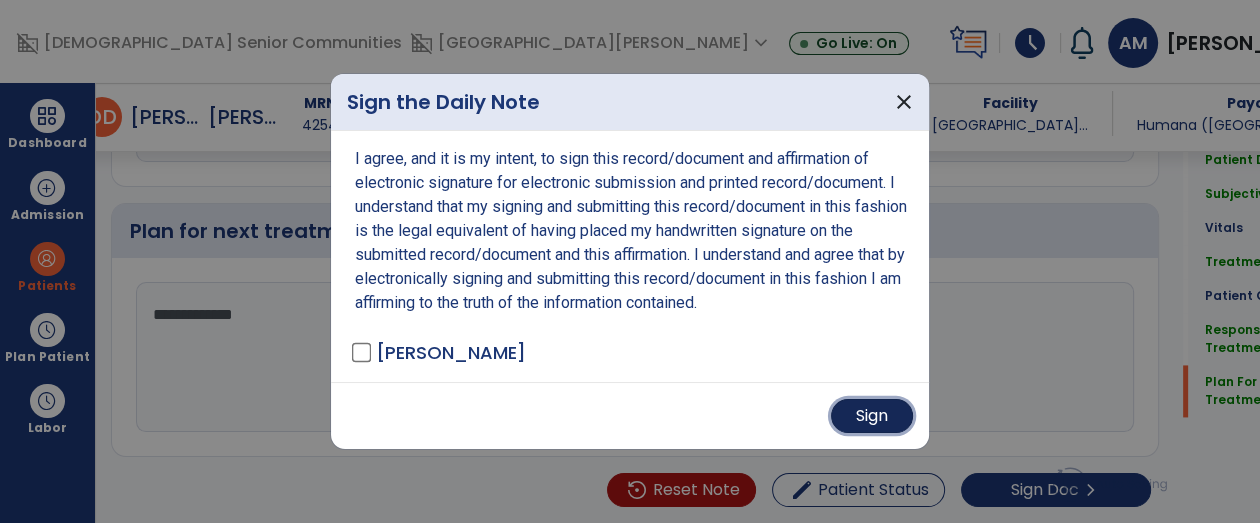 click on "Sign" at bounding box center (872, 416) 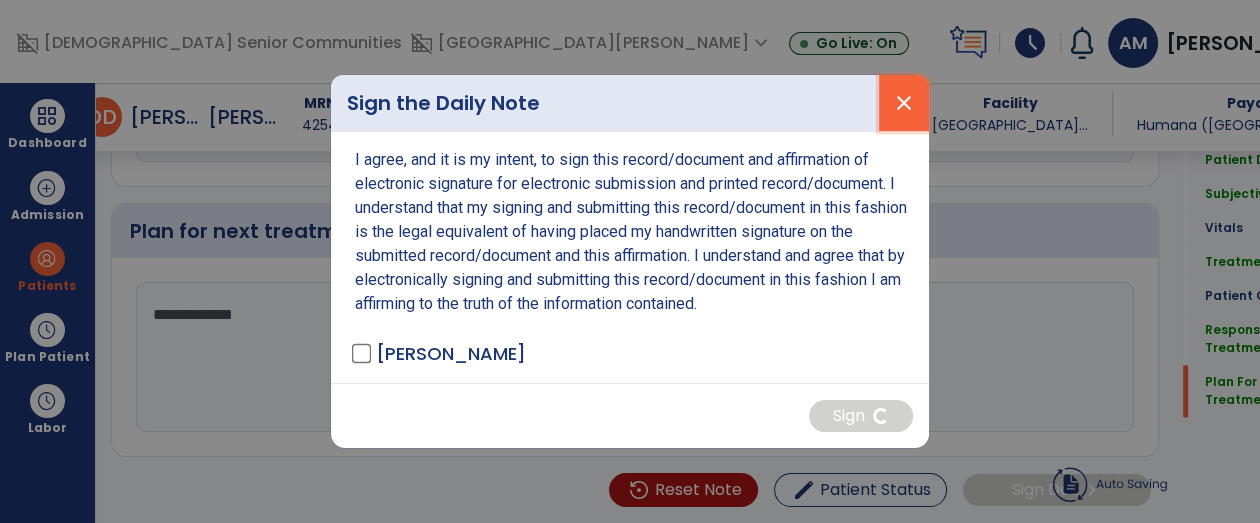 click on "close" at bounding box center (904, 103) 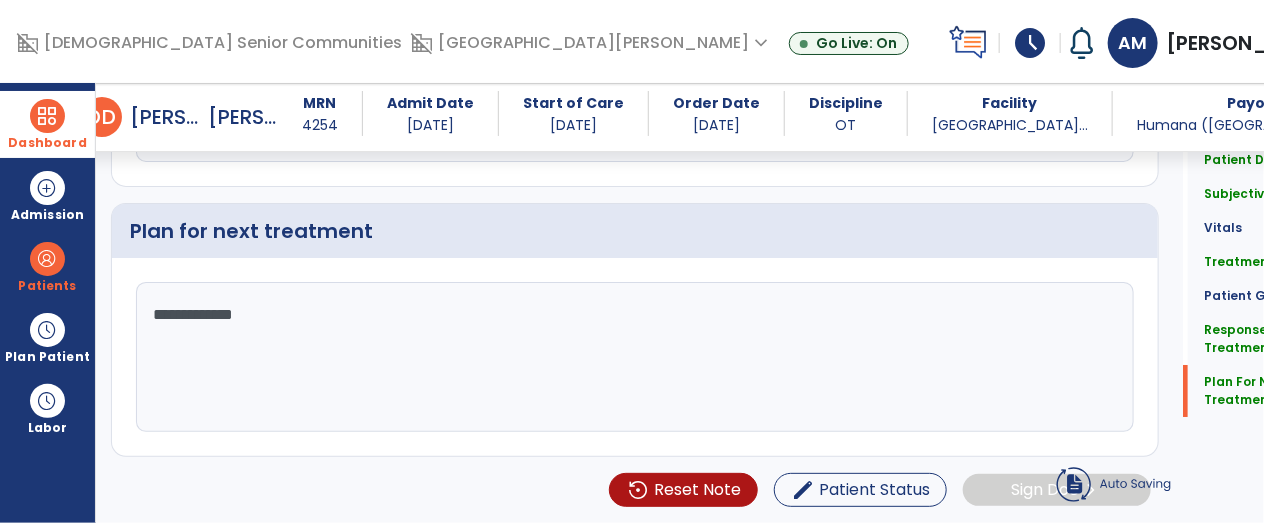 click on "Dashboard" at bounding box center (47, 124) 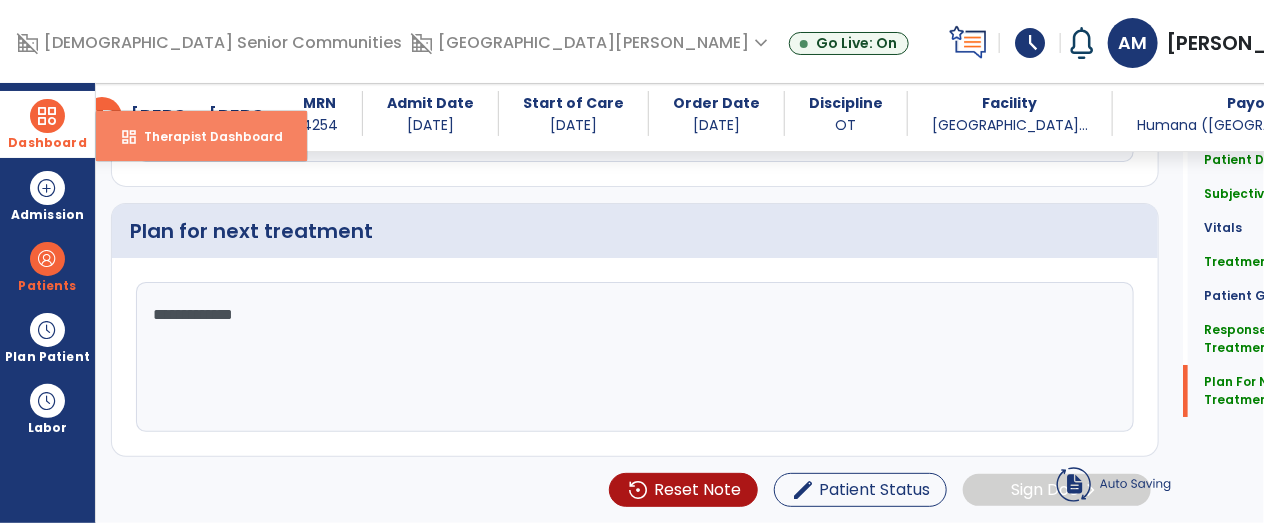 click on "dashboard  Therapist Dashboard" at bounding box center (201, 136) 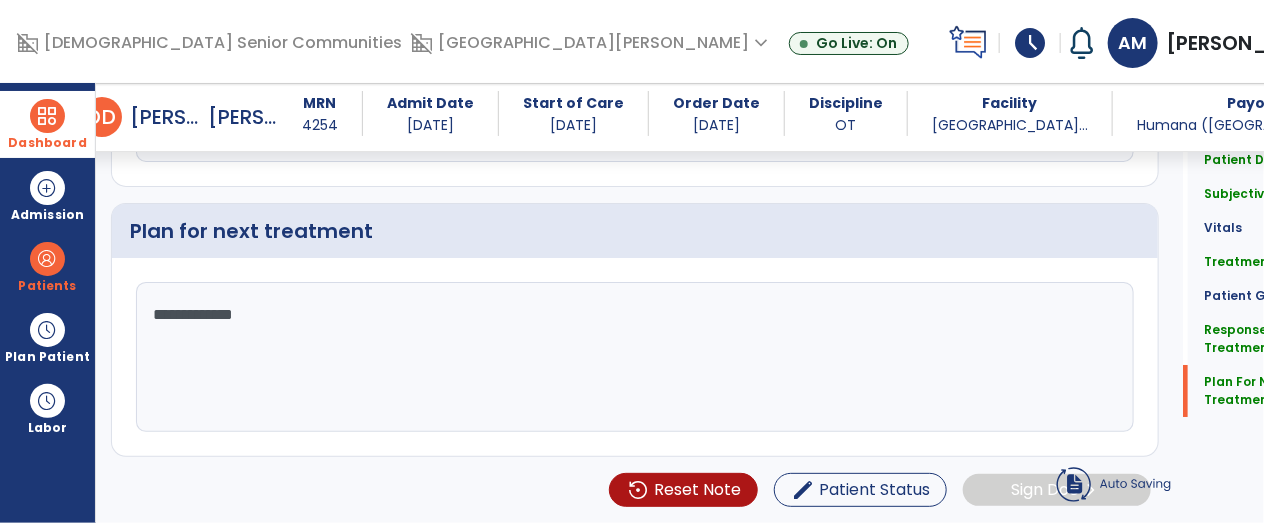click on "AM   [PERSON_NAME]   expand_more" at bounding box center [1234, 43] 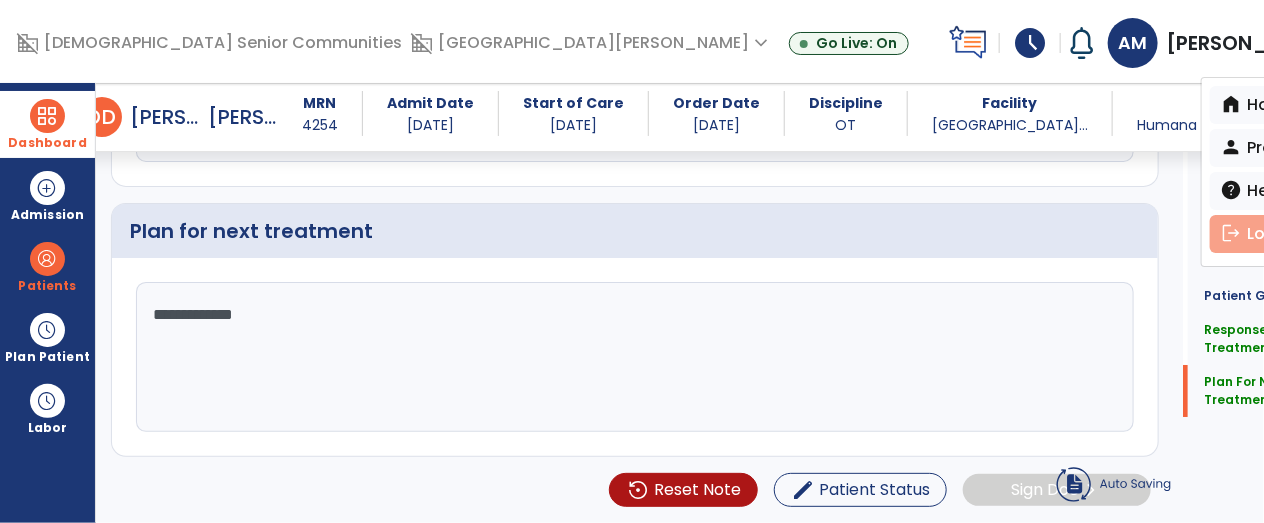 click on "logout   Log out" at bounding box center (1281, 234) 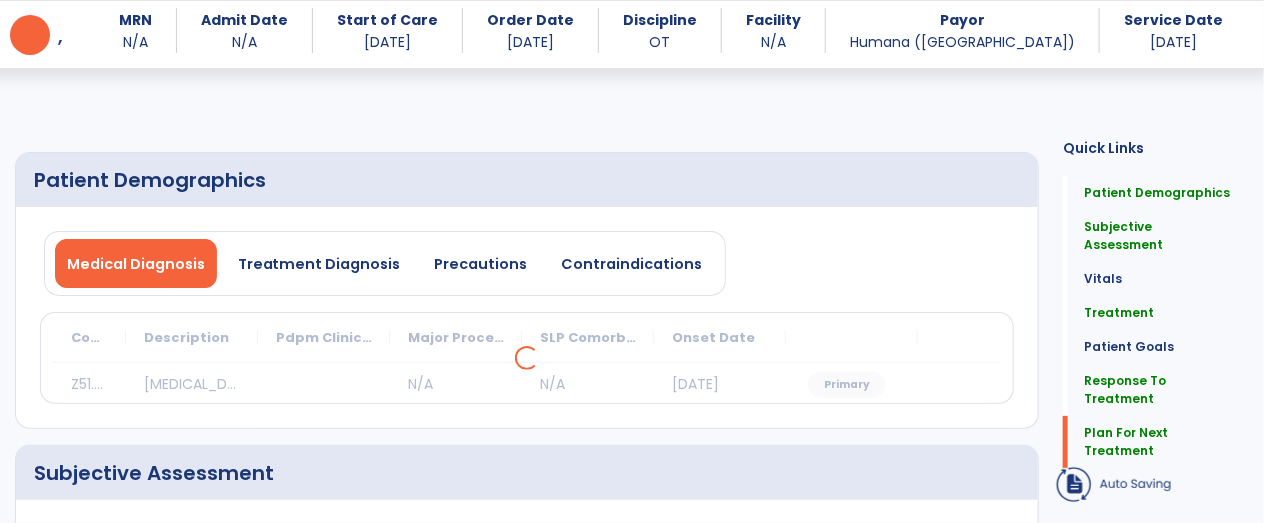 scroll, scrollTop: 0, scrollLeft: 0, axis: both 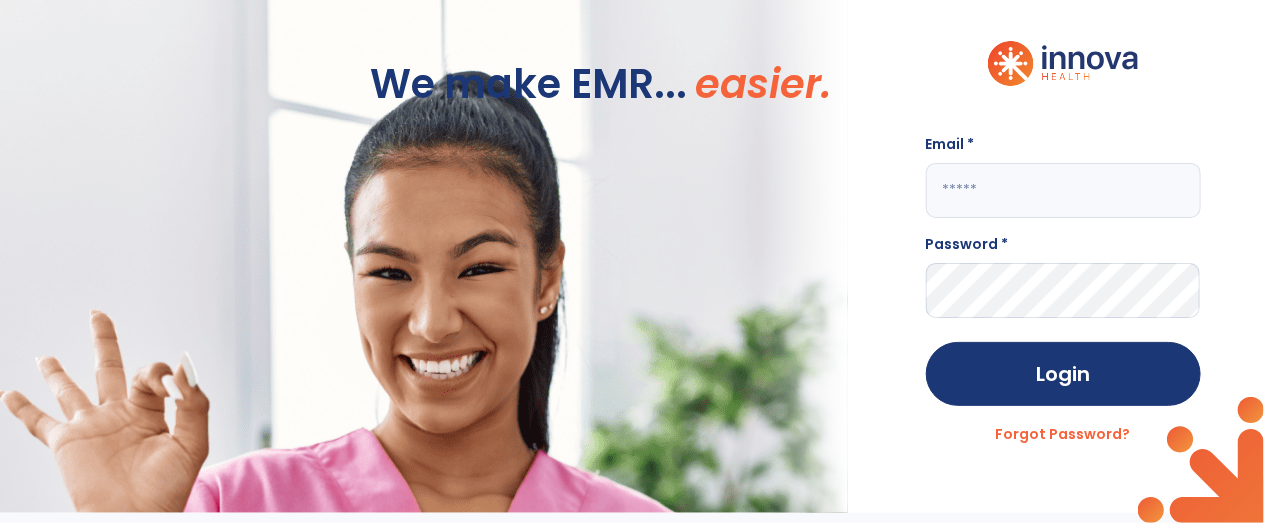 click 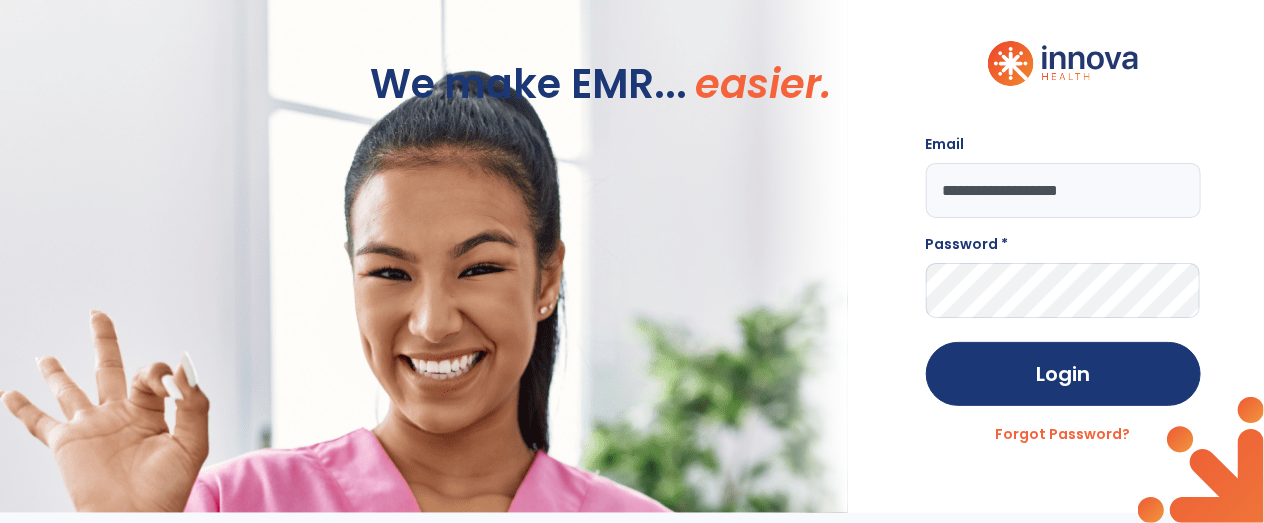 type on "**********" 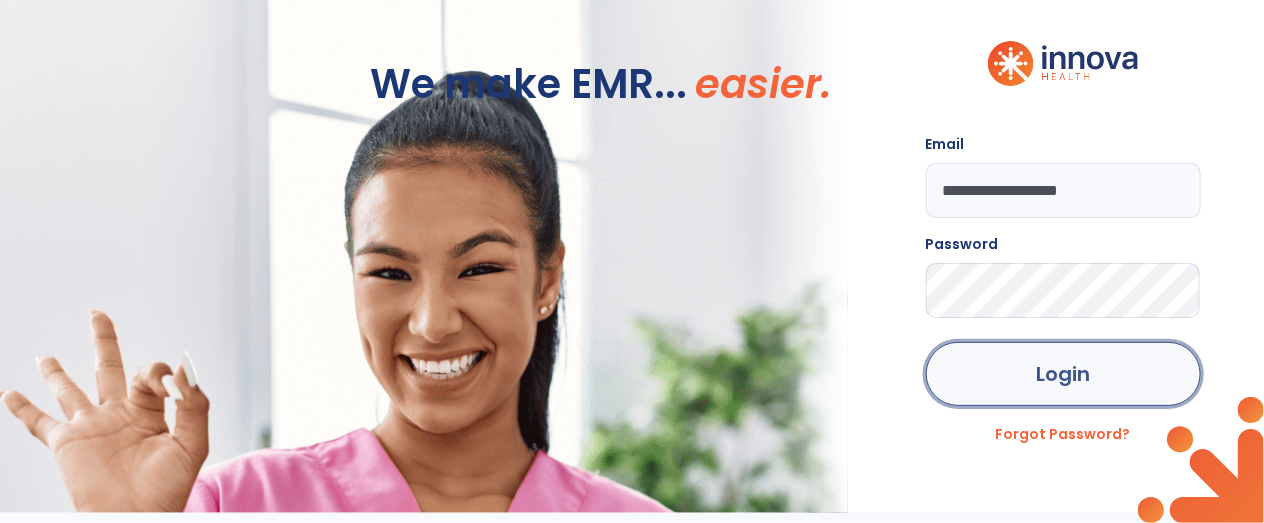 click on "Login" 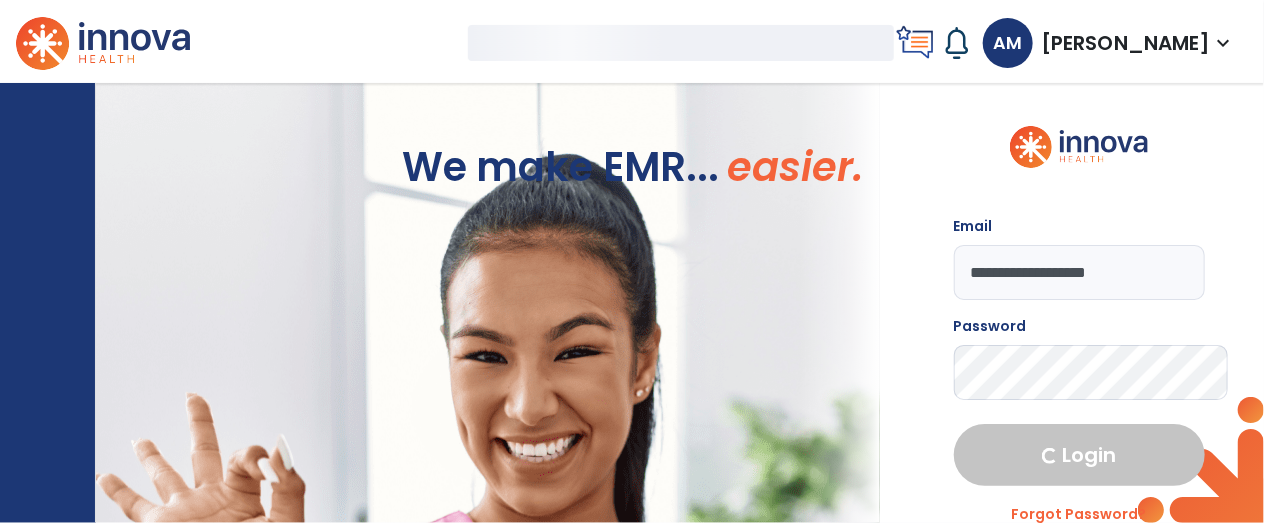 select on "****" 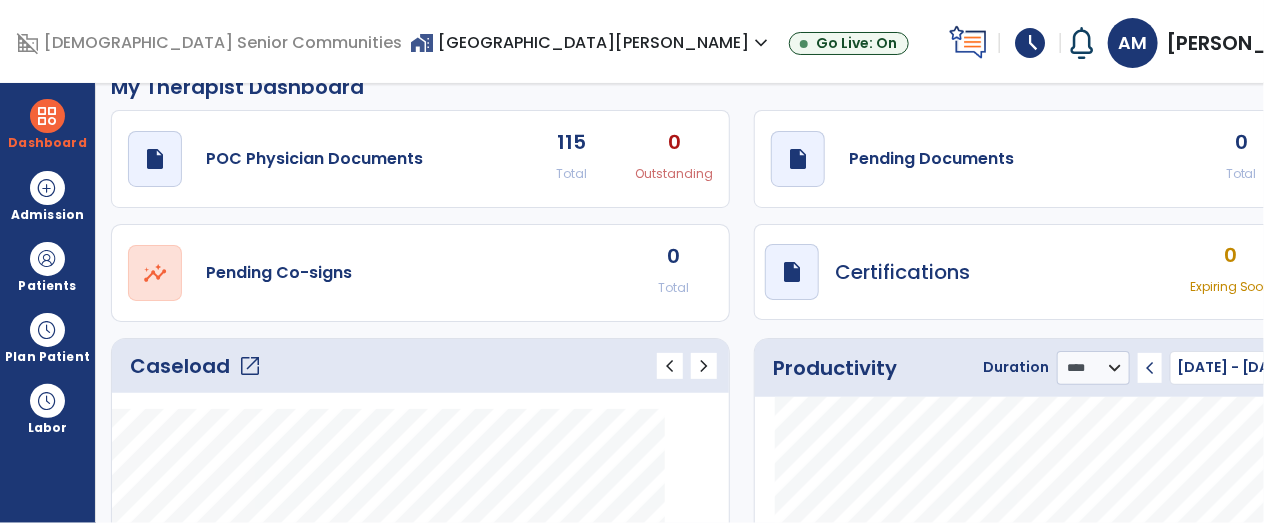 scroll, scrollTop: 48, scrollLeft: 0, axis: vertical 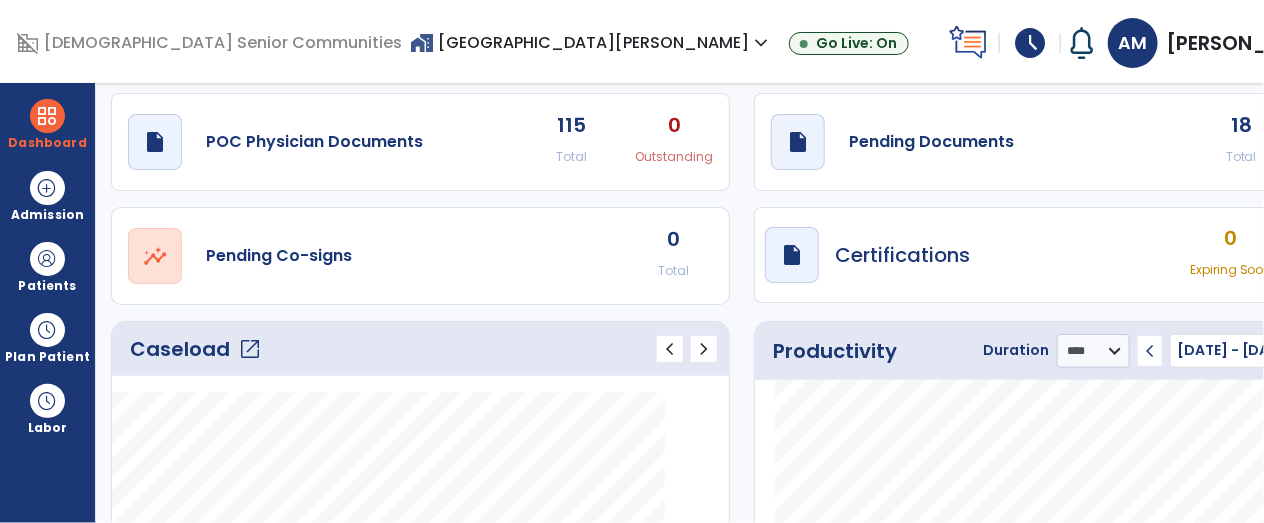 click on "open_in_new" 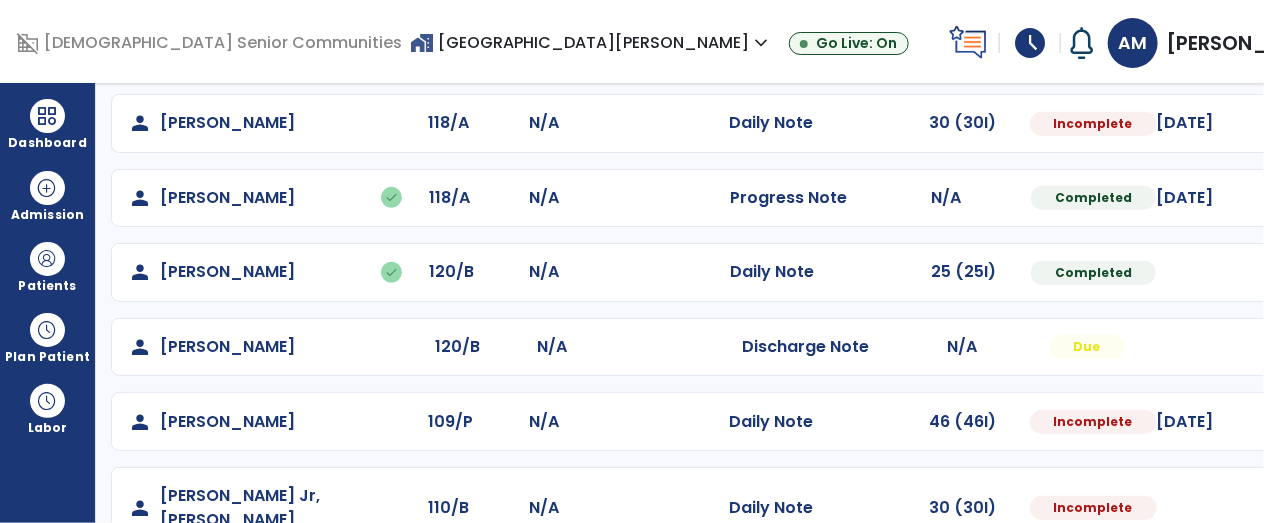 scroll, scrollTop: 476, scrollLeft: 0, axis: vertical 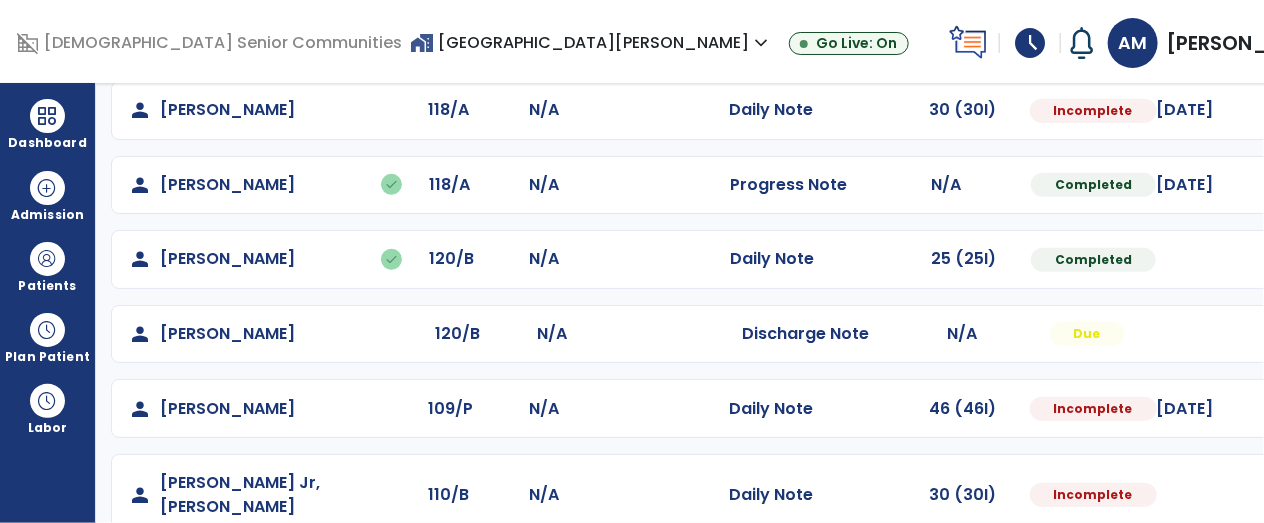 click at bounding box center (1314, -188) 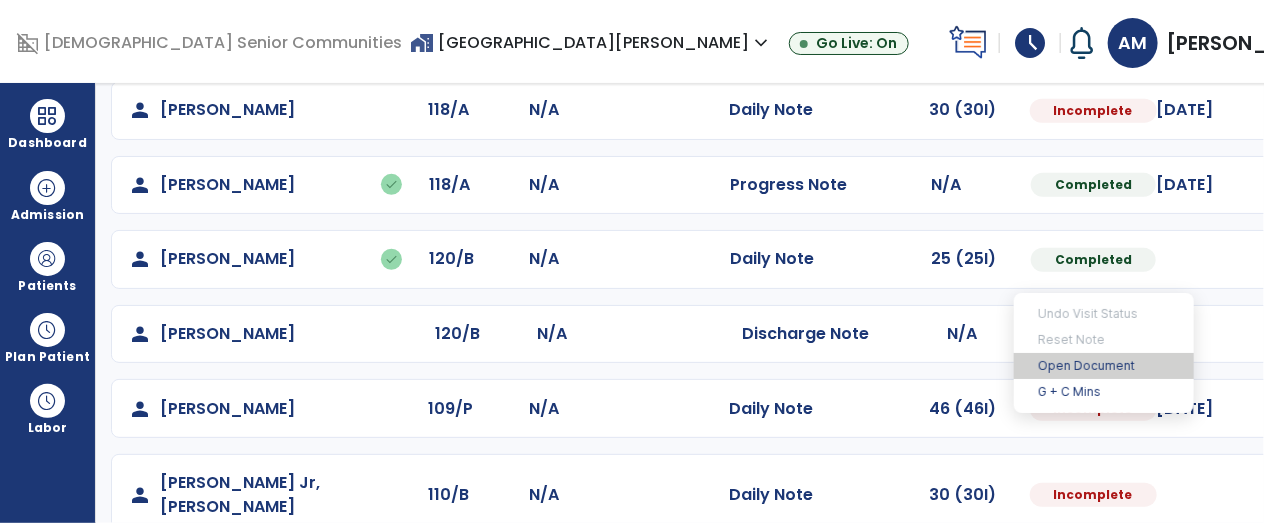 click on "Open Document" at bounding box center [1104, 366] 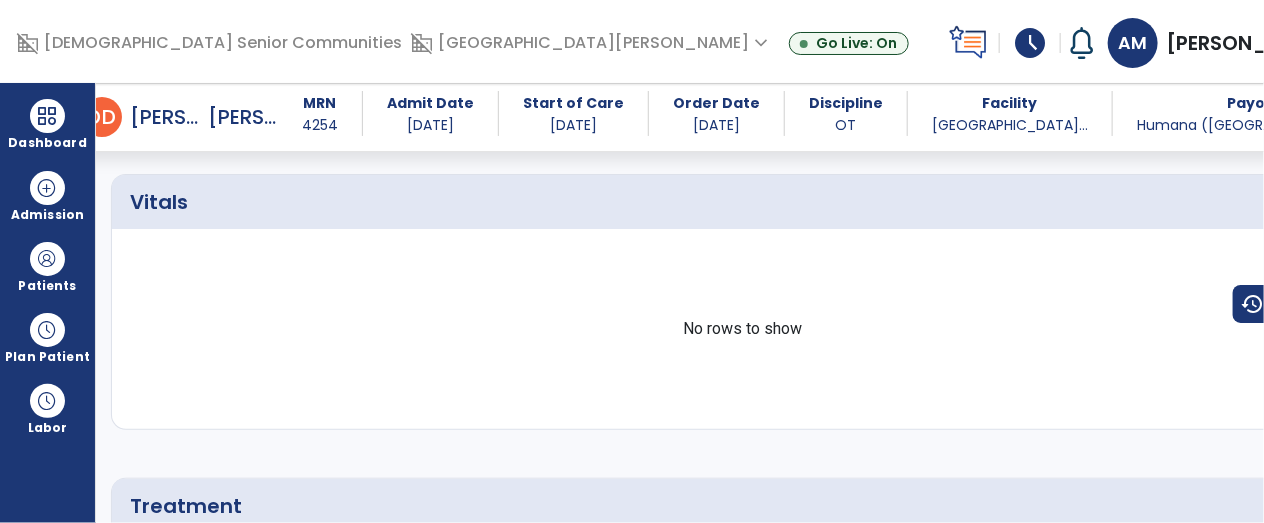 scroll, scrollTop: 0, scrollLeft: 0, axis: both 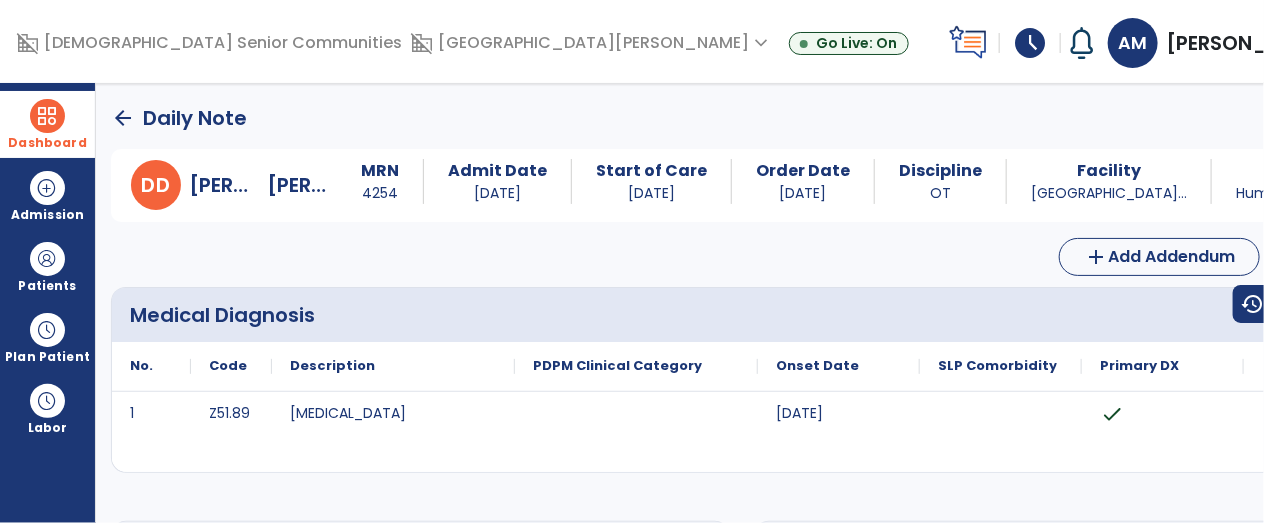 click at bounding box center (47, 116) 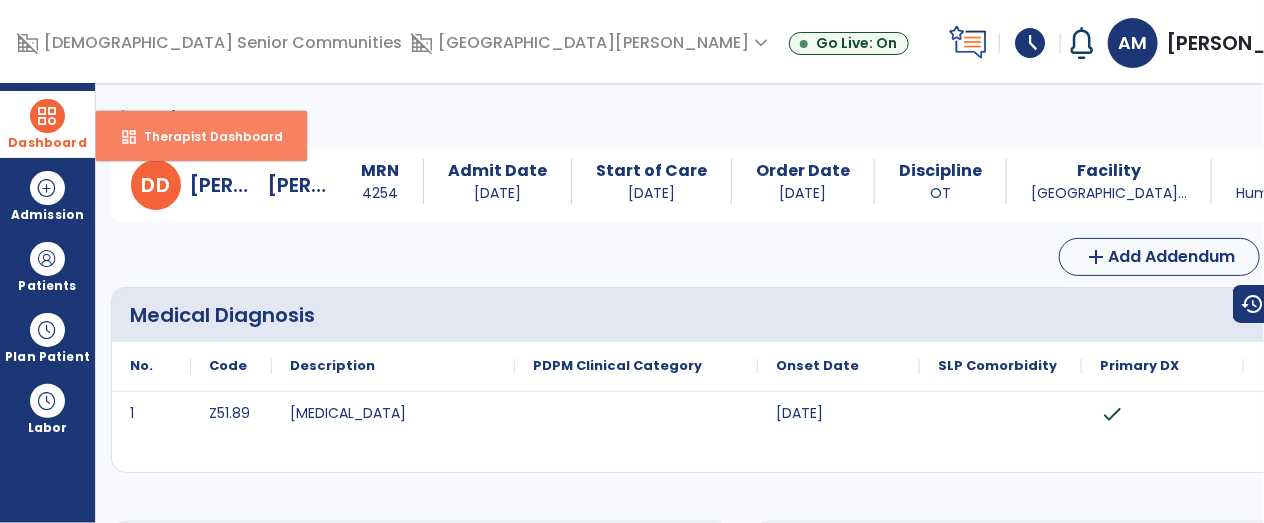 click on "dashboard  Therapist Dashboard" at bounding box center (201, 136) 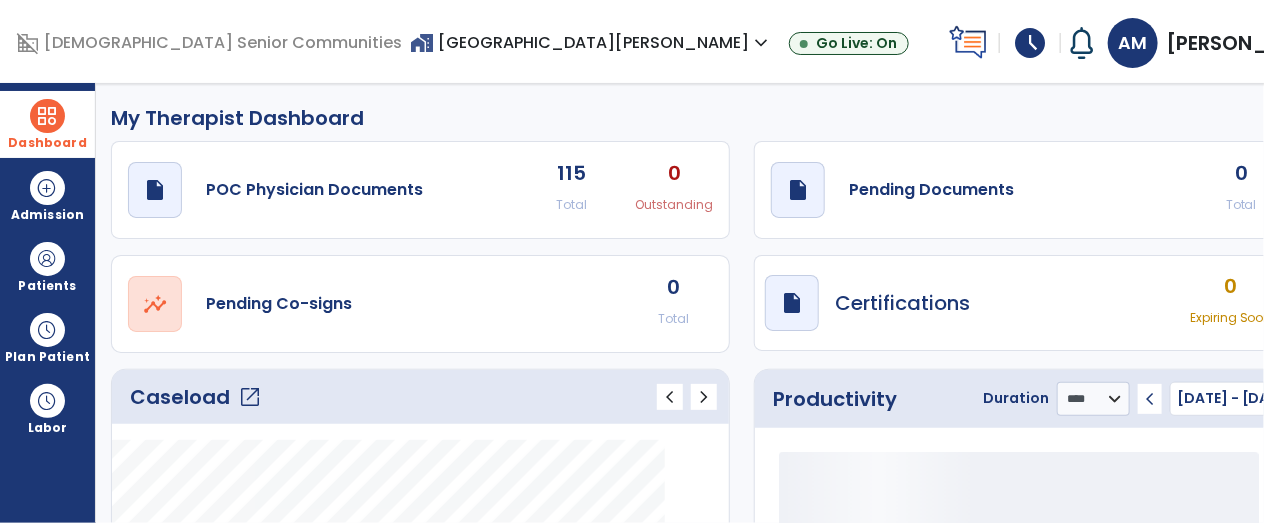 click on "open_in_new" 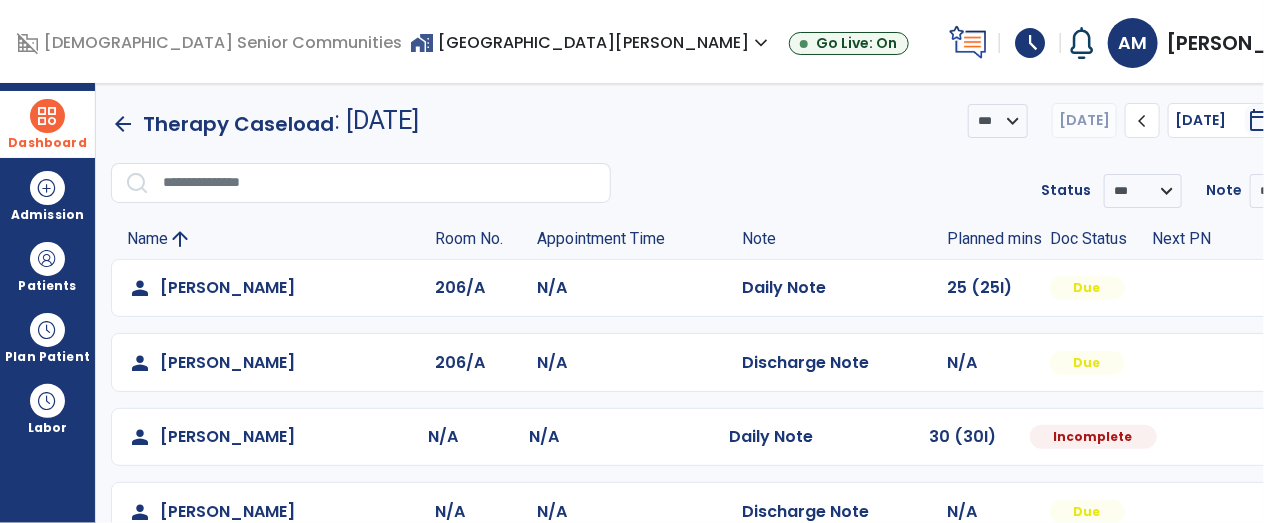 click at bounding box center (1314, 288) 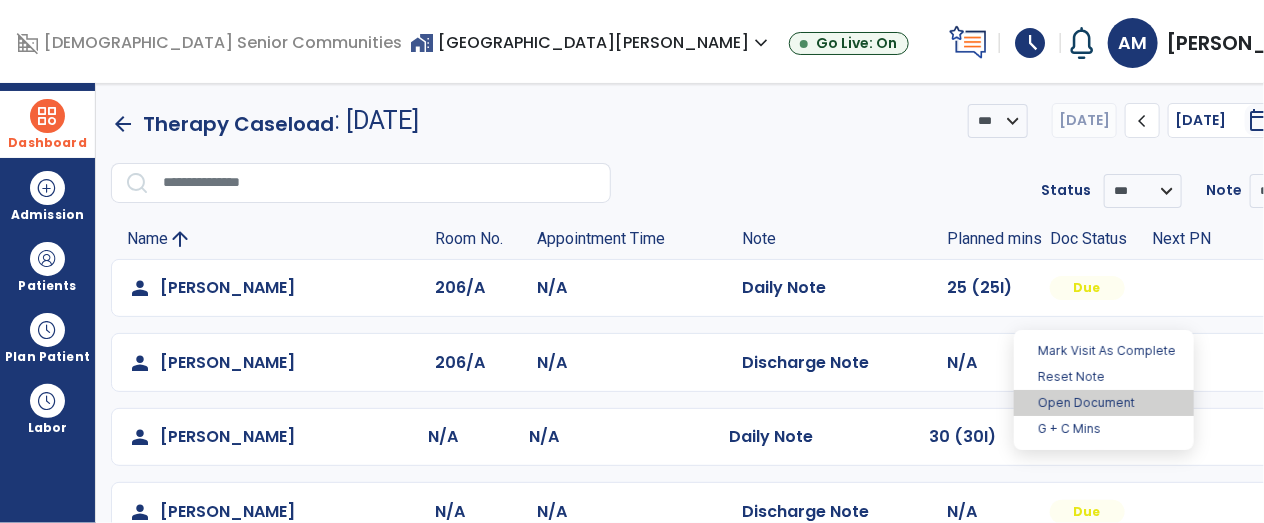 click on "Open Document" at bounding box center [1104, 403] 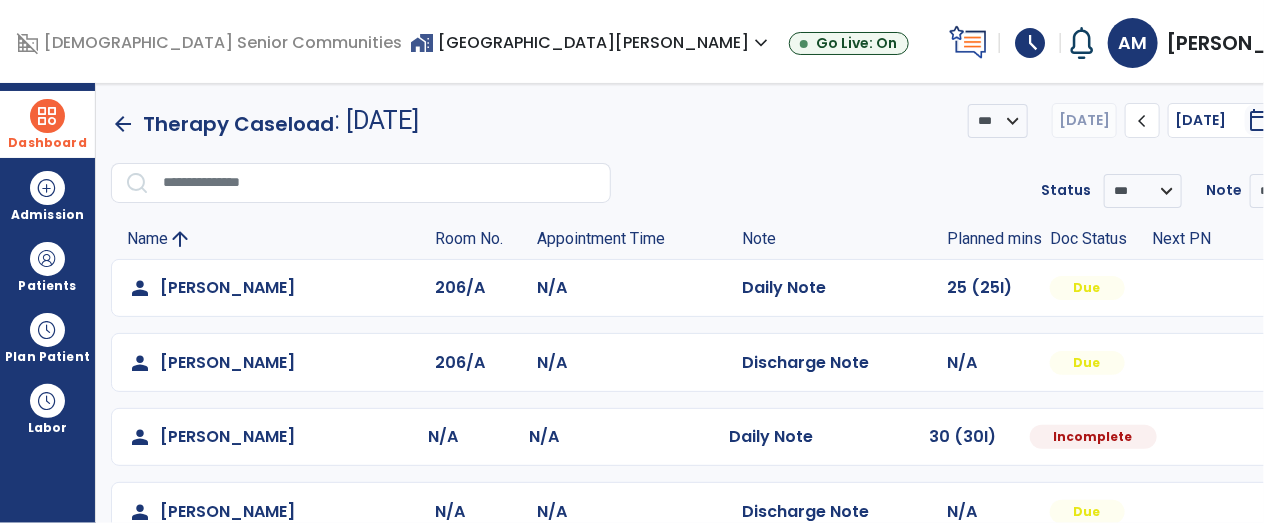 select on "*" 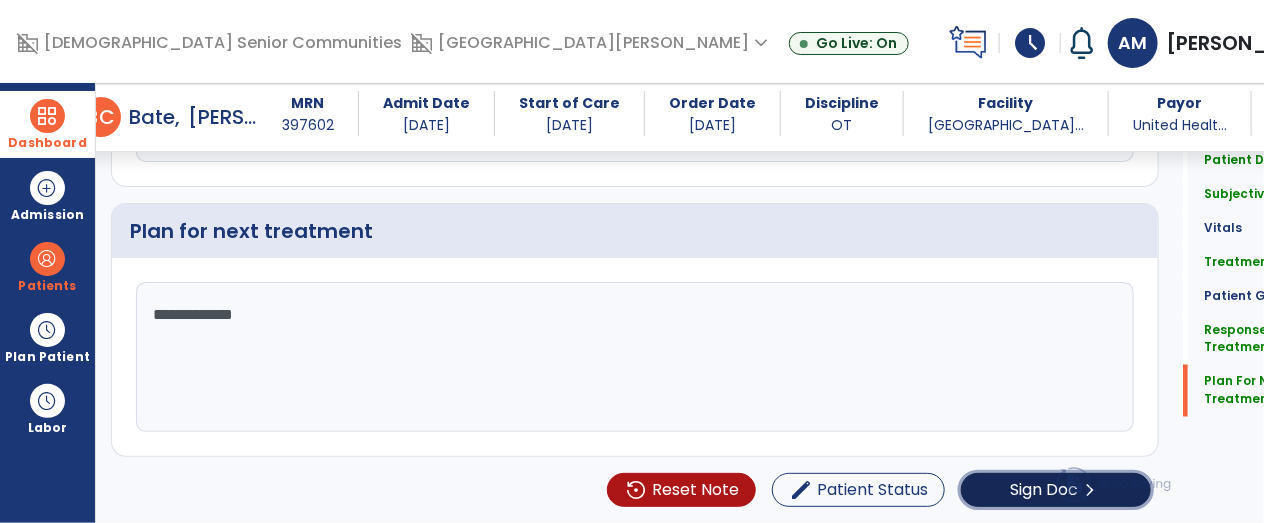 click on "Sign Doc" 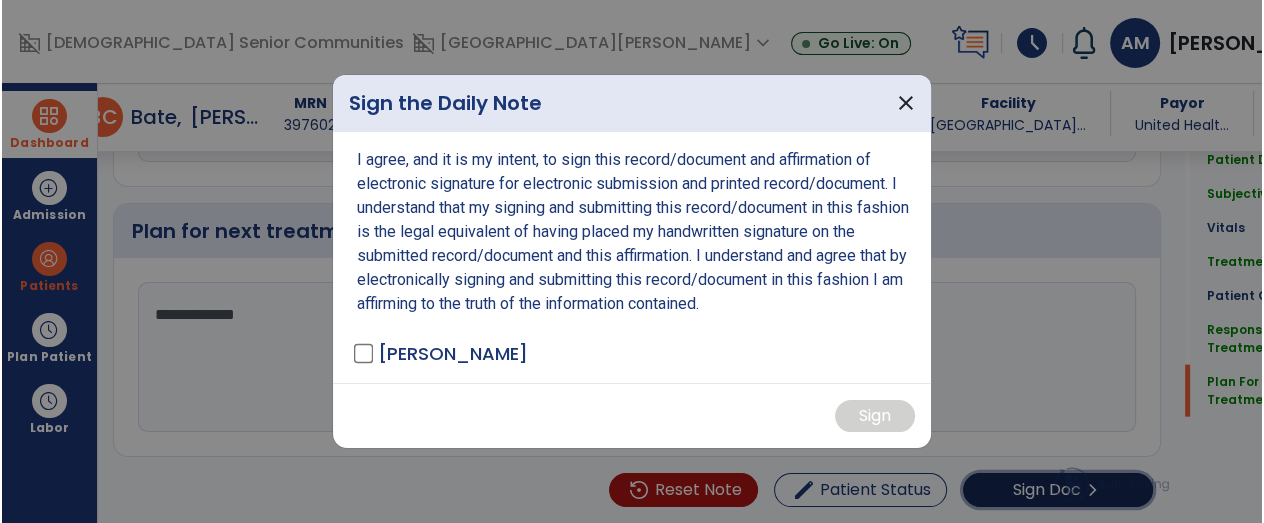 scroll, scrollTop: 4112, scrollLeft: 0, axis: vertical 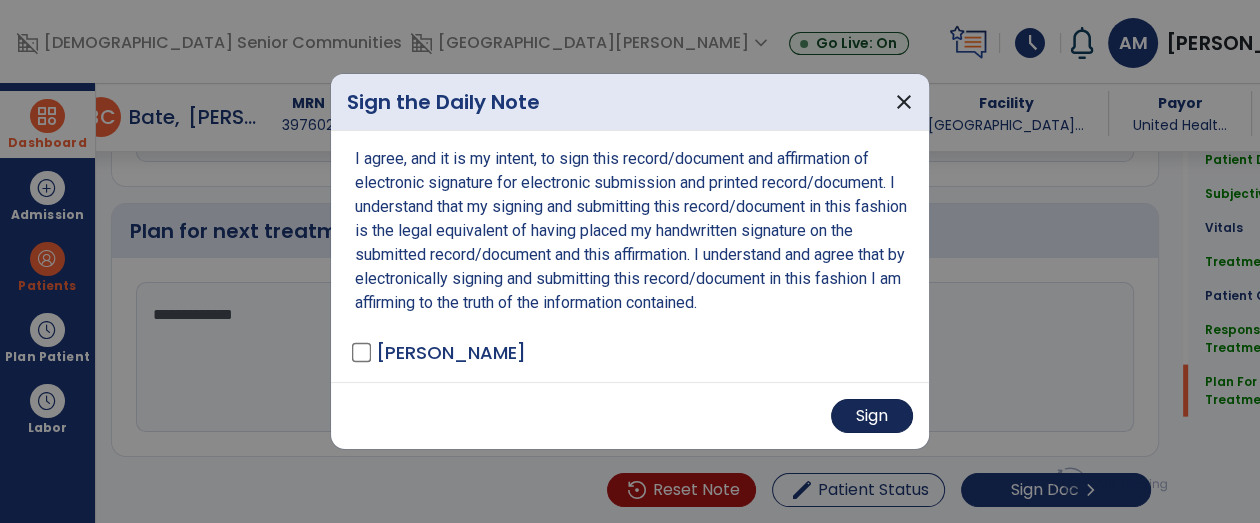 click on "Sign" at bounding box center [872, 416] 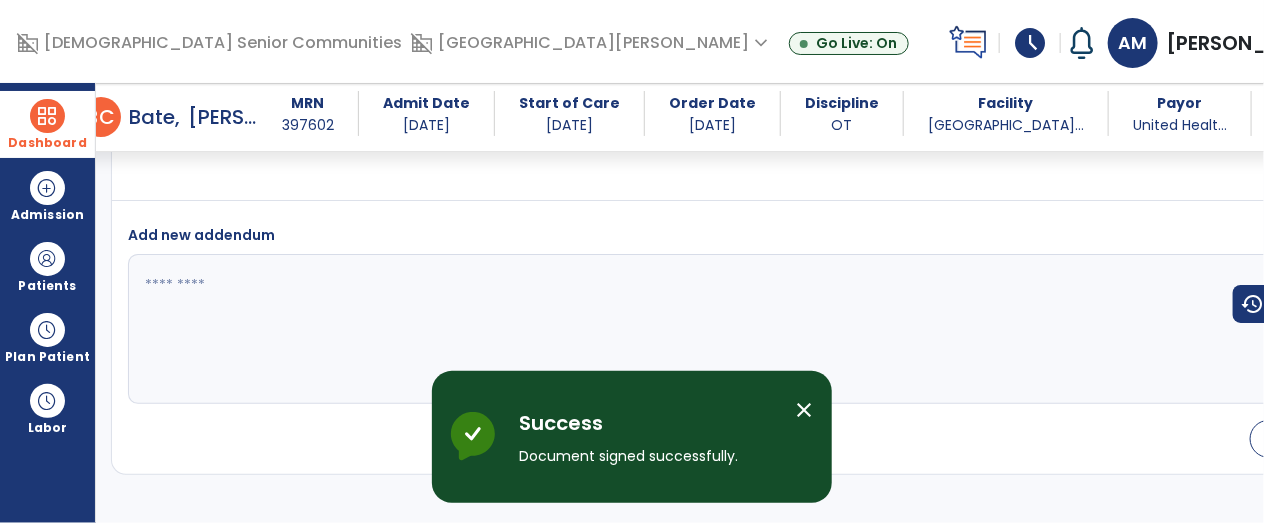 click on "Dashboard" at bounding box center [47, 143] 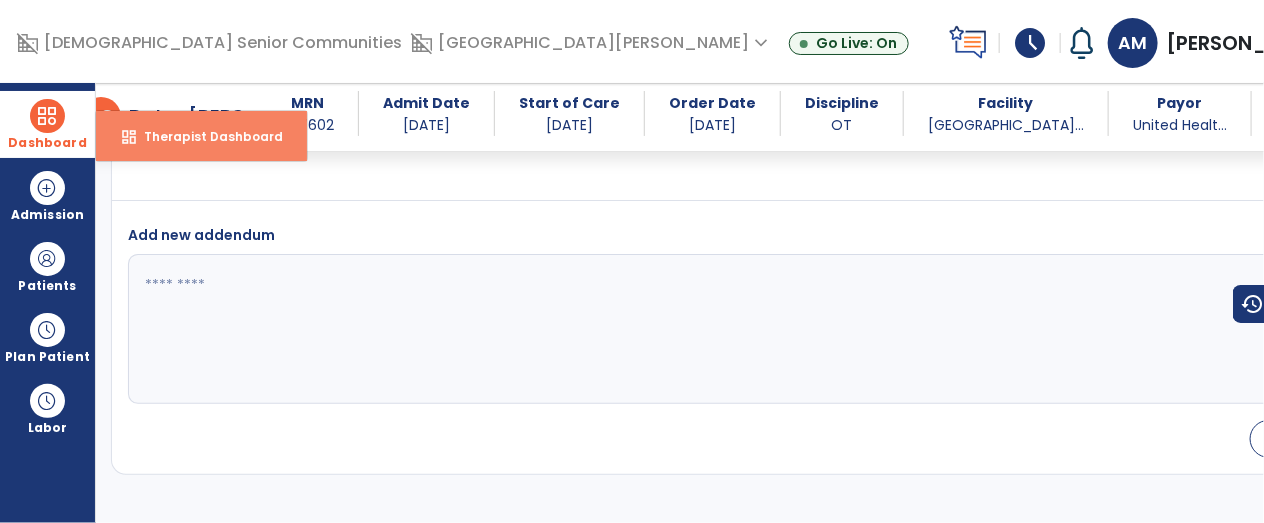 click on "Therapist Dashboard" at bounding box center (205, 136) 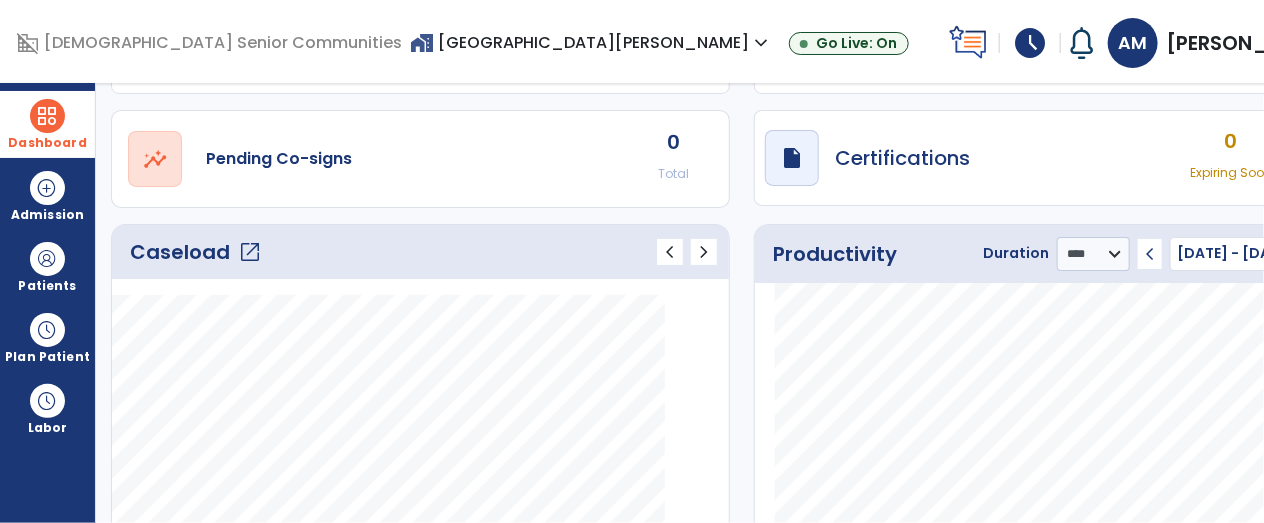 scroll, scrollTop: 146, scrollLeft: 0, axis: vertical 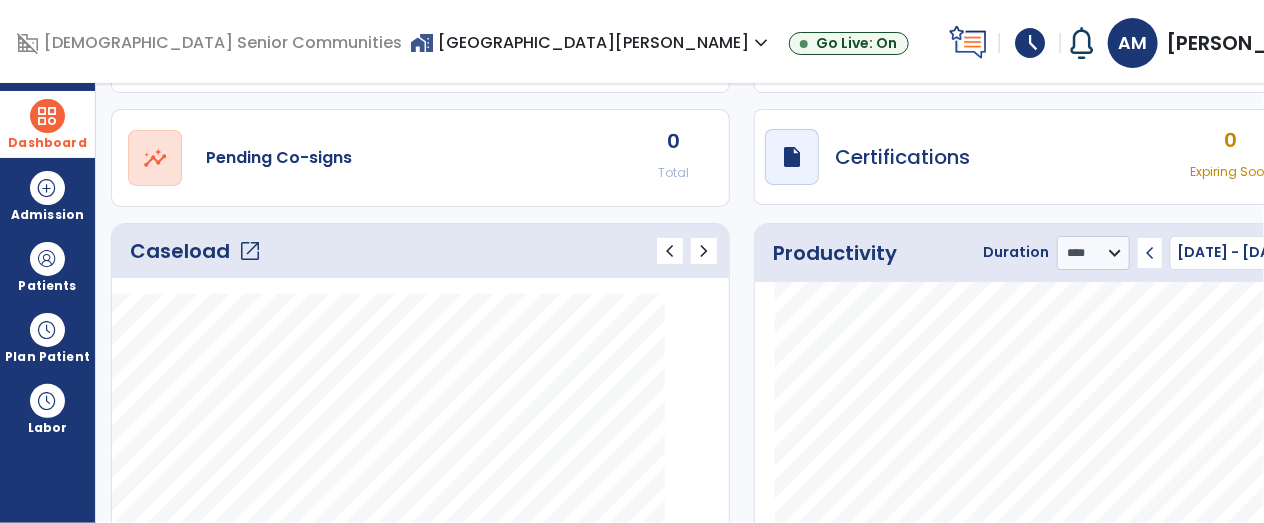 click on "open_in_new" 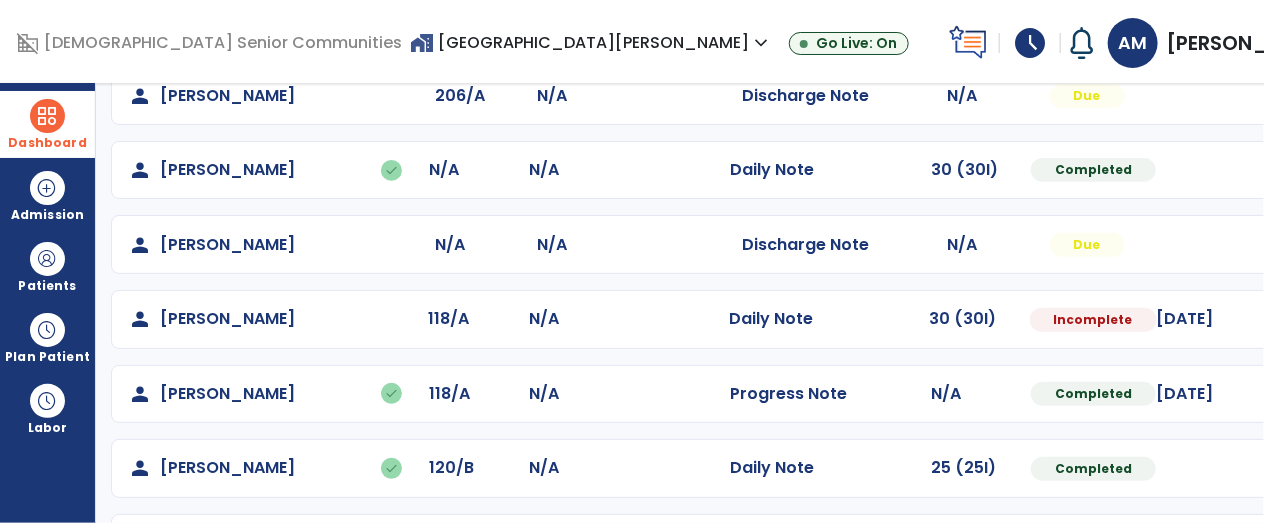 scroll, scrollTop: 385, scrollLeft: 0, axis: vertical 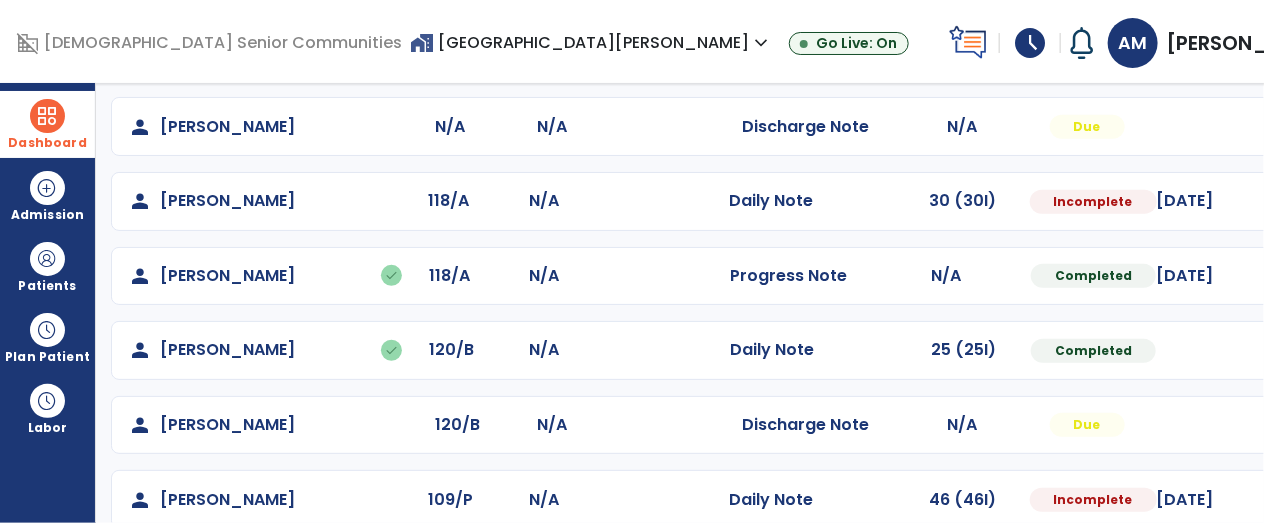click at bounding box center (1314, -97) 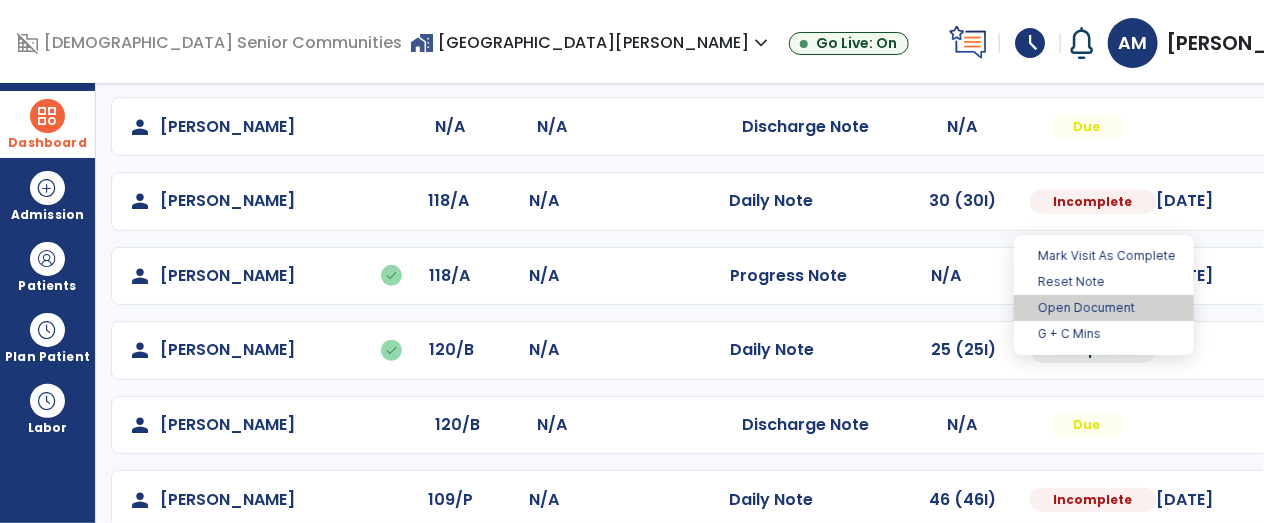 click on "Open Document" at bounding box center [1104, 308] 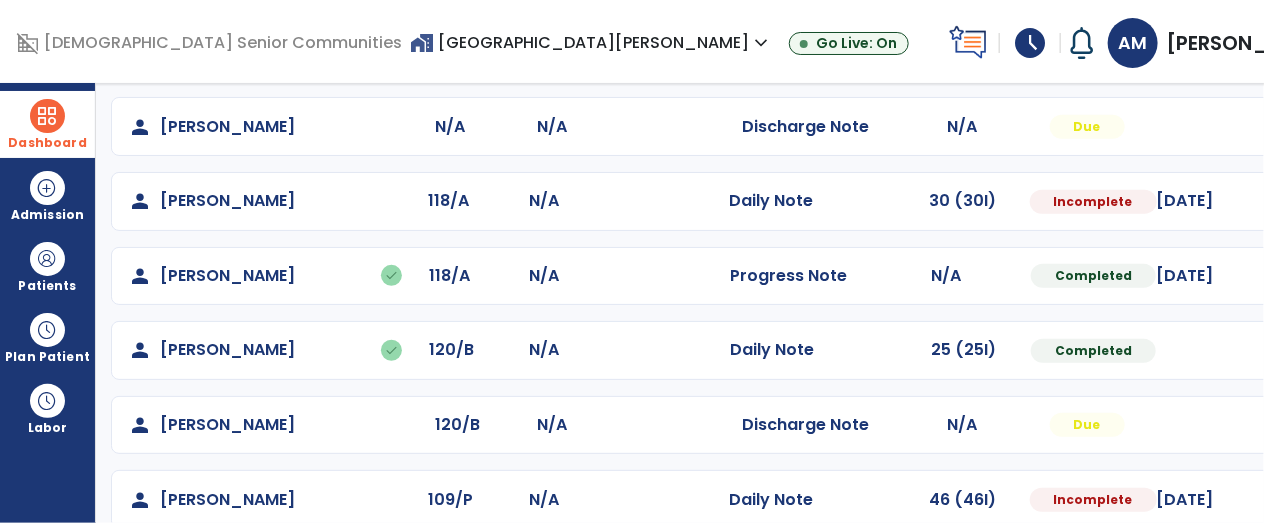 select on "*" 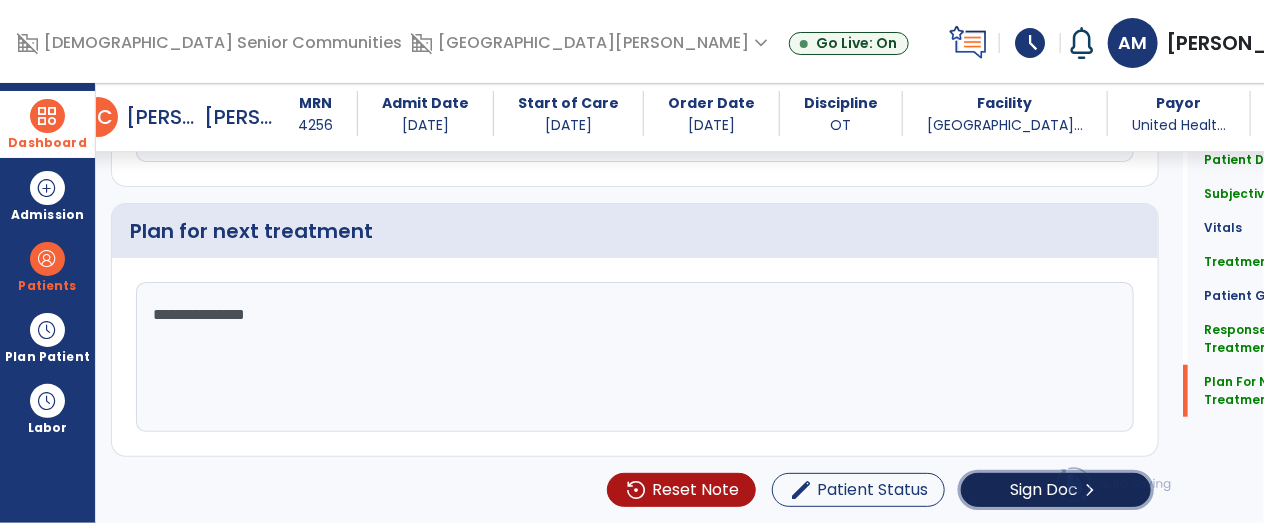 click on "Sign Doc" 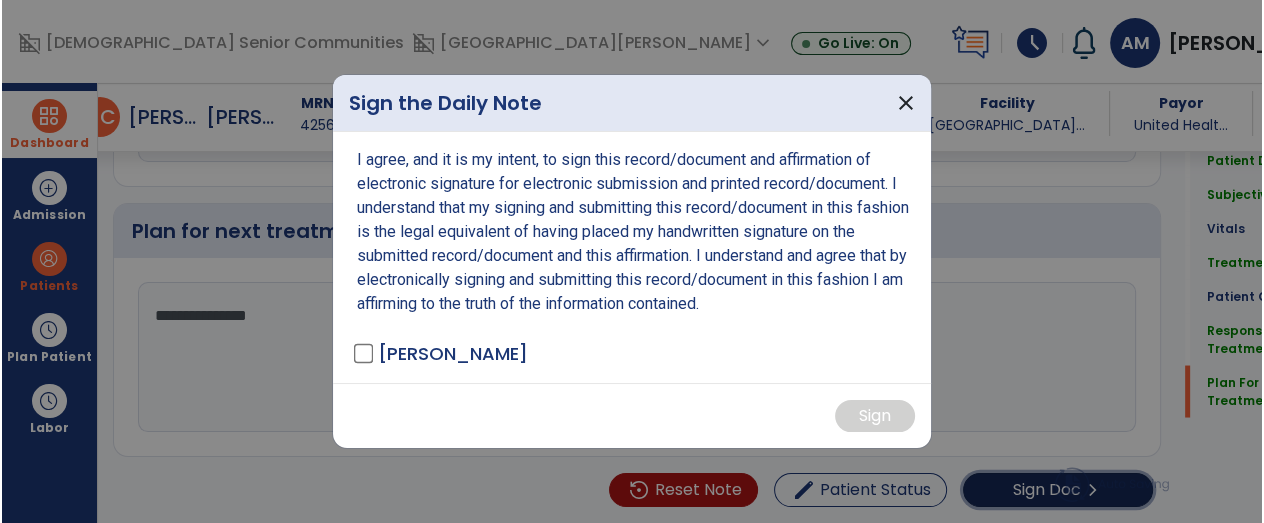 scroll, scrollTop: 3498, scrollLeft: 0, axis: vertical 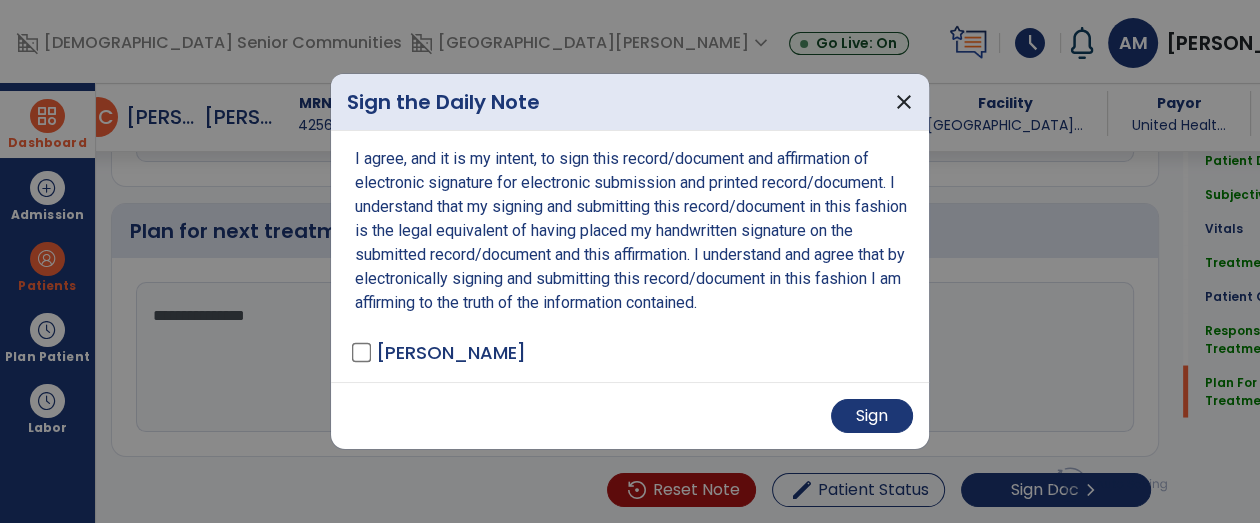click on "Sign" at bounding box center (630, 415) 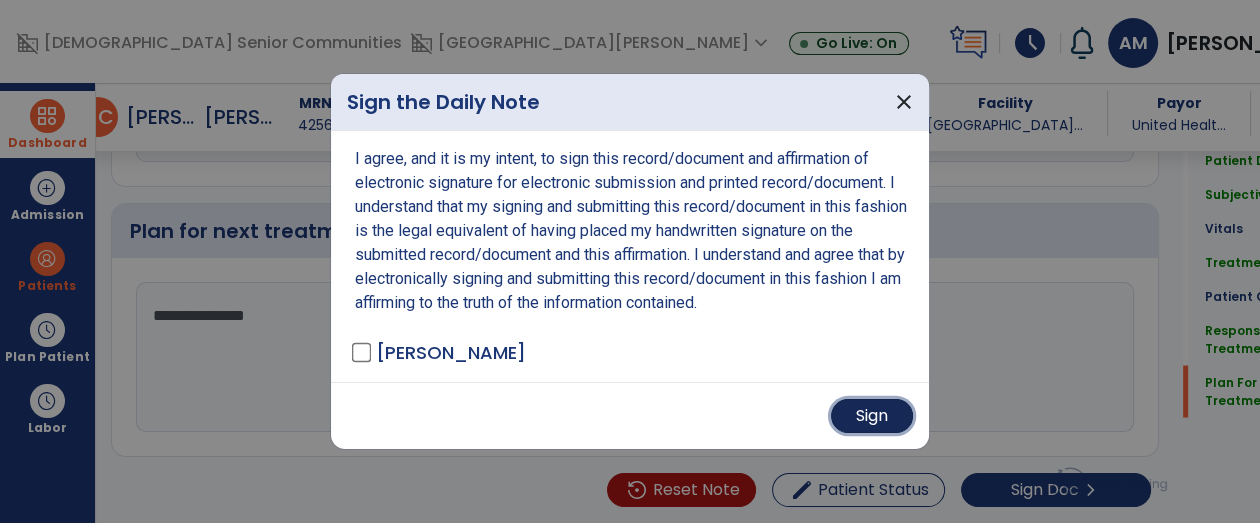 click on "Sign" at bounding box center (872, 416) 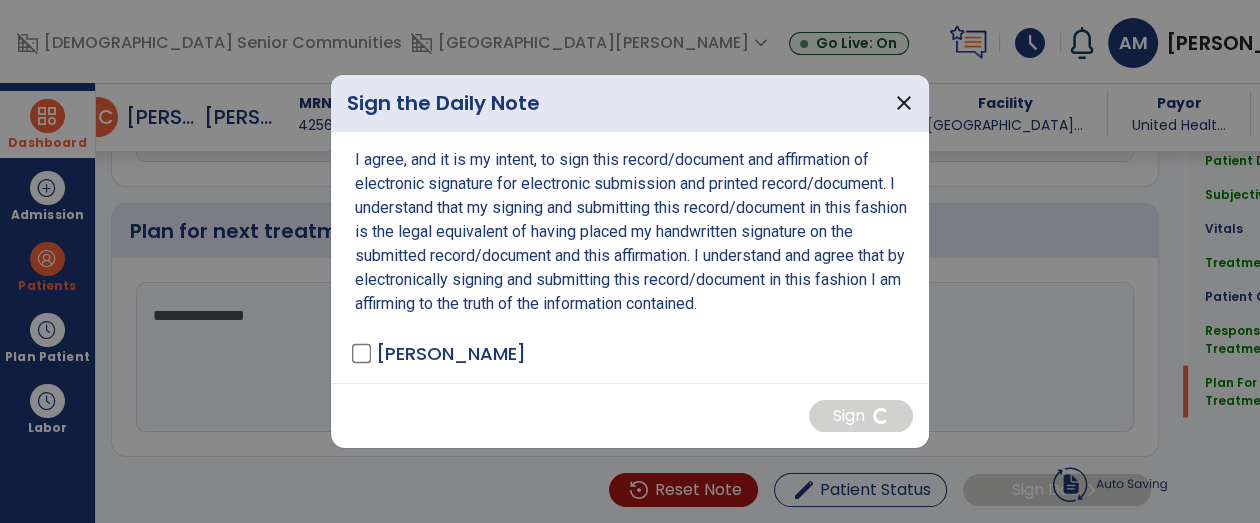 click at bounding box center (630, 261) 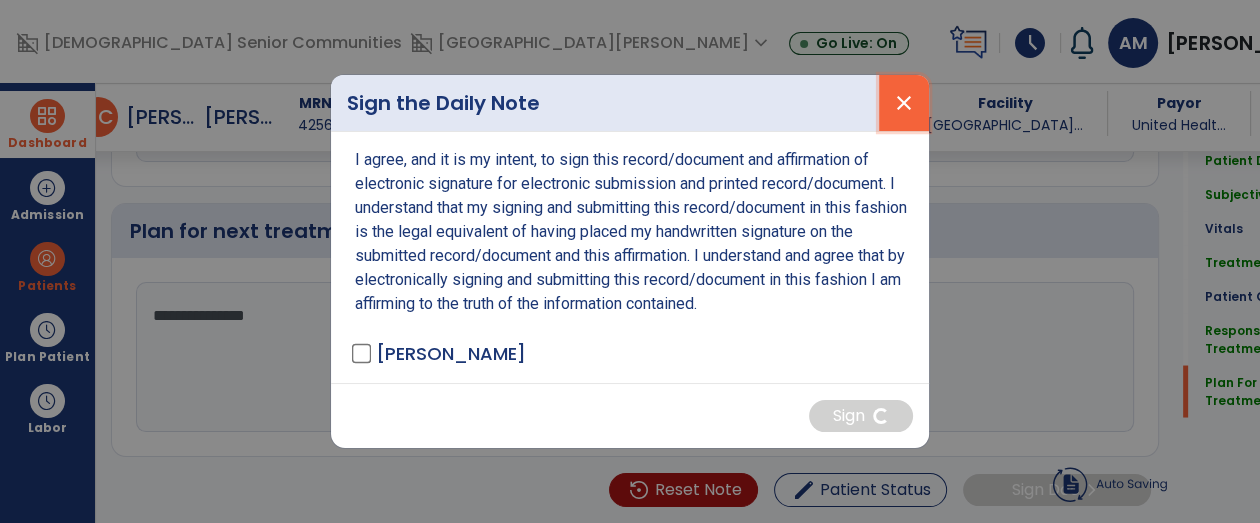 click on "close" at bounding box center (904, 103) 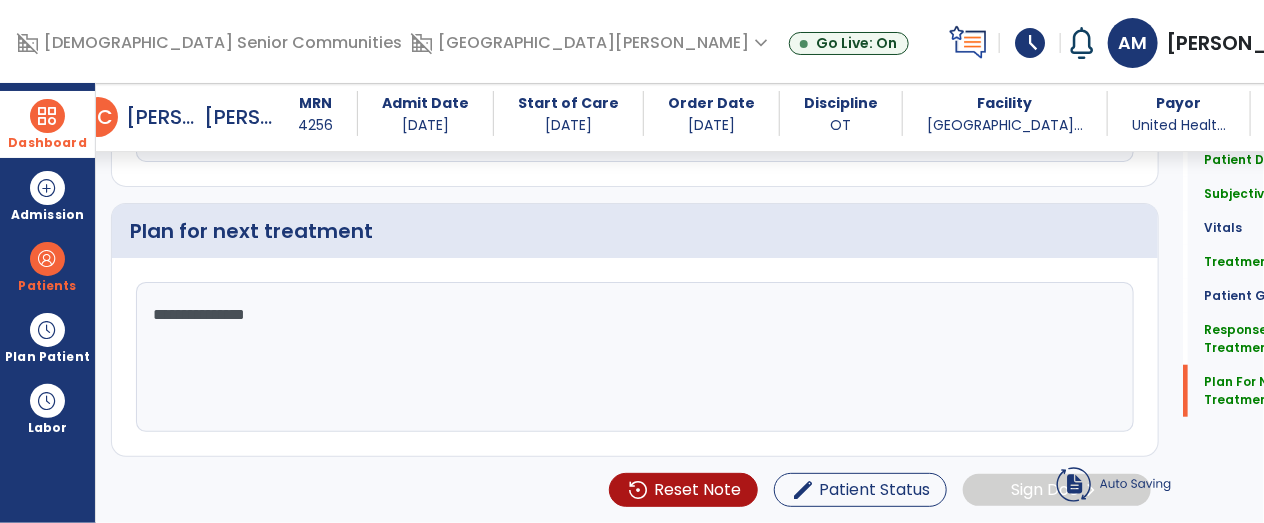 click at bounding box center [47, 116] 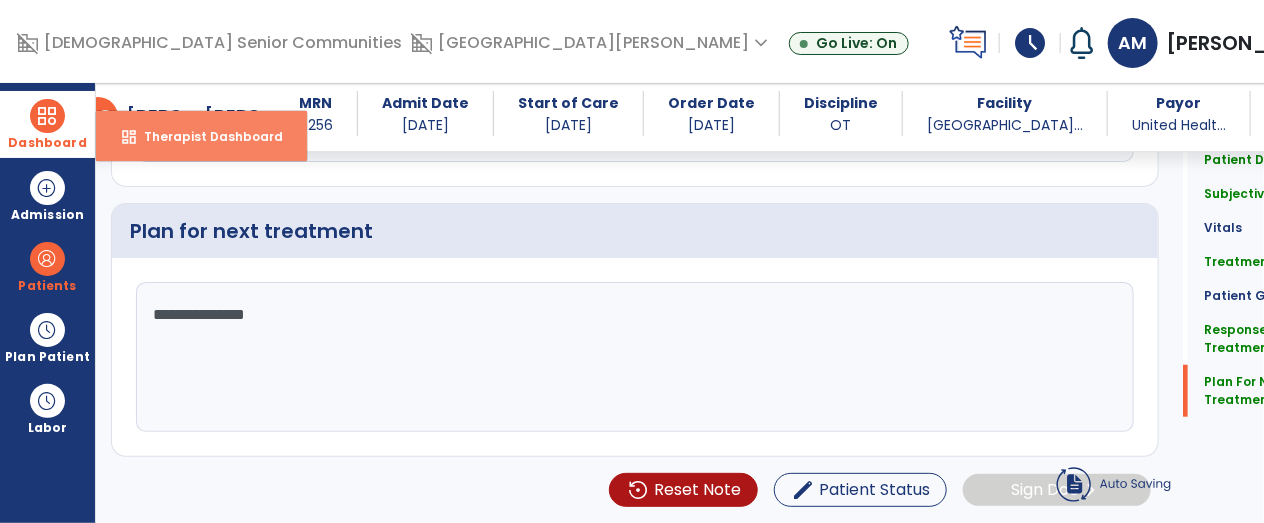 click on "Therapist Dashboard" at bounding box center (205, 136) 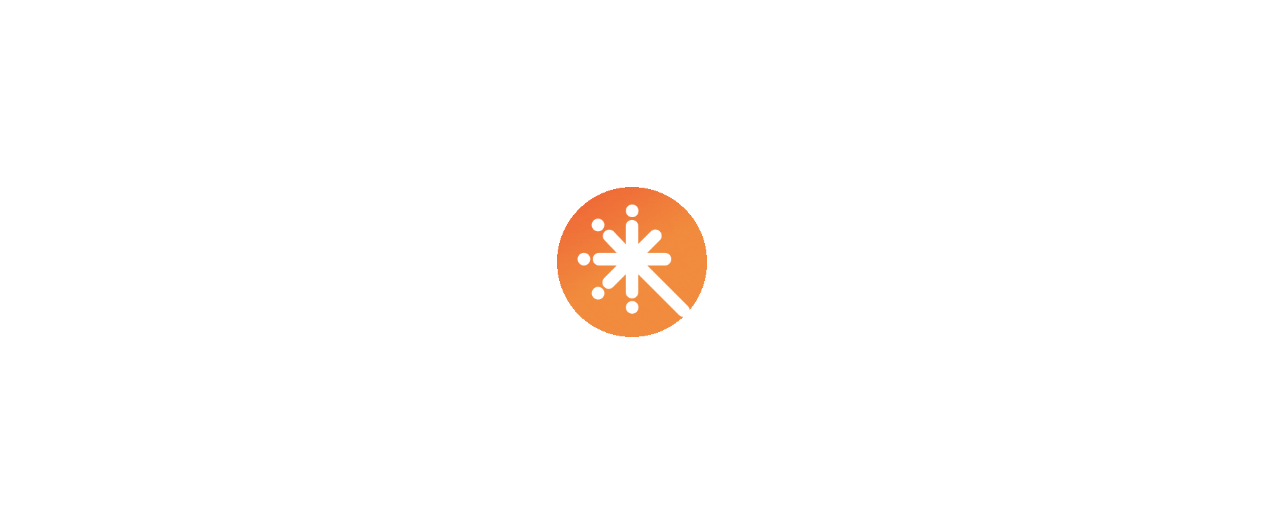 scroll, scrollTop: 0, scrollLeft: 0, axis: both 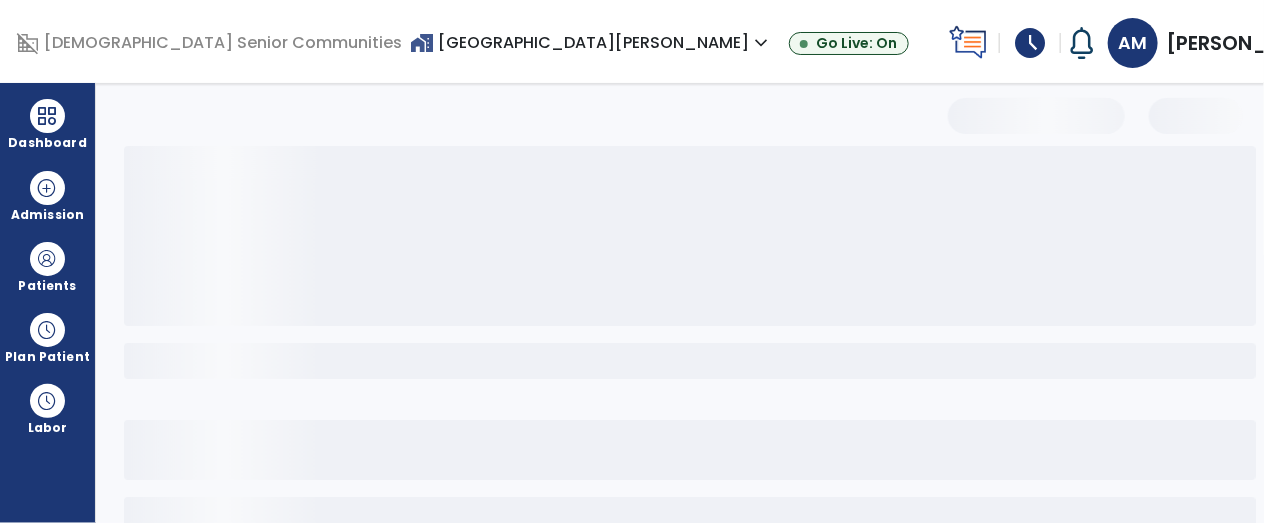 select on "*" 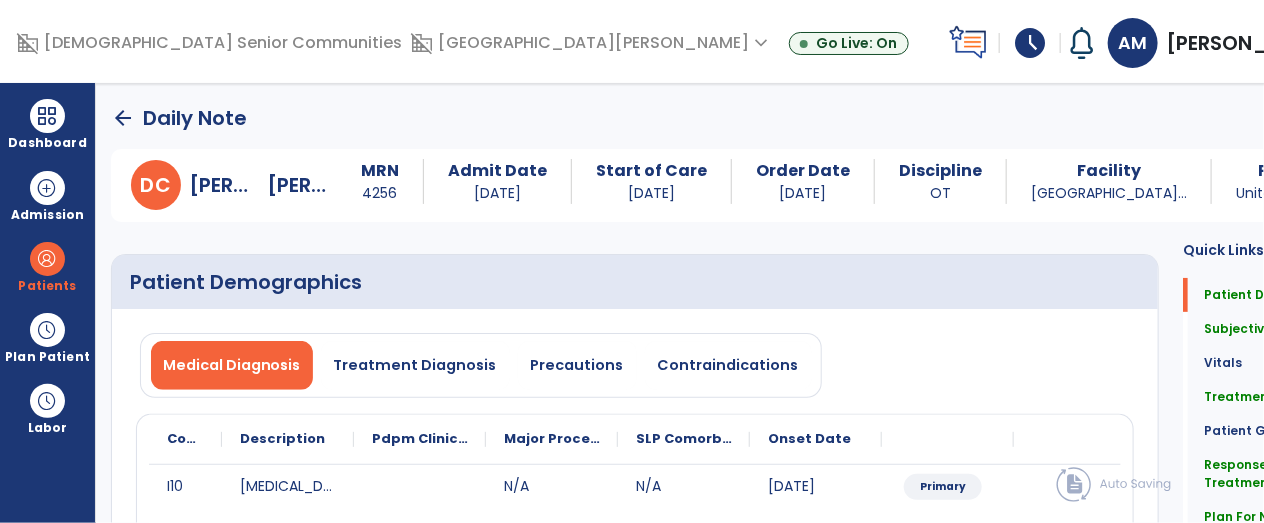 click on "[PERSON_NAME]" at bounding box center [1251, 43] 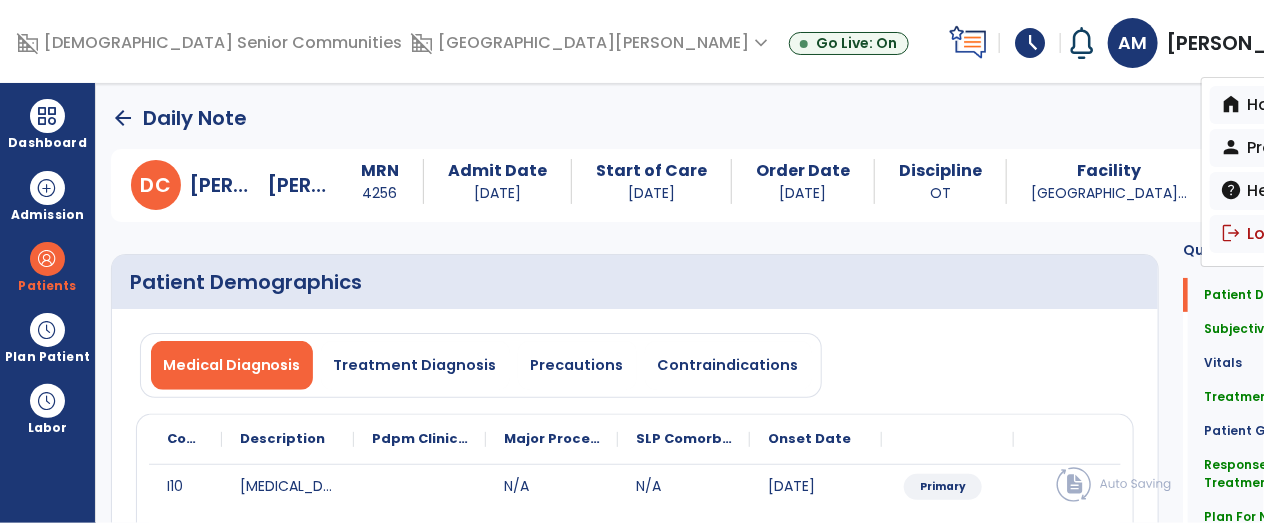 click on "Medical Diagnosis   Treatment Diagnosis   Precautions   Contraindications
Code
Description
Pdpm Clinical Category
I10" 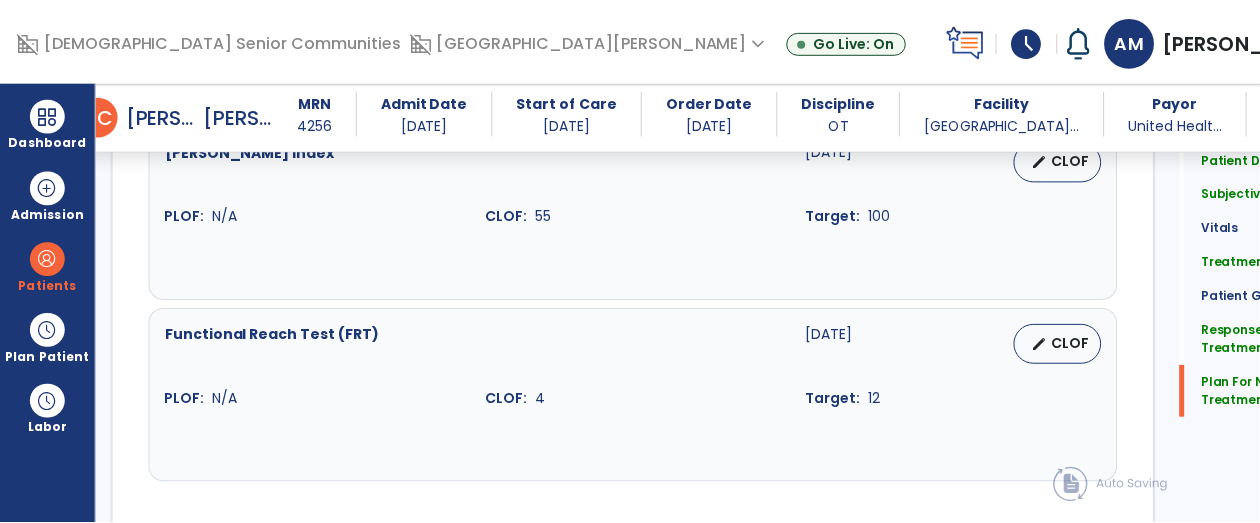 scroll, scrollTop: 3608, scrollLeft: 0, axis: vertical 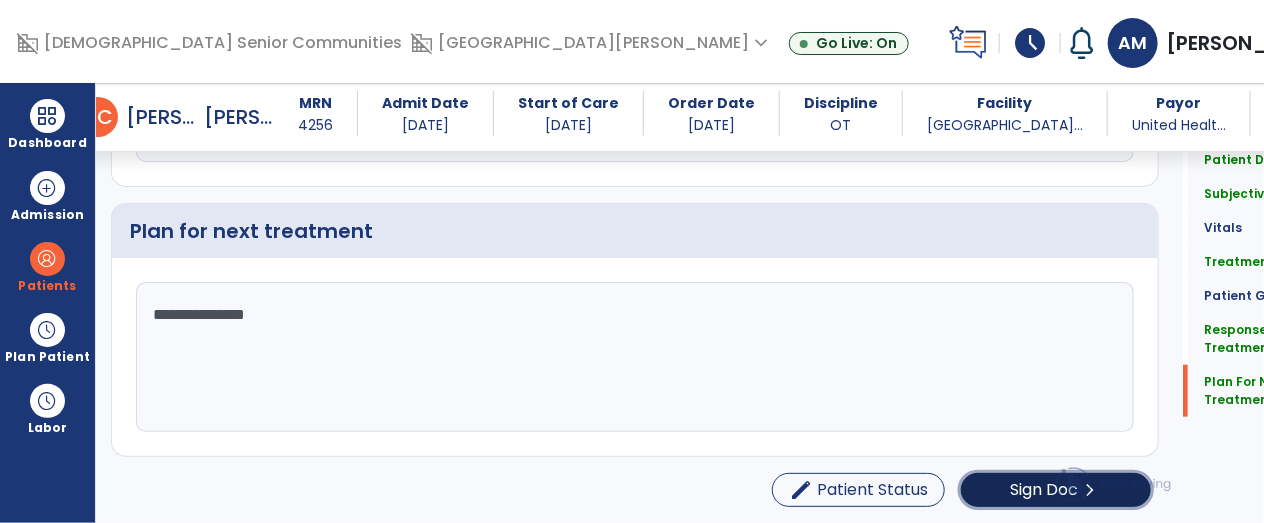 click on "Sign Doc  chevron_right" 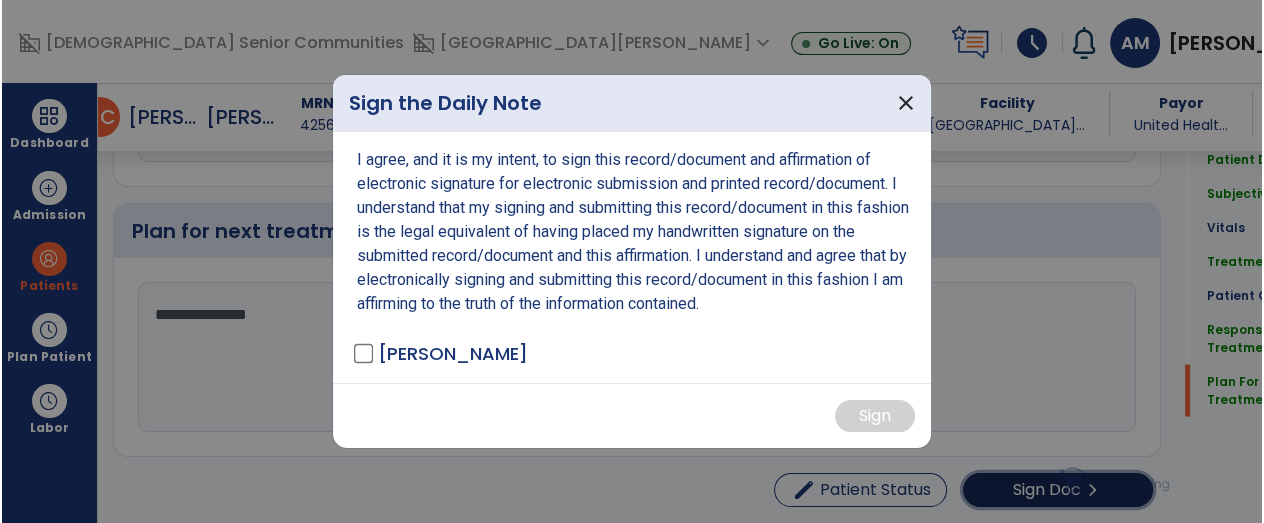 scroll, scrollTop: 3608, scrollLeft: 0, axis: vertical 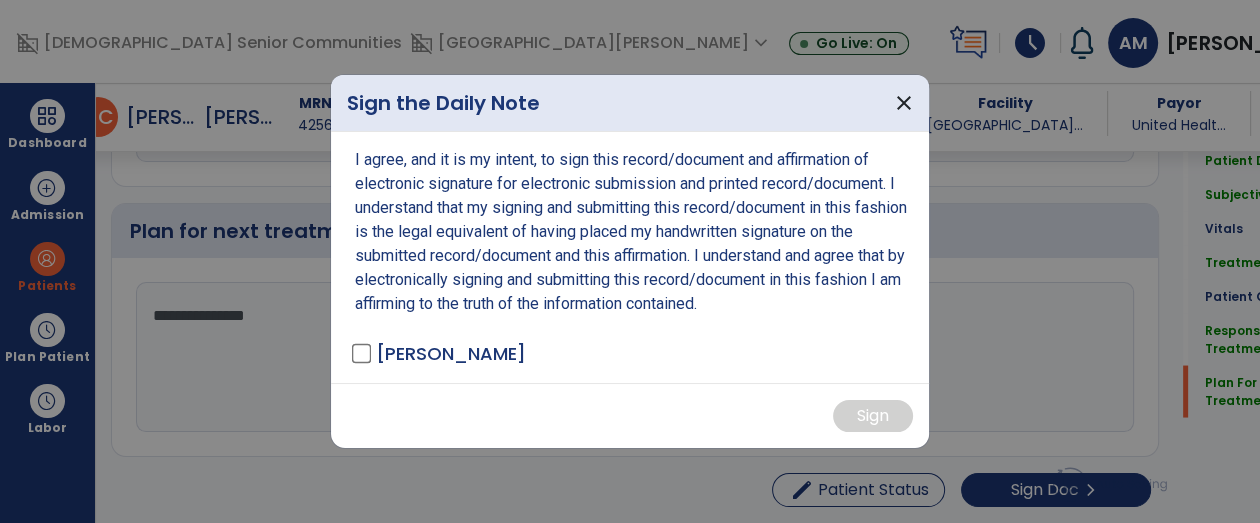 click on "I agree, and it is my intent, to sign this record/document and affirmation of electronic signature for electronic submission and printed record/document. I understand that my signing and submitting this record/document in this fashion is the legal equivalent of having placed my handwritten signature on the submitted record/document and this affirmation. I understand and agree that by electronically signing and submitting this record/document in this fashion I am affirming to the truth of the information contained.  [PERSON_NAME]" at bounding box center [630, 257] 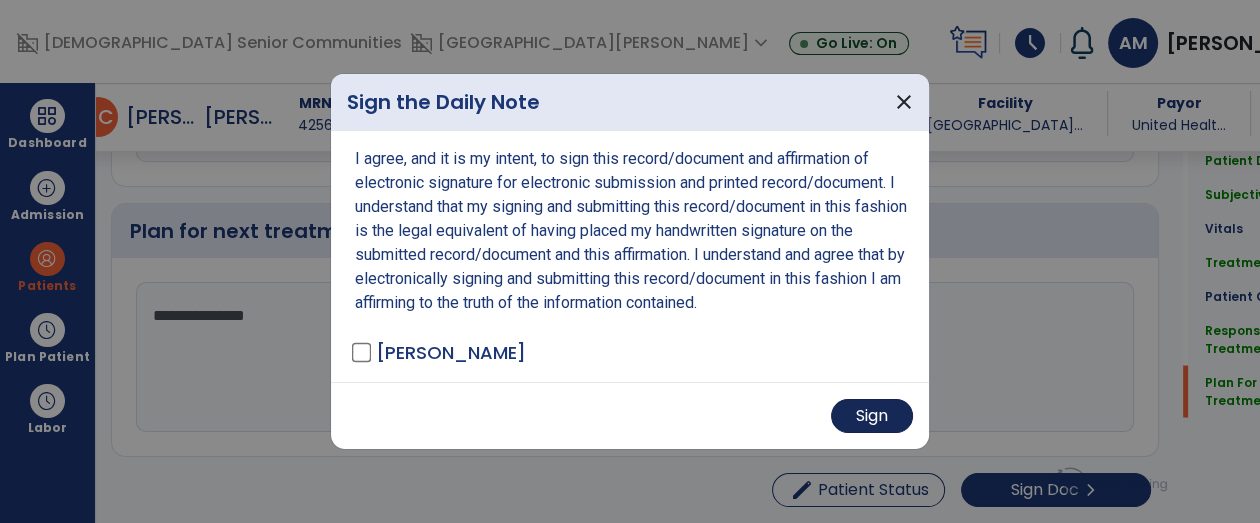 click on "Sign" at bounding box center (872, 416) 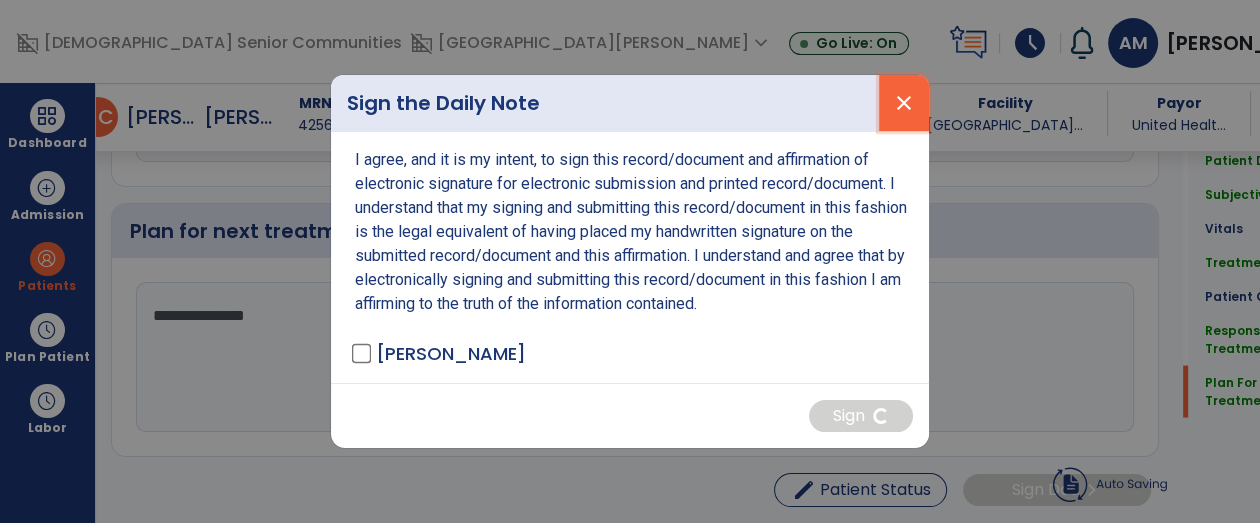 click on "close" at bounding box center (904, 103) 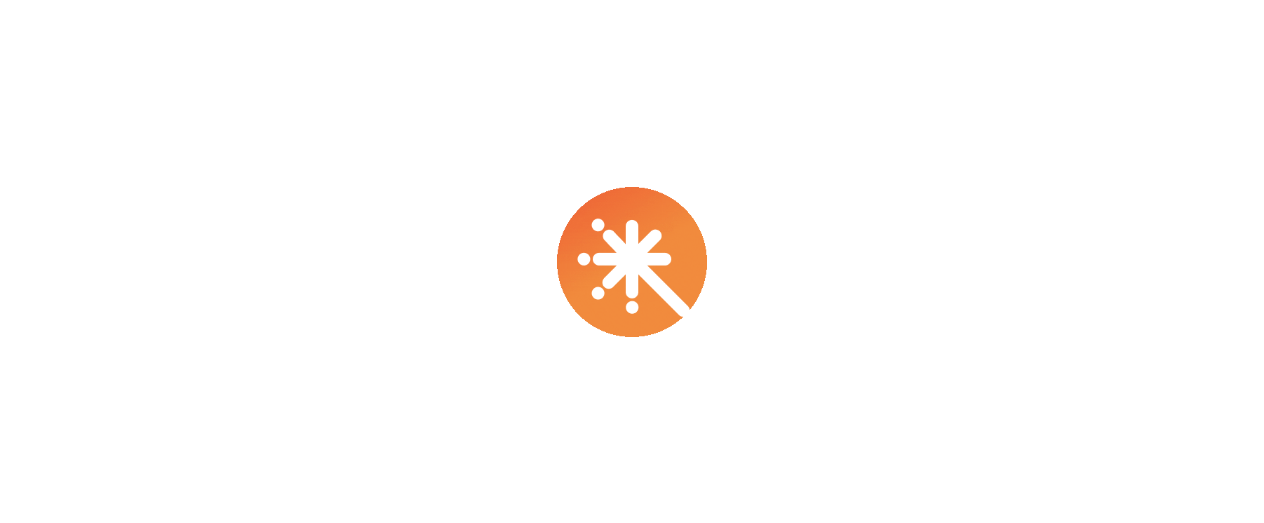 scroll, scrollTop: 0, scrollLeft: 0, axis: both 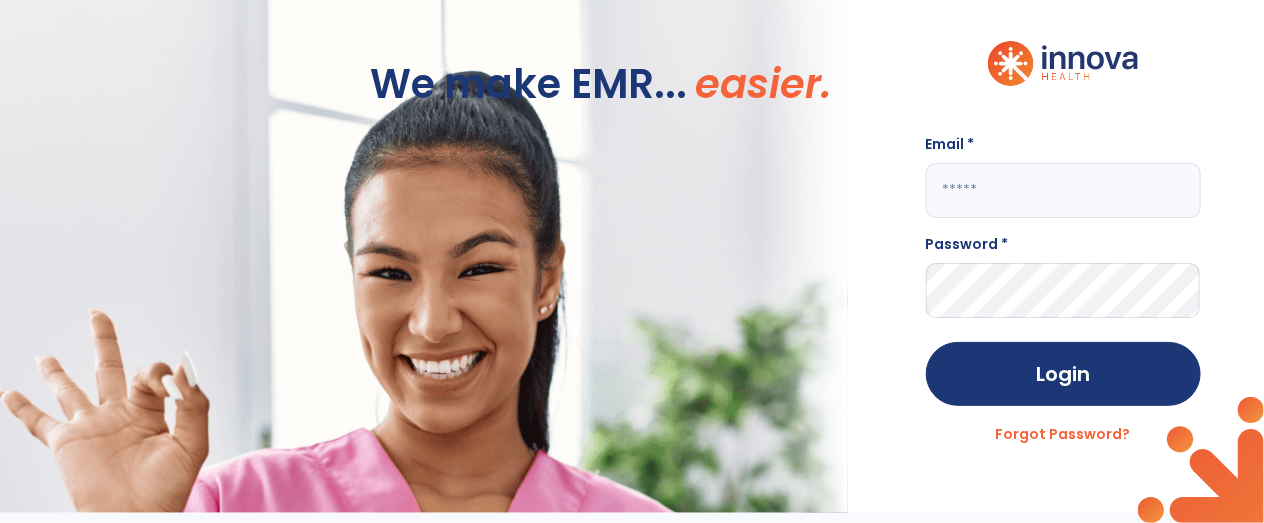 click 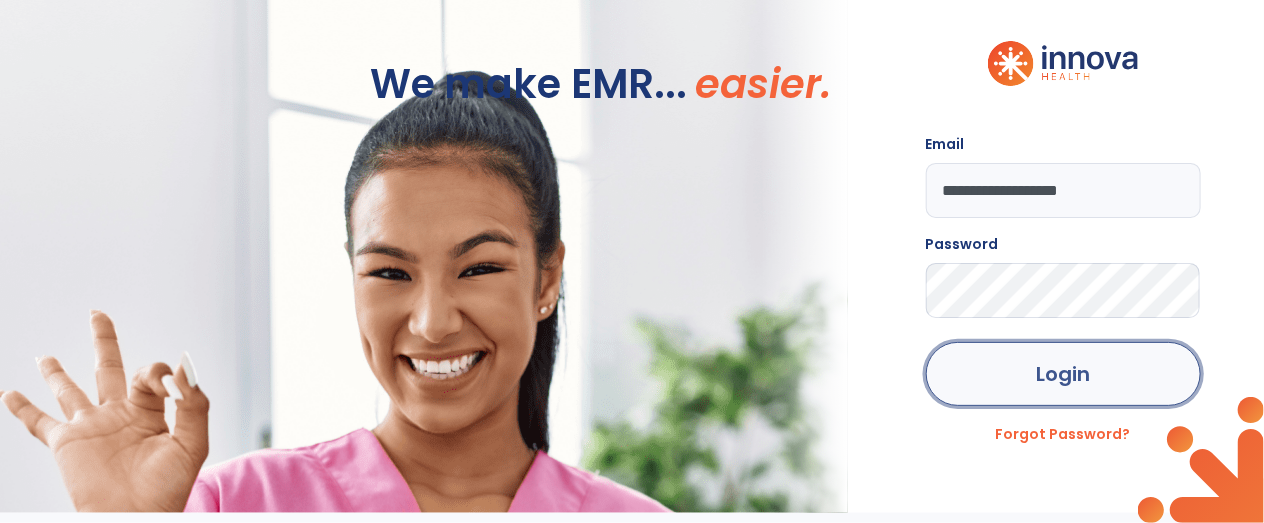 click on "Login" 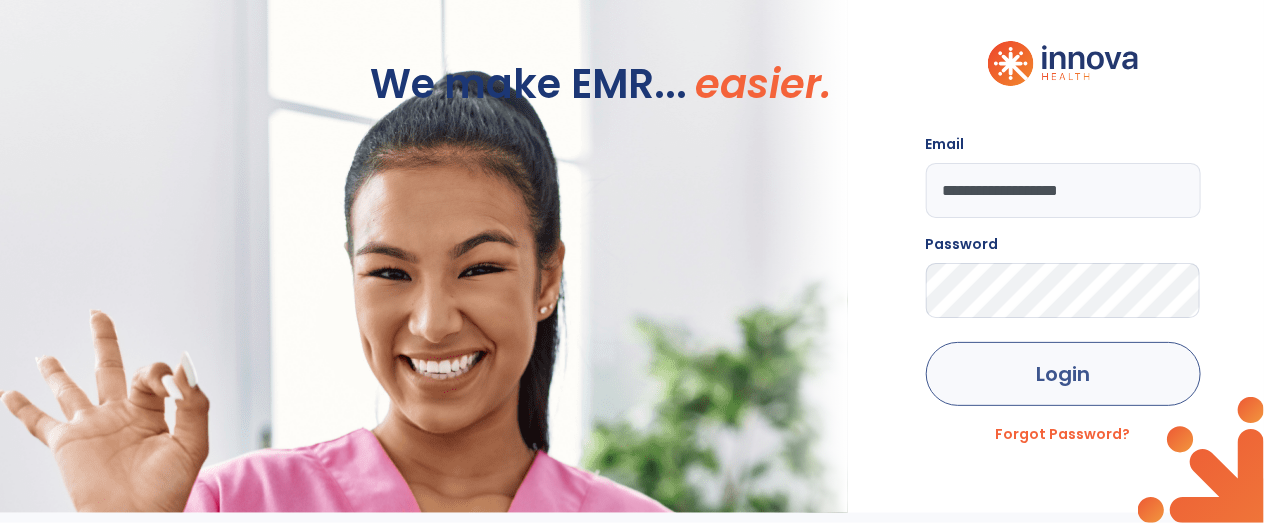 click on "Login" 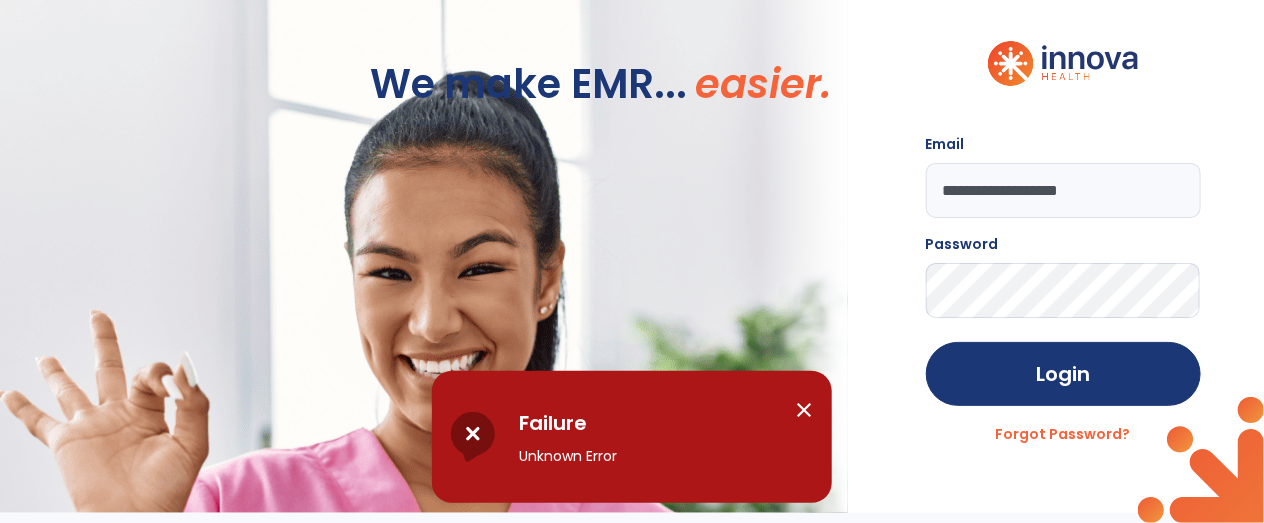 click on "**********" 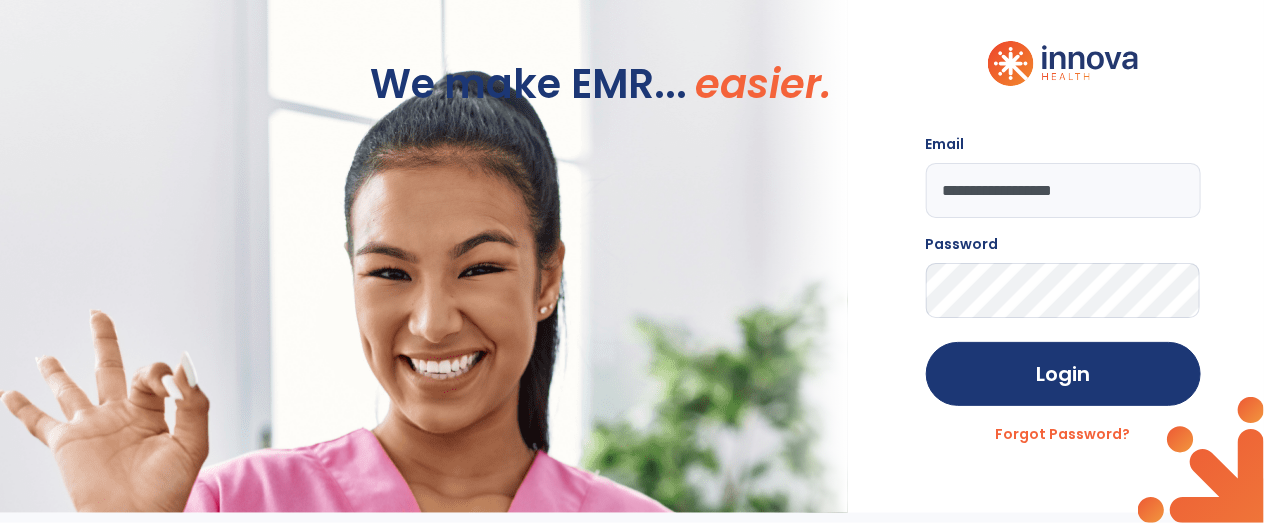 type on "**********" 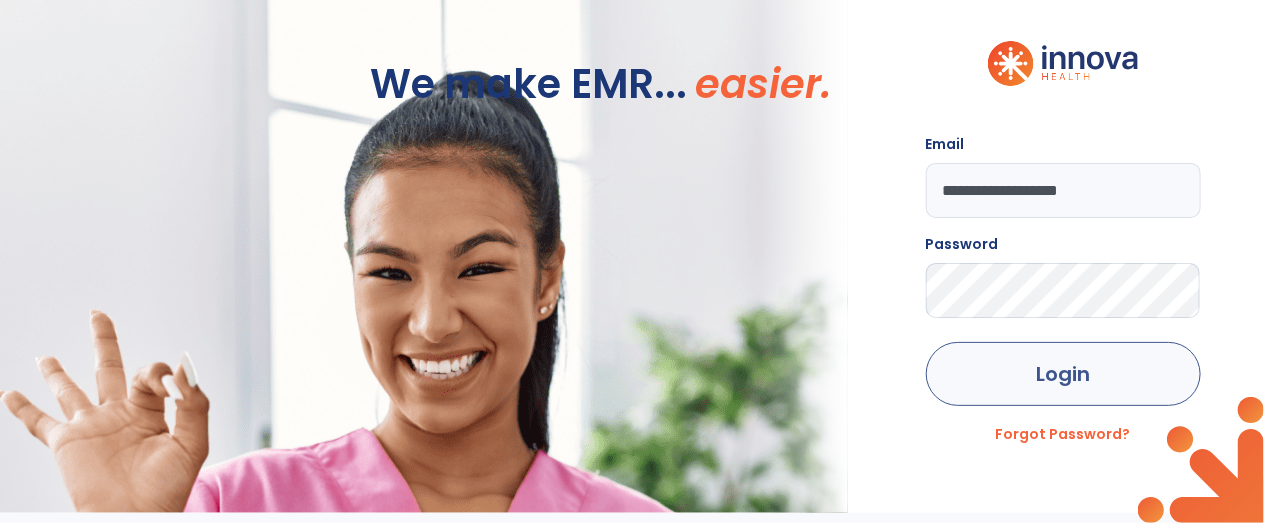 click on "Login" 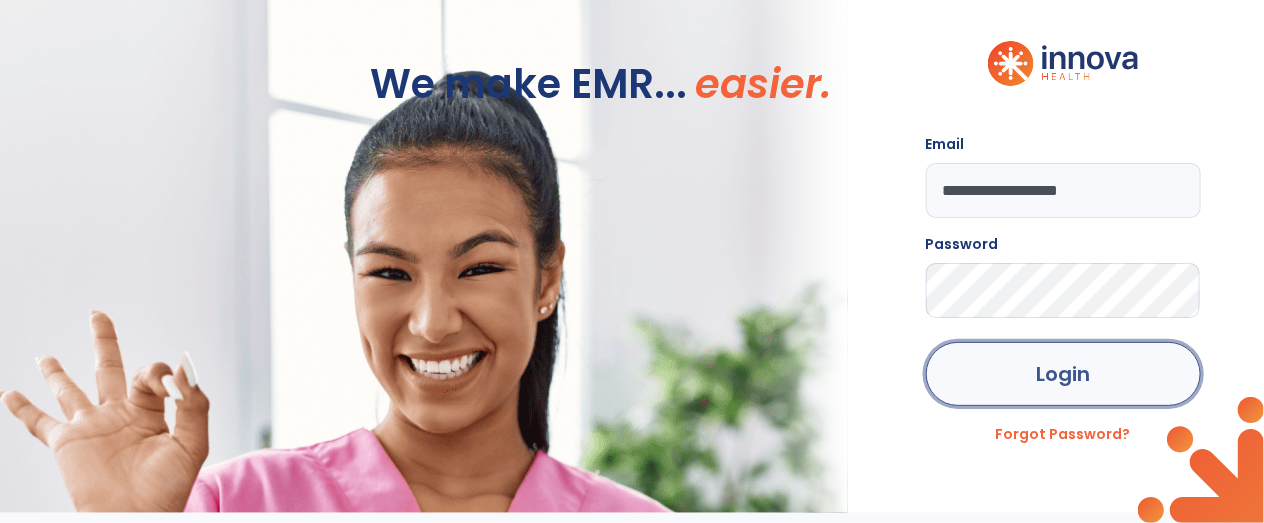 click on "Login" 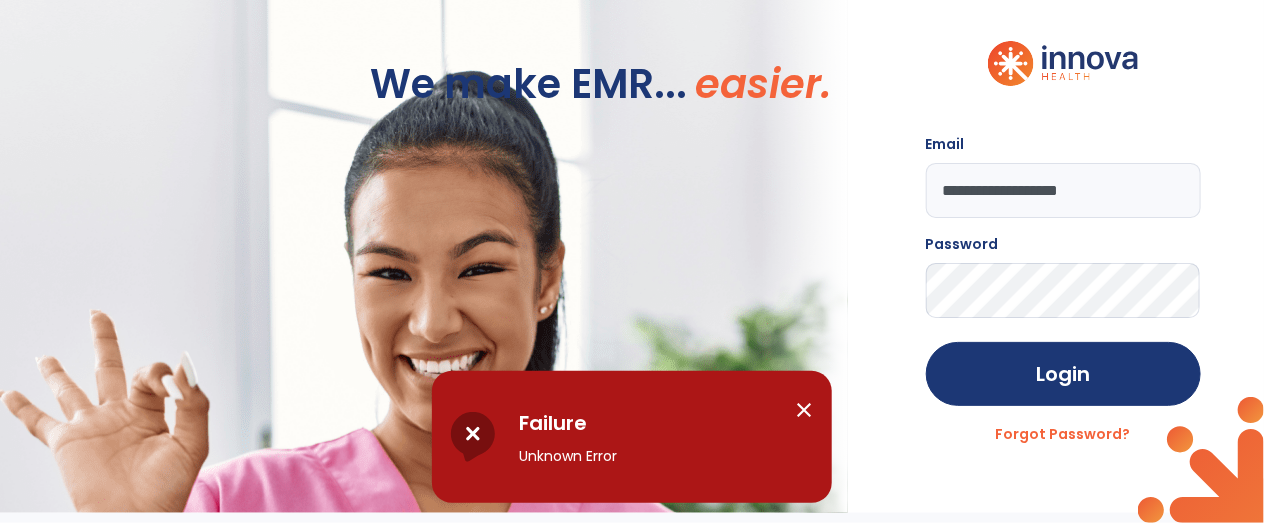 click on "**********" 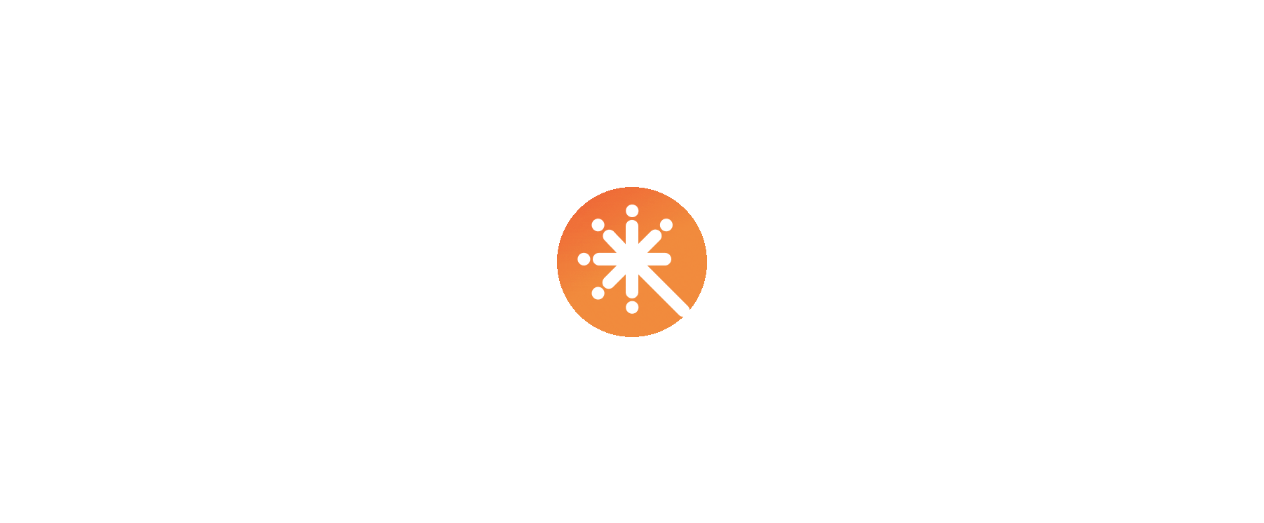 scroll, scrollTop: 0, scrollLeft: 0, axis: both 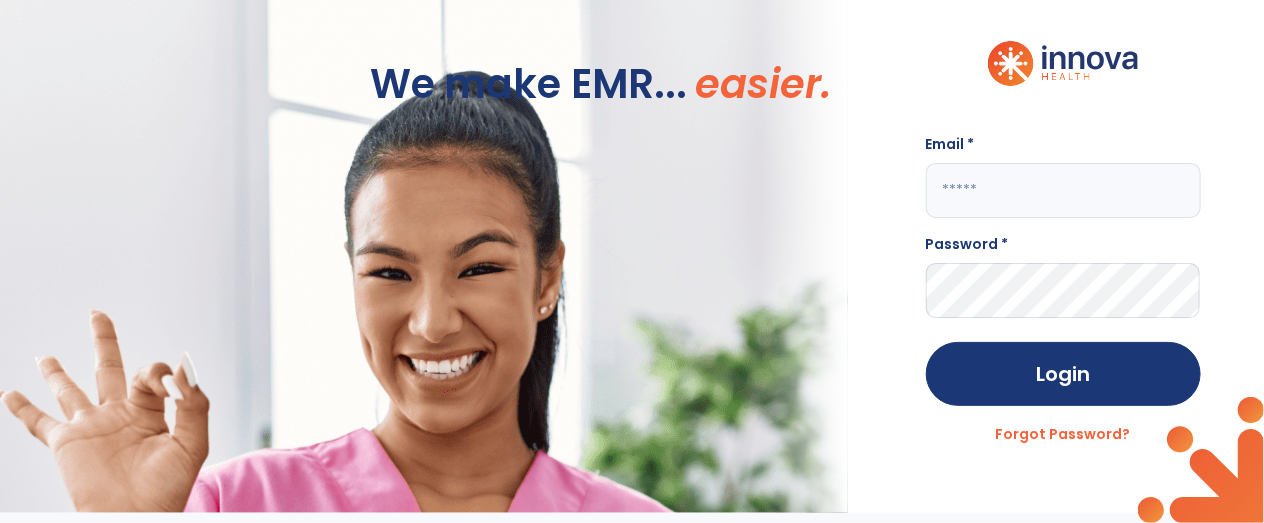 click 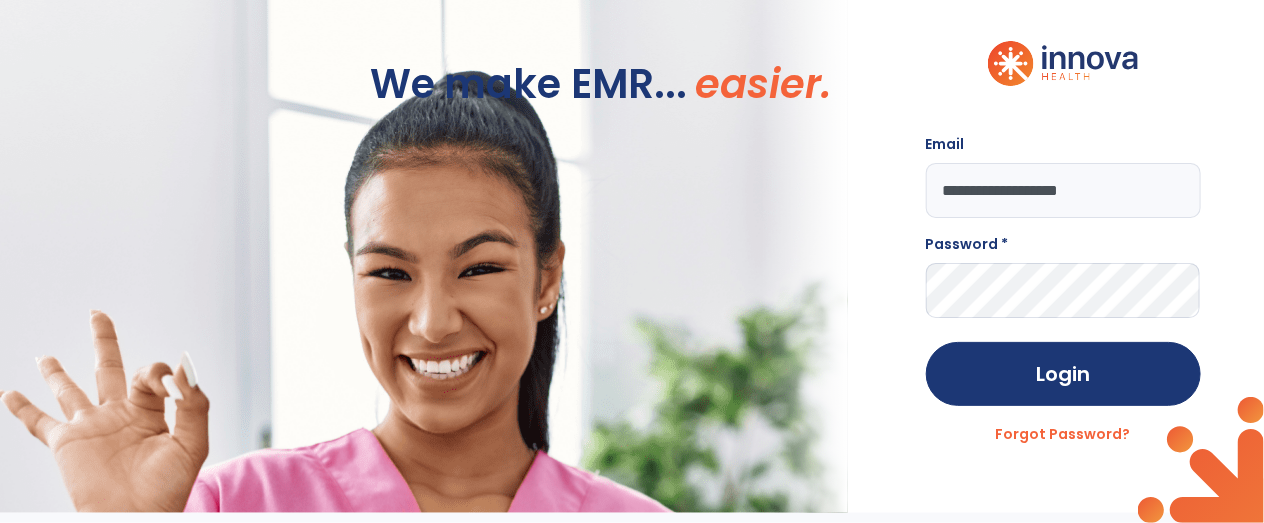type on "**********" 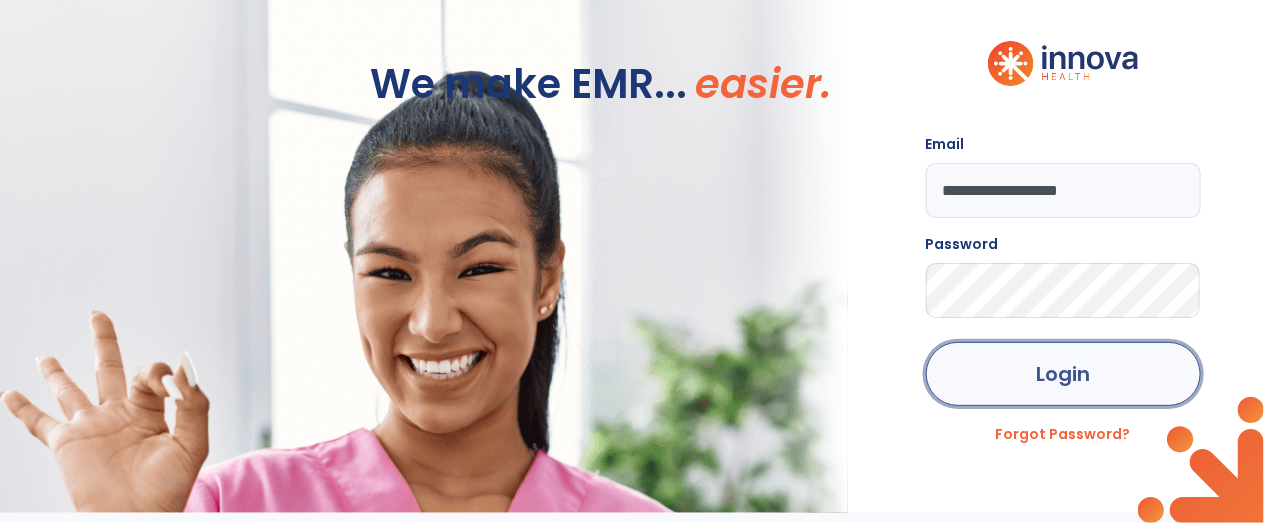 click on "Login" 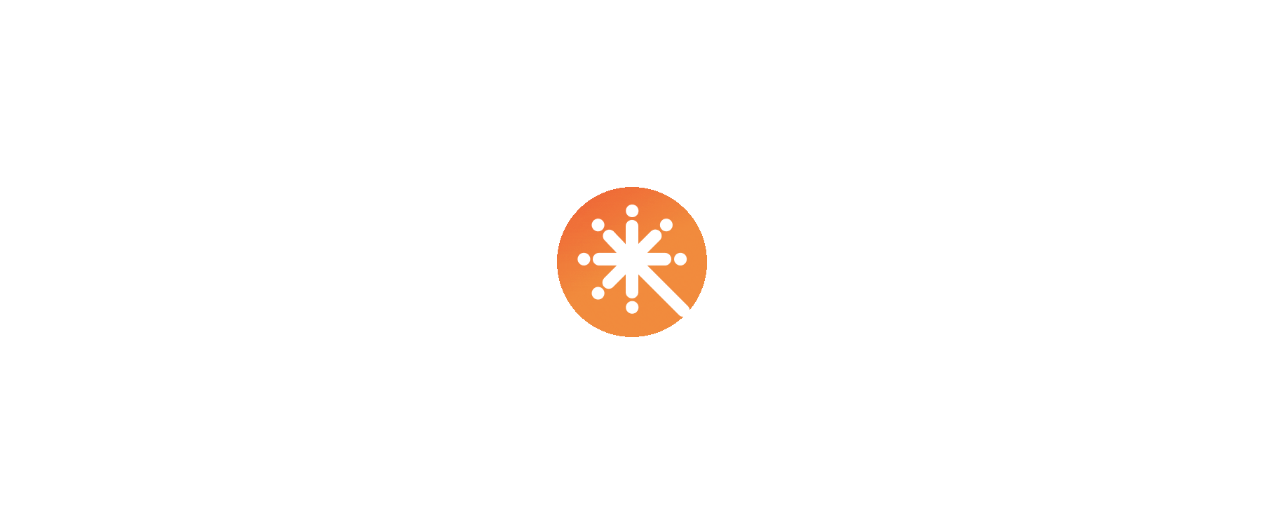 scroll, scrollTop: 0, scrollLeft: 0, axis: both 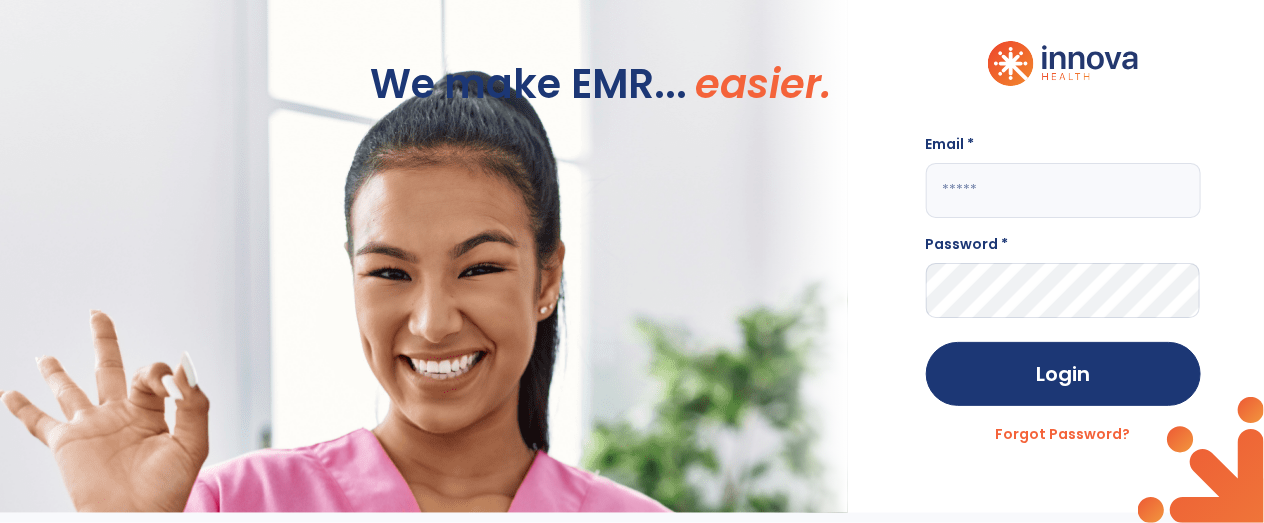 click 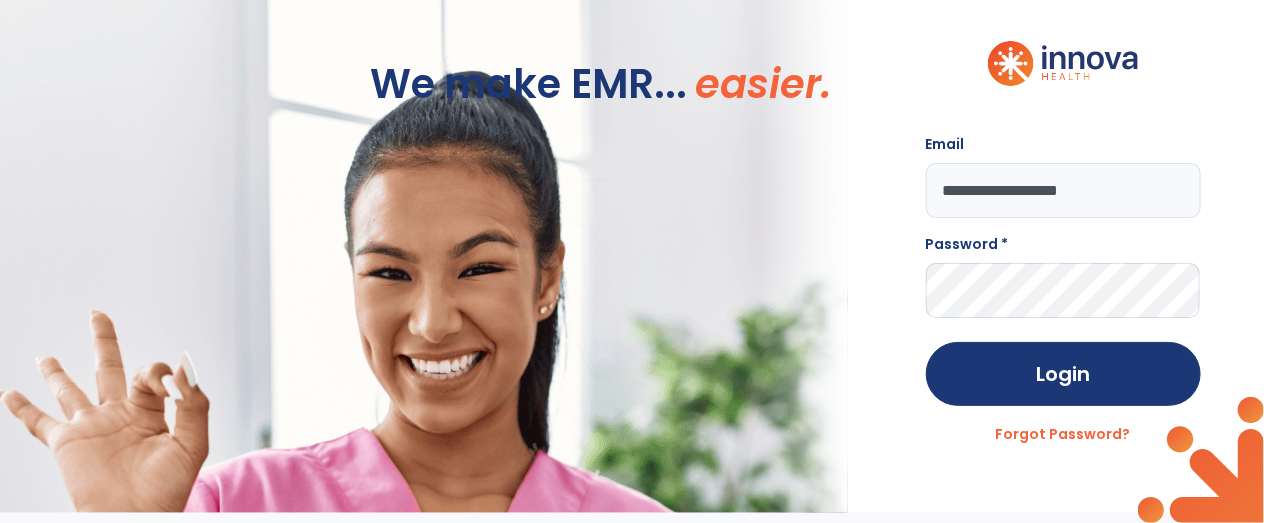 type on "**********" 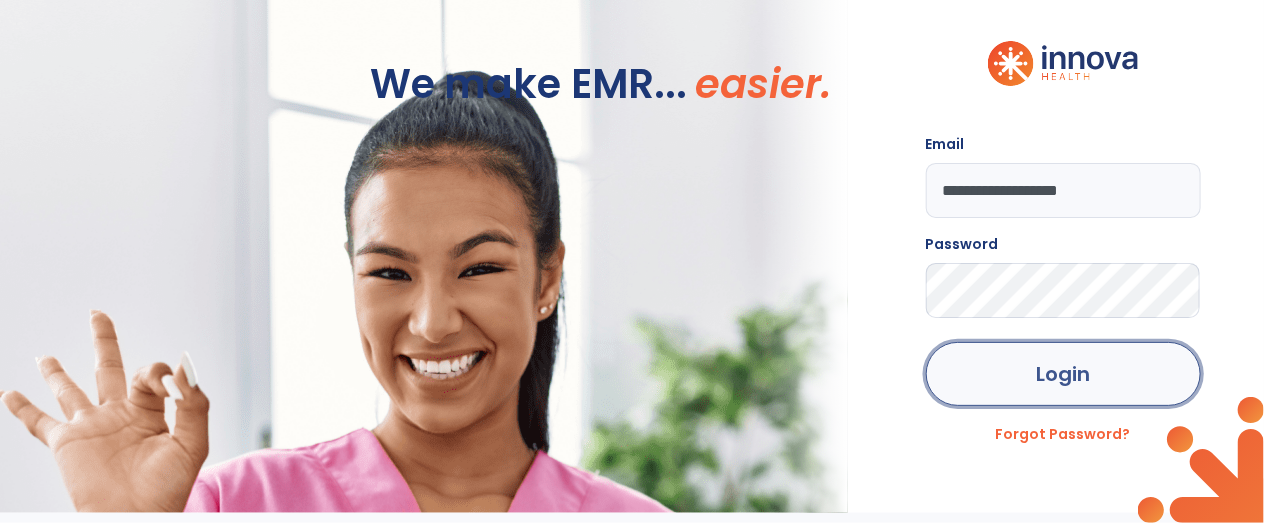 click on "Login" 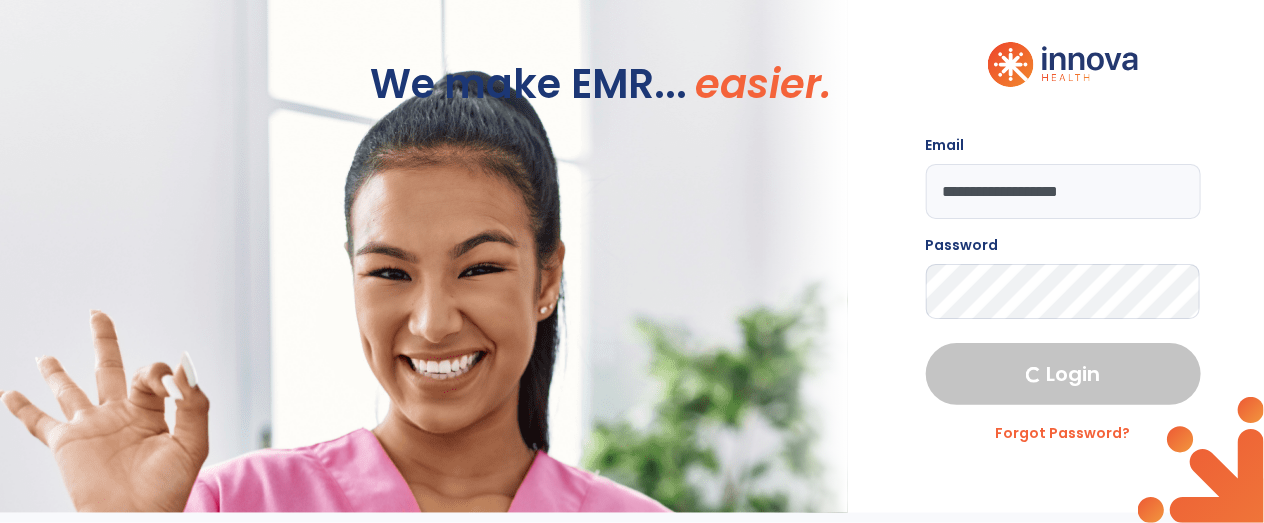 select on "****" 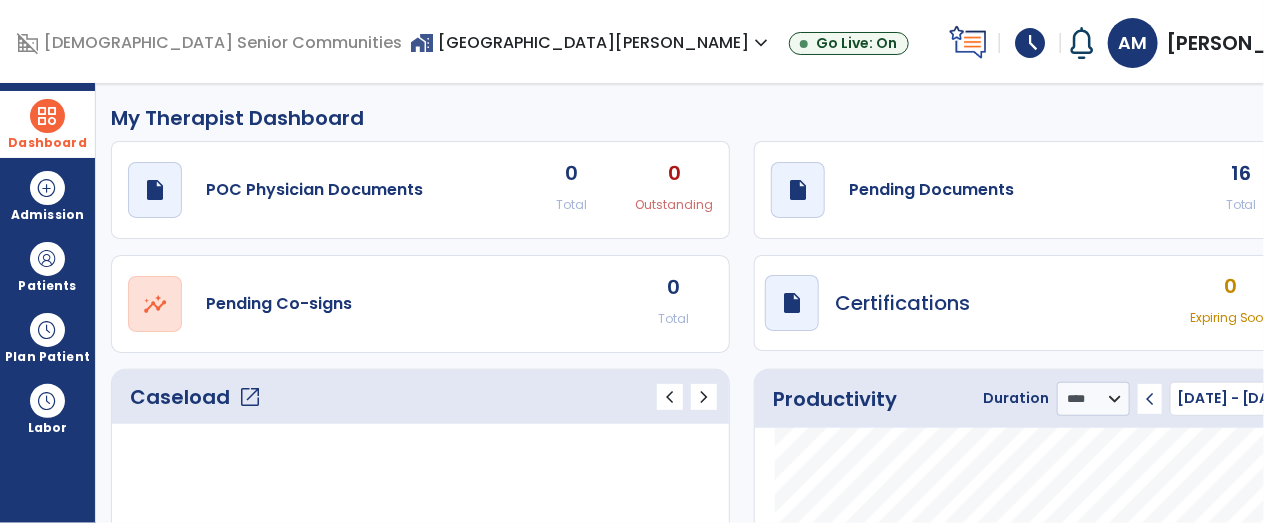click at bounding box center [47, 116] 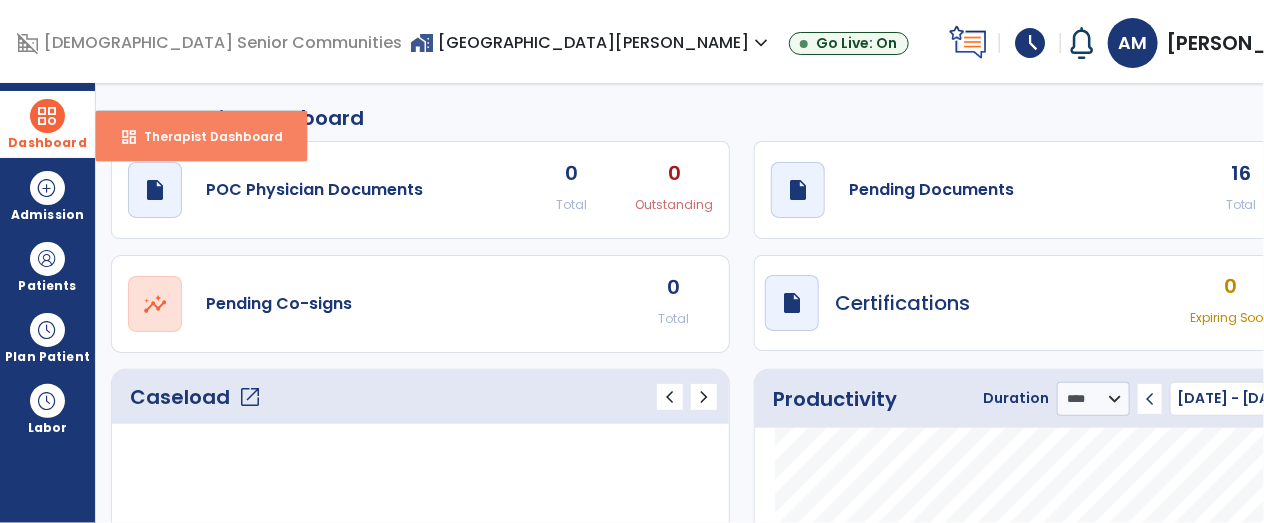 click on "Therapist Dashboard" at bounding box center [205, 136] 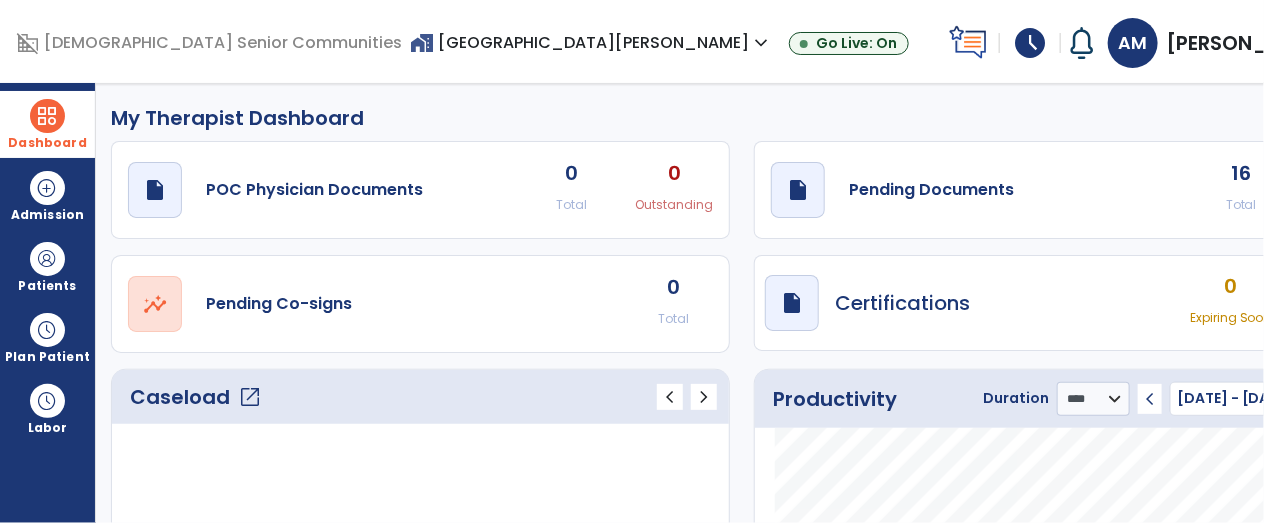 click on "open_in_new" 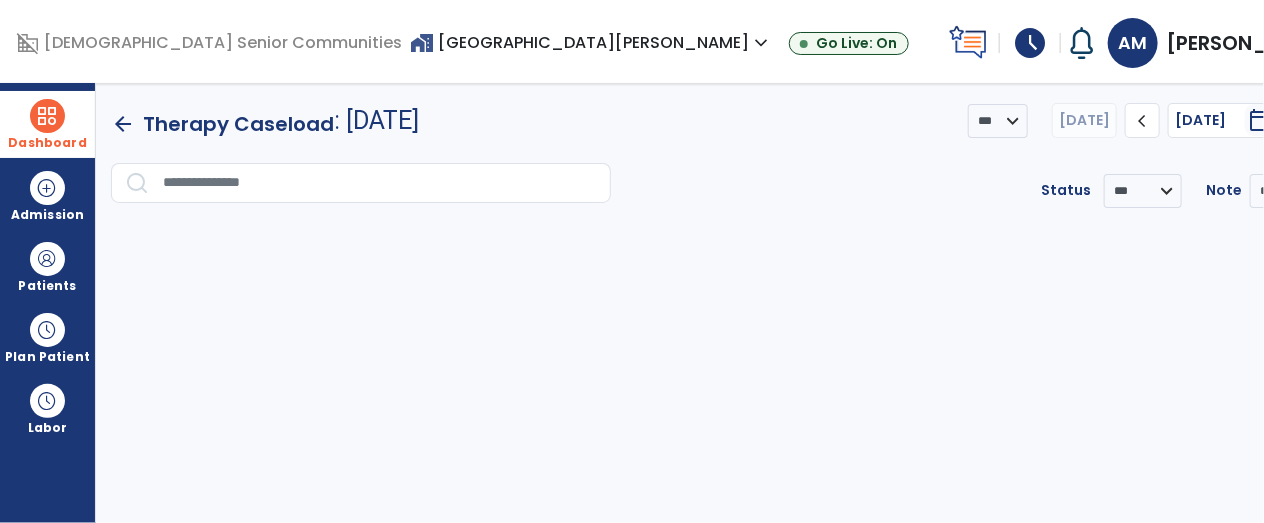 click on "[PERSON_NAME]" at bounding box center [1251, 43] 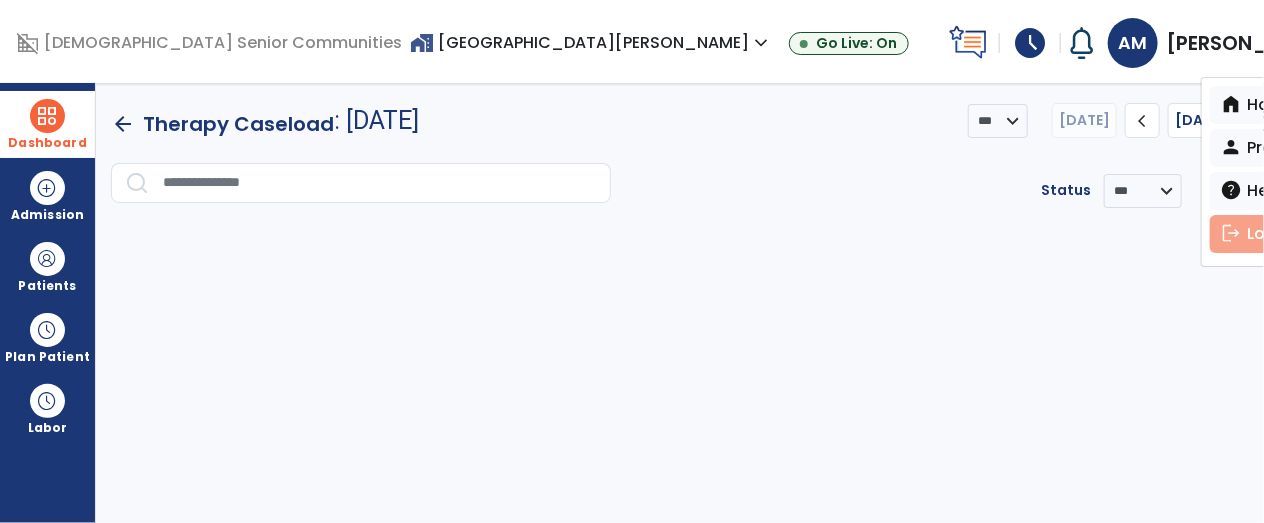 click on "logout   Log out" at bounding box center [1281, 234] 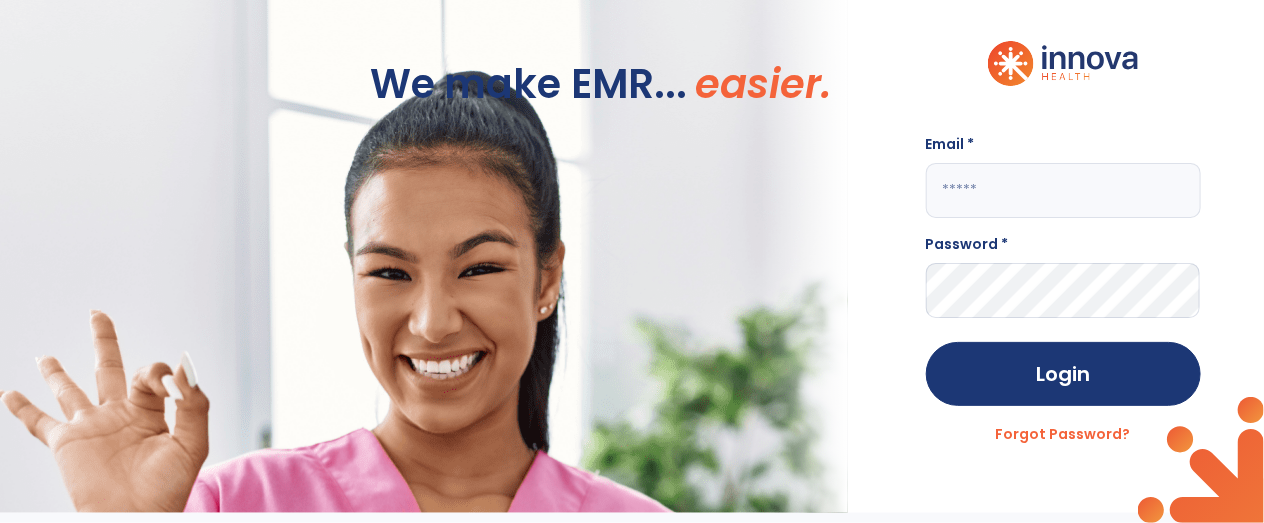 click 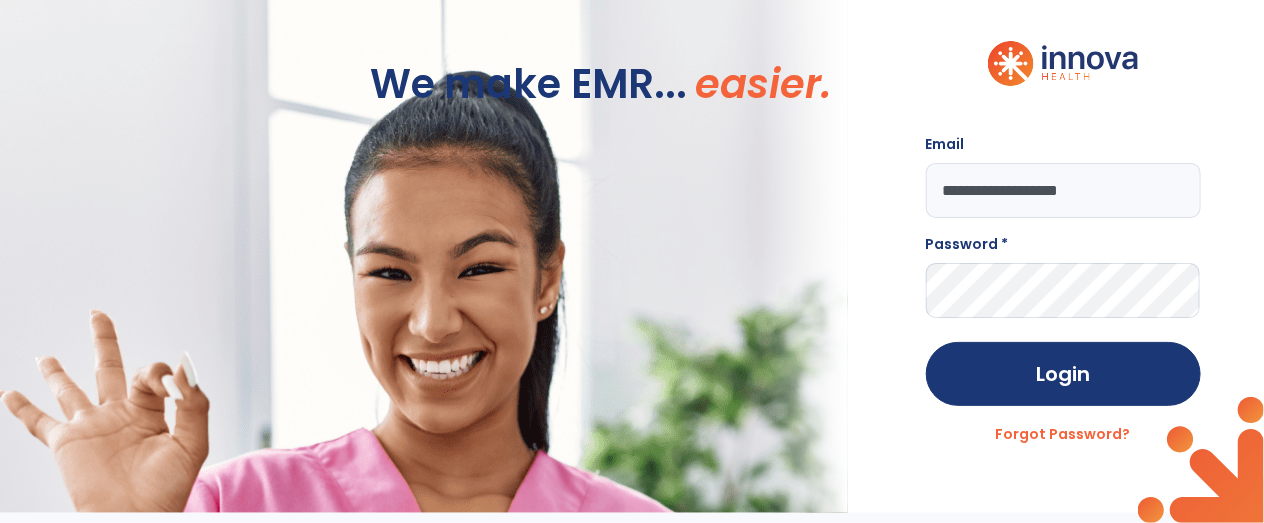 type on "**********" 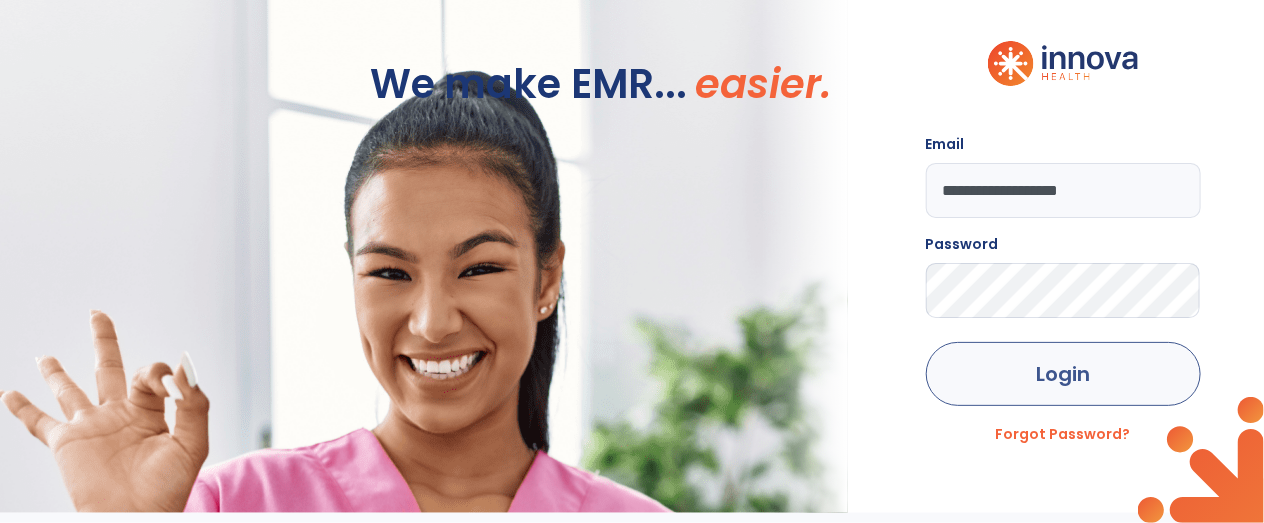 click on "Login" 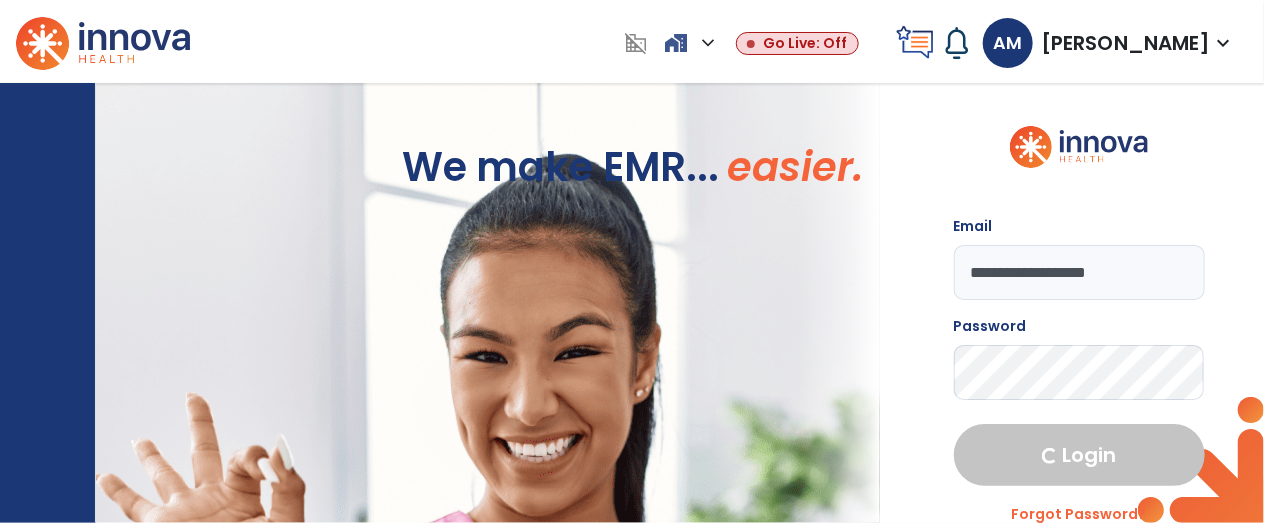 select on "****" 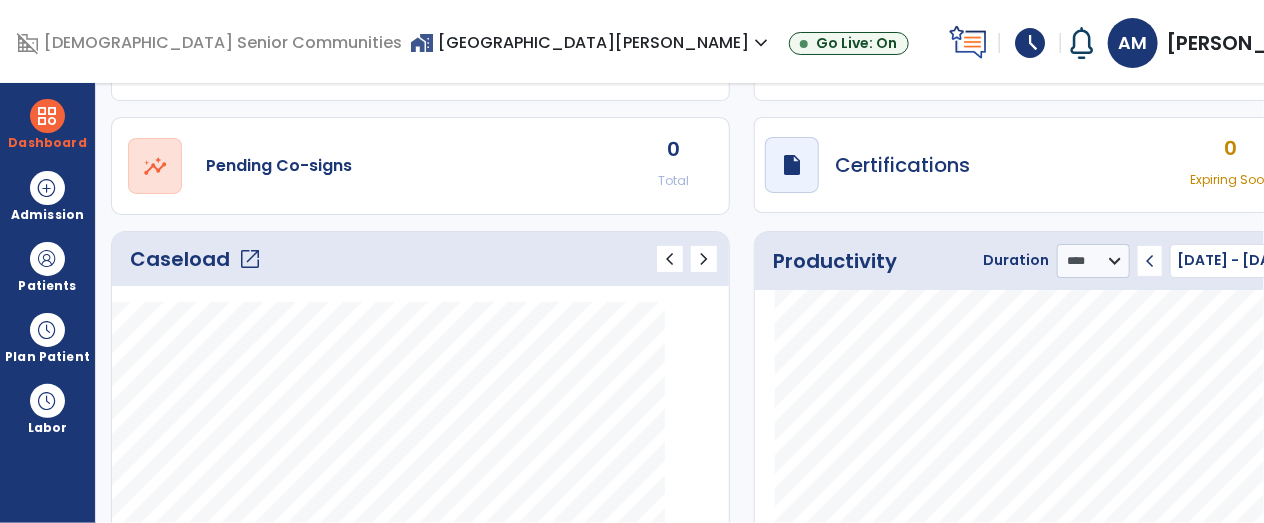 scroll, scrollTop: 139, scrollLeft: 0, axis: vertical 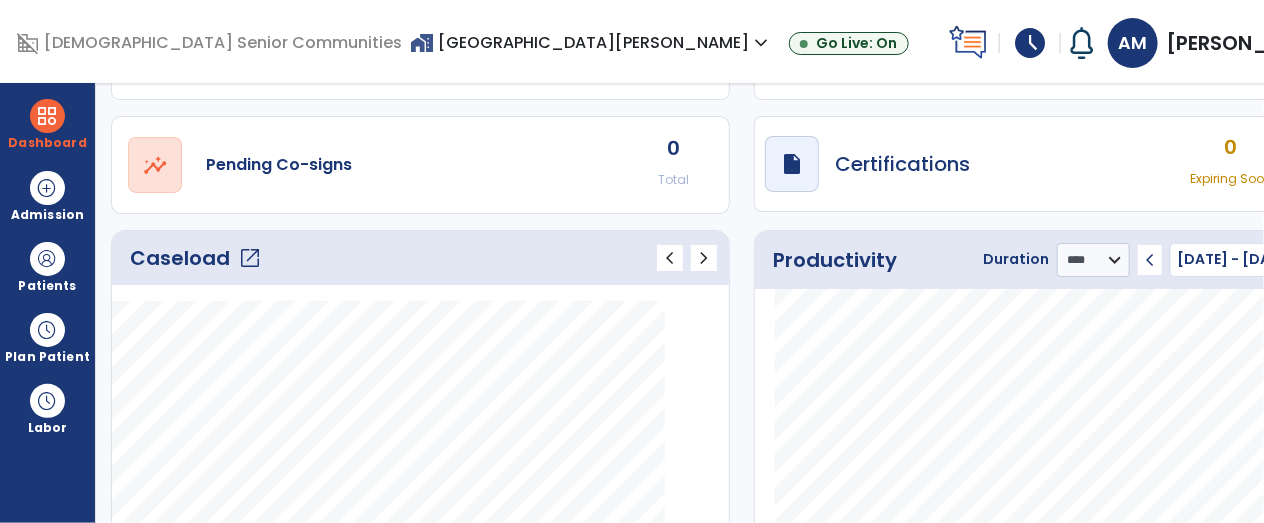 click on "Caseload   open_in_new" 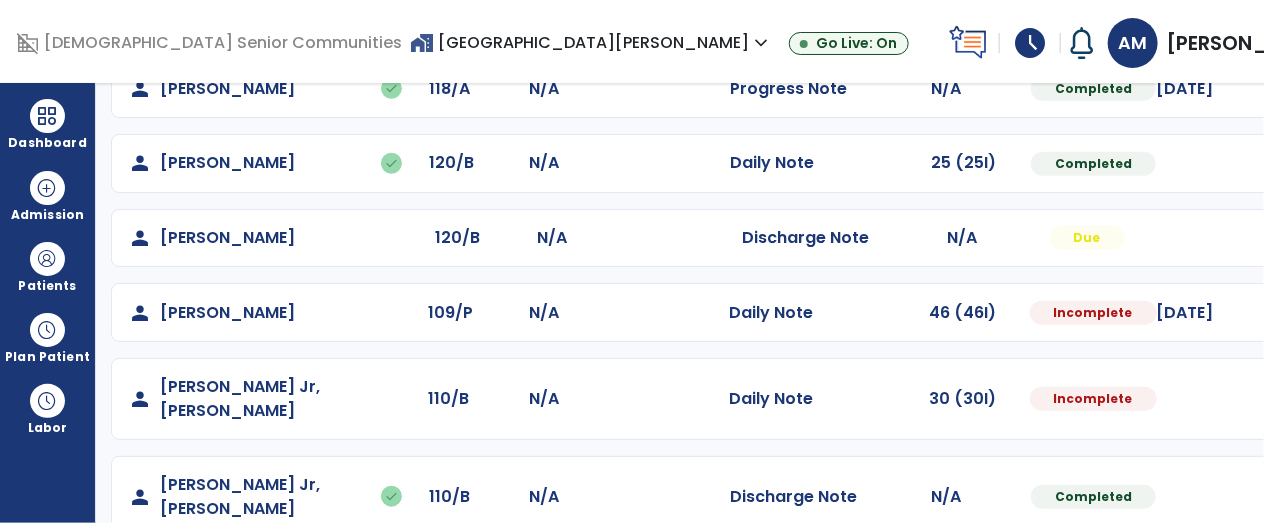scroll, scrollTop: 574, scrollLeft: 0, axis: vertical 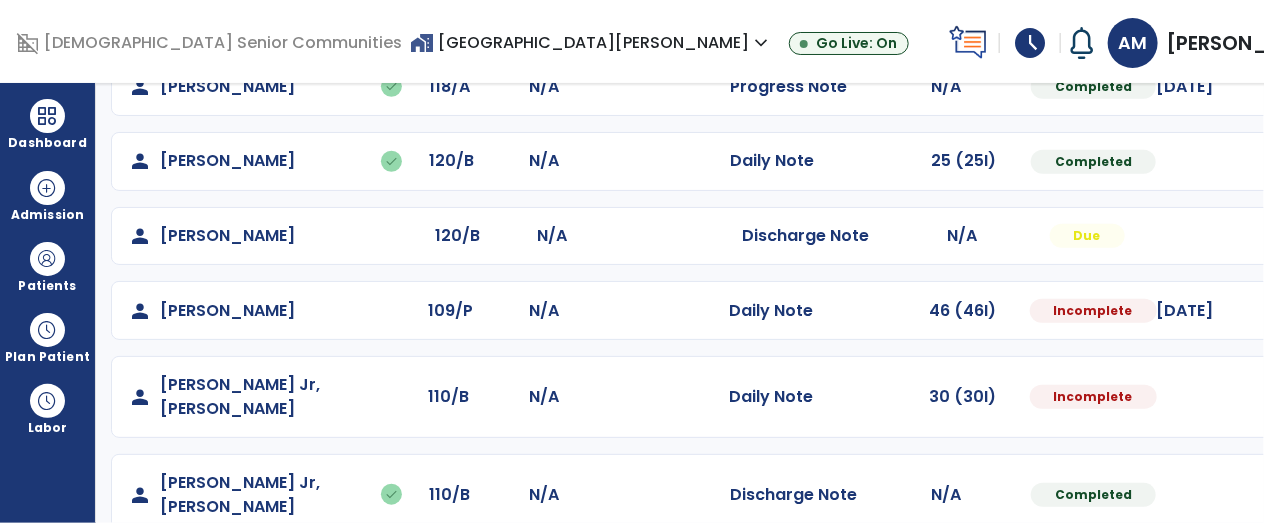 click at bounding box center (1314, -286) 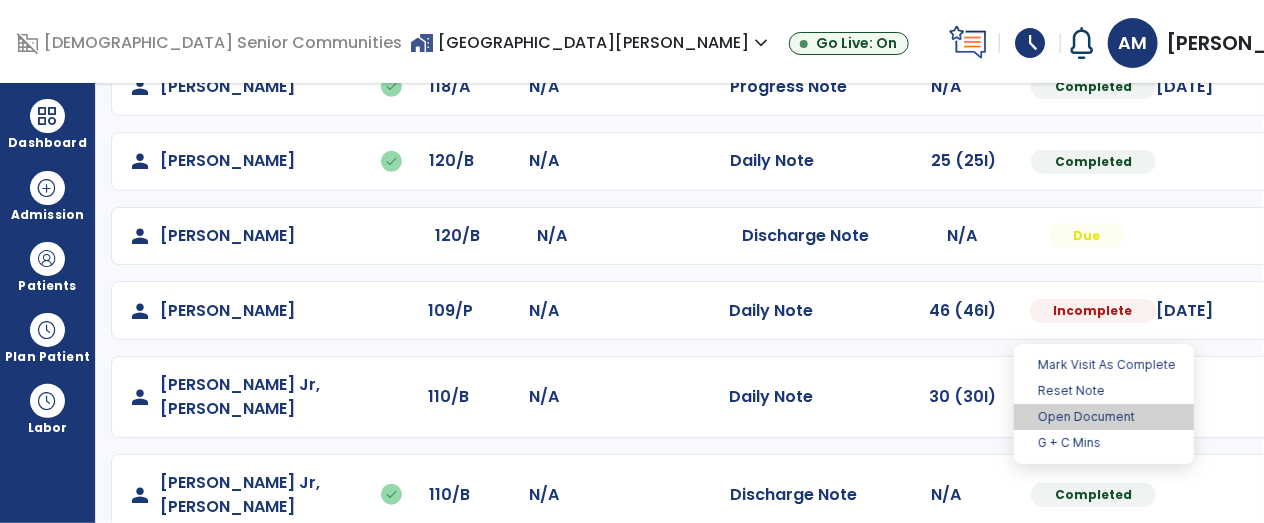click on "Open Document" at bounding box center (1104, 417) 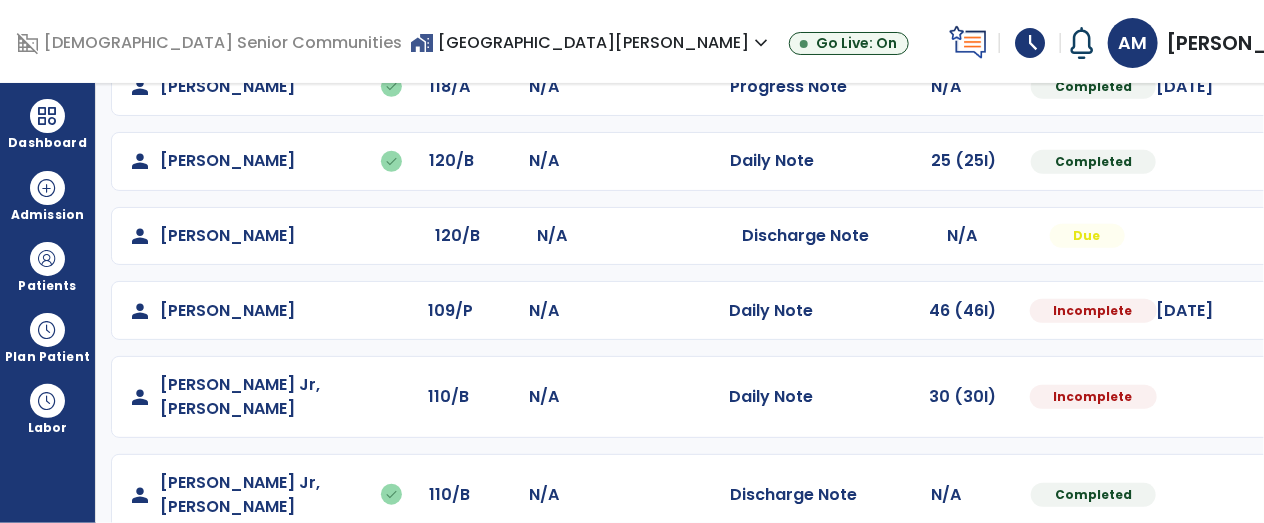 select on "*" 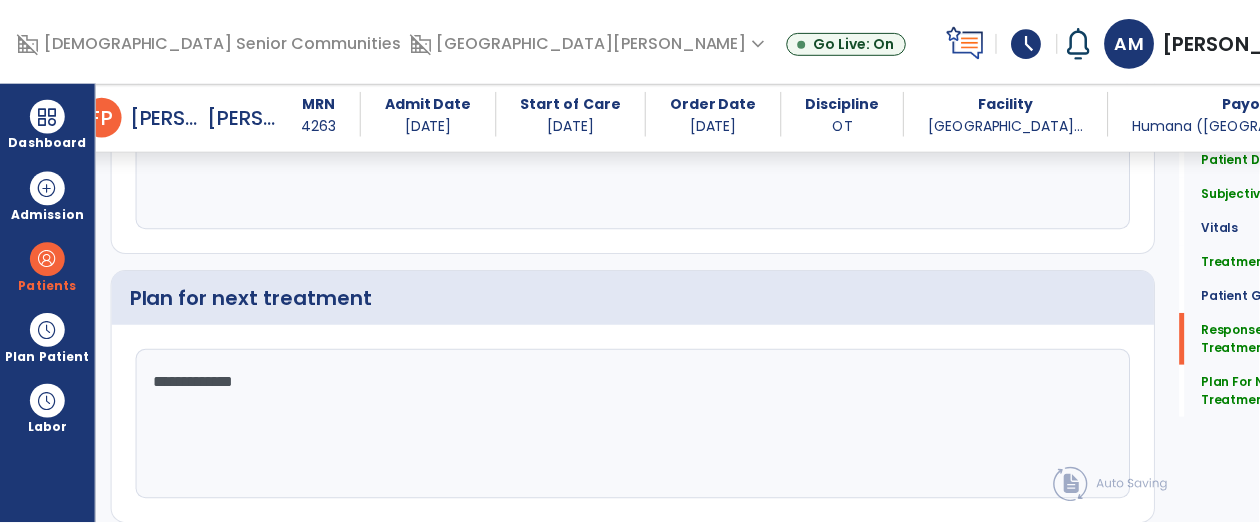 scroll, scrollTop: 2757, scrollLeft: 0, axis: vertical 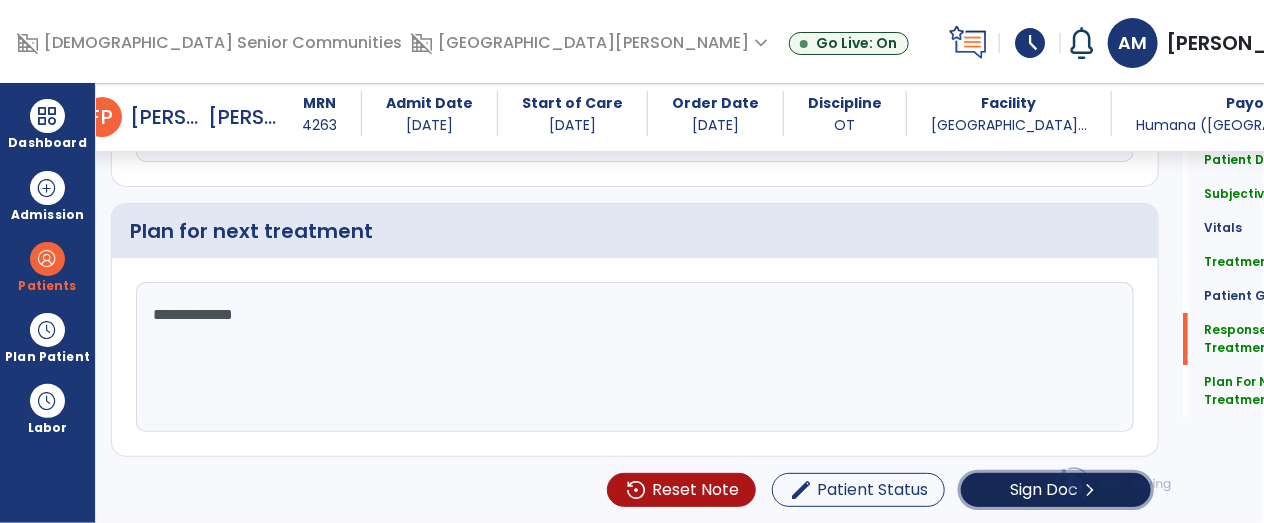 click on "chevron_right" 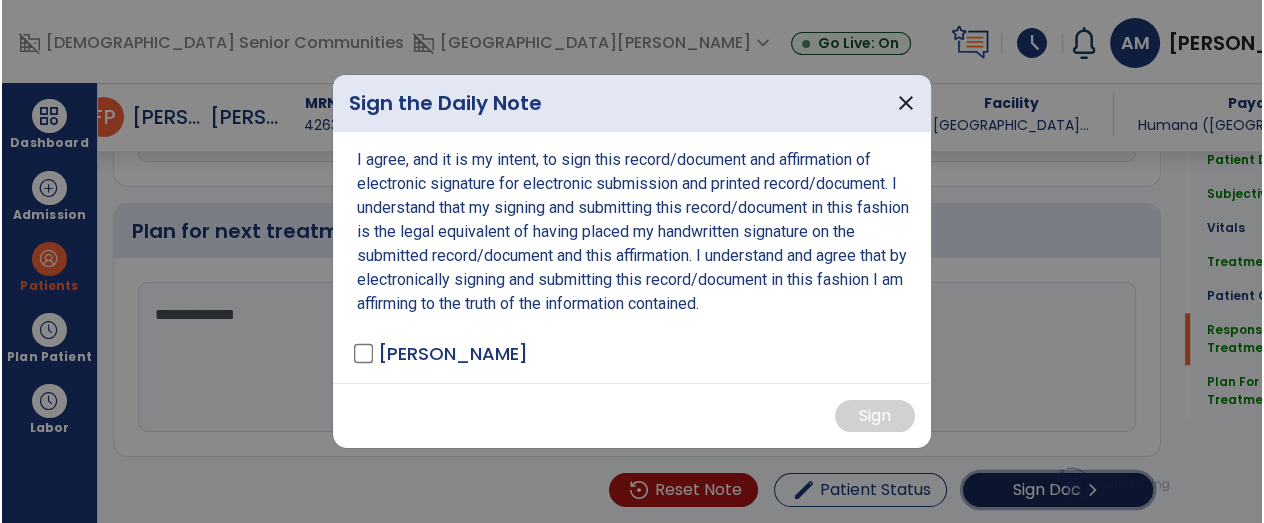 scroll, scrollTop: 2757, scrollLeft: 0, axis: vertical 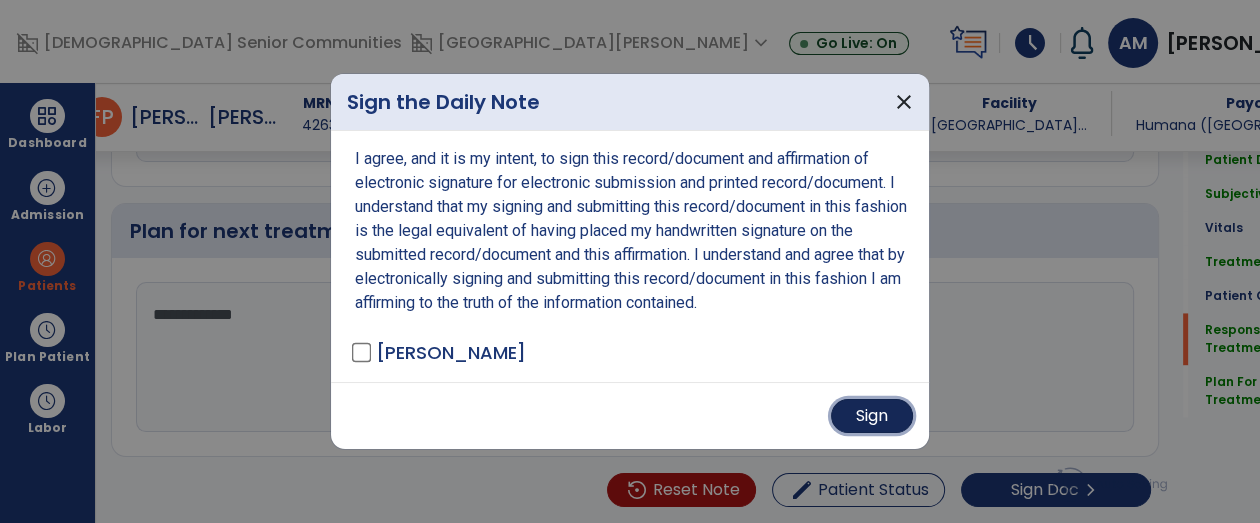 click on "Sign" at bounding box center [872, 416] 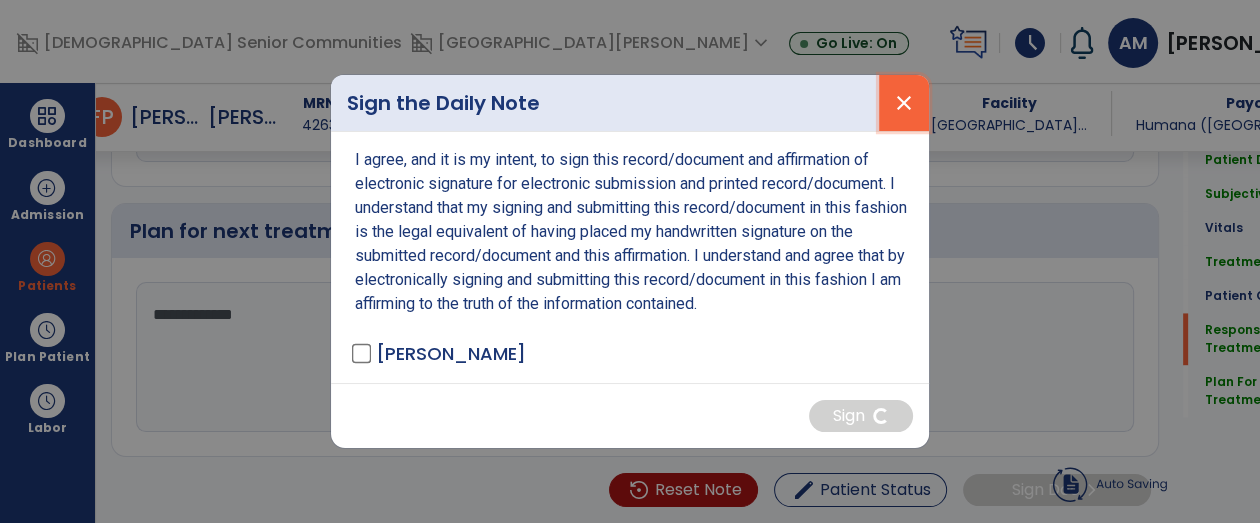 click on "close" at bounding box center [904, 103] 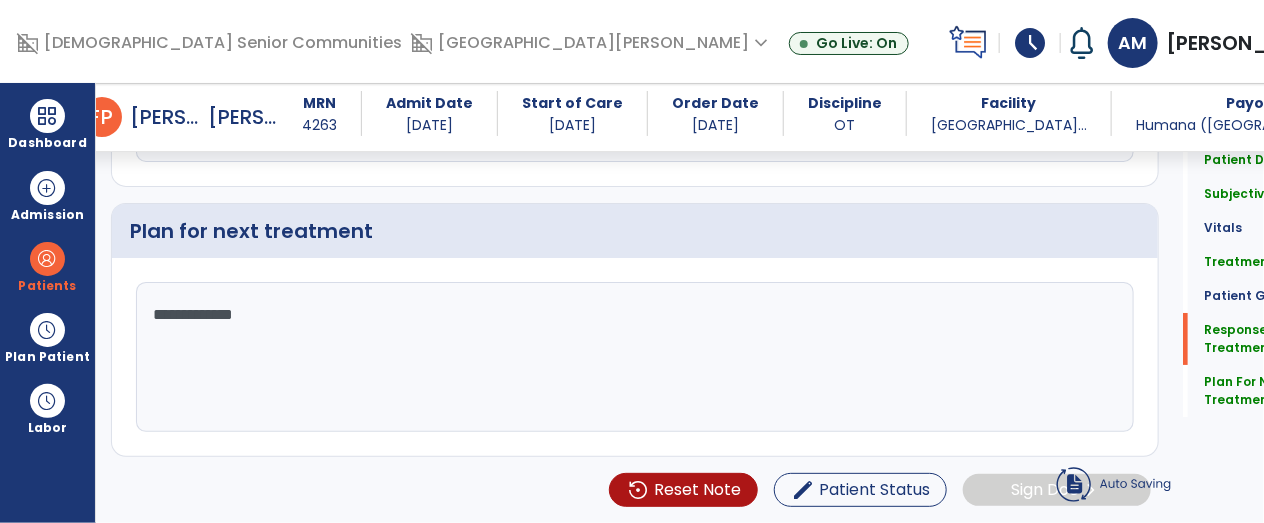 click on "AM   Mino, Amy   expand_more" at bounding box center (1234, 43) 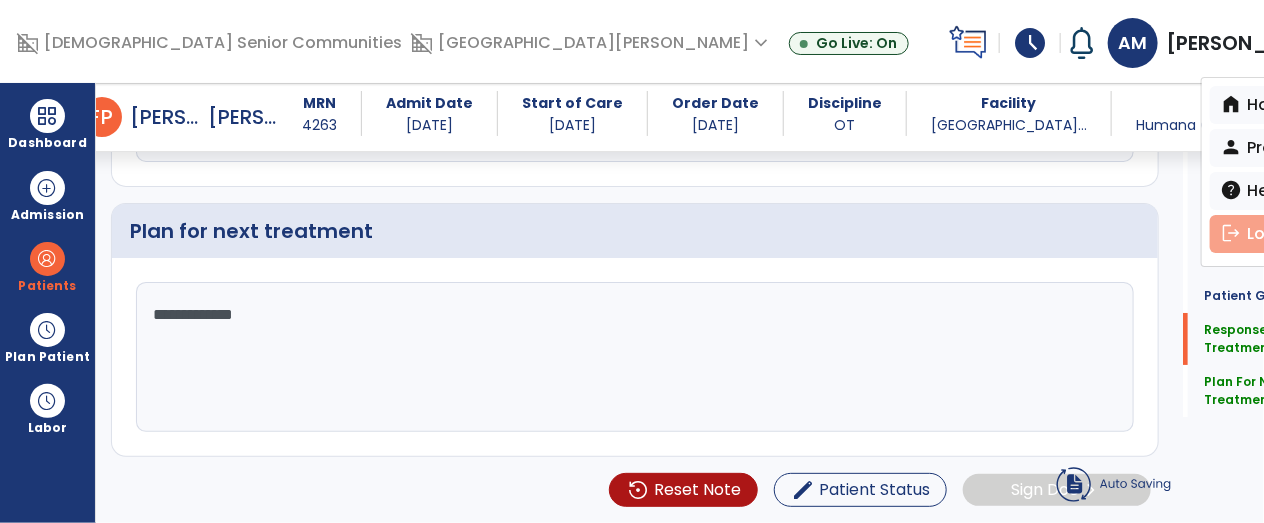 click on "logout   Log out" at bounding box center (1281, 234) 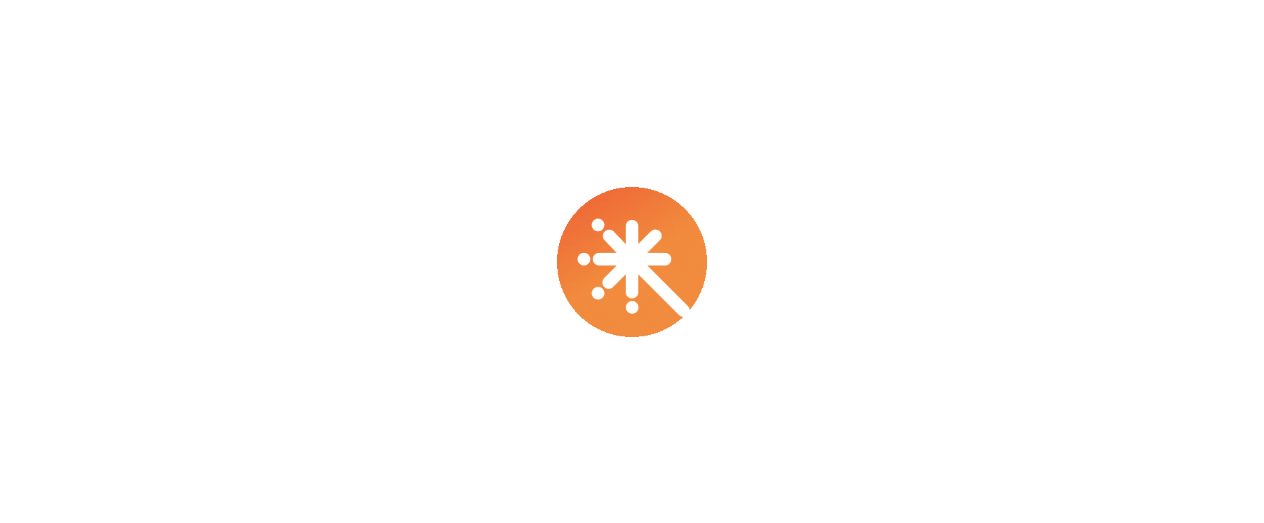 scroll, scrollTop: 0, scrollLeft: 0, axis: both 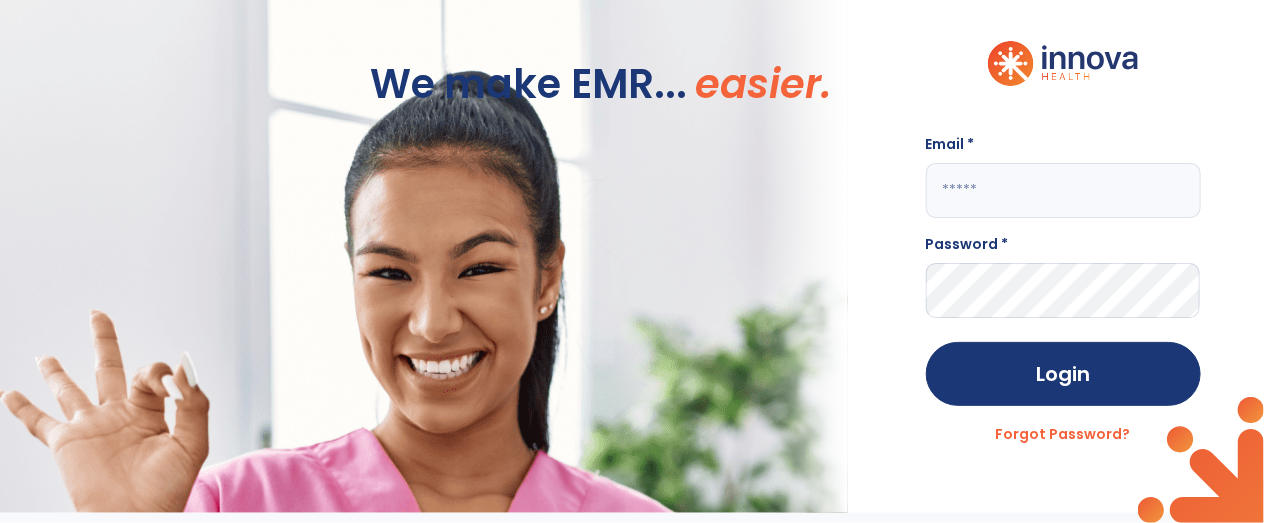 click 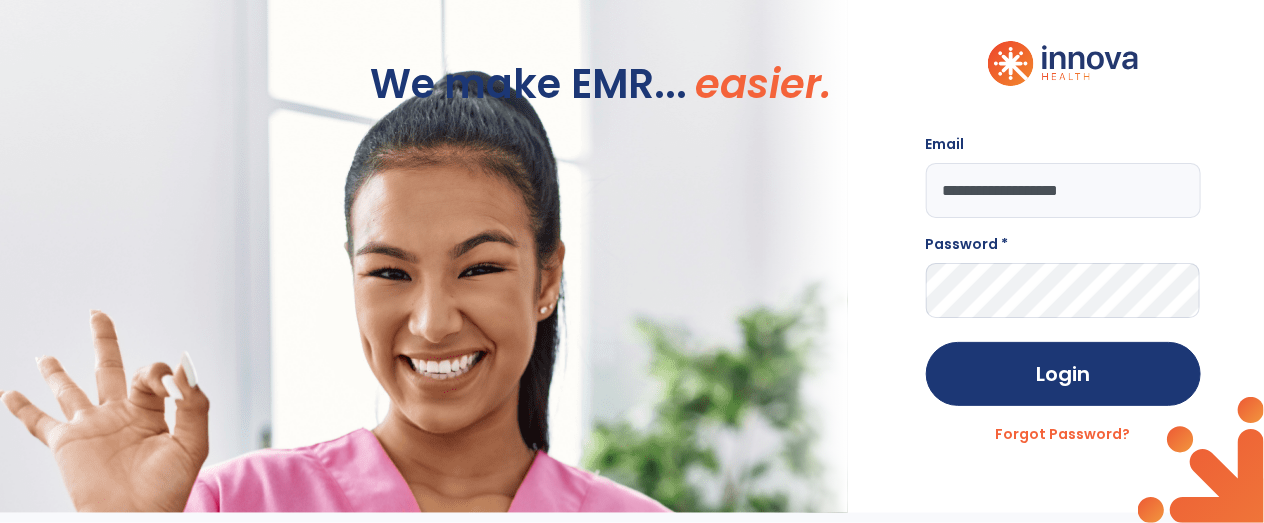type on "**********" 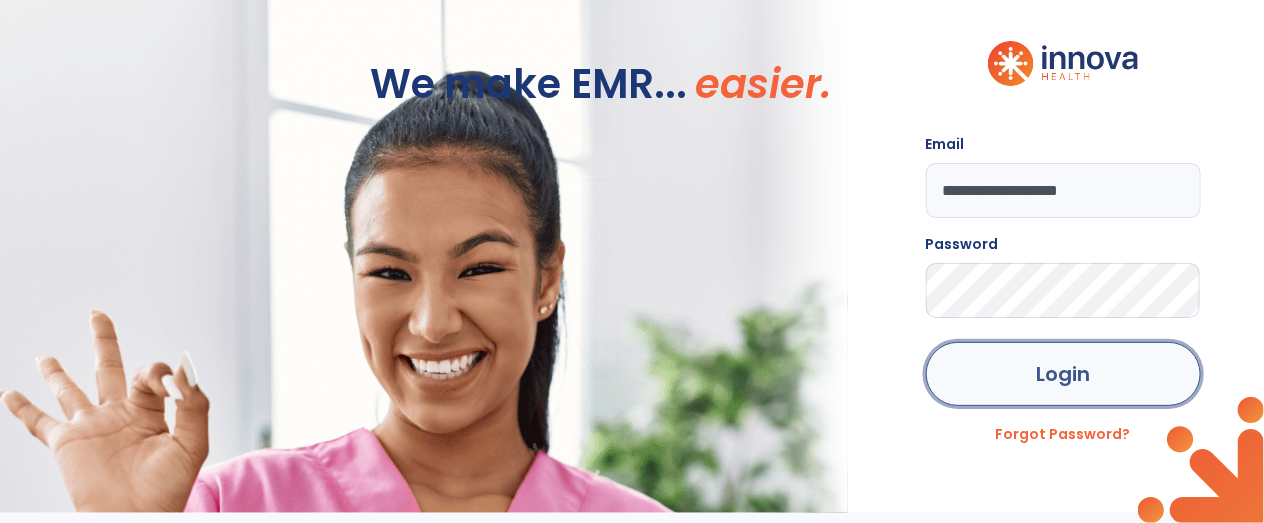 click on "Login" 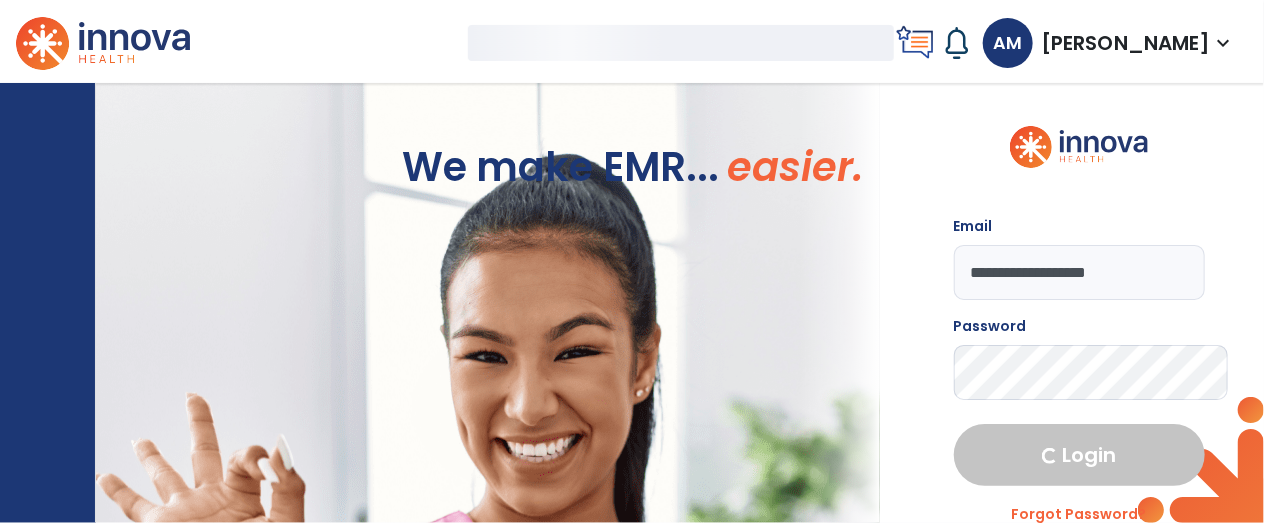 select on "****" 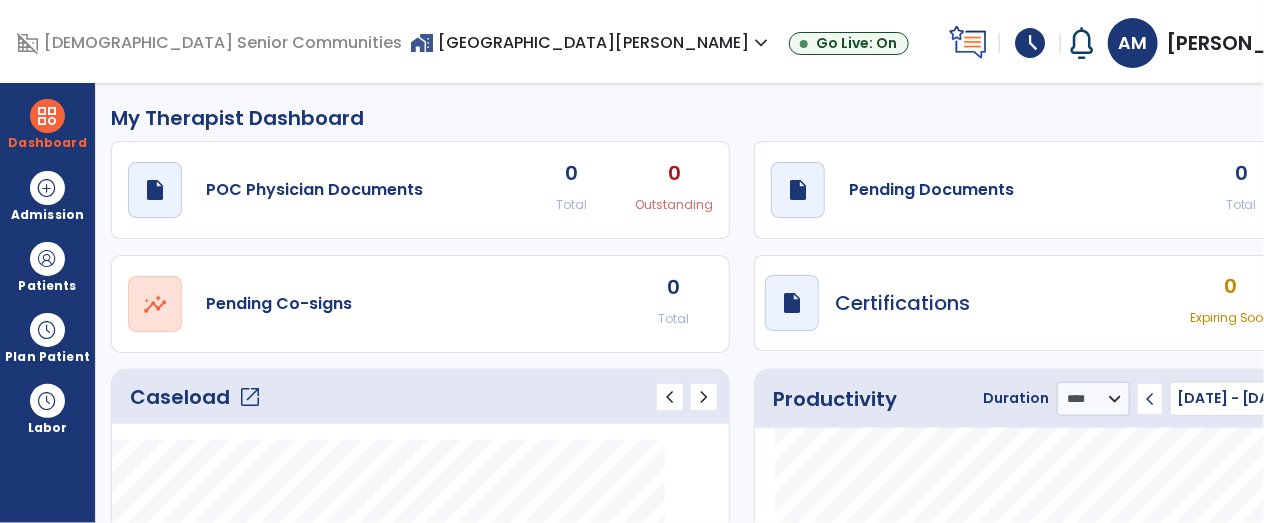 click on "open_in_new" 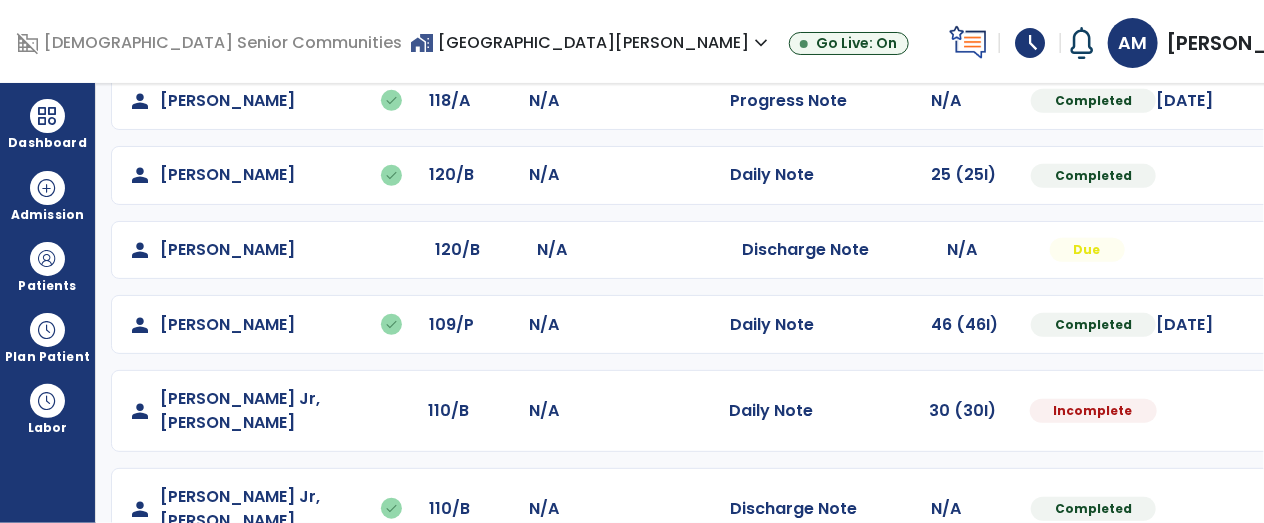 scroll, scrollTop: 595, scrollLeft: 0, axis: vertical 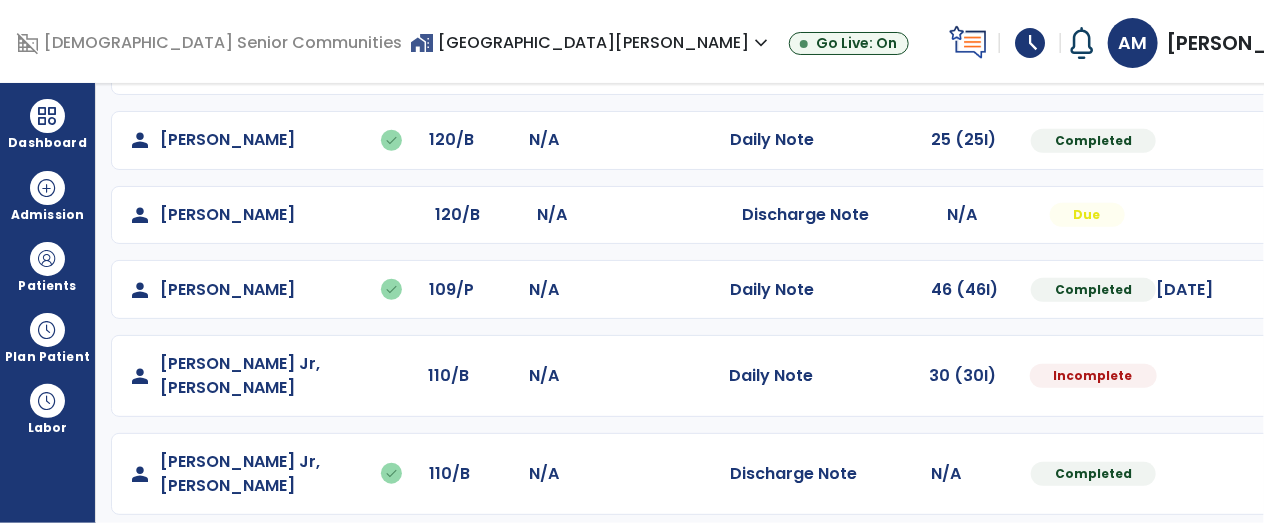 click at bounding box center [1314, -307] 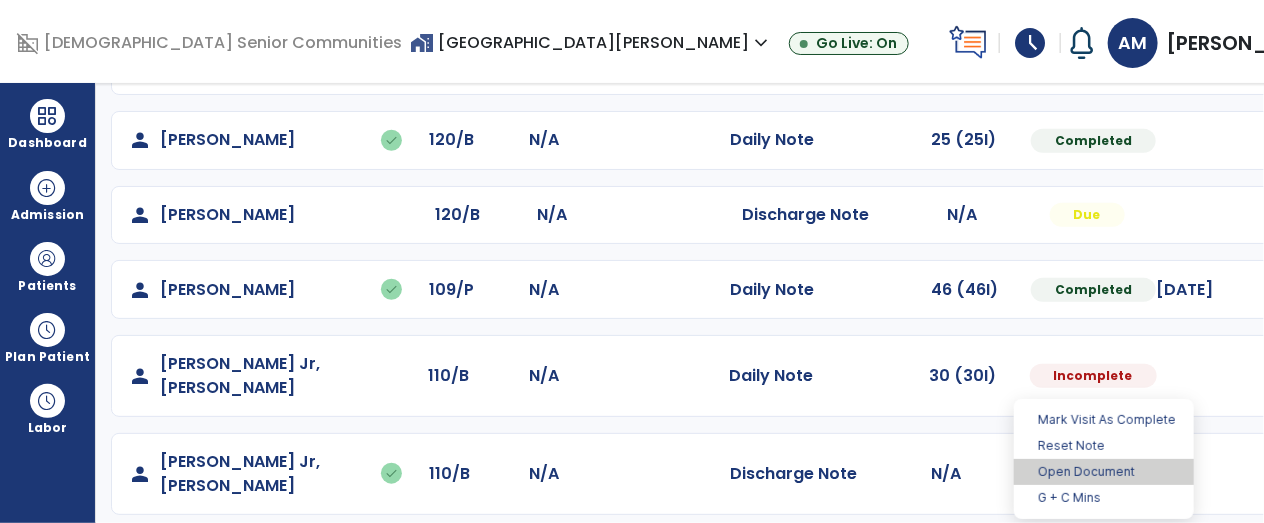 click on "Open Document" at bounding box center (1104, 472) 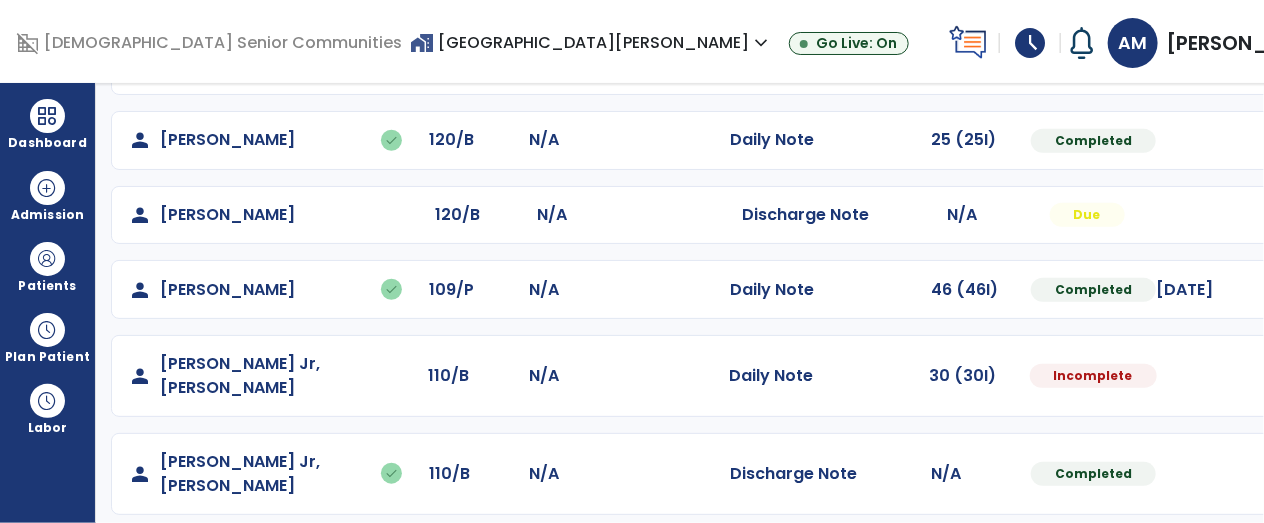 select on "*" 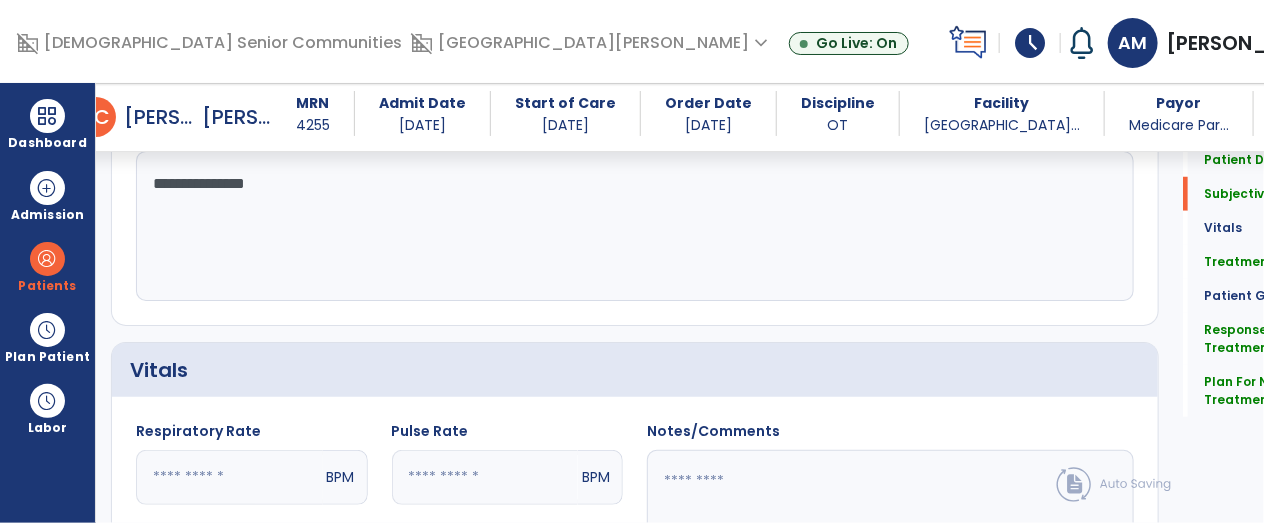 scroll, scrollTop: 590, scrollLeft: 0, axis: vertical 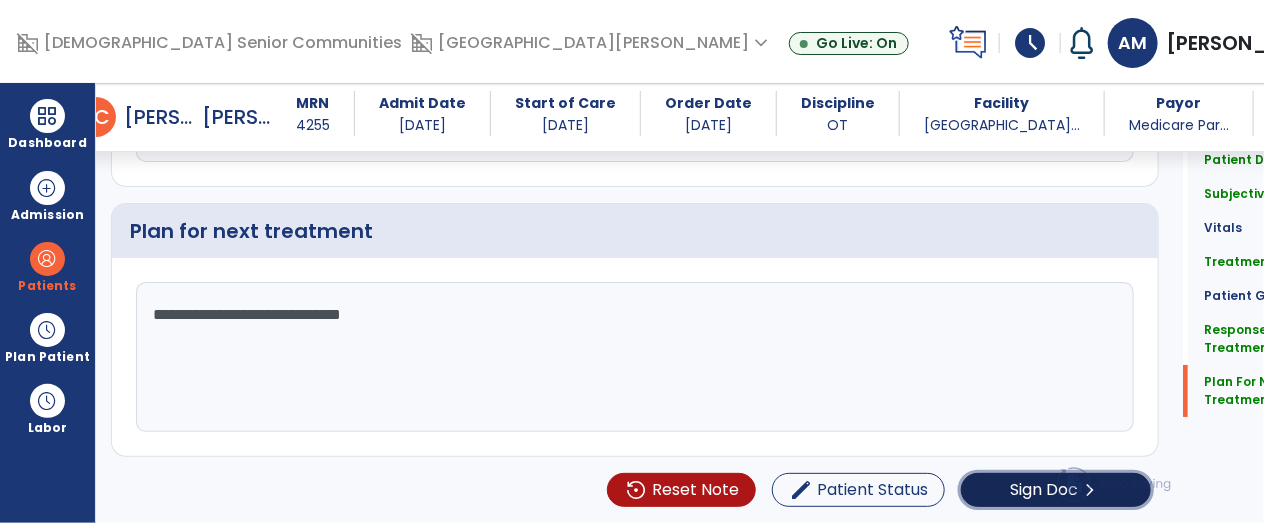 click on "Sign Doc  chevron_right" 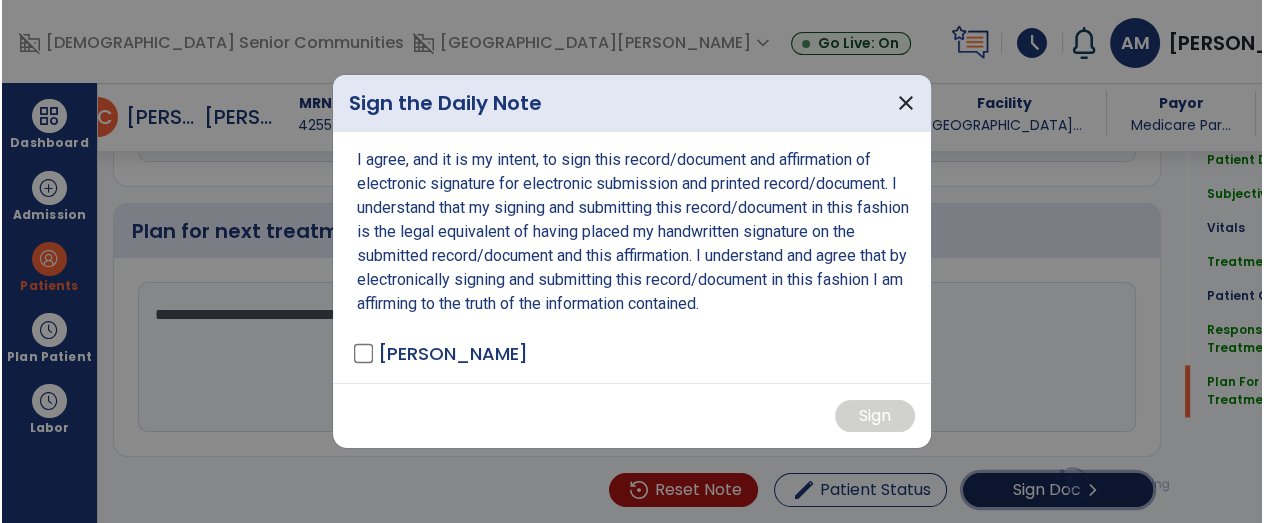 scroll, scrollTop: 2739, scrollLeft: 0, axis: vertical 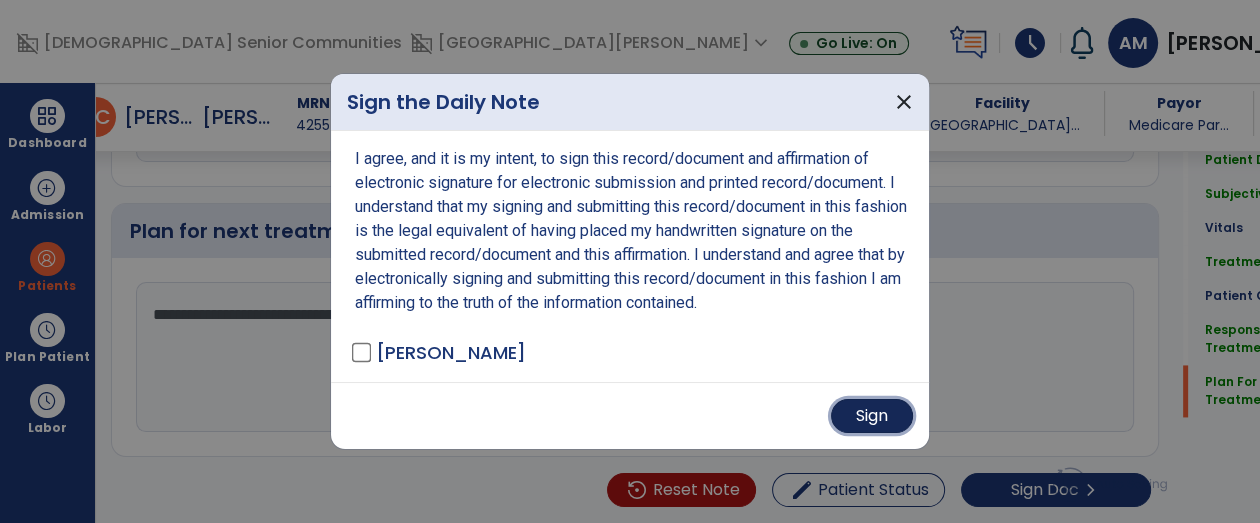 click on "Sign" at bounding box center (872, 416) 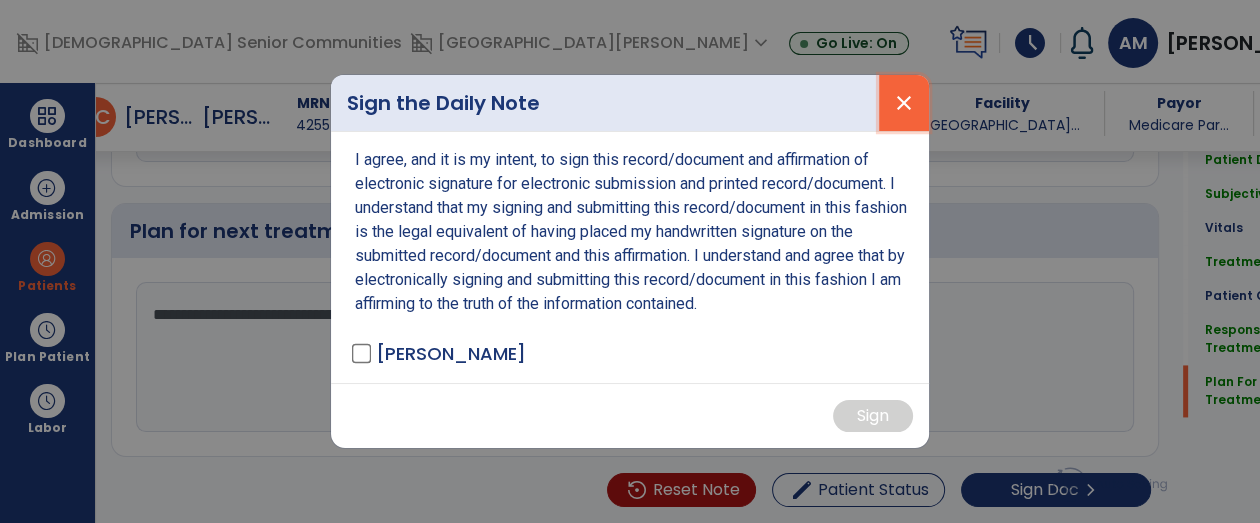click on "close" at bounding box center (904, 103) 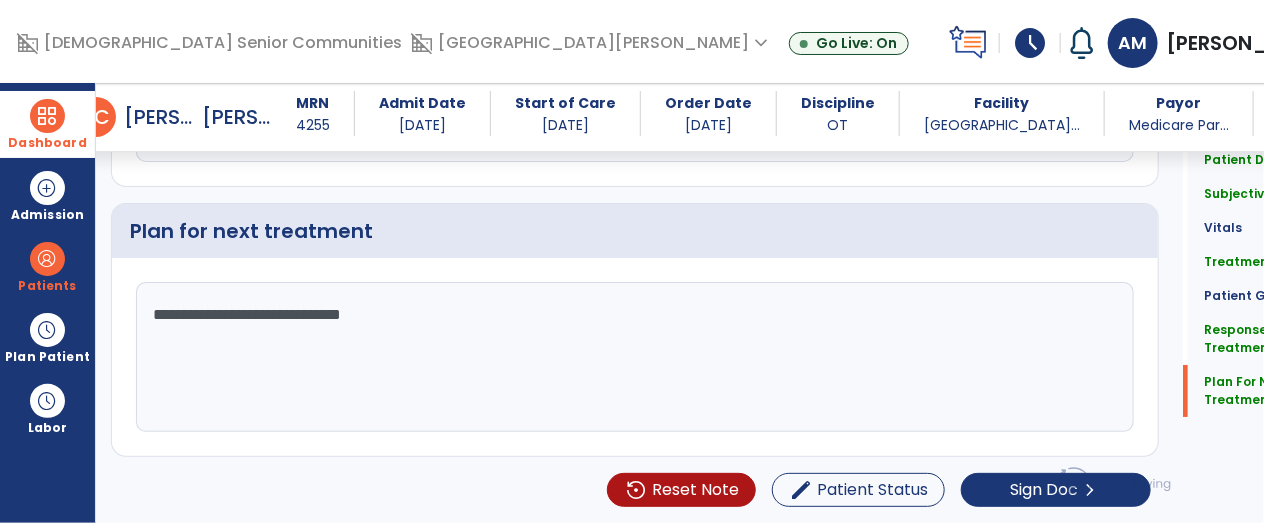 click at bounding box center (47, 116) 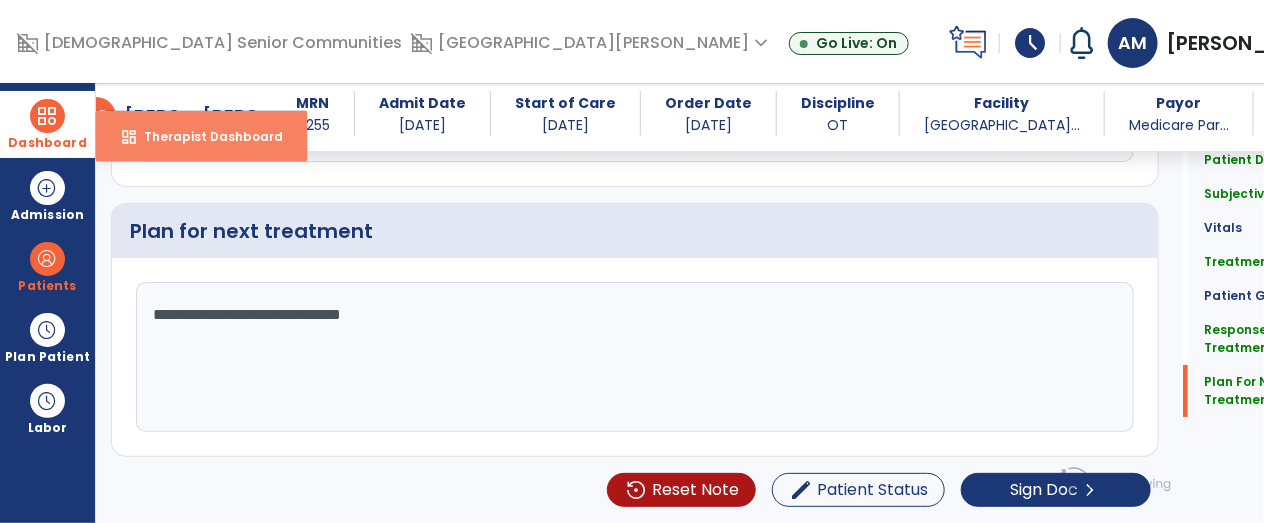 click on "Therapist Dashboard" at bounding box center (205, 136) 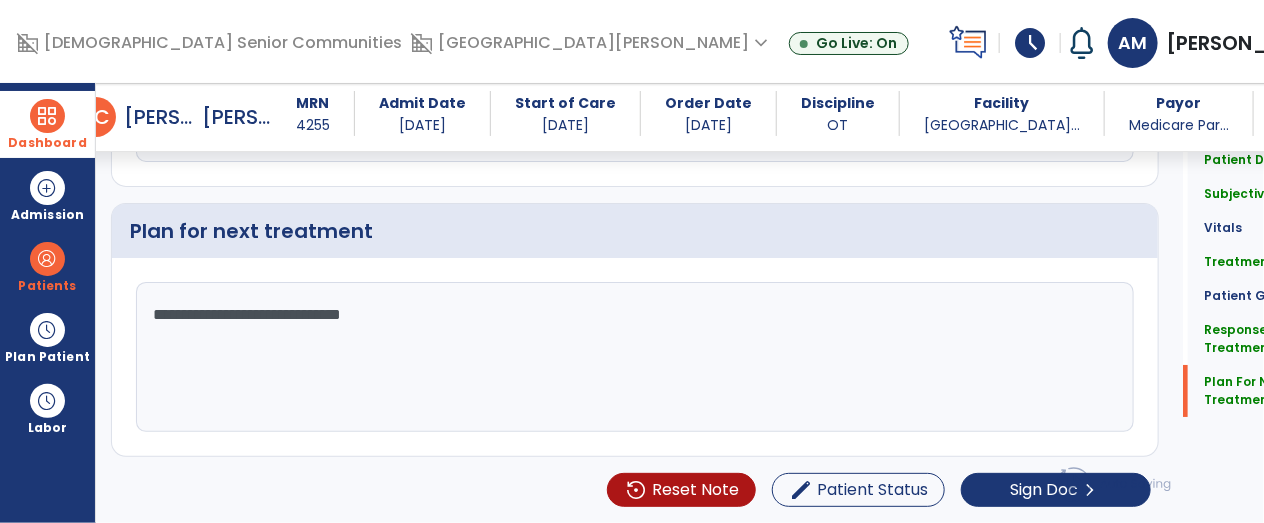 click at bounding box center [47, 116] 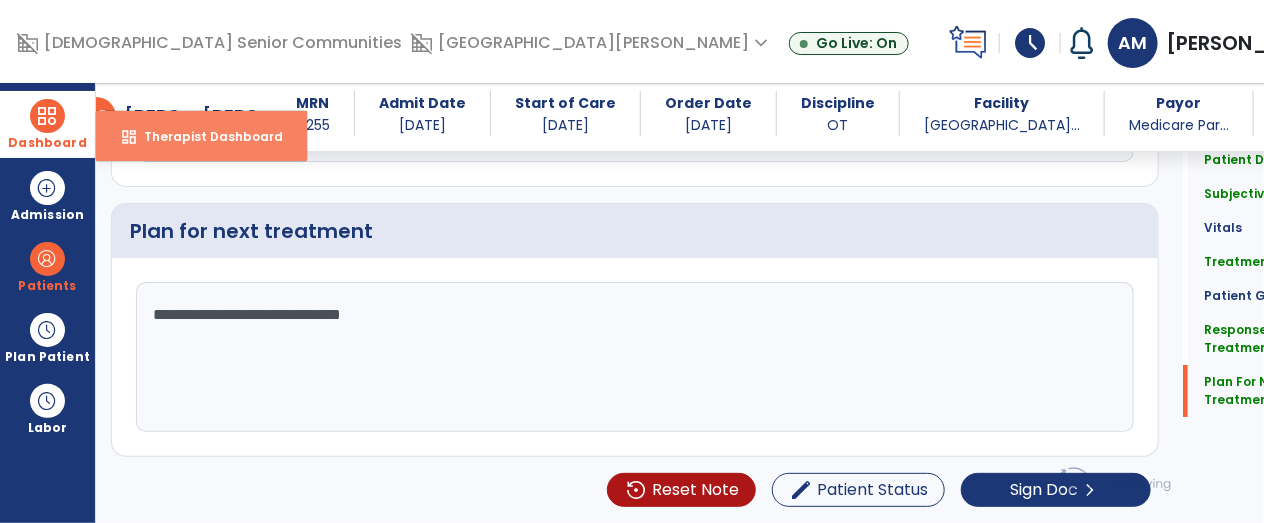 click on "Therapist Dashboard" at bounding box center (205, 136) 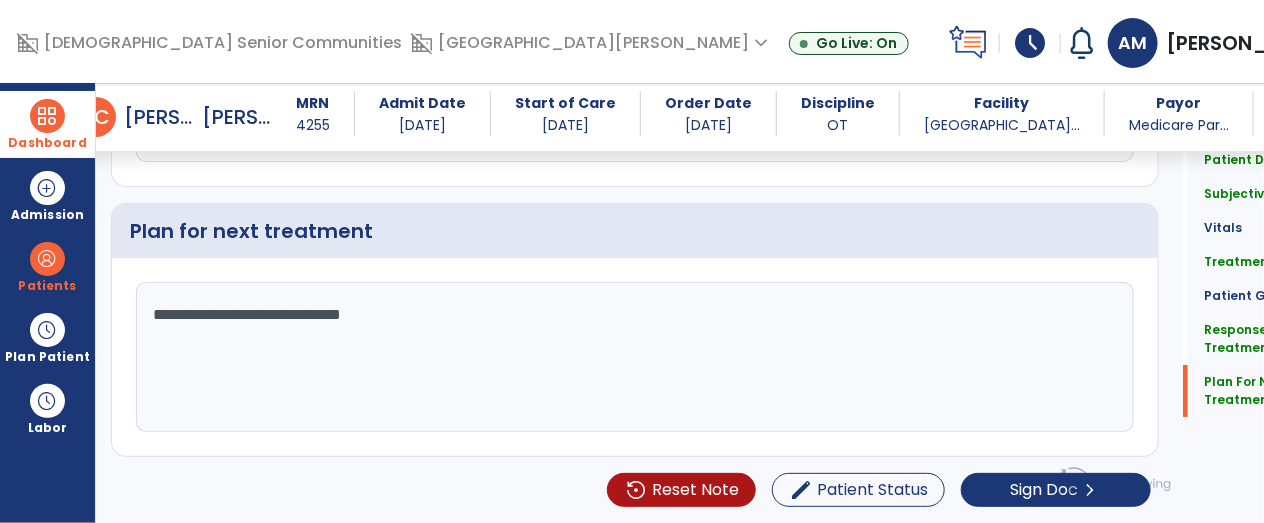 click at bounding box center (47, 116) 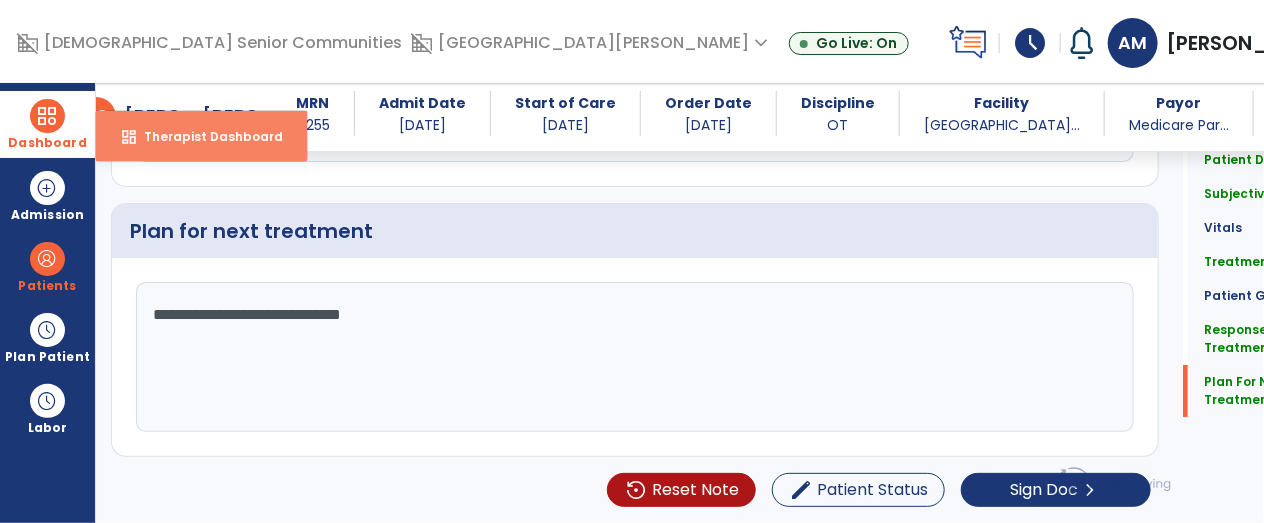 click on "Therapist Dashboard" at bounding box center [205, 136] 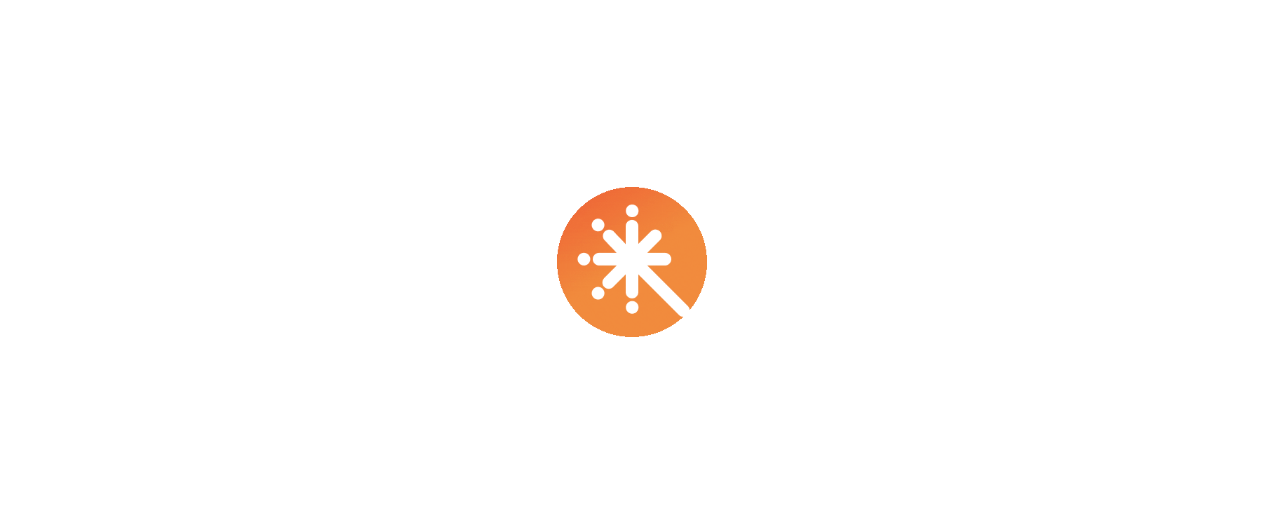 scroll, scrollTop: 0, scrollLeft: 0, axis: both 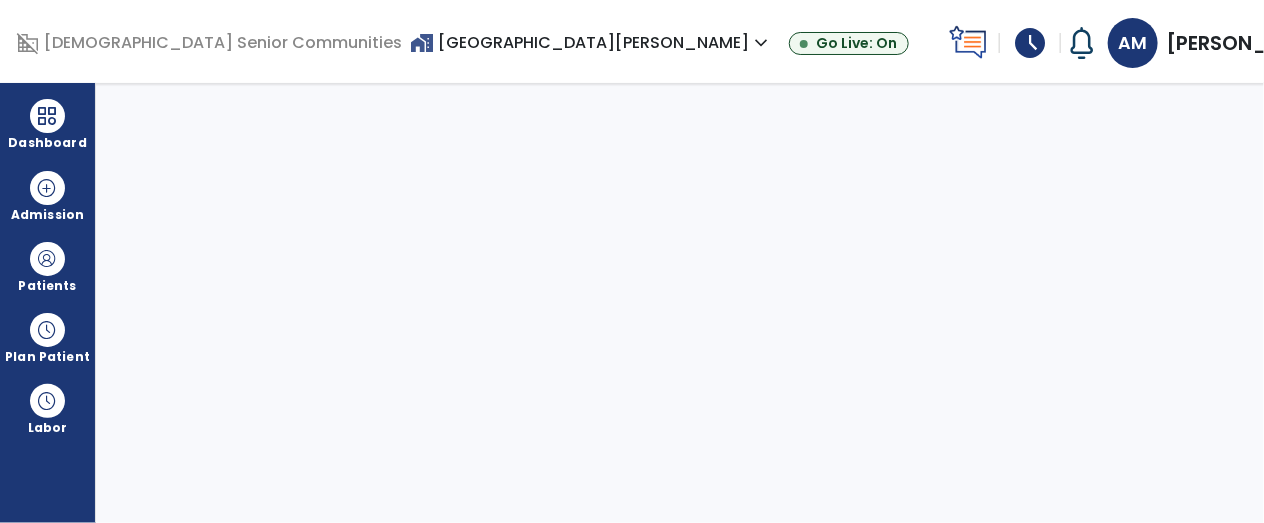 select on "****" 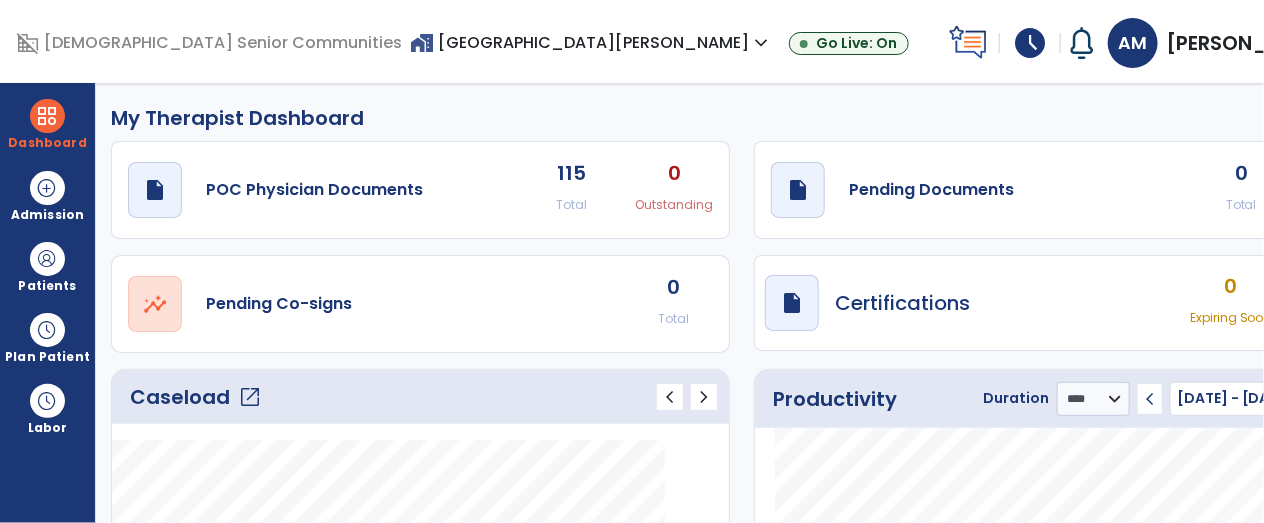 click on "open_in_new" 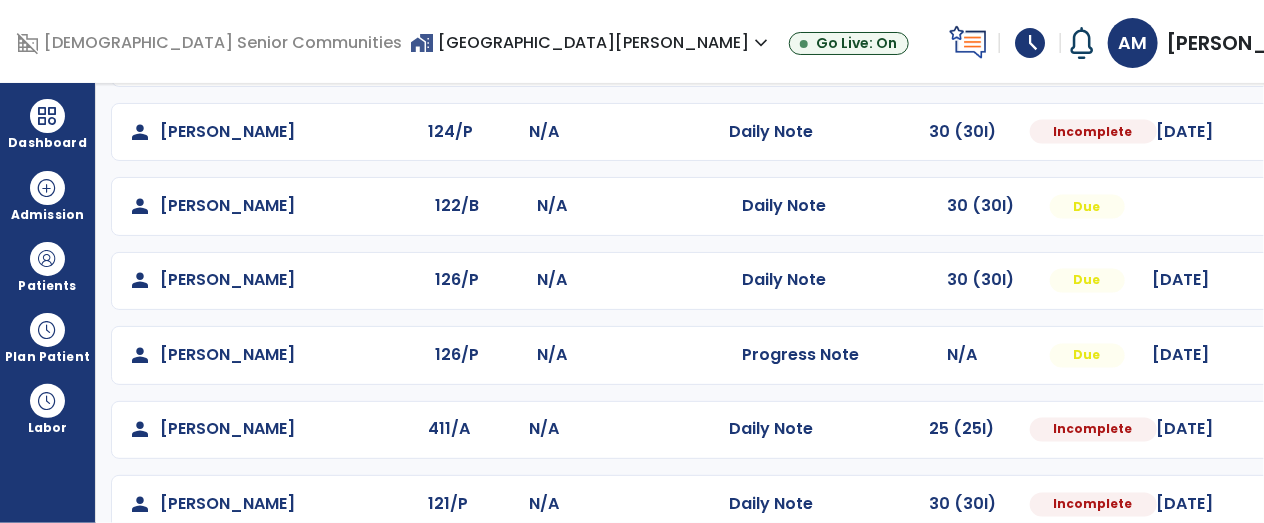 scroll, scrollTop: 1245, scrollLeft: 0, axis: vertical 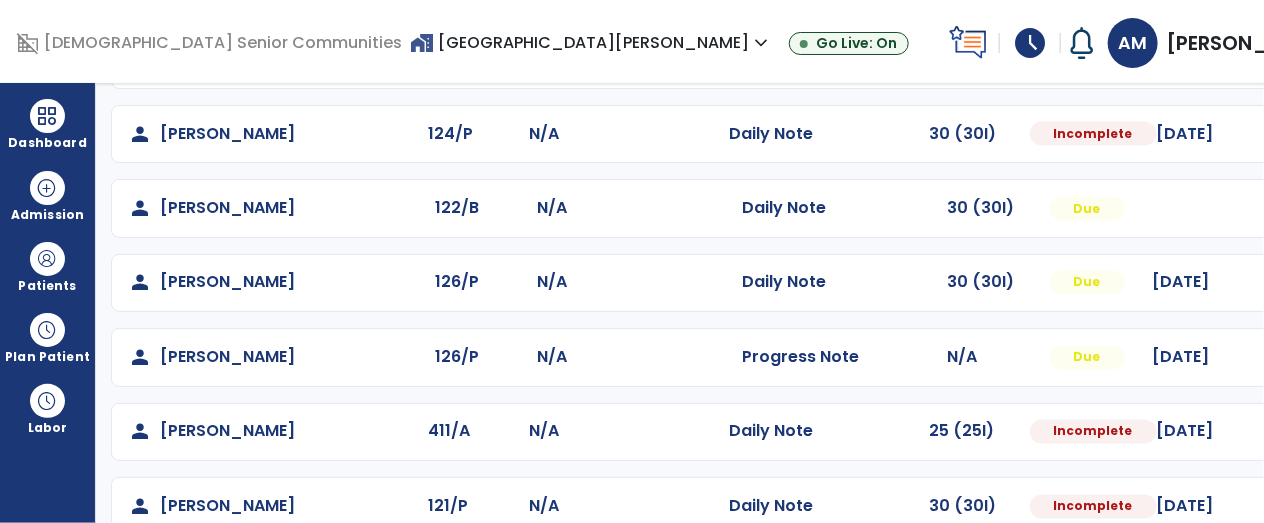 click at bounding box center [1314, -957] 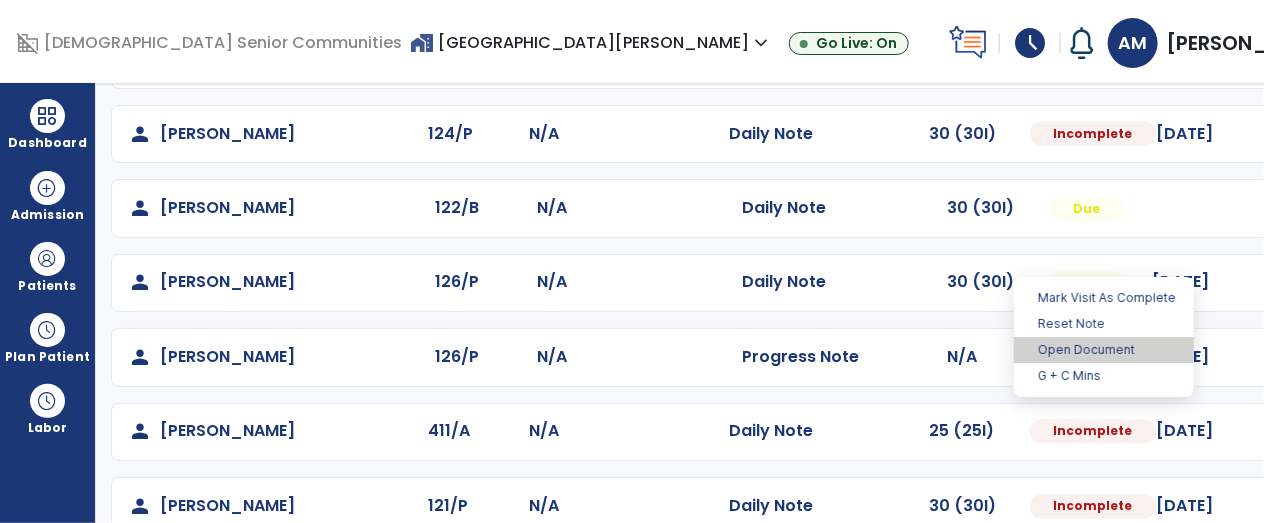 click on "Open Document" at bounding box center [1104, 350] 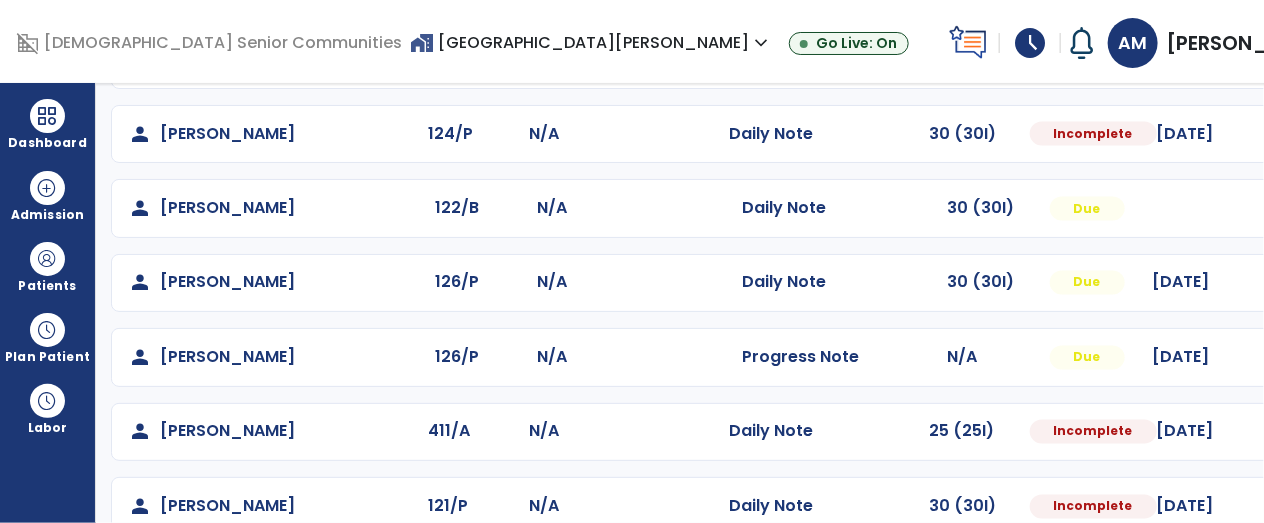 select on "*" 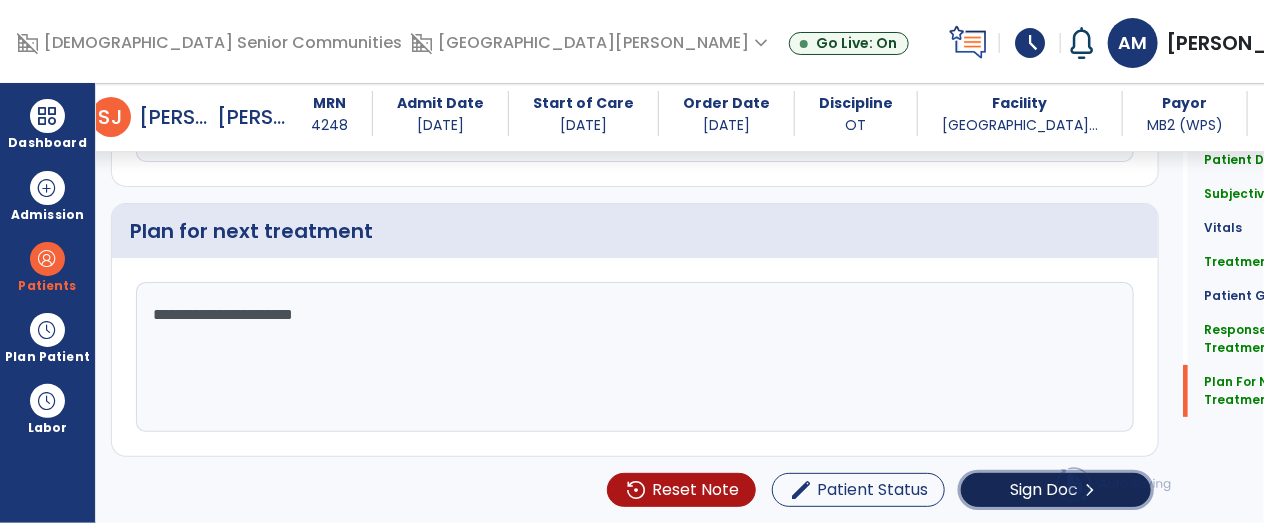 click on "Sign Doc  chevron_right" 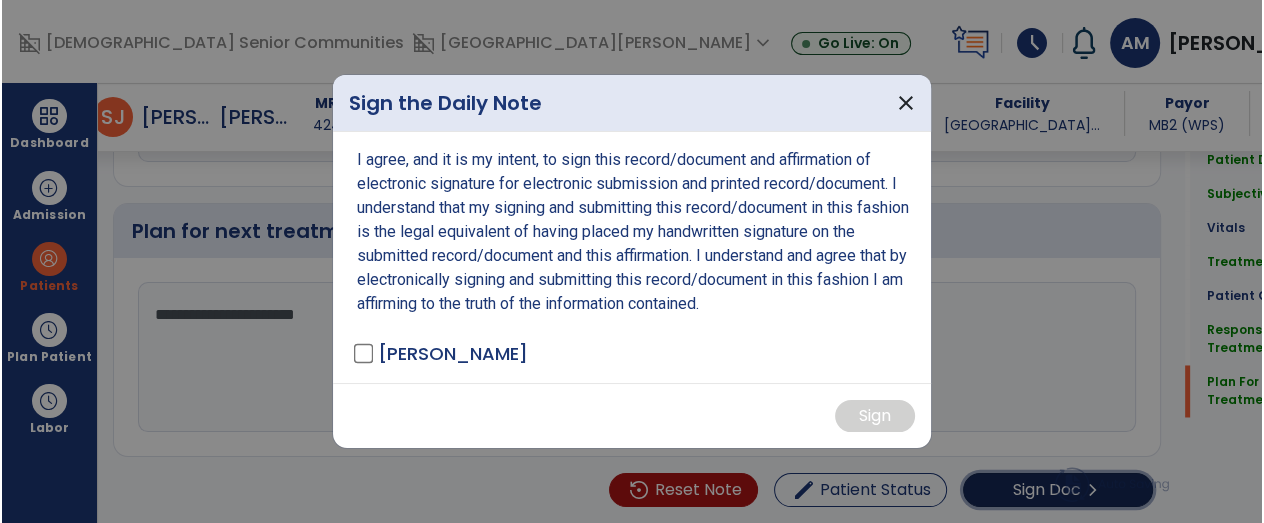 scroll, scrollTop: 3050, scrollLeft: 0, axis: vertical 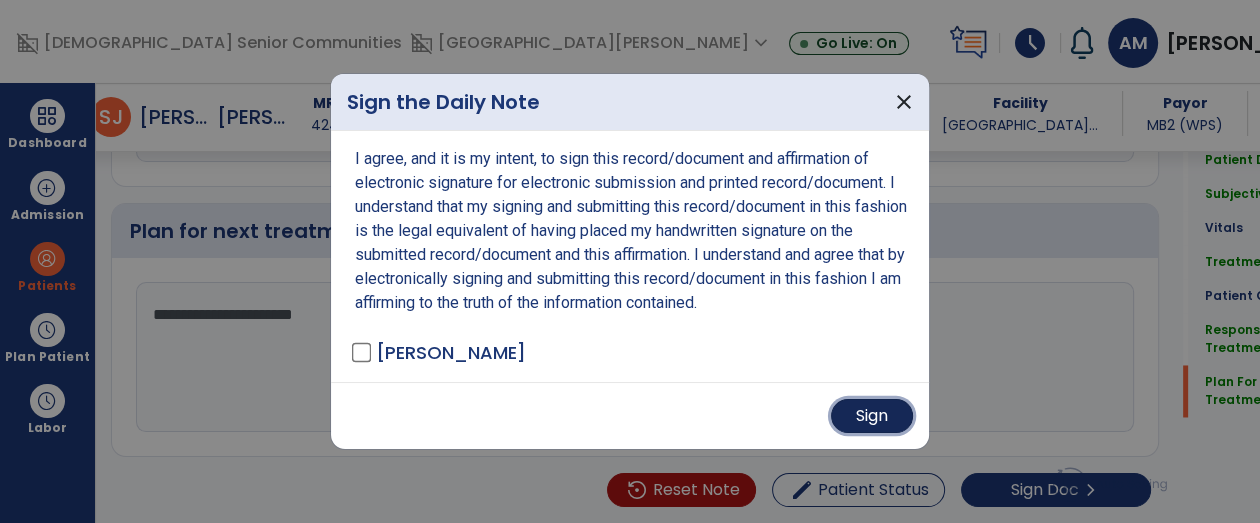 click on "Sign" at bounding box center [872, 416] 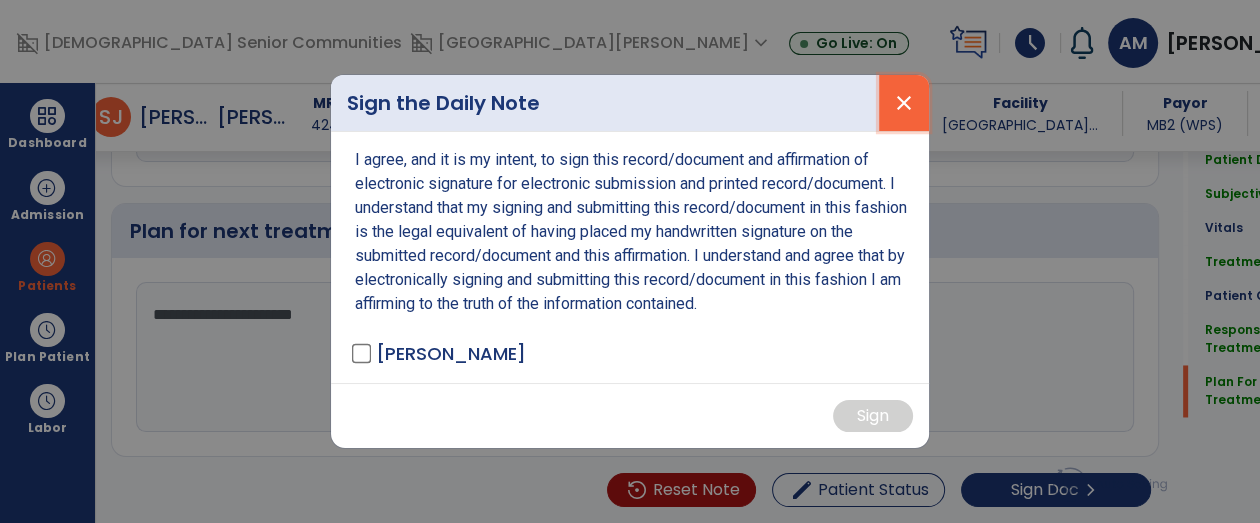 click on "close" at bounding box center [904, 103] 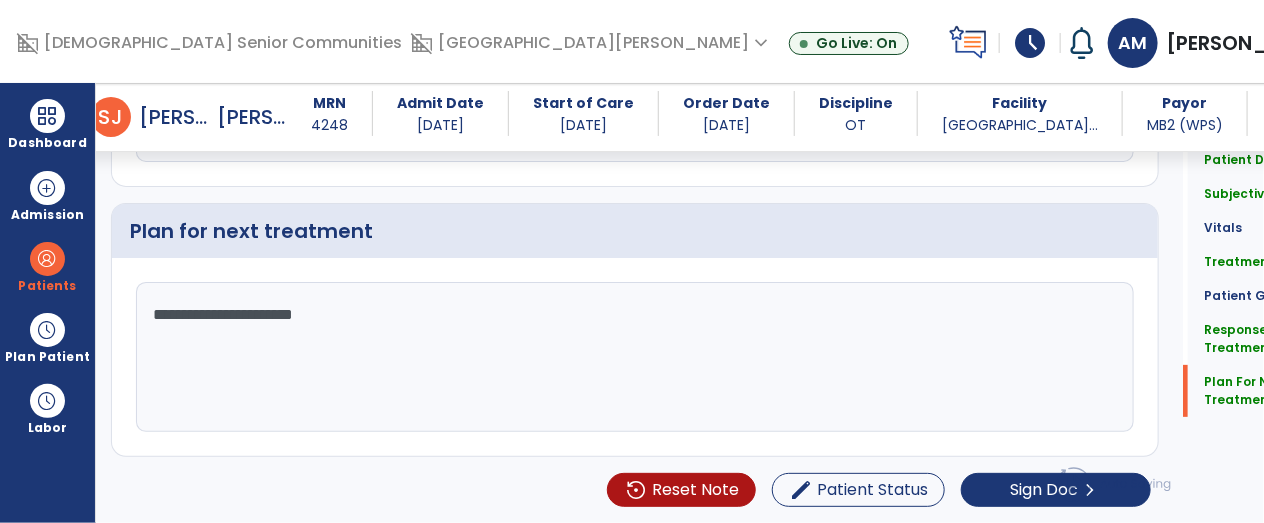 scroll, scrollTop: 3048, scrollLeft: 0, axis: vertical 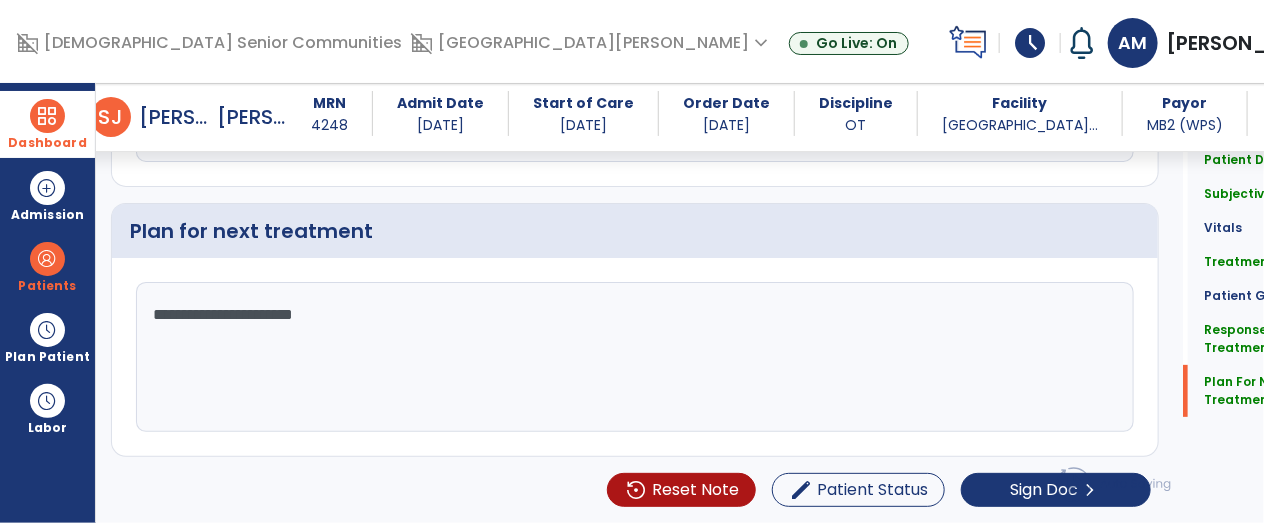 click at bounding box center [47, 116] 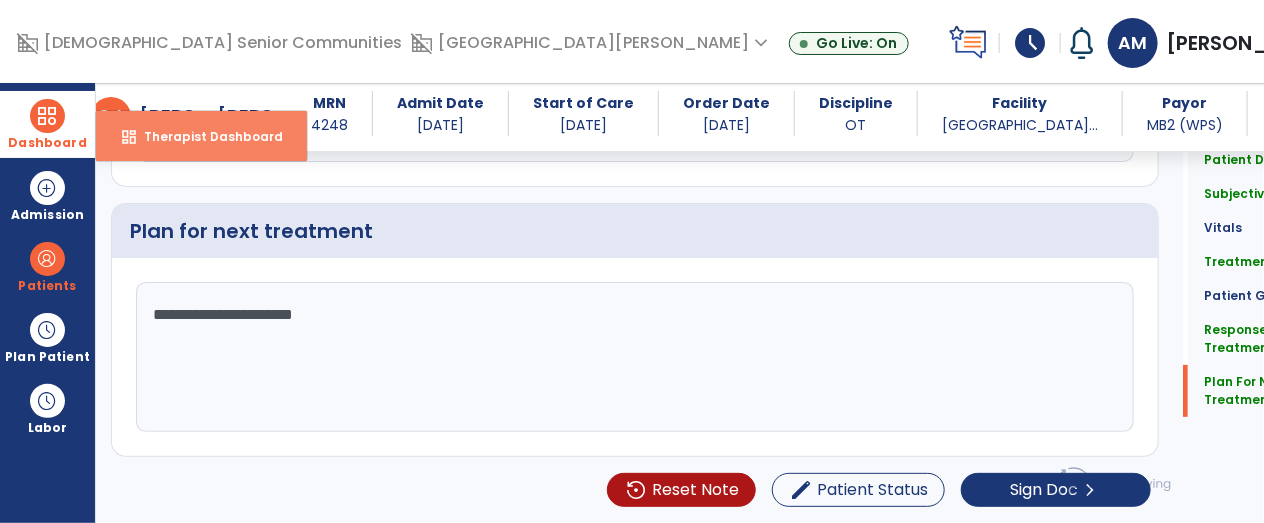 click on "Therapist Dashboard" at bounding box center [205, 136] 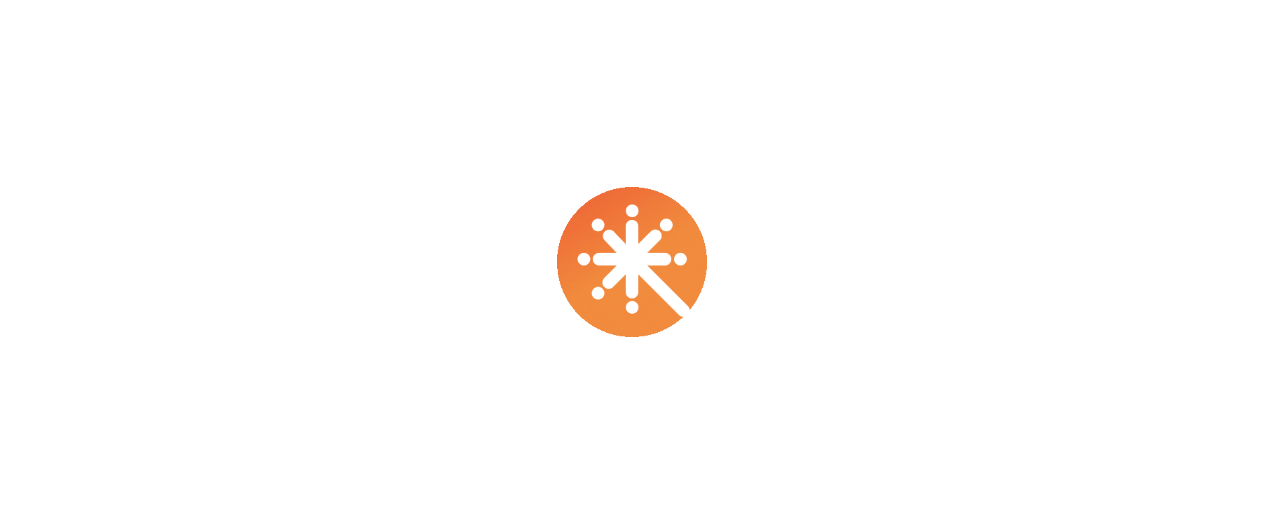 scroll, scrollTop: 0, scrollLeft: 0, axis: both 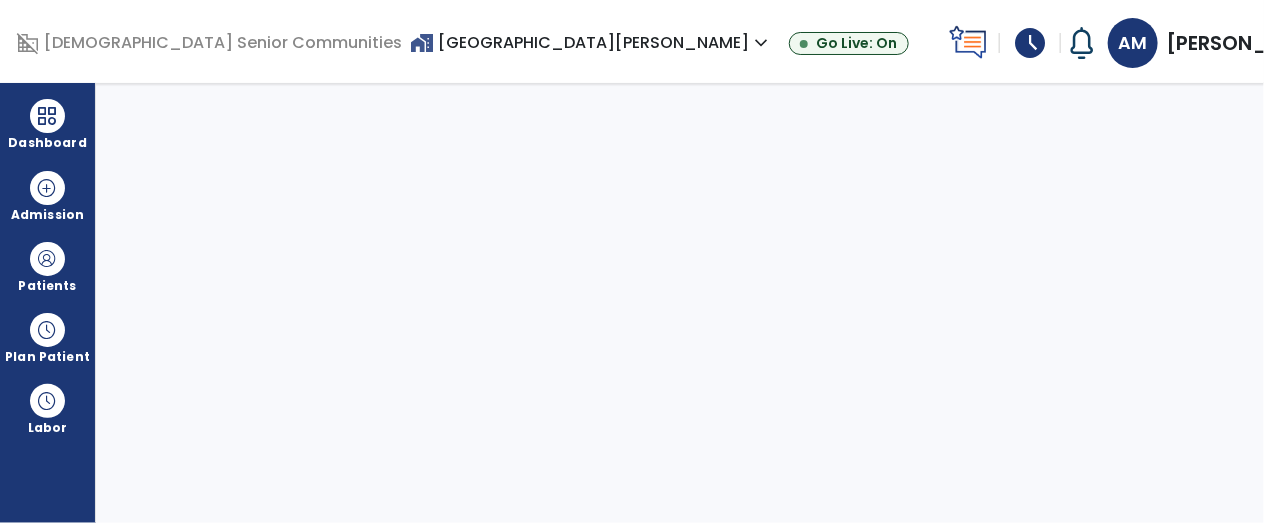 select on "****" 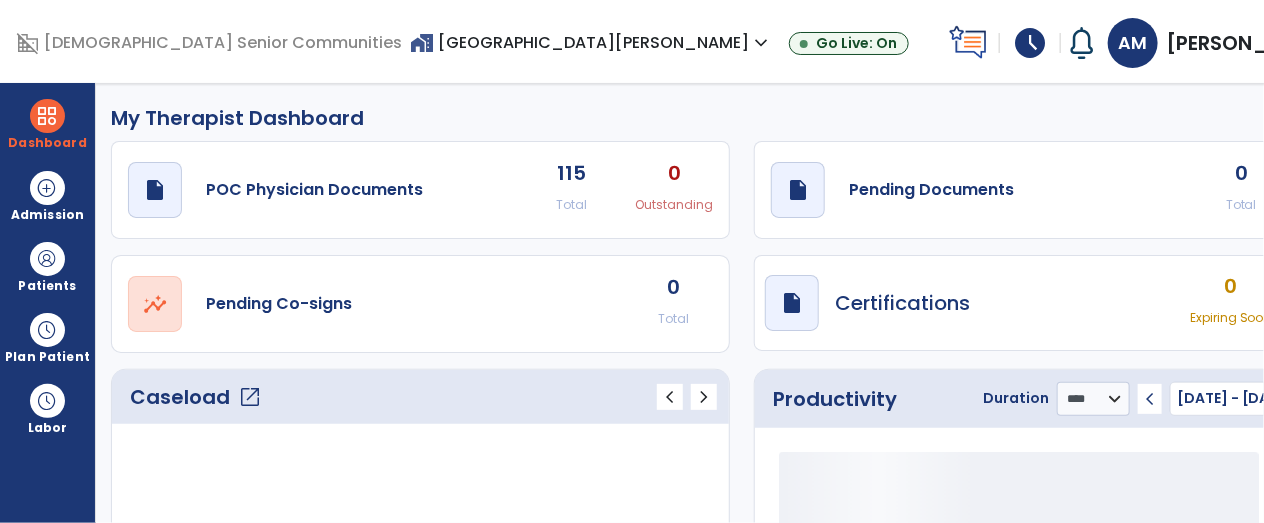 click on "open_in_new" 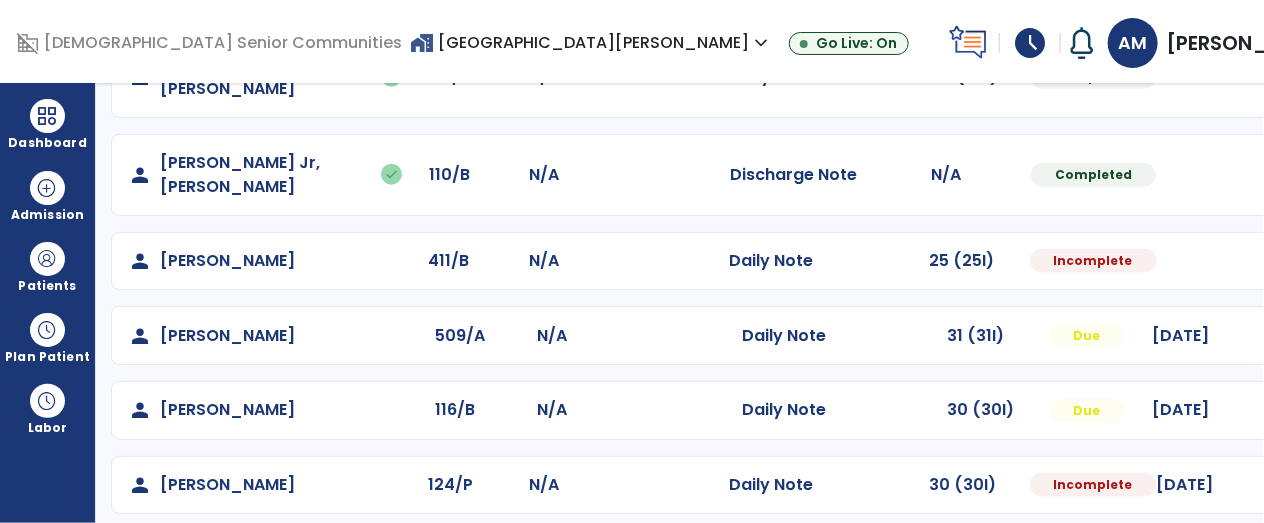 scroll, scrollTop: 891, scrollLeft: 0, axis: vertical 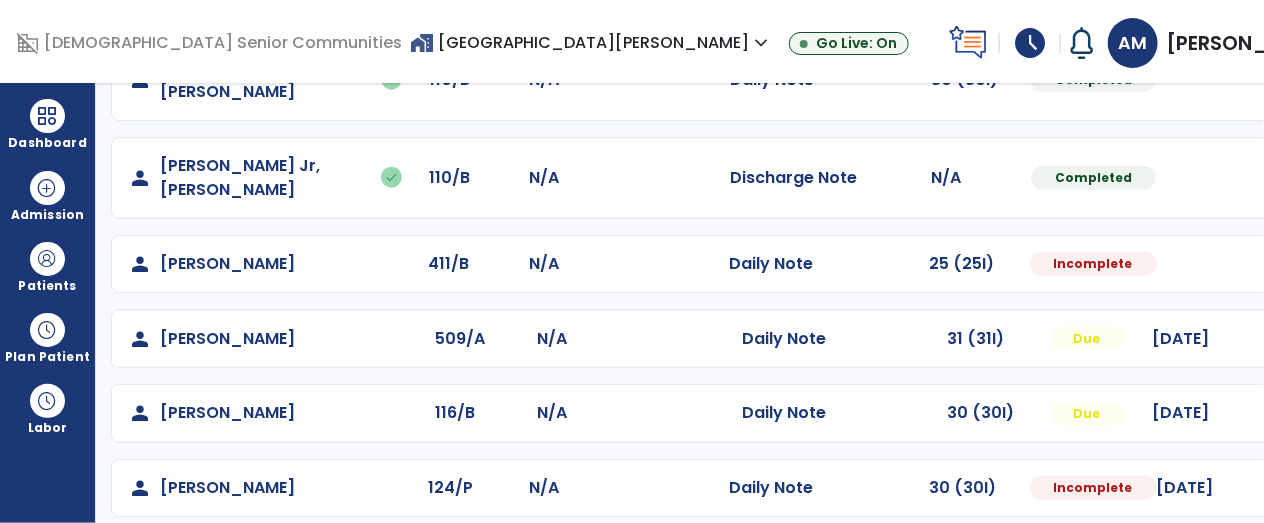 click at bounding box center [1314, -603] 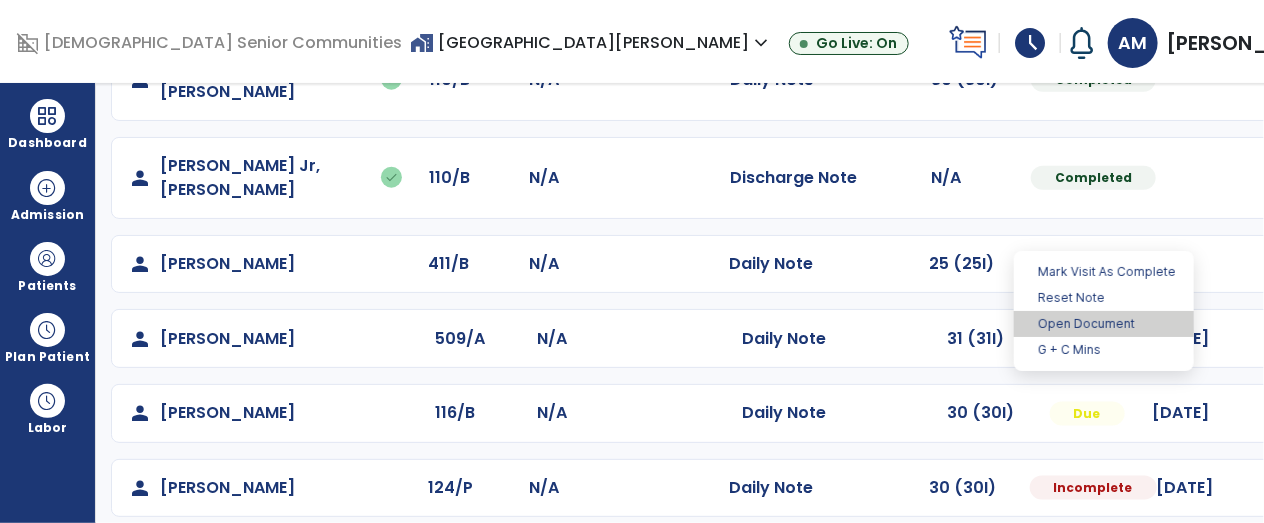 click on "Open Document" at bounding box center [1104, 324] 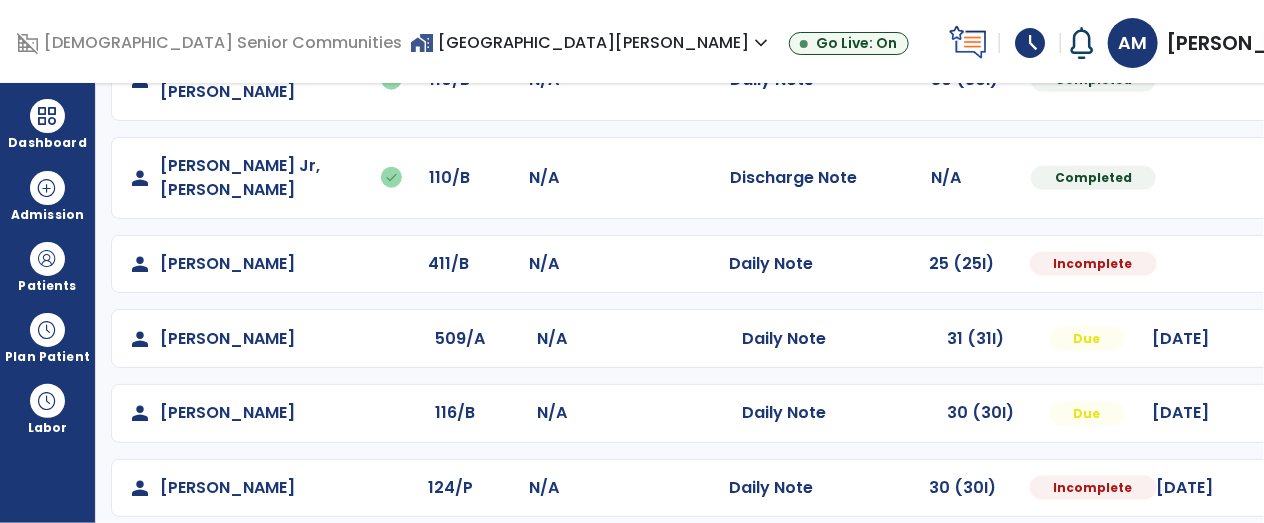 select on "*" 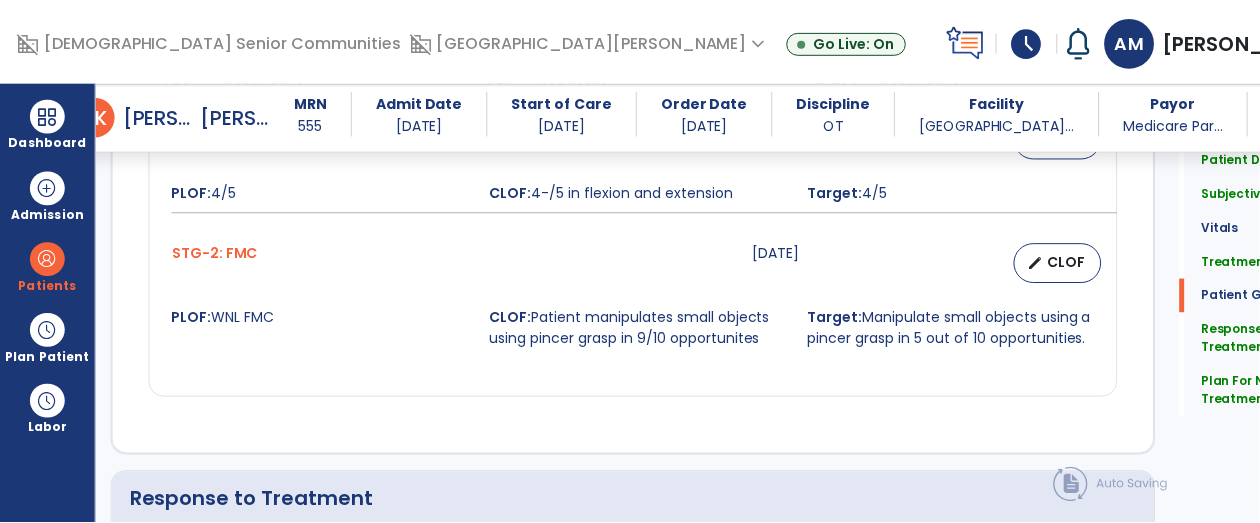 scroll, scrollTop: 2758, scrollLeft: 0, axis: vertical 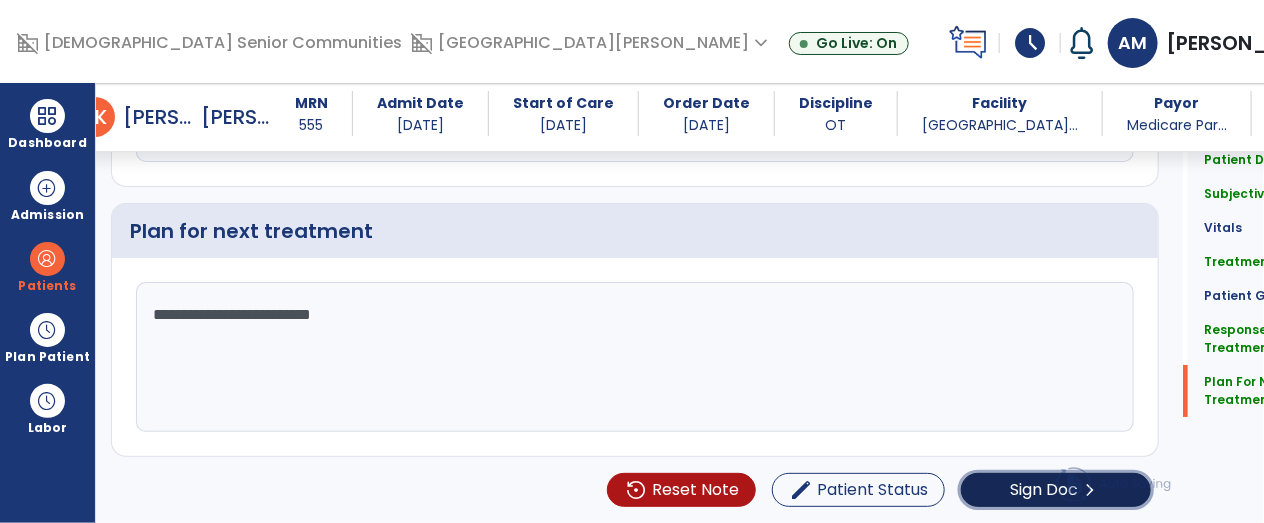 click on "chevron_right" 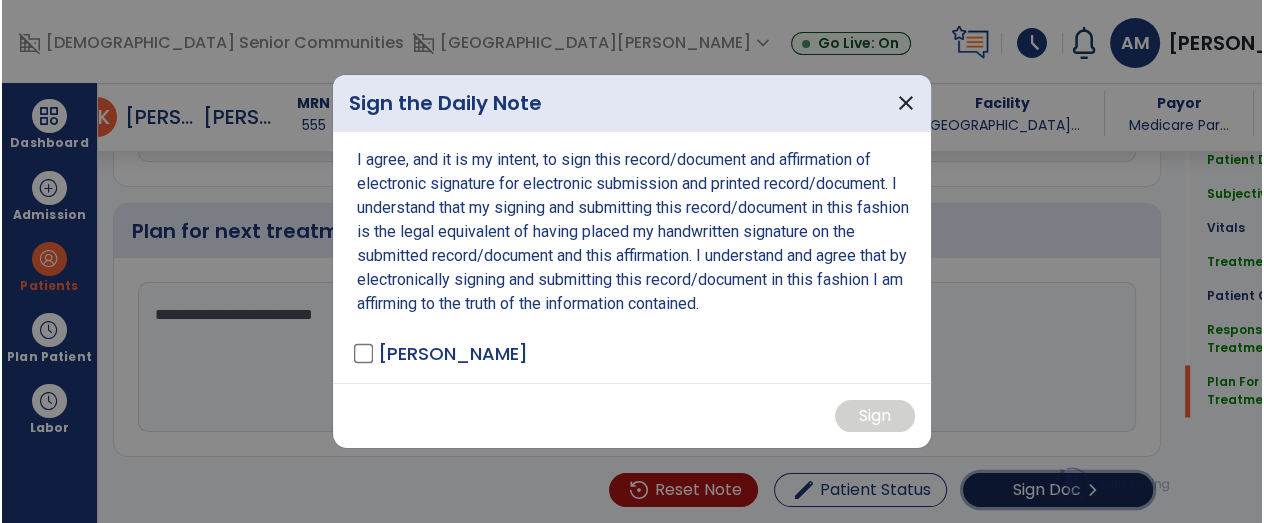 scroll, scrollTop: 2758, scrollLeft: 0, axis: vertical 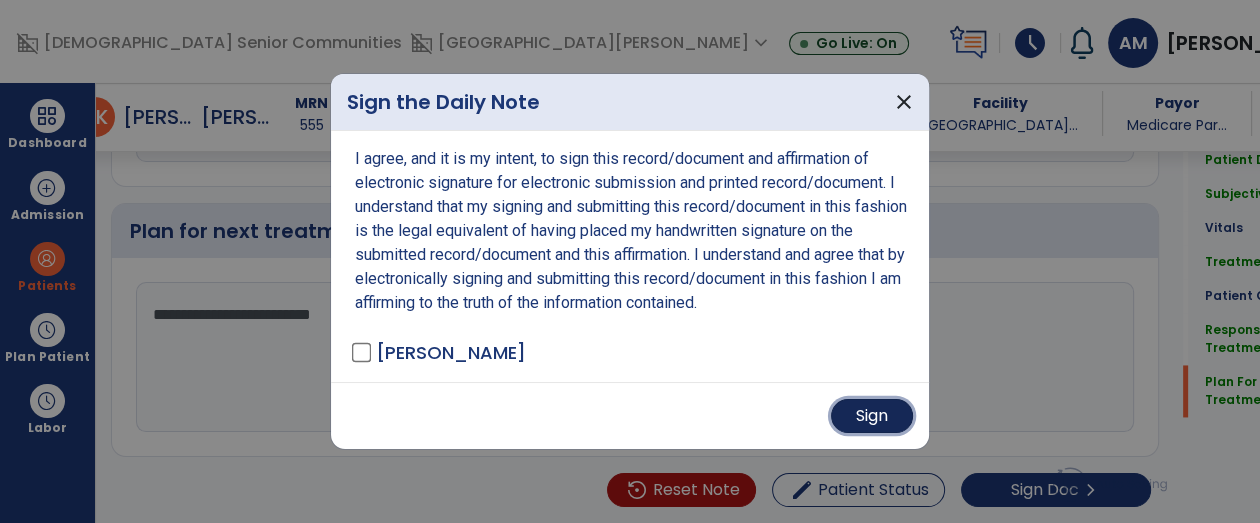 click on "Sign" at bounding box center (872, 416) 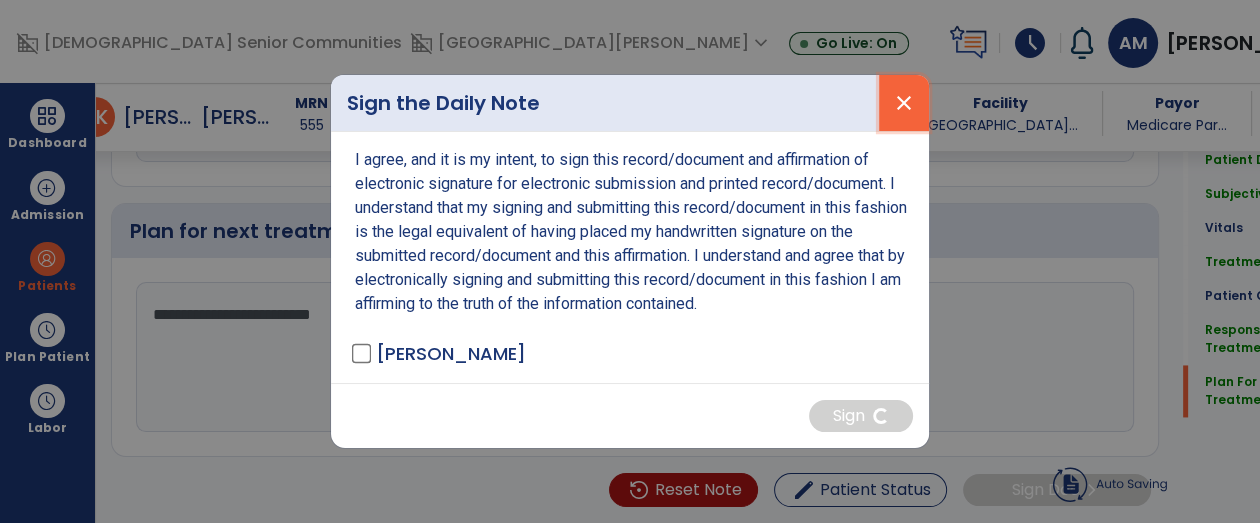 click on "close" at bounding box center [904, 103] 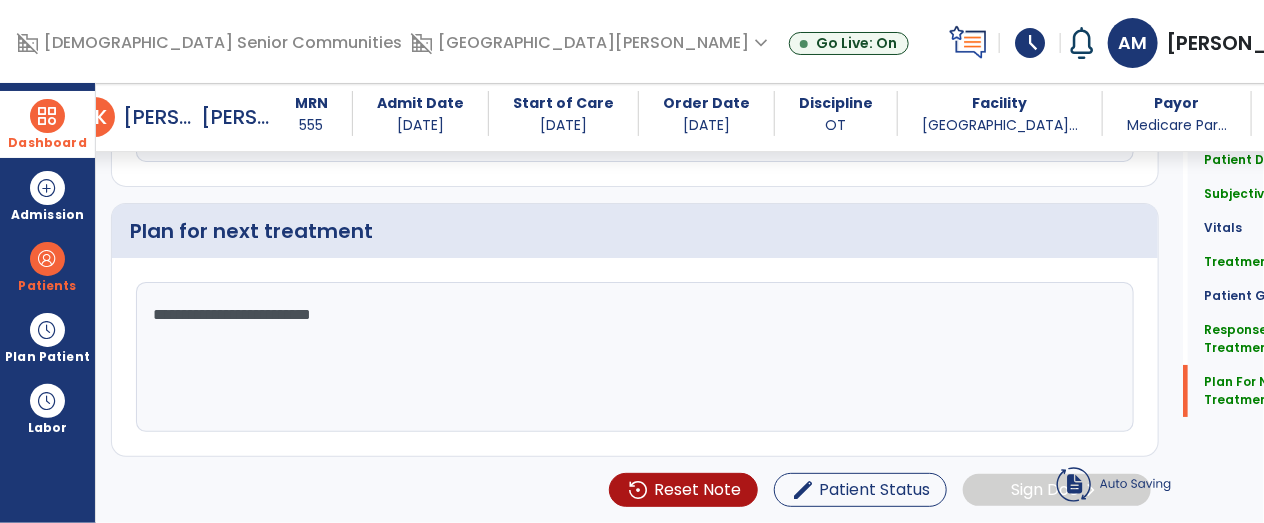 click at bounding box center (47, 116) 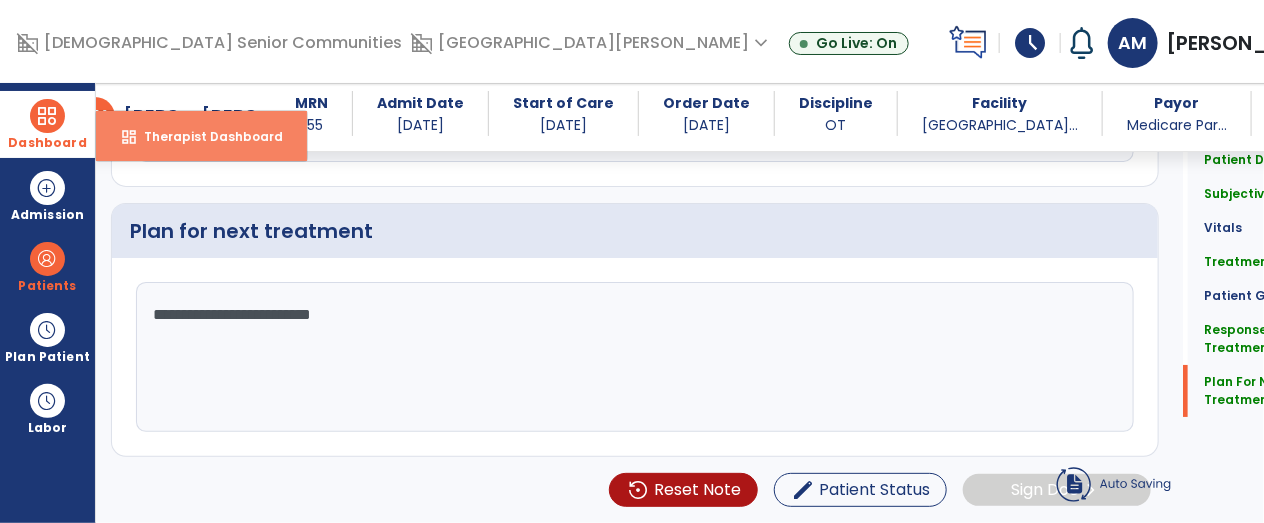 click on "dashboard  Therapist Dashboard" at bounding box center (201, 136) 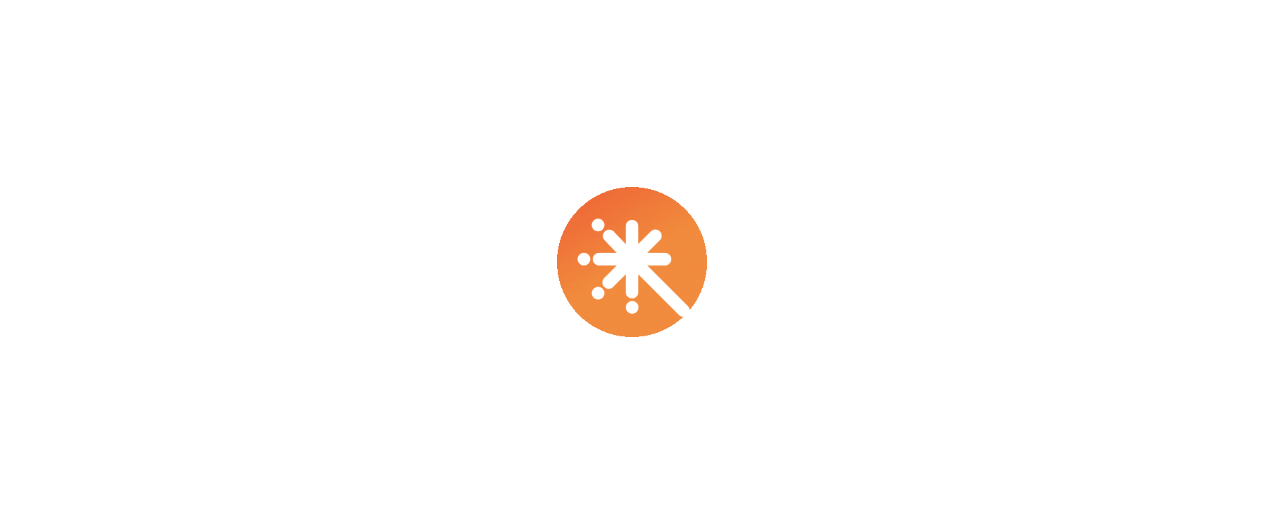 scroll, scrollTop: 0, scrollLeft: 0, axis: both 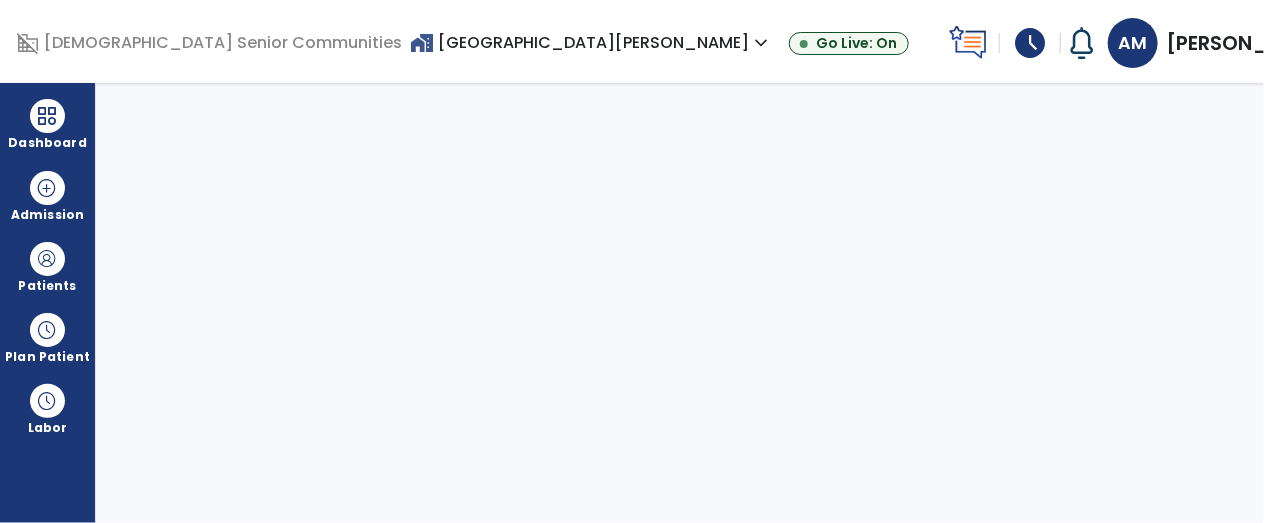 select on "****" 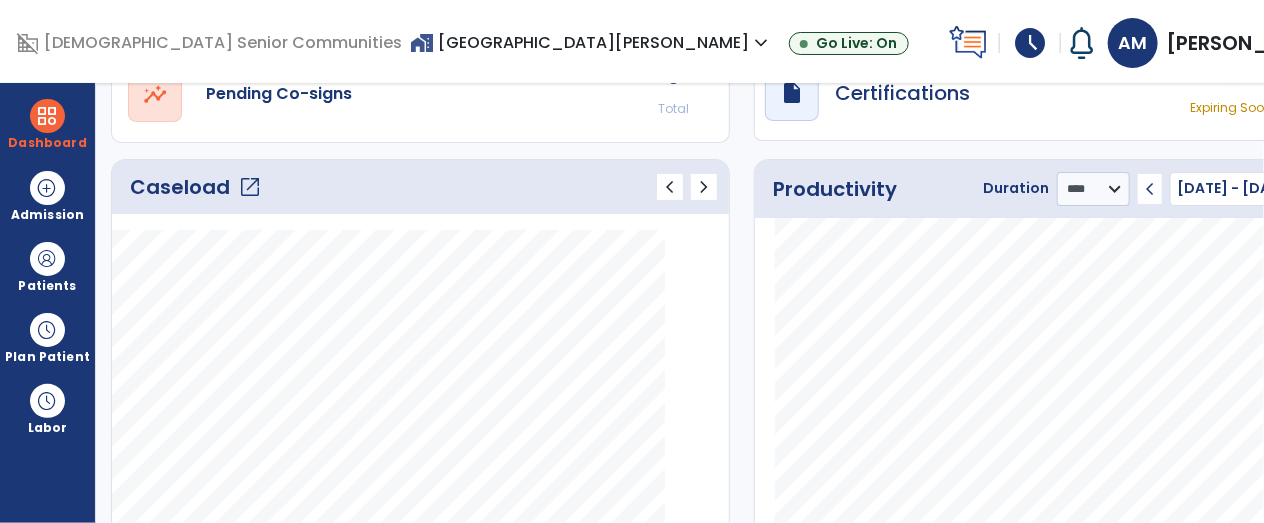 click on "open_in_new" 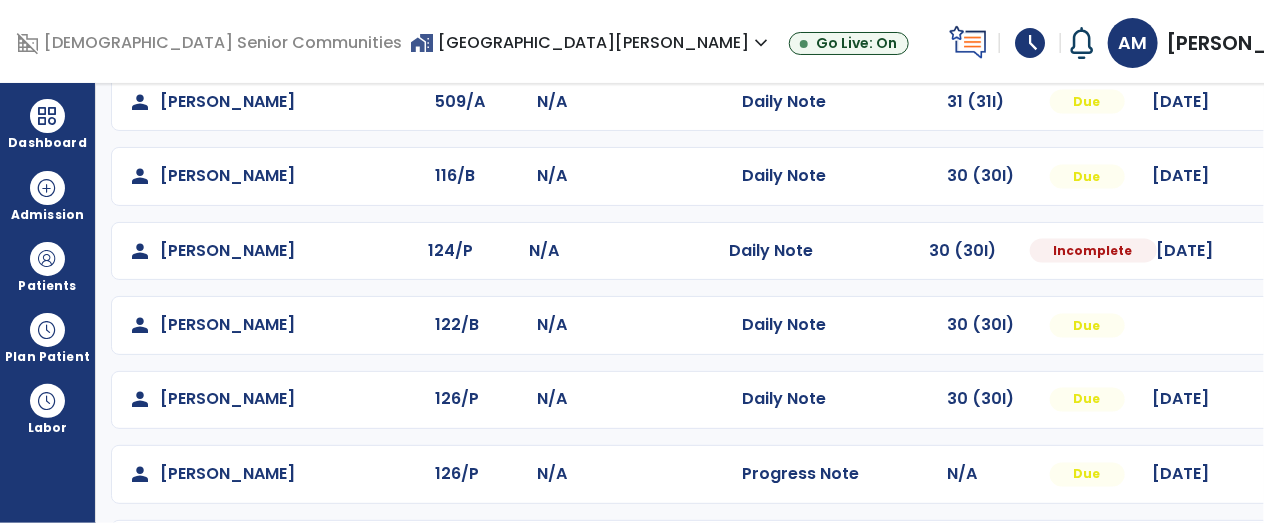 scroll, scrollTop: 1126, scrollLeft: 0, axis: vertical 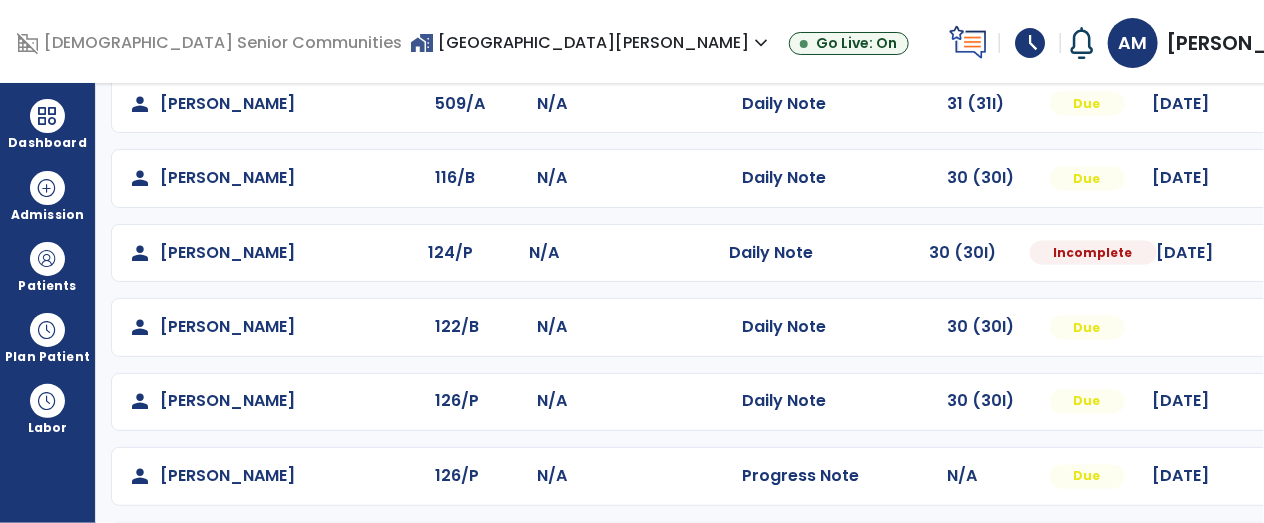 click at bounding box center (1314, -838) 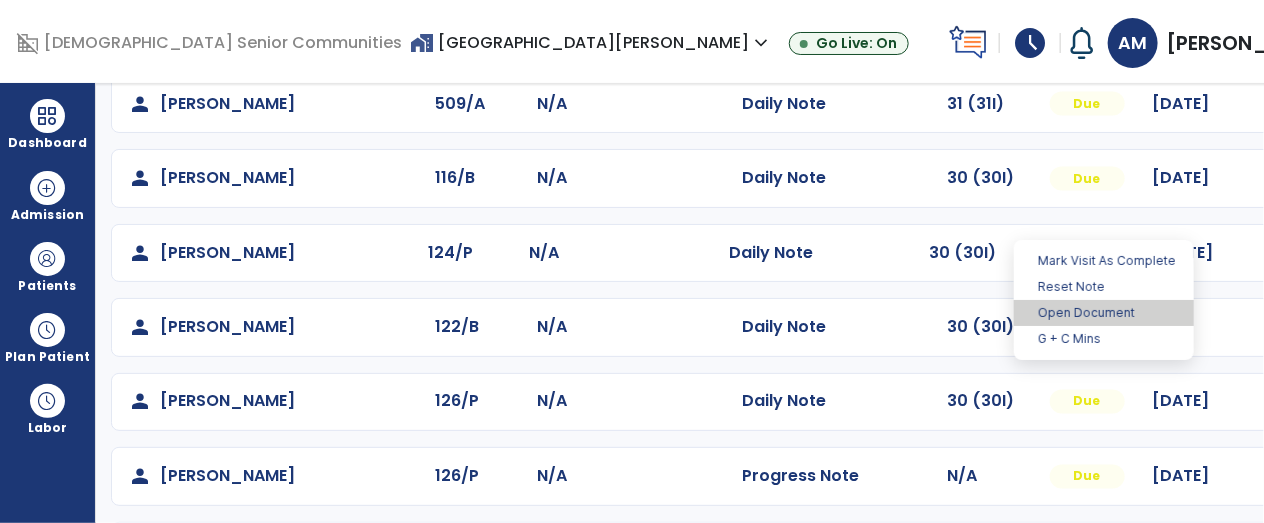 click on "Open Document" at bounding box center [1104, 313] 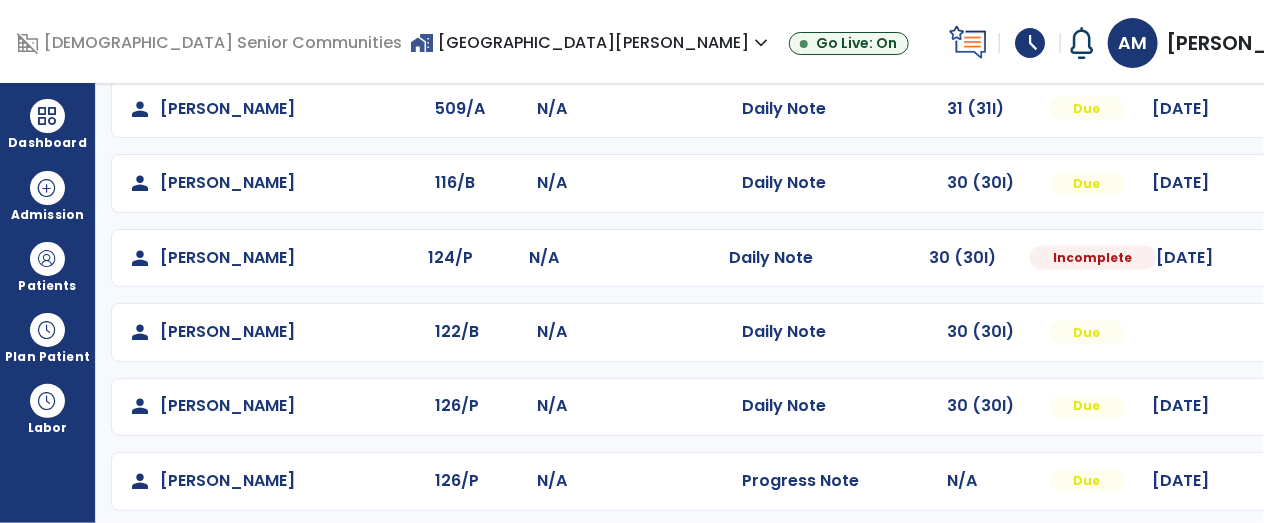 scroll, scrollTop: 1113, scrollLeft: 0, axis: vertical 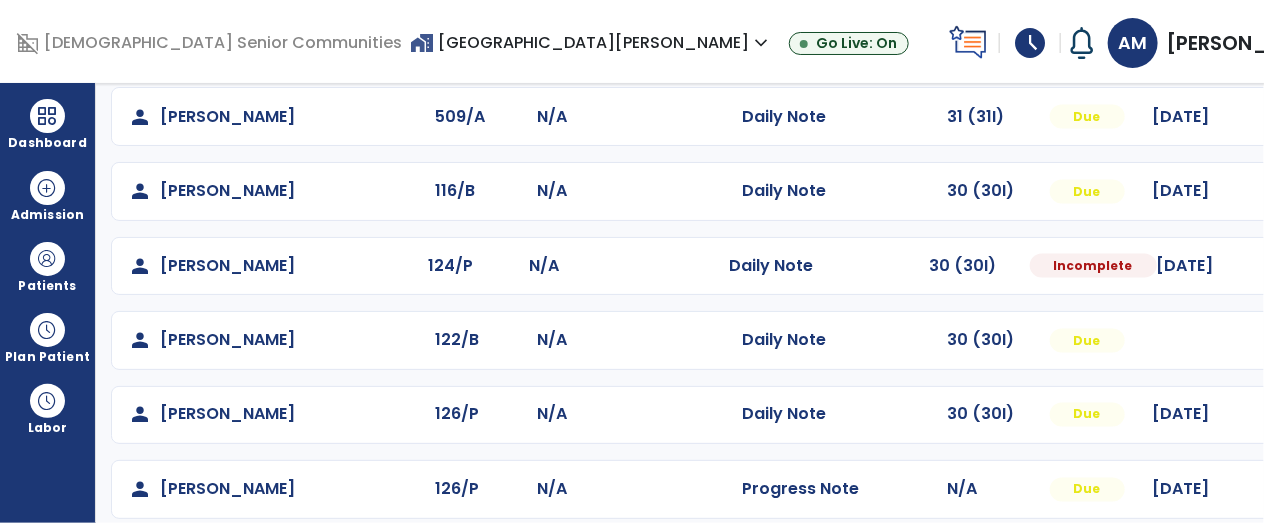 click at bounding box center (1314, -825) 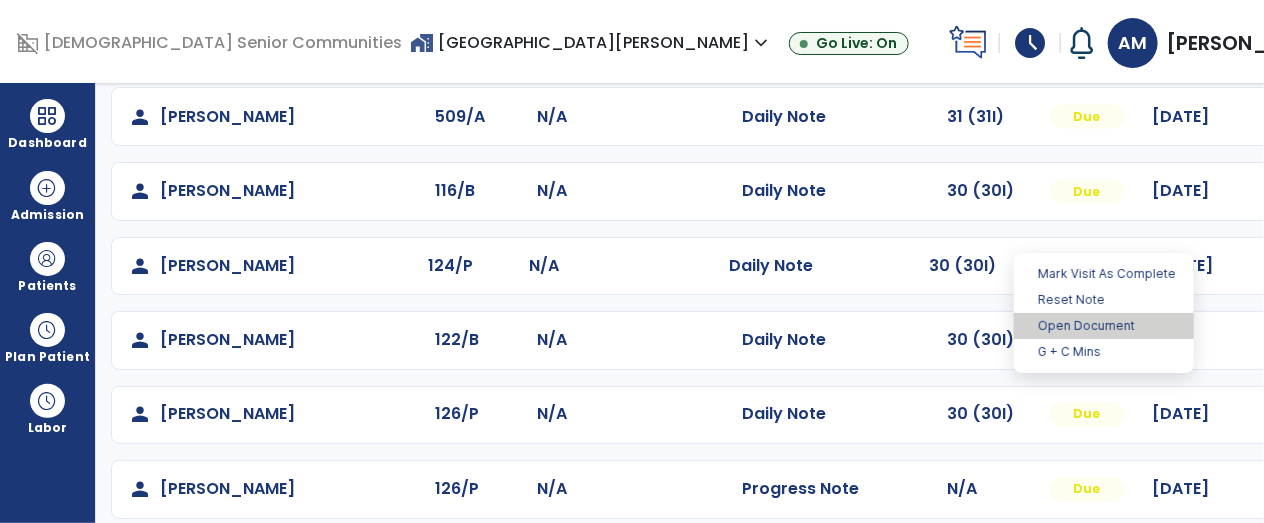 click on "Open Document" at bounding box center (1104, 326) 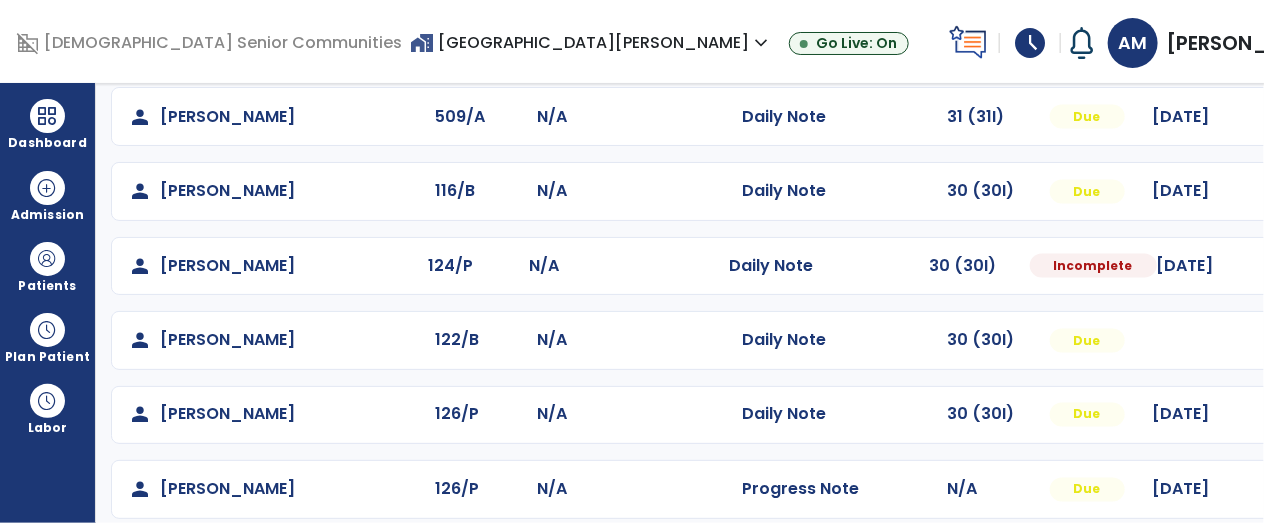 select on "*" 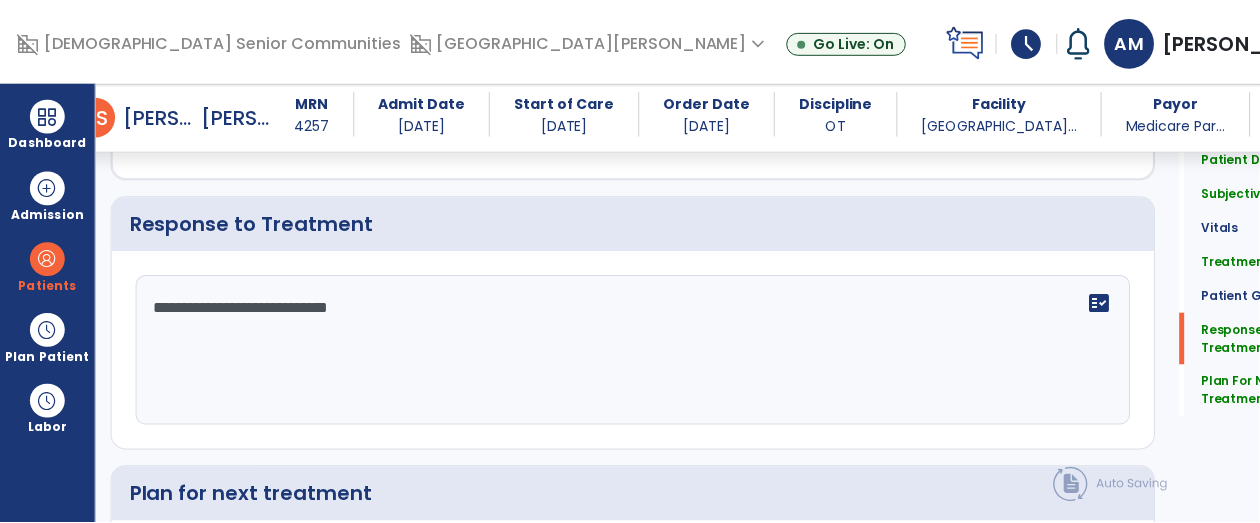 scroll, scrollTop: 2717, scrollLeft: 0, axis: vertical 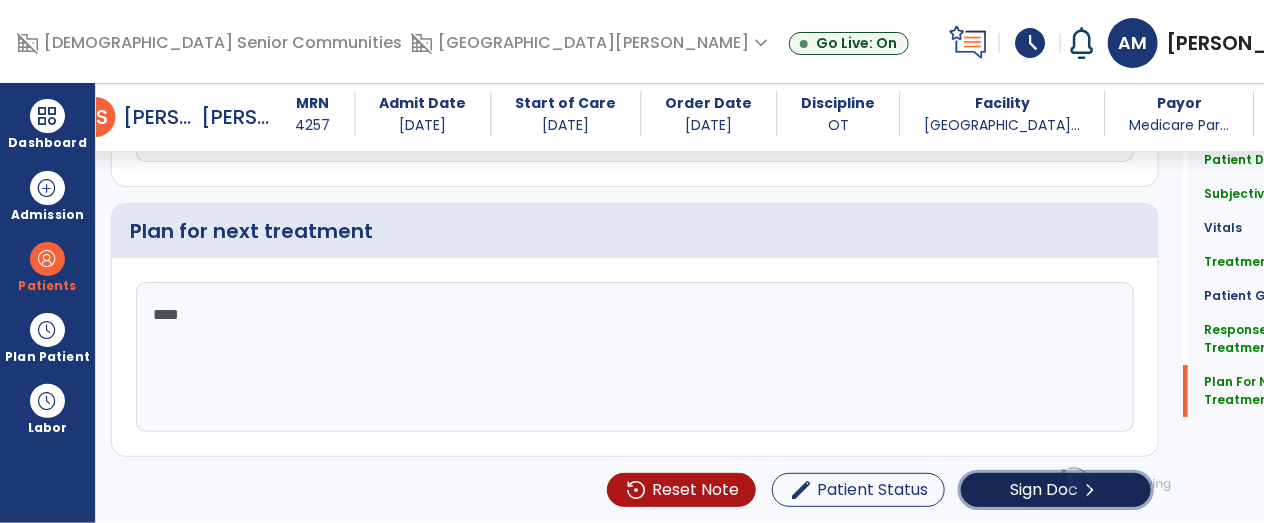 click on "Sign Doc  chevron_right" 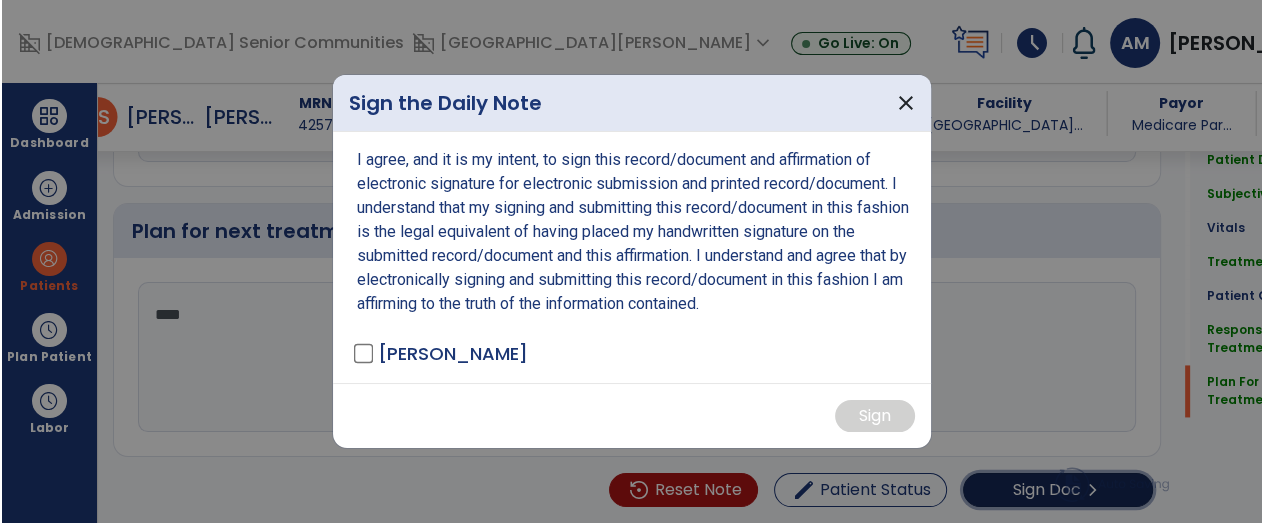 scroll, scrollTop: 2717, scrollLeft: 0, axis: vertical 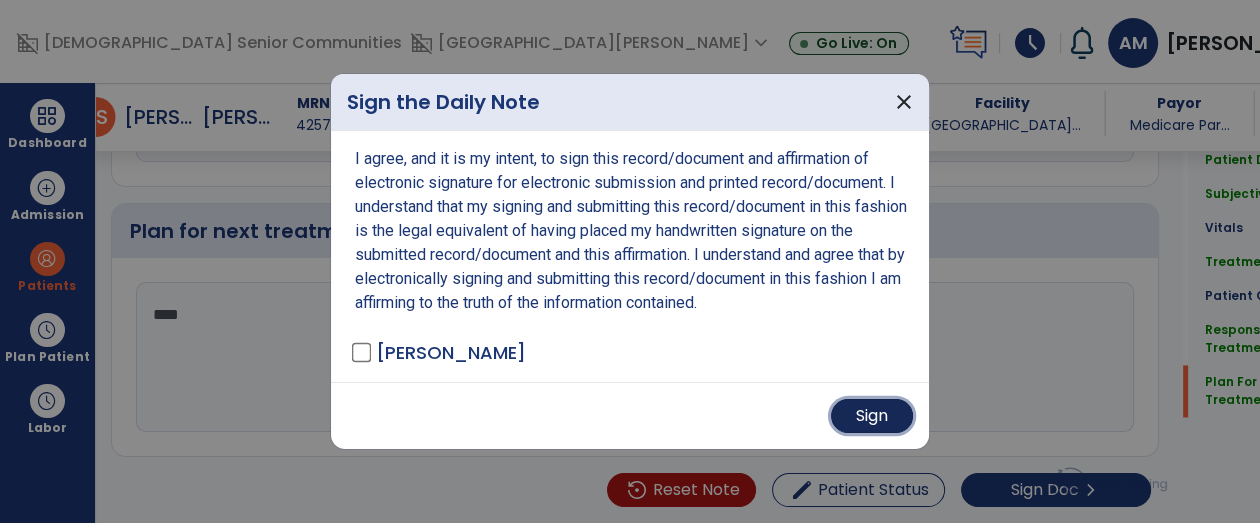 click on "Sign" at bounding box center (872, 416) 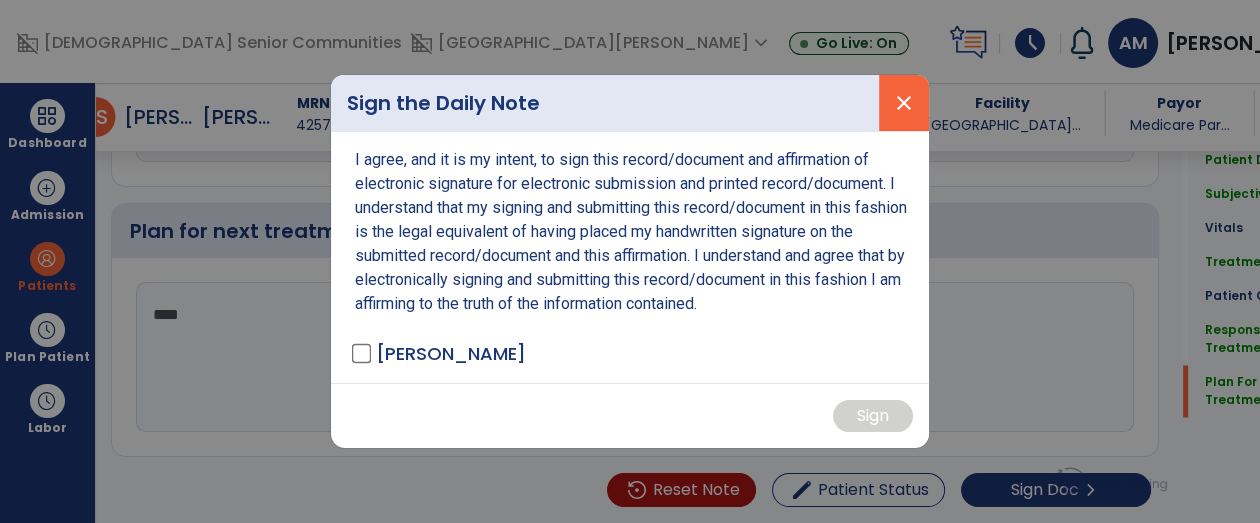 click on "close" at bounding box center (904, 103) 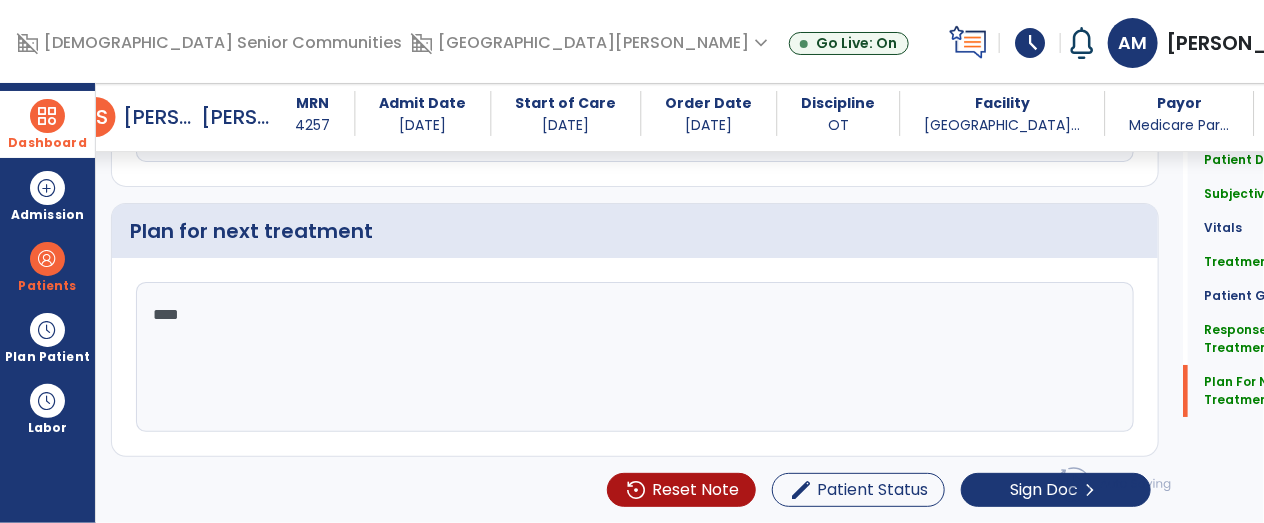 click on "Dashboard" at bounding box center [47, 124] 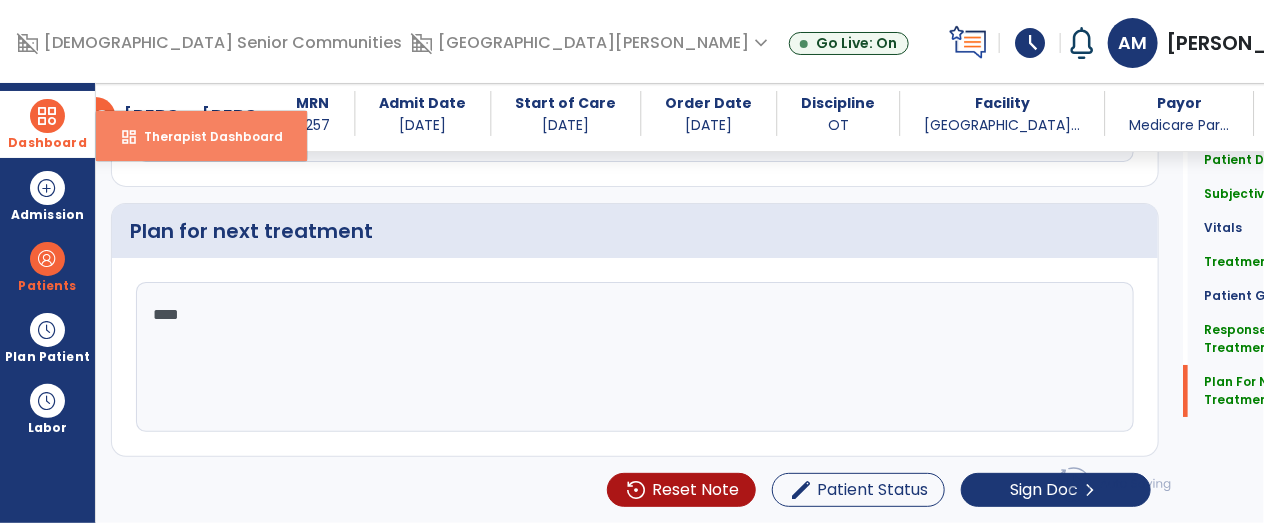click on "dashboard  Therapist Dashboard" at bounding box center [201, 136] 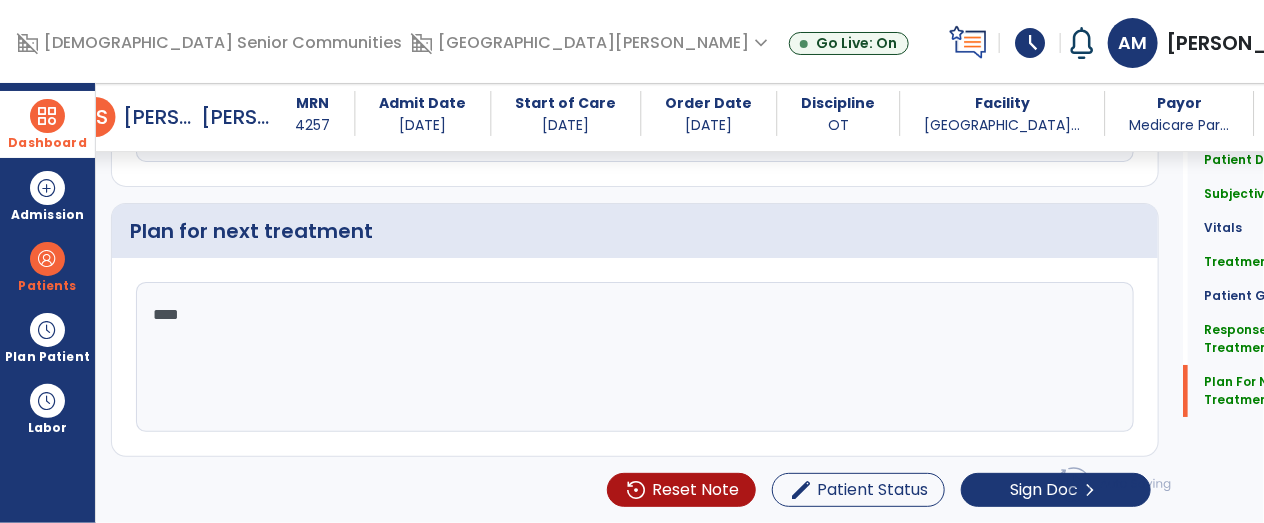 click on "Dashboard" at bounding box center (47, 124) 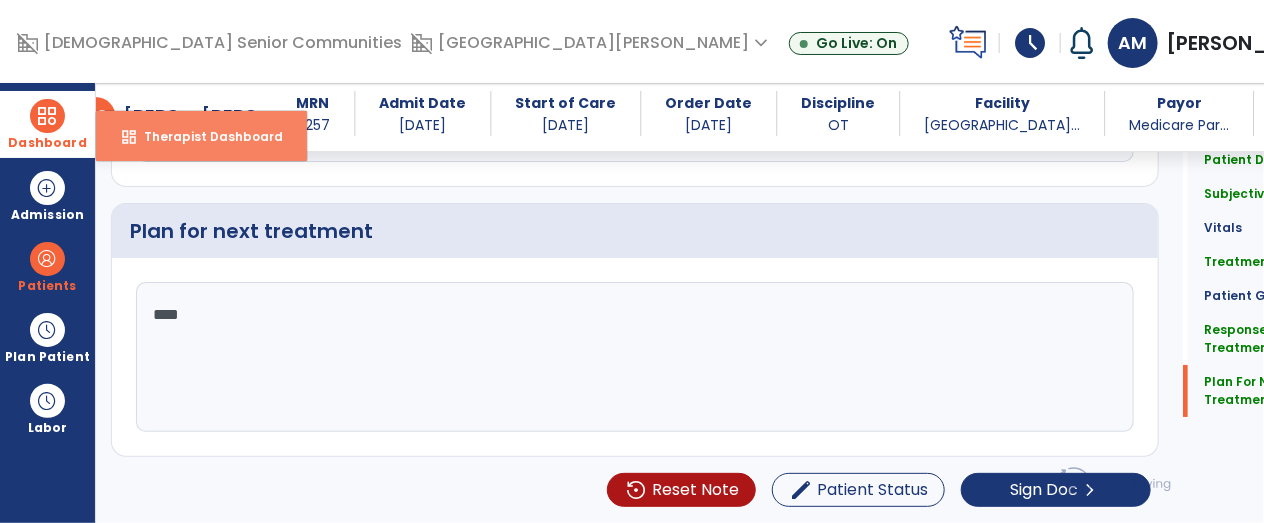 click on "Therapist Dashboard" at bounding box center (205, 136) 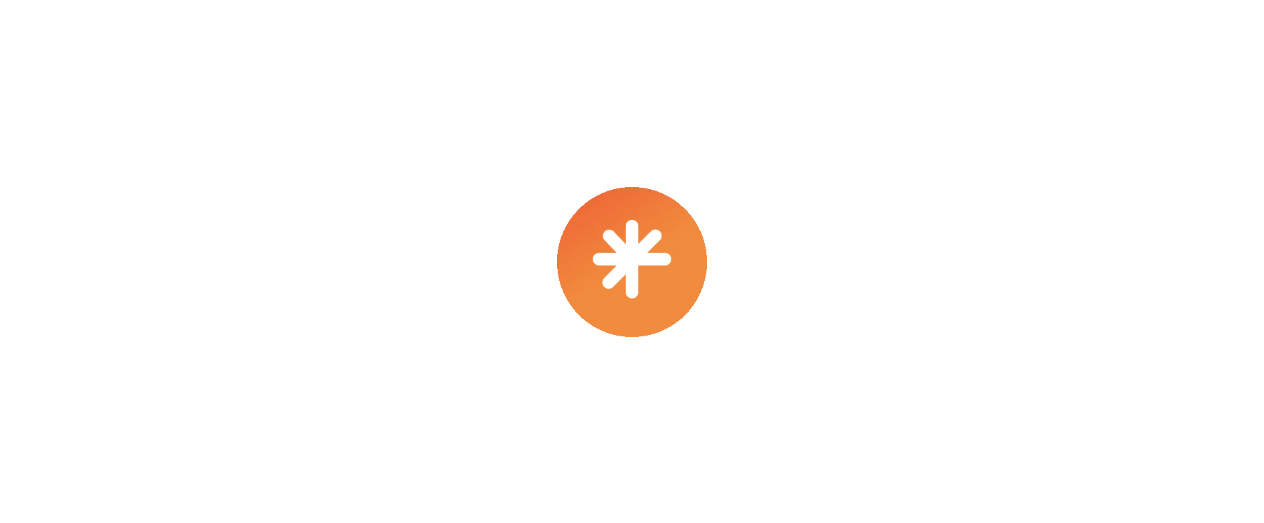 scroll, scrollTop: 0, scrollLeft: 0, axis: both 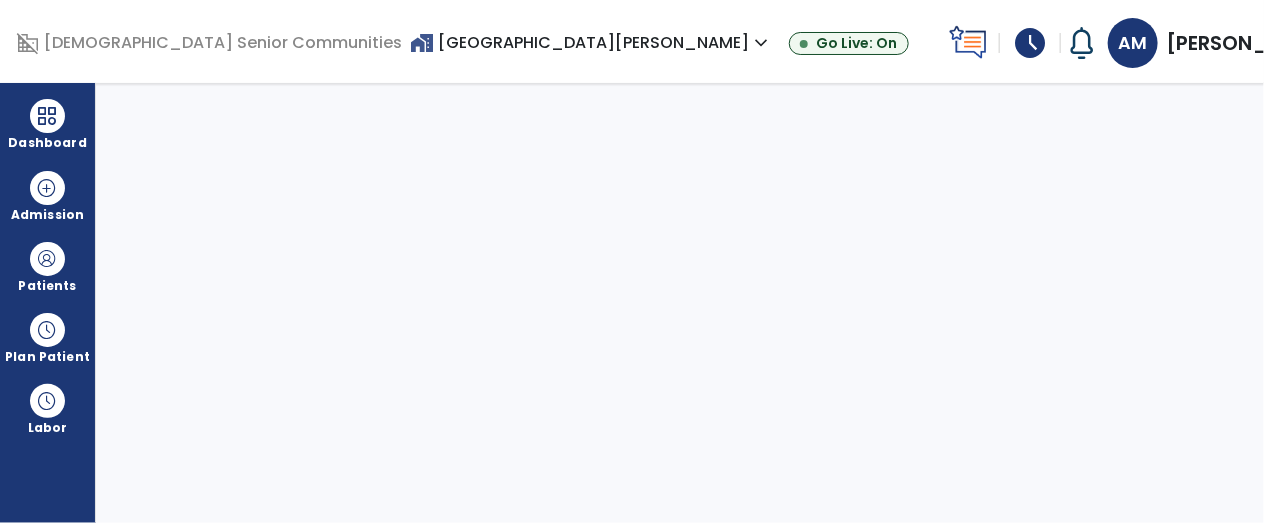 select on "****" 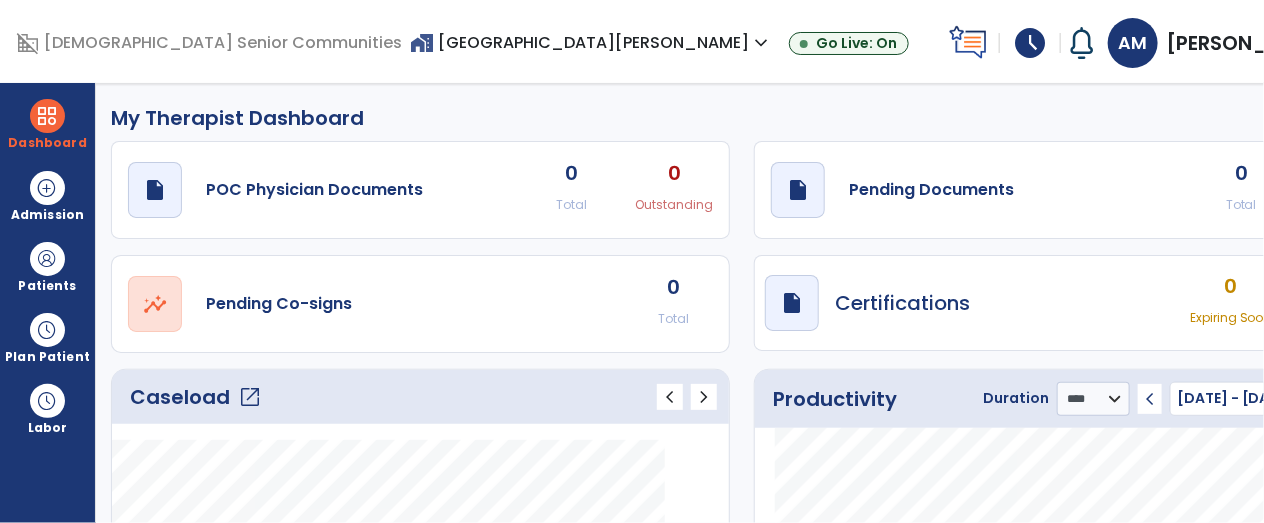 click on "Caseload   open_in_new" 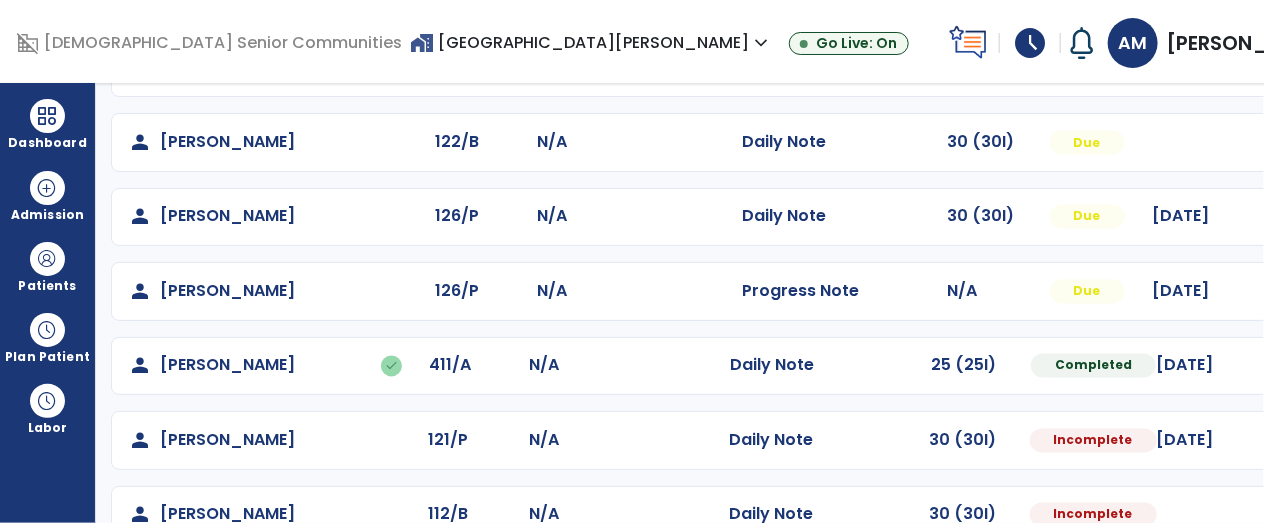scroll, scrollTop: 1315, scrollLeft: 0, axis: vertical 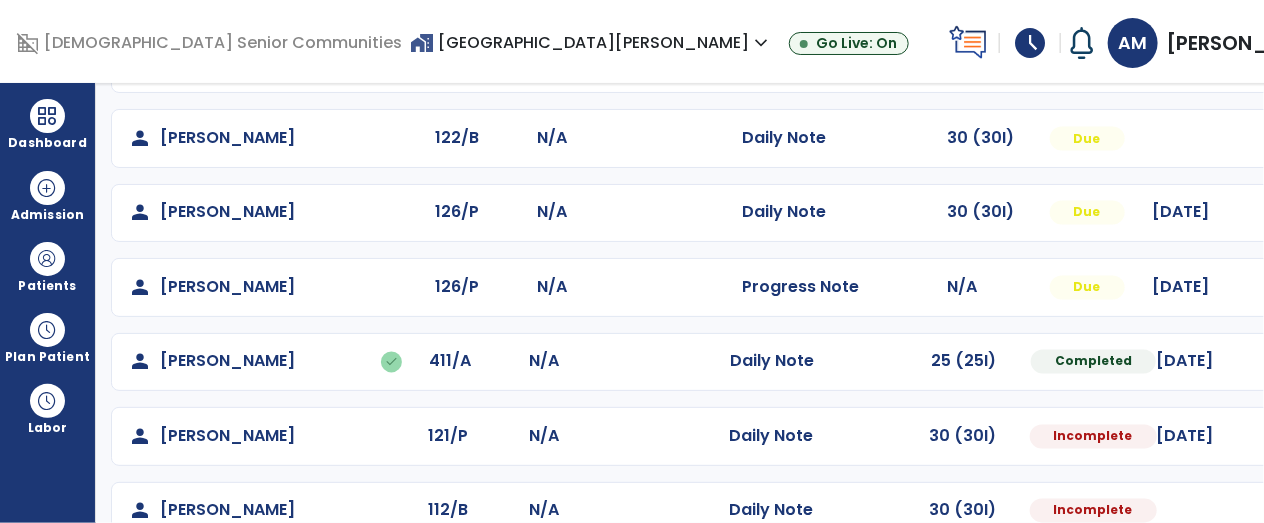 click at bounding box center [1314, -1027] 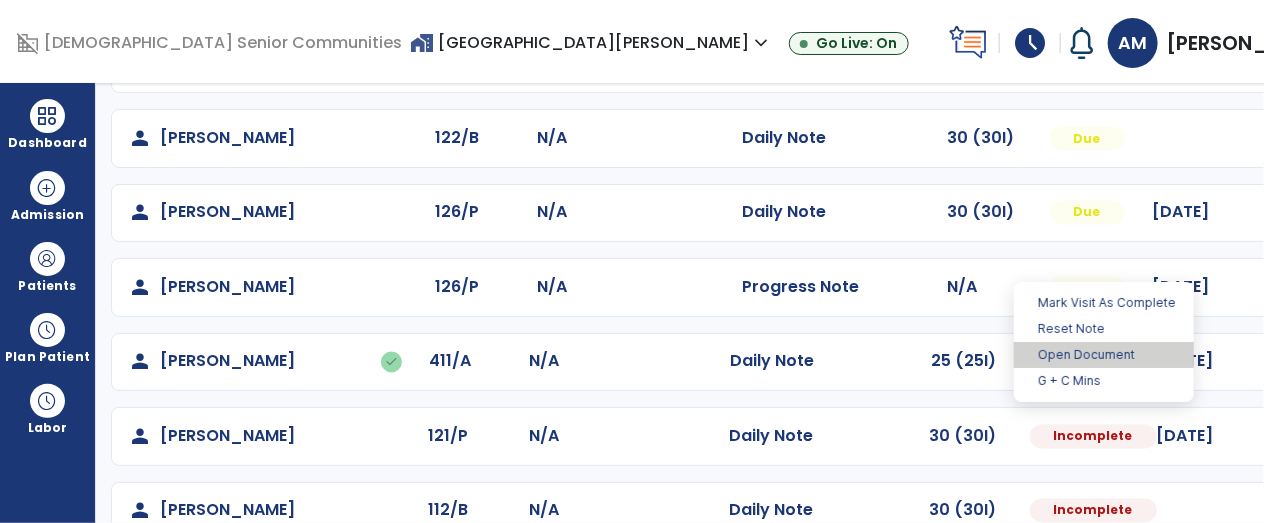 click on "Open Document" at bounding box center [1104, 355] 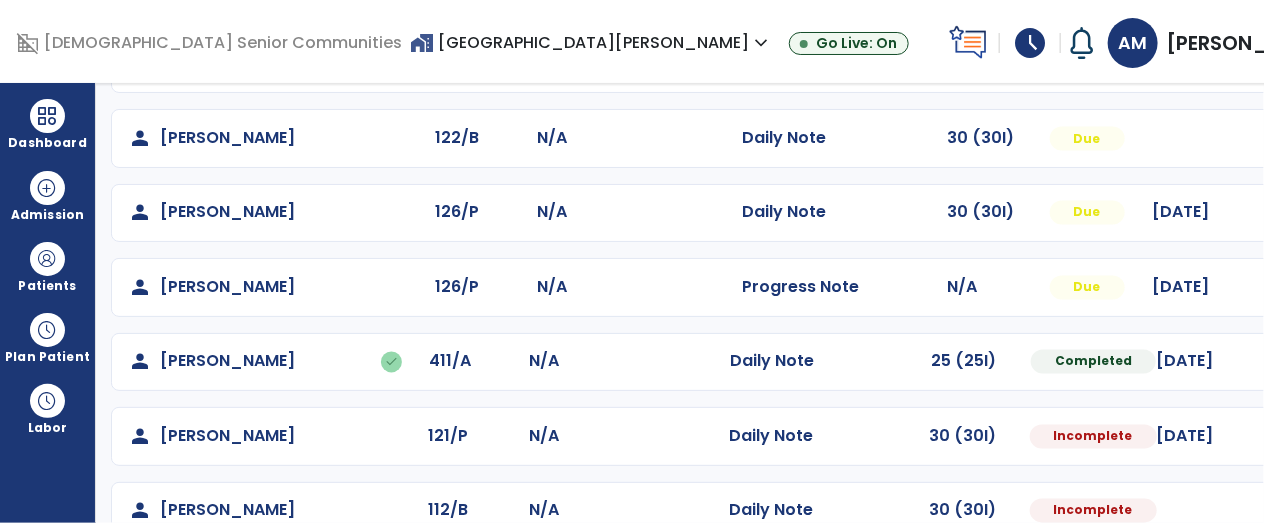 click at bounding box center (1315, 437) 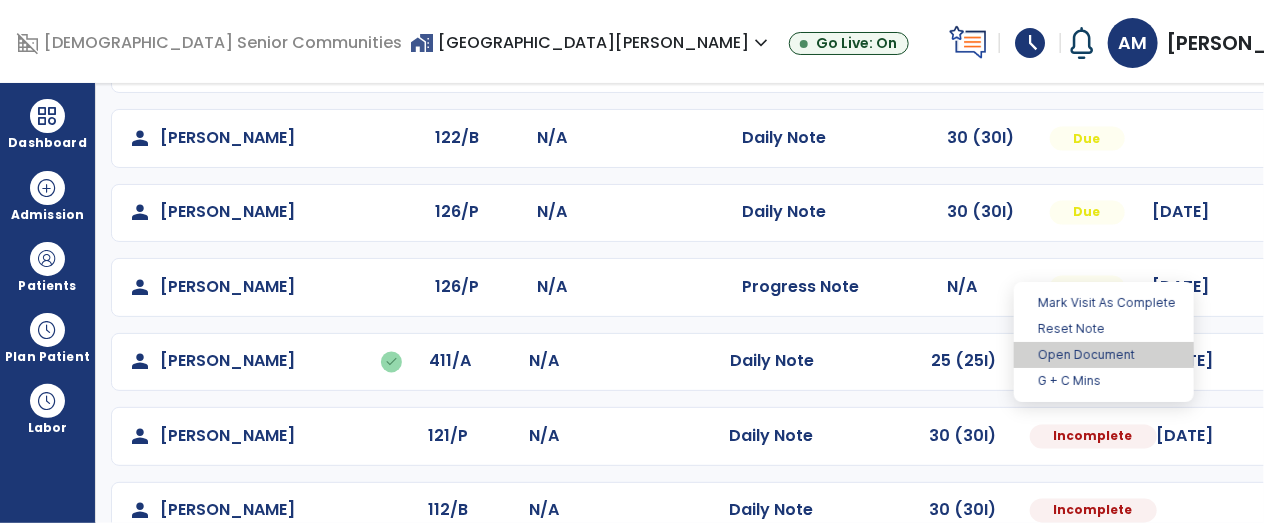 click on "Open Document" at bounding box center [1104, 355] 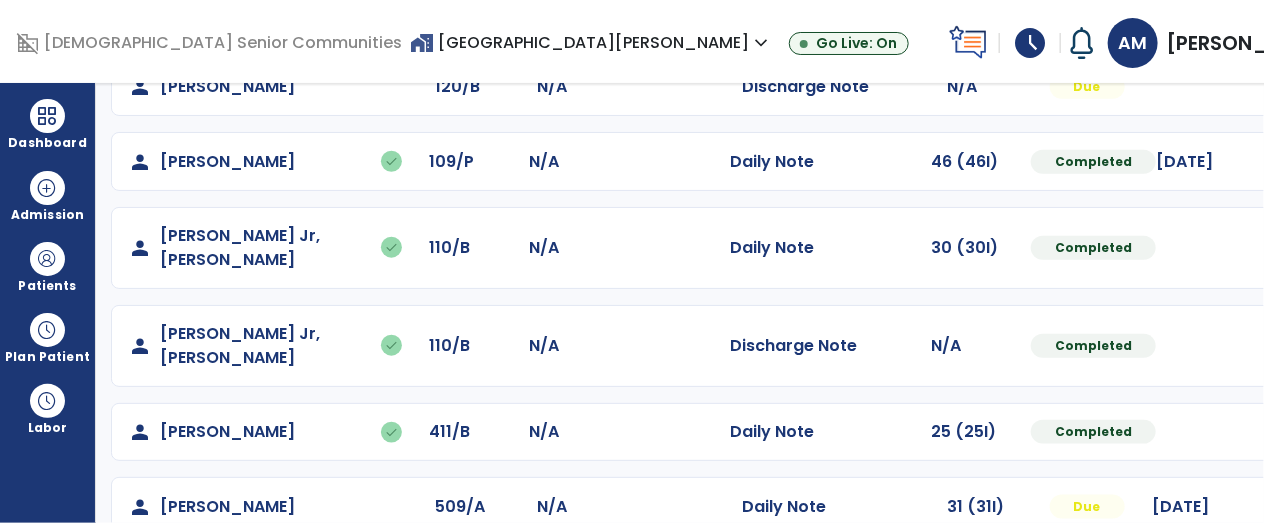 scroll, scrollTop: 718, scrollLeft: 0, axis: vertical 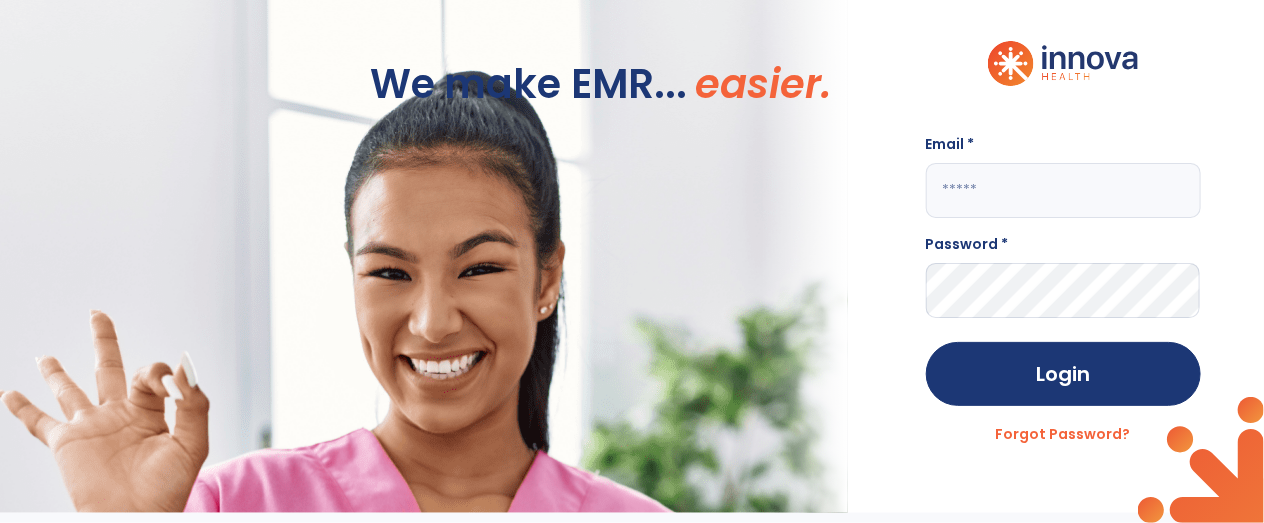 click 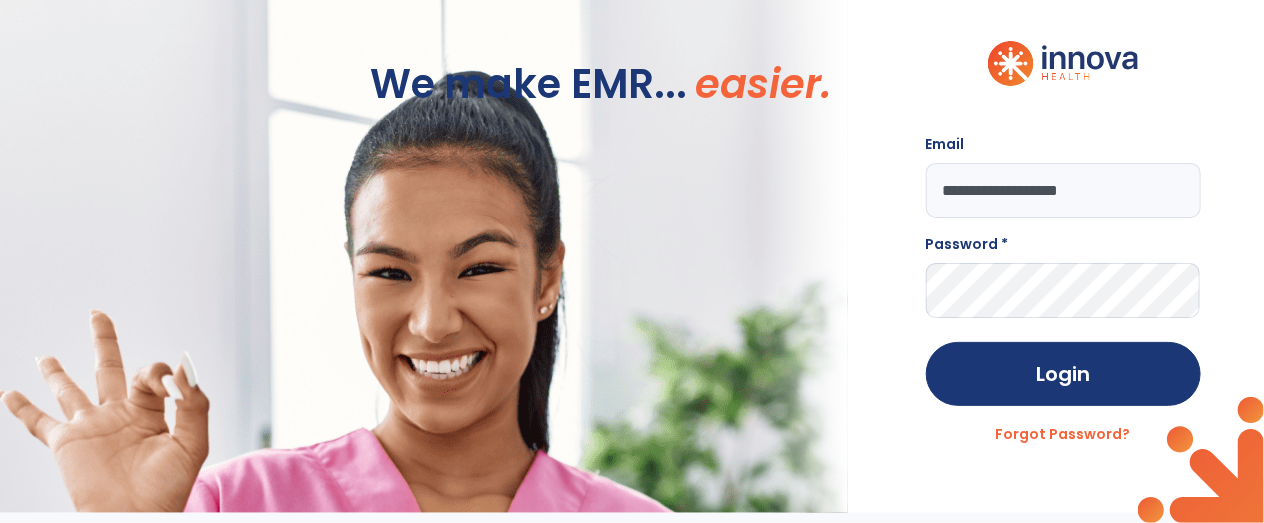 type on "**********" 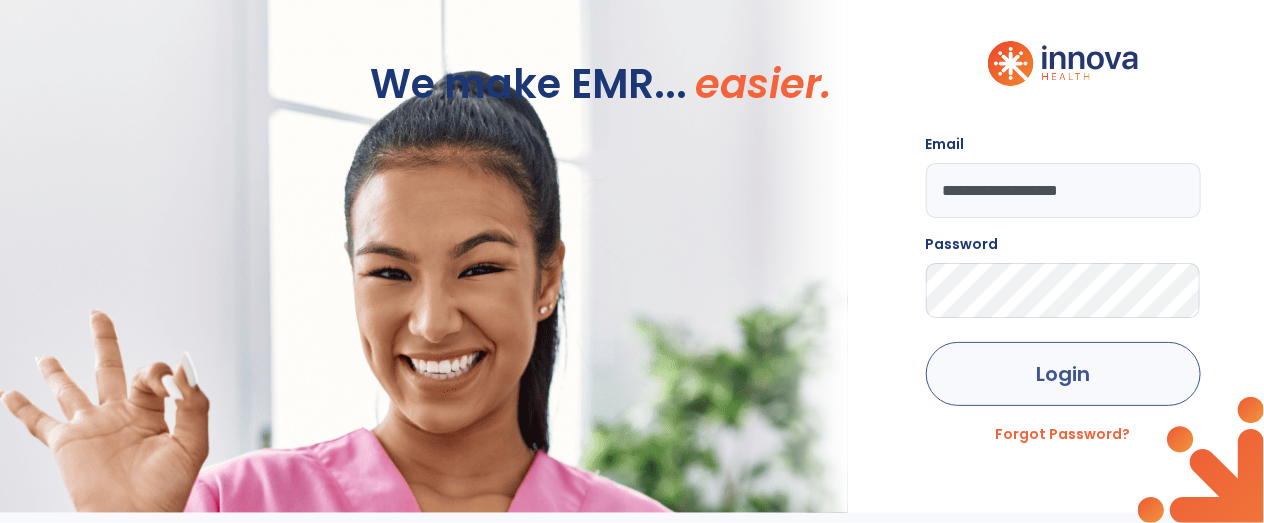 click on "Login" 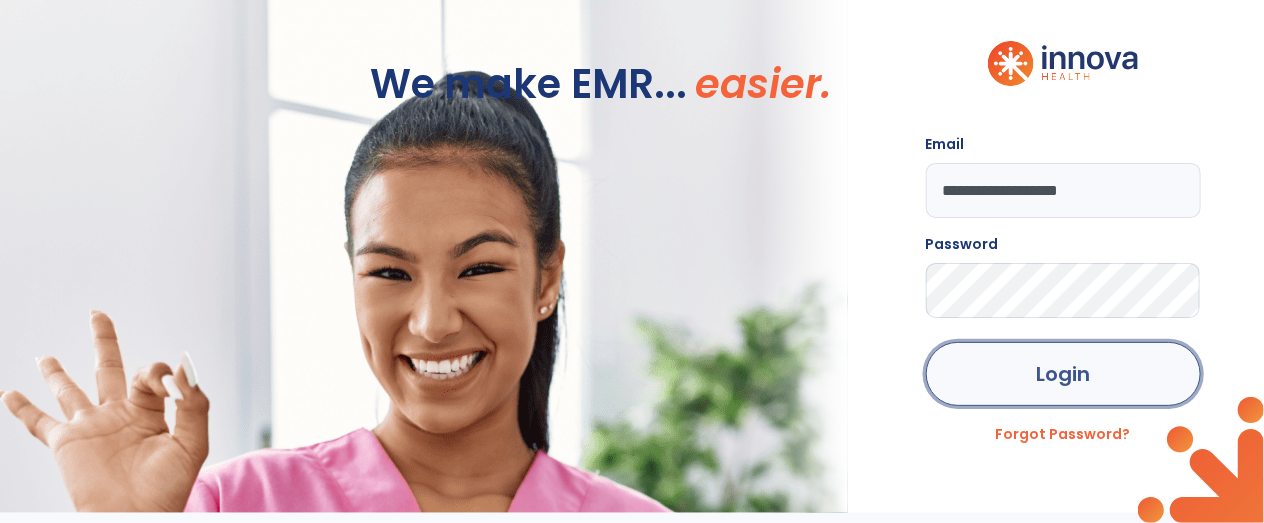 click on "Login" 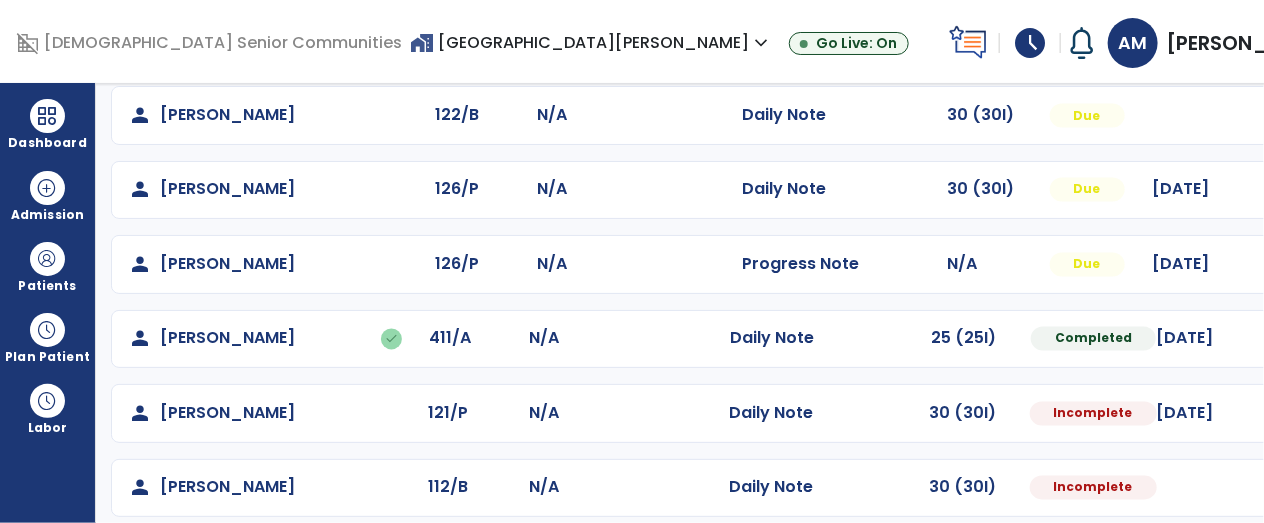 scroll, scrollTop: 1340, scrollLeft: 0, axis: vertical 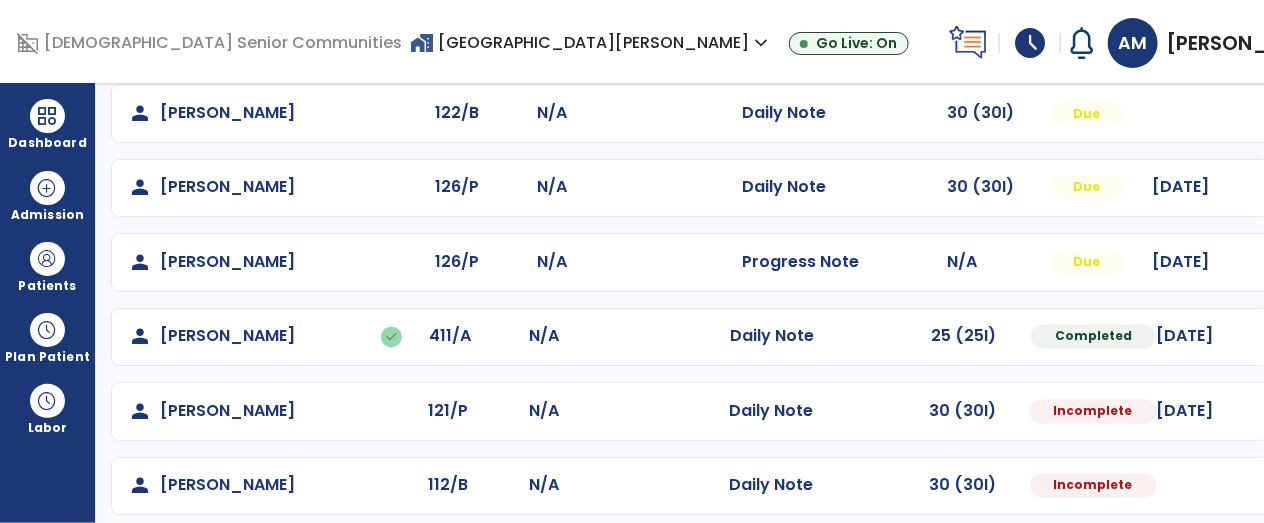click at bounding box center (1314, -1052) 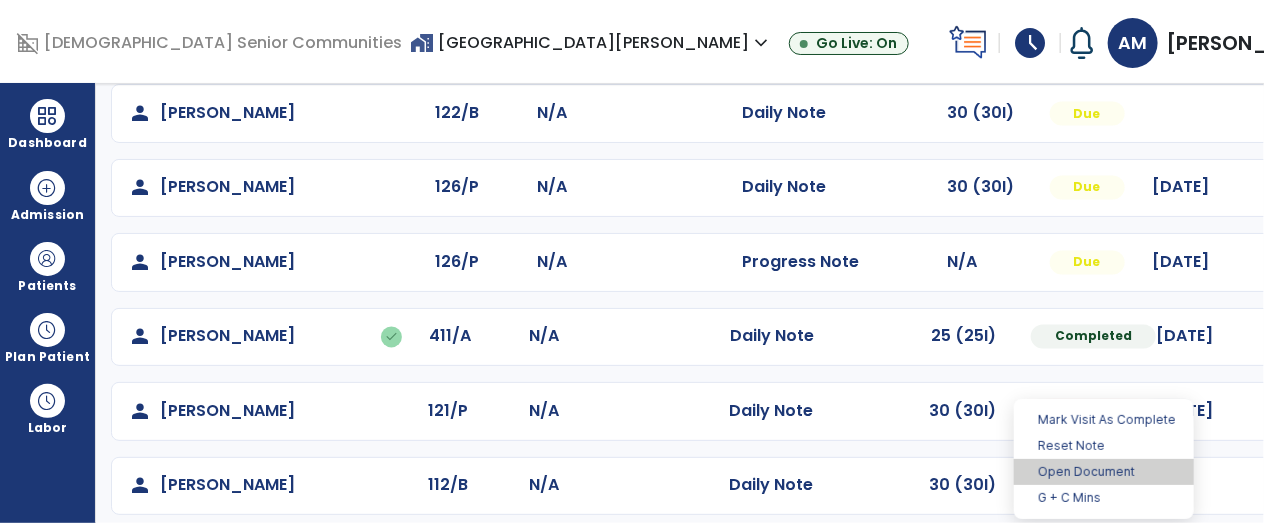 click on "Open Document" at bounding box center [1104, 472] 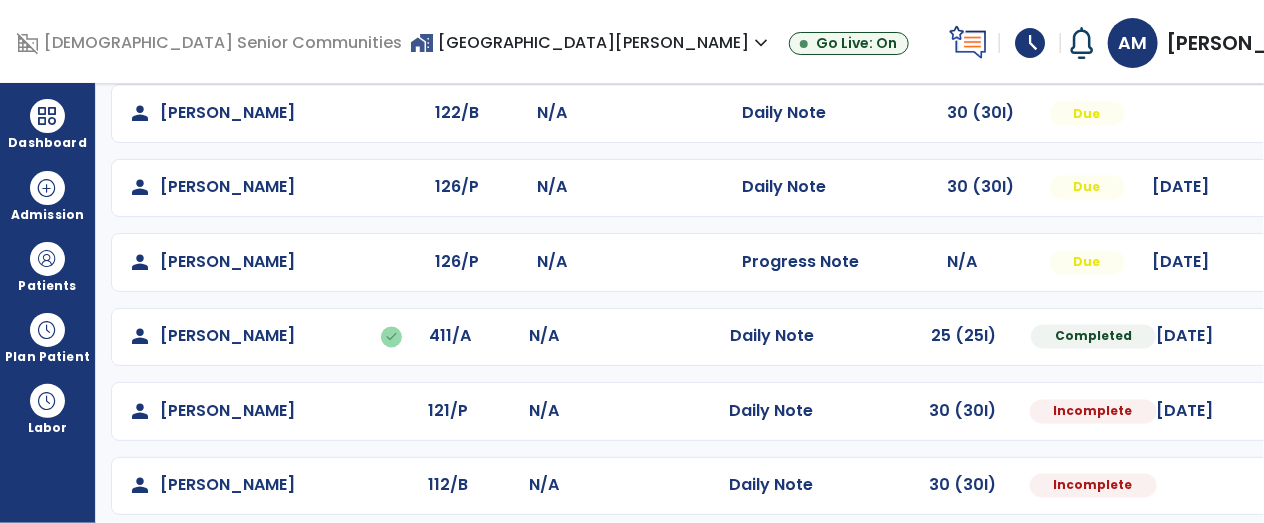 select on "*" 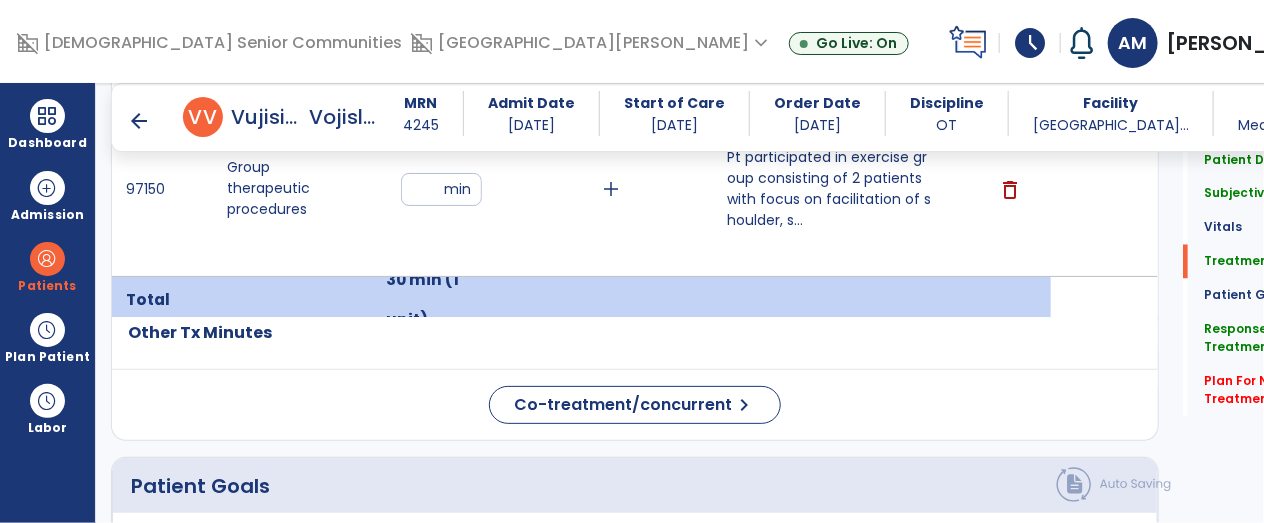 scroll, scrollTop: 1335, scrollLeft: 0, axis: vertical 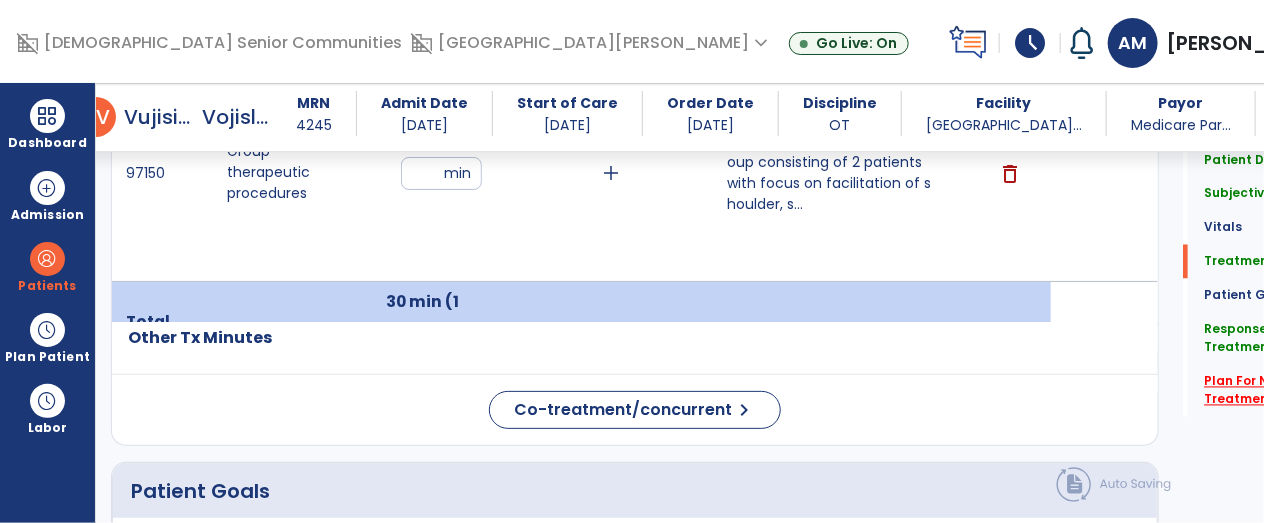 click on "Plan For Next Treatment   *" 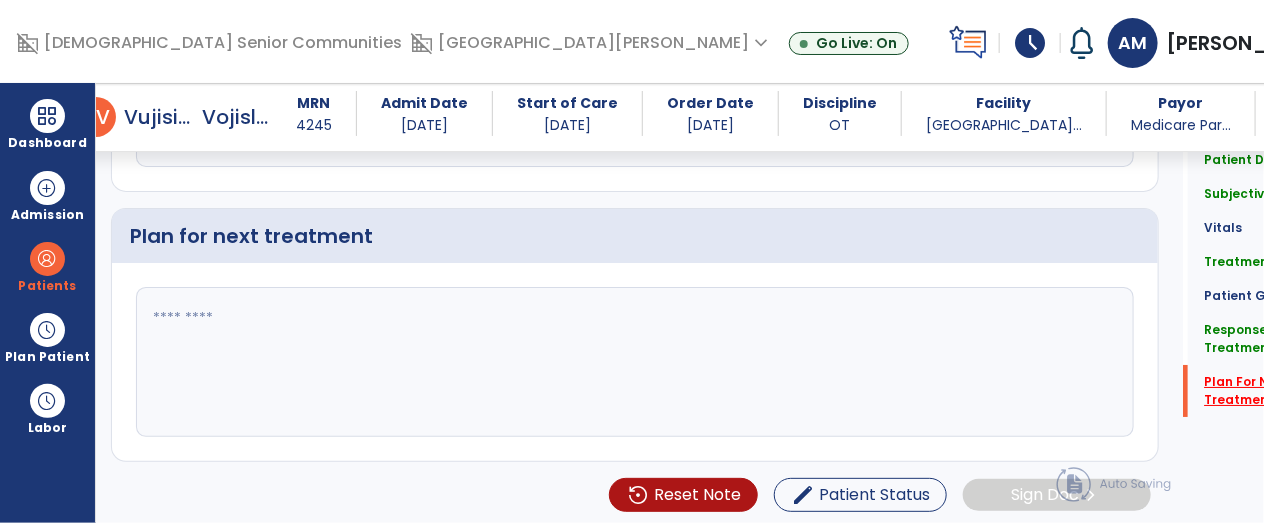 scroll, scrollTop: 2739, scrollLeft: 0, axis: vertical 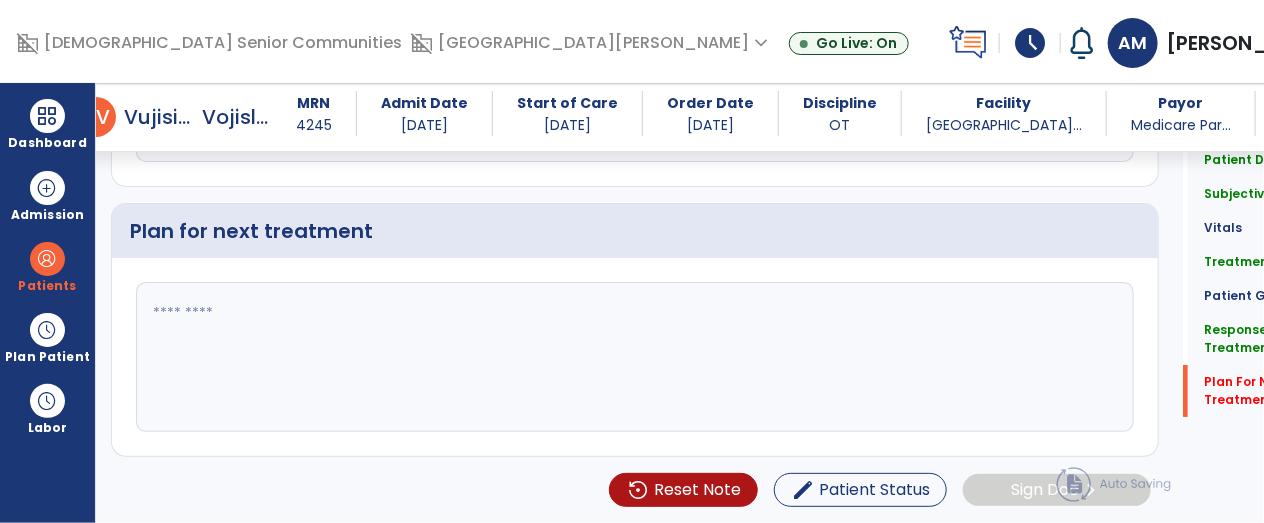 click 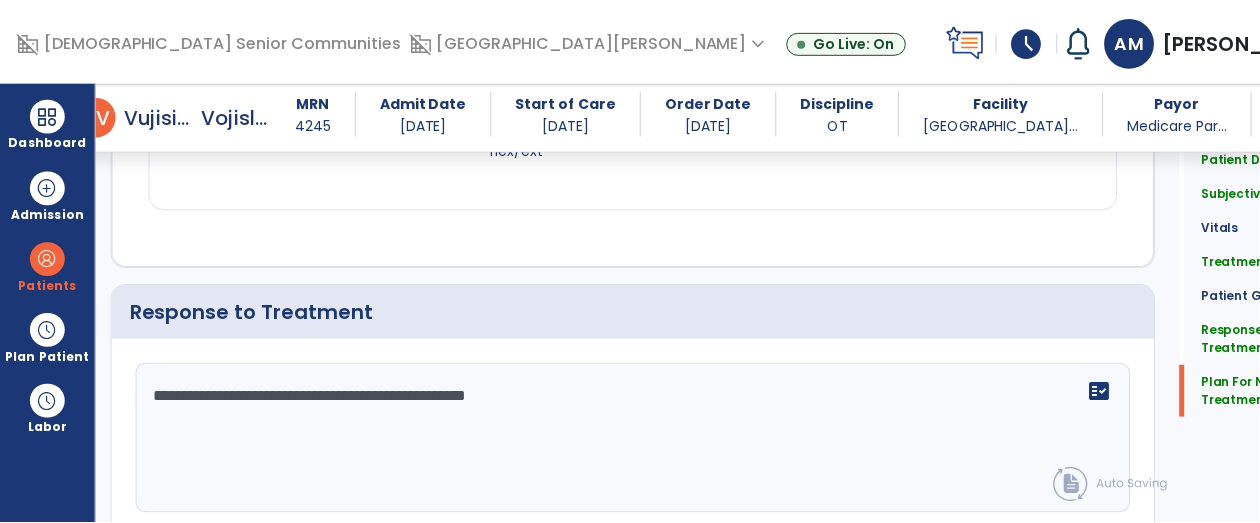 scroll, scrollTop: 2739, scrollLeft: 0, axis: vertical 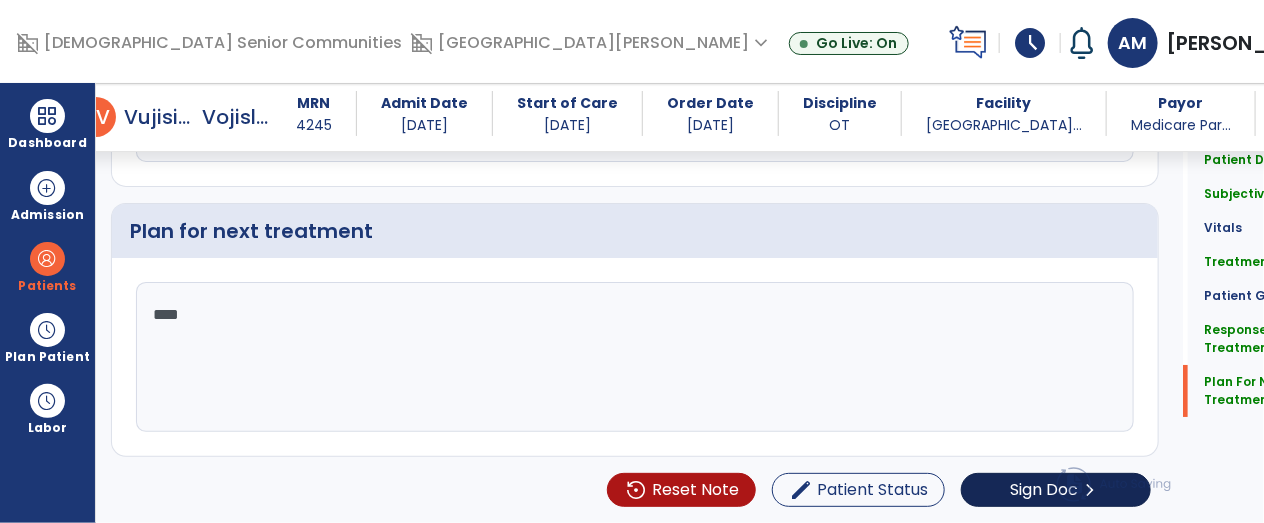type on "****" 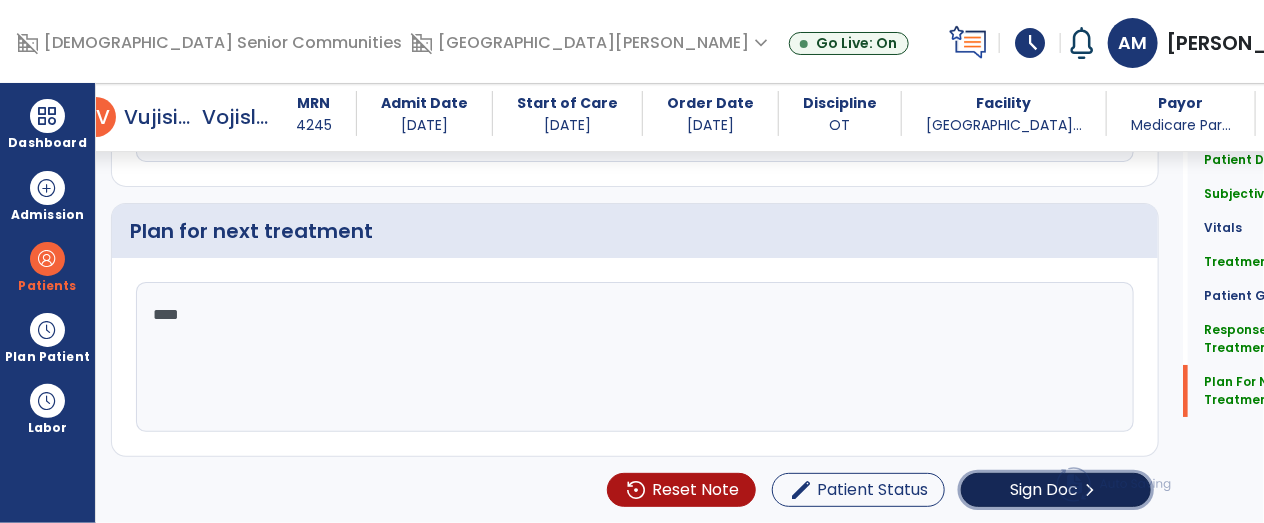 click on "Sign Doc  chevron_right" 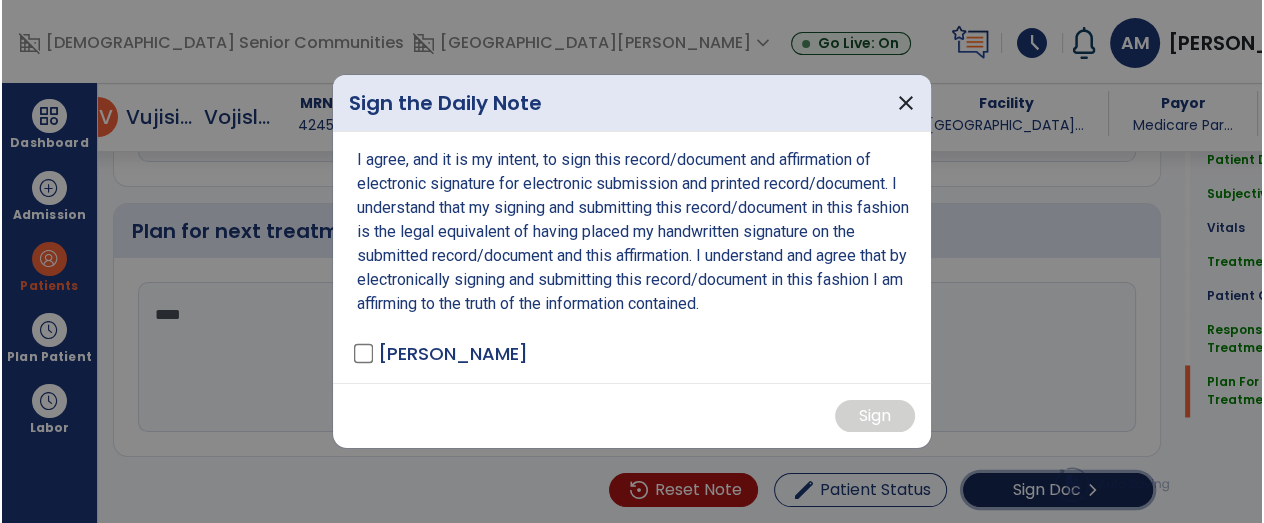 scroll, scrollTop: 2739, scrollLeft: 0, axis: vertical 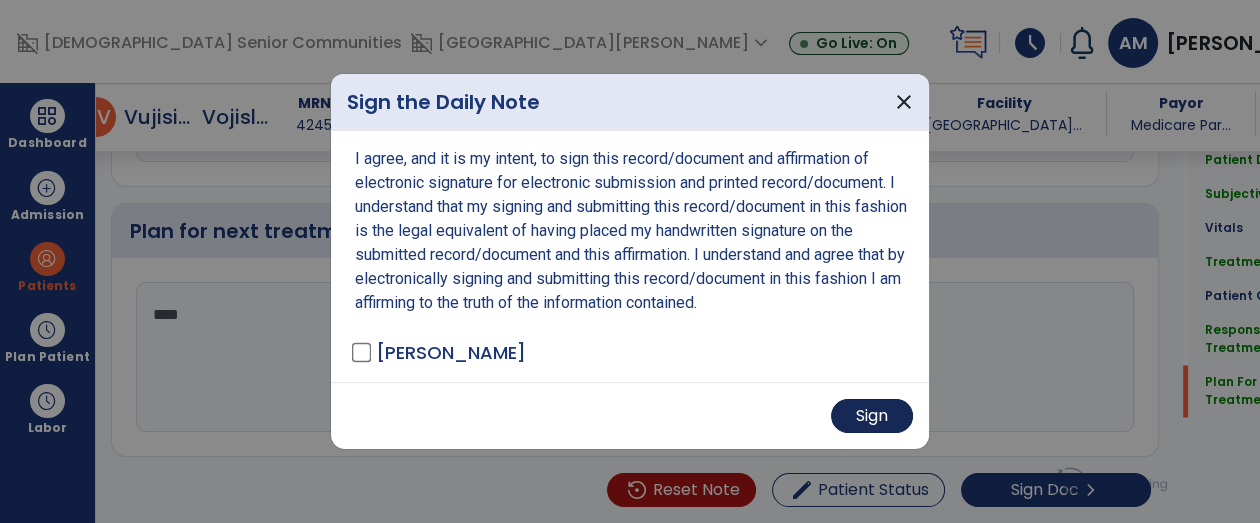 click on "Sign" at bounding box center [872, 416] 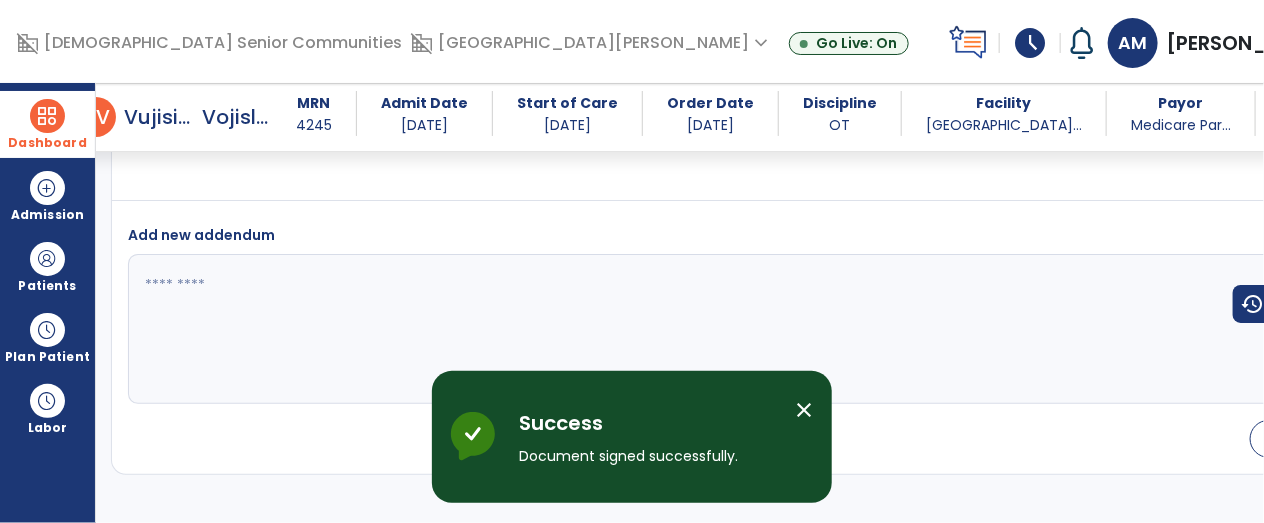 click at bounding box center [47, 116] 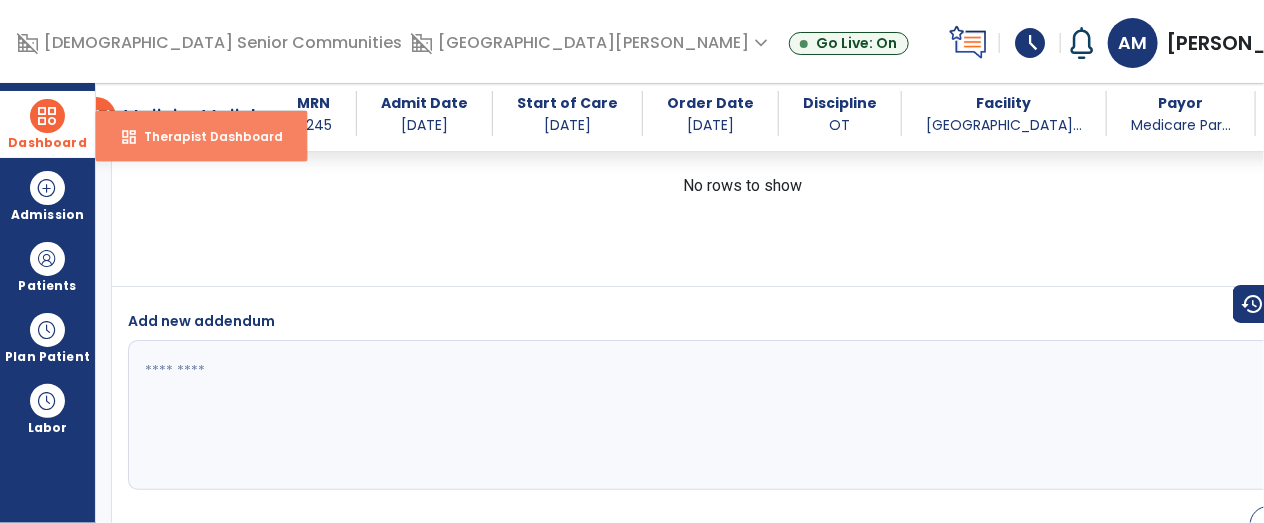 click on "Therapist Dashboard" at bounding box center [205, 136] 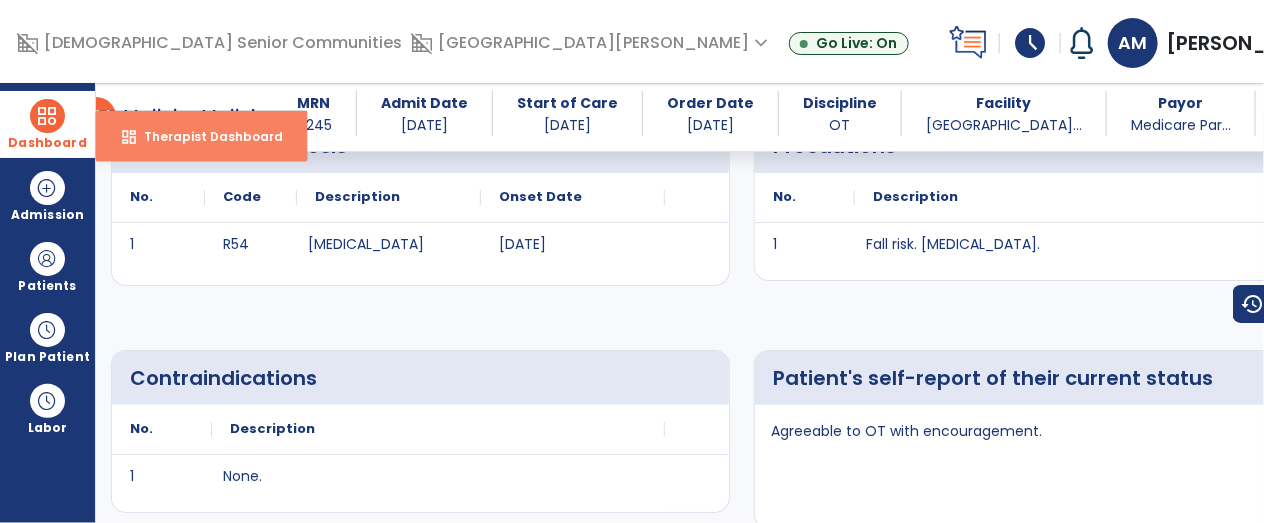 select on "****" 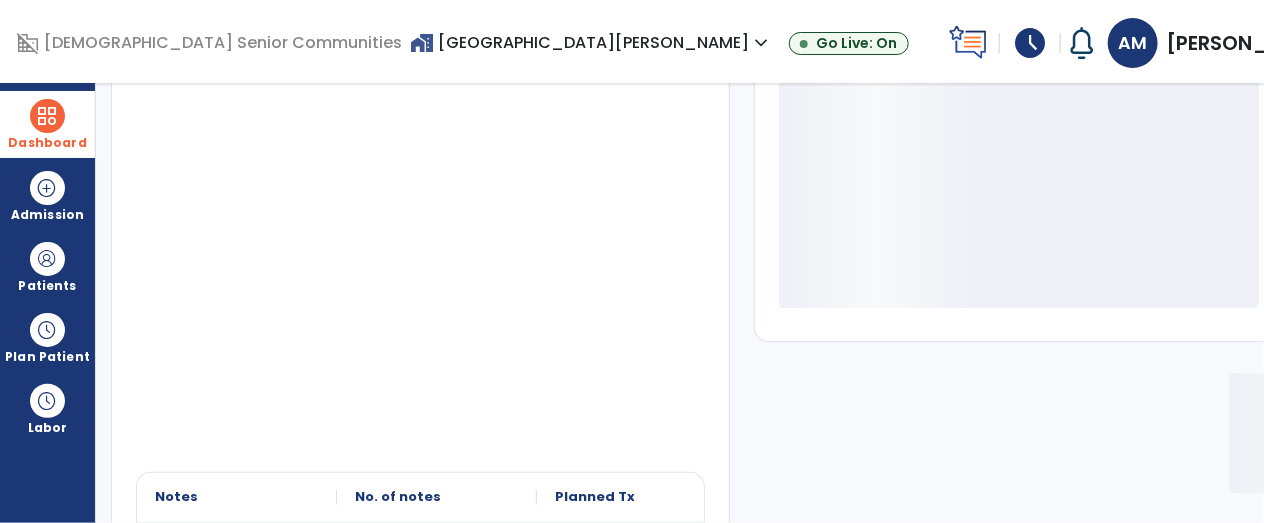 scroll, scrollTop: 430, scrollLeft: 0, axis: vertical 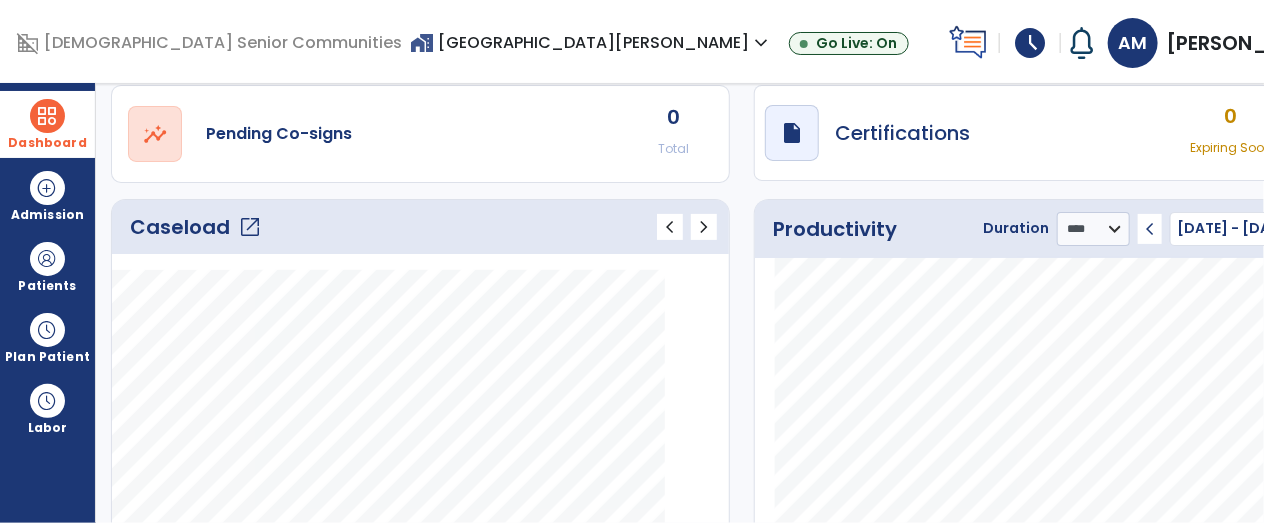 click on "Caseload   open_in_new" 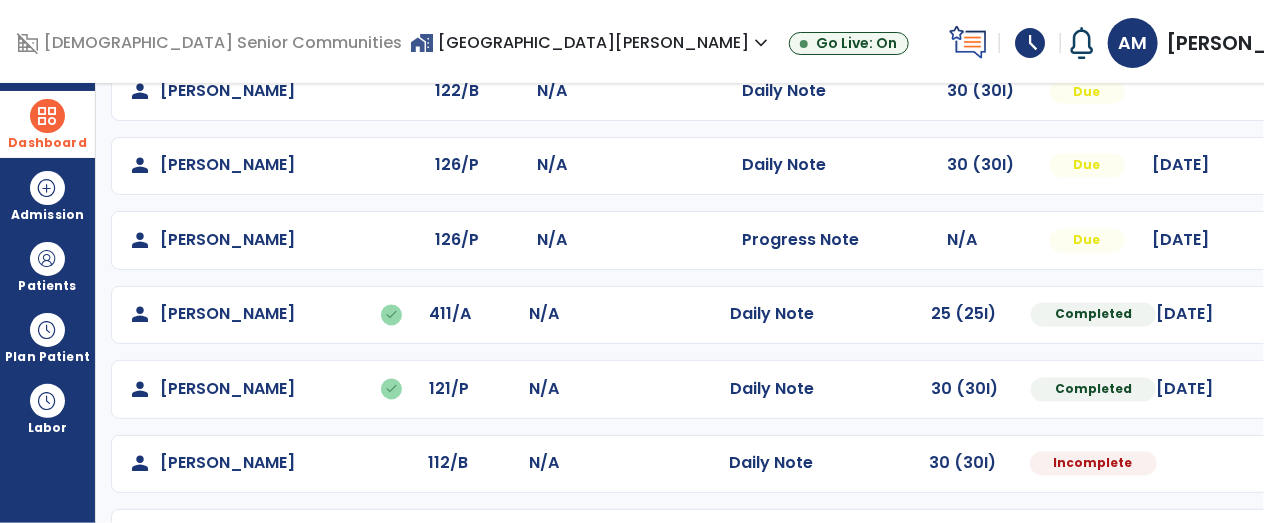 scroll, scrollTop: 1406, scrollLeft: 0, axis: vertical 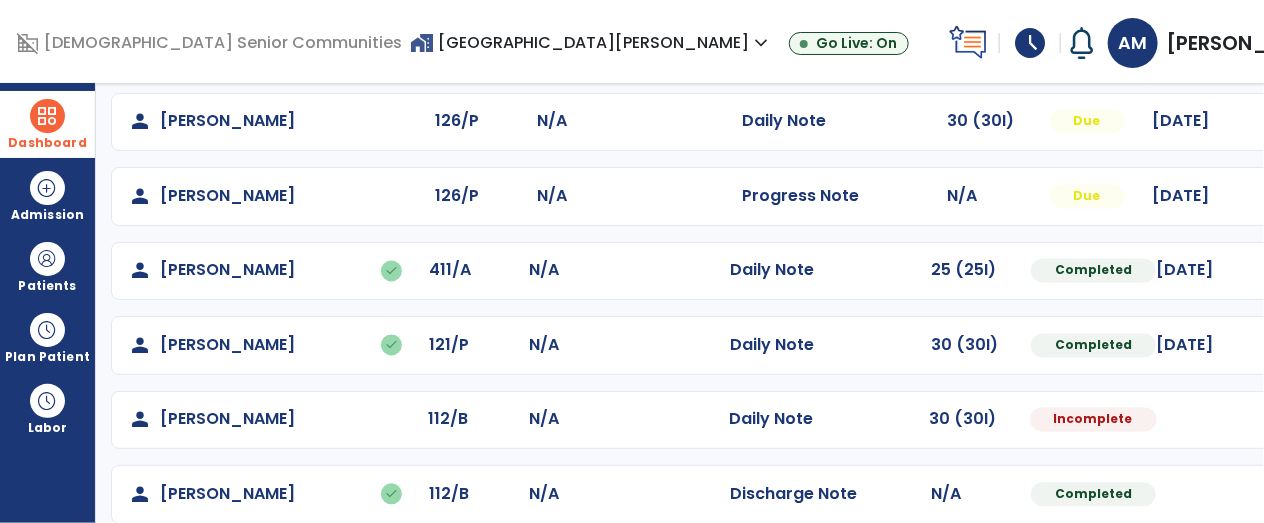click at bounding box center (1314, -1118) 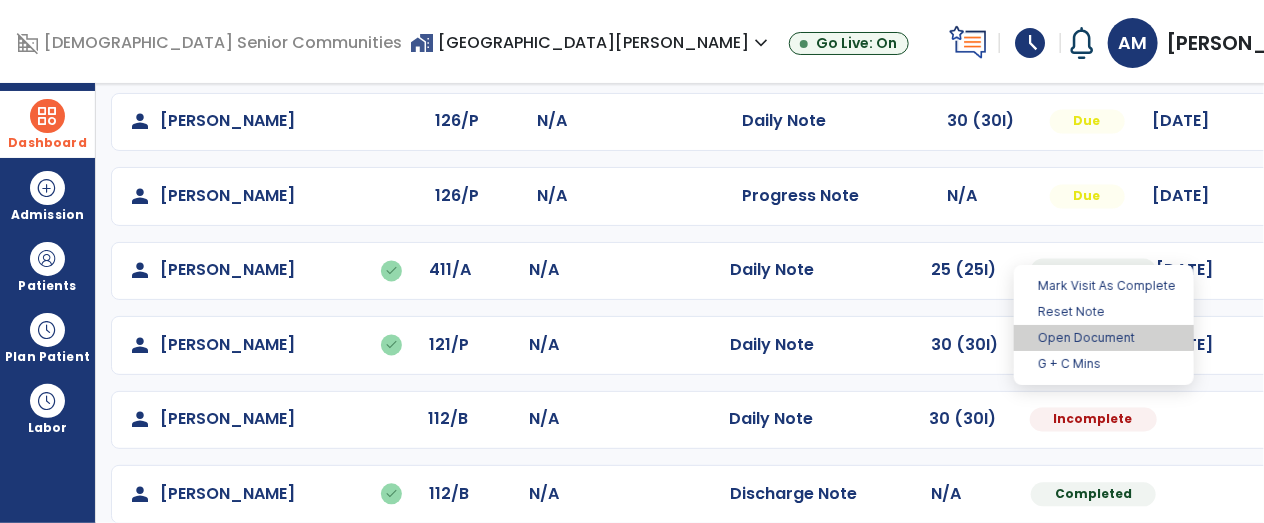 click on "Open Document" at bounding box center (1104, 338) 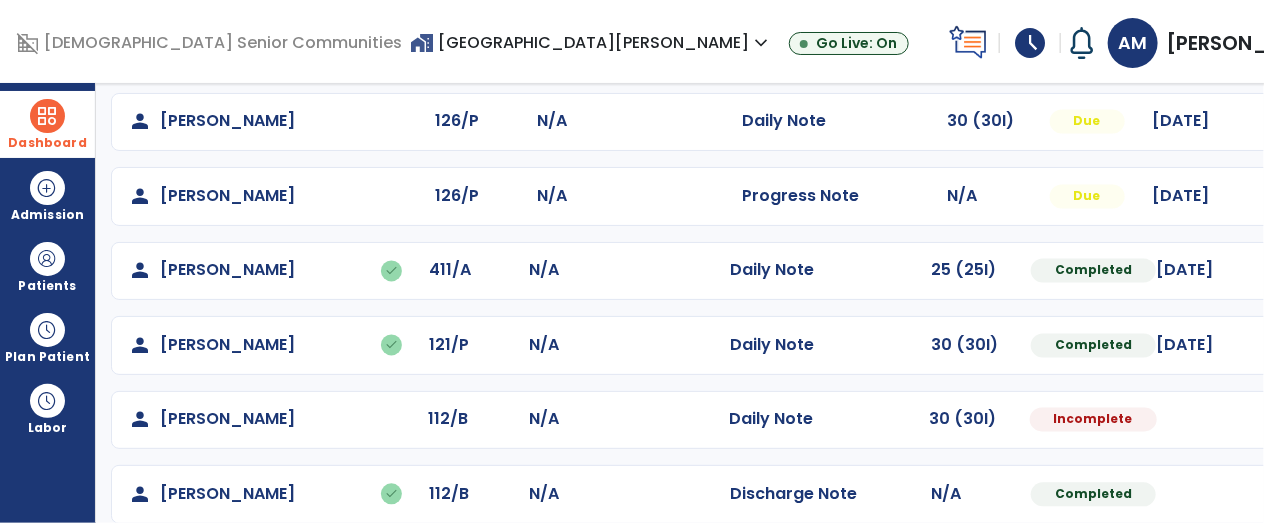 select on "*" 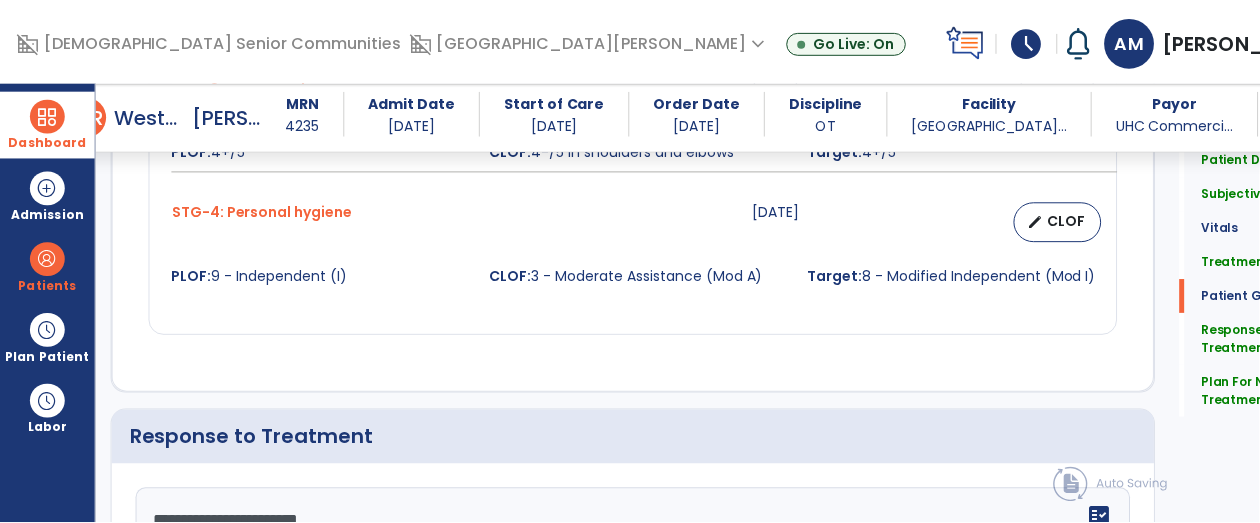 scroll, scrollTop: 2601, scrollLeft: 0, axis: vertical 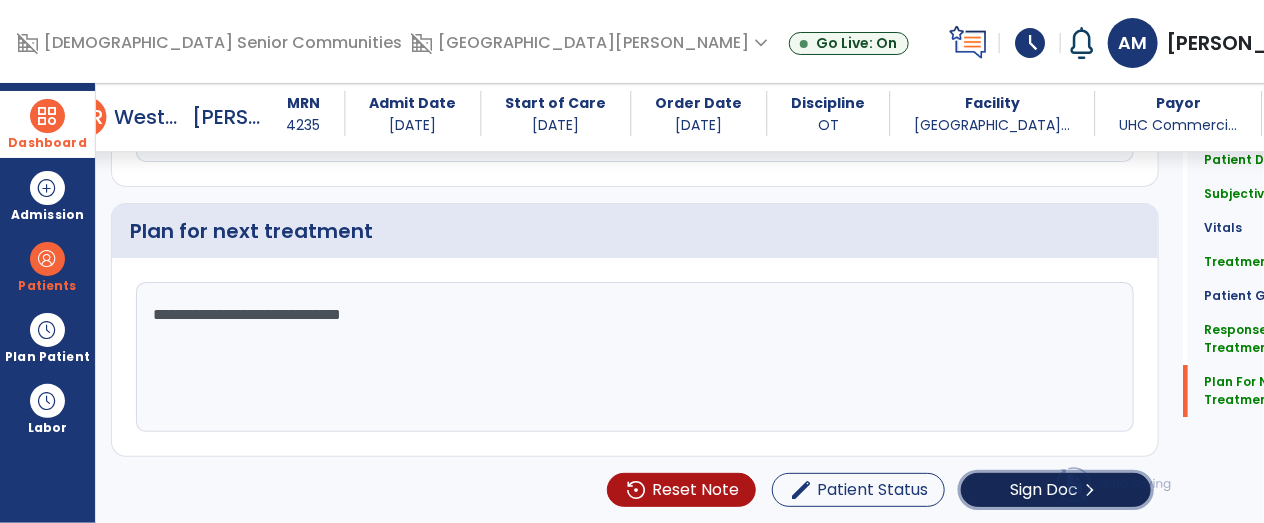 click on "chevron_right" 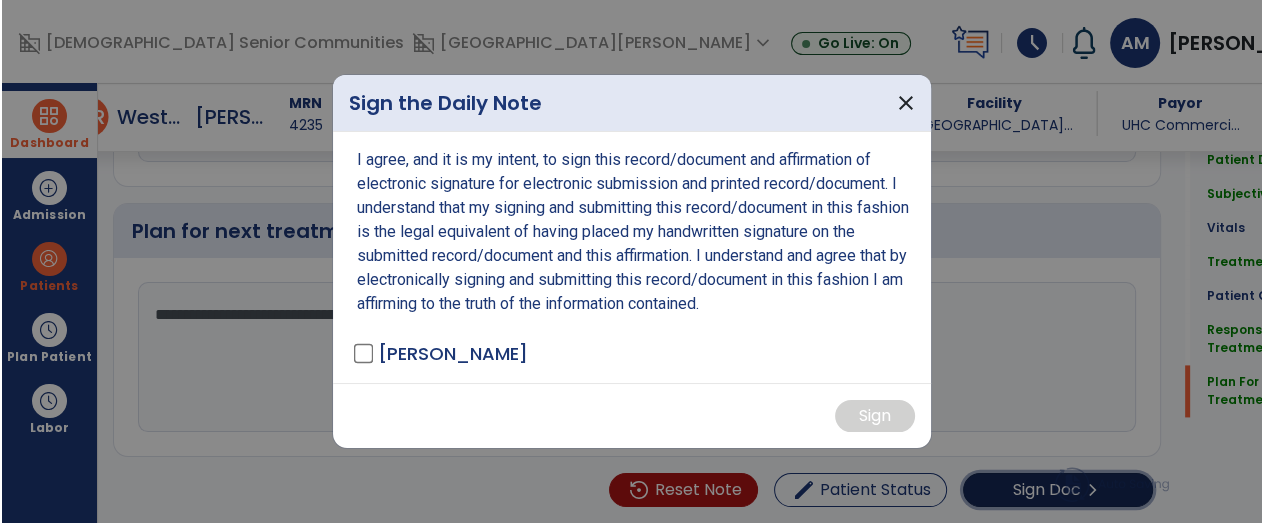 scroll, scrollTop: 2601, scrollLeft: 0, axis: vertical 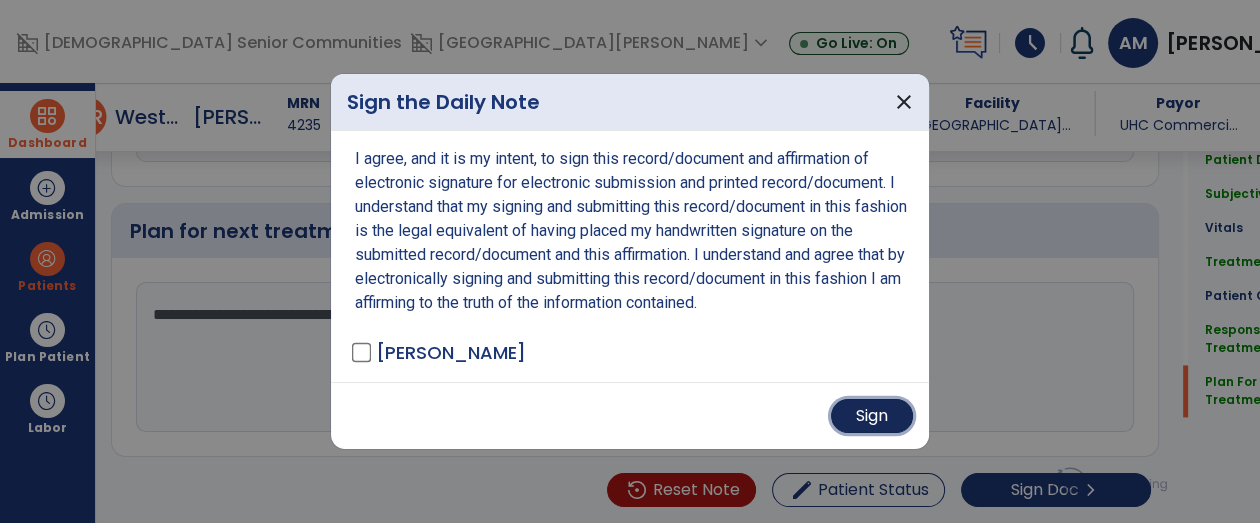 click on "Sign" at bounding box center [872, 416] 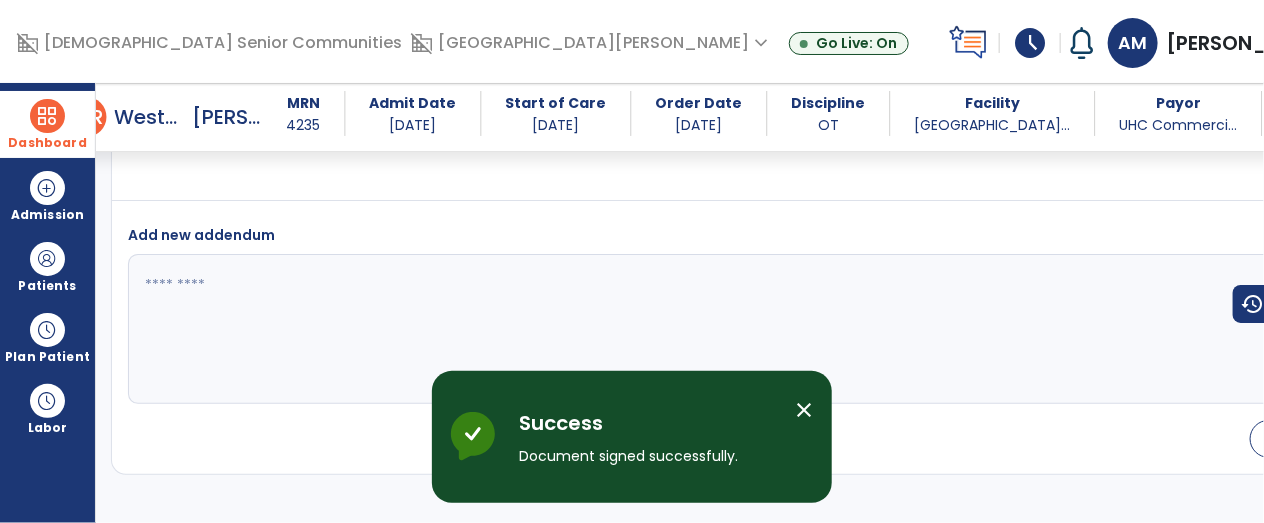 scroll, scrollTop: 3743, scrollLeft: 0, axis: vertical 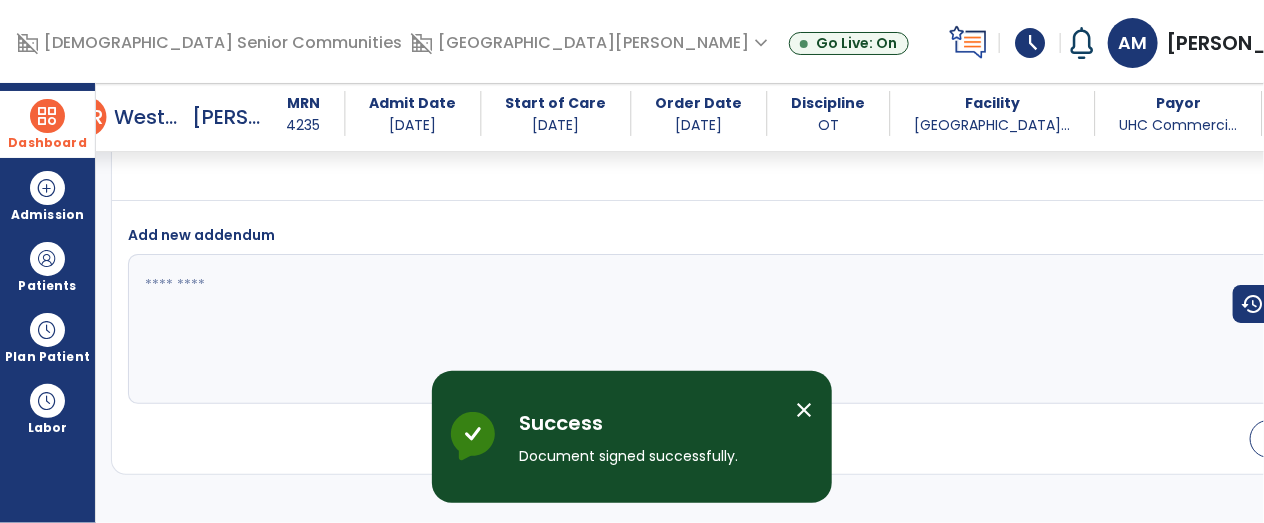 click on "Dashboard" at bounding box center [47, 143] 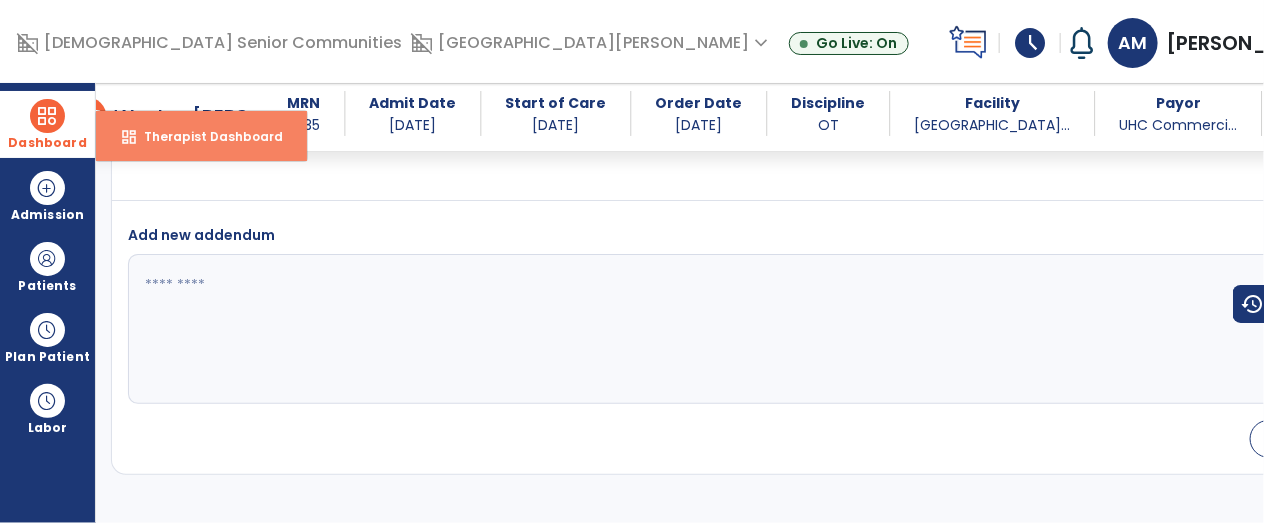 click on "dashboard  Therapist Dashboard" at bounding box center [201, 136] 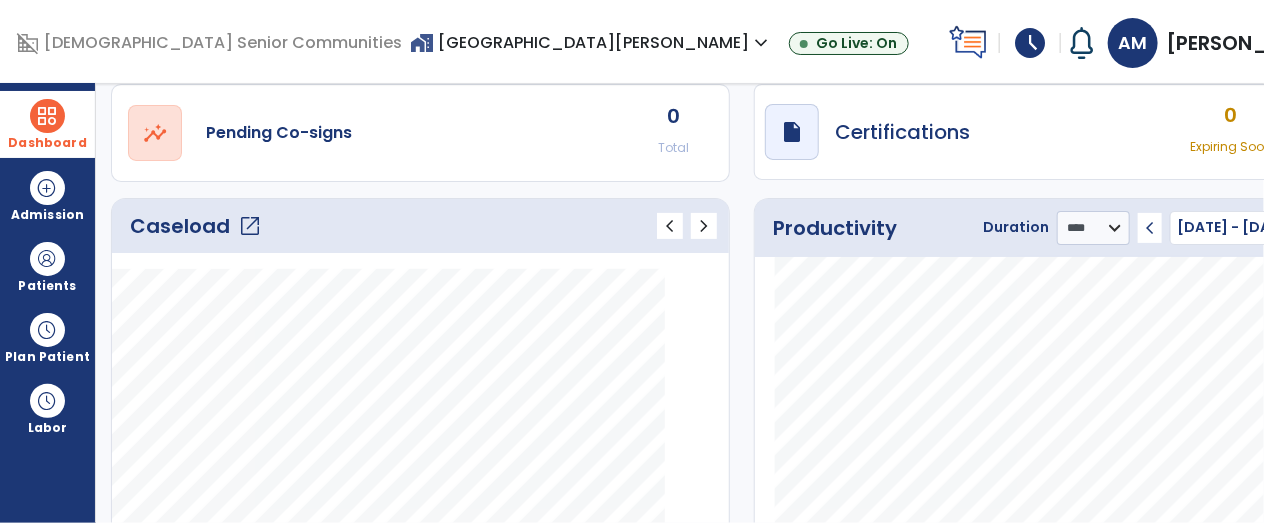 click on "open_in_new" 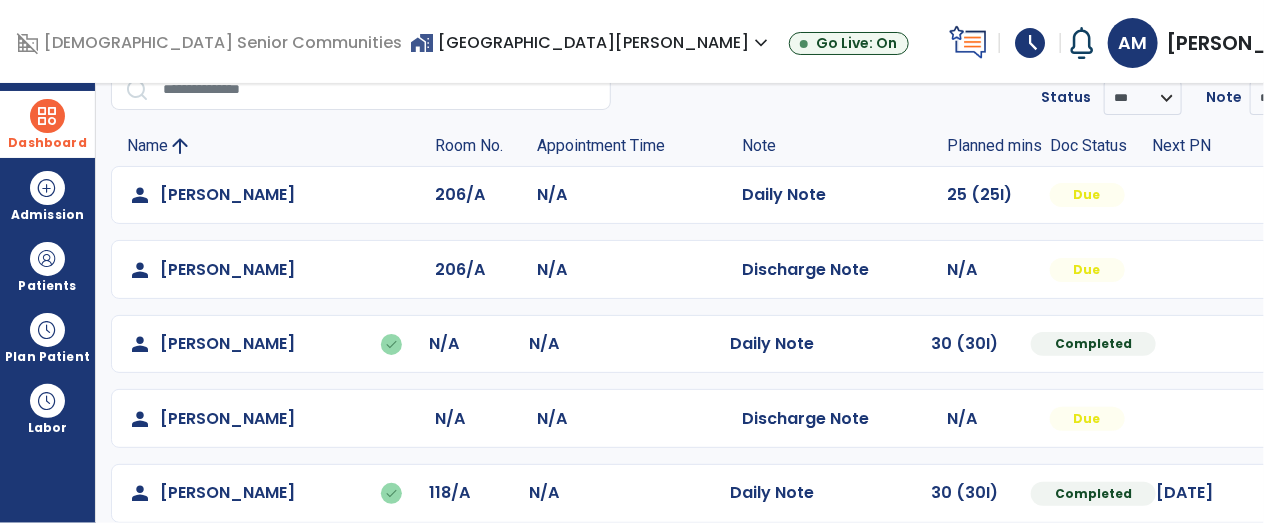 scroll, scrollTop: 0, scrollLeft: 0, axis: both 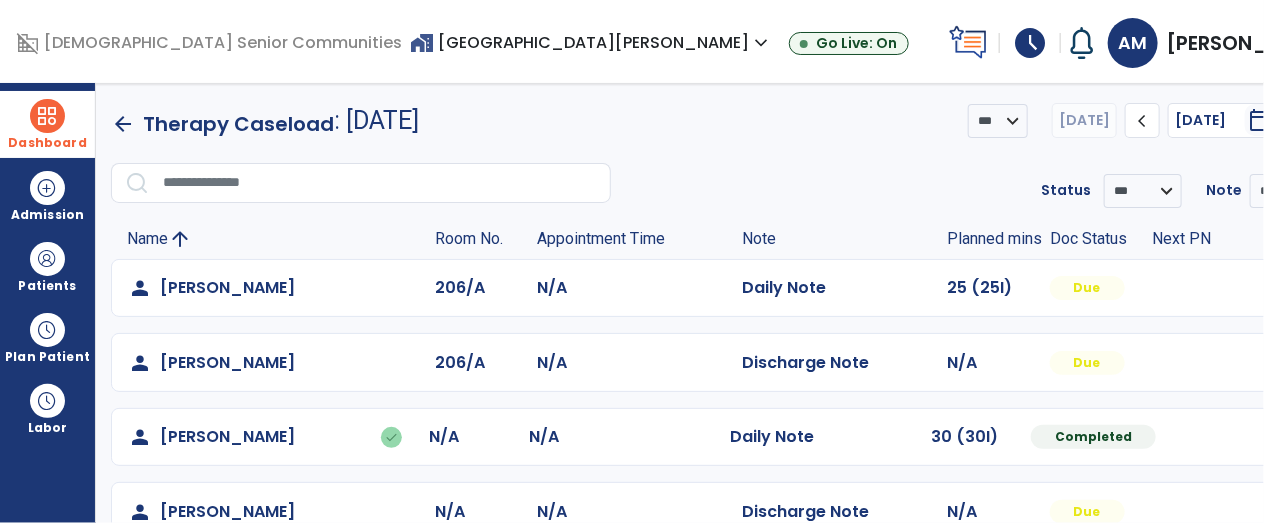 click on "Dashboard" at bounding box center [47, 124] 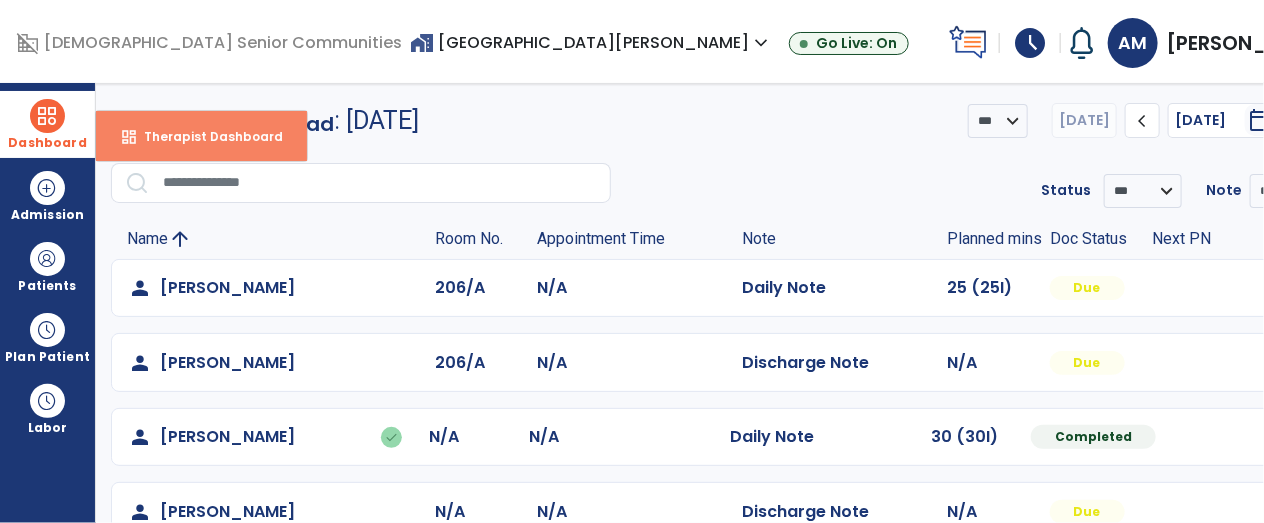 click on "dashboard  Therapist Dashboard" at bounding box center (201, 136) 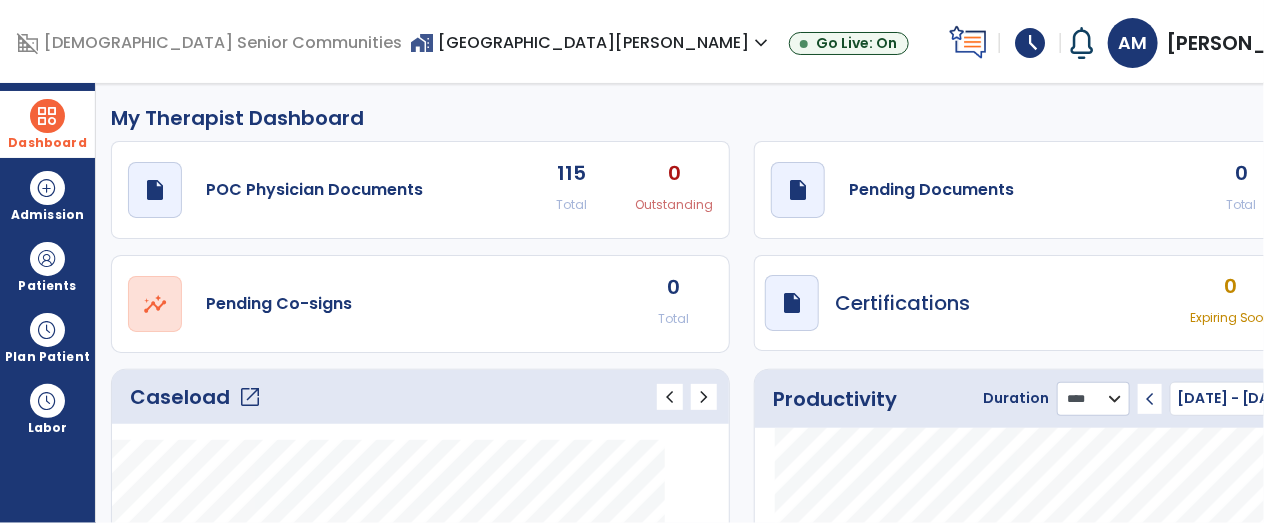 click on "******** **** ***" 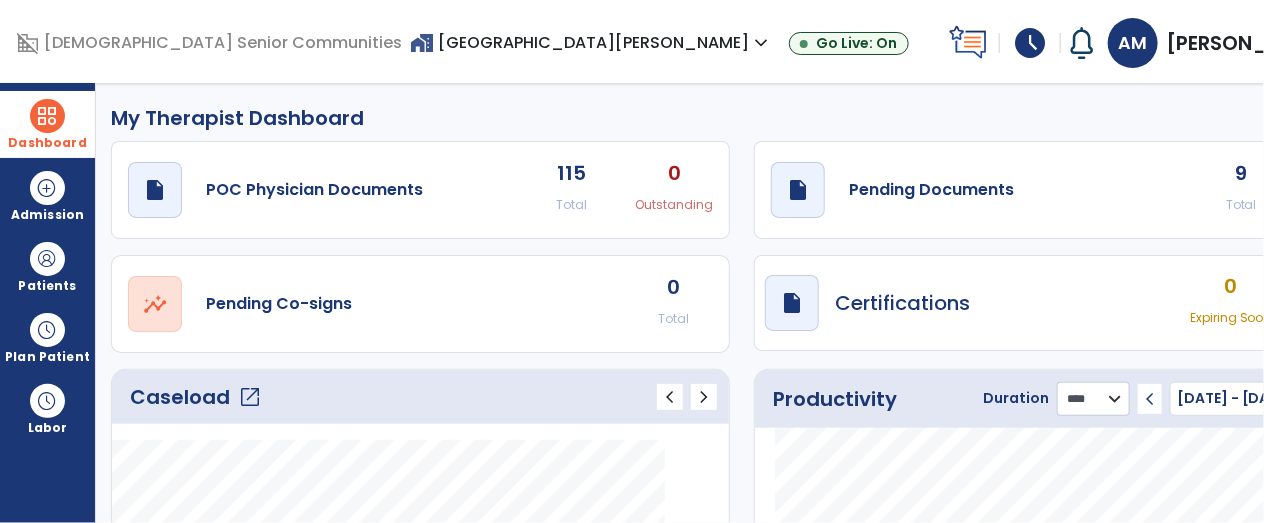 select on "***" 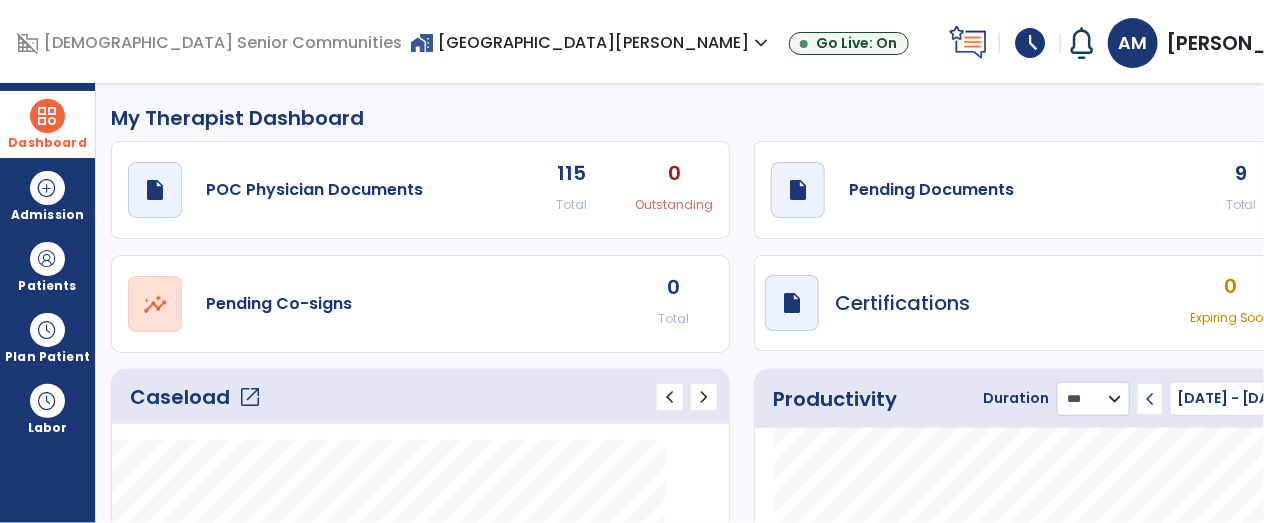 click on "******** **** ***" 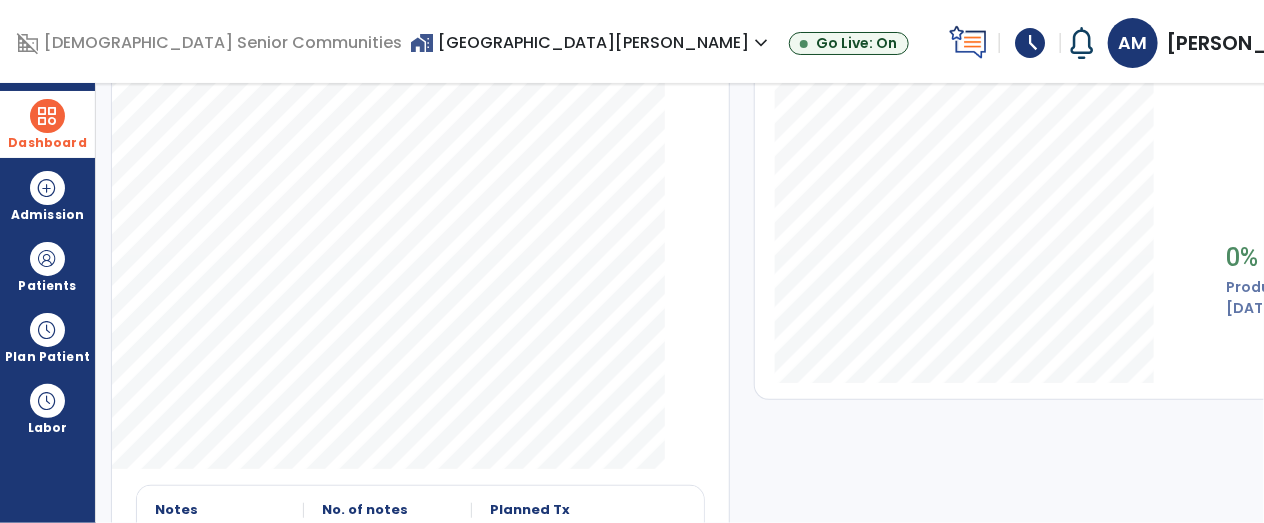 scroll, scrollTop: 372, scrollLeft: 0, axis: vertical 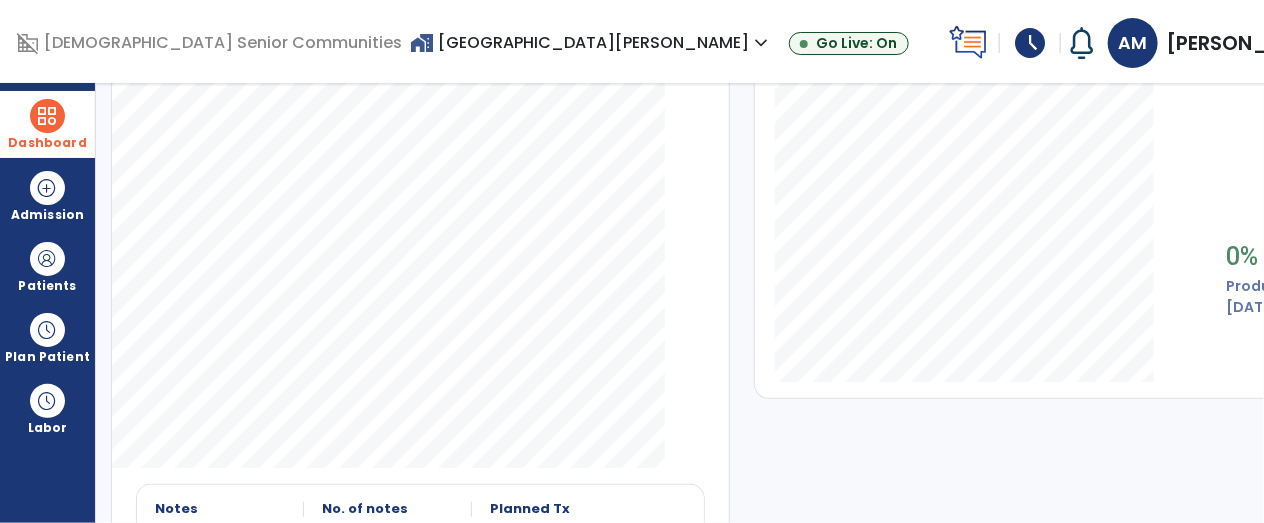 click on "expand_more" at bounding box center (1348, 43) 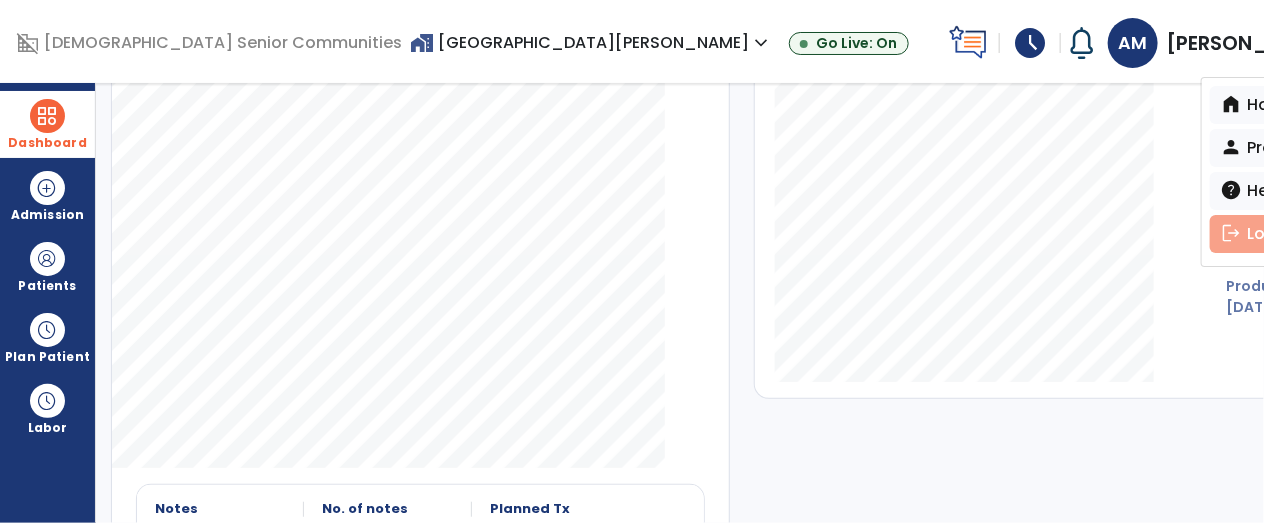 click on "logout   Log out" at bounding box center [1281, 234] 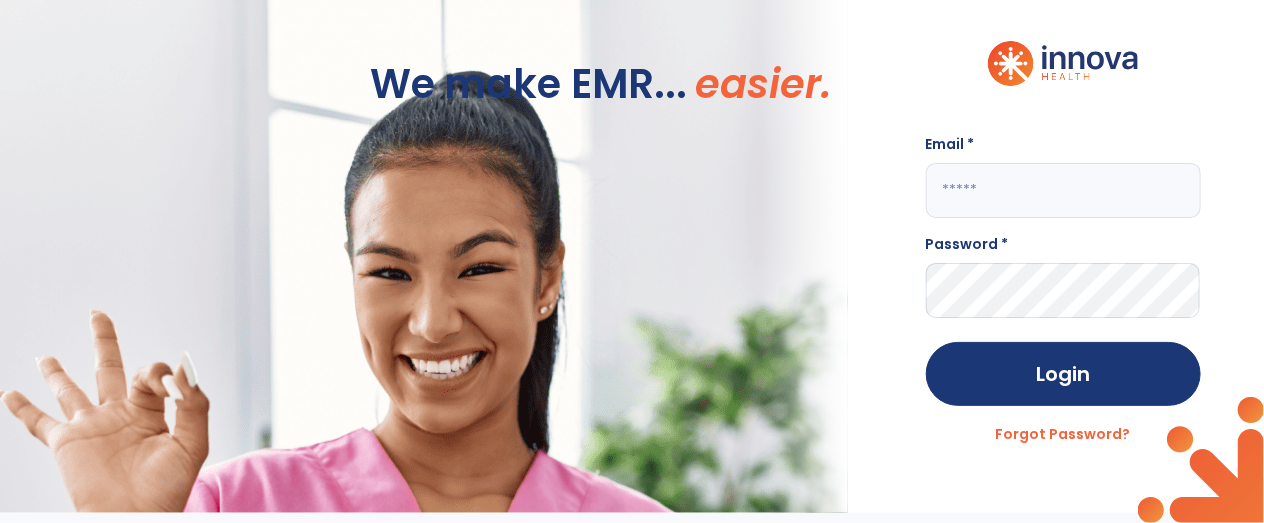 scroll, scrollTop: 0, scrollLeft: 0, axis: both 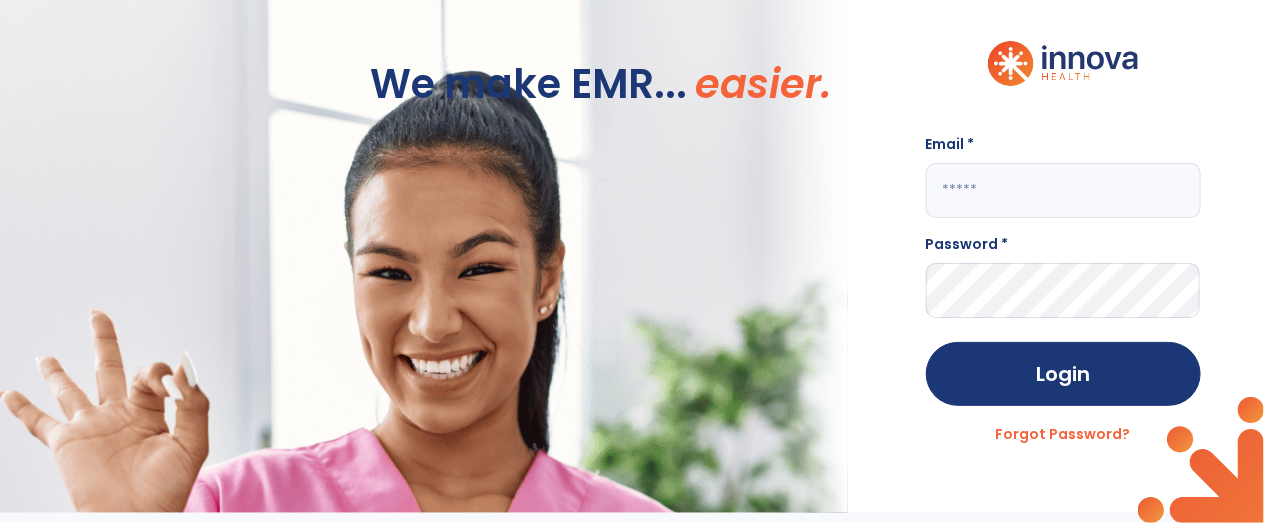 click 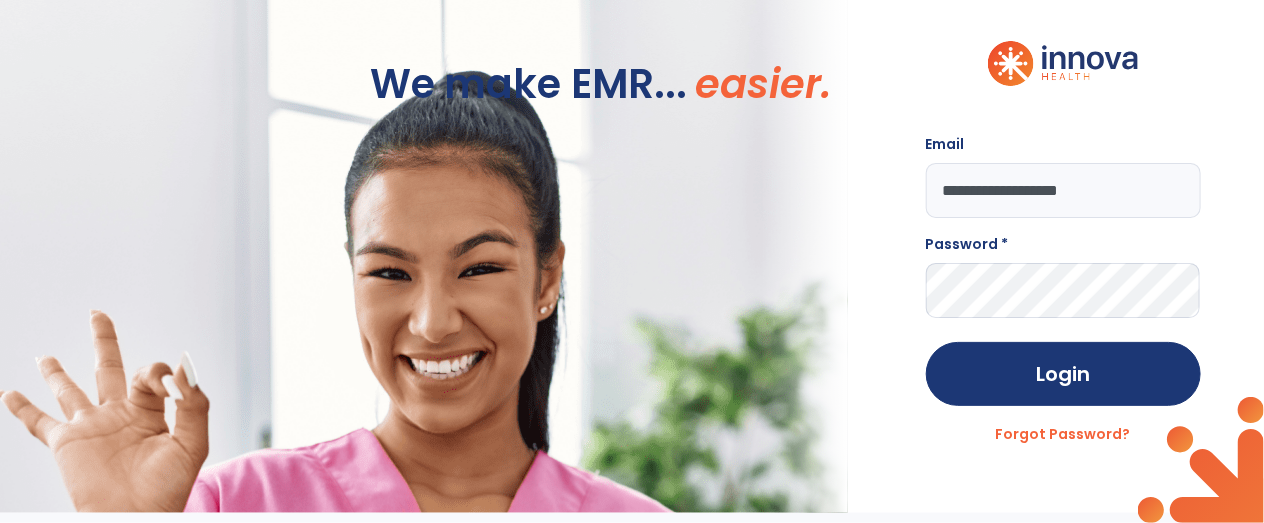 type on "**********" 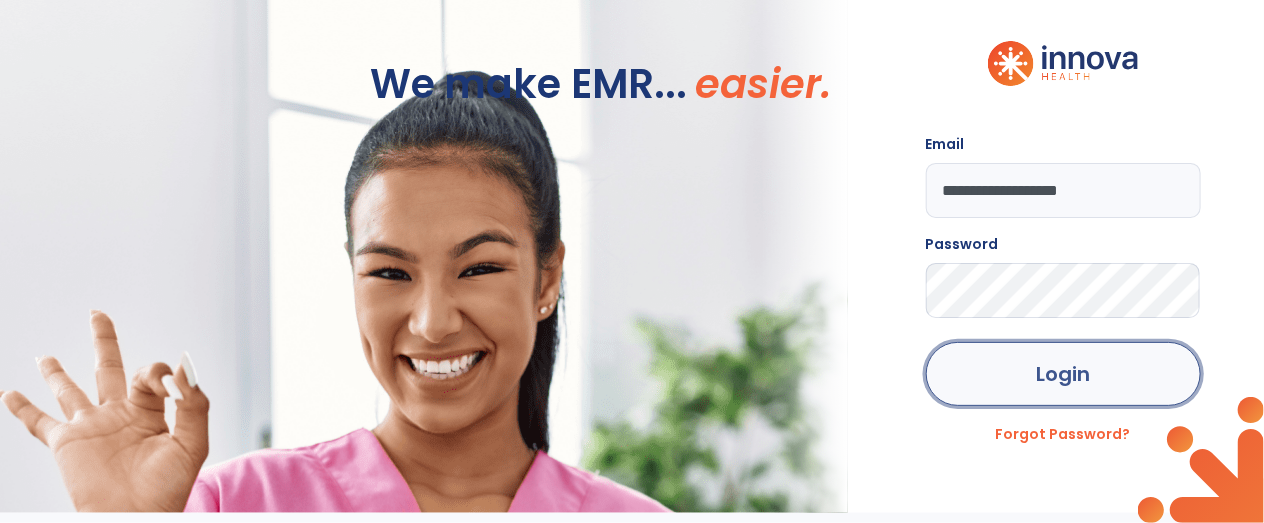 click on "Login" 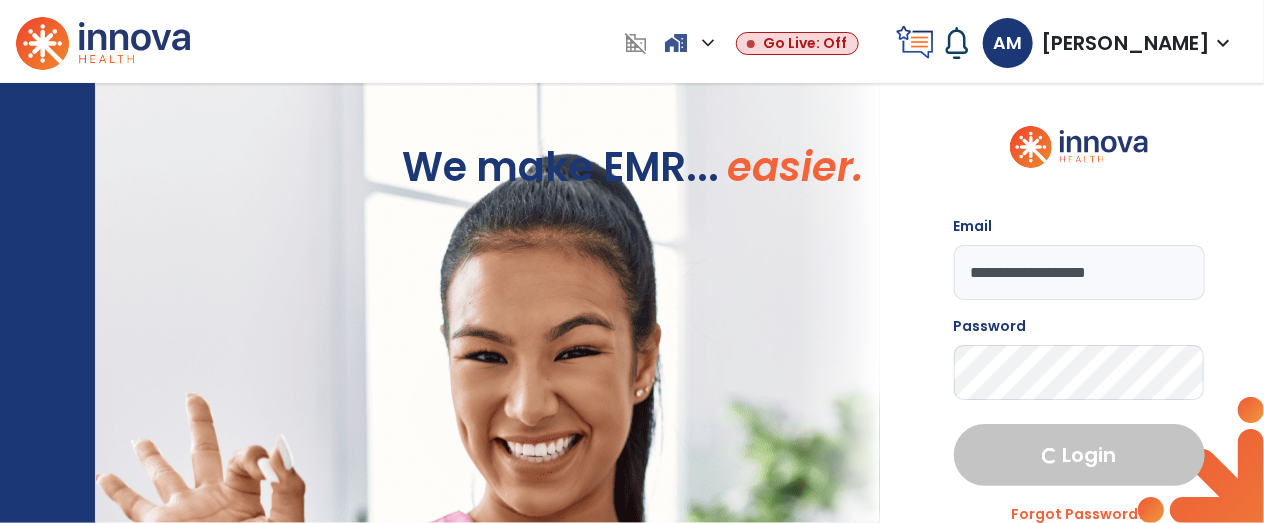 select on "****" 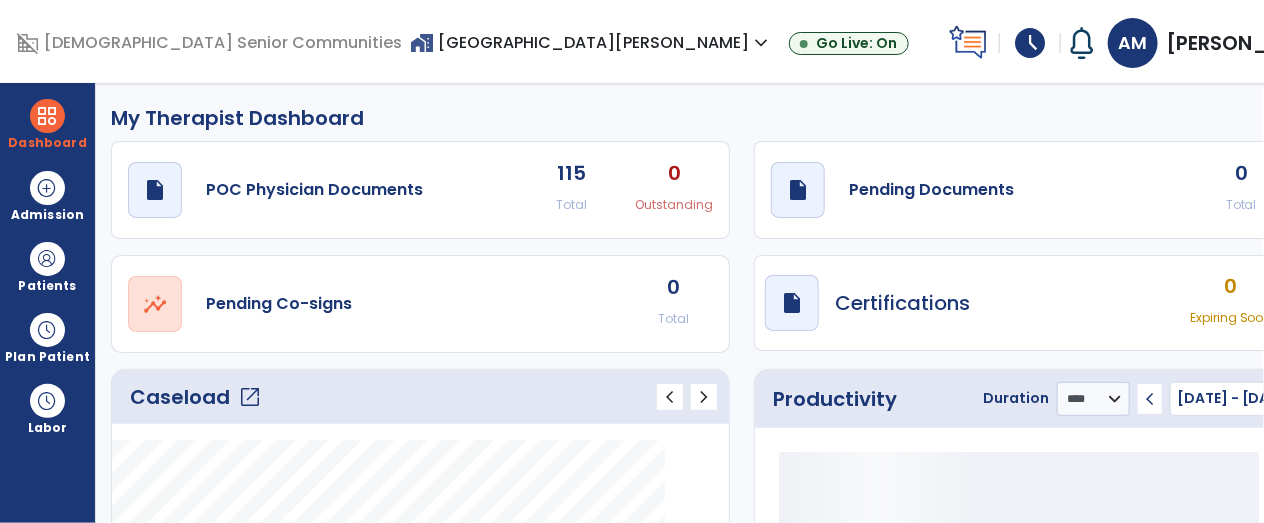 click on "open_in_new" 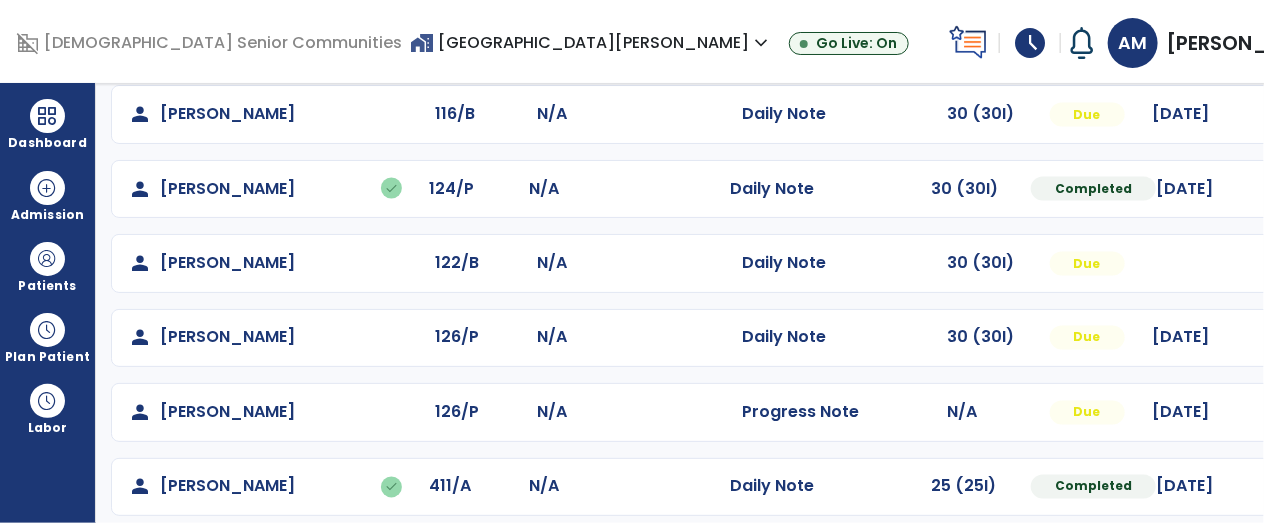 scroll, scrollTop: 1195, scrollLeft: 0, axis: vertical 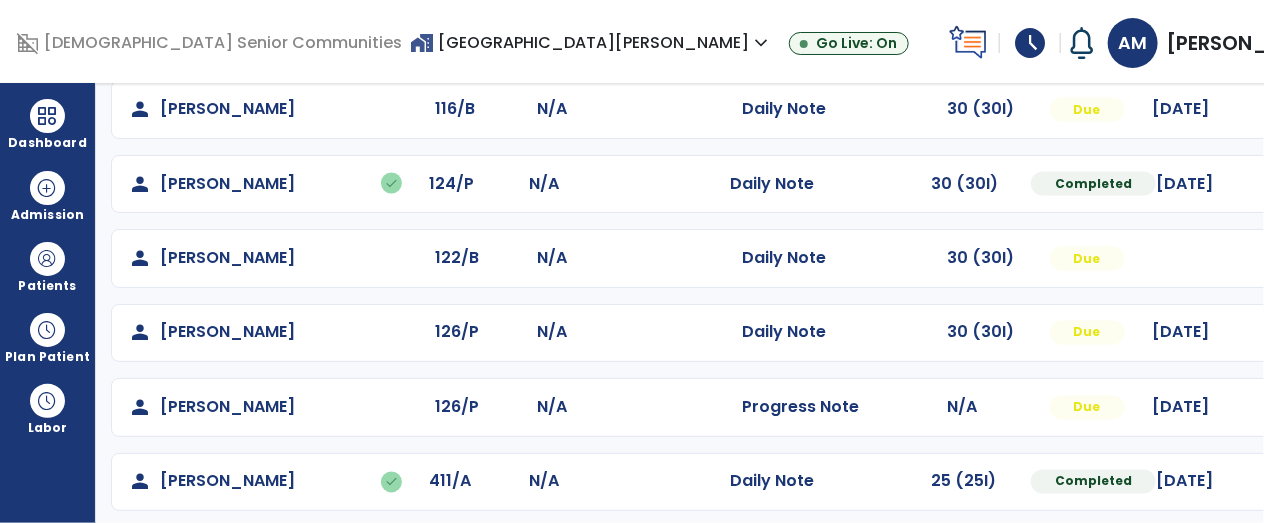 click at bounding box center (1314, -907) 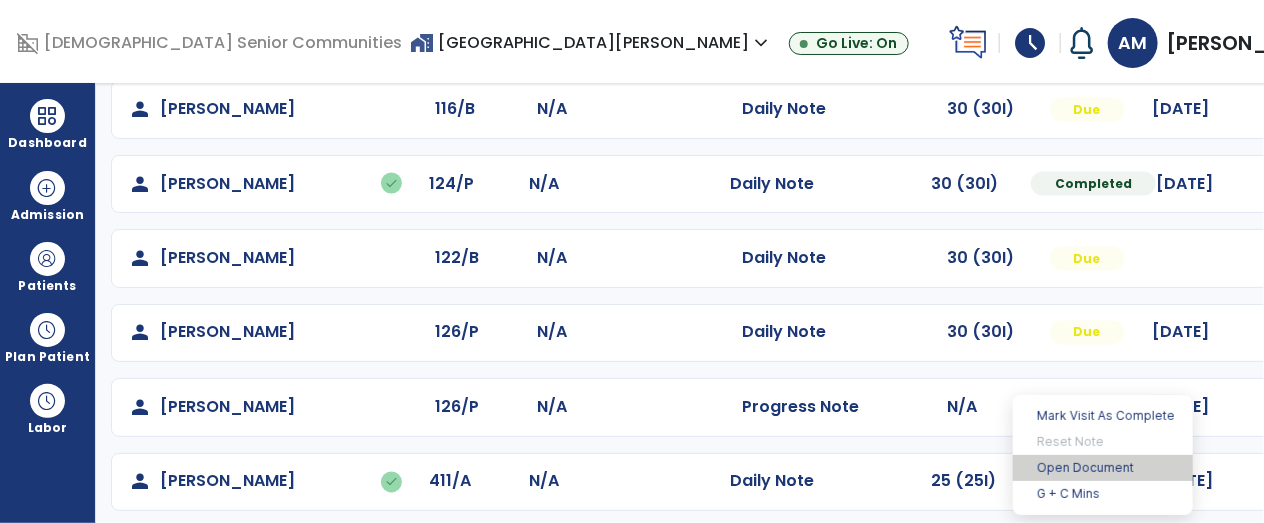click on "Open Document" at bounding box center [1103, 468] 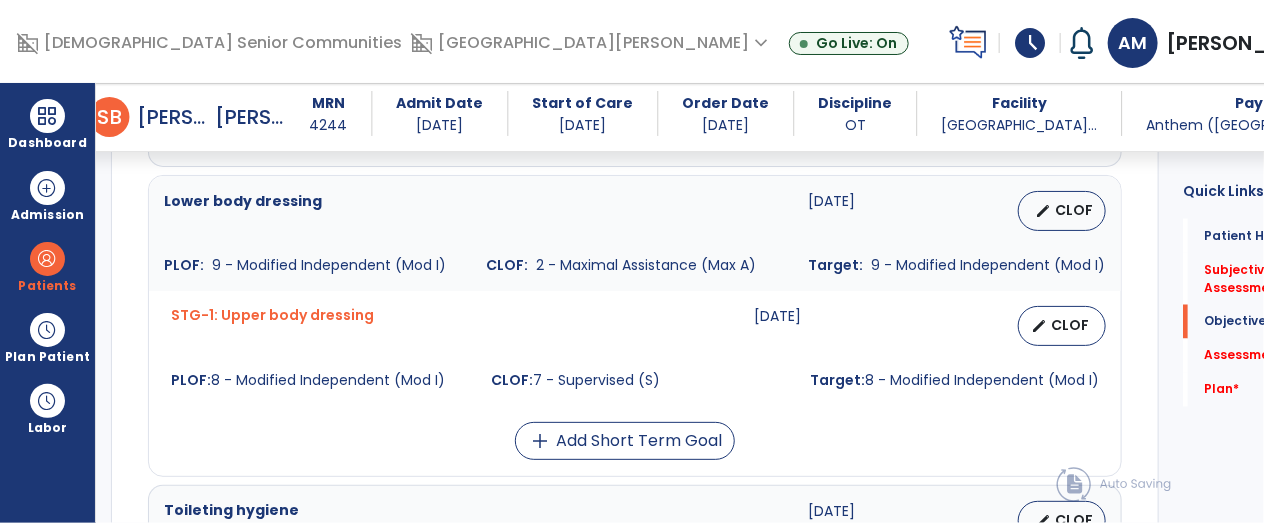 scroll, scrollTop: 1189, scrollLeft: 0, axis: vertical 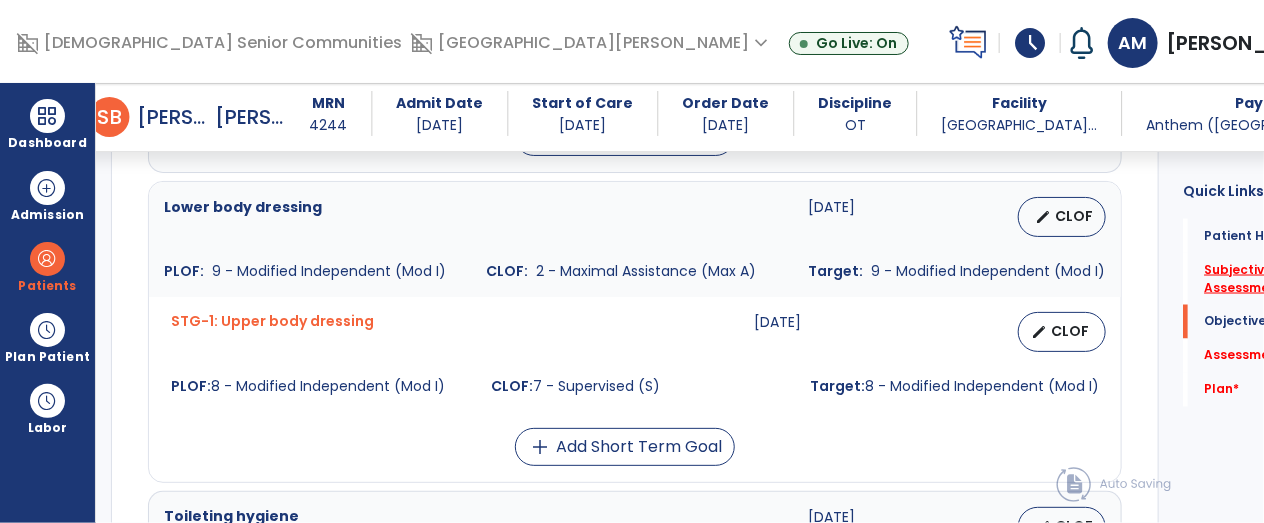 click on "Subjective Assessment   *" 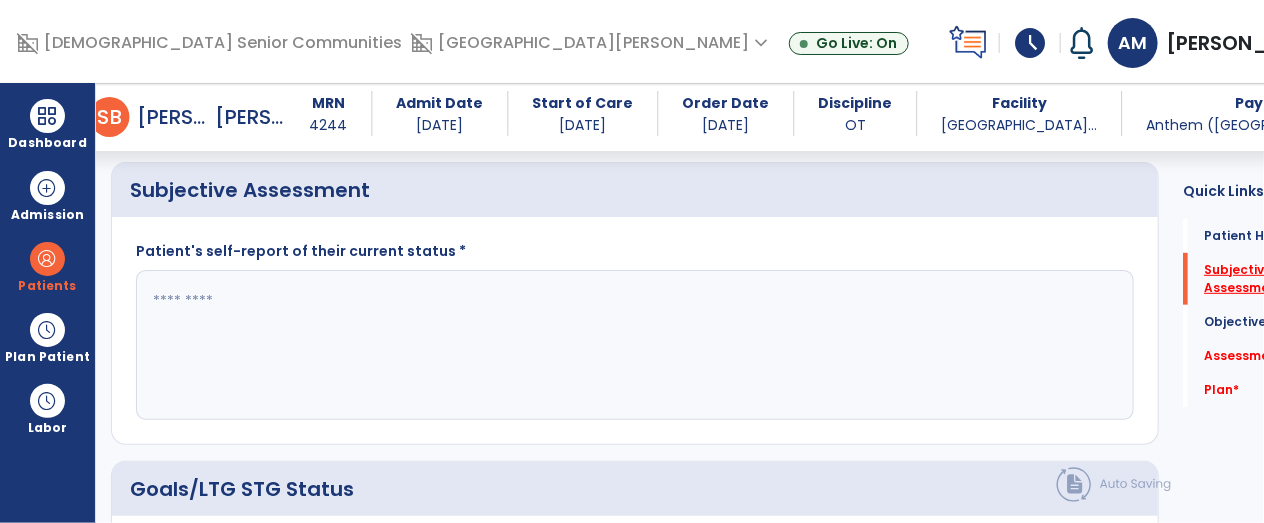 scroll, scrollTop: 365, scrollLeft: 0, axis: vertical 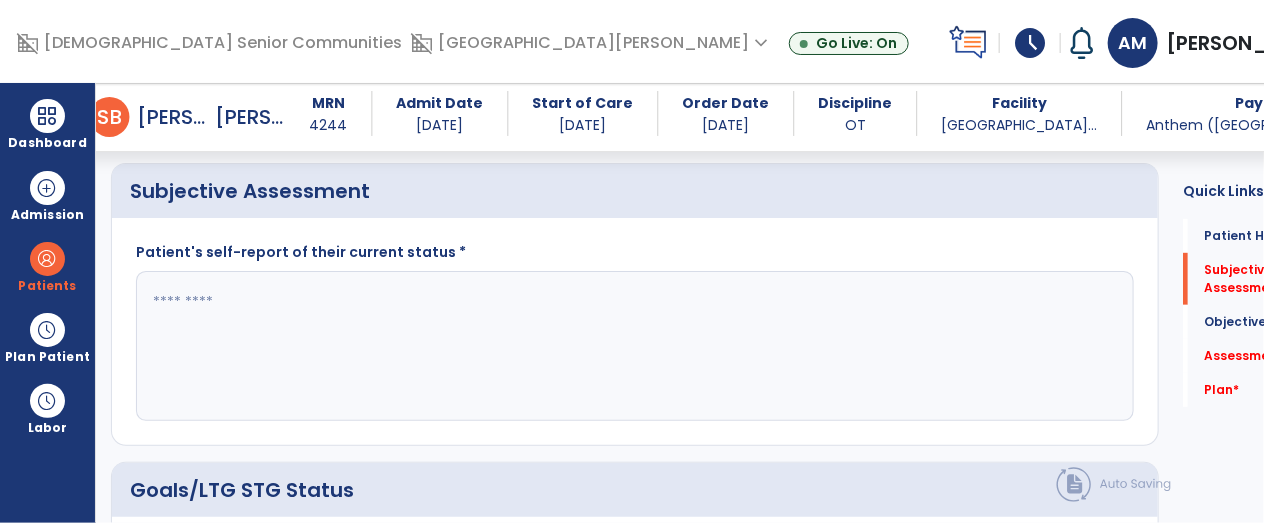 click 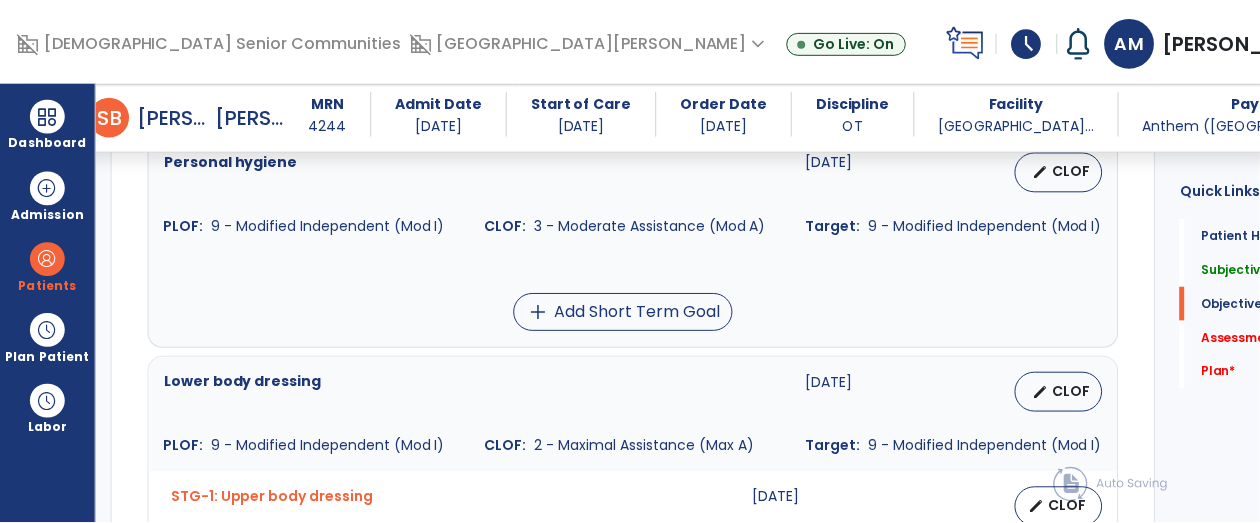 scroll, scrollTop: 1016, scrollLeft: 0, axis: vertical 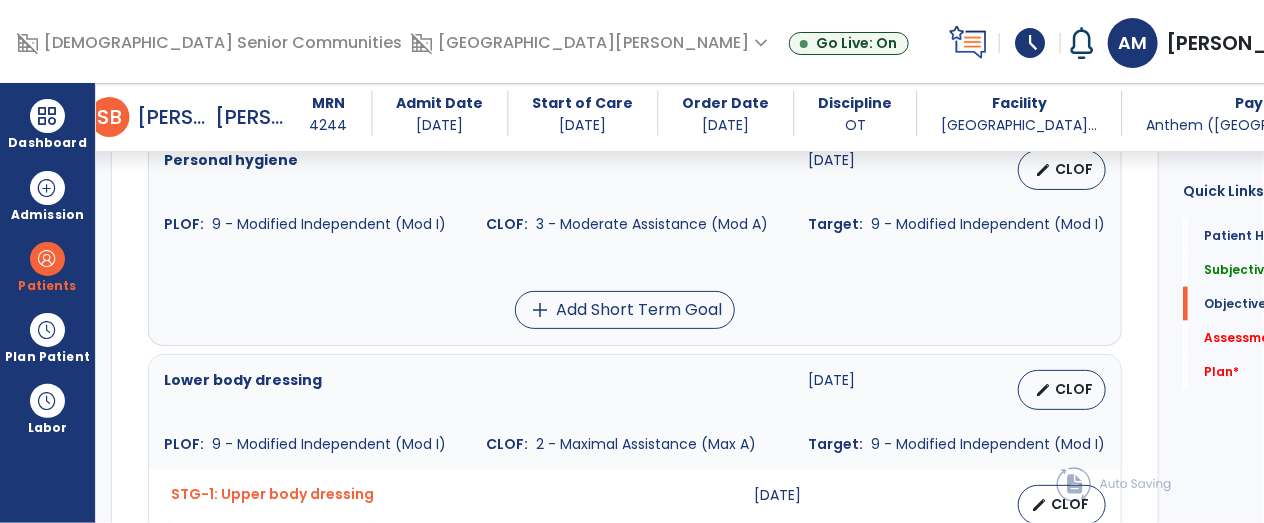 type on "**********" 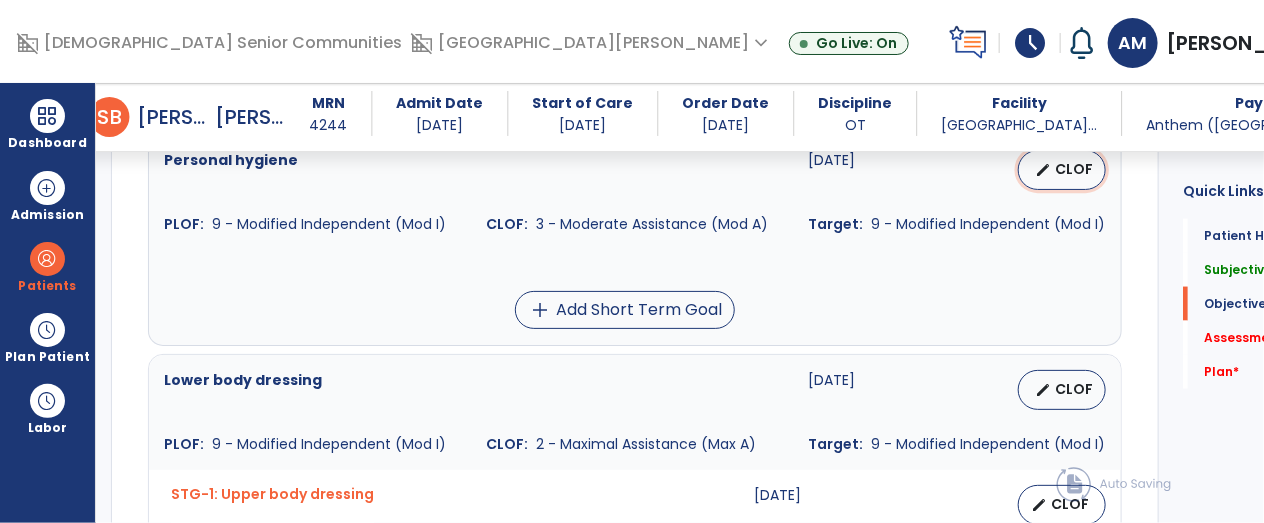 click on "CLOF" at bounding box center [1074, 169] 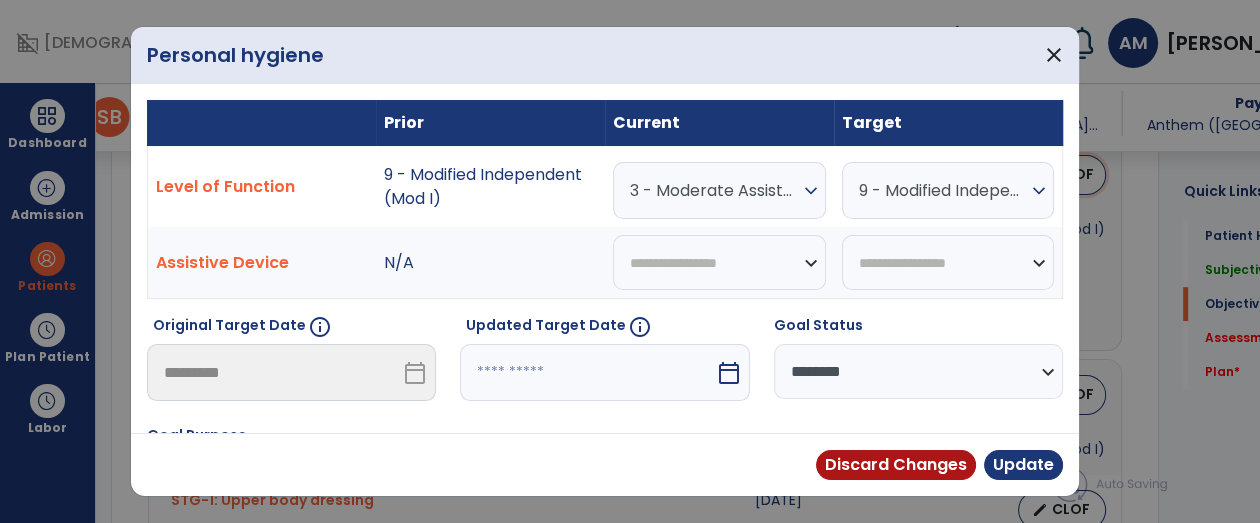 scroll, scrollTop: 1016, scrollLeft: 0, axis: vertical 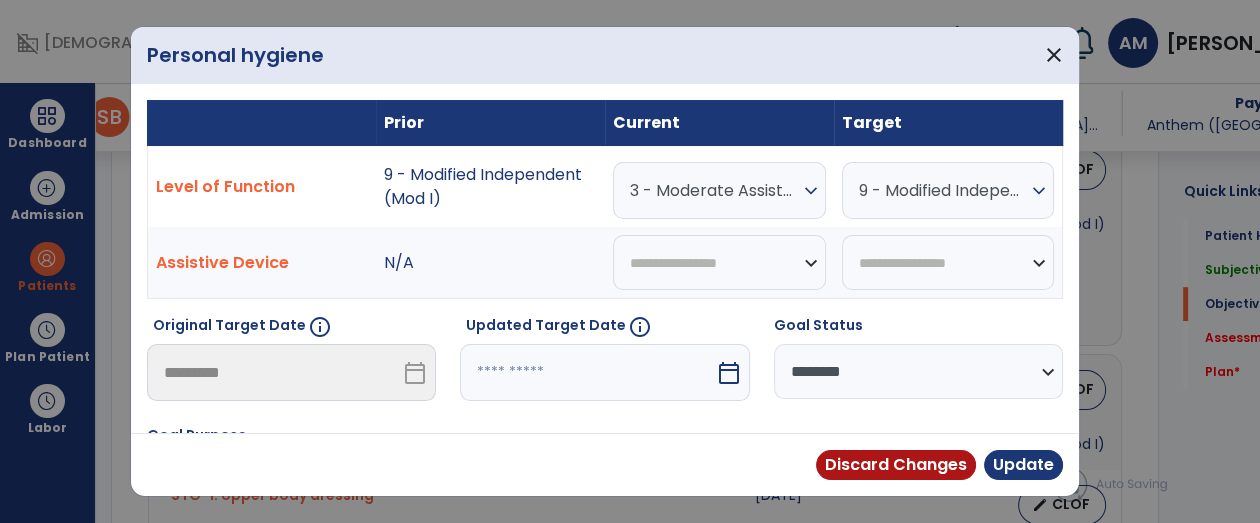 click on "3 - Moderate Assistance (Mod A)" at bounding box center (714, 190) 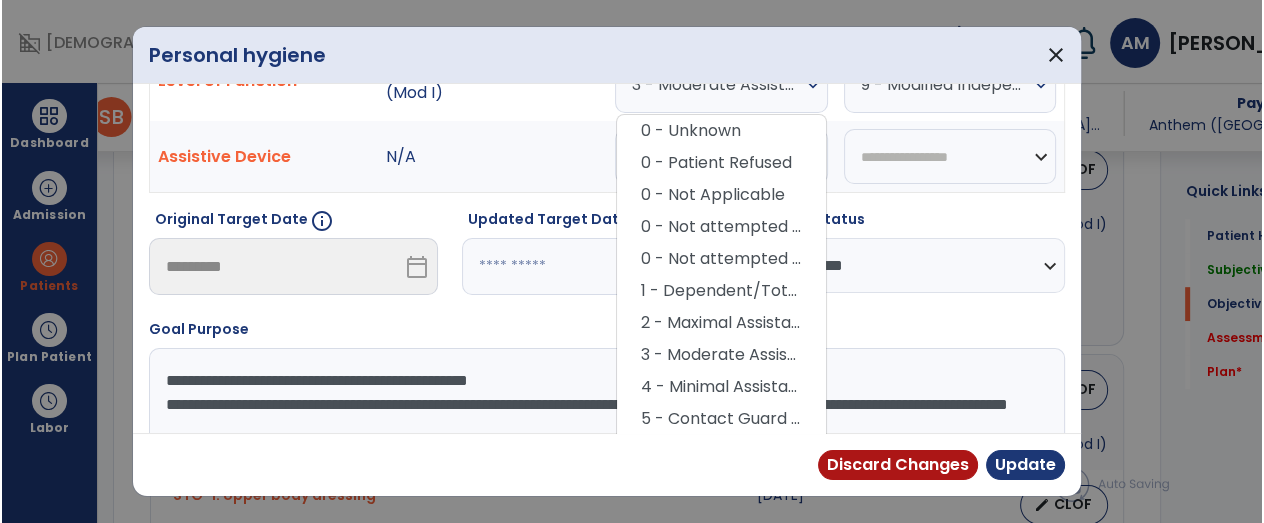 scroll, scrollTop: 108, scrollLeft: 0, axis: vertical 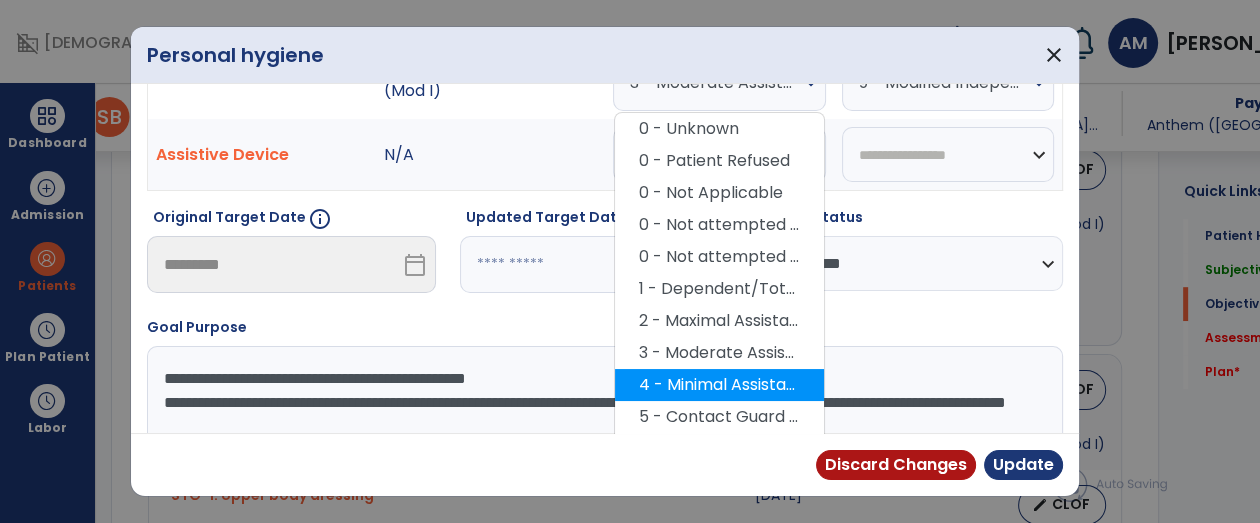 click on "4 - Minimal Assistance (Min A)" at bounding box center (719, 385) 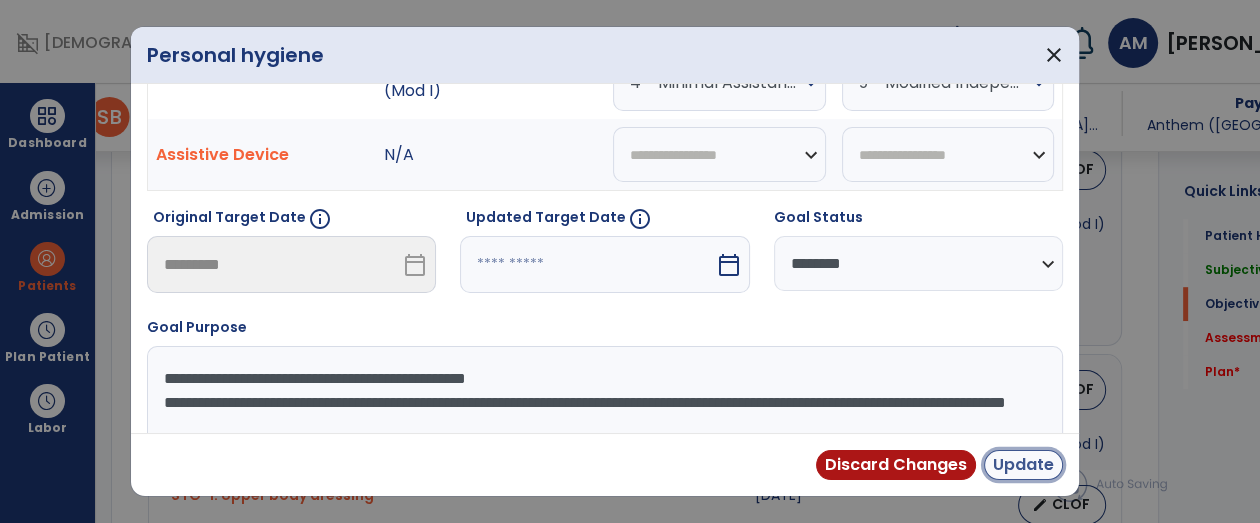 click on "Update" at bounding box center [1023, 465] 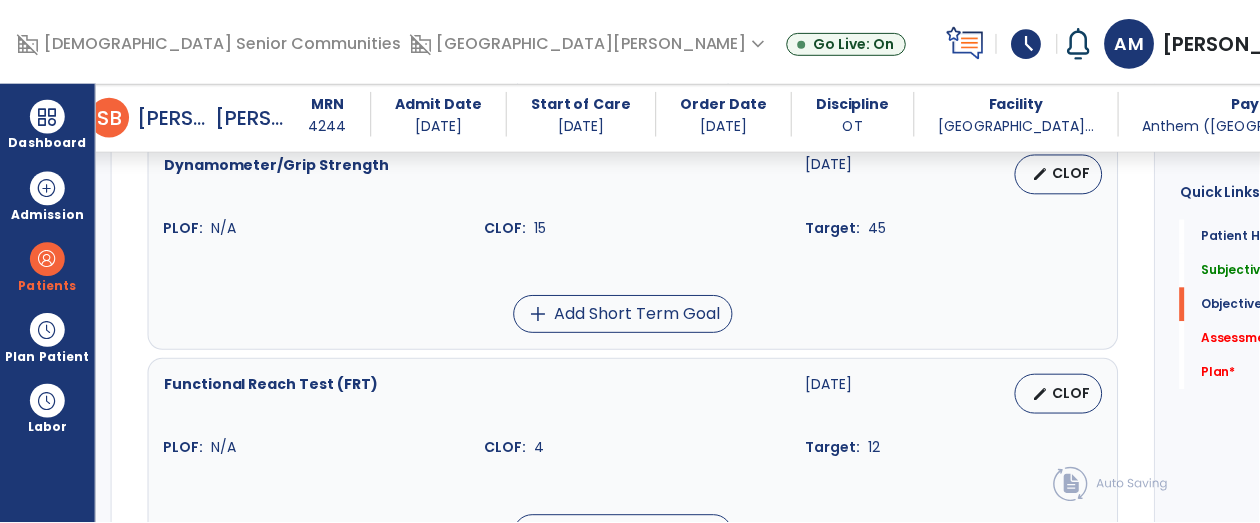 scroll, scrollTop: 2006, scrollLeft: 0, axis: vertical 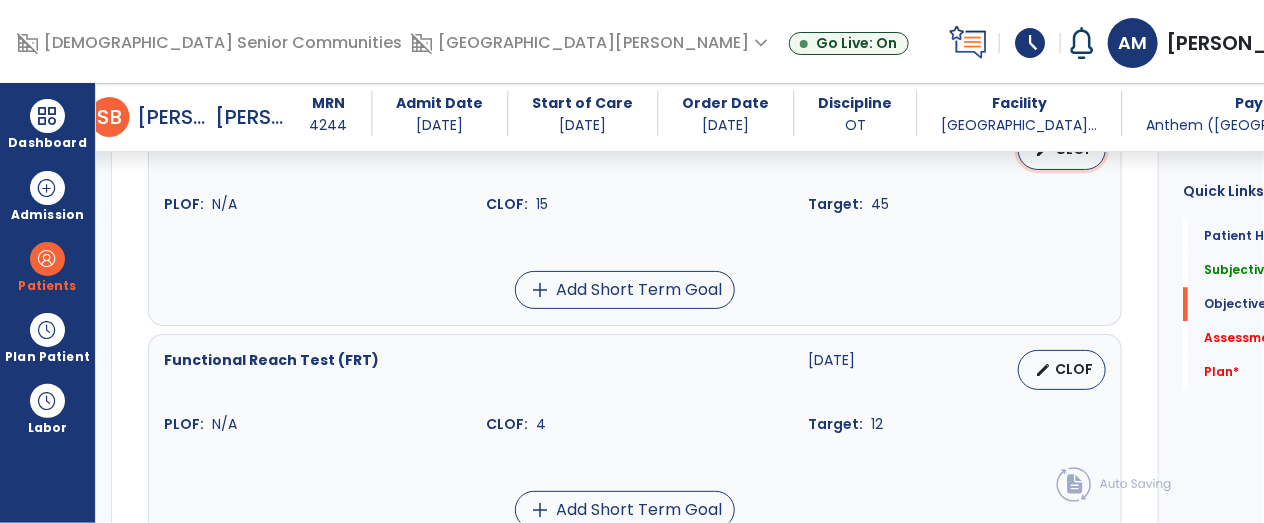 click on "edit   CLOF" at bounding box center [1062, 150] 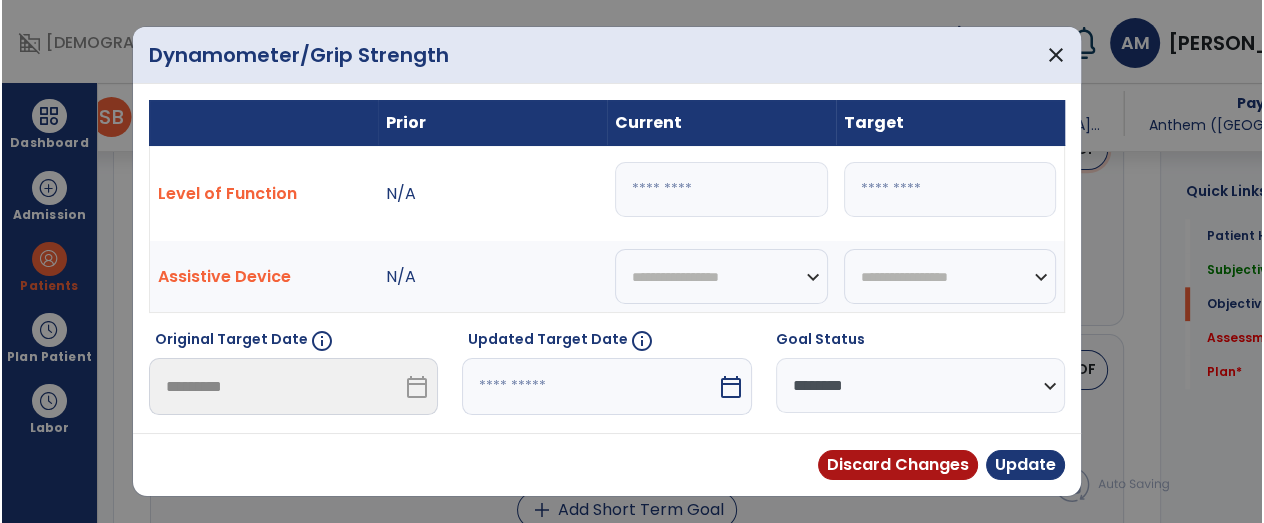 scroll, scrollTop: 2006, scrollLeft: 0, axis: vertical 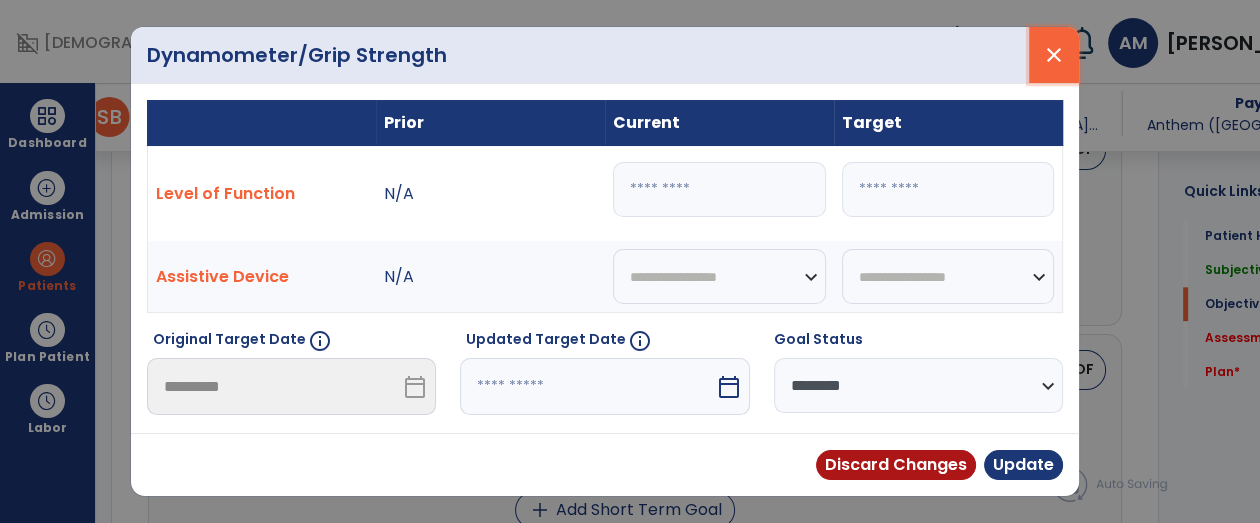 click on "close" at bounding box center (1054, 55) 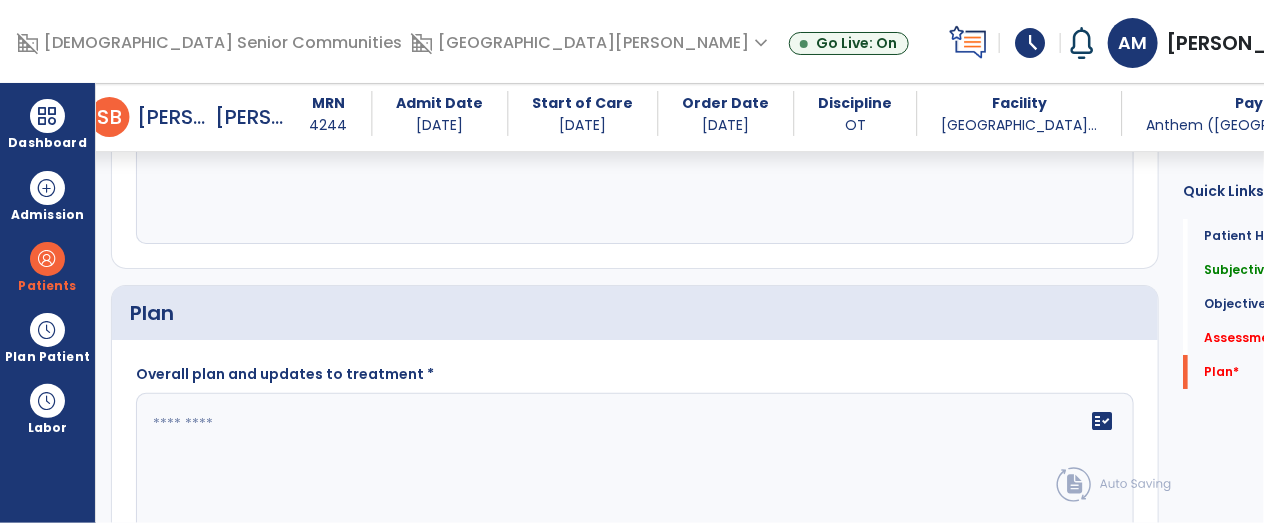 scroll, scrollTop: 2641, scrollLeft: 0, axis: vertical 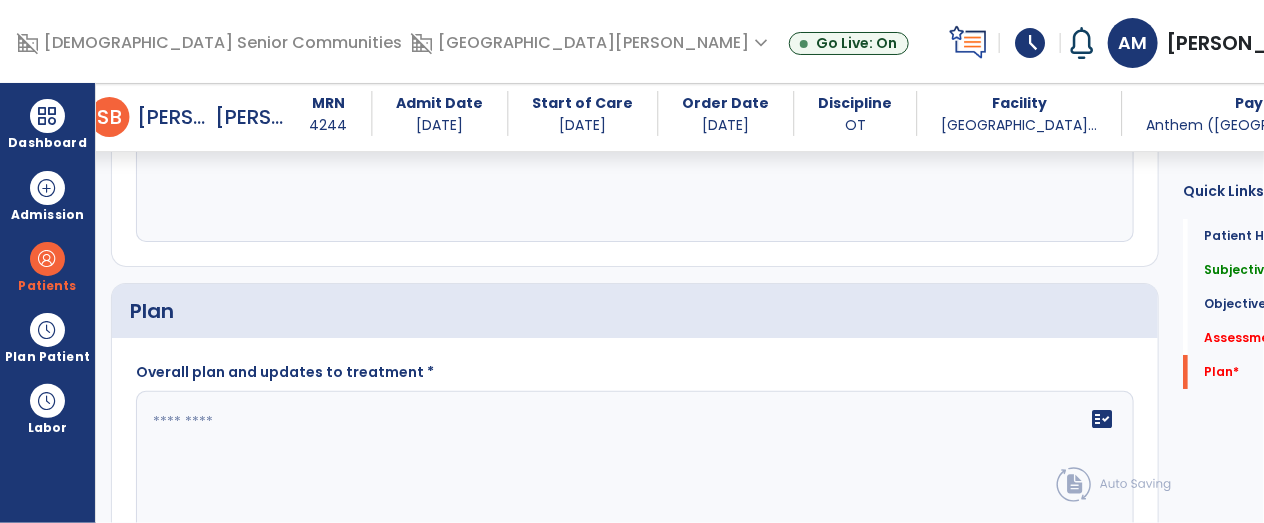 click 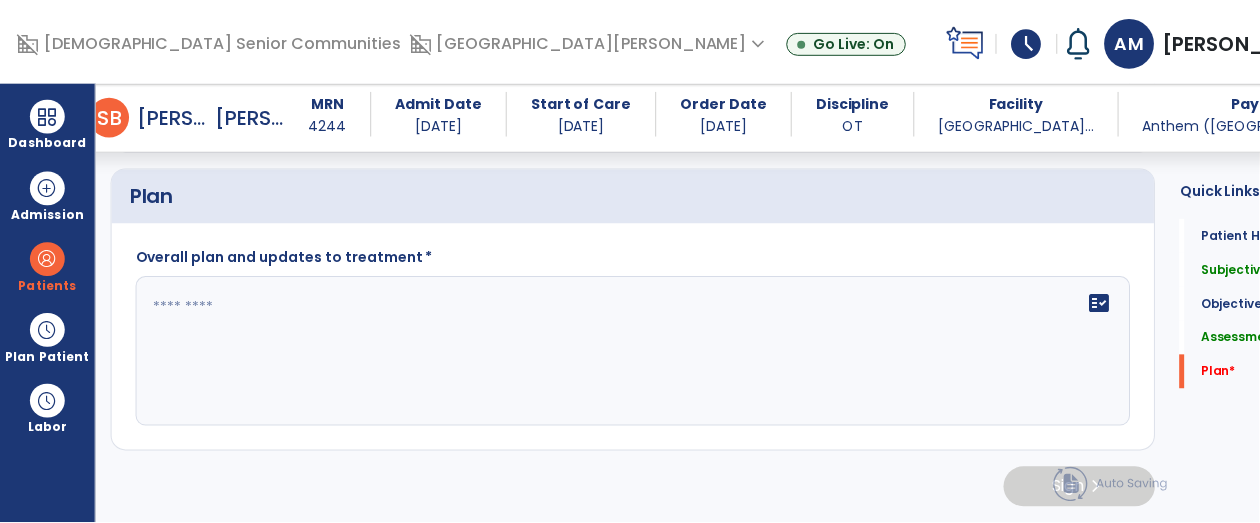 scroll, scrollTop: 2835, scrollLeft: 0, axis: vertical 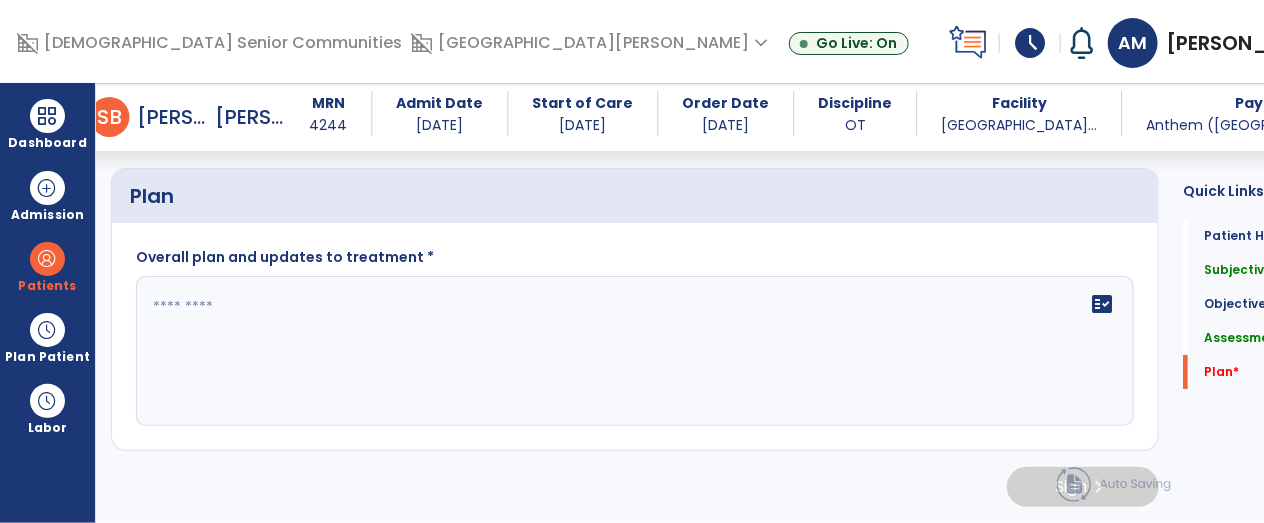 type on "**********" 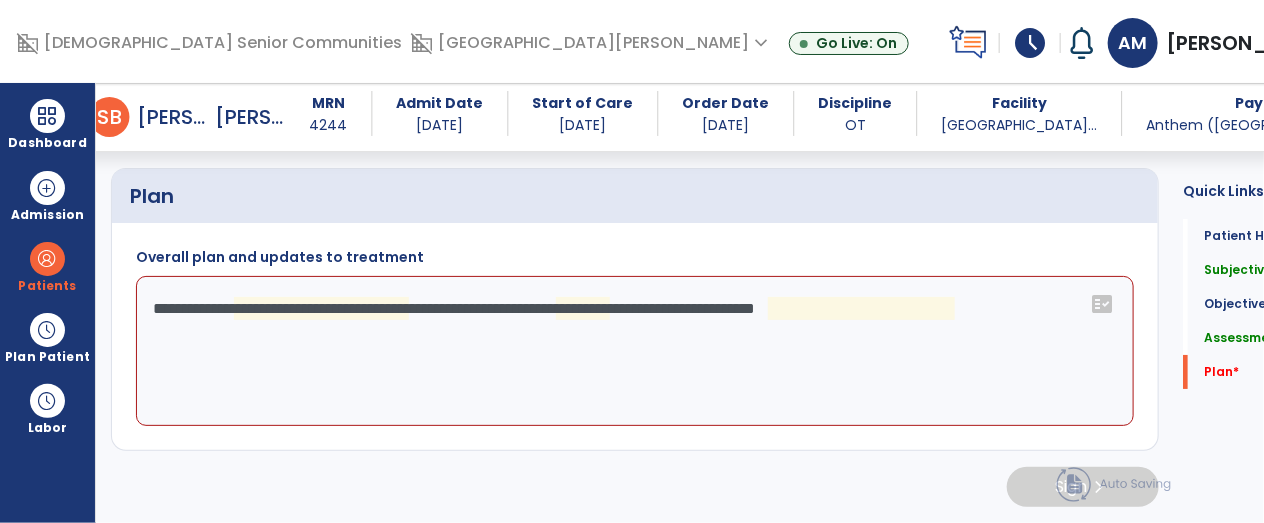 click on "**********" 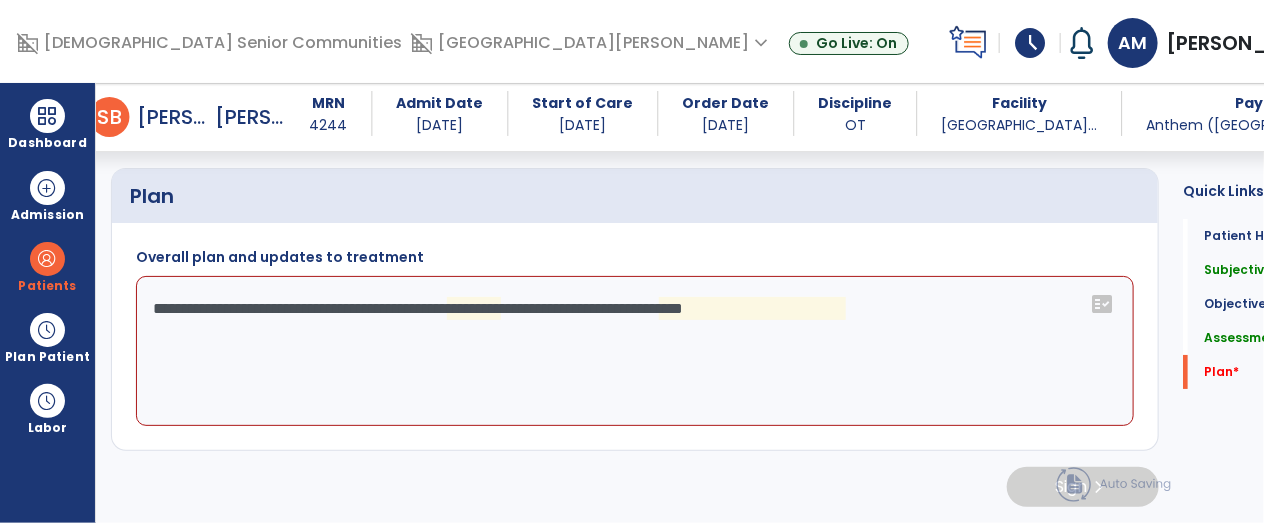 click on "**********" 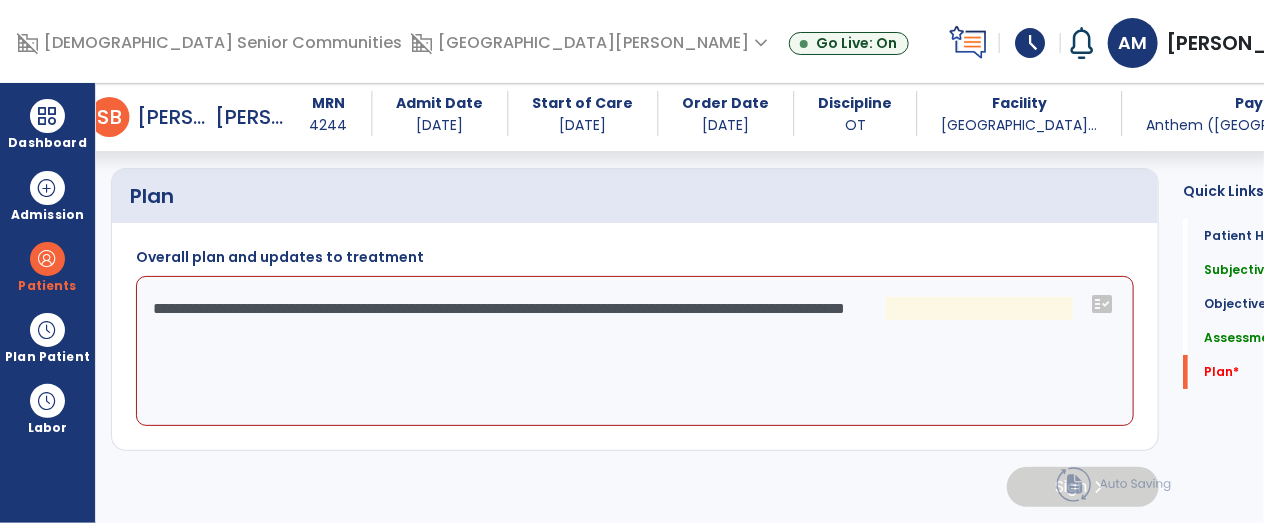 click on "**********" 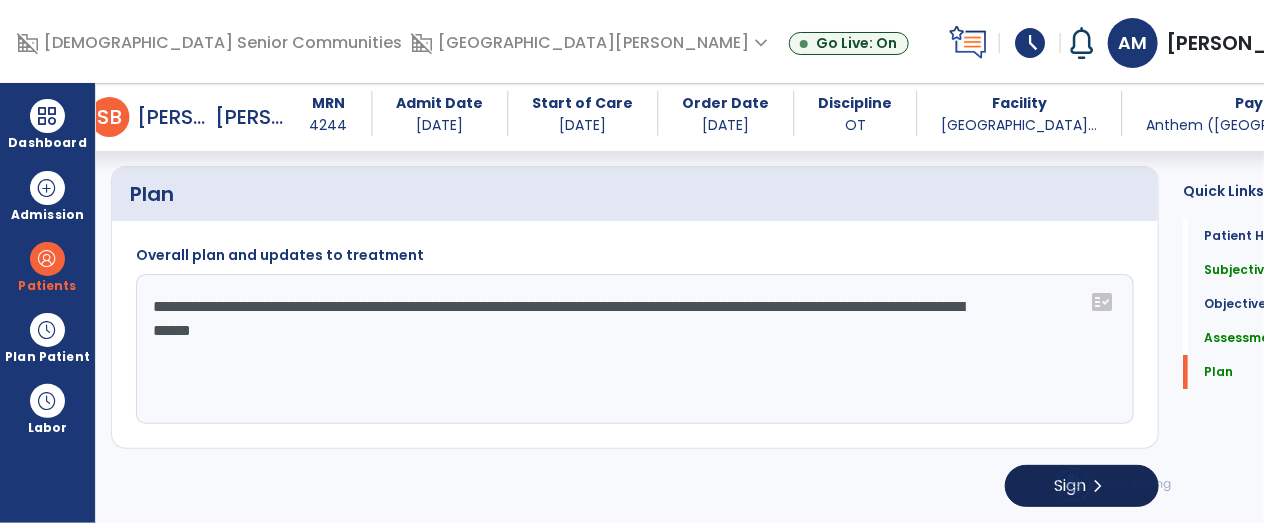 type on "**********" 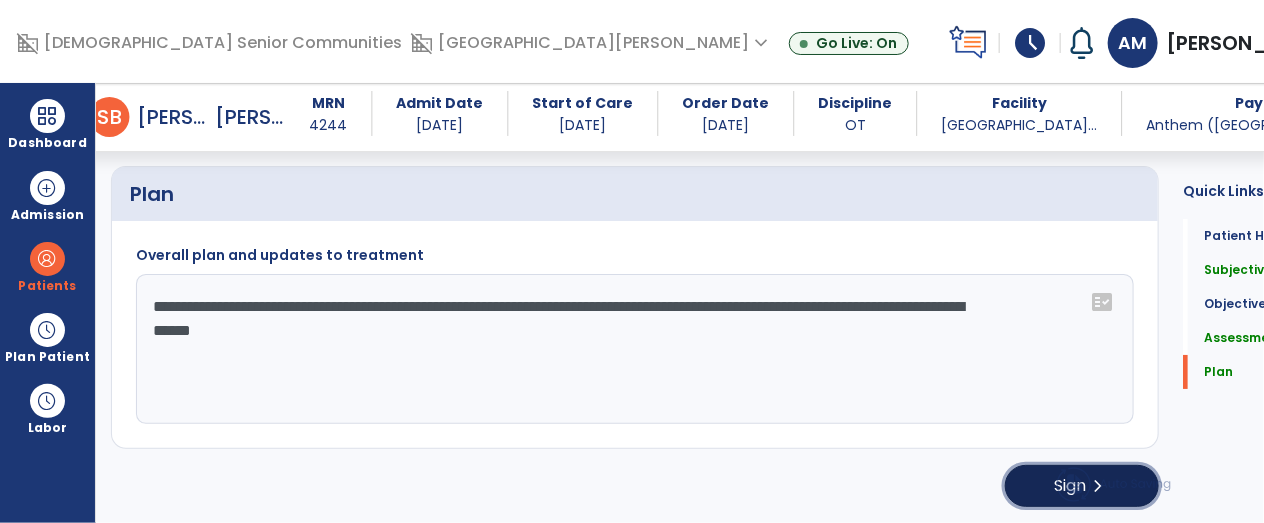 click on "chevron_right" 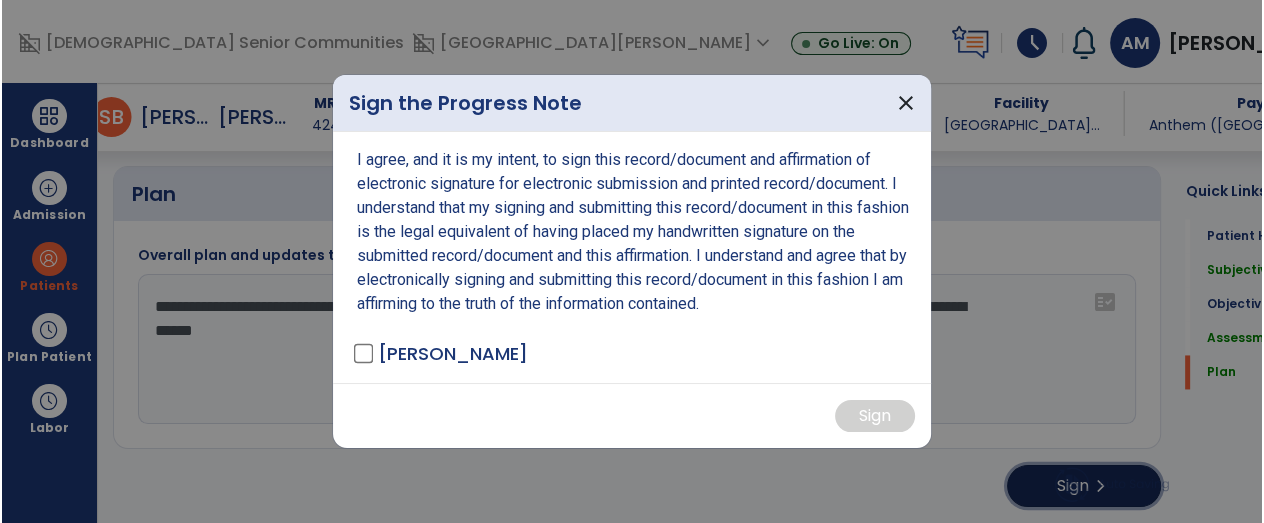 scroll, scrollTop: 2835, scrollLeft: 0, axis: vertical 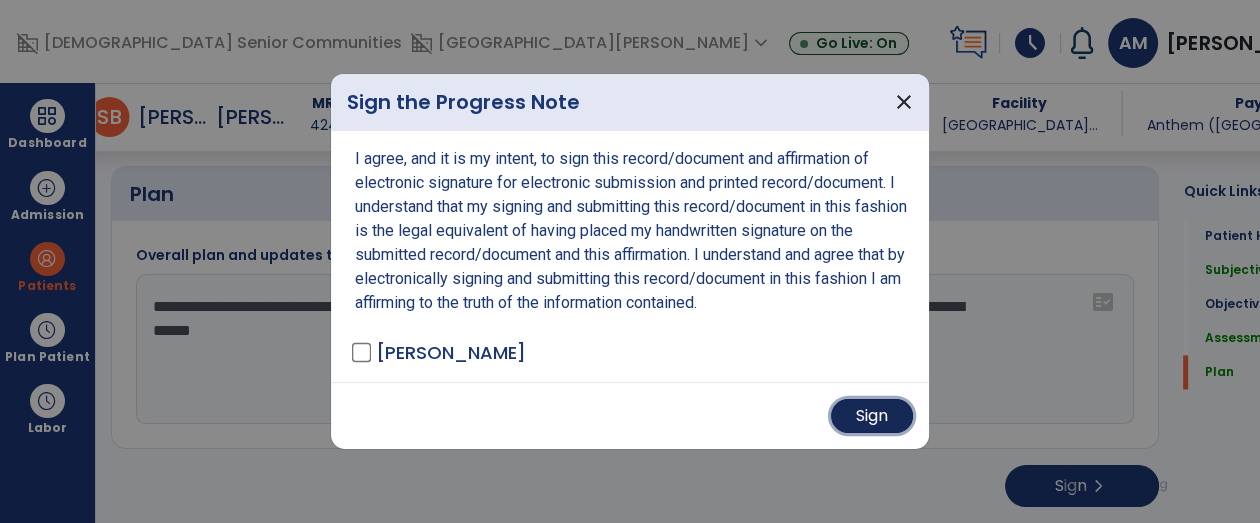 click on "Sign" at bounding box center [872, 416] 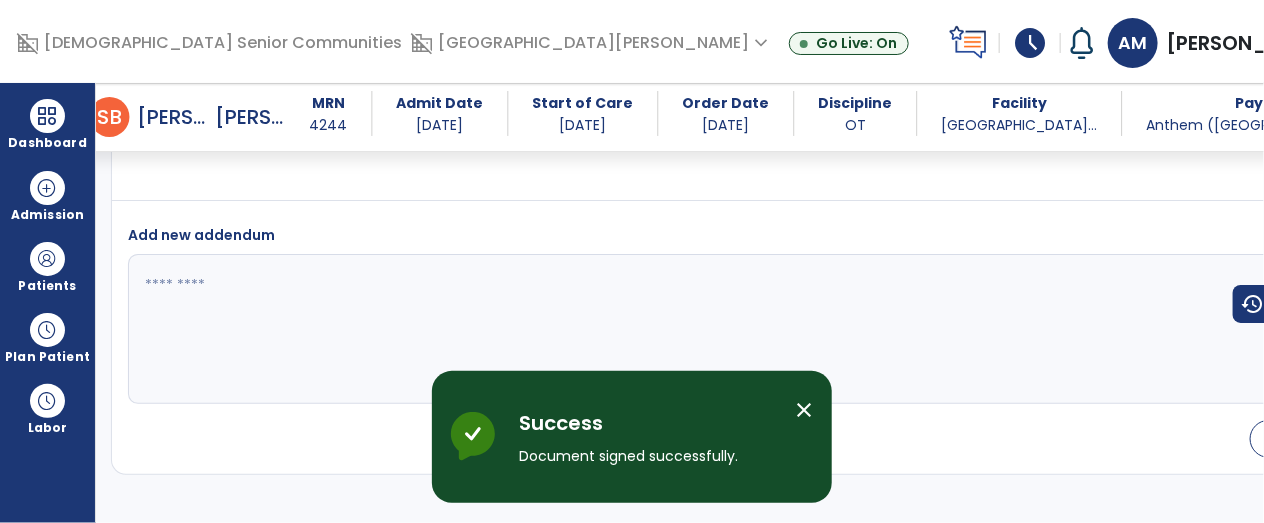scroll, scrollTop: 3664, scrollLeft: 0, axis: vertical 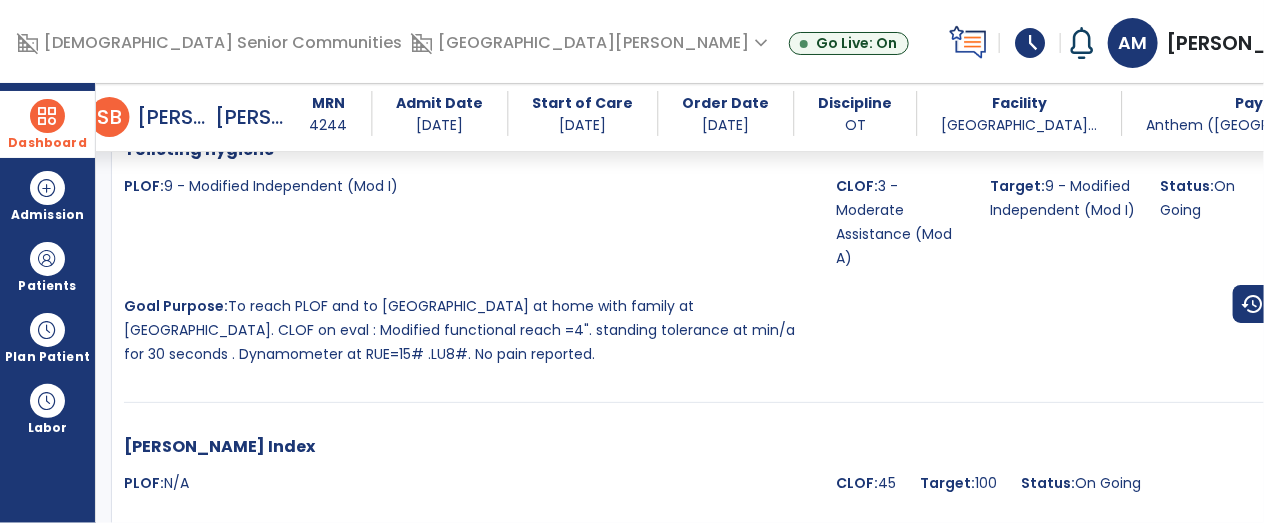 click at bounding box center (47, 116) 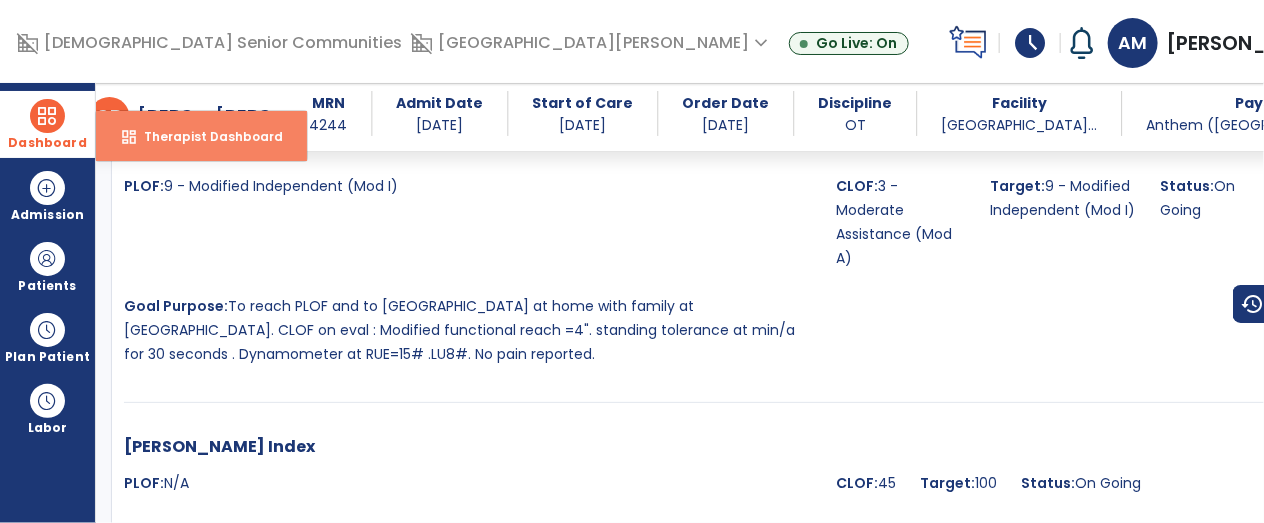 click on "dashboard  Therapist Dashboard" at bounding box center [201, 136] 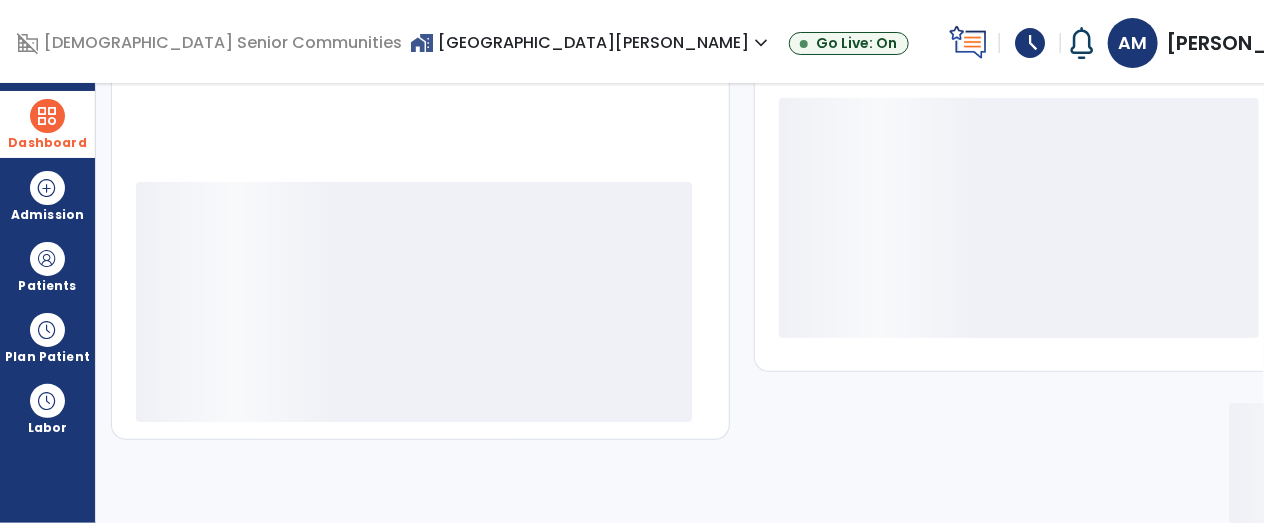 scroll, scrollTop: 430, scrollLeft: 0, axis: vertical 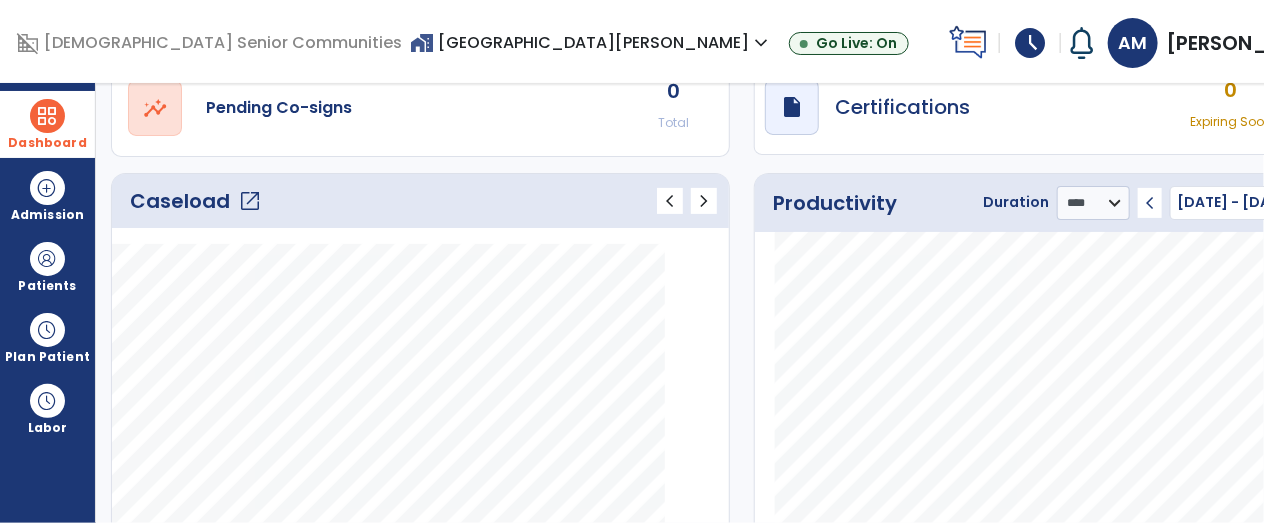 click on "open_in_new" 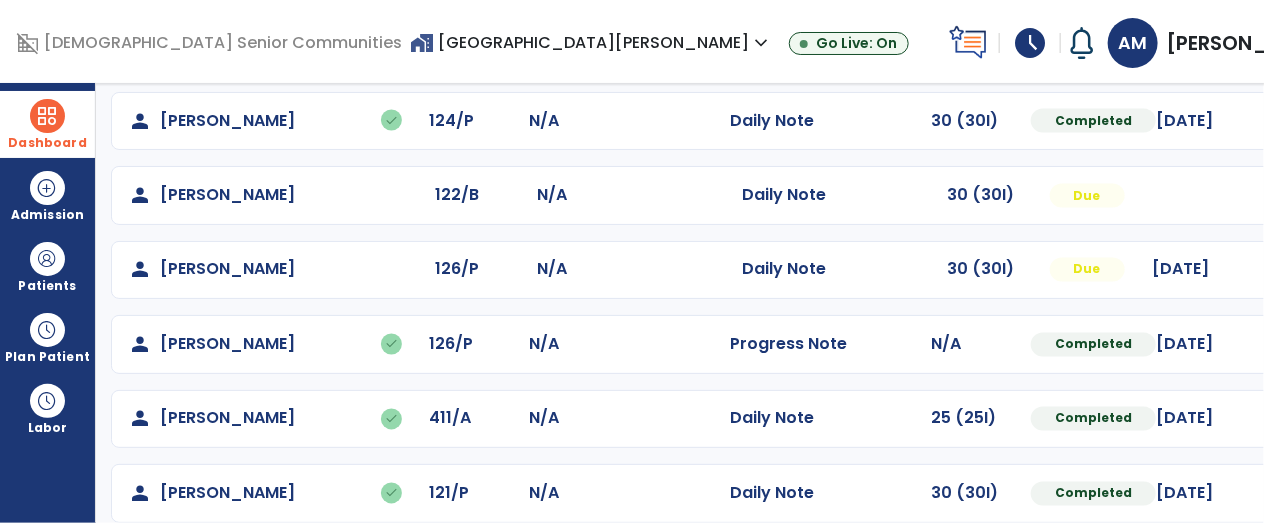 scroll, scrollTop: 1265, scrollLeft: 0, axis: vertical 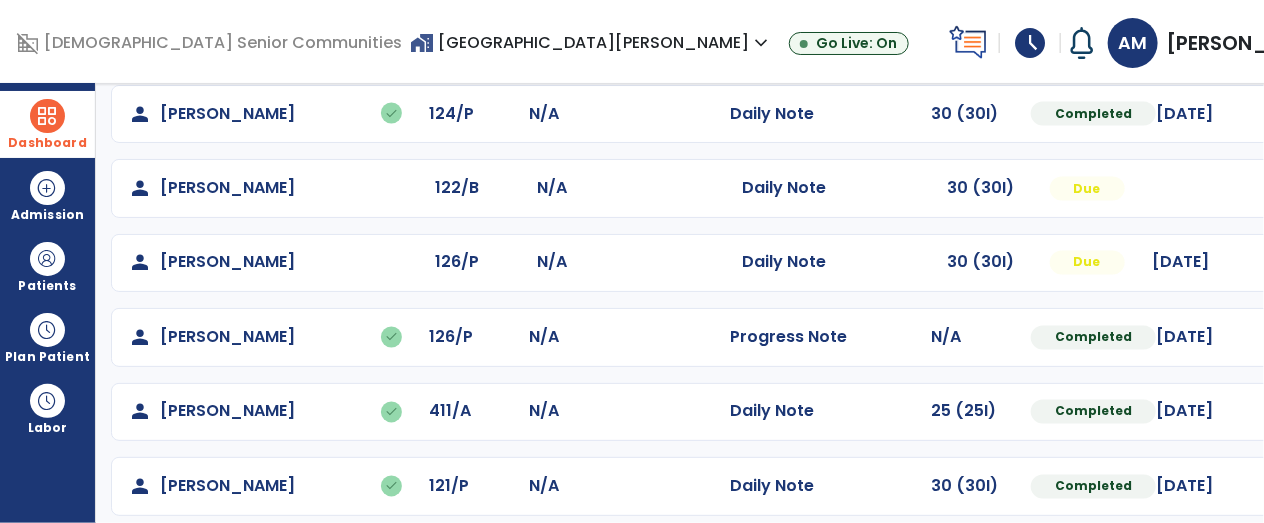 click at bounding box center (1314, -977) 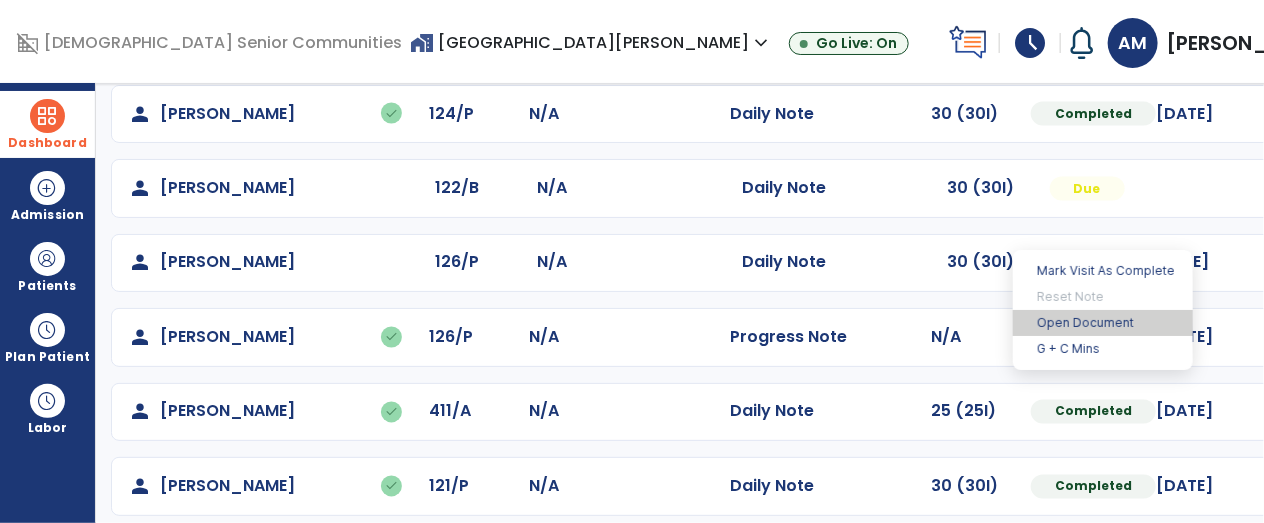 click on "Open Document" at bounding box center (1103, 323) 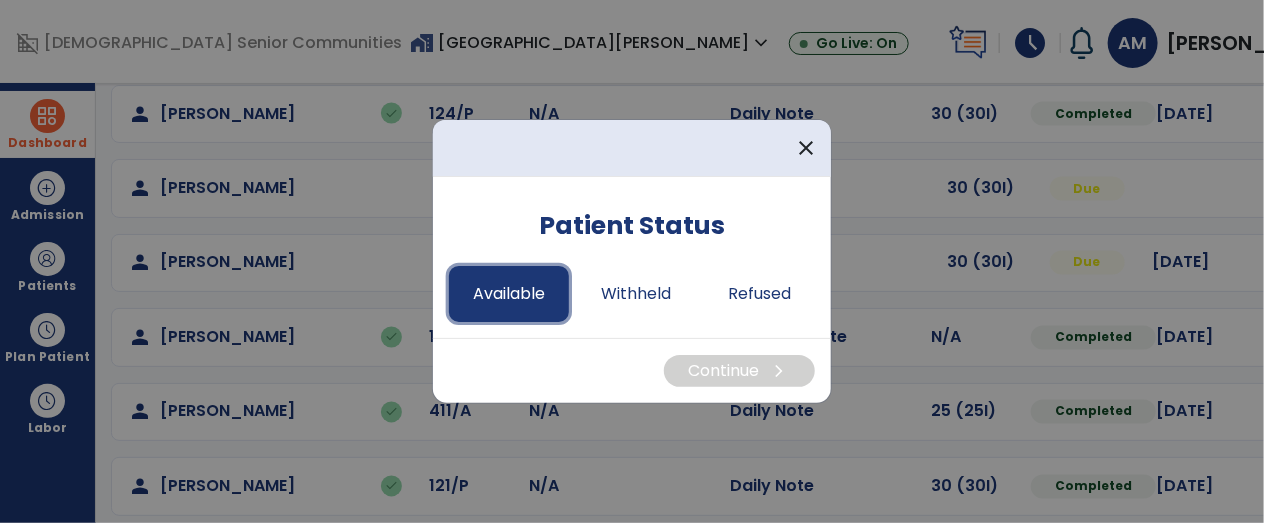 click on "Available" at bounding box center [509, 294] 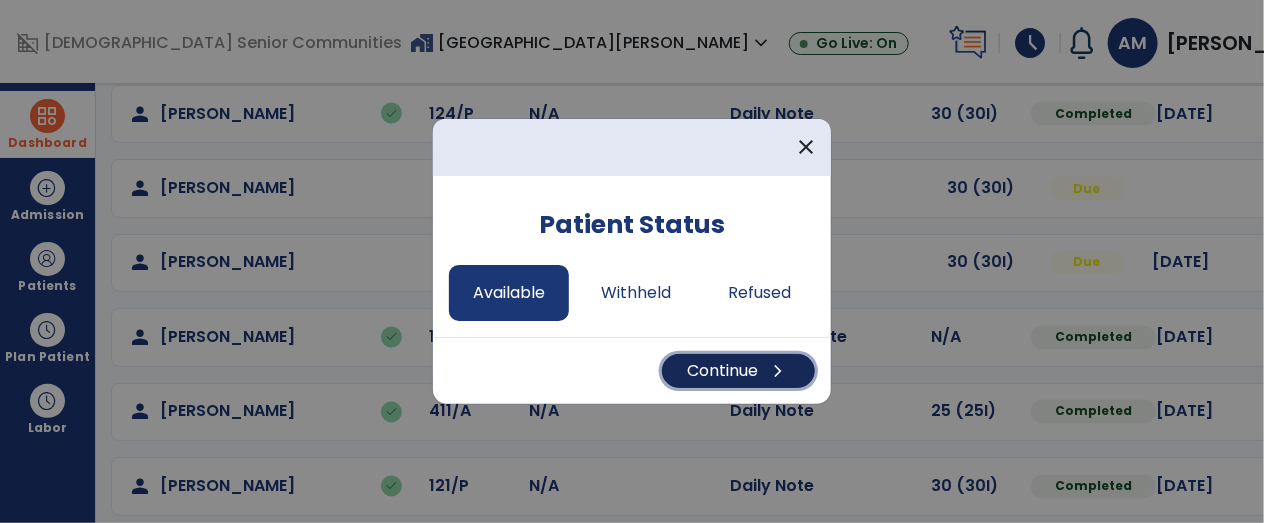 click on "Continue   chevron_right" at bounding box center (738, 371) 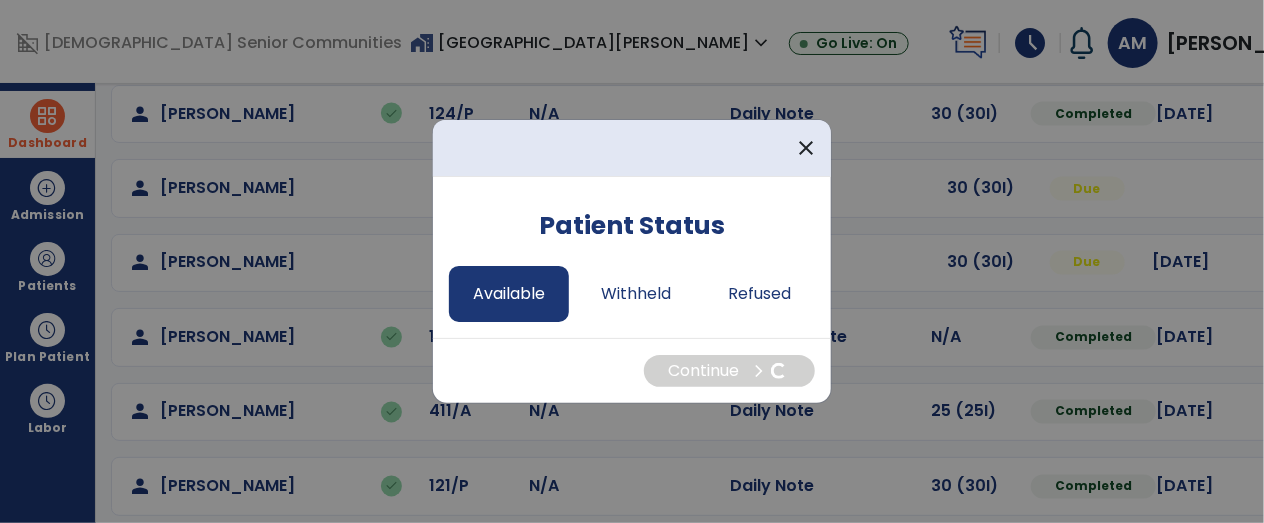 select on "*" 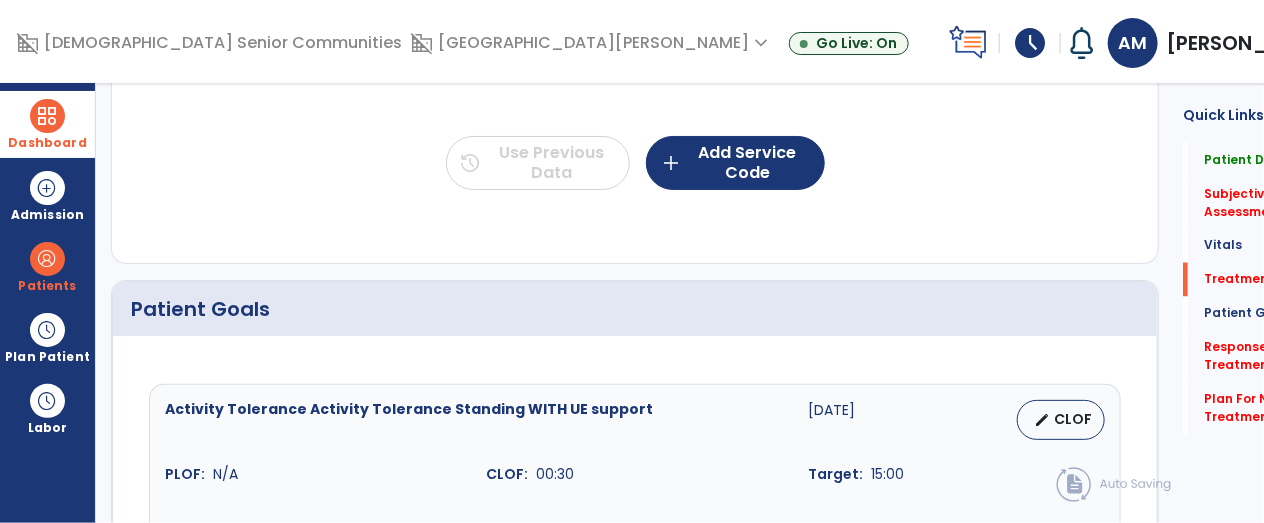scroll, scrollTop: 1259, scrollLeft: 0, axis: vertical 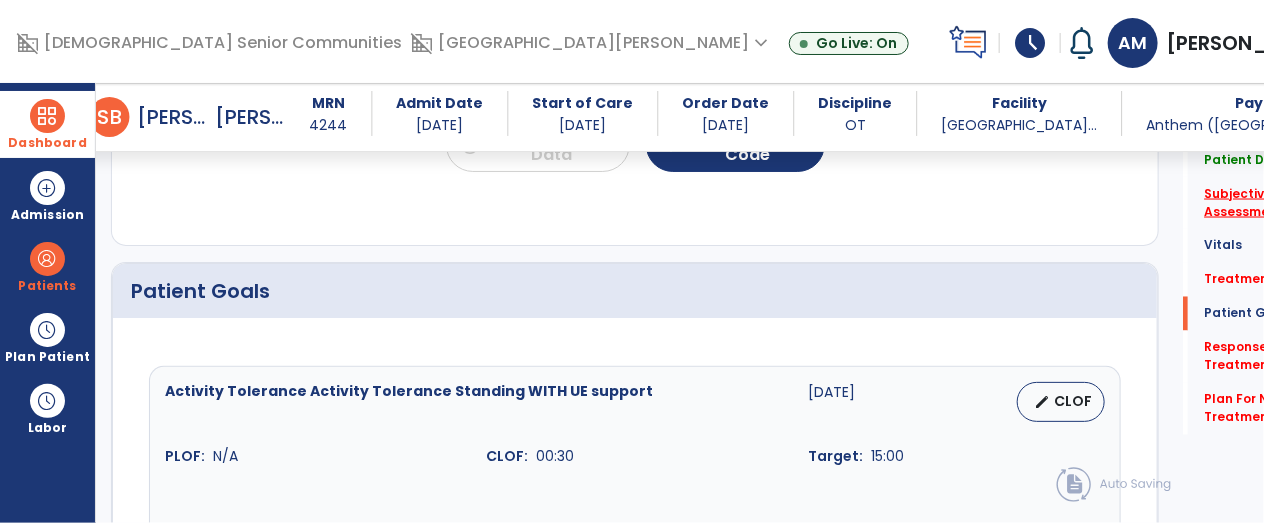 click on "Subjective Assessment   *" 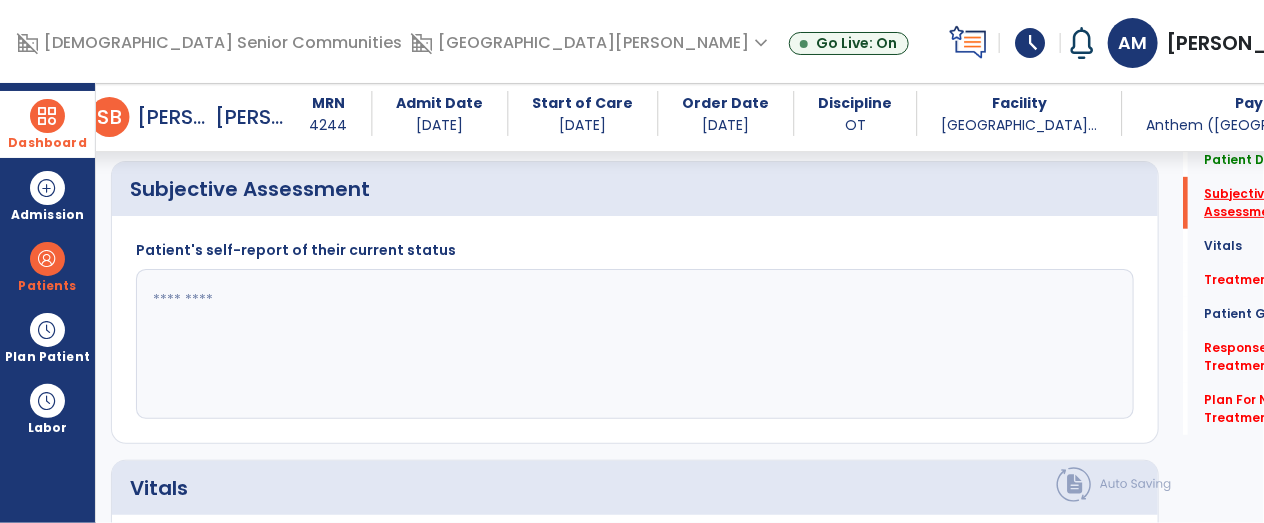 scroll, scrollTop: 365, scrollLeft: 0, axis: vertical 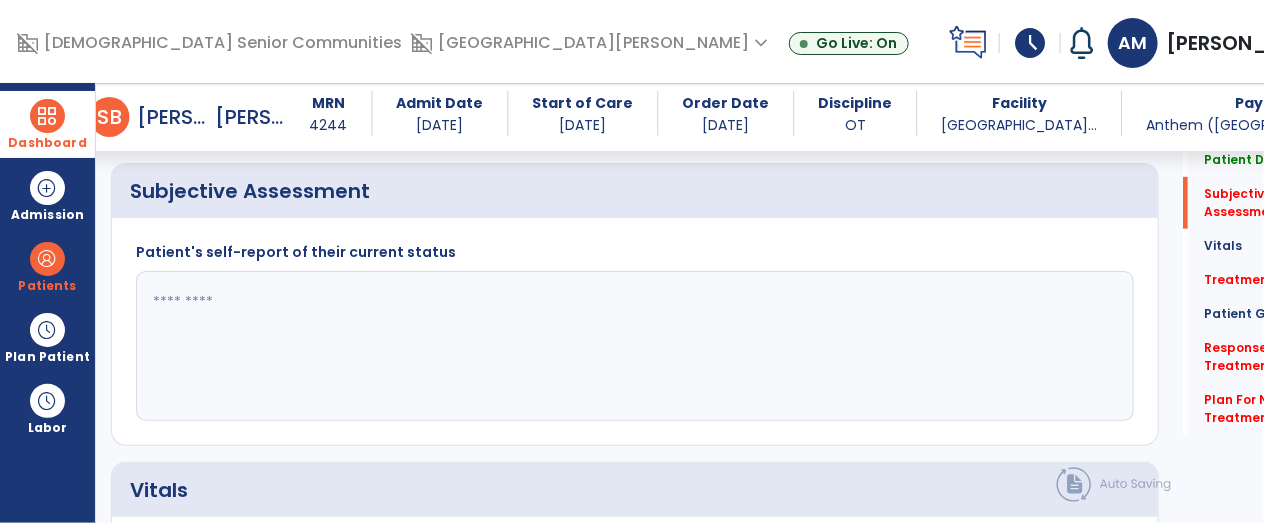 click 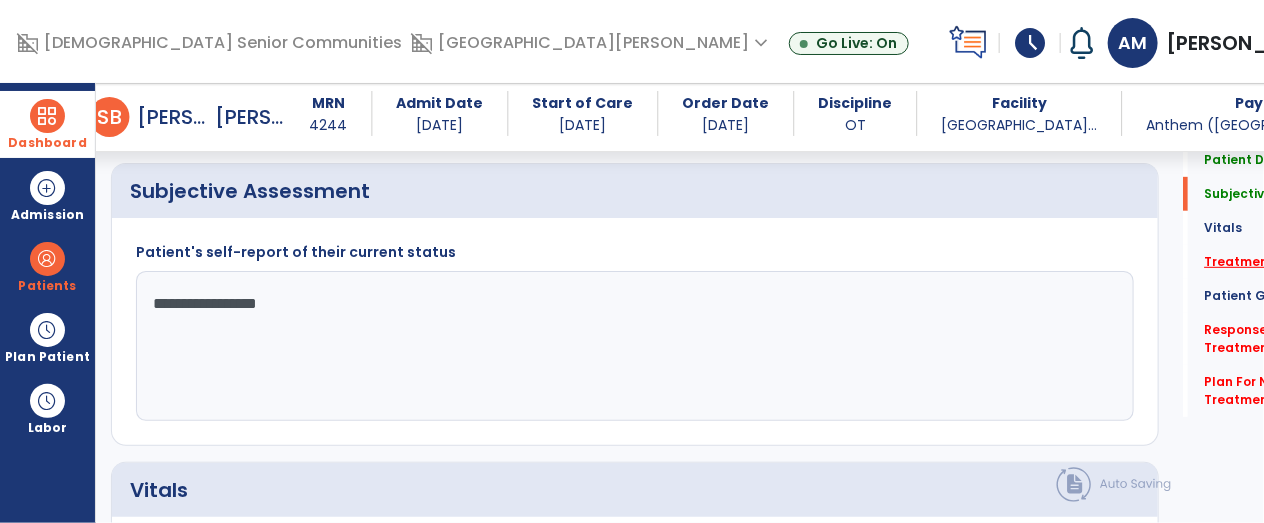 type on "**********" 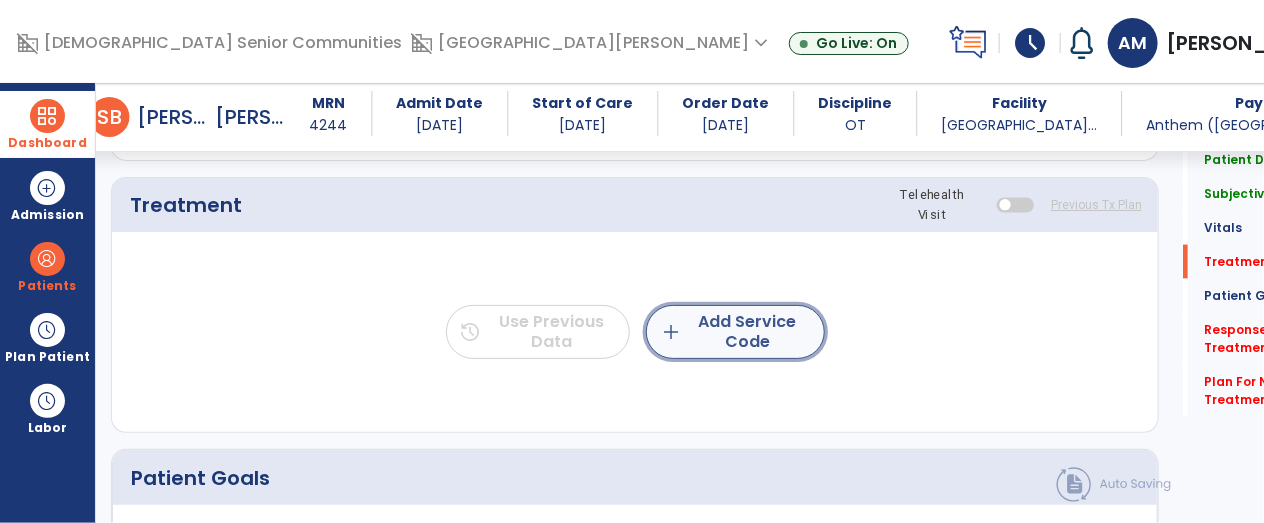 click on "add  Add Service Code" 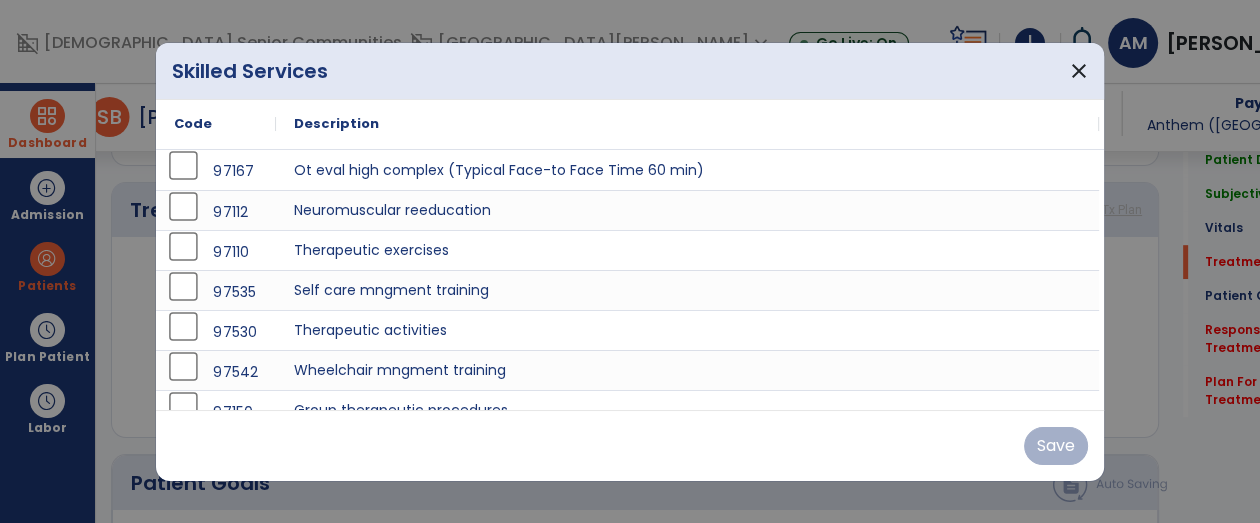 scroll, scrollTop: 1072, scrollLeft: 0, axis: vertical 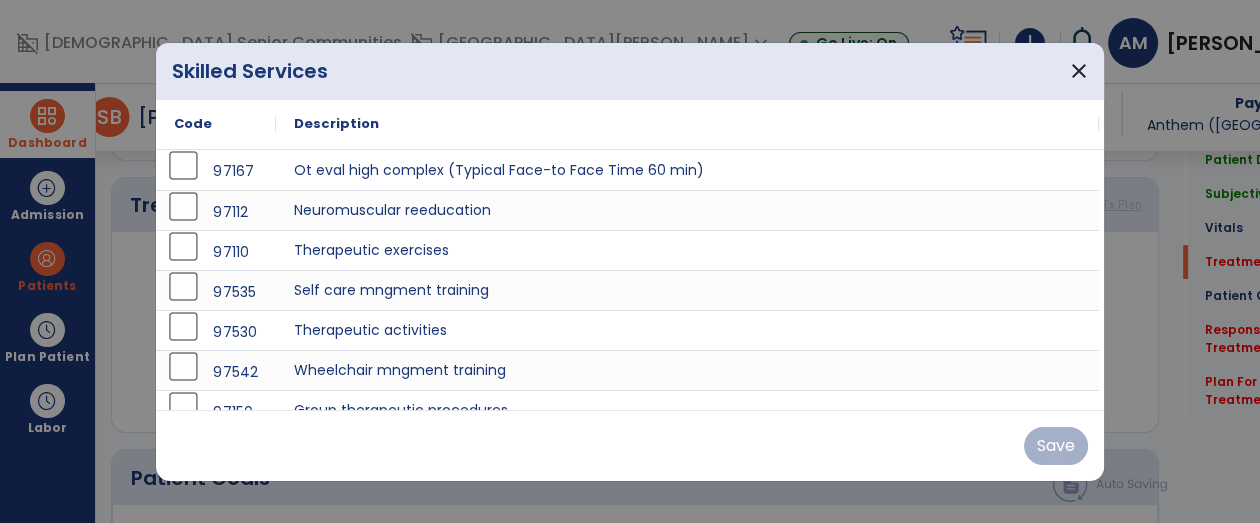 click on "97110" at bounding box center [216, 252] 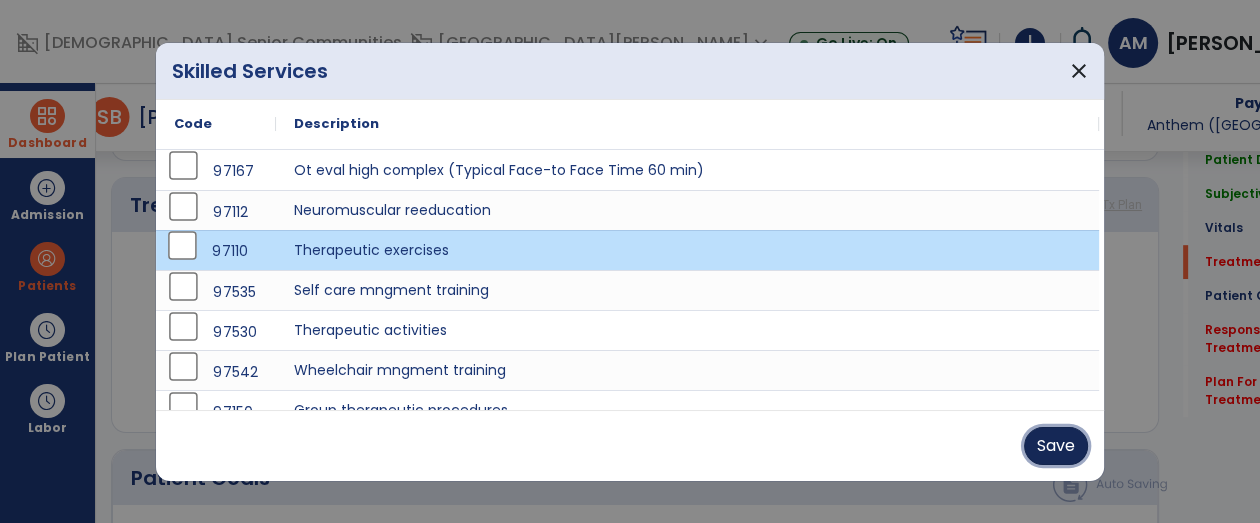 click on "Save" at bounding box center (1056, 446) 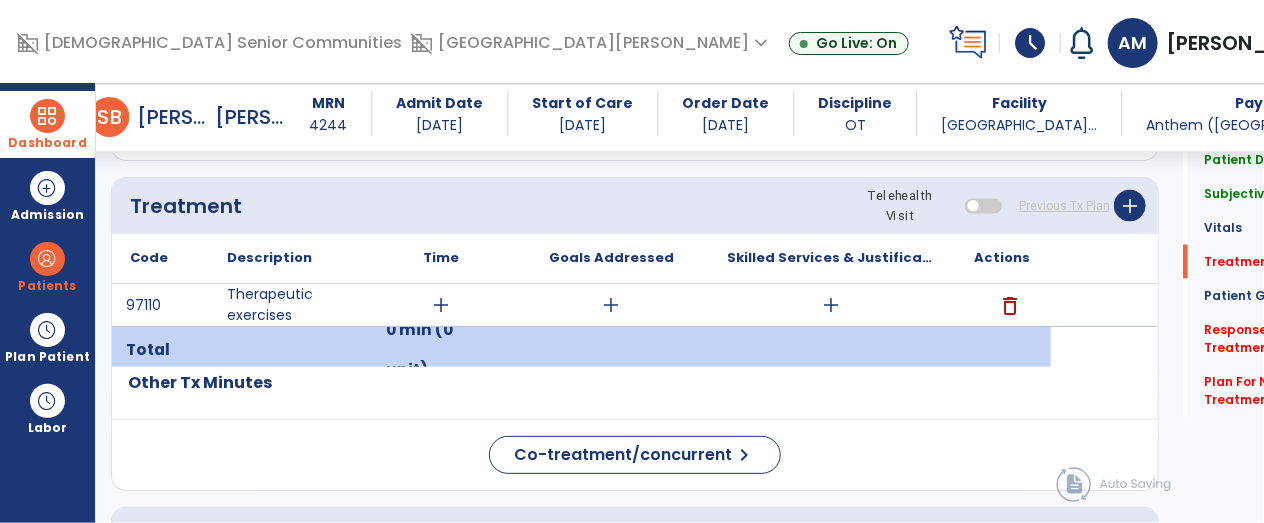 click on "add" at bounding box center (441, 305) 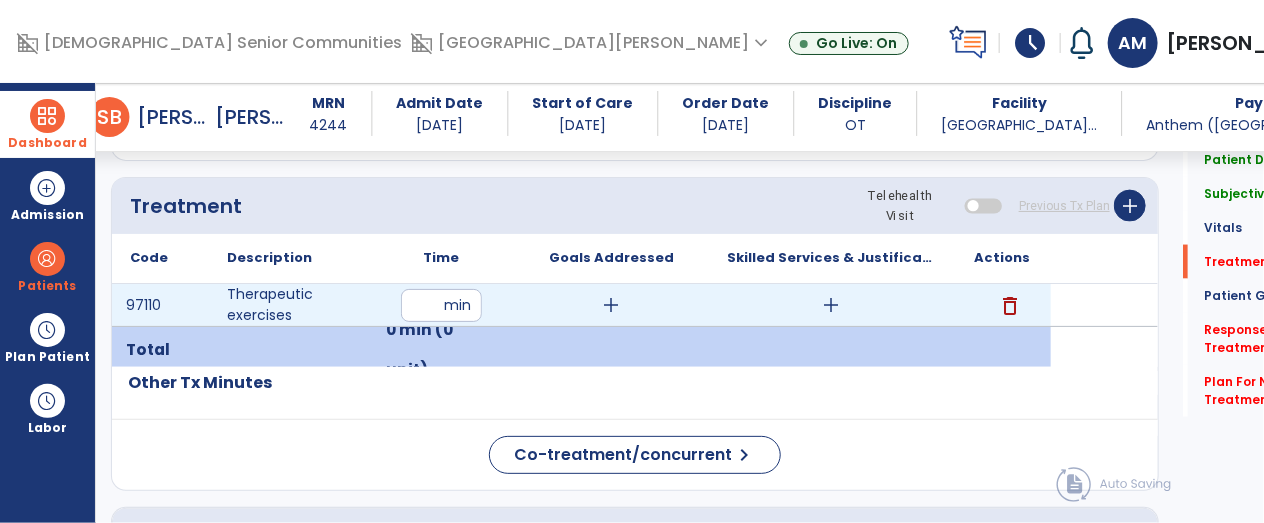 type on "**" 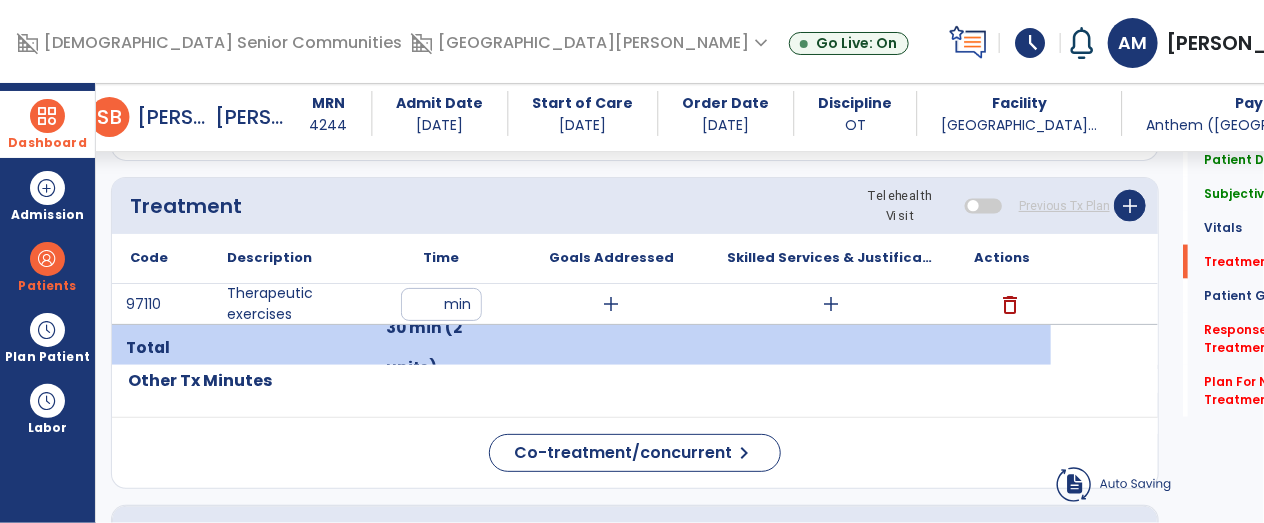 click on "add" at bounding box center (831, 304) 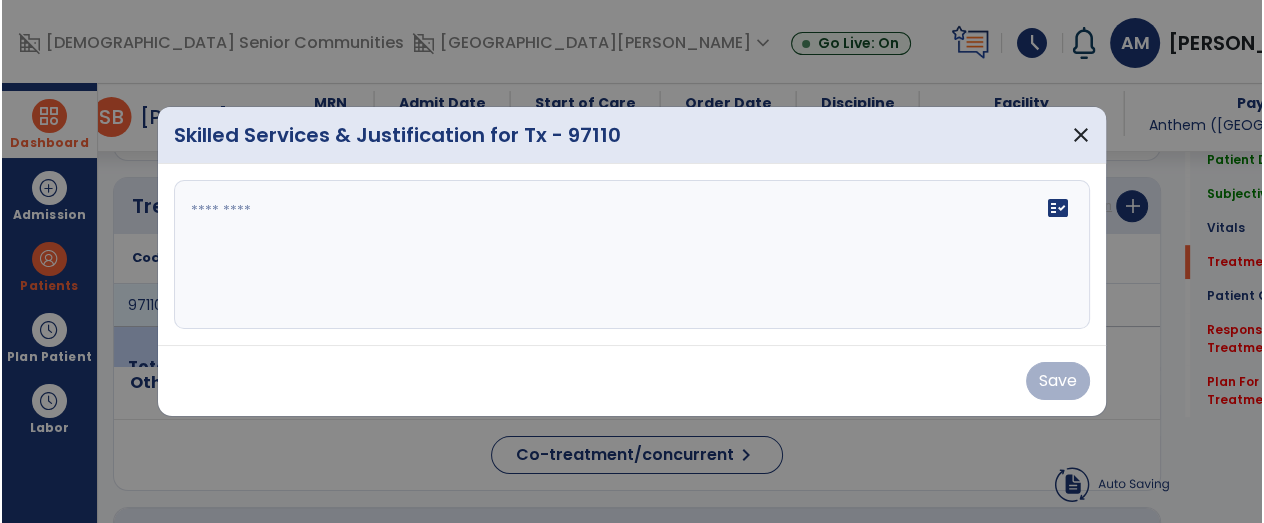 scroll, scrollTop: 1072, scrollLeft: 0, axis: vertical 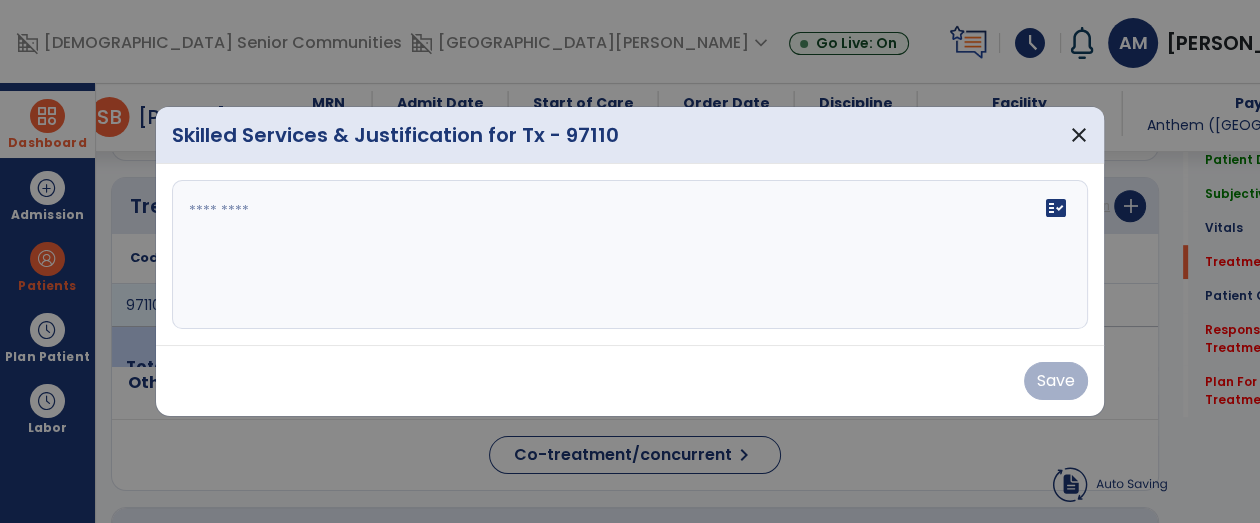 click on "fact_check" at bounding box center (630, 255) 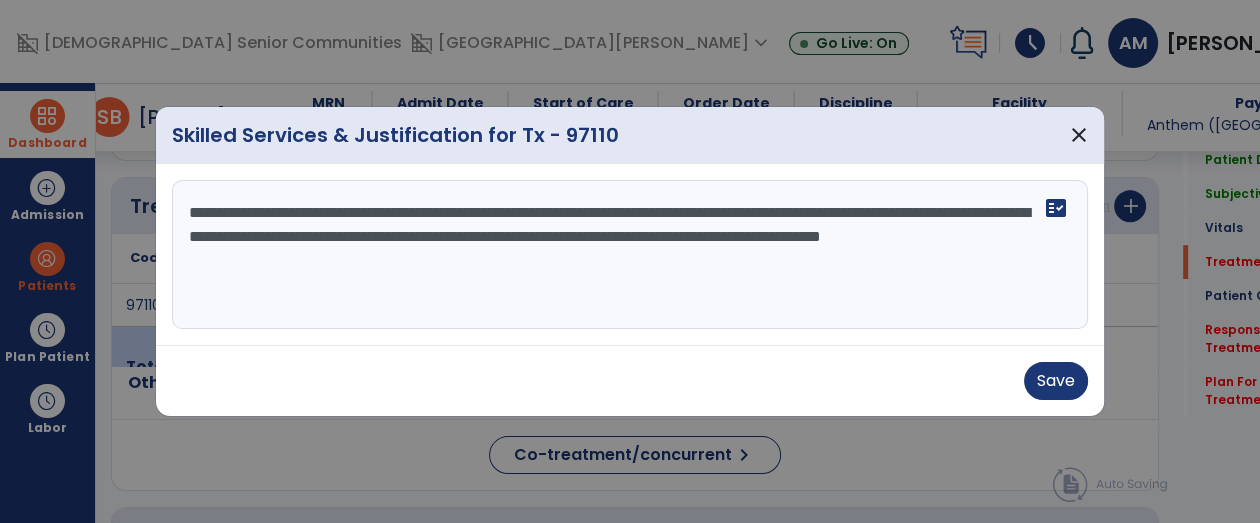 type on "**********" 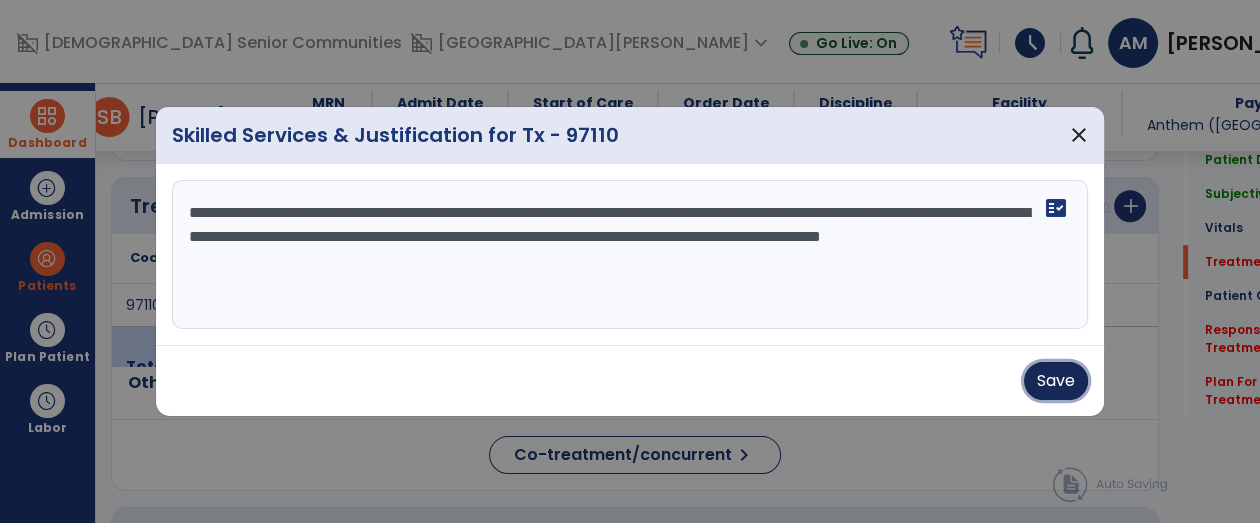click on "Save" at bounding box center (1056, 381) 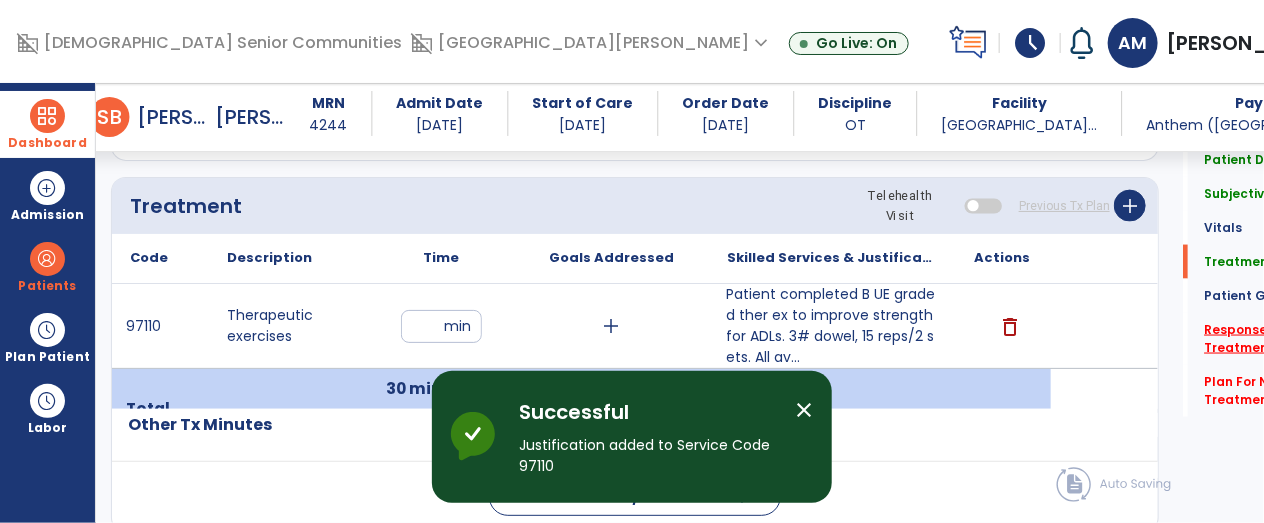 click on "Response To Treatment   *" 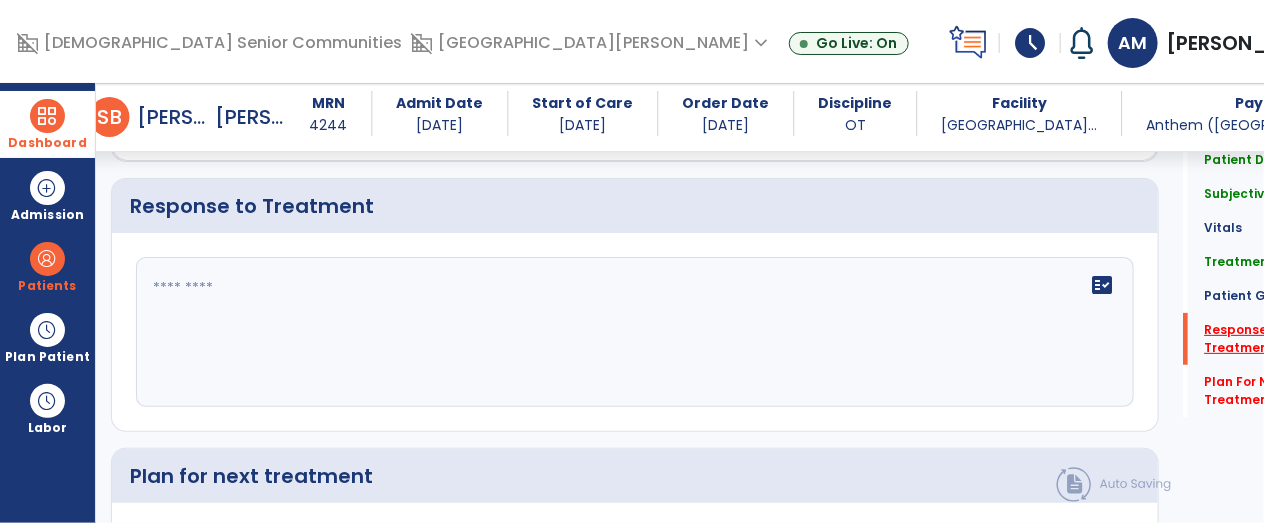 scroll, scrollTop: 3059, scrollLeft: 0, axis: vertical 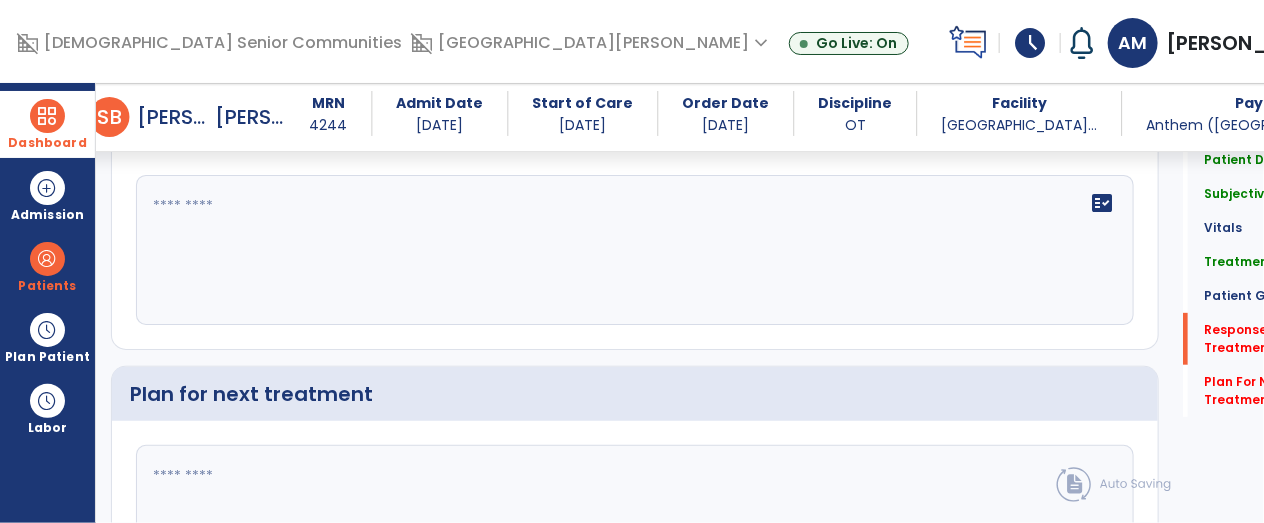 click on "fact_check" 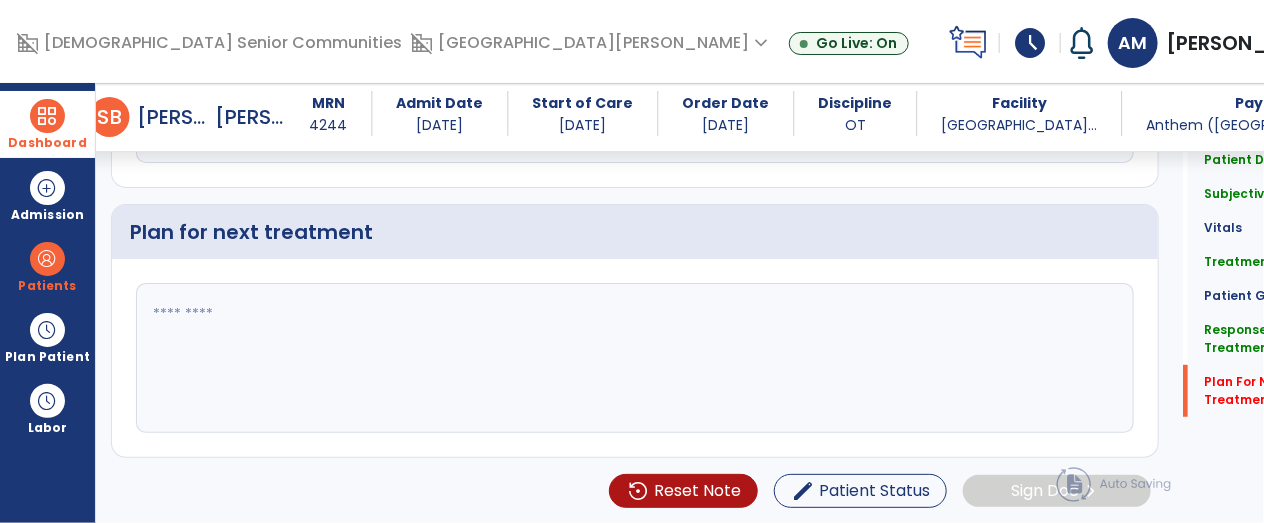 scroll, scrollTop: 3298, scrollLeft: 0, axis: vertical 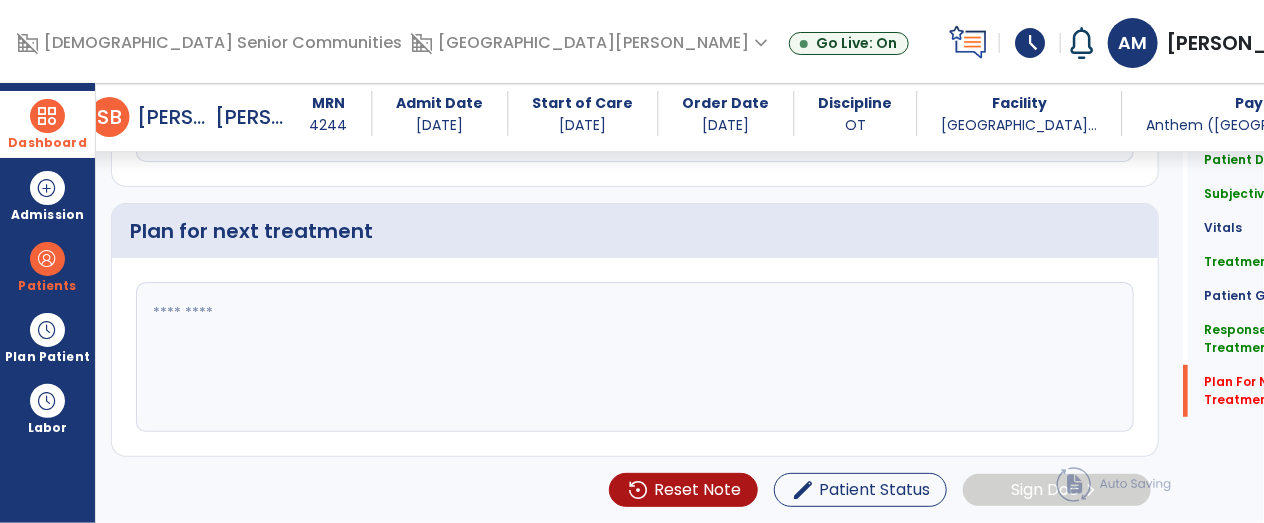 type on "**********" 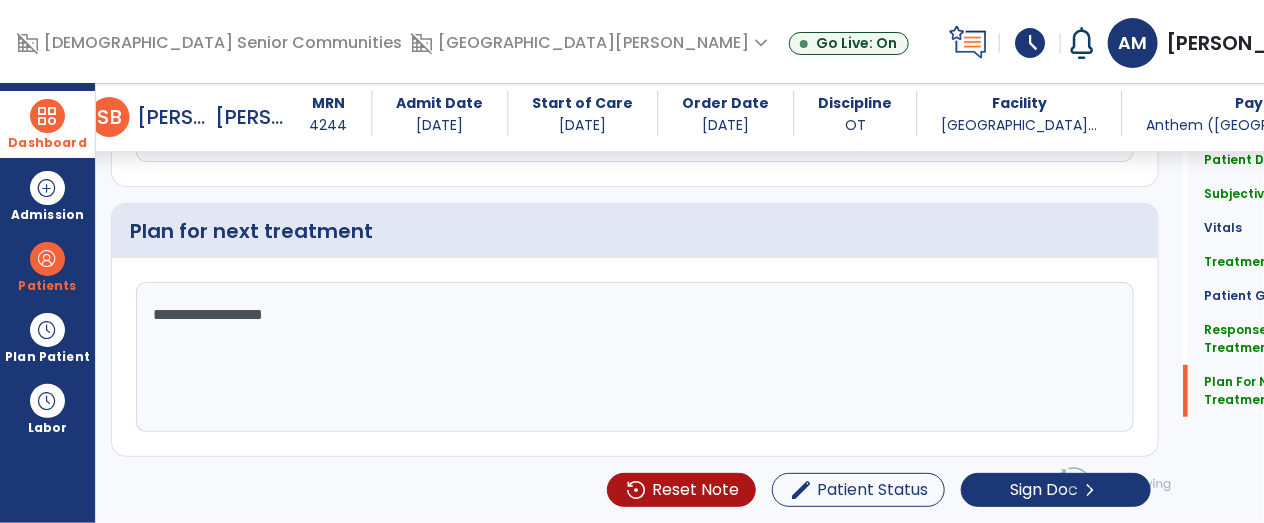 scroll, scrollTop: 3298, scrollLeft: 0, axis: vertical 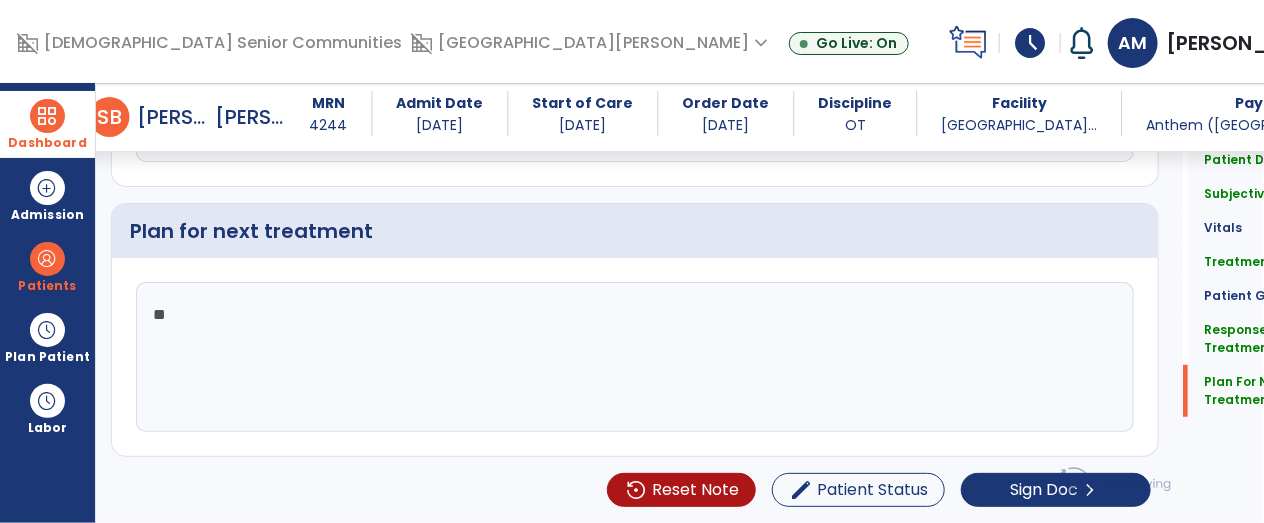 type on "*" 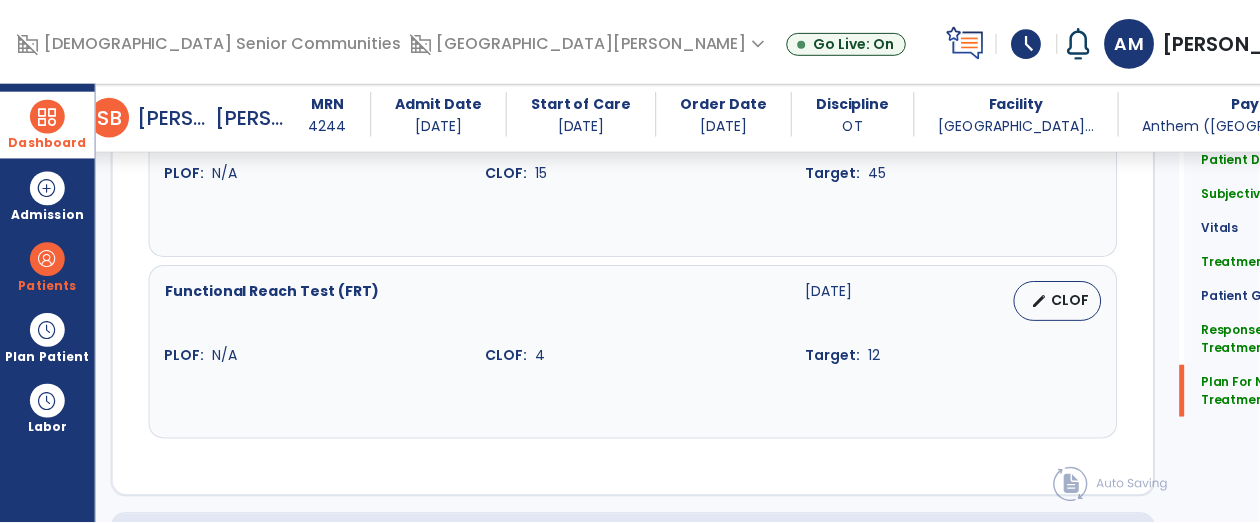 scroll, scrollTop: 3300, scrollLeft: 0, axis: vertical 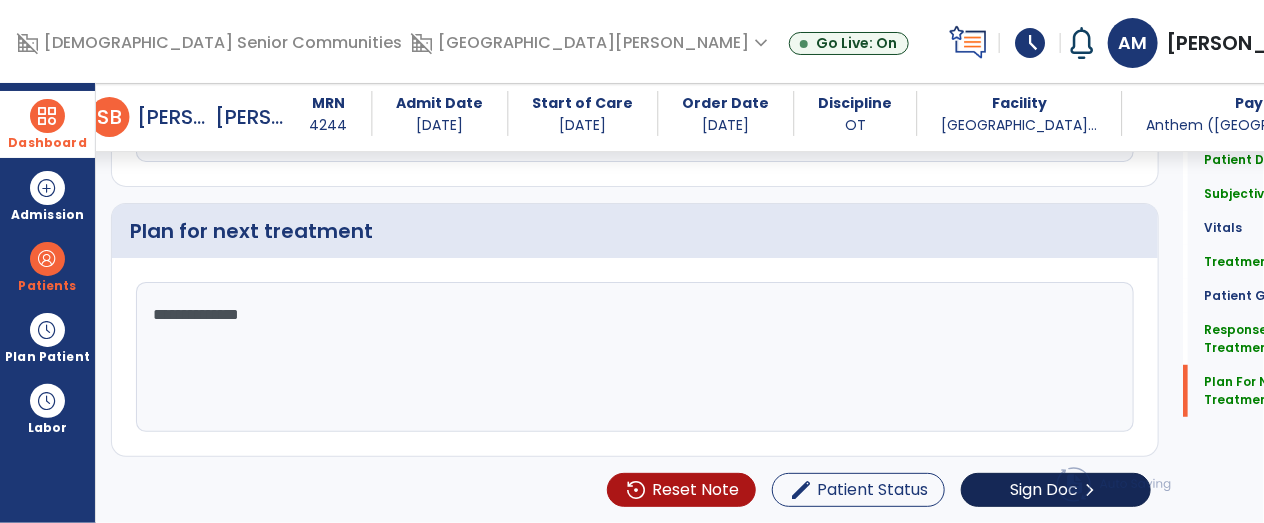 type on "**********" 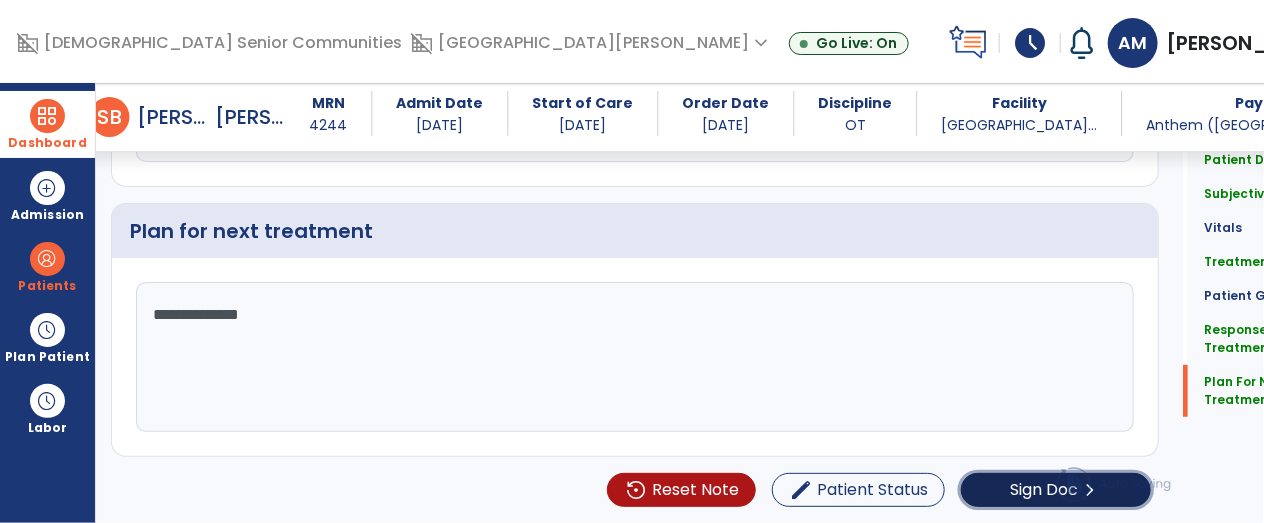 click on "Sign Doc  chevron_right" 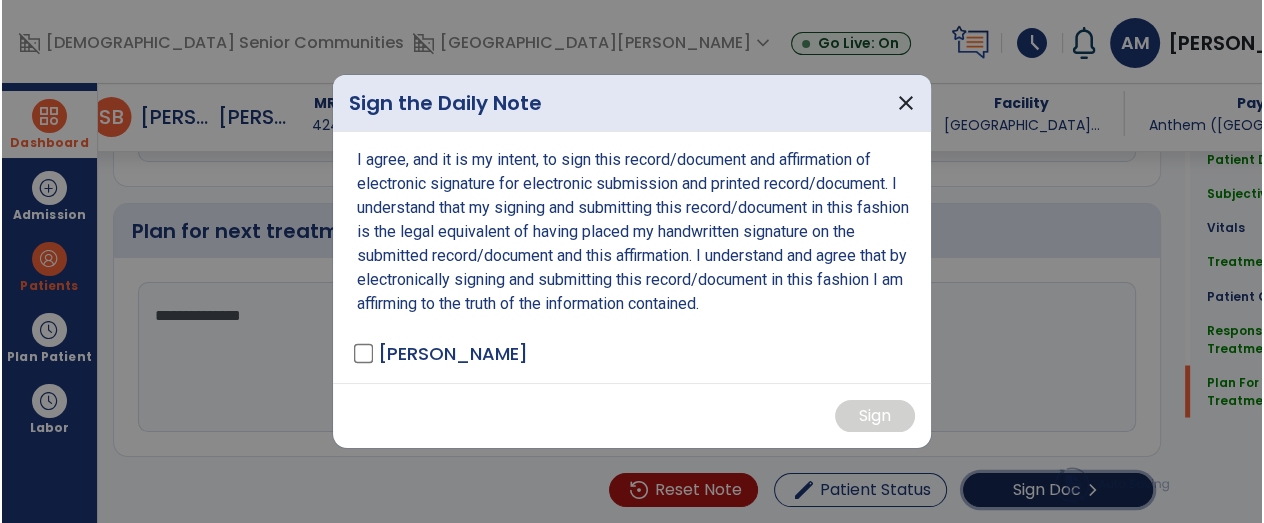 scroll, scrollTop: 3300, scrollLeft: 0, axis: vertical 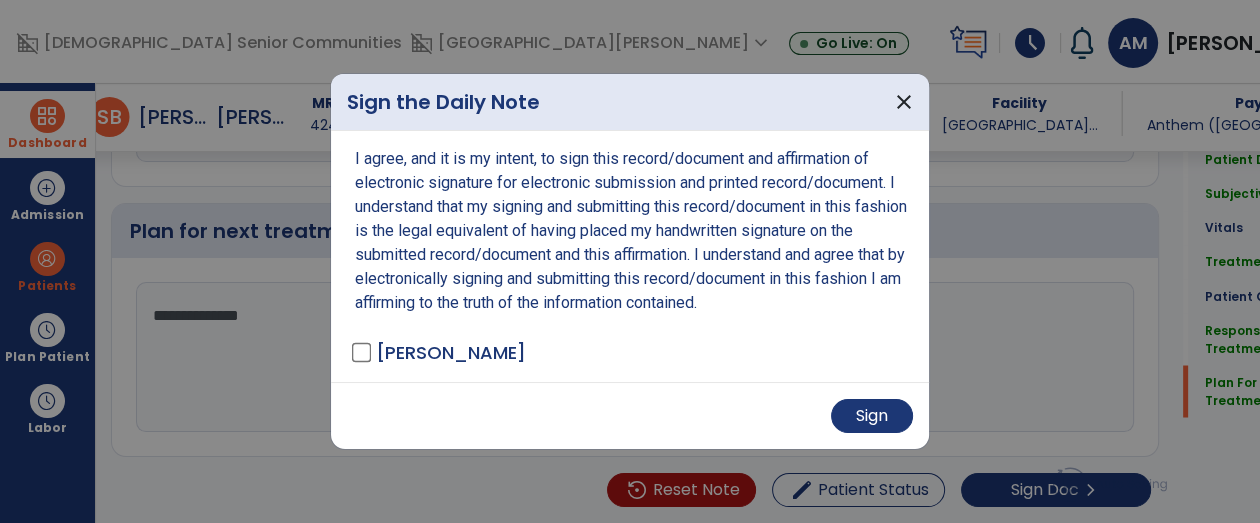 click on "Sign" at bounding box center [630, 415] 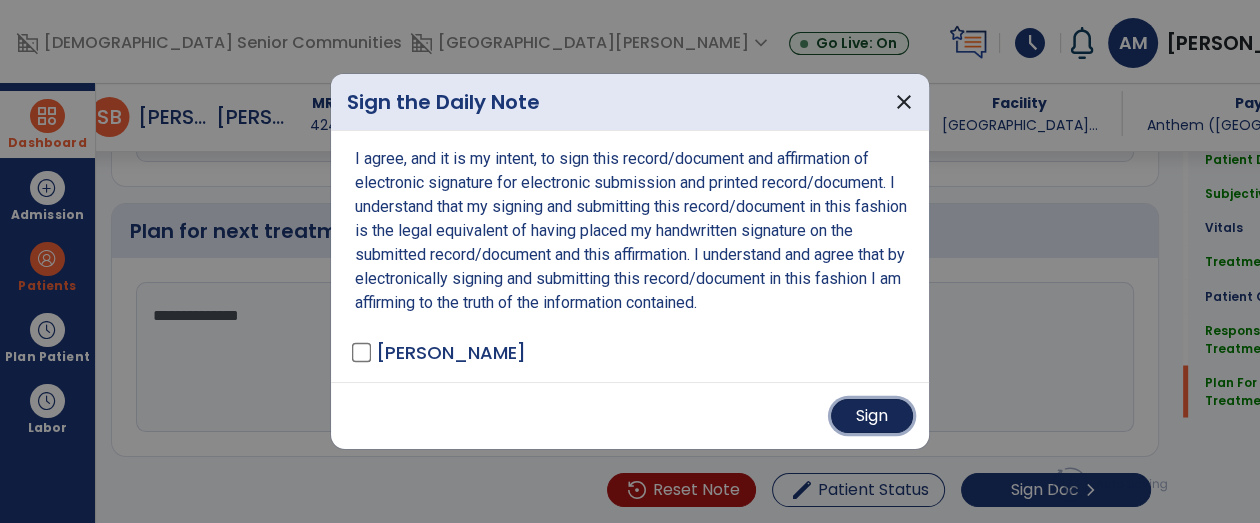 click on "Sign" at bounding box center (872, 416) 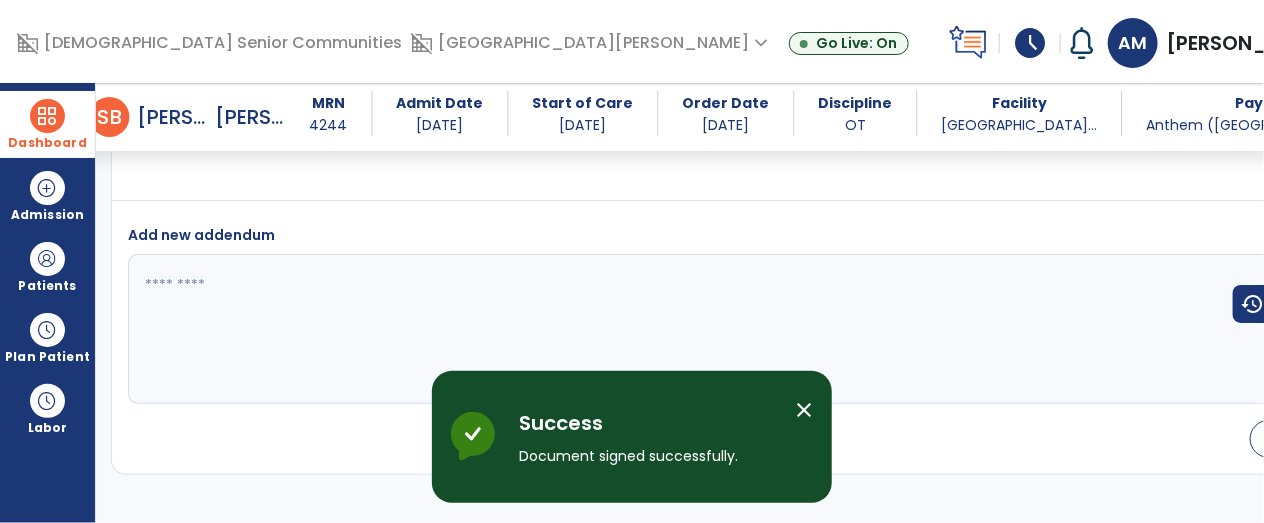 scroll, scrollTop: 4718, scrollLeft: 0, axis: vertical 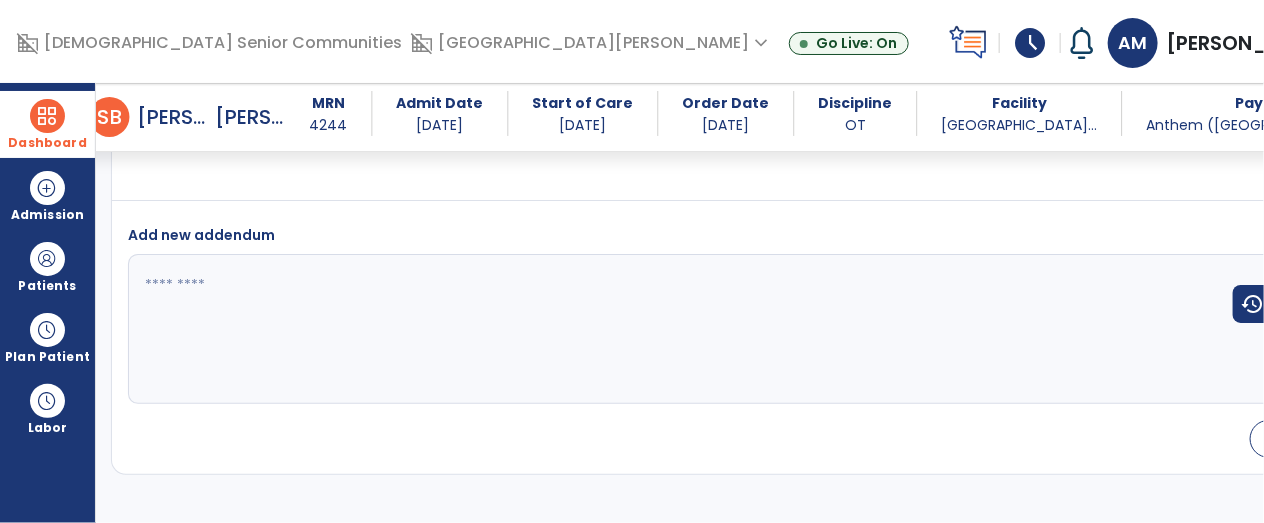 click at bounding box center (47, 116) 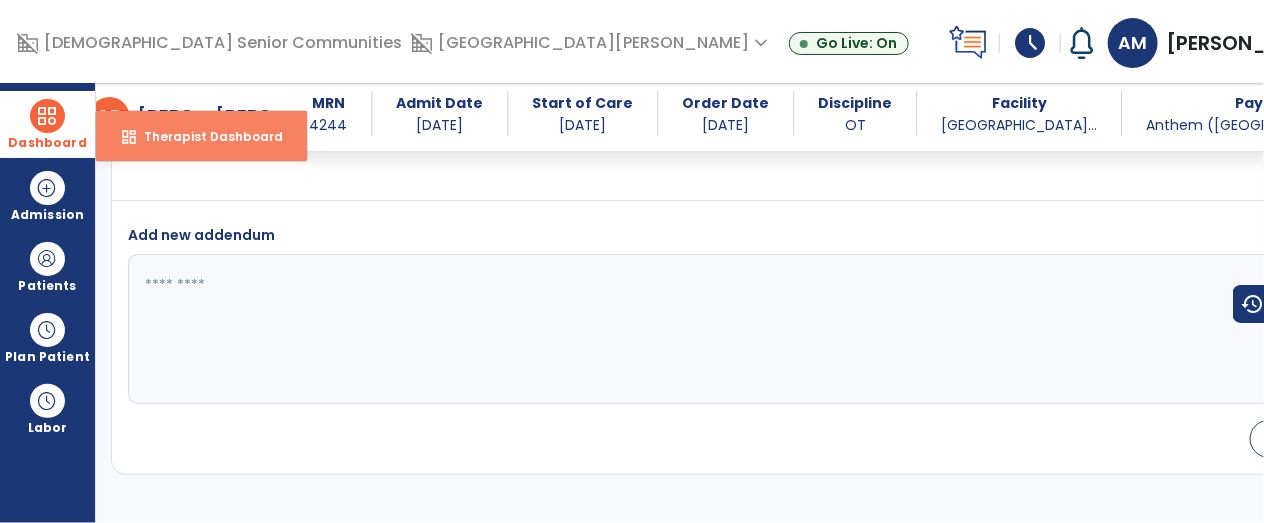 click on "Therapist Dashboard" at bounding box center [205, 136] 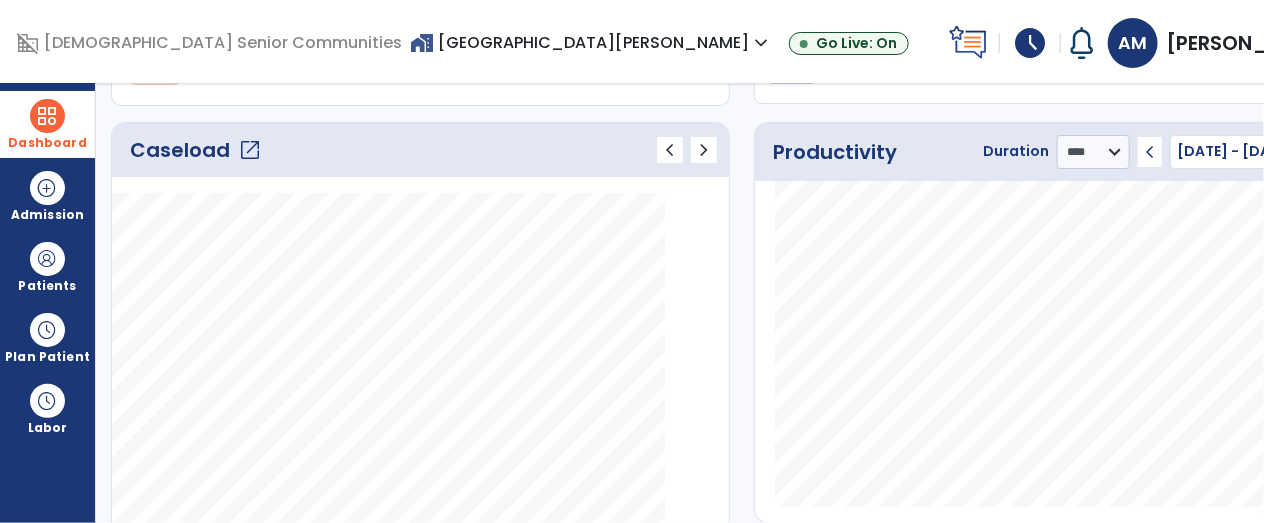 scroll, scrollTop: 224, scrollLeft: 0, axis: vertical 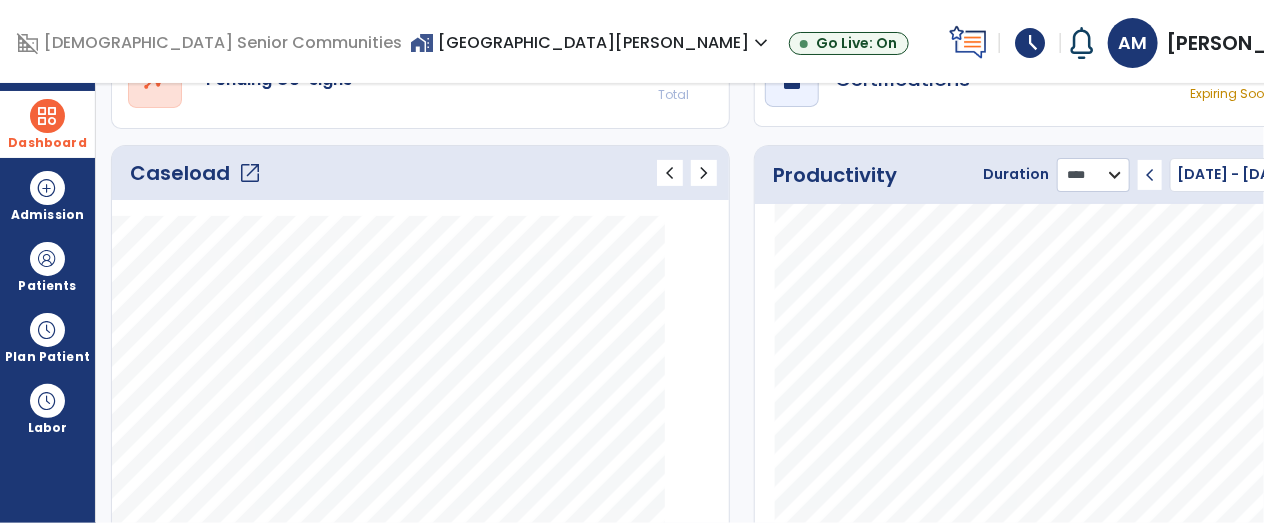 click on "******** **** ***" 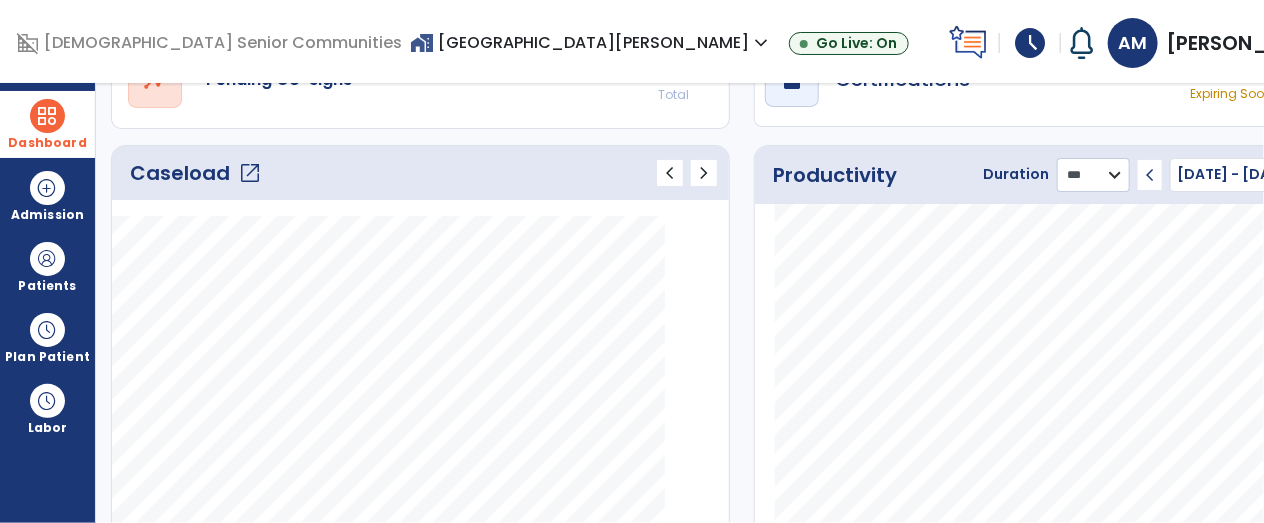click on "******** **** ***" 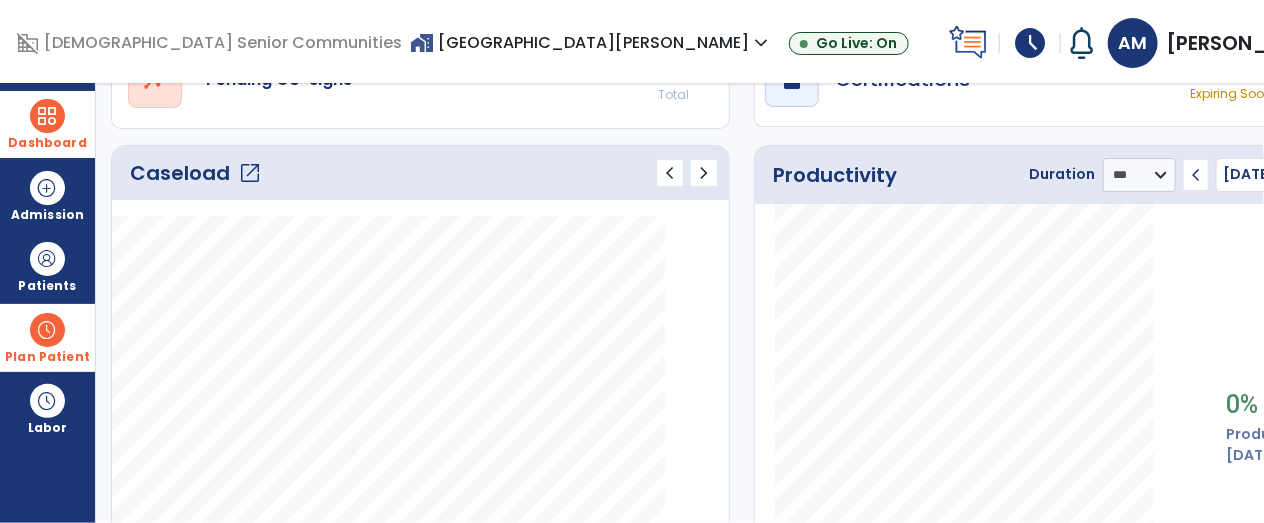click at bounding box center (47, 330) 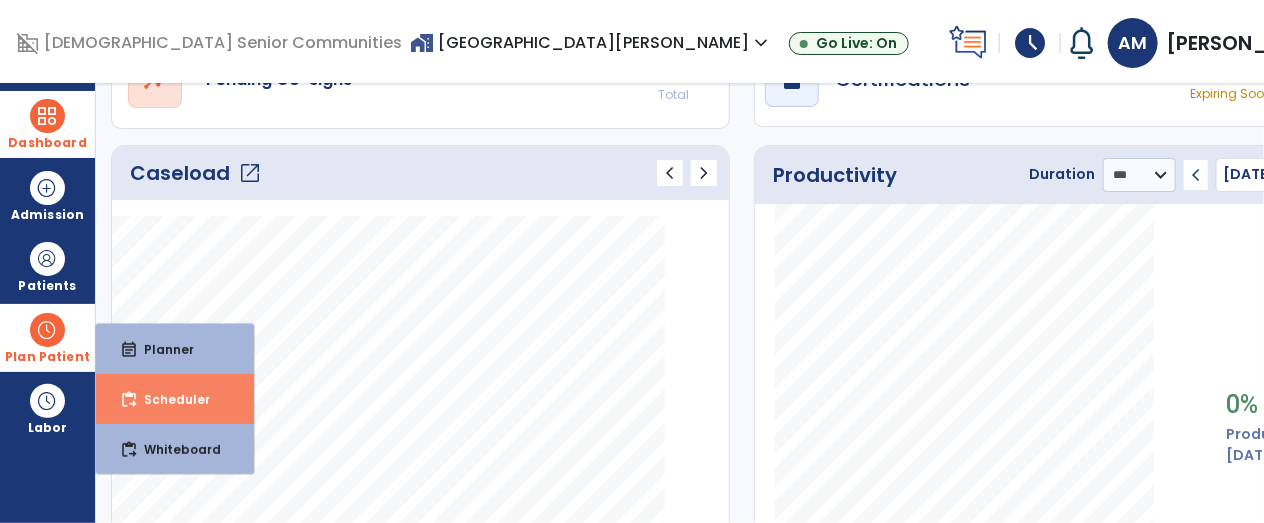 click on "content_paste_go  Scheduler" at bounding box center [175, 399] 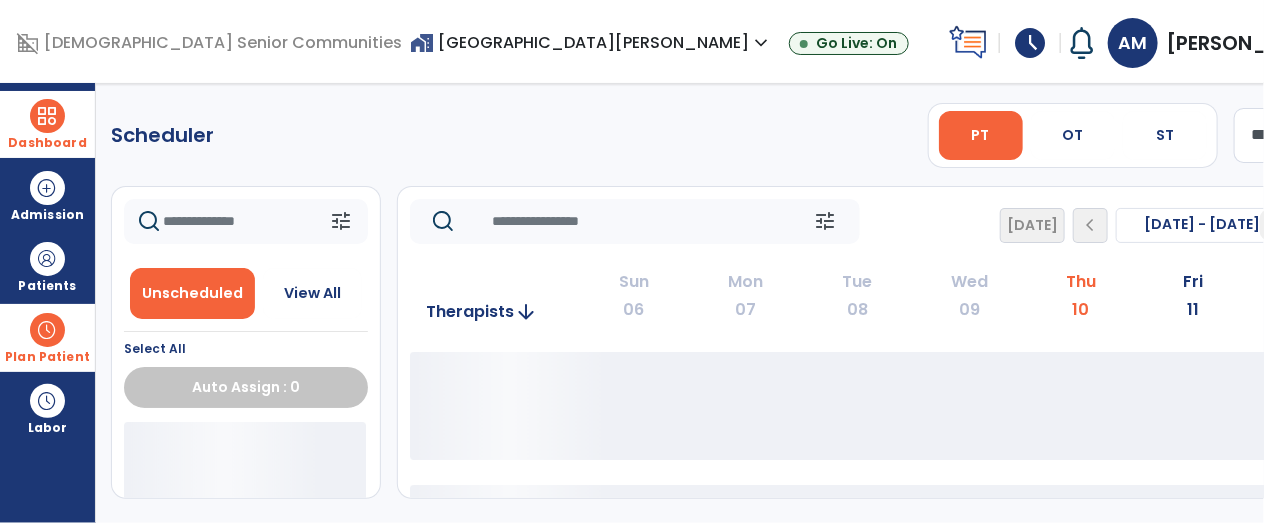 scroll, scrollTop: 0, scrollLeft: 0, axis: both 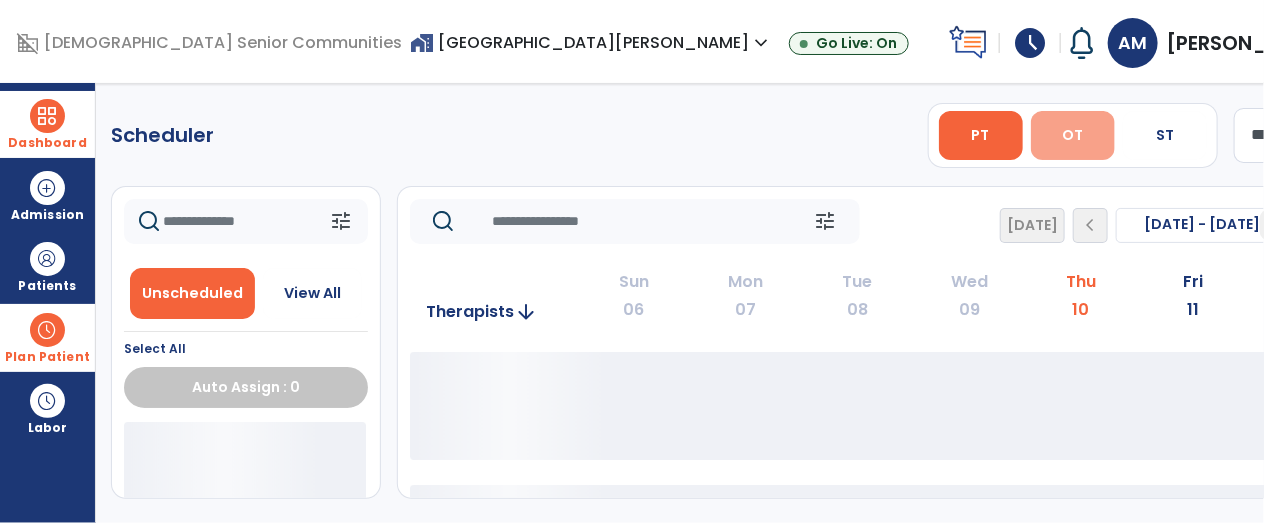 click on "OT" at bounding box center [1073, 135] 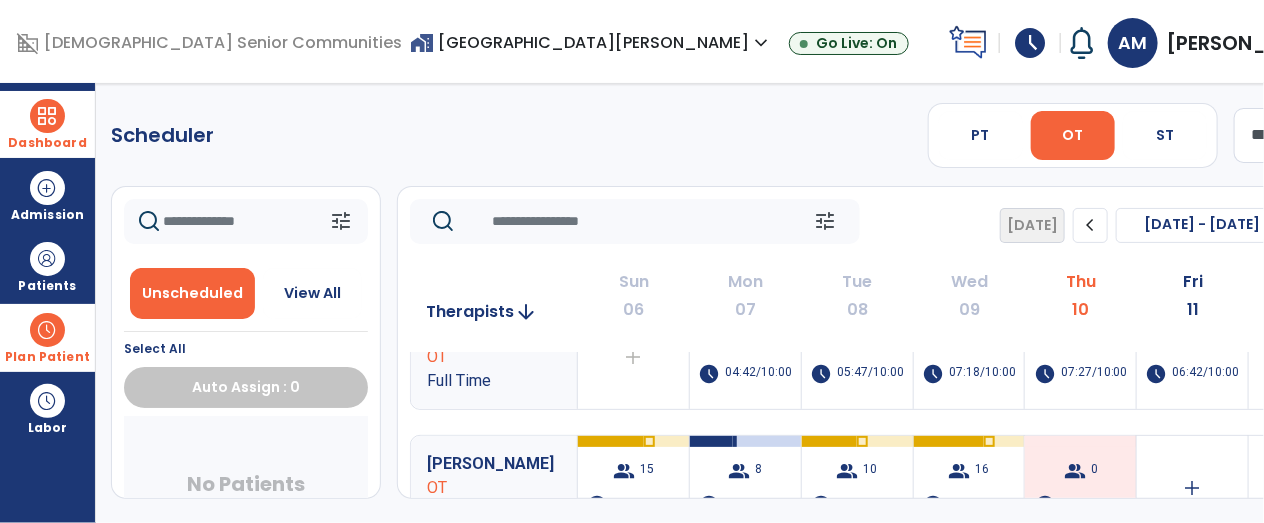 scroll, scrollTop: 45, scrollLeft: 0, axis: vertical 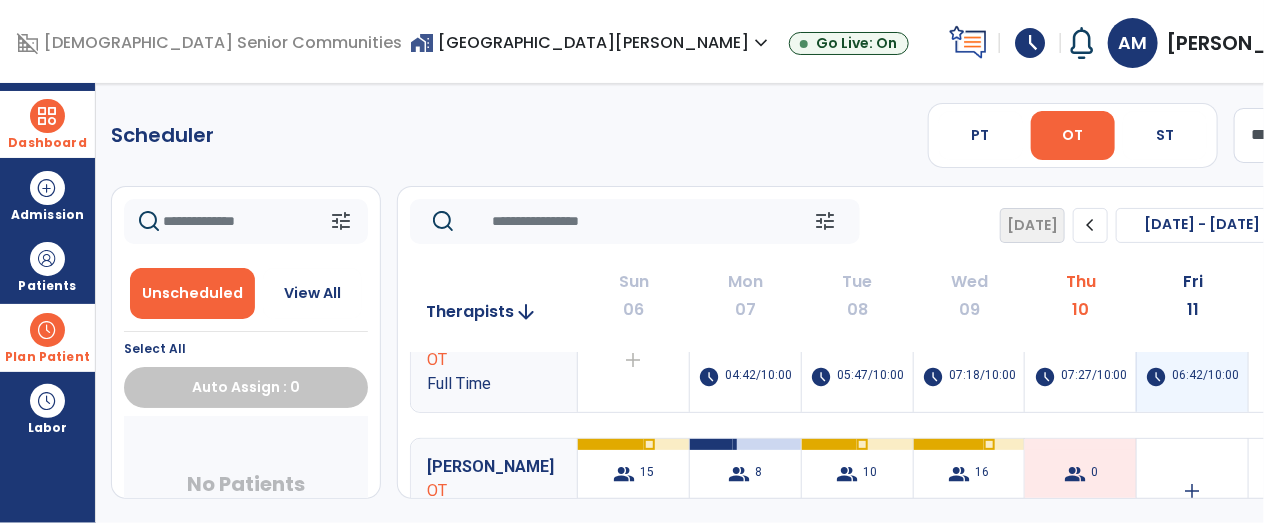 click on "06:42/10:00" at bounding box center [1206, 377] 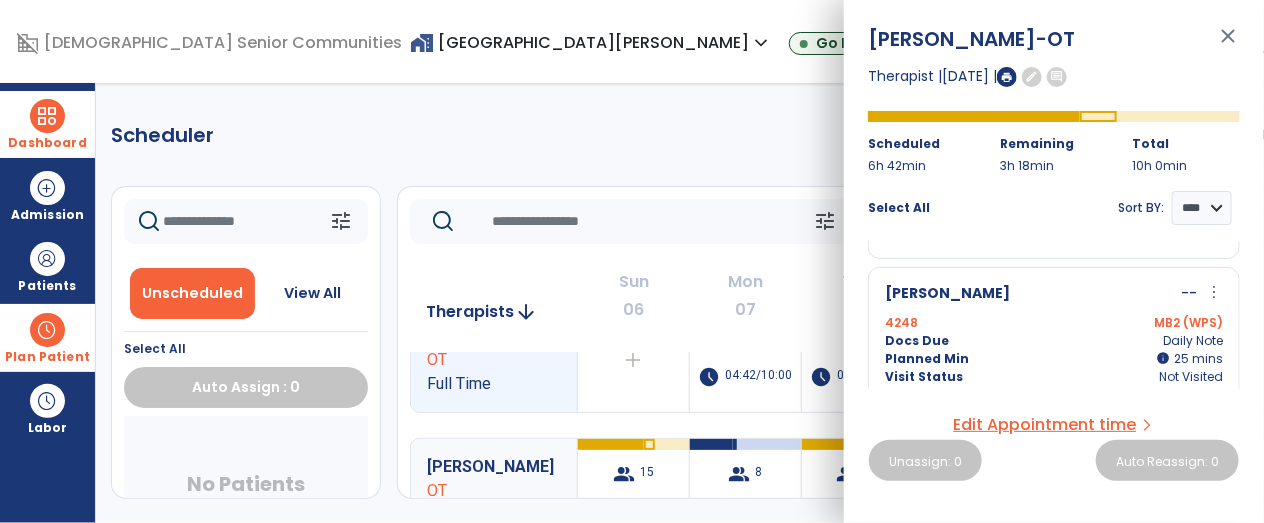 scroll, scrollTop: 1536, scrollLeft: 0, axis: vertical 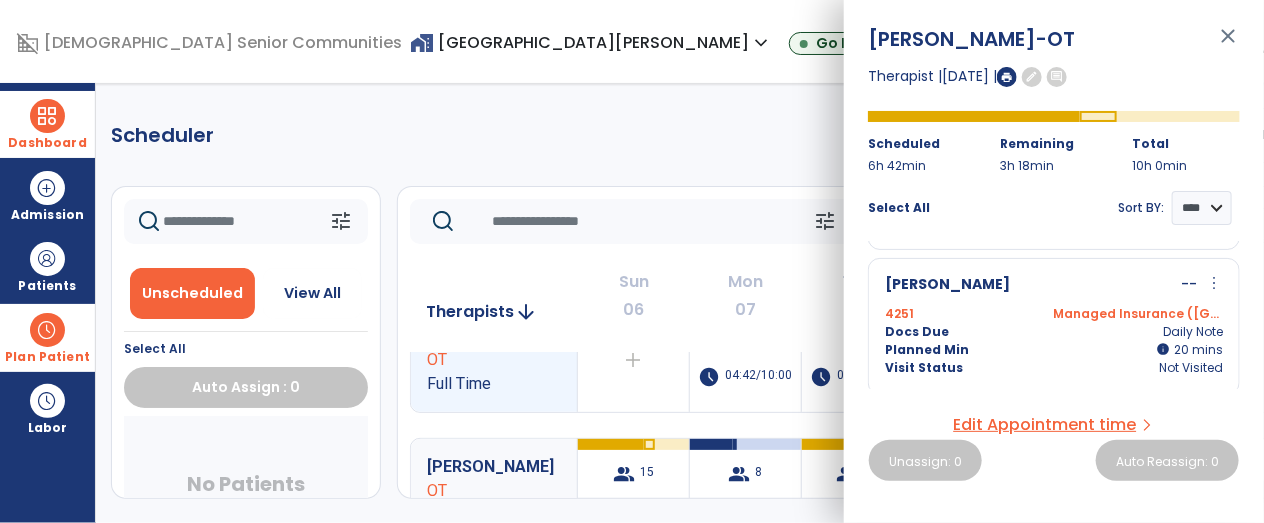 click 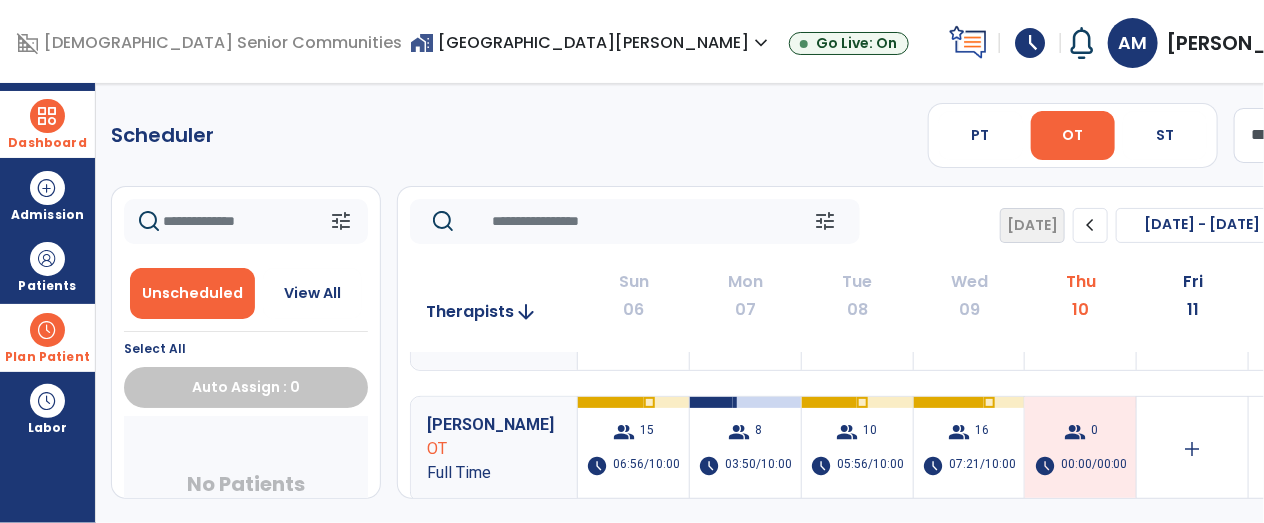scroll, scrollTop: 0, scrollLeft: 0, axis: both 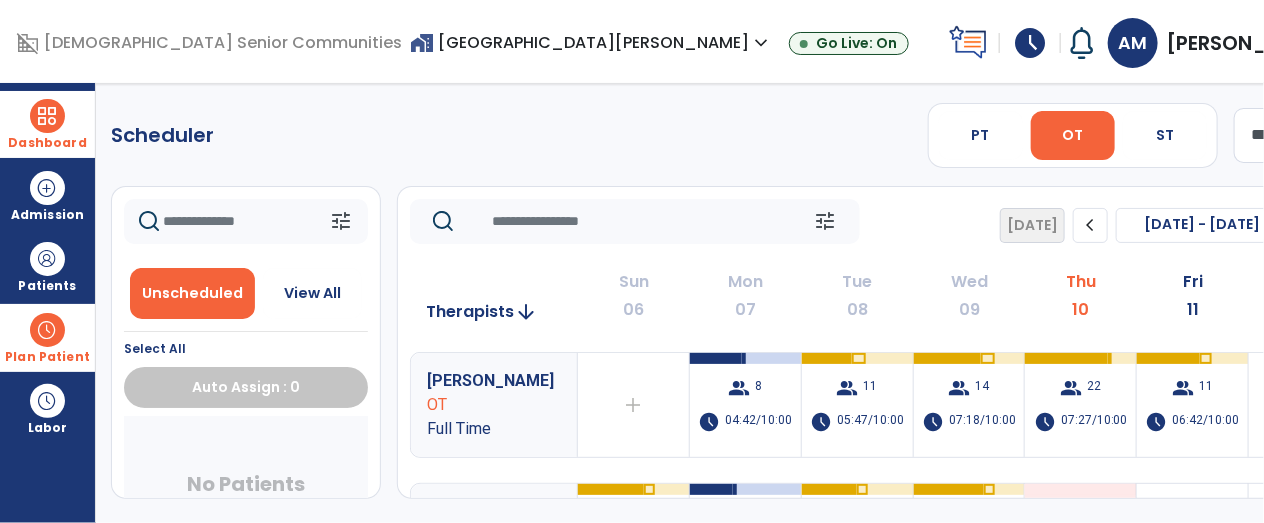 click on "chevron_right" 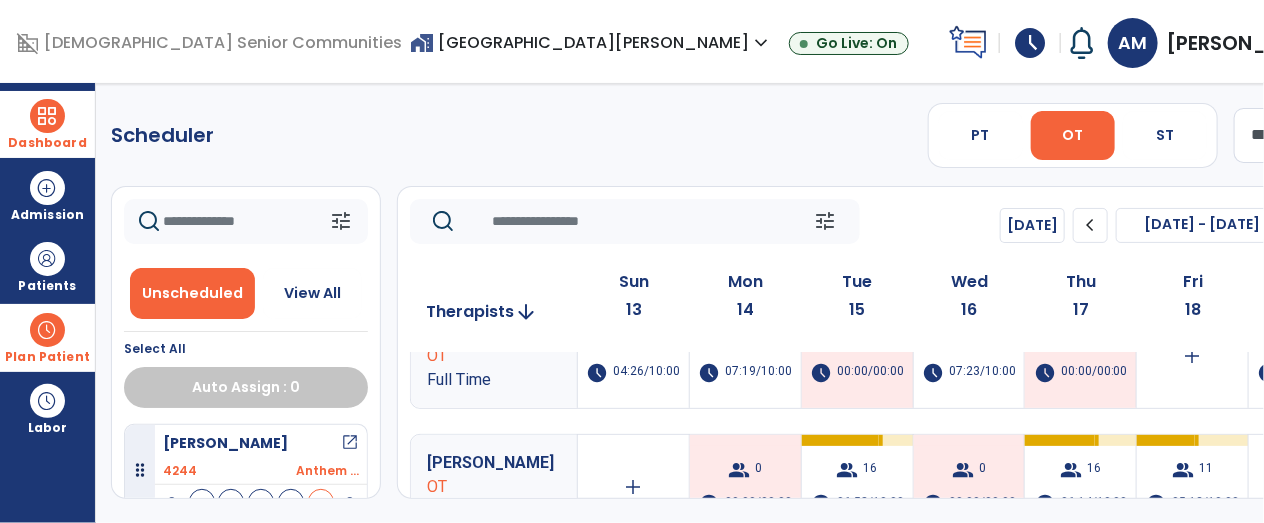 scroll, scrollTop: 0, scrollLeft: 0, axis: both 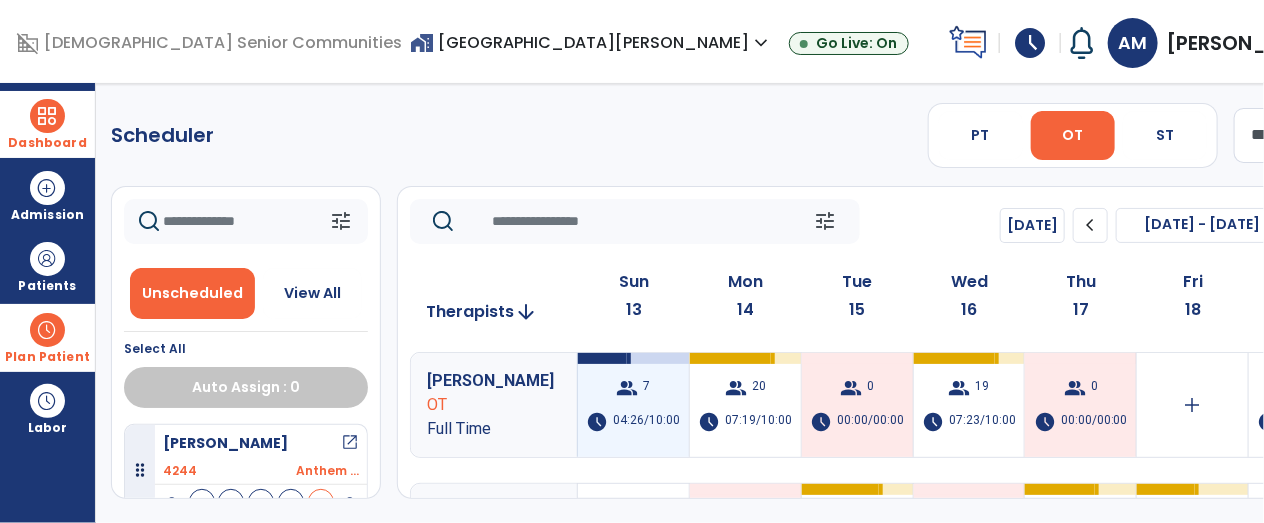 click on "04:26/10:00" at bounding box center (647, 422) 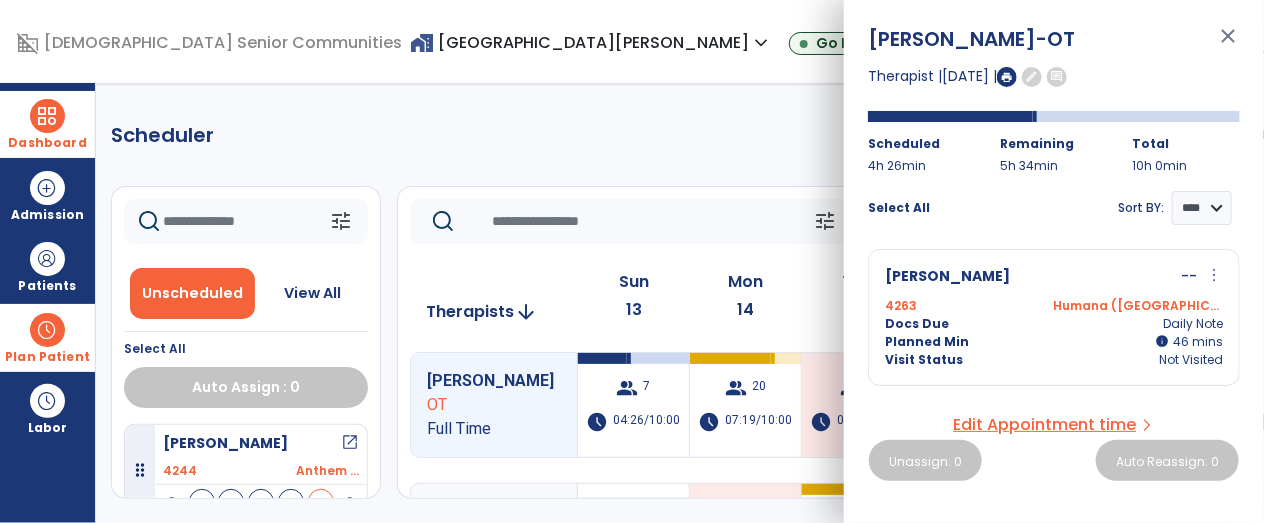 click 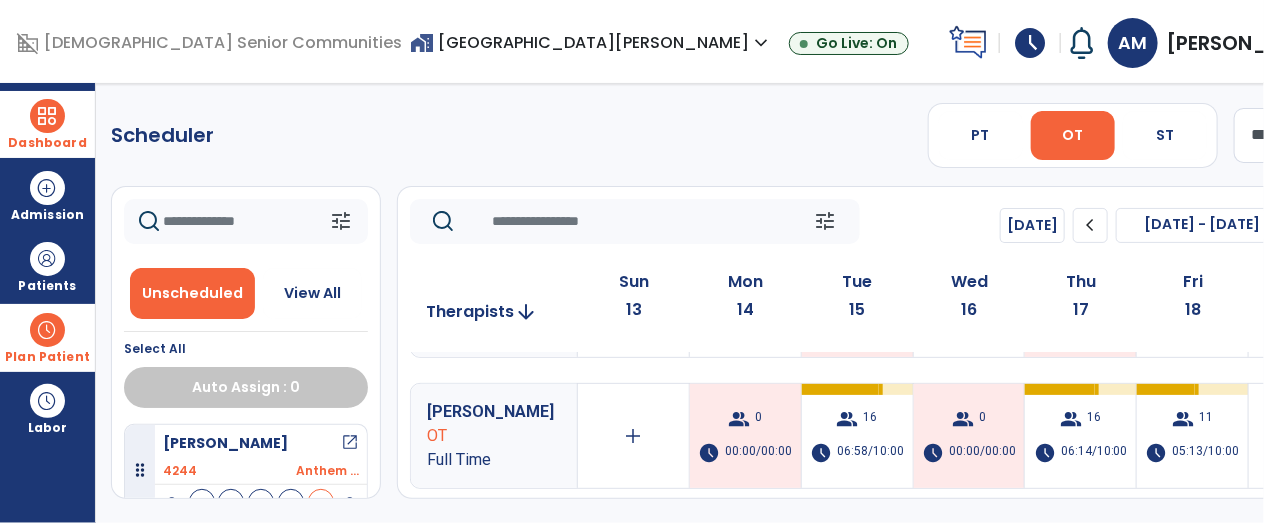 scroll, scrollTop: 0, scrollLeft: 0, axis: both 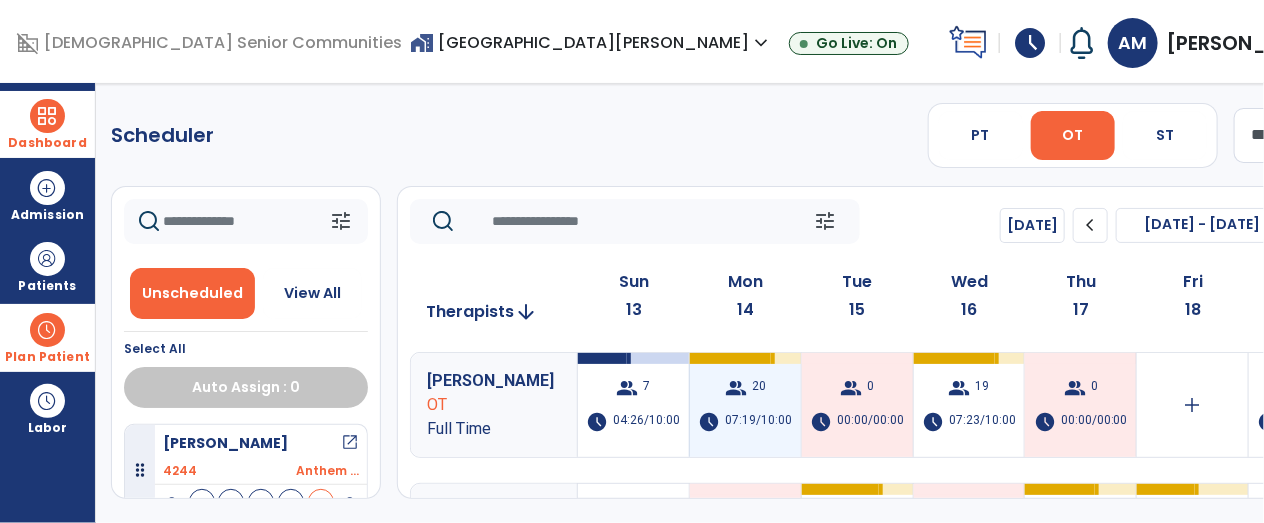 click on "group" at bounding box center [736, 388] 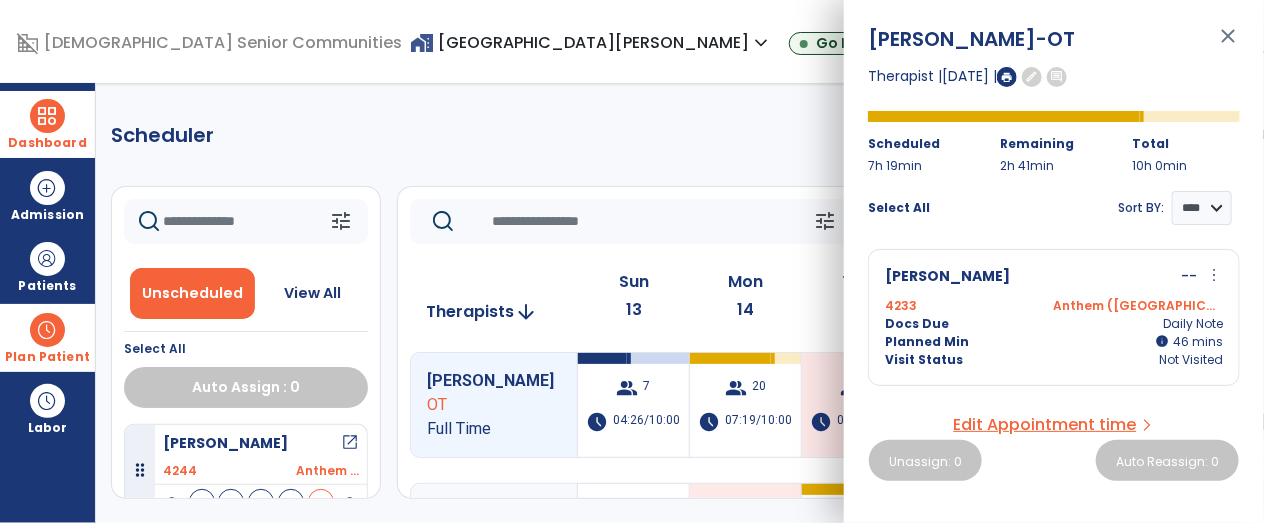 click on "close" at bounding box center [1228, 45] 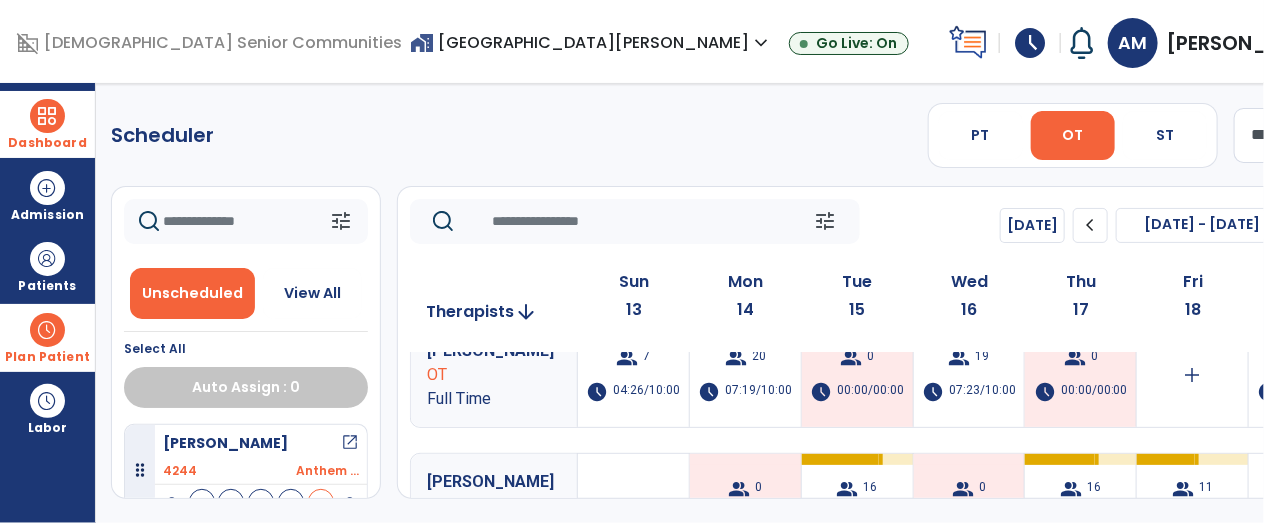scroll, scrollTop: 0, scrollLeft: 0, axis: both 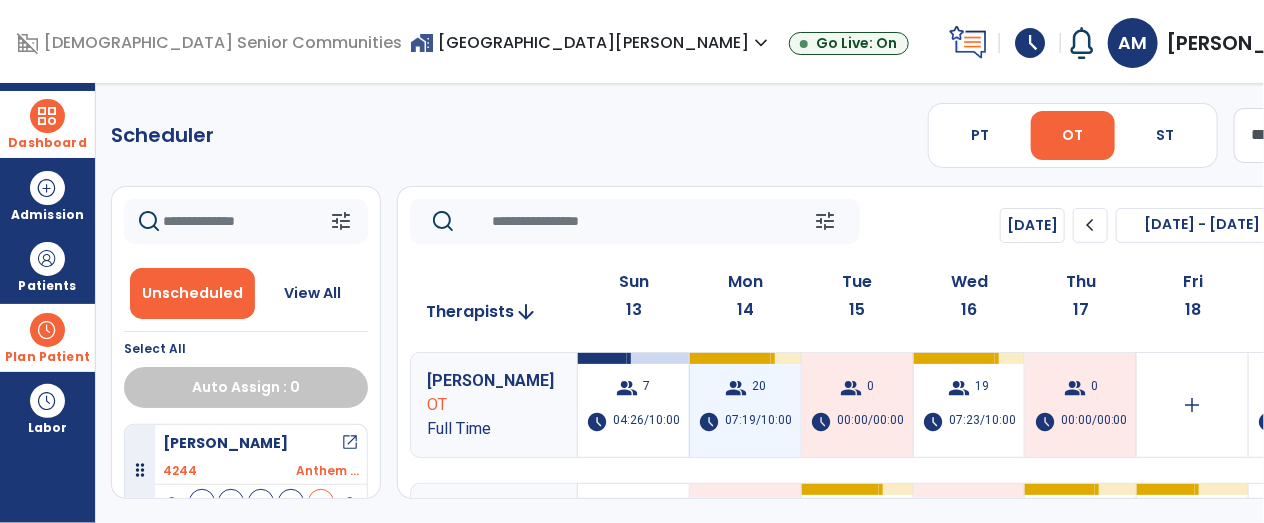click on "07:19/10:00" at bounding box center (758, 422) 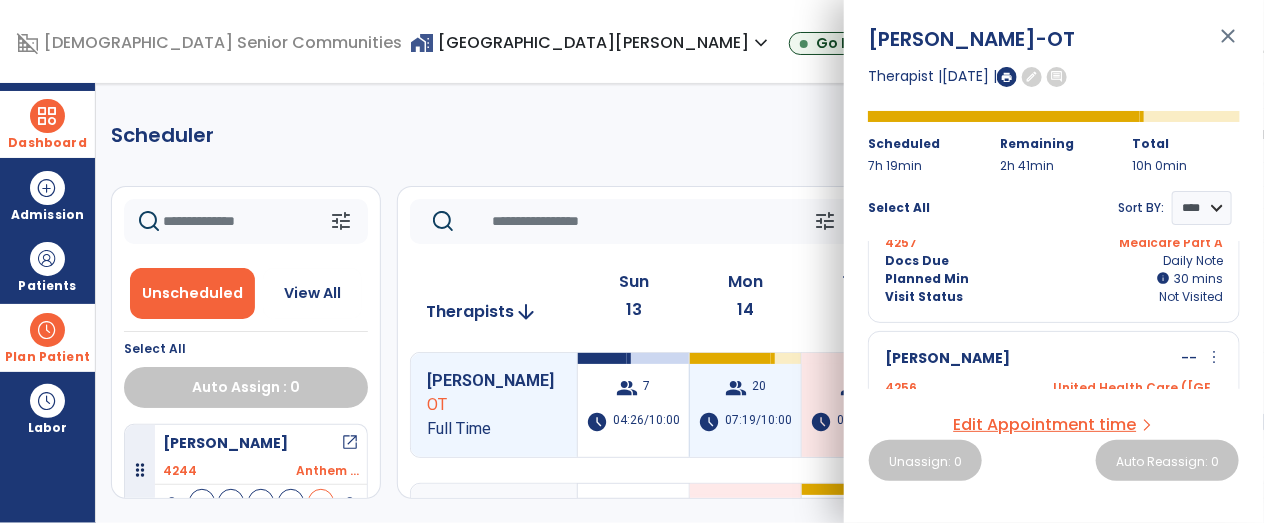scroll, scrollTop: 1103, scrollLeft: 0, axis: vertical 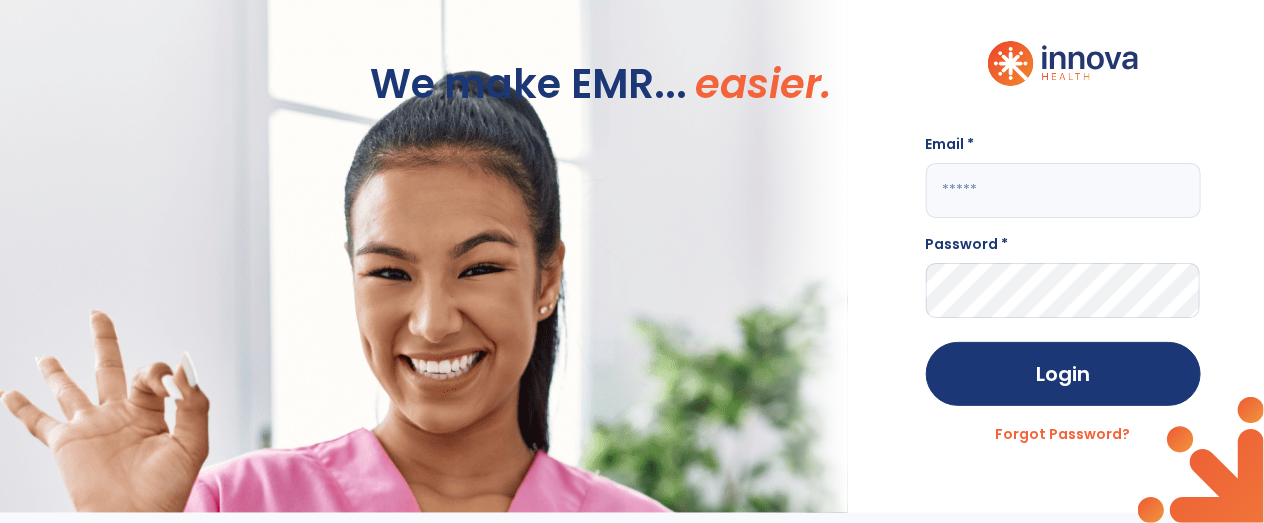 click 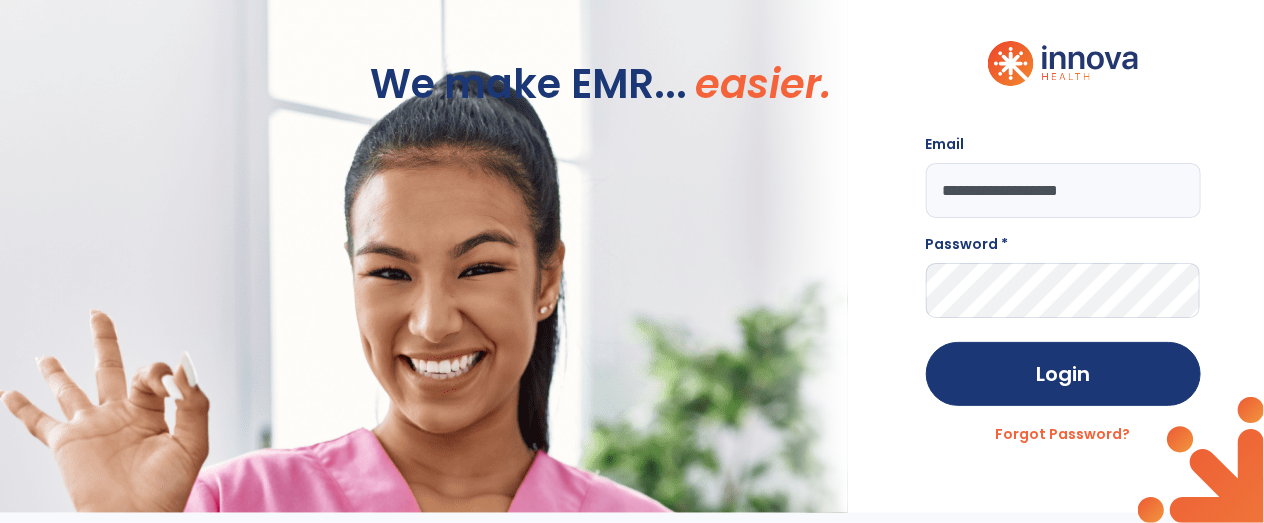 type on "**********" 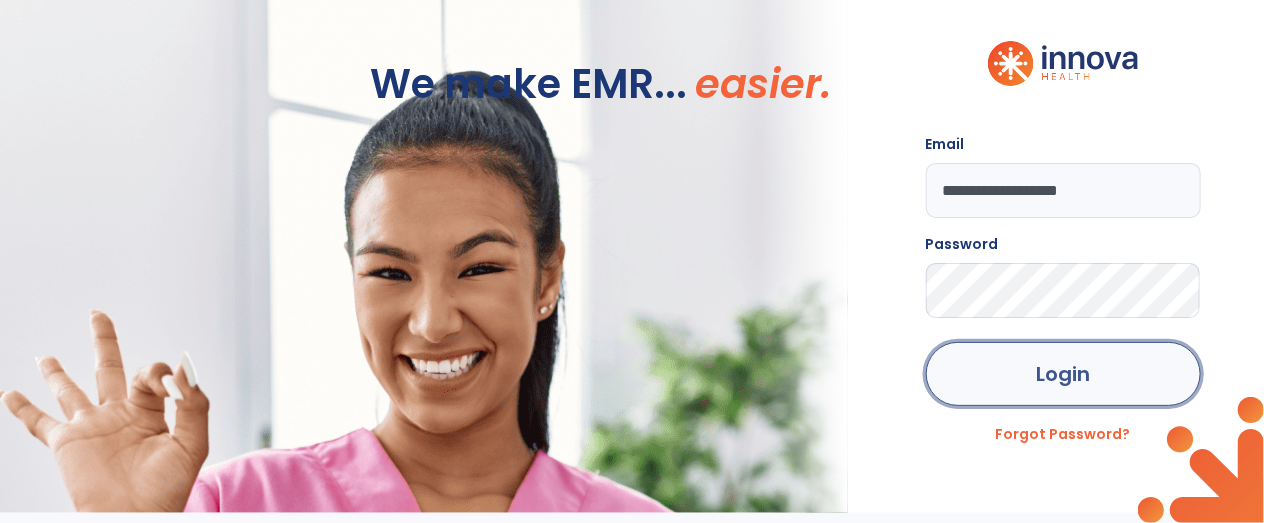 click on "Login" 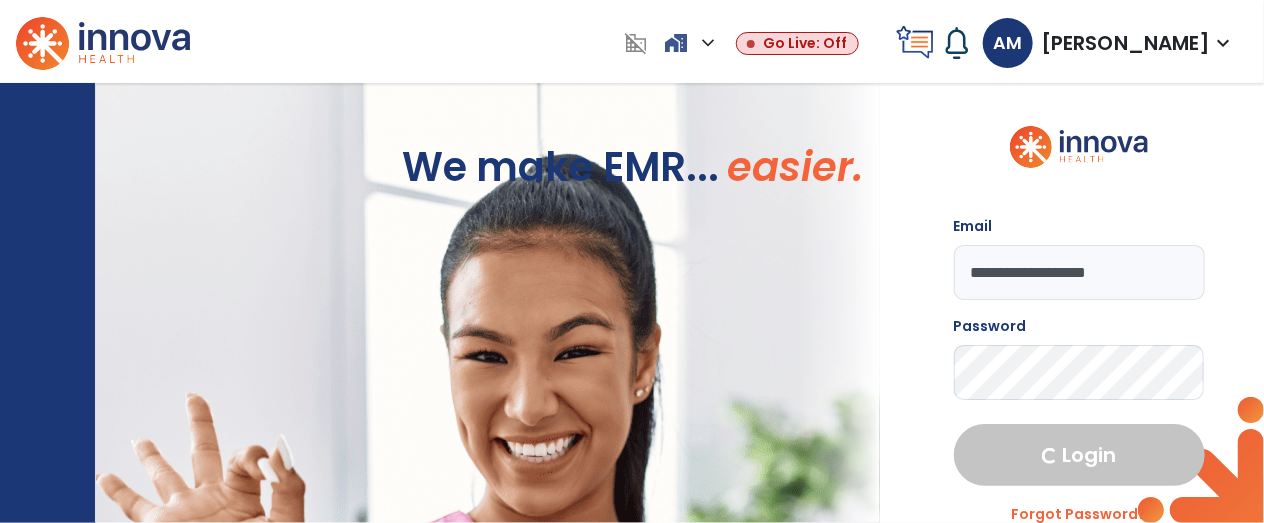select on "****" 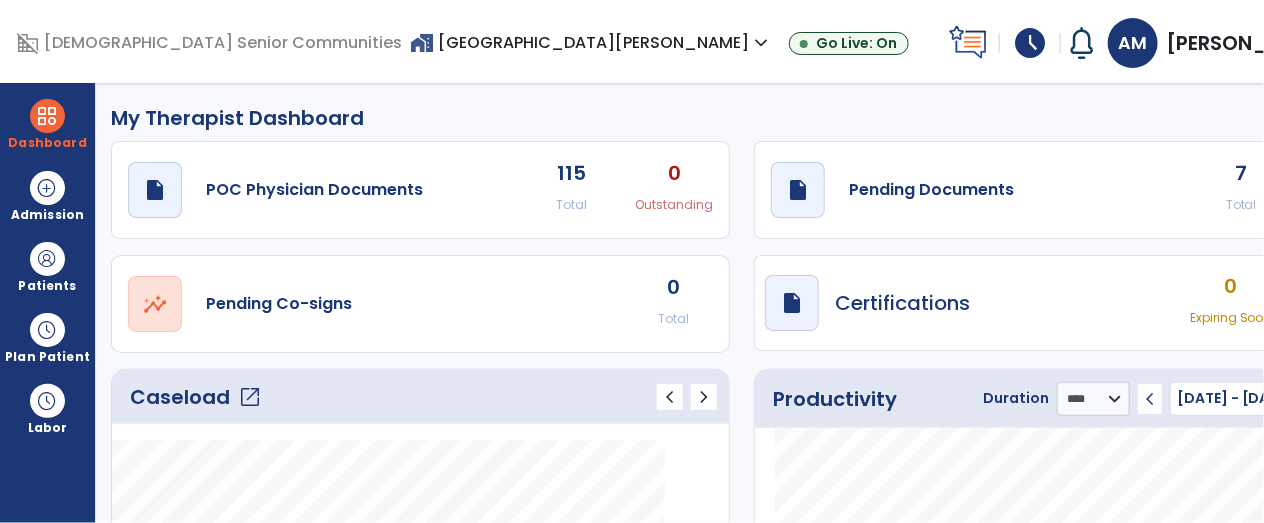 click on "open_in_new" 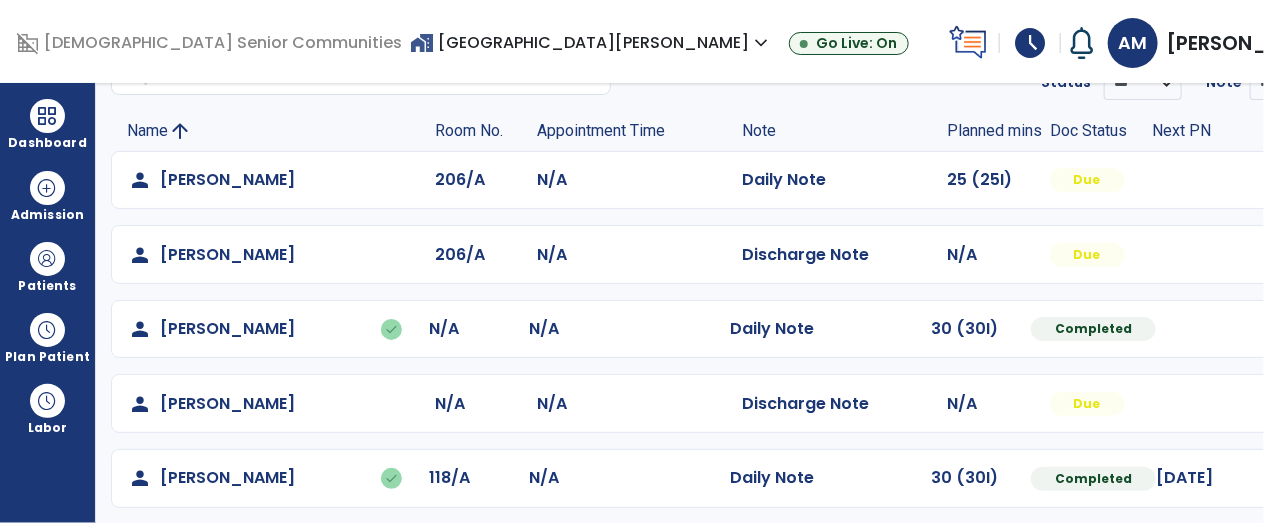 scroll, scrollTop: 109, scrollLeft: 0, axis: vertical 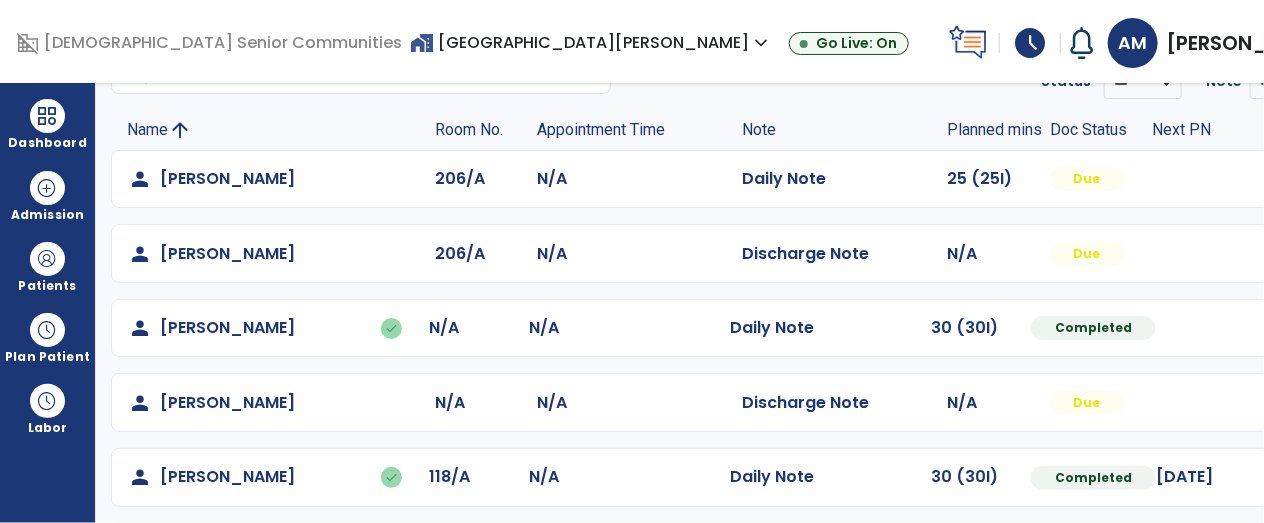 click at bounding box center [1314, 179] 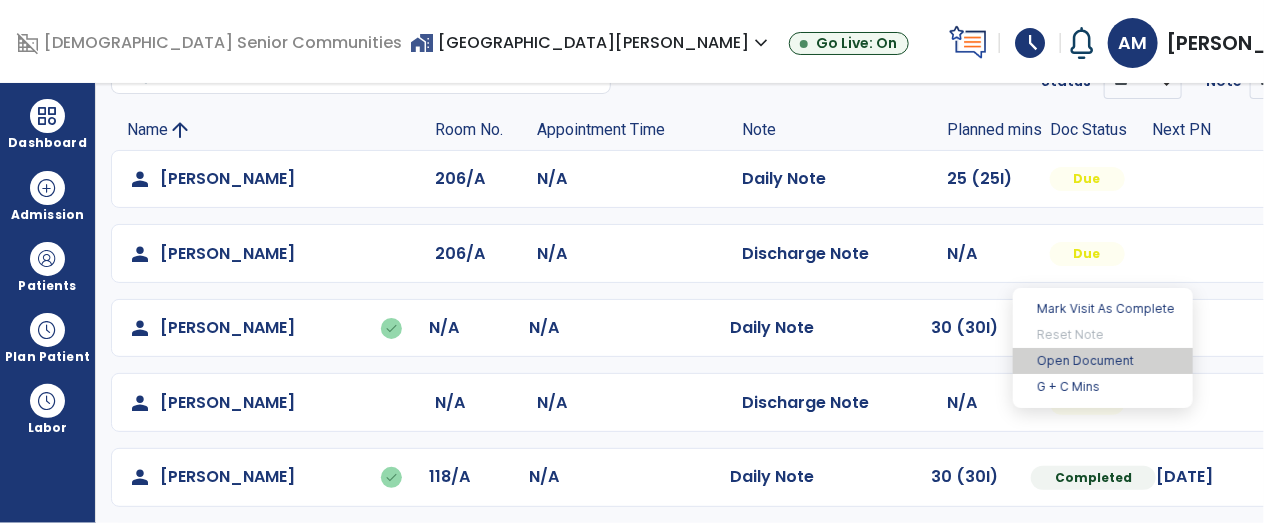 click on "Open Document" at bounding box center [1103, 361] 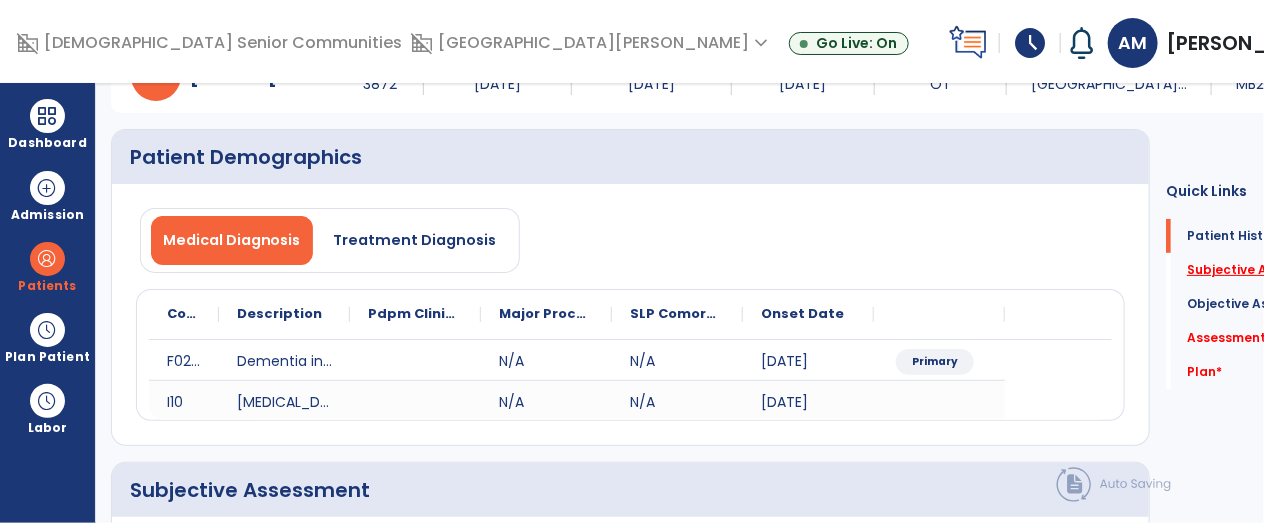 click on "Subjective Assessment   *" 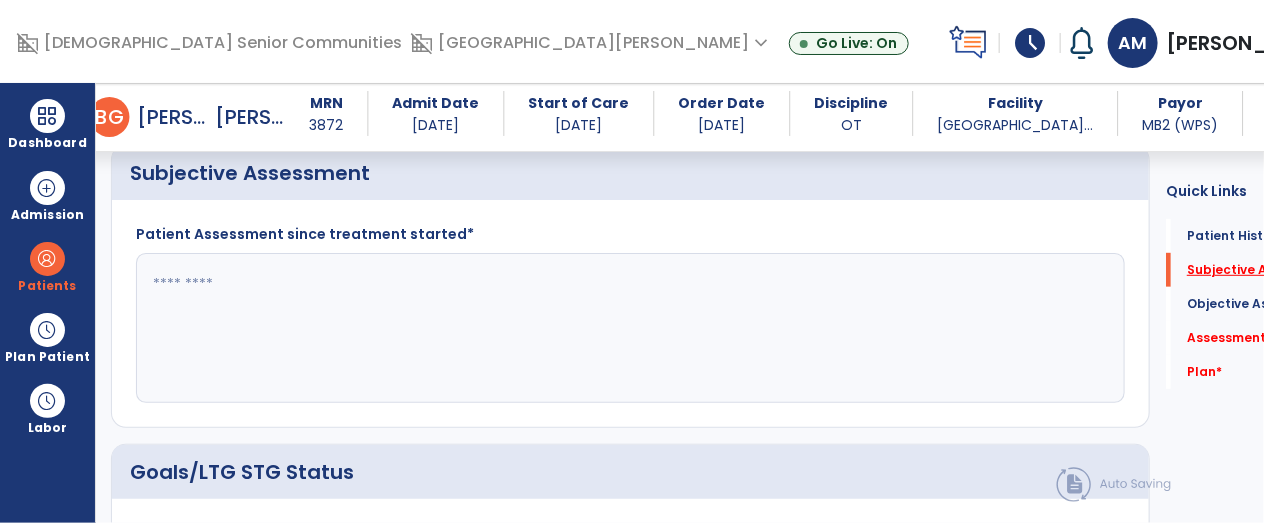 scroll, scrollTop: 409, scrollLeft: 0, axis: vertical 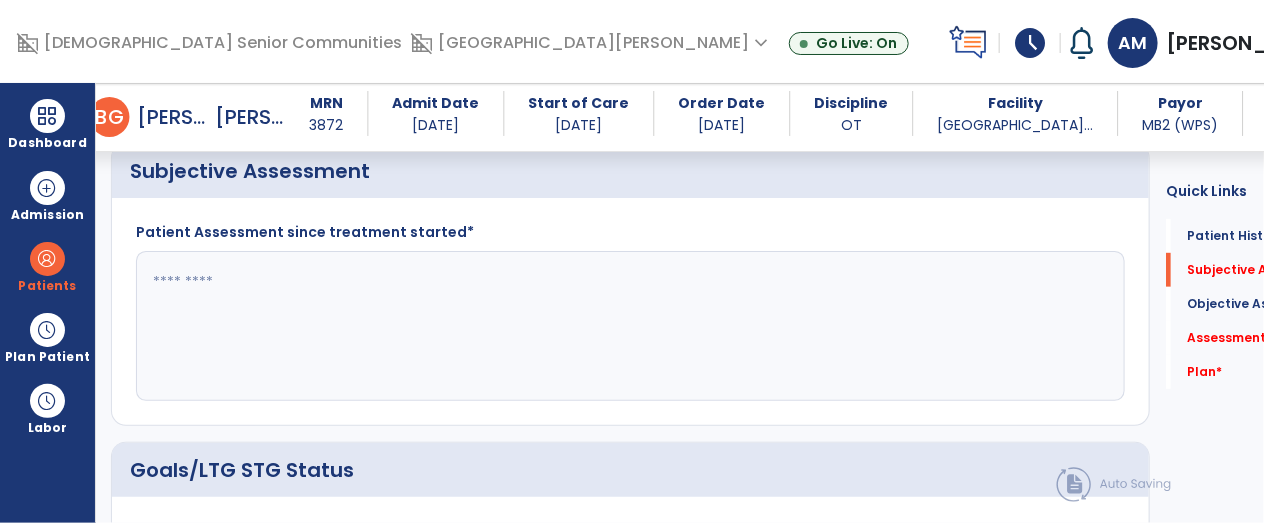 click 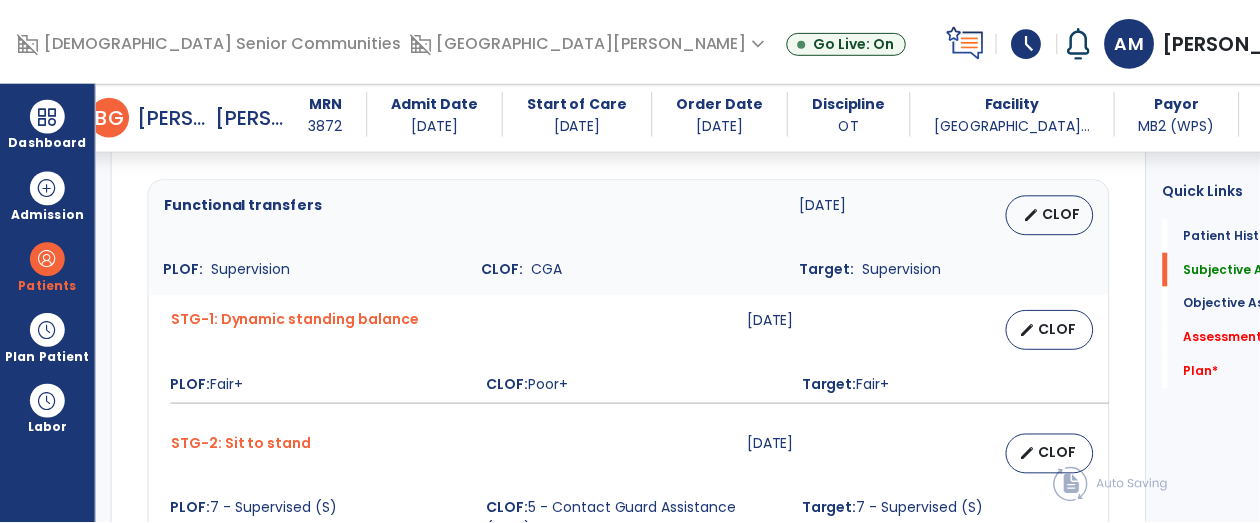 scroll, scrollTop: 774, scrollLeft: 0, axis: vertical 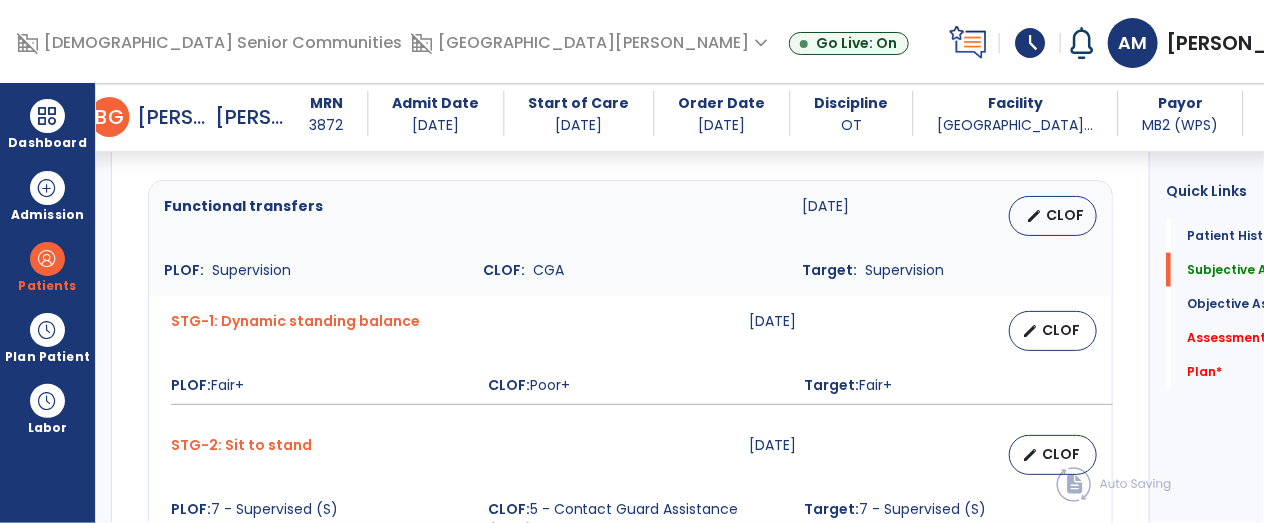 type on "**********" 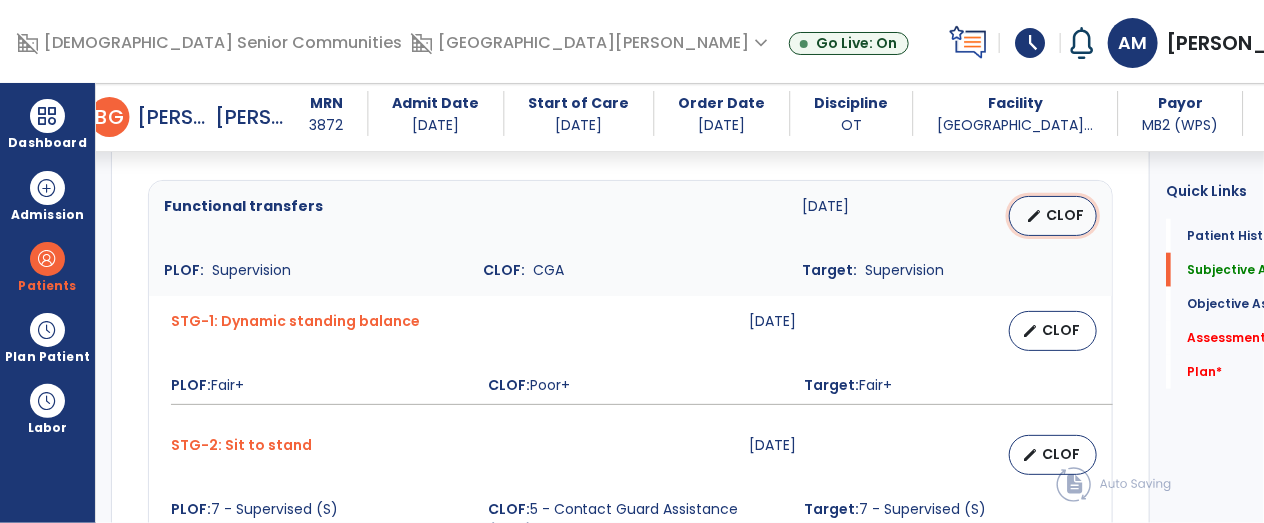 click on "CLOF" at bounding box center [1065, 215] 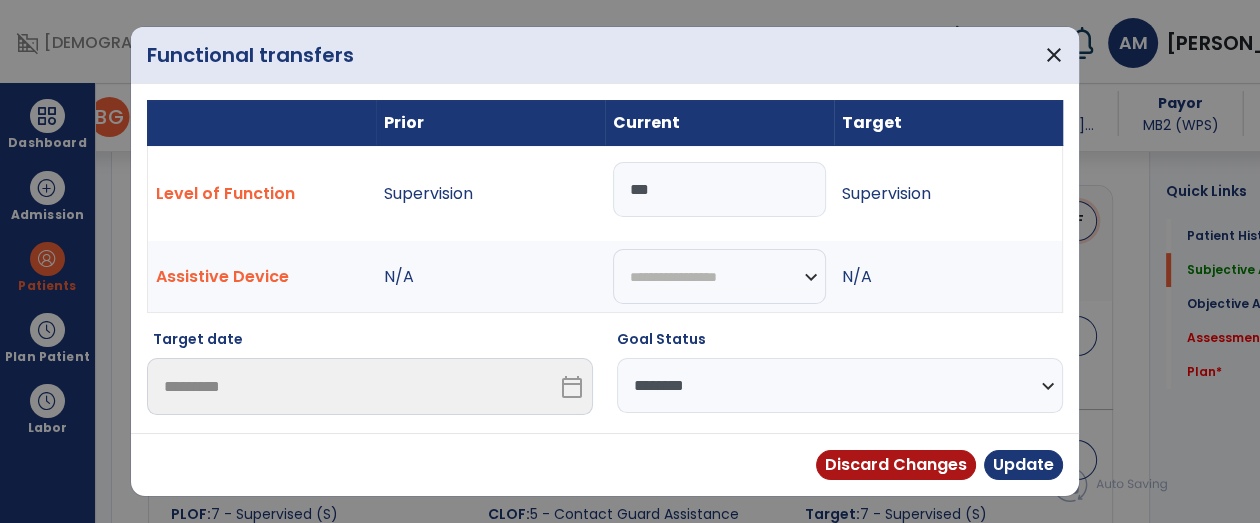 scroll, scrollTop: 774, scrollLeft: 0, axis: vertical 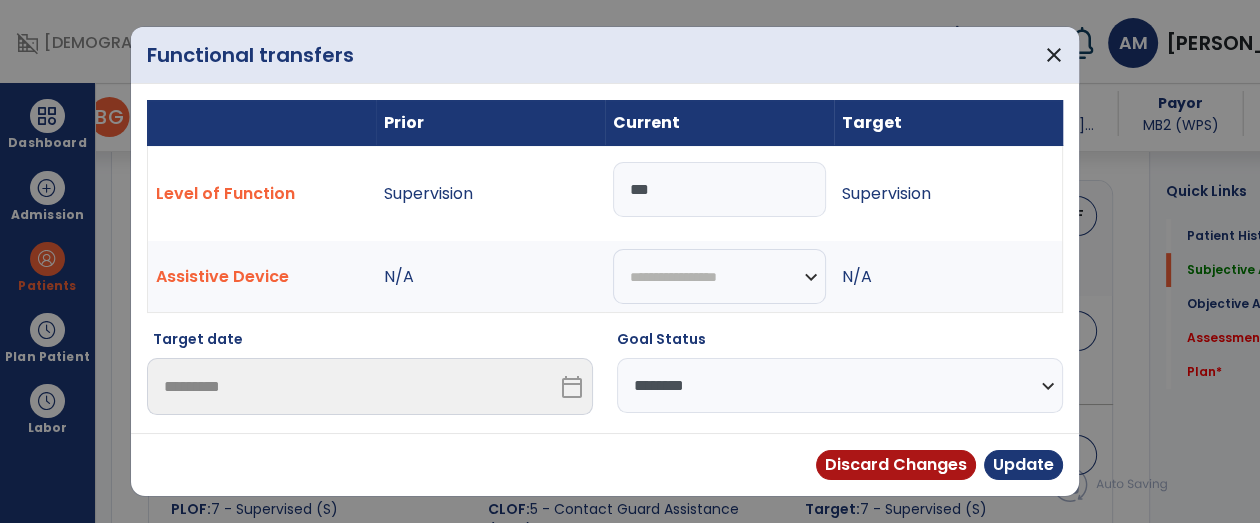 click on "**********" at bounding box center [840, 385] 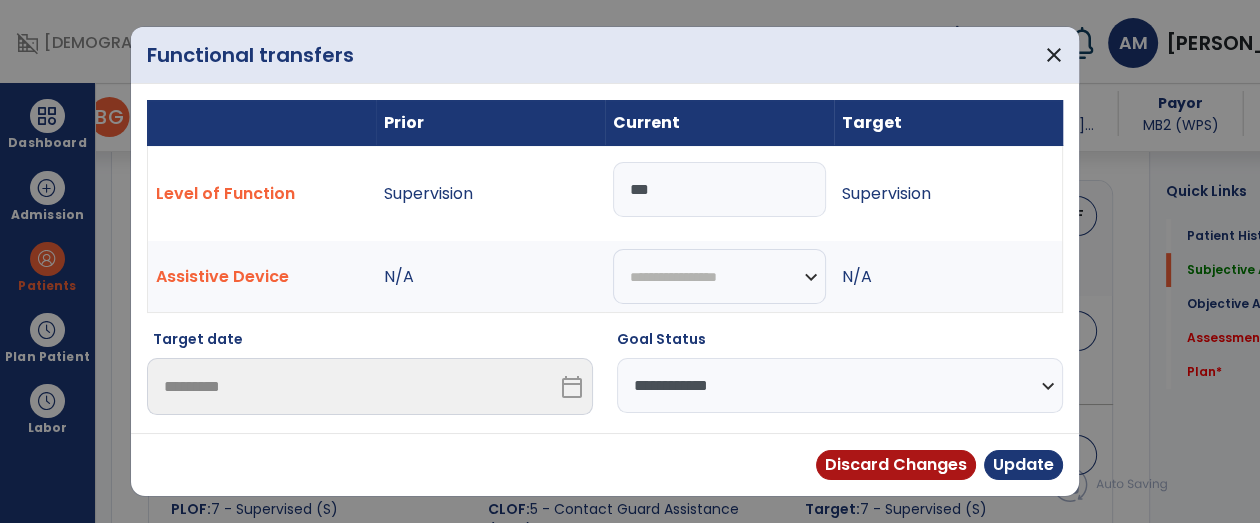click on "**********" at bounding box center [840, 385] 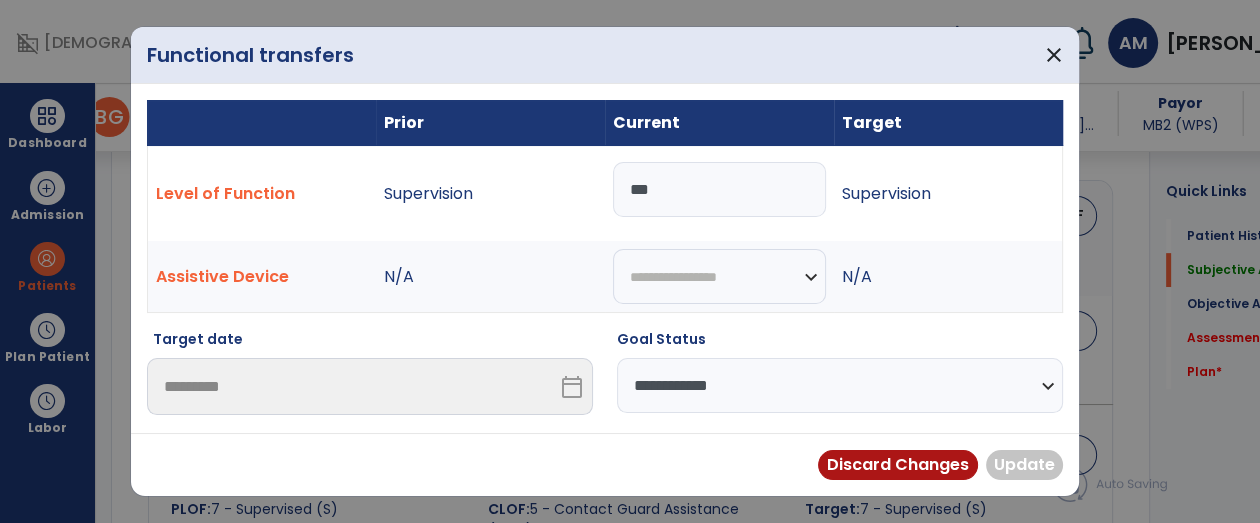 scroll, scrollTop: 199, scrollLeft: 0, axis: vertical 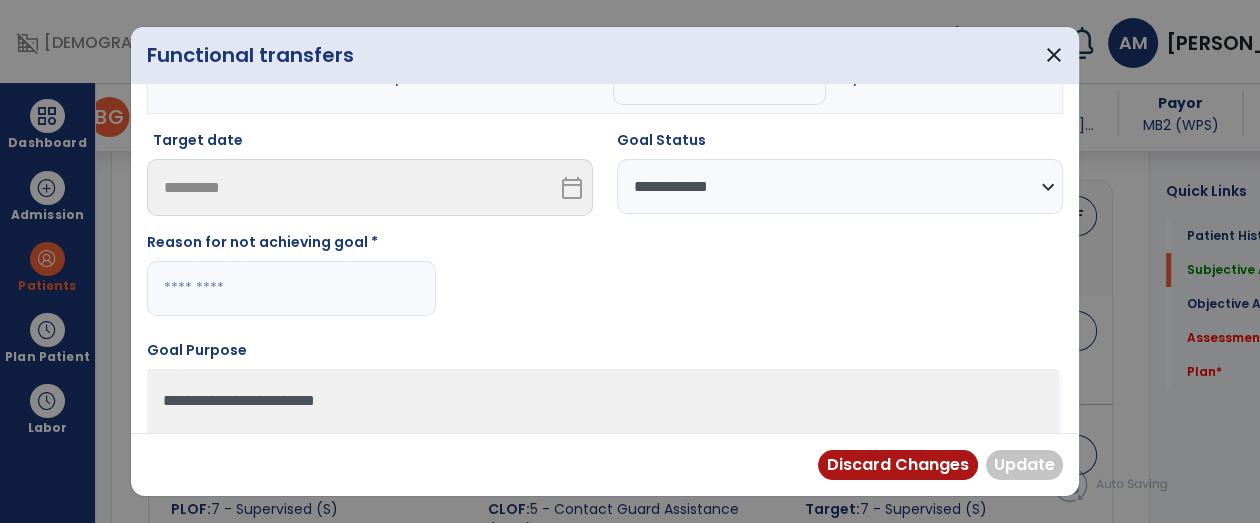 click at bounding box center [291, 288] 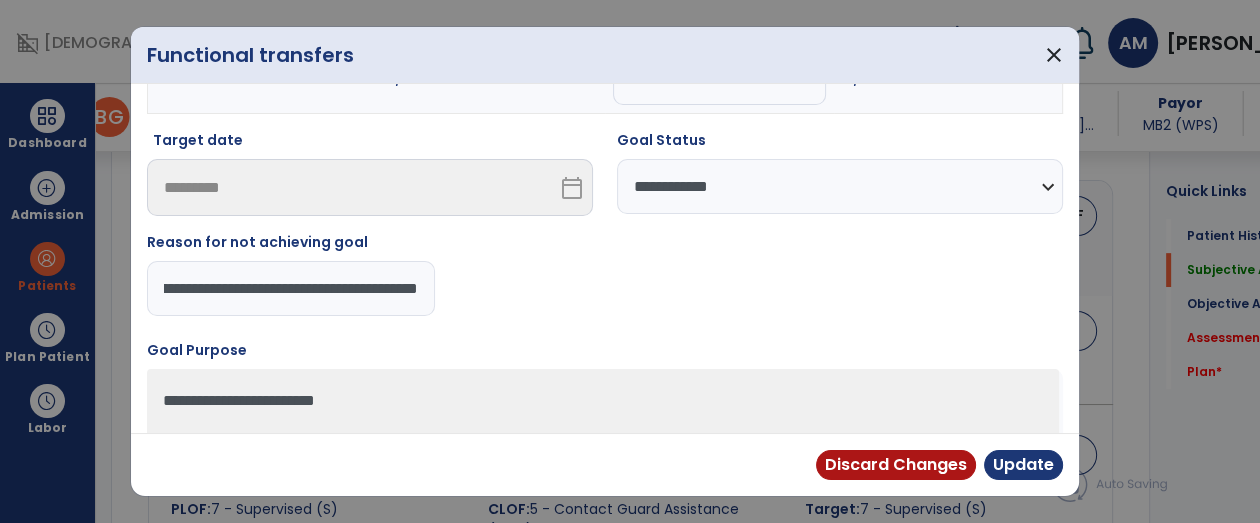 scroll, scrollTop: 0, scrollLeft: 215, axis: horizontal 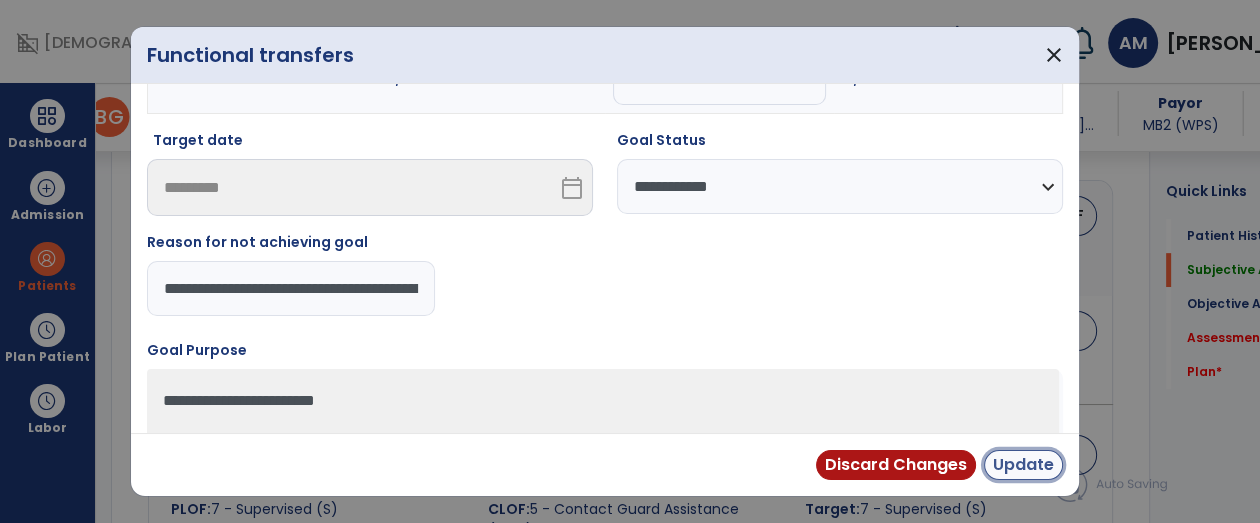 click on "Update" at bounding box center (1023, 465) 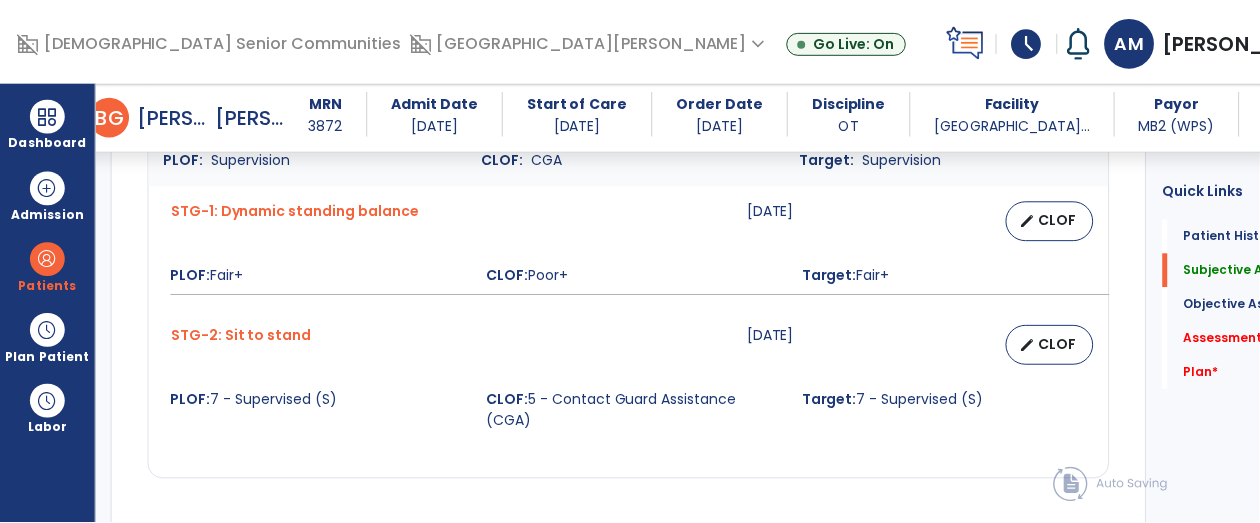 scroll, scrollTop: 891, scrollLeft: 0, axis: vertical 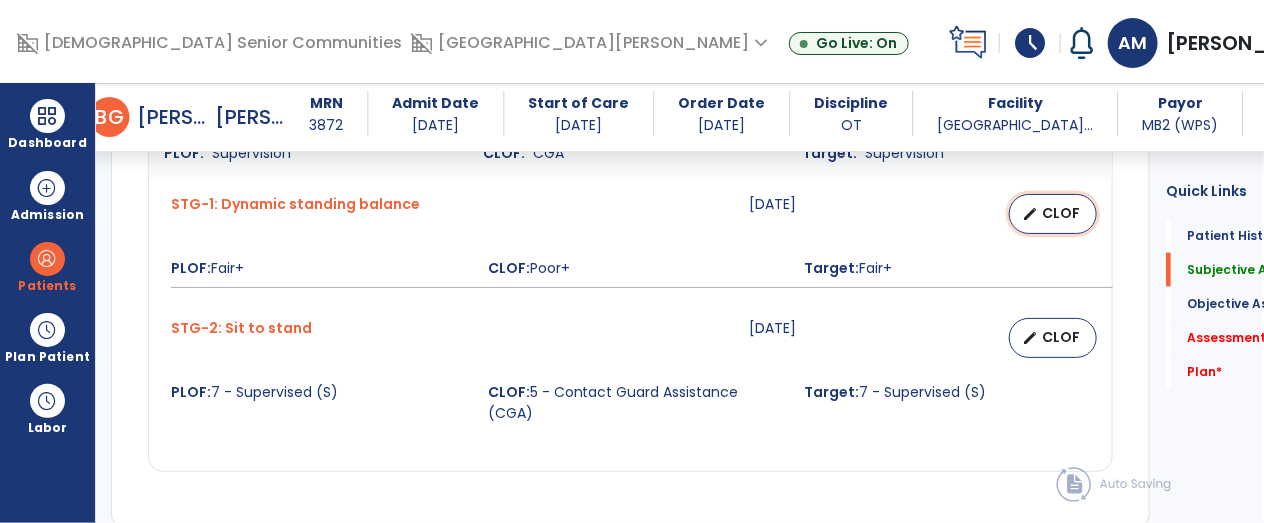 click on "CLOF" at bounding box center (1061, 213) 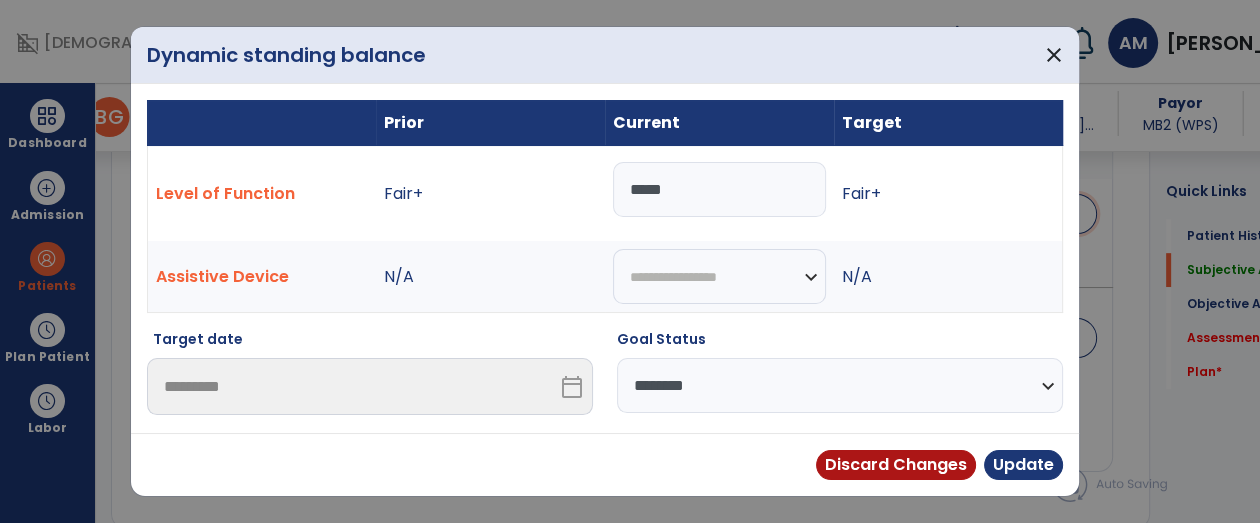scroll, scrollTop: 891, scrollLeft: 0, axis: vertical 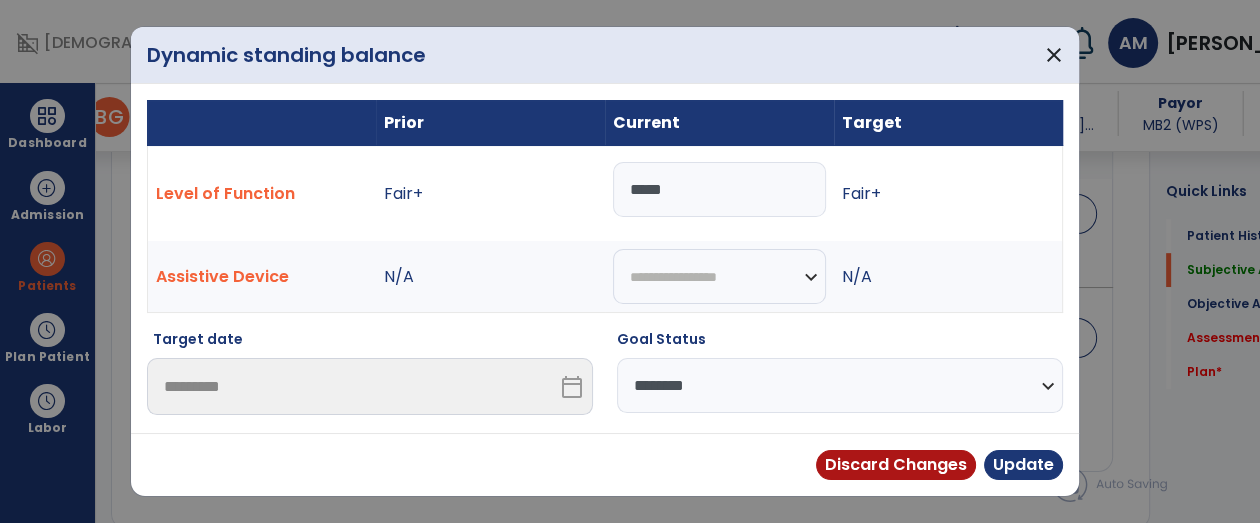 click on "*****" at bounding box center (719, 189) 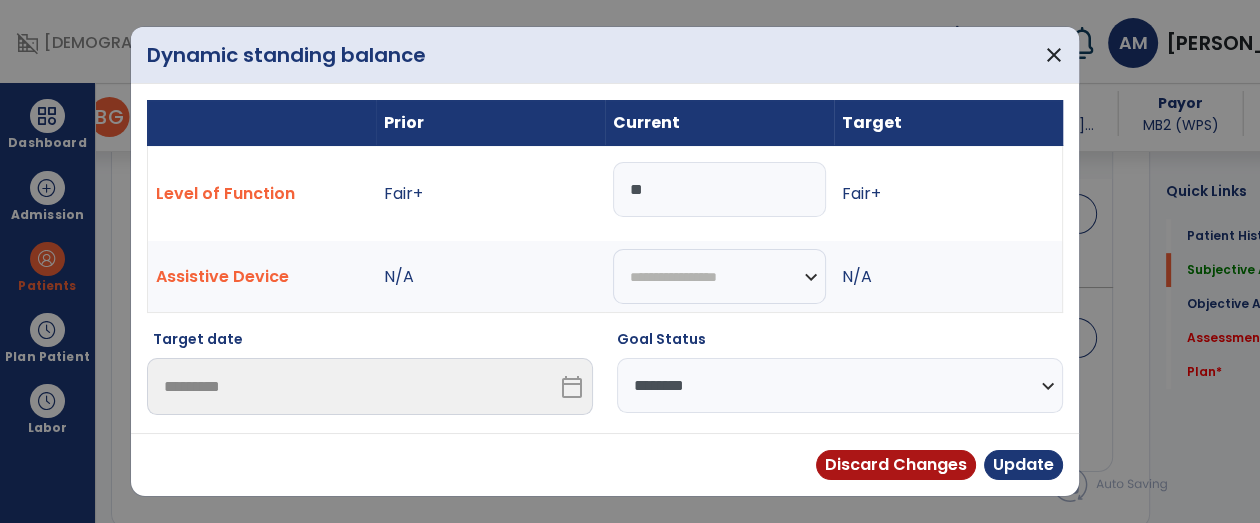 type on "*" 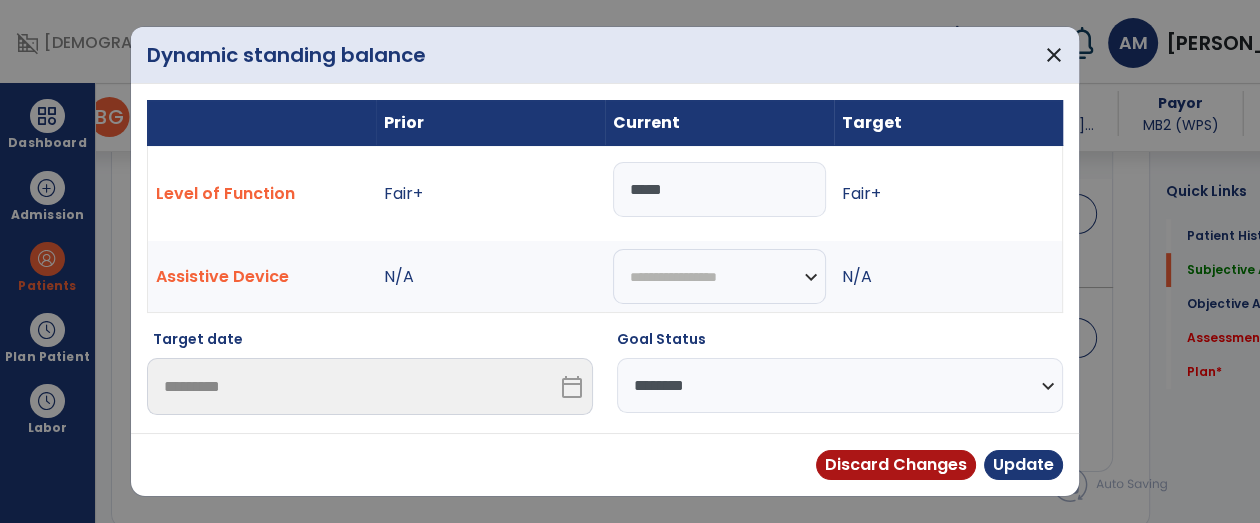 type on "*****" 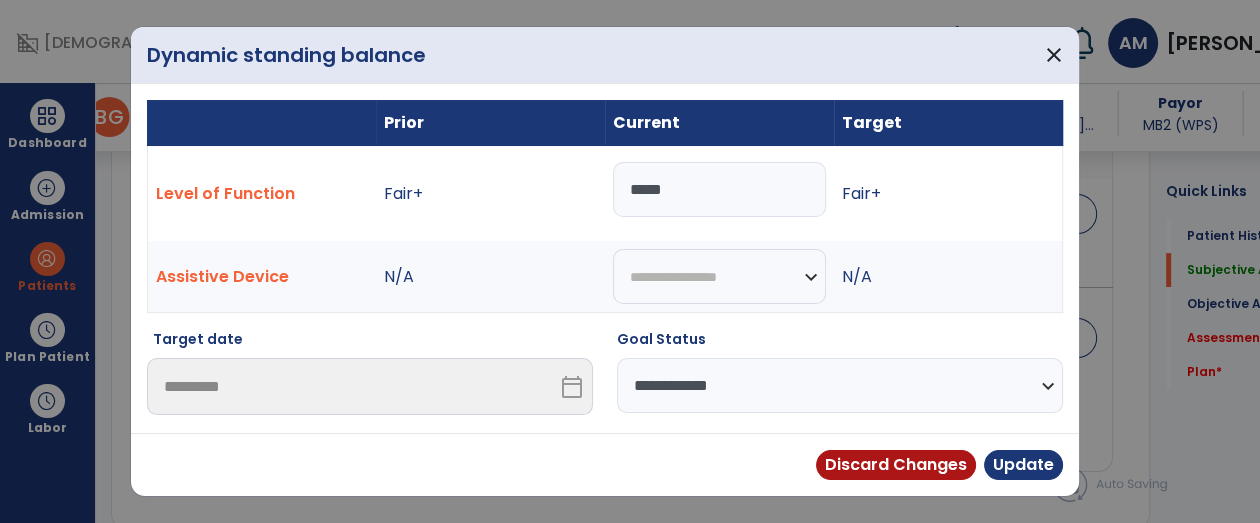 click on "**********" at bounding box center (840, 385) 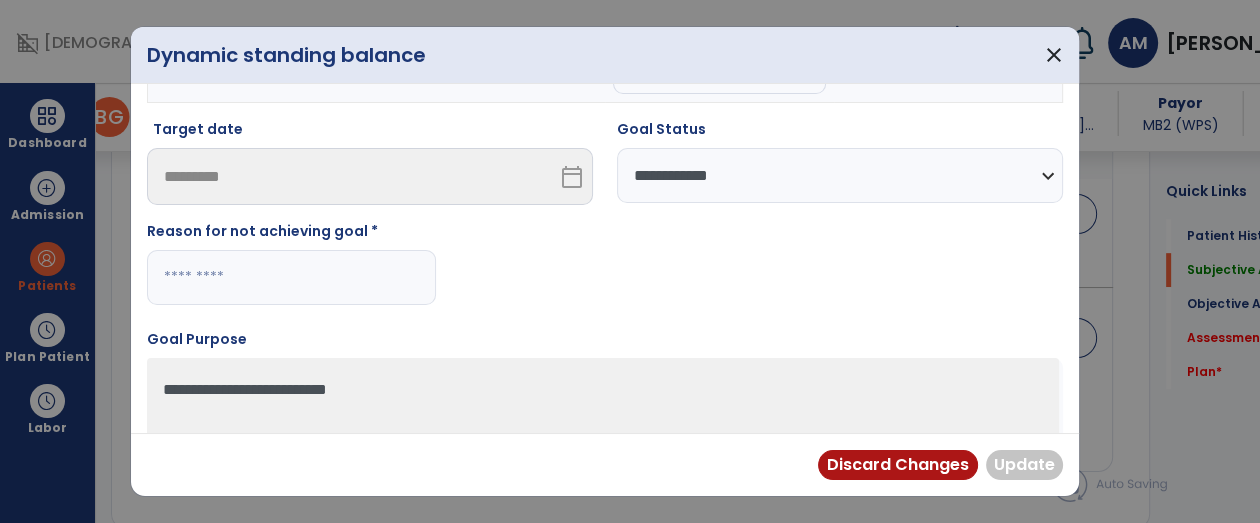 scroll, scrollTop: 214, scrollLeft: 0, axis: vertical 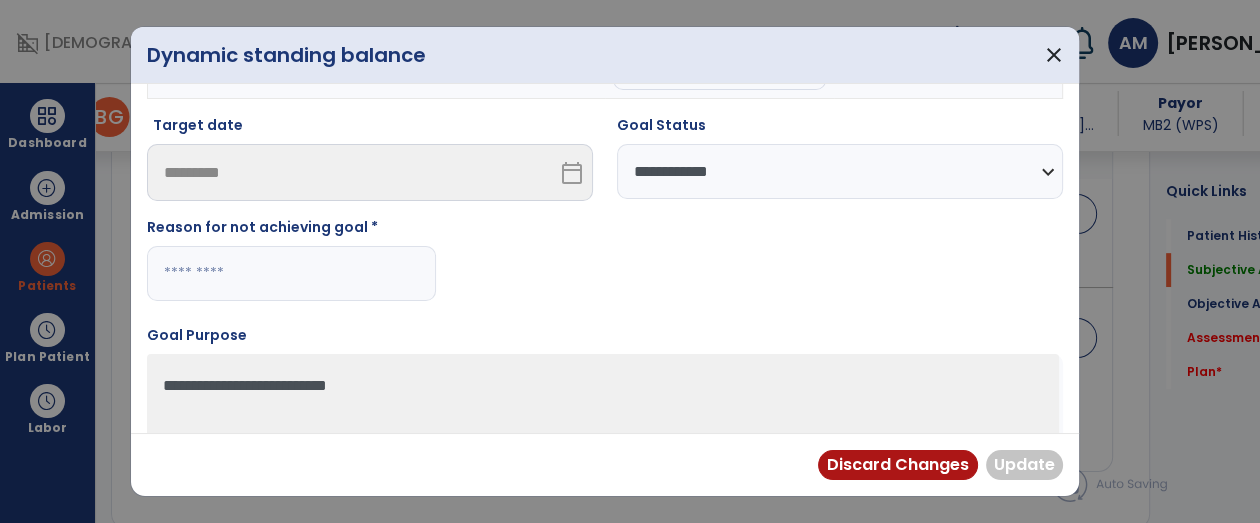click at bounding box center (291, 273) 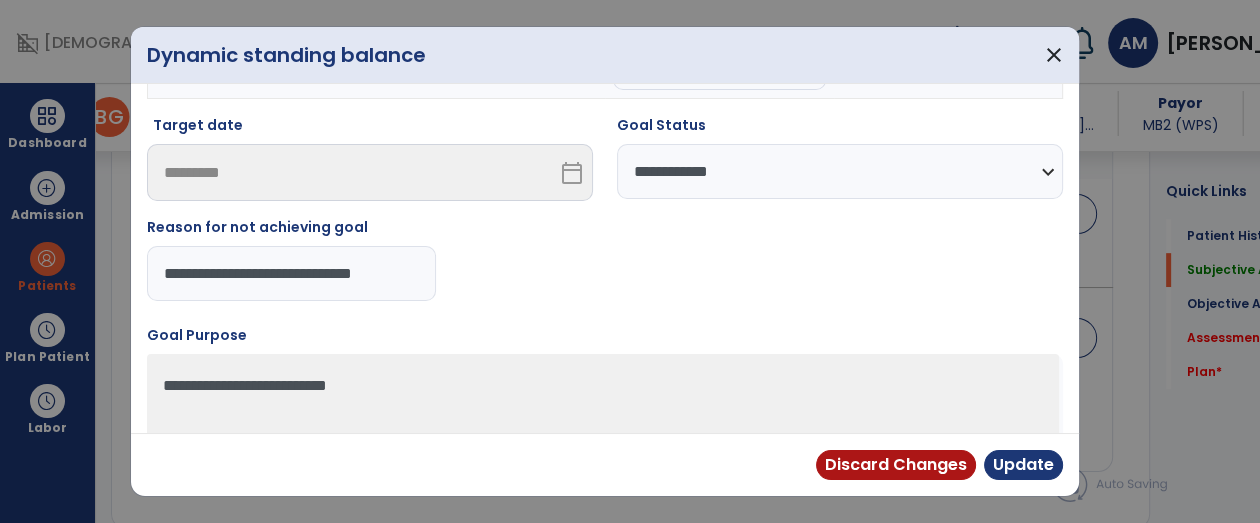 scroll, scrollTop: 0, scrollLeft: 0, axis: both 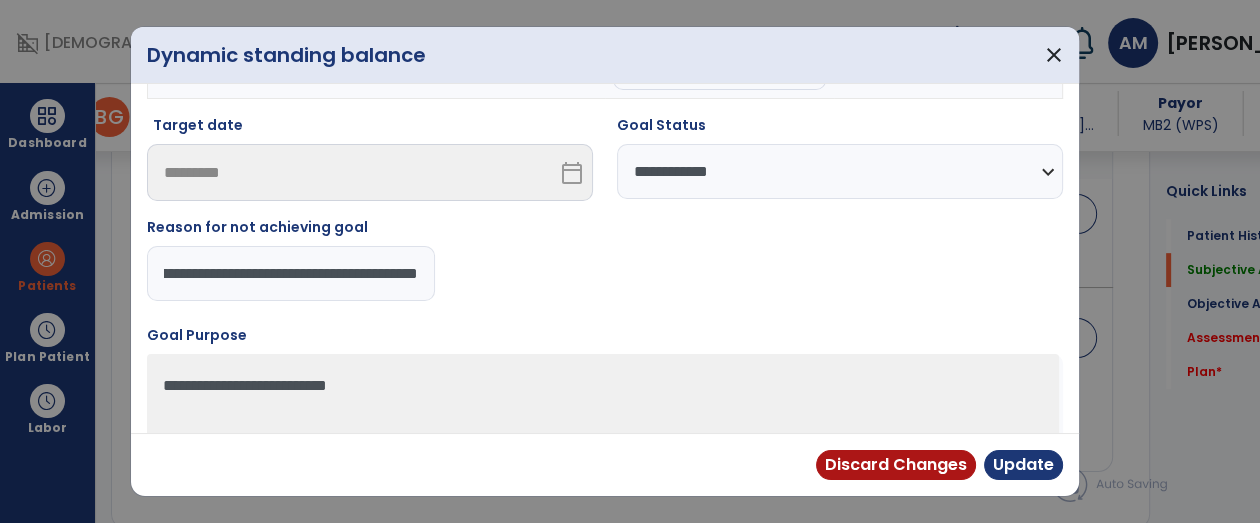 type on "**********" 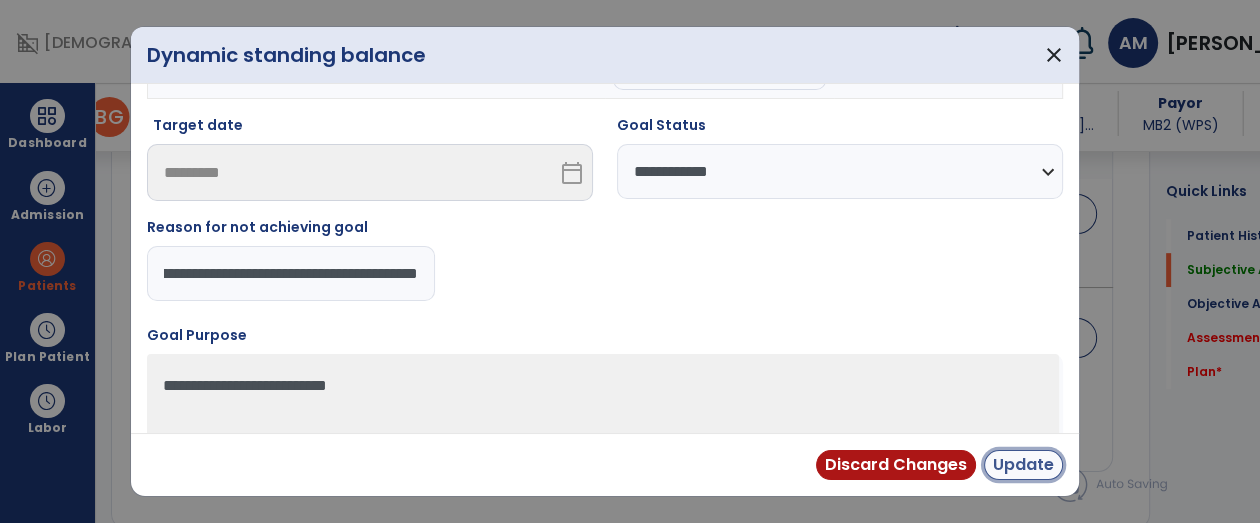 click on "Update" at bounding box center (1023, 465) 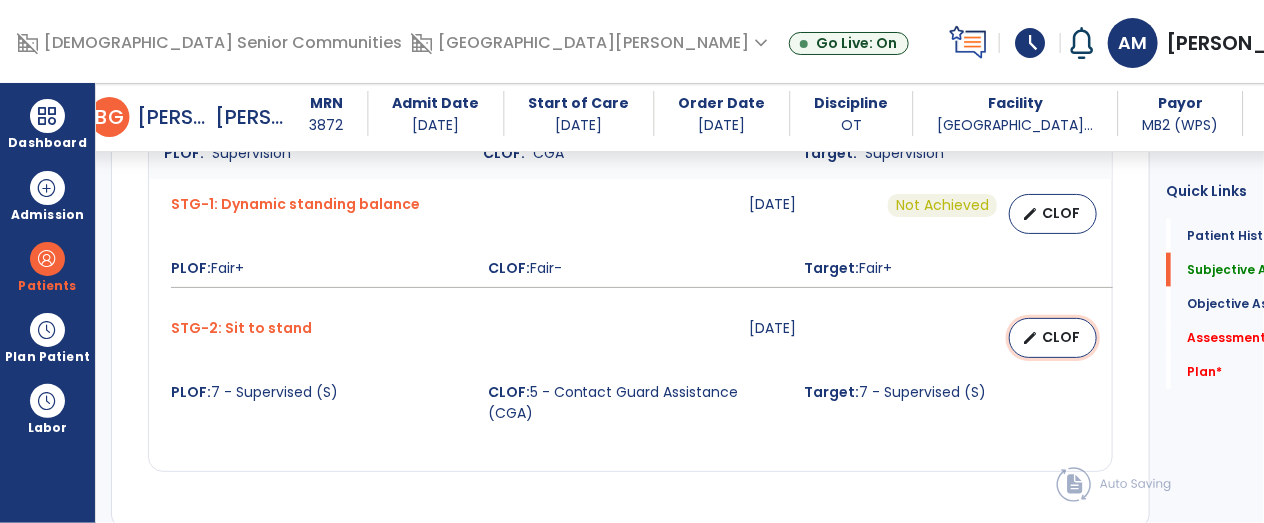 click on "CLOF" at bounding box center (1061, 337) 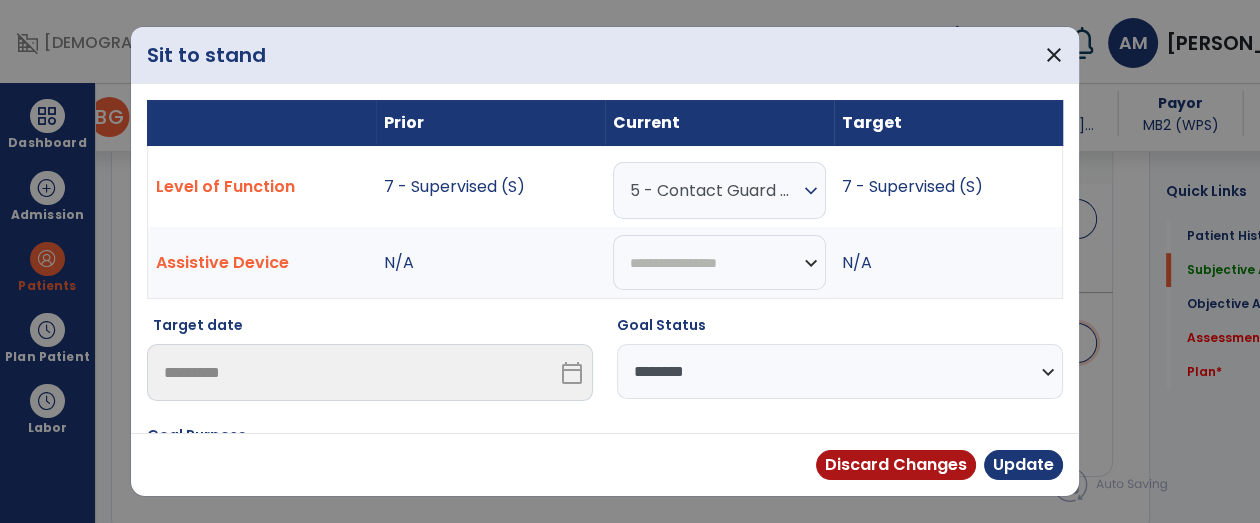 scroll, scrollTop: 891, scrollLeft: 0, axis: vertical 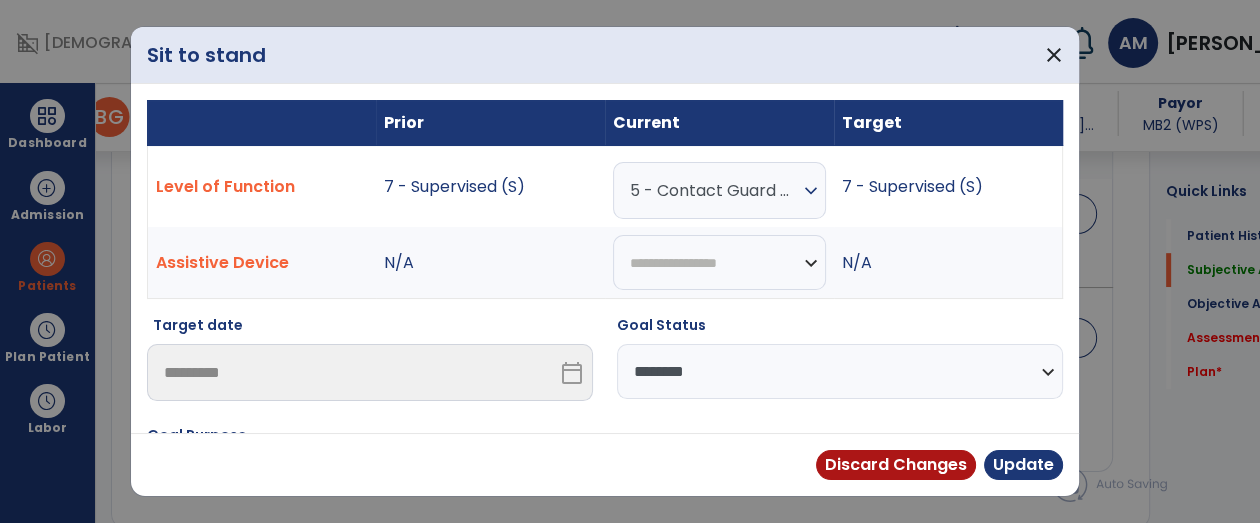 click on "5 - Contact Guard Assistance (CGA)" at bounding box center (714, 190) 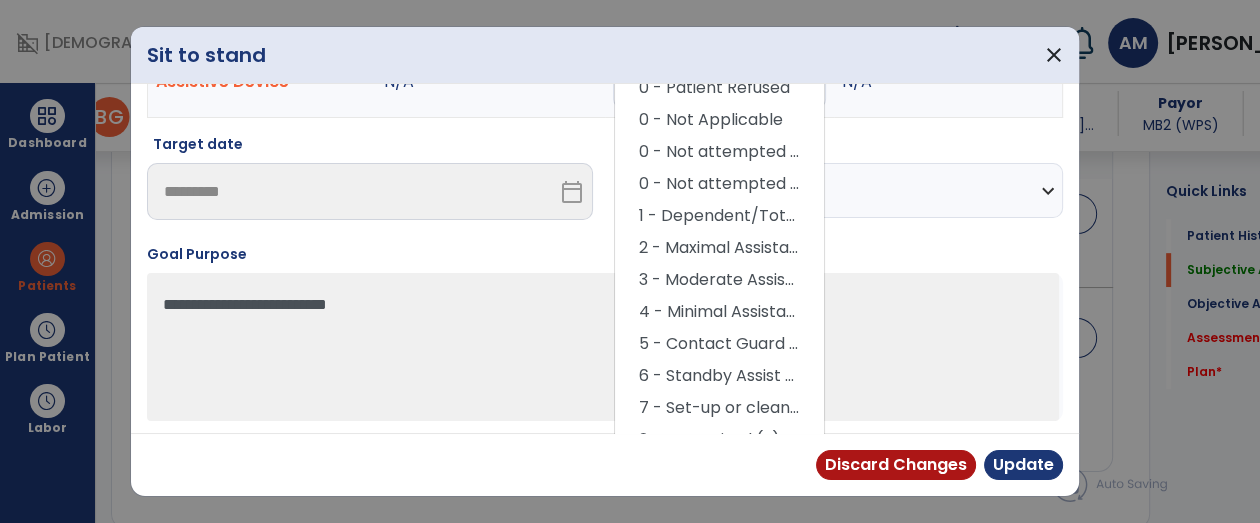 scroll, scrollTop: 182, scrollLeft: 0, axis: vertical 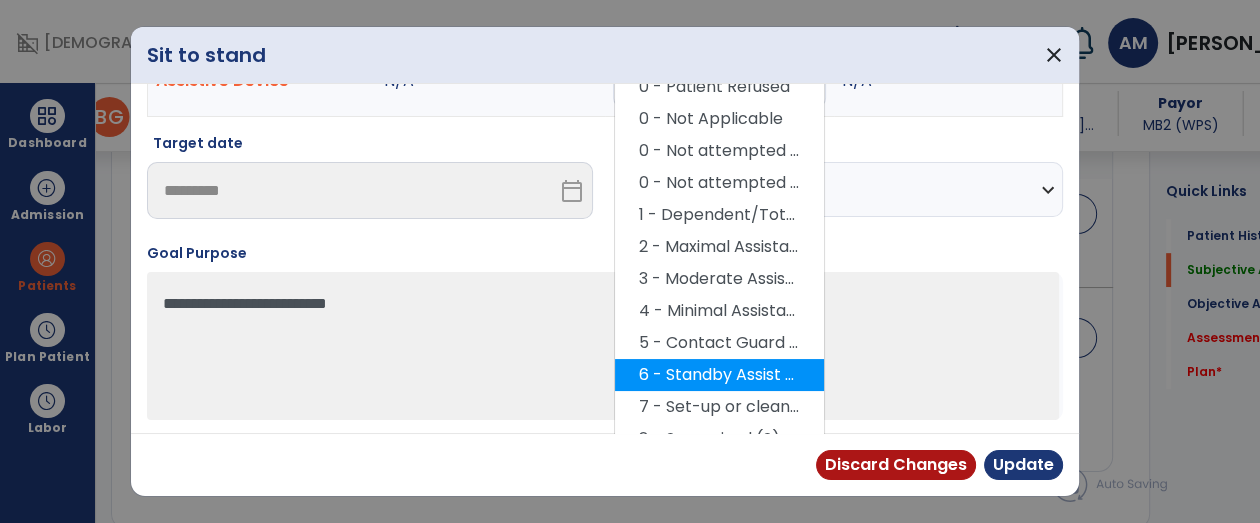 click on "6 - Standby Assist (SBA)" at bounding box center [719, 375] 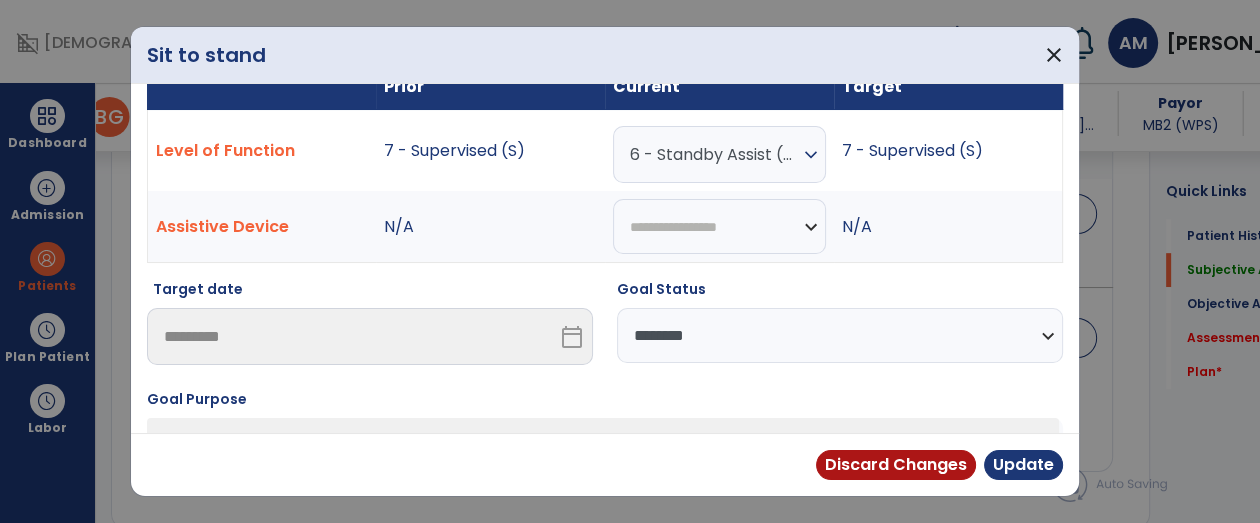 scroll, scrollTop: 34, scrollLeft: 0, axis: vertical 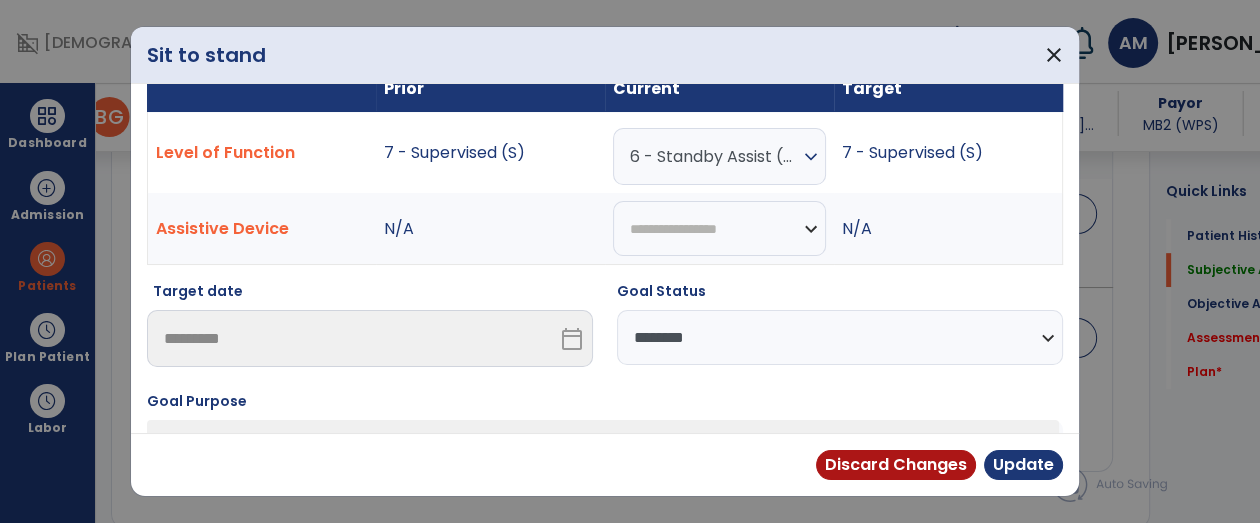 click on "**********" at bounding box center (840, 337) 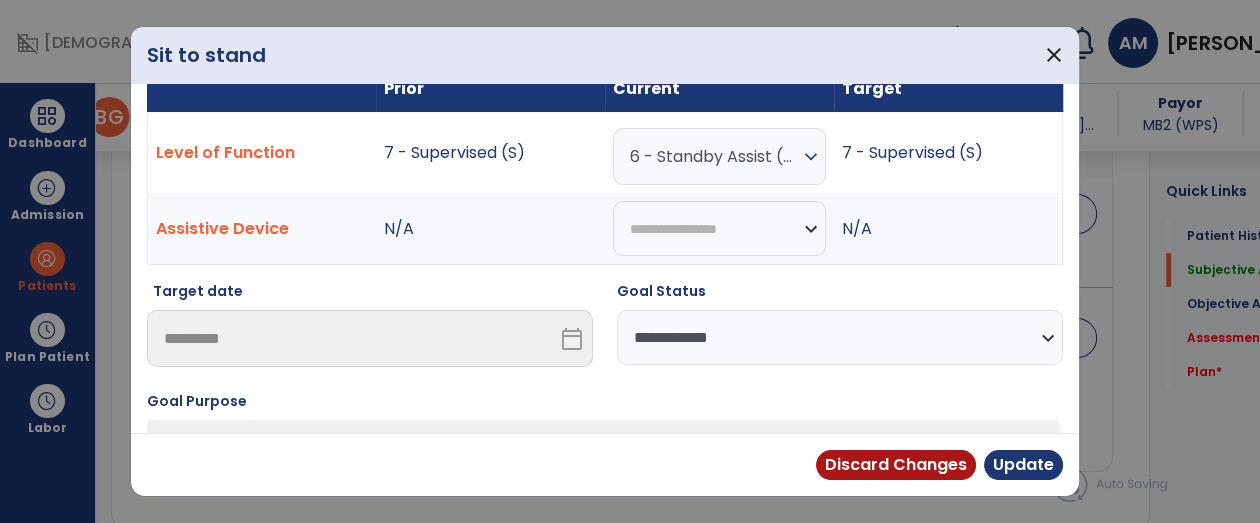 click on "**********" at bounding box center (840, 337) 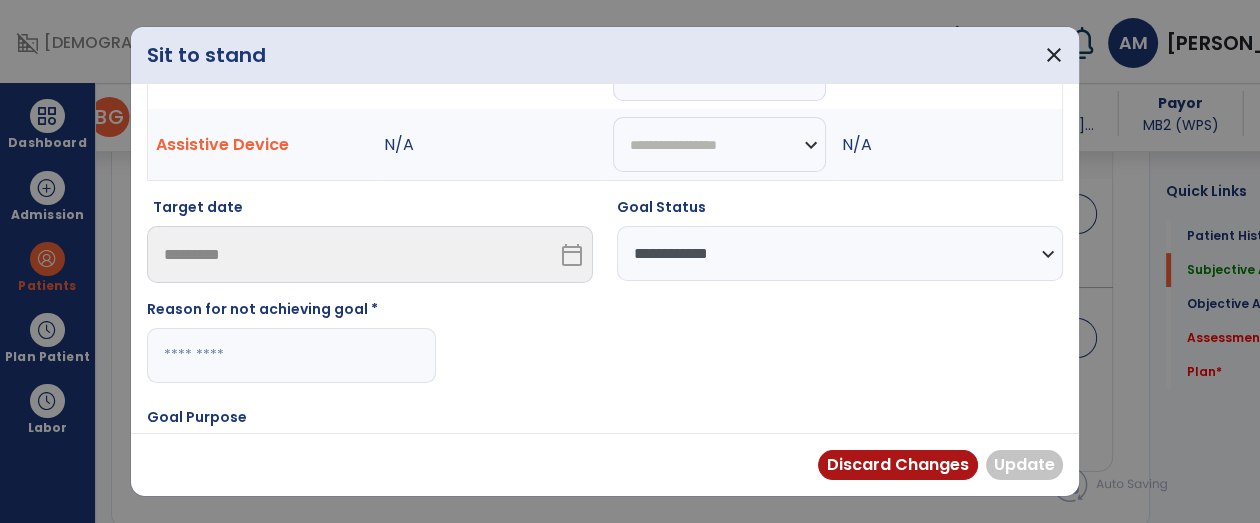 scroll, scrollTop: 115, scrollLeft: 0, axis: vertical 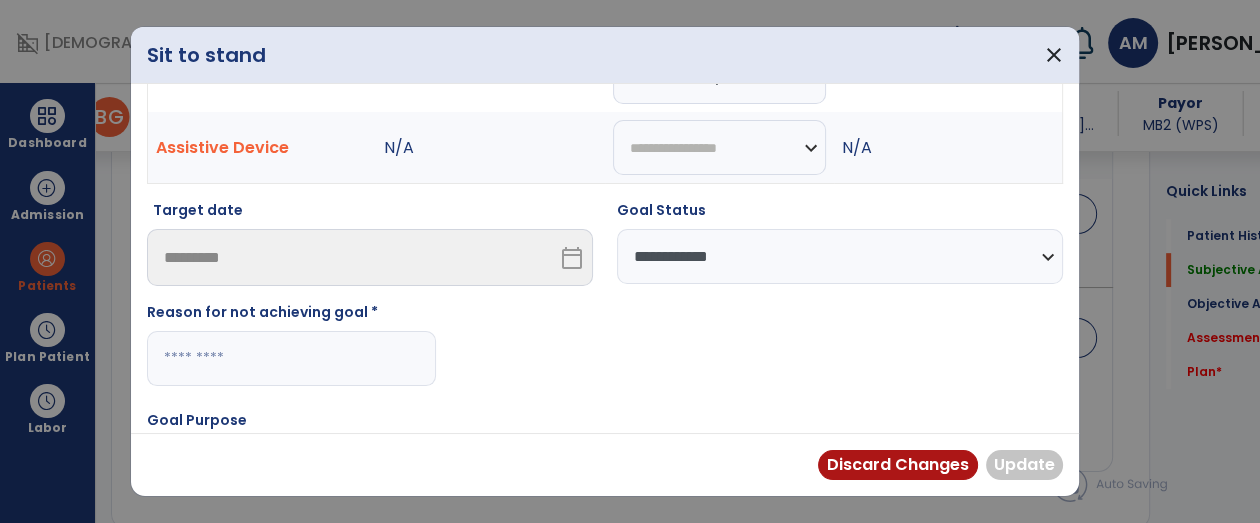 click at bounding box center [291, 358] 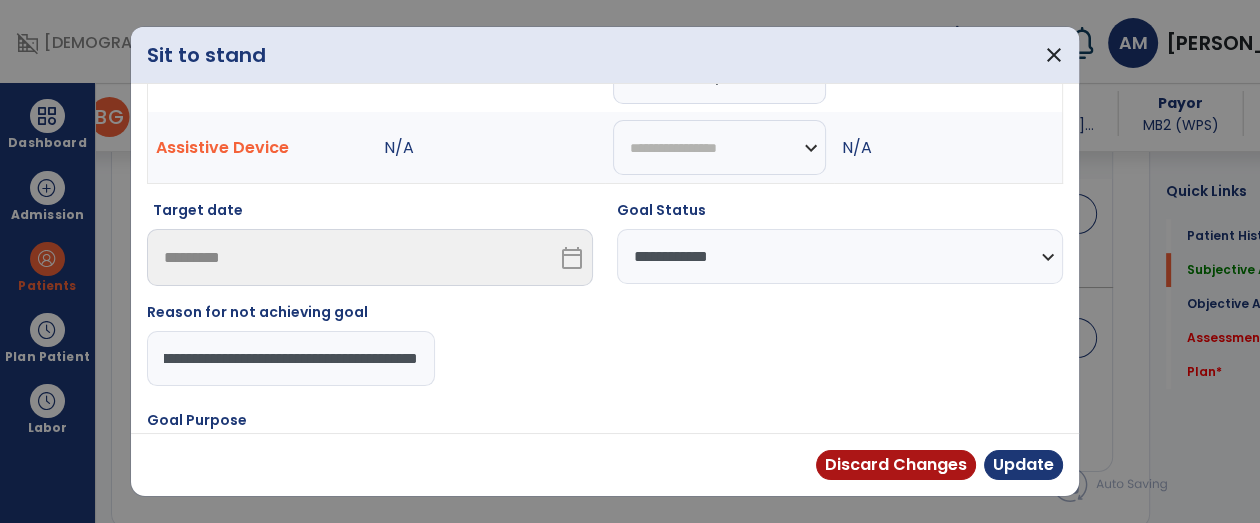 type on "**********" 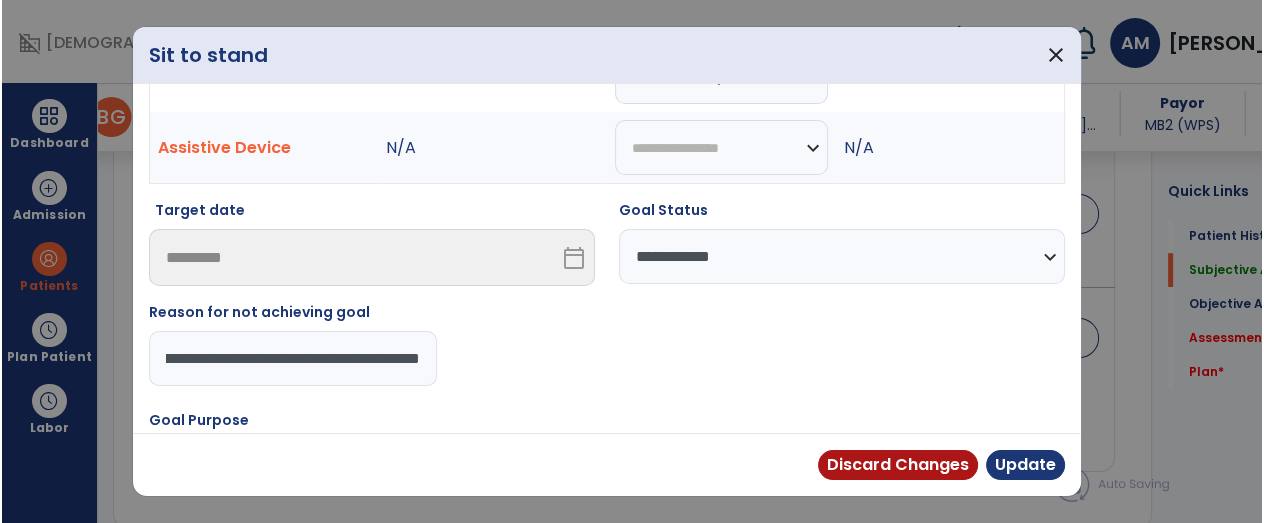 scroll, scrollTop: 0, scrollLeft: 189, axis: horizontal 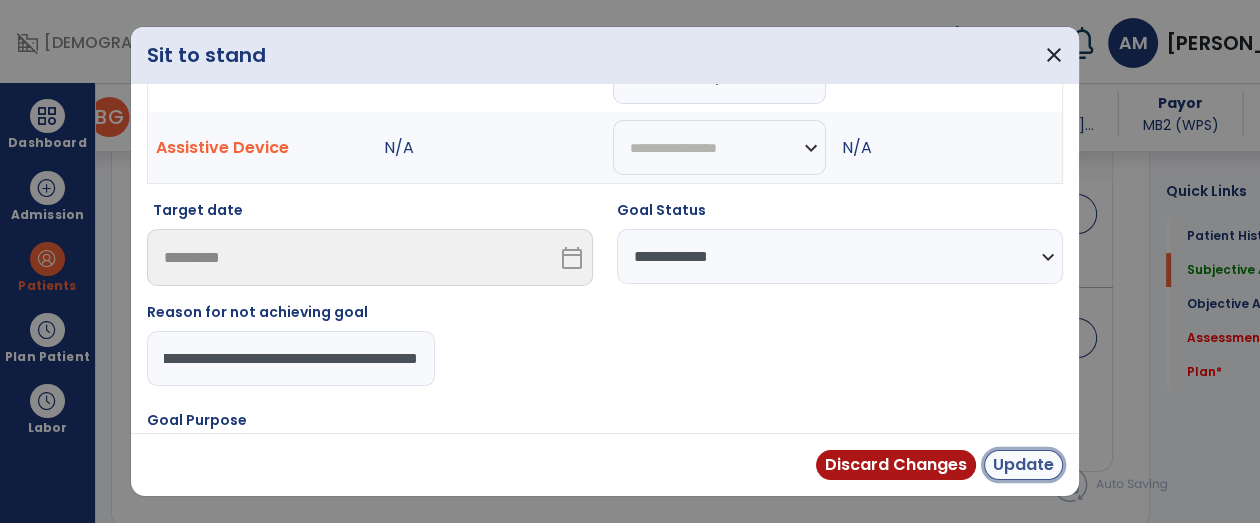 click on "Update" at bounding box center [1023, 465] 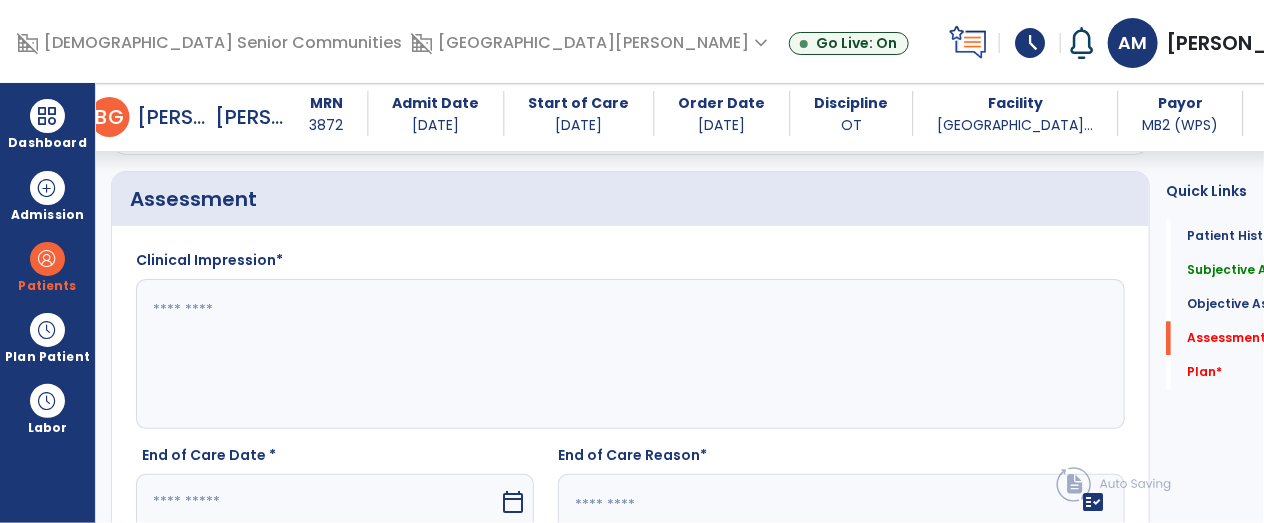 scroll, scrollTop: 1607, scrollLeft: 0, axis: vertical 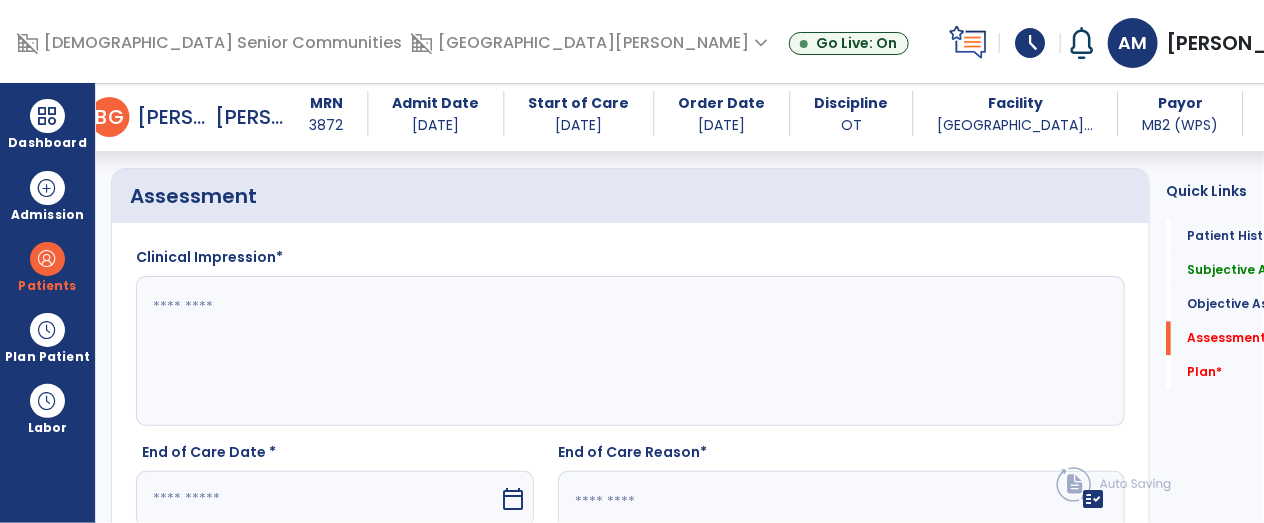 click 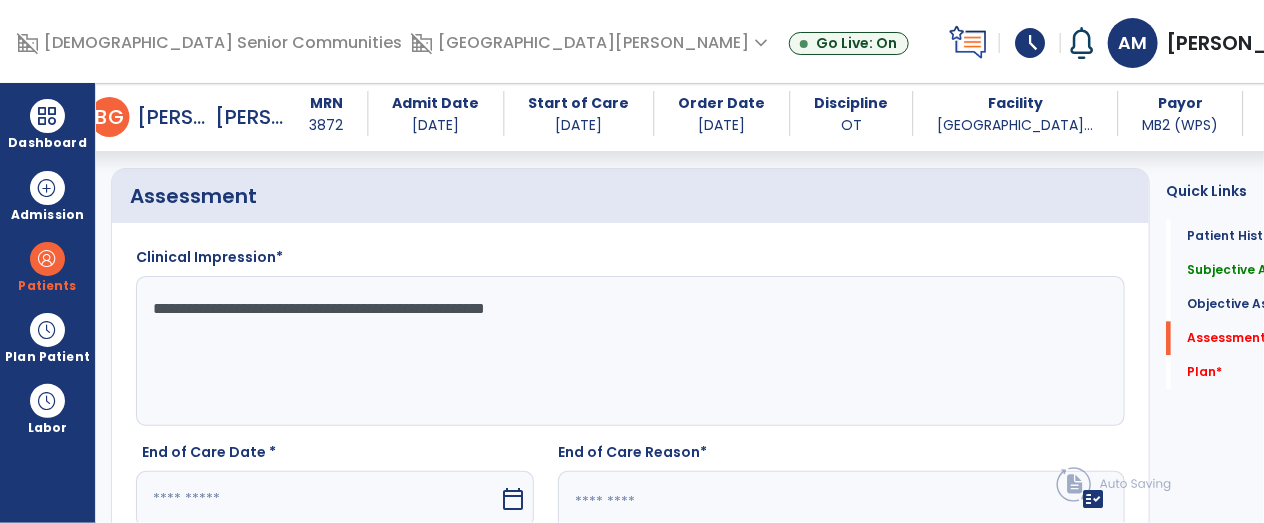type on "**********" 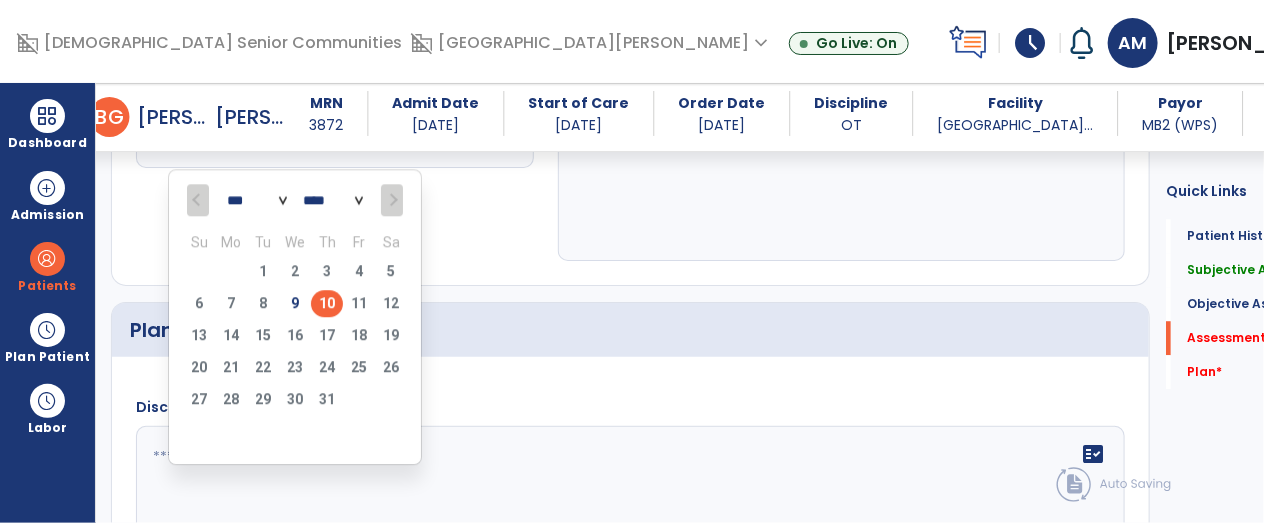 click on "10" at bounding box center [327, 303] 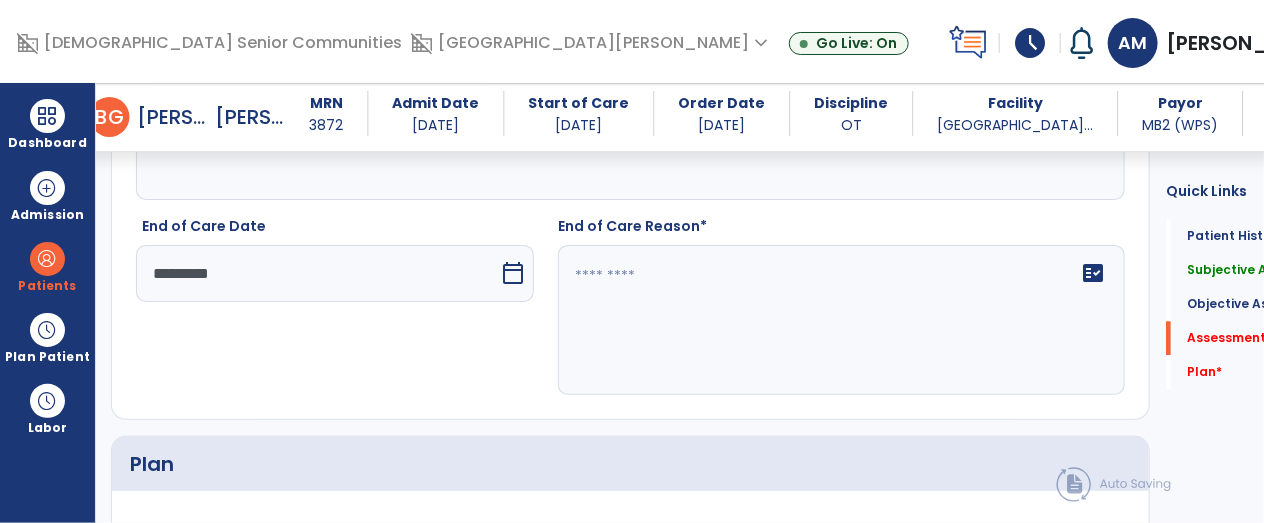scroll, scrollTop: 1828, scrollLeft: 0, axis: vertical 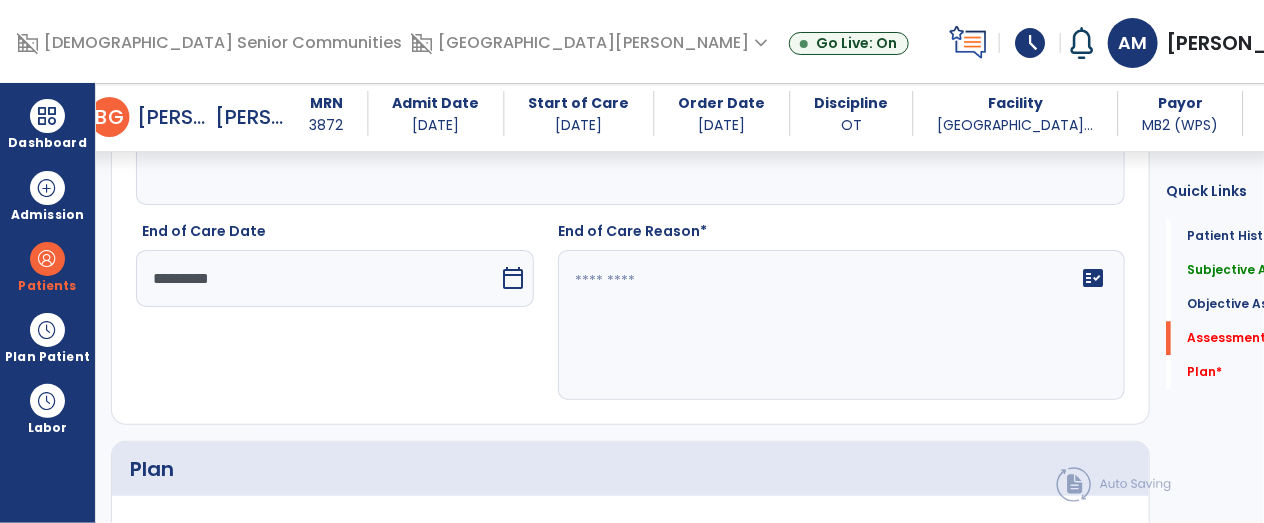 click on "fact_check" 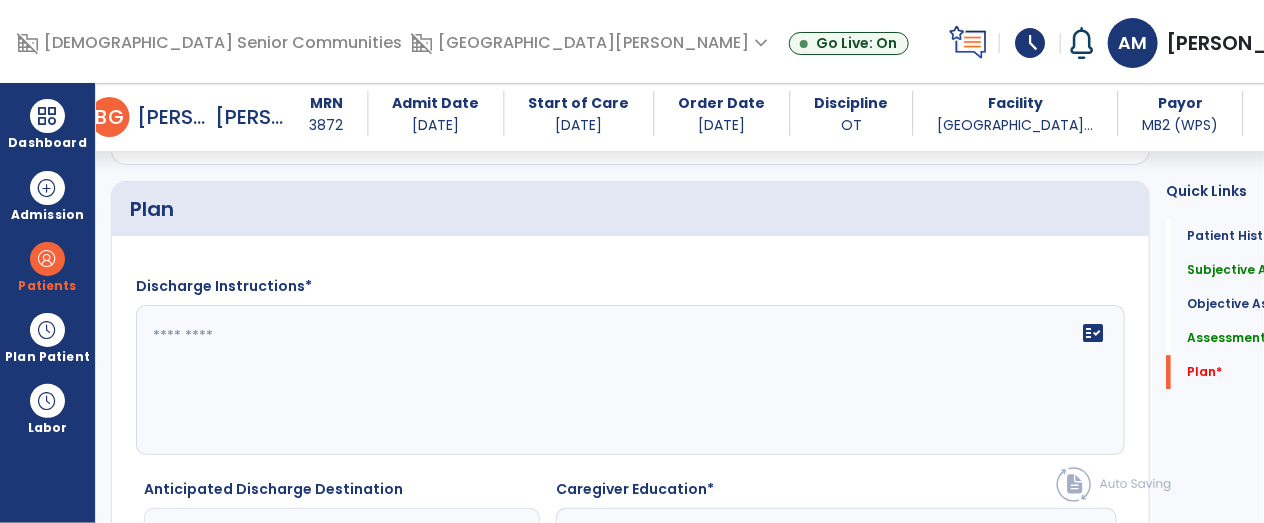 scroll, scrollTop: 2165, scrollLeft: 0, axis: vertical 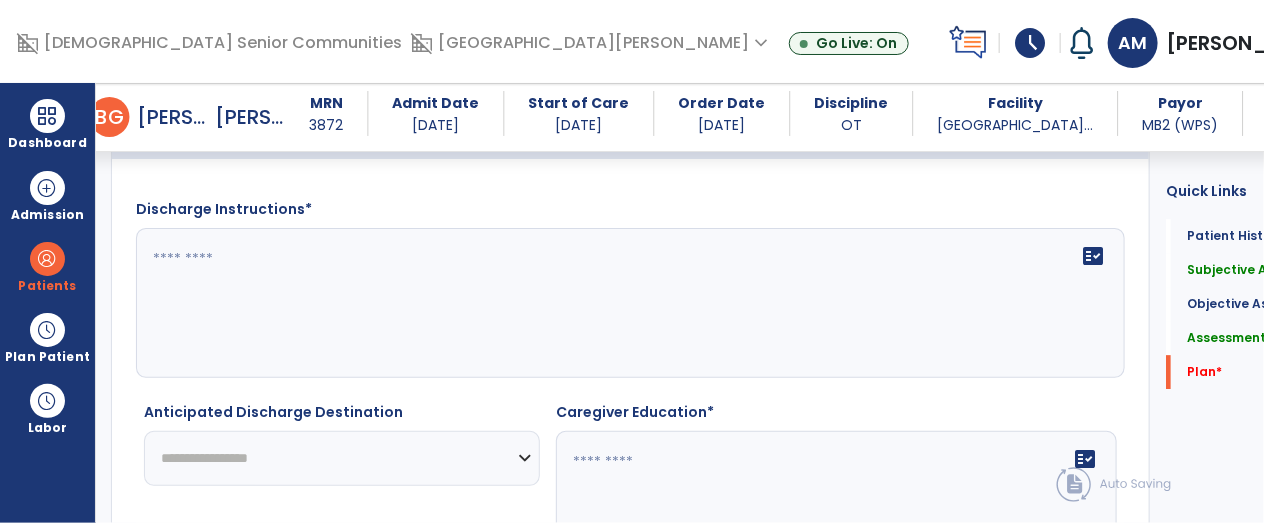 type on "**********" 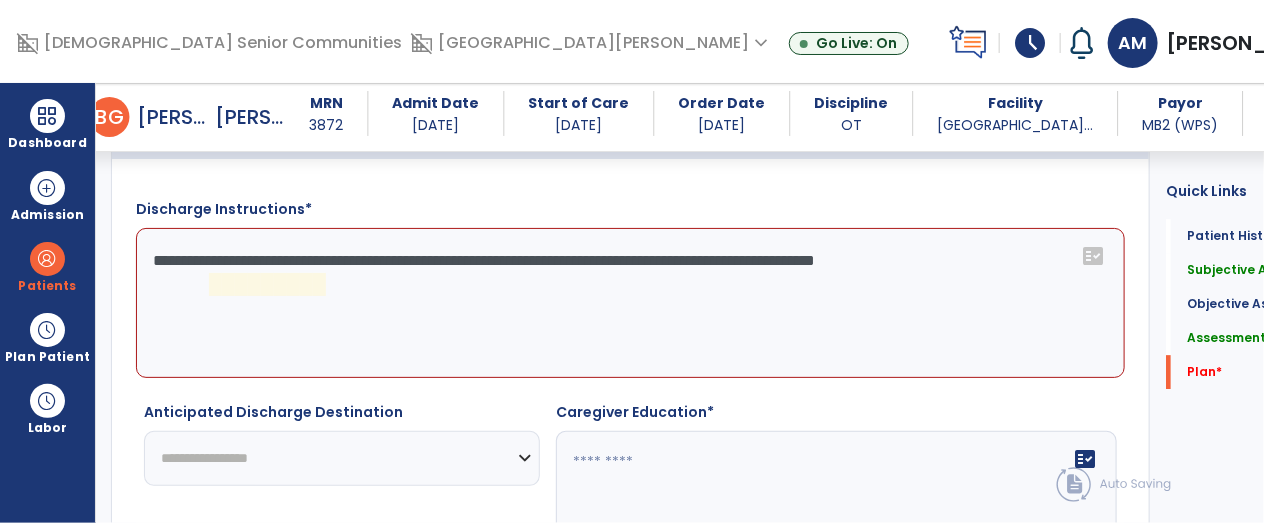 click on "**********" 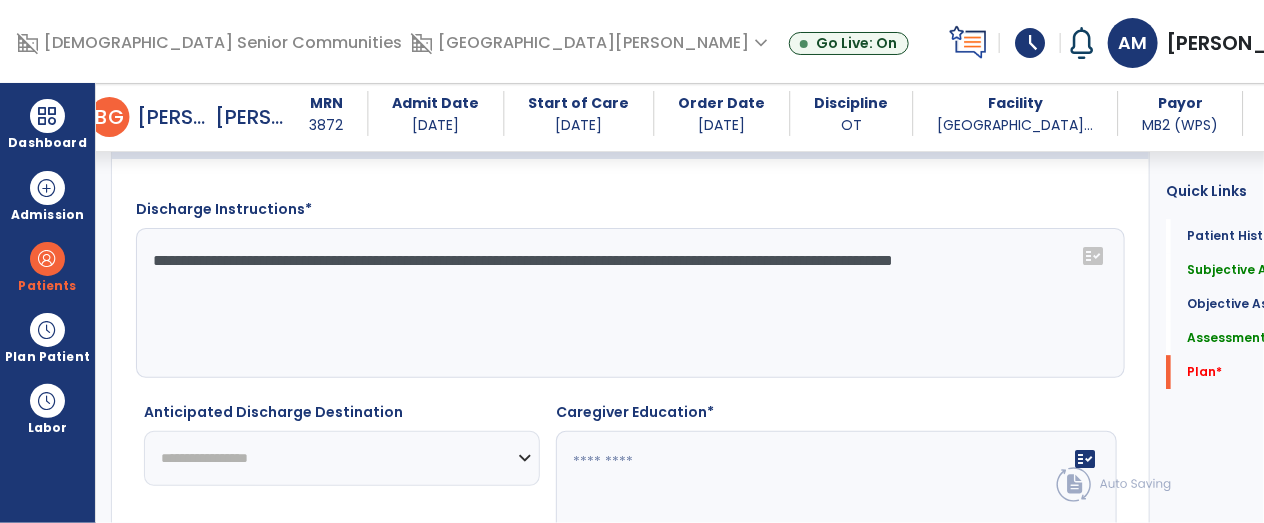 type on "**********" 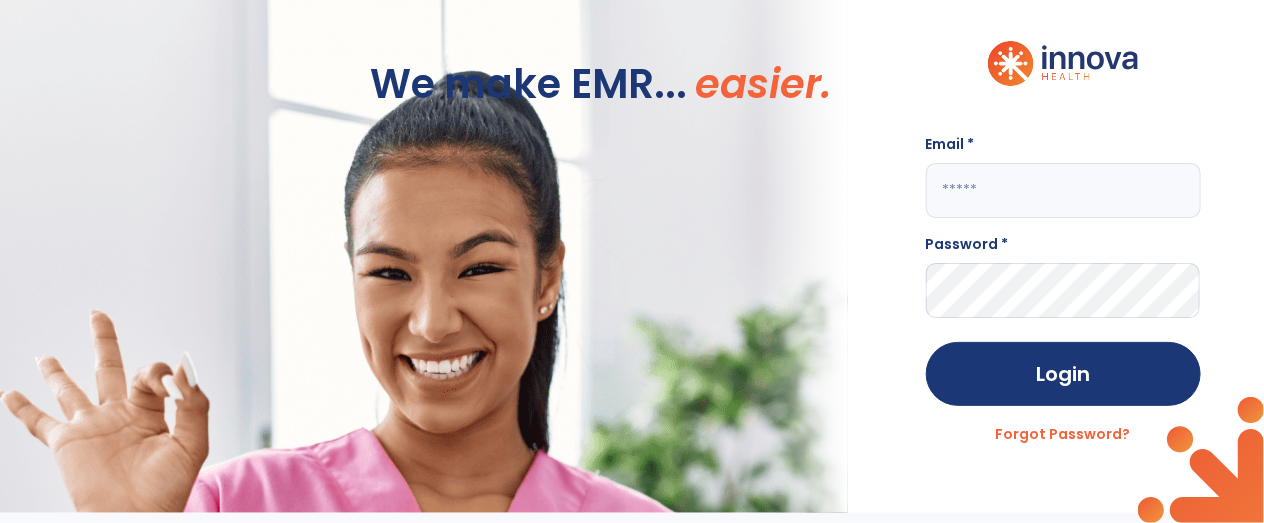 scroll, scrollTop: -9, scrollLeft: 0, axis: vertical 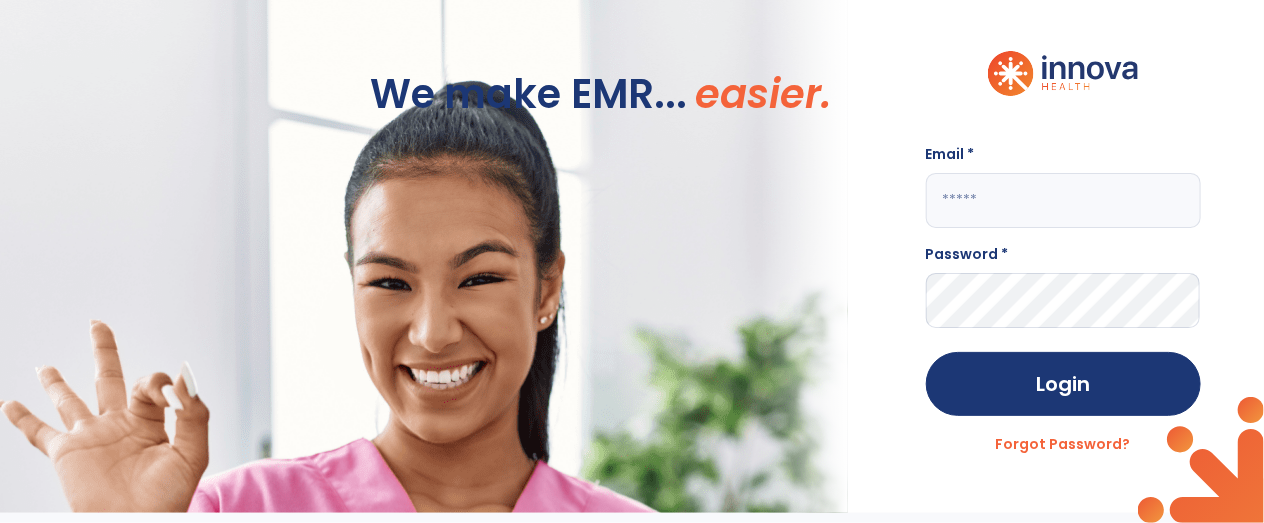 click 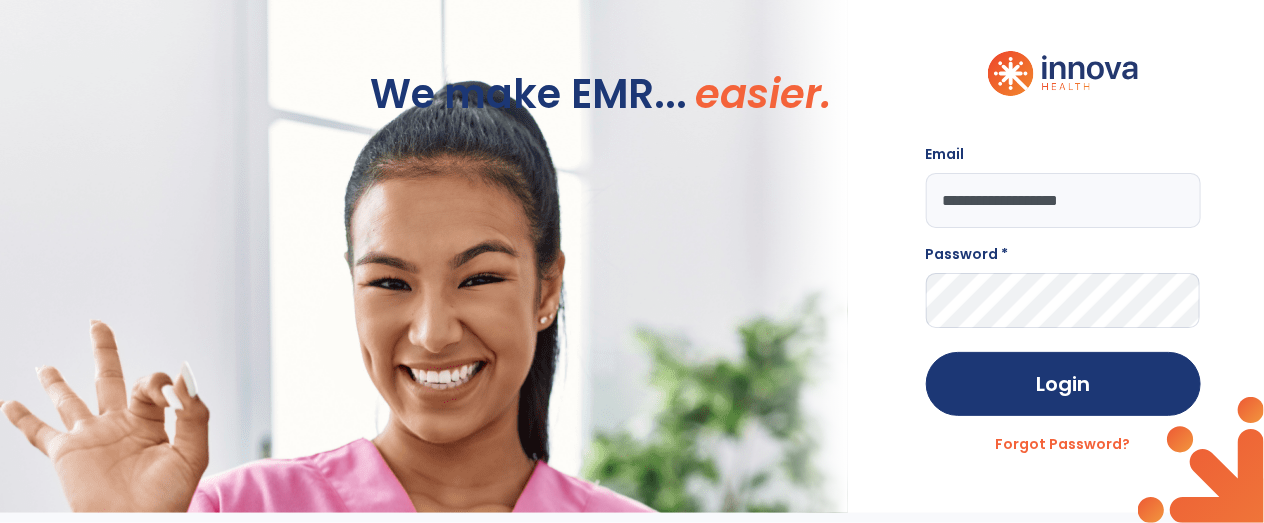 type on "**********" 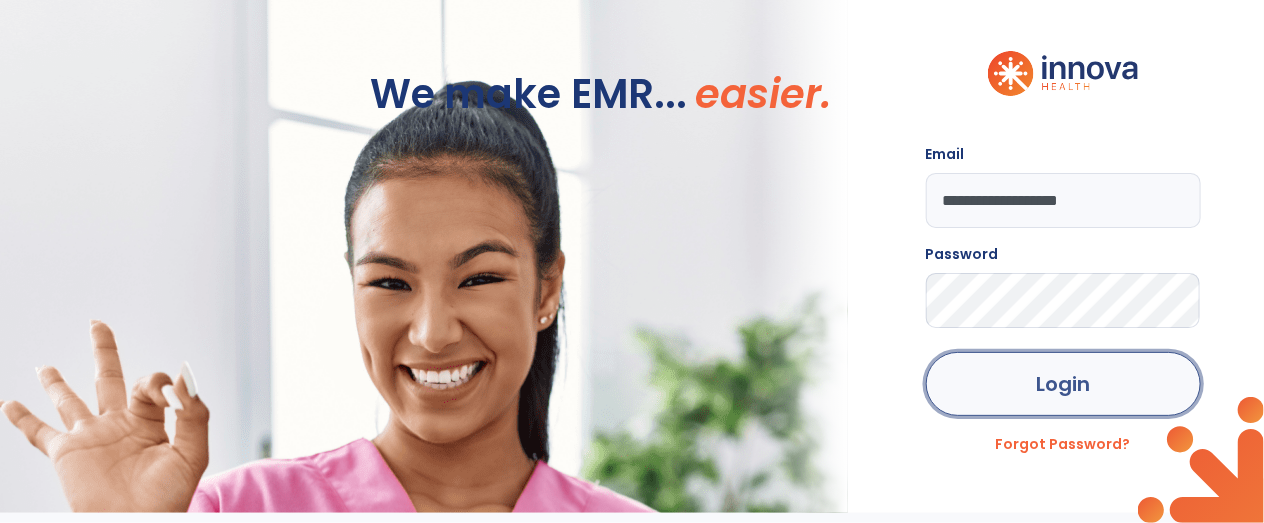 click on "Login" 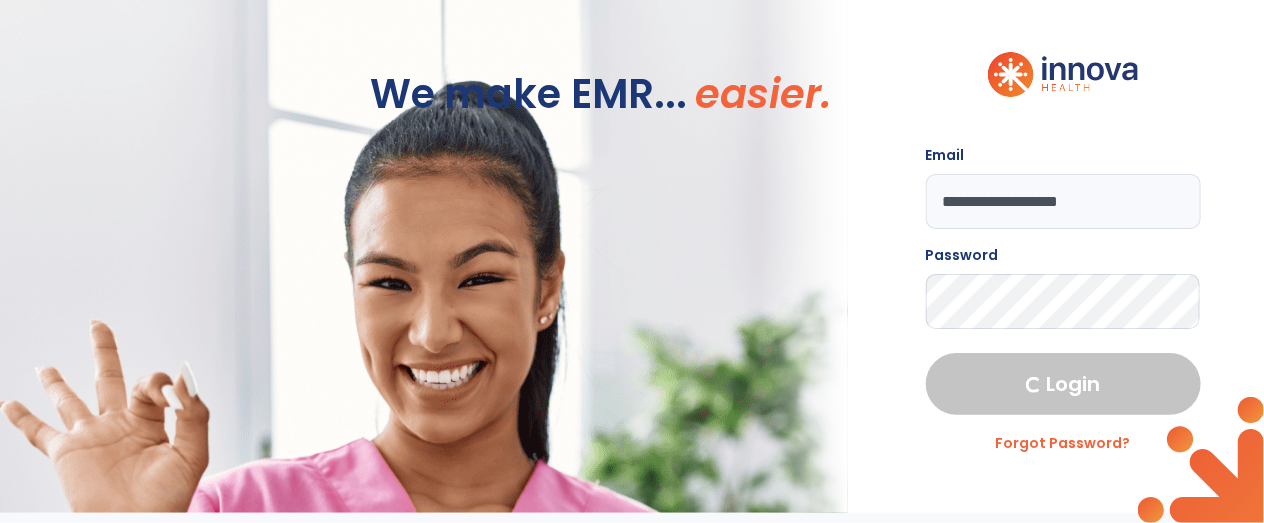 select on "****" 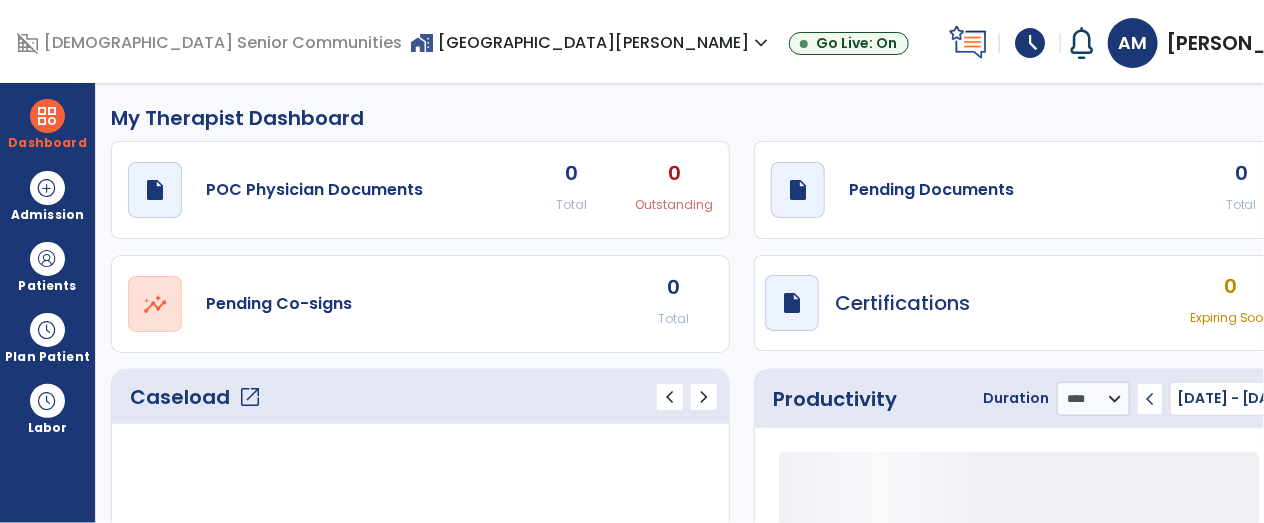 scroll, scrollTop: 0, scrollLeft: 0, axis: both 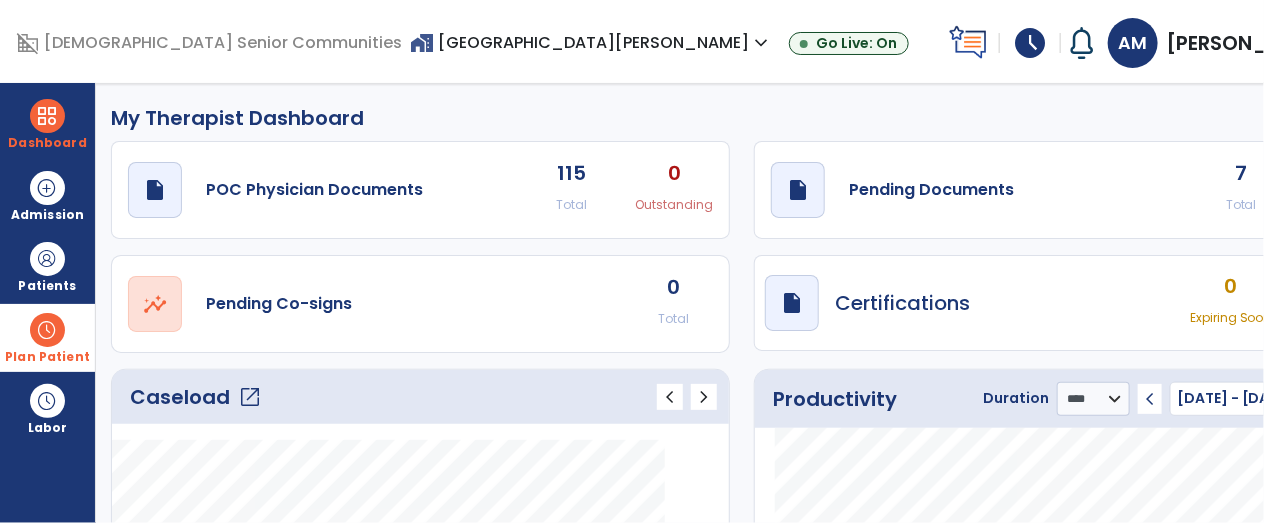 click on "Plan Patient" at bounding box center [47, 286] 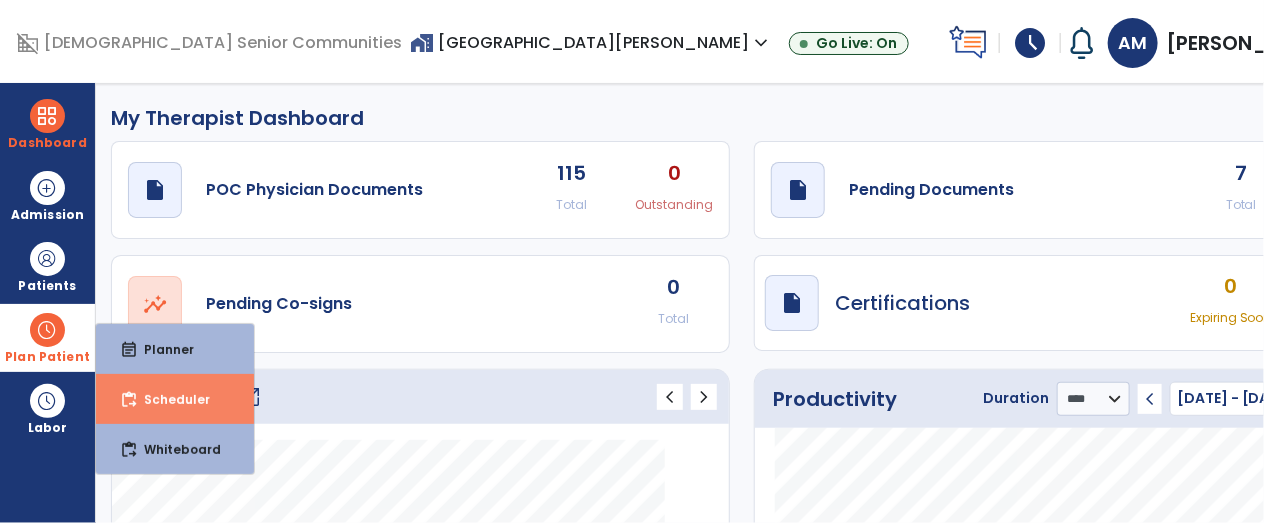 click on "content_paste_go  Scheduler" at bounding box center (175, 399) 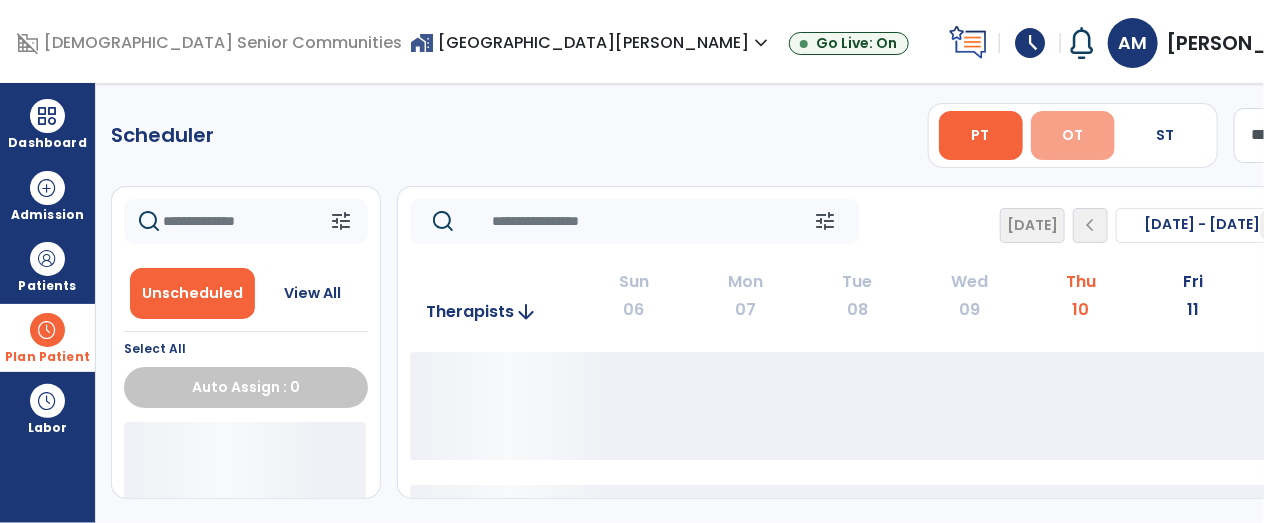 click on "OT" at bounding box center [1073, 135] 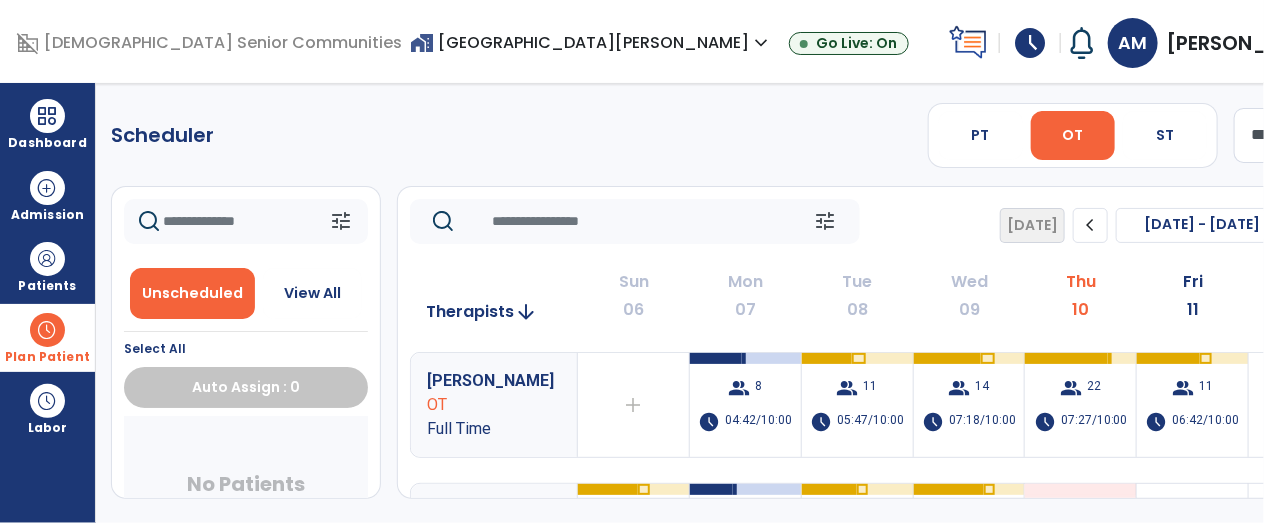 click on "chevron_right" 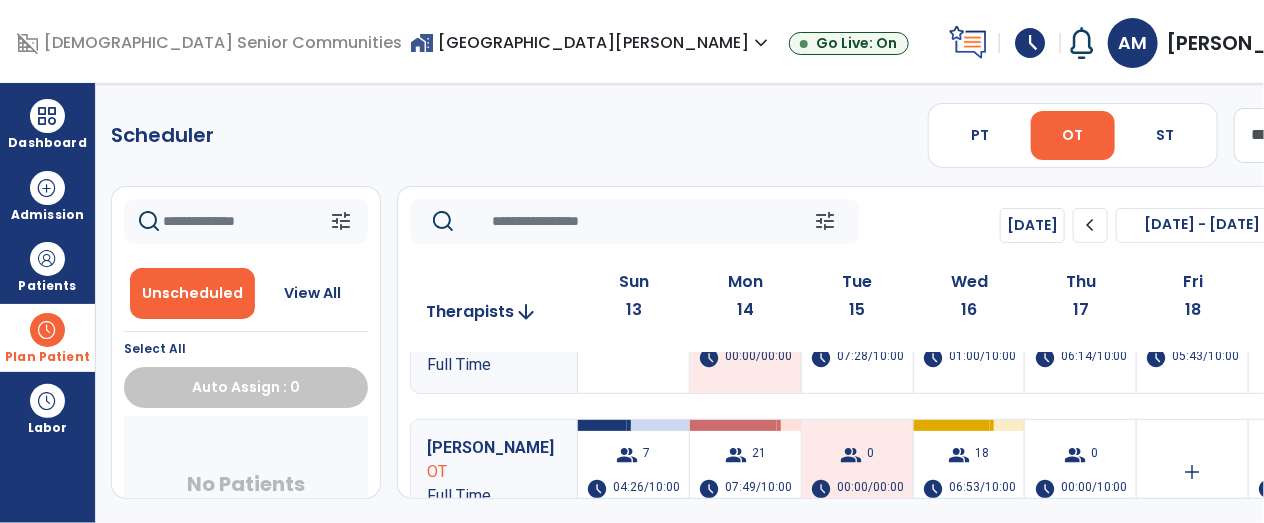 scroll, scrollTop: 0, scrollLeft: 0, axis: both 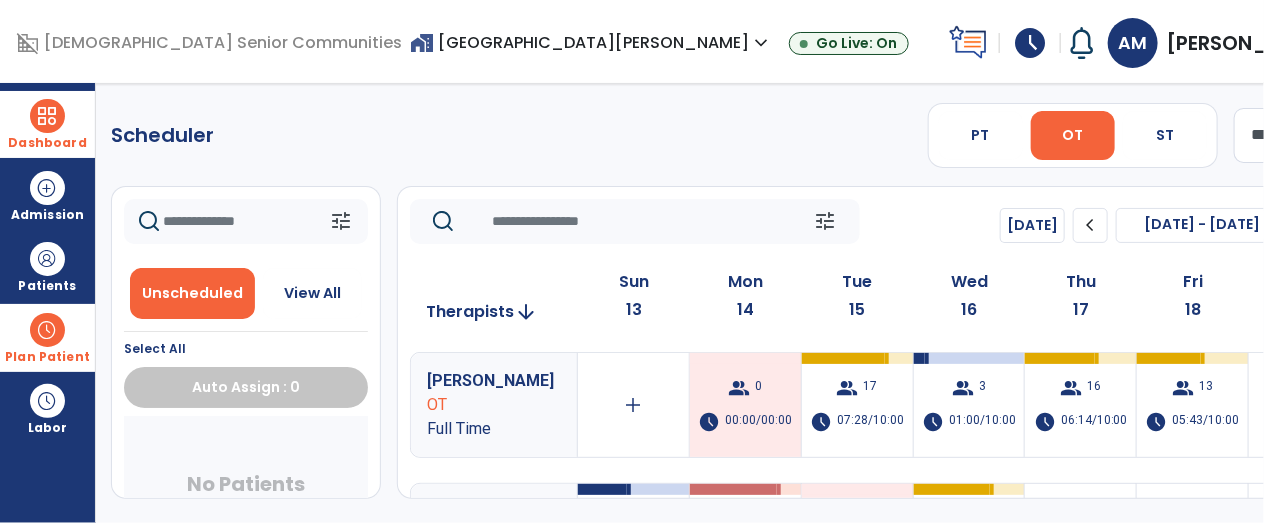 click at bounding box center [47, 116] 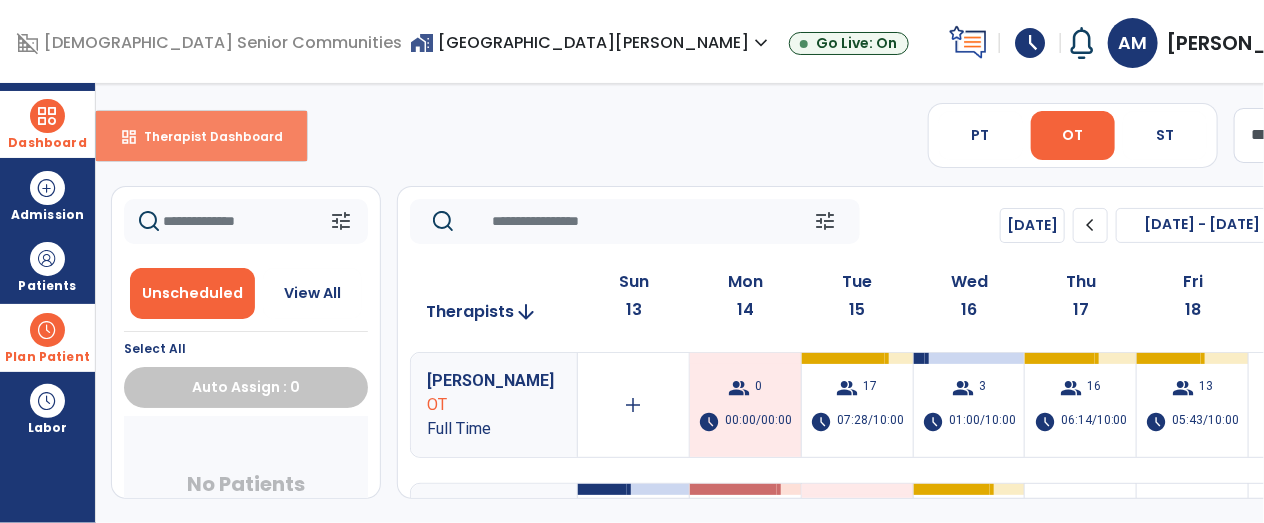 click on "Therapist Dashboard" at bounding box center (205, 136) 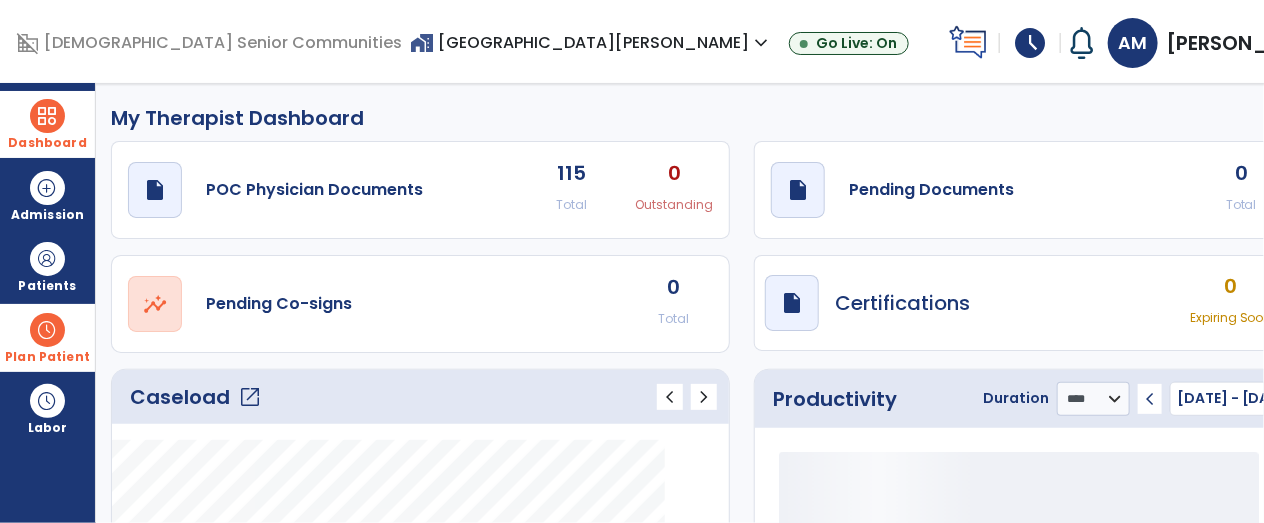 click on "open_in_new" 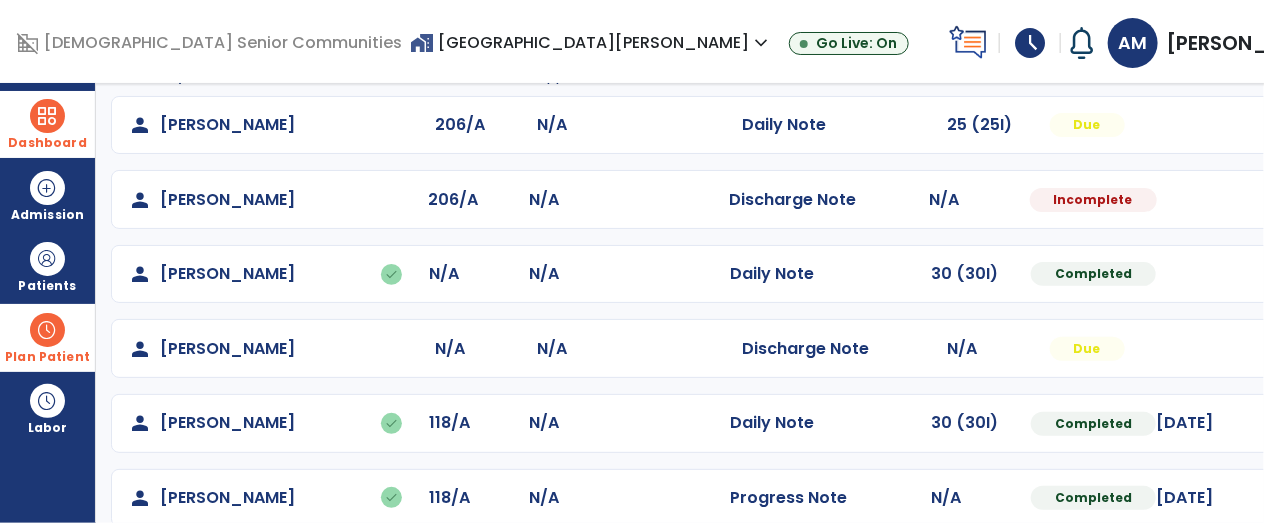 scroll, scrollTop: 158, scrollLeft: 0, axis: vertical 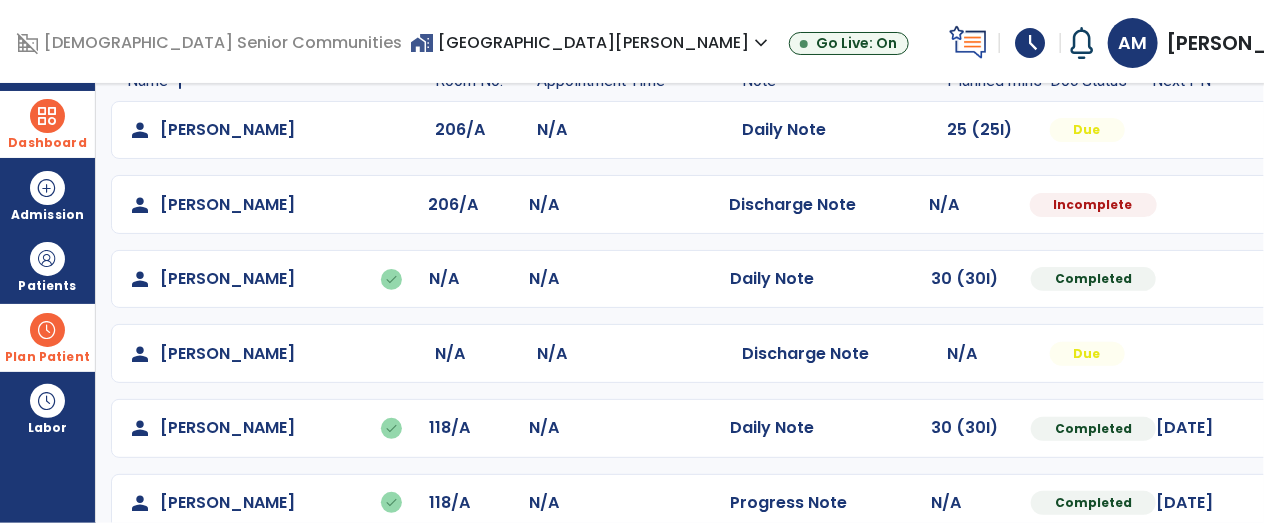 click at bounding box center (1314, 130) 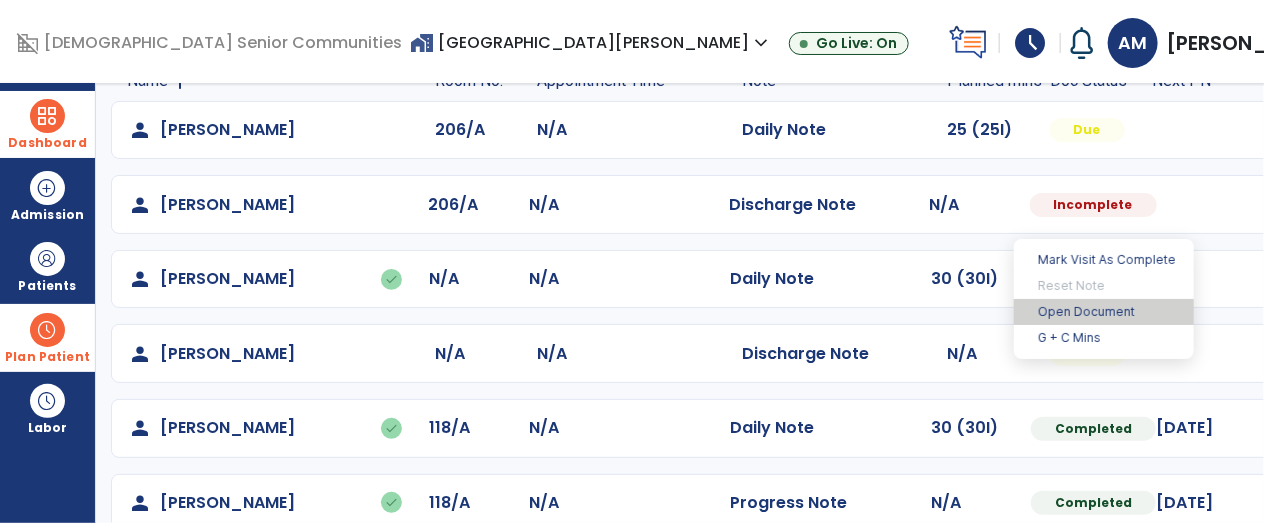 click on "Open Document" at bounding box center [1104, 312] 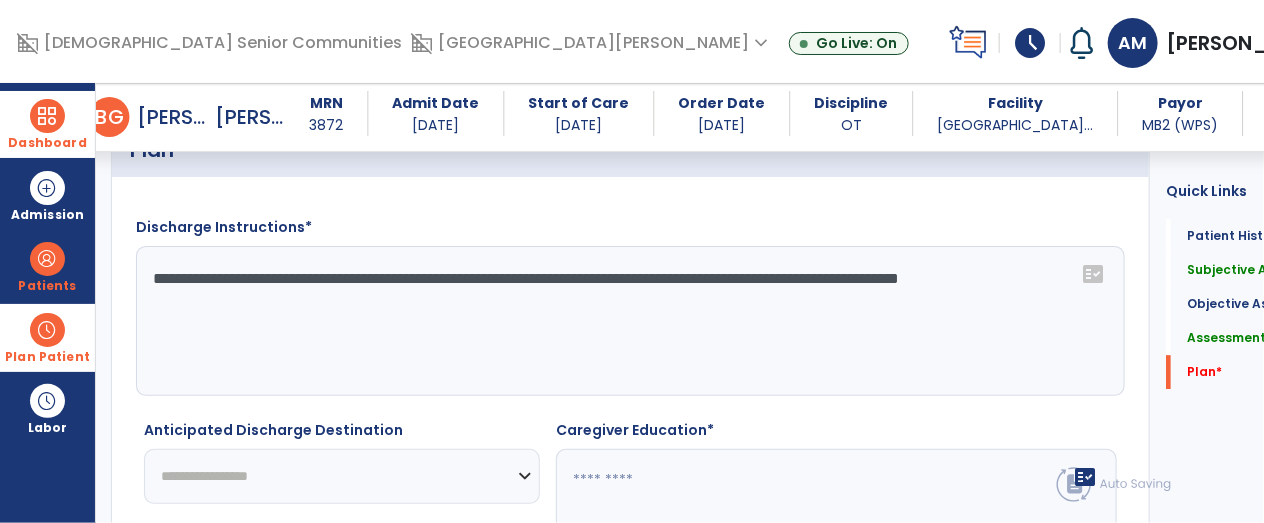 scroll, scrollTop: 2324, scrollLeft: 0, axis: vertical 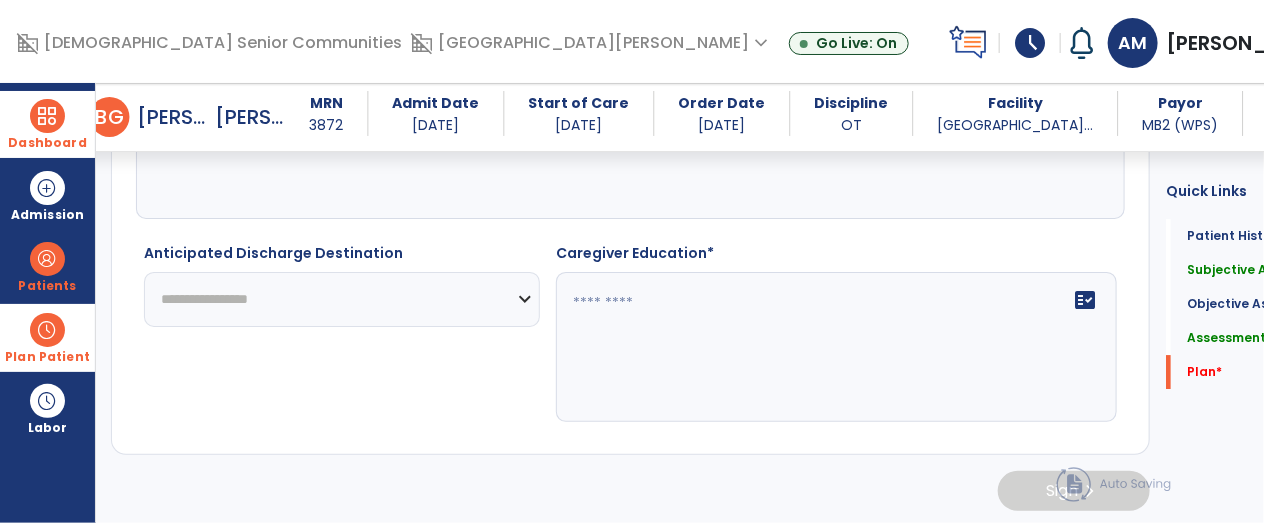 click on "**********" 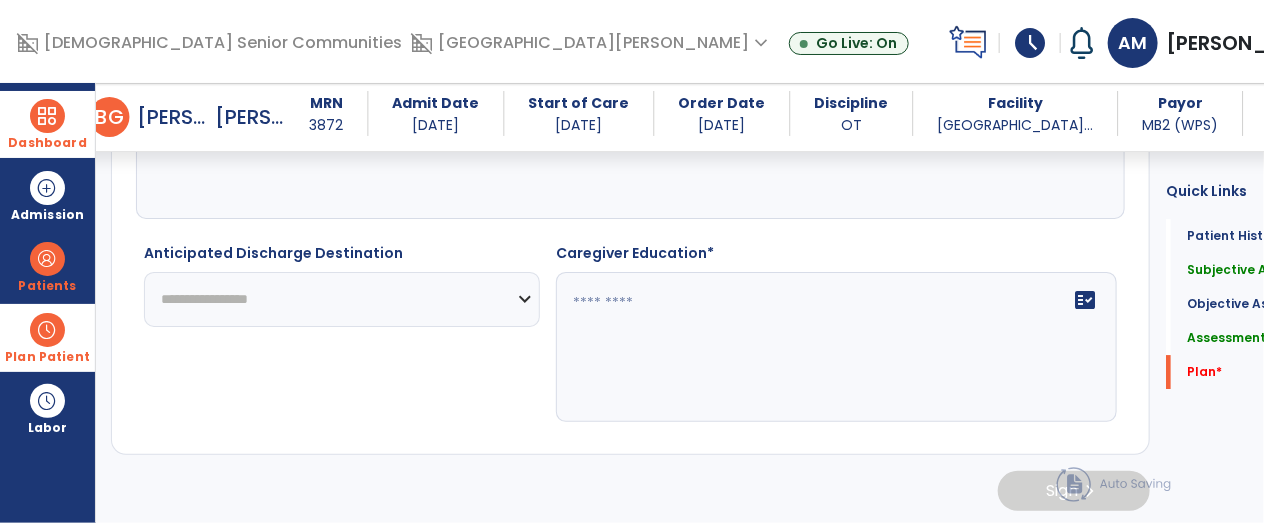 select on "***" 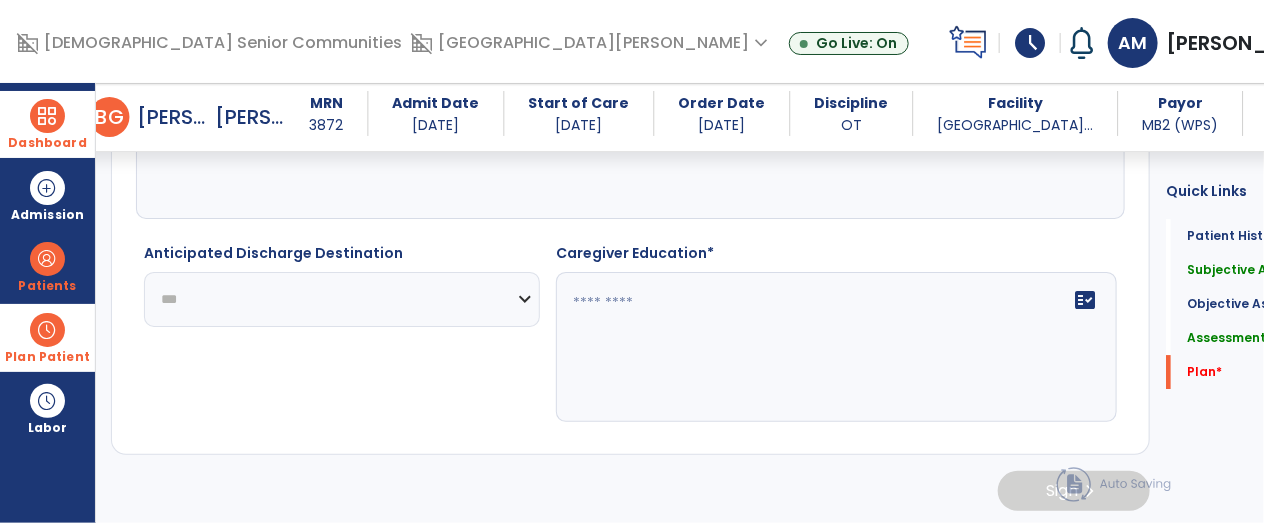 click on "**********" 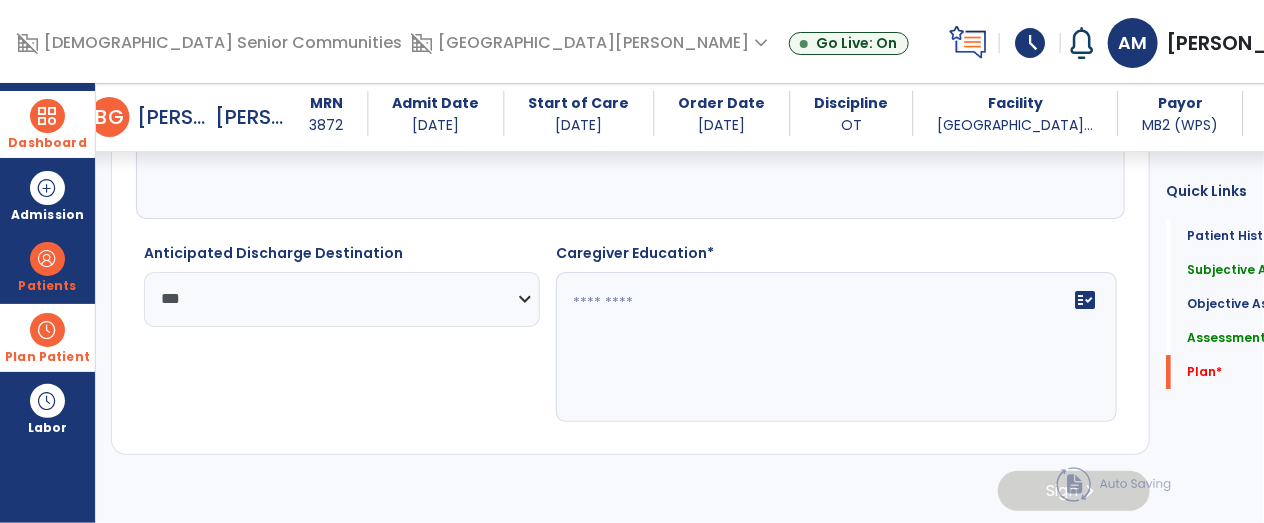 click 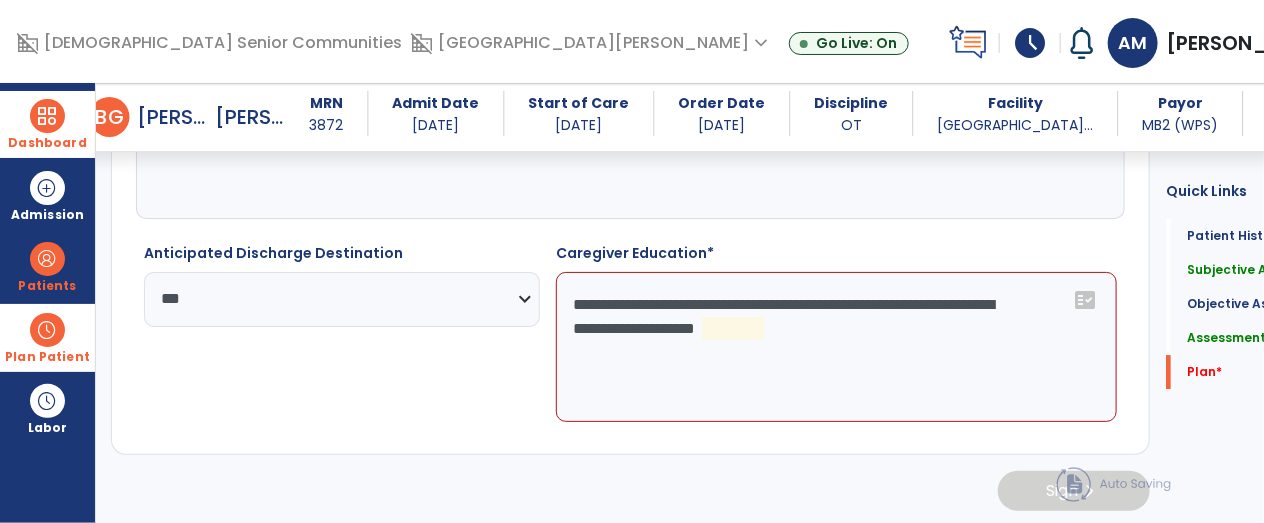click on "**********" 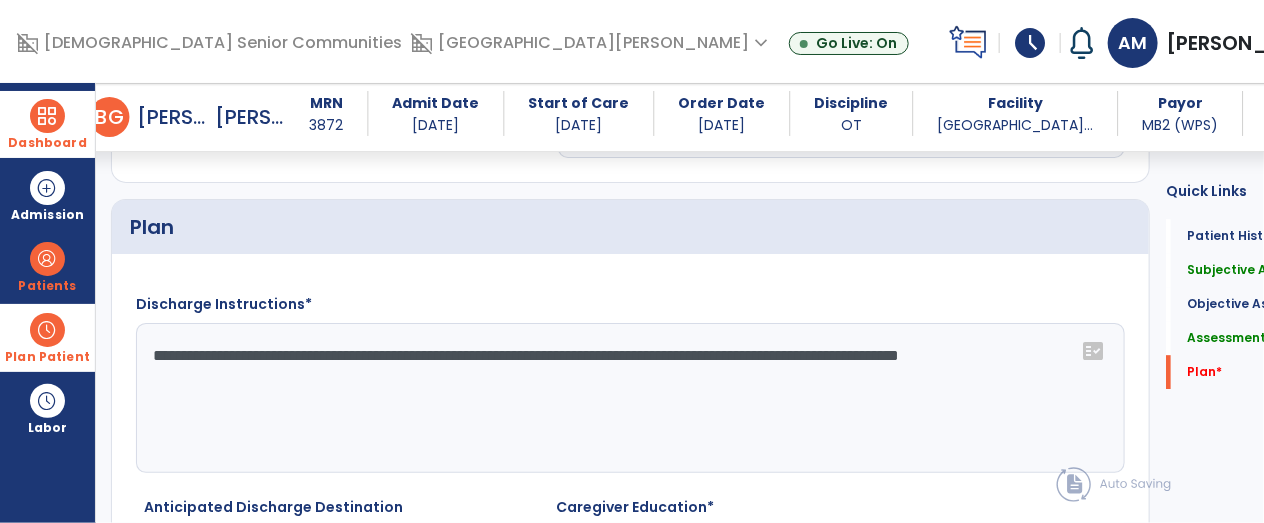 scroll, scrollTop: 2071, scrollLeft: 0, axis: vertical 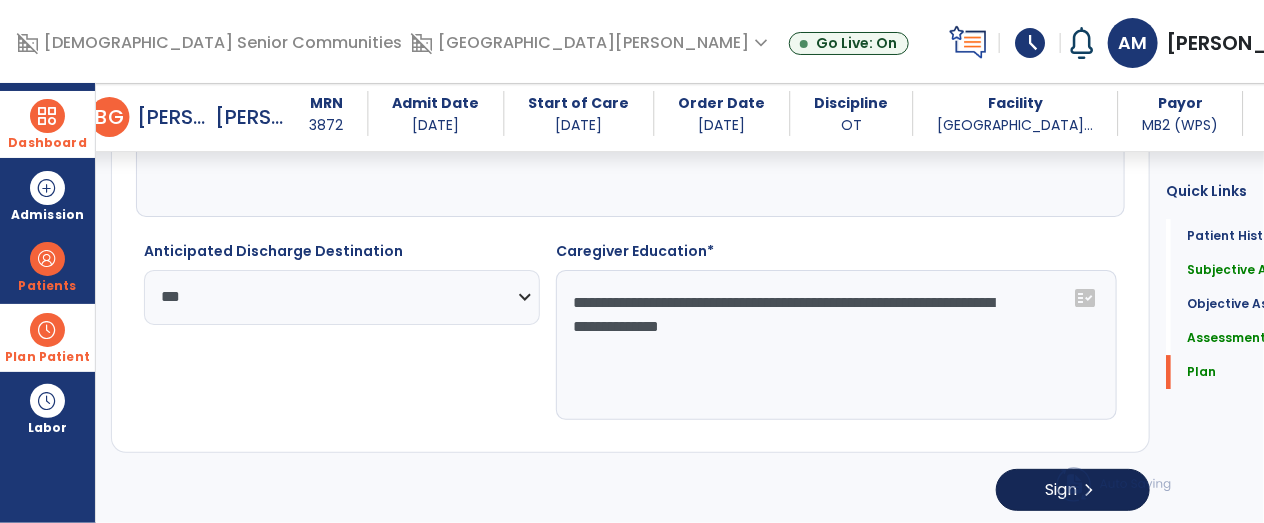 type on "**********" 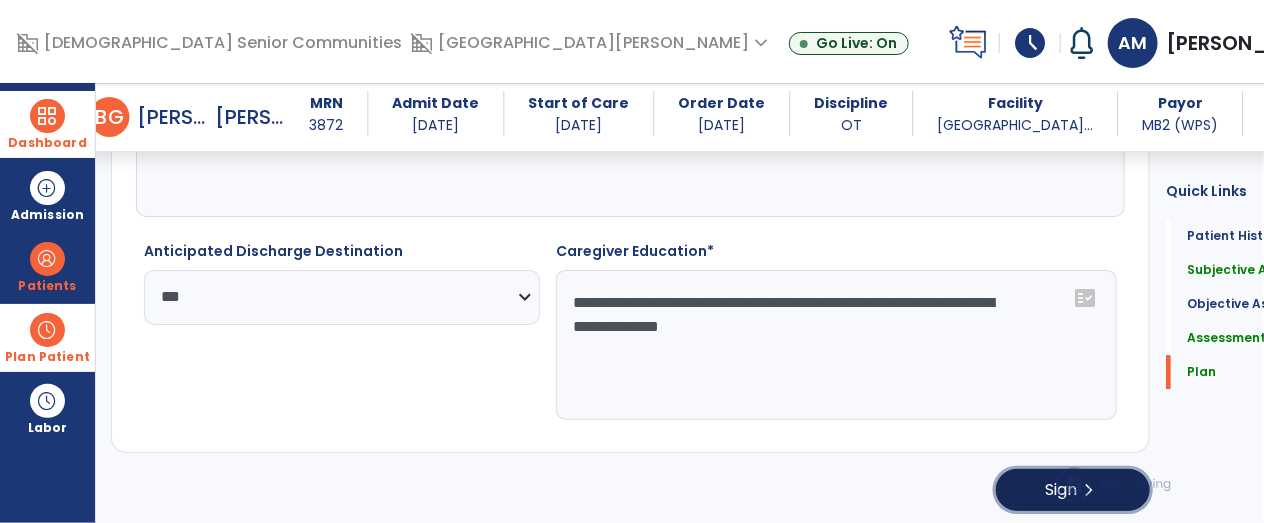 click on "chevron_right" 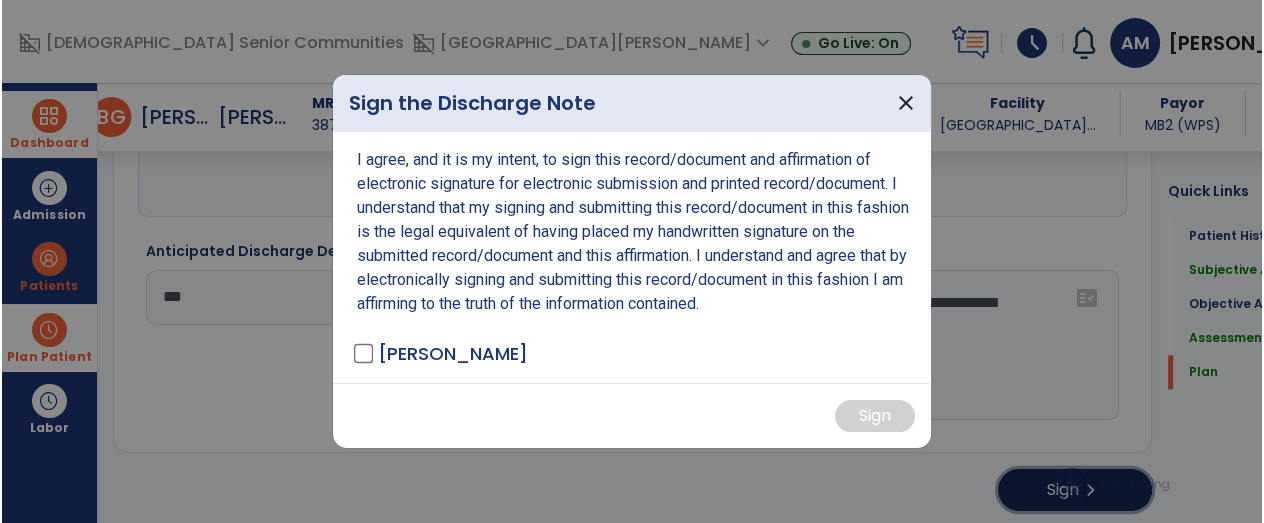 scroll, scrollTop: 2326, scrollLeft: 0, axis: vertical 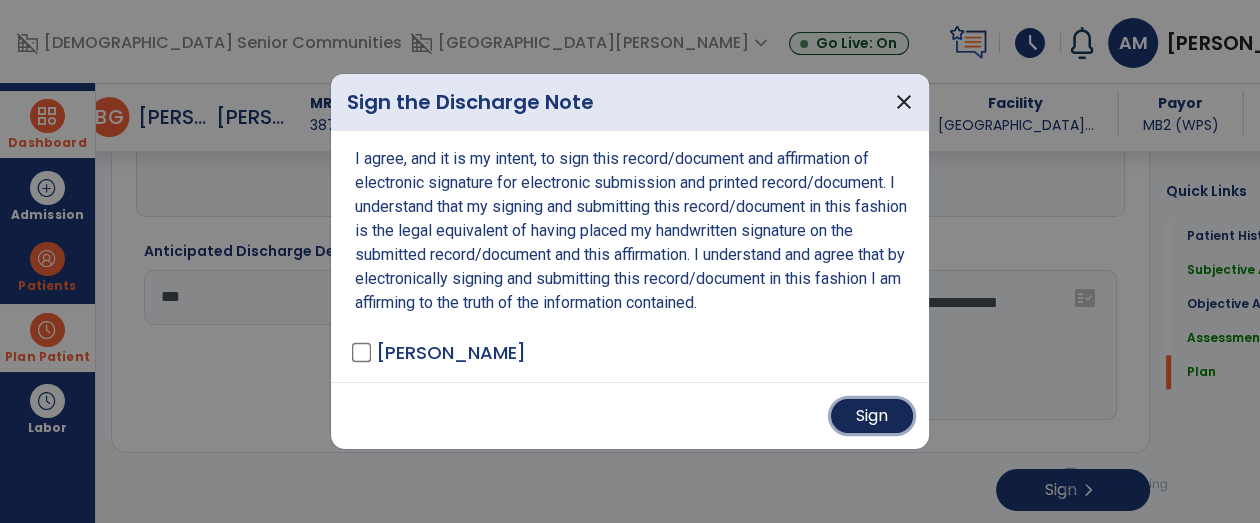 click on "Sign" at bounding box center [872, 416] 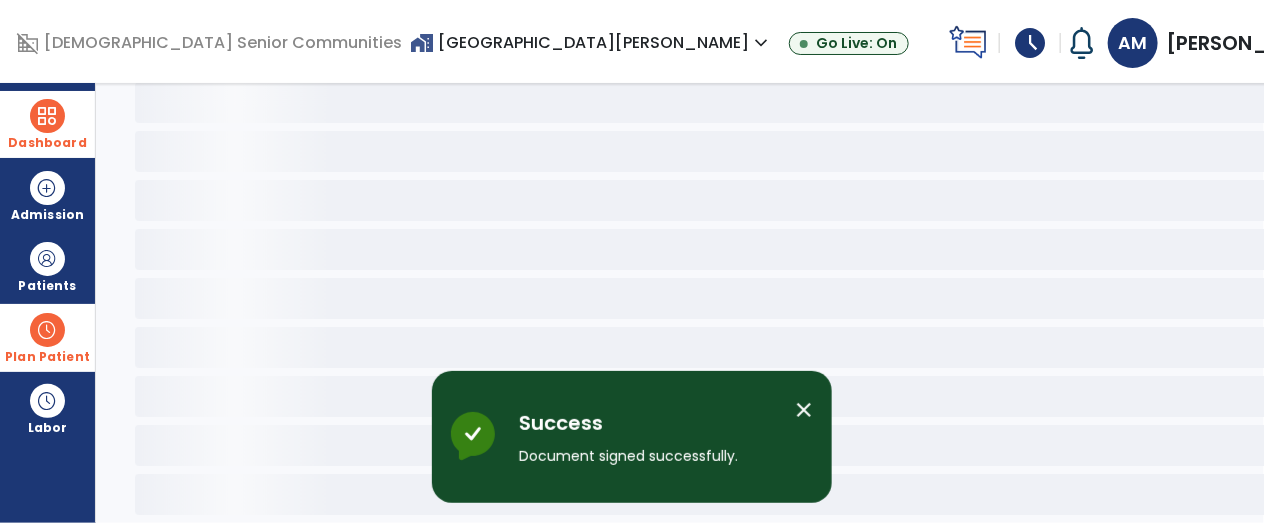 scroll, scrollTop: 165, scrollLeft: 0, axis: vertical 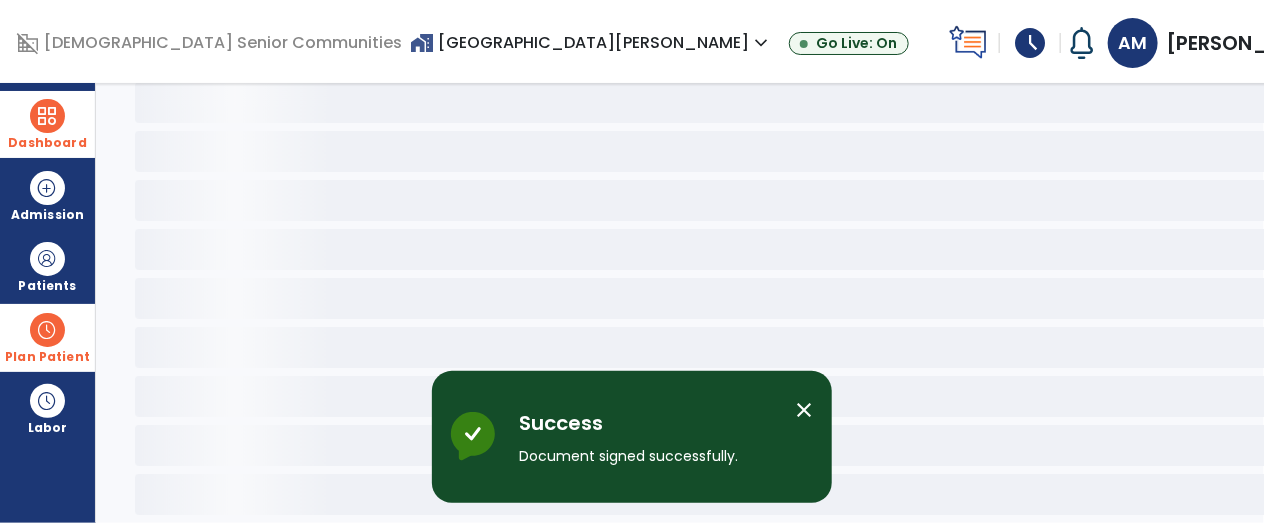 click at bounding box center [47, 116] 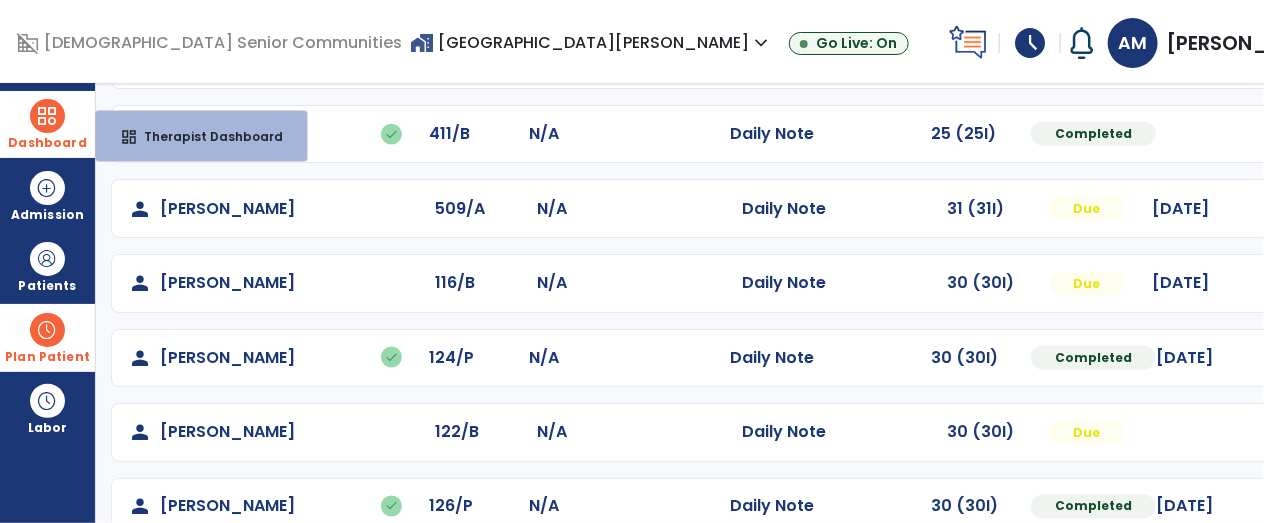 scroll, scrollTop: 1023, scrollLeft: 0, axis: vertical 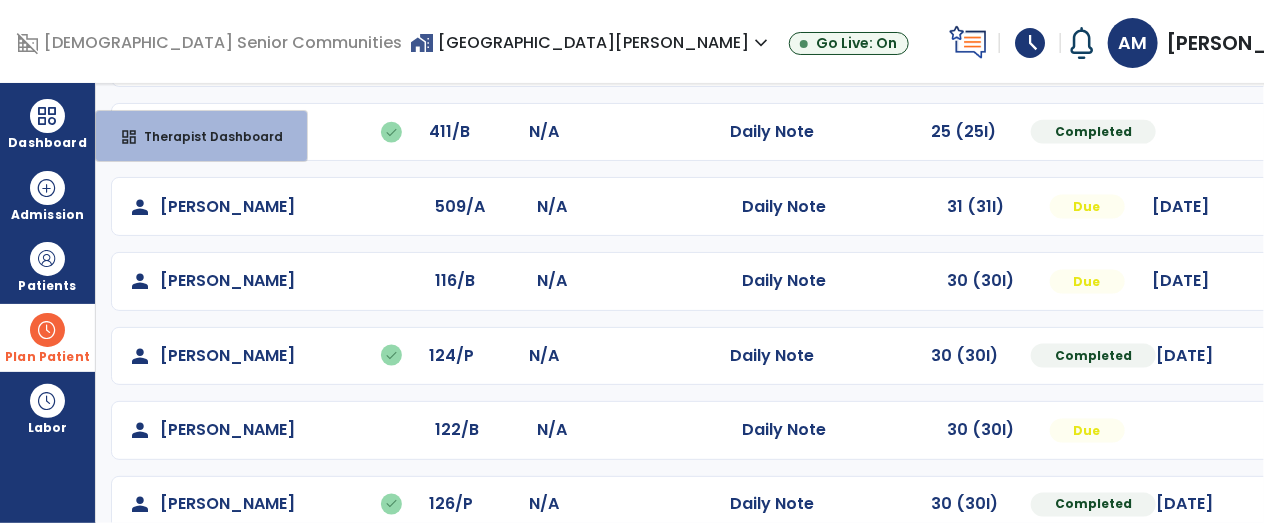click at bounding box center (1314, -735) 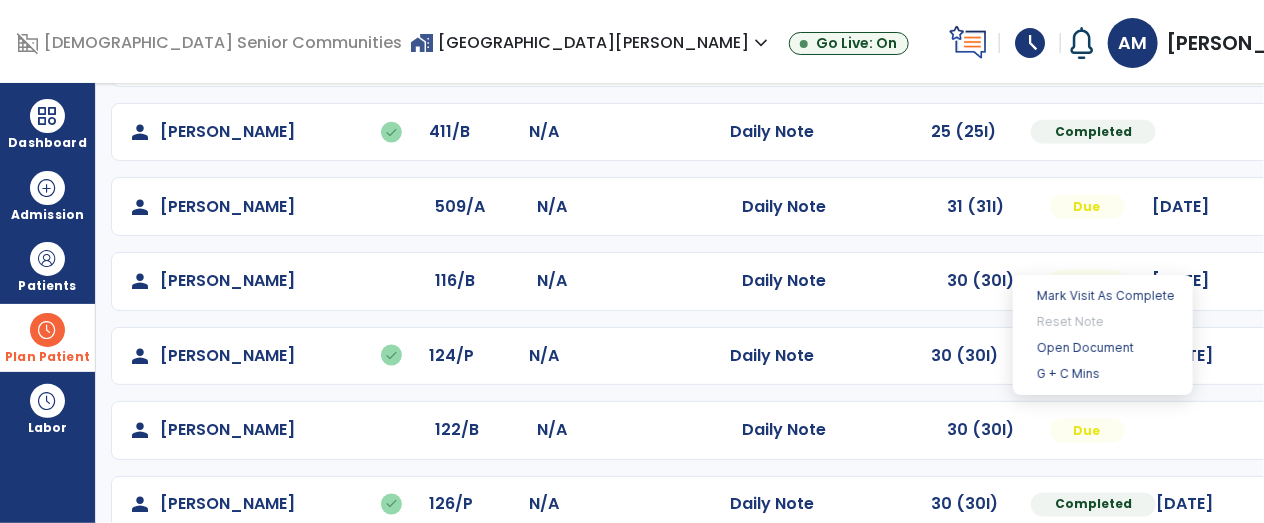 click at bounding box center (1314, -735) 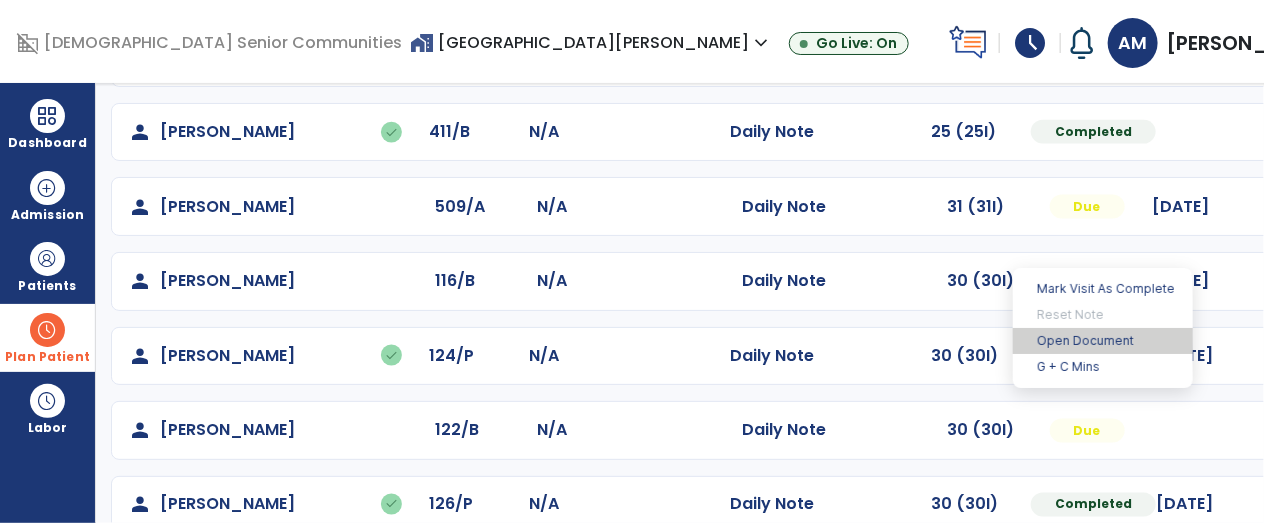 click on "Open Document" at bounding box center [1103, 341] 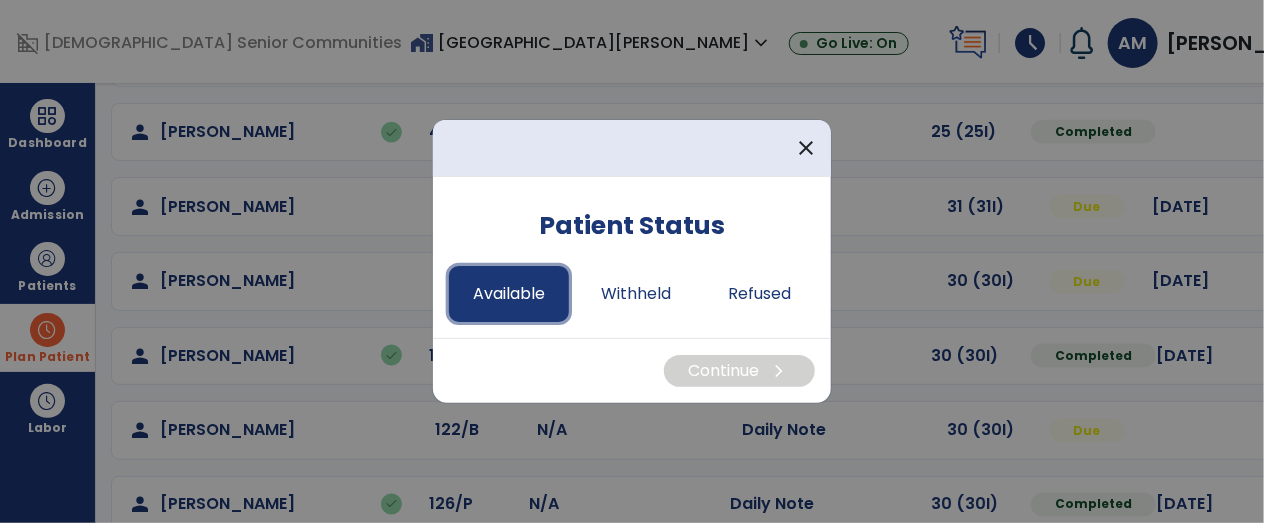 click on "Available" at bounding box center [509, 294] 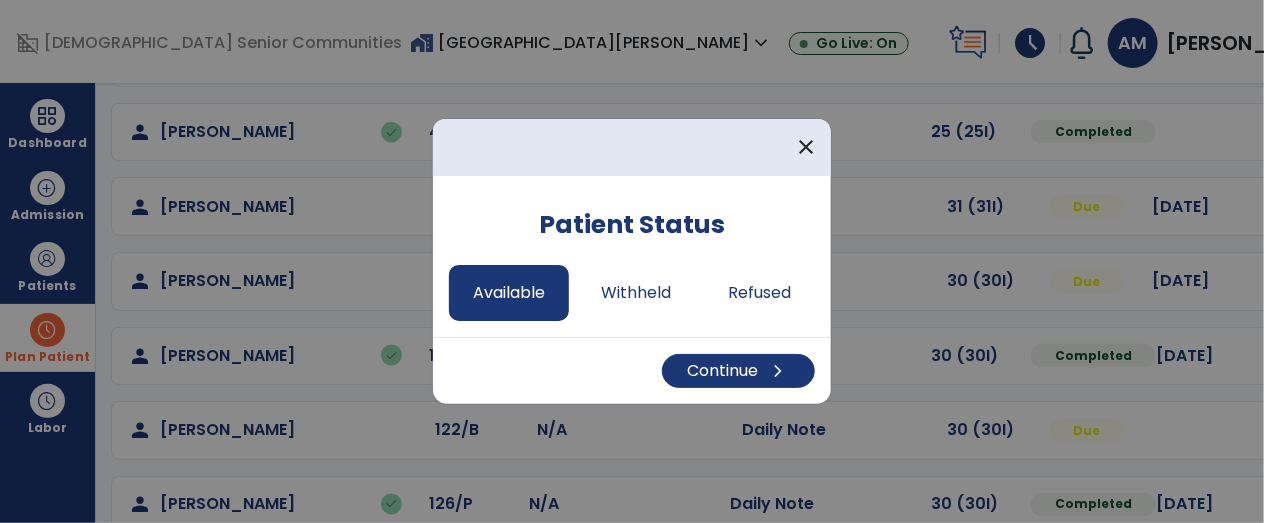 click on "Continue   chevron_right" at bounding box center [632, 370] 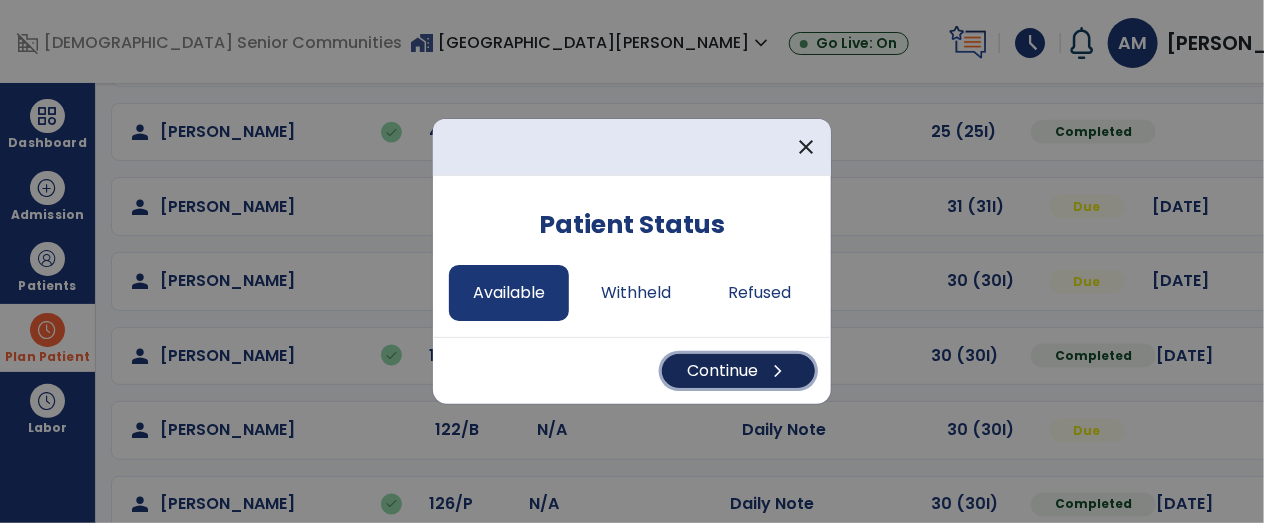 click on "chevron_right" at bounding box center (778, 371) 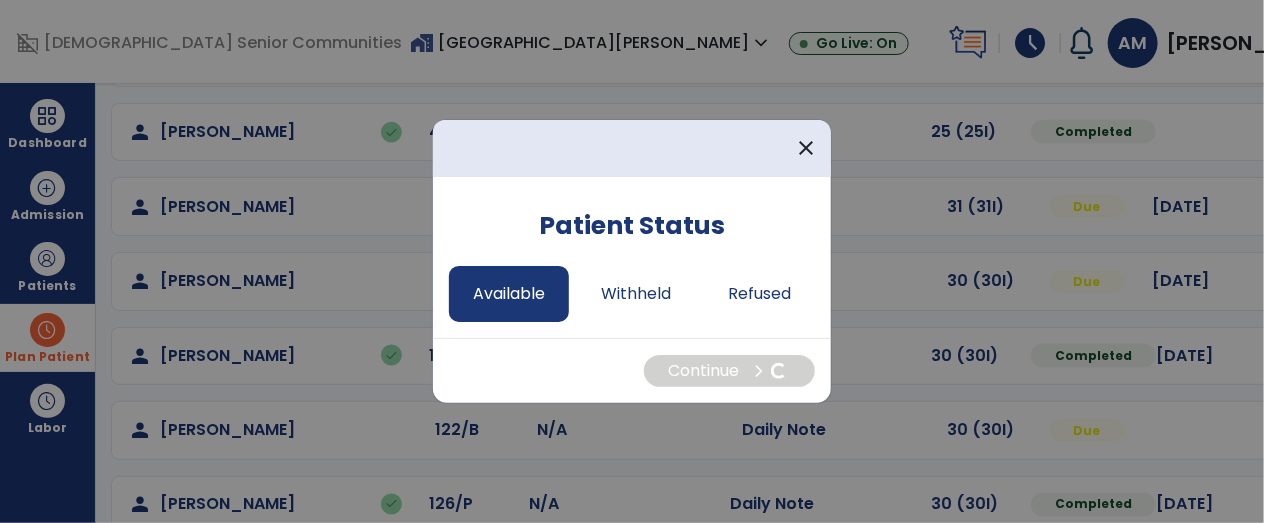 select on "*" 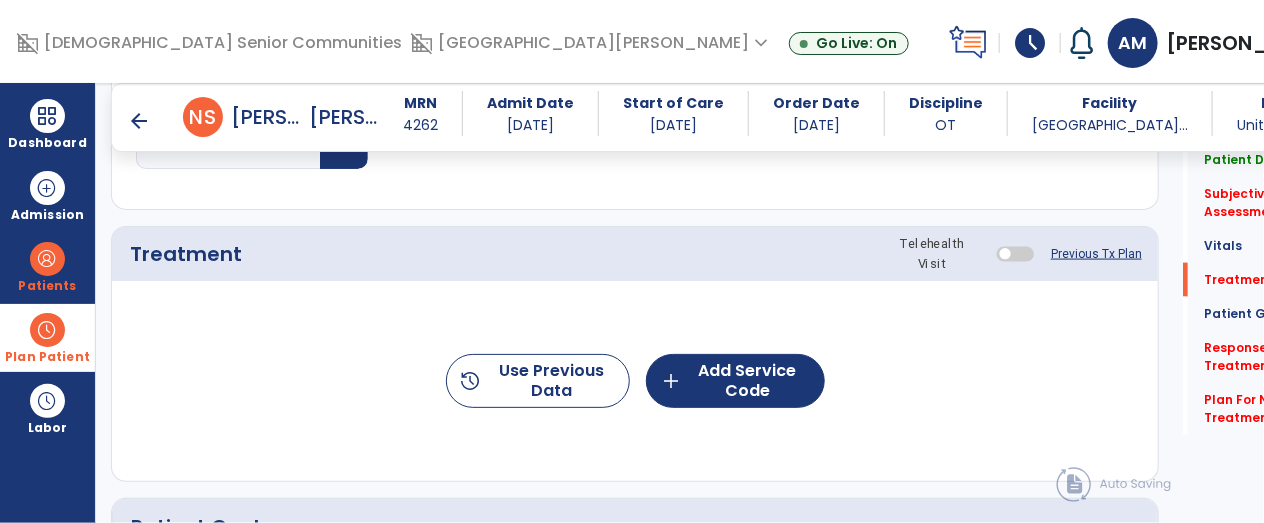 scroll, scrollTop: 1019, scrollLeft: 0, axis: vertical 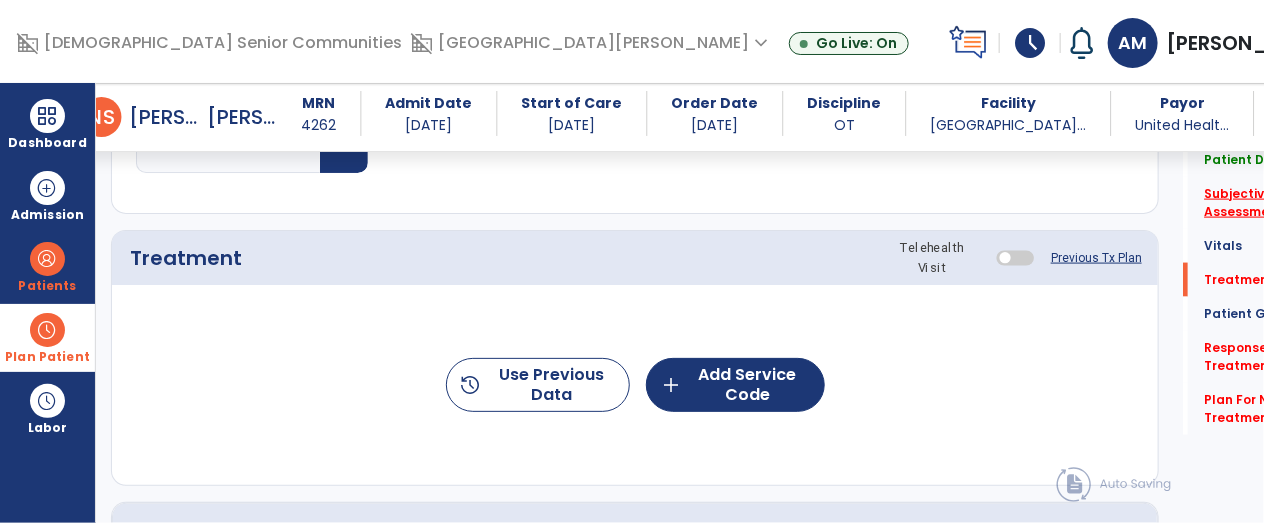 click on "Subjective Assessment   *" 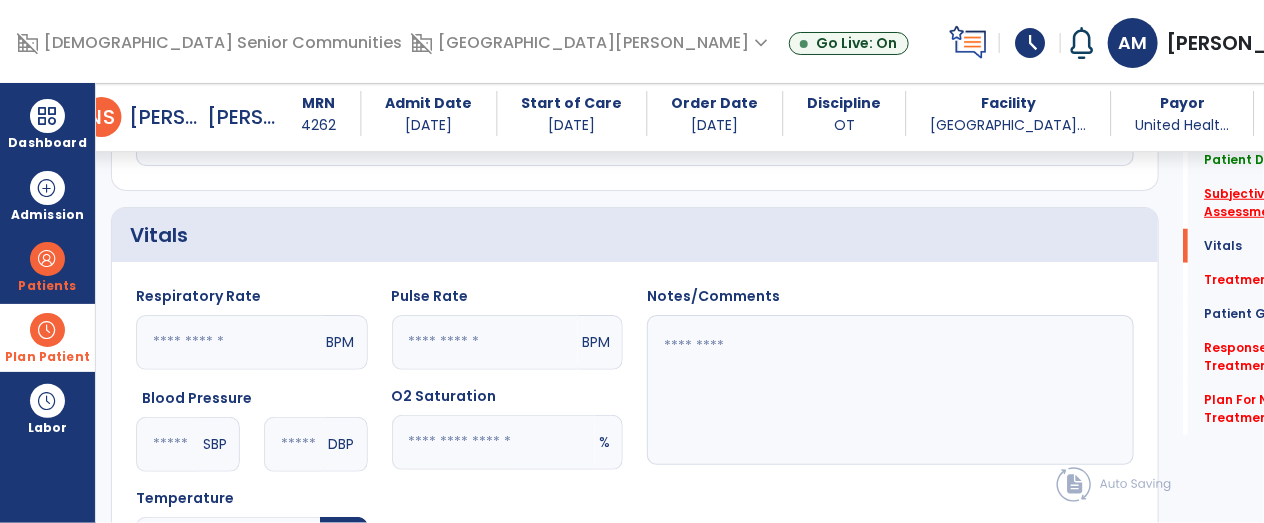 scroll, scrollTop: 365, scrollLeft: 0, axis: vertical 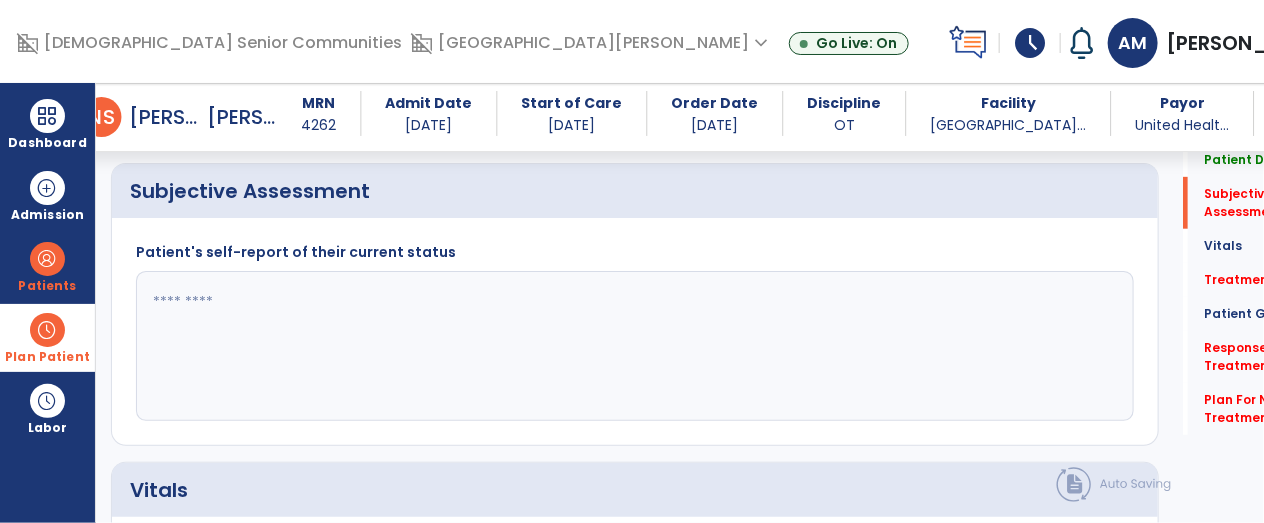 click 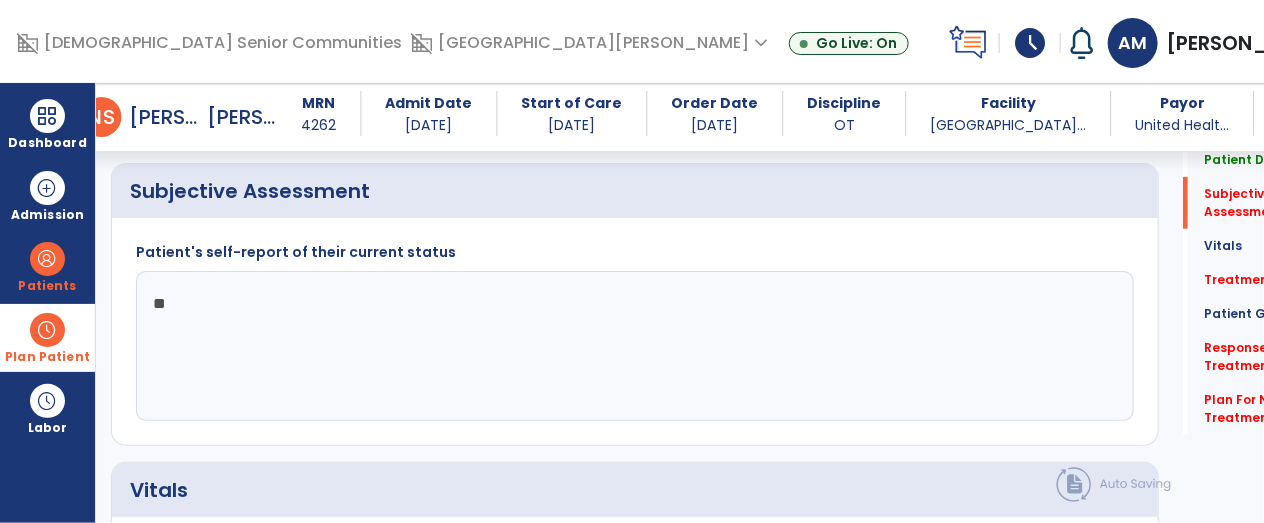 type on "*" 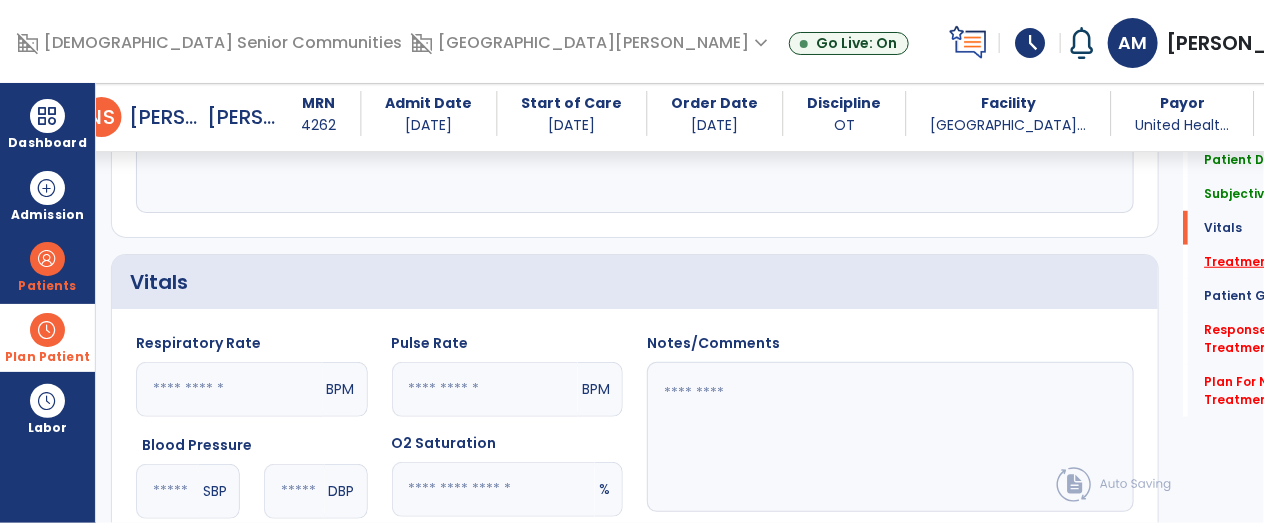 type on "**********" 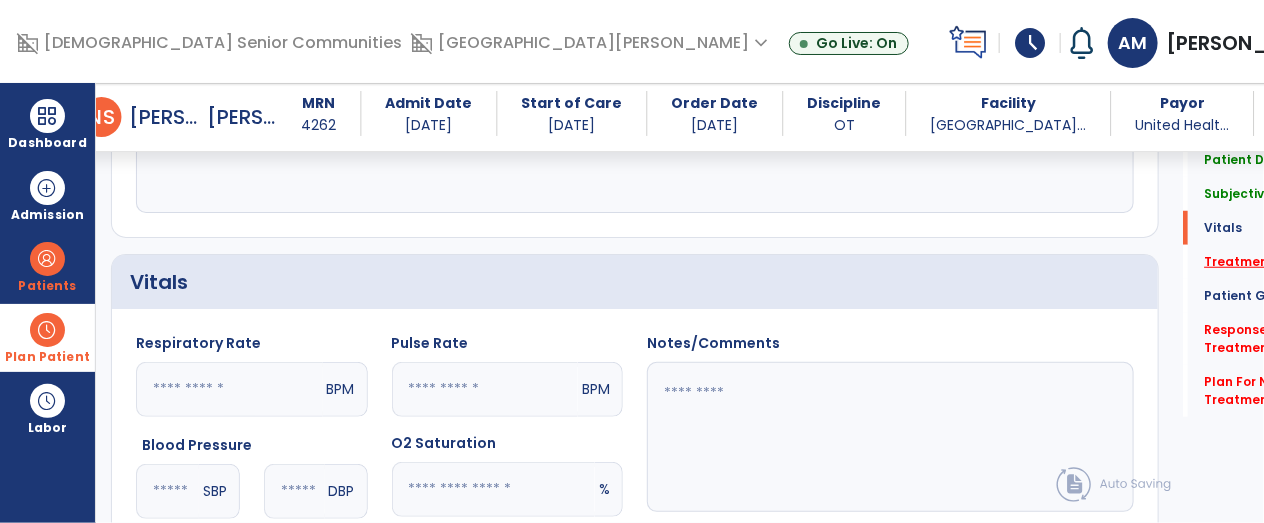 click on "Treatment   *" 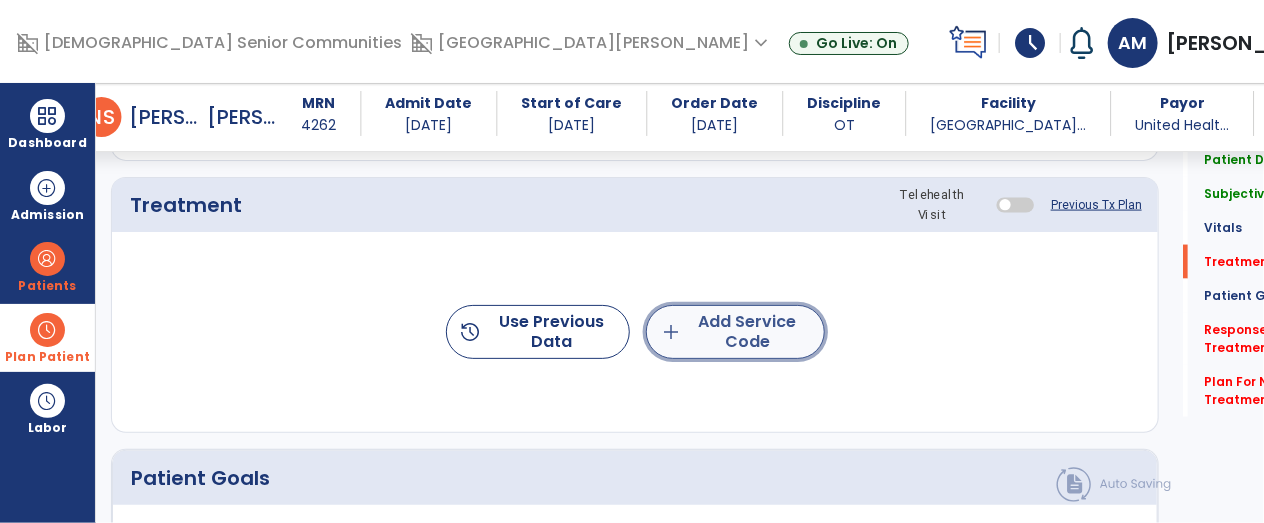 click on "add  Add Service Code" 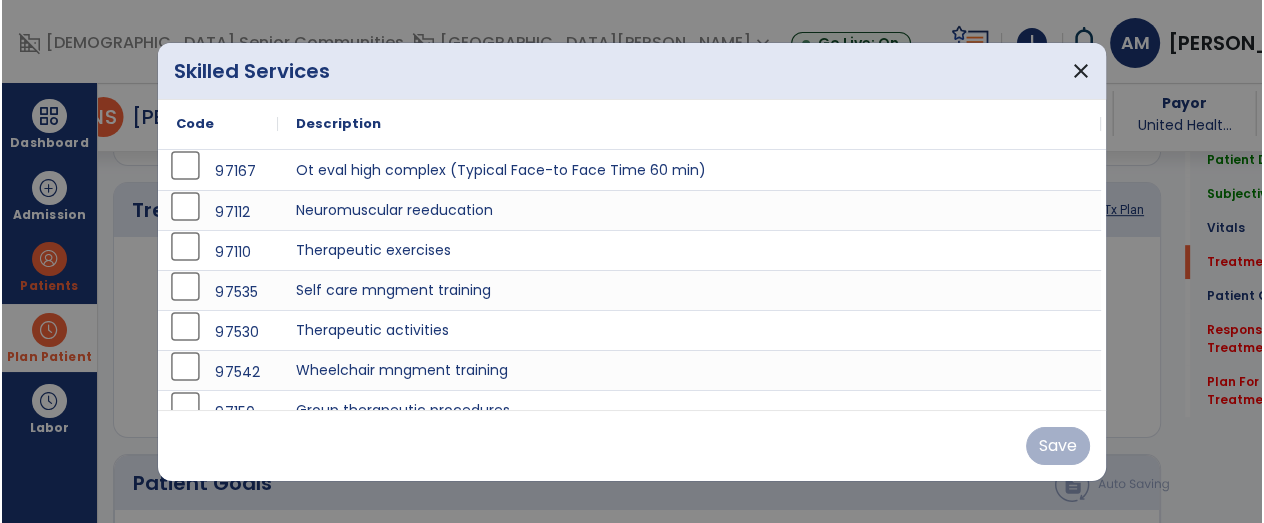 scroll, scrollTop: 1072, scrollLeft: 0, axis: vertical 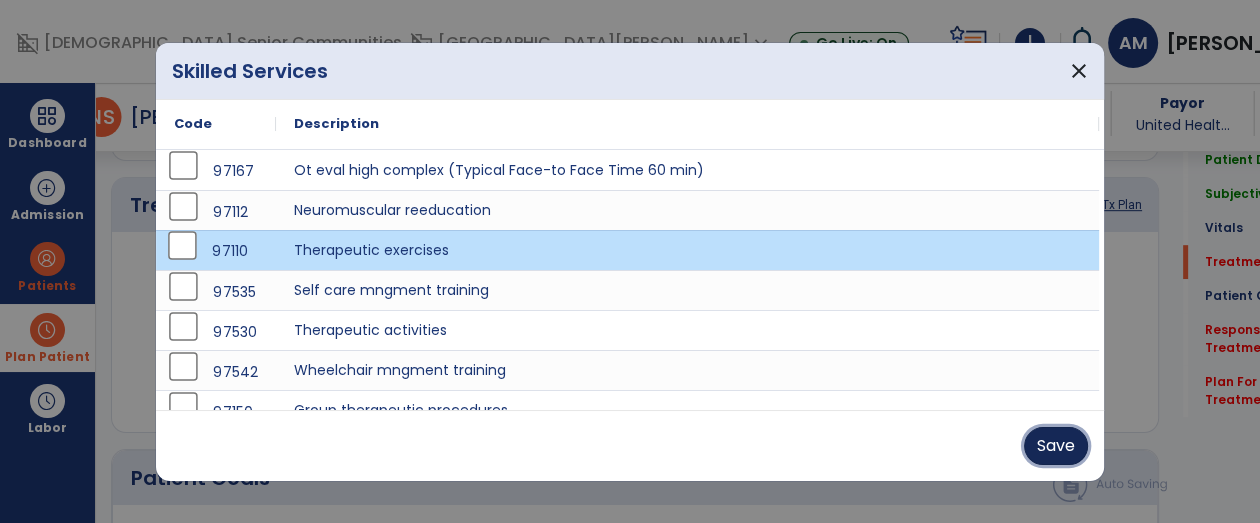 click on "Save" at bounding box center [1056, 446] 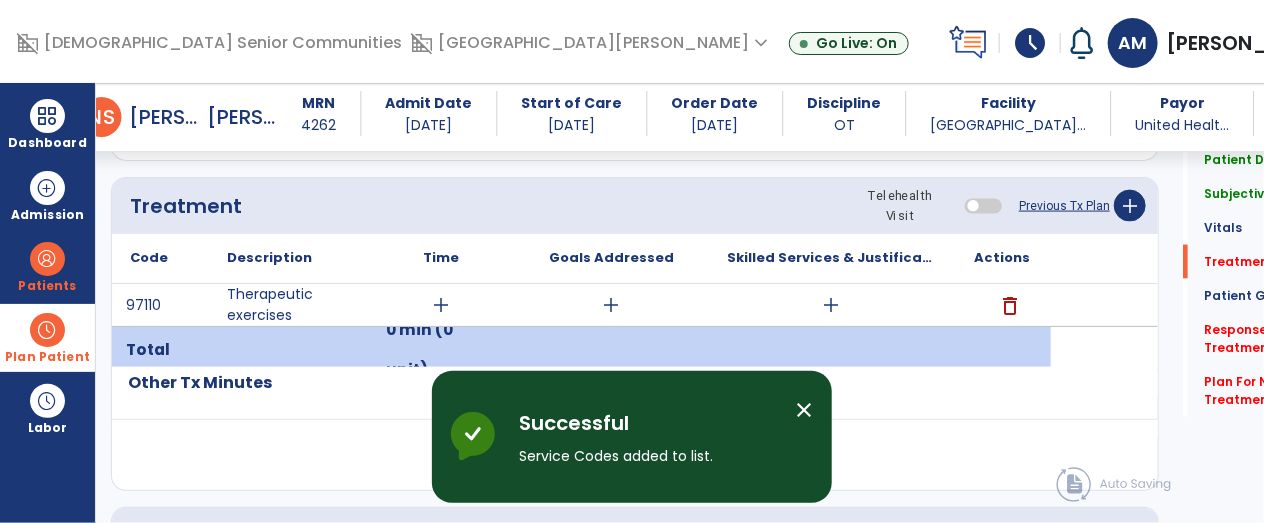 click on "add" at bounding box center [441, 305] 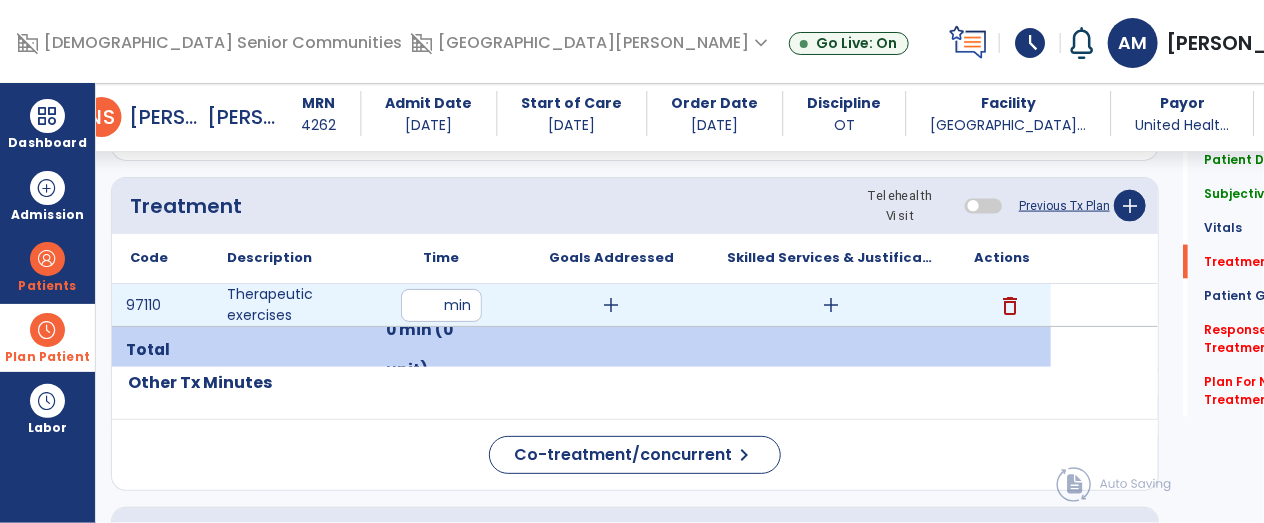 type on "**" 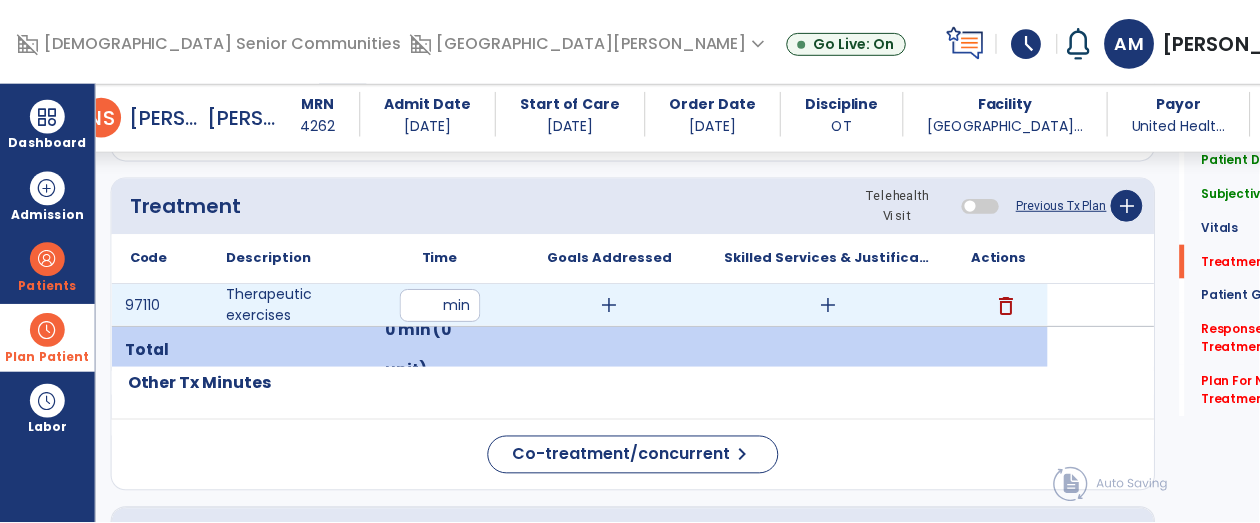 scroll, scrollTop: 1072, scrollLeft: 0, axis: vertical 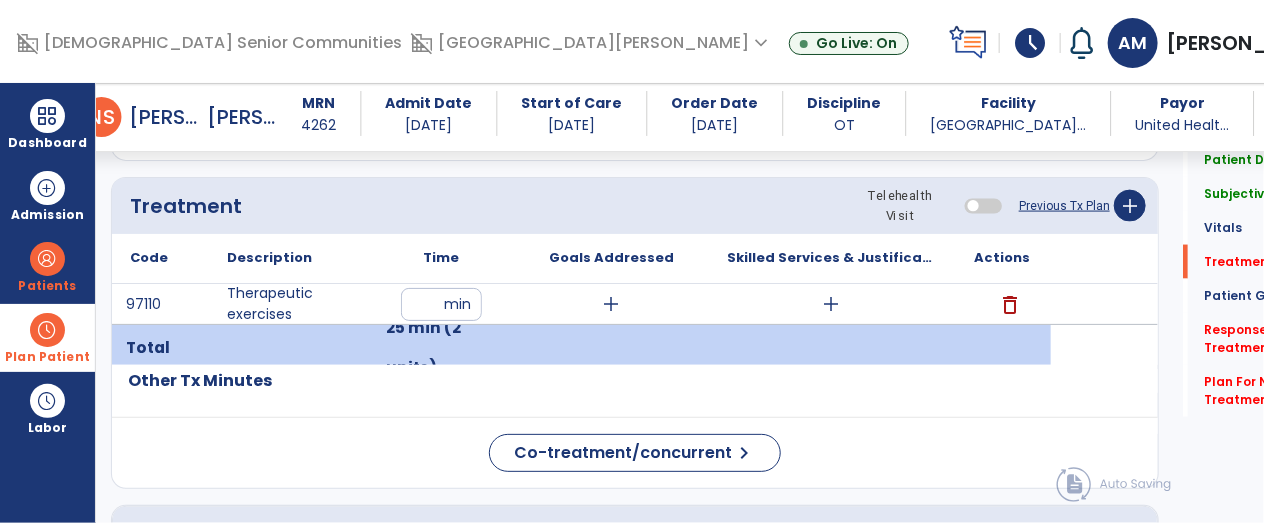 click on "add" at bounding box center [831, 304] 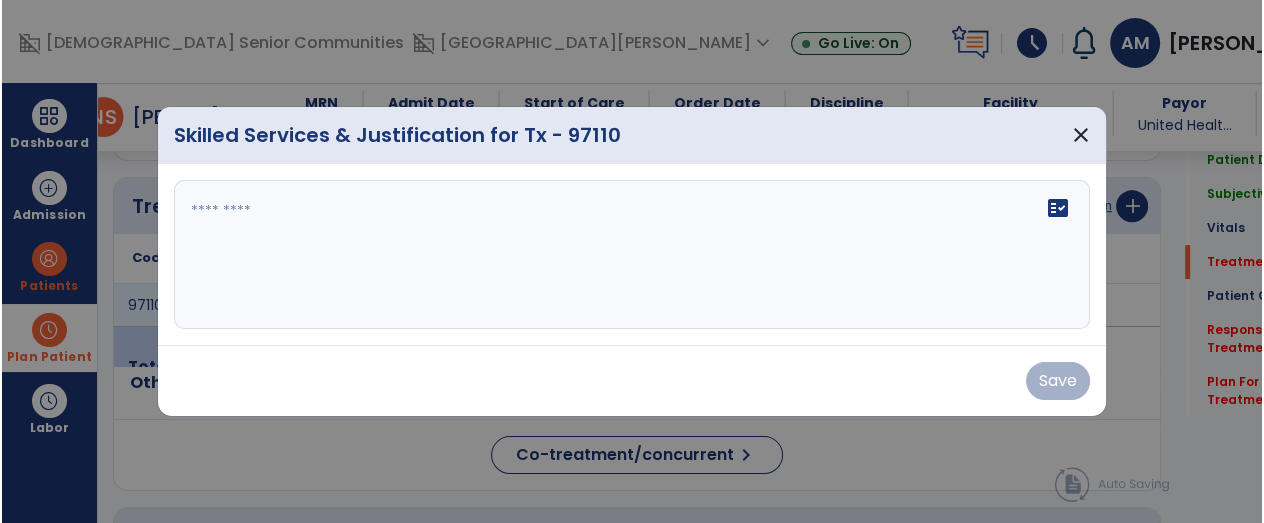scroll, scrollTop: 1072, scrollLeft: 0, axis: vertical 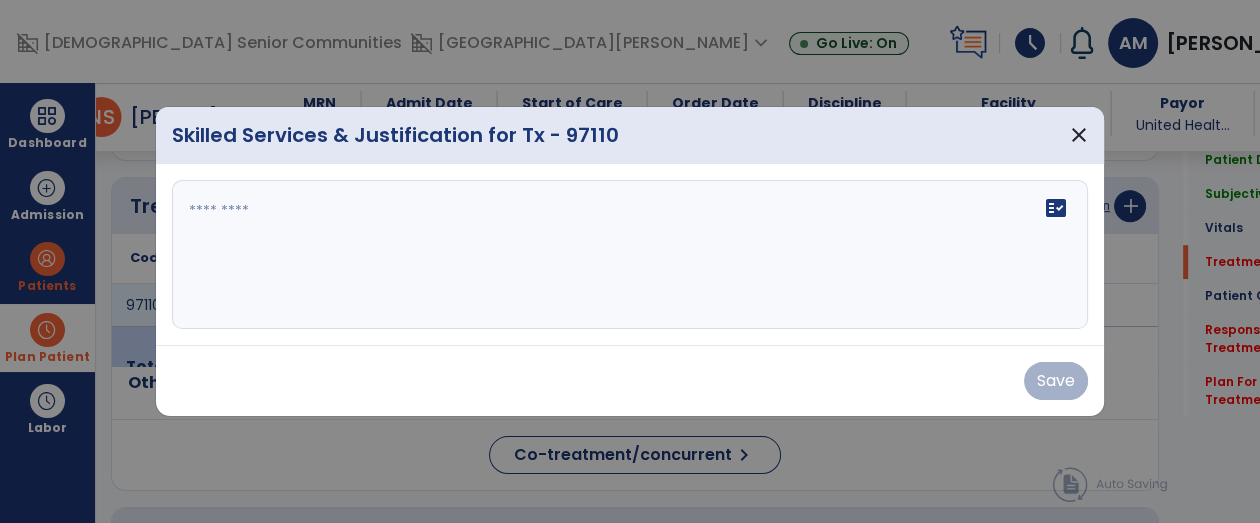 click on "fact_check" at bounding box center [630, 255] 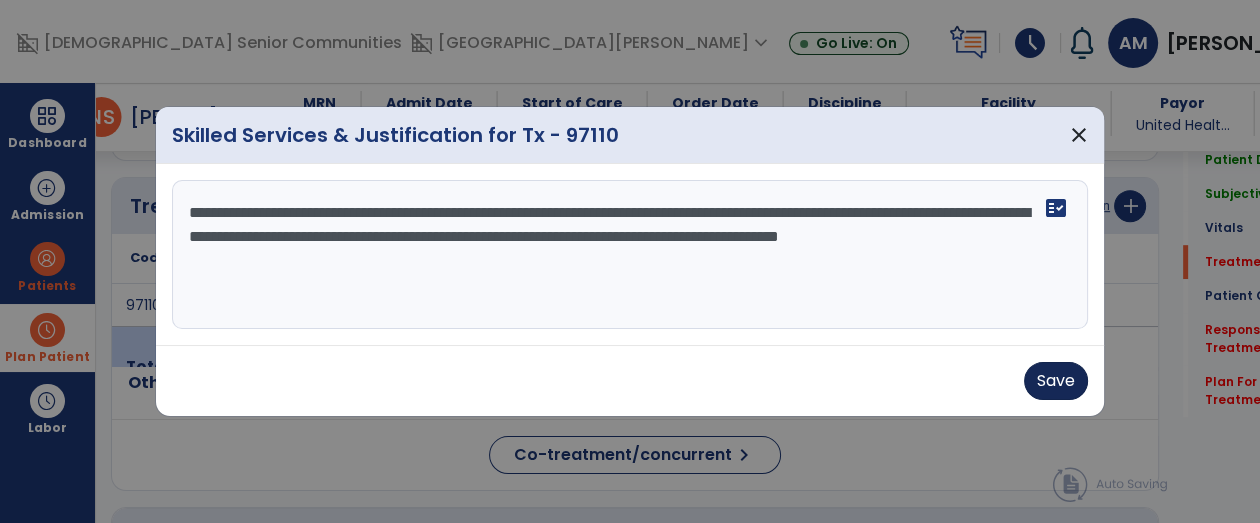 type on "**********" 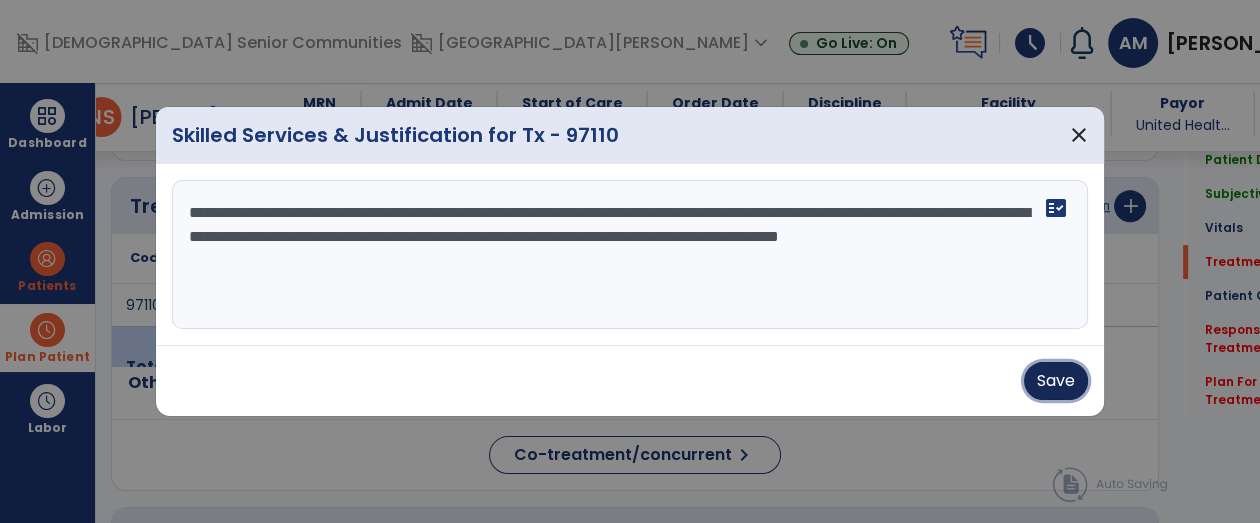 click on "Save" at bounding box center (1056, 381) 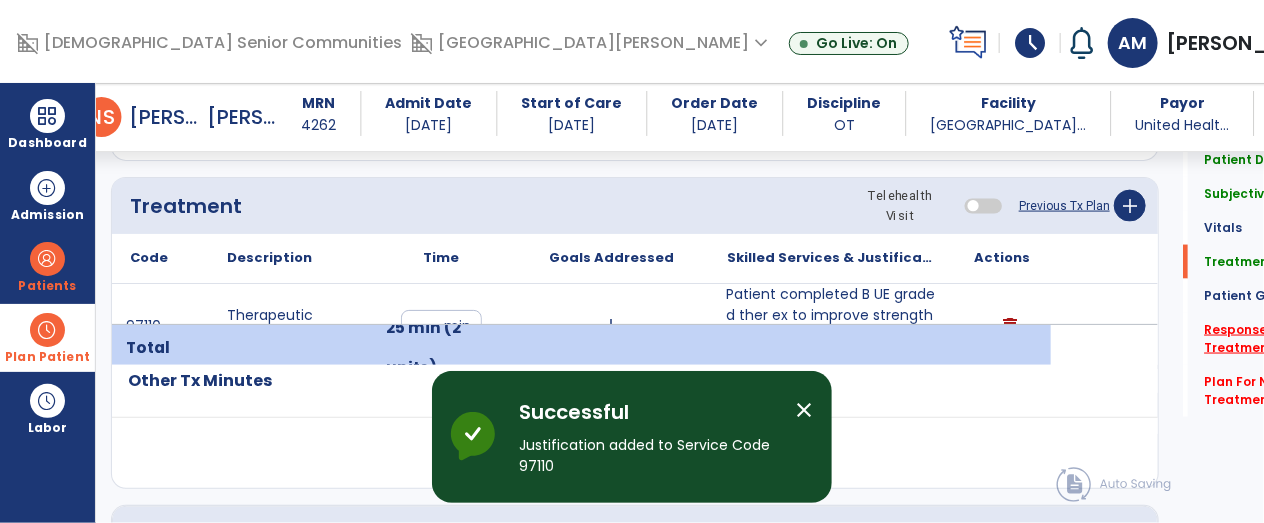 click on "Response To Treatment   *" 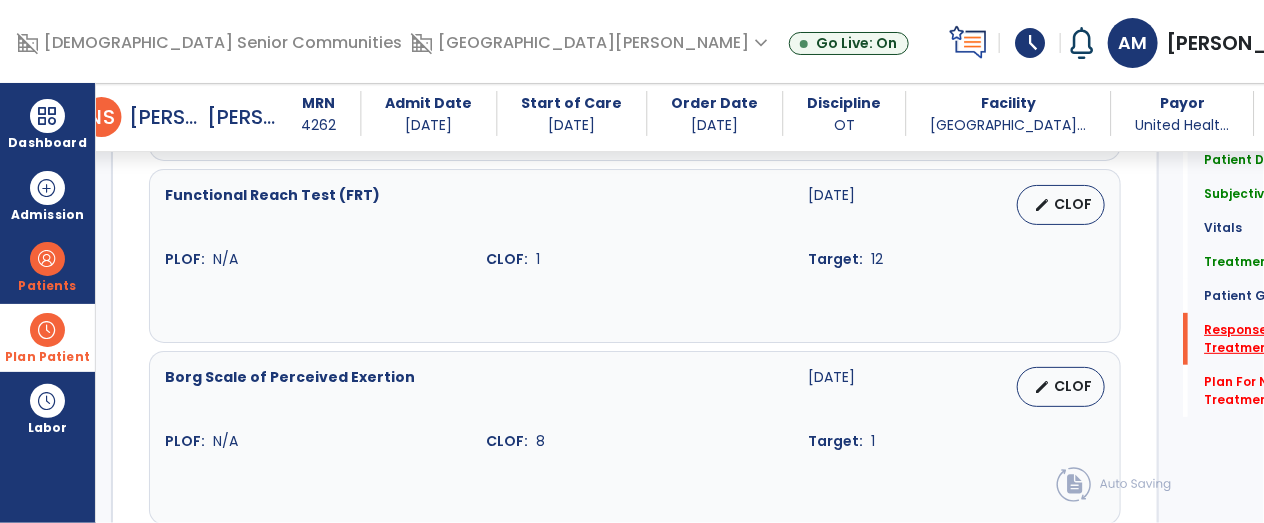 scroll, scrollTop: 3588, scrollLeft: 0, axis: vertical 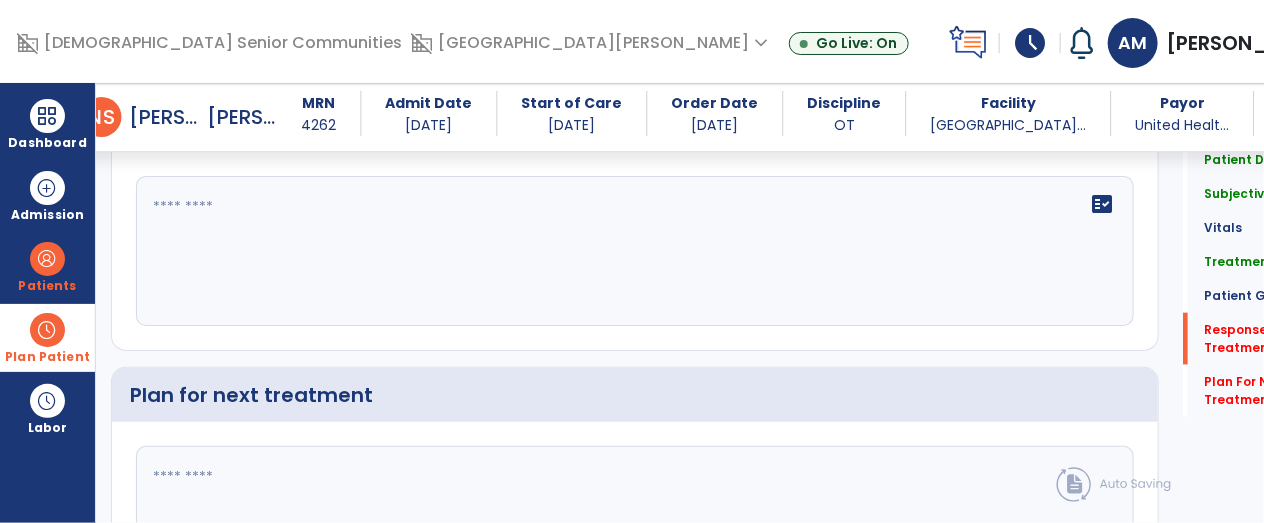 click on "fact_check" 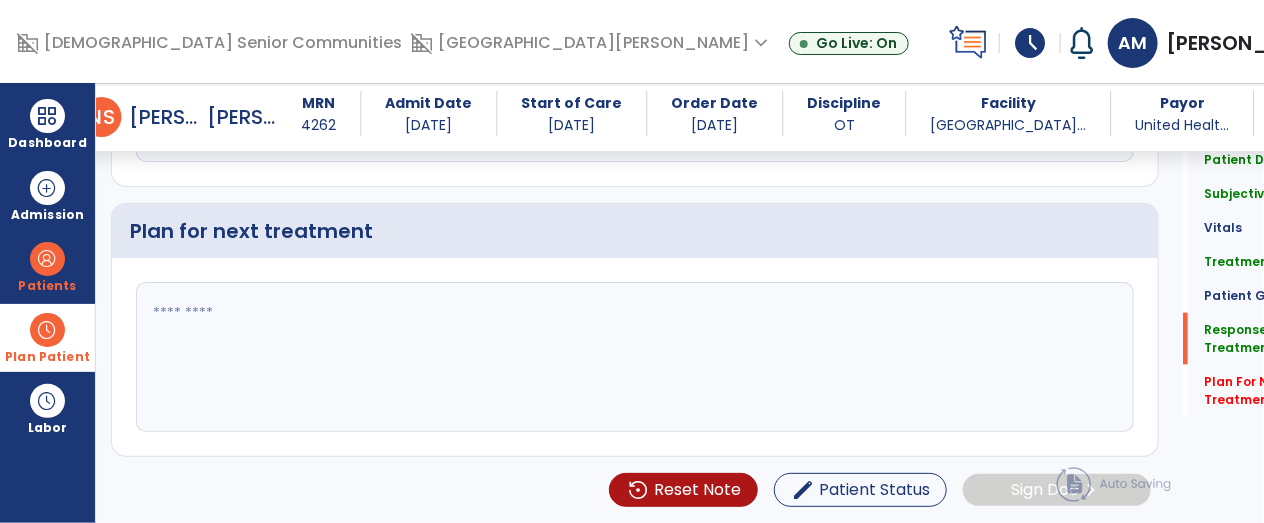 scroll, scrollTop: 3827, scrollLeft: 0, axis: vertical 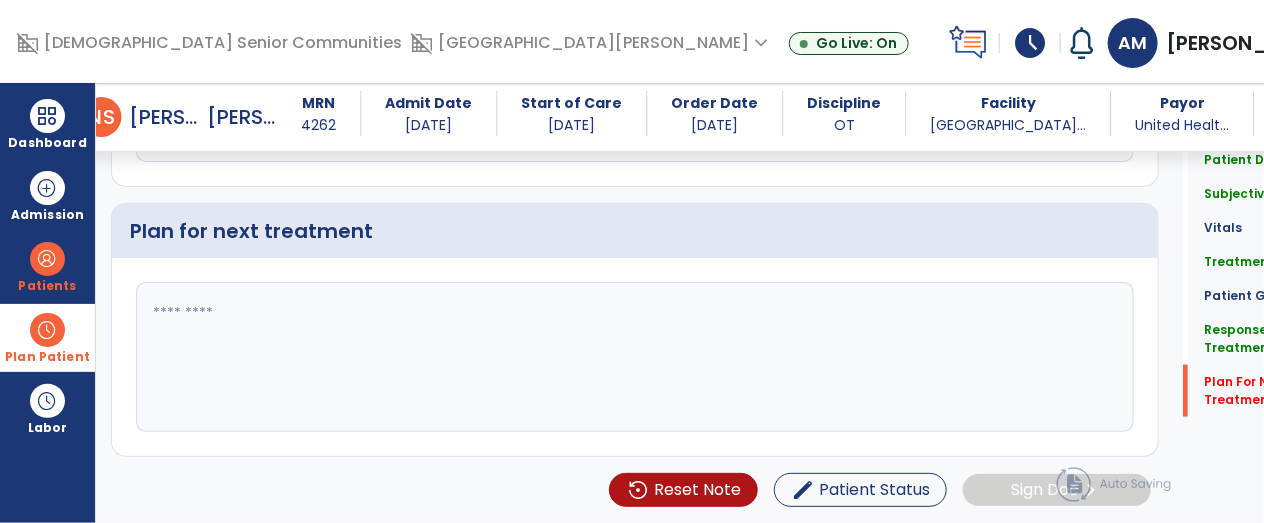 type on "**********" 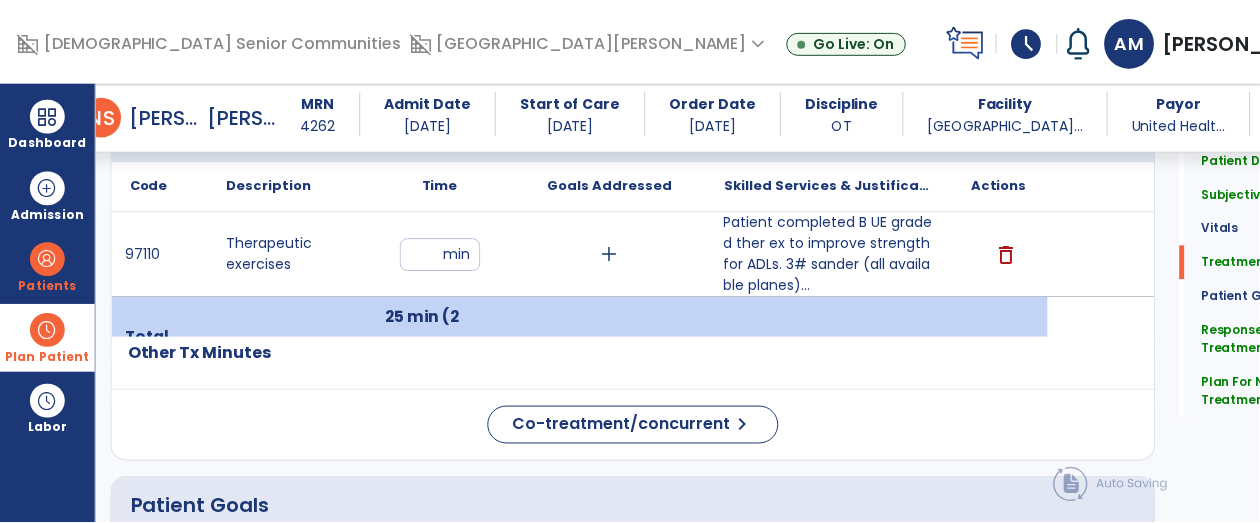 scroll, scrollTop: 1126, scrollLeft: 0, axis: vertical 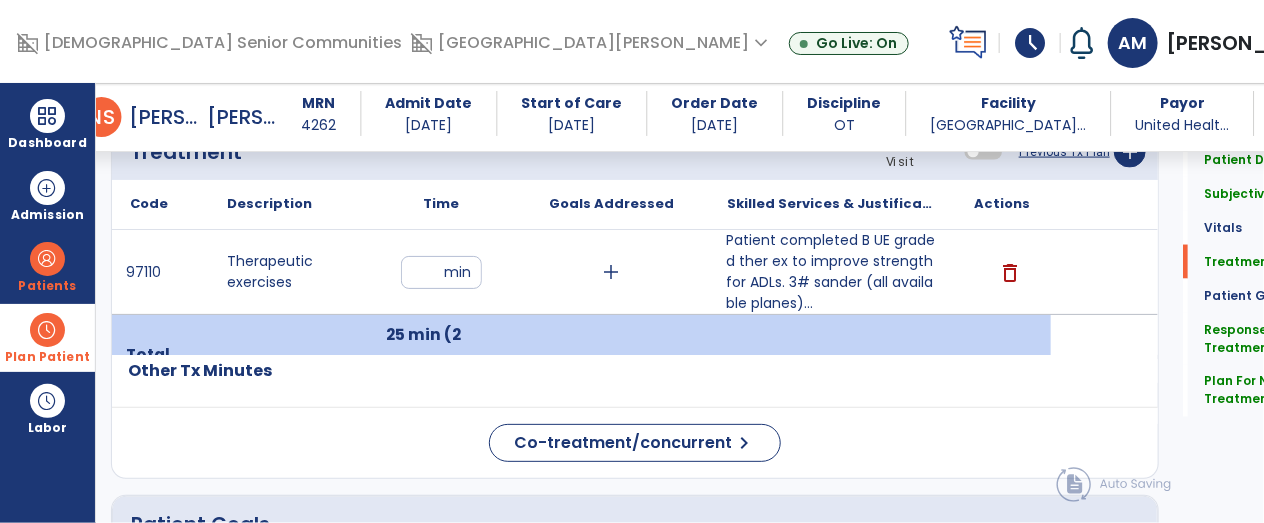 type on "**********" 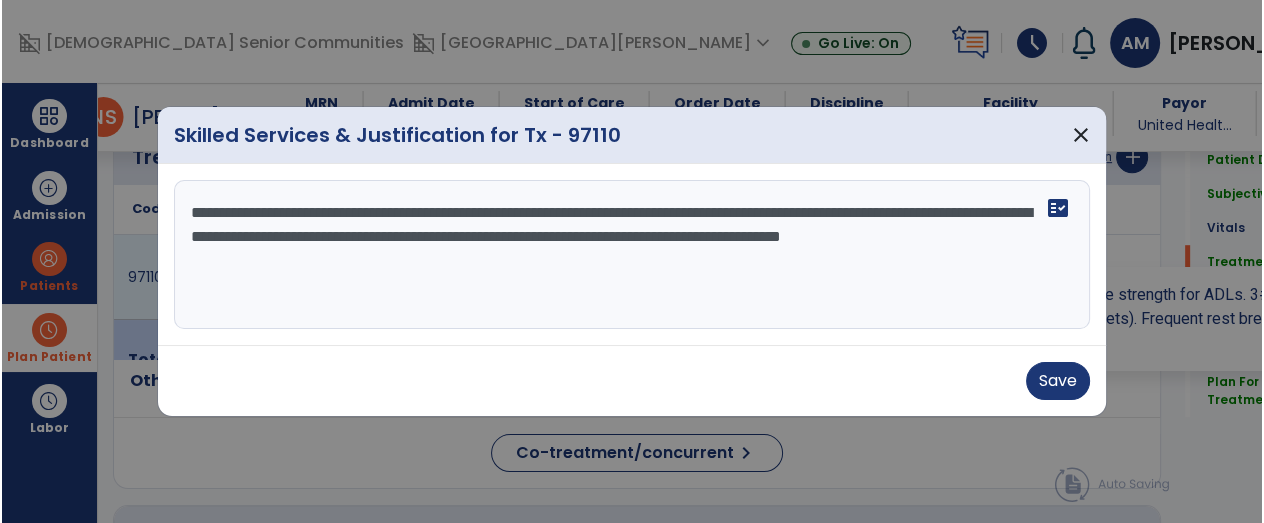 scroll, scrollTop: 1126, scrollLeft: 0, axis: vertical 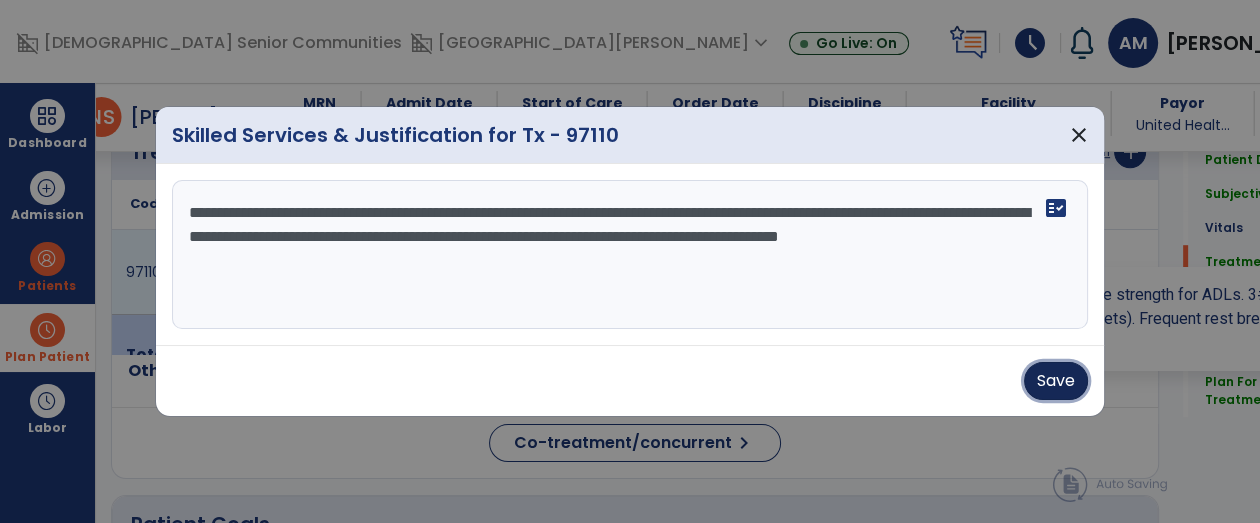 click on "Save" at bounding box center (1056, 381) 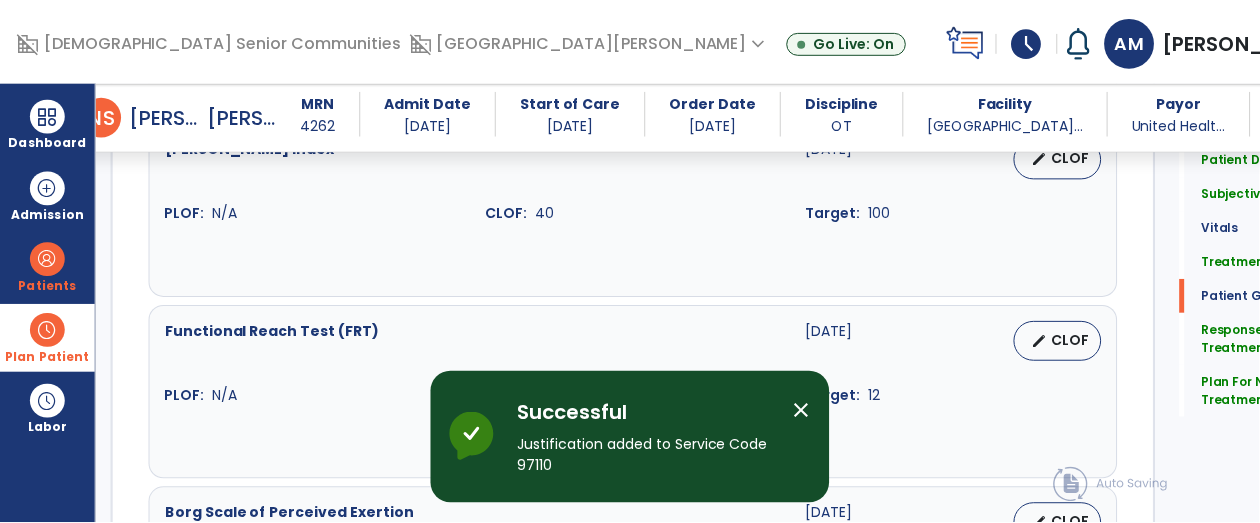 scroll, scrollTop: 3830, scrollLeft: 0, axis: vertical 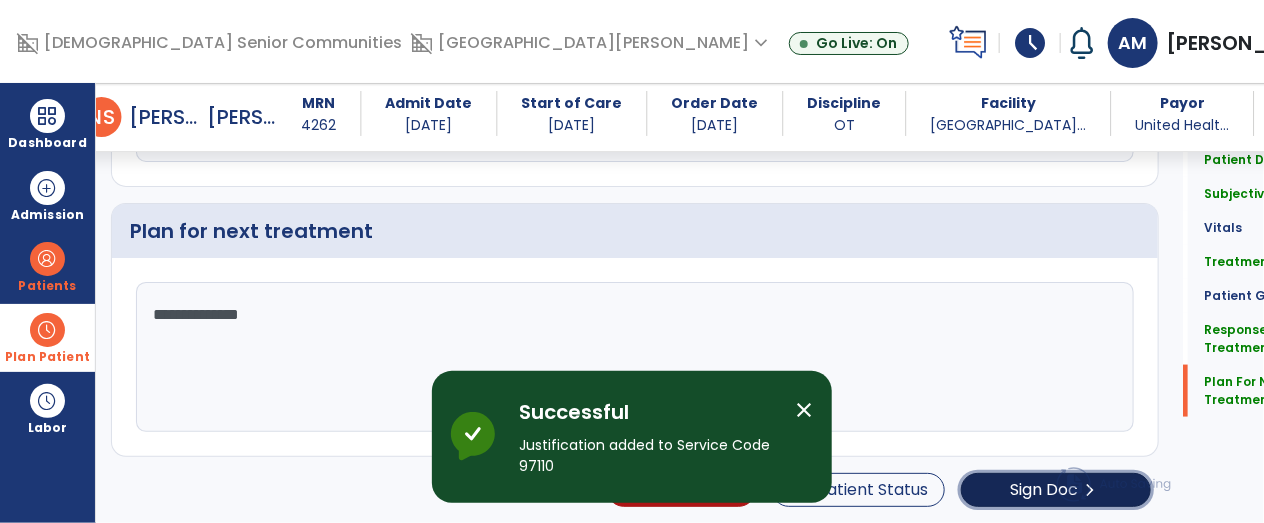 click on "Sign Doc  chevron_right" 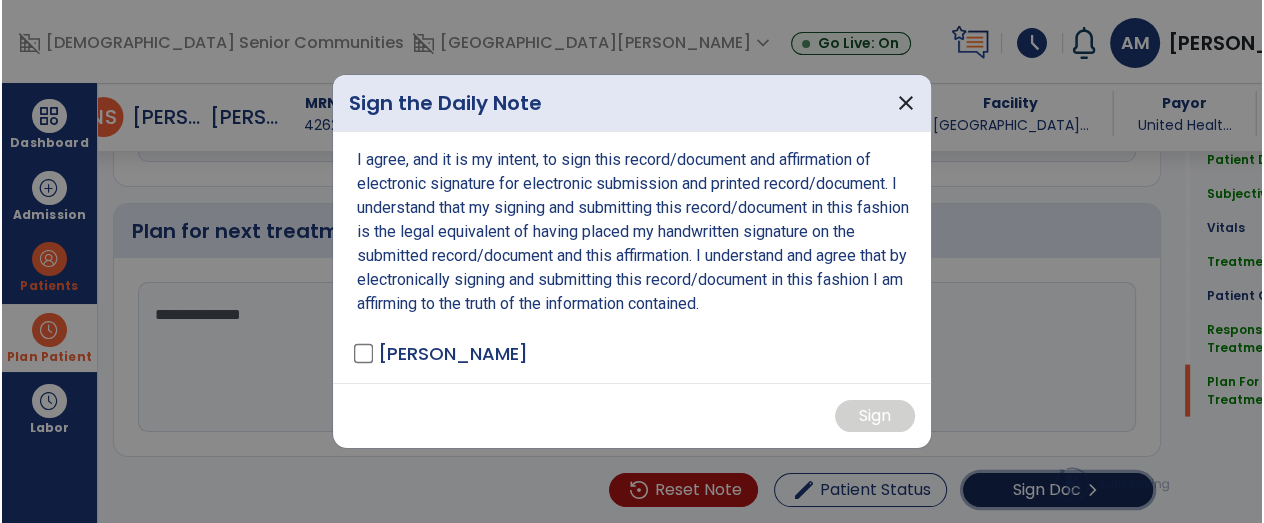 scroll, scrollTop: 3830, scrollLeft: 0, axis: vertical 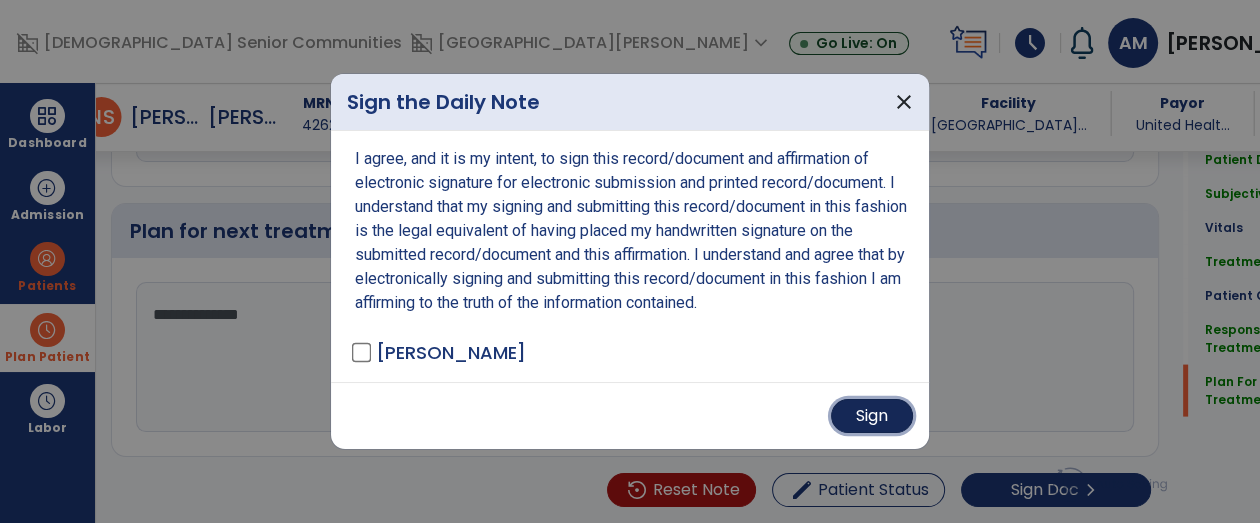 click on "Sign" at bounding box center [872, 416] 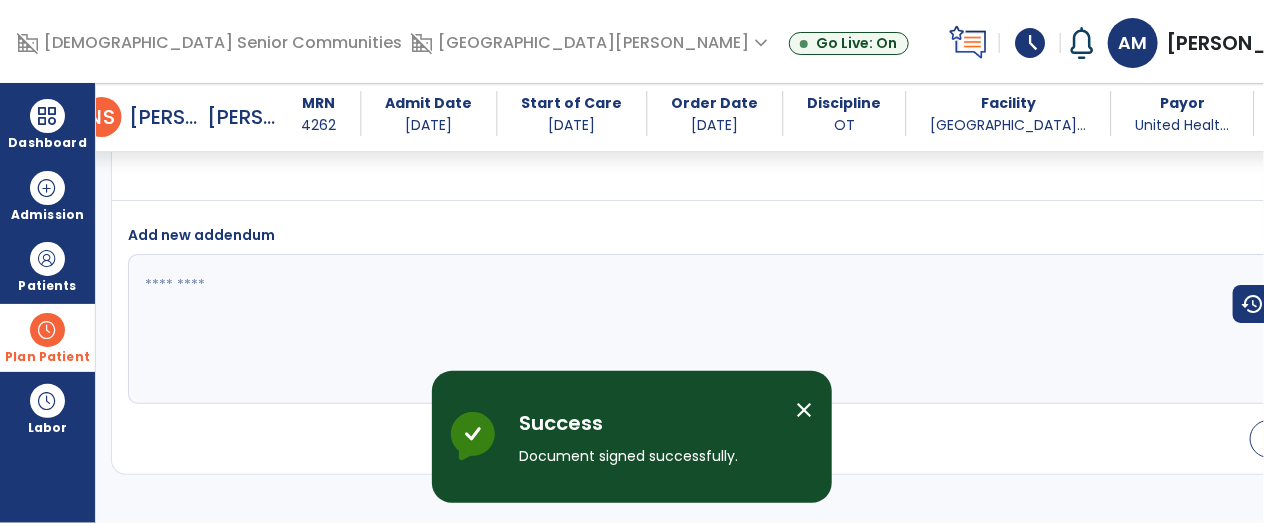 scroll, scrollTop: 6904, scrollLeft: 0, axis: vertical 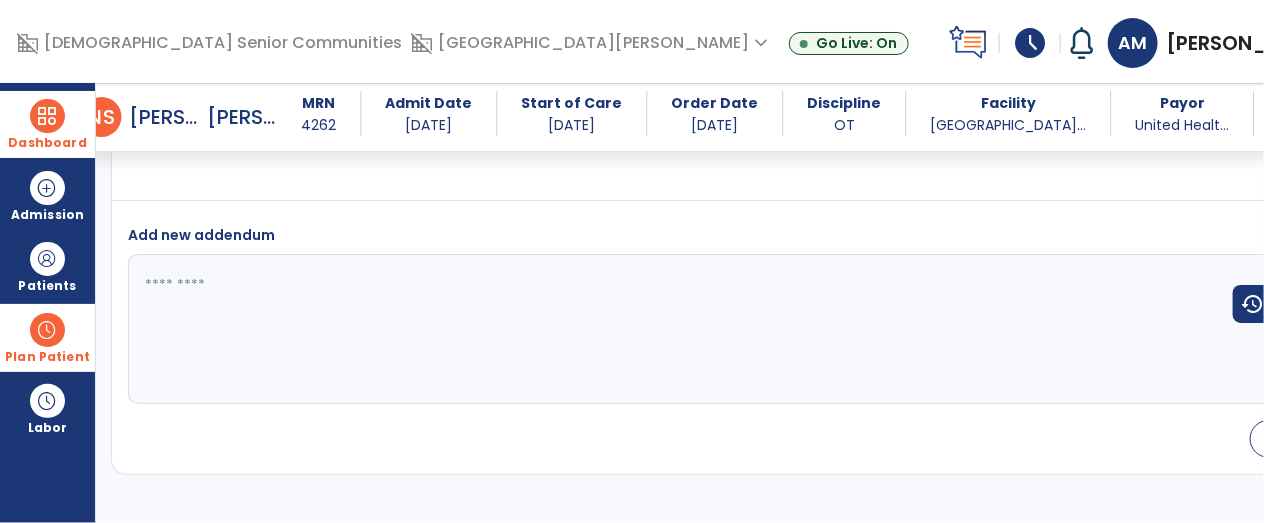 click on "Dashboard" at bounding box center (47, 143) 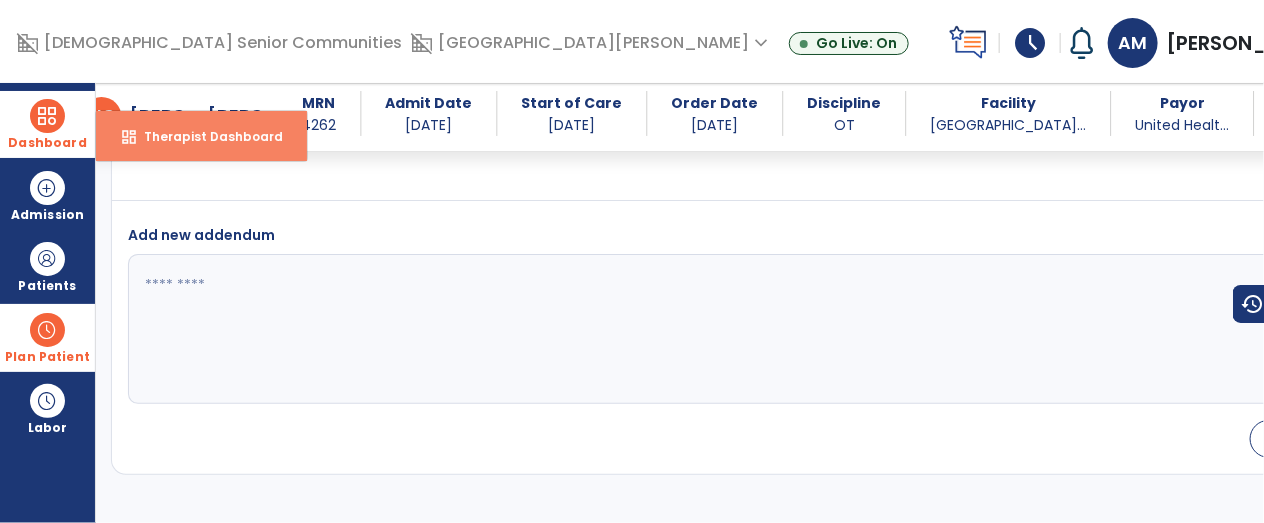 click on "Therapist Dashboard" at bounding box center (205, 136) 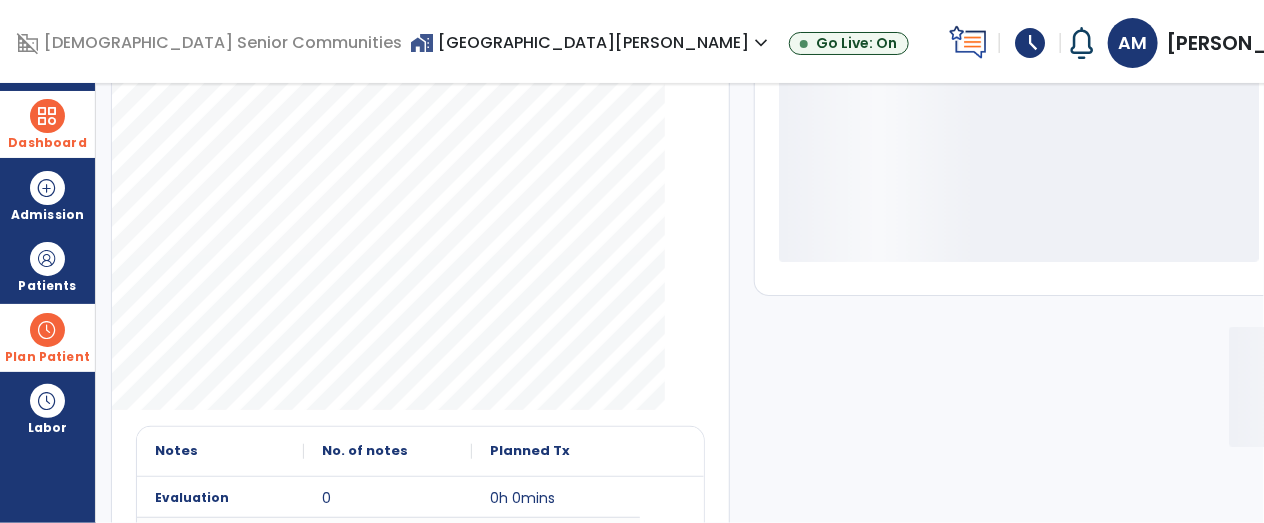 scroll, scrollTop: 0, scrollLeft: 0, axis: both 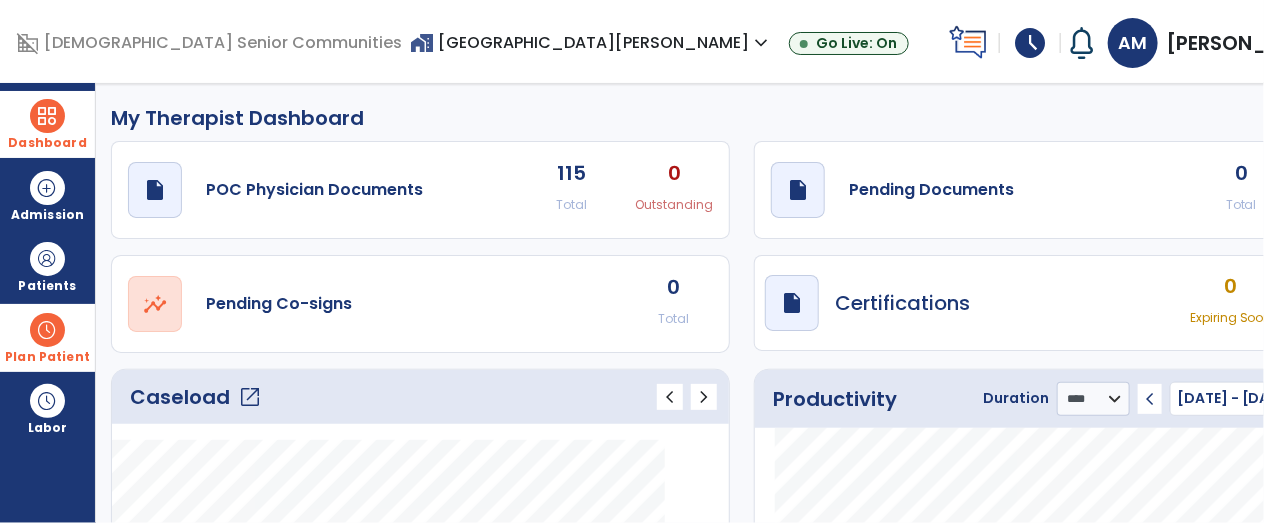 click on "open_in_new" 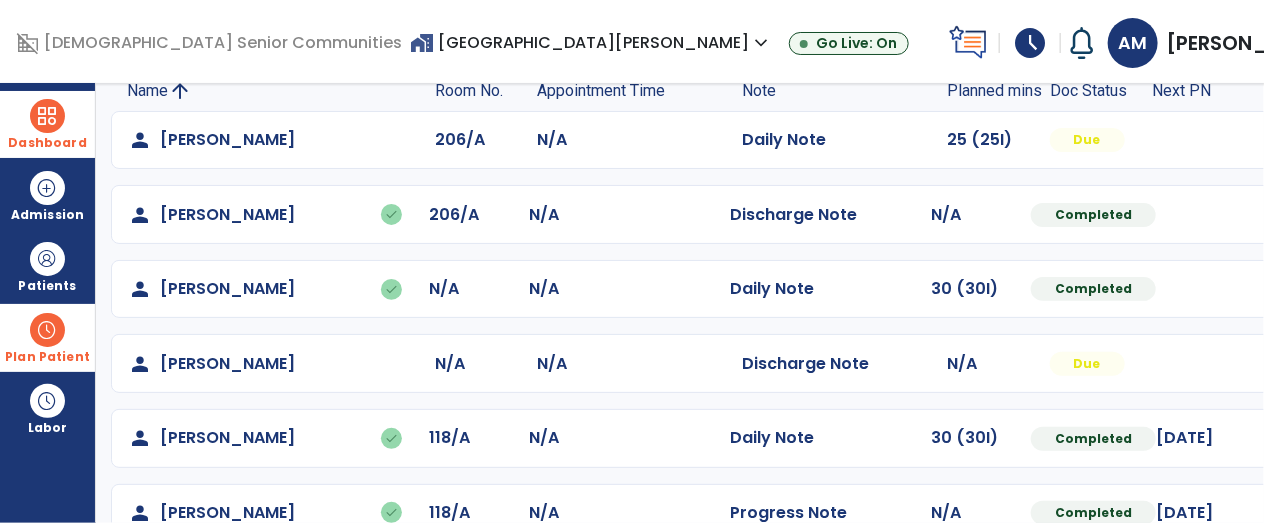 scroll, scrollTop: 137, scrollLeft: 0, axis: vertical 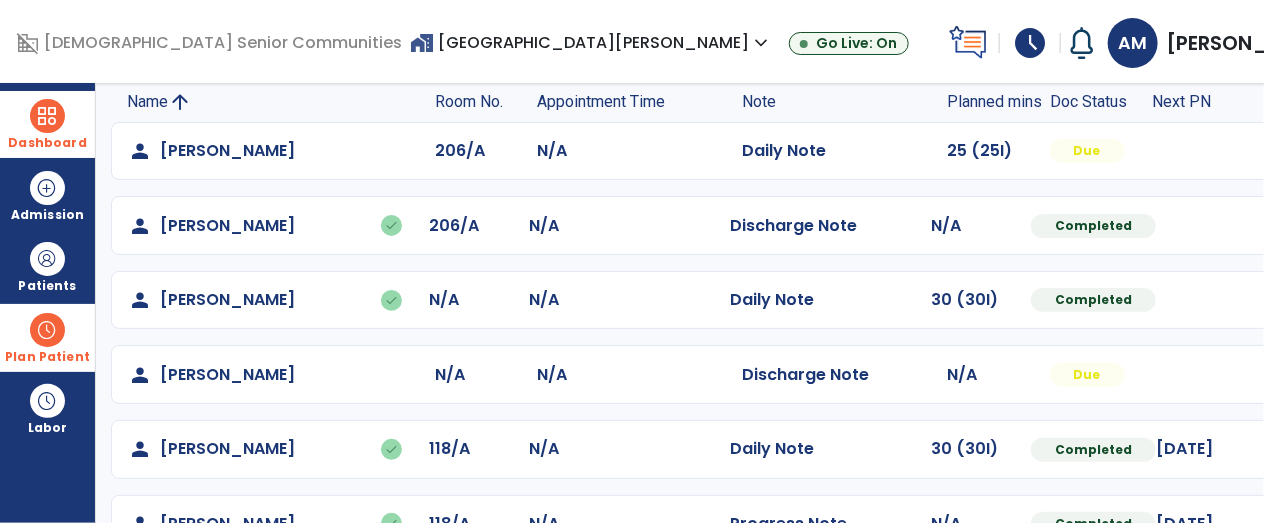click at bounding box center (1314, 151) 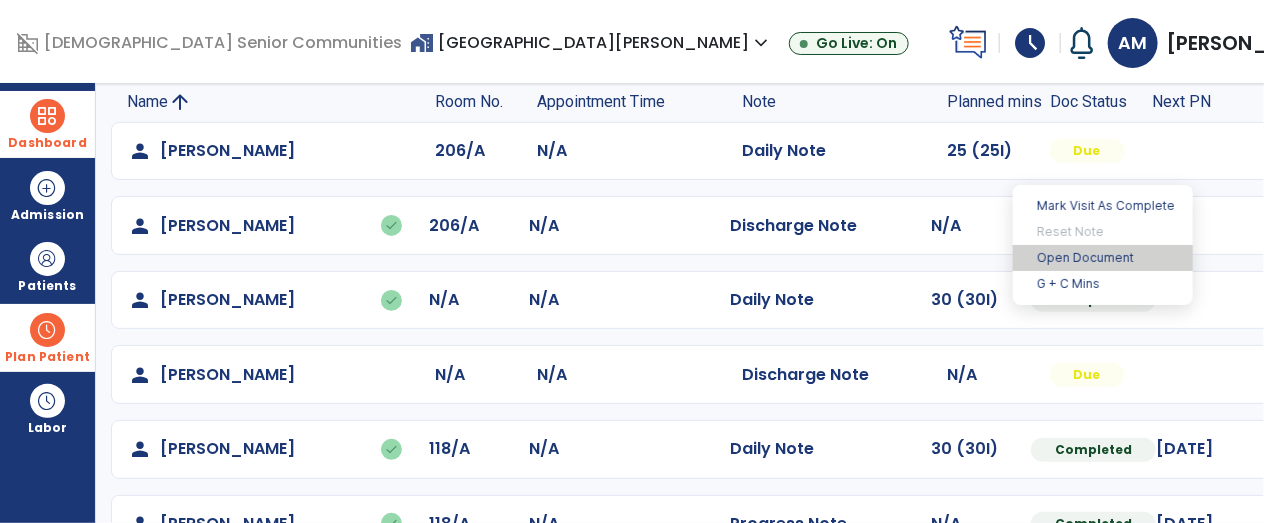click on "Open Document" at bounding box center [1103, 258] 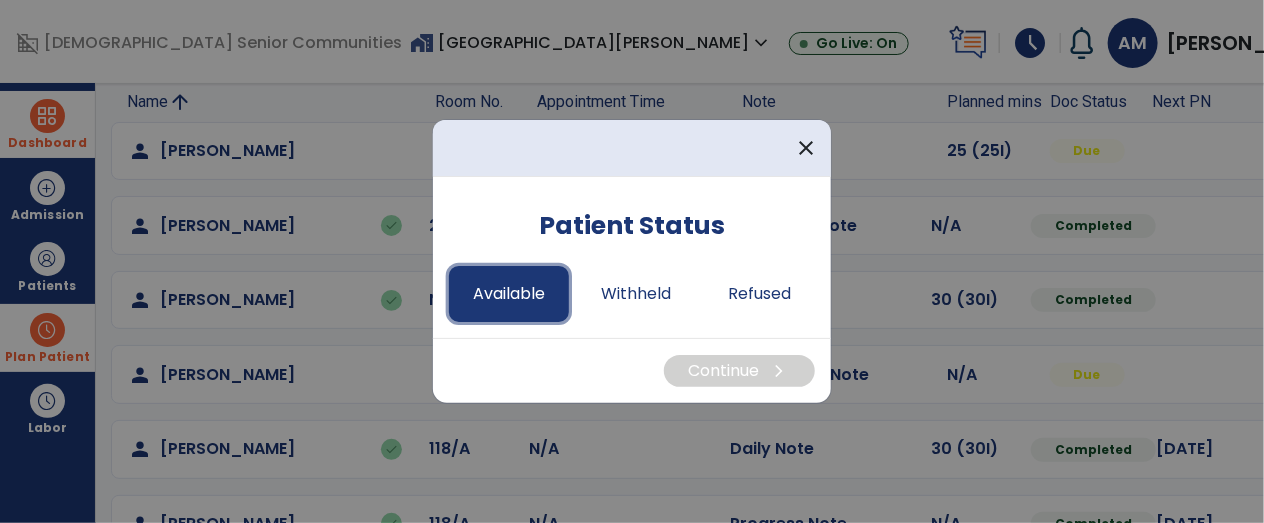 click on "Available" at bounding box center [509, 294] 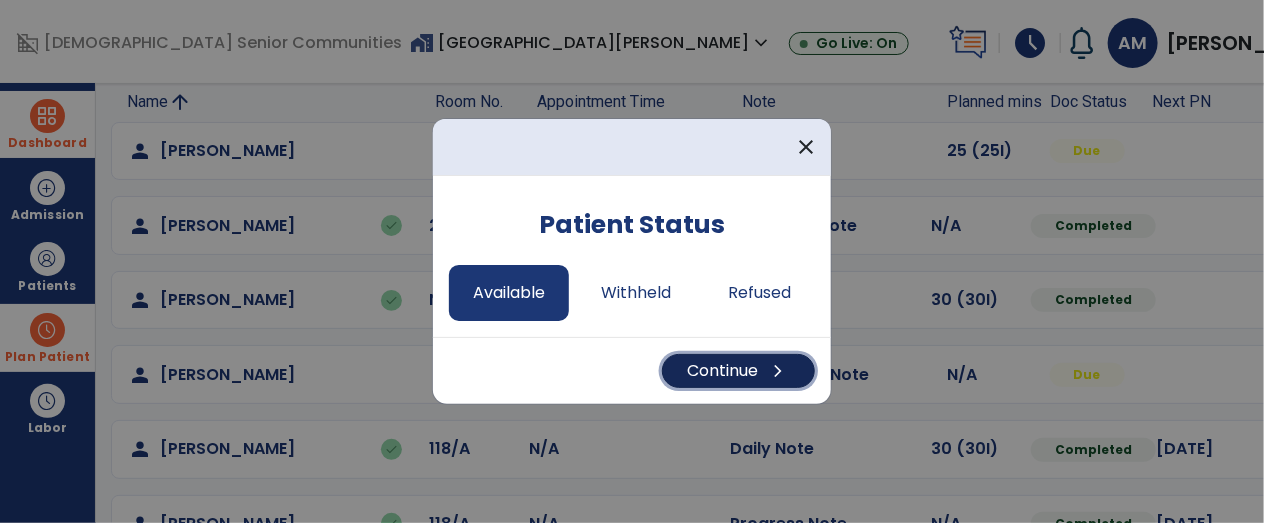 click on "Continue   chevron_right" at bounding box center [738, 371] 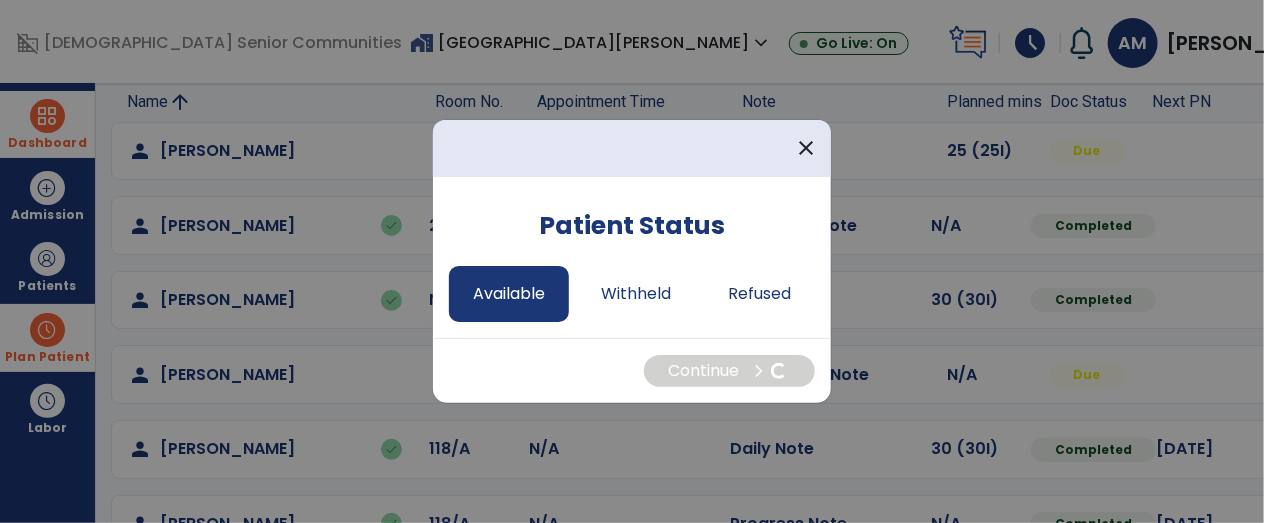 select on "*" 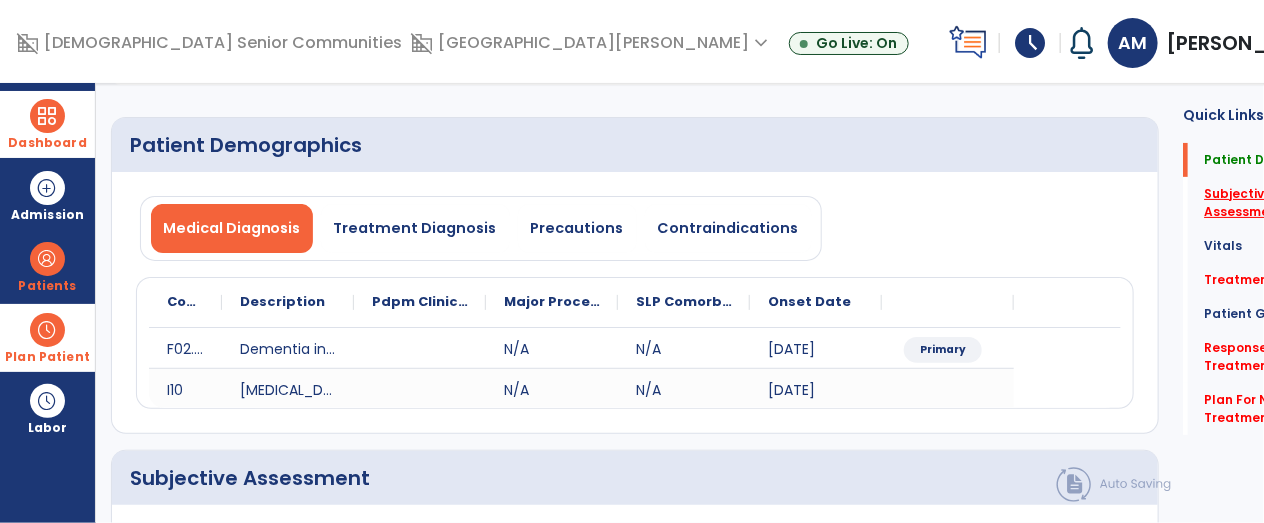 click on "Subjective Assessment   *" 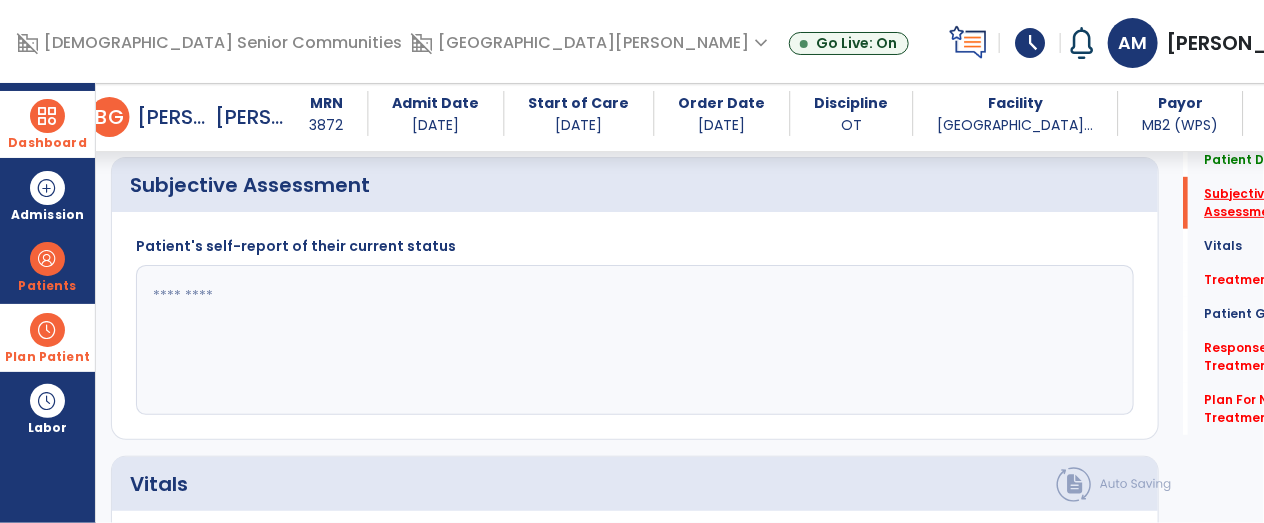 scroll, scrollTop: 424, scrollLeft: 0, axis: vertical 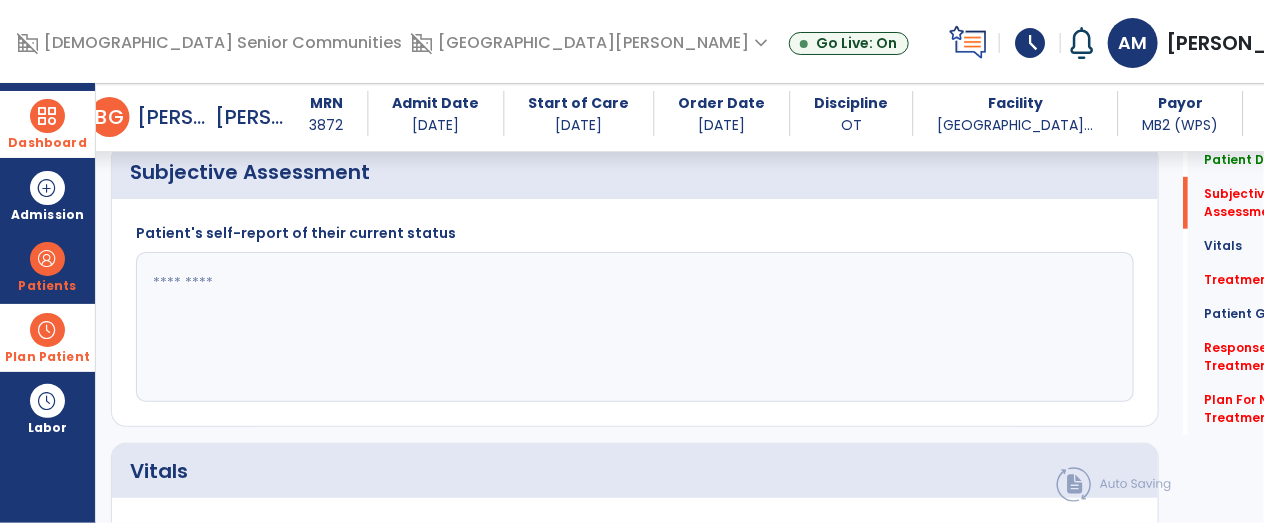 click 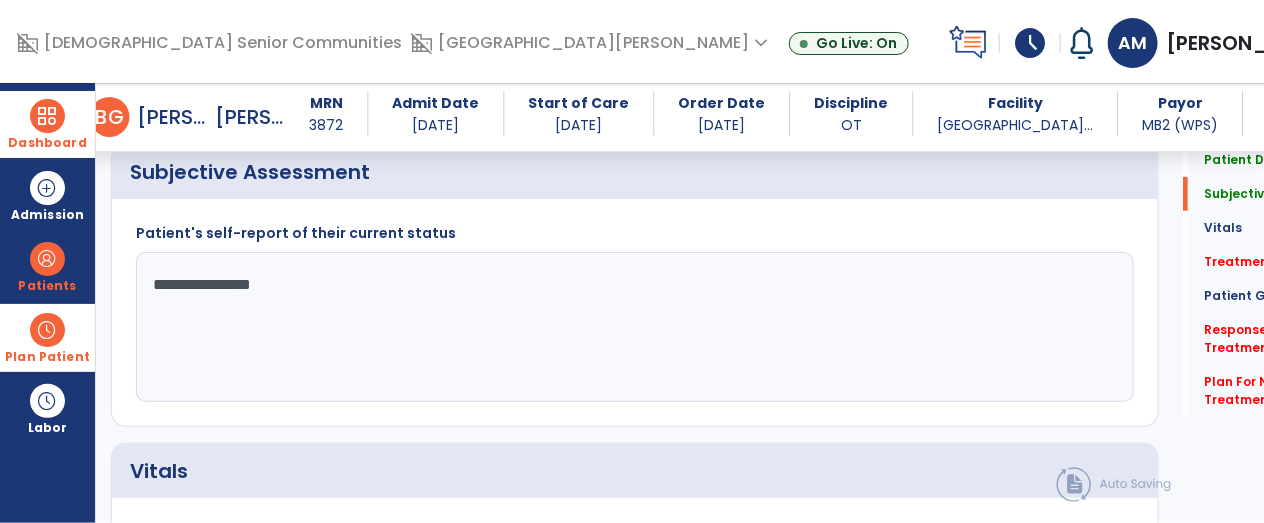 click on "**********" 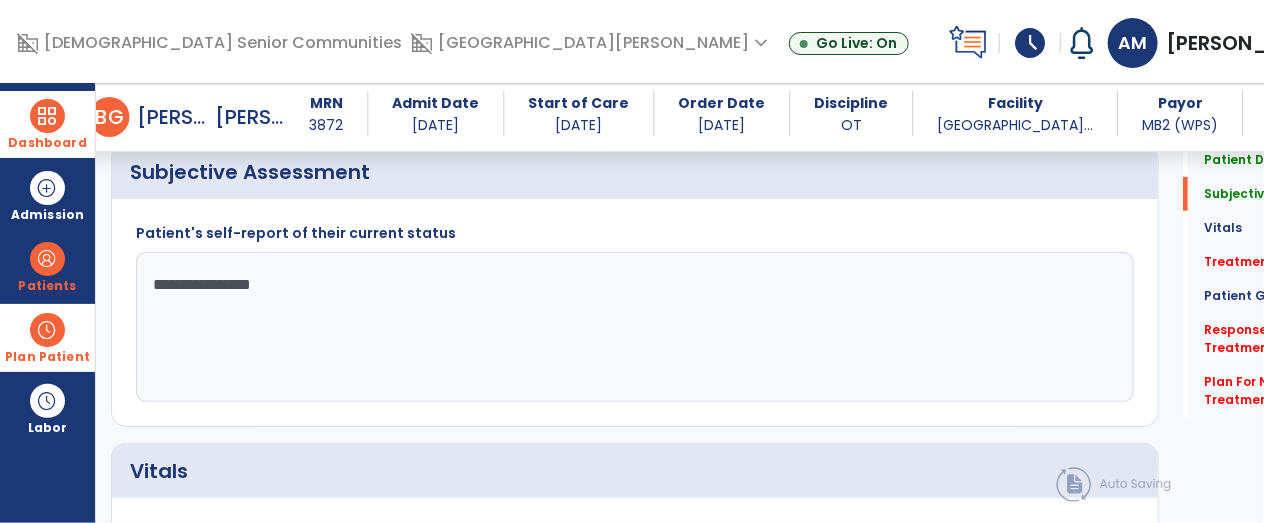 click on "**********" 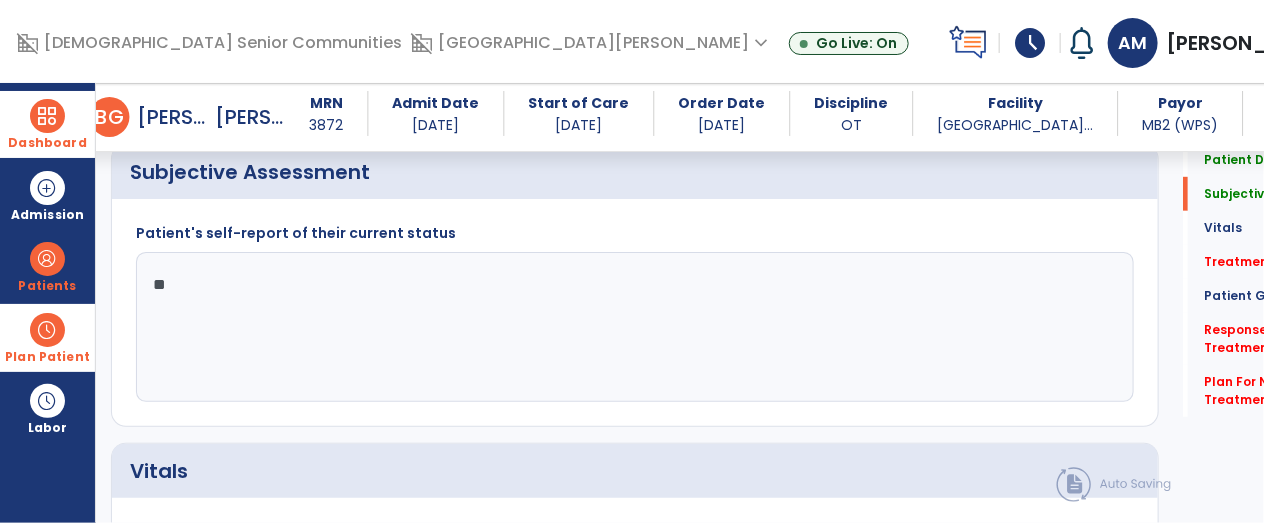 type on "*" 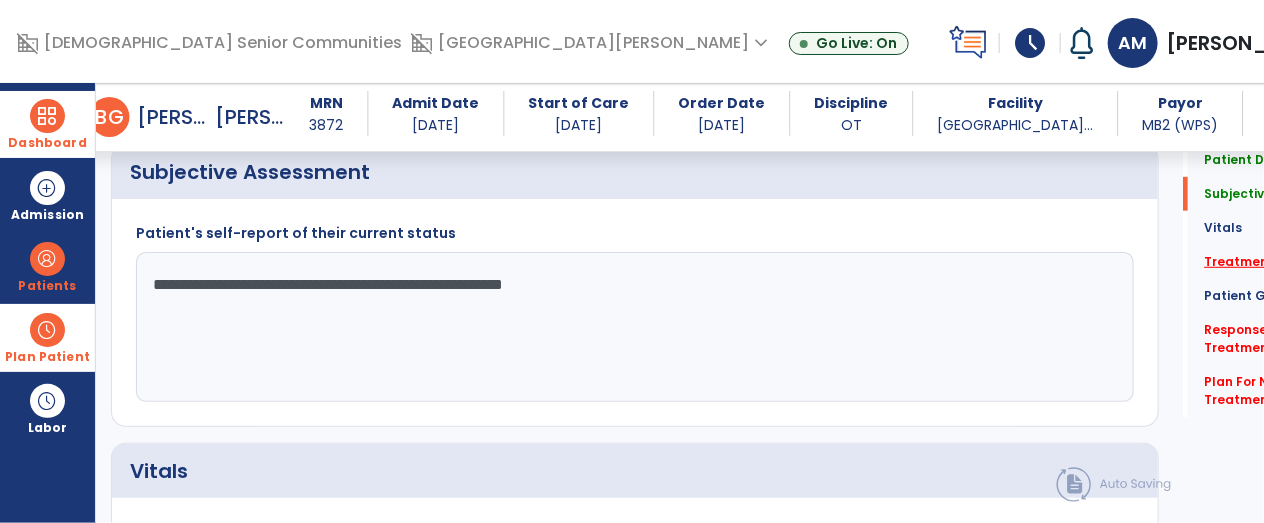 type on "**********" 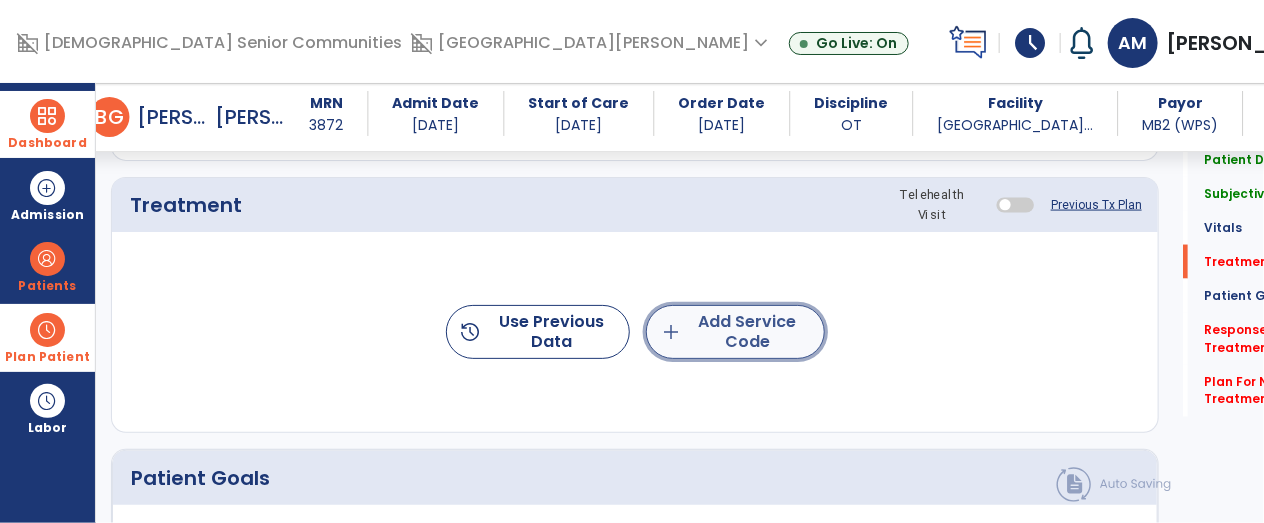 click on "add  Add Service Code" 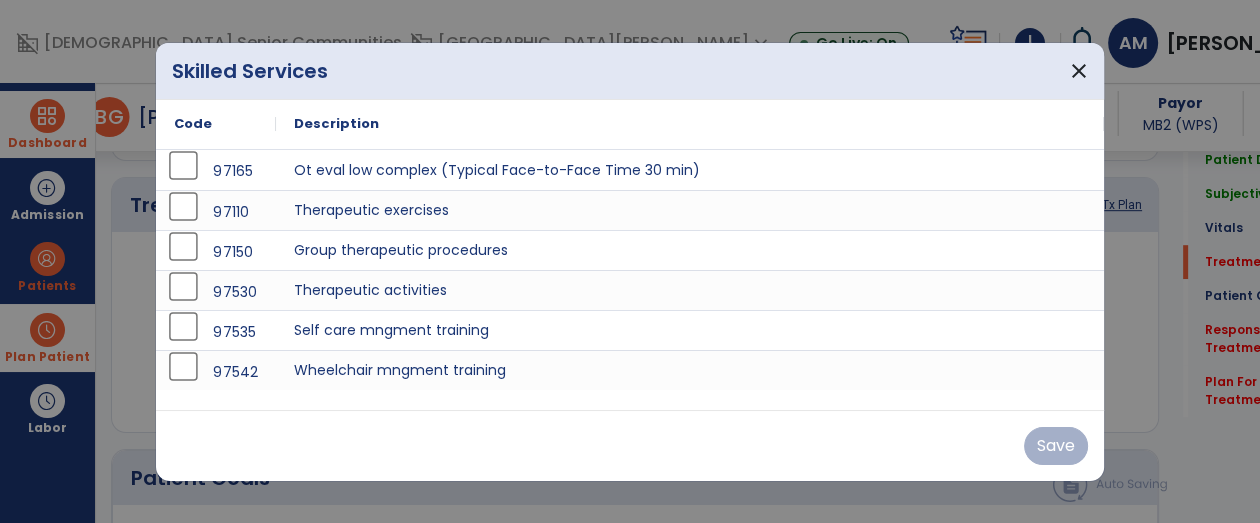 scroll, scrollTop: 1112, scrollLeft: 0, axis: vertical 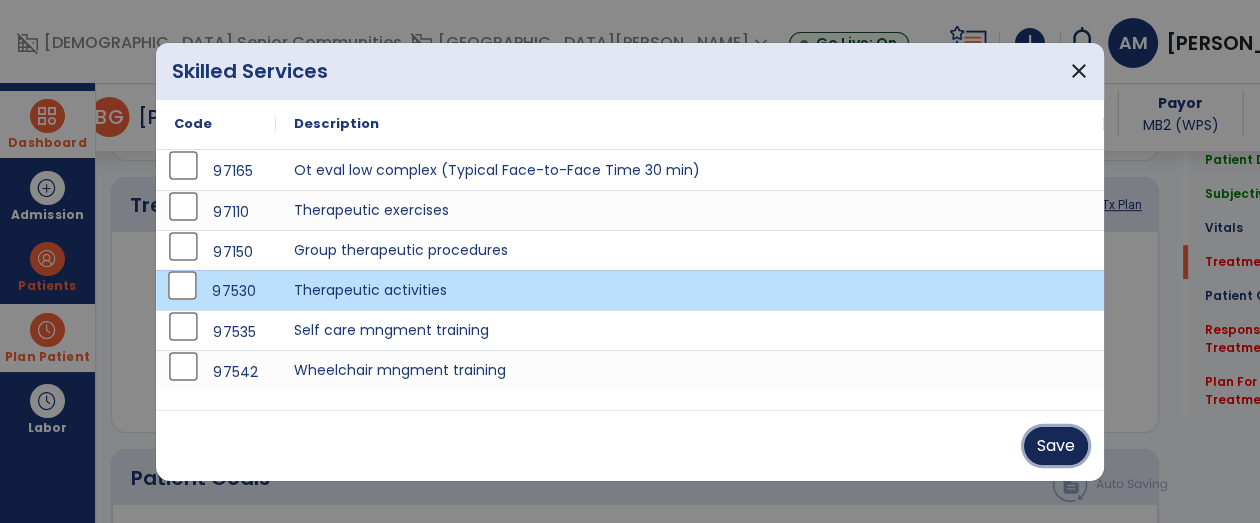 click on "Save" at bounding box center [1056, 446] 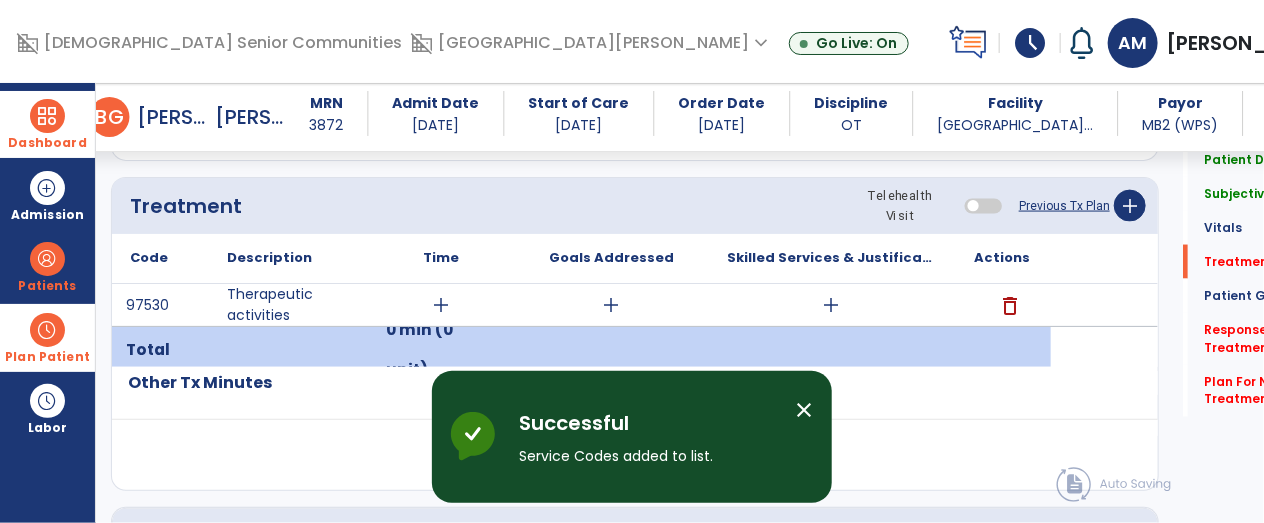 click on "add" at bounding box center (441, 305) 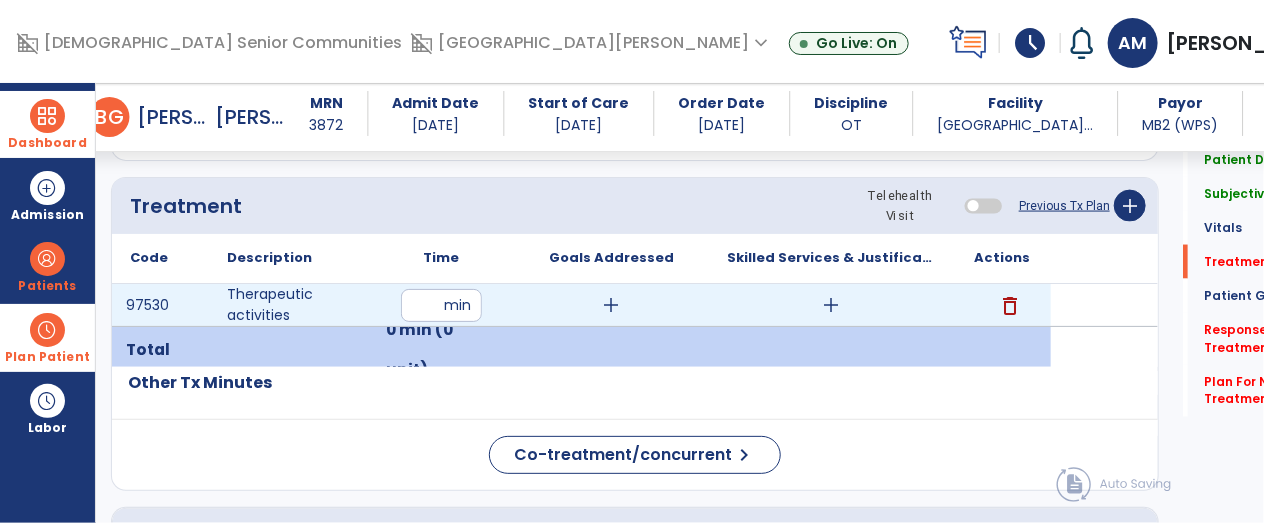 type on "**" 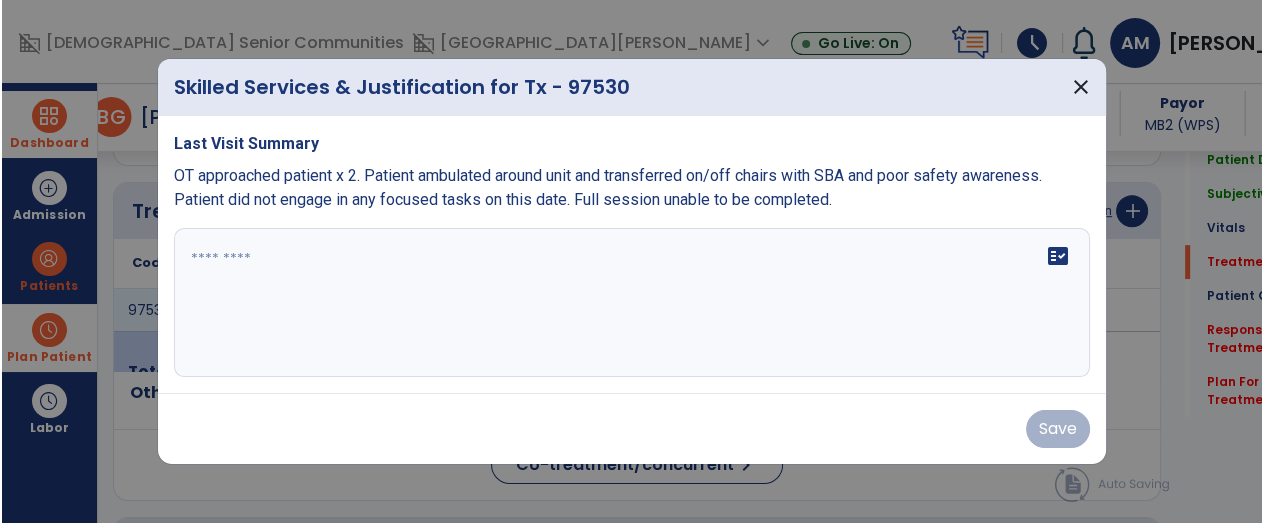 scroll, scrollTop: 1112, scrollLeft: 0, axis: vertical 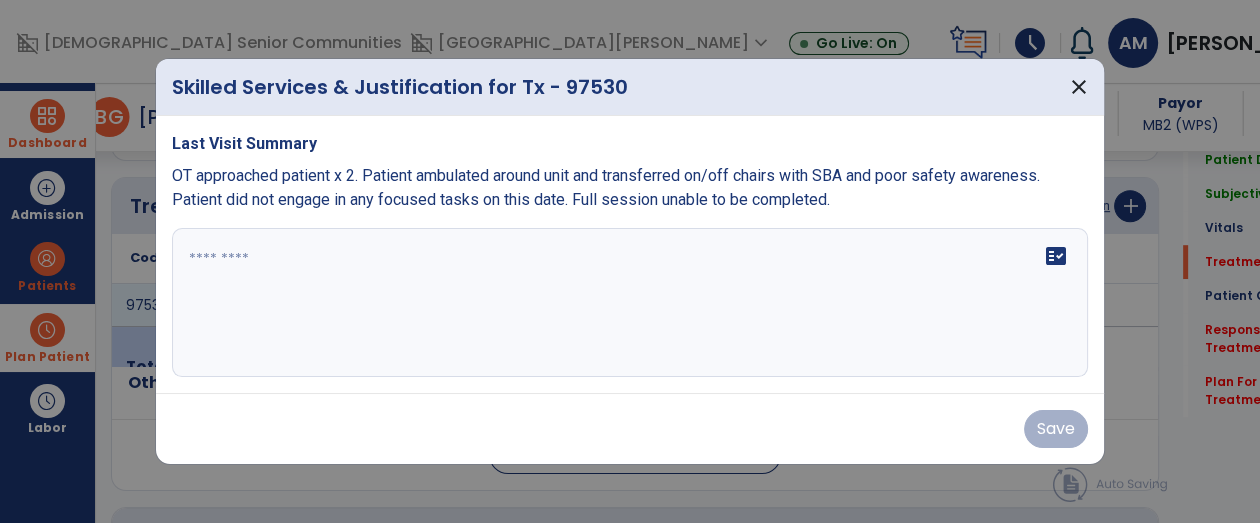 click on "OT approached patient x 2. Patient ambulated around unit and transferred on/off chairs with SBA and poor safety awareness. Patient did not engage in any focused tasks on this date. Full session unable to be completed." at bounding box center (606, 187) 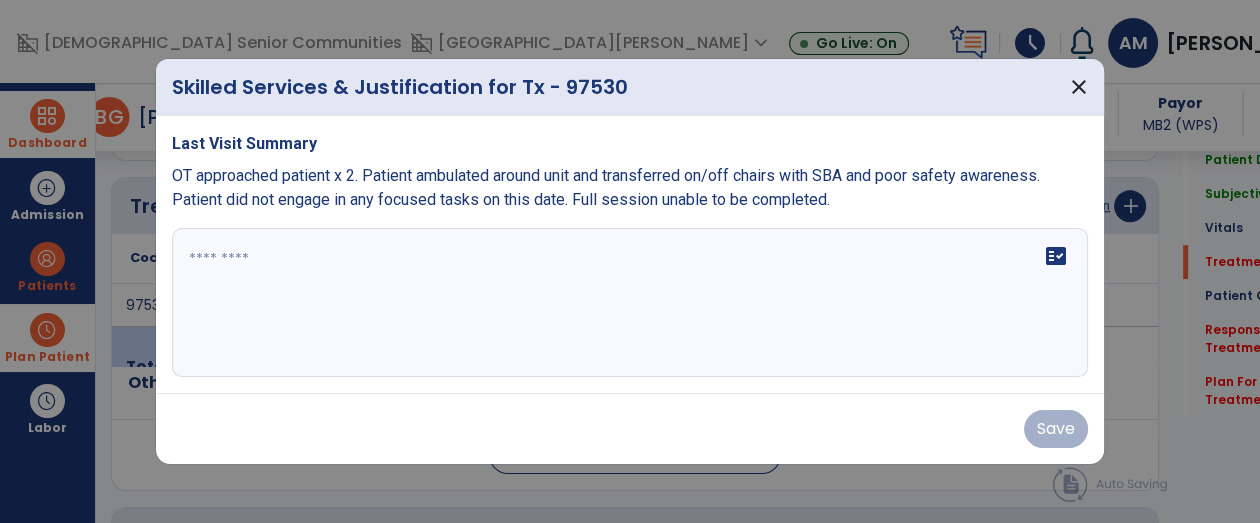 click on "OT approached patient x 2. Patient ambulated around unit and transferred on/off chairs with SBA and poor safety awareness. Patient did not engage in any focused tasks on this date. Full session unable to be completed." at bounding box center (606, 187) 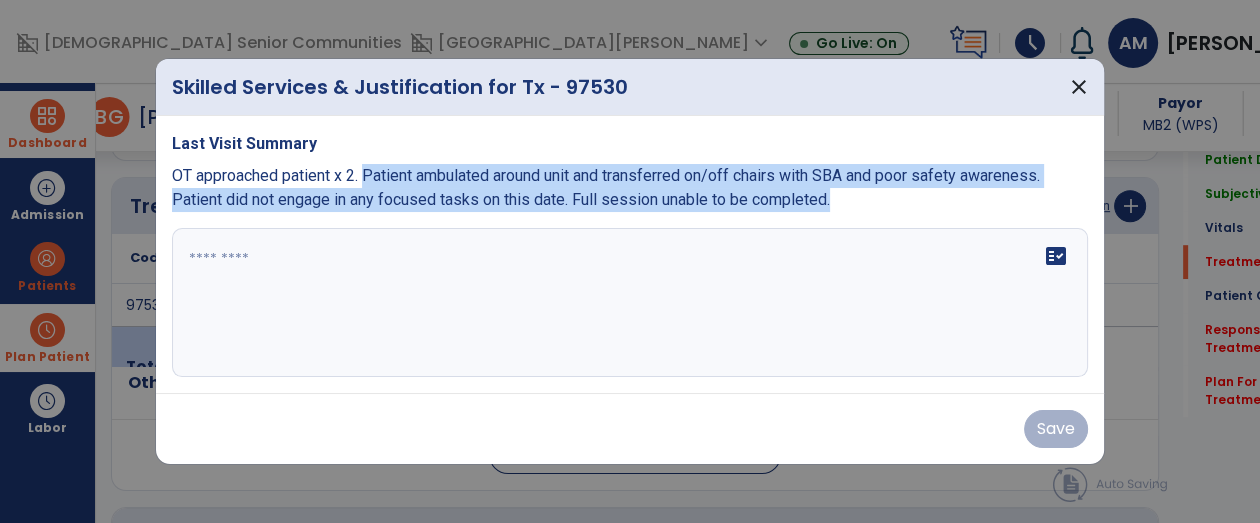 copy on "Patient ambulated around unit and transferred on/off chairs with SBA and poor safety awareness. Patient did not engage in any focused tasks on this date. Full session unable to be completed." 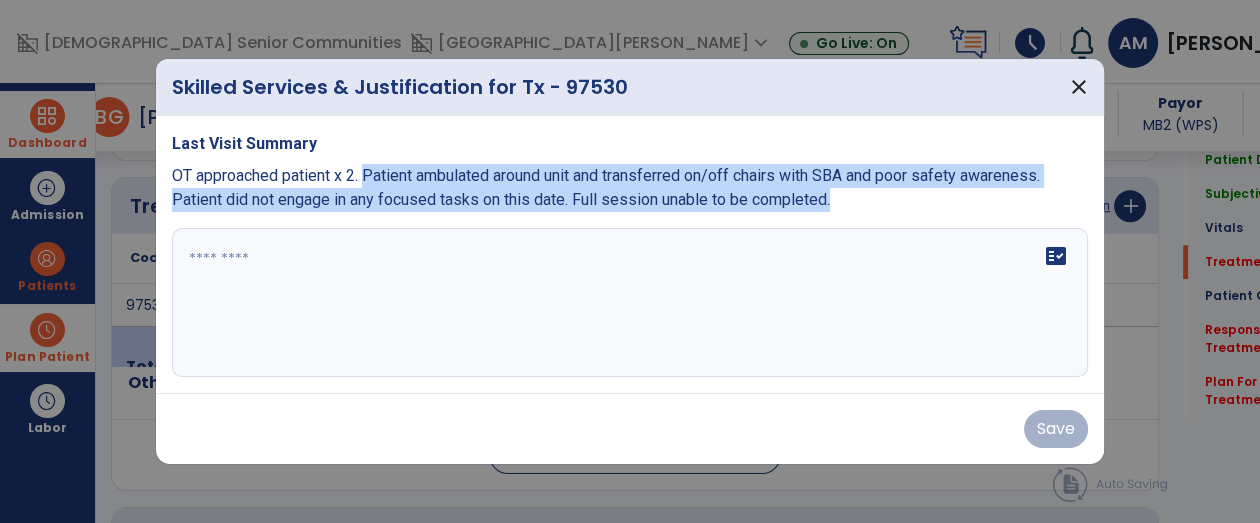 click at bounding box center [630, 303] 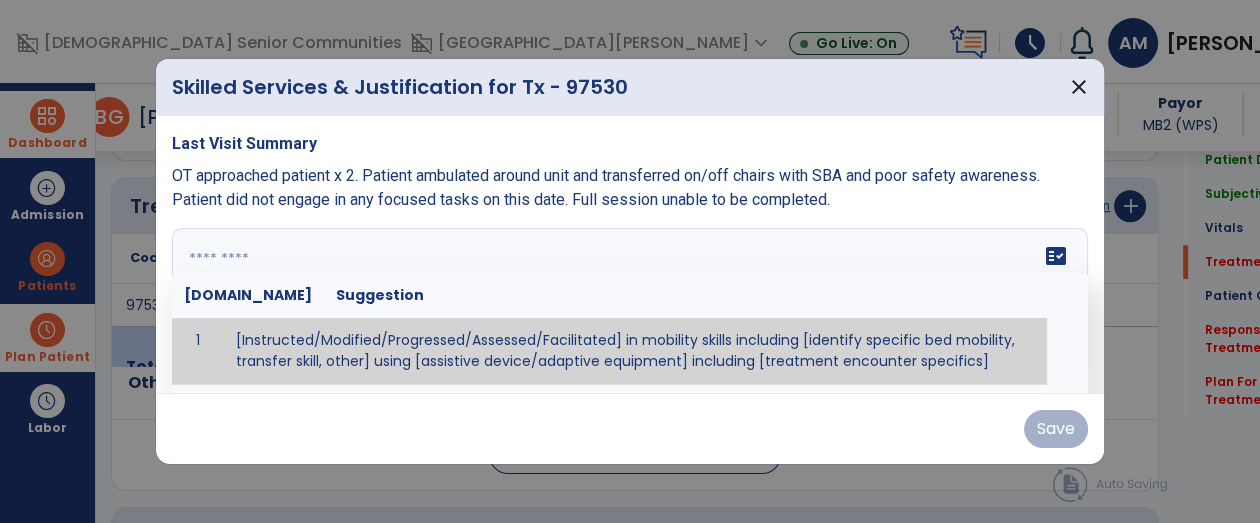 click at bounding box center (628, 303) 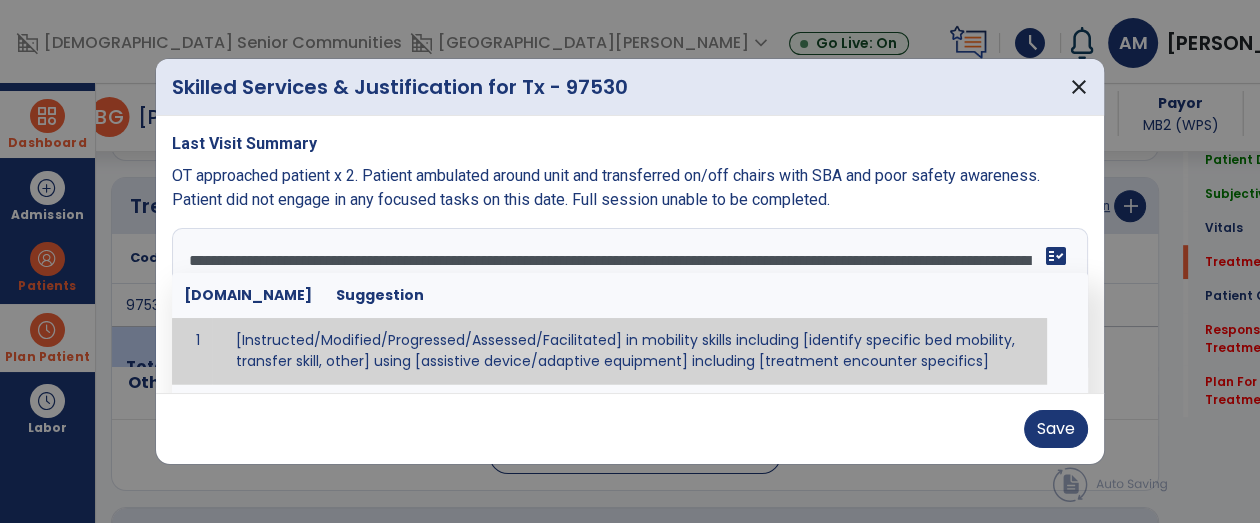 click on "**********" at bounding box center (628, 303) 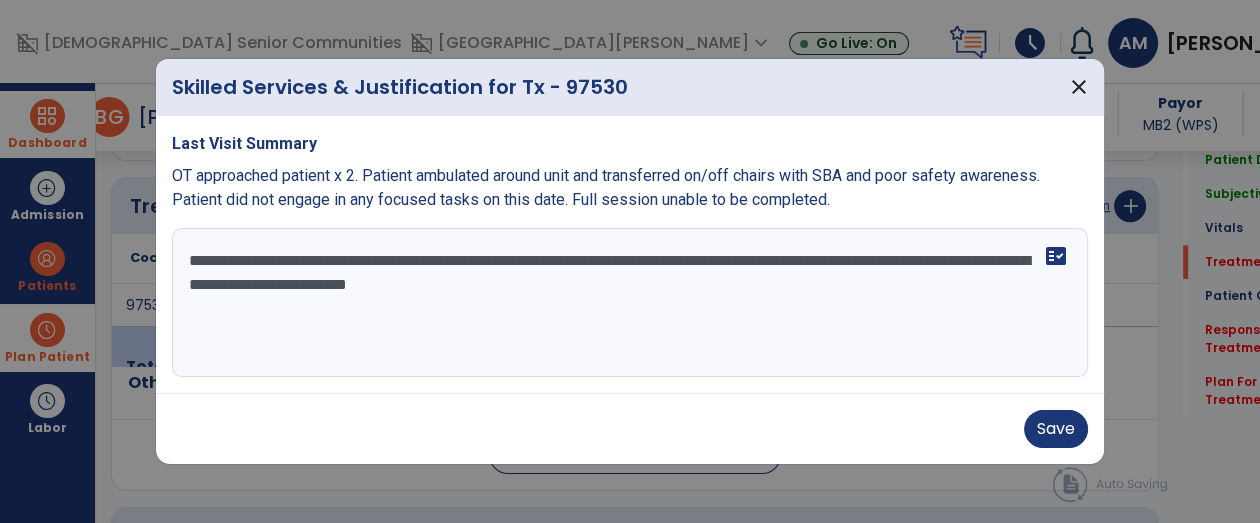 click on "**********" at bounding box center [630, 303] 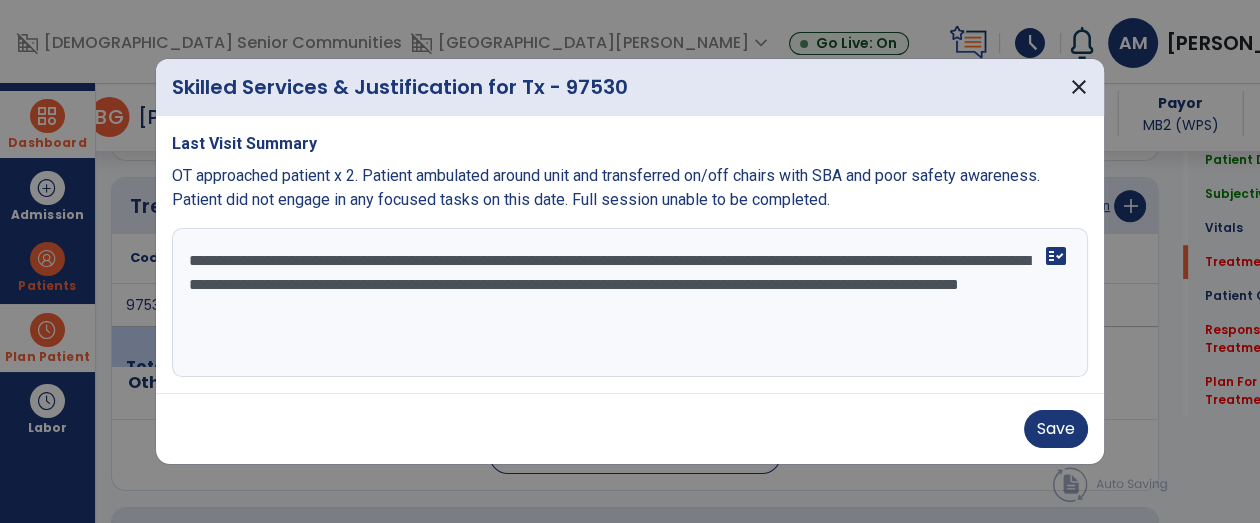 click on "**********" at bounding box center [630, 303] 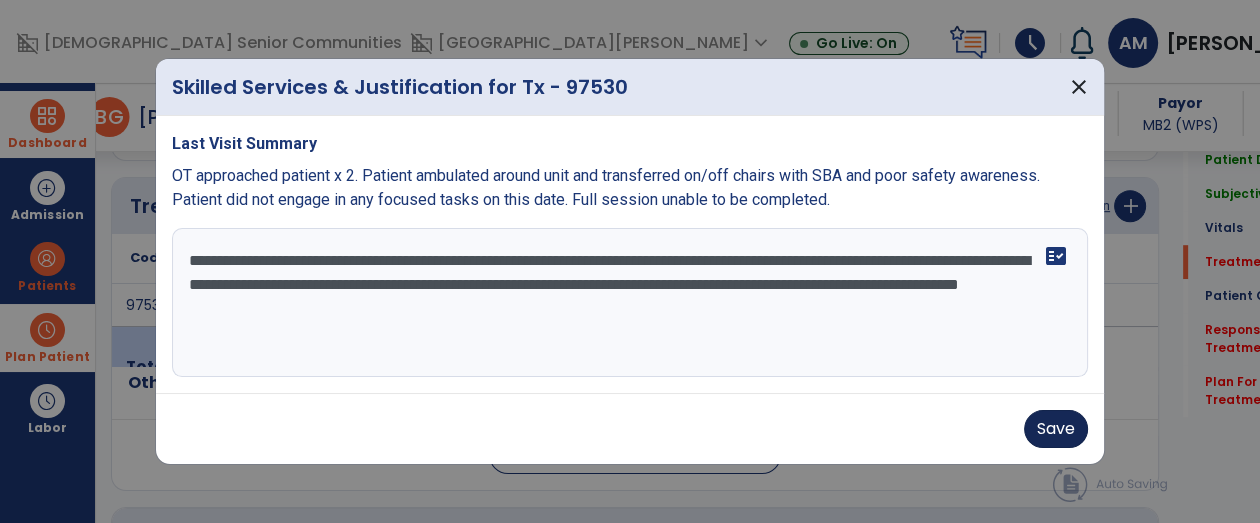 type on "**********" 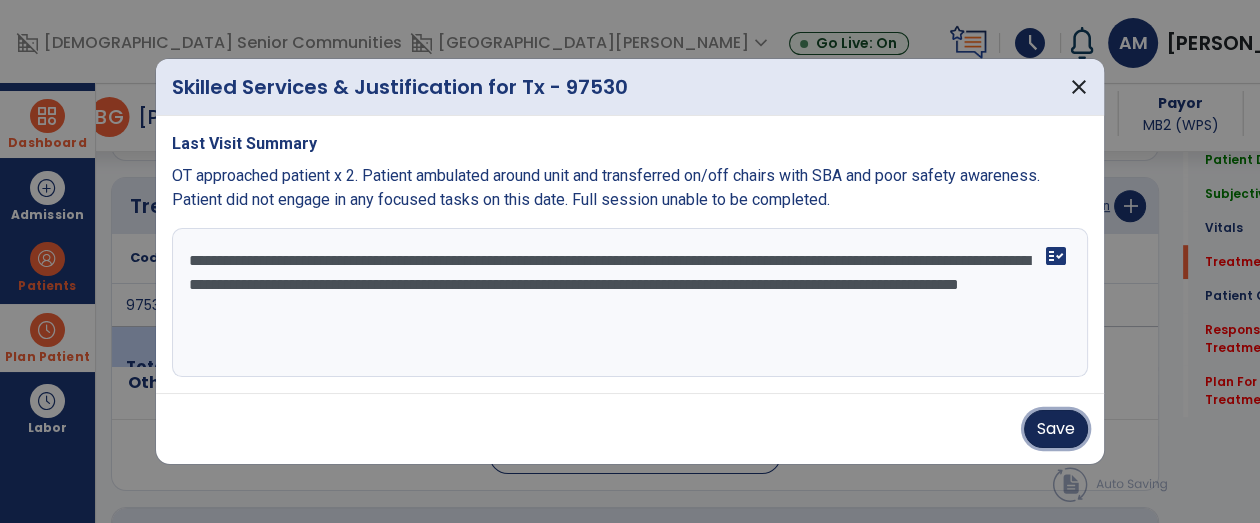 click on "Save" at bounding box center [1056, 429] 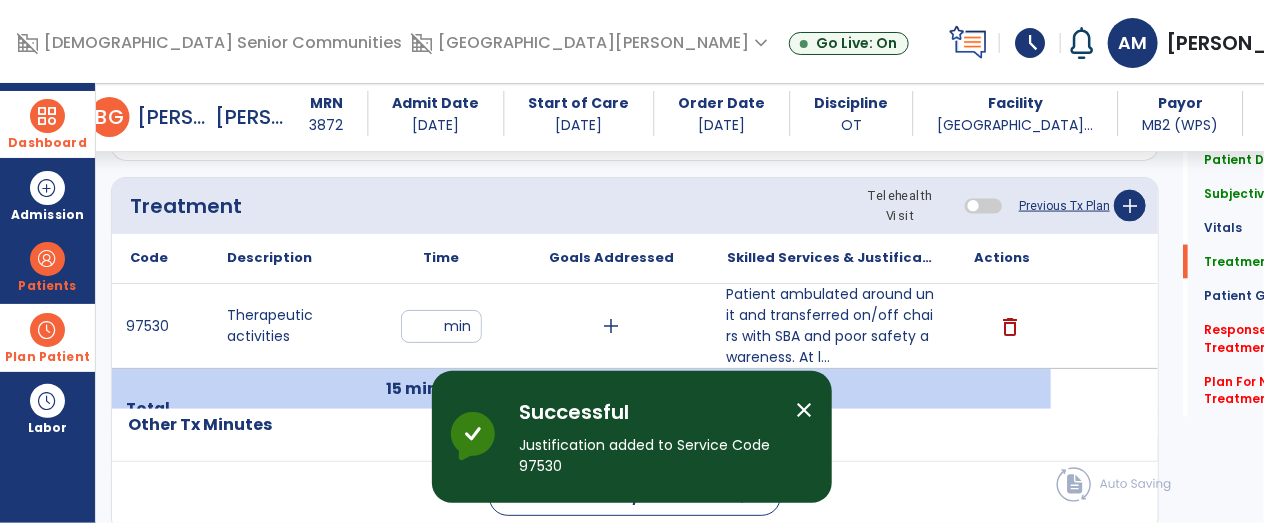 click on "*" 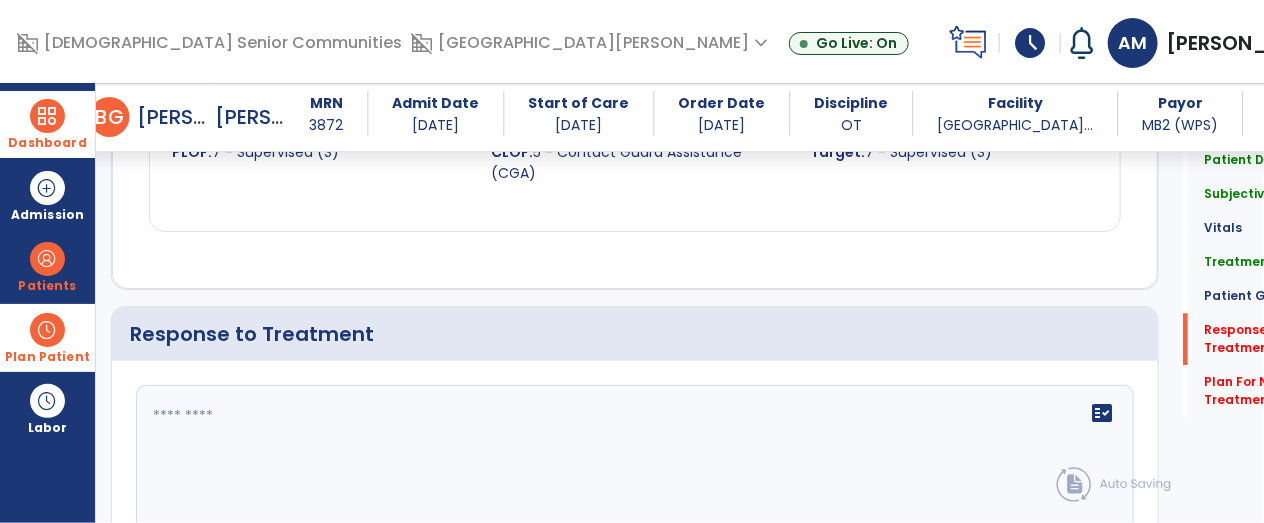 scroll, scrollTop: 2069, scrollLeft: 0, axis: vertical 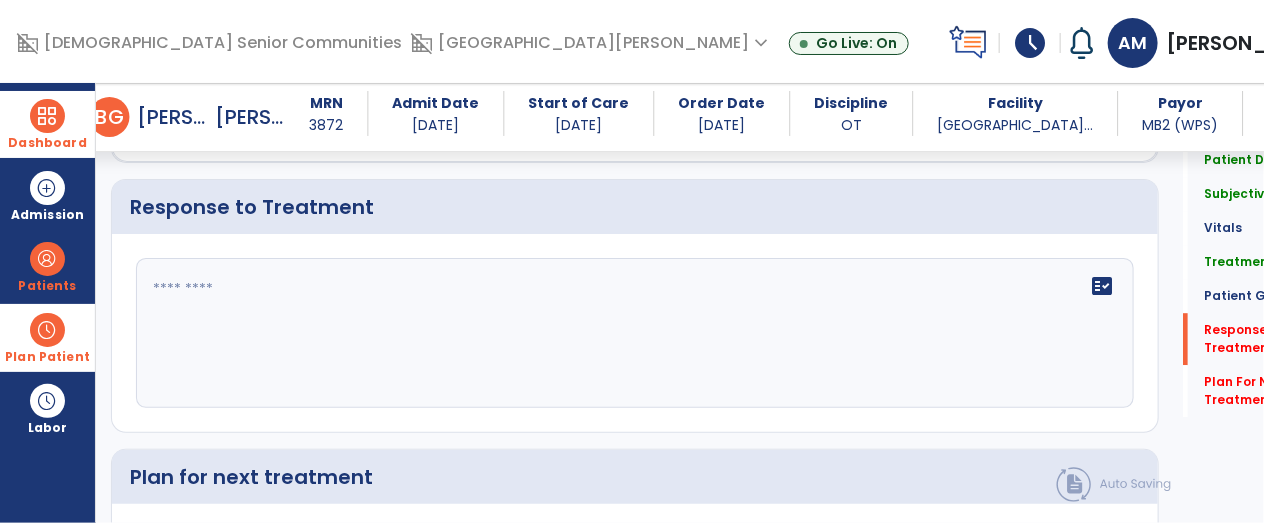 click on "fact_check" 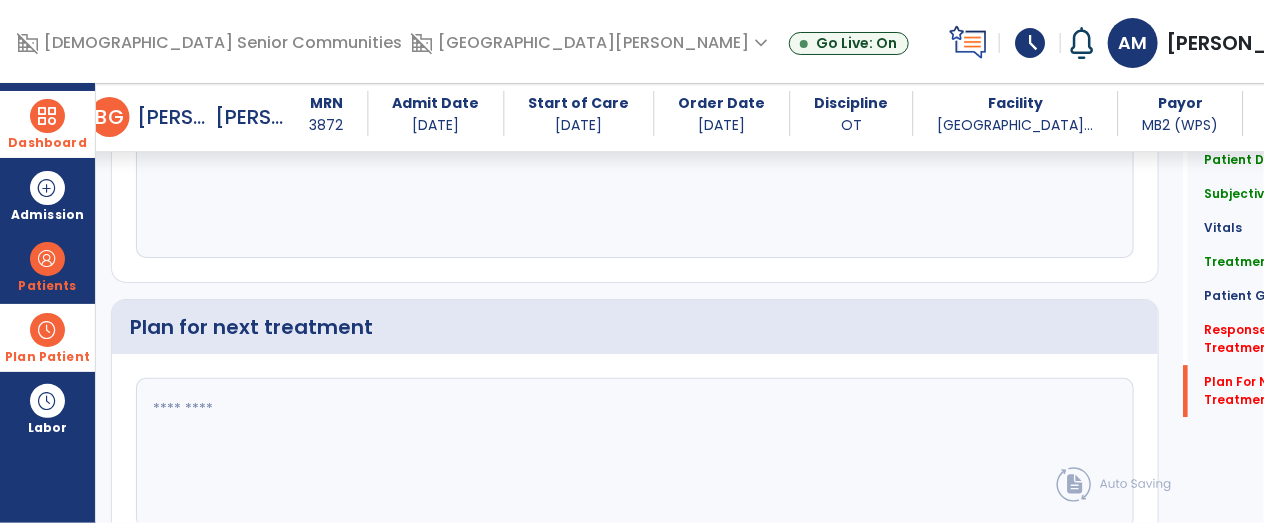 scroll, scrollTop: 2276, scrollLeft: 0, axis: vertical 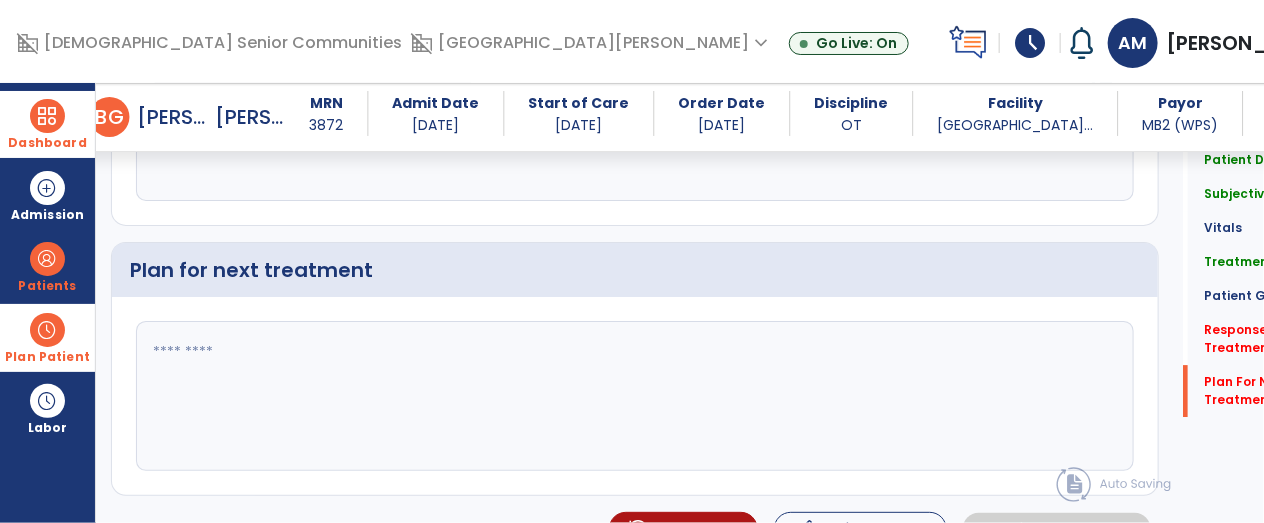 type on "**********" 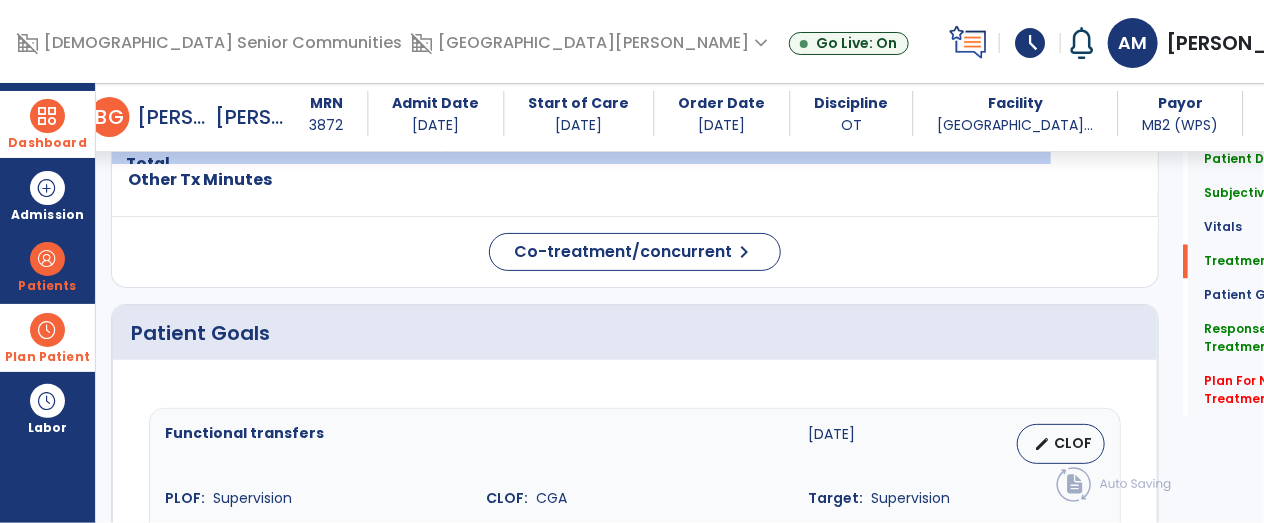 scroll, scrollTop: 1088, scrollLeft: 0, axis: vertical 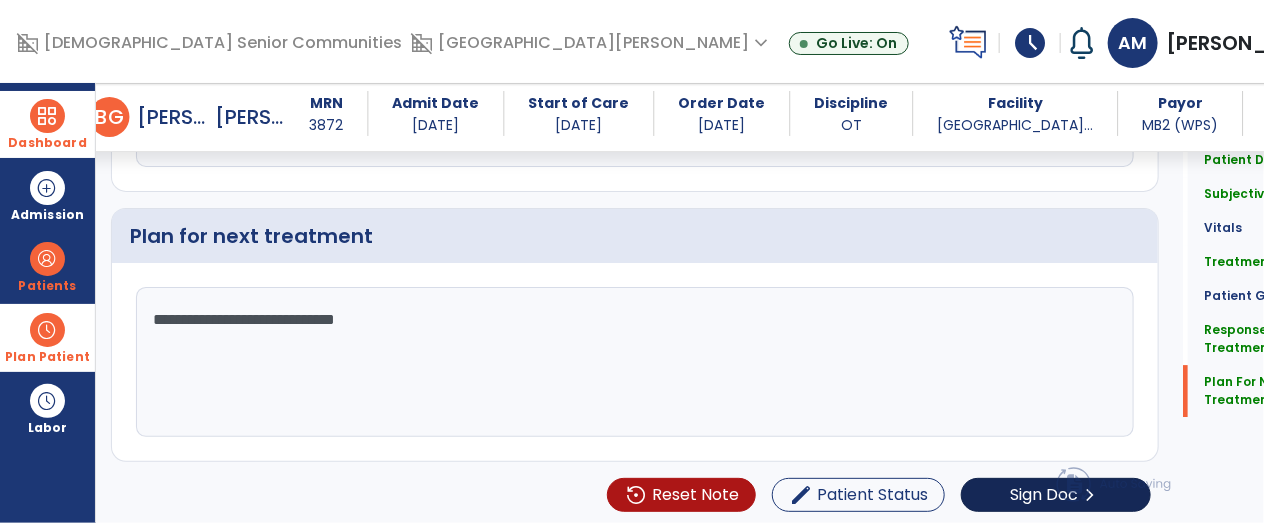 type on "**********" 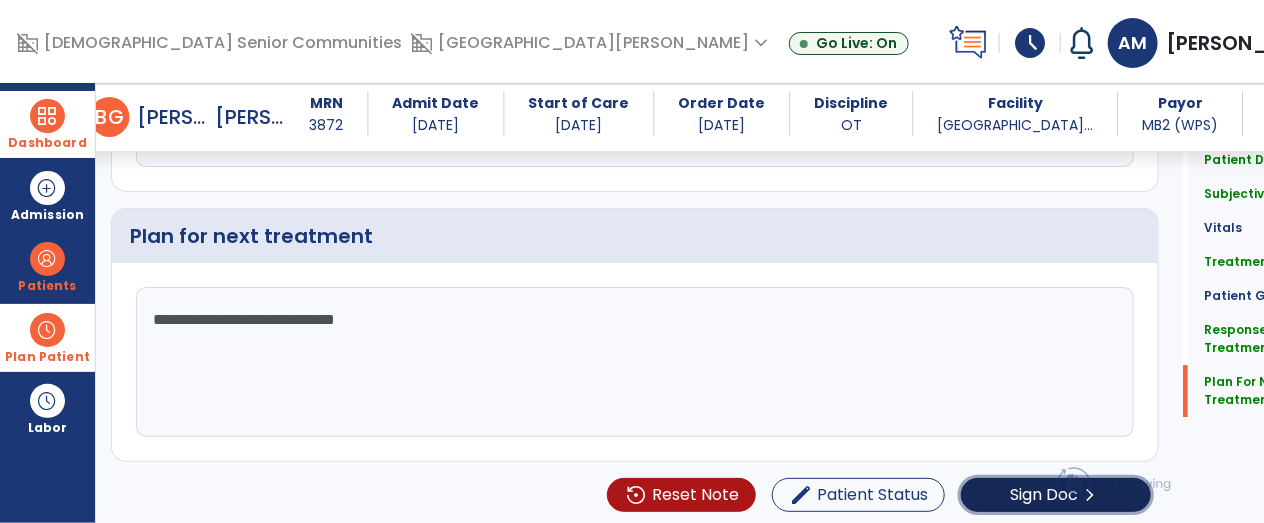 click on "Sign Doc" 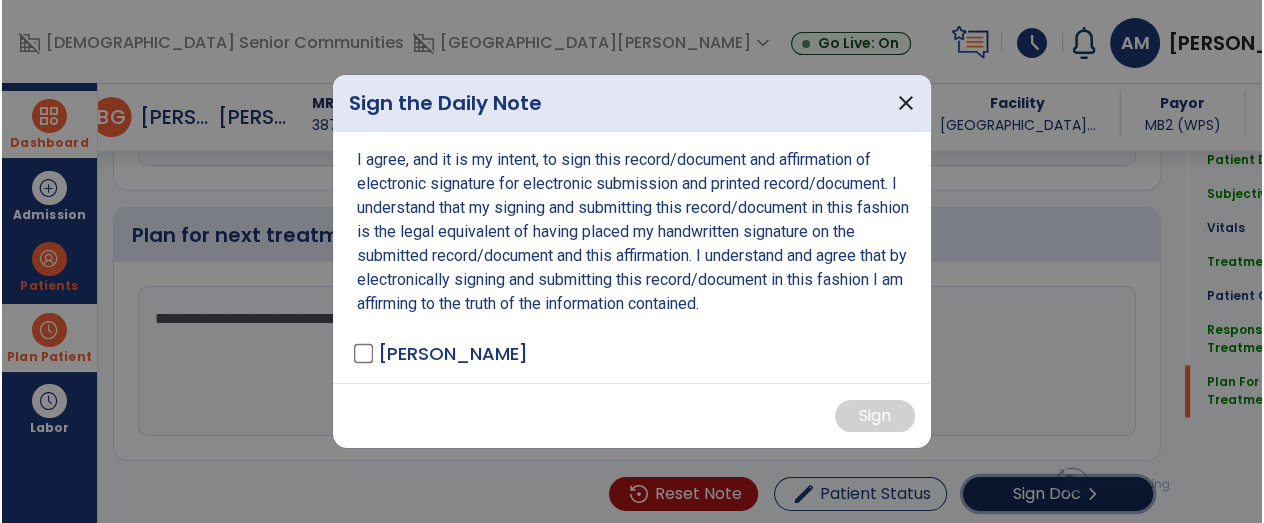 scroll, scrollTop: 2311, scrollLeft: 0, axis: vertical 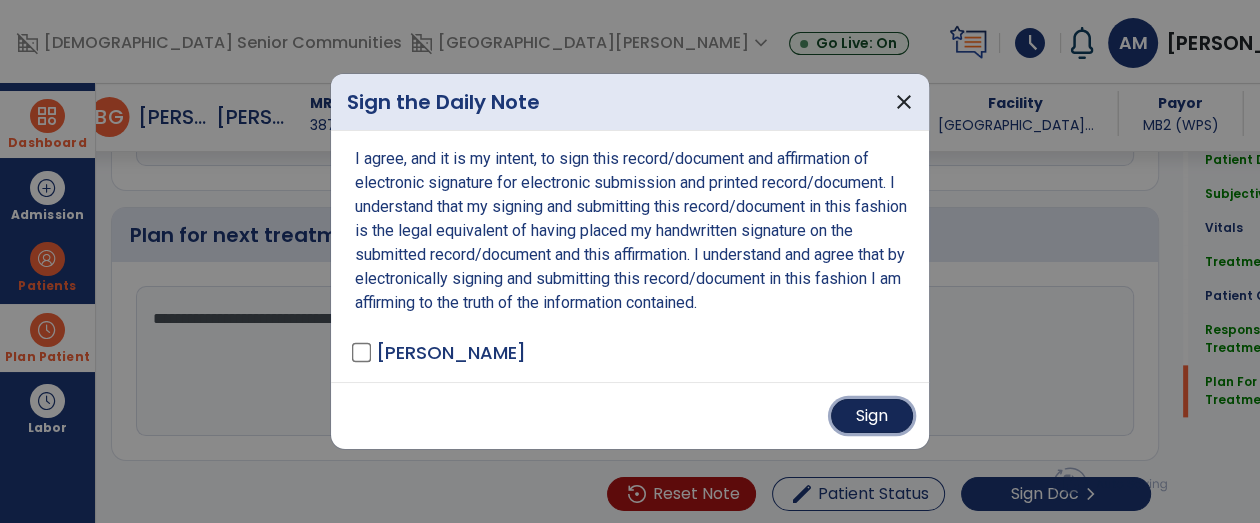 click on "Sign" at bounding box center [872, 416] 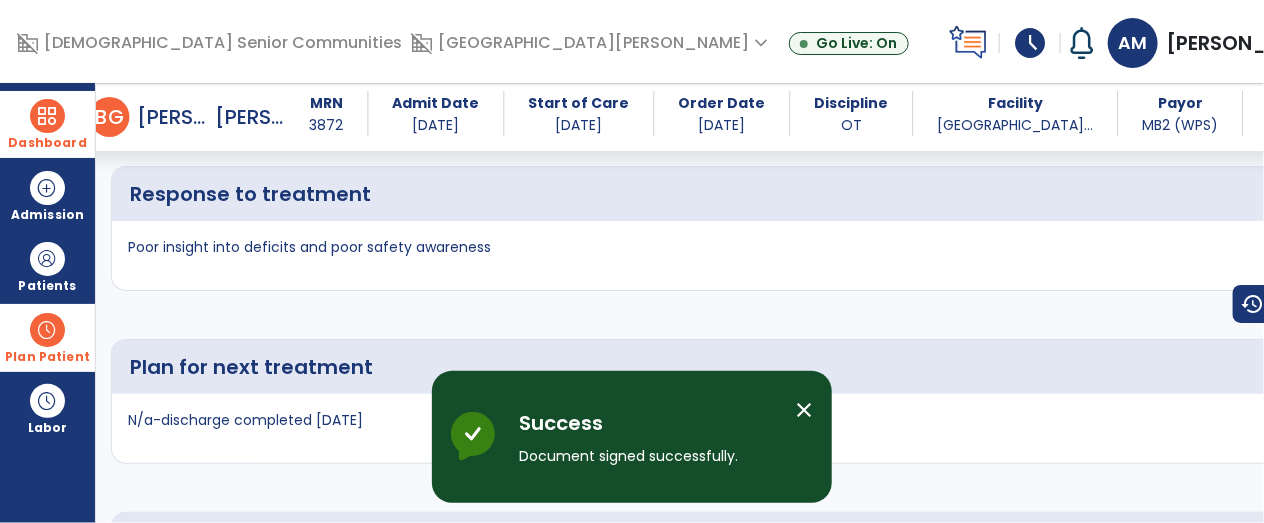 click on "close" at bounding box center [804, 410] 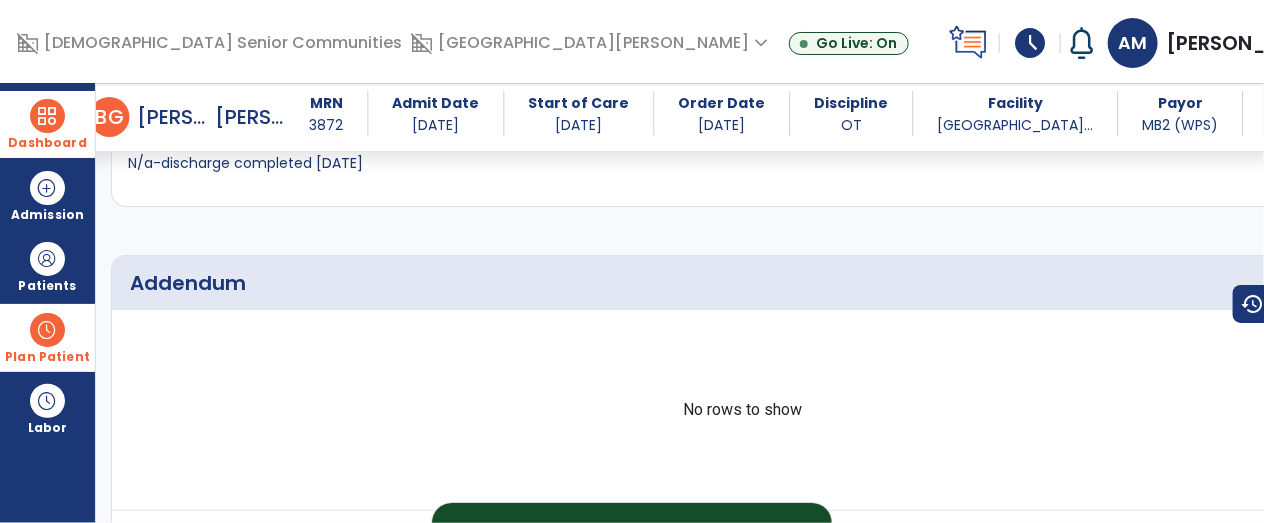 click on "Dashboard" at bounding box center (47, 143) 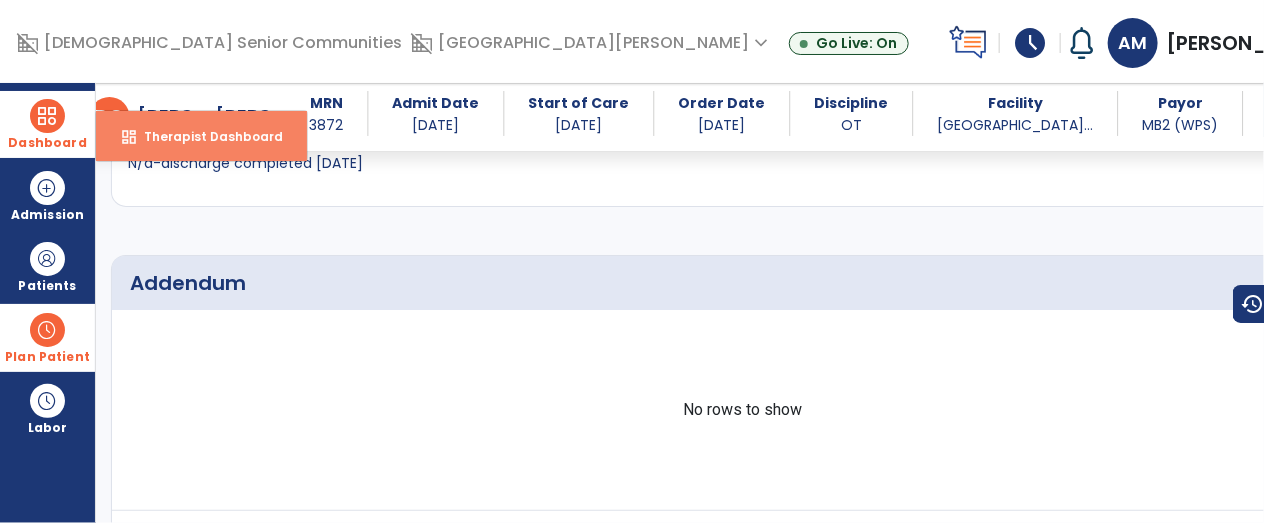 click on "Therapist Dashboard" at bounding box center [205, 136] 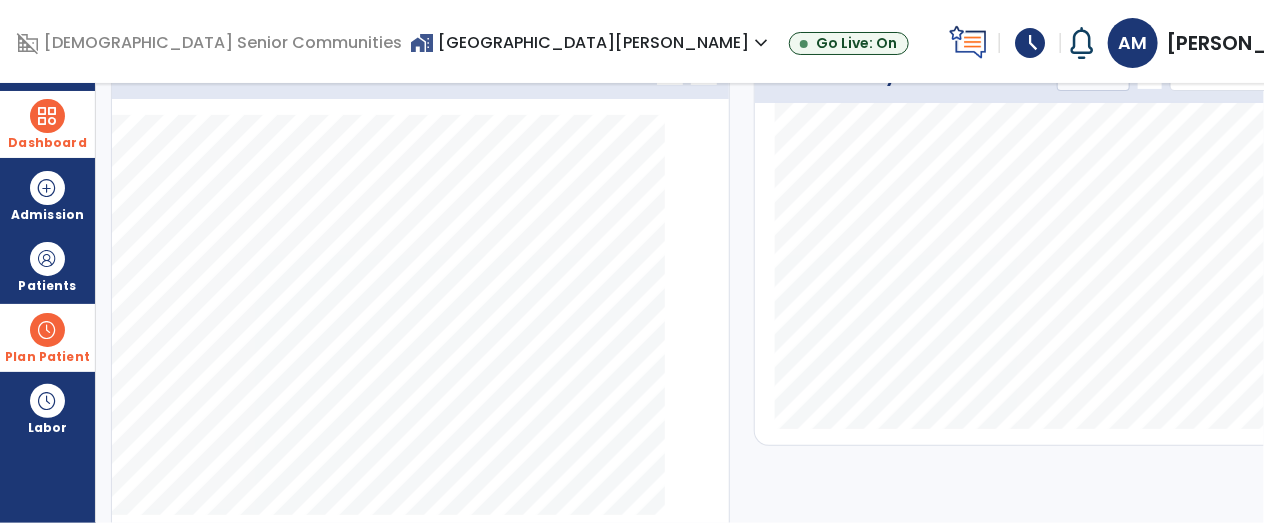 scroll, scrollTop: 174, scrollLeft: 0, axis: vertical 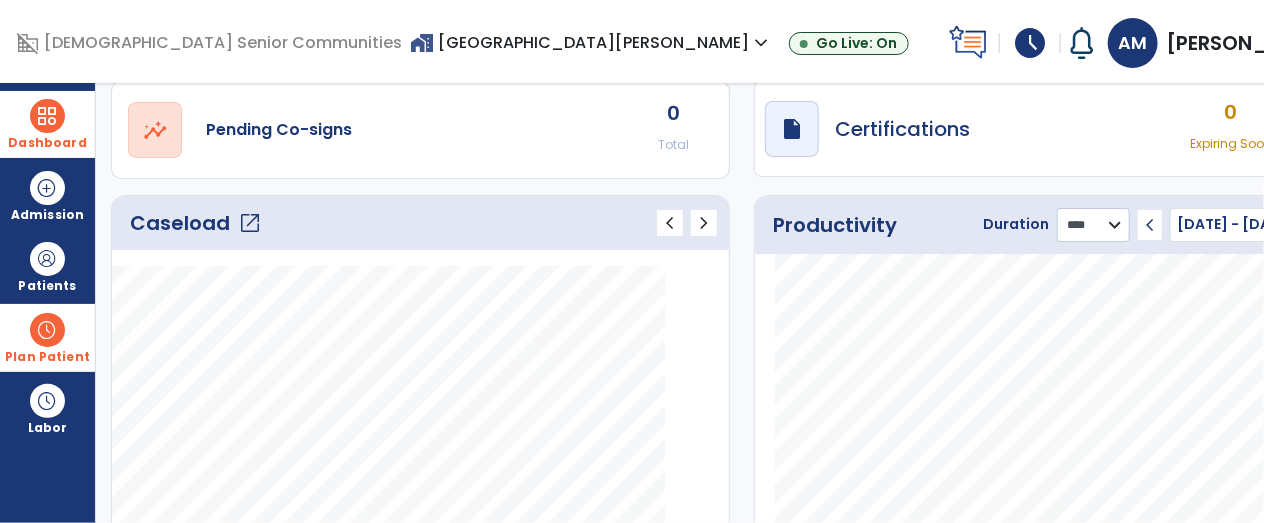 click on "******** **** ***" 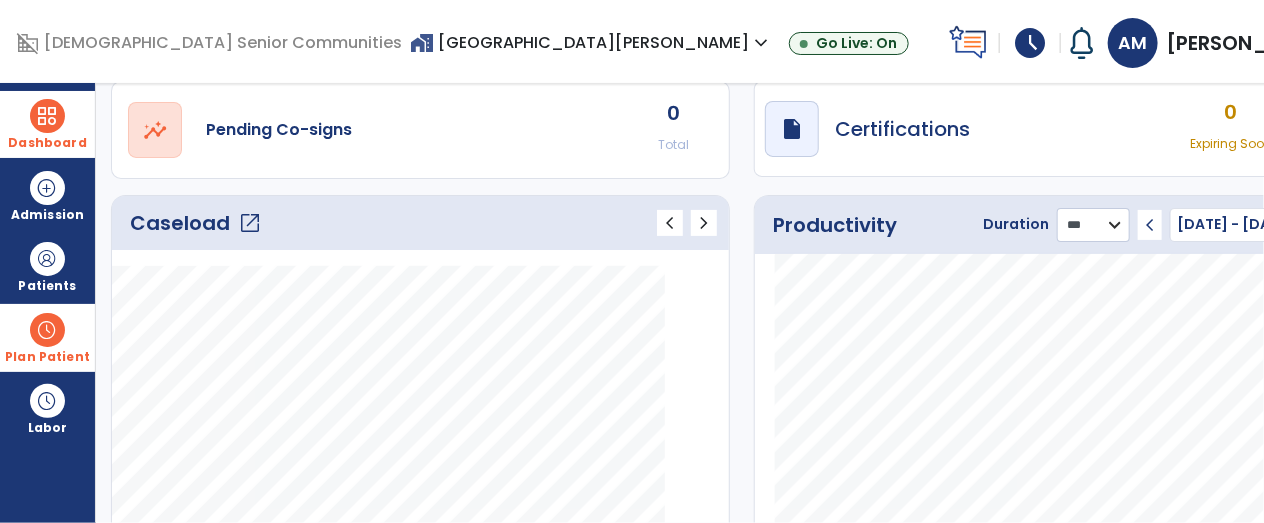 click on "******** **** ***" 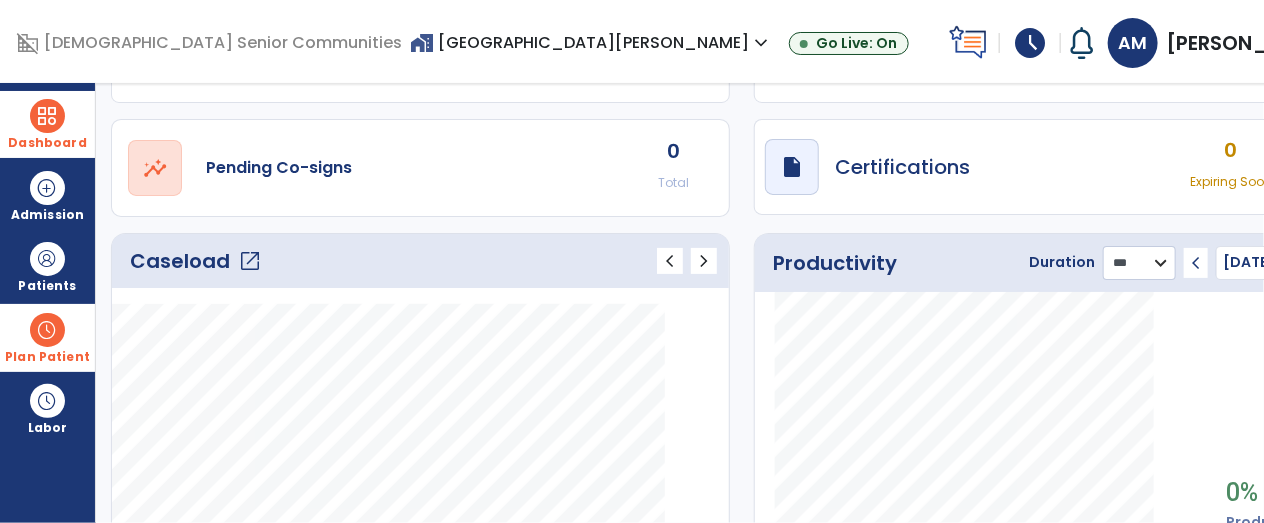 scroll, scrollTop: 0, scrollLeft: 0, axis: both 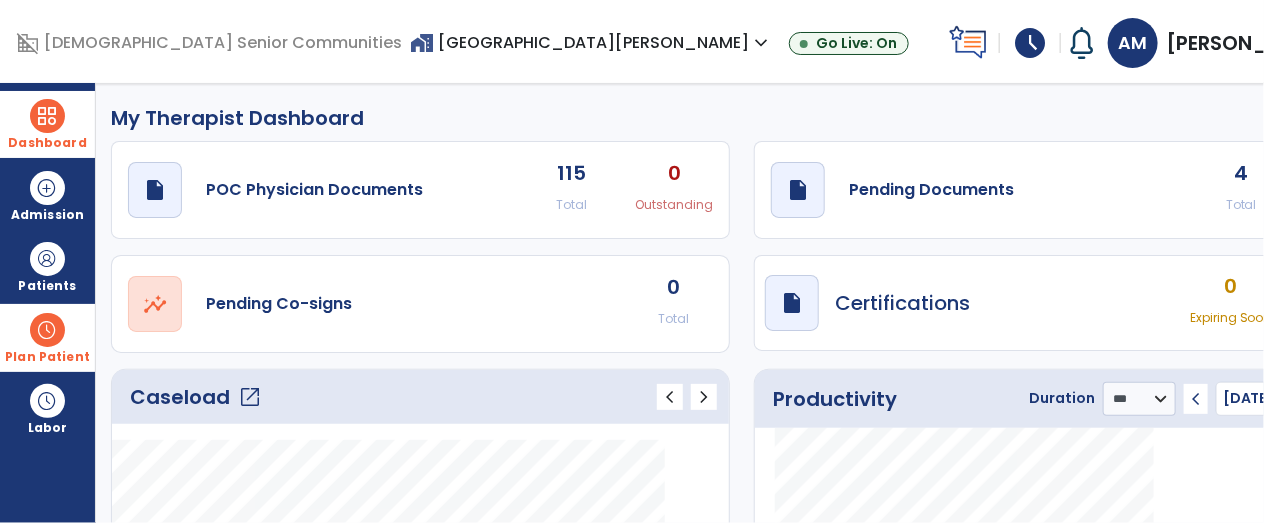 click on "open_in_new" 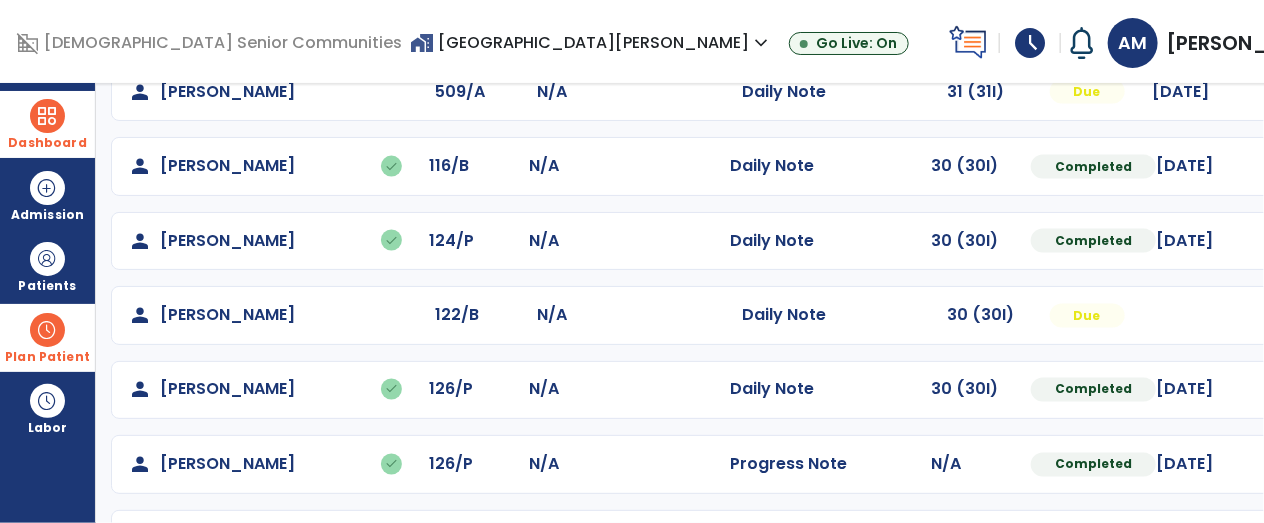scroll, scrollTop: 1141, scrollLeft: 0, axis: vertical 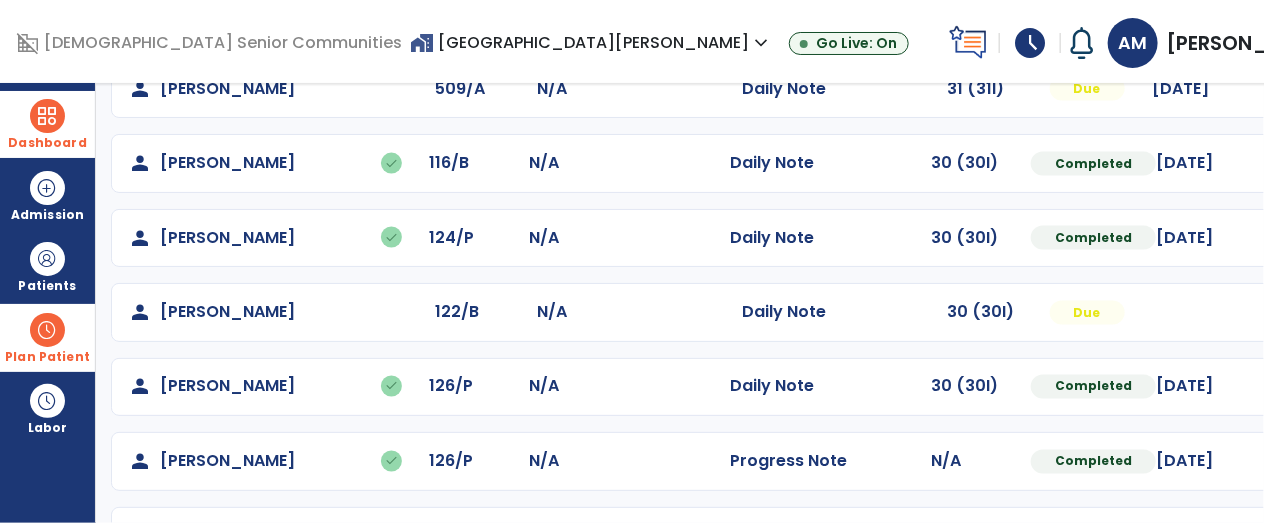 click at bounding box center [1315, -853] 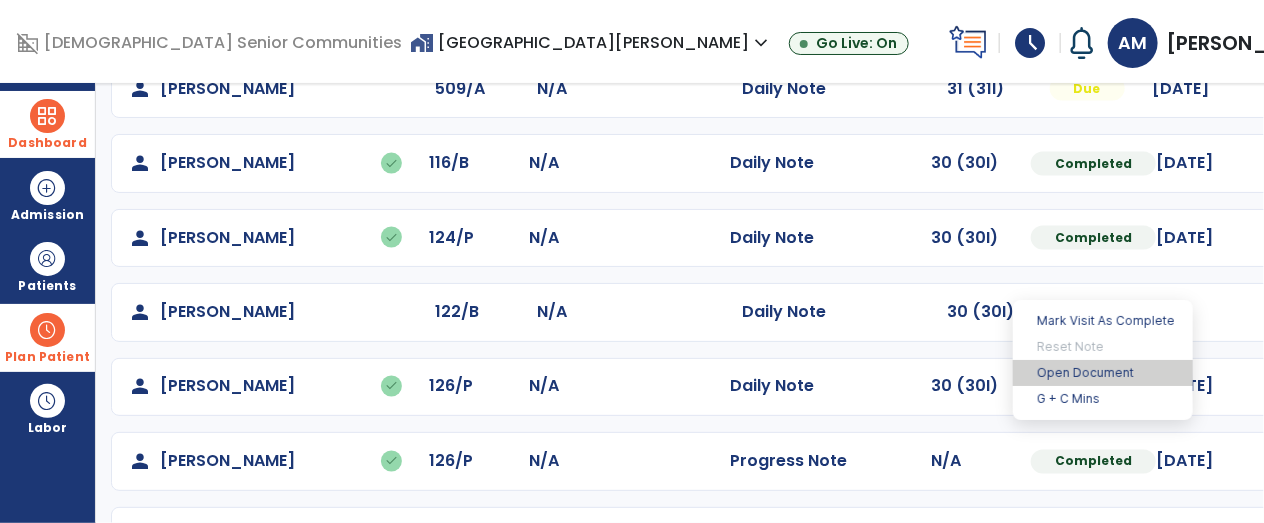 click on "Open Document" at bounding box center (1103, 373) 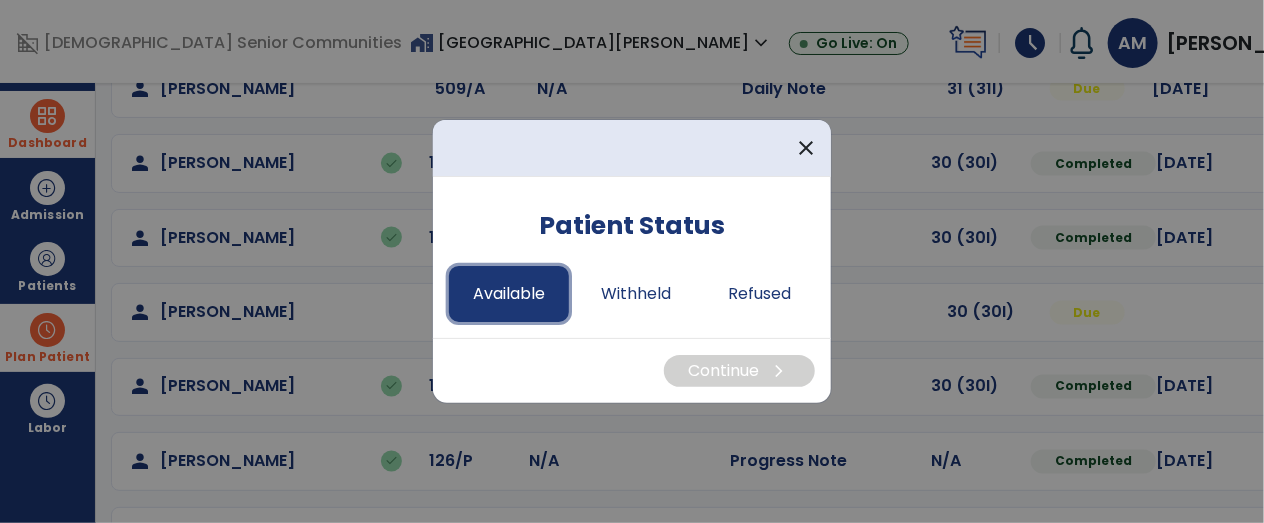 click on "Available" at bounding box center [509, 294] 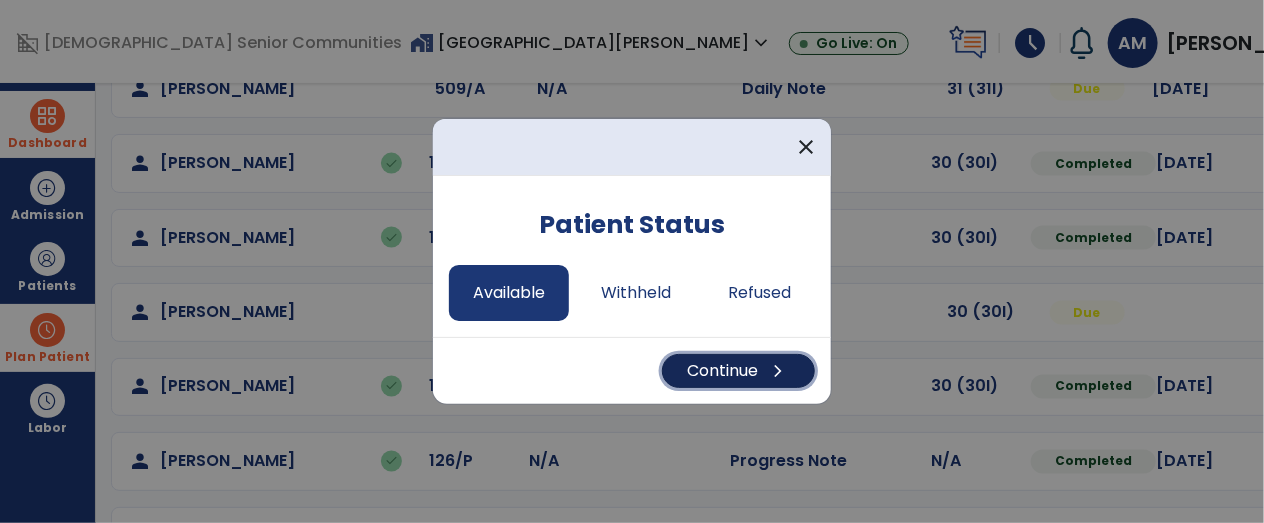 click on "Continue   chevron_right" at bounding box center (738, 371) 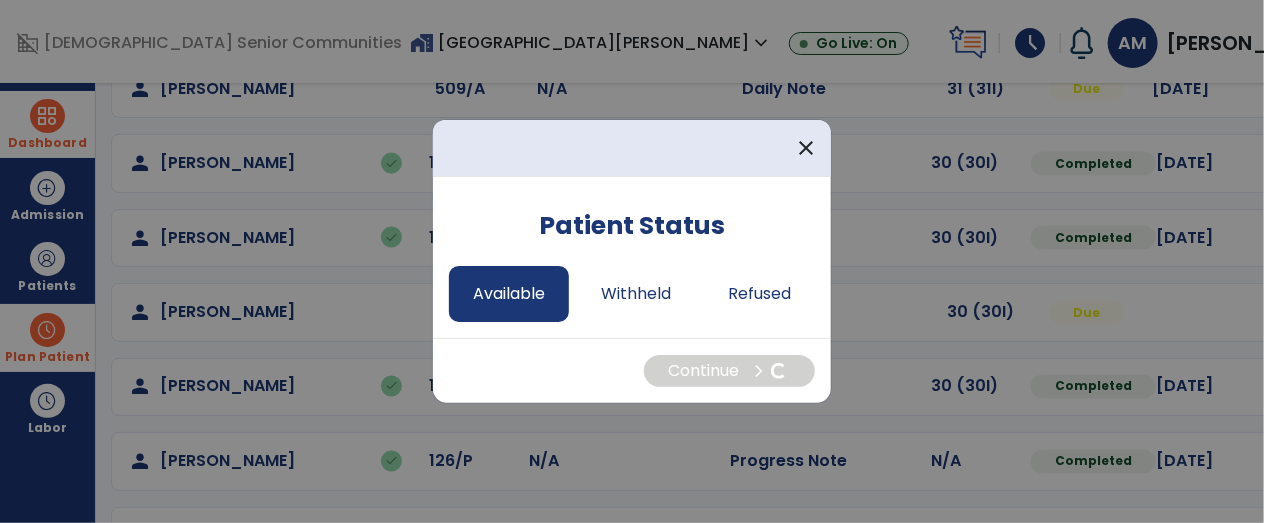 select on "*" 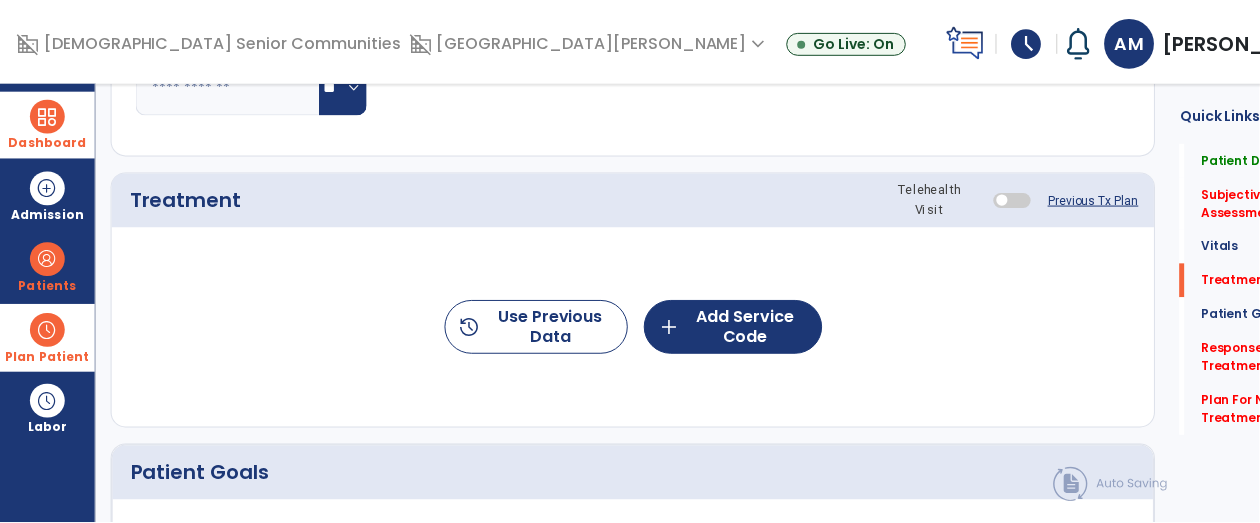 scroll, scrollTop: 1136, scrollLeft: 0, axis: vertical 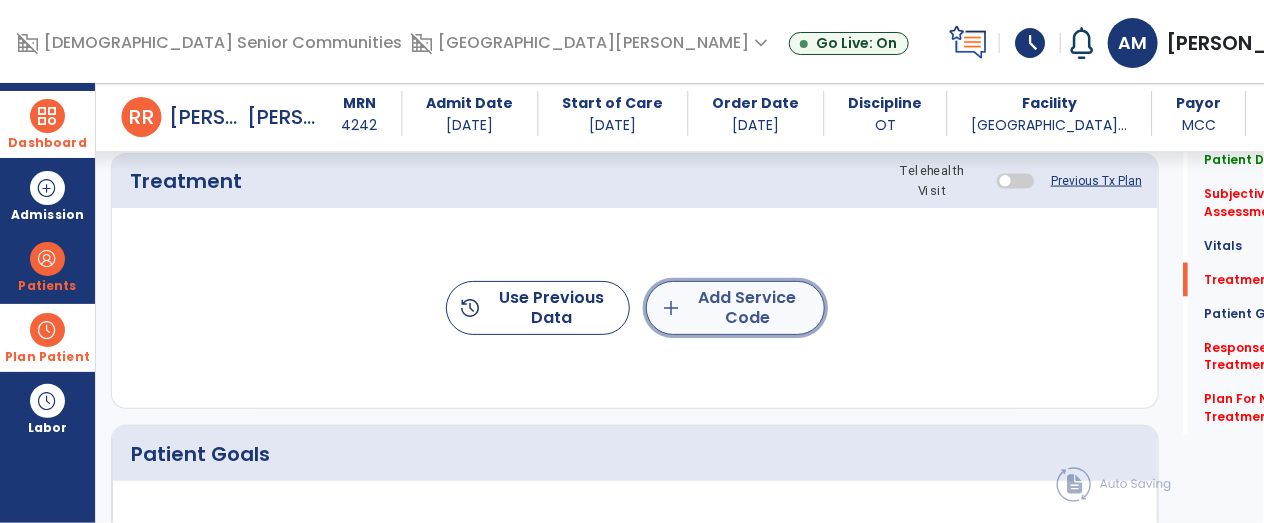 click on "add  Add Service Code" 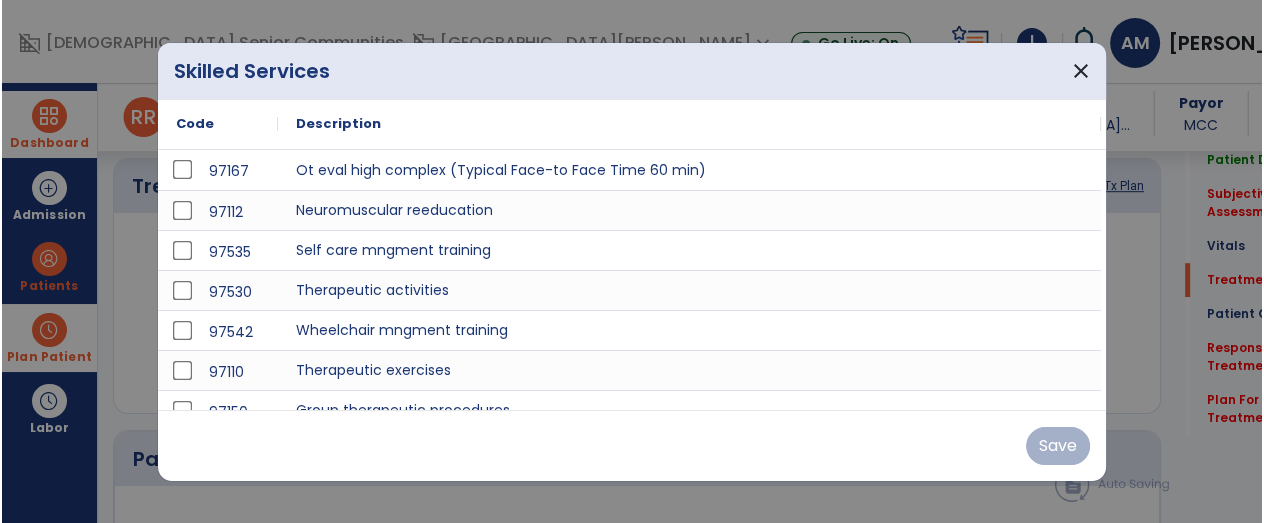 scroll, scrollTop: 1136, scrollLeft: 0, axis: vertical 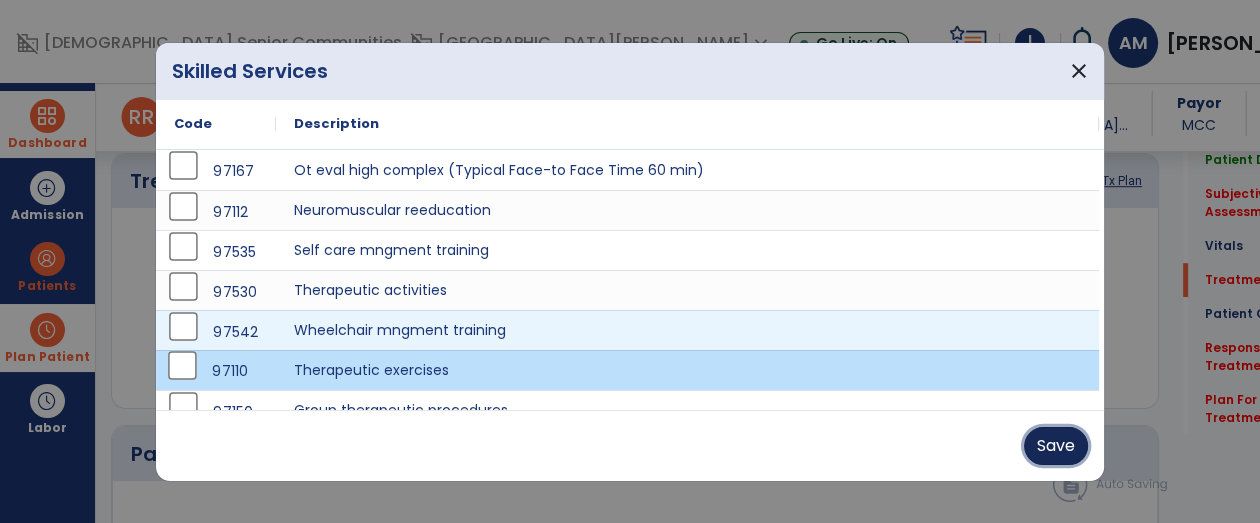 click on "Save" at bounding box center (1056, 446) 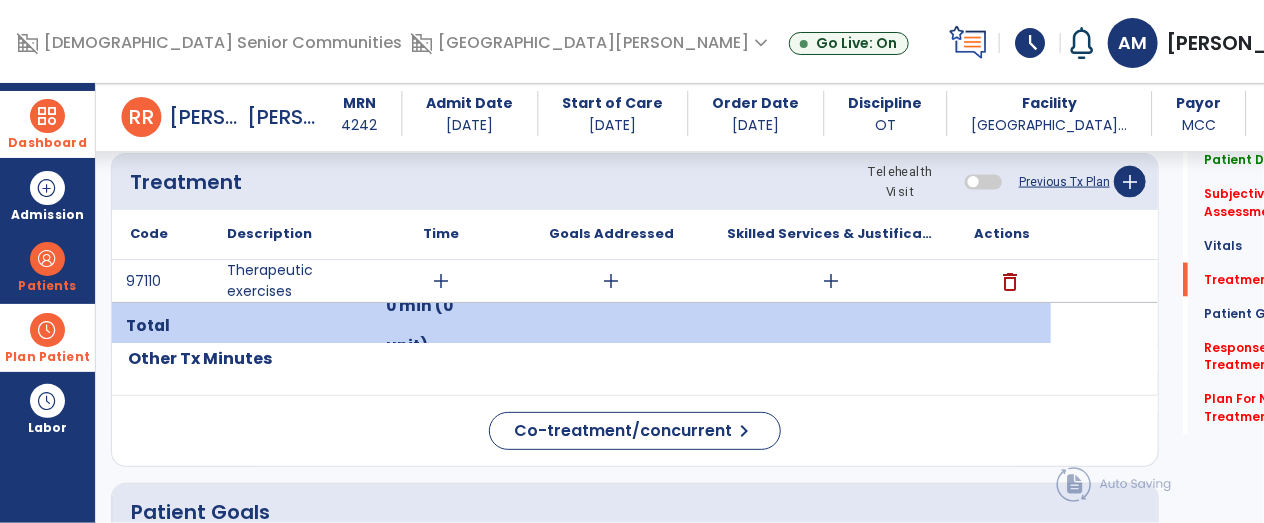 click on "add" at bounding box center (441, 281) 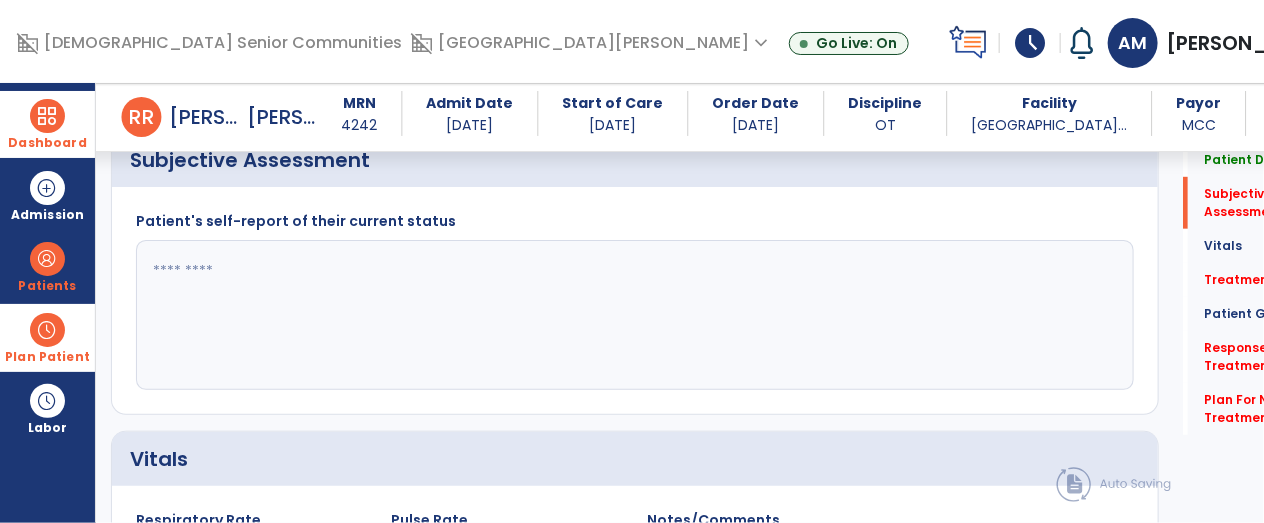 scroll, scrollTop: 439, scrollLeft: 0, axis: vertical 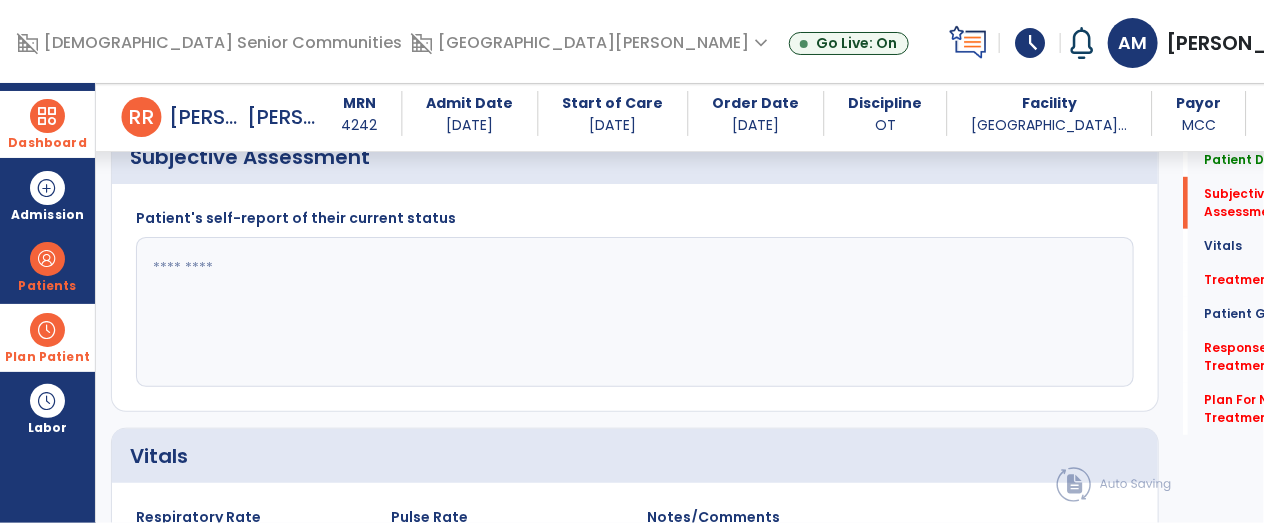 click 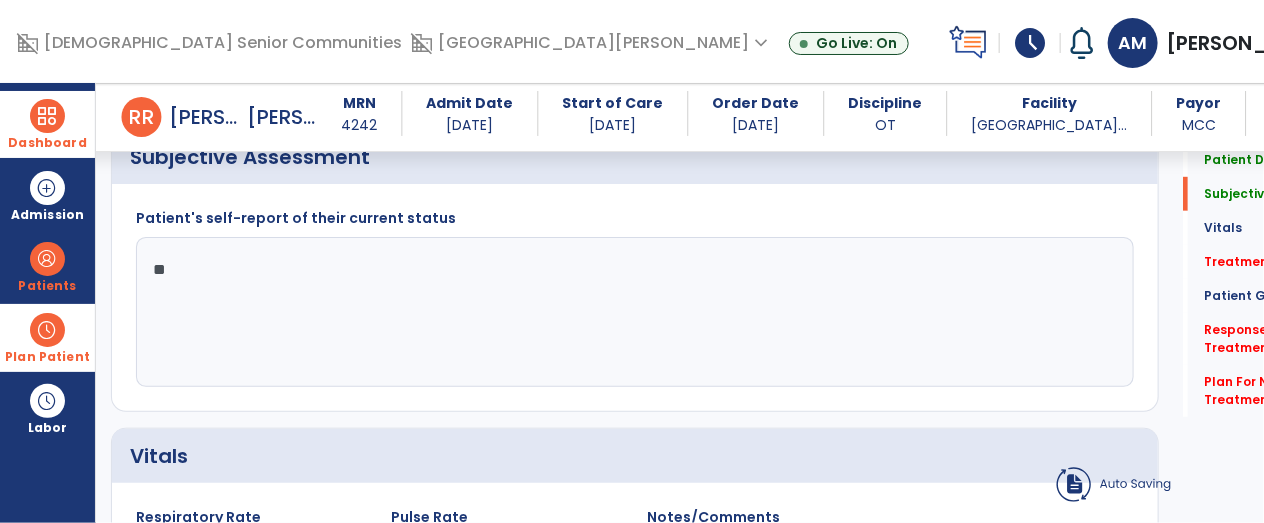 type on "*" 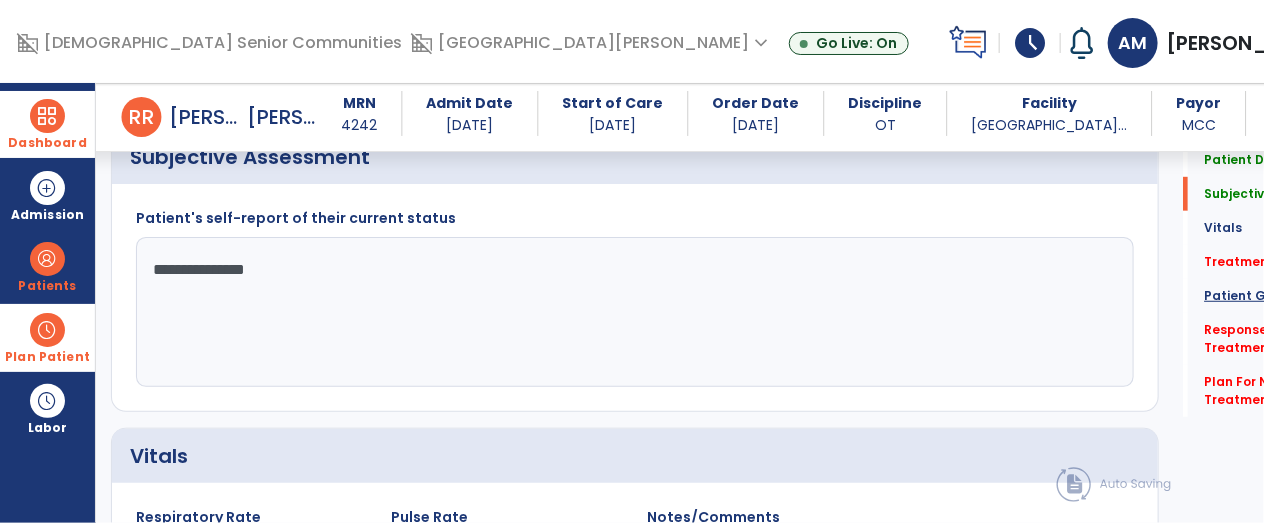 type on "**********" 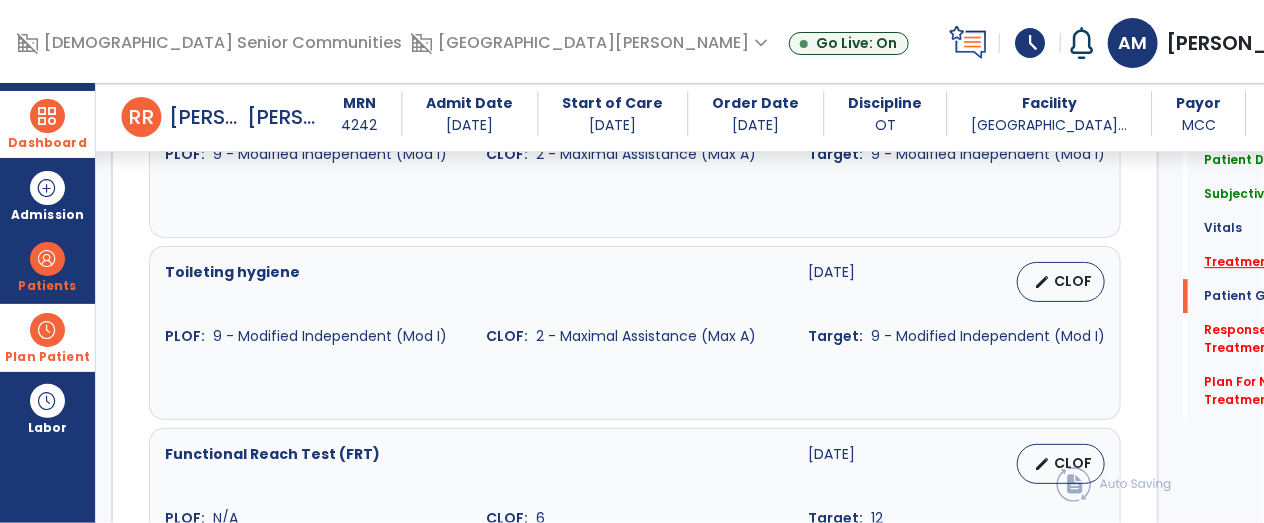 click on "*" 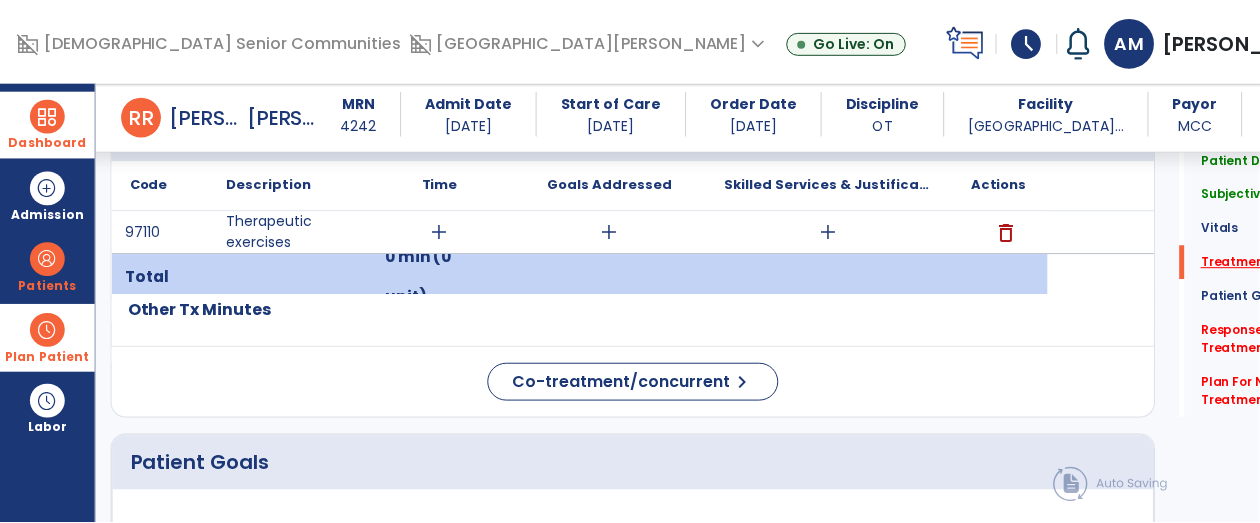 scroll, scrollTop: 1141, scrollLeft: 0, axis: vertical 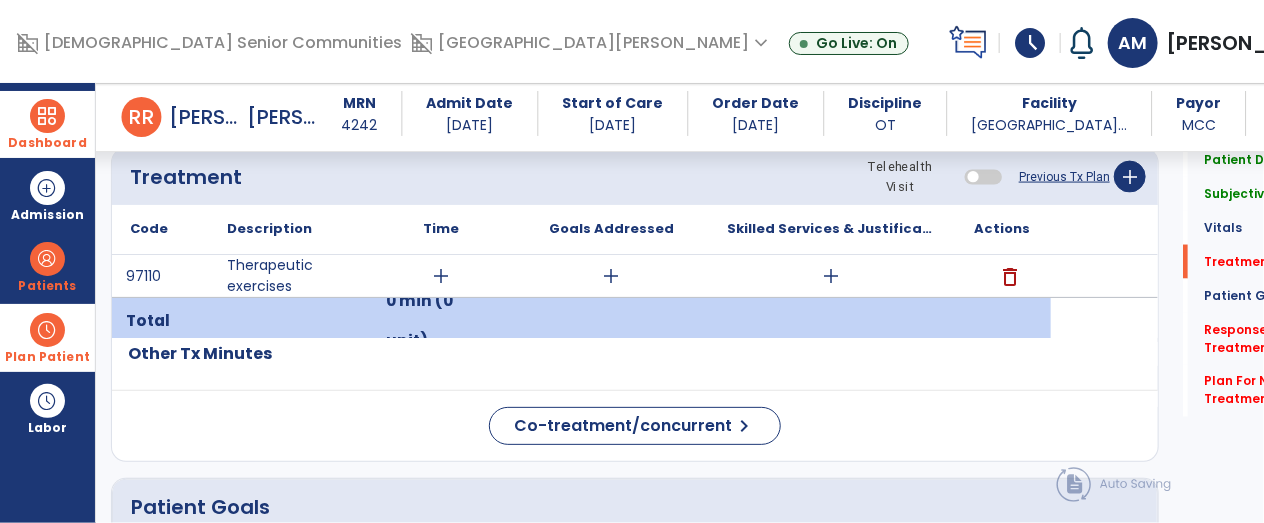 click on "add" at bounding box center [441, 276] 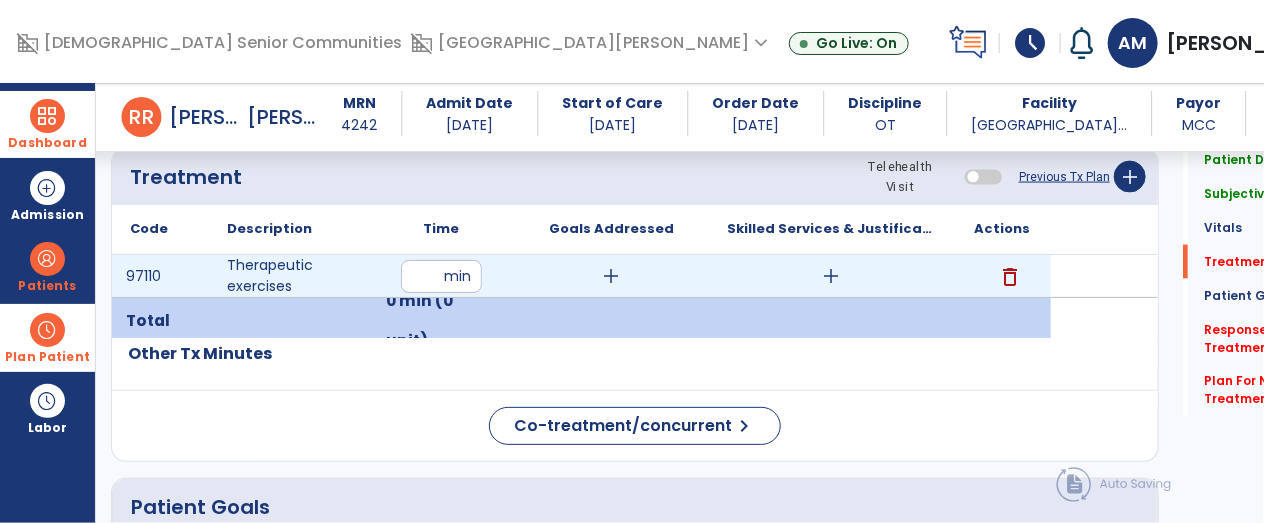 type on "**" 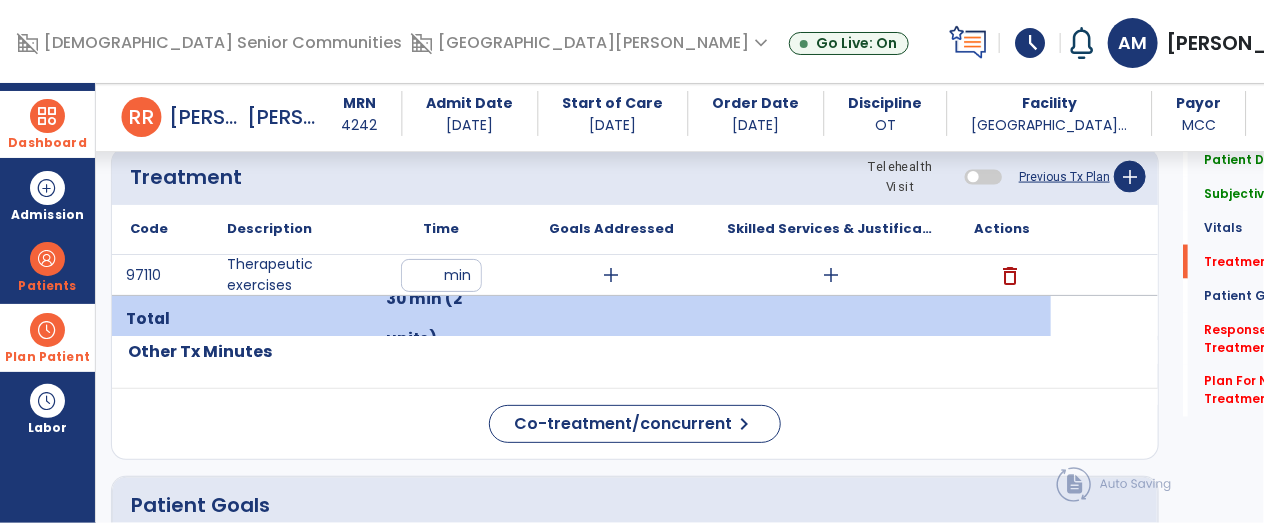 click on "add" at bounding box center [831, 275] 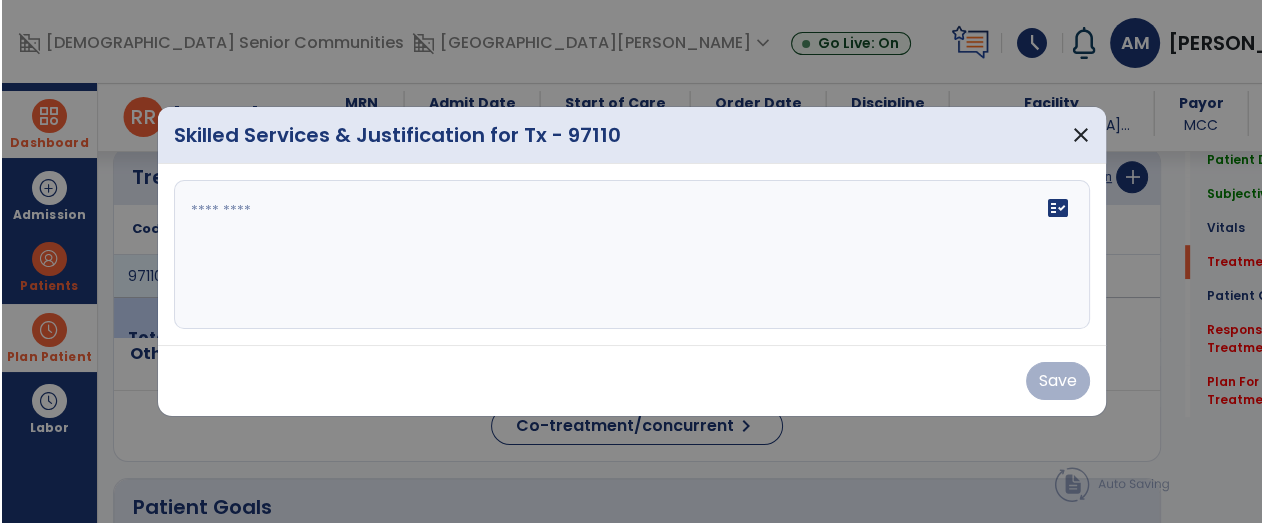 scroll, scrollTop: 1141, scrollLeft: 0, axis: vertical 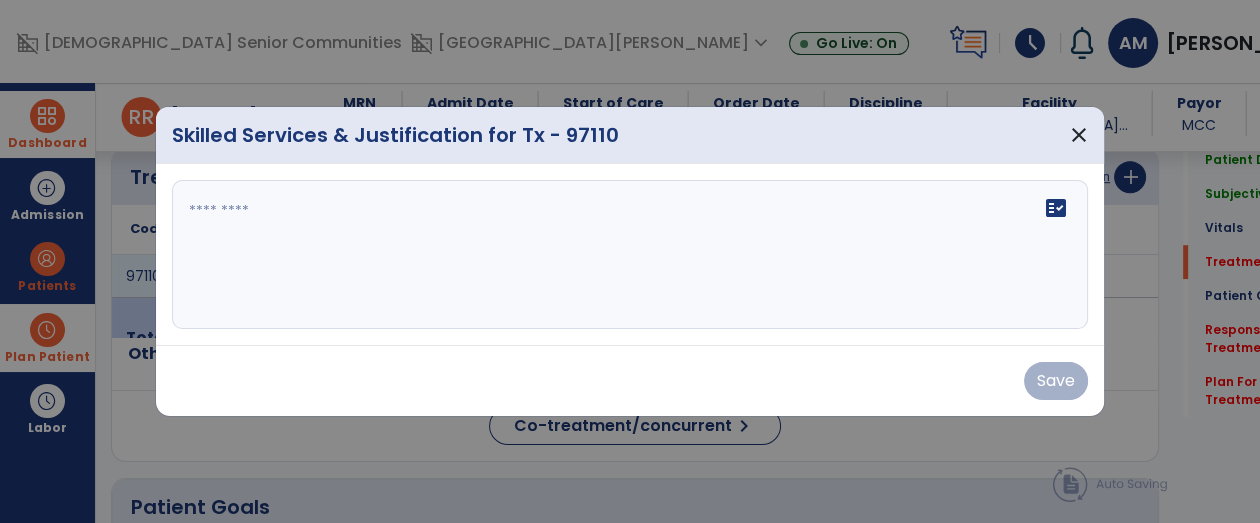 click on "fact_check" at bounding box center (630, 255) 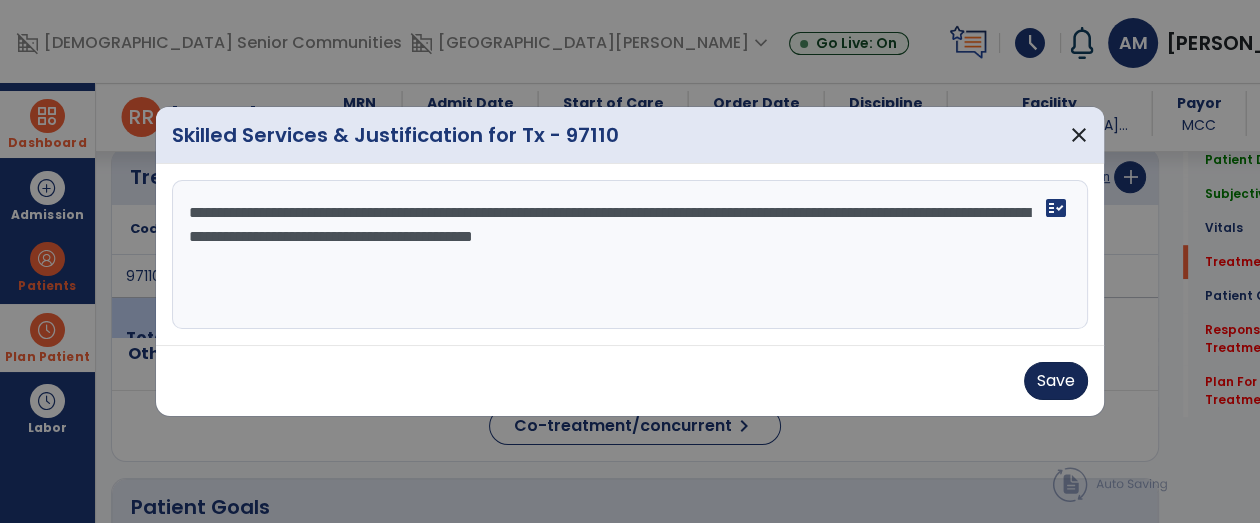 type on "**********" 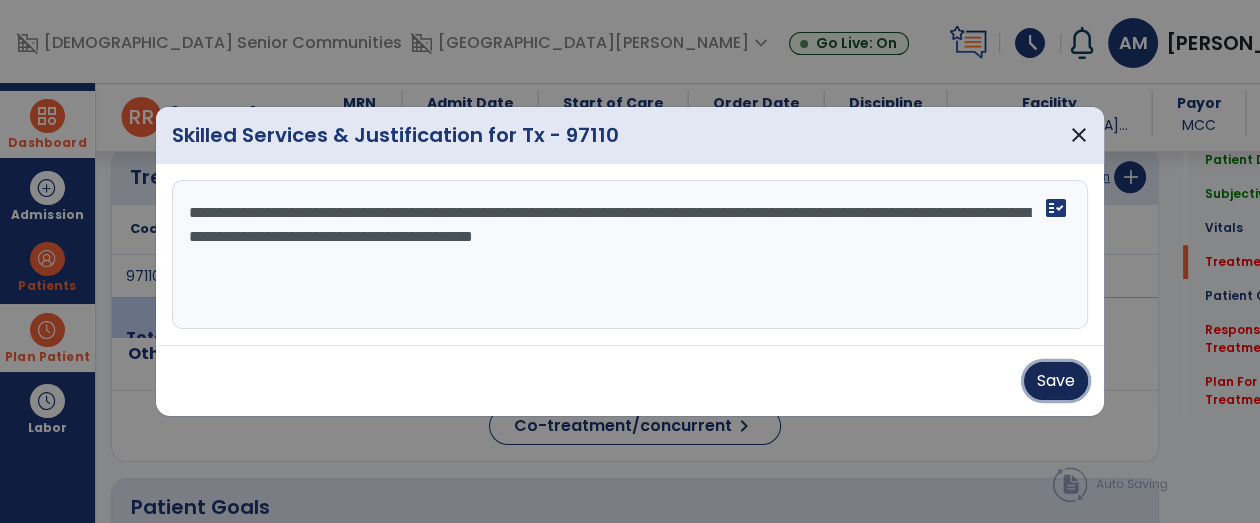 click on "Save" at bounding box center [1056, 381] 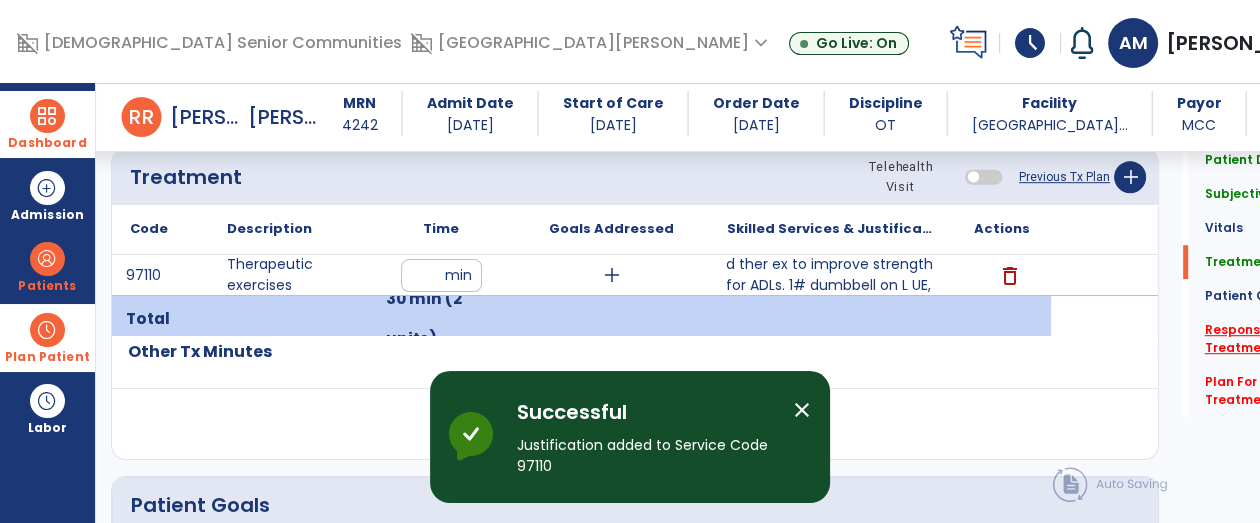 click on "Response To Treatment   *" 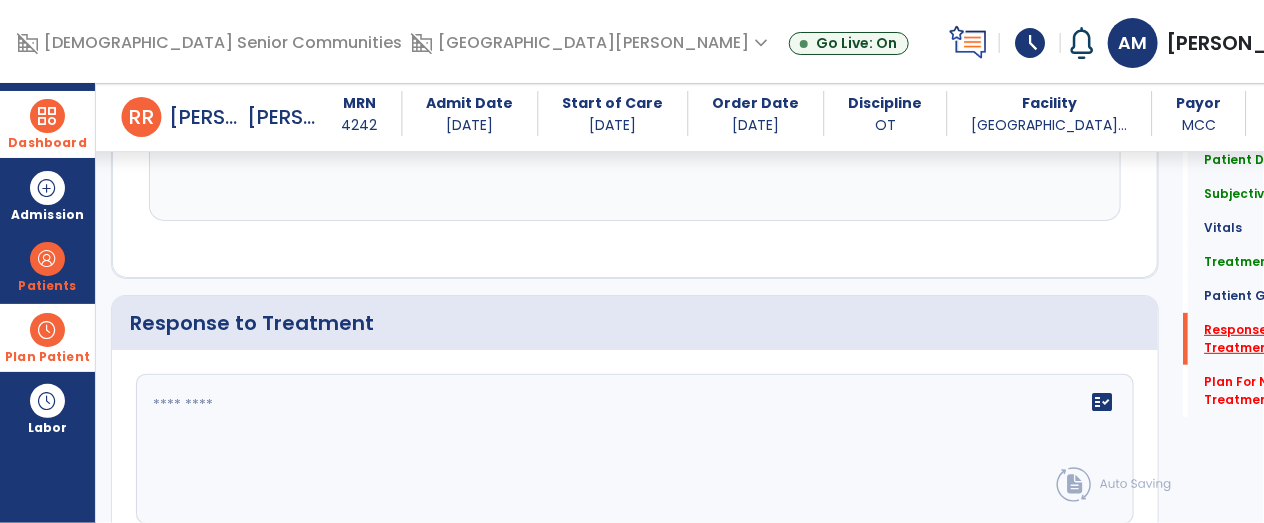 scroll, scrollTop: 3237, scrollLeft: 0, axis: vertical 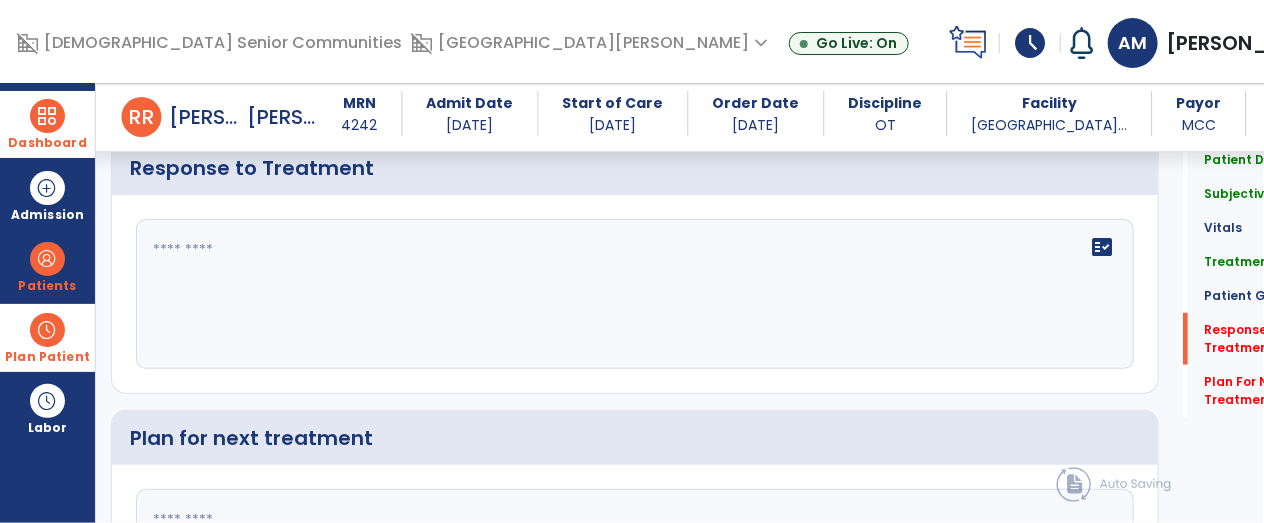 click on "fact_check" 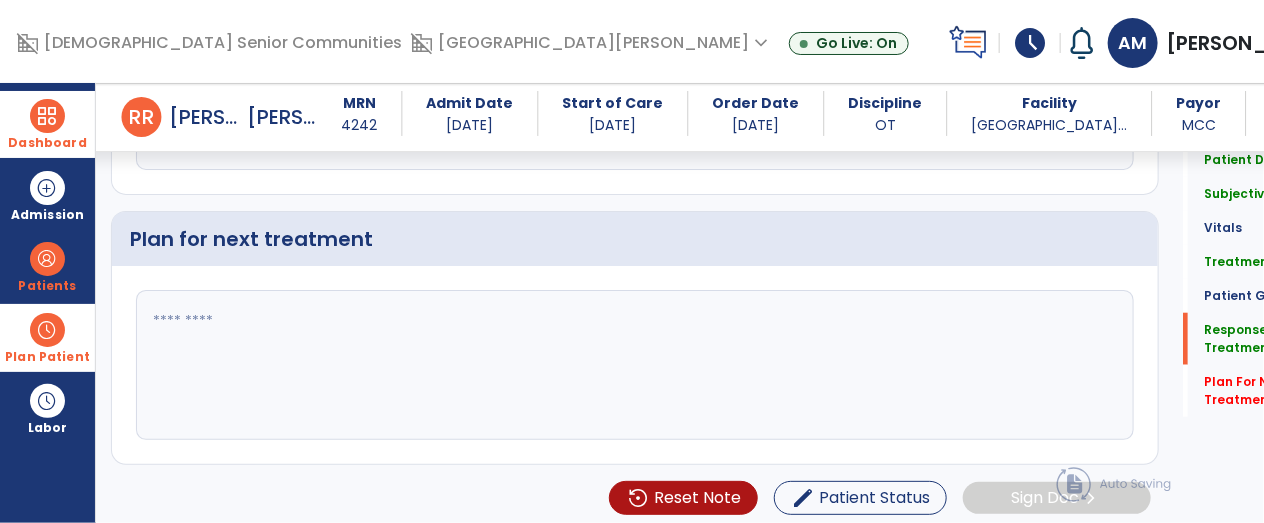 scroll, scrollTop: 3444, scrollLeft: 0, axis: vertical 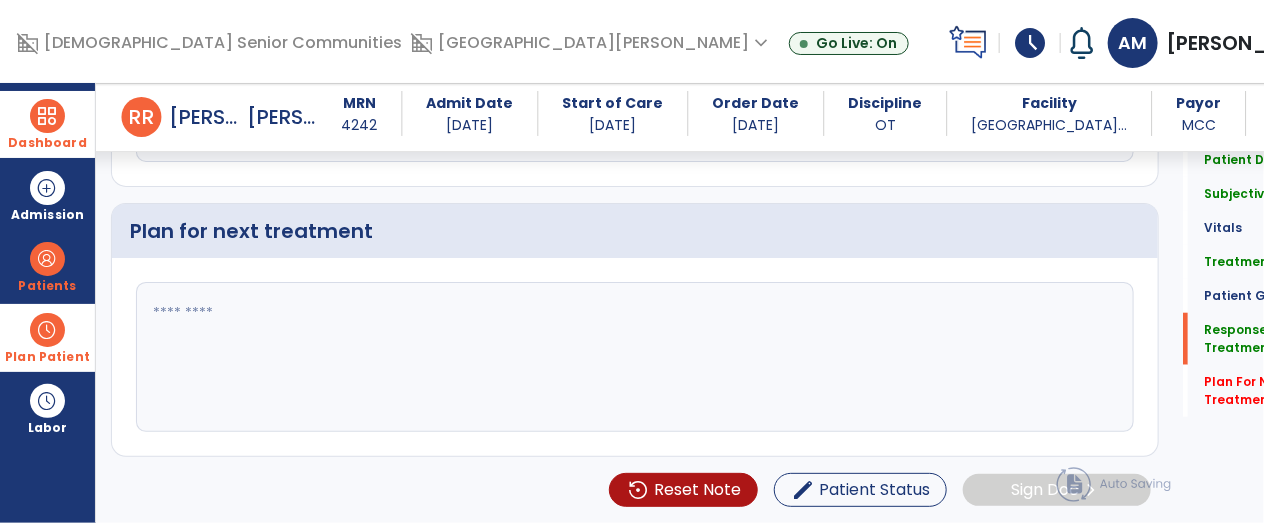type on "**********" 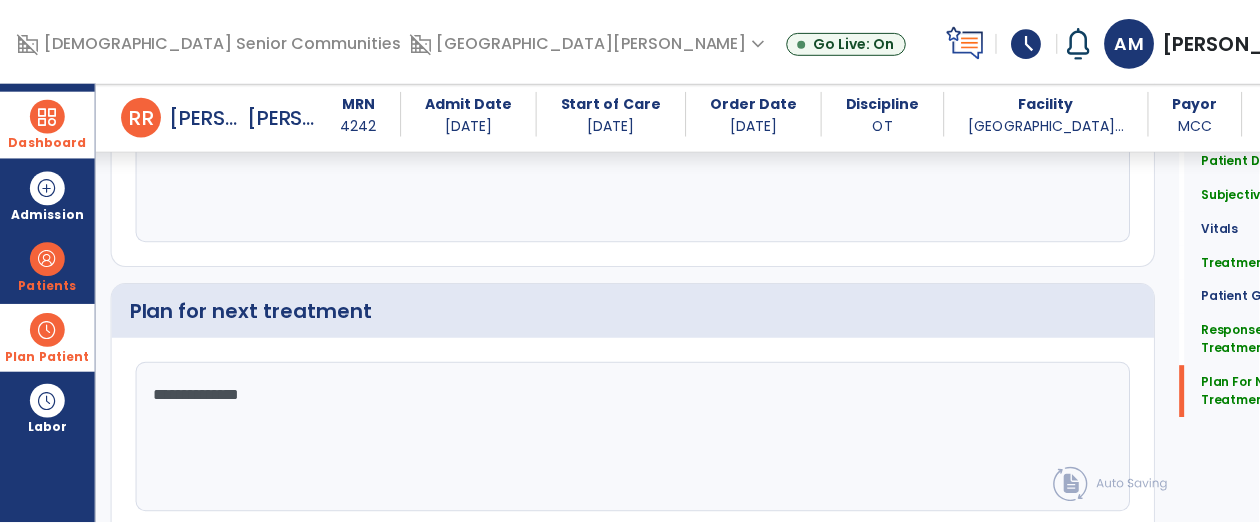 scroll, scrollTop: 3523, scrollLeft: 0, axis: vertical 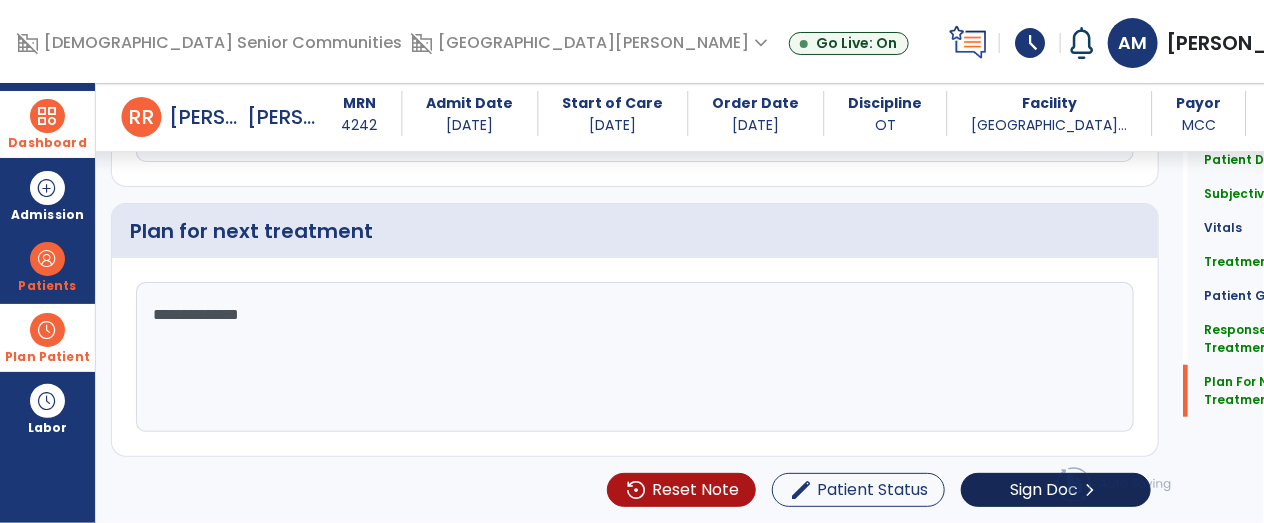 type on "**********" 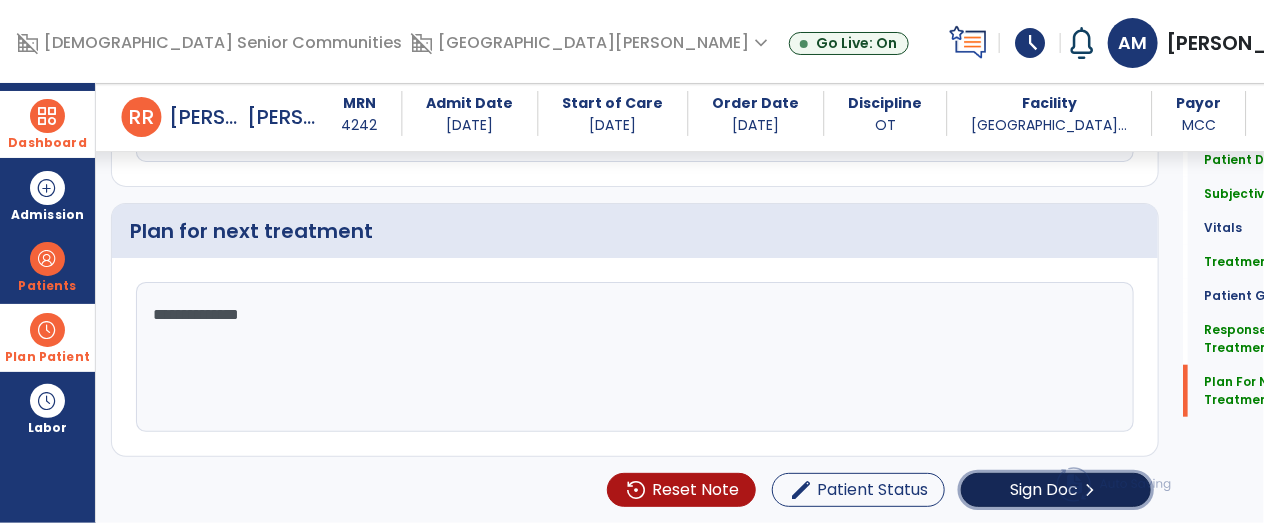 click on "chevron_right" 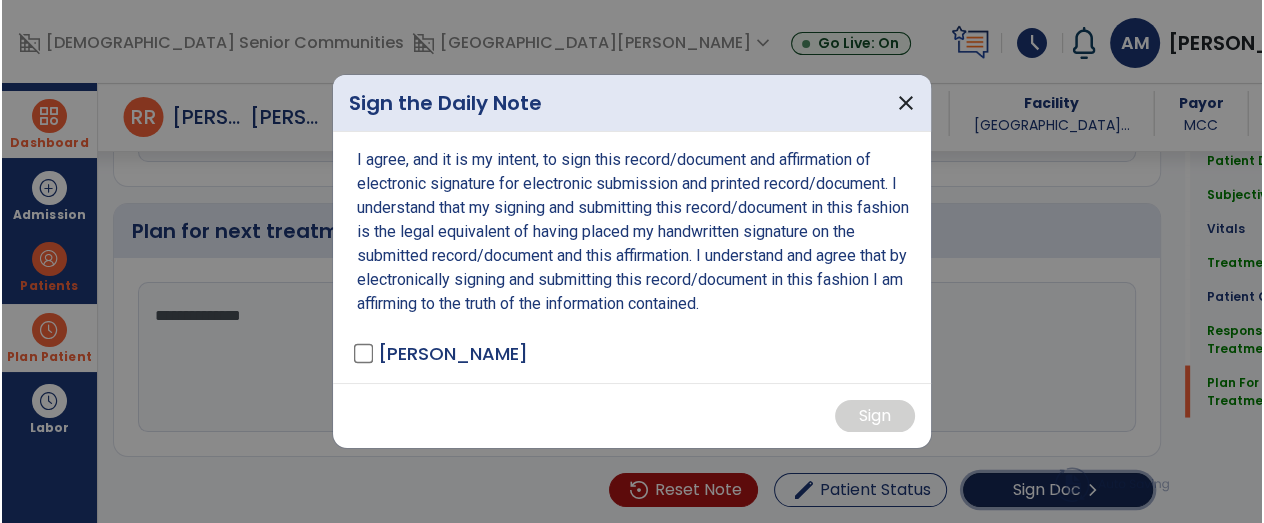 scroll, scrollTop: 3523, scrollLeft: 0, axis: vertical 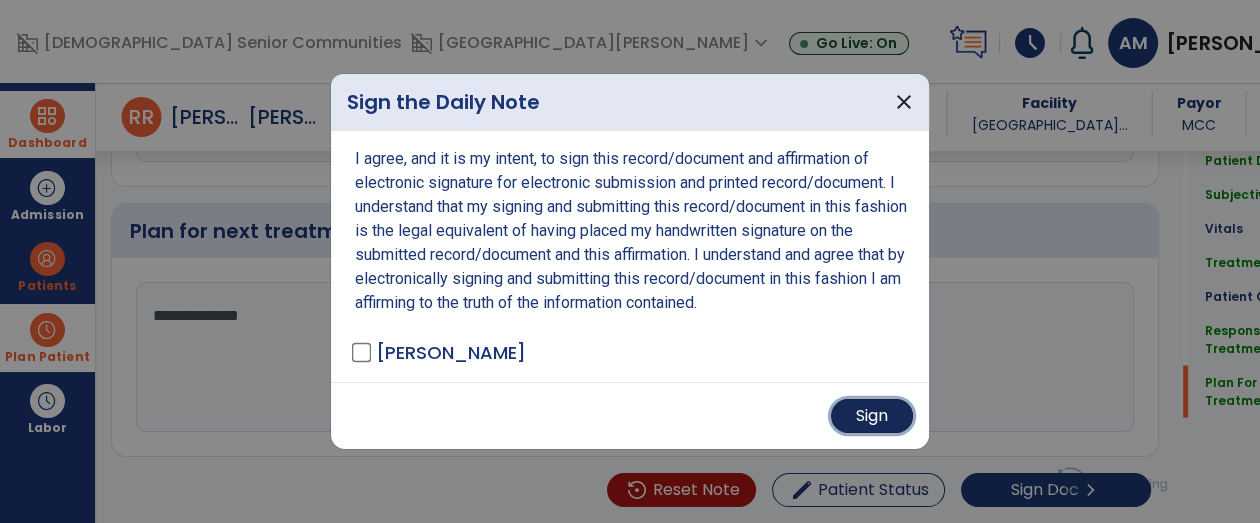 click on "Sign" at bounding box center [872, 416] 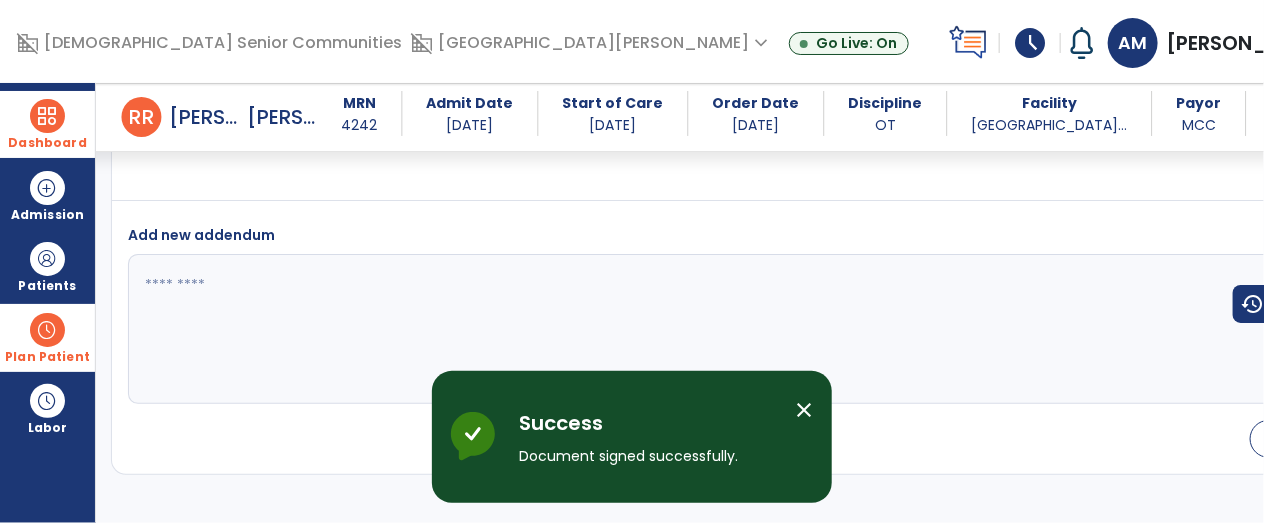 scroll, scrollTop: 5031, scrollLeft: 0, axis: vertical 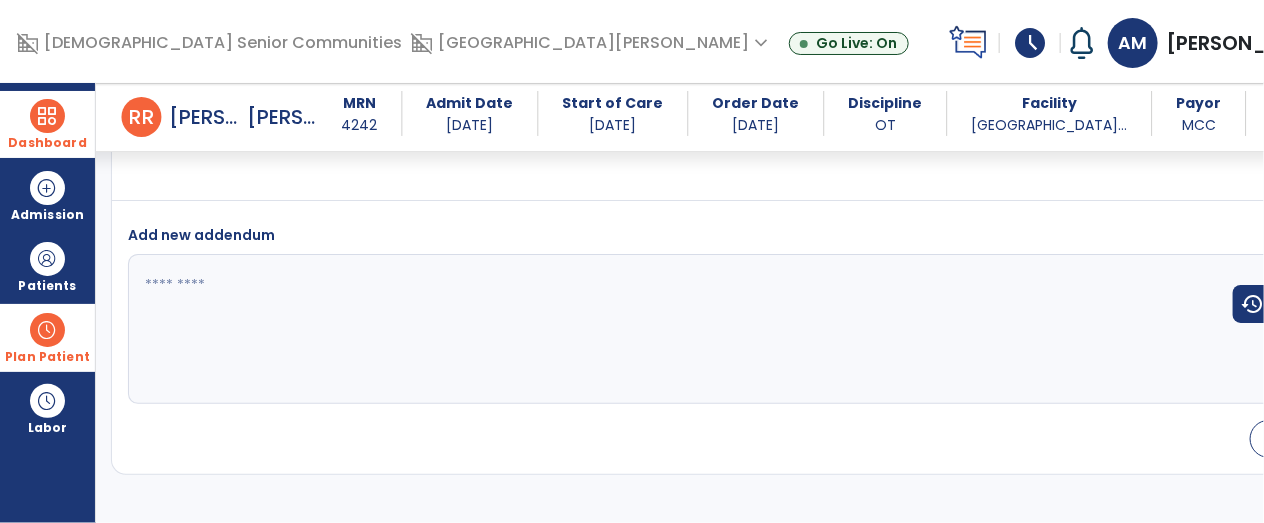 click at bounding box center (47, 330) 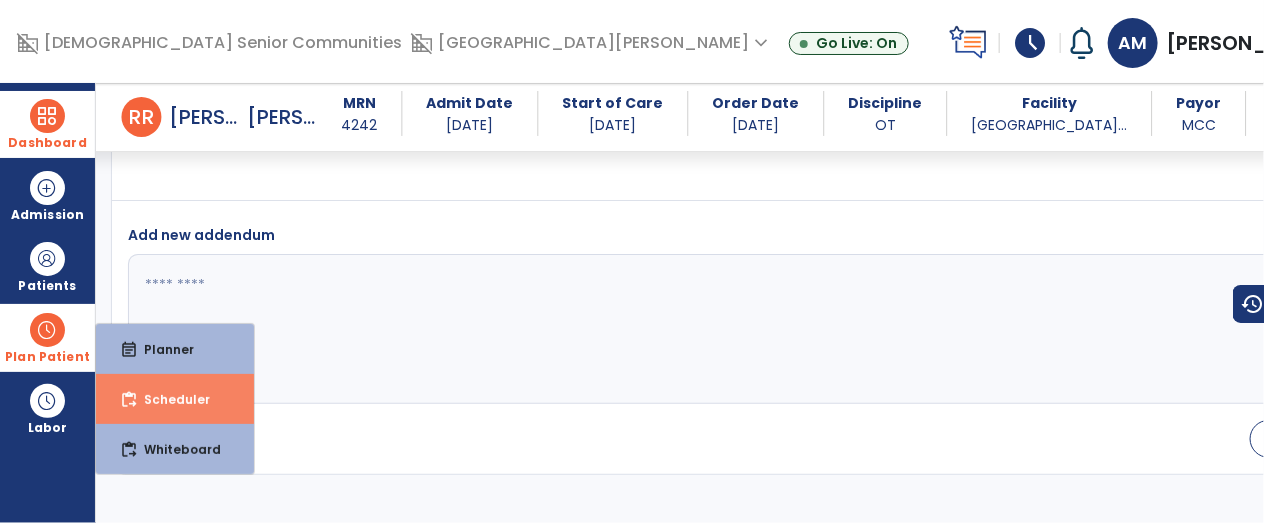 click on "Scheduler" at bounding box center (169, 399) 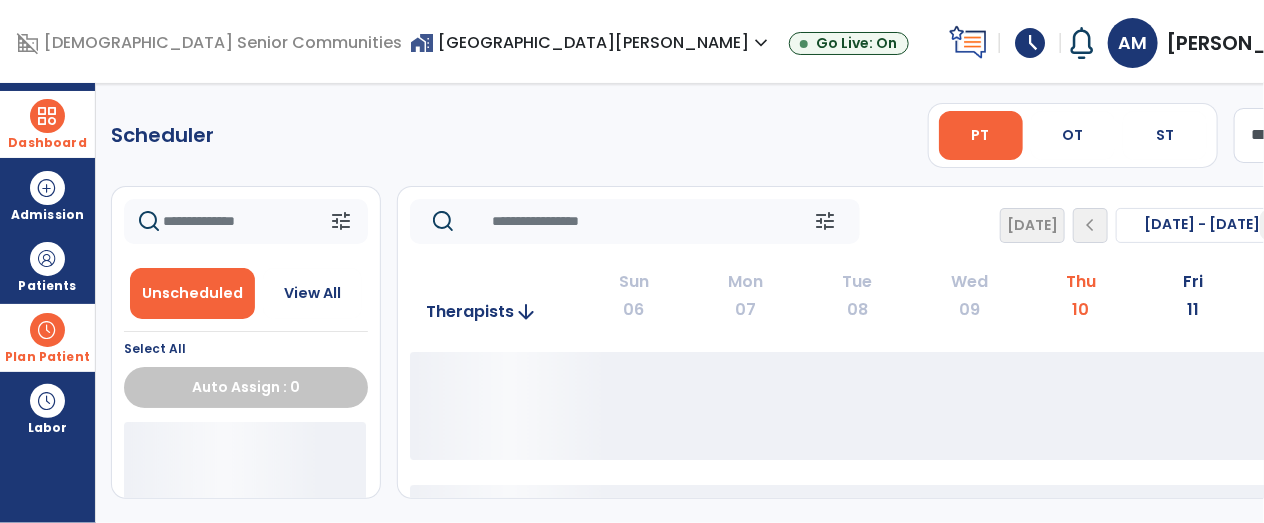 scroll, scrollTop: 0, scrollLeft: 0, axis: both 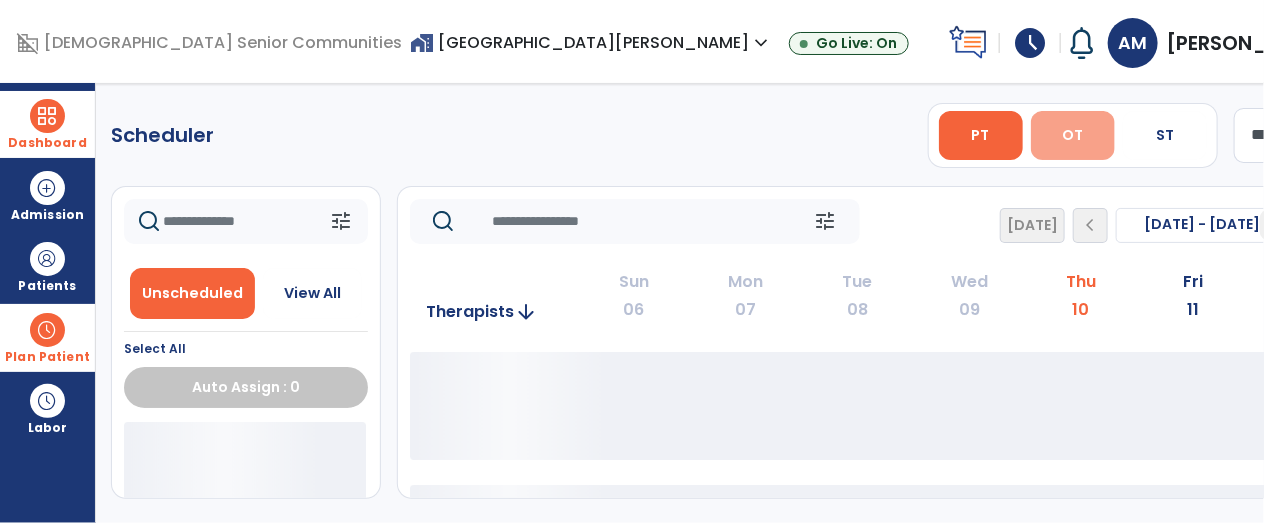 click on "OT" at bounding box center (1073, 135) 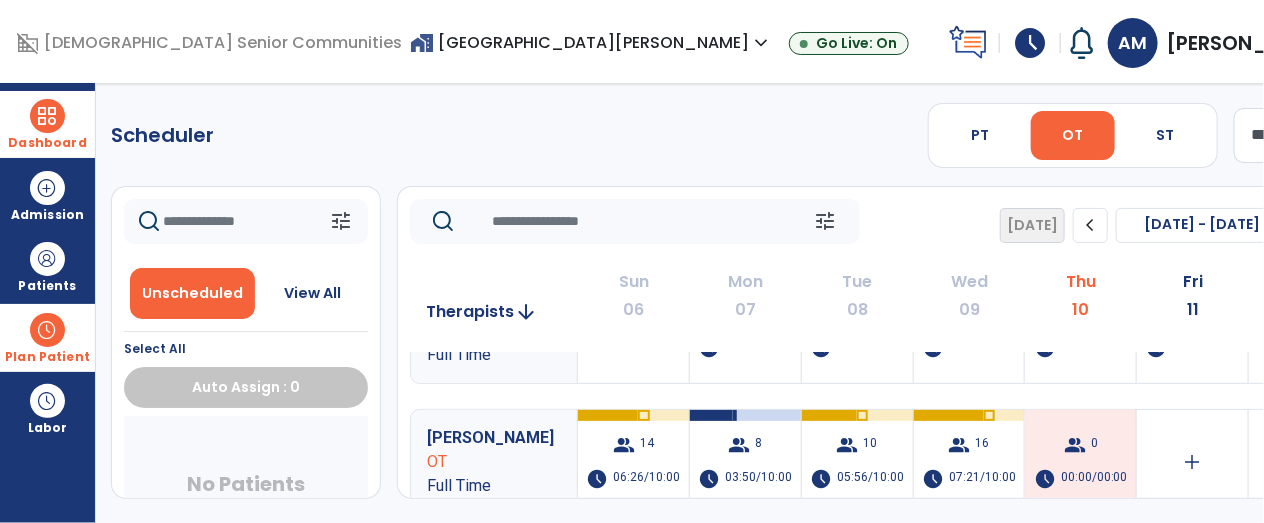 scroll, scrollTop: 17, scrollLeft: 0, axis: vertical 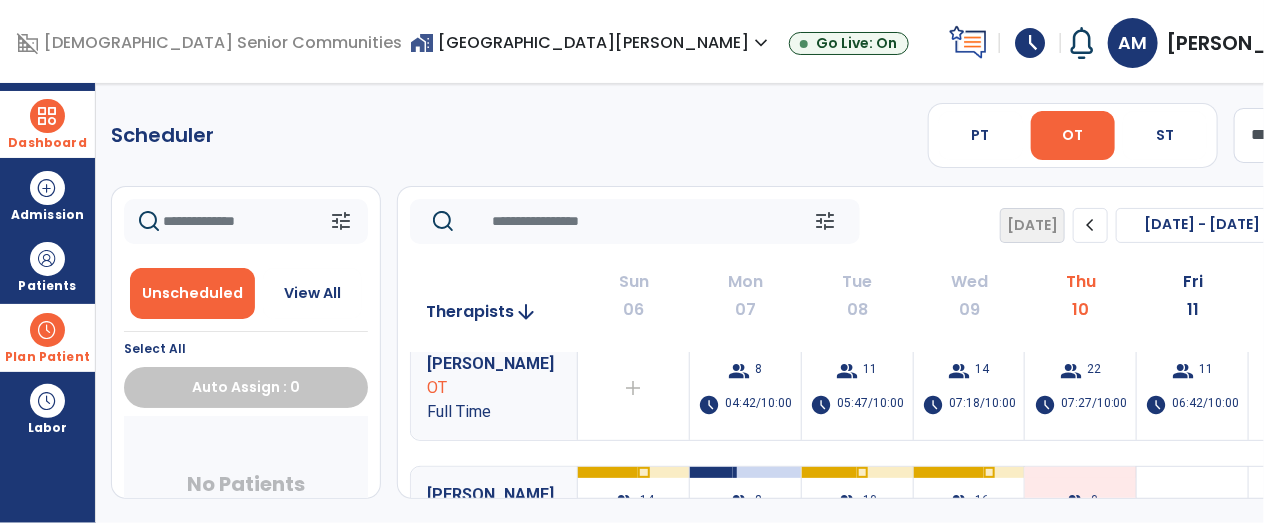click on "chevron_right" 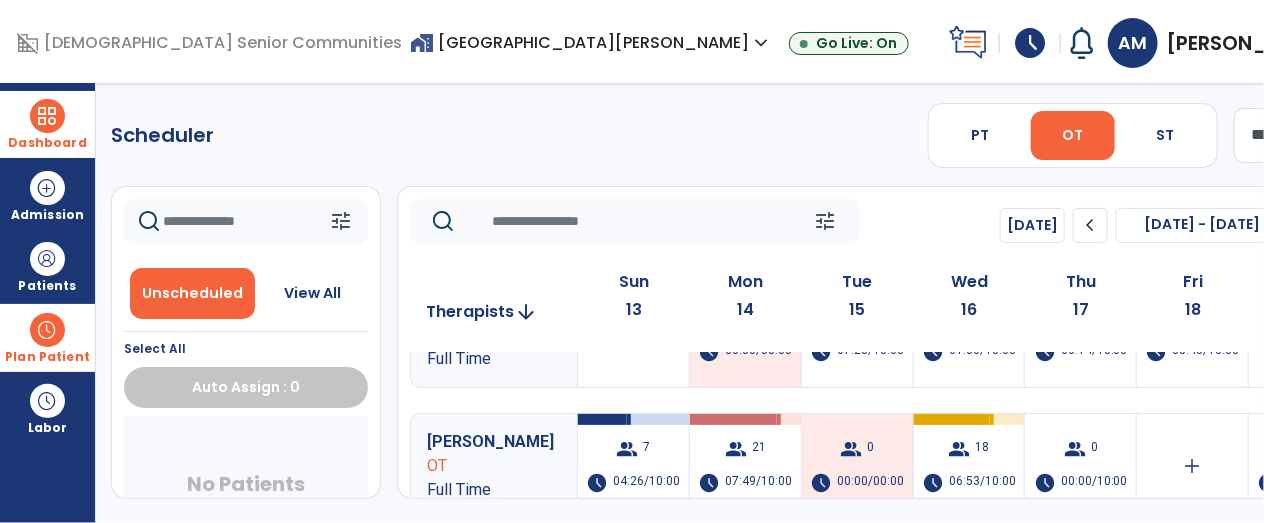 scroll, scrollTop: 76, scrollLeft: 0, axis: vertical 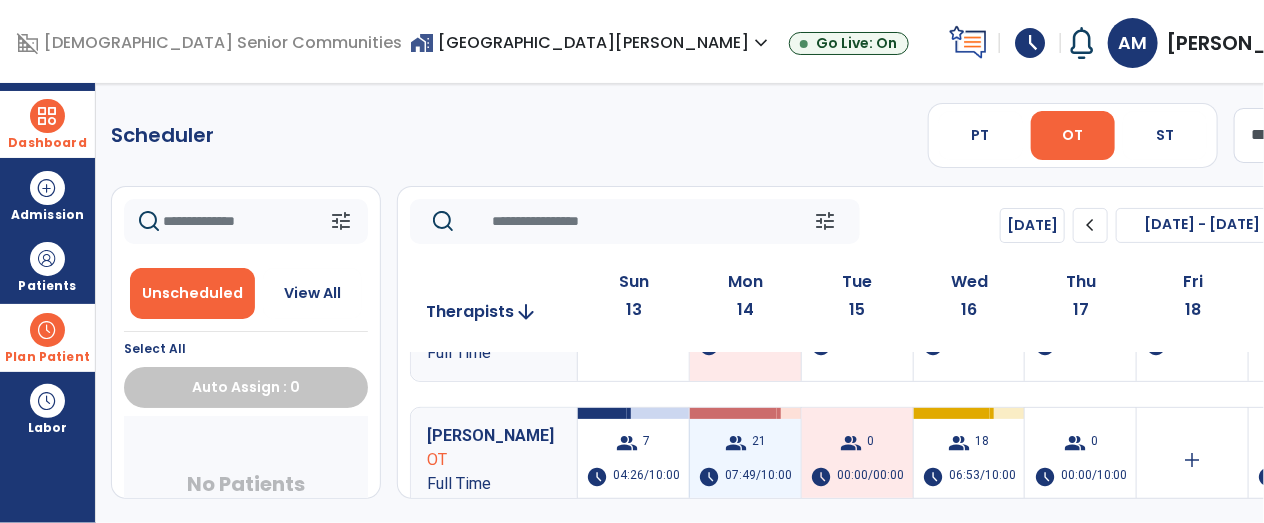 click on "group  21  schedule  07:49/10:00" at bounding box center (745, 460) 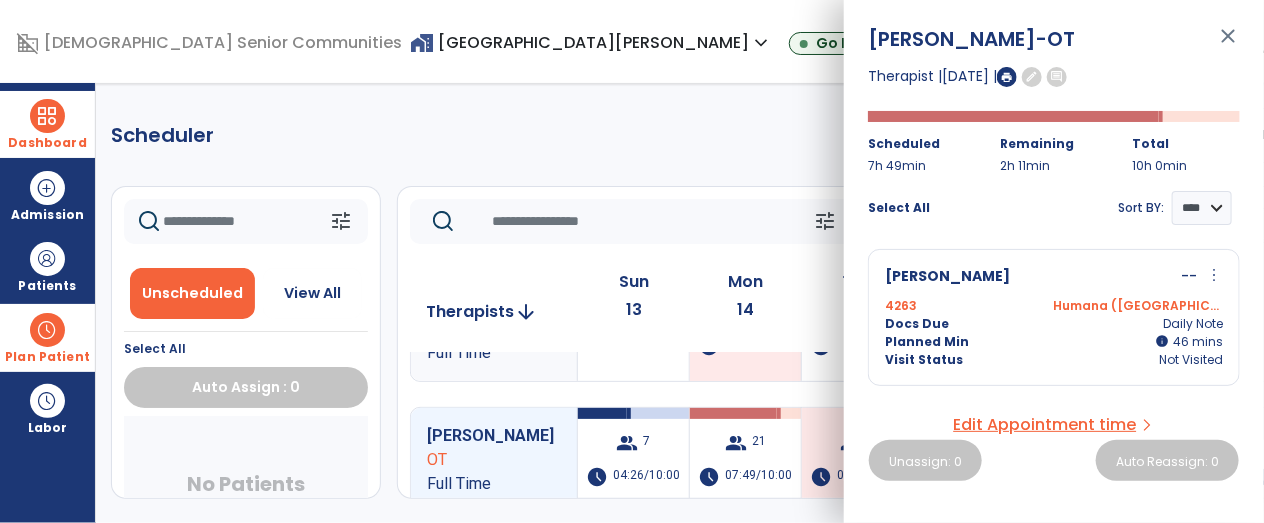 click on "Scheduler   PT   OT   ST  **** *** more_vert  Manage Labor   View All Therapists   Print" 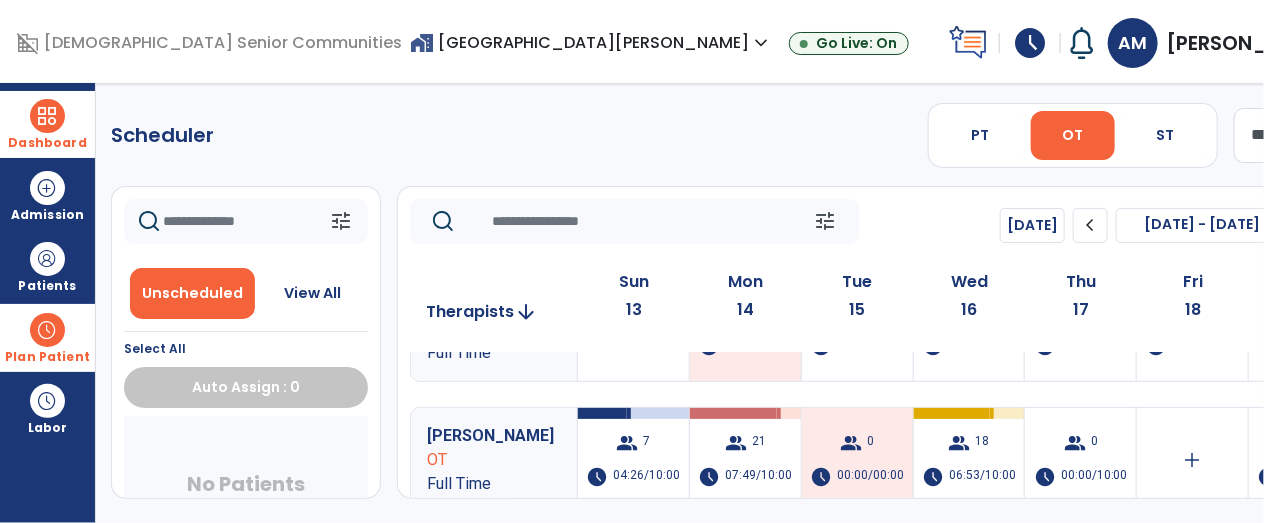click on "Plan Patient" at bounding box center [47, 357] 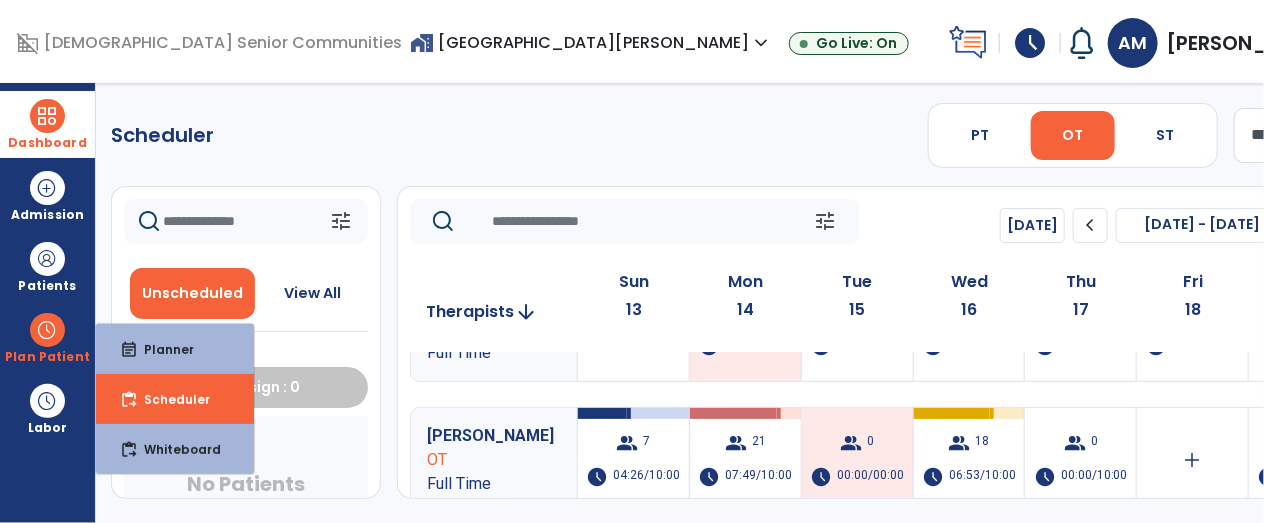click on "Dashboard" at bounding box center (47, 143) 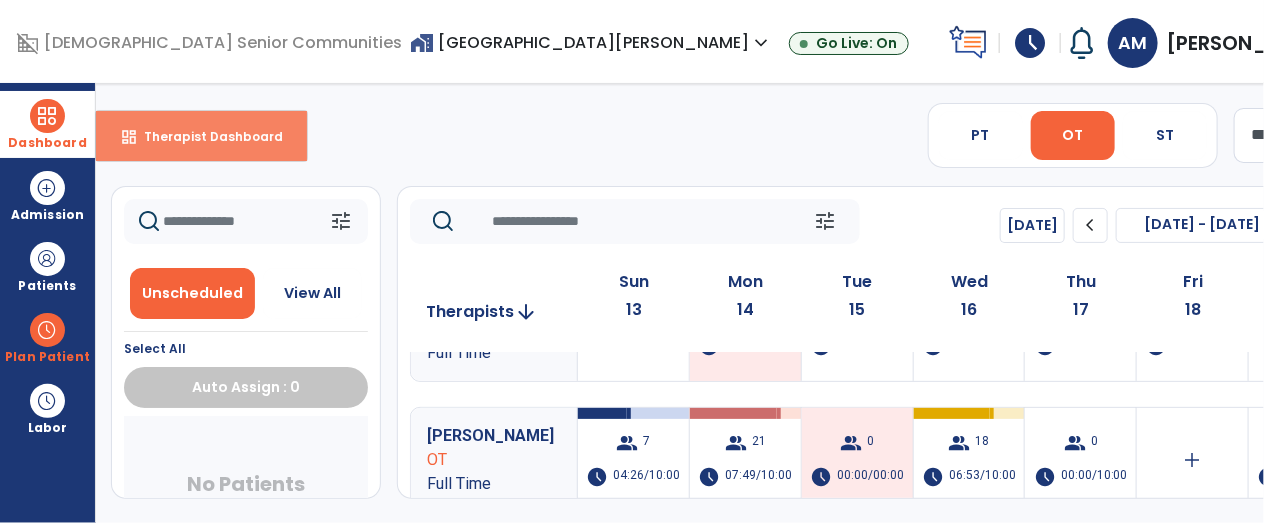 click on "Therapist Dashboard" at bounding box center [205, 136] 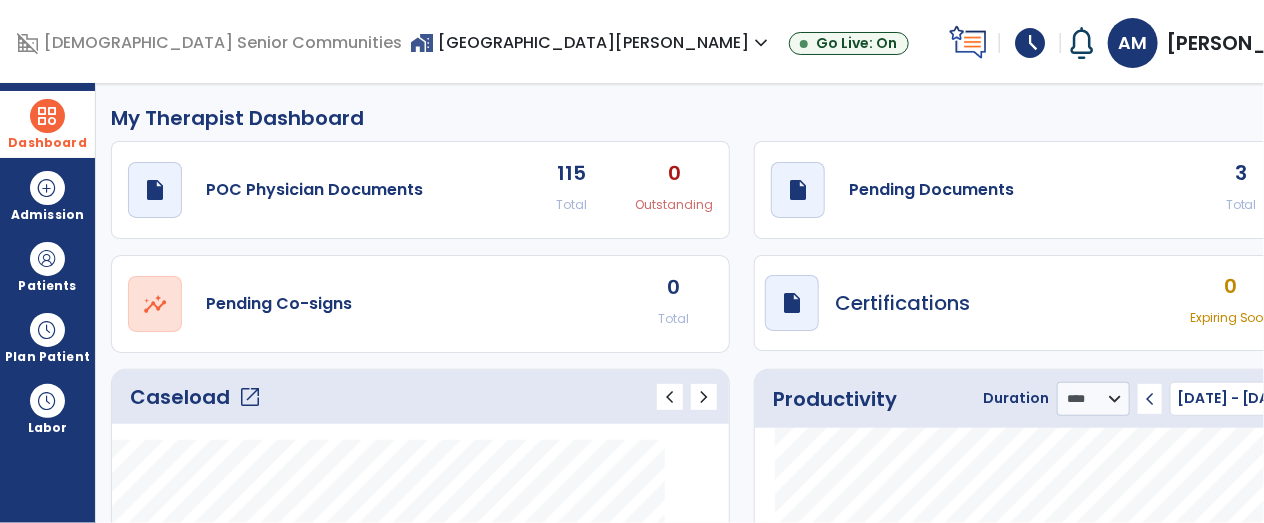 click on "open_in_new" 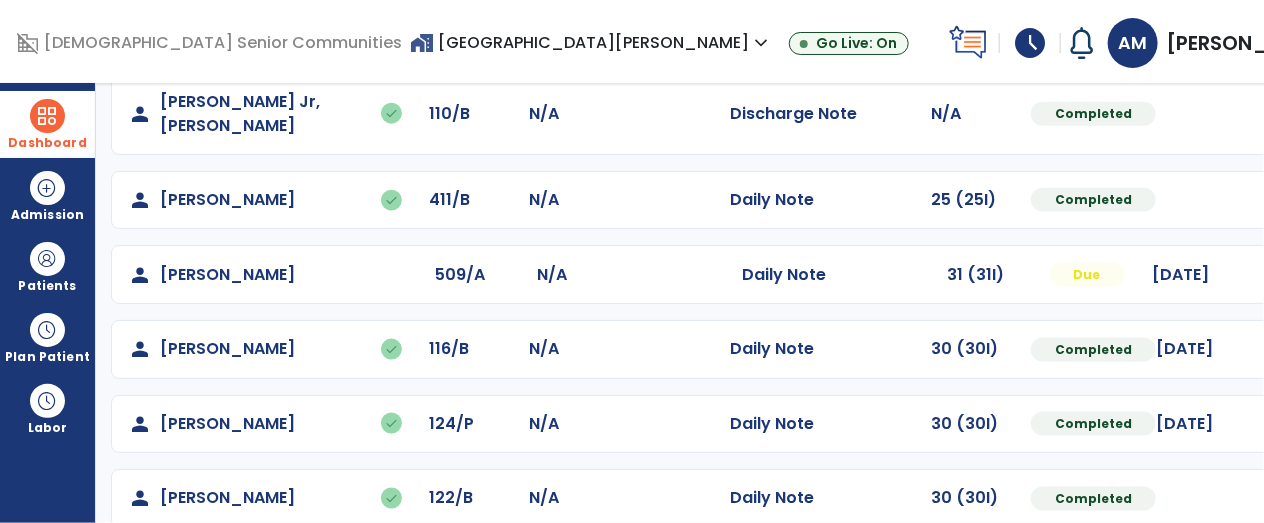 scroll, scrollTop: 952, scrollLeft: 0, axis: vertical 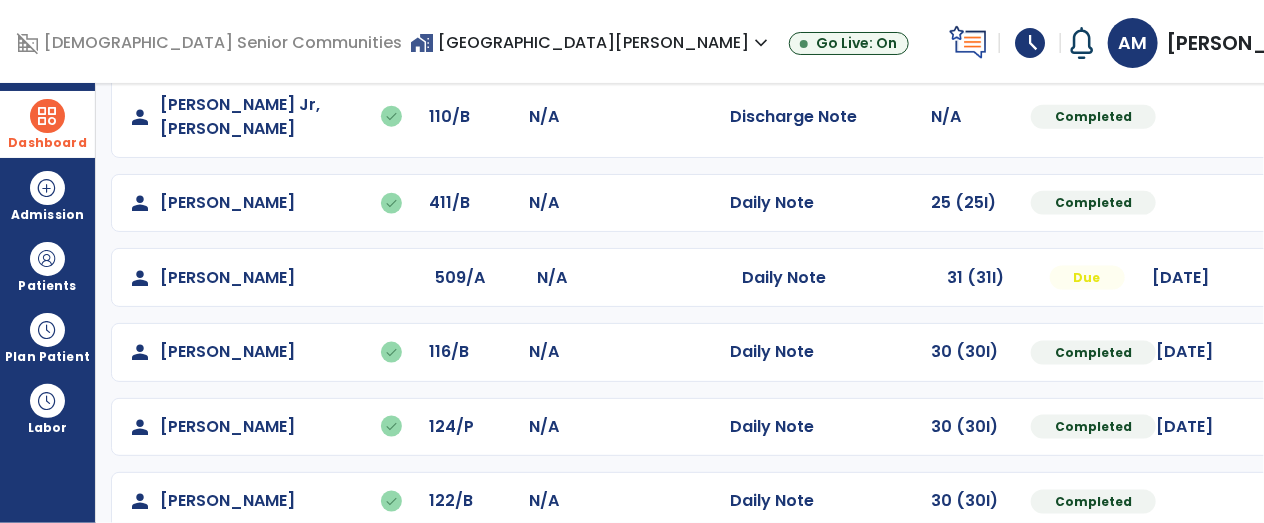 click at bounding box center (1315, -664) 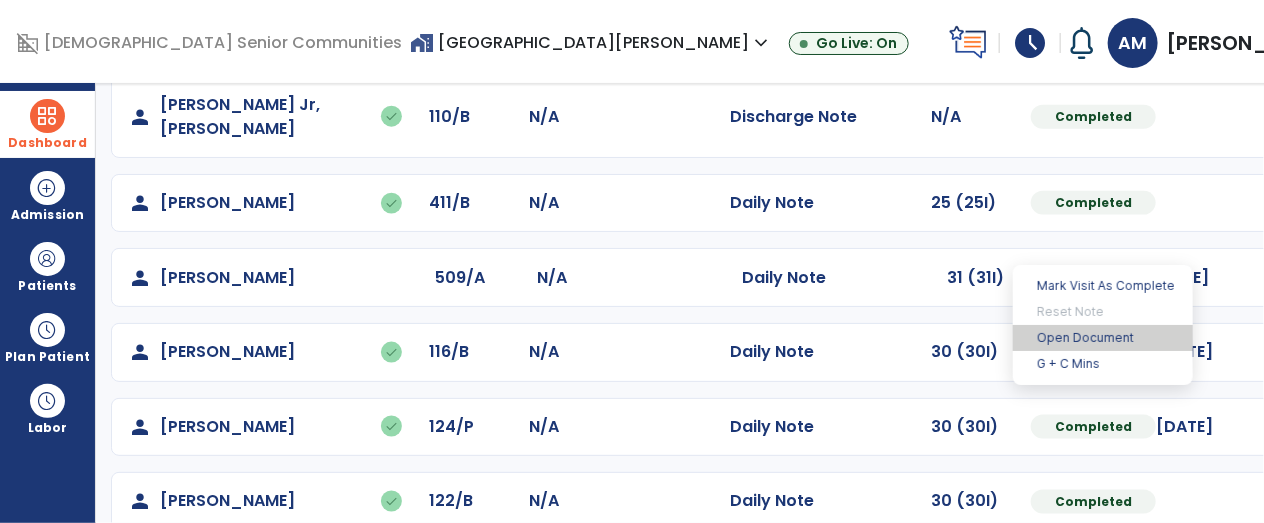 click on "Open Document" at bounding box center [1103, 338] 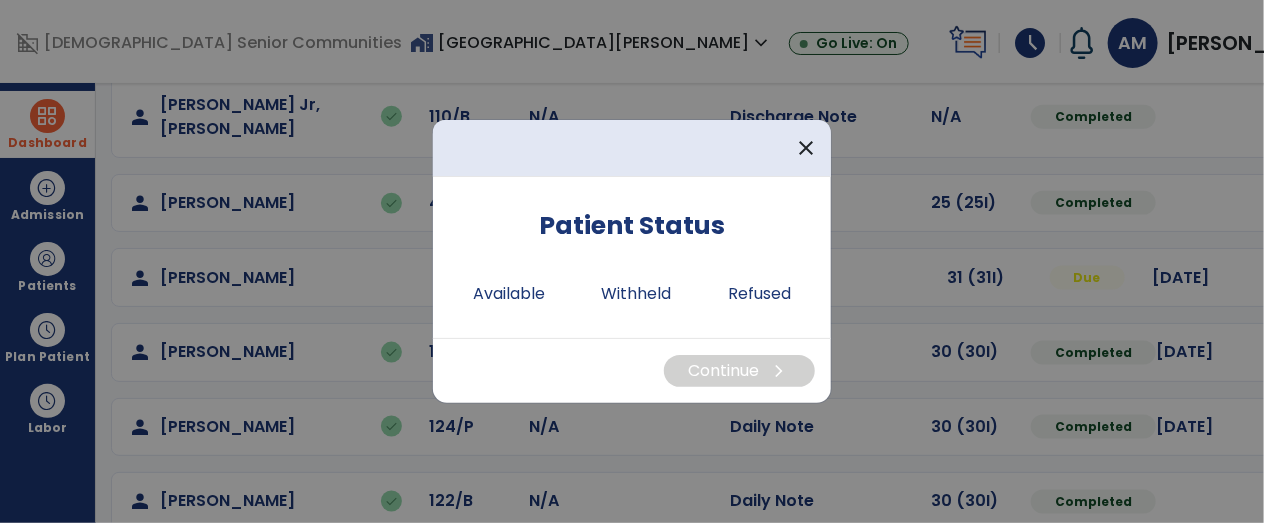 click at bounding box center [632, 261] 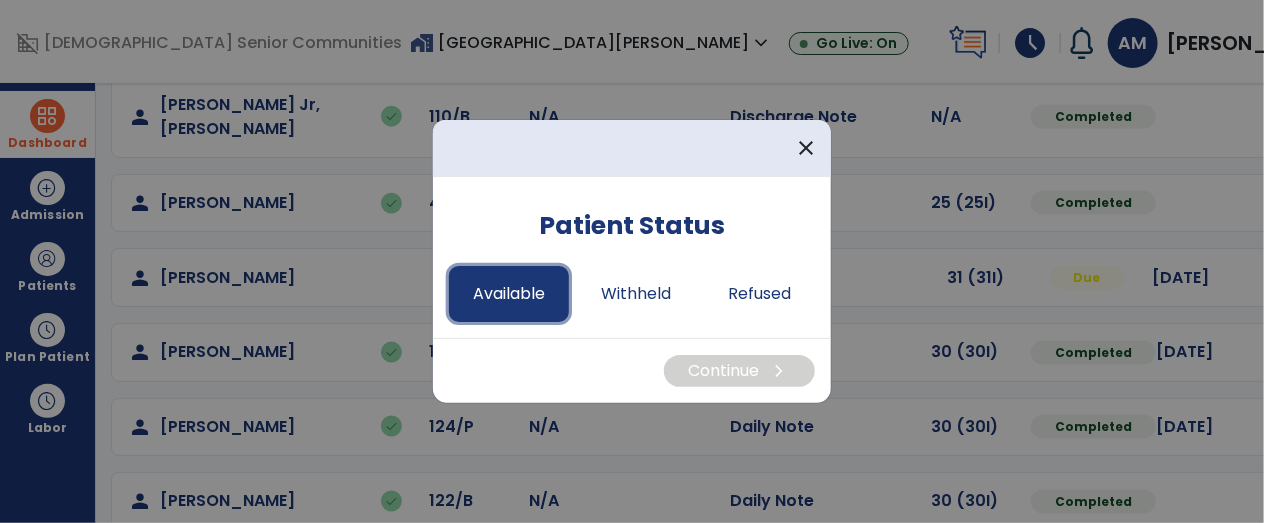 click on "Available" at bounding box center (509, 294) 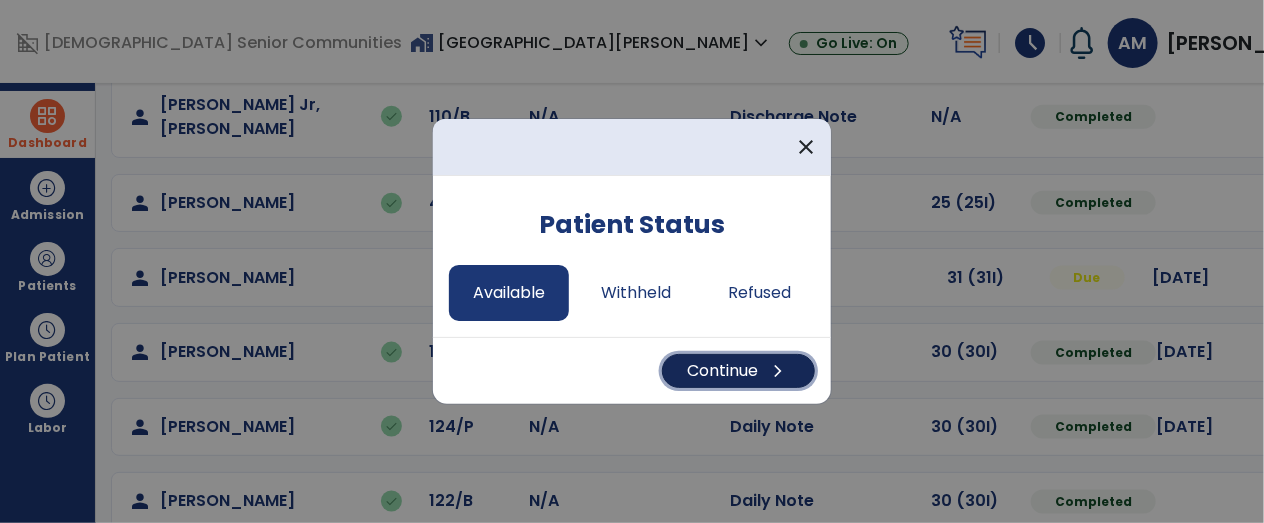 click on "Continue   chevron_right" at bounding box center (738, 371) 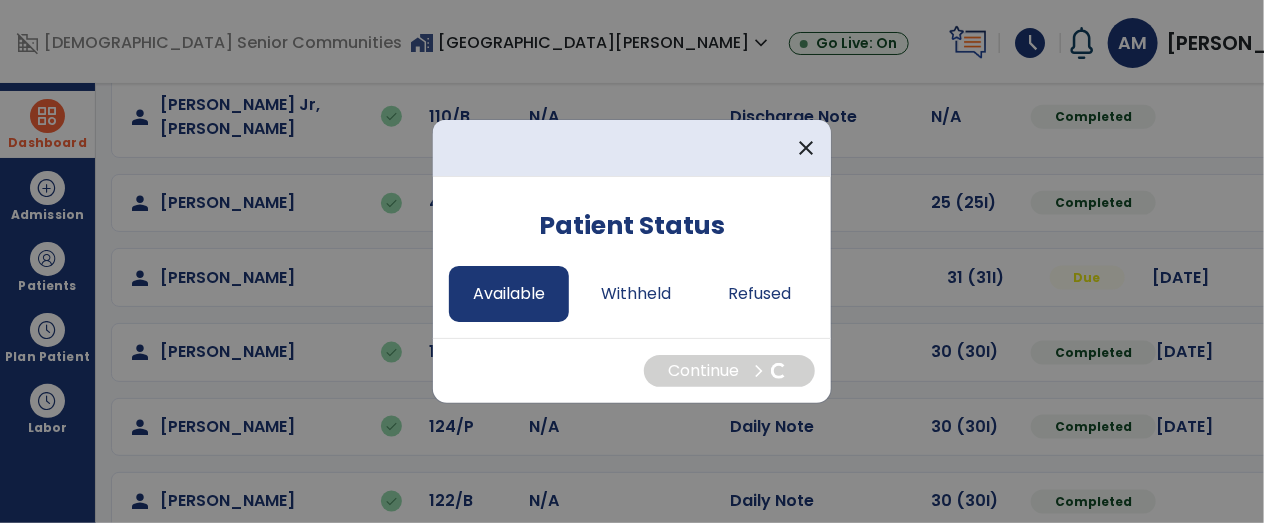 select on "*" 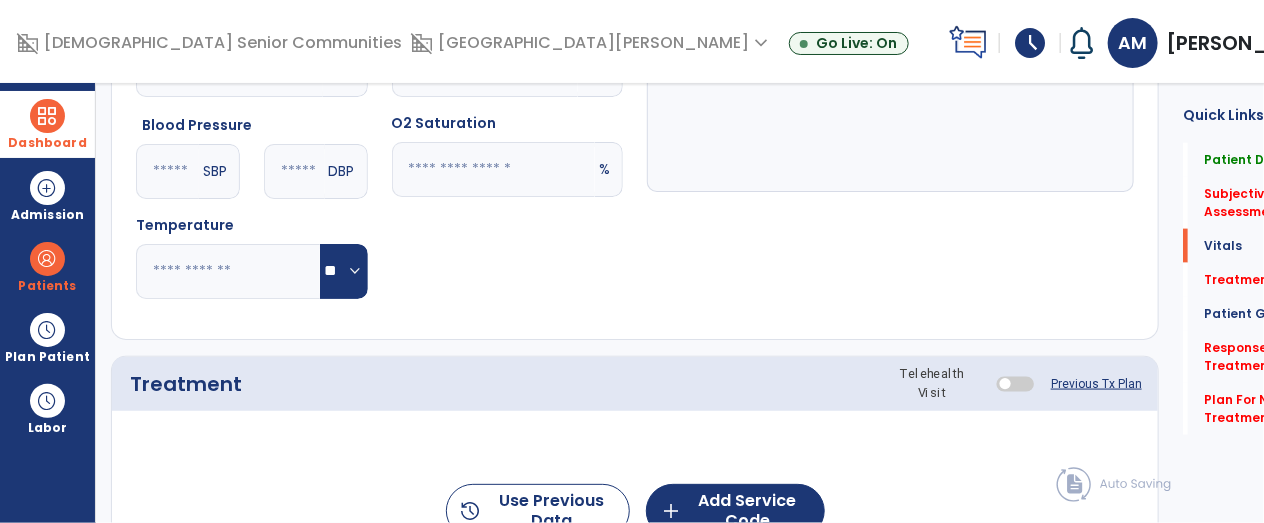 scroll, scrollTop: 947, scrollLeft: 0, axis: vertical 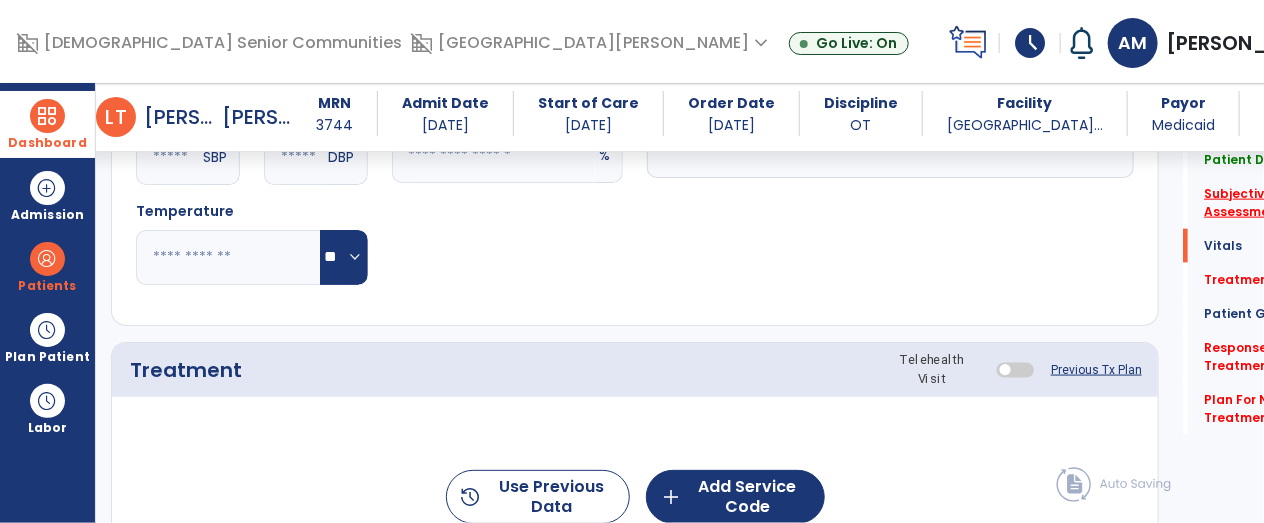 click on "Subjective Assessment   *" 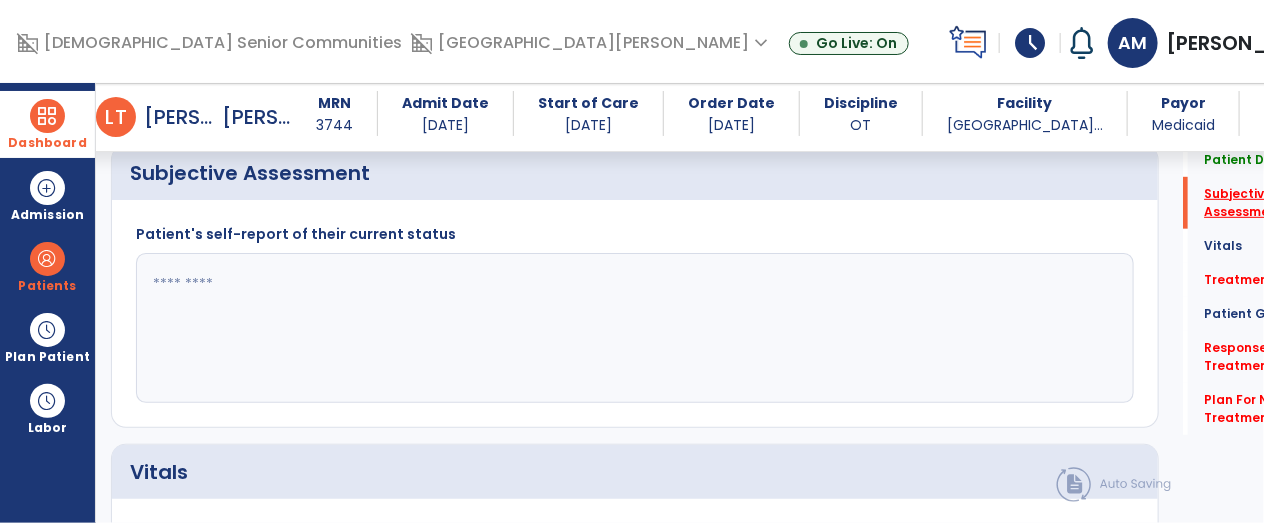 scroll, scrollTop: 405, scrollLeft: 0, axis: vertical 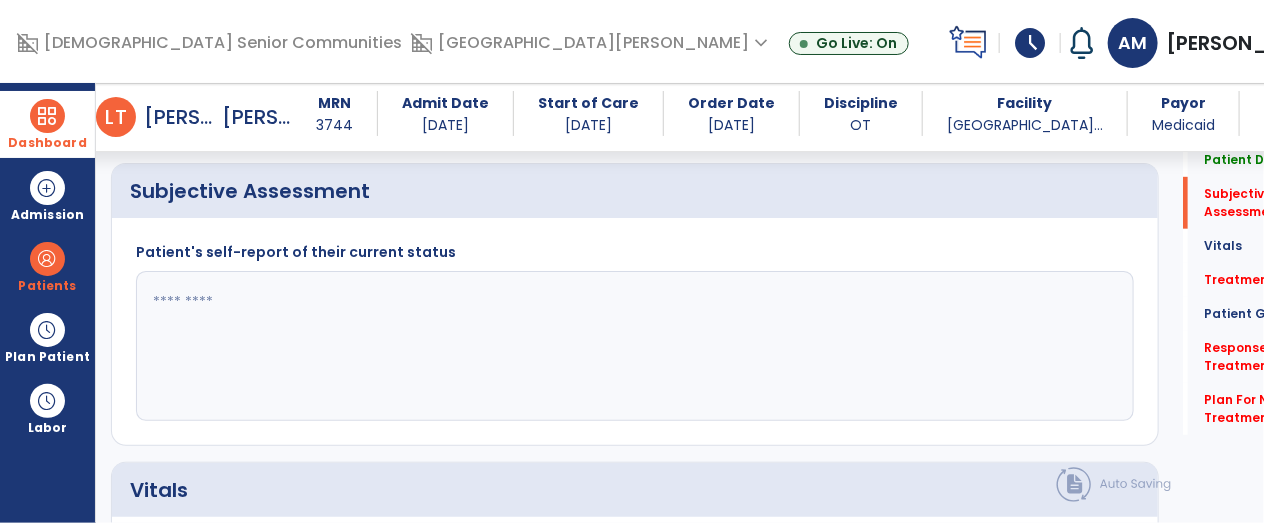 click 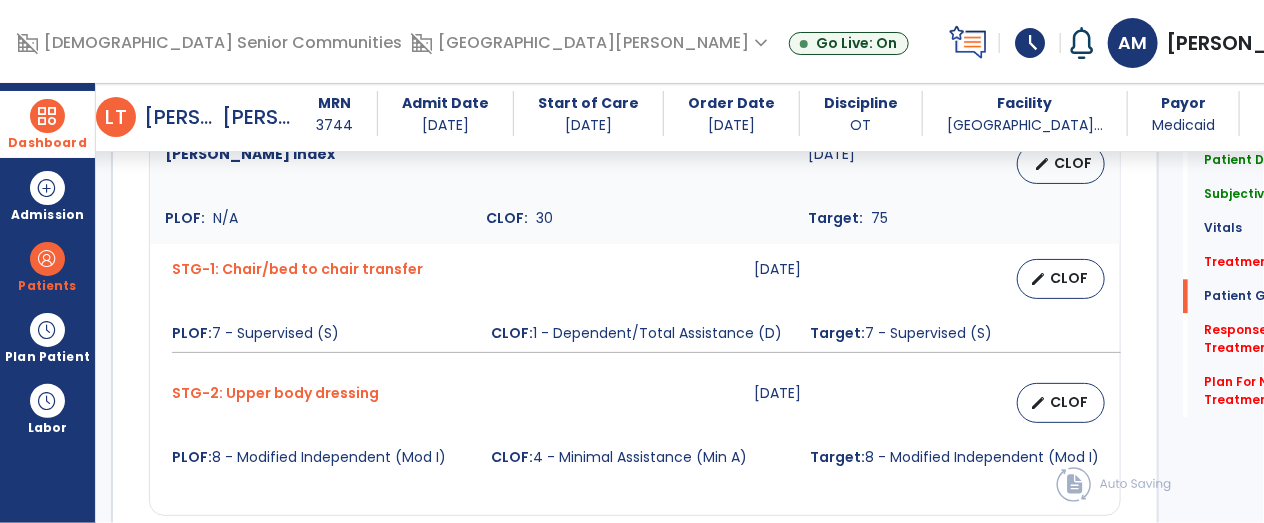scroll, scrollTop: 1714, scrollLeft: 0, axis: vertical 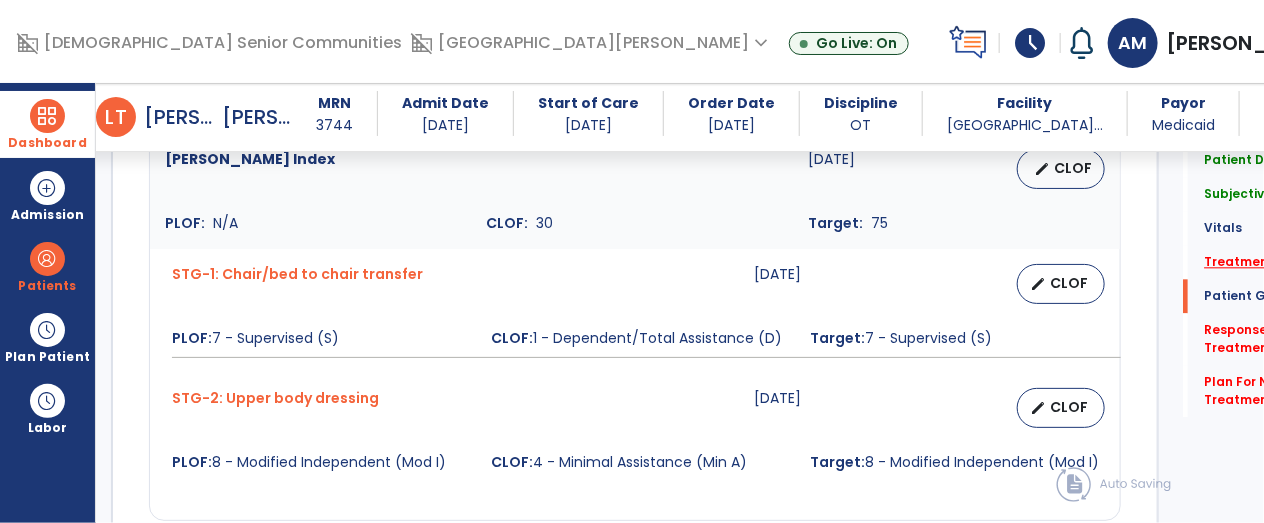 type on "**********" 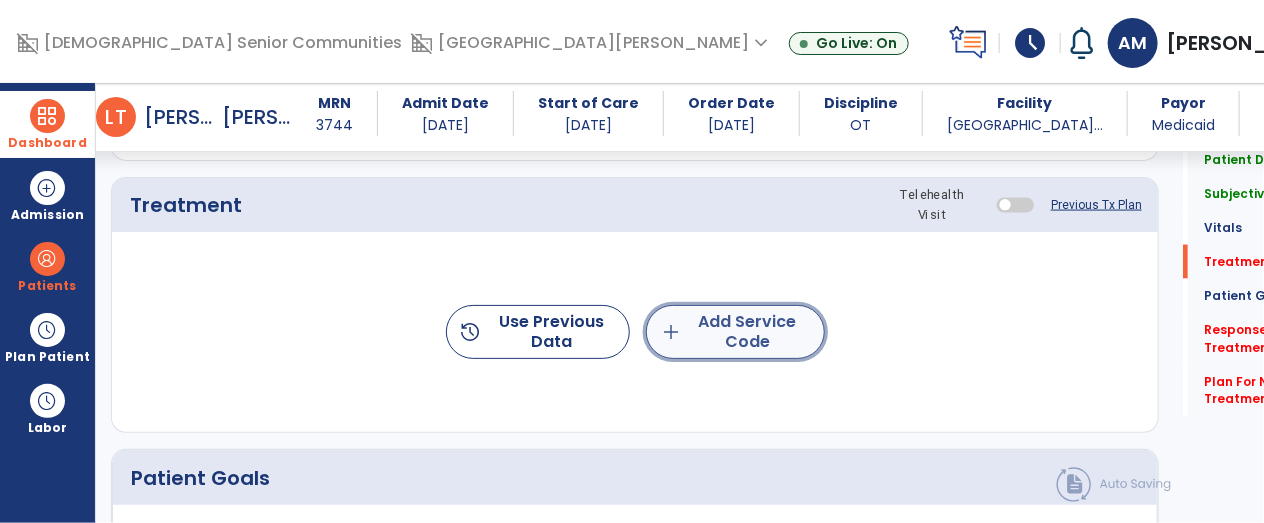click on "add  Add Service Code" 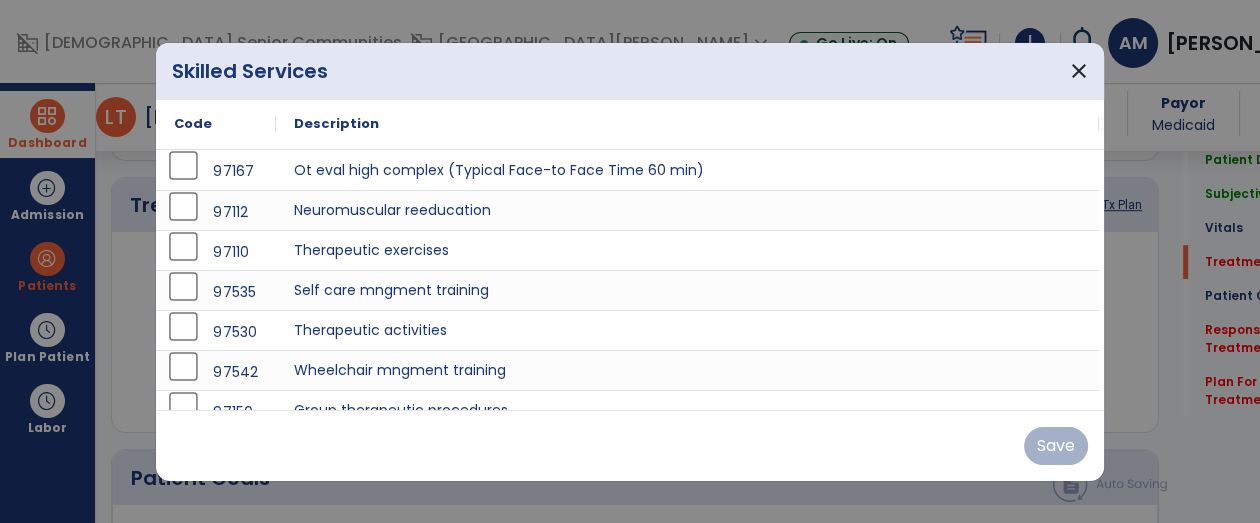 scroll, scrollTop: 1112, scrollLeft: 0, axis: vertical 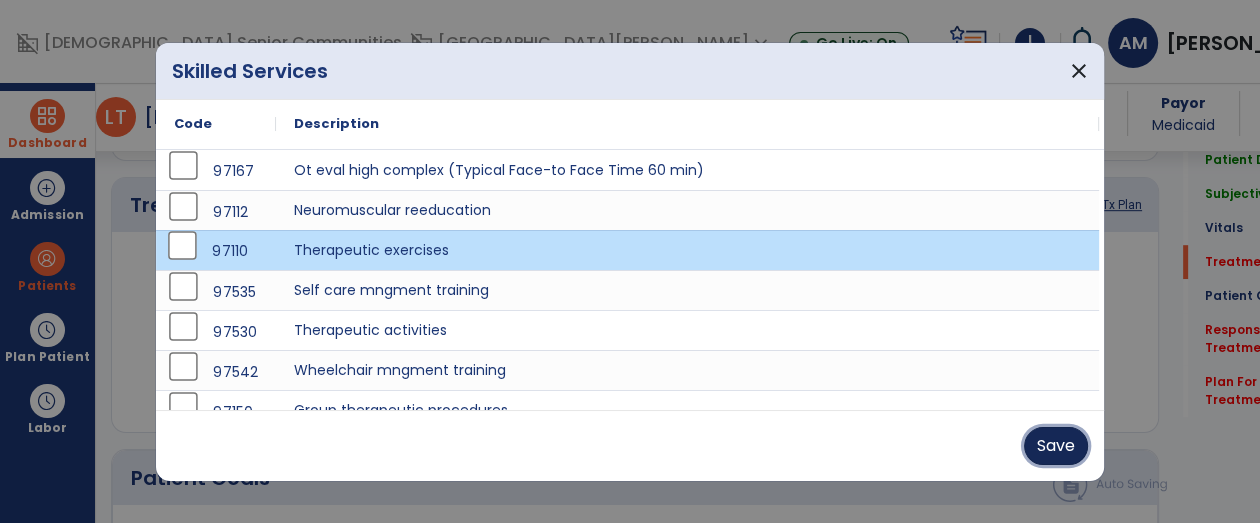click on "Save" at bounding box center (1056, 446) 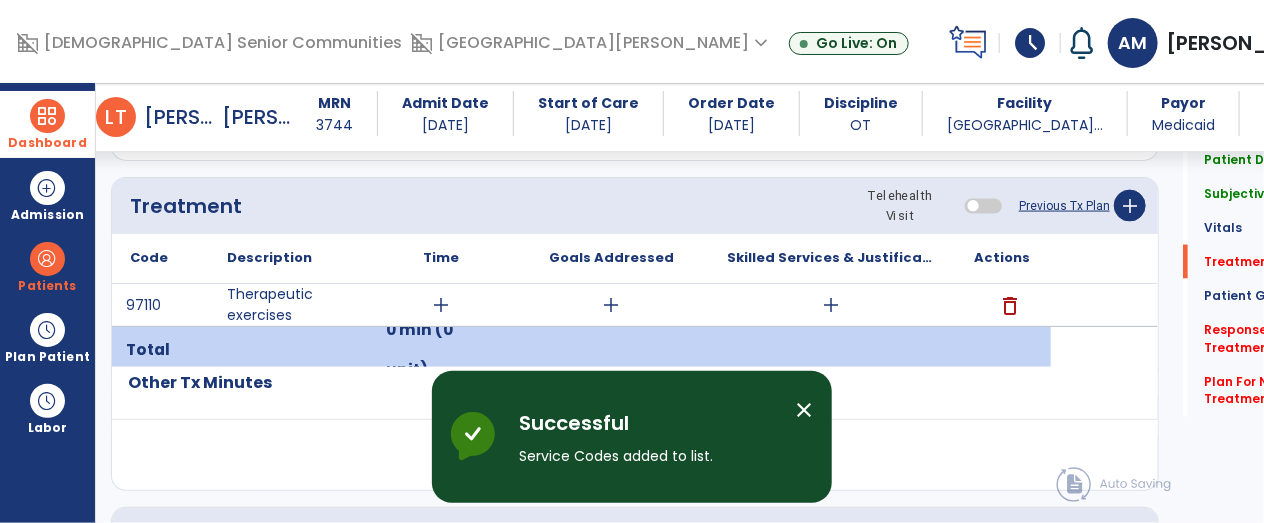 click on "add" at bounding box center [441, 305] 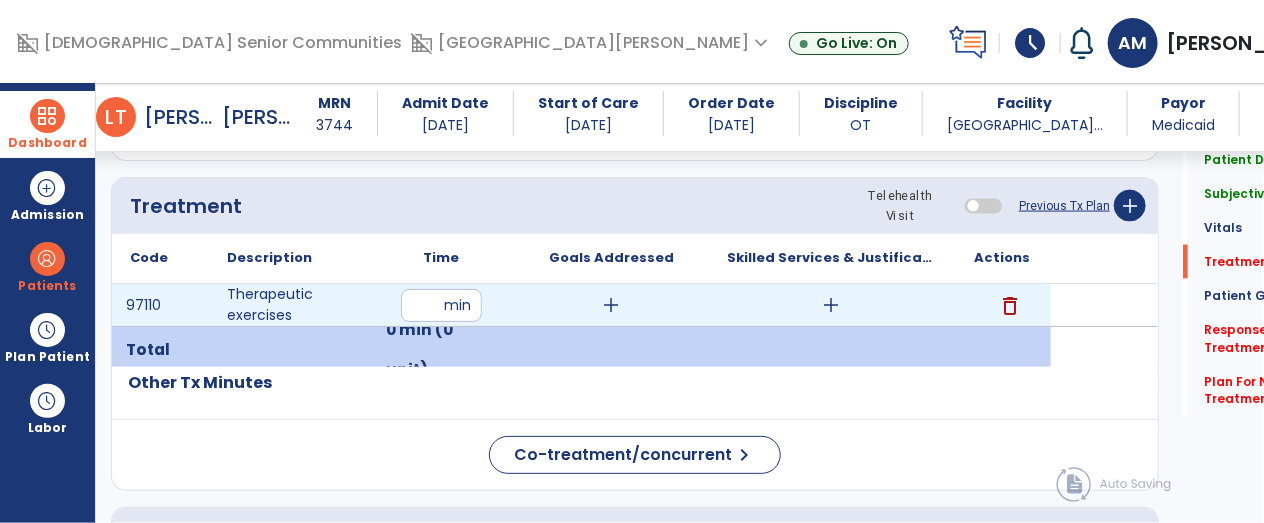type on "**" 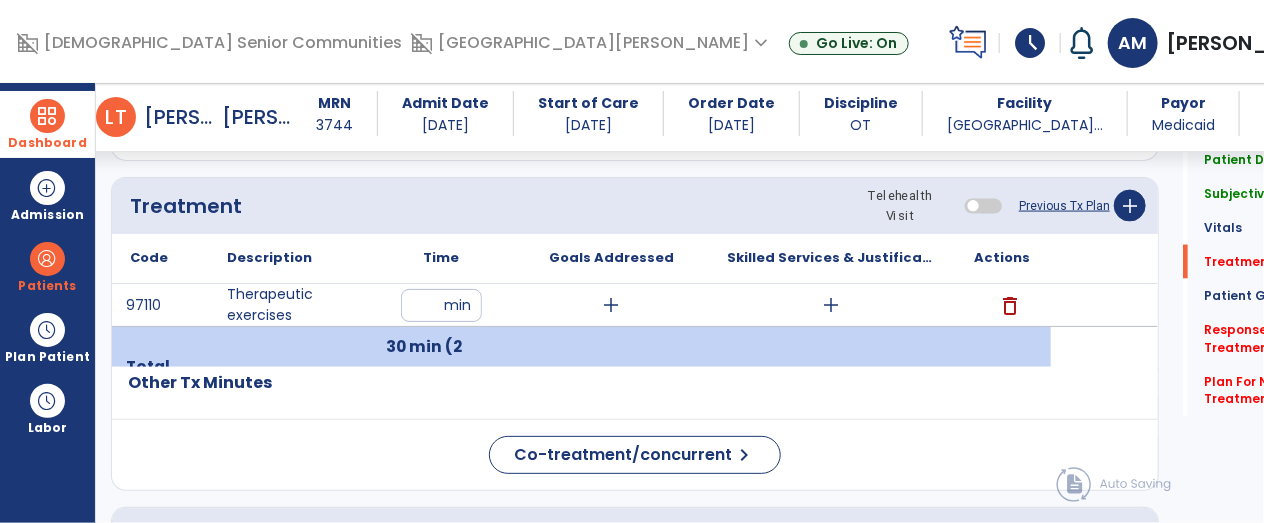 click on "add" at bounding box center [831, 305] 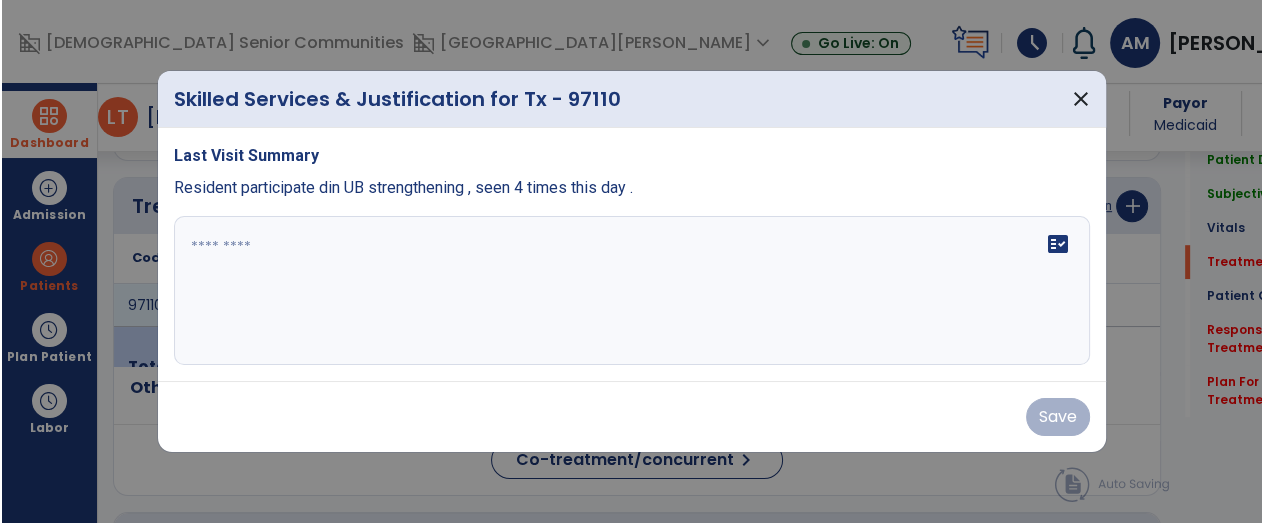 scroll, scrollTop: 1112, scrollLeft: 0, axis: vertical 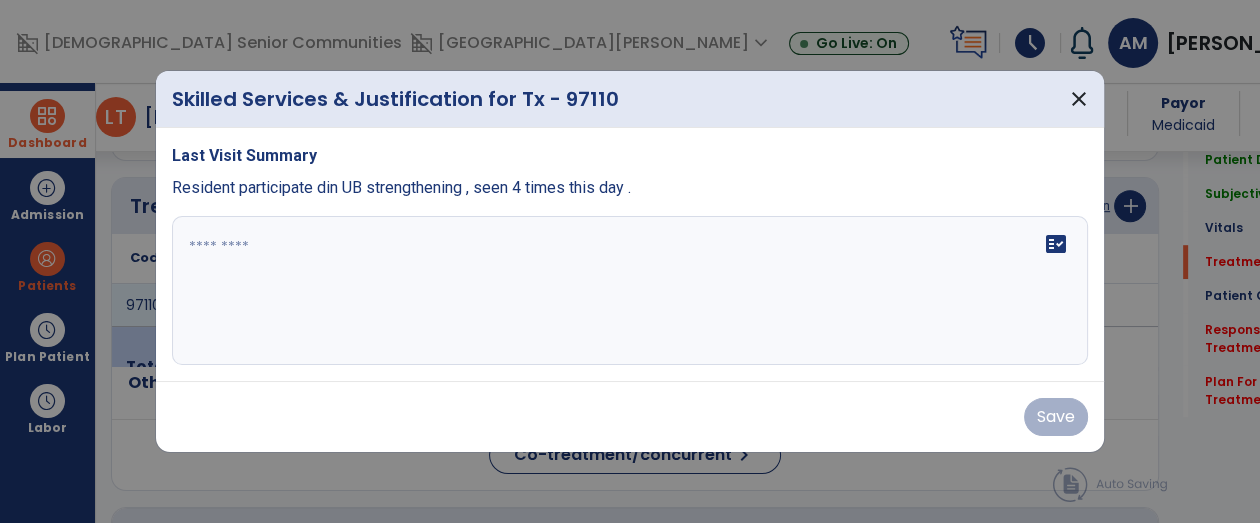 click at bounding box center (630, 291) 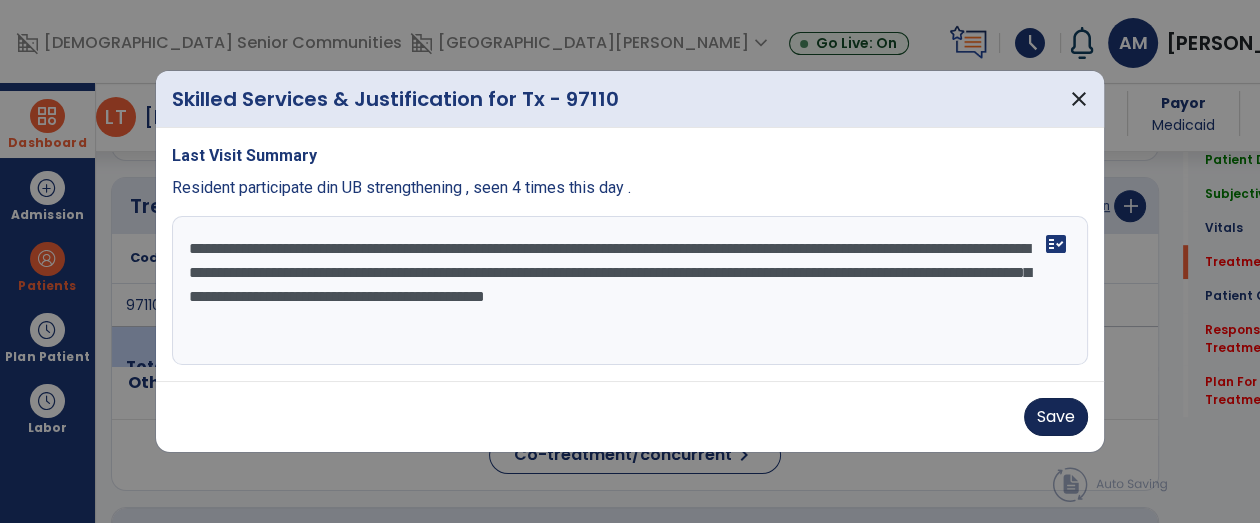 type on "**********" 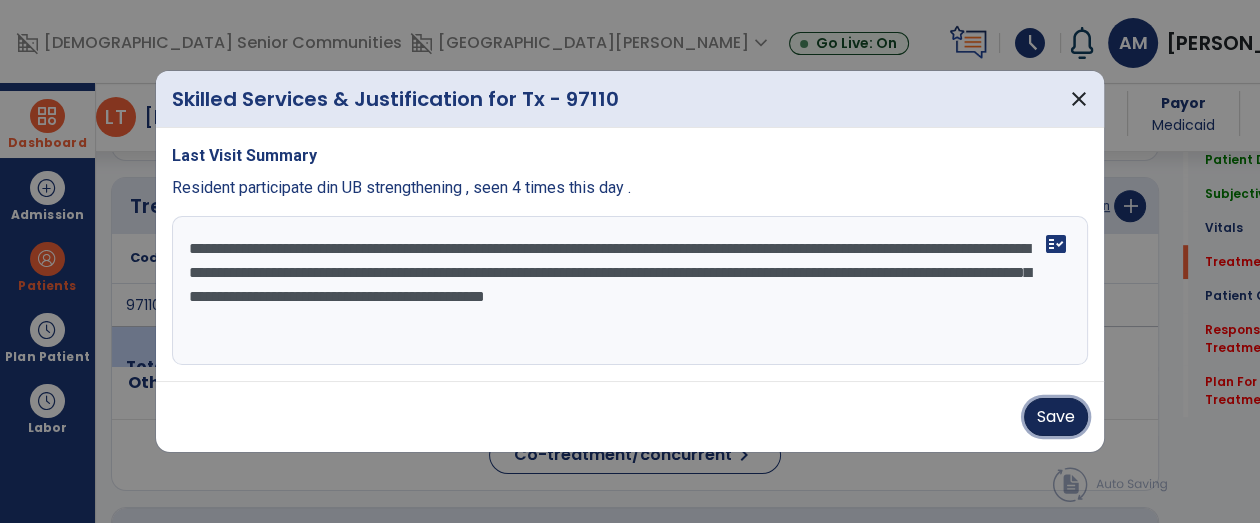 click on "Save" at bounding box center (1056, 417) 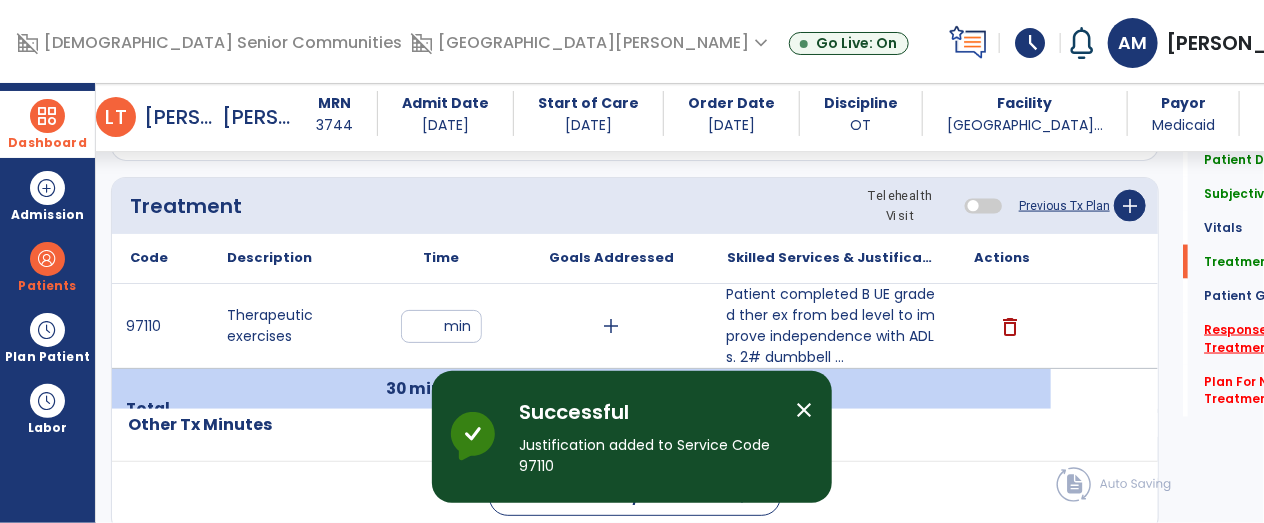 click on "*" 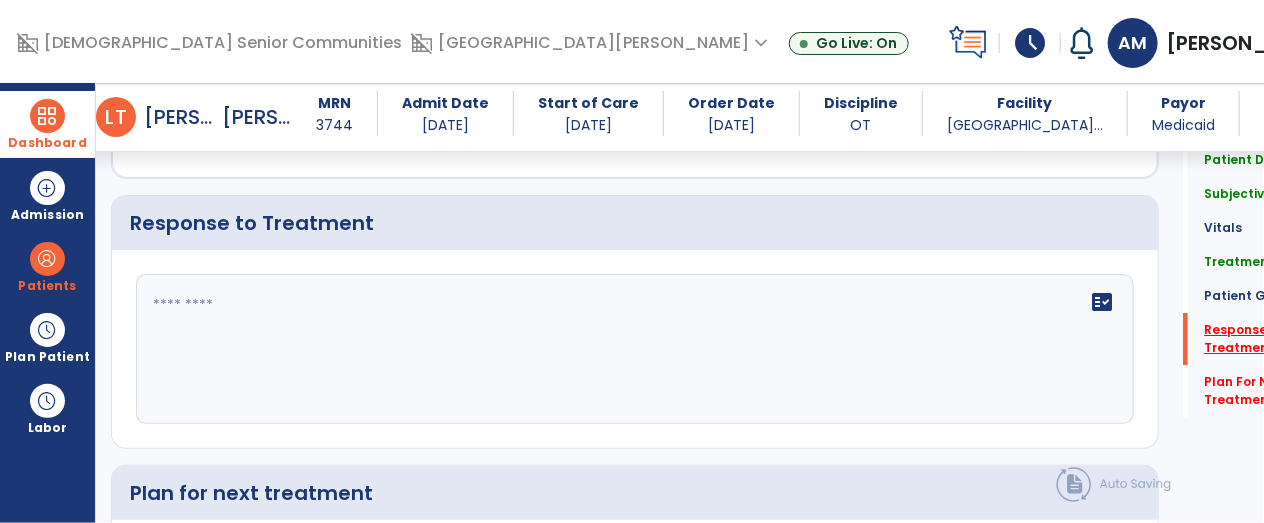 scroll, scrollTop: 2636, scrollLeft: 0, axis: vertical 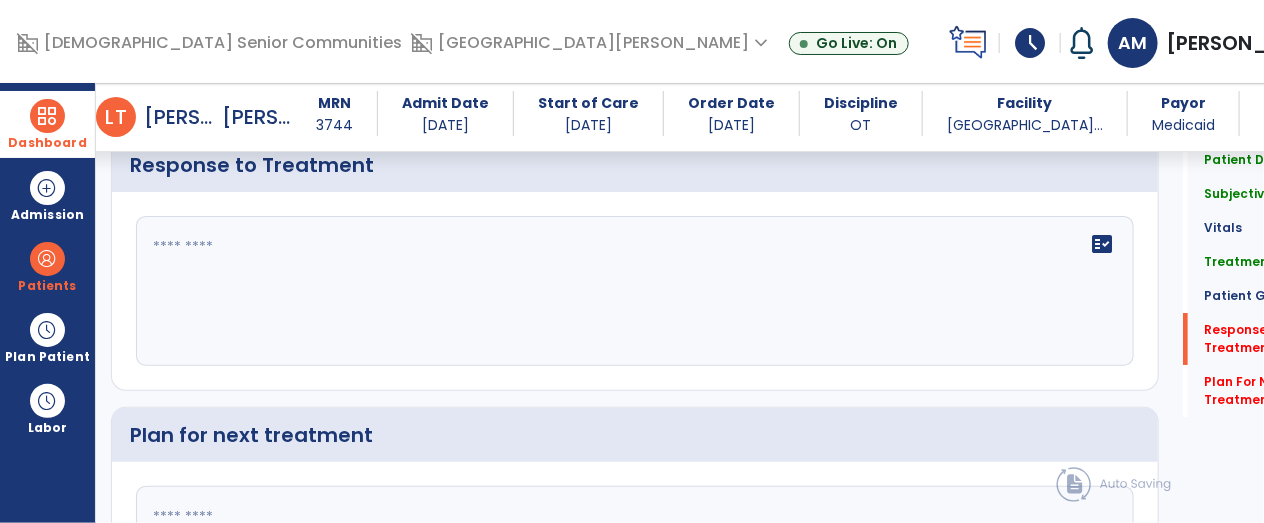 click on "fact_check" 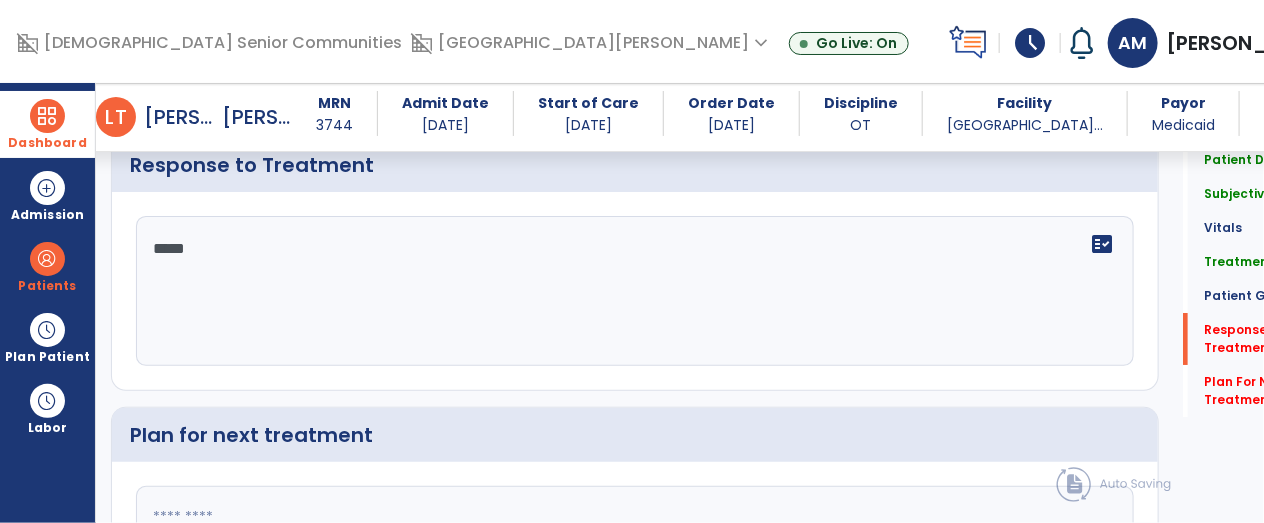 type on "******" 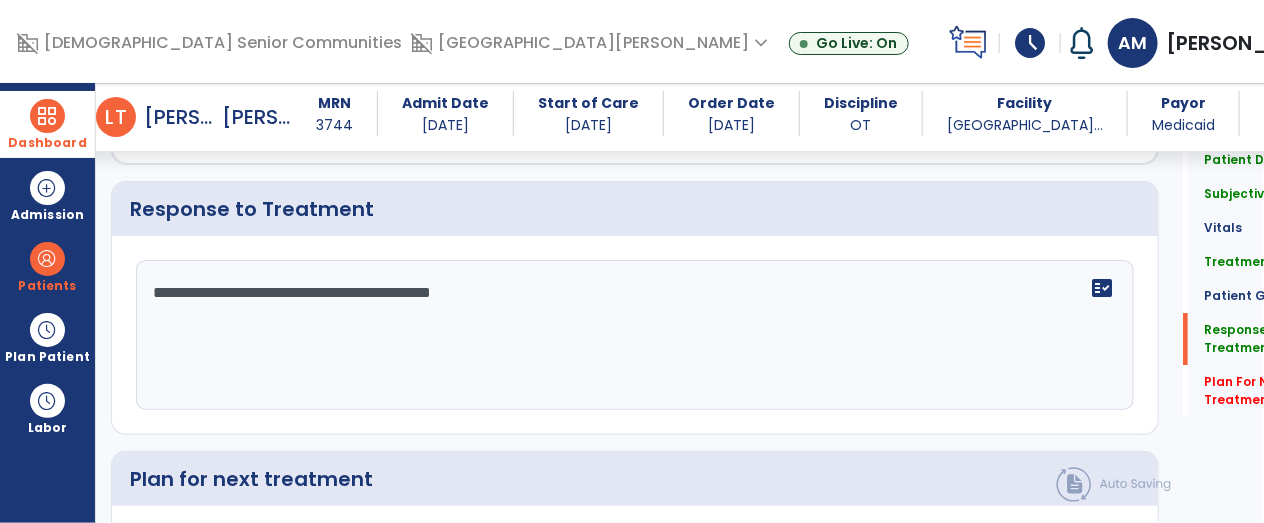 scroll, scrollTop: 2636, scrollLeft: 0, axis: vertical 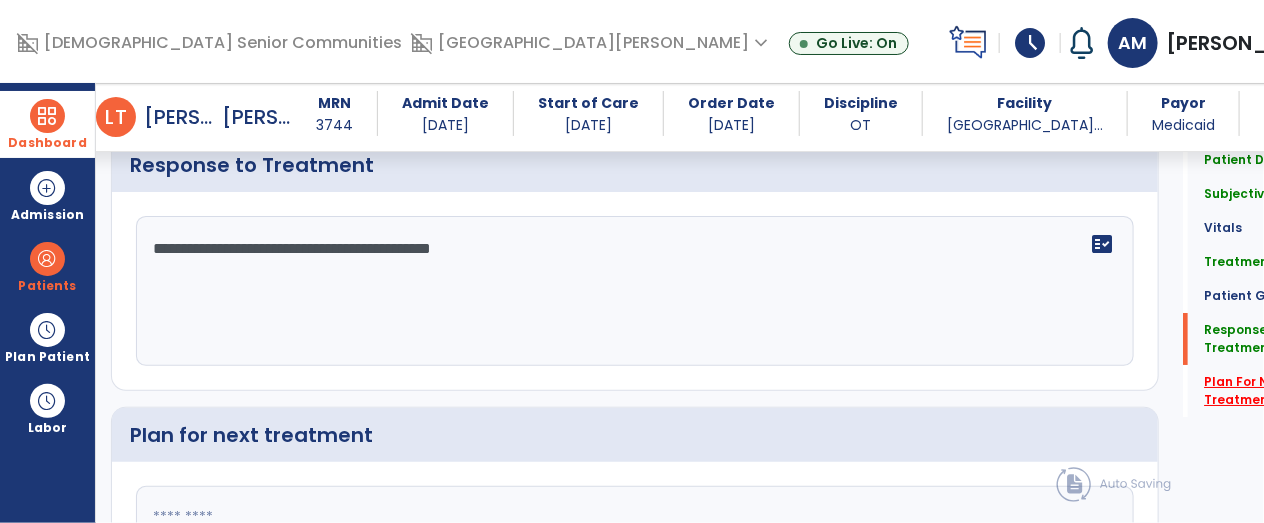 type on "**********" 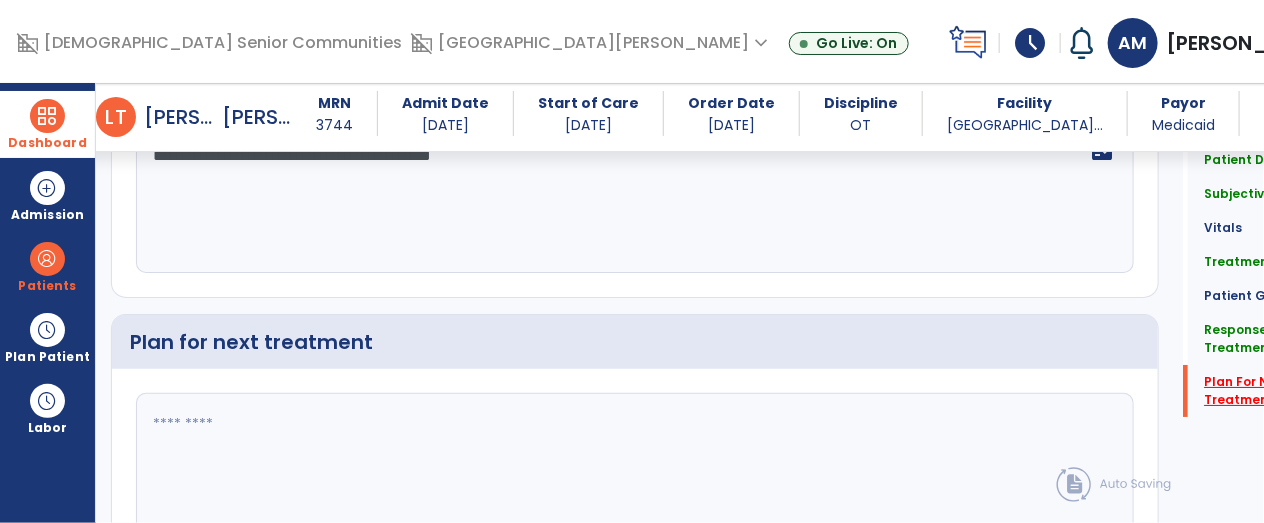 scroll, scrollTop: 2877, scrollLeft: 0, axis: vertical 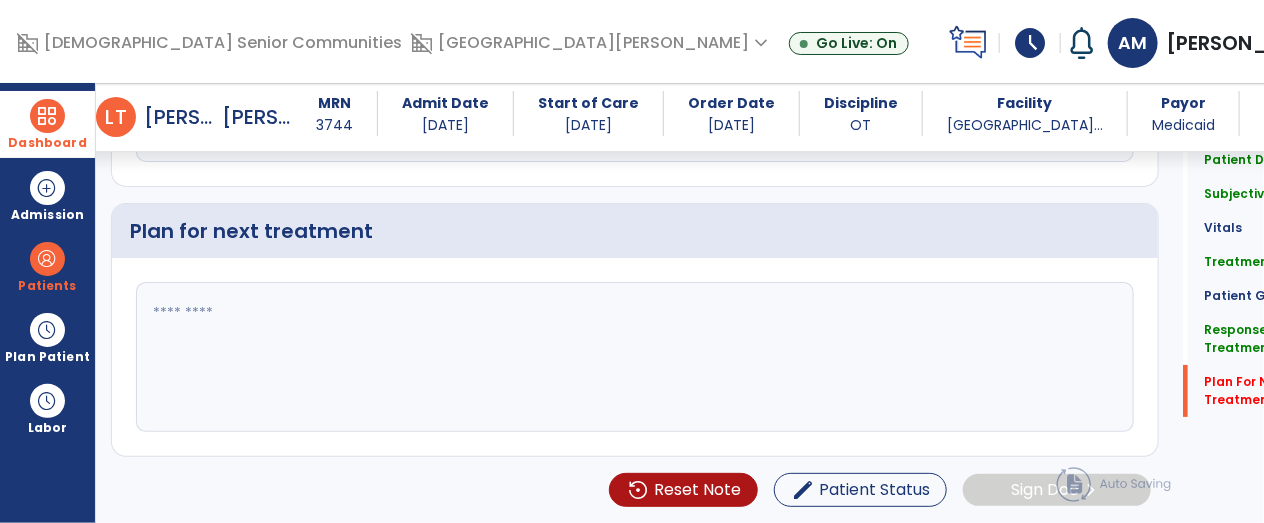 click 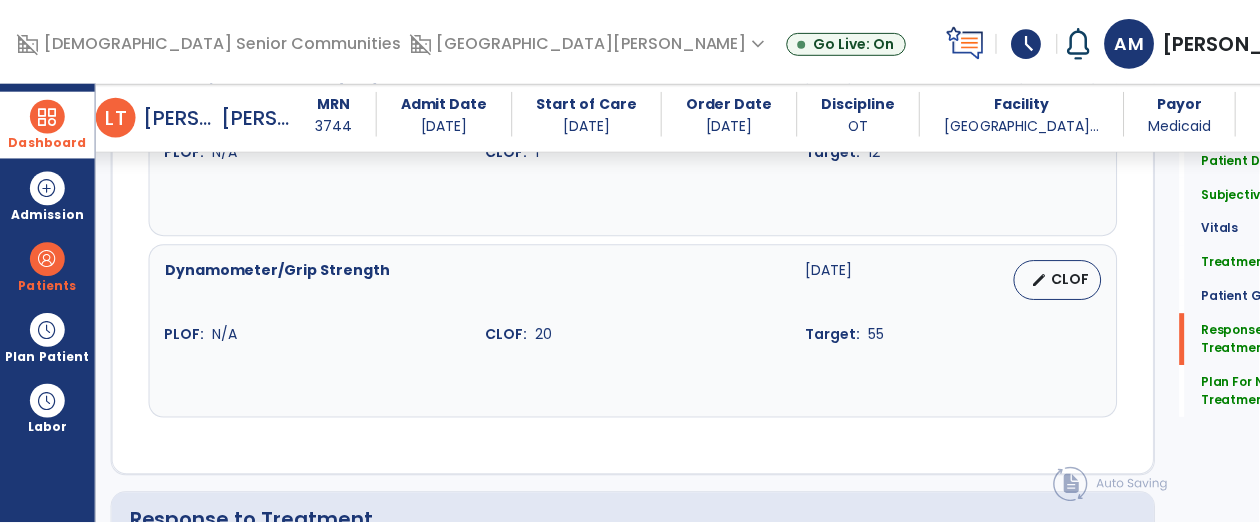 scroll, scrollTop: 2877, scrollLeft: 0, axis: vertical 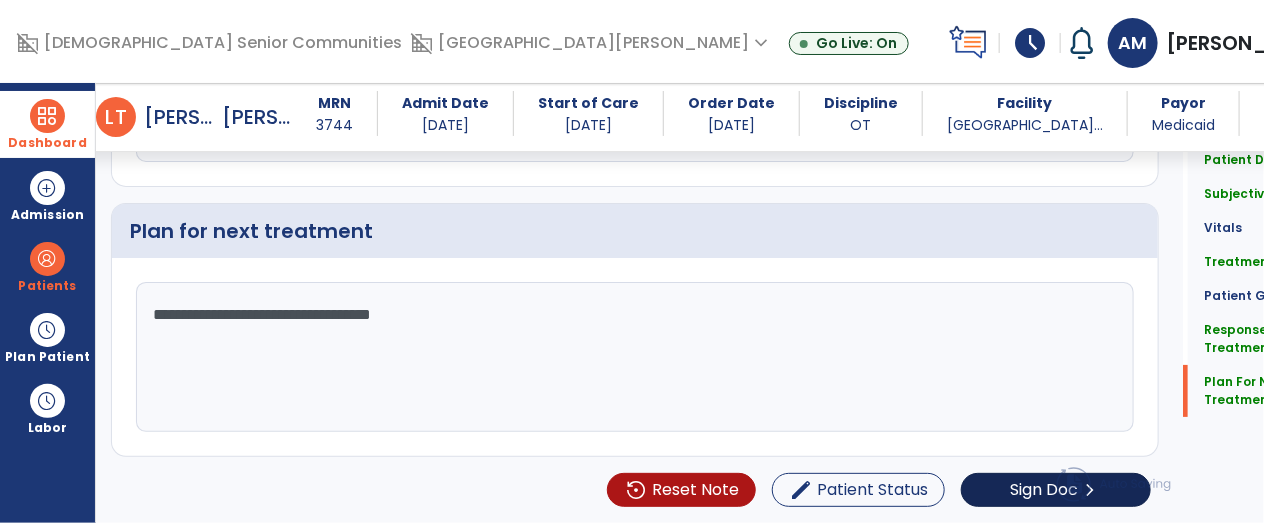 type on "**********" 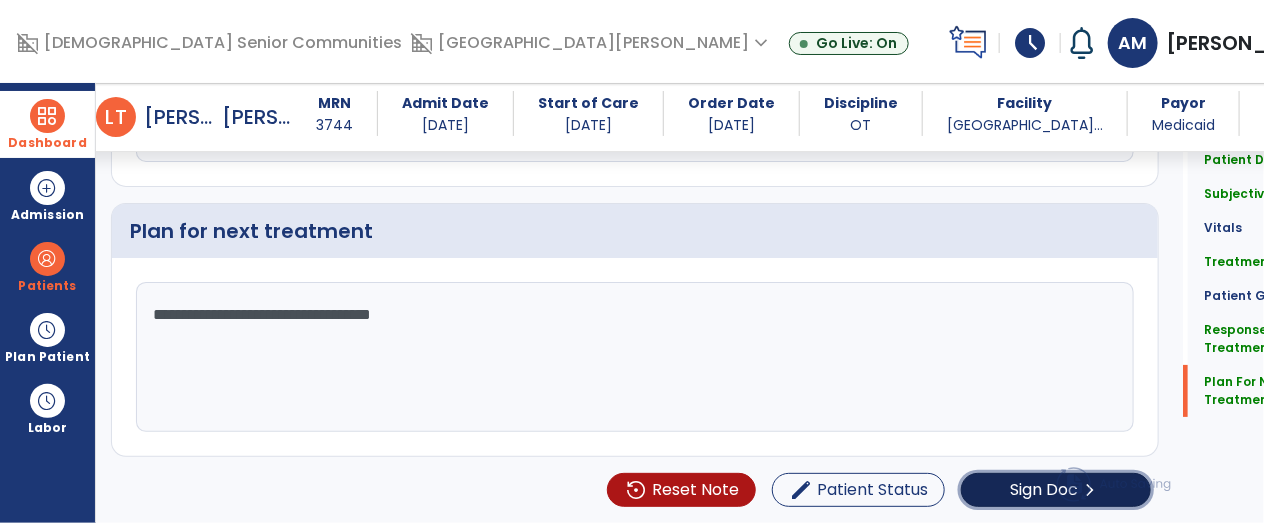 click on "chevron_right" 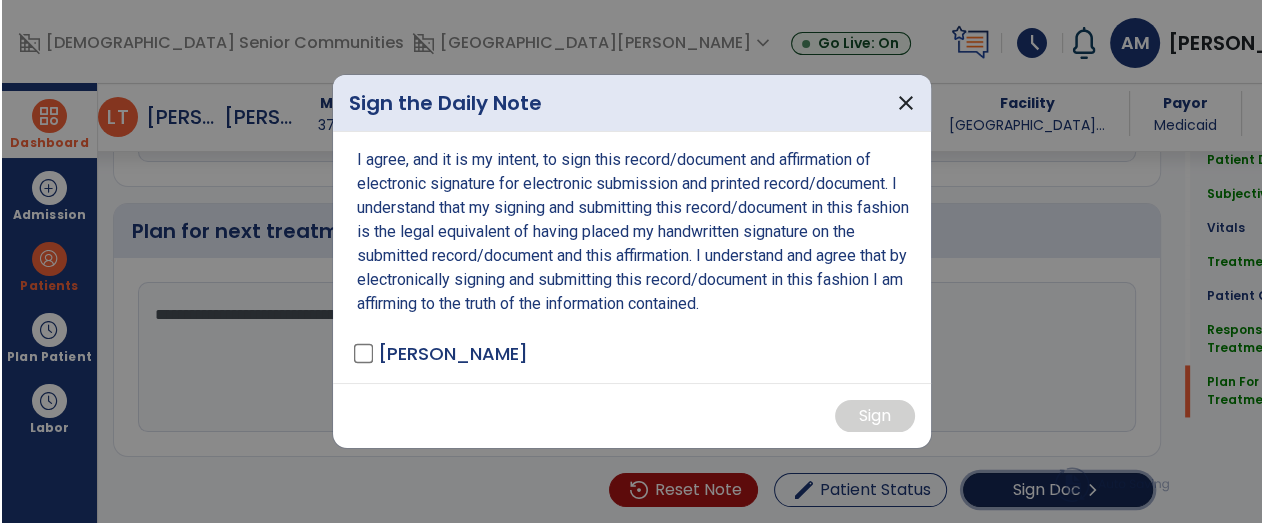 scroll, scrollTop: 2877, scrollLeft: 0, axis: vertical 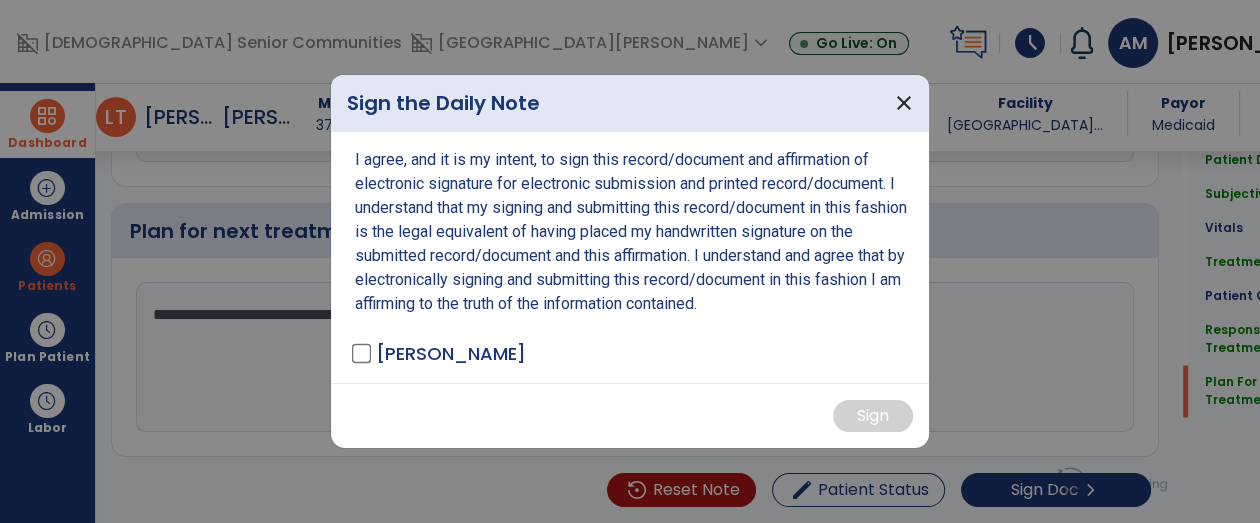 click on "I agree, and it is my intent, to sign this record/document and affirmation of electronic signature for electronic submission and printed record/document. I understand that my signing and submitting this record/document in this fashion is the legal equivalent of having placed my handwritten signature on the submitted record/document and this affirmation. I understand and agree that by electronically signing and submitting this record/document in this fashion I am affirming to the truth of the information contained.  [PERSON_NAME]" at bounding box center (630, 257) 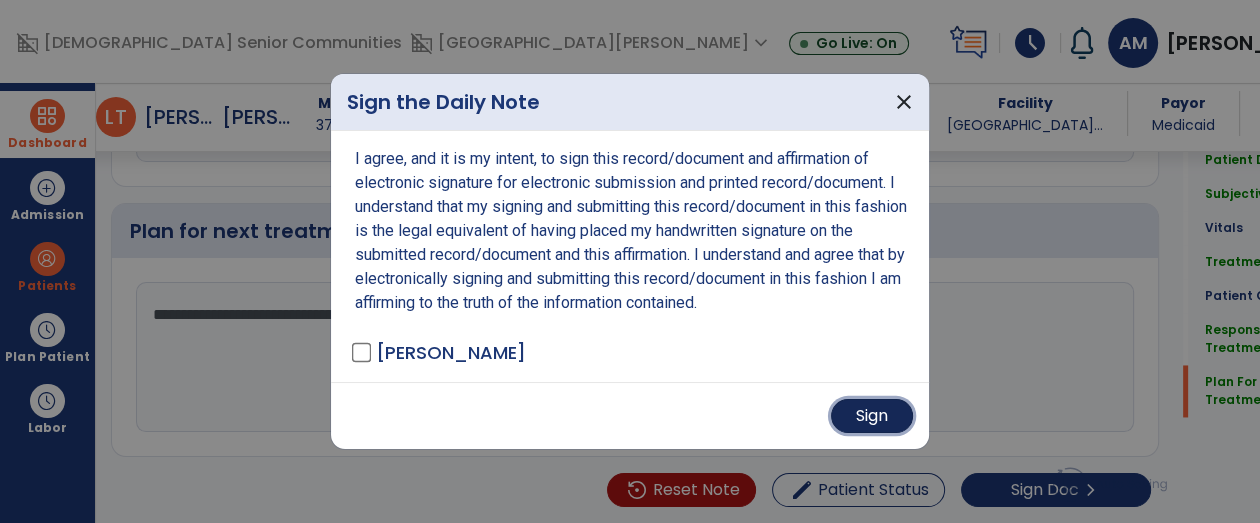 click on "Sign" at bounding box center [872, 416] 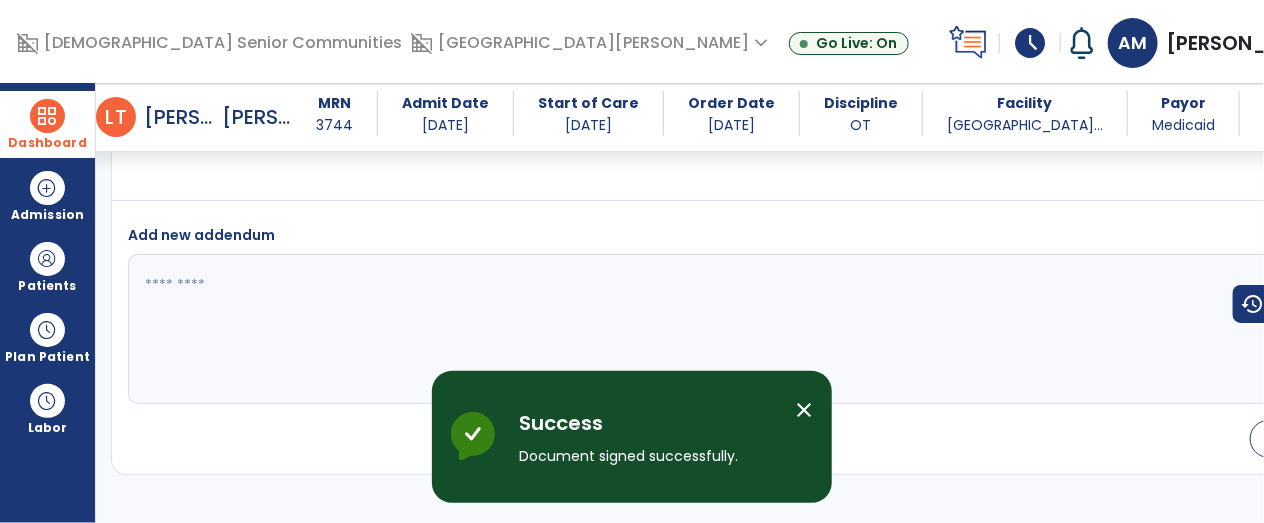 scroll, scrollTop: 4142, scrollLeft: 0, axis: vertical 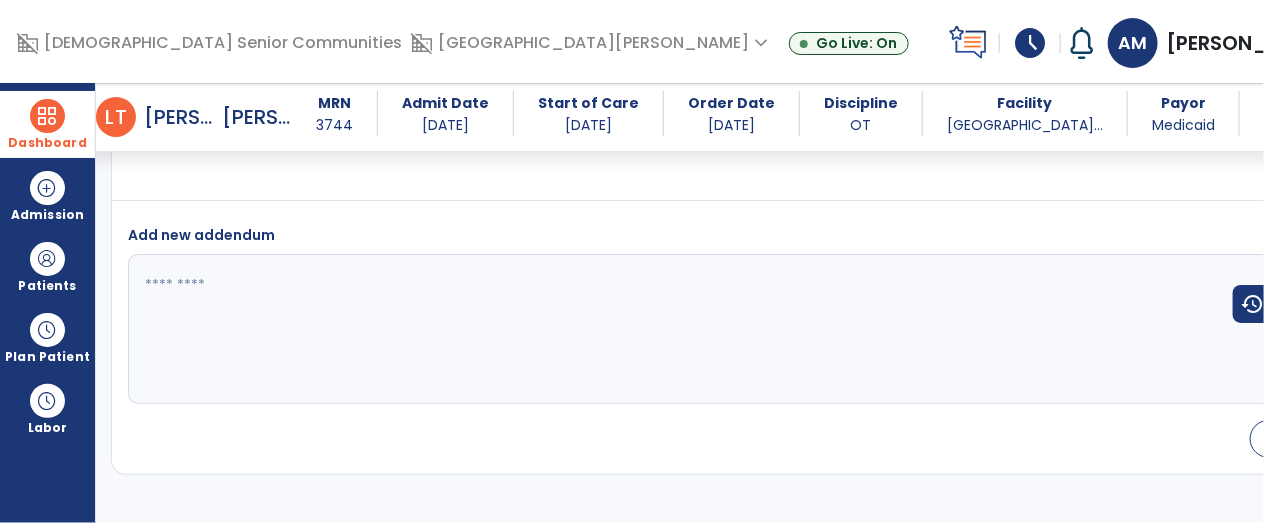 click on "Dashboard" at bounding box center [47, 124] 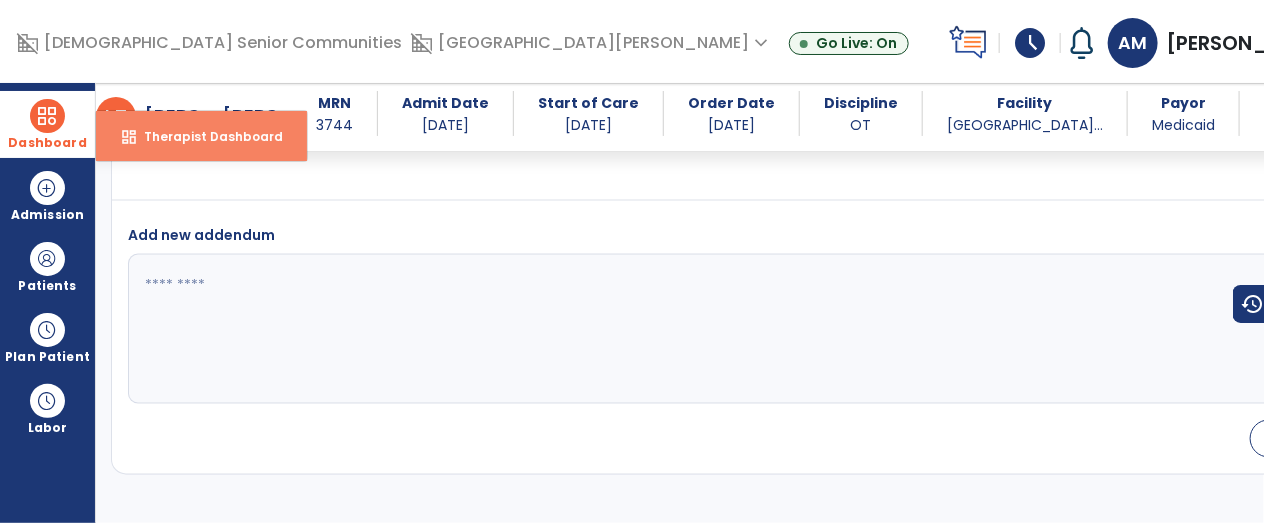 click on "dashboard  Therapist Dashboard" at bounding box center [201, 136] 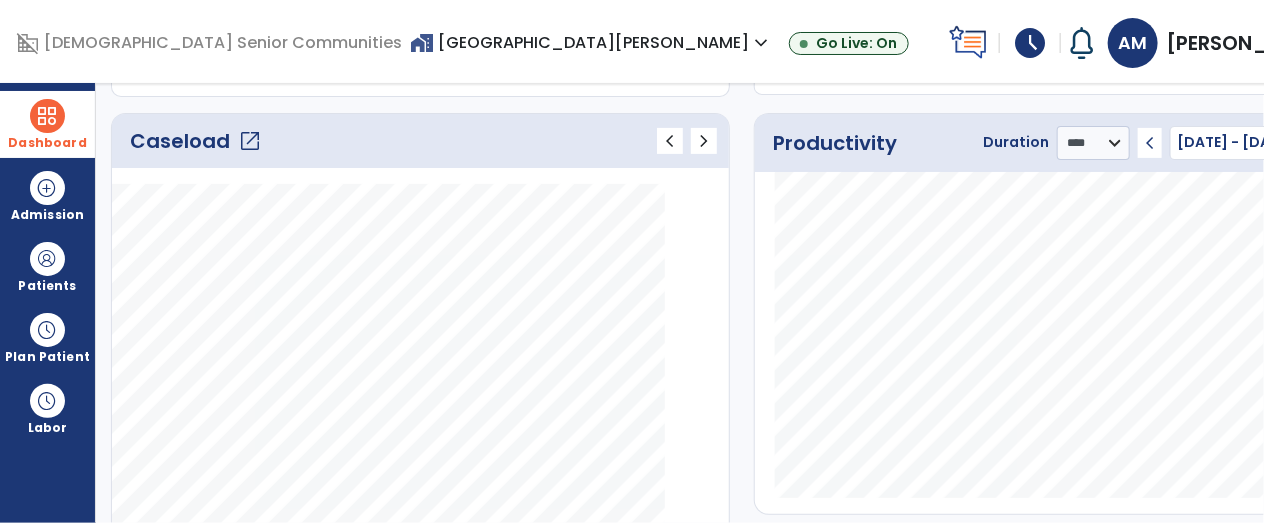 scroll, scrollTop: 251, scrollLeft: 0, axis: vertical 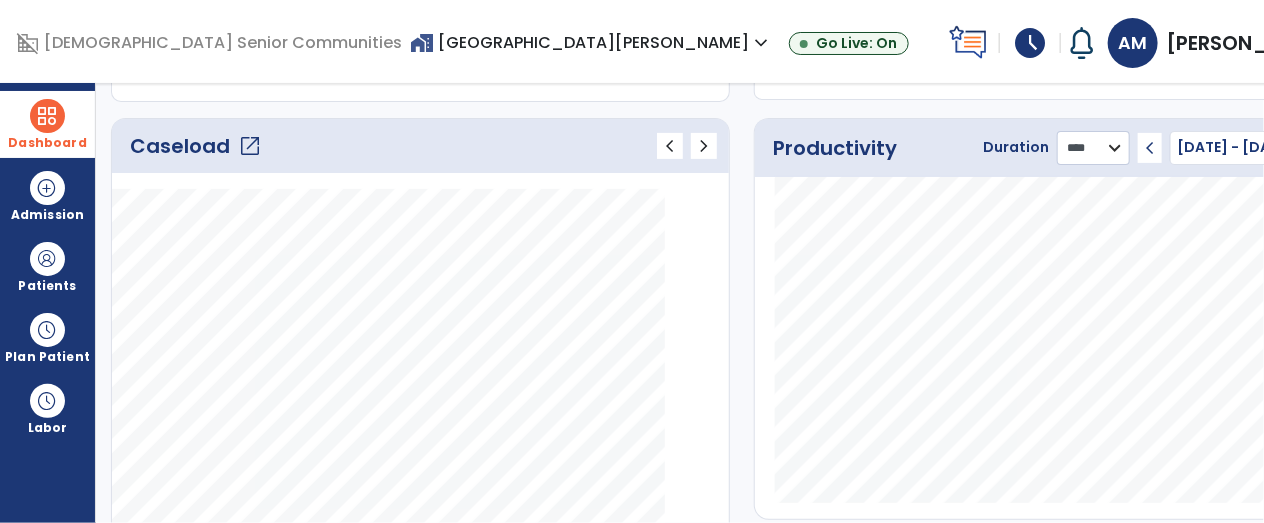 click on "******** **** ***" 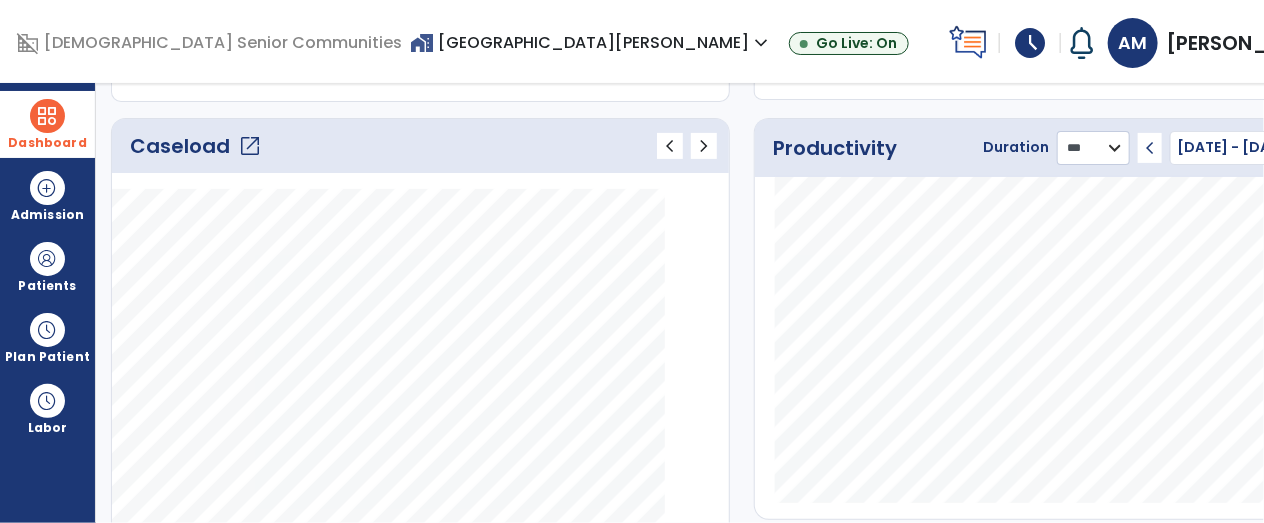 click on "******** **** ***" 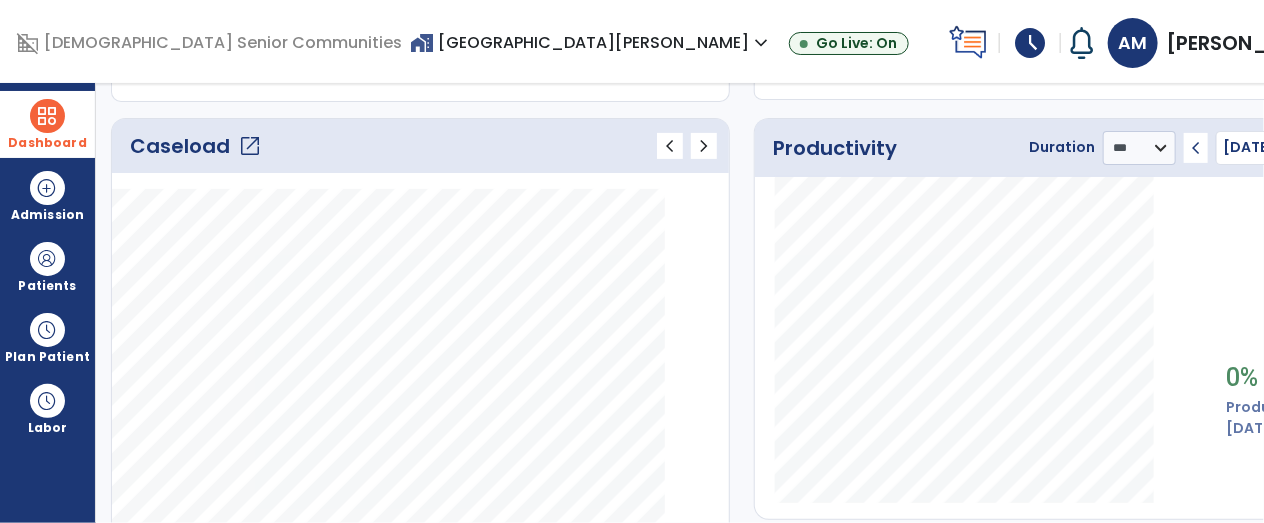 click on "open_in_new" 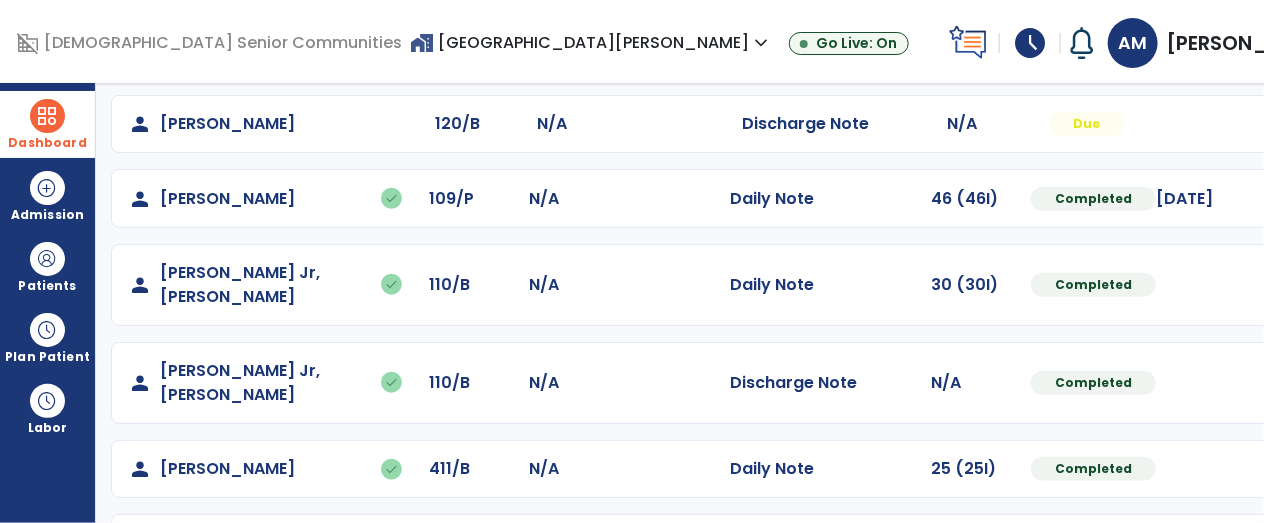 scroll, scrollTop: 1406, scrollLeft: 0, axis: vertical 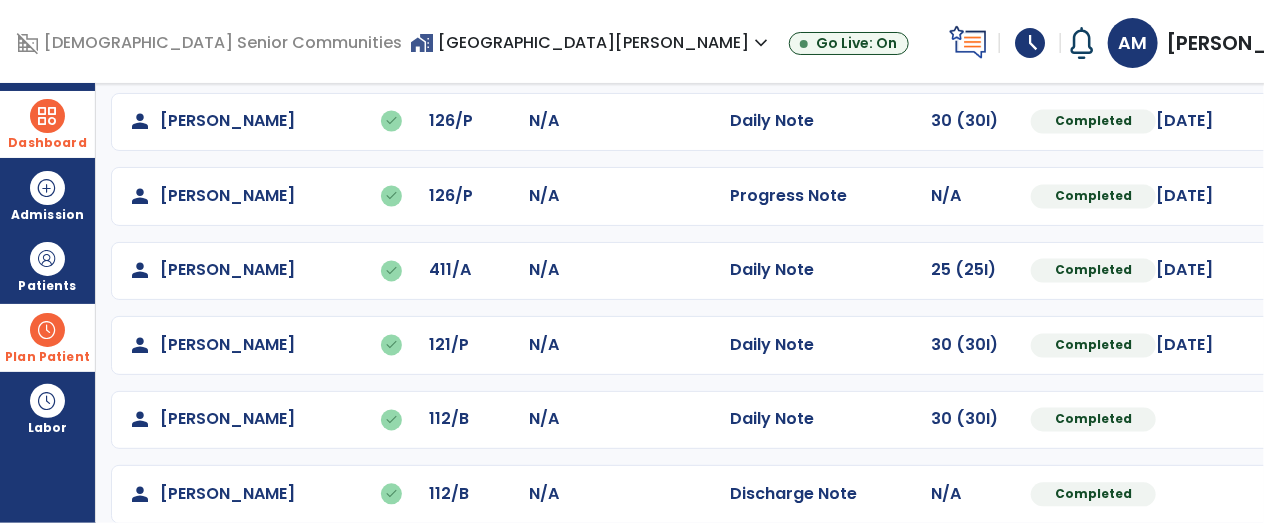click at bounding box center (47, 330) 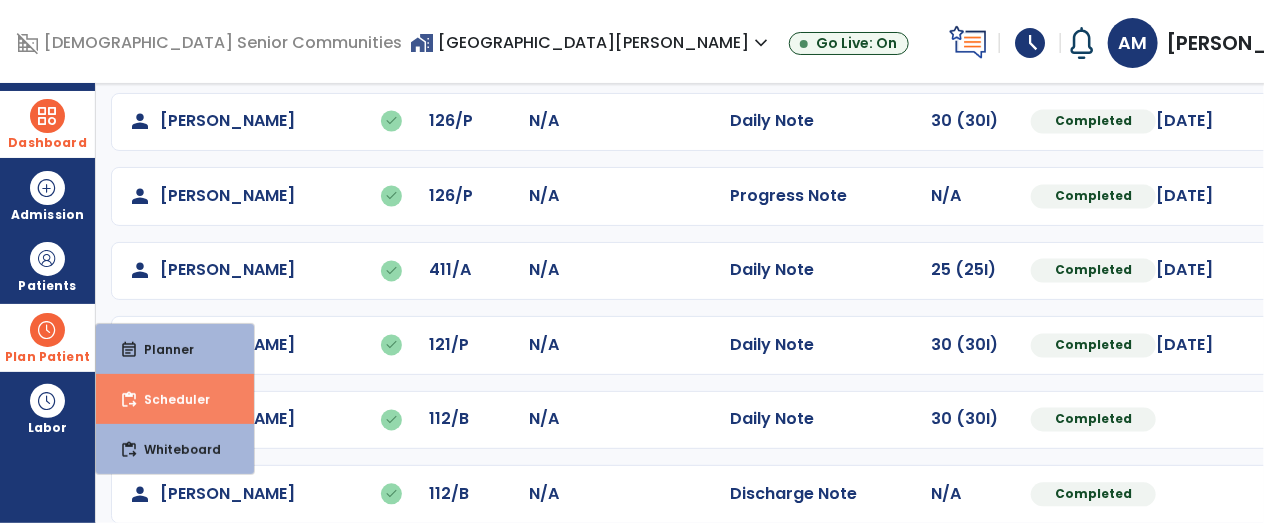 click on "Scheduler" at bounding box center (169, 399) 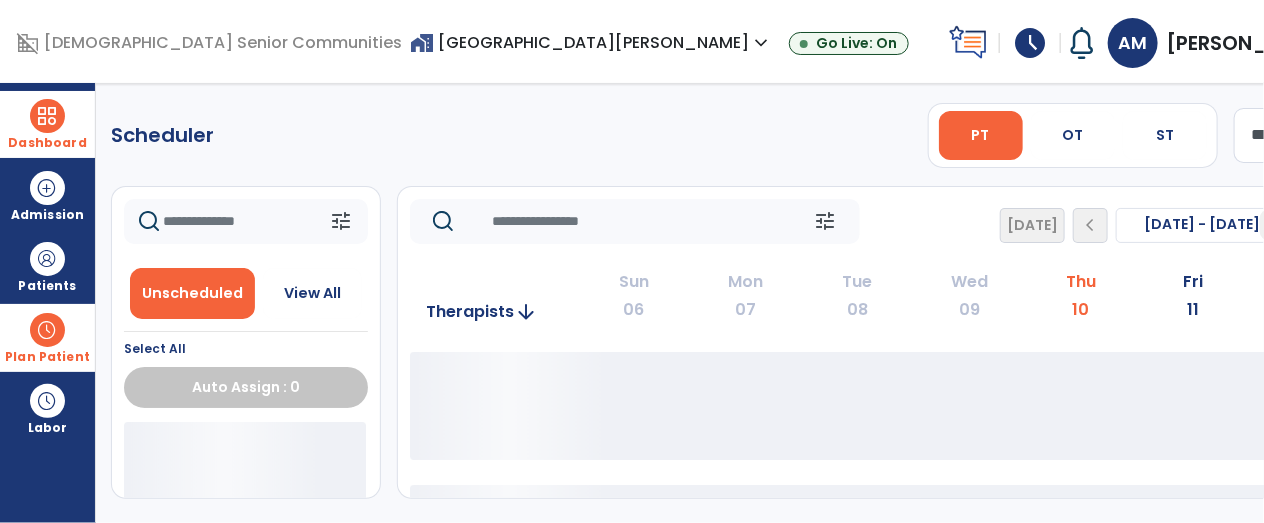 scroll, scrollTop: 0, scrollLeft: 0, axis: both 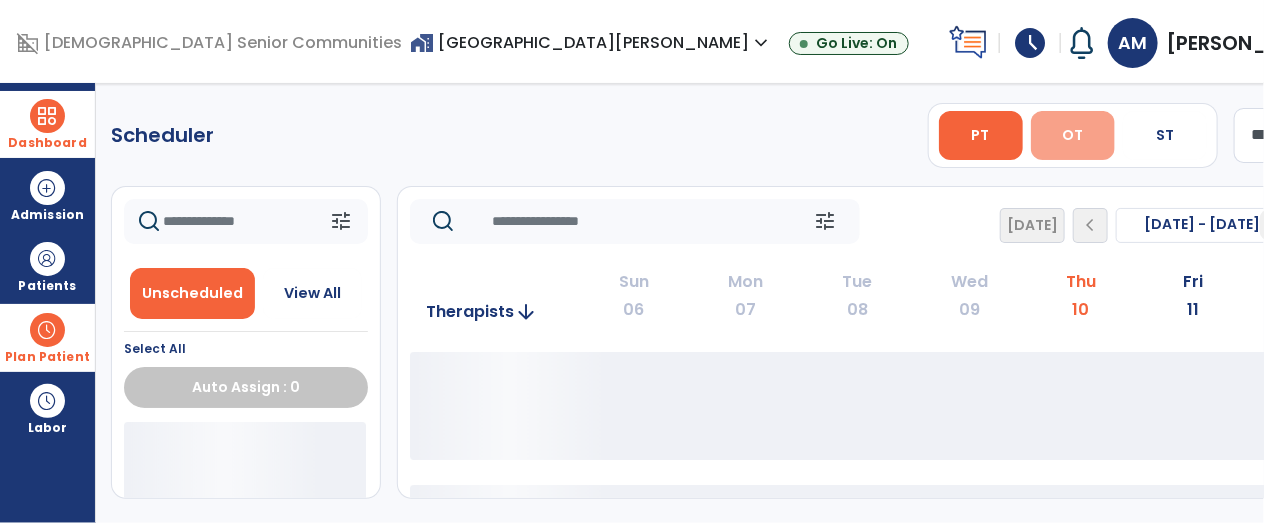 click on "OT" at bounding box center (1072, 135) 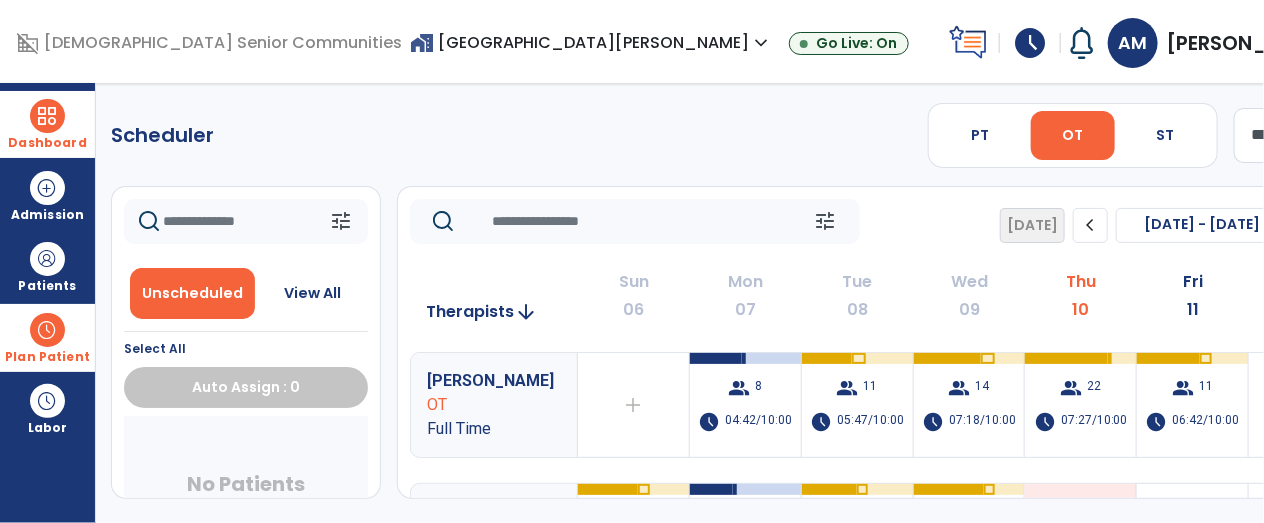 click on "chevron_right" 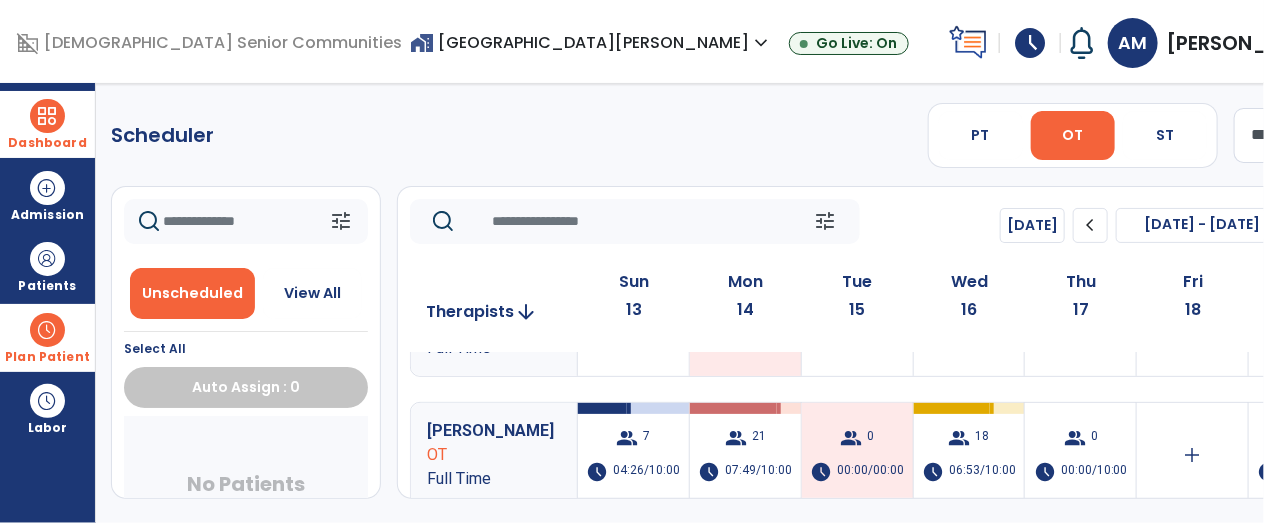 scroll, scrollTop: 113, scrollLeft: 0, axis: vertical 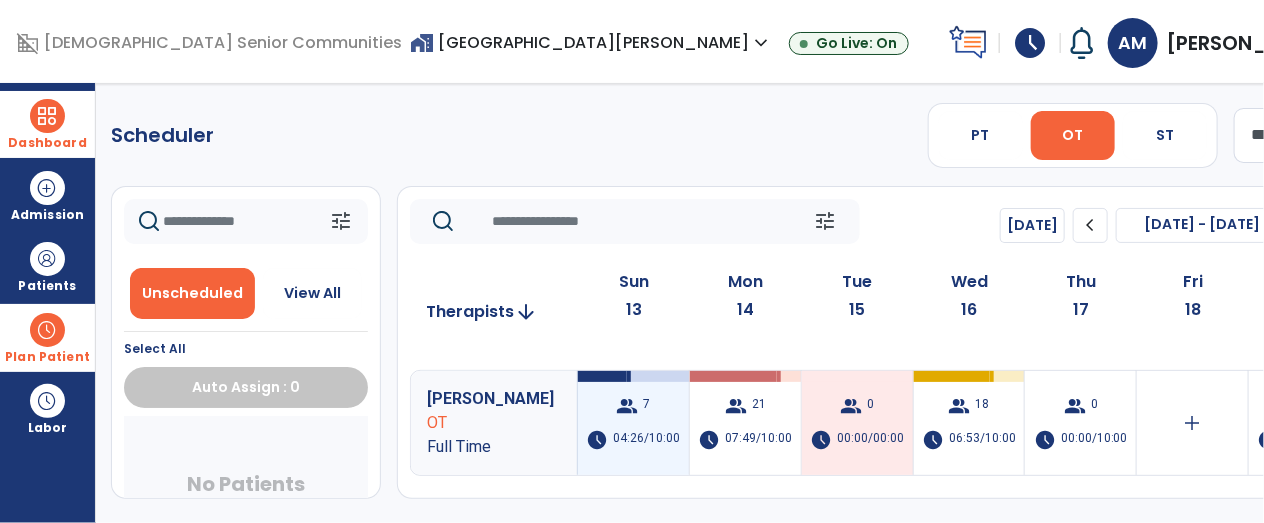 click on "04:26/10:00" at bounding box center (647, 440) 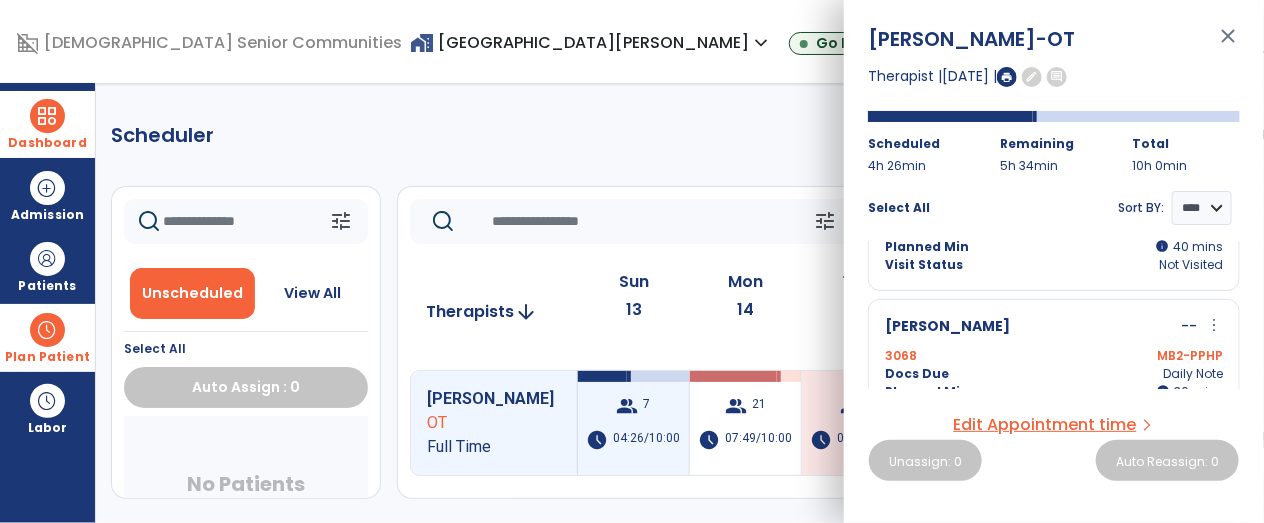 scroll, scrollTop: 863, scrollLeft: 0, axis: vertical 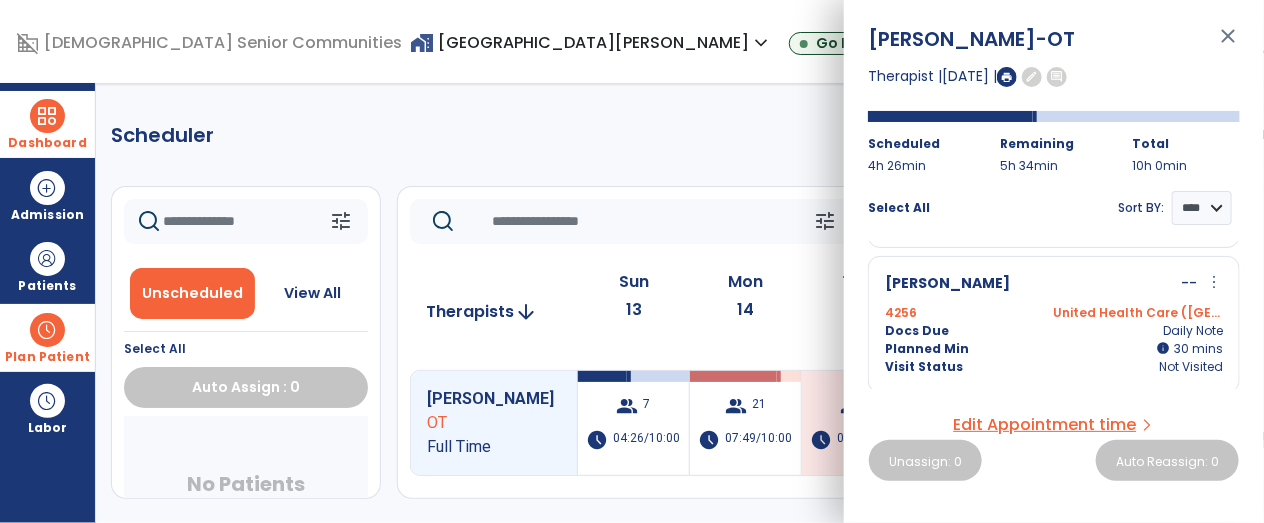 click on "close" at bounding box center (1228, 45) 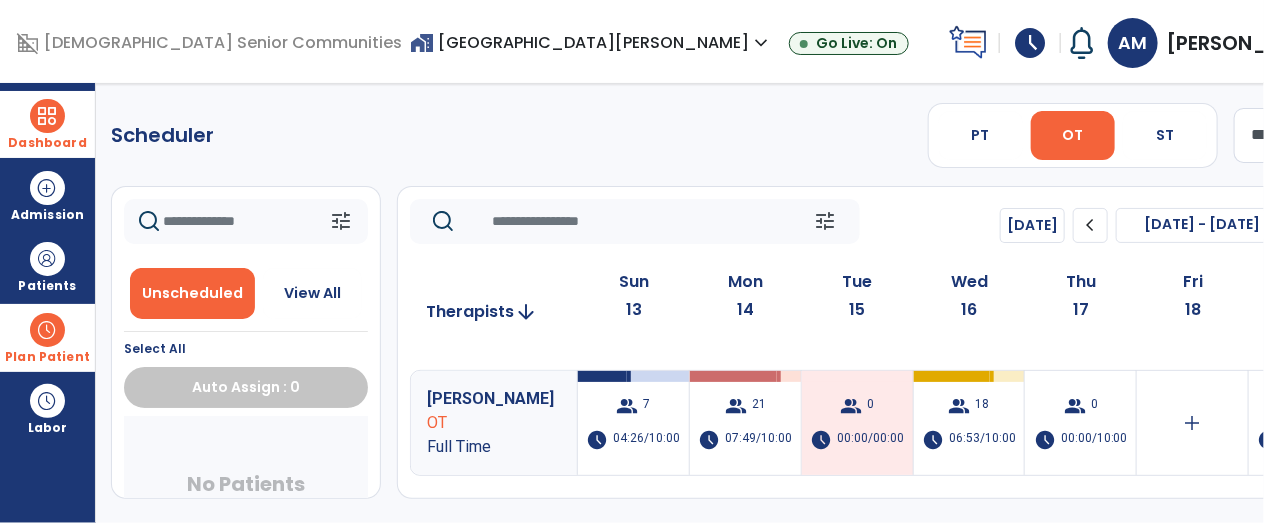 click on "chevron_left" 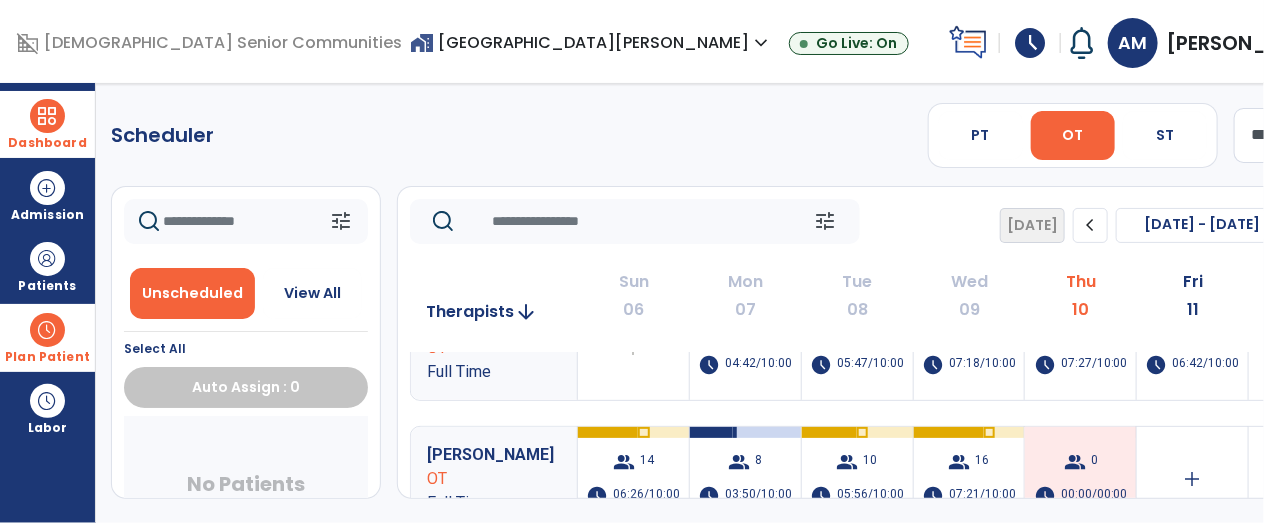 scroll, scrollTop: 0, scrollLeft: 0, axis: both 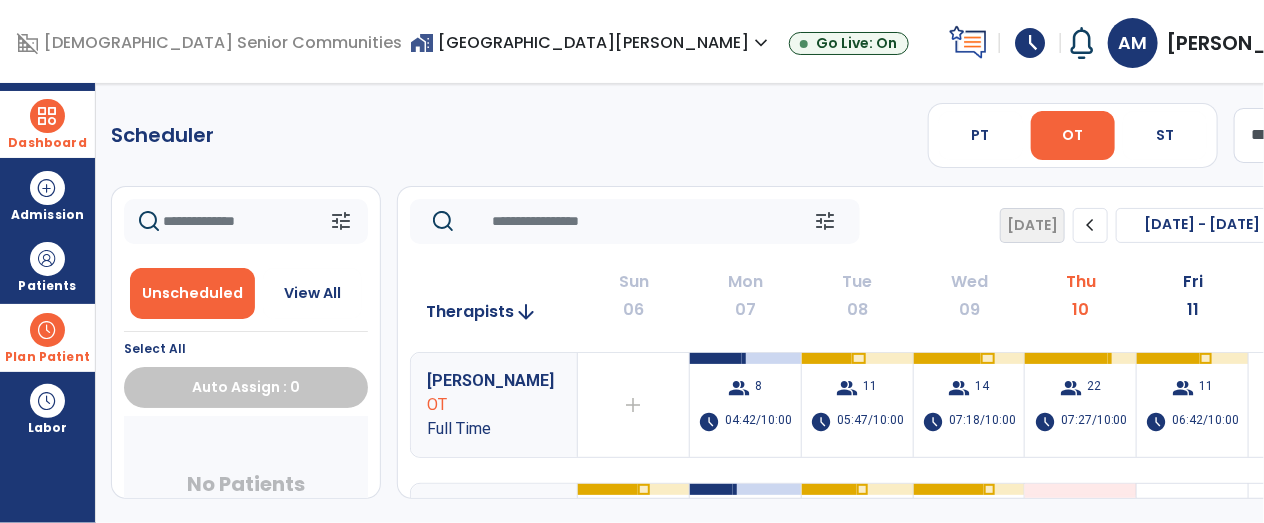 click on "chevron_right" 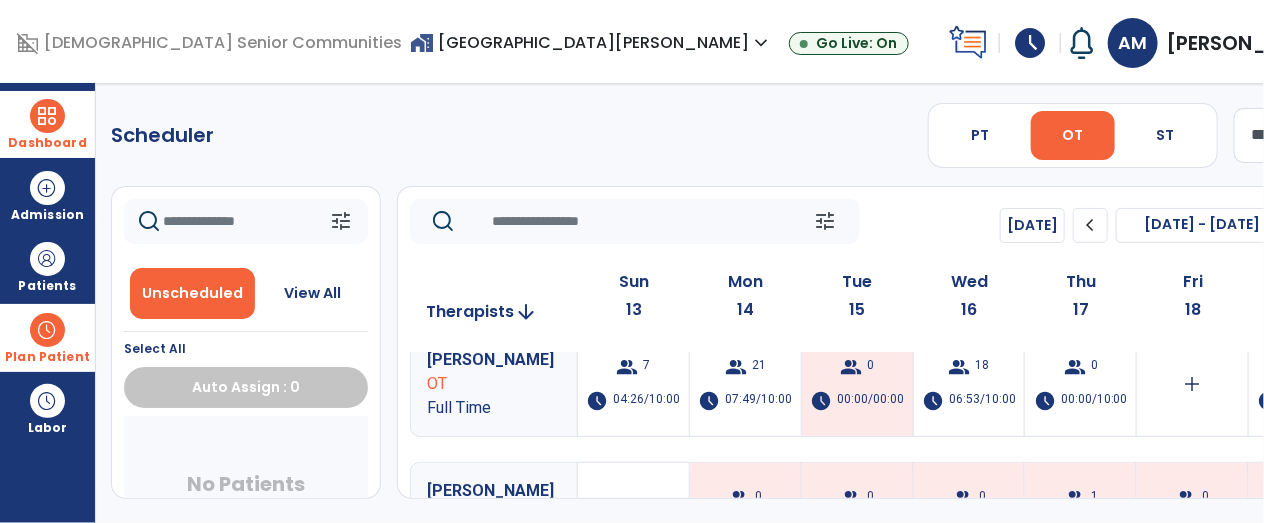 scroll, scrollTop: 157, scrollLeft: 0, axis: vertical 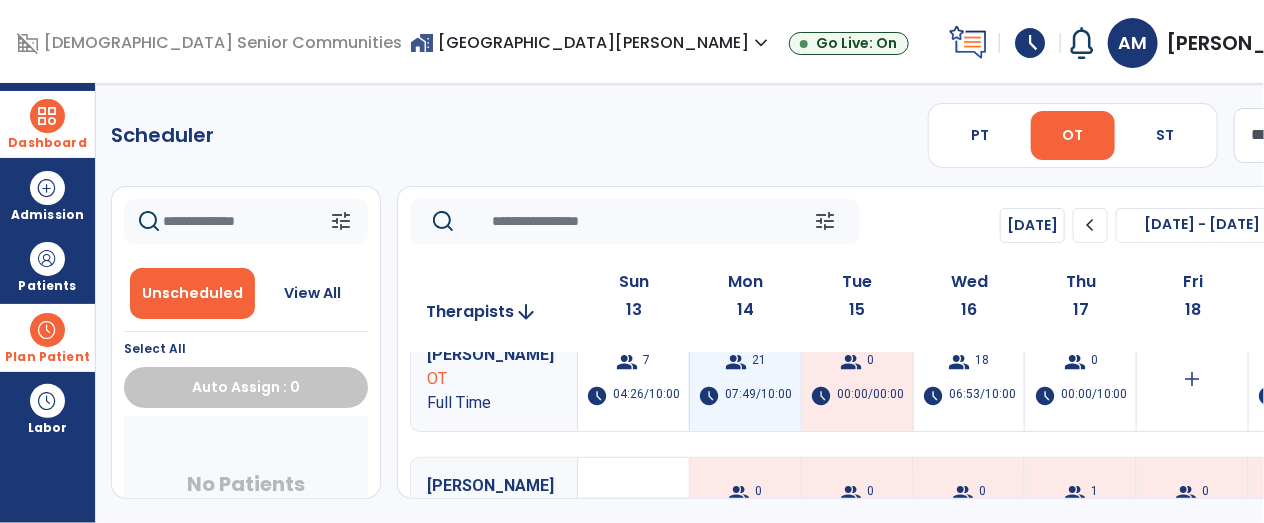 click on "07:49/10:00" at bounding box center (758, 396) 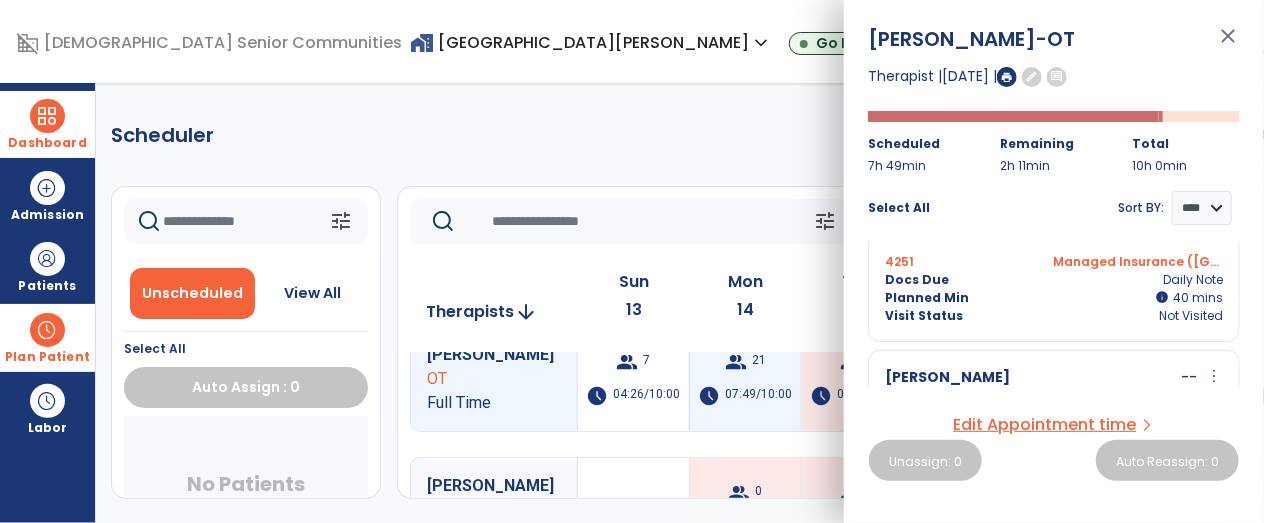 scroll, scrollTop: 398, scrollLeft: 0, axis: vertical 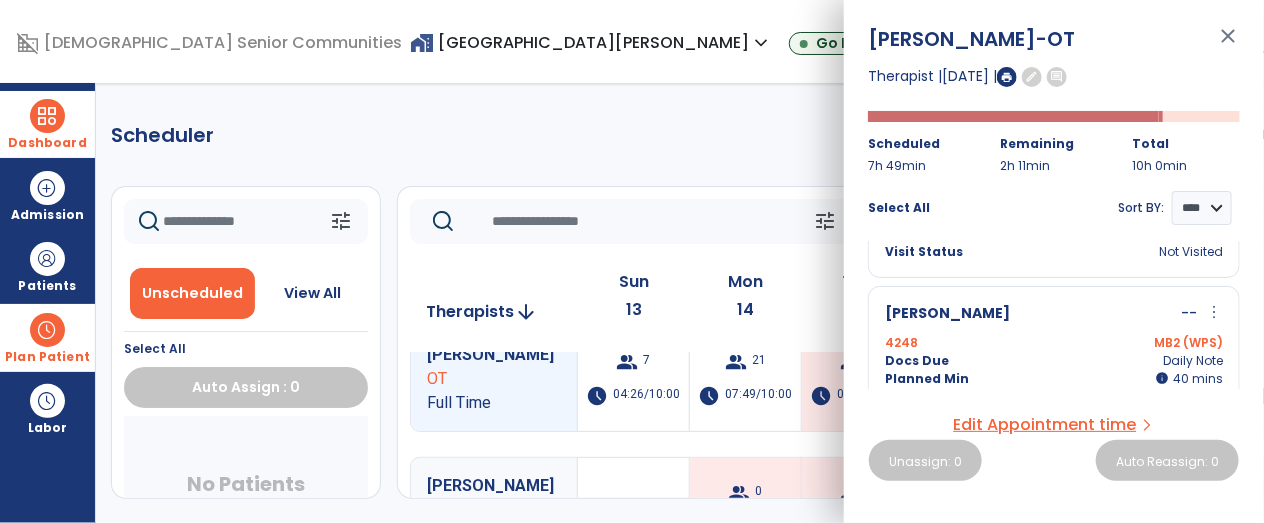 click on "close" at bounding box center [1228, 45] 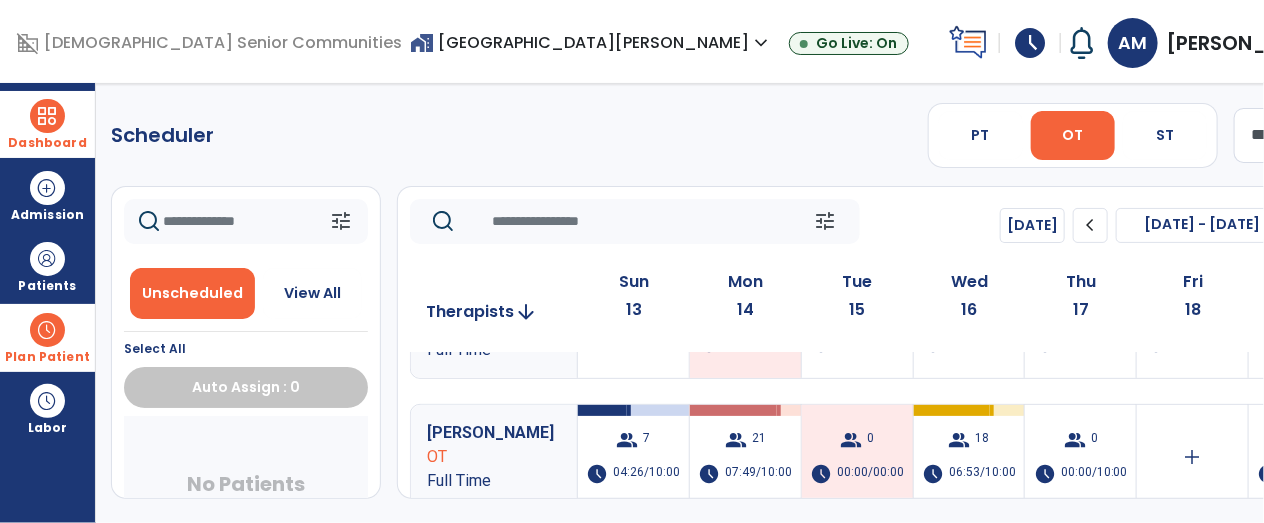 scroll, scrollTop: 0, scrollLeft: 0, axis: both 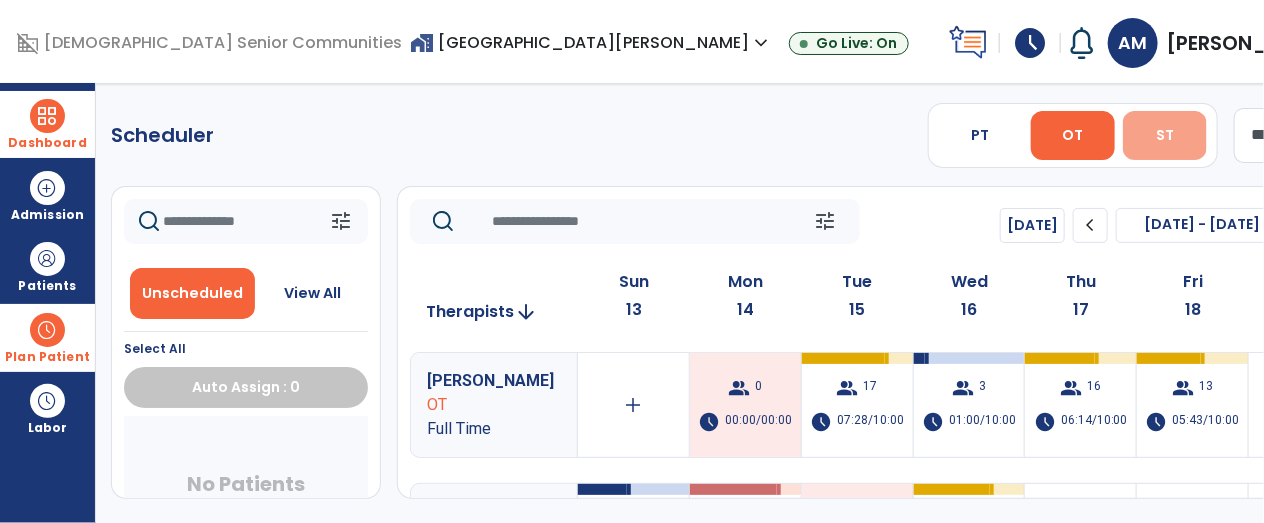 click on "ST" at bounding box center (1165, 135) 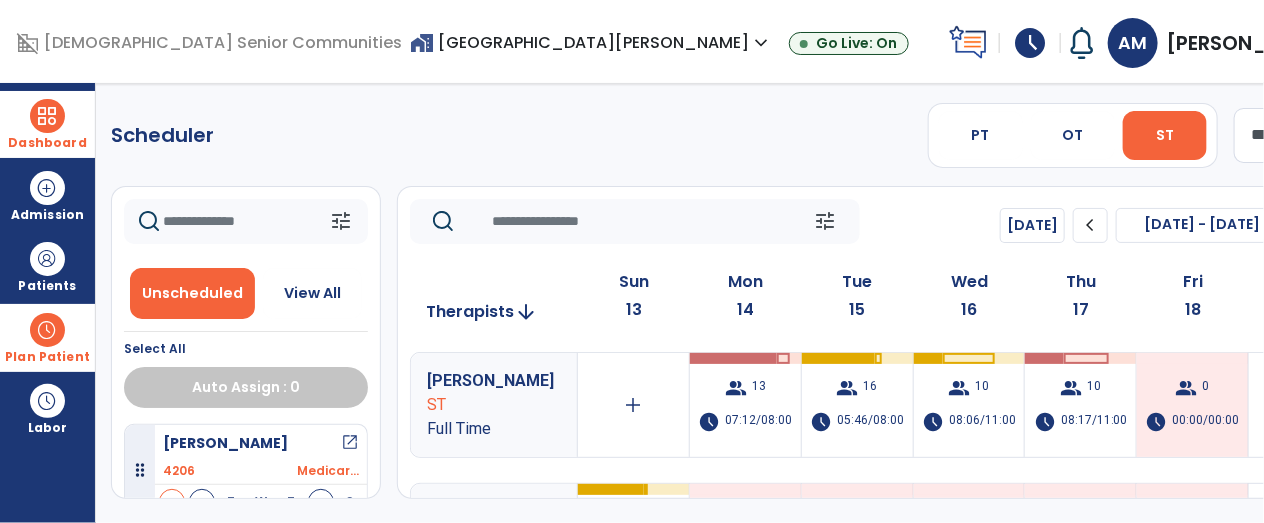 click on "chevron_left" 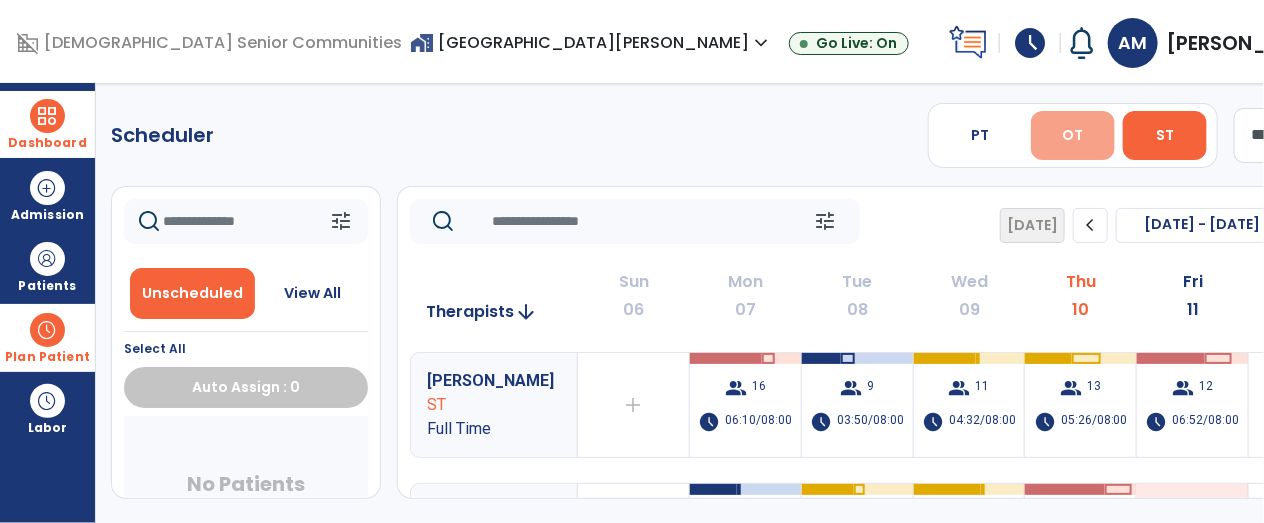 click on "OT" at bounding box center [1073, 135] 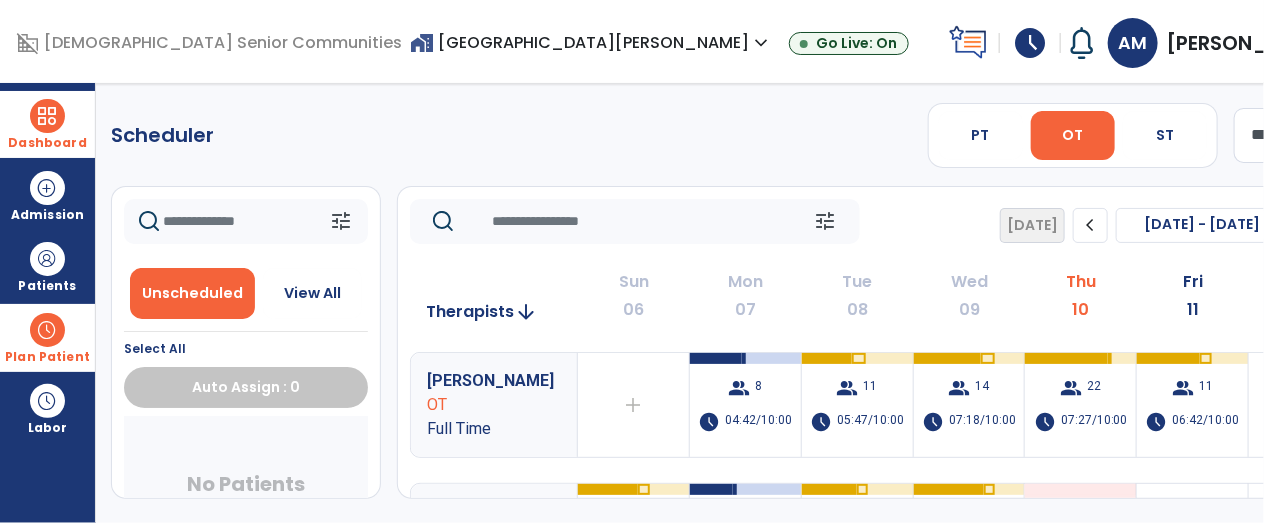click on "AM   [PERSON_NAME]   expand_more" at bounding box center (1234, 43) 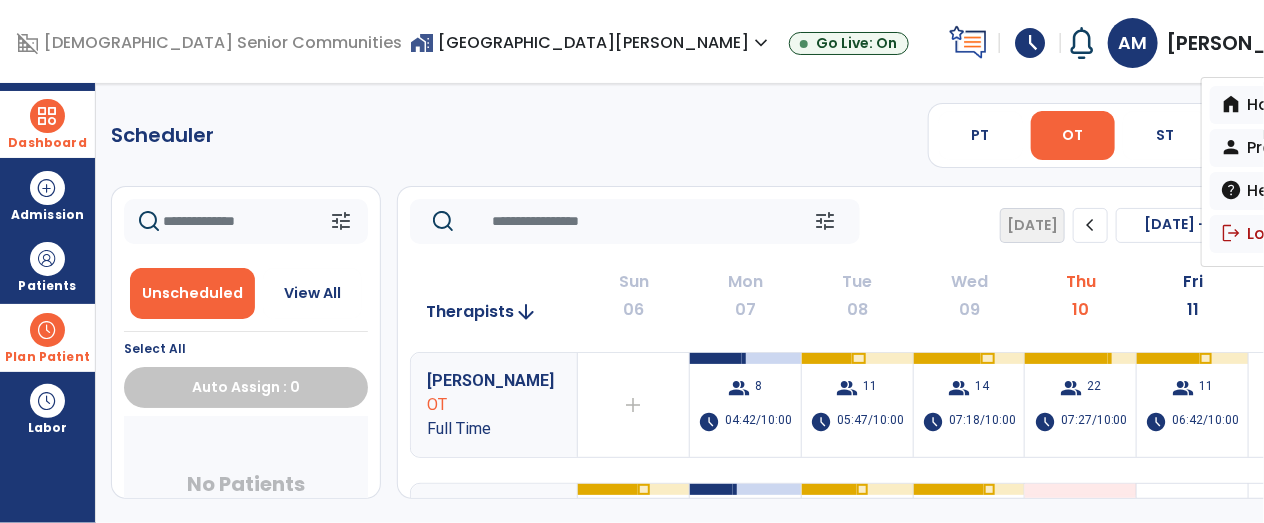 click on "Dashboard" at bounding box center [47, 124] 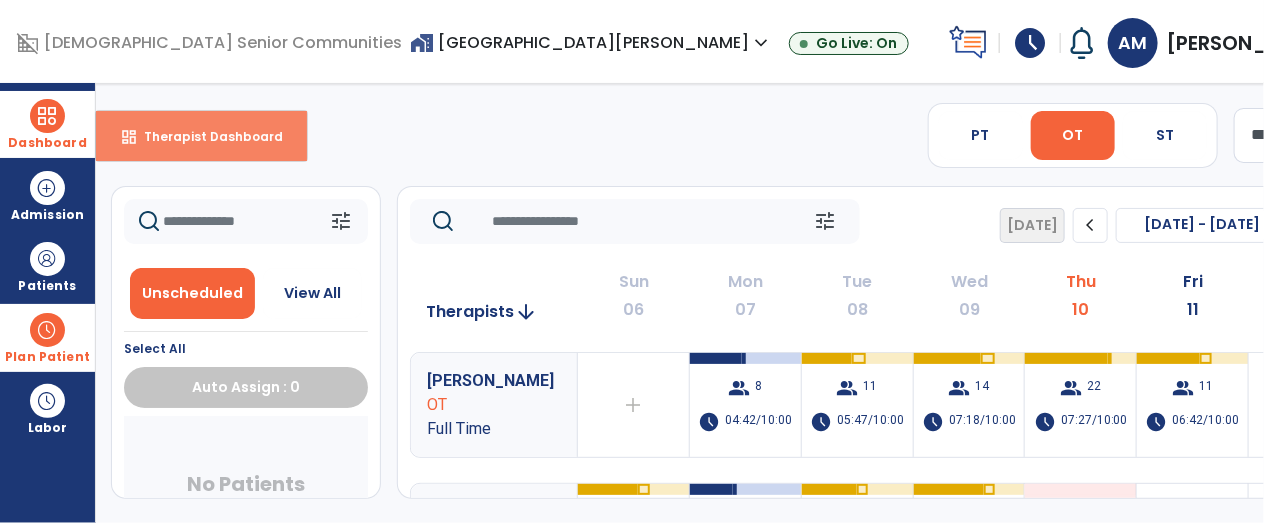 click on "Therapist Dashboard" at bounding box center (205, 136) 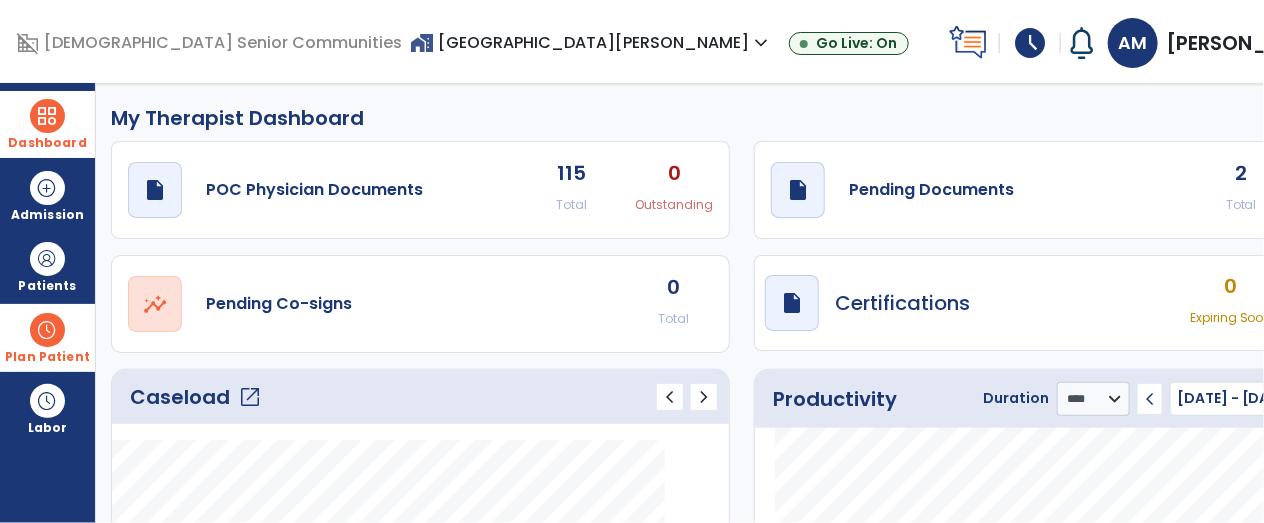 click on "open_in_new" 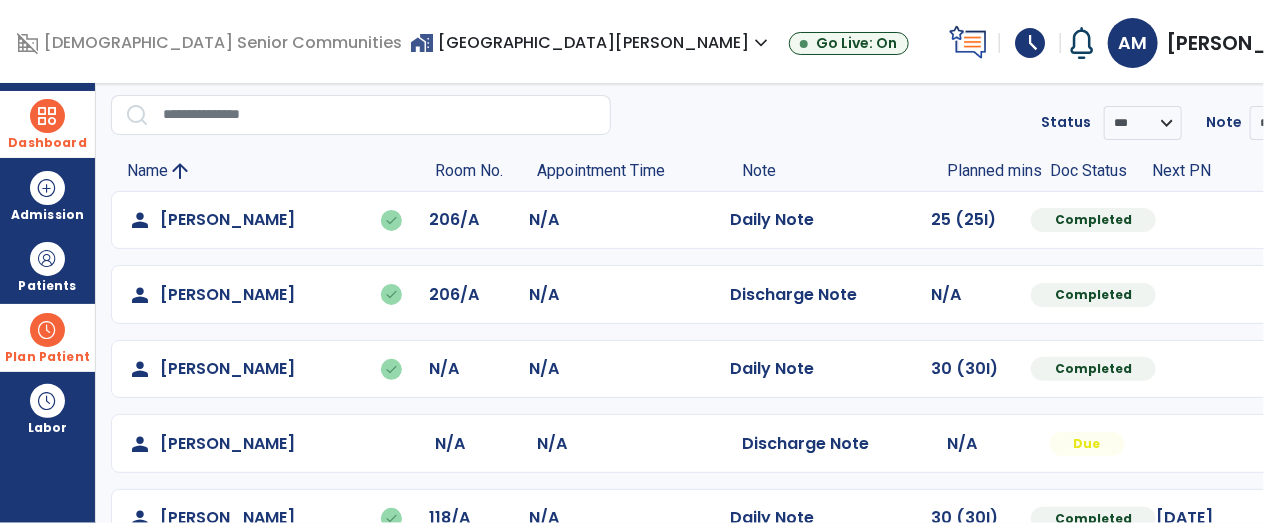 scroll, scrollTop: 0, scrollLeft: 0, axis: both 